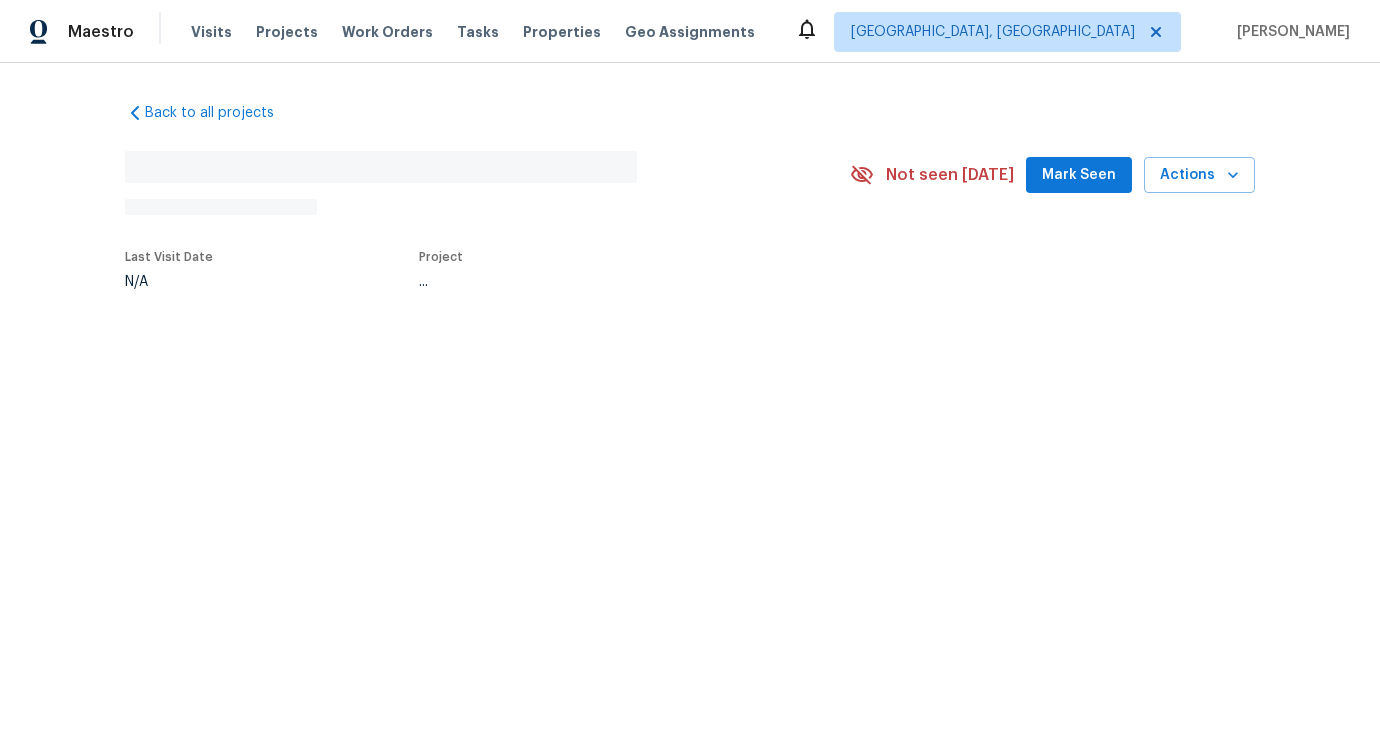 scroll, scrollTop: 0, scrollLeft: 0, axis: both 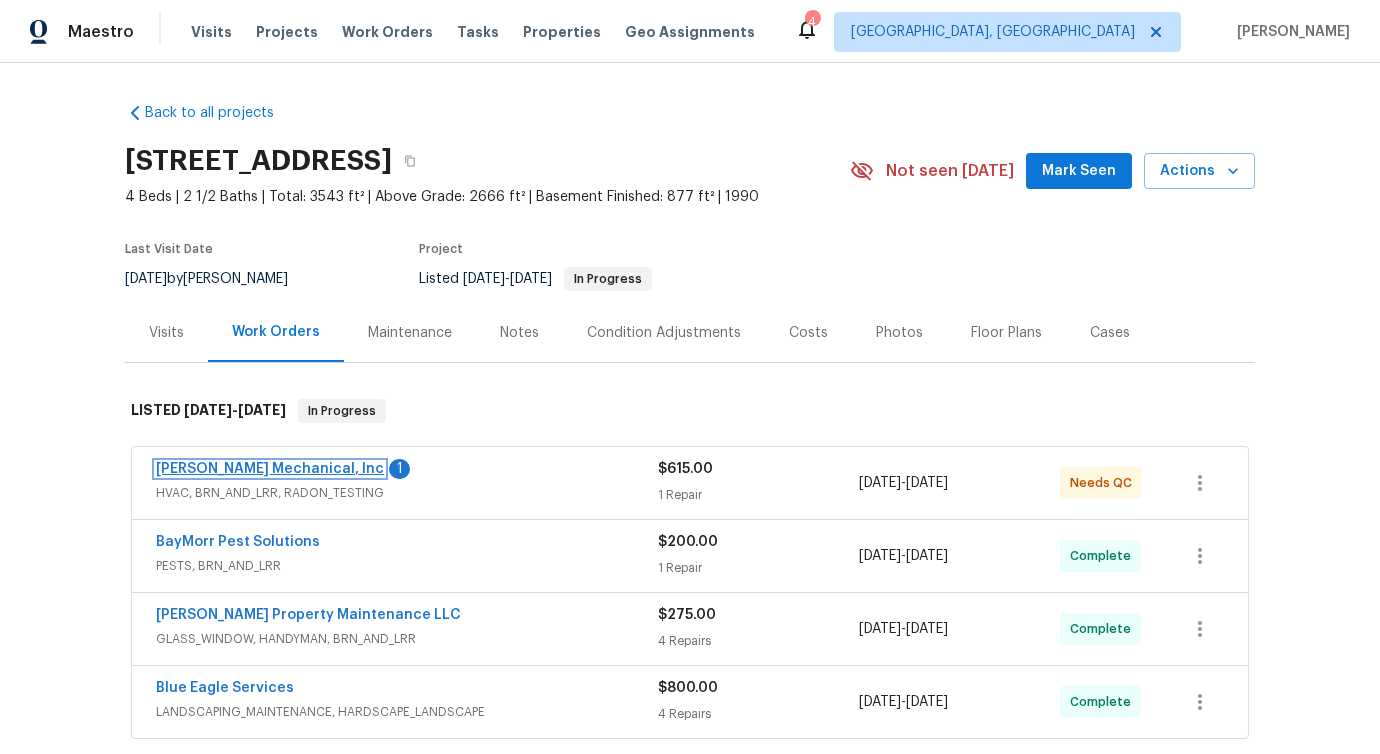 click on "[PERSON_NAME] Mechanical, Inc" at bounding box center (270, 469) 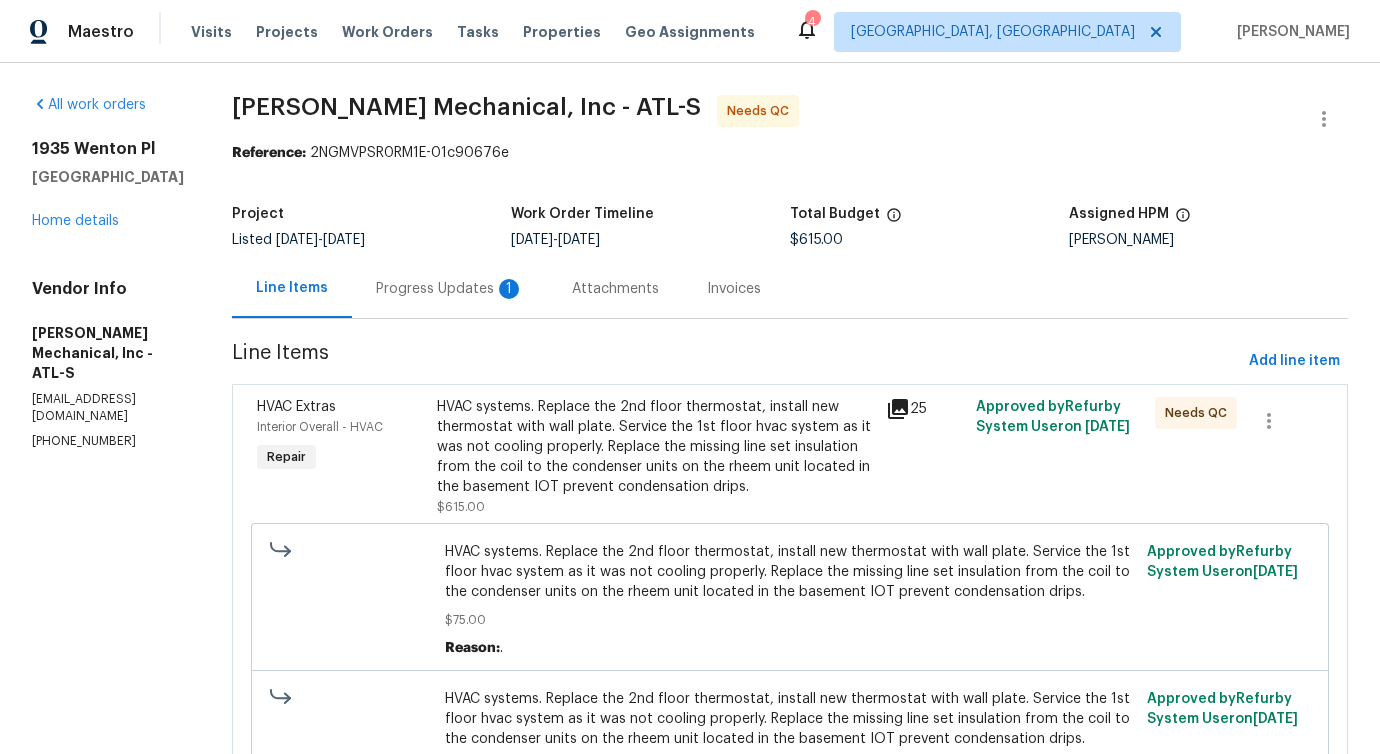 click on "Progress Updates 1" at bounding box center (450, 289) 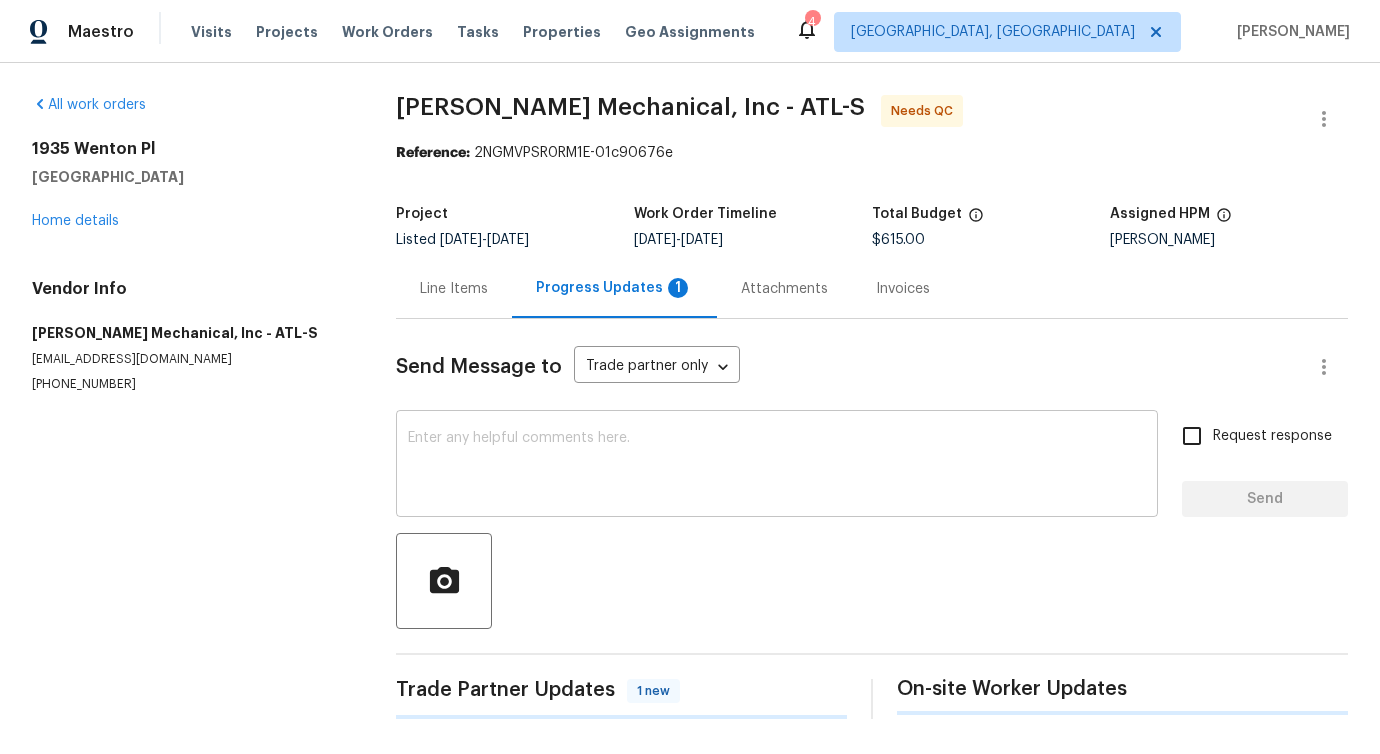 click at bounding box center (777, 466) 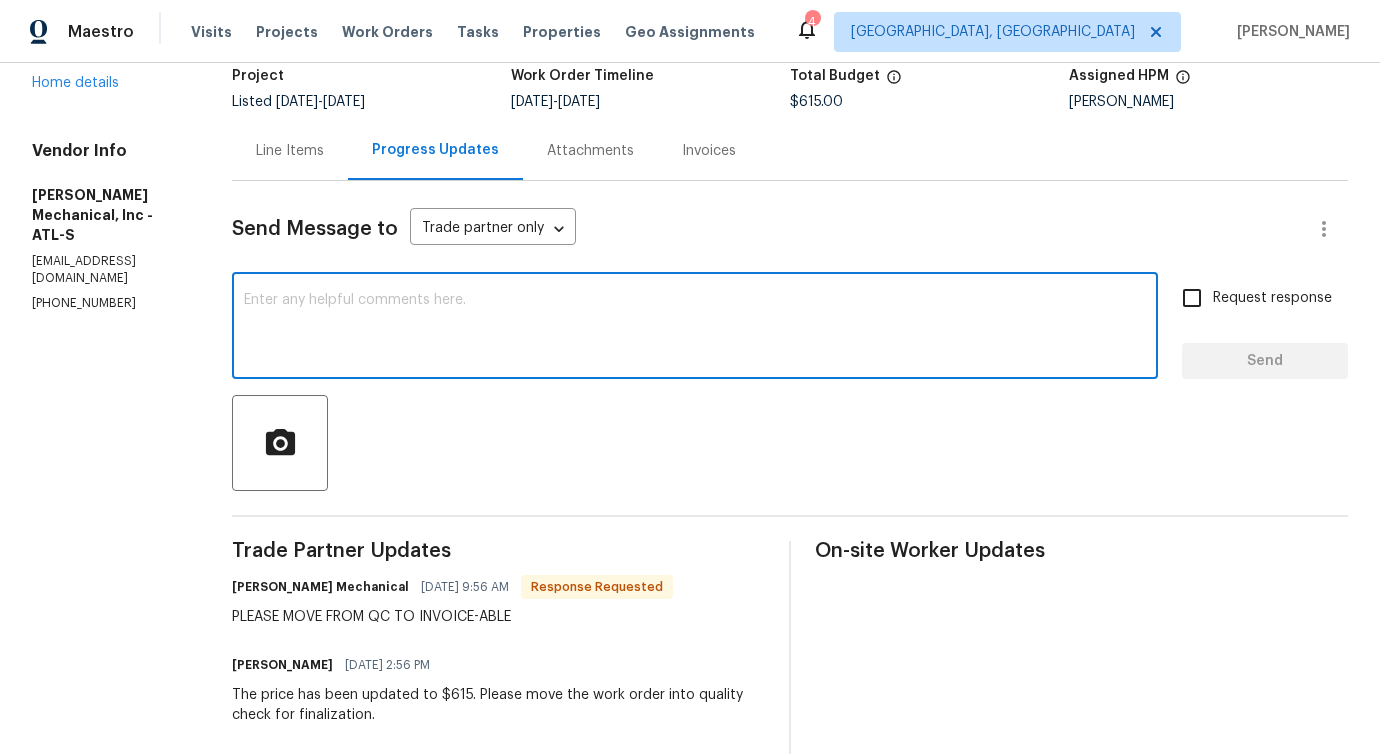 scroll, scrollTop: 400, scrollLeft: 0, axis: vertical 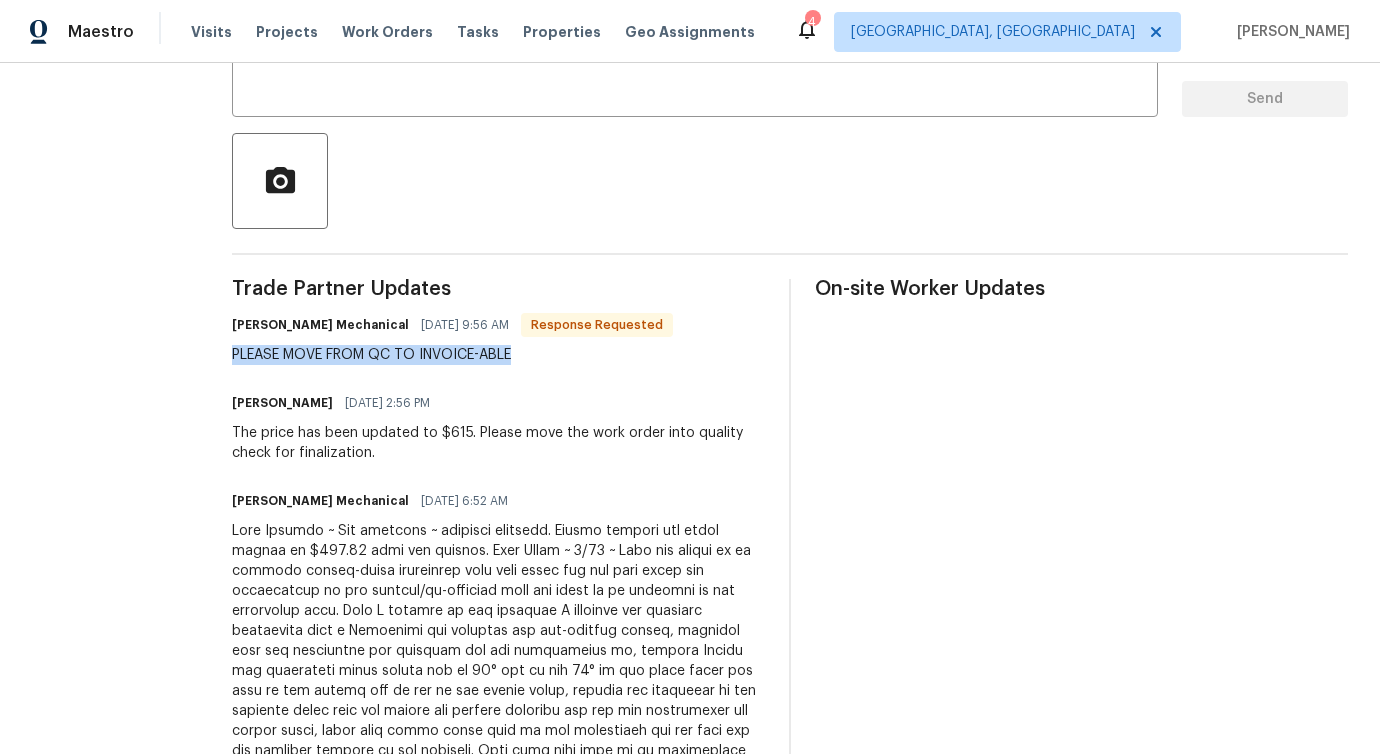drag, startPoint x: 273, startPoint y: 362, endPoint x: 595, endPoint y: 366, distance: 322.02484 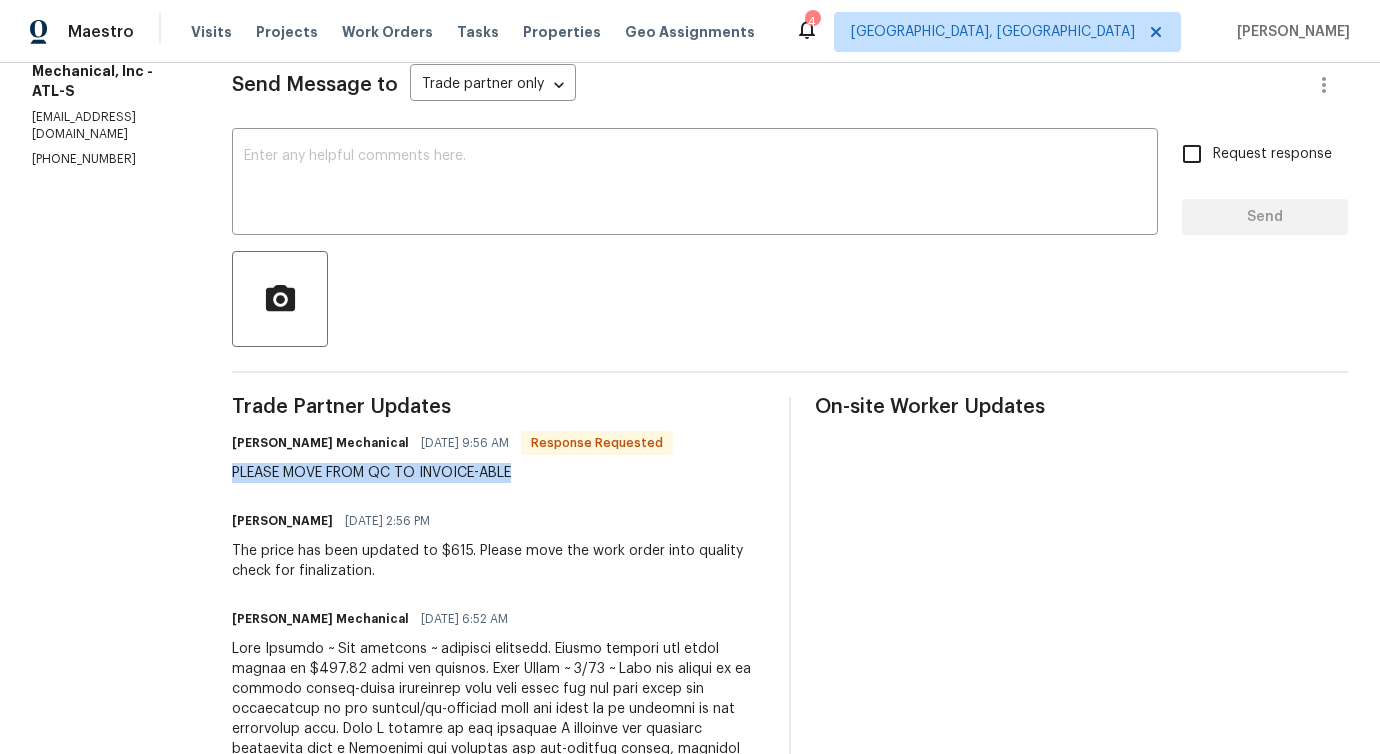 scroll, scrollTop: 0, scrollLeft: 0, axis: both 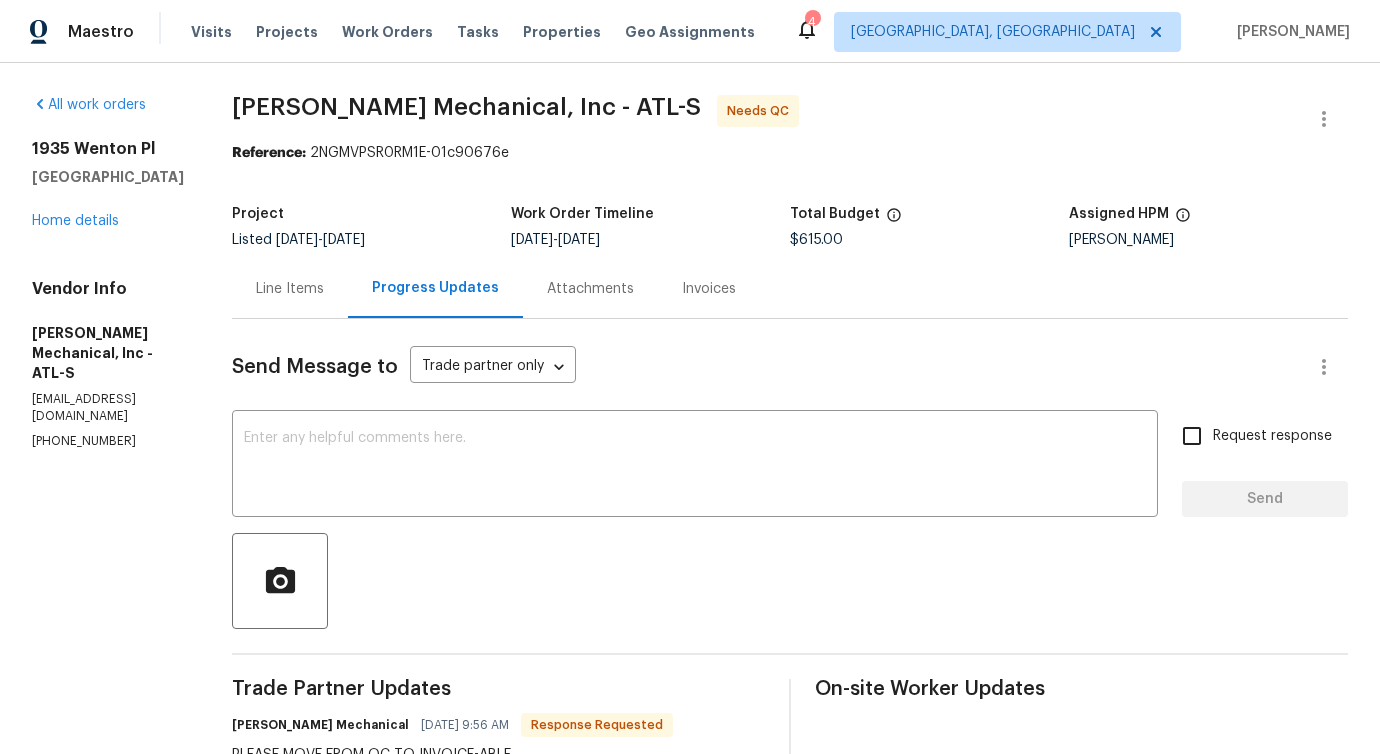 click on "Line Items" at bounding box center [290, 288] 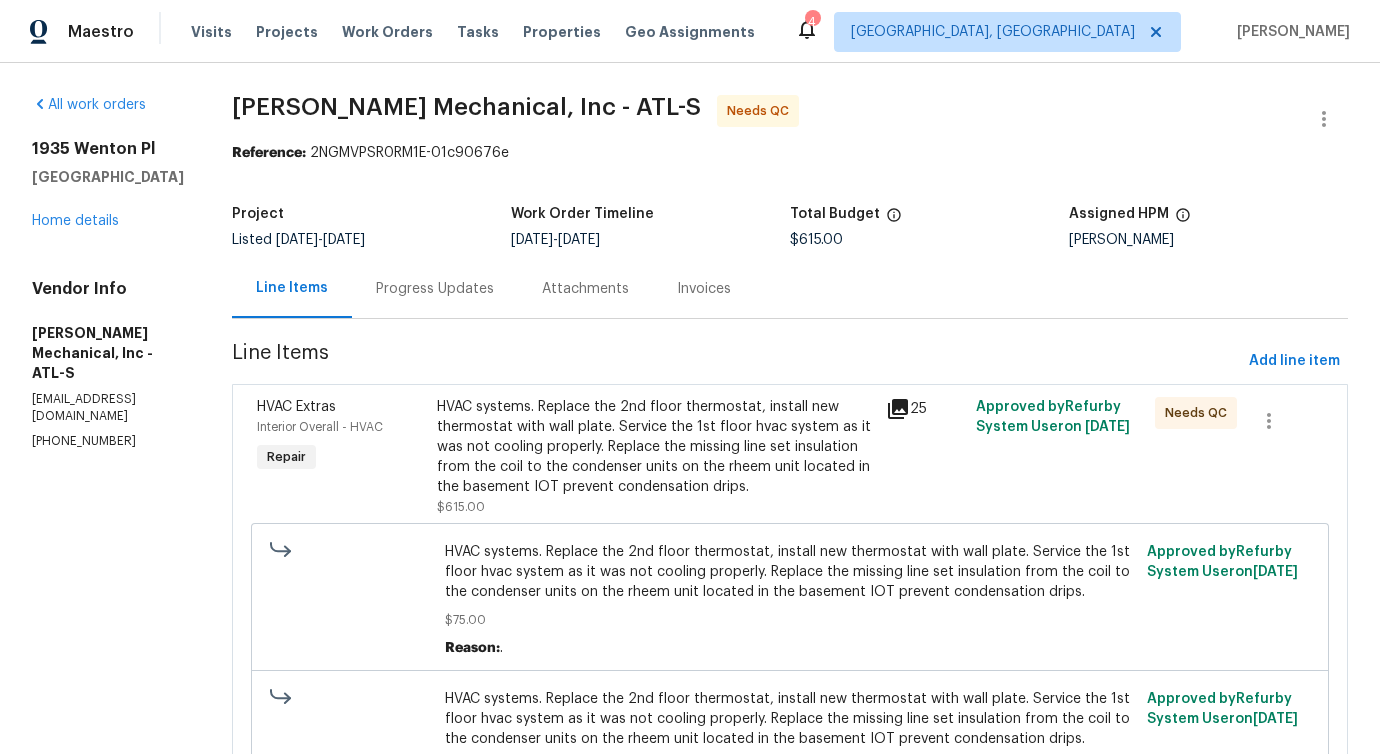 click on "HVAC systems.
Replace the 2nd floor thermostat, install new thermostat with wall plate.
Service the 1st floor hvac system as it was not cooling properly.
Replace the missing line set insulation from the coil to the condenser units on the rheem unit located in the basement IOT prevent condensation drips." at bounding box center [655, 447] 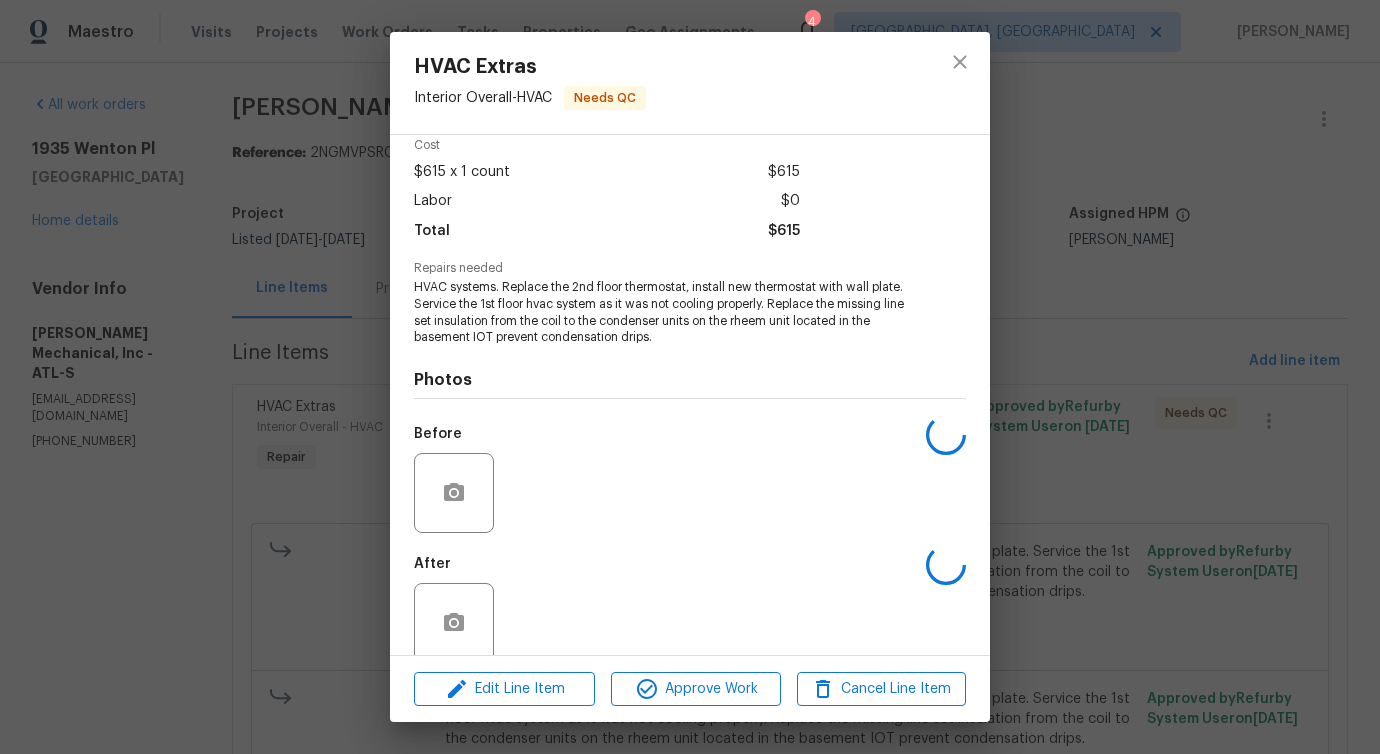scroll, scrollTop: 117, scrollLeft: 0, axis: vertical 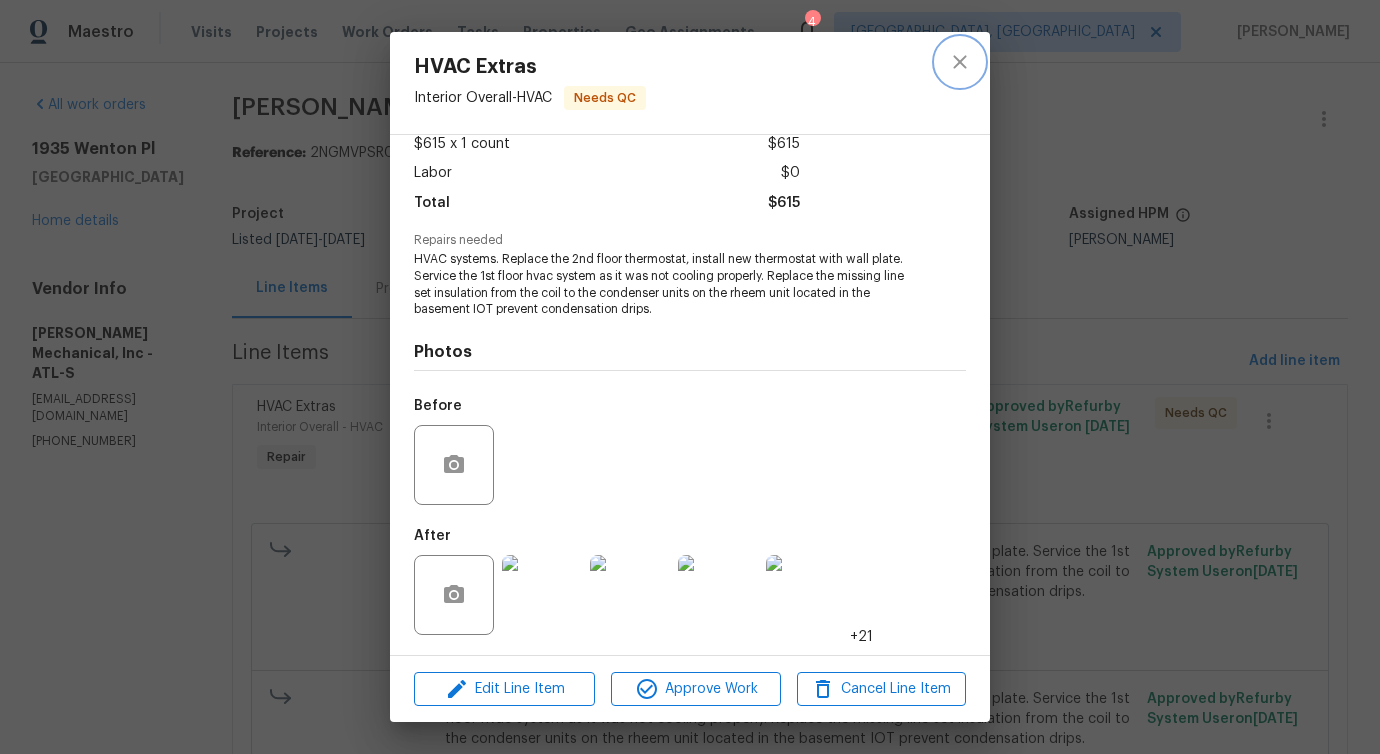 click 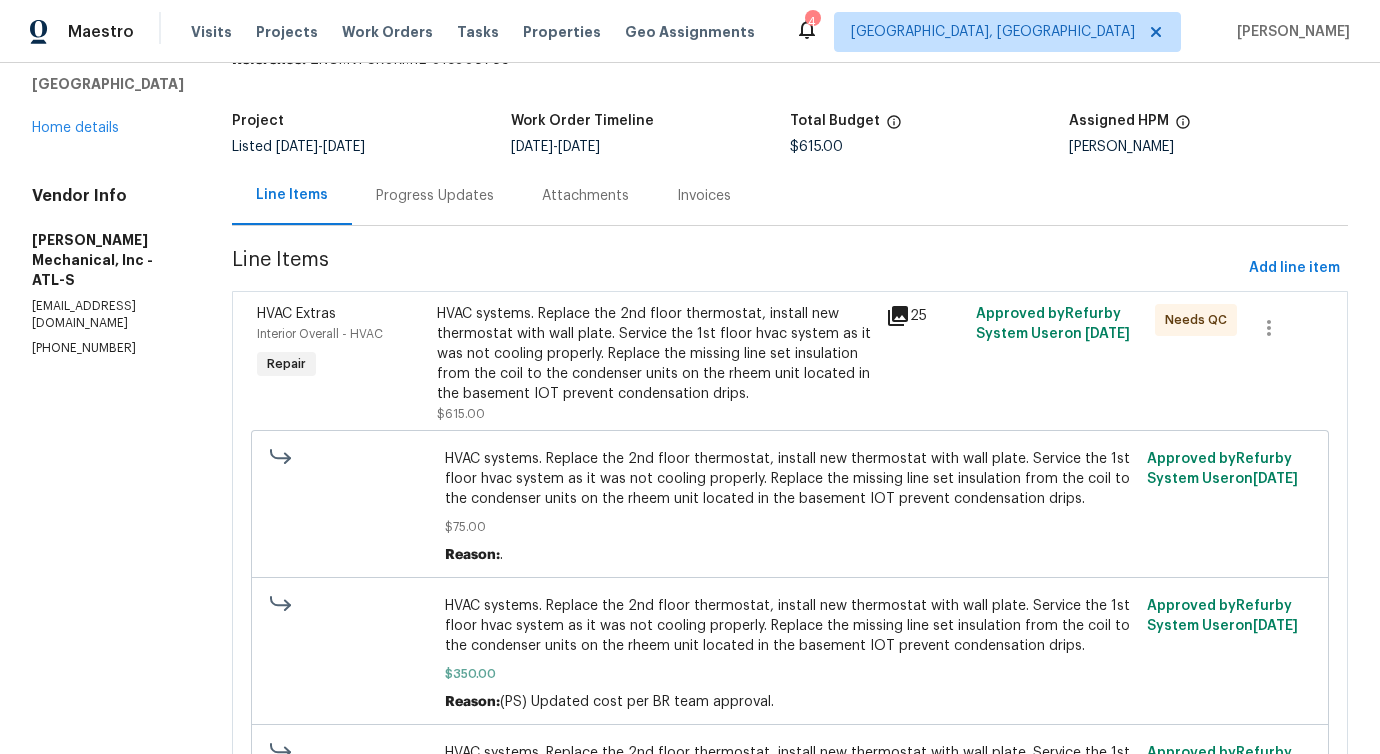 scroll, scrollTop: 0, scrollLeft: 0, axis: both 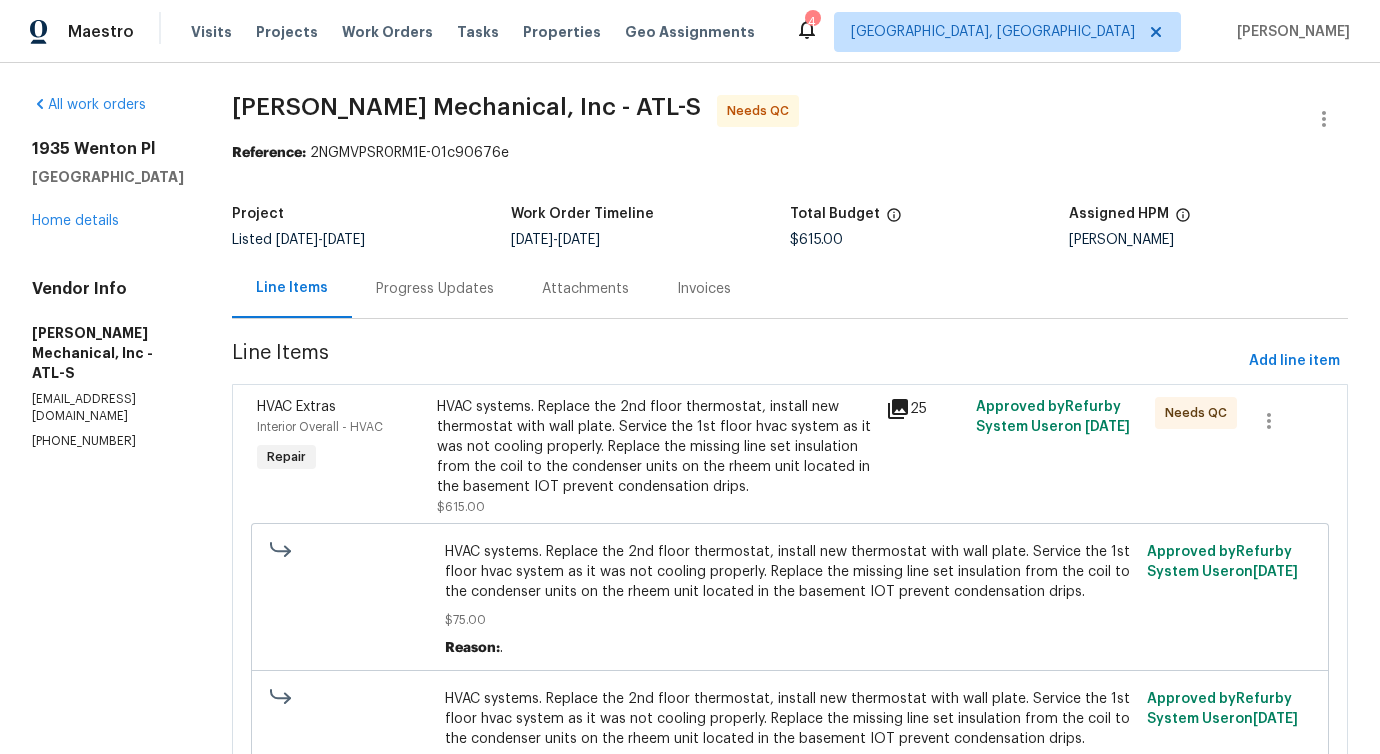 click on "HVAC systems.
Replace the 2nd floor thermostat, install new thermostat with wall plate.
Service the 1st floor hvac system as it was not cooling properly.
Replace the missing line set insulation from the coil to the condenser units on the rheem unit located in the basement IOT prevent condensation drips." at bounding box center [655, 447] 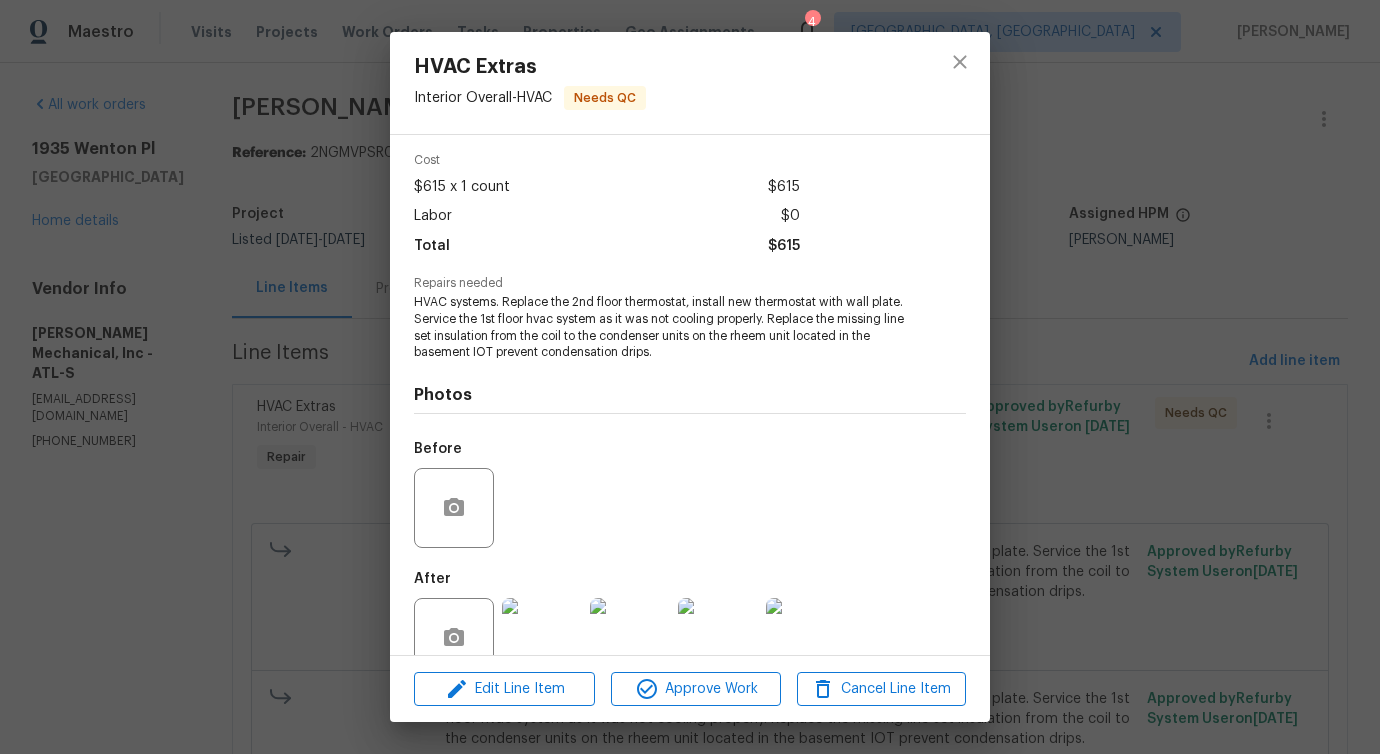 scroll, scrollTop: 117, scrollLeft: 0, axis: vertical 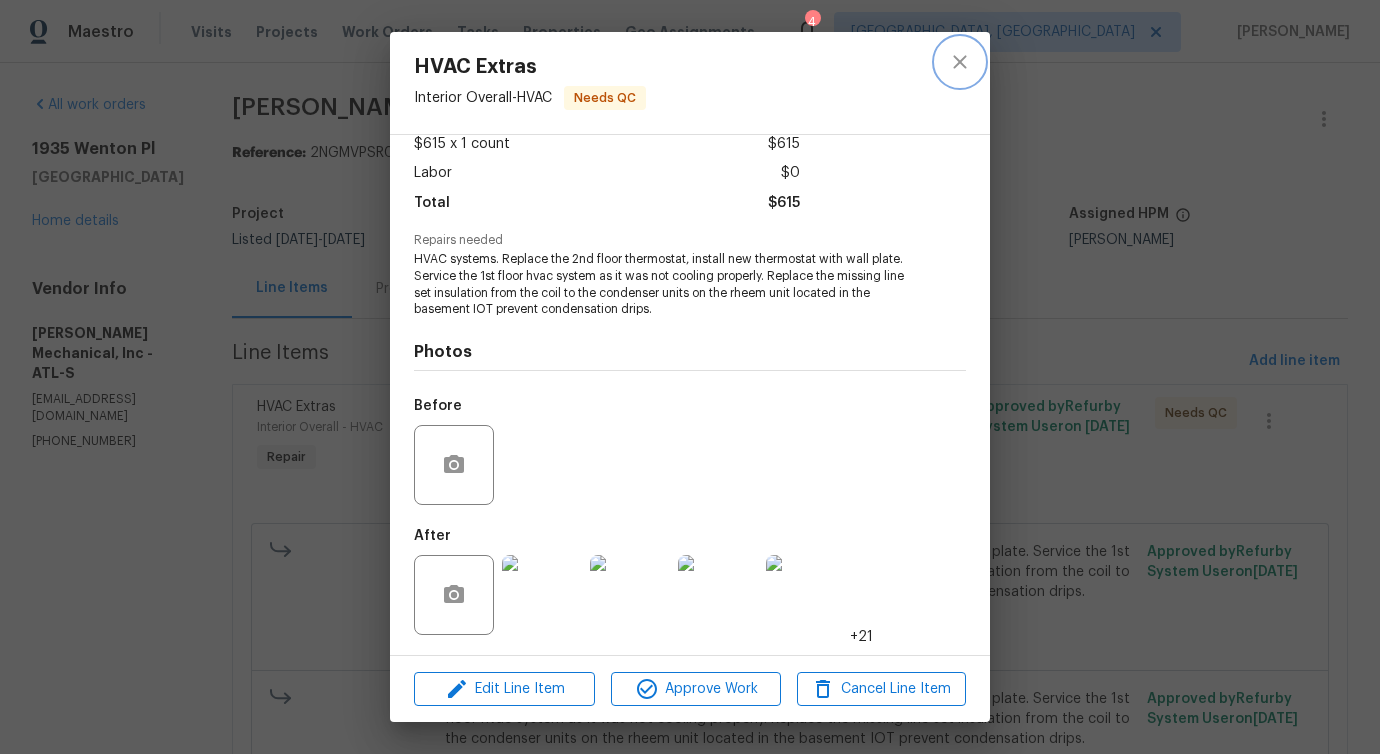 click 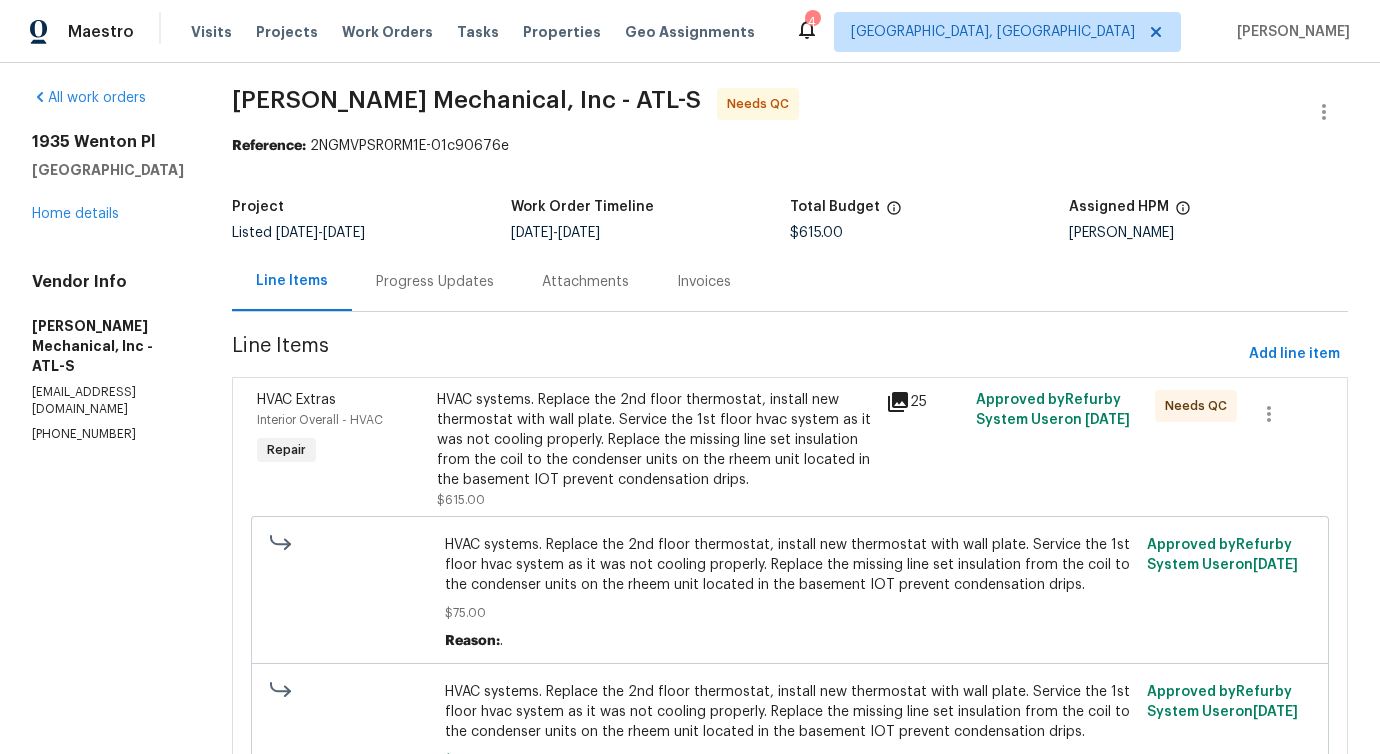 scroll, scrollTop: 0, scrollLeft: 0, axis: both 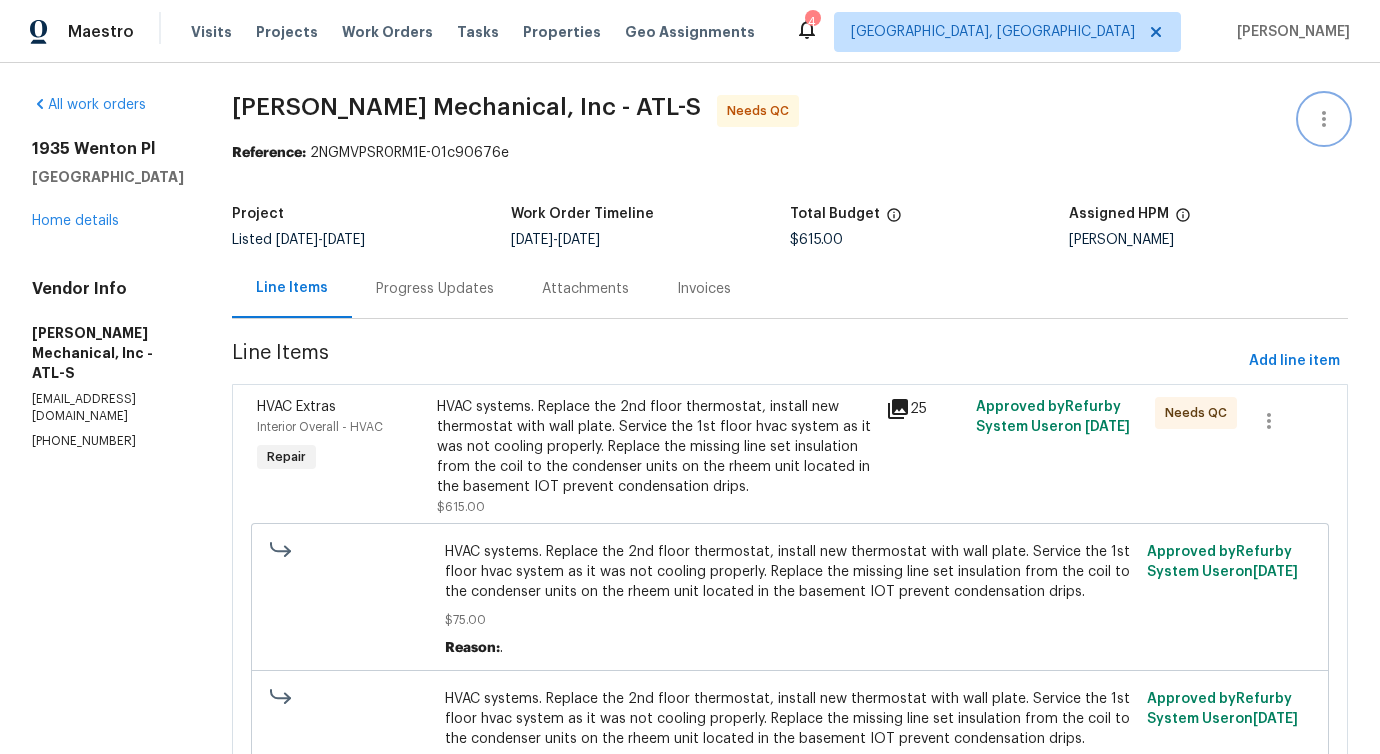 click at bounding box center [1324, 119] 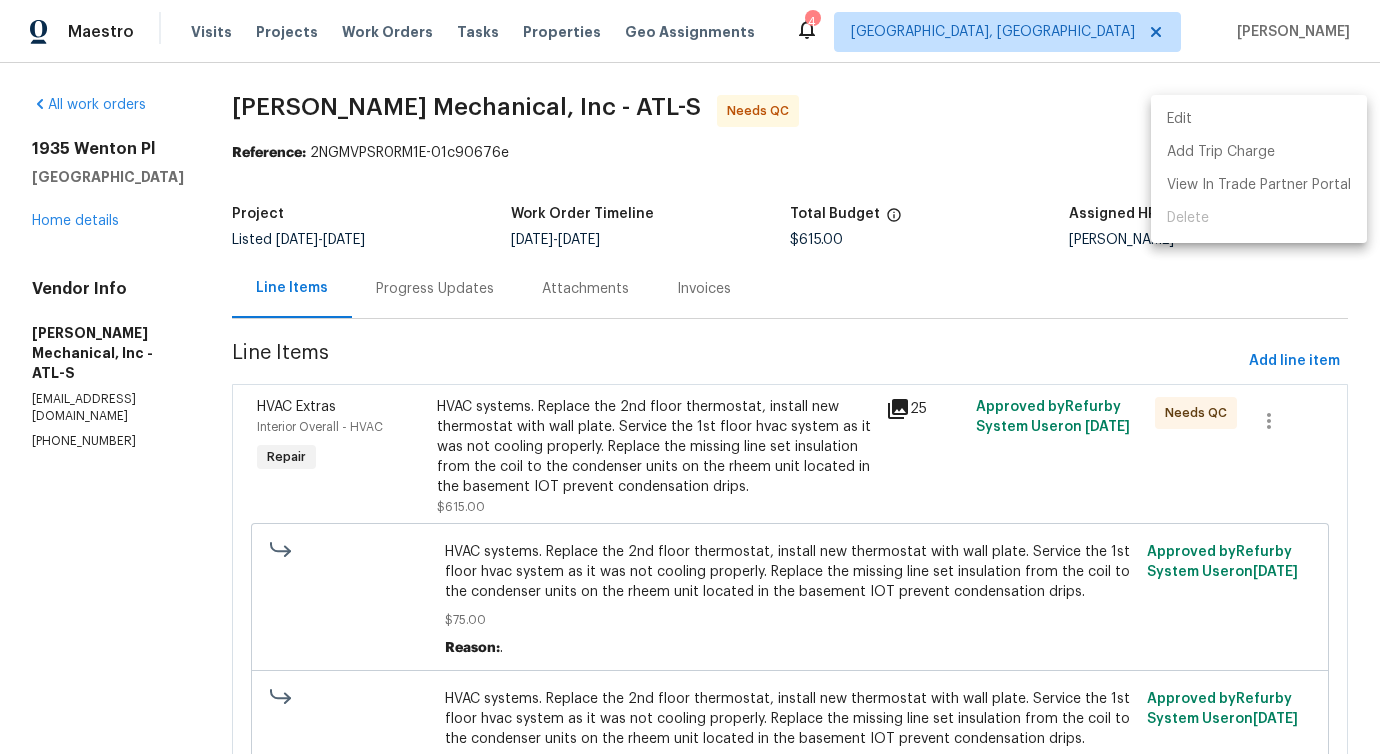 click on "Edit" at bounding box center (1259, 119) 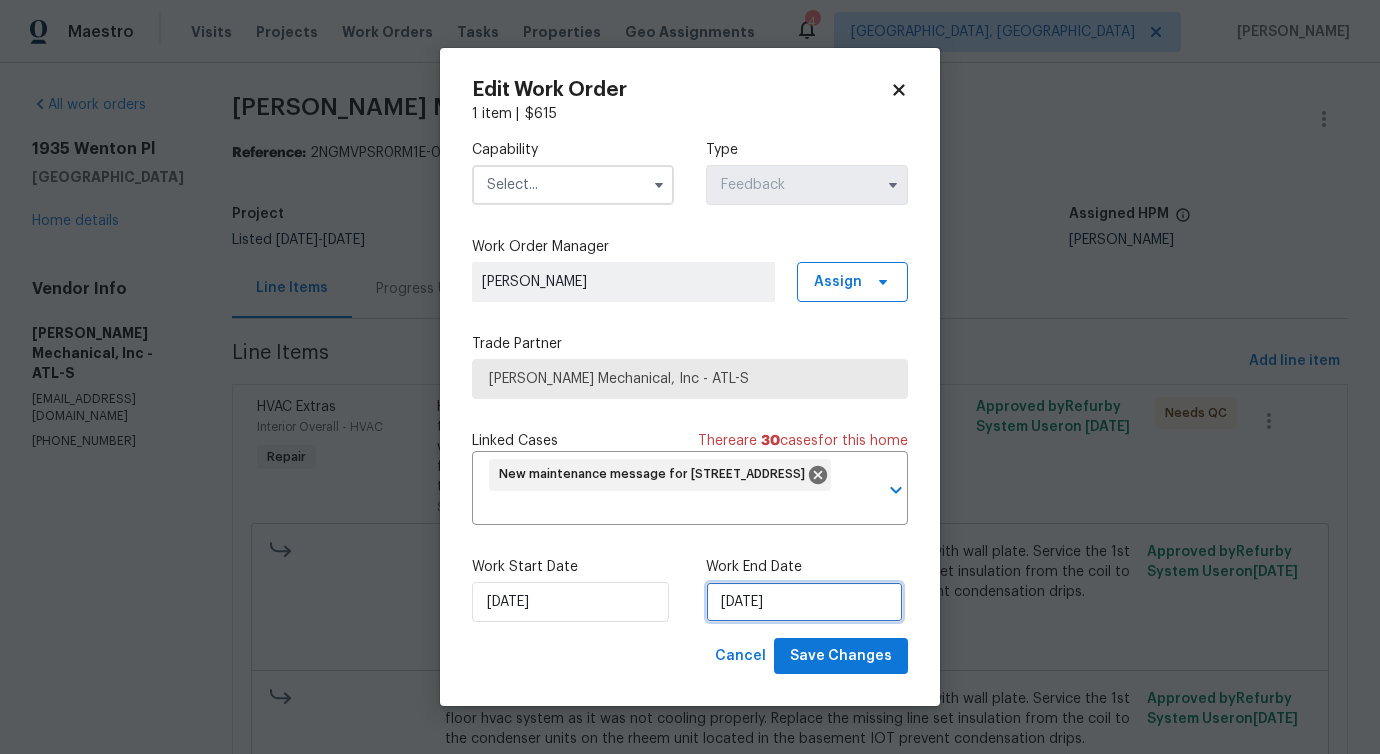 click on "7/10/2025" at bounding box center [804, 602] 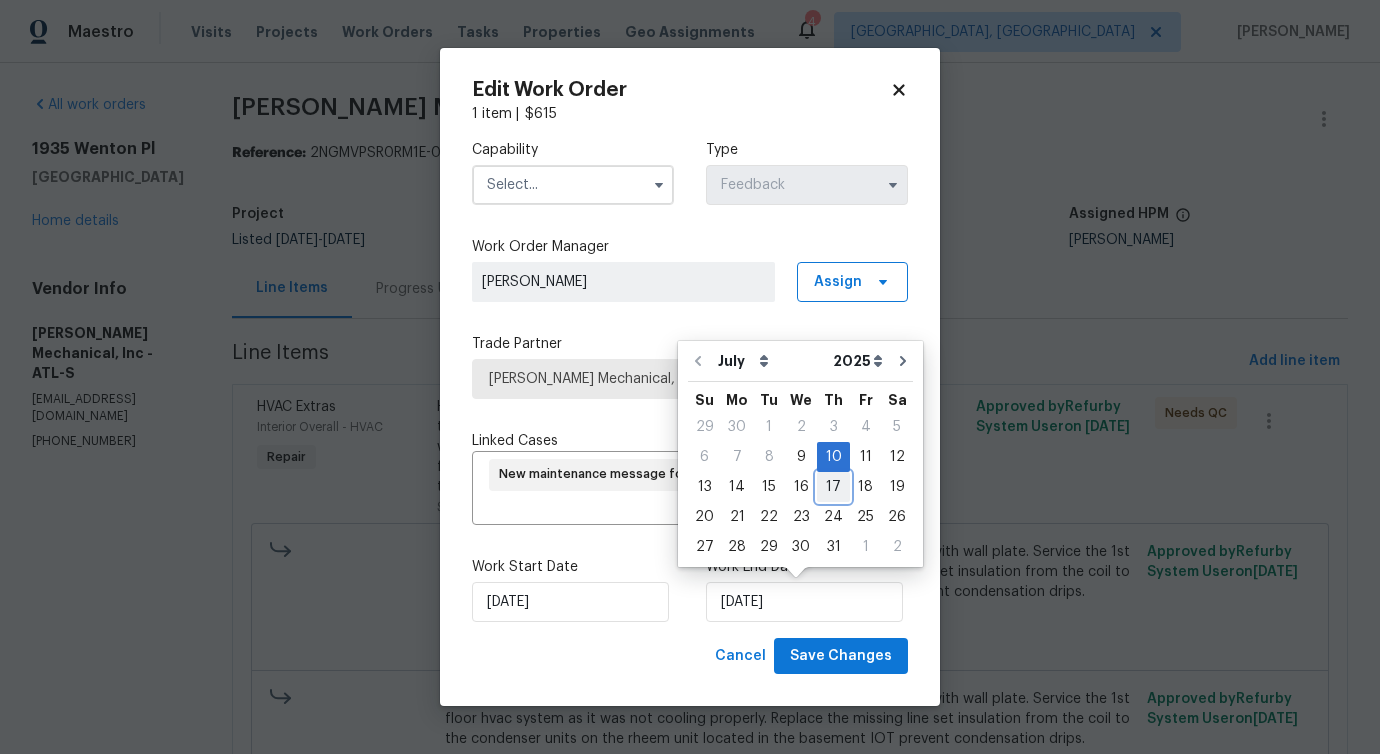click on "17" at bounding box center [833, 487] 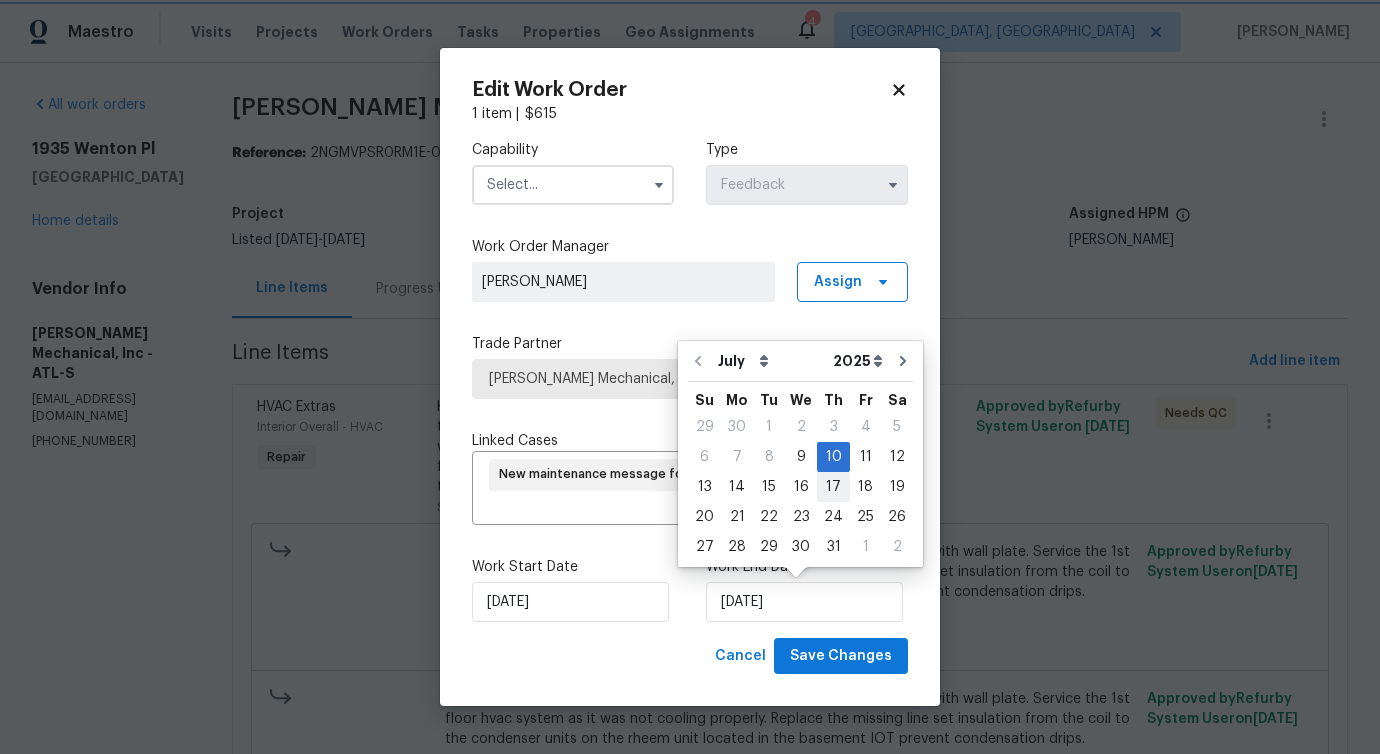 type on "[DATE]" 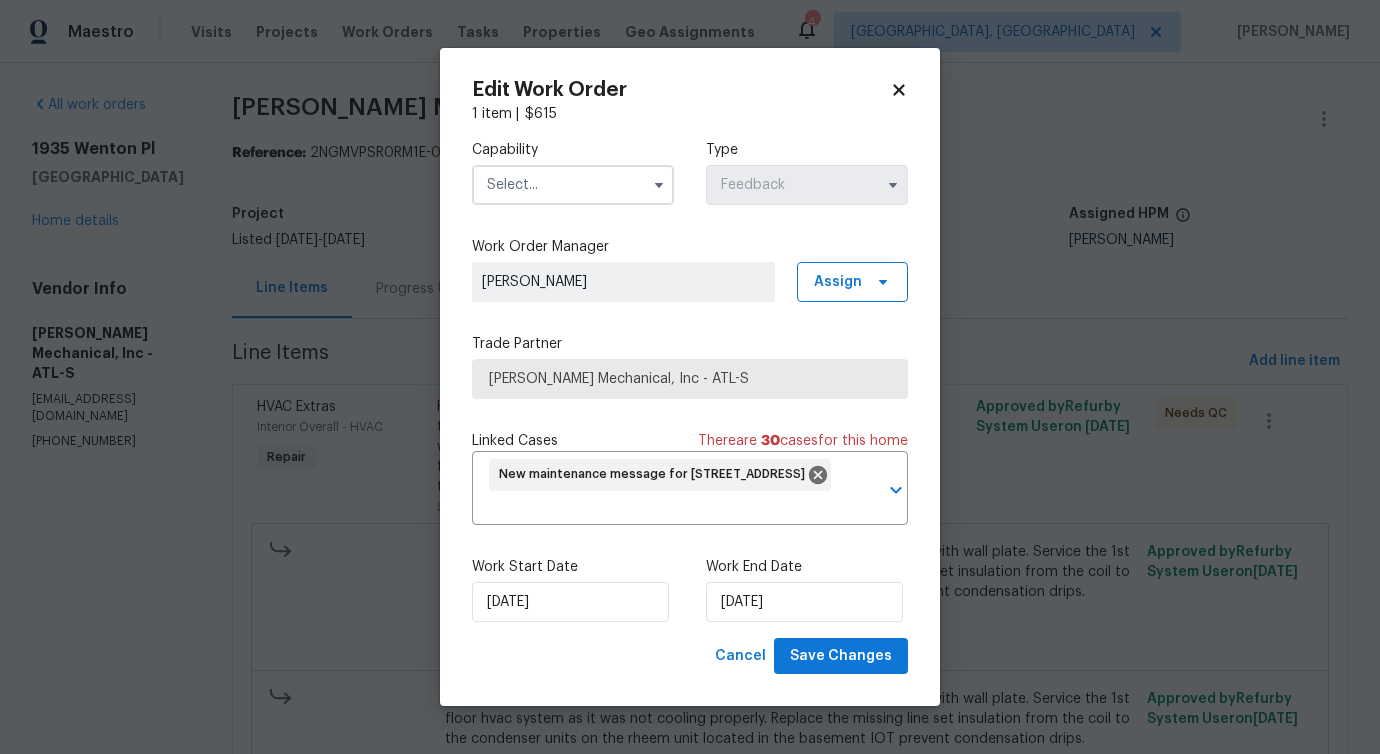 click at bounding box center [573, 185] 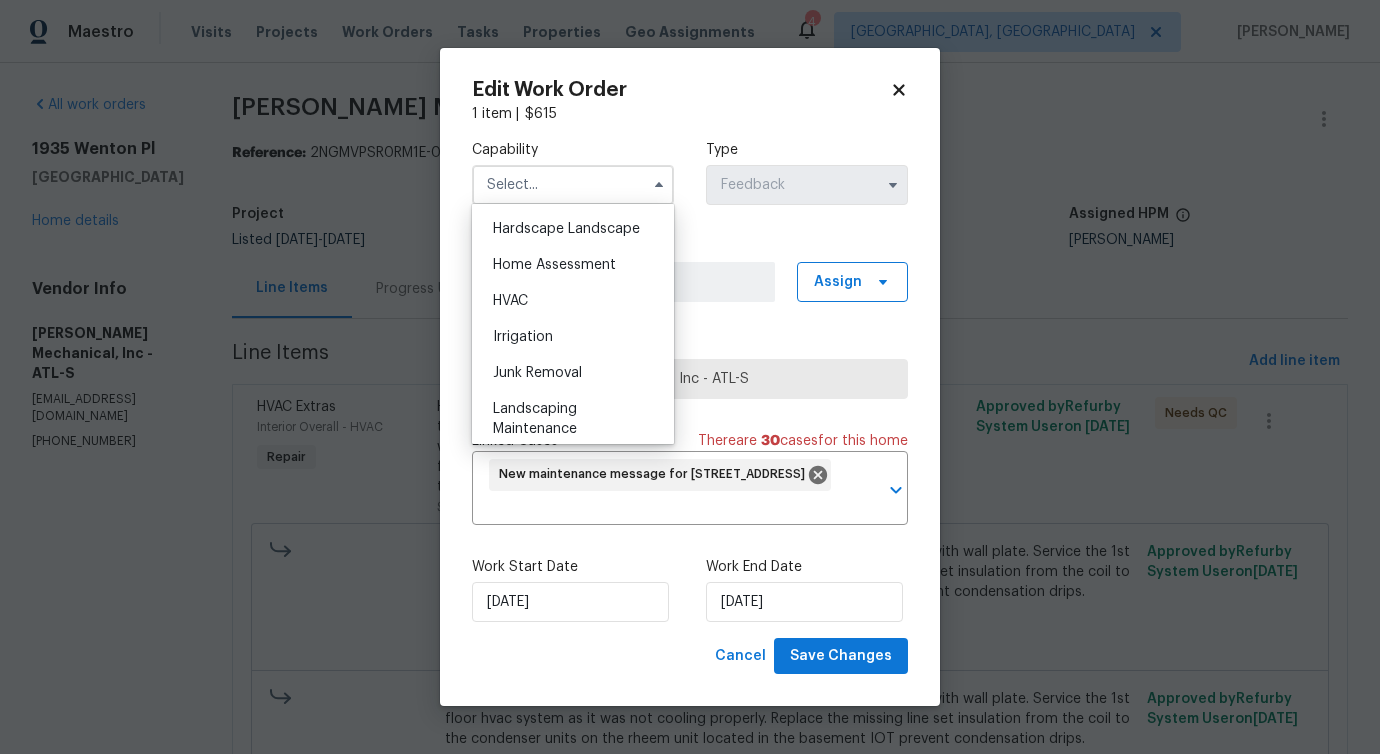 scroll, scrollTop: 1144, scrollLeft: 0, axis: vertical 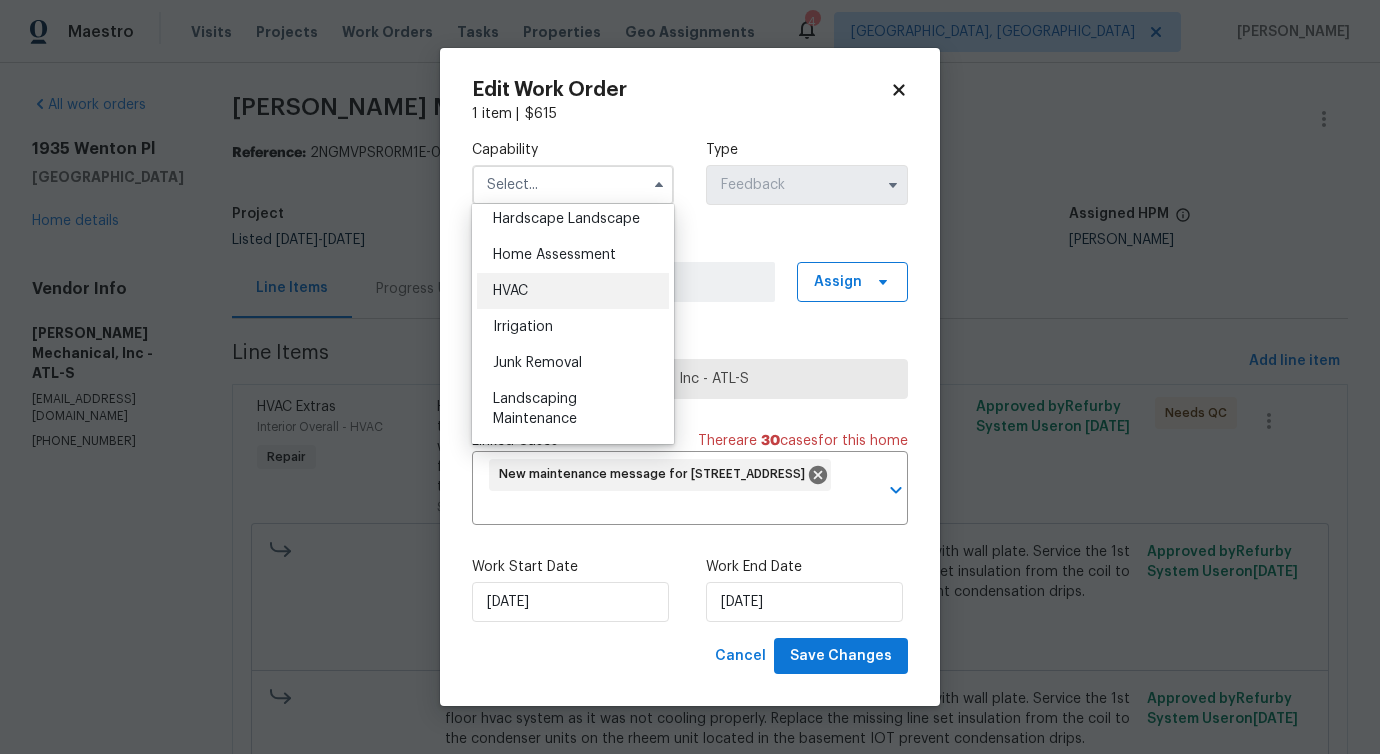 click on "HVAC" at bounding box center (573, 291) 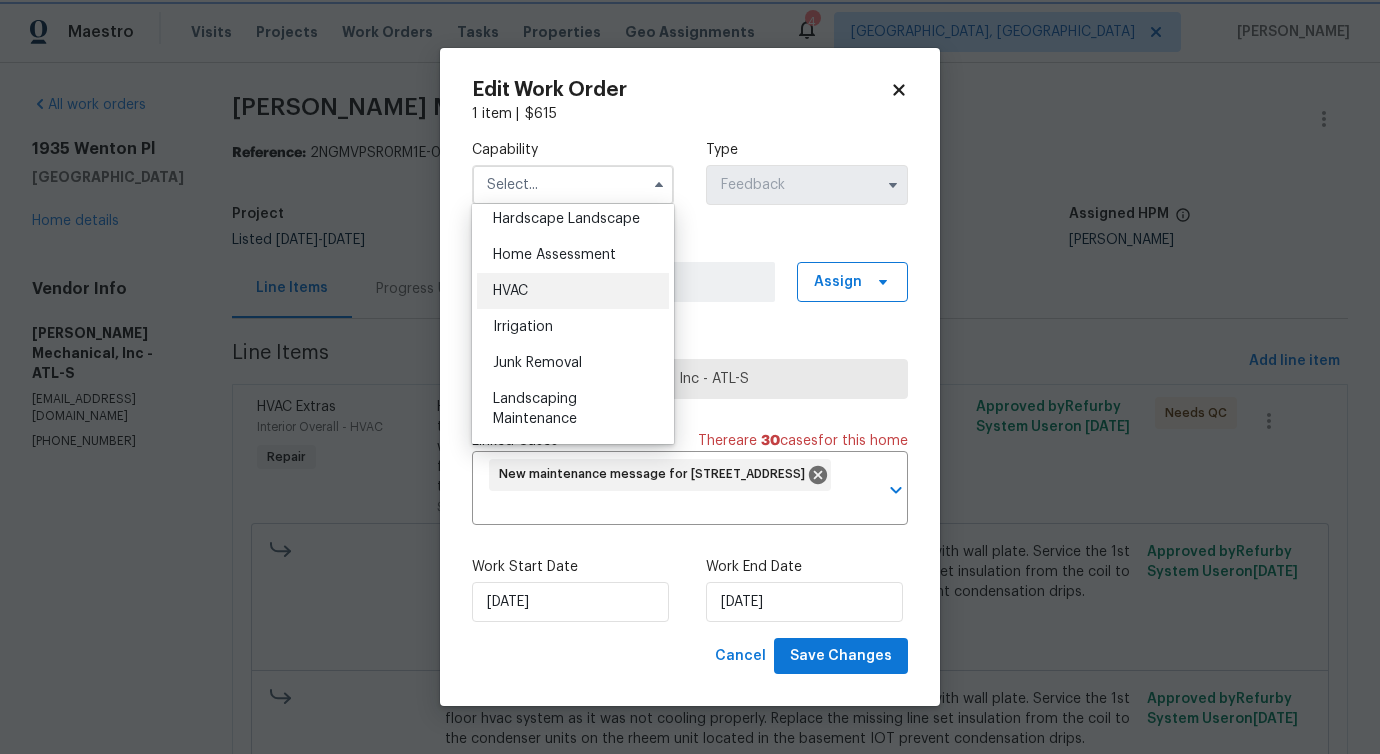 type on "HVAC" 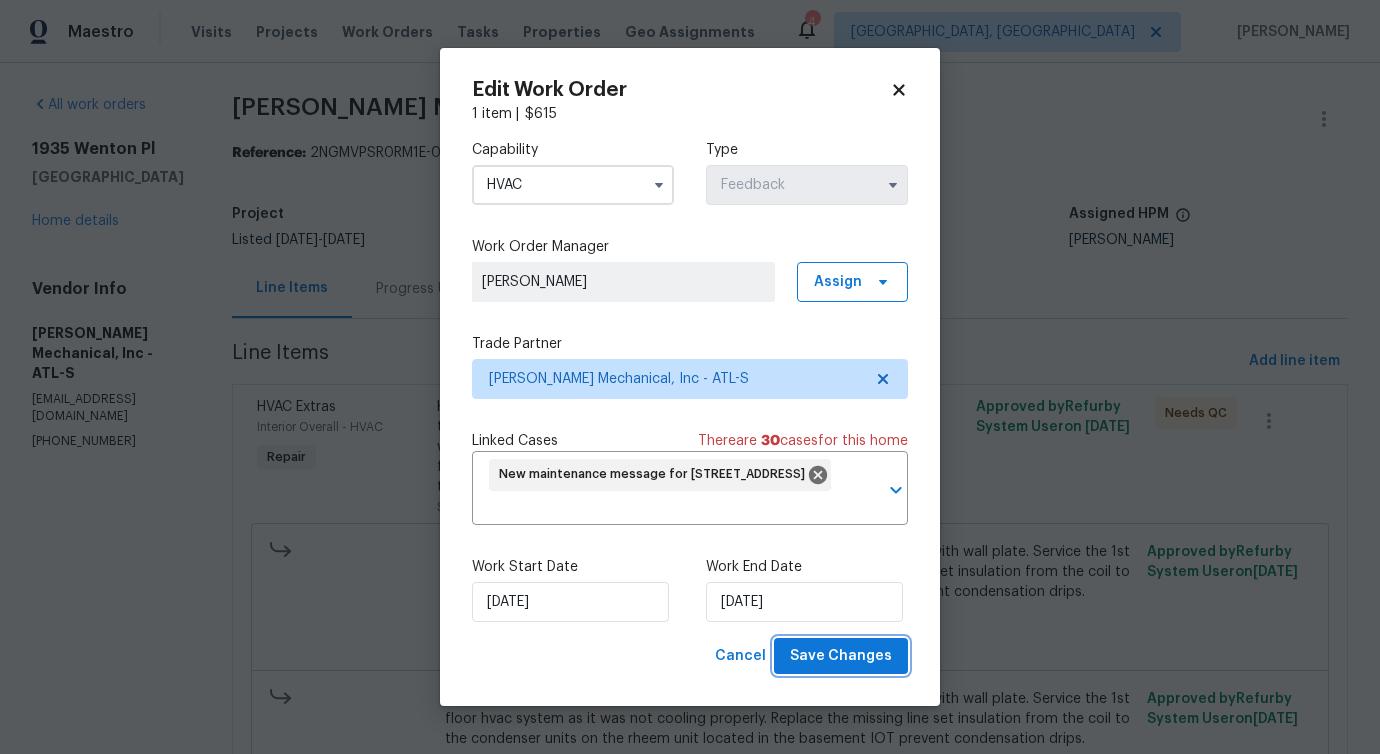 click on "Save Changes" at bounding box center (841, 656) 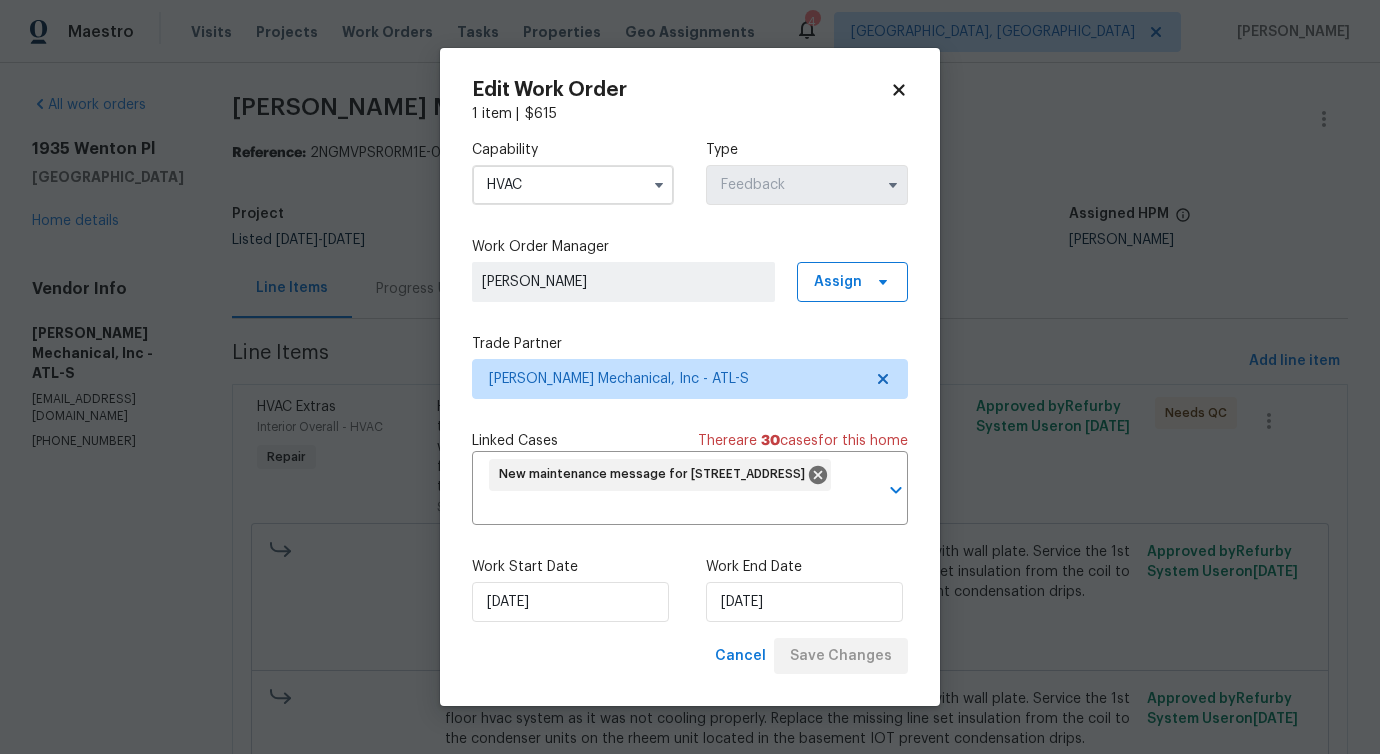 click on "Maestro Visits Projects Work Orders Tasks Properties Geo Assignments 4 Albuquerque, NM Pavithra Sekar All work orders 1935 Wenton Pl Lawrenceville, GA 30044 Home details Vendor Info JH Martin Mechanical, Inc - ATL-S service@jhmartinmechanical.com (770) 696-5947 JH Martin Mechanical, Inc - ATL-S Needs QC Reference:   2NGMVPSR0RM1E-01c90676e Project Listed   7/8/2025  -  7/16/2025 Work Order Timeline 7/9/2025  -  7/10/2025 Total Budget $615.00 Assigned HPM Scott Smathers Line Items Progress Updates Attachments Invoices Line Items Add line item HVAC Extras Interior Overall - HVAC Repair HVAC systems.
Replace the 2nd floor thermostat, install new thermostat with wall plate.
Service the 1st floor hvac system as it was not cooling properly.
Replace the missing line set insulation from the coil to the condenser units on the rheem unit located in the basement IOT prevent condensation drips. $615.00   25 Approved by  Refurby System User  on   7/16/2025 Needs QC $75.00 Reason:  . Approved by  Refurby System User" at bounding box center [690, 377] 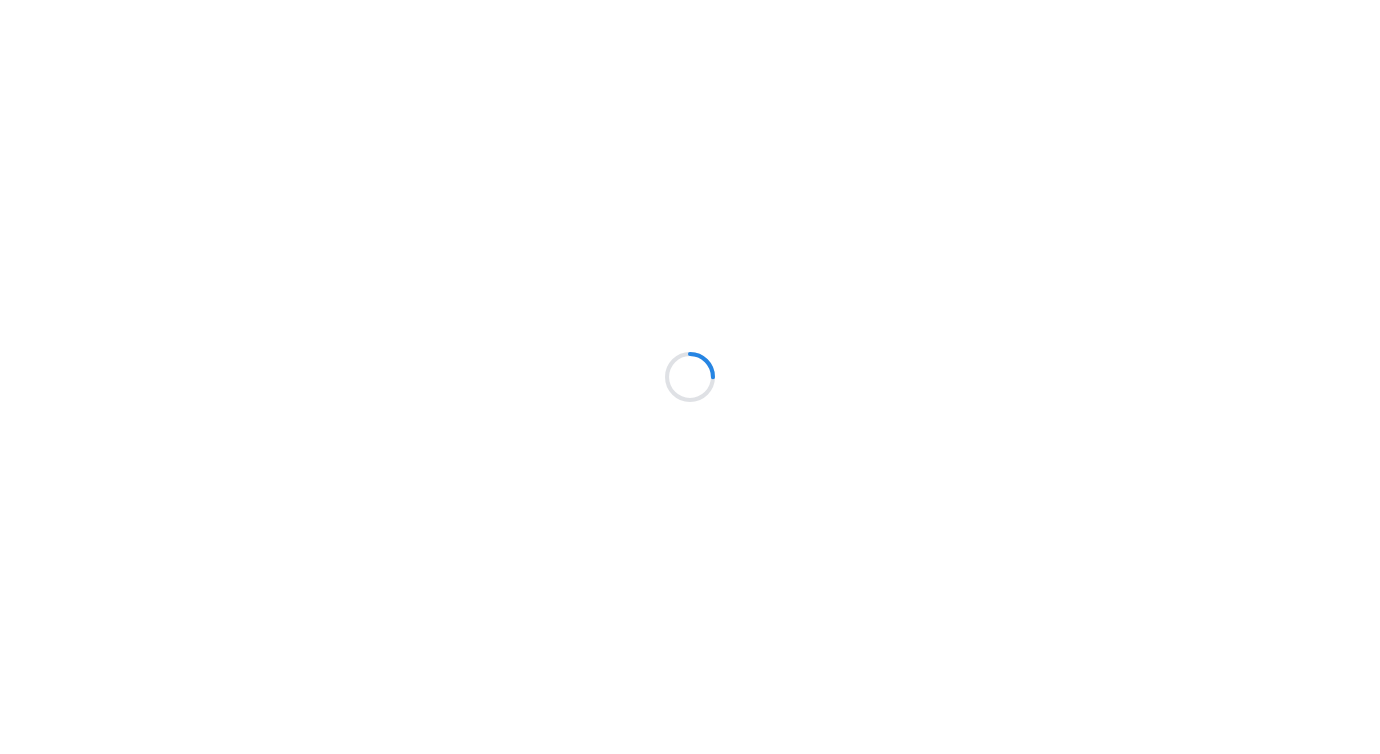 scroll, scrollTop: 0, scrollLeft: 0, axis: both 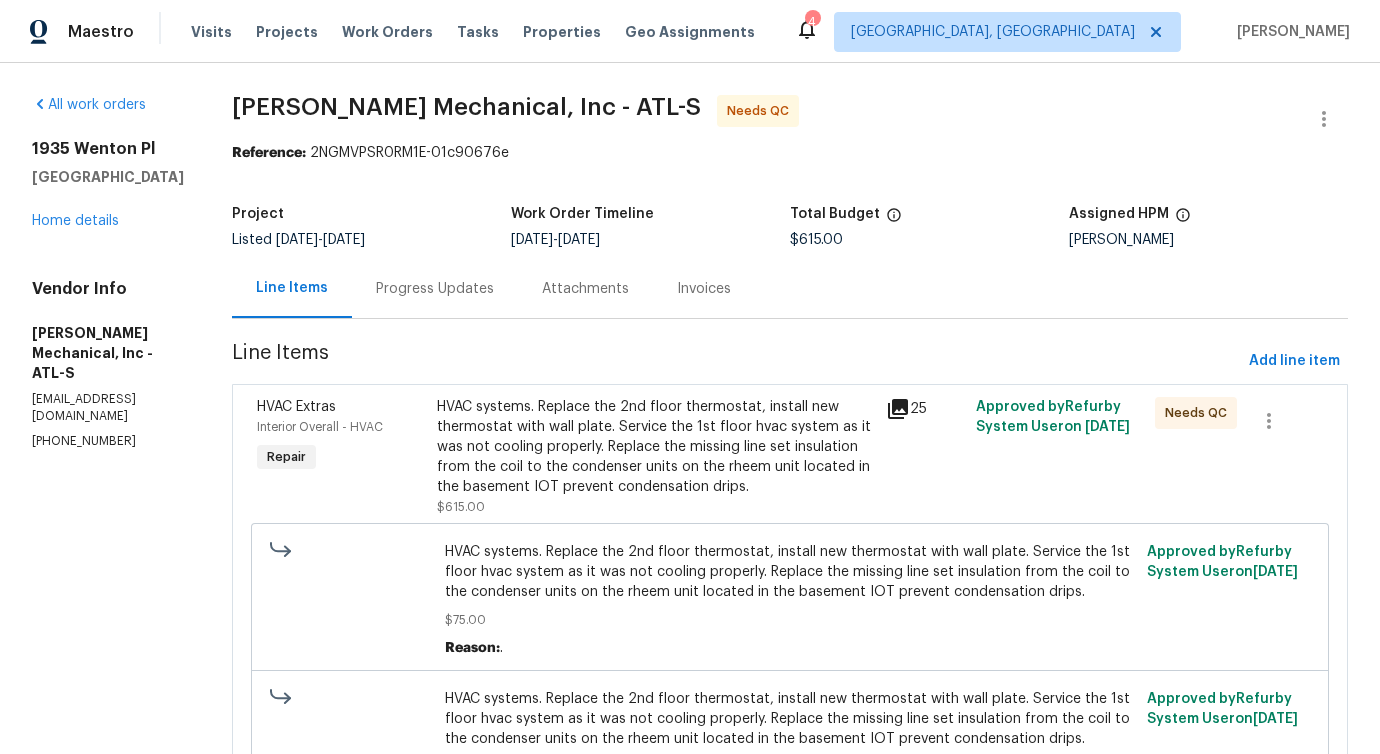 click on "HVAC systems.
Replace the 2nd floor thermostat, install new thermostat with wall plate.
Service the 1st floor hvac system as it was not cooling properly.
Replace the missing line set insulation from the coil to the condenser units on the rheem unit located in the basement IOT prevent condensation drips." at bounding box center (655, 447) 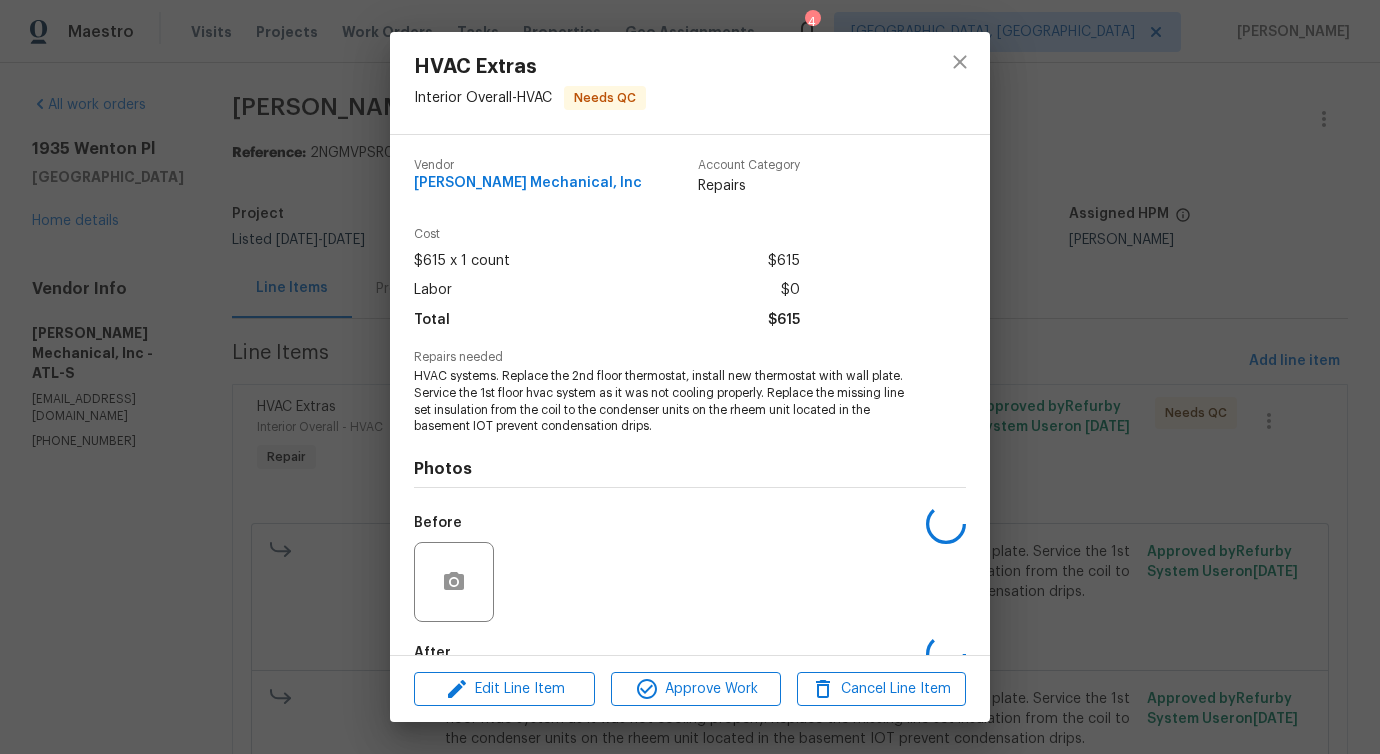 scroll, scrollTop: 117, scrollLeft: 0, axis: vertical 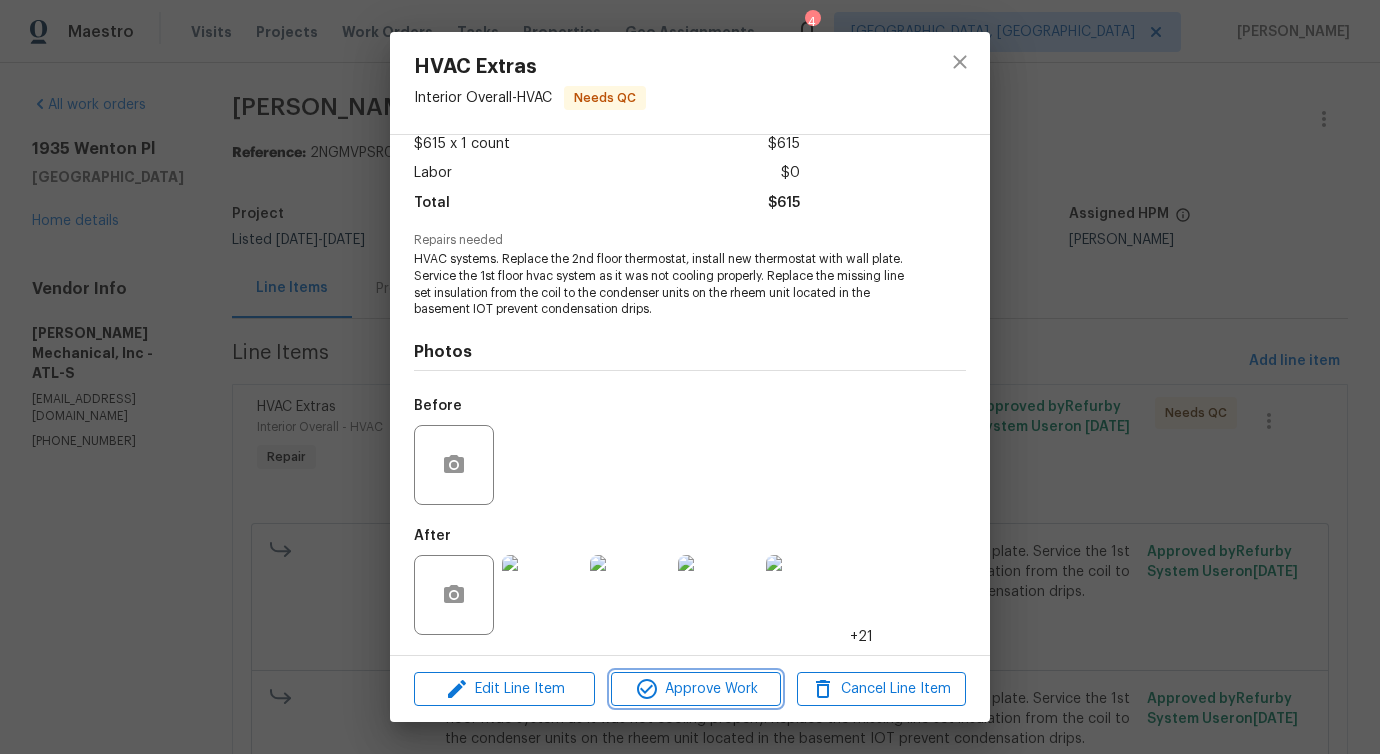 click on "Approve Work" at bounding box center (695, 689) 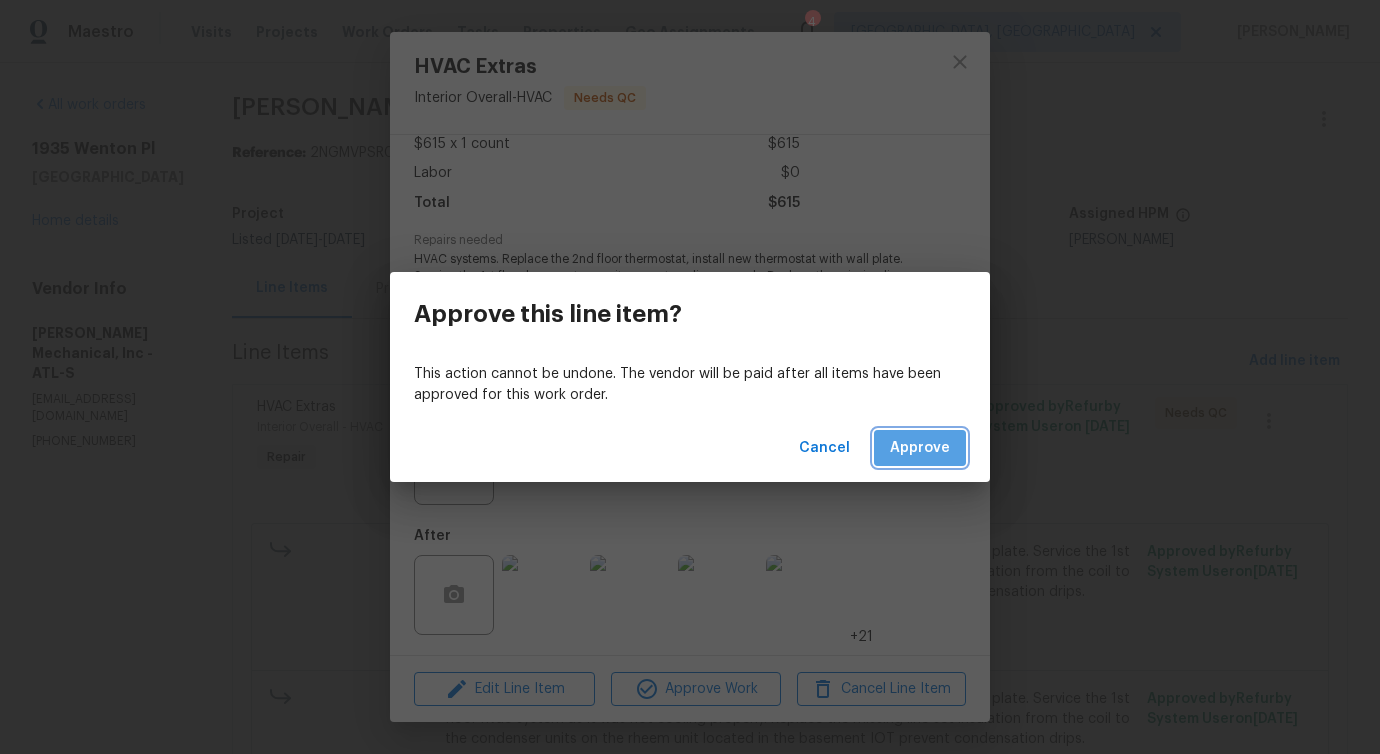 click on "Approve" at bounding box center [920, 448] 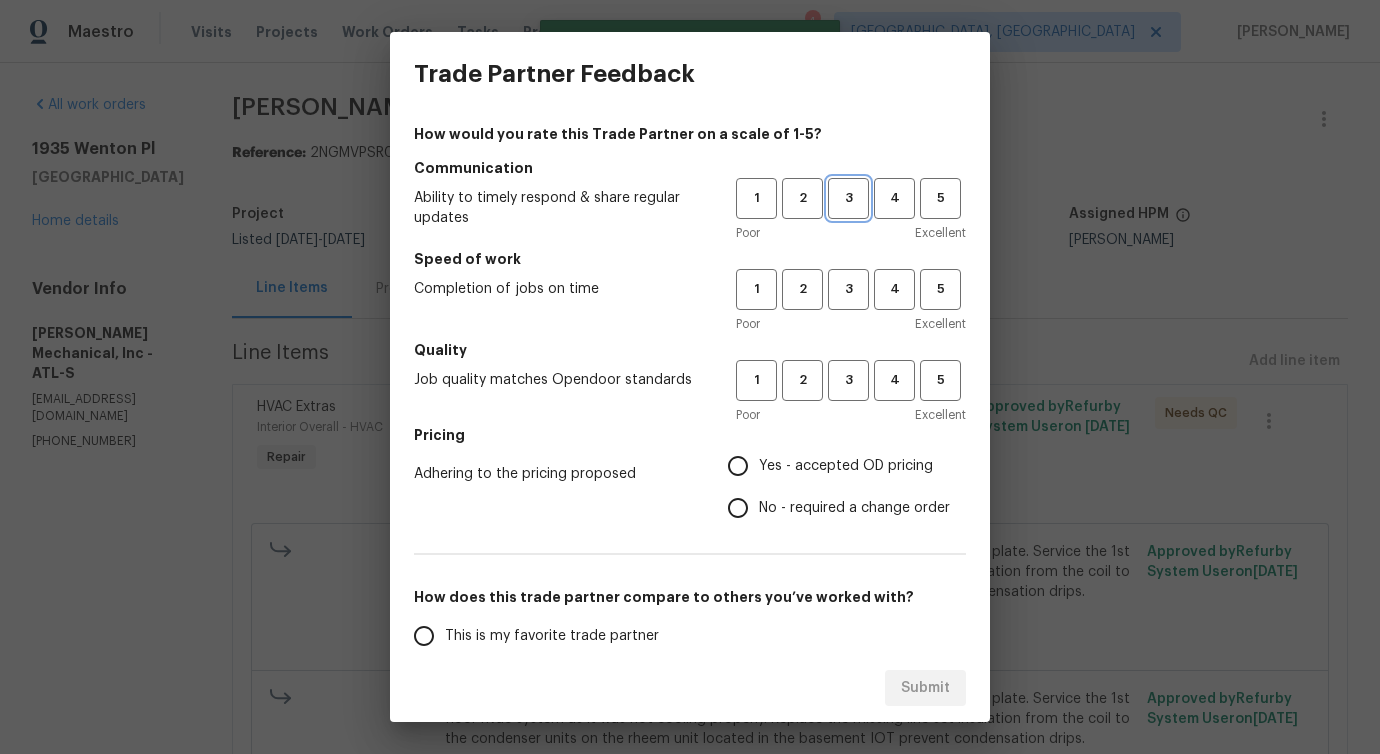 click on "3" at bounding box center [848, 198] 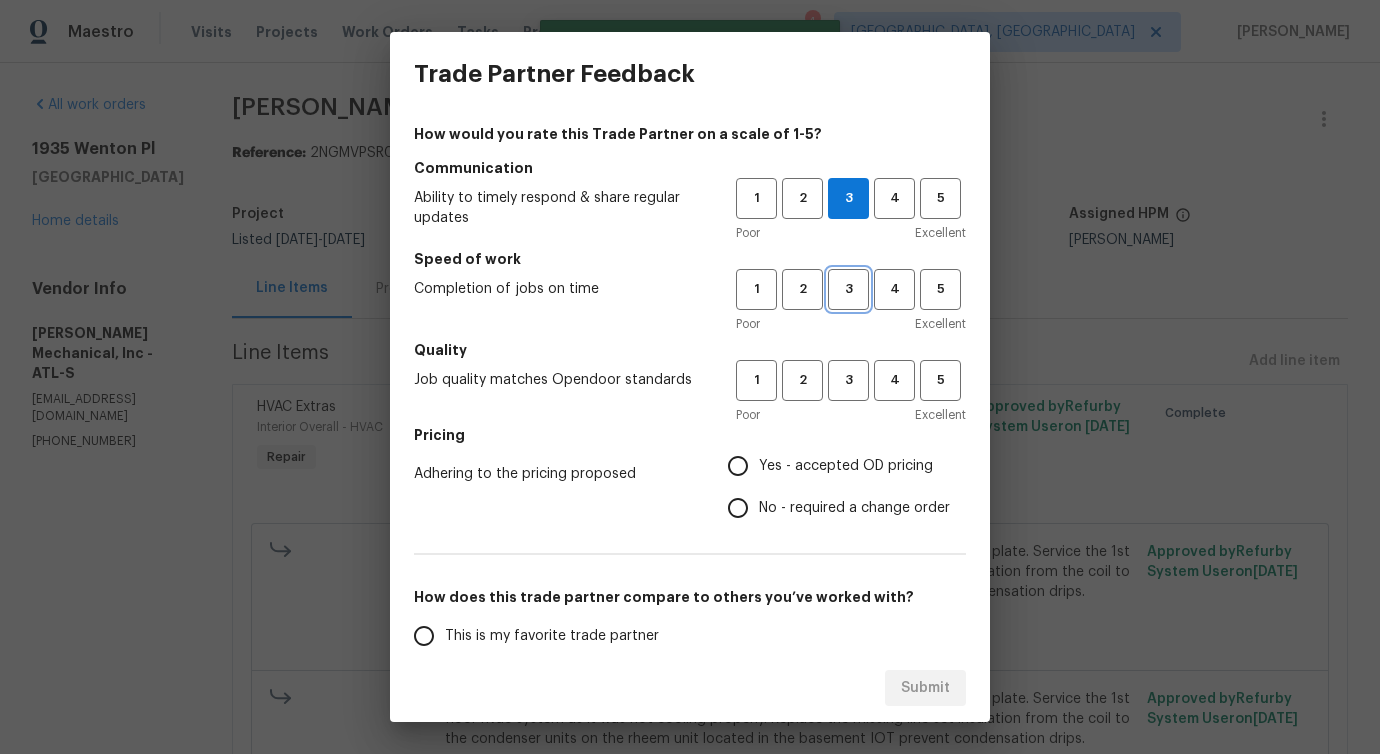 click on "3" at bounding box center [848, 289] 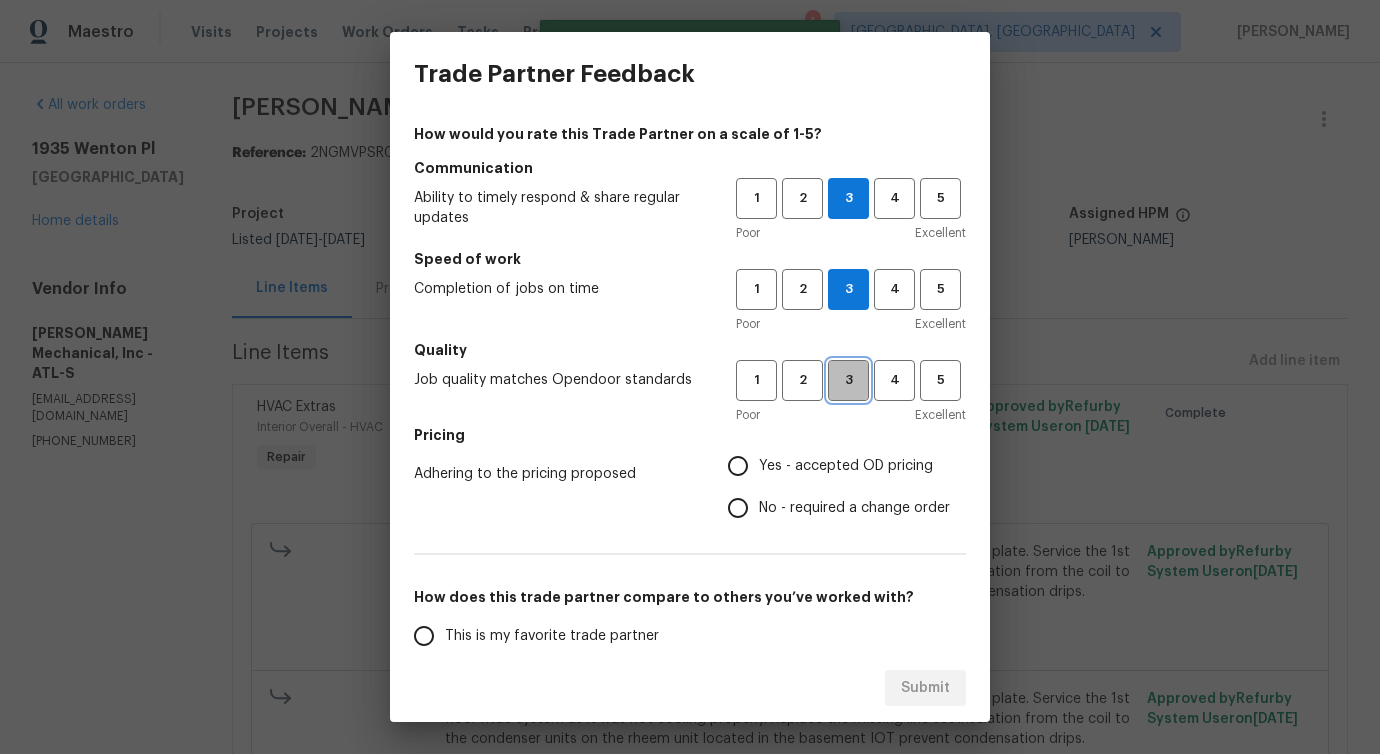 click on "3" at bounding box center [848, 380] 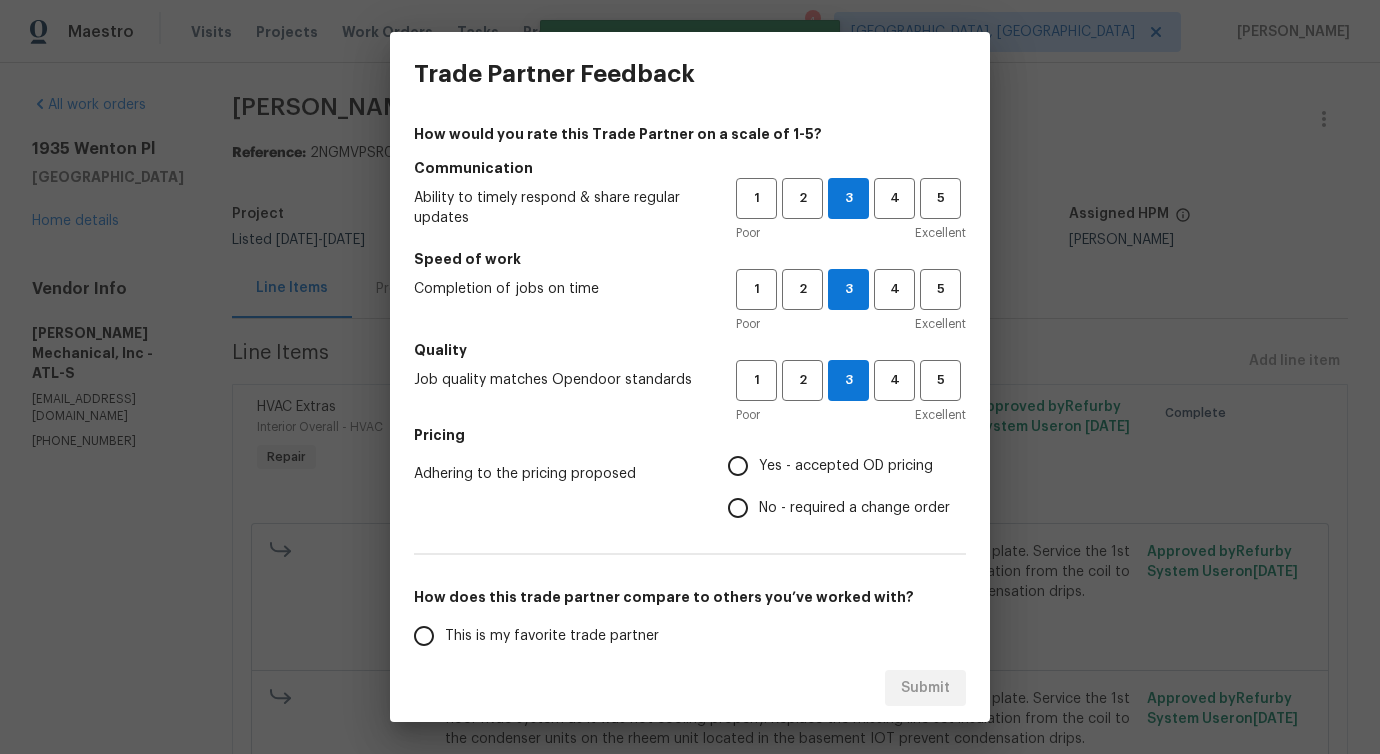 click on "No - required a change order" at bounding box center (854, 508) 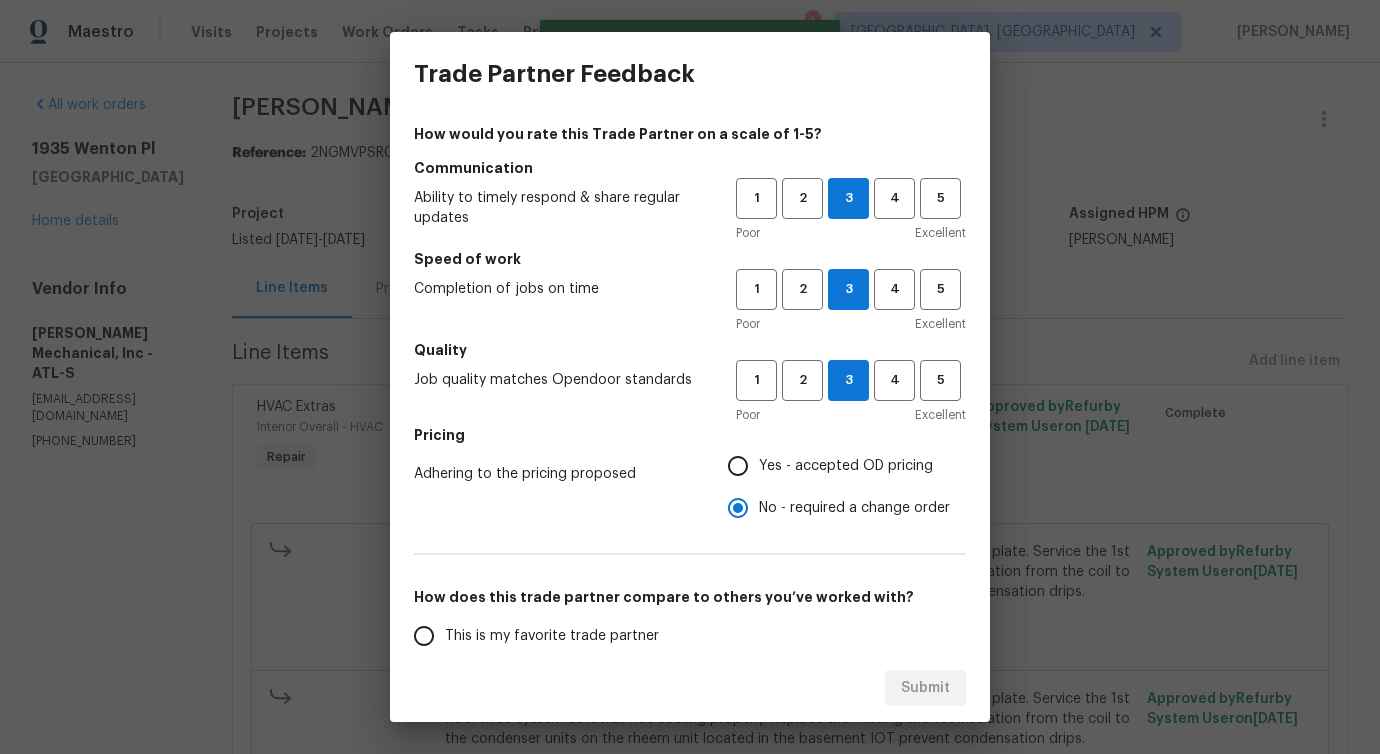 scroll, scrollTop: 261, scrollLeft: 0, axis: vertical 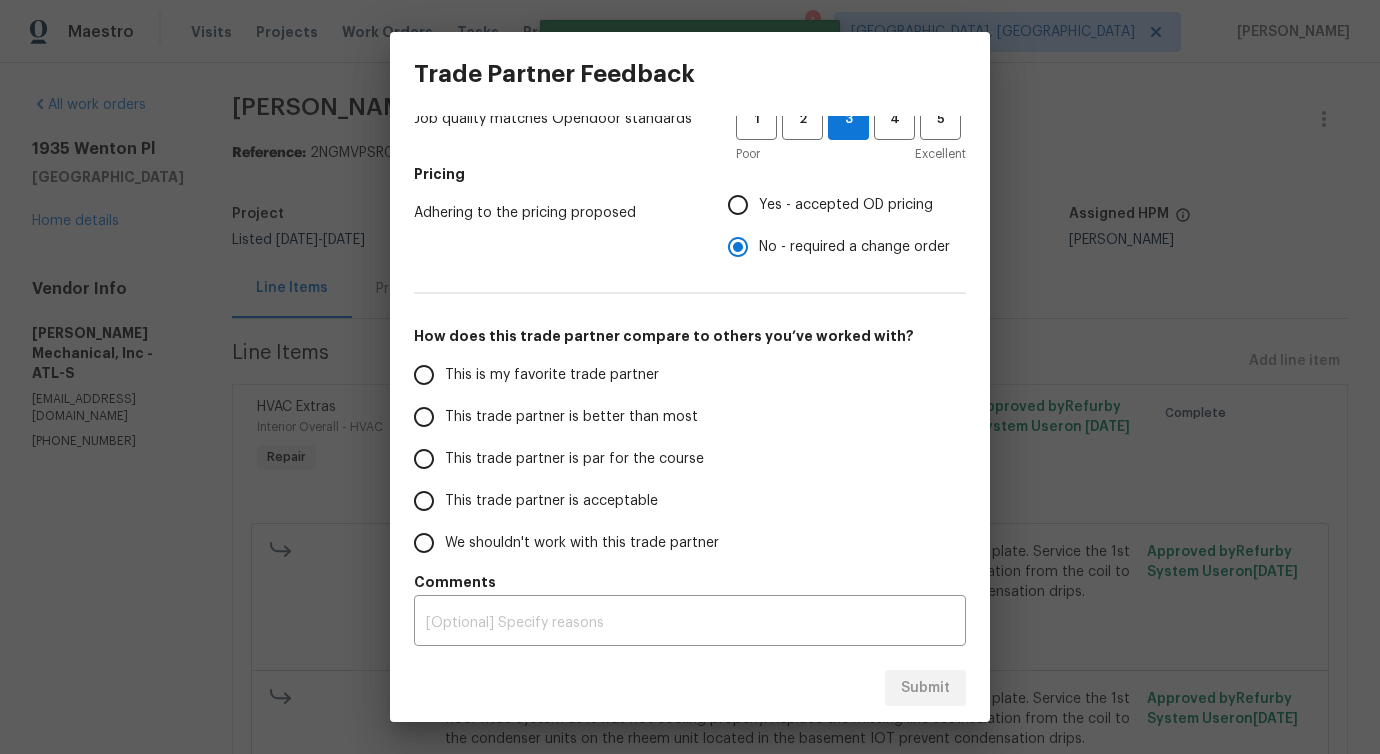 click on "This trade partner is better than most" at bounding box center (571, 417) 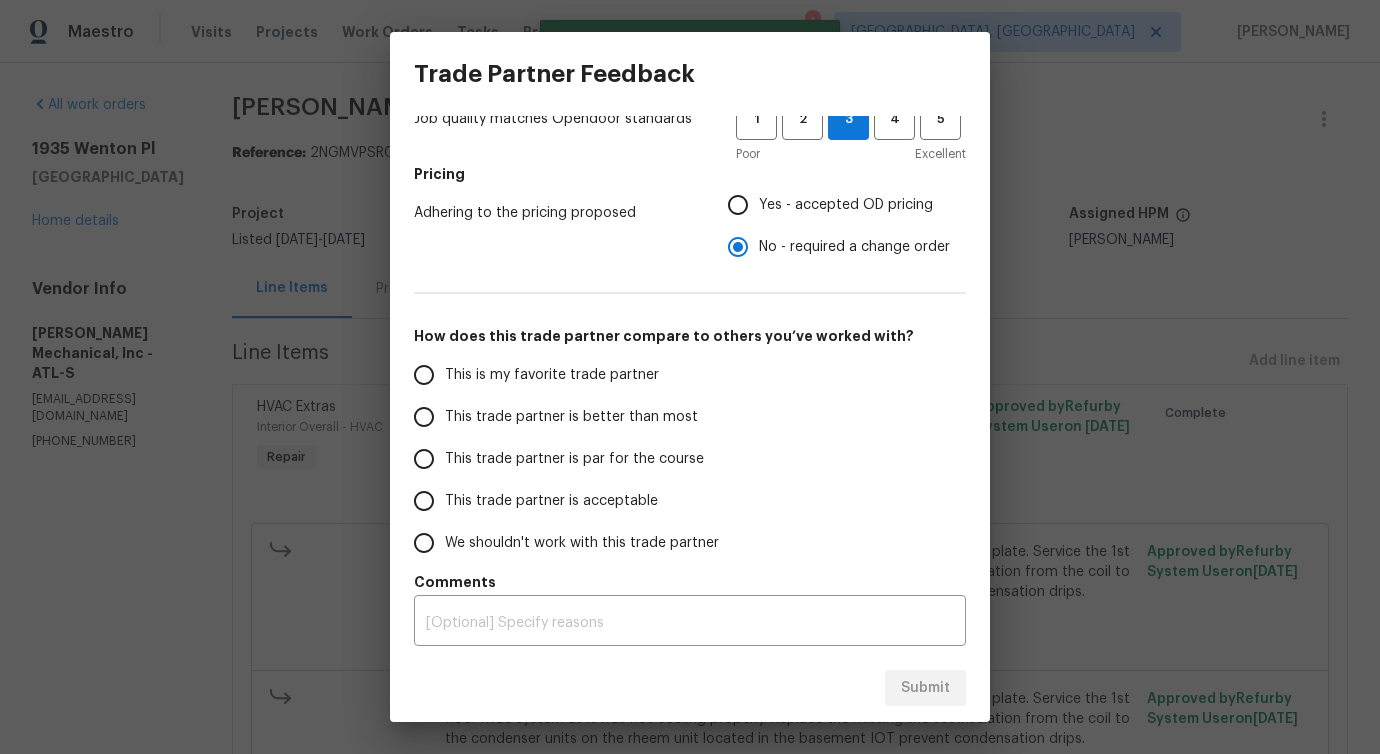 click on "This trade partner is better than most" at bounding box center (424, 417) 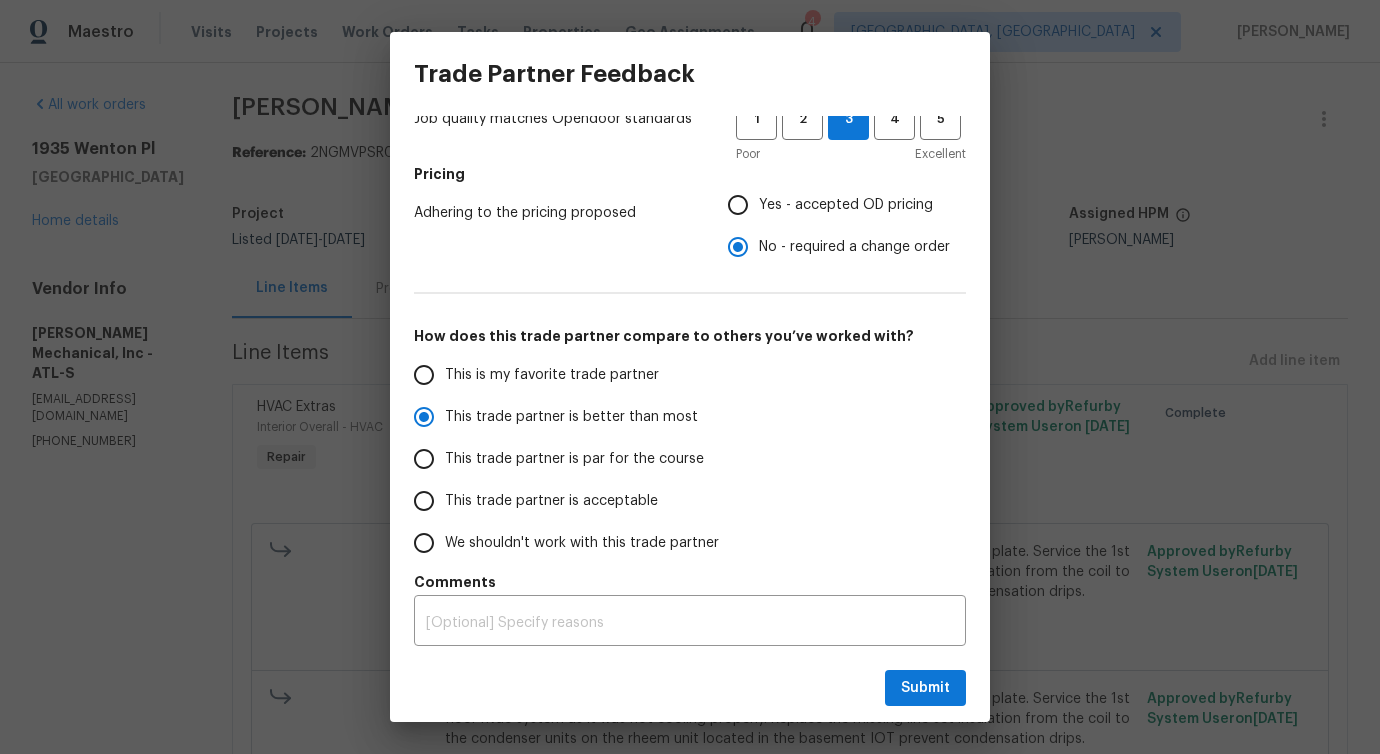 scroll, scrollTop: 0, scrollLeft: 0, axis: both 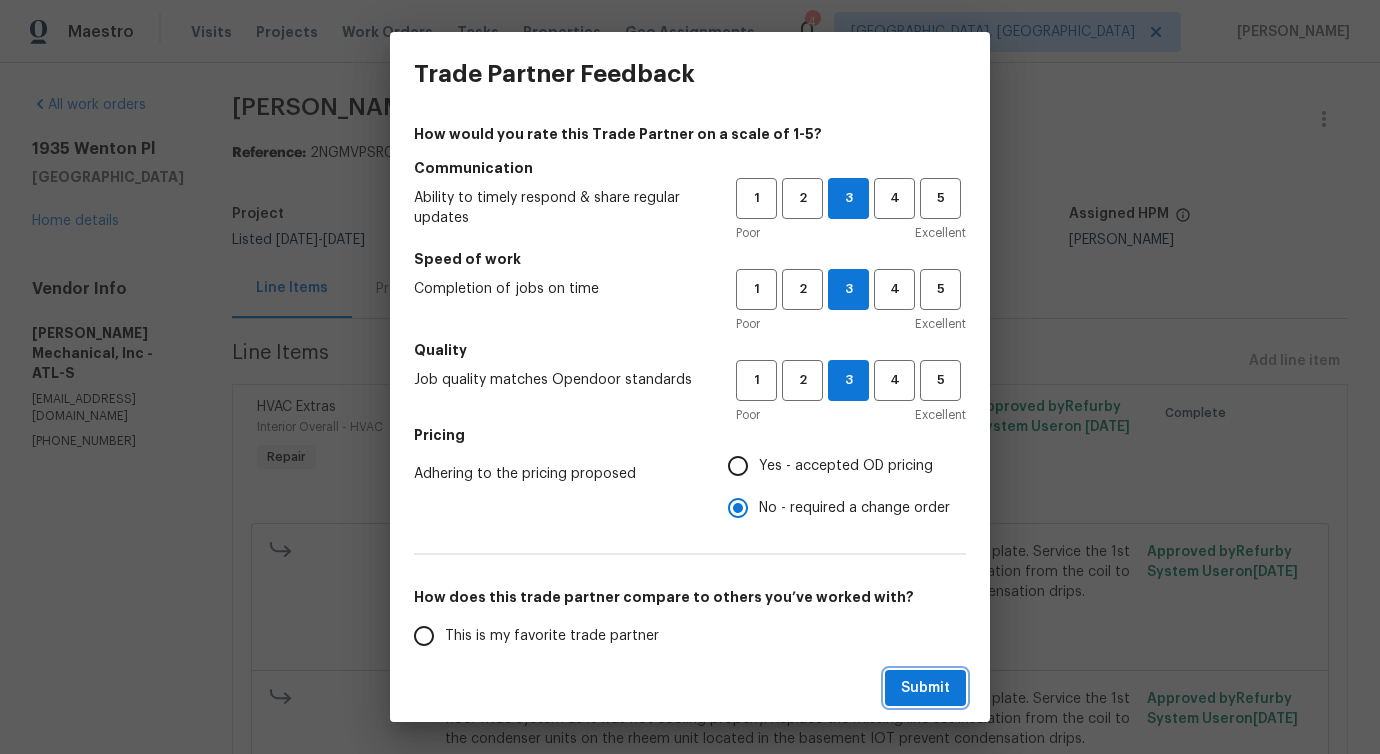 click on "Submit" at bounding box center [925, 688] 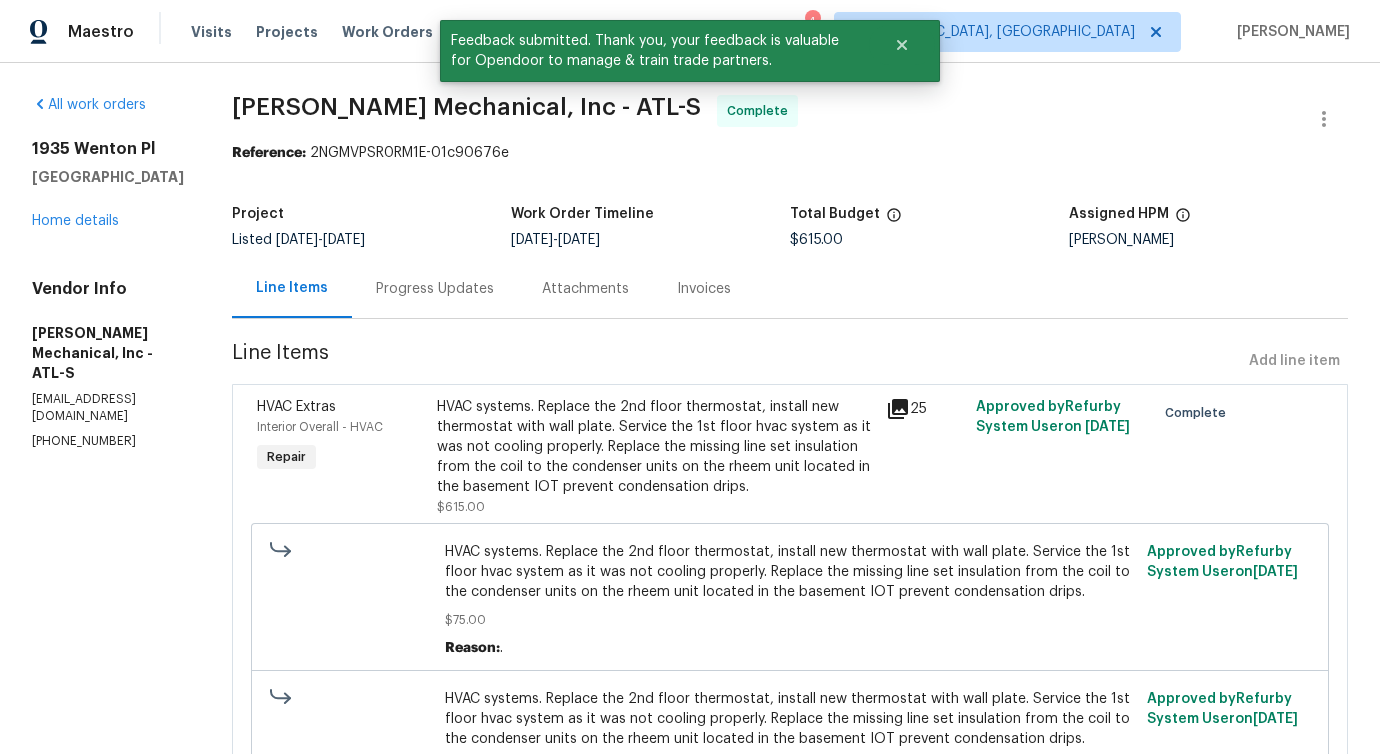 click on "Progress Updates" at bounding box center (435, 289) 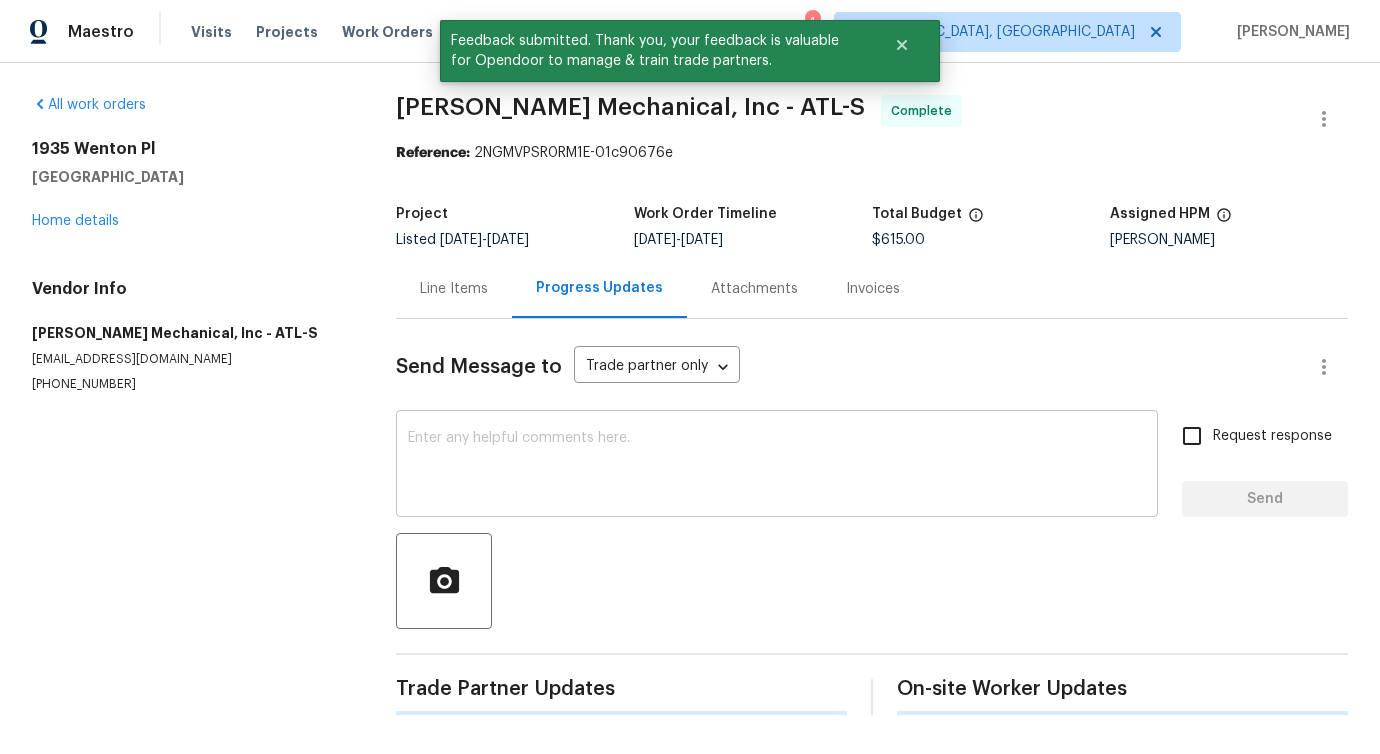click at bounding box center (777, 466) 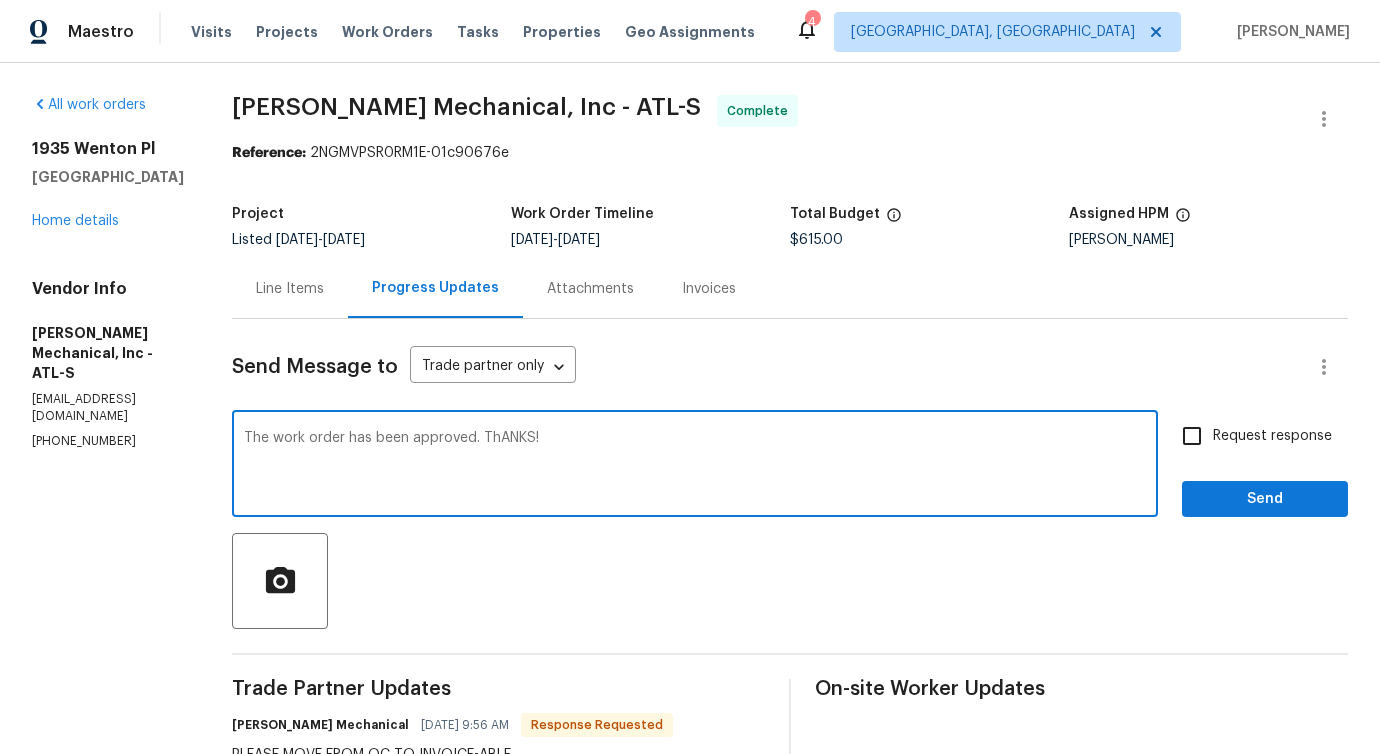 click on "The work order has been approved. ThANKS!" at bounding box center (695, 466) 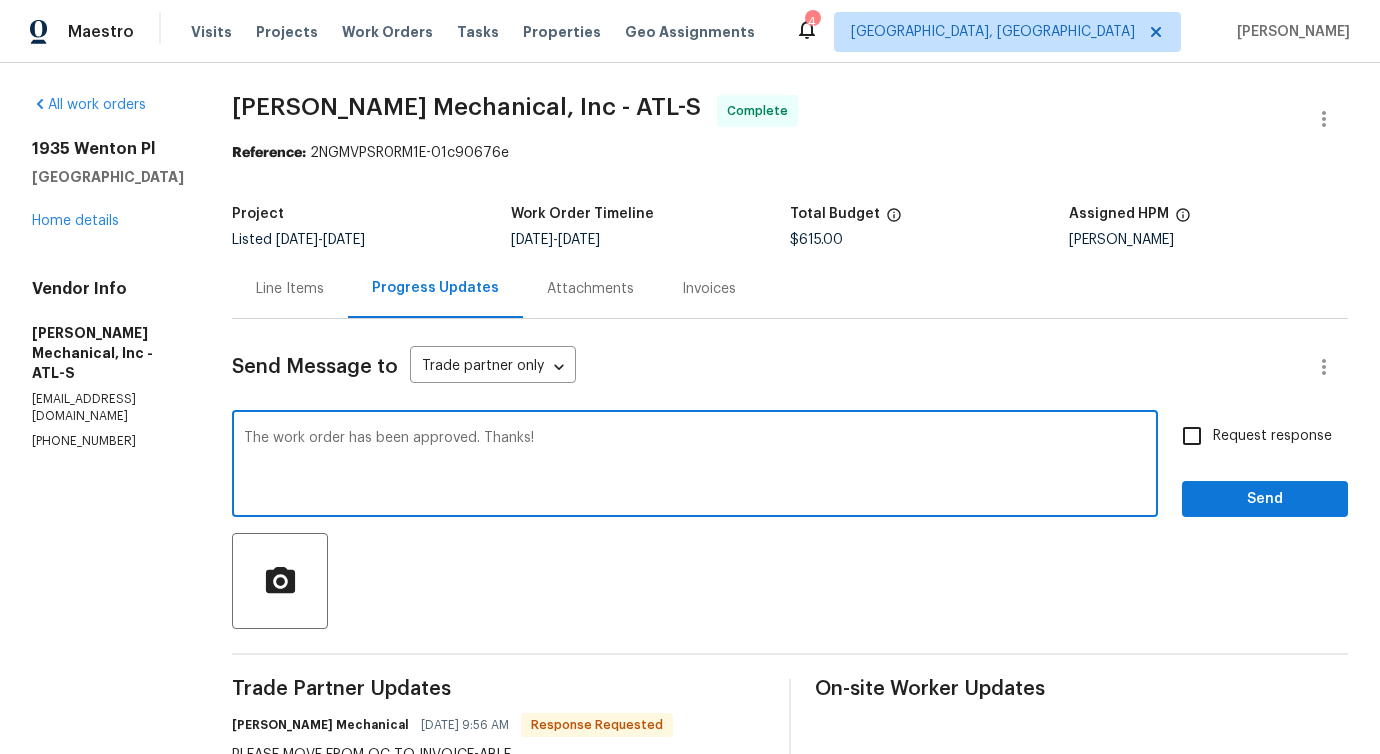 type on "The work order has been approved. Thanks!" 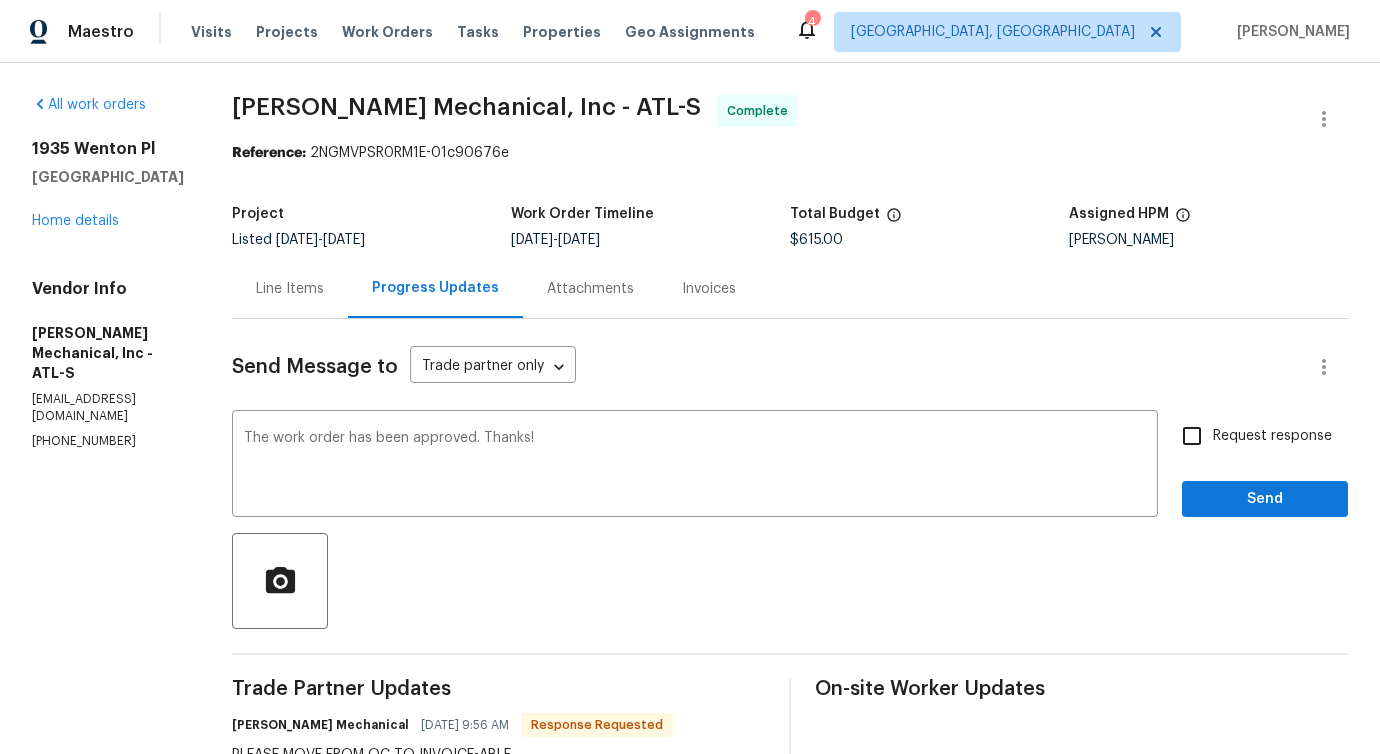 click on "Request response Send" at bounding box center [1265, 466] 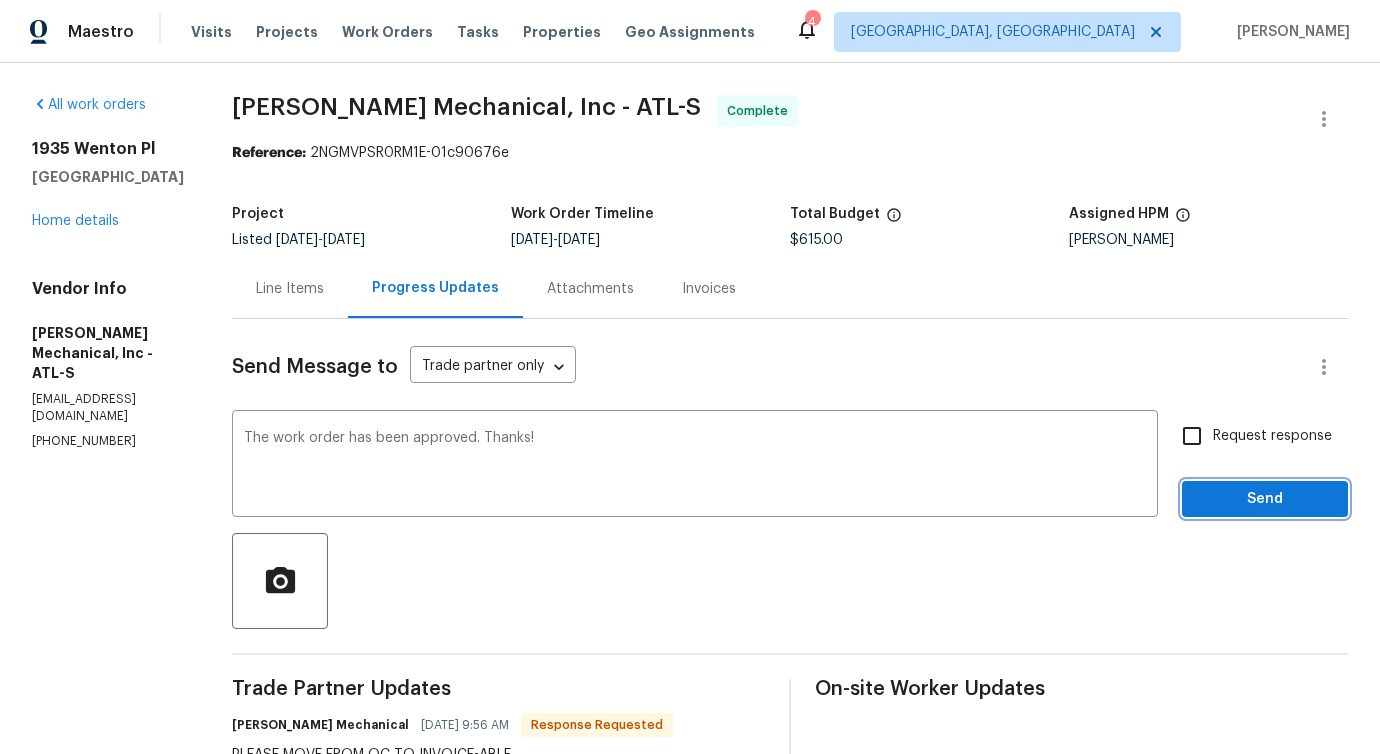 click on "Send" at bounding box center [1265, 499] 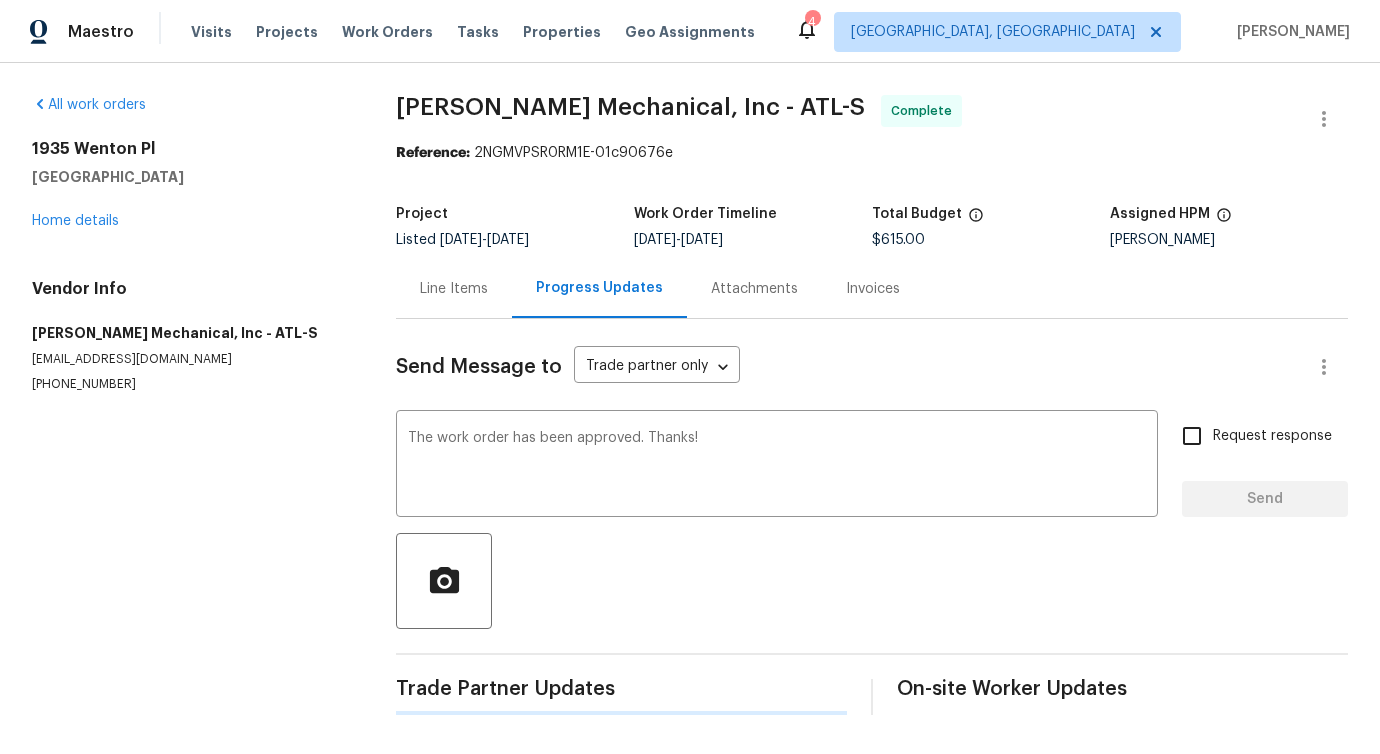 type 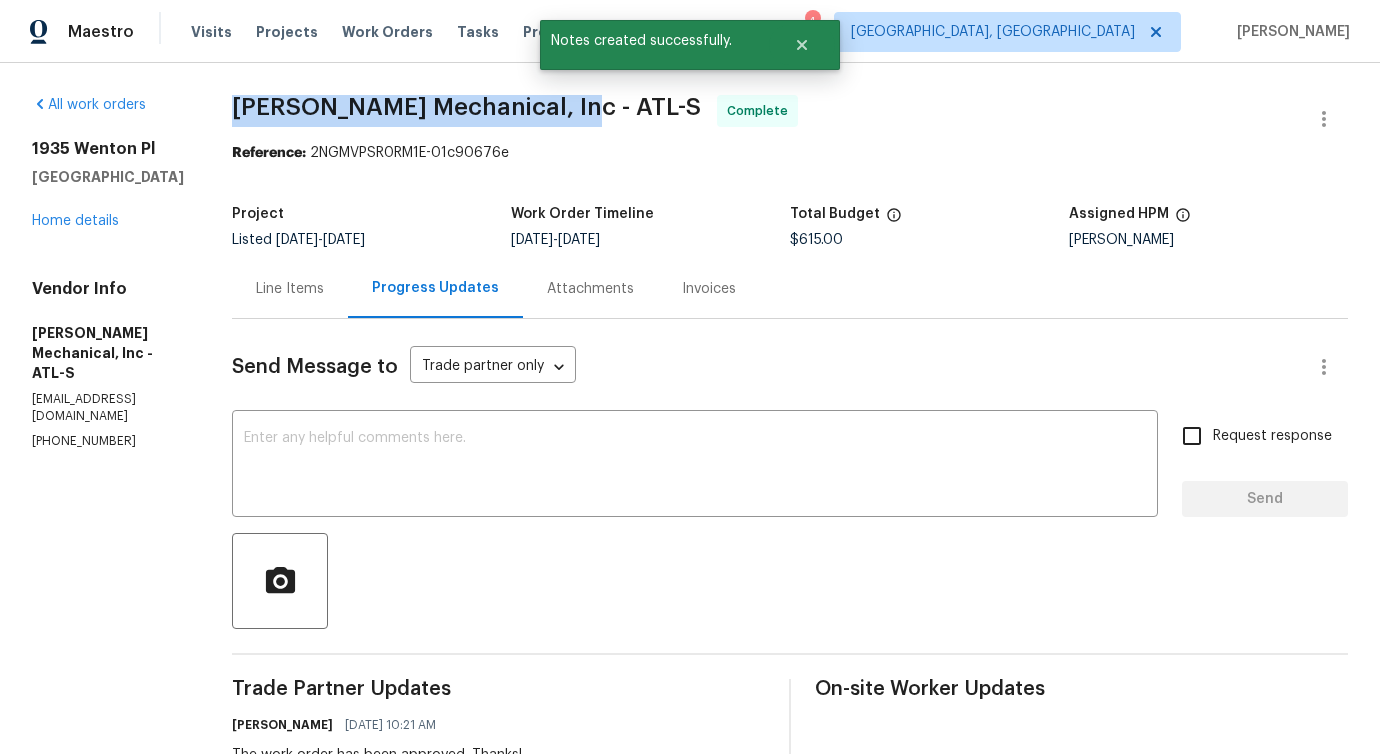 drag, startPoint x: 271, startPoint y: 103, endPoint x: 584, endPoint y: 110, distance: 313.07828 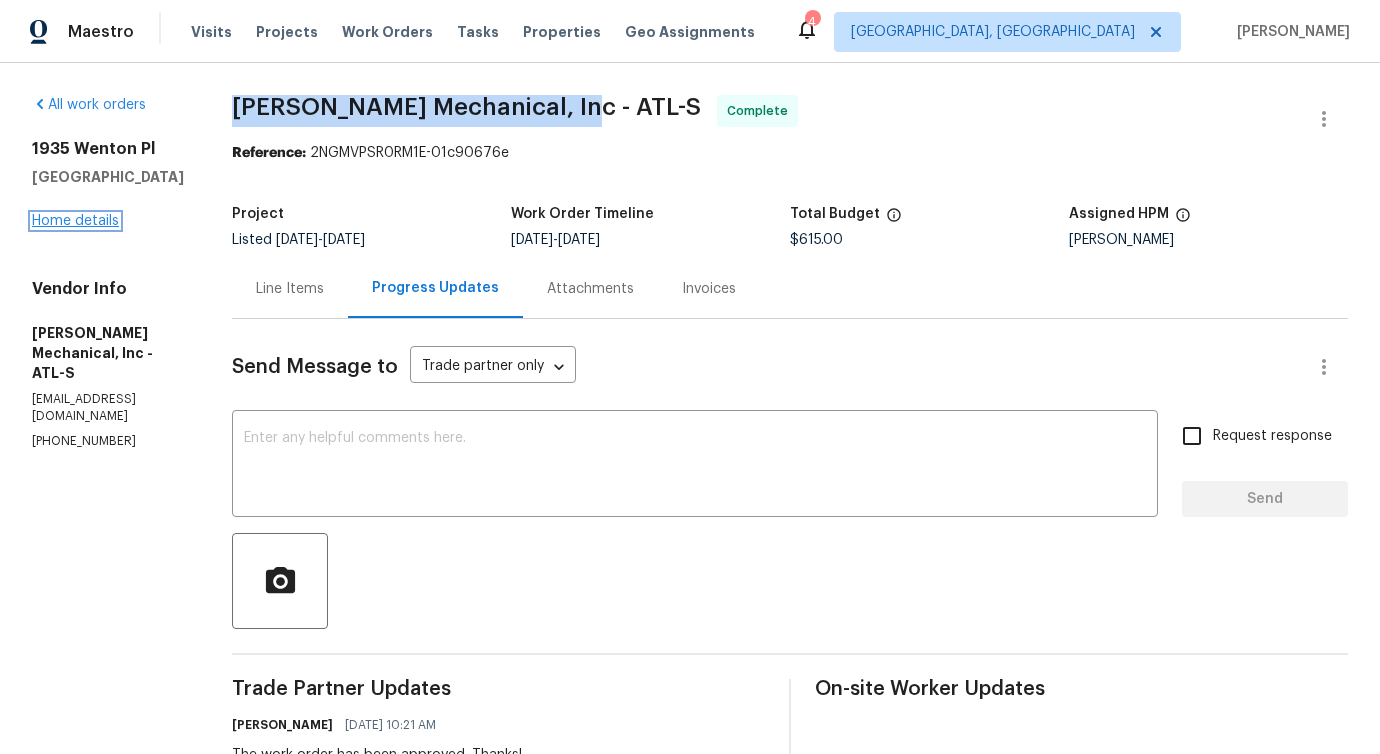 click on "Home details" at bounding box center [75, 221] 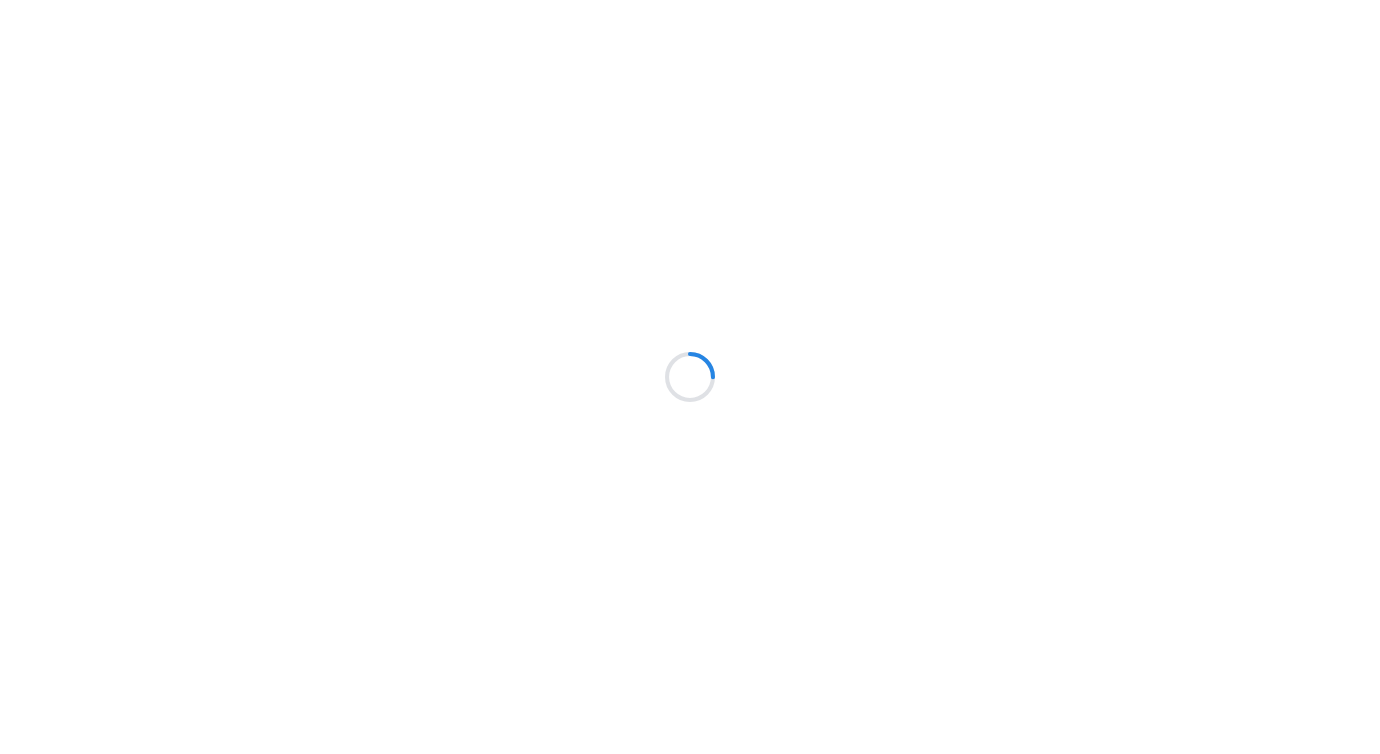 scroll, scrollTop: 0, scrollLeft: 0, axis: both 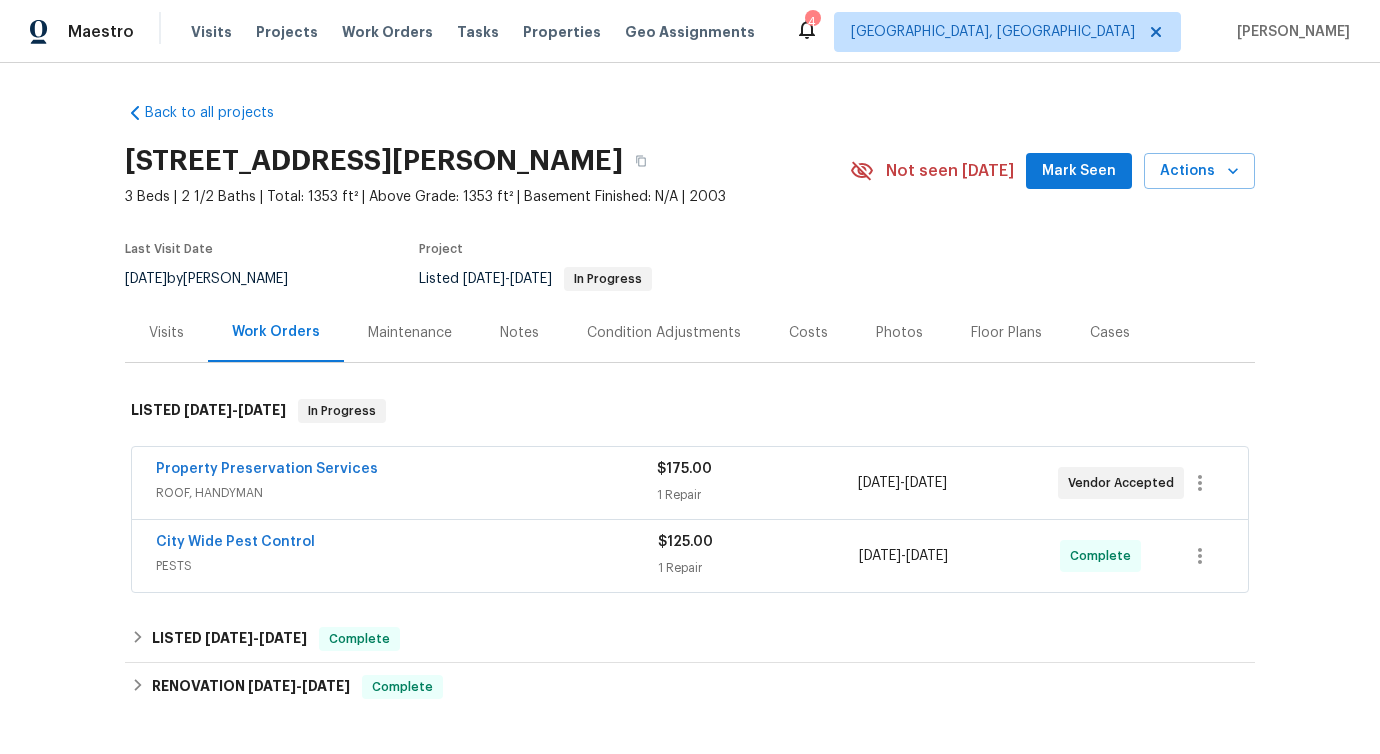 click on "Property Preservation Services" at bounding box center (267, 469) 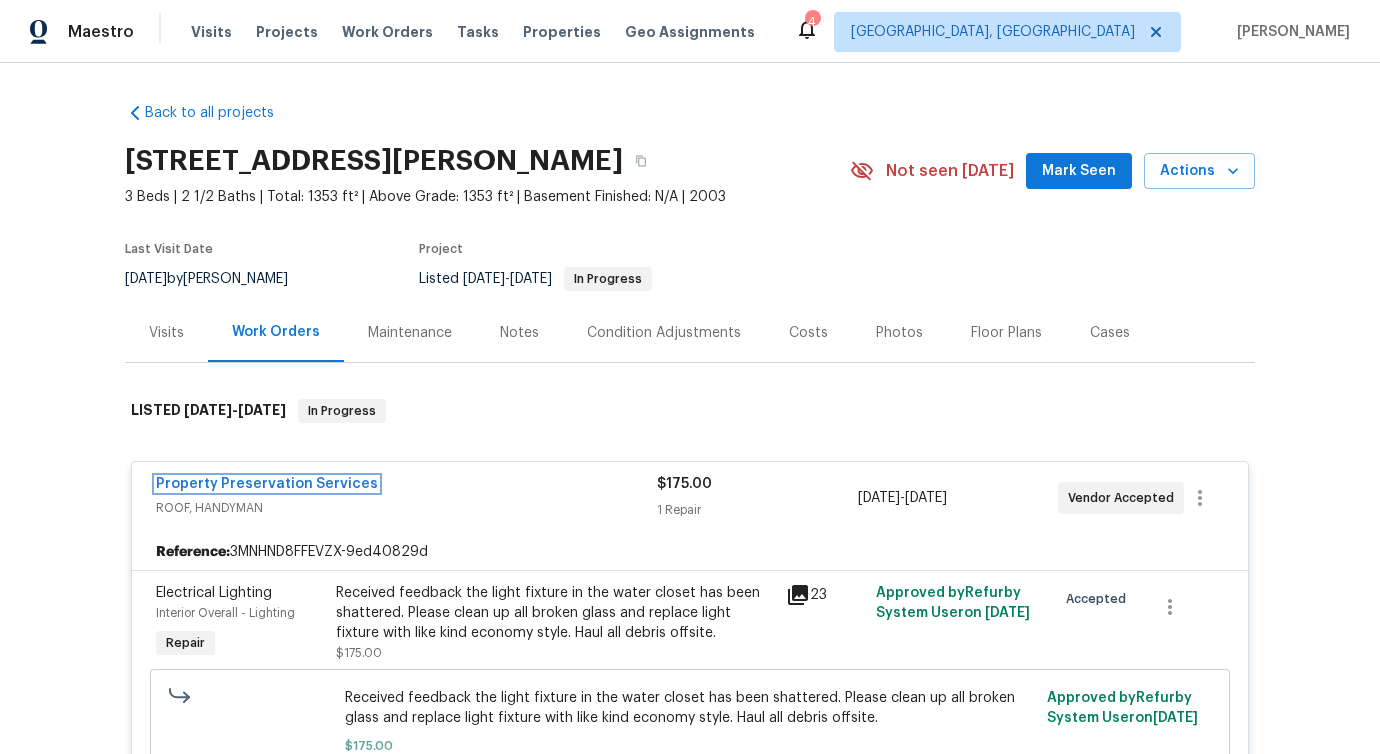 click on "Property Preservation Services" at bounding box center (267, 484) 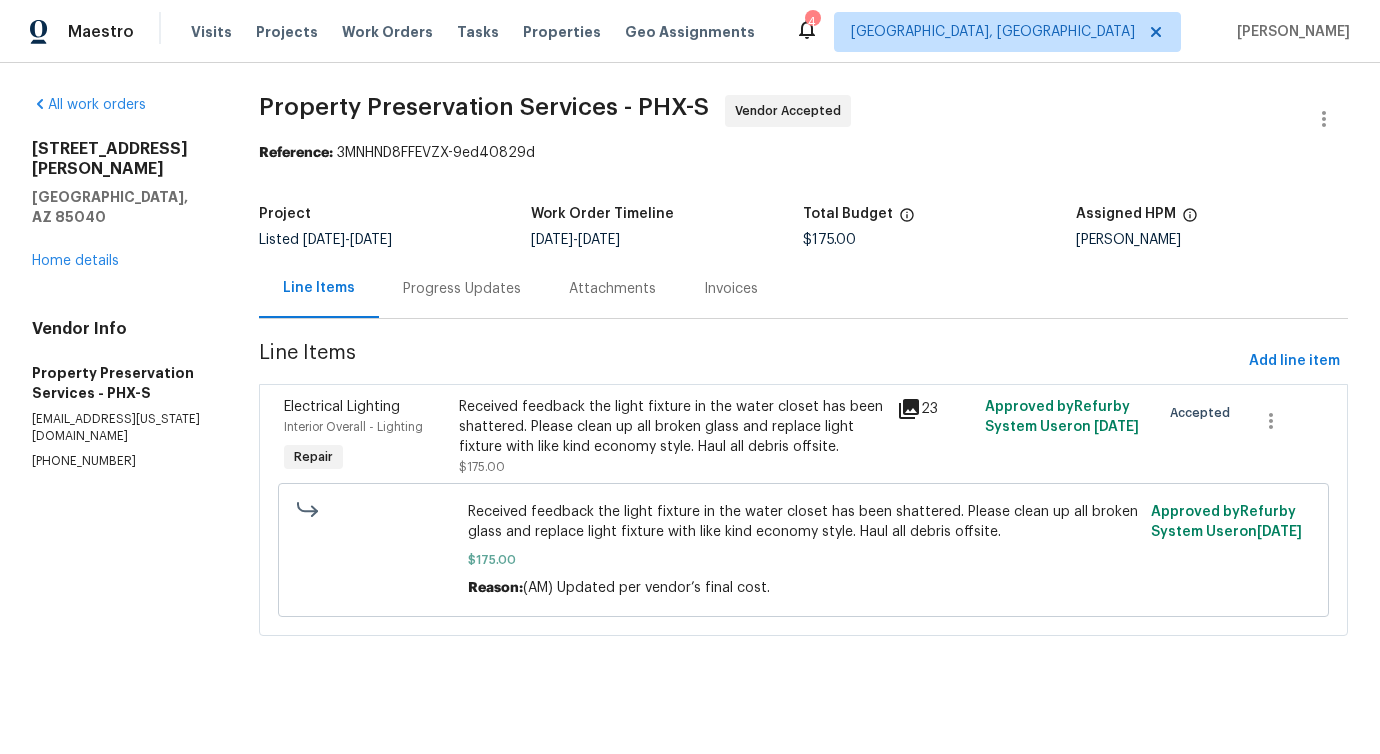 scroll, scrollTop: 0, scrollLeft: 0, axis: both 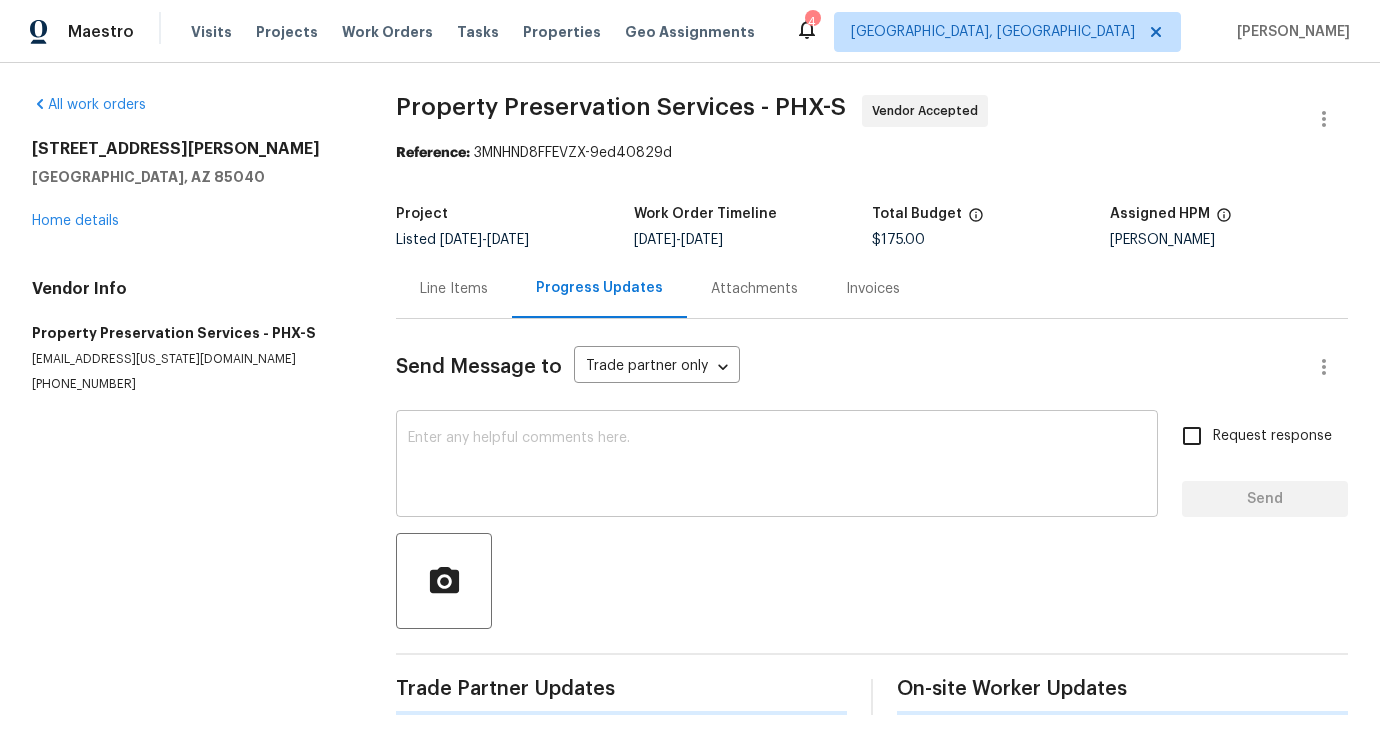 click at bounding box center [777, 466] 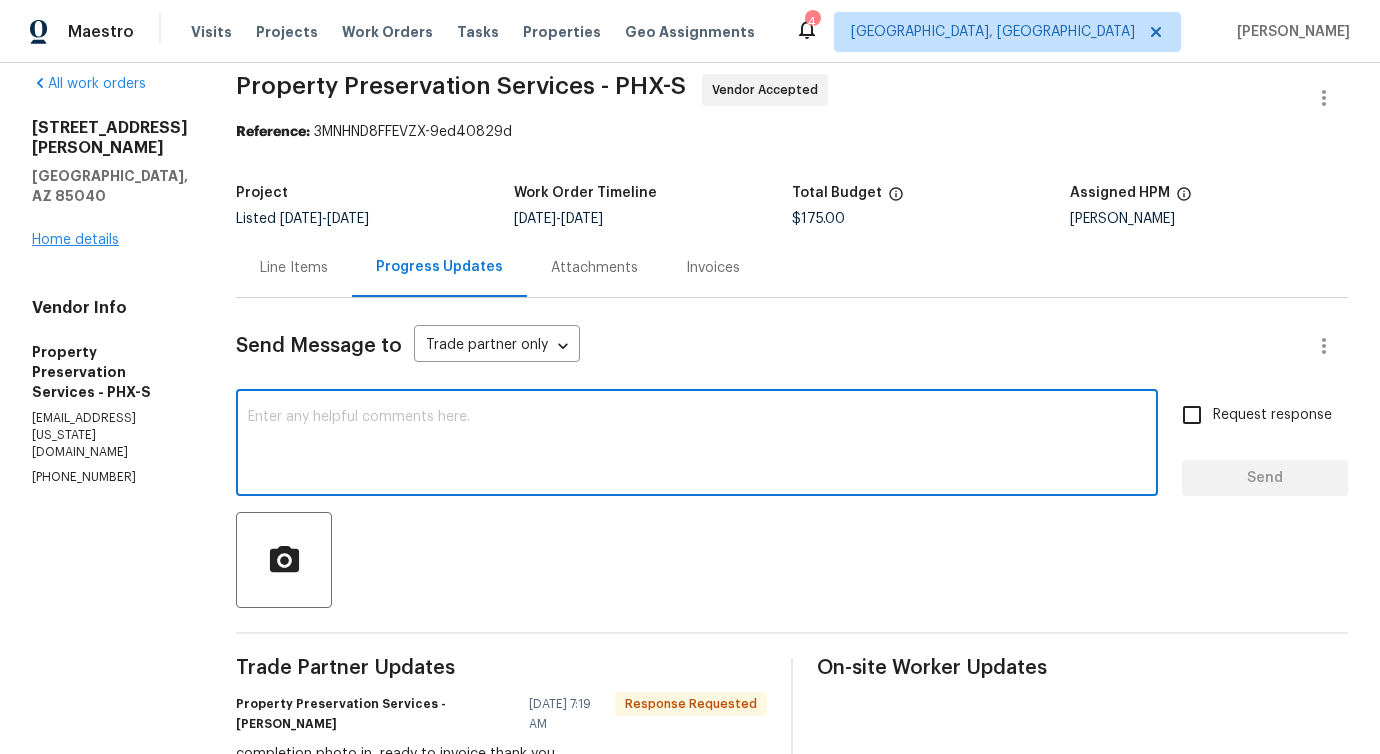scroll, scrollTop: 0, scrollLeft: 0, axis: both 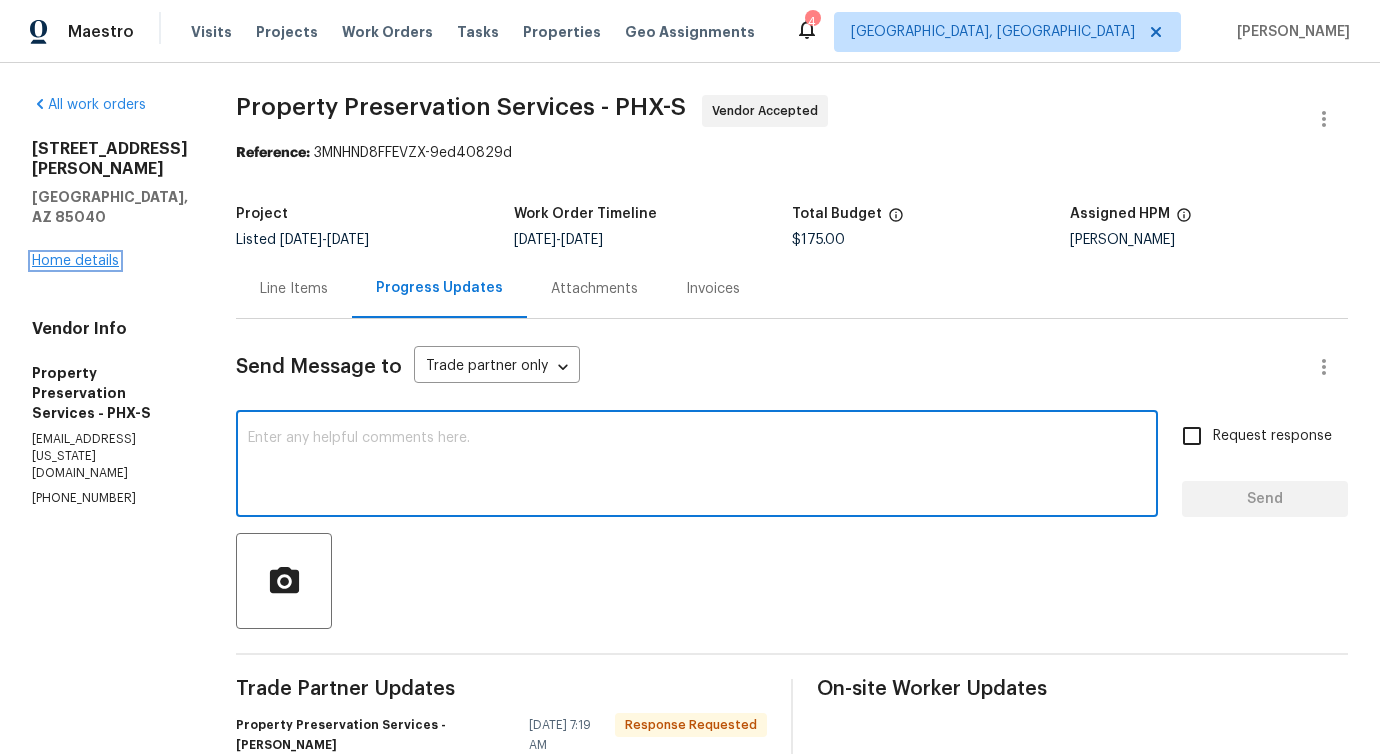 click on "Home details" at bounding box center [75, 261] 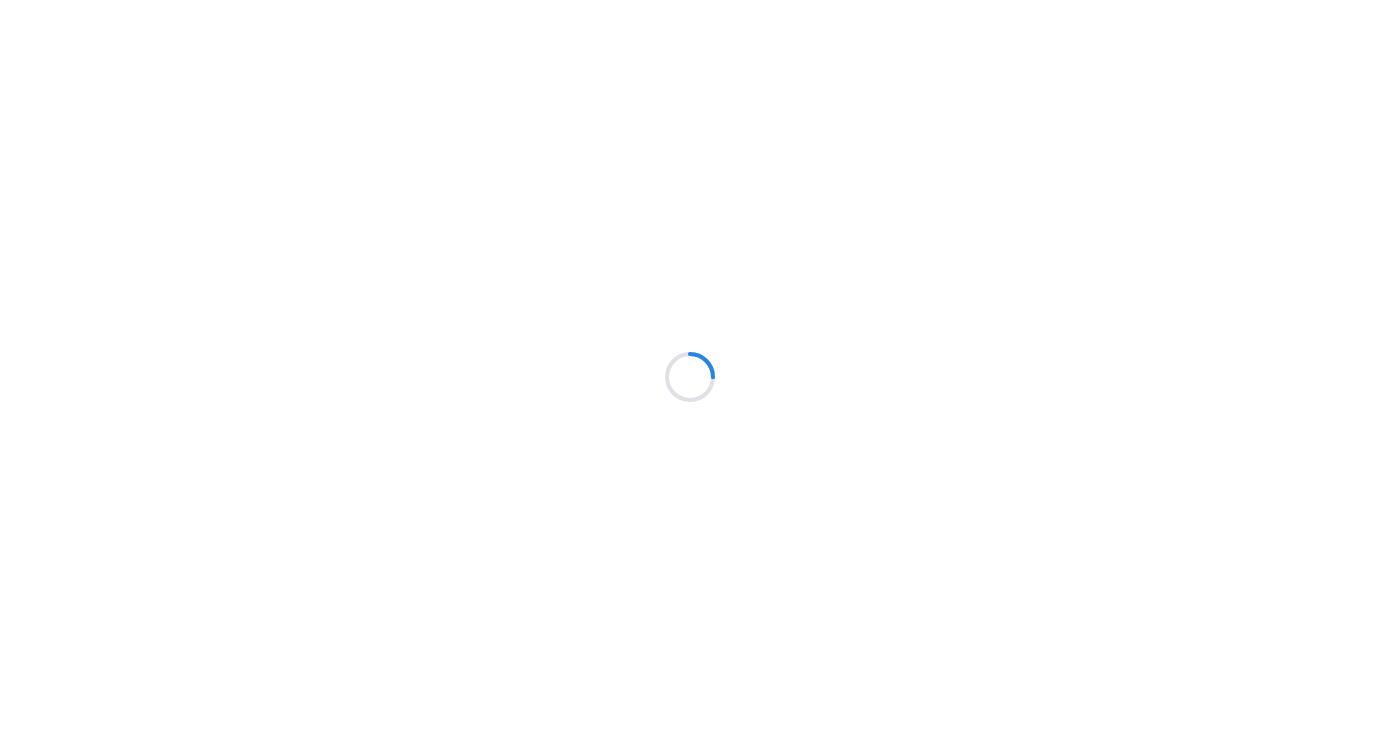 scroll, scrollTop: 0, scrollLeft: 0, axis: both 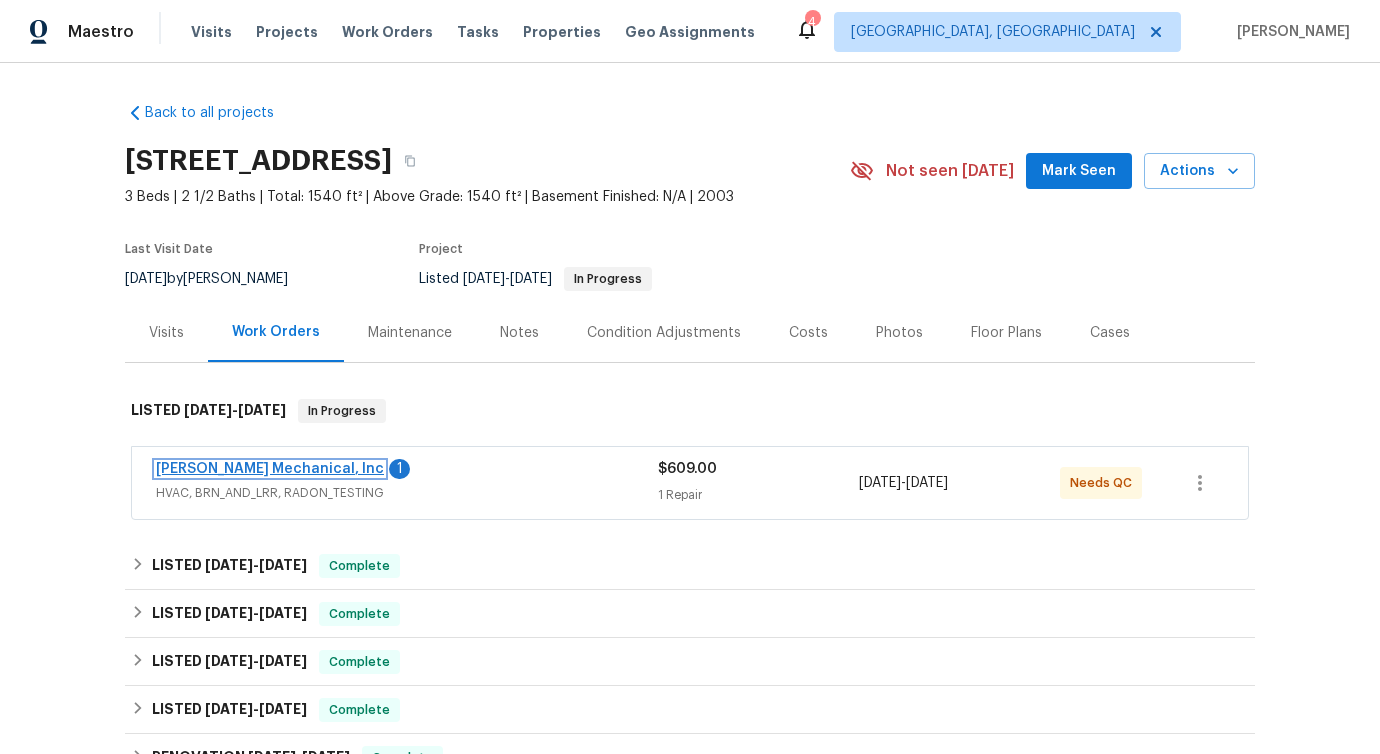 click on "[PERSON_NAME] Mechanical, Inc" at bounding box center [270, 469] 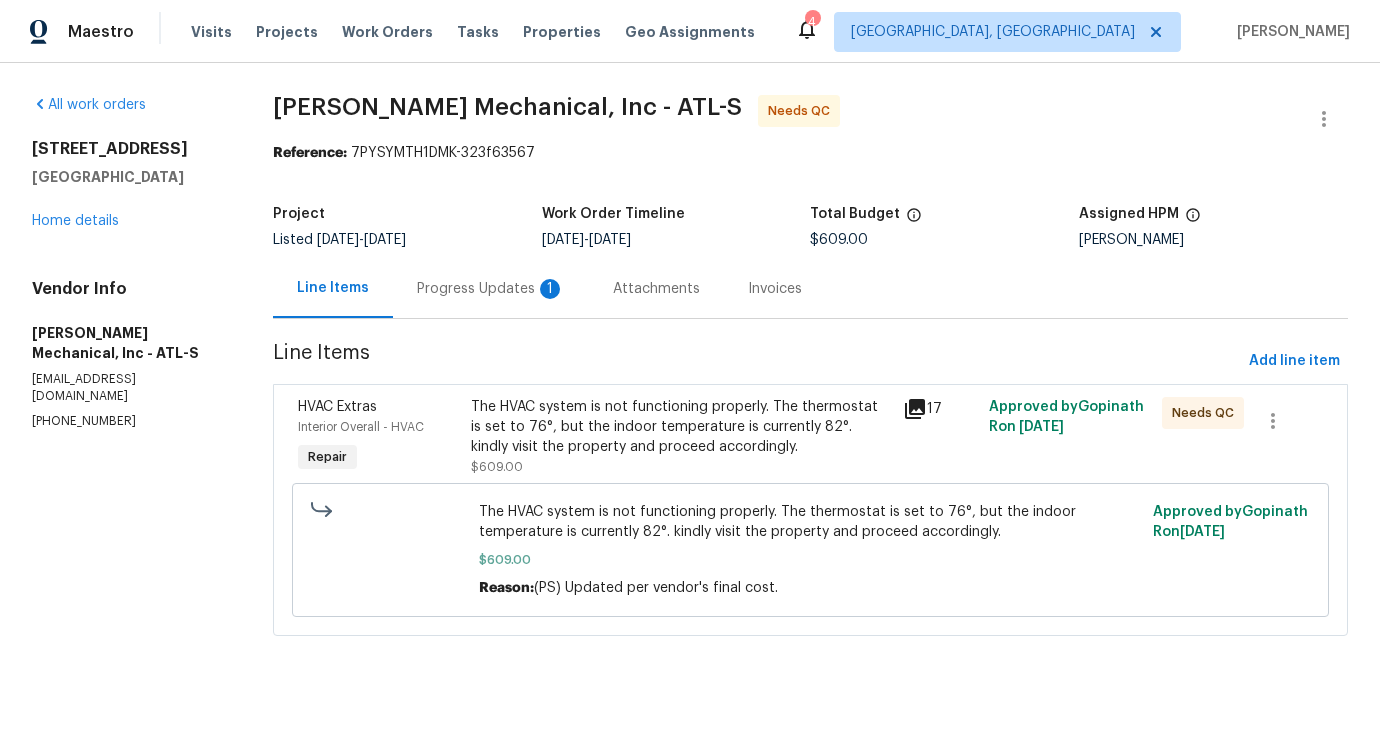 click on "Progress Updates 1" at bounding box center [491, 288] 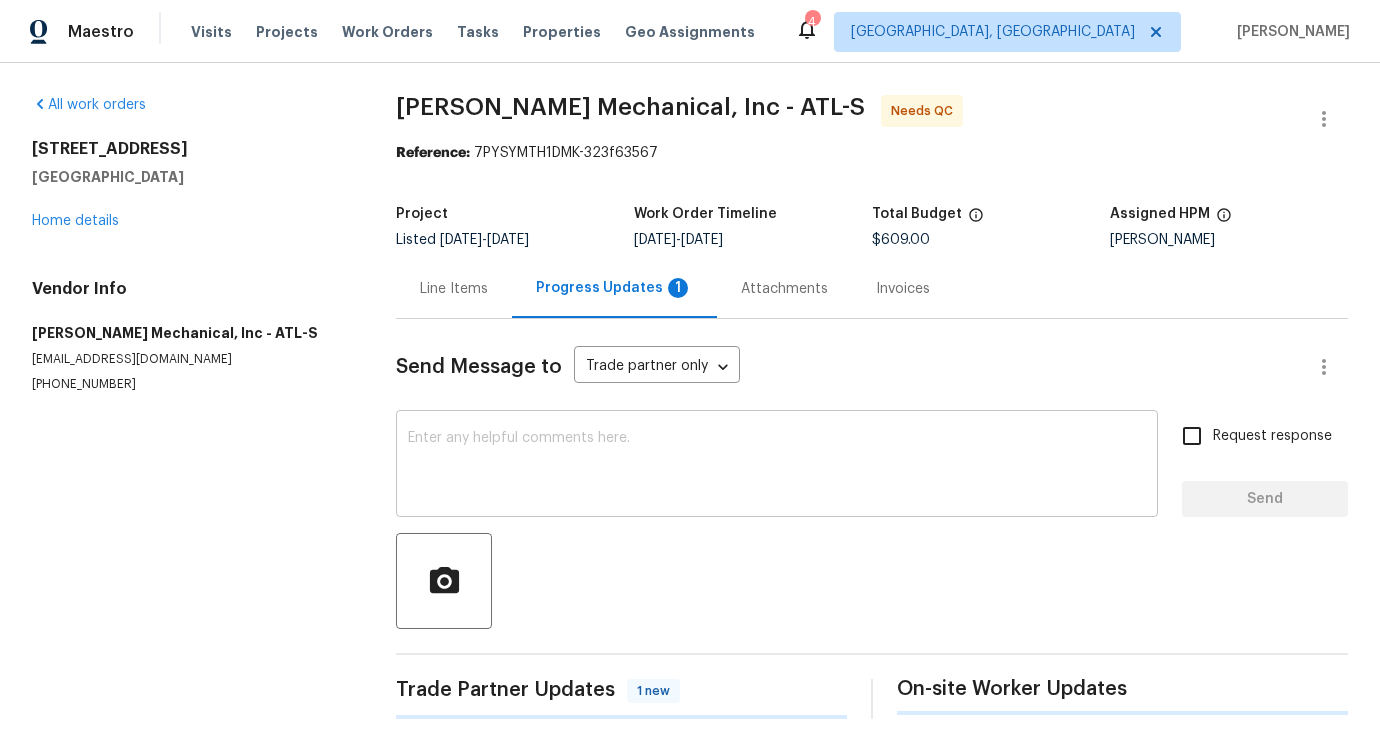 click at bounding box center (777, 466) 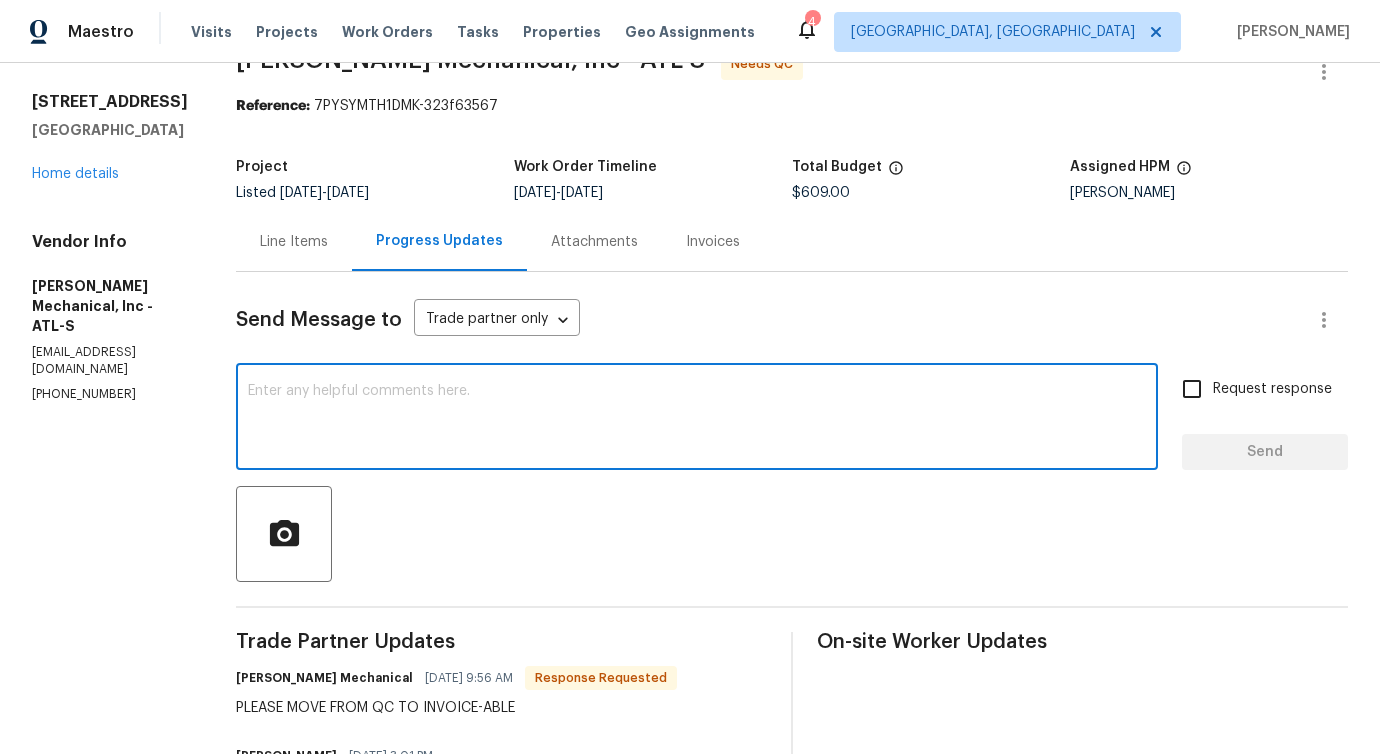 scroll, scrollTop: 0, scrollLeft: 0, axis: both 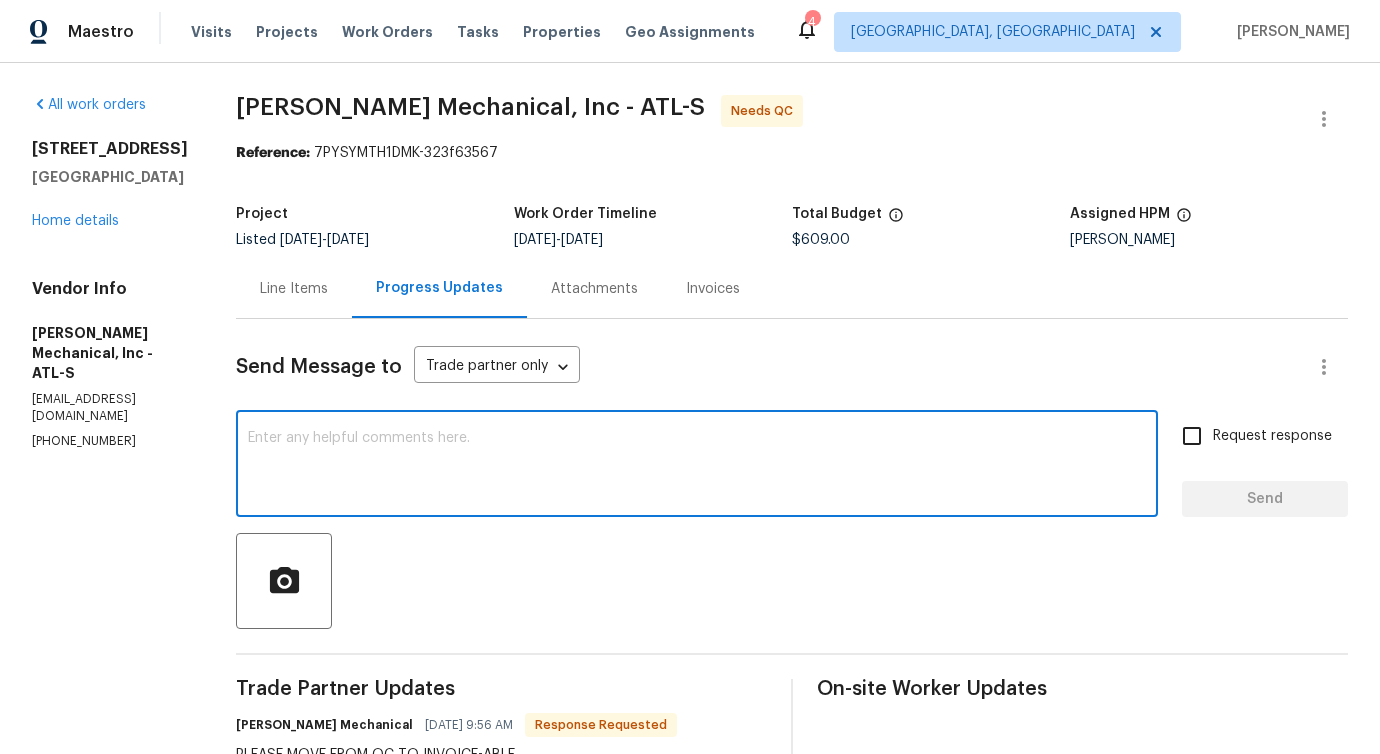 click on "Line Items" at bounding box center (294, 288) 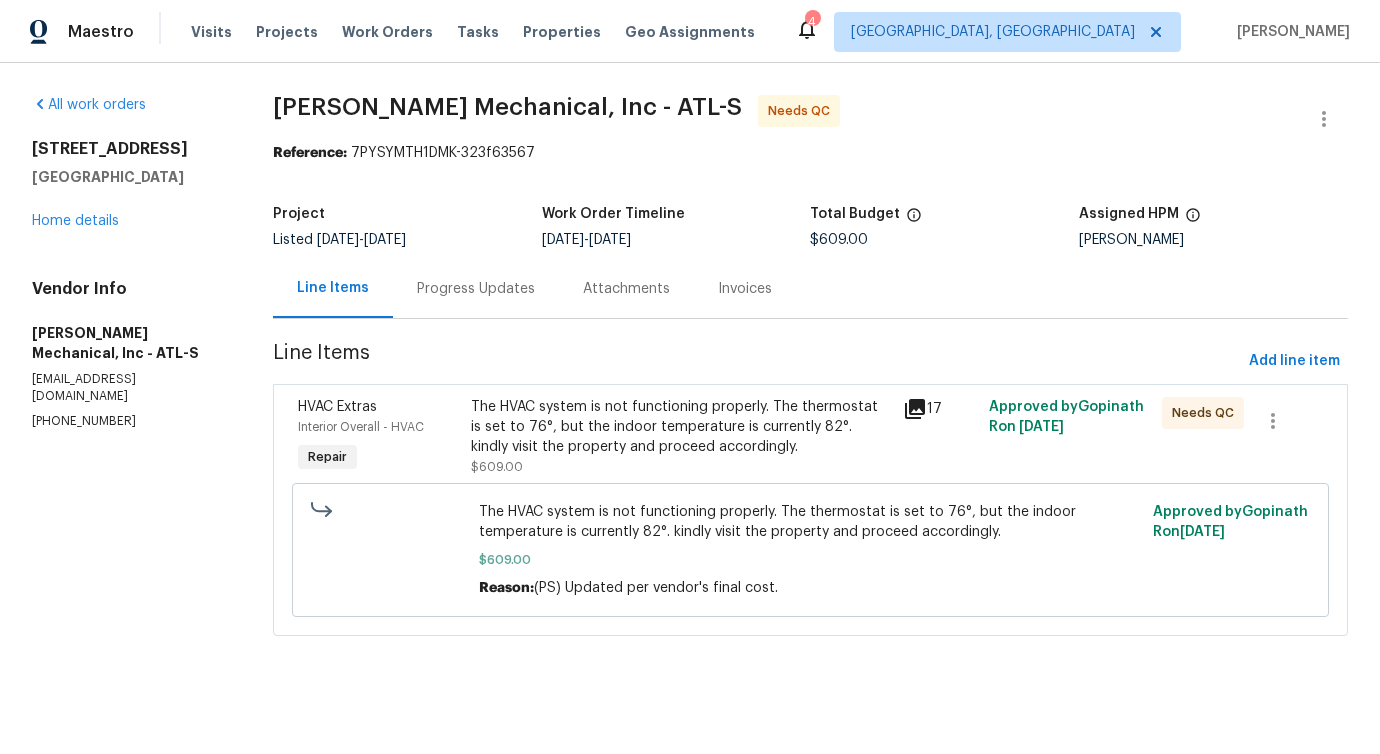 click on "Progress Updates" at bounding box center [476, 289] 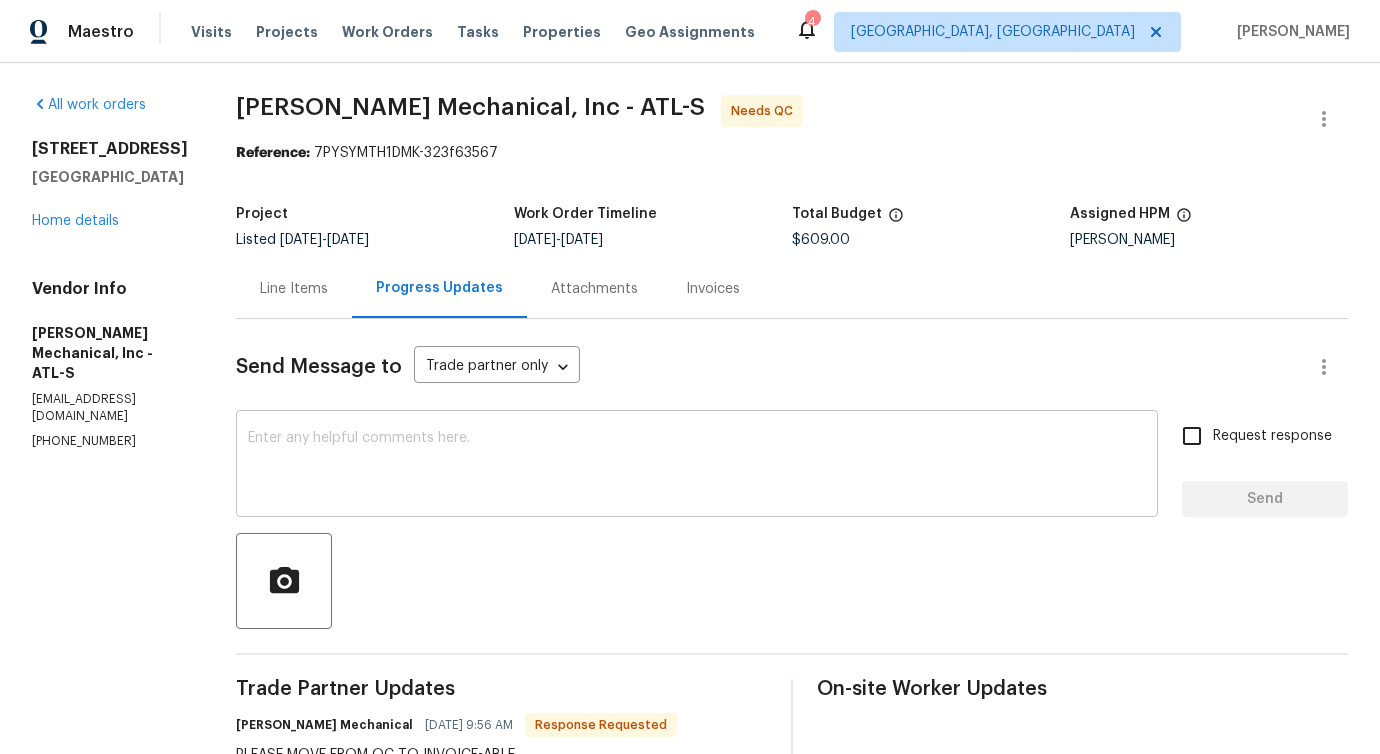 click at bounding box center (697, 466) 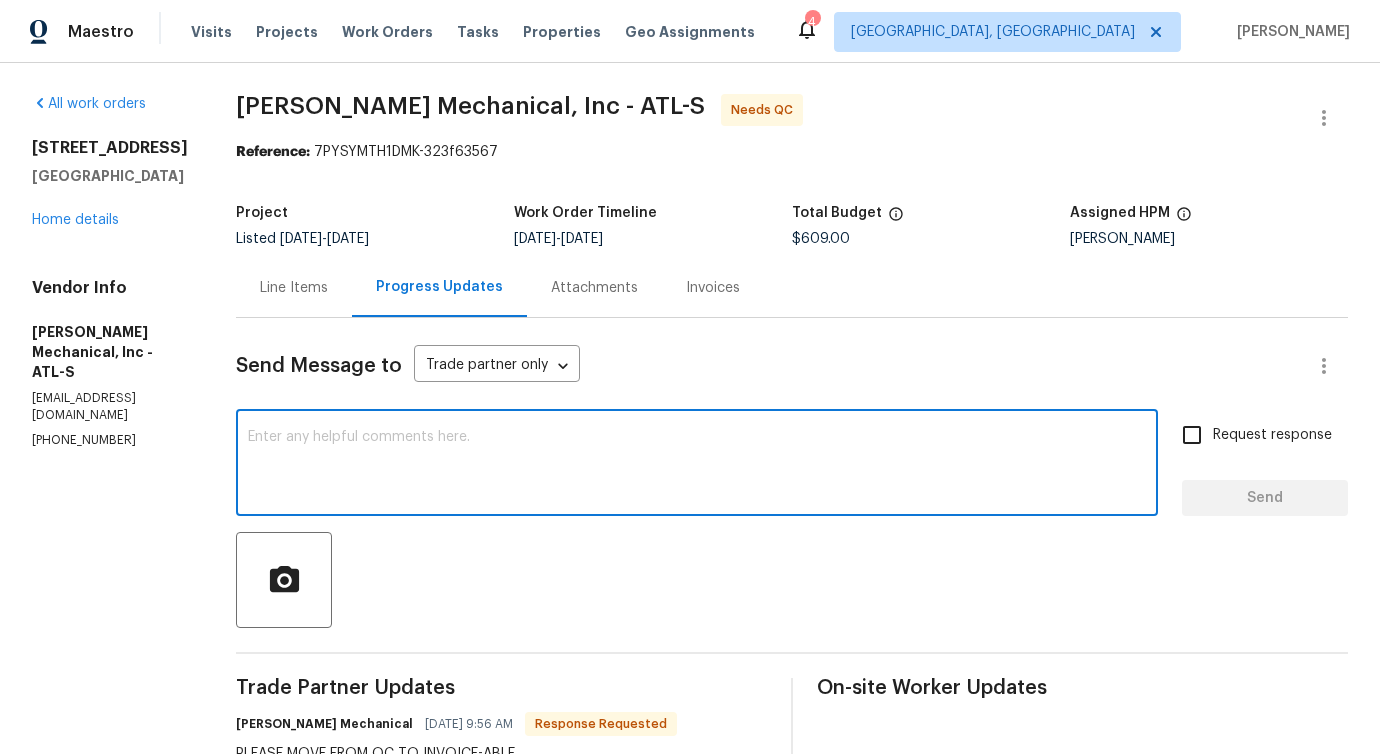 scroll, scrollTop: 0, scrollLeft: 0, axis: both 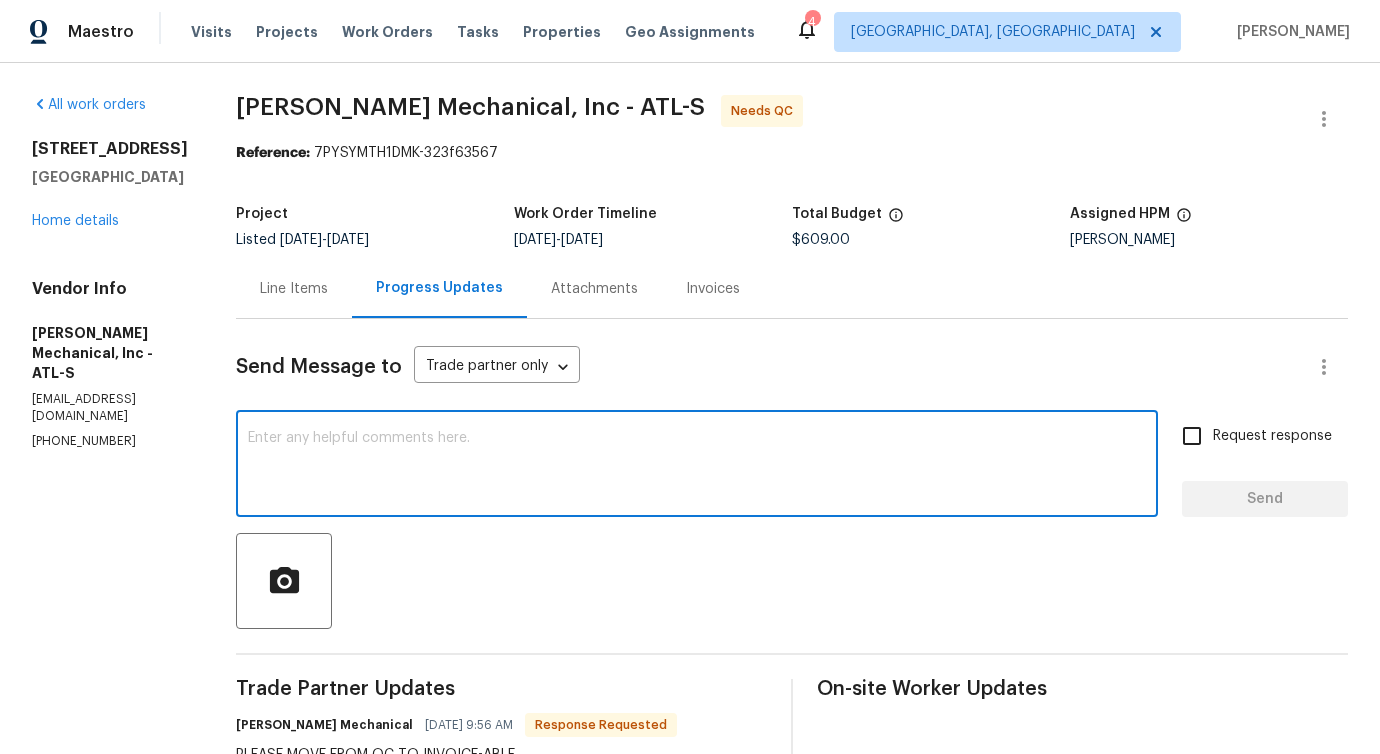 click at bounding box center (697, 466) 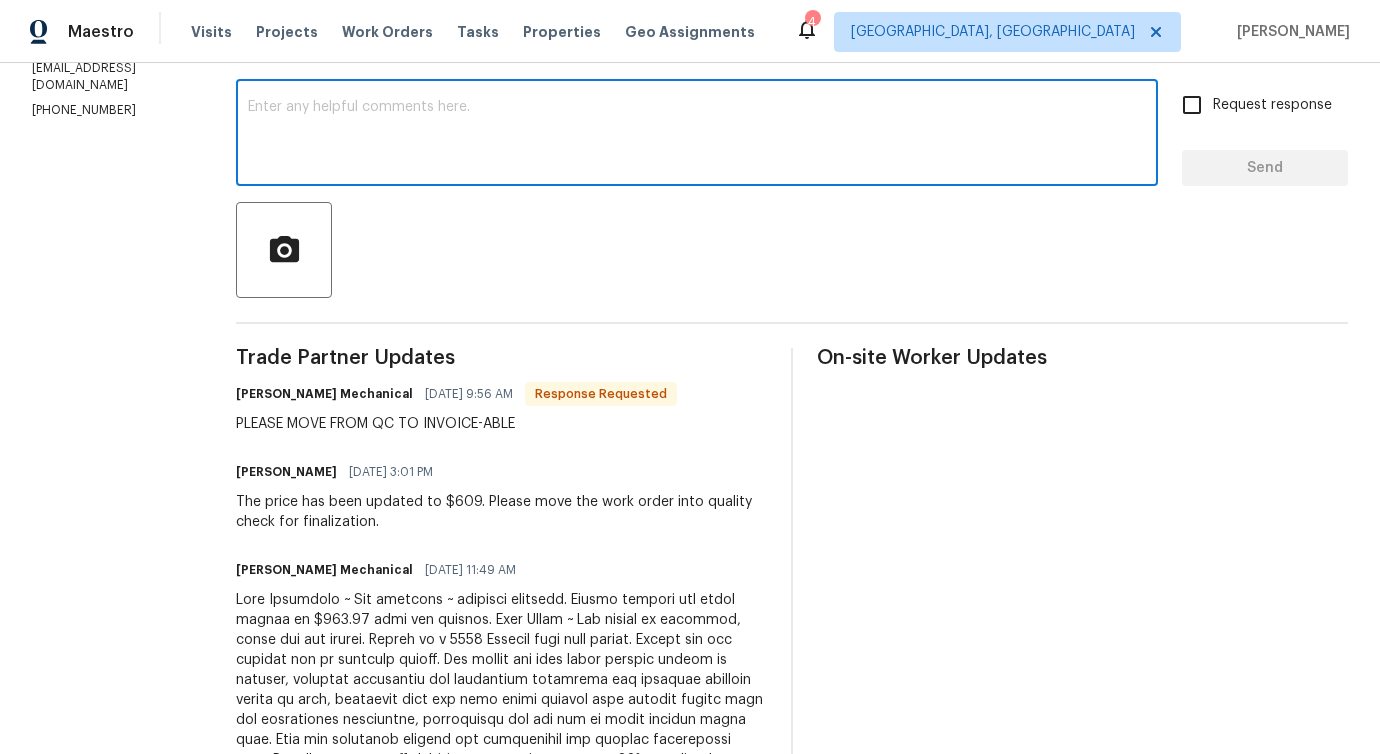scroll, scrollTop: 0, scrollLeft: 0, axis: both 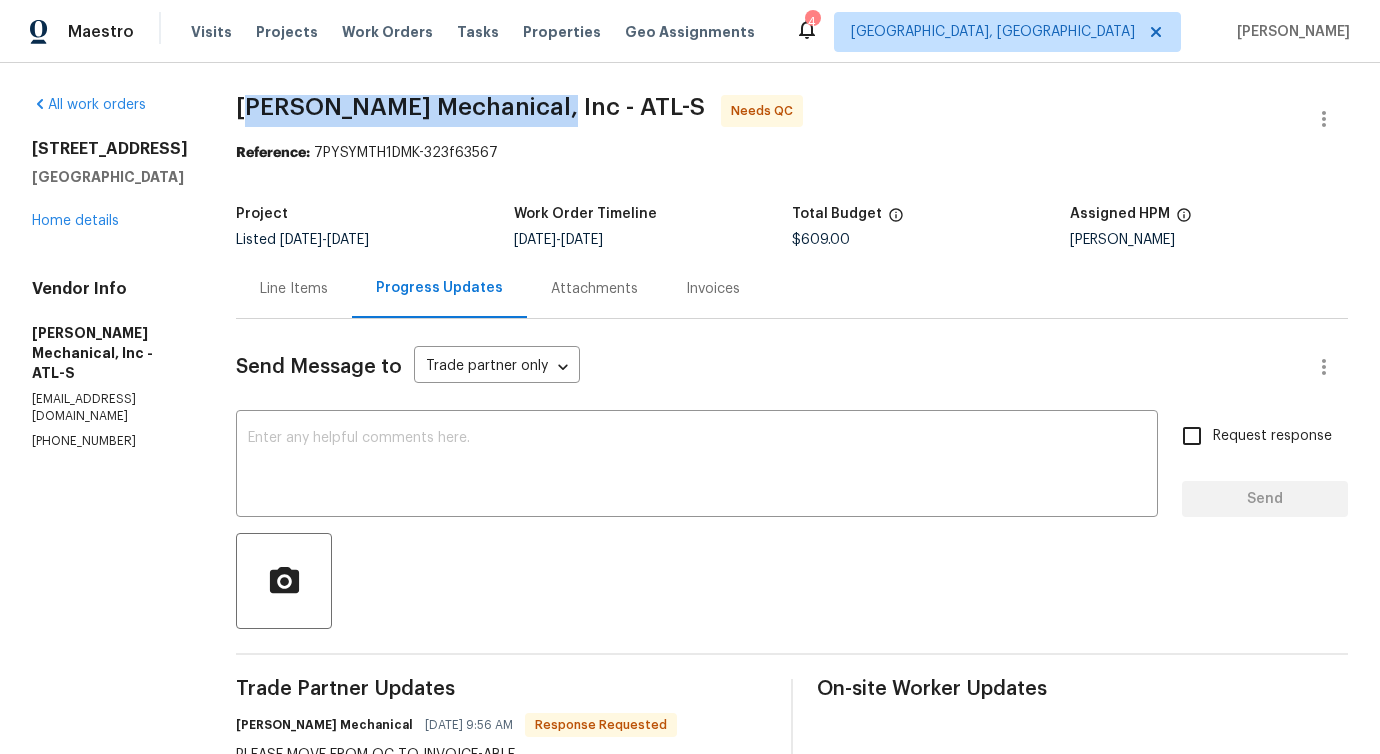 drag, startPoint x: 593, startPoint y: 98, endPoint x: 559, endPoint y: 101, distance: 34.132095 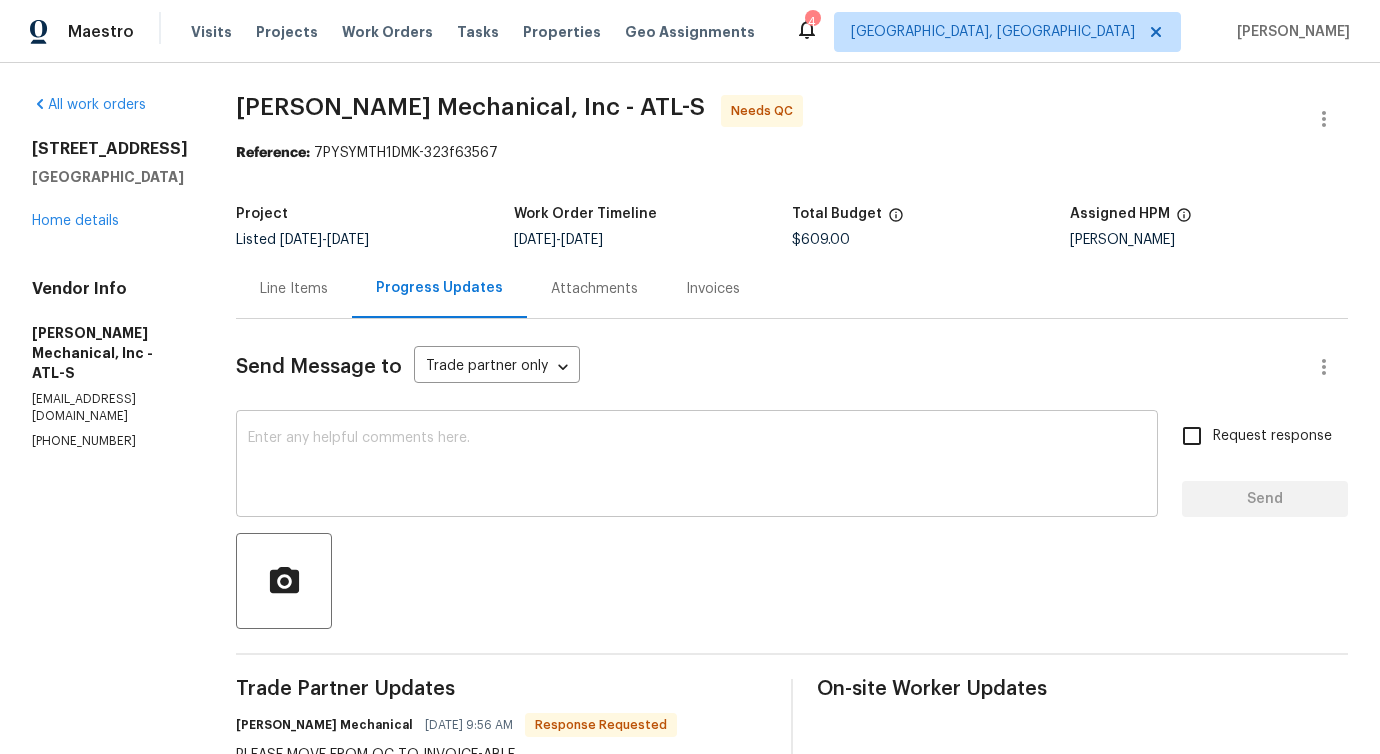 click at bounding box center (697, 466) 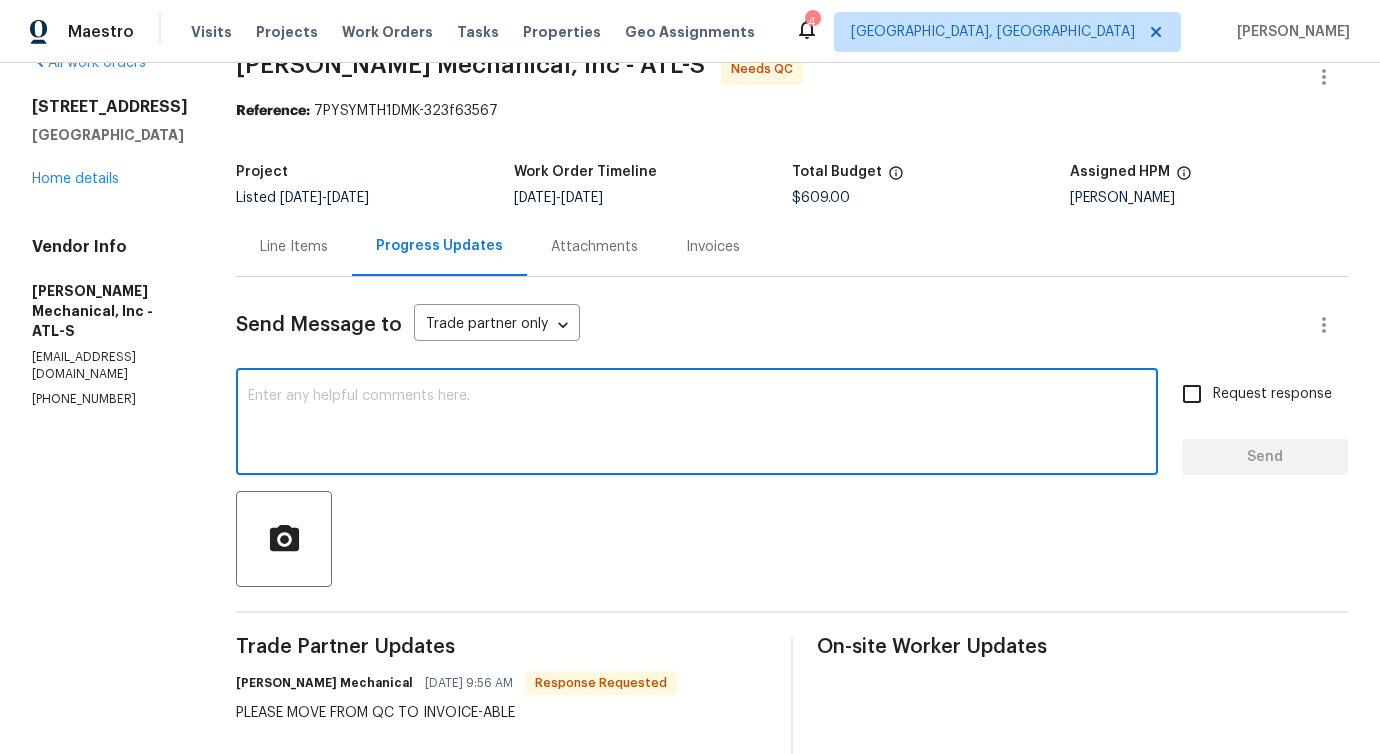 scroll, scrollTop: 0, scrollLeft: 0, axis: both 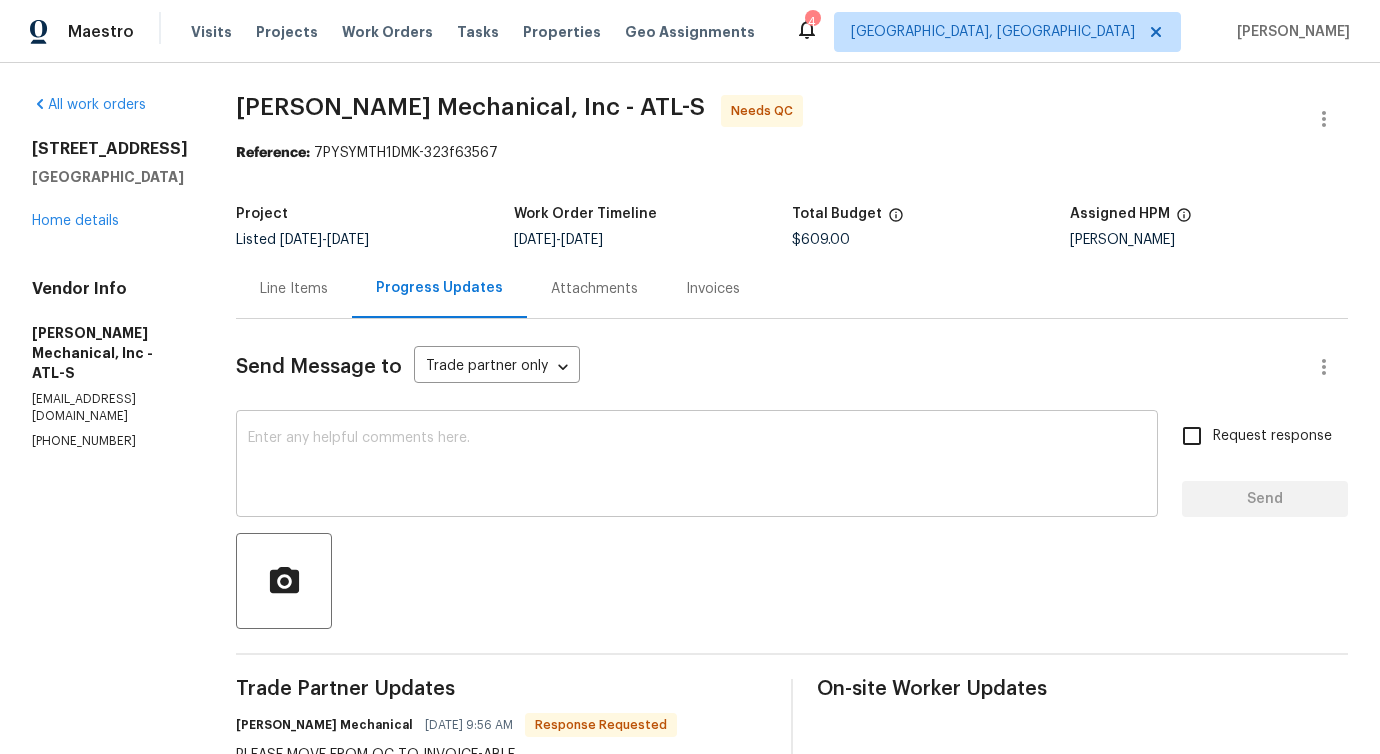 click on "x ​" at bounding box center [697, 466] 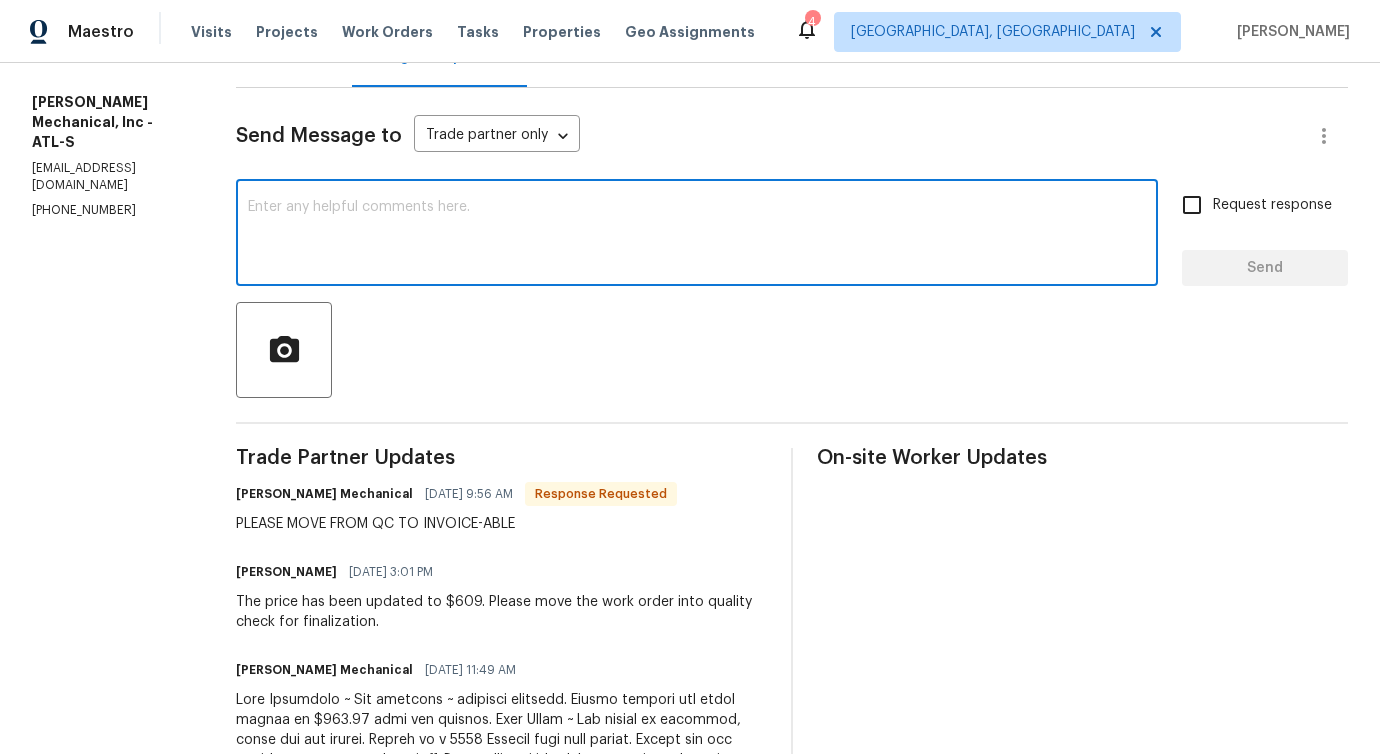 scroll, scrollTop: 392, scrollLeft: 0, axis: vertical 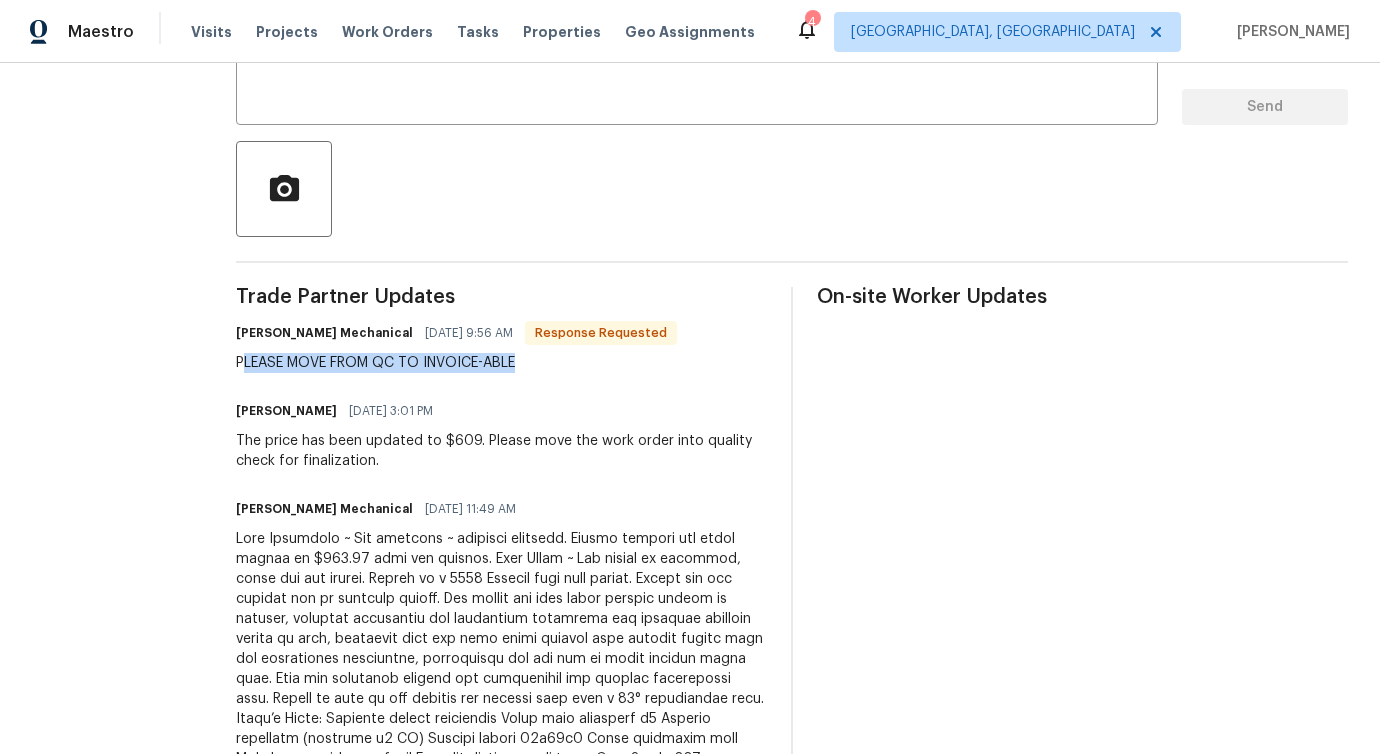 drag, startPoint x: 280, startPoint y: 372, endPoint x: 656, endPoint y: 356, distance: 376.34027 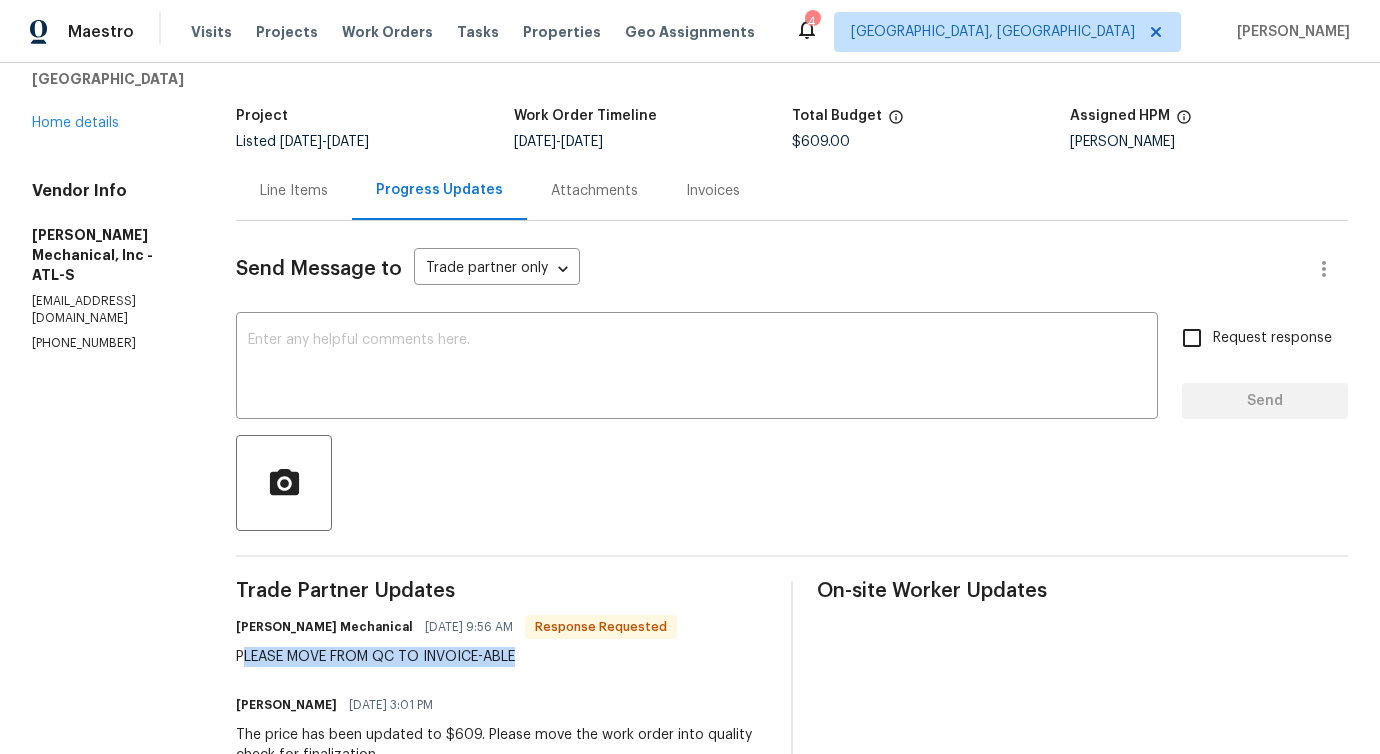 scroll, scrollTop: 0, scrollLeft: 0, axis: both 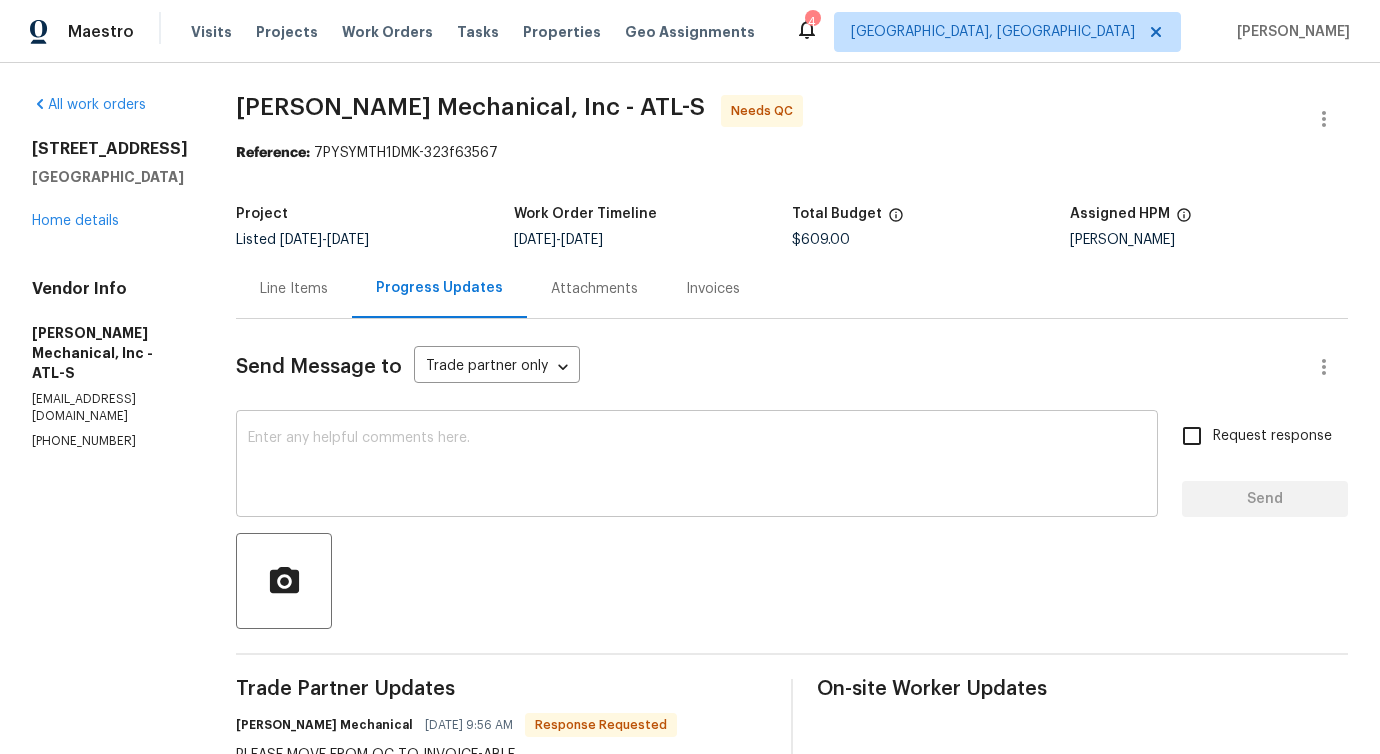 click at bounding box center (697, 466) 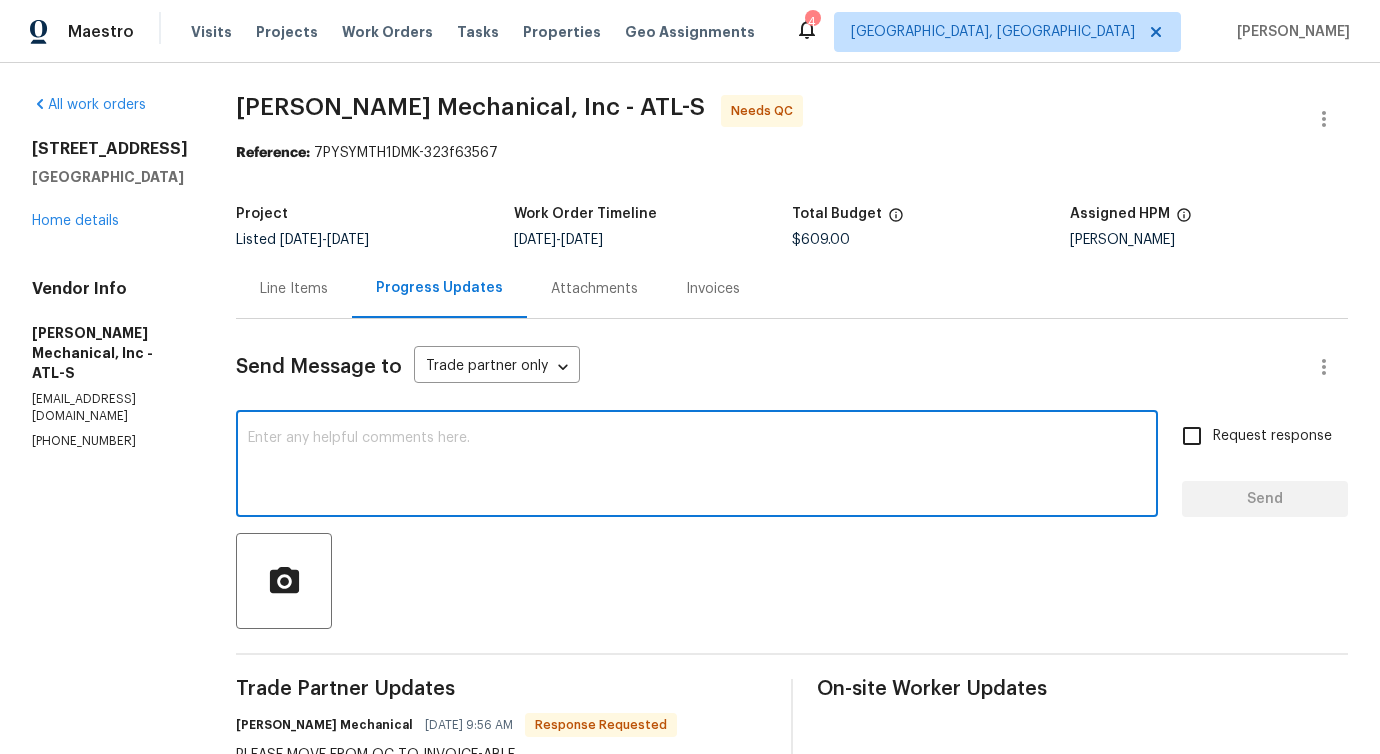 click on "Line Items" at bounding box center [294, 289] 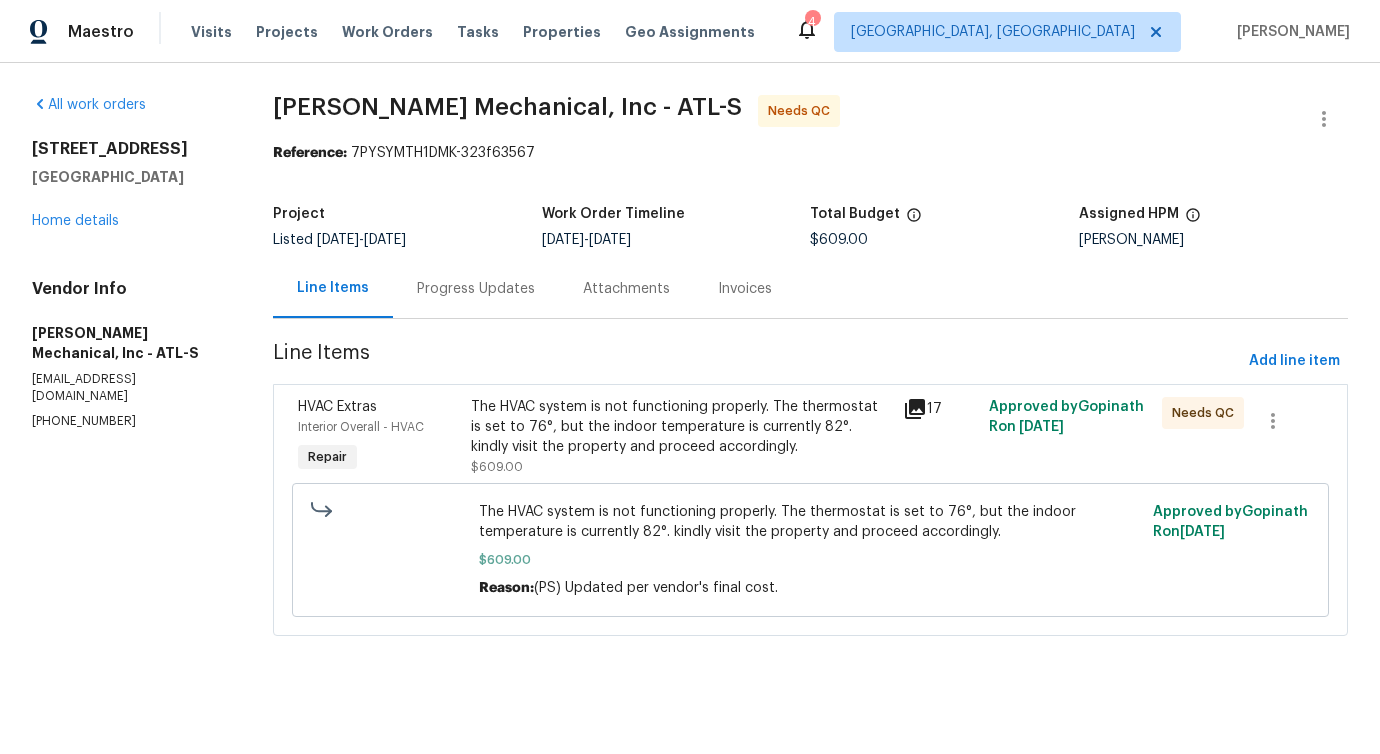 click on "Project Listed   7/11/2025  -  7/13/2025 Work Order Timeline 7/11/2025  -  7/13/2025 Total Budget $609.00 Assigned HPM Tim Godfrey" at bounding box center (810, 227) 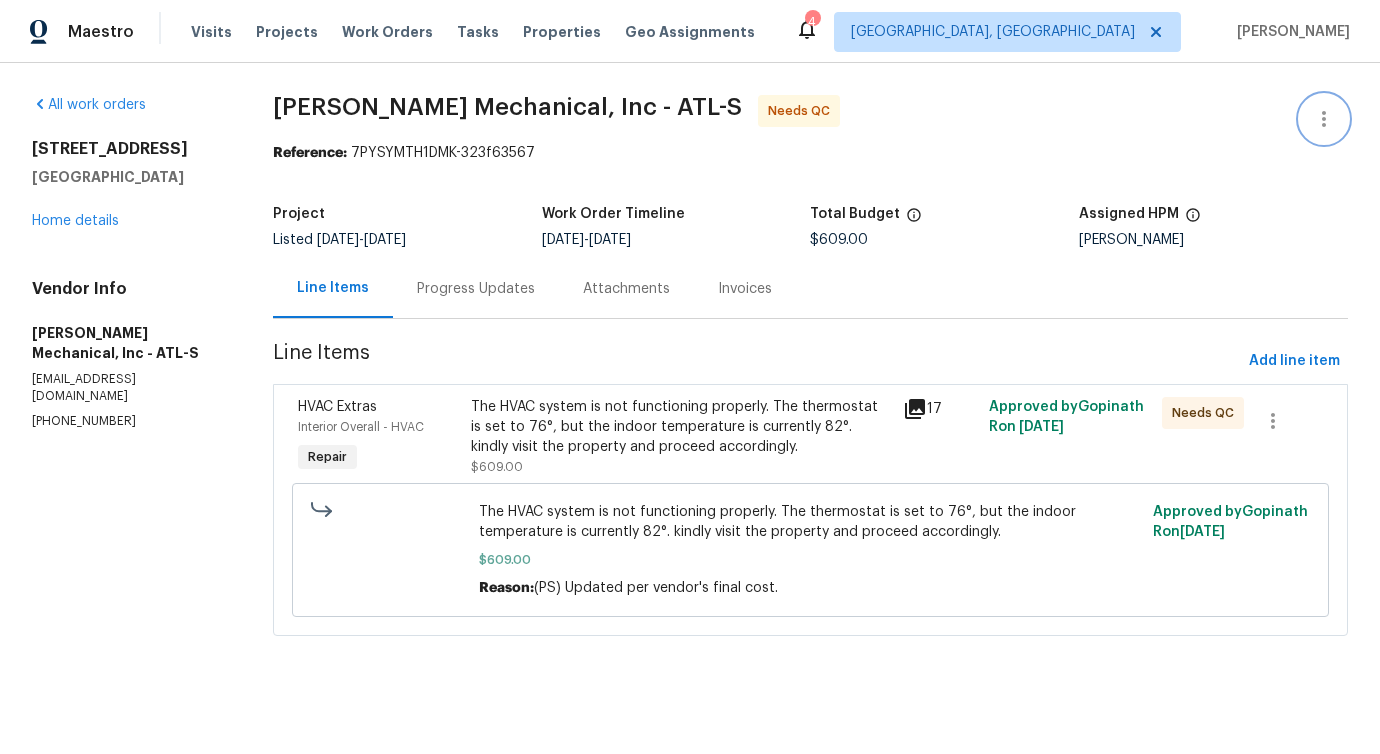 click 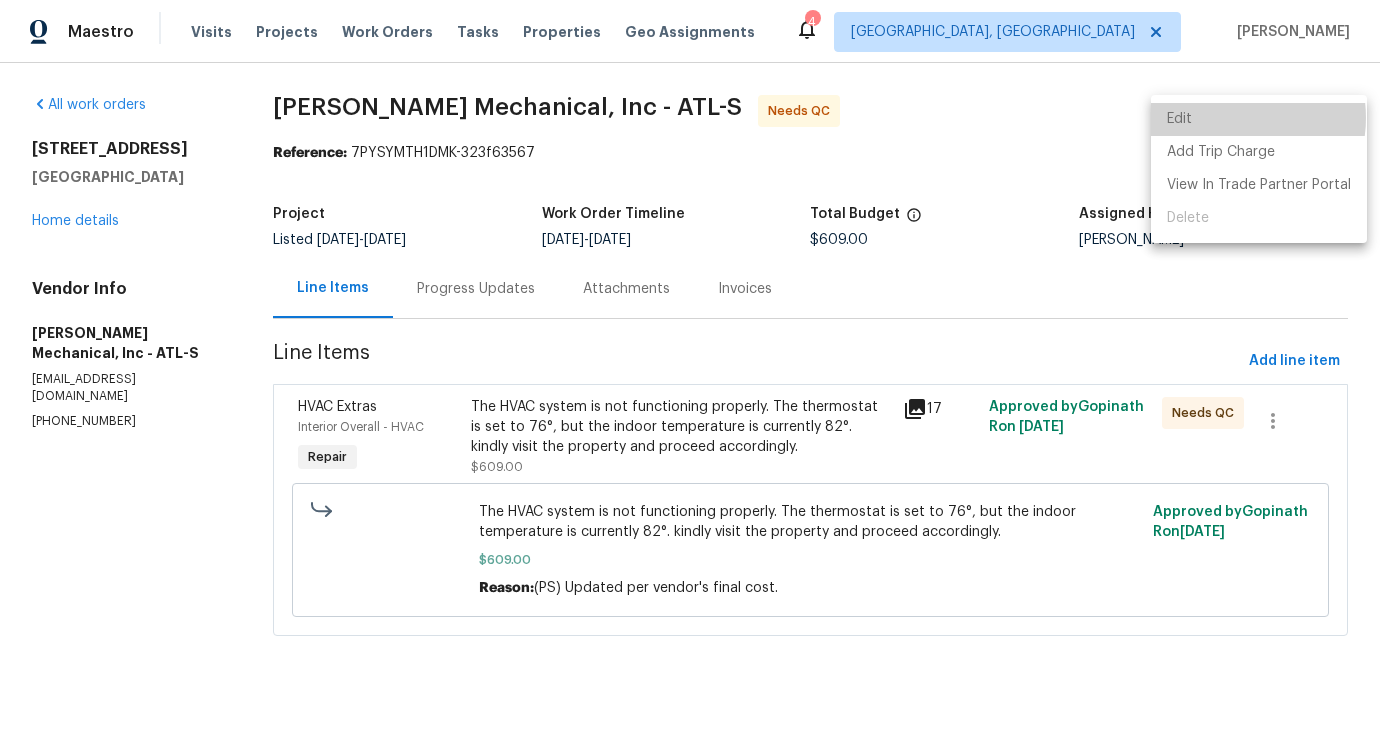 click on "Edit" at bounding box center [1259, 119] 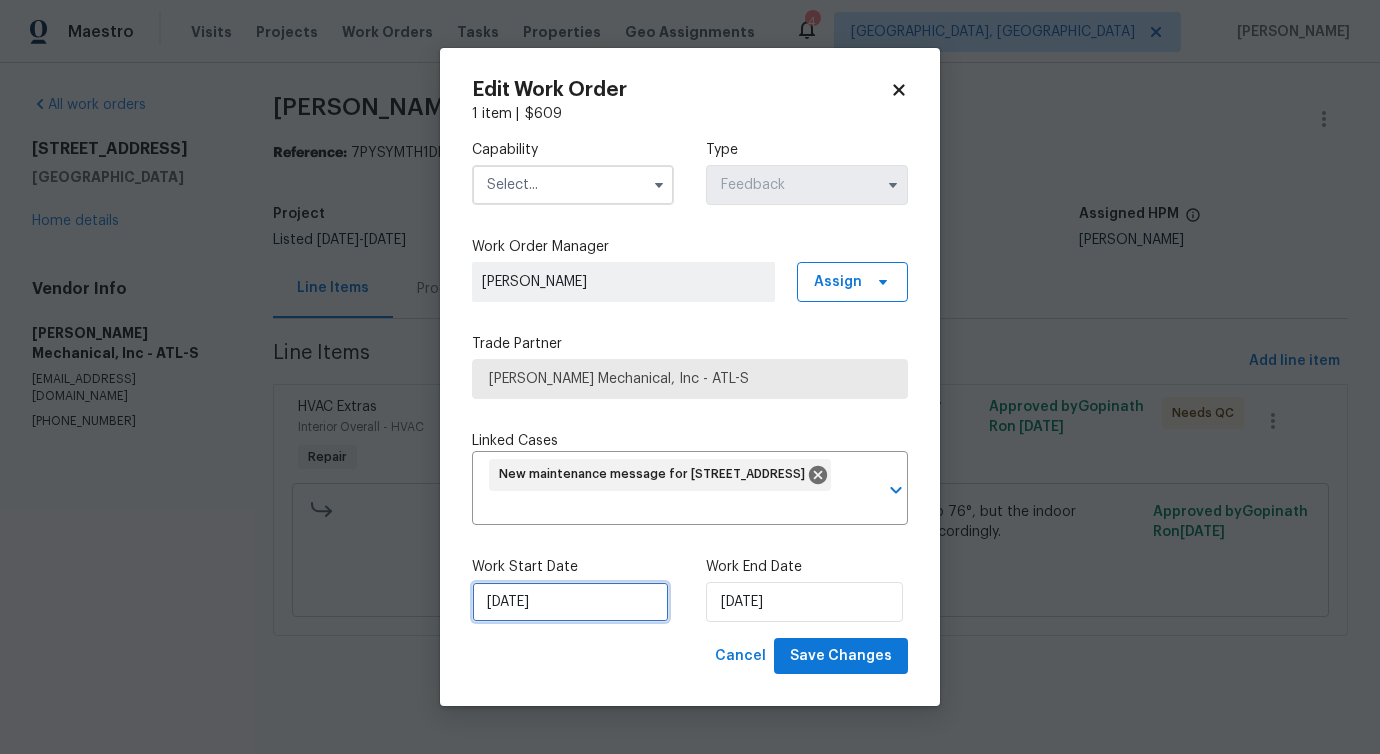 click on "7/11/2025" at bounding box center (570, 602) 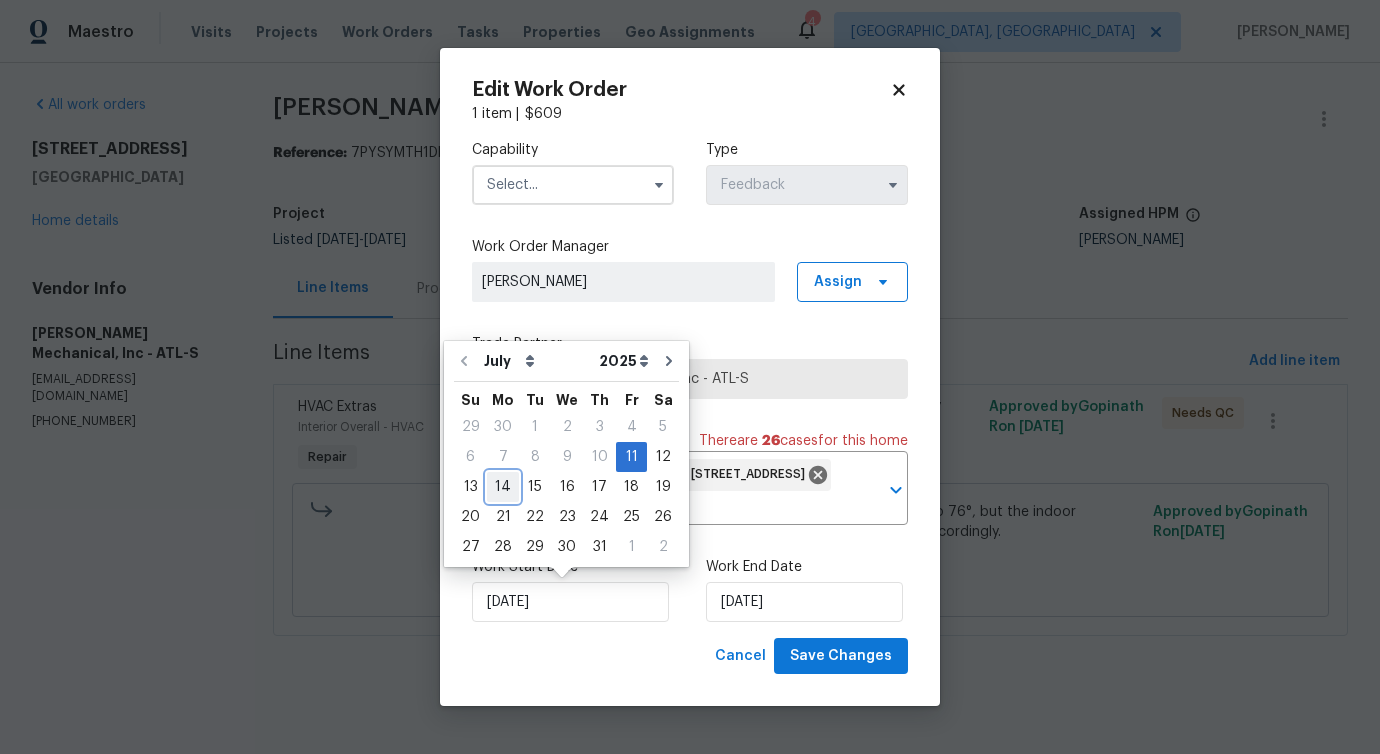 click on "14" at bounding box center (503, 487) 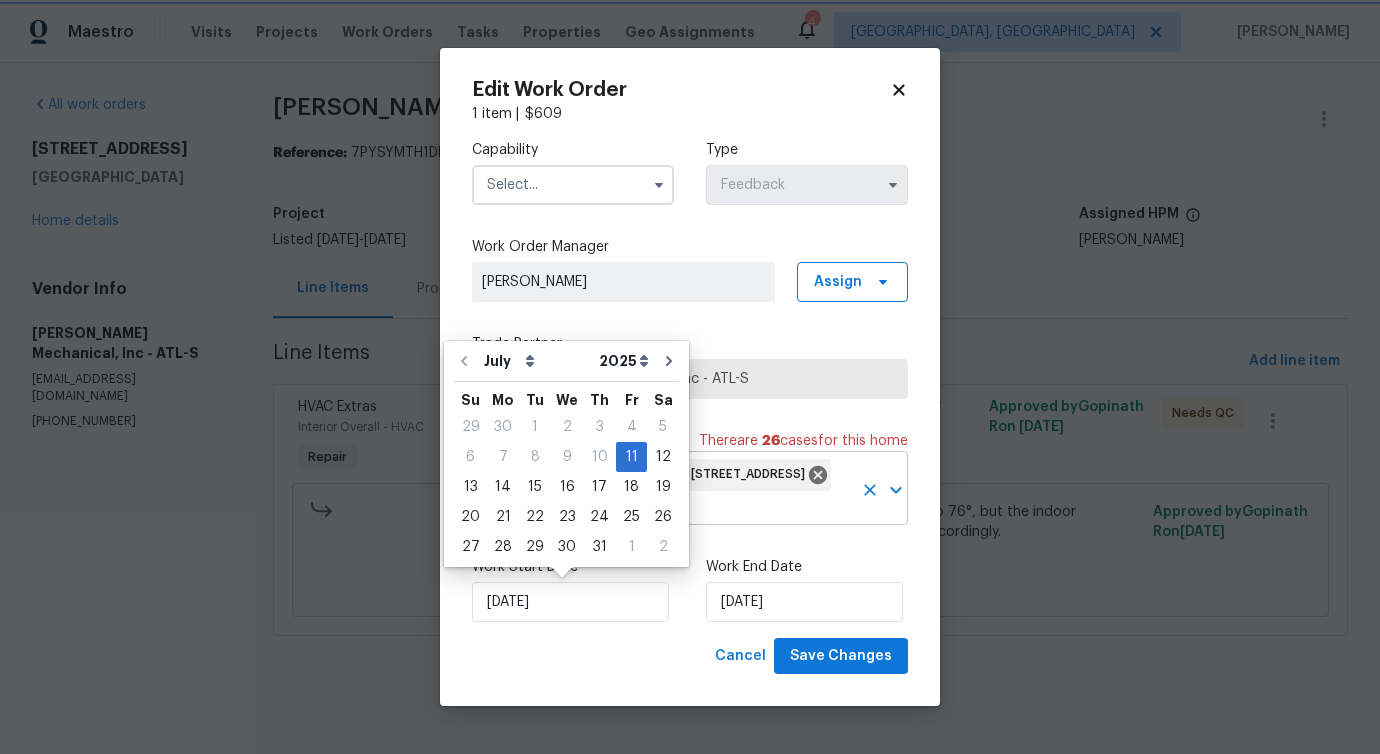 type on "7/14/2025" 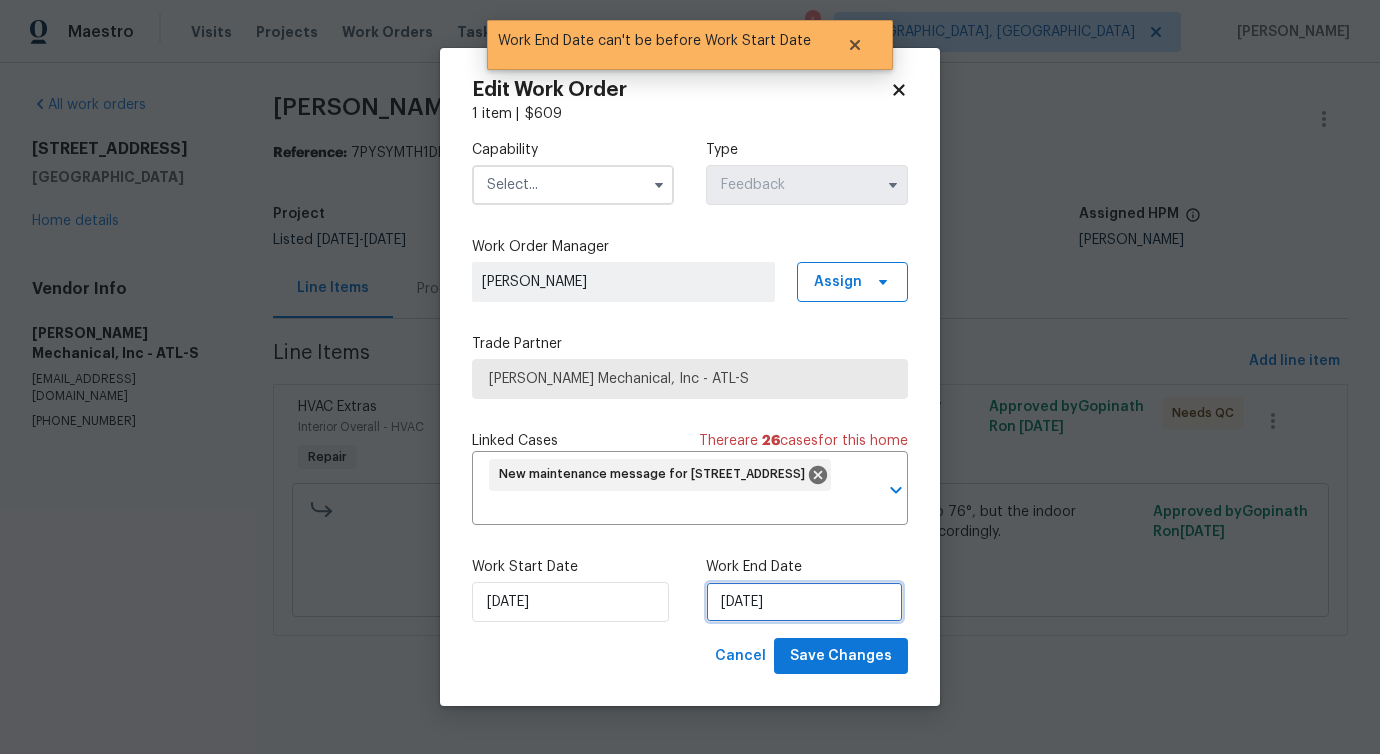 click on "7/14/2025" at bounding box center [804, 602] 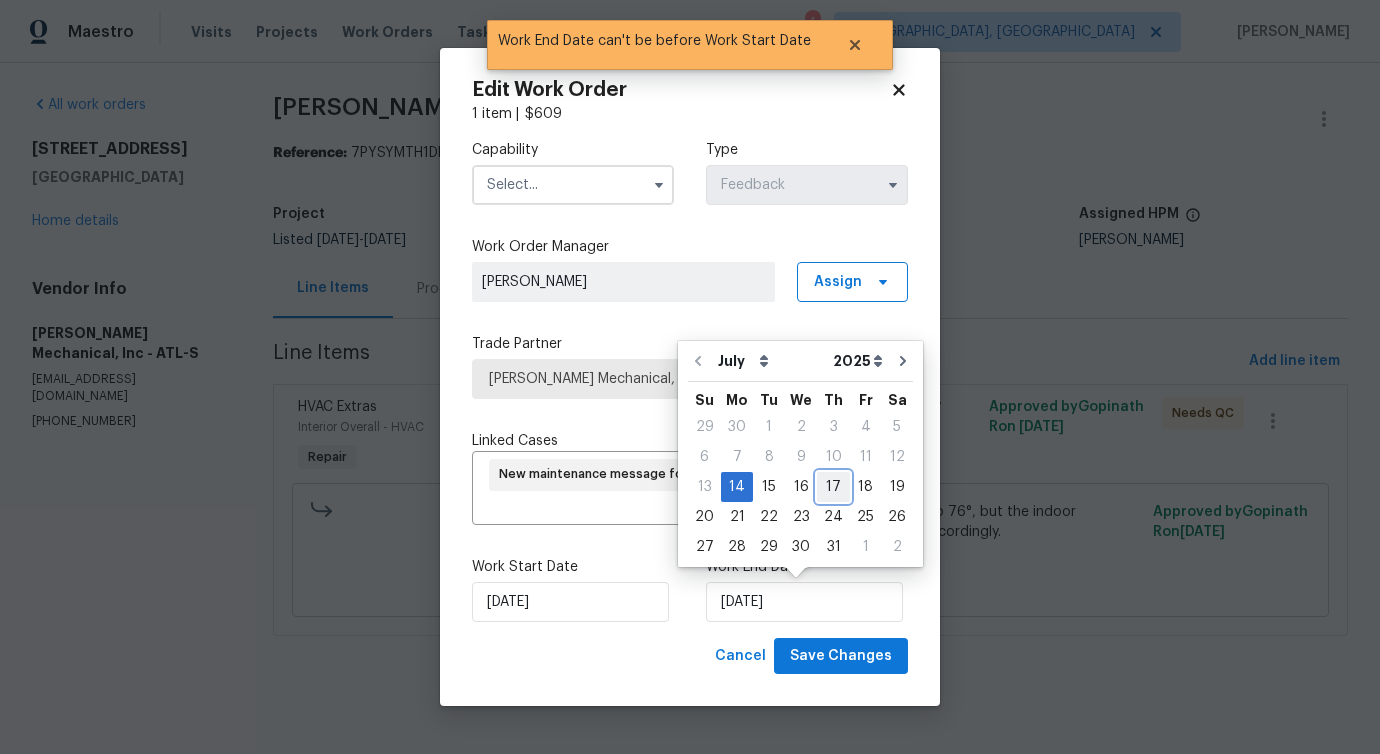 click on "17" at bounding box center (833, 487) 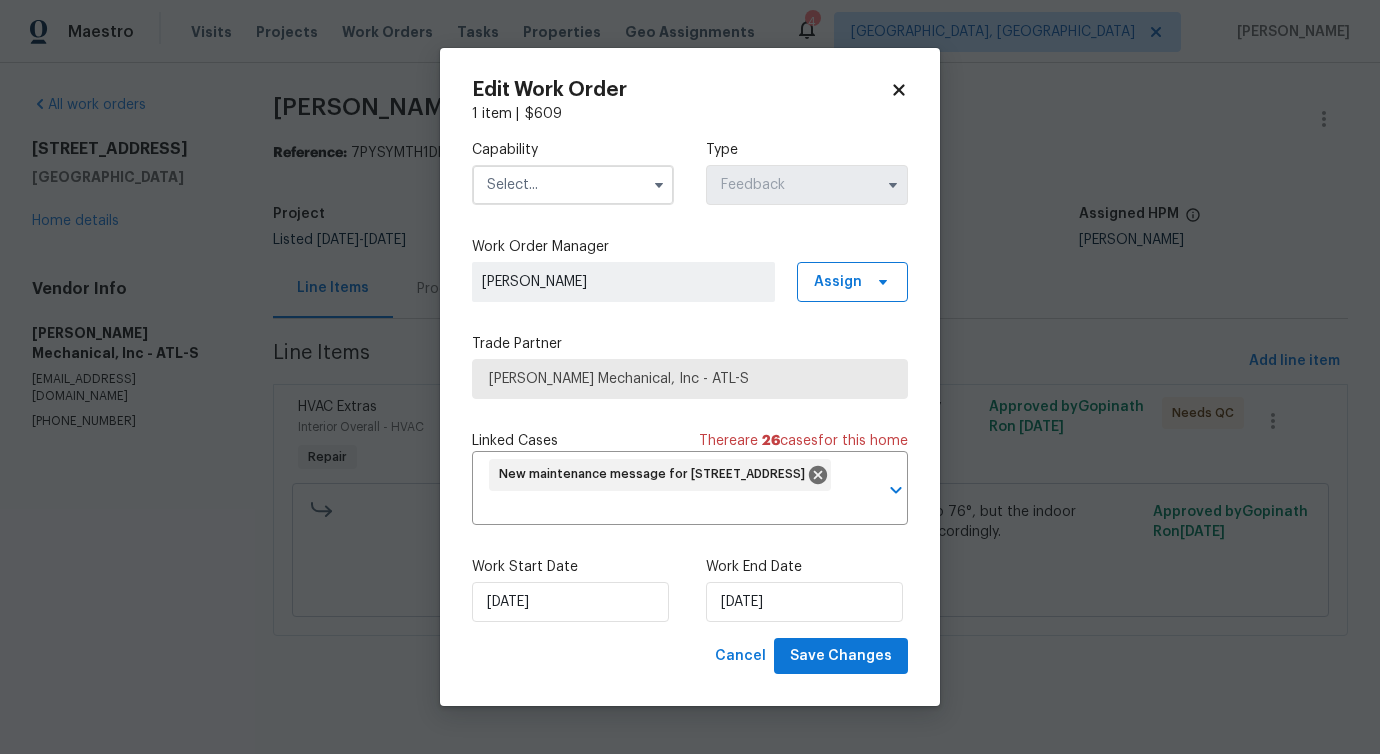 click at bounding box center (573, 185) 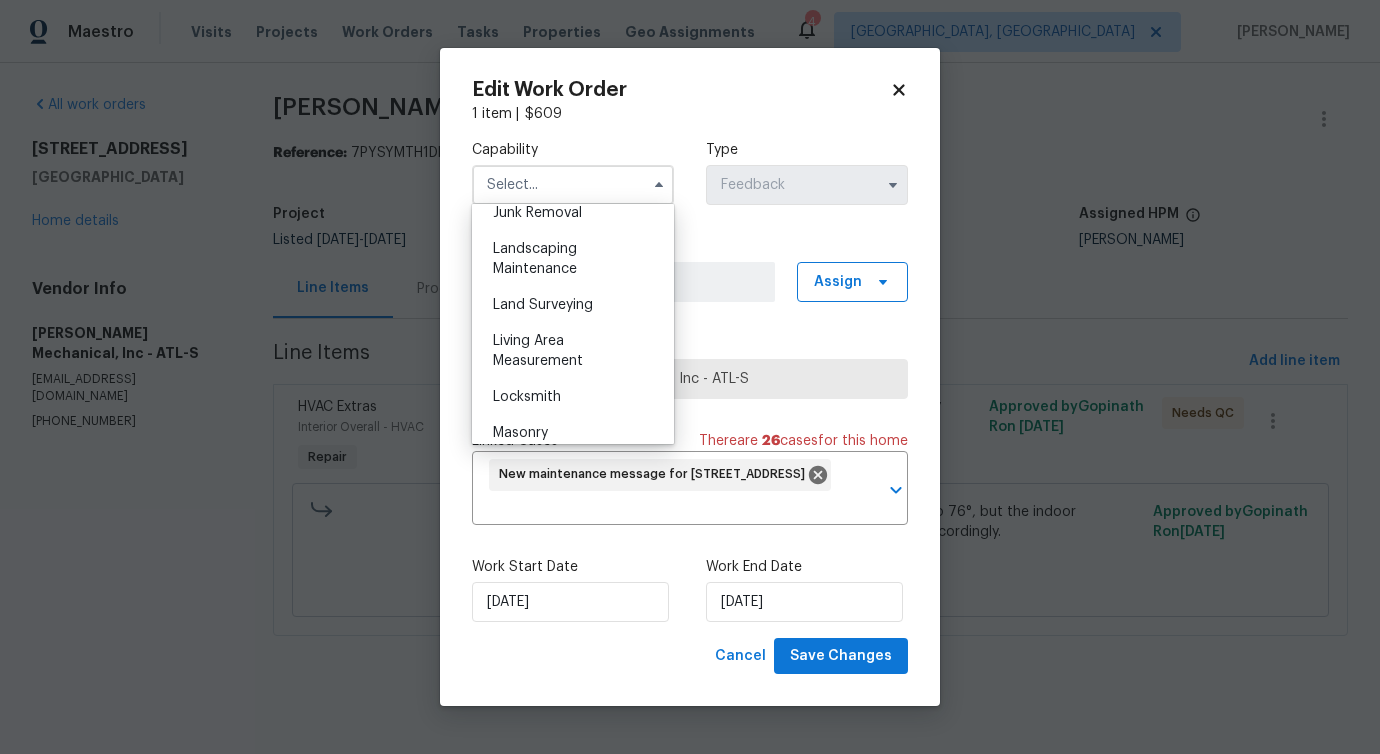 scroll, scrollTop: 1261, scrollLeft: 0, axis: vertical 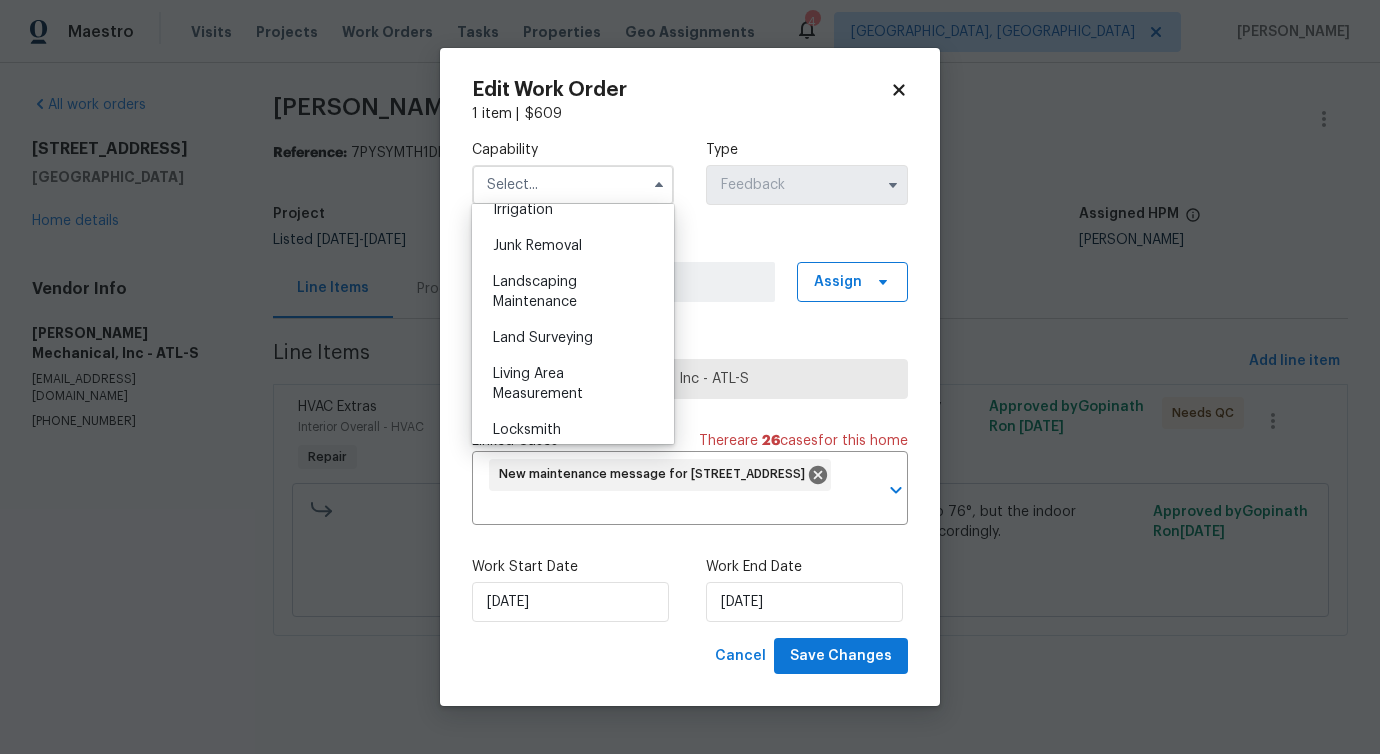 click on "HVAC" at bounding box center (573, 174) 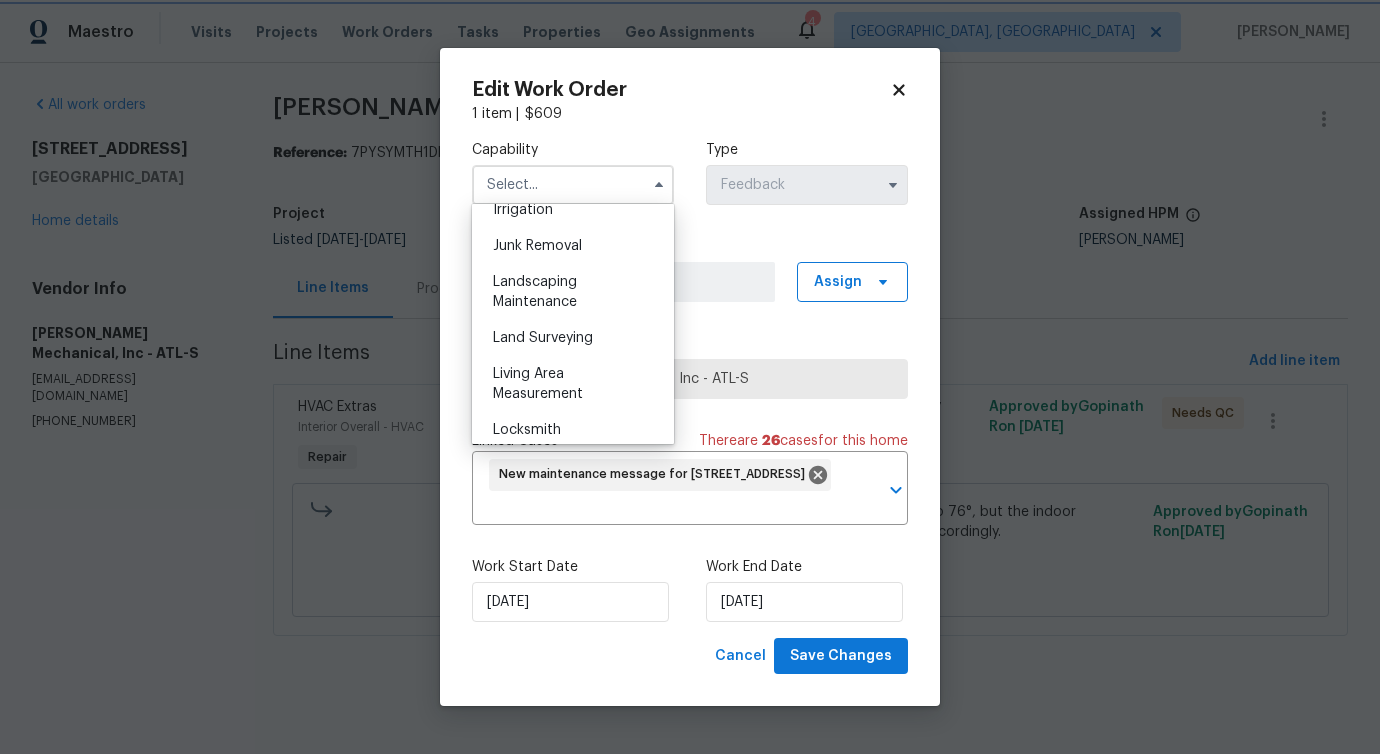 type on "HVAC" 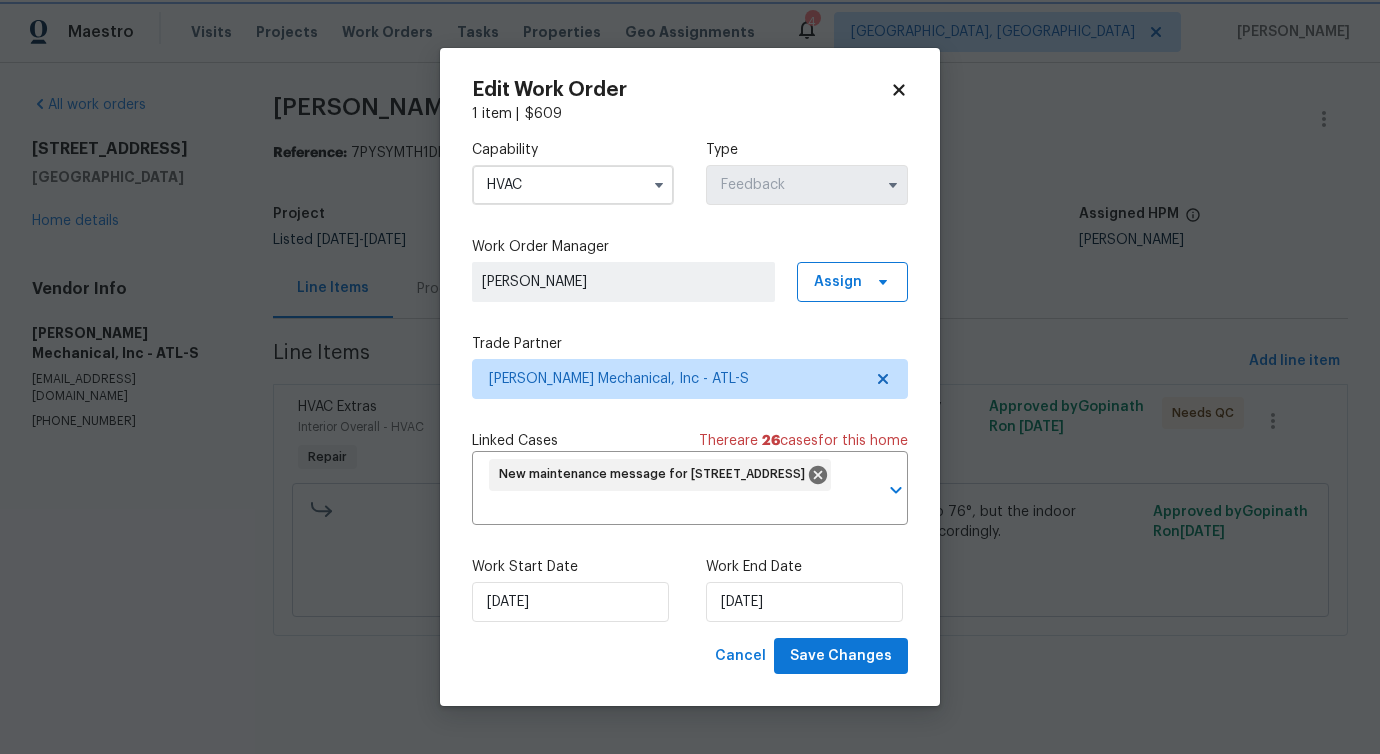 scroll, scrollTop: 1212, scrollLeft: 0, axis: vertical 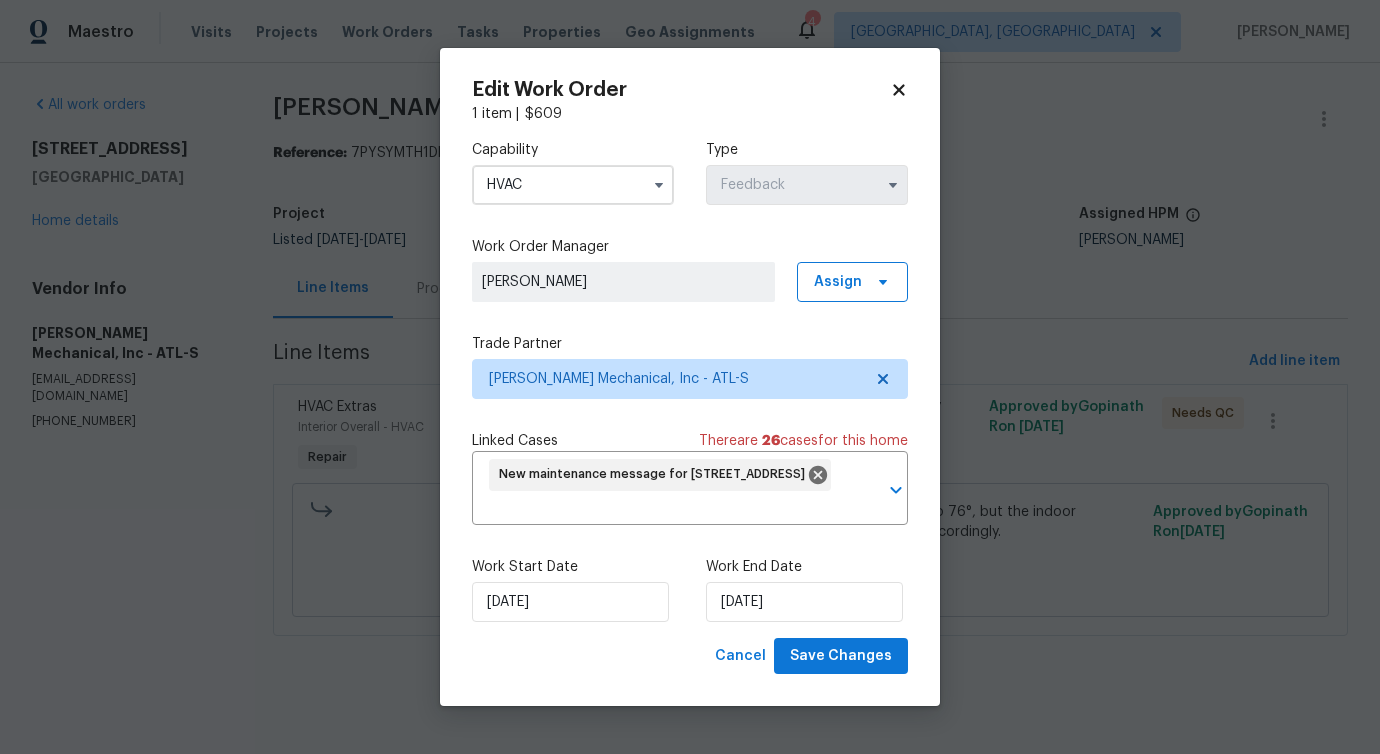 click on "Work Start Date   7/14/2025 Work End Date   7/17/2025" at bounding box center (690, 589) 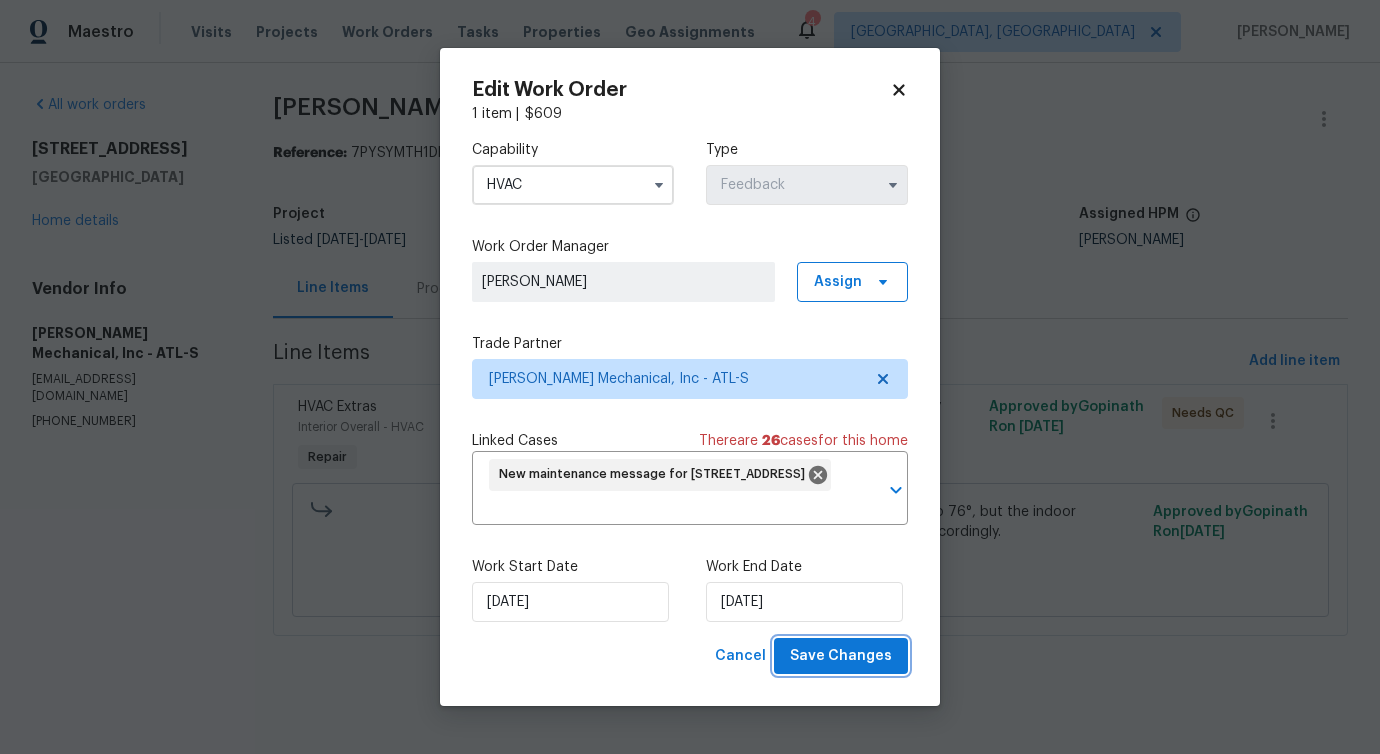click on "Save Changes" at bounding box center (841, 656) 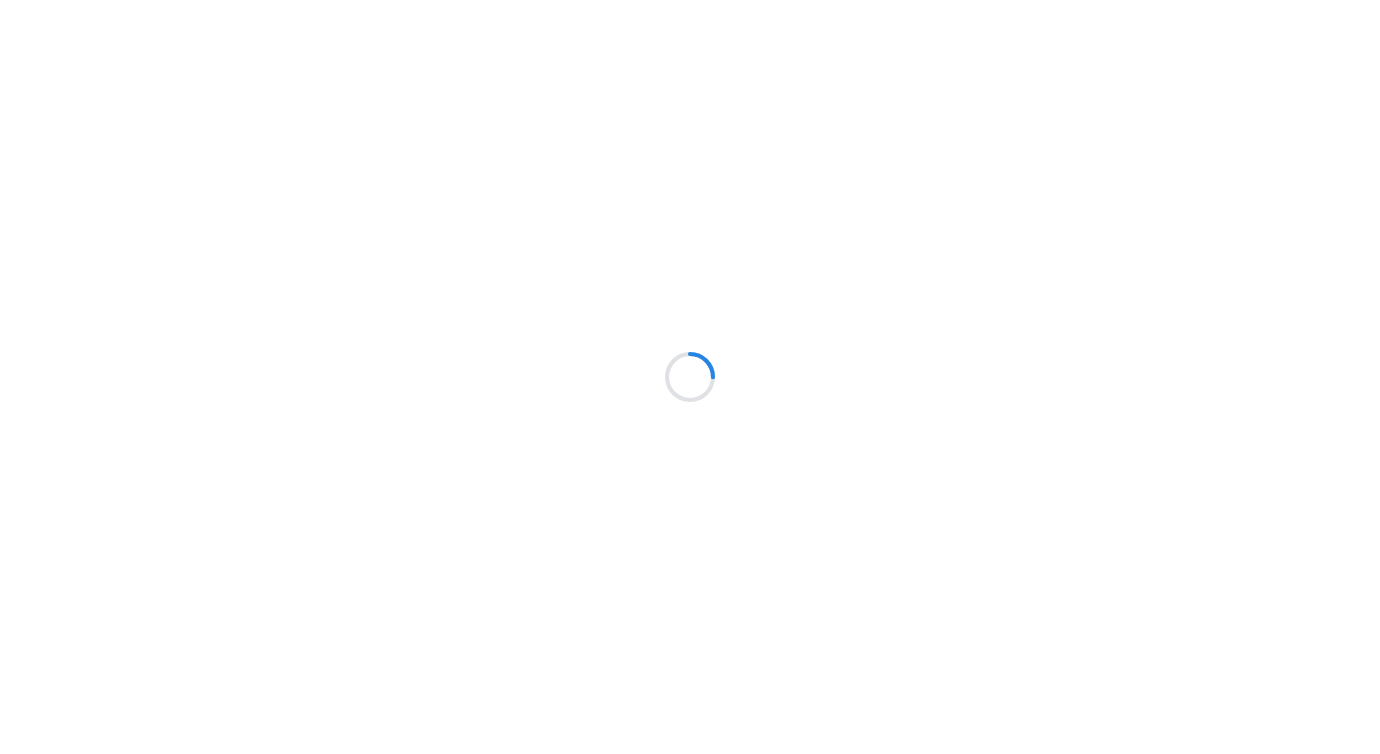 scroll, scrollTop: 0, scrollLeft: 0, axis: both 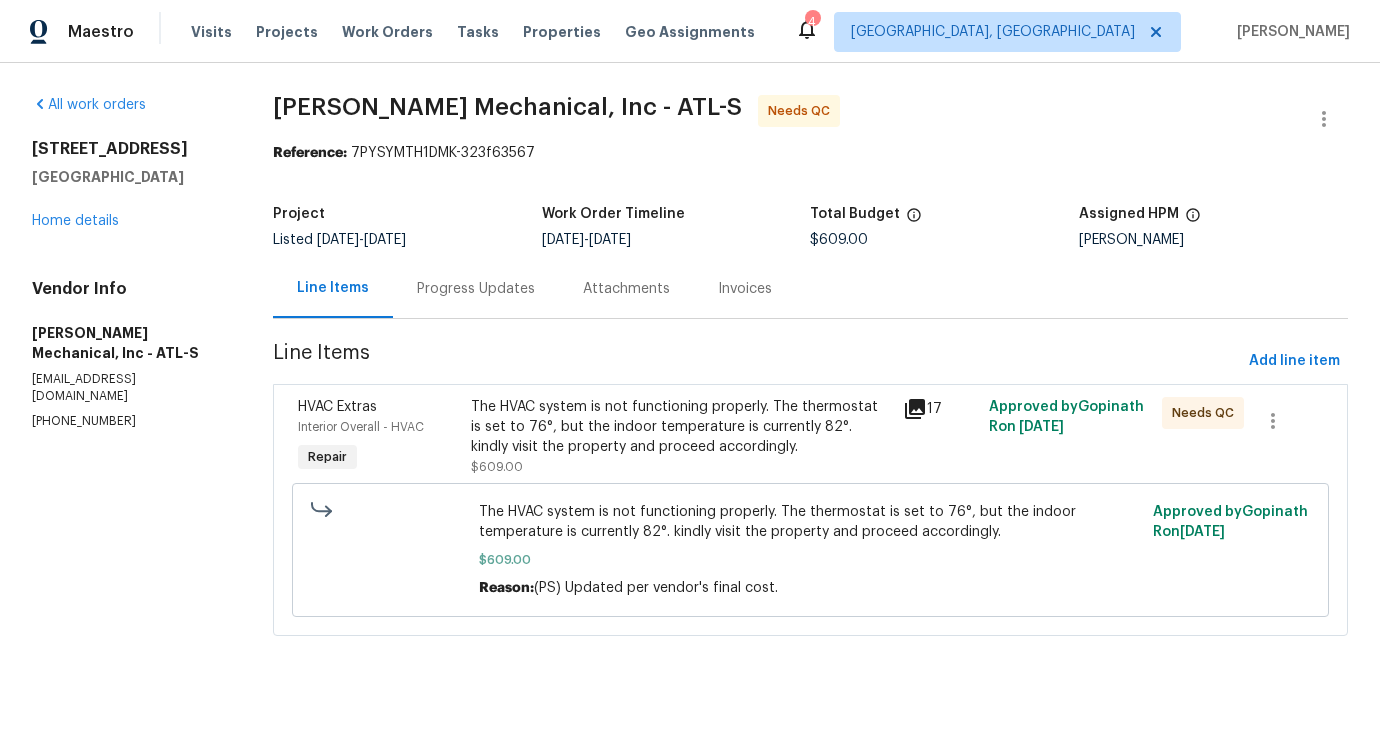 click on "Line Items Progress Updates Attachments Invoices" at bounding box center (810, 289) 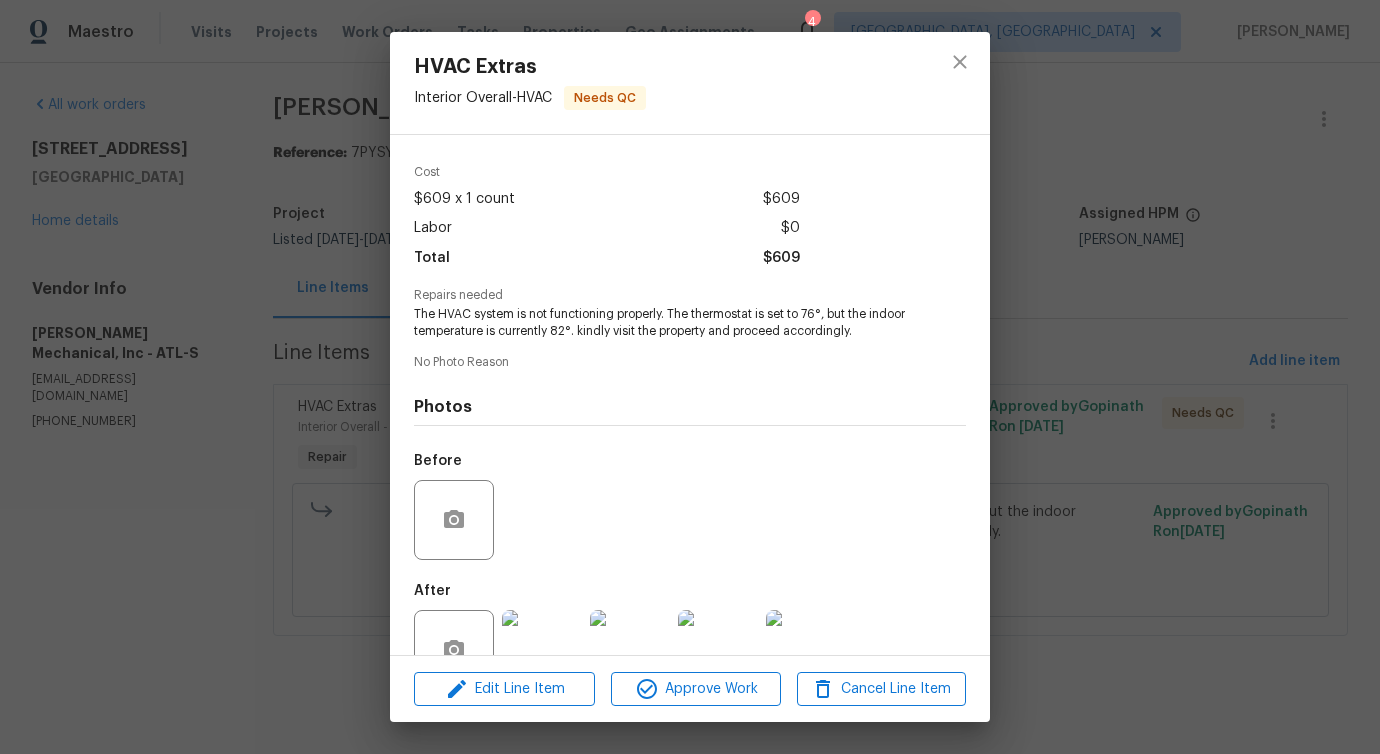 scroll, scrollTop: 117, scrollLeft: 0, axis: vertical 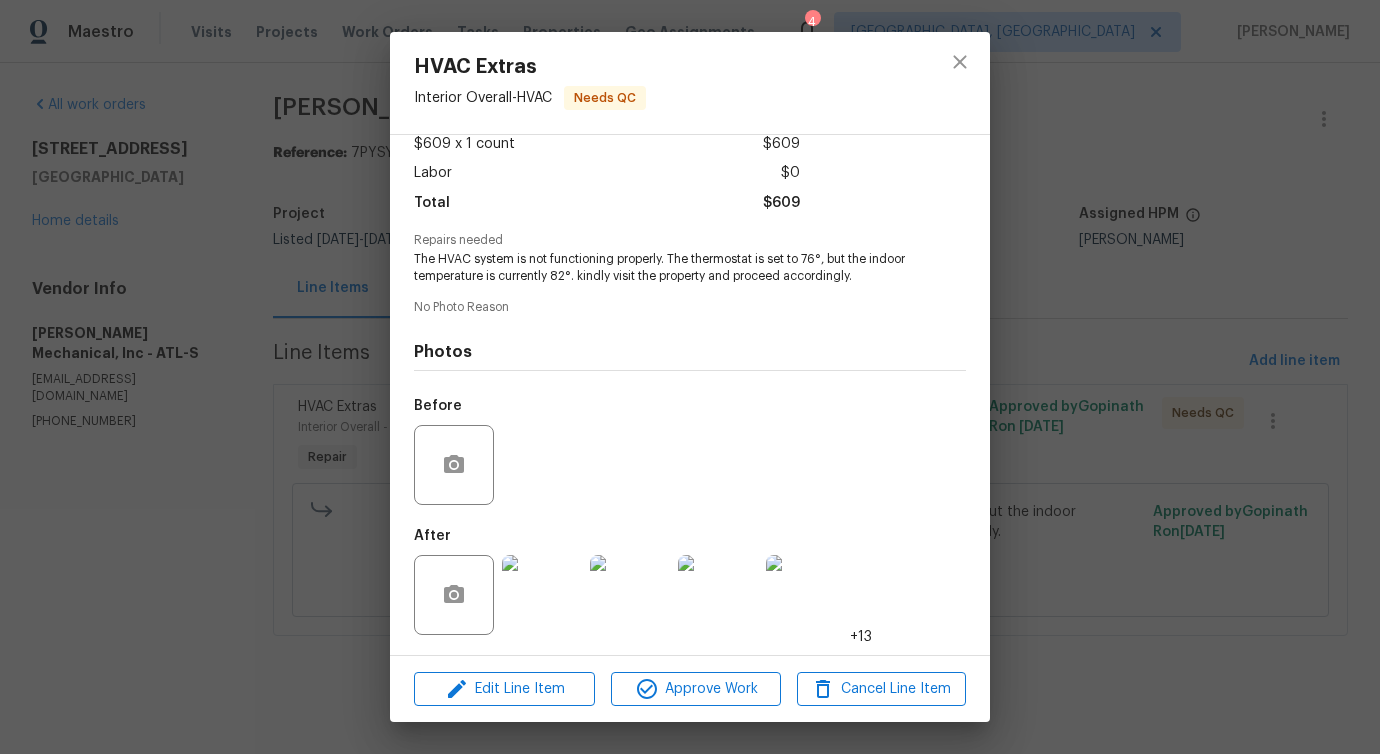 click at bounding box center (542, 595) 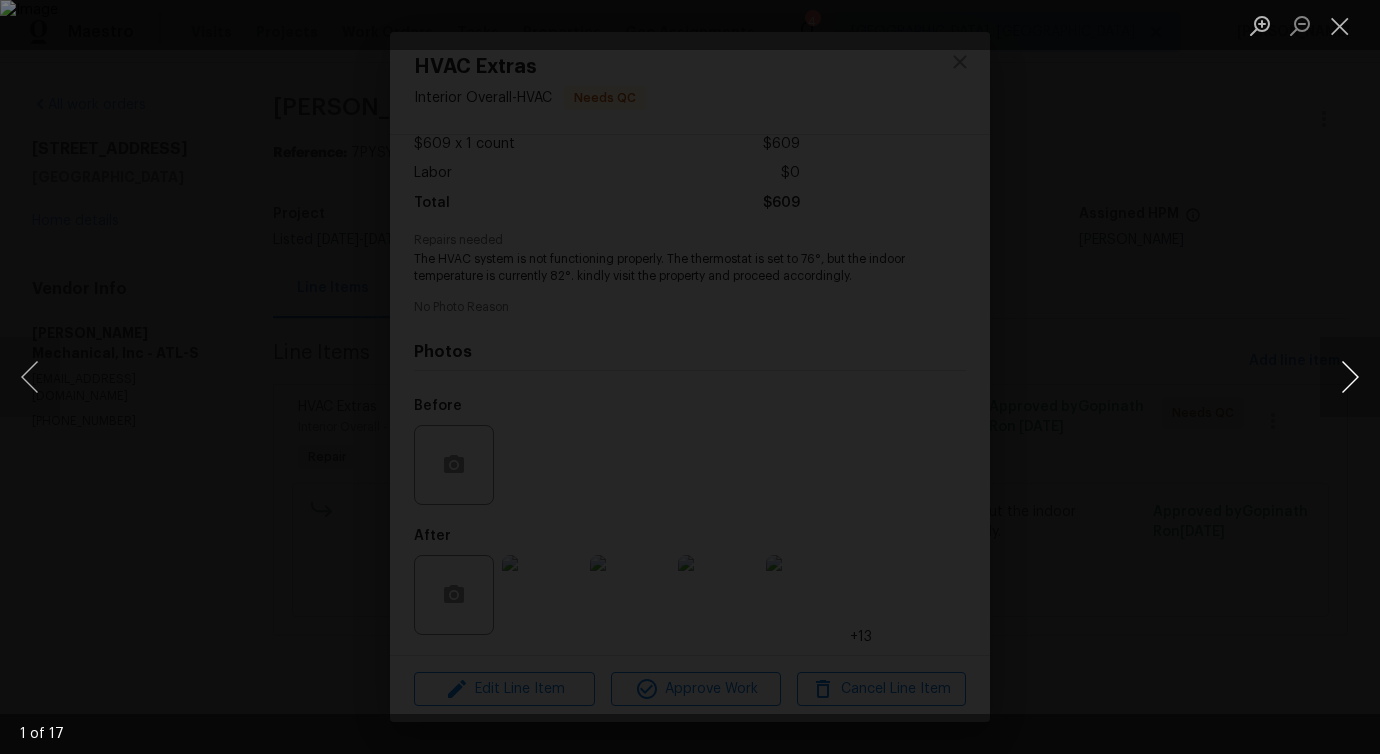 click at bounding box center [1350, 377] 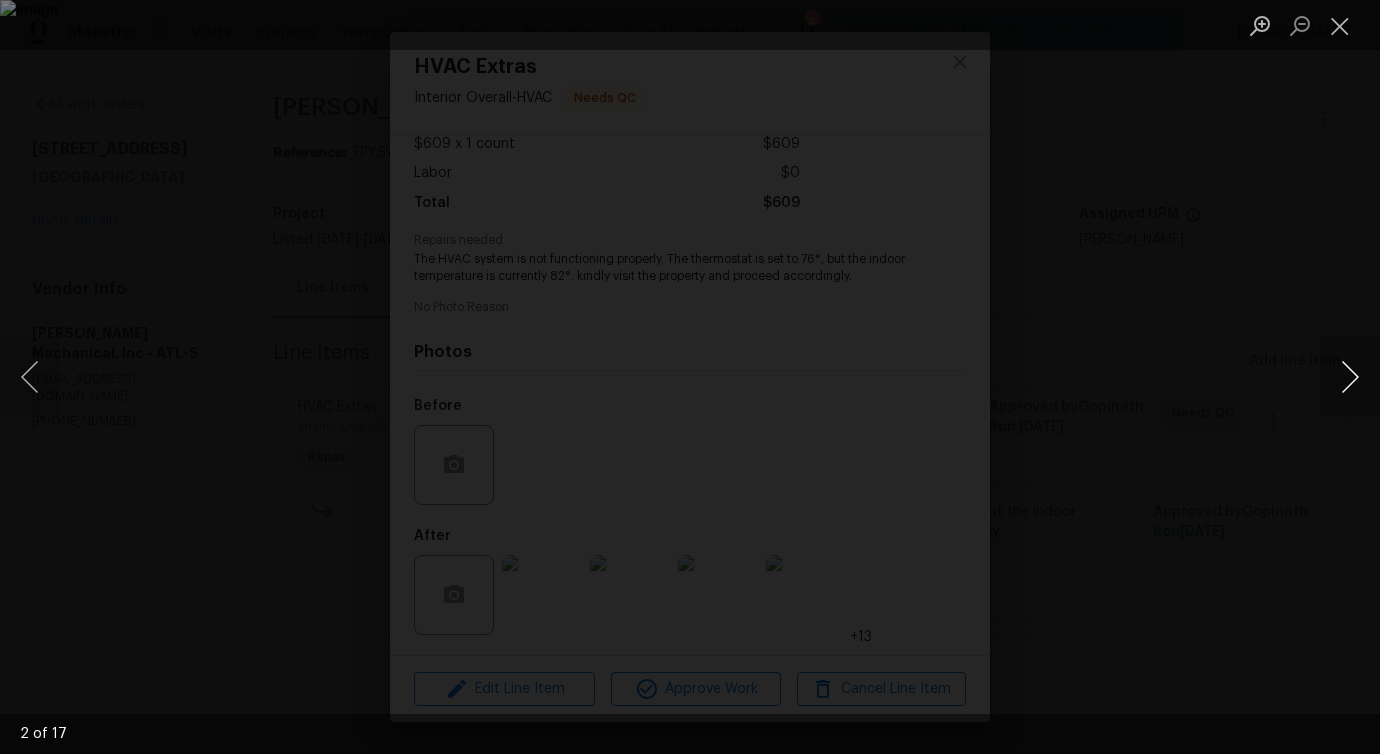 click at bounding box center (1350, 377) 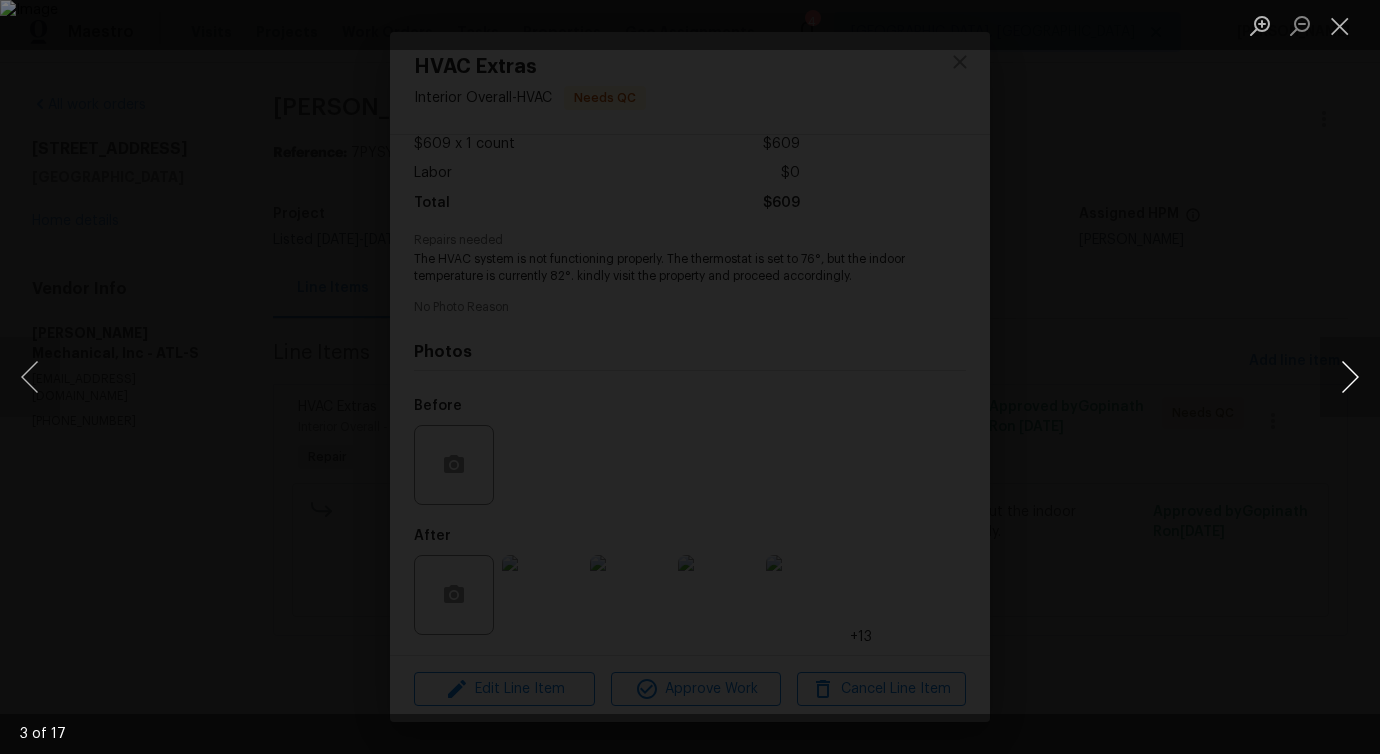 click at bounding box center [1350, 377] 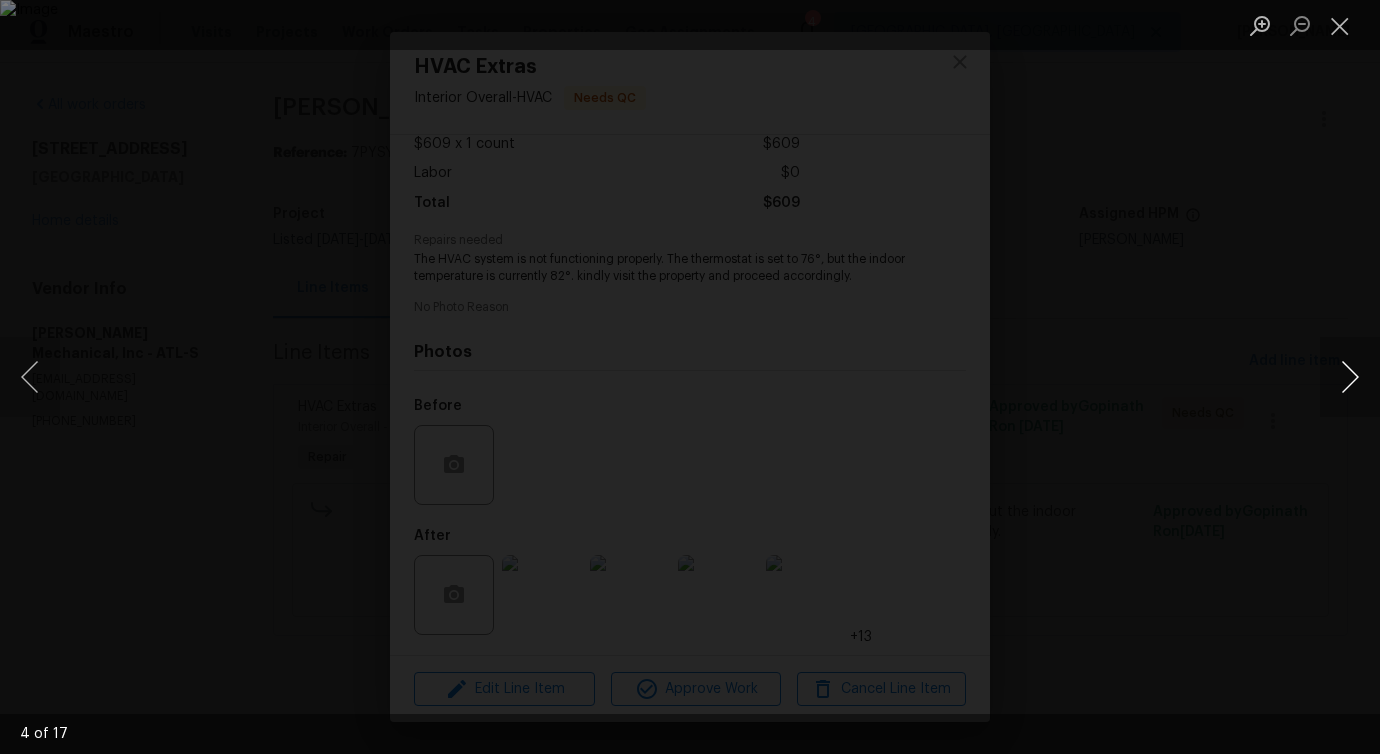 click at bounding box center (1350, 377) 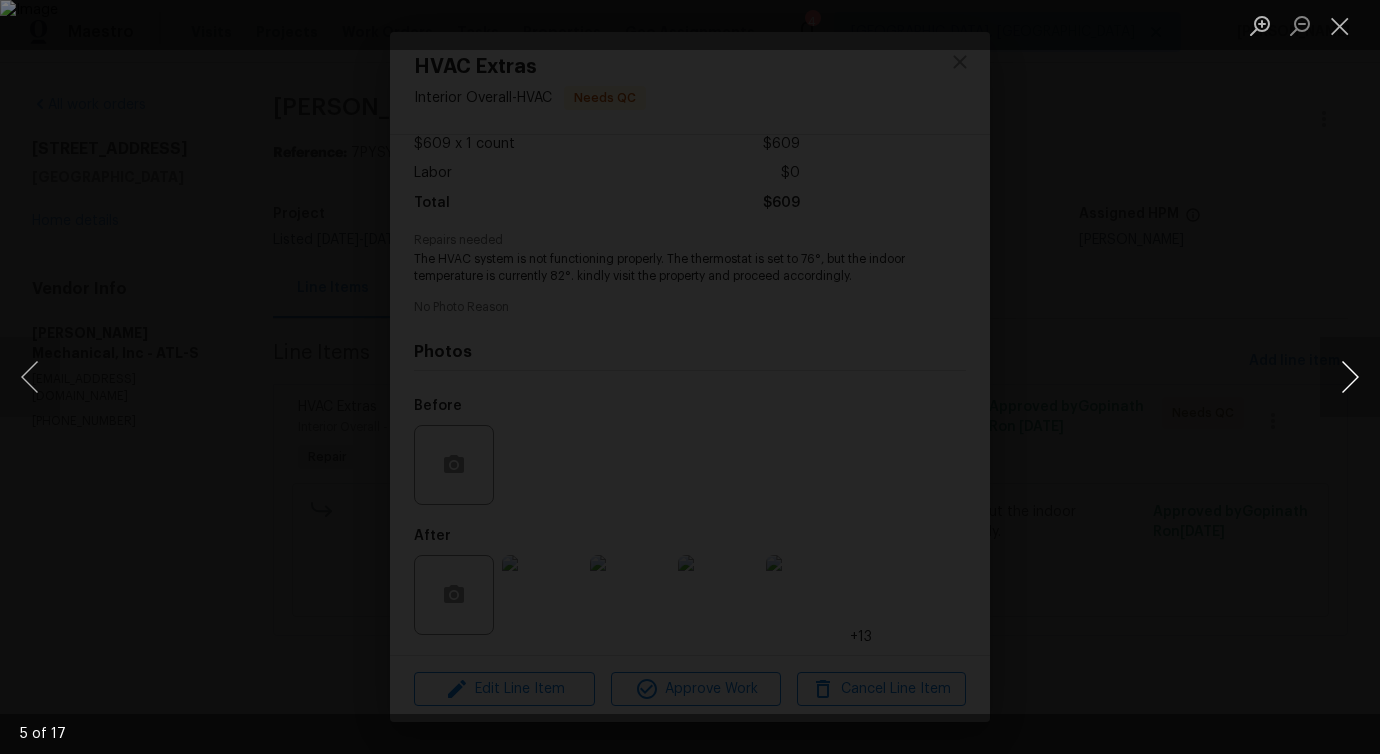 click at bounding box center (1350, 377) 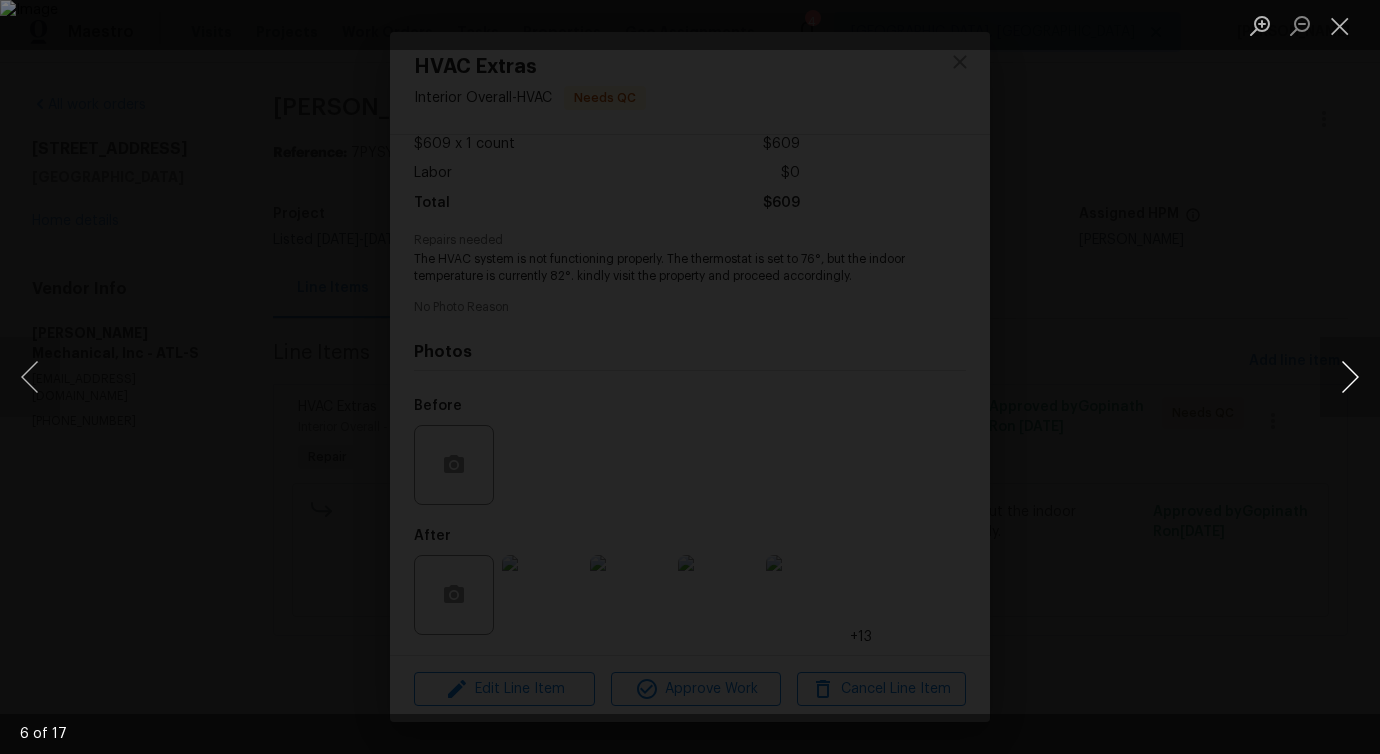 click at bounding box center [1350, 377] 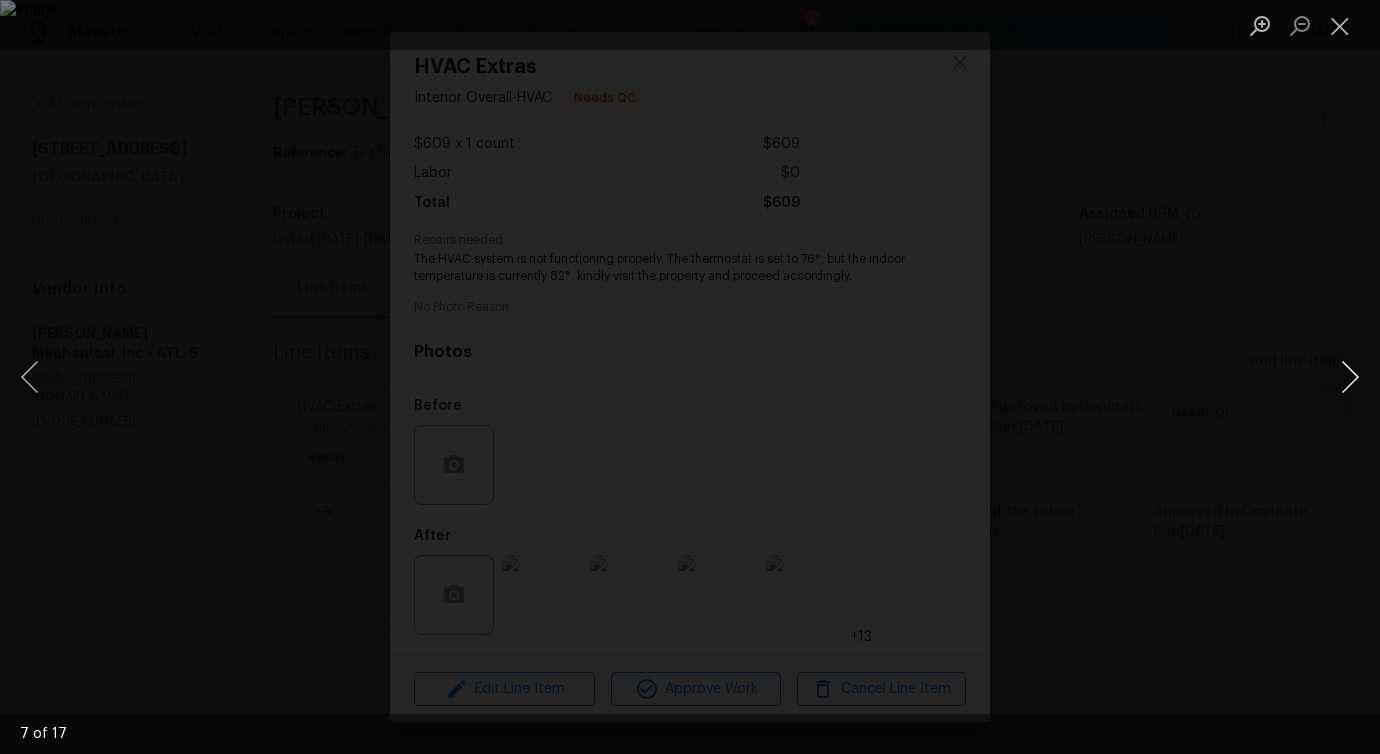 click at bounding box center [1350, 377] 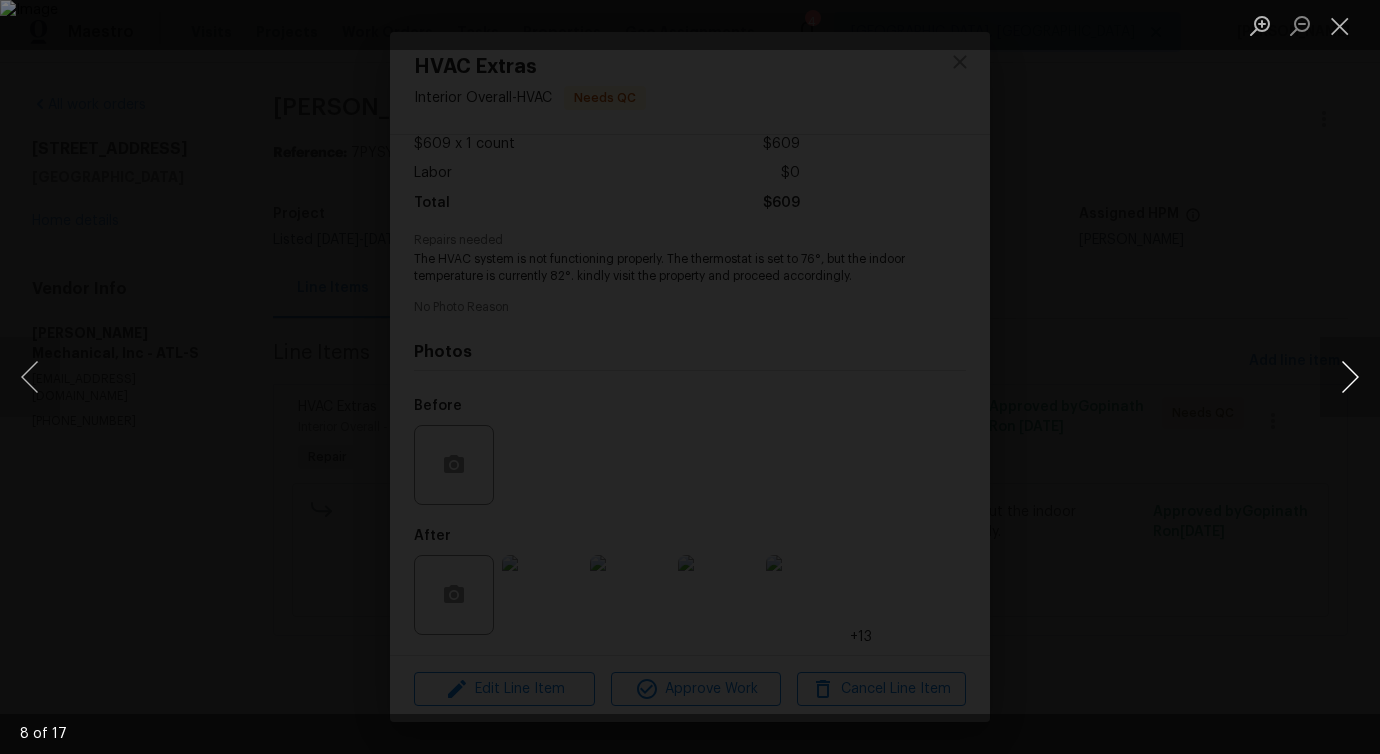 click at bounding box center (1350, 377) 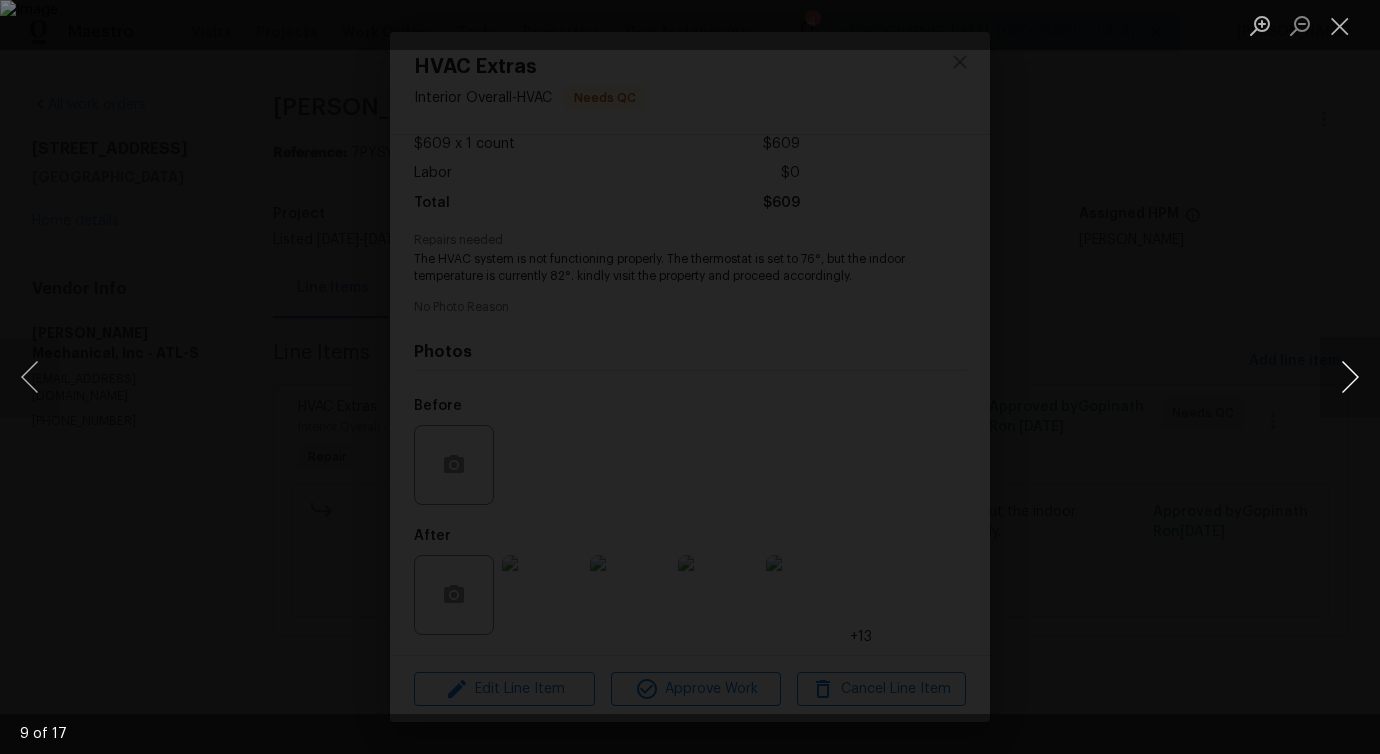 click at bounding box center [1350, 377] 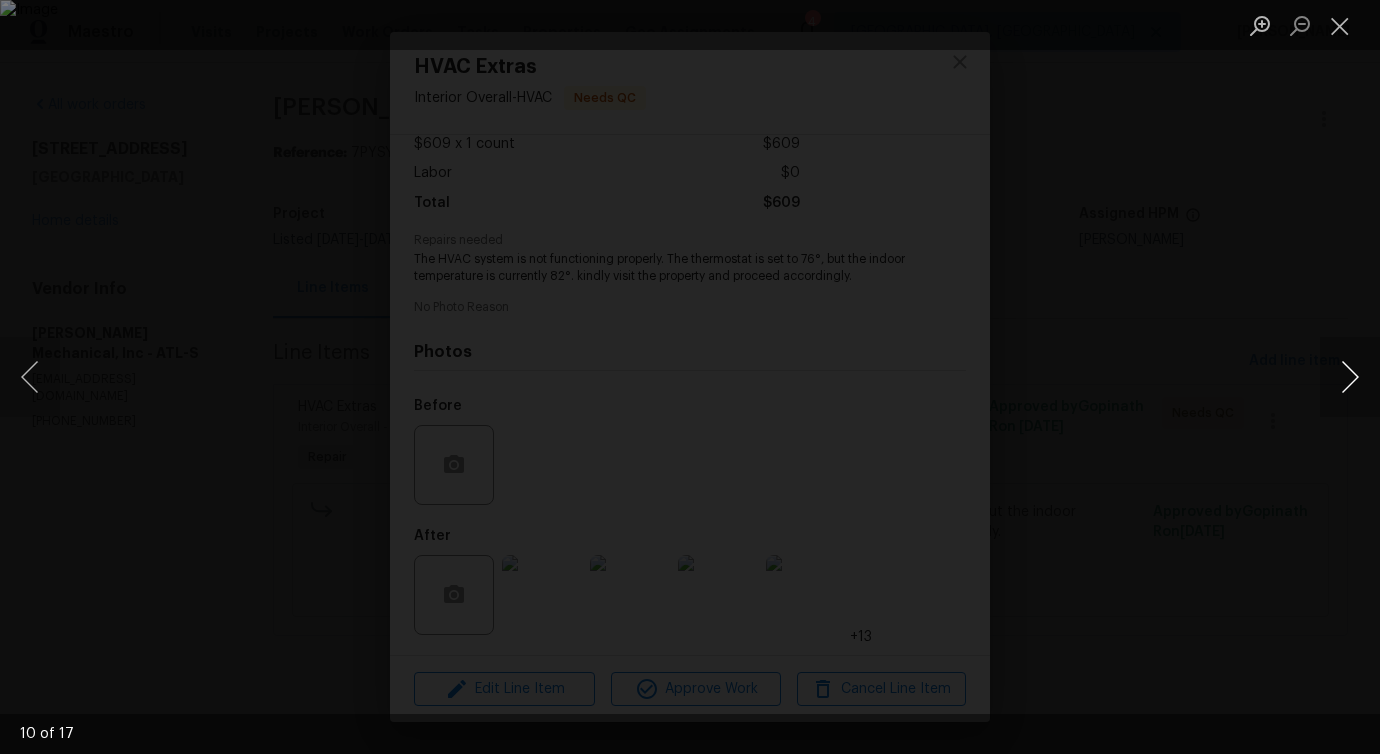 click at bounding box center [1350, 377] 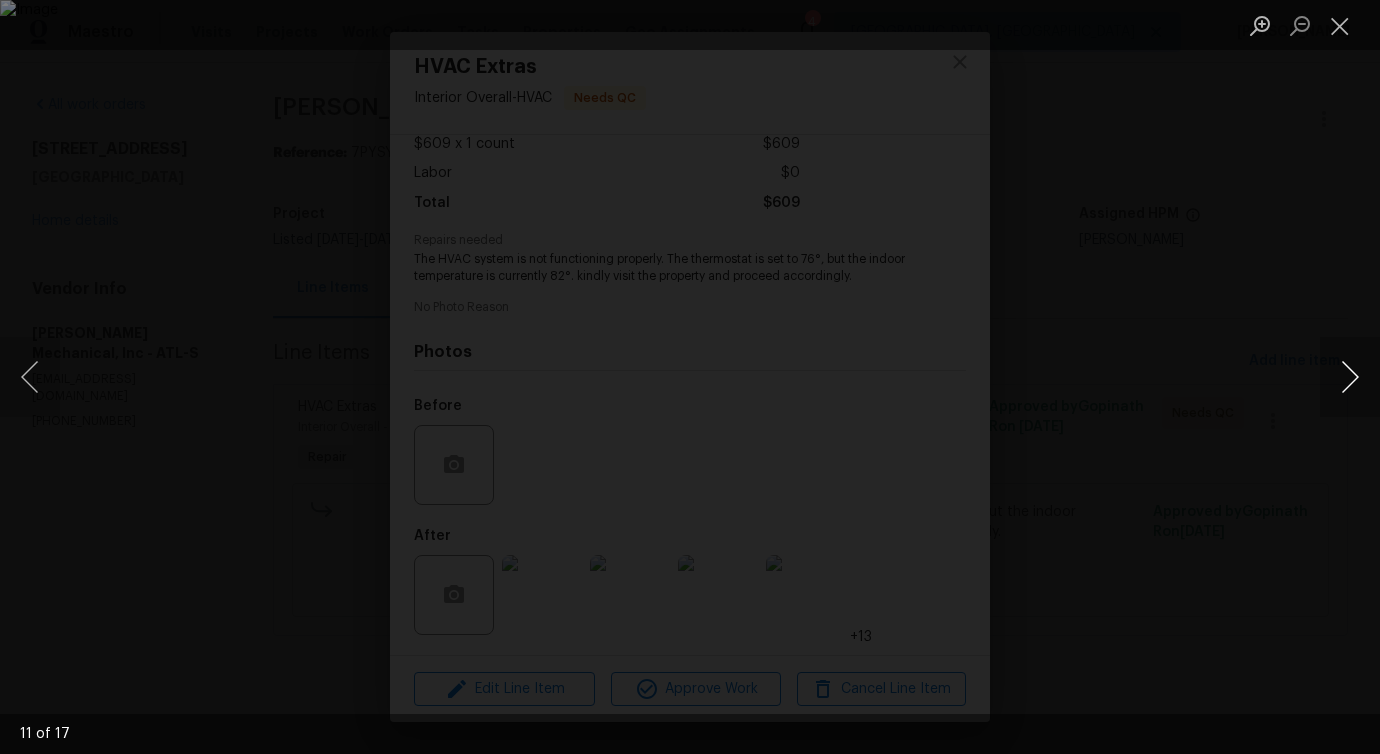 click at bounding box center (1350, 377) 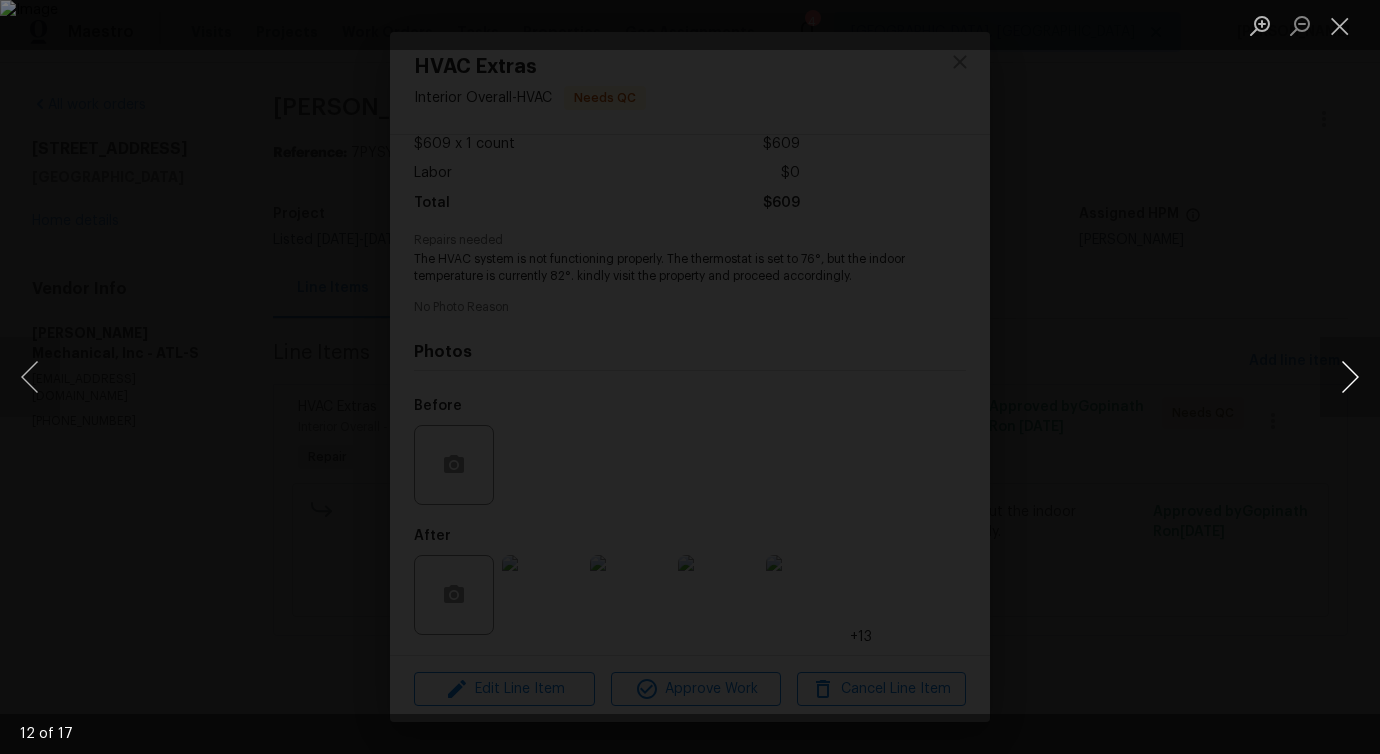 click at bounding box center (1350, 377) 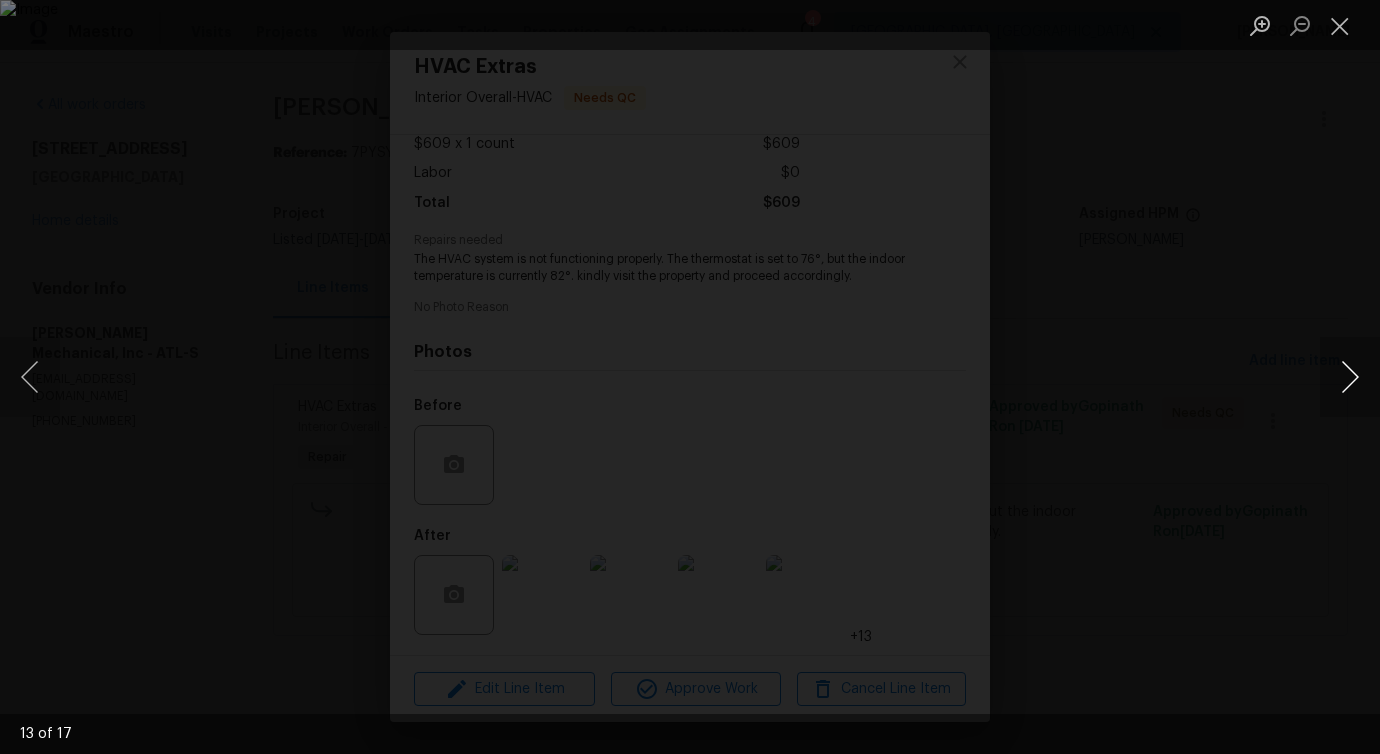 click at bounding box center (1350, 377) 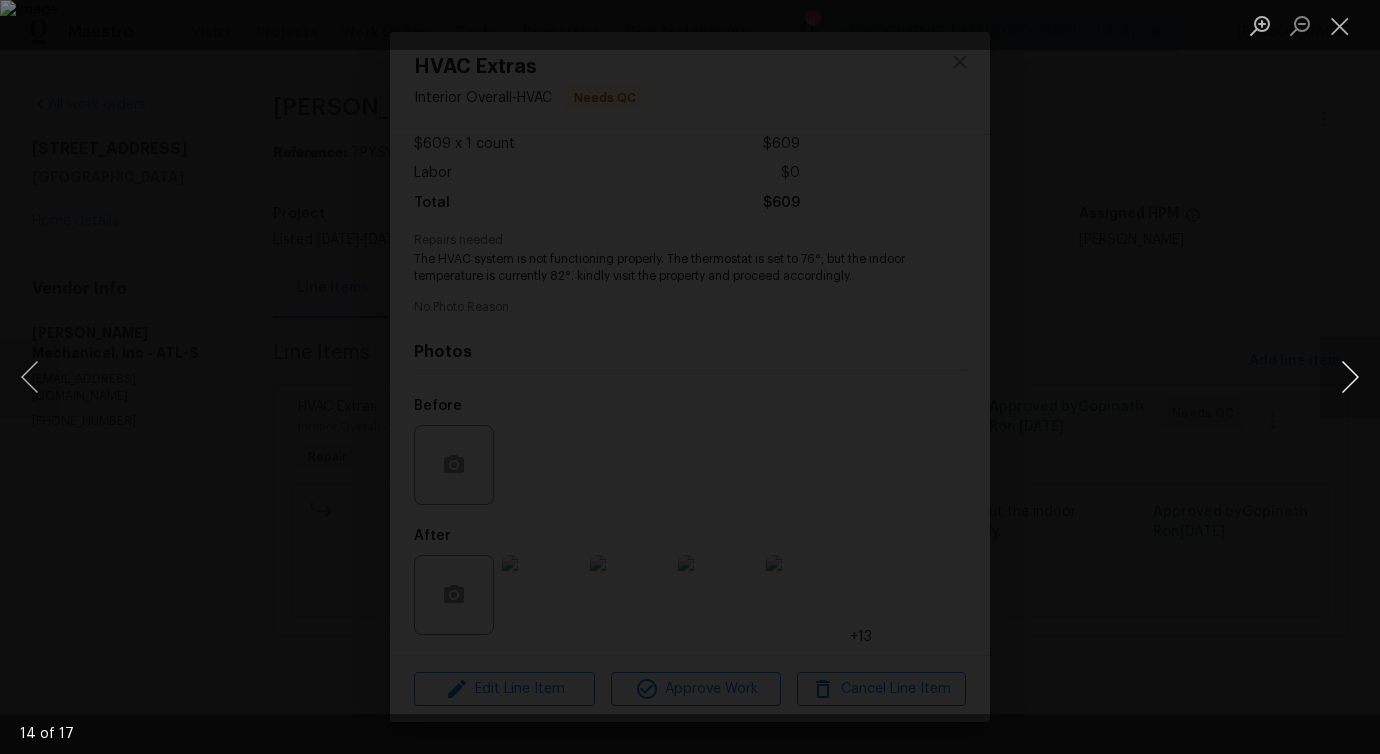 click at bounding box center (1350, 377) 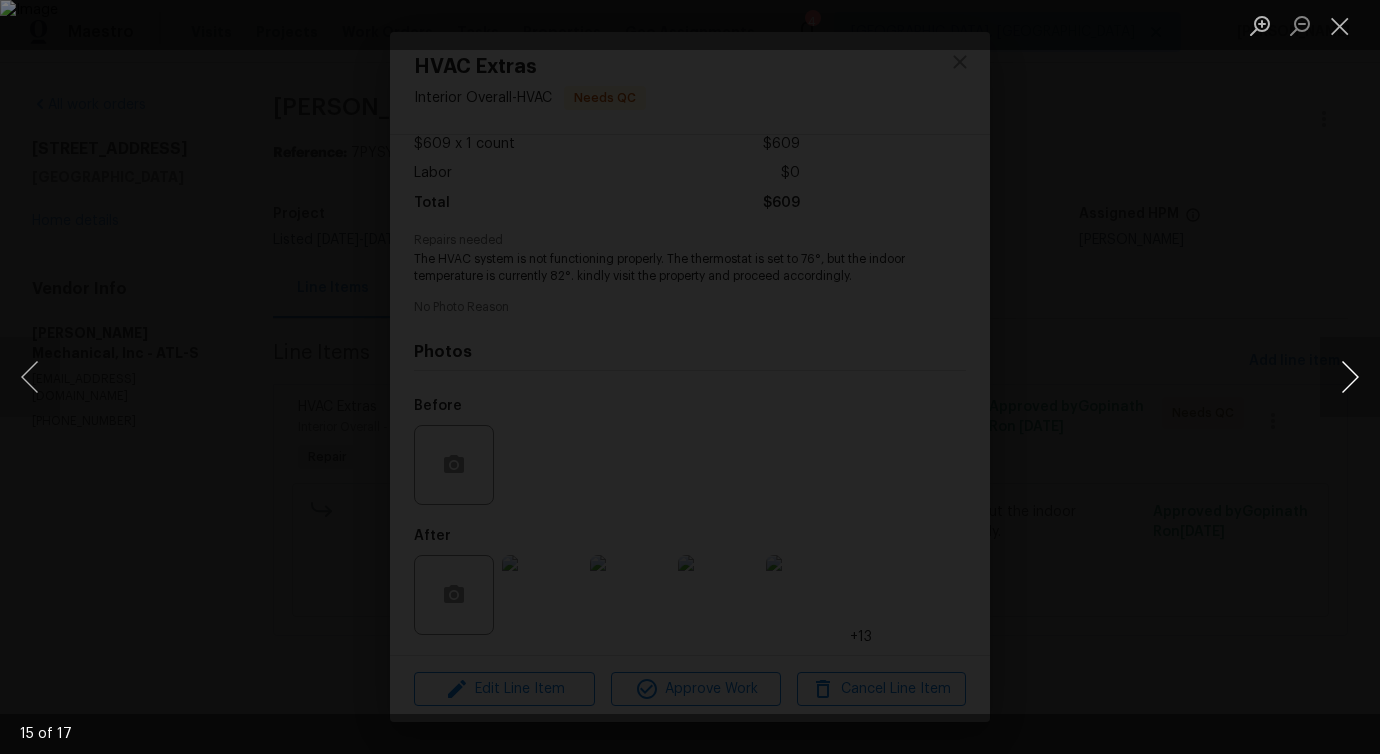 click at bounding box center (1350, 377) 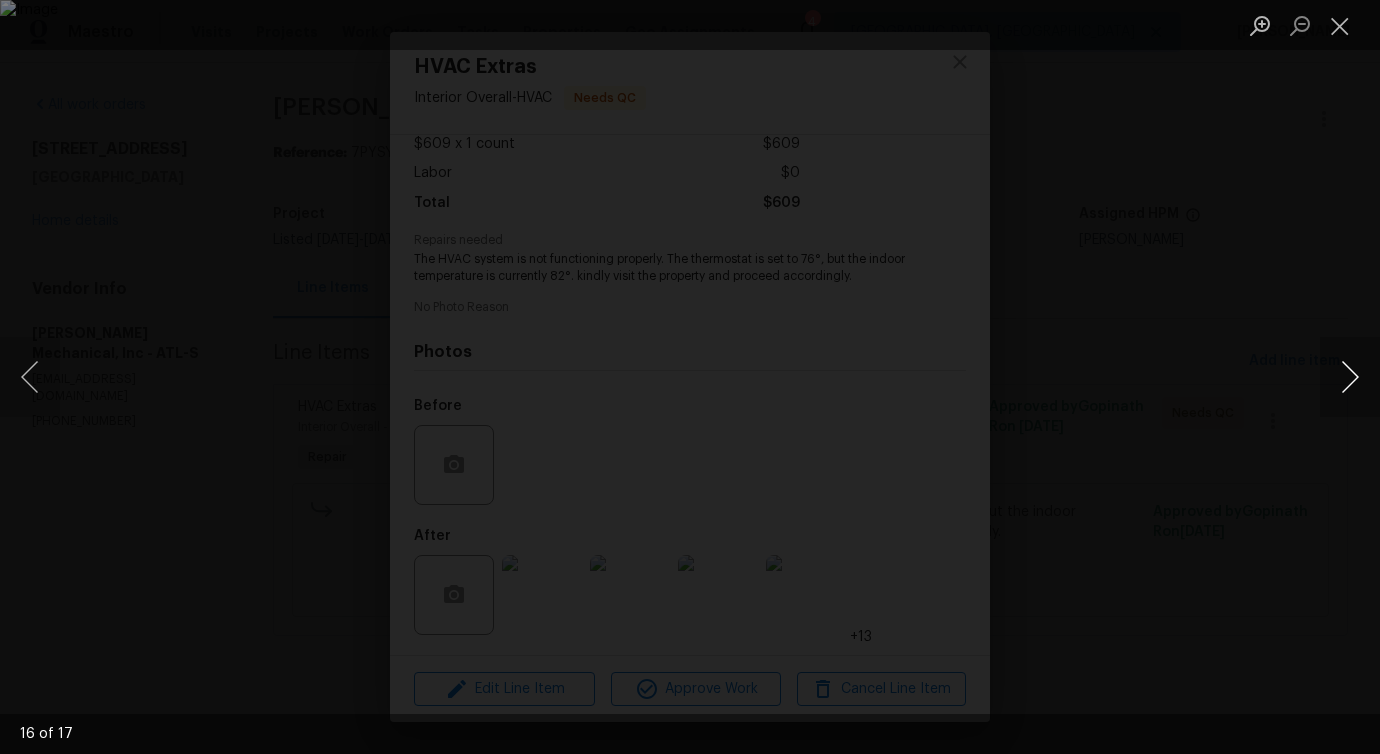 click at bounding box center [1350, 377] 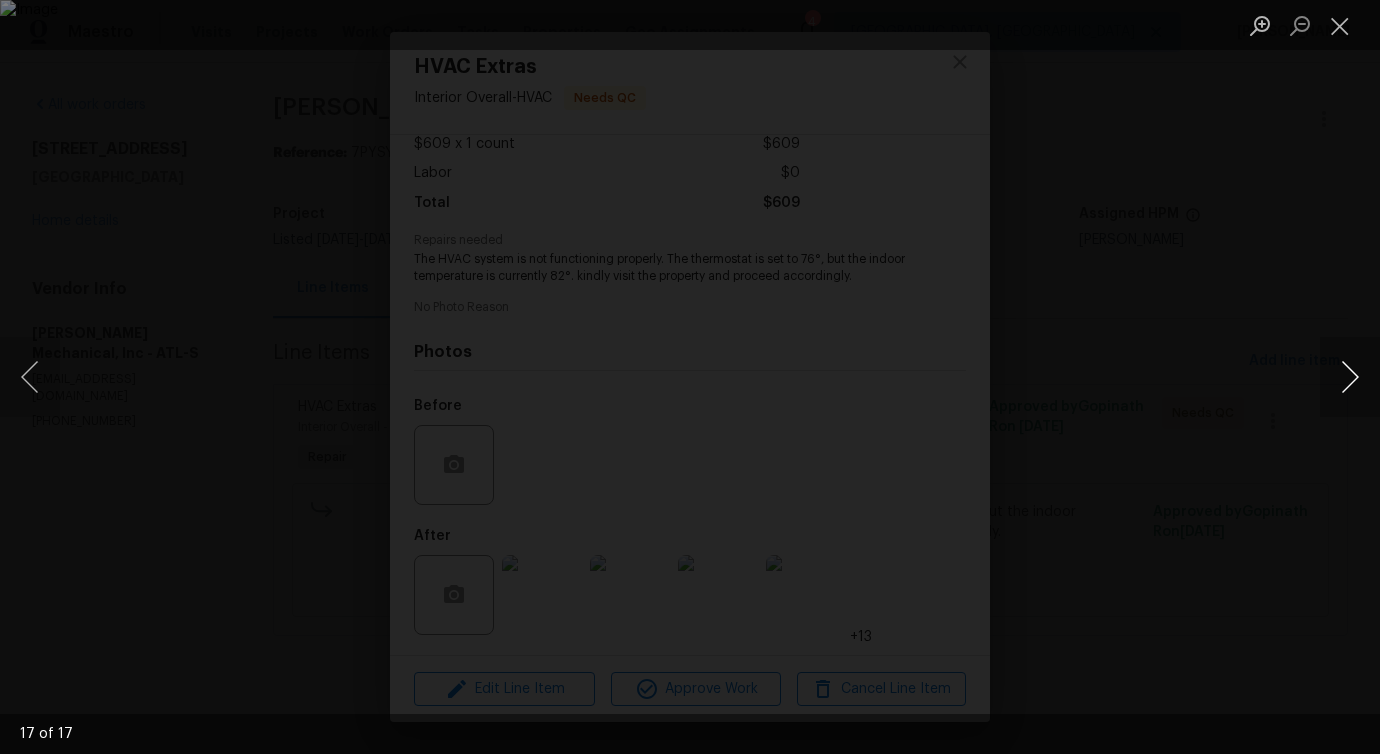 click at bounding box center (1350, 377) 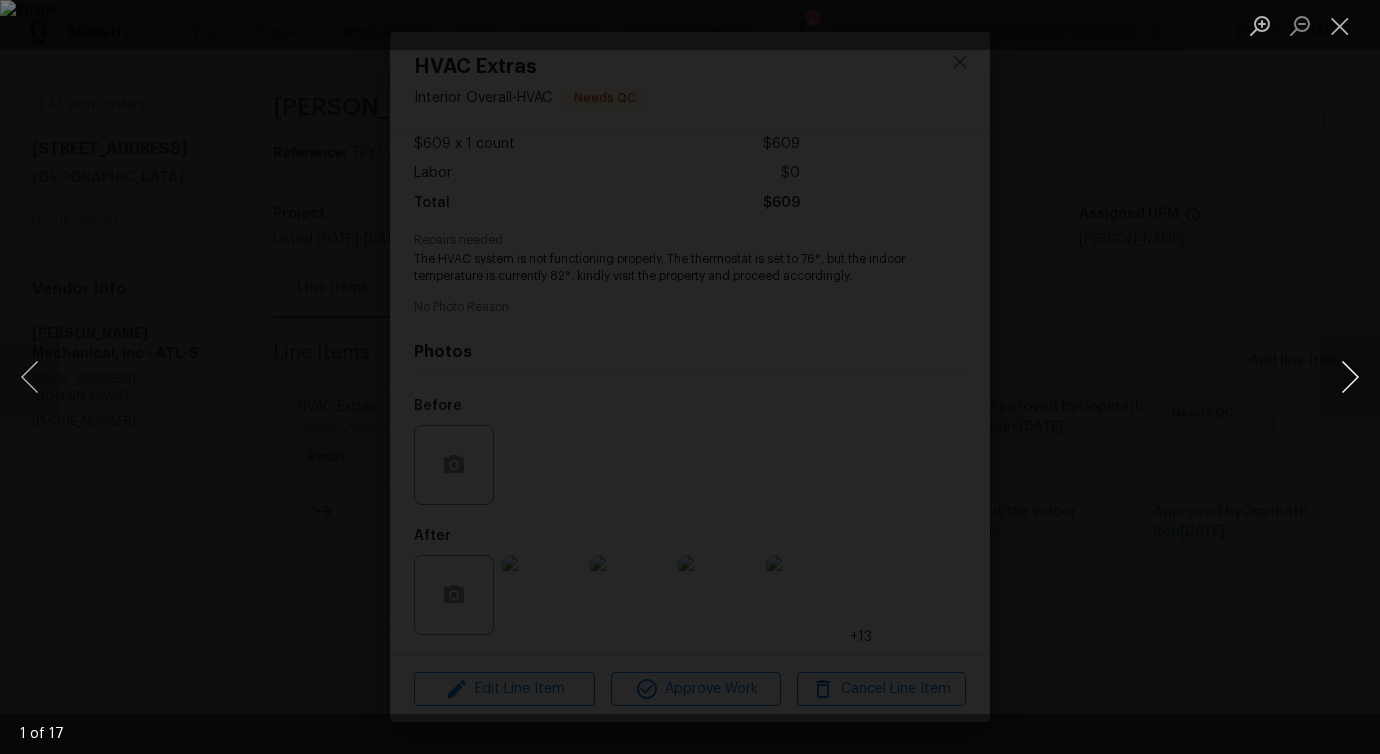 click at bounding box center (1350, 377) 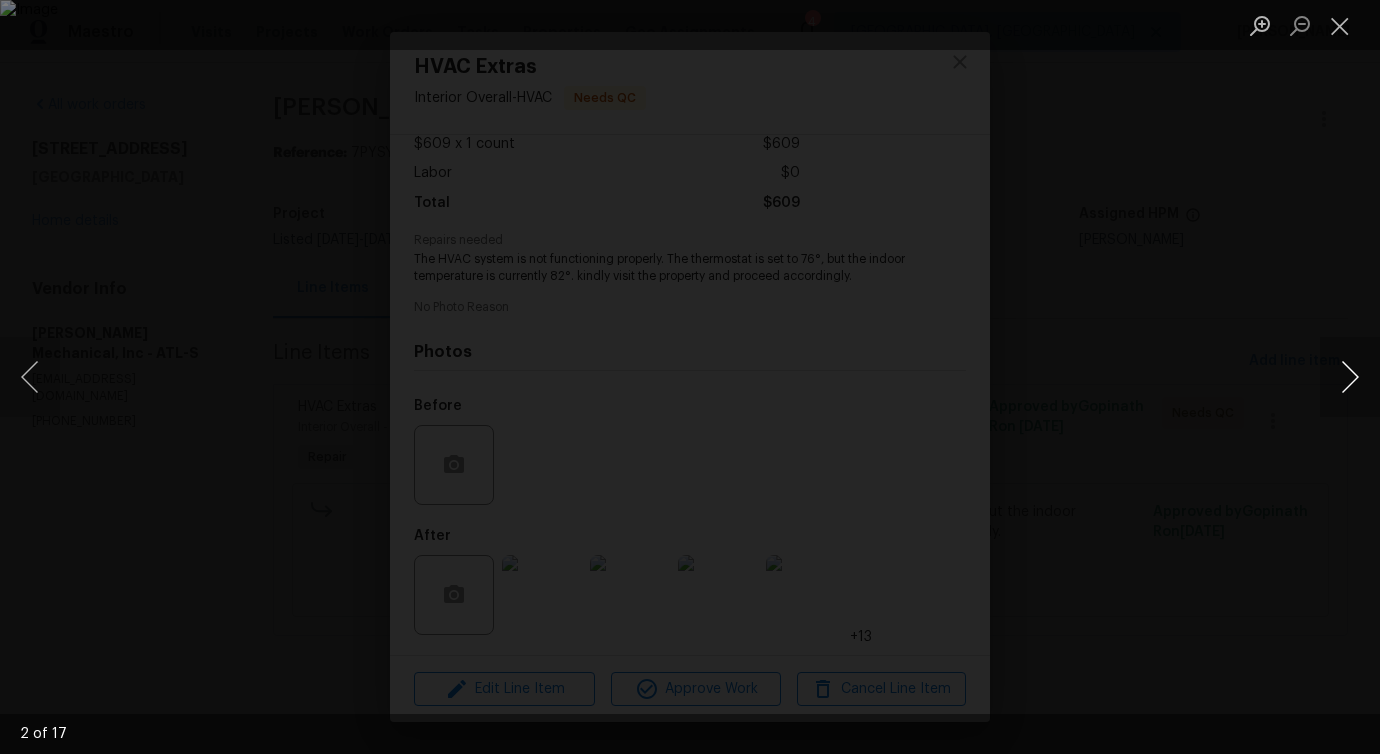 click at bounding box center [1350, 377] 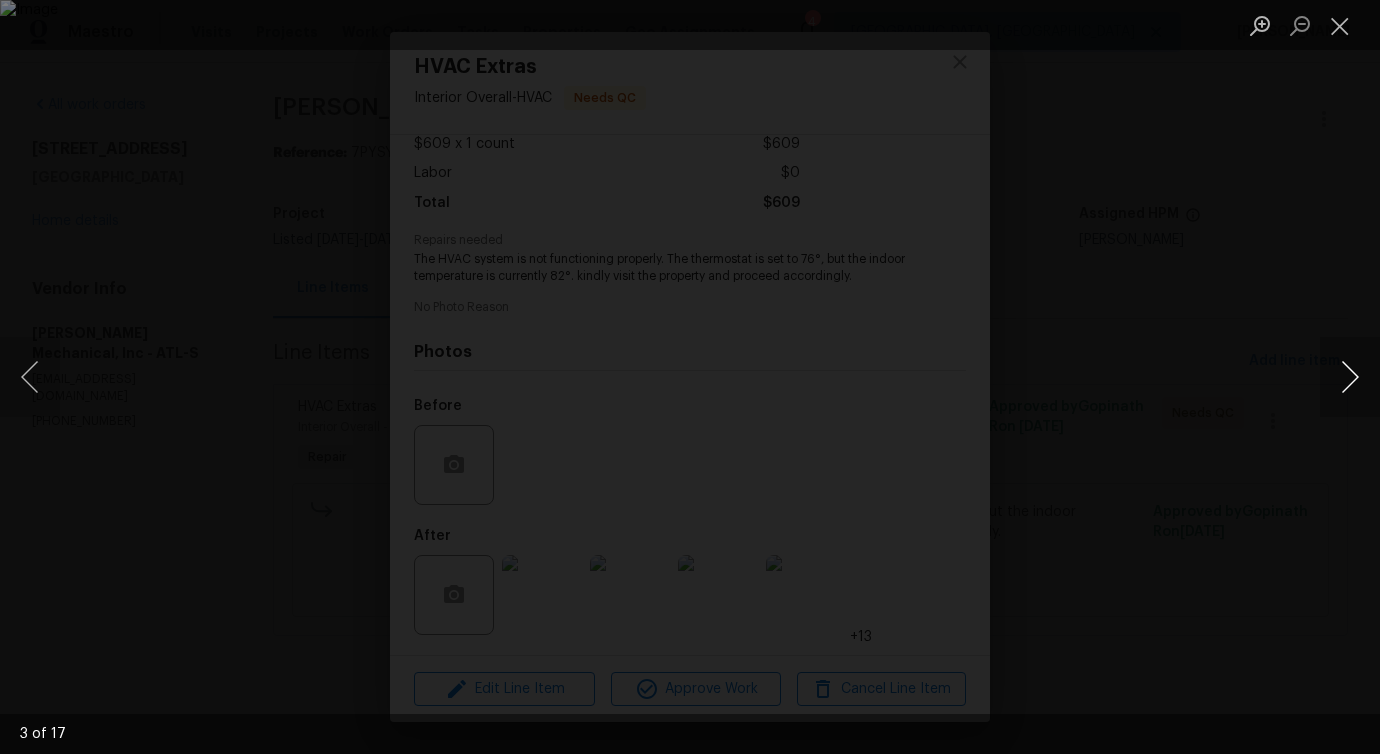 click at bounding box center (1350, 377) 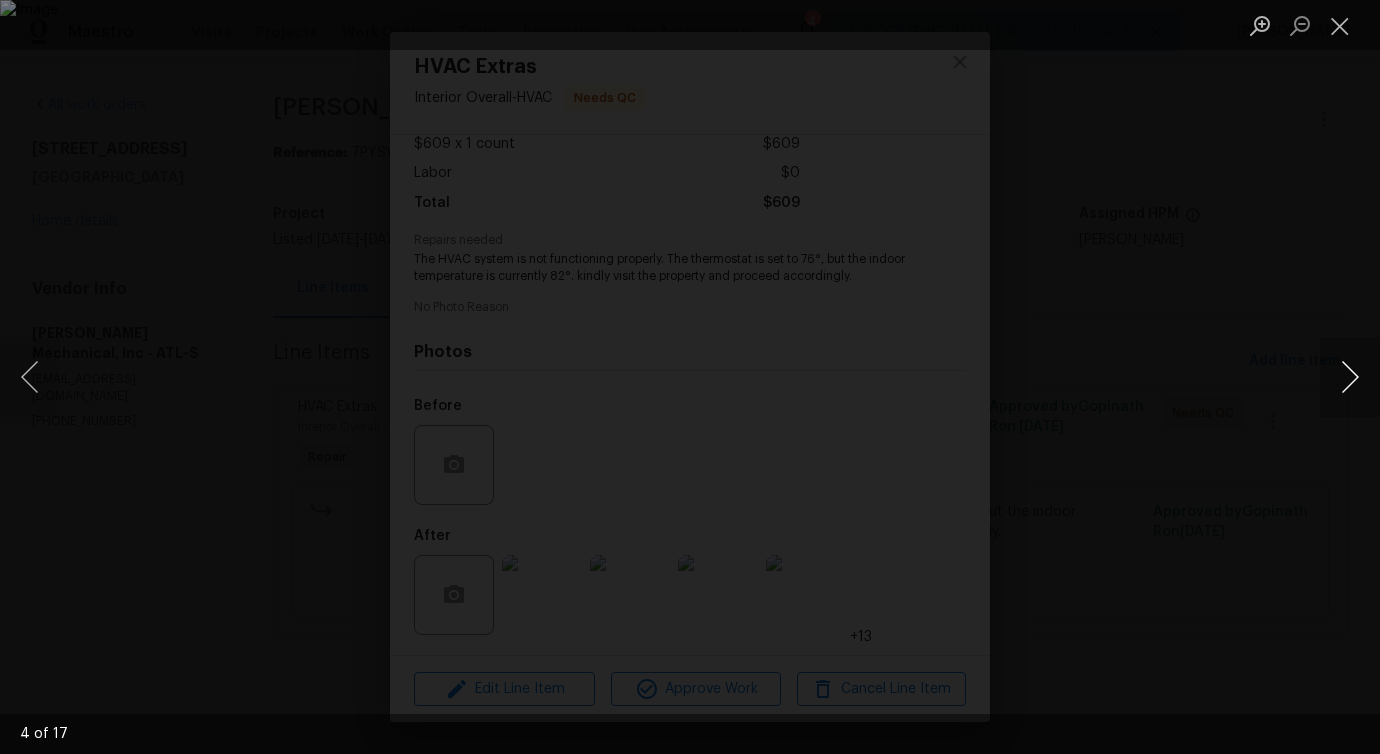 click at bounding box center (1350, 377) 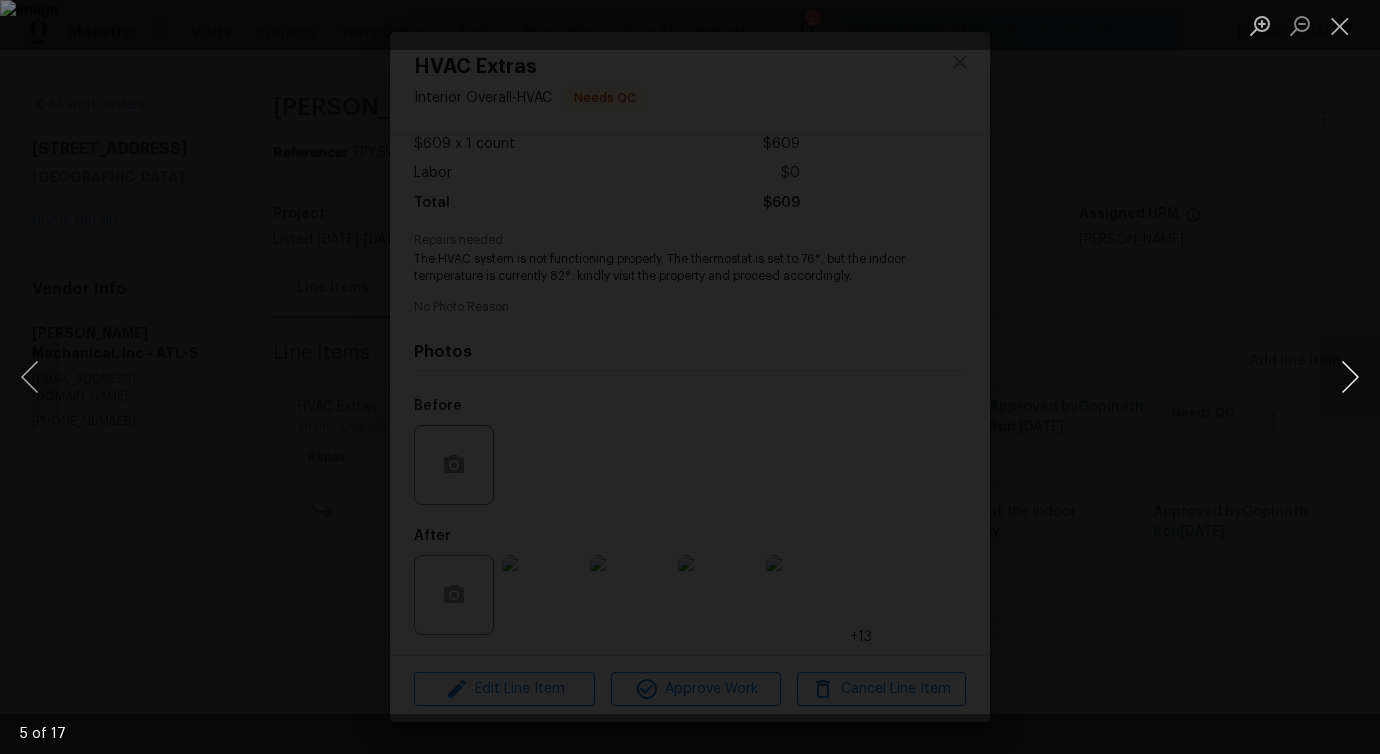 click at bounding box center [1350, 377] 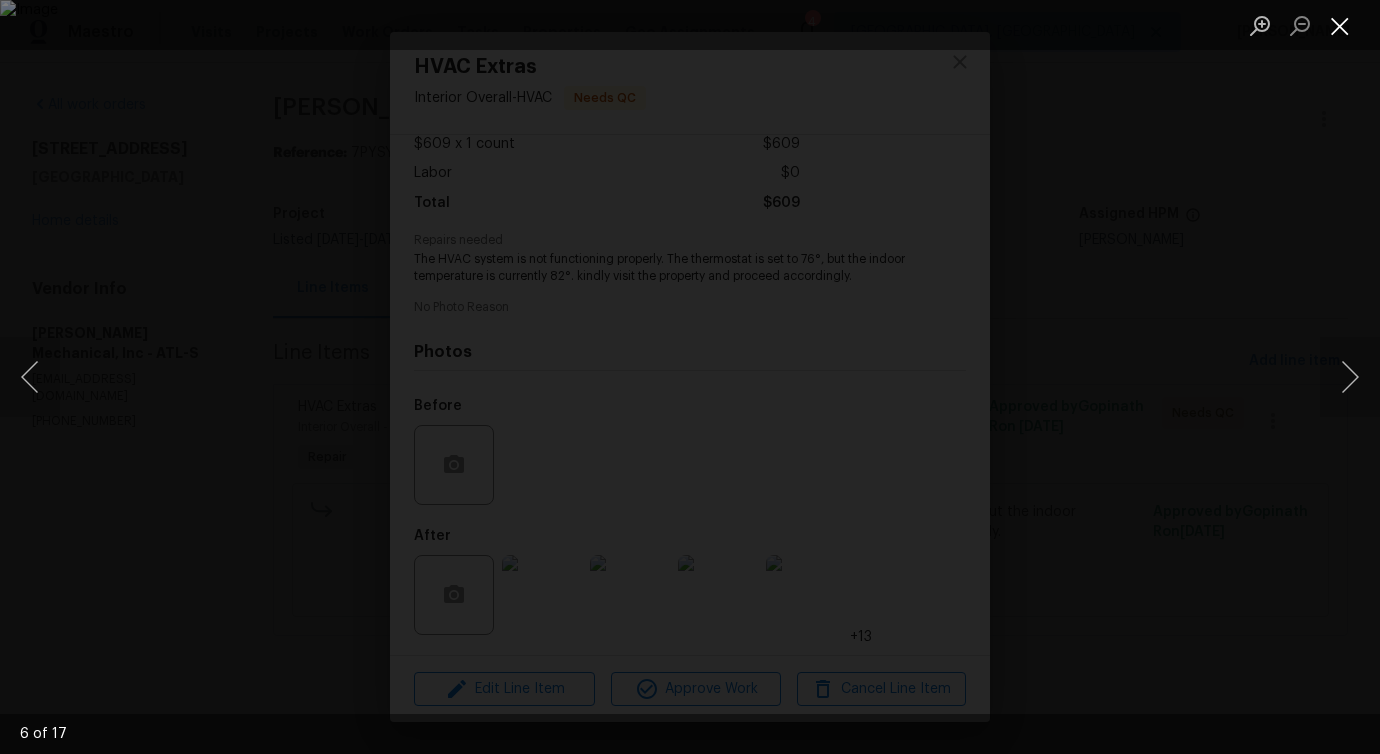 click at bounding box center (1340, 25) 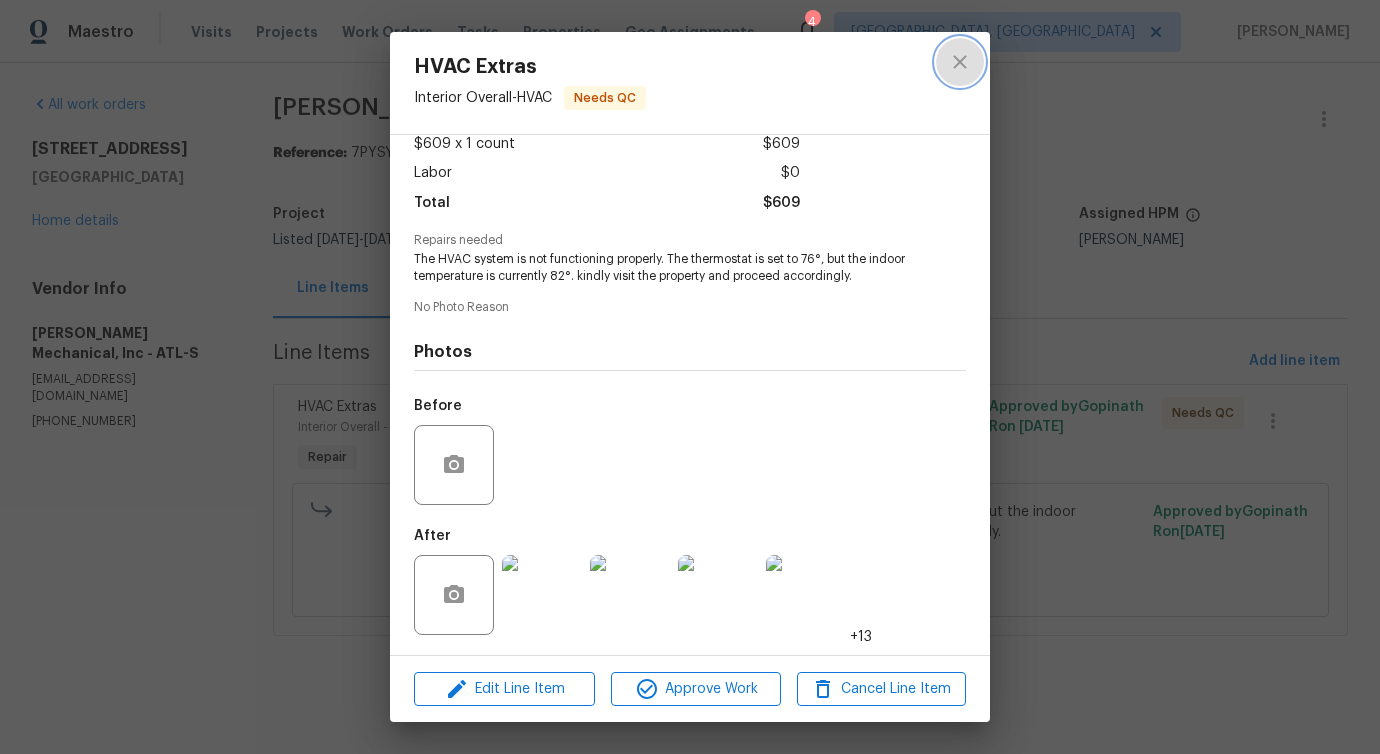 click at bounding box center (960, 62) 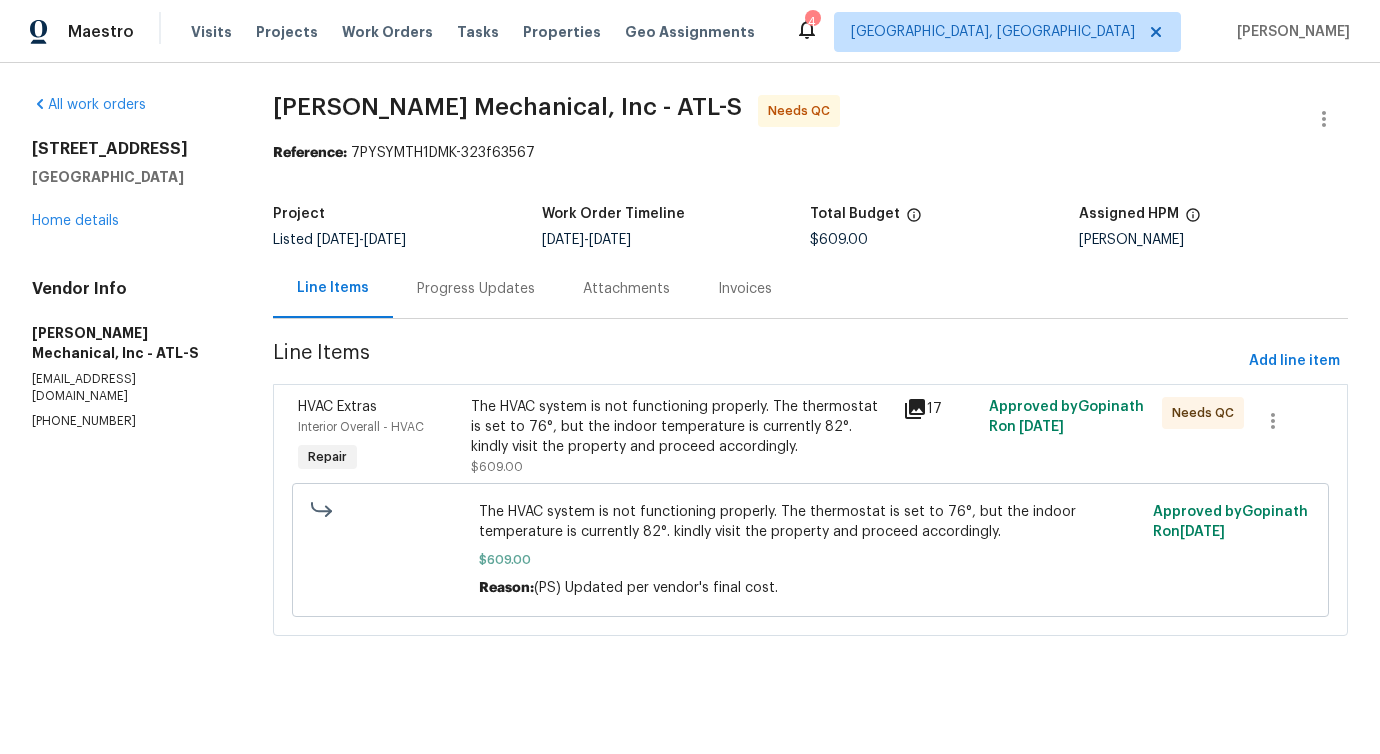 click on "The HVAC system is not functioning properly. The thermostat is set to 76°, but the indoor temperature is currently 82°. kindly visit the property and proceed accordingly." at bounding box center (681, 427) 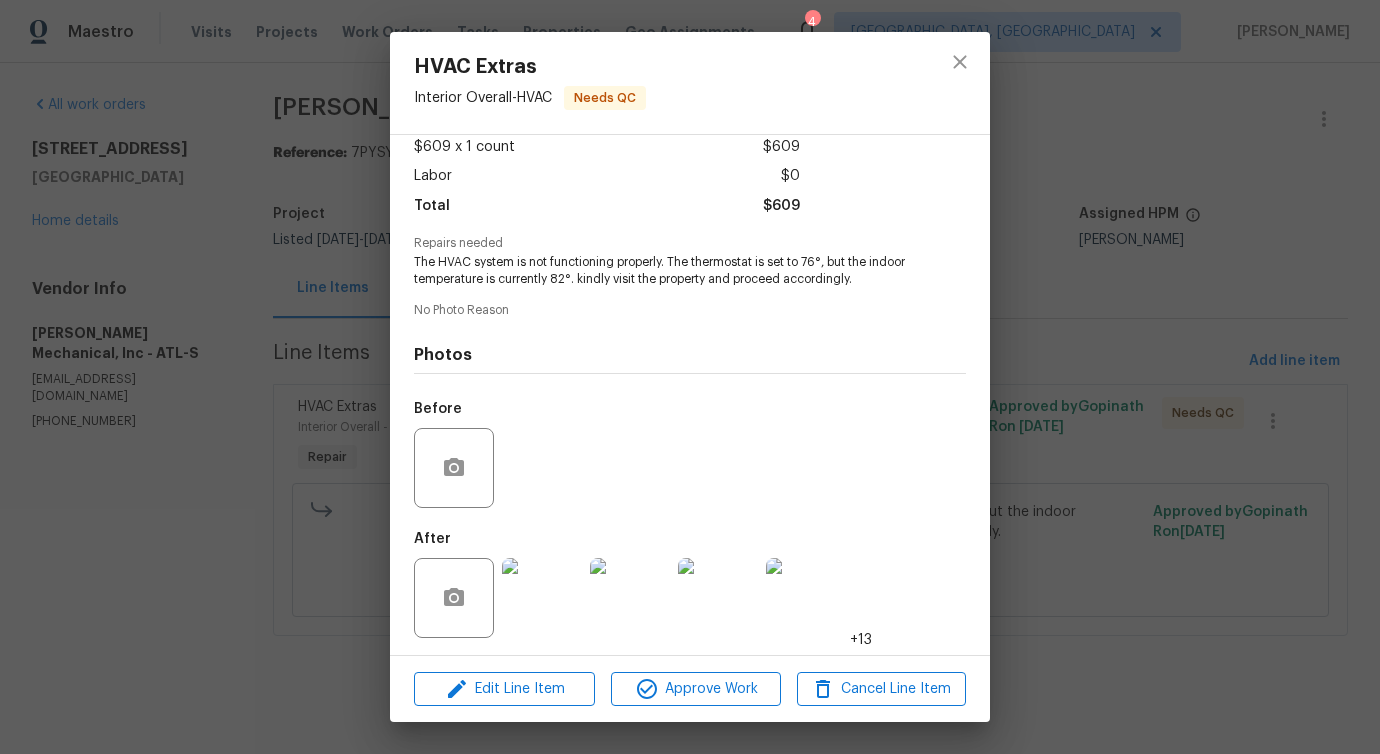 scroll, scrollTop: 117, scrollLeft: 0, axis: vertical 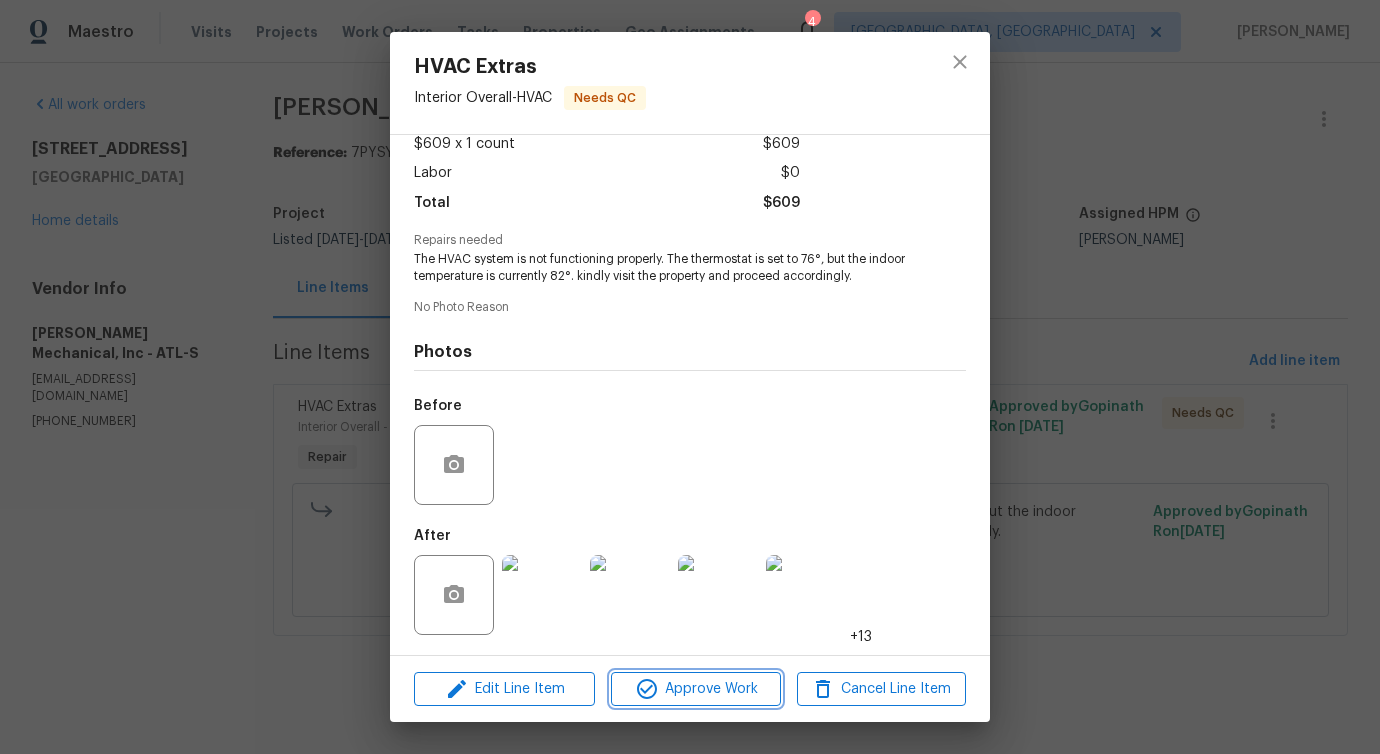 click on "Approve Work" at bounding box center (695, 689) 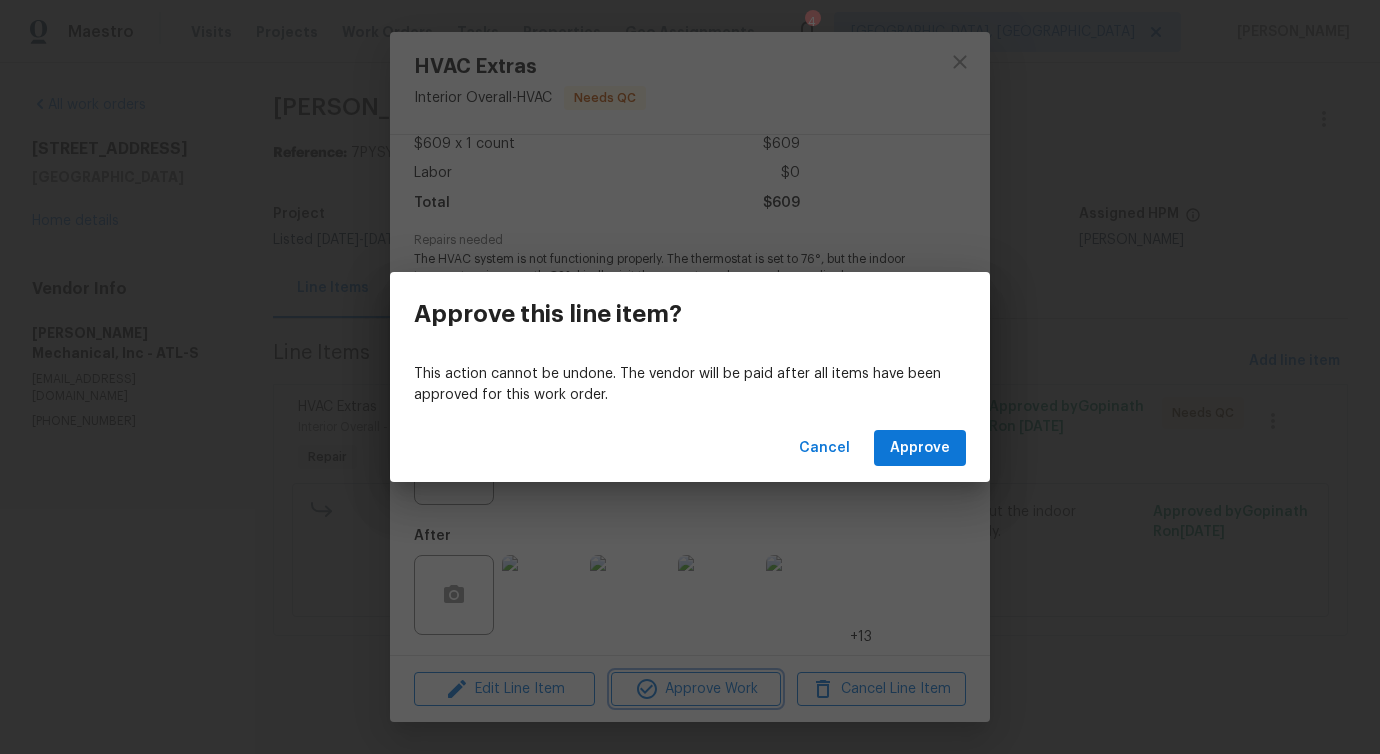 click on "Approve this line item? This action cannot be undone. The vendor will be paid after all items have been approved for this work order. Cancel Approve" at bounding box center (690, 377) 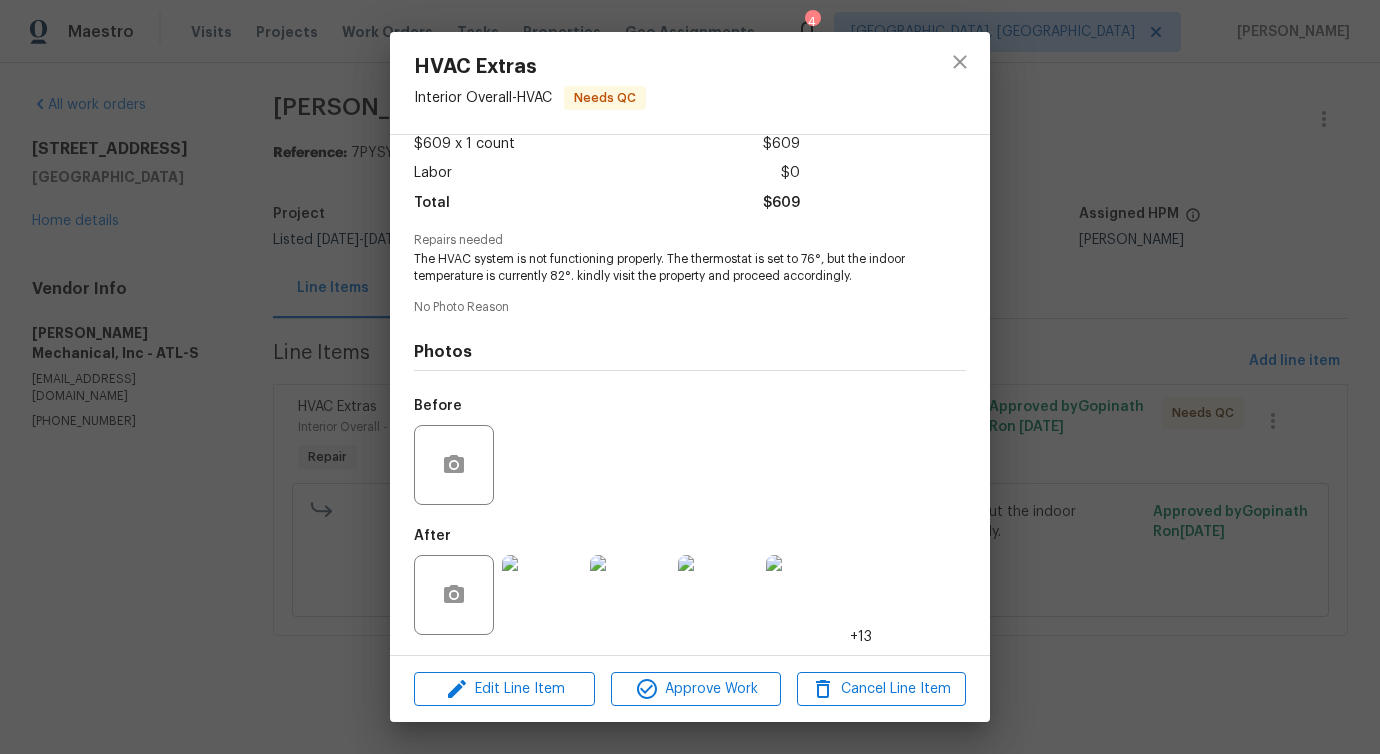 click on "Before" at bounding box center [690, 452] 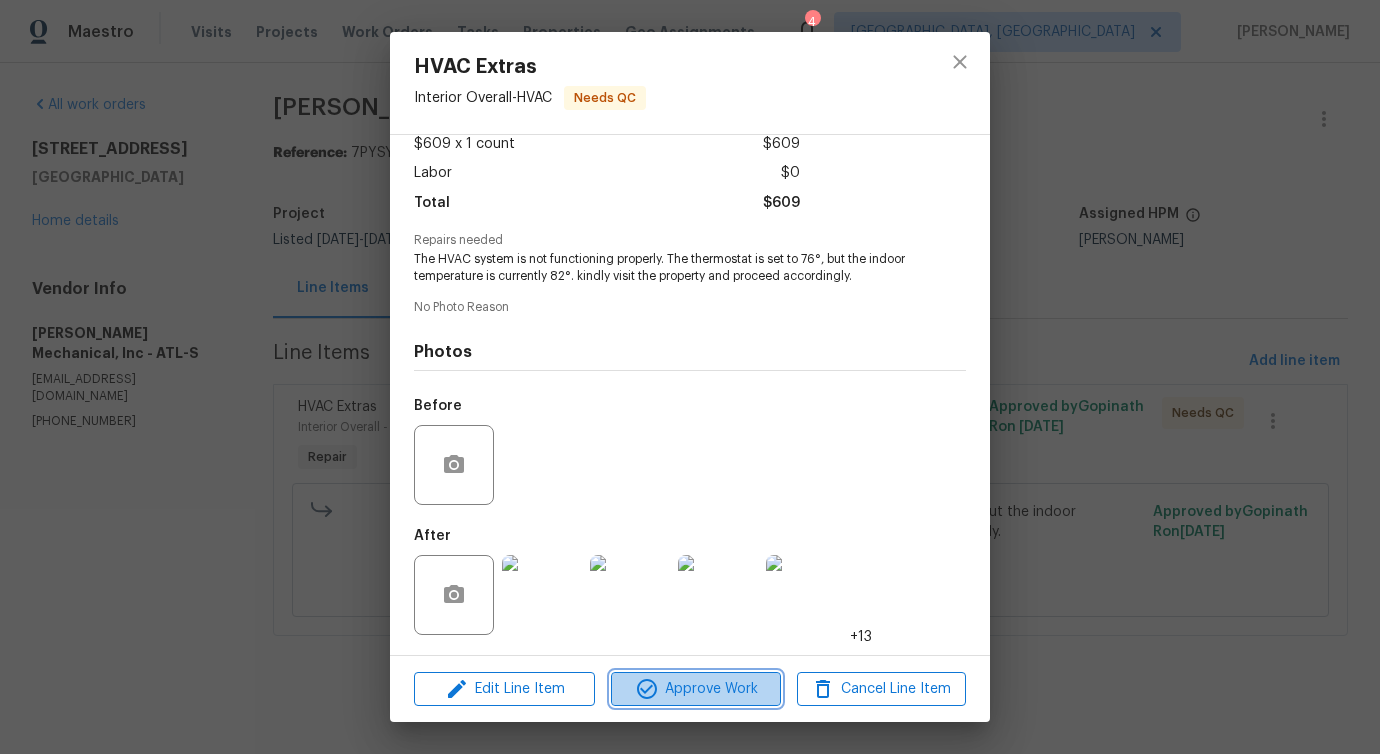 click on "Approve Work" at bounding box center [695, 689] 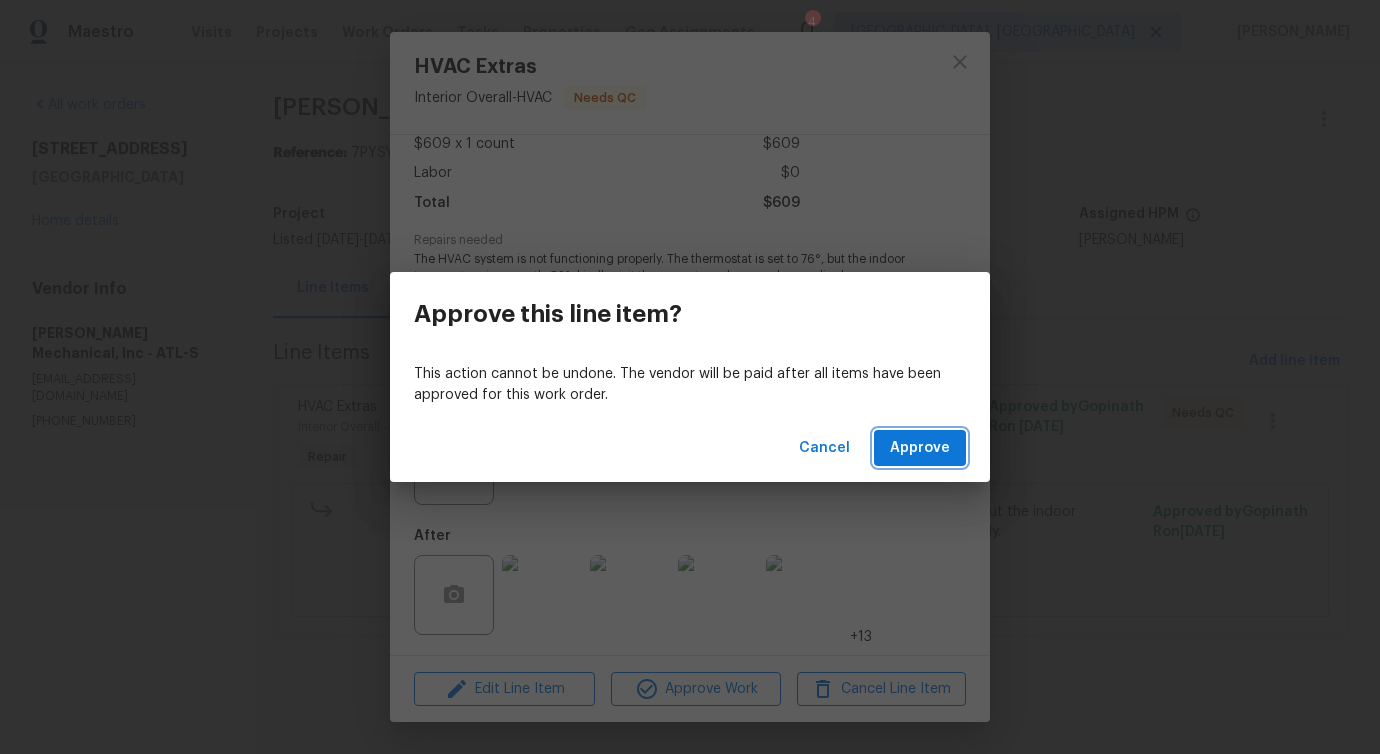 click on "Approve" at bounding box center [920, 448] 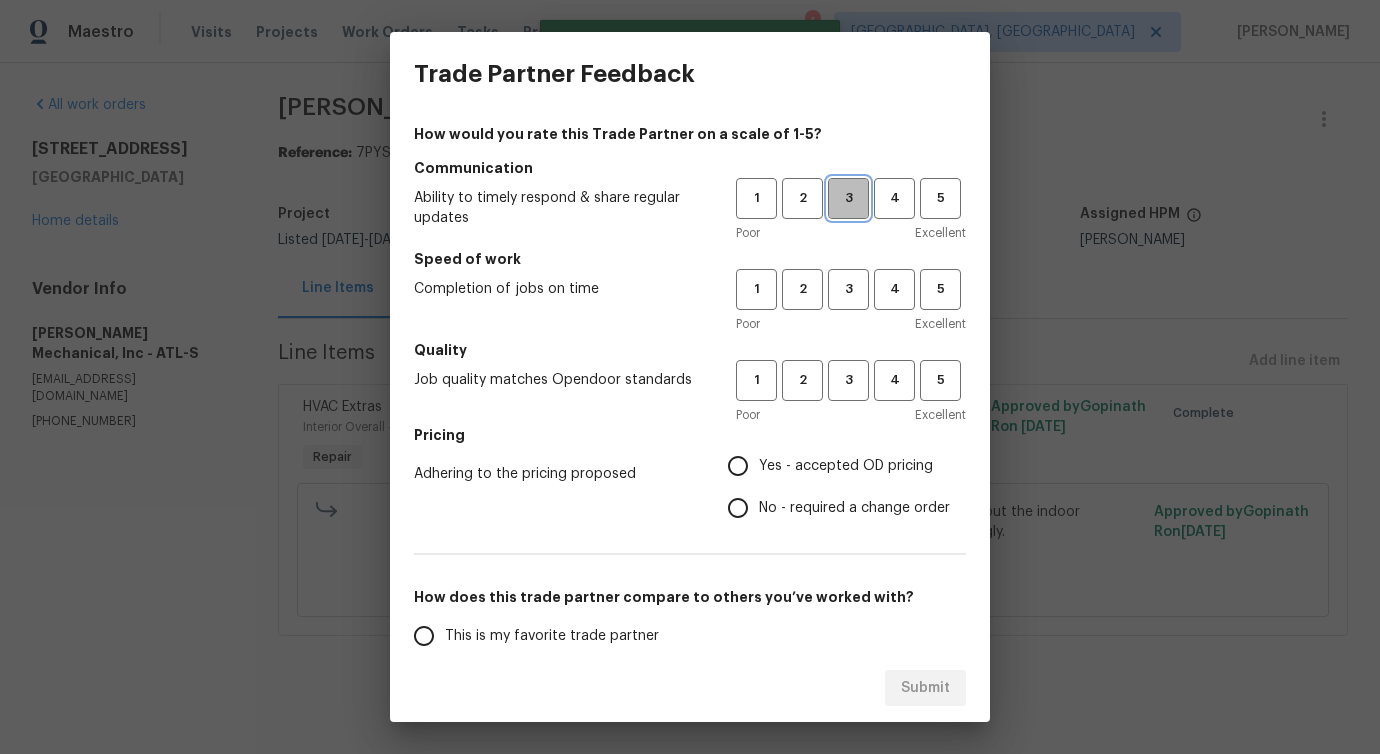 click on "3" at bounding box center (848, 198) 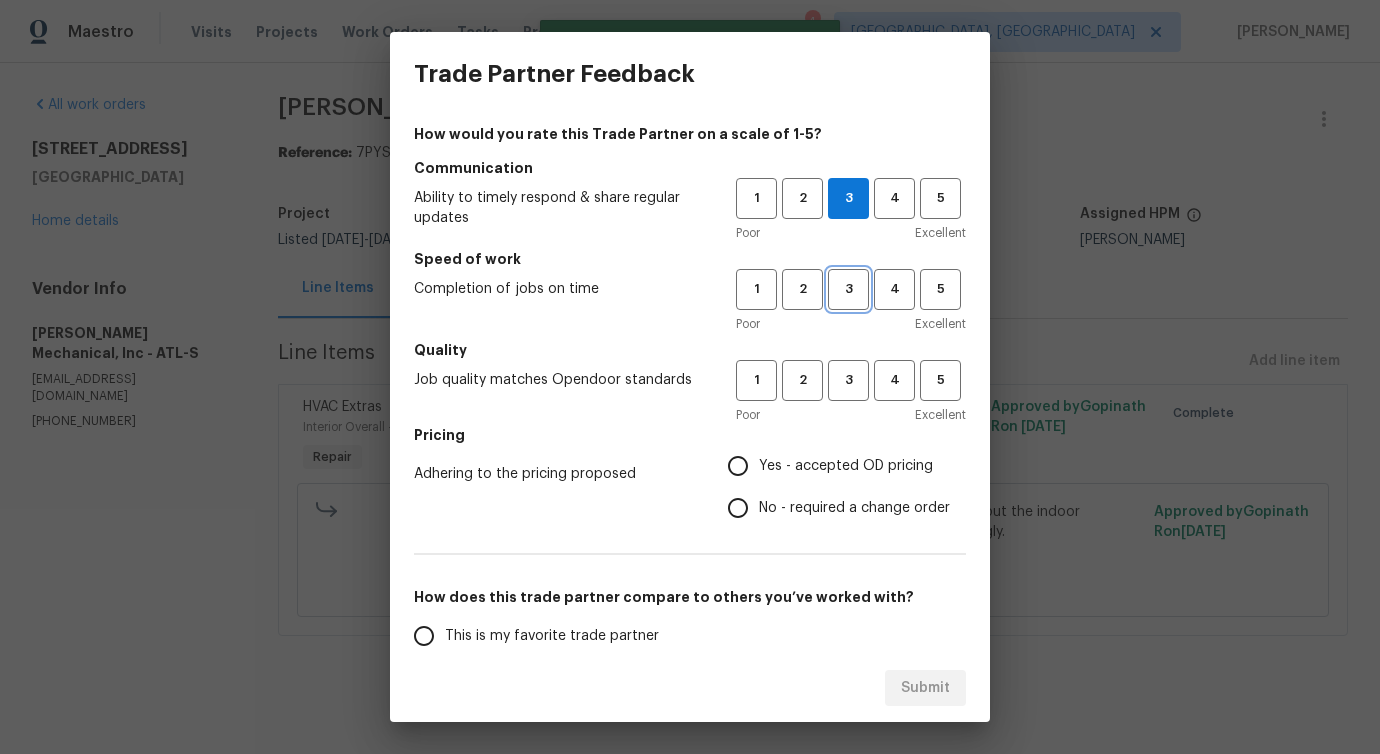 click on "3" at bounding box center [848, 289] 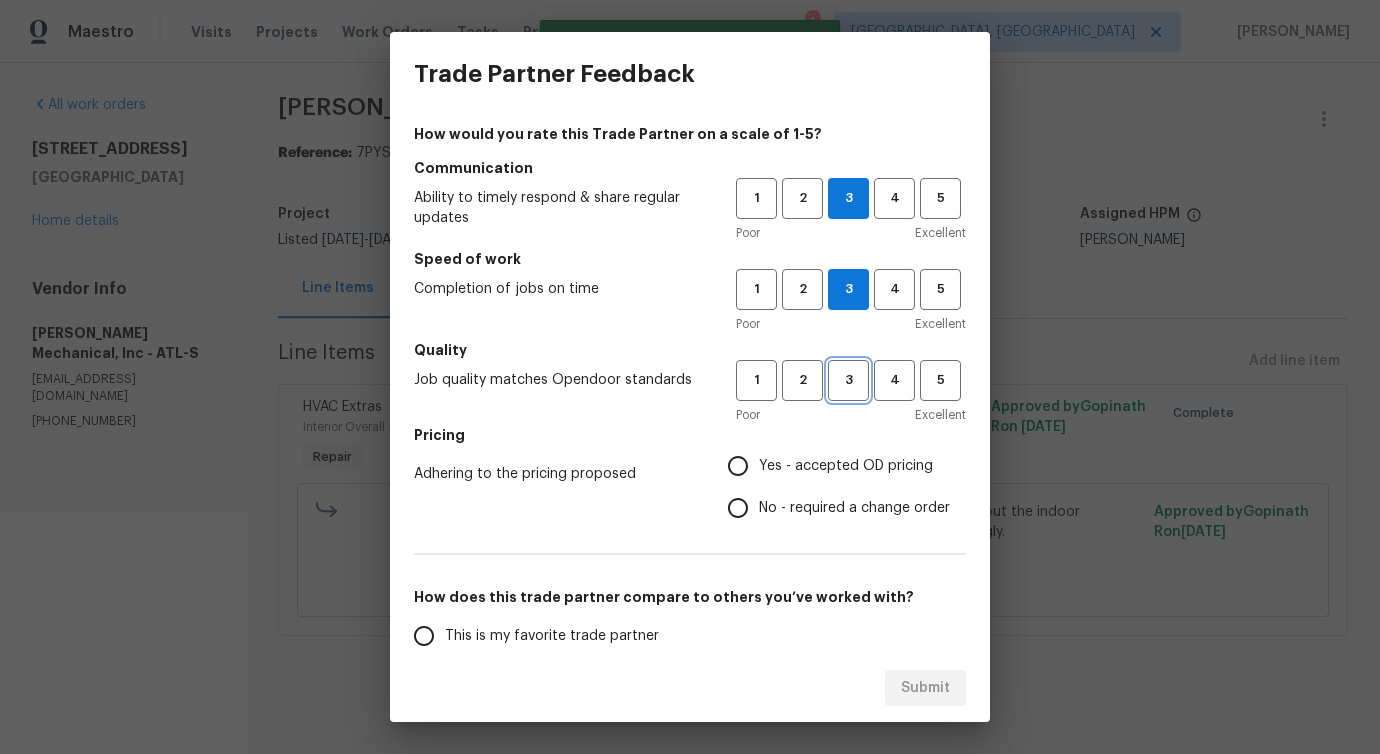 click on "3" at bounding box center (848, 380) 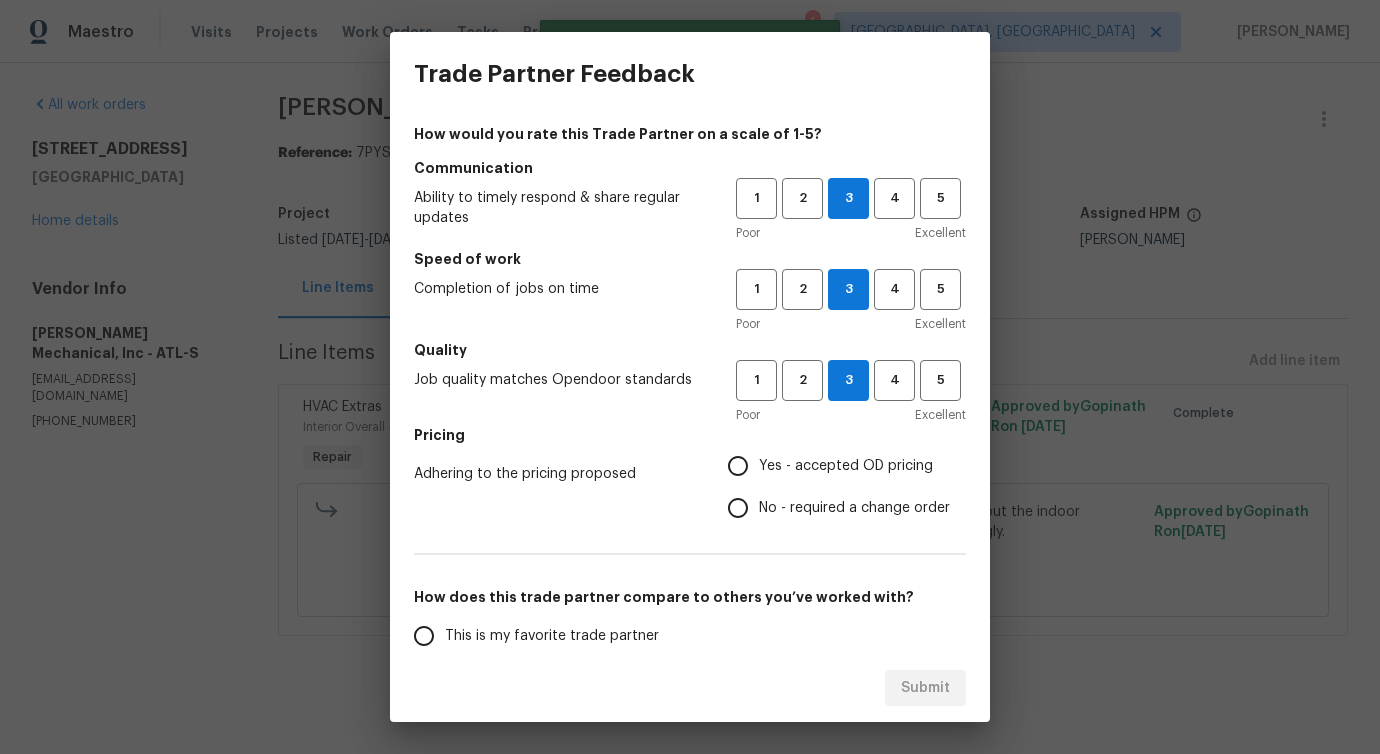 click on "No - required a change order" at bounding box center [854, 508] 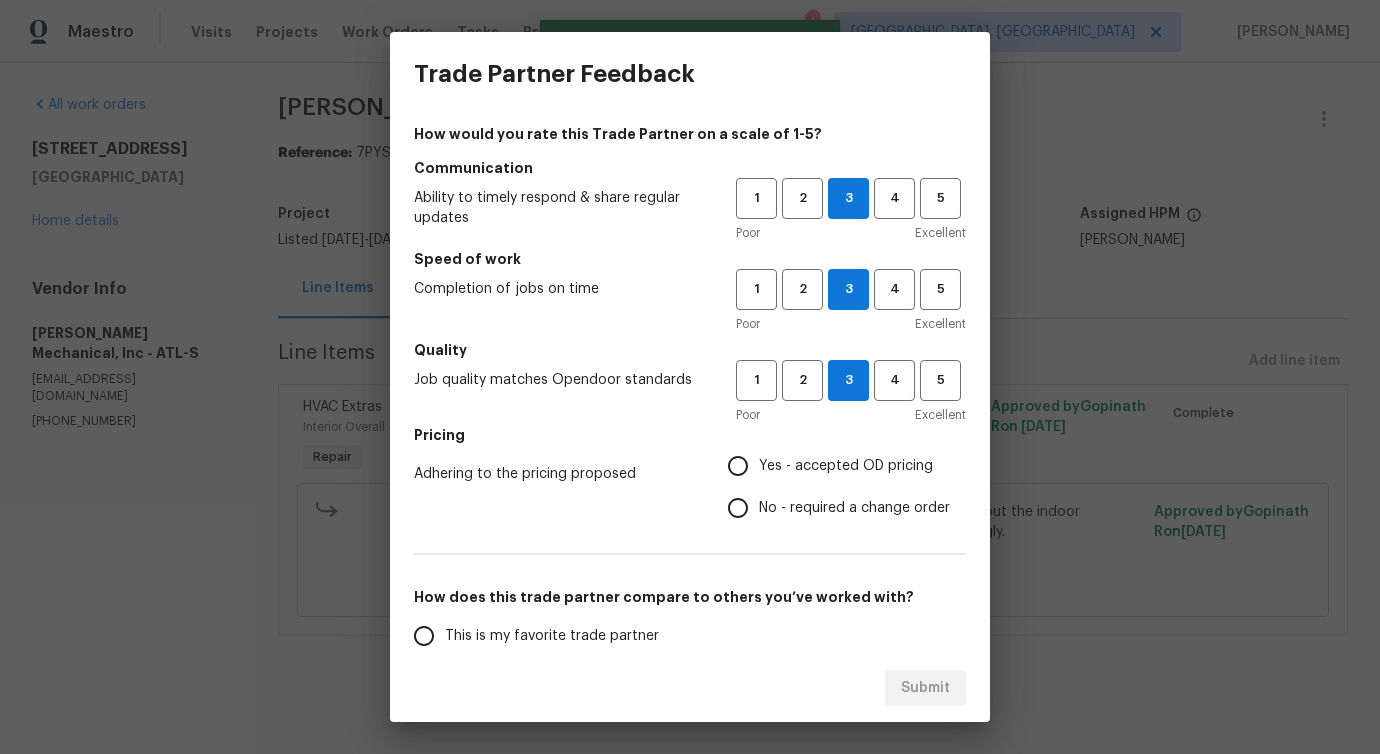 radio on "true" 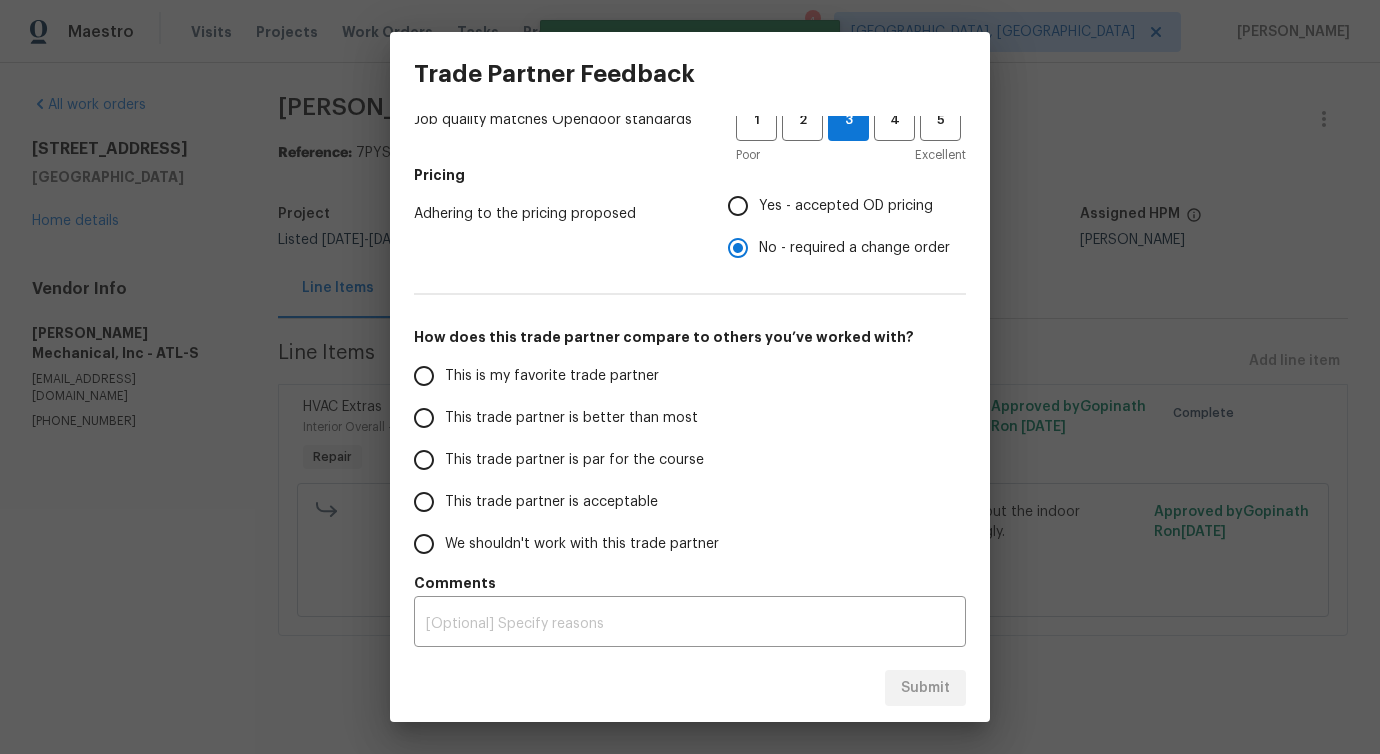 scroll, scrollTop: 261, scrollLeft: 0, axis: vertical 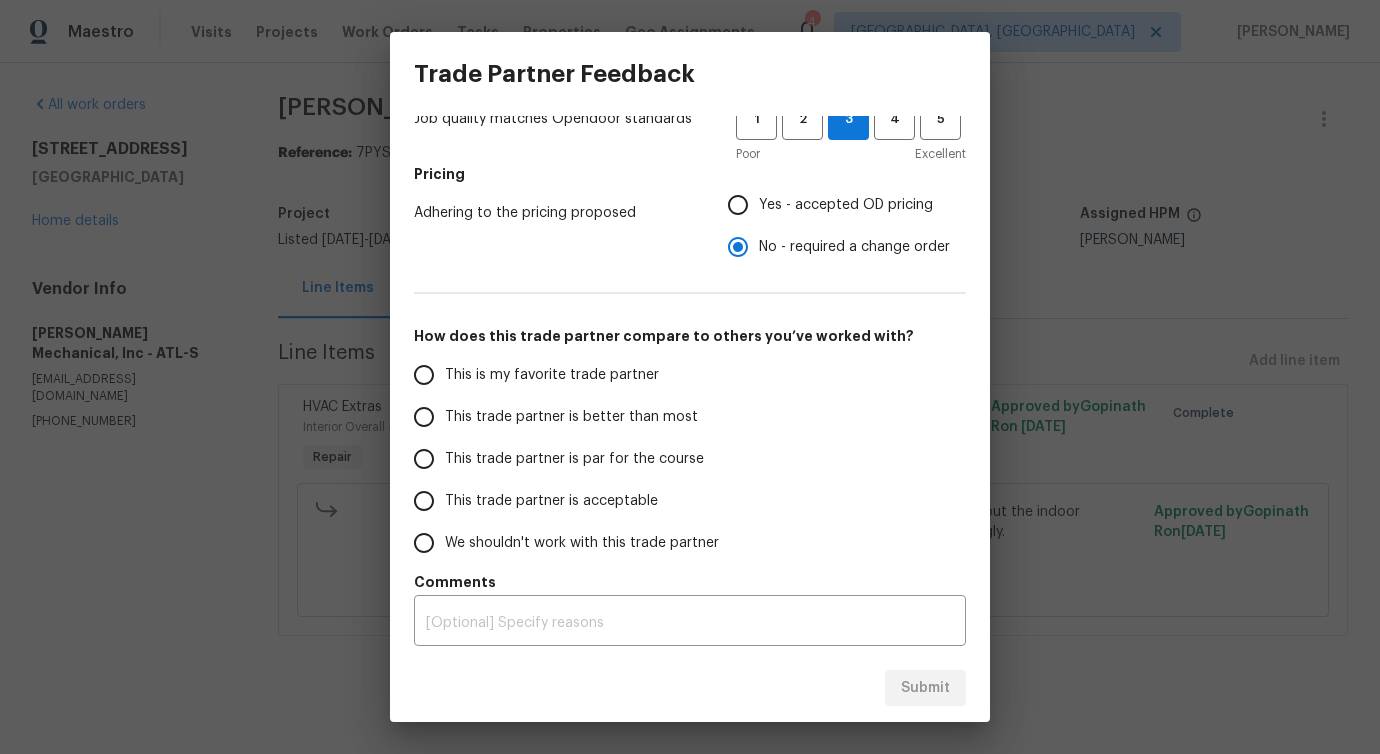 click on "This trade partner is better than most" at bounding box center [571, 417] 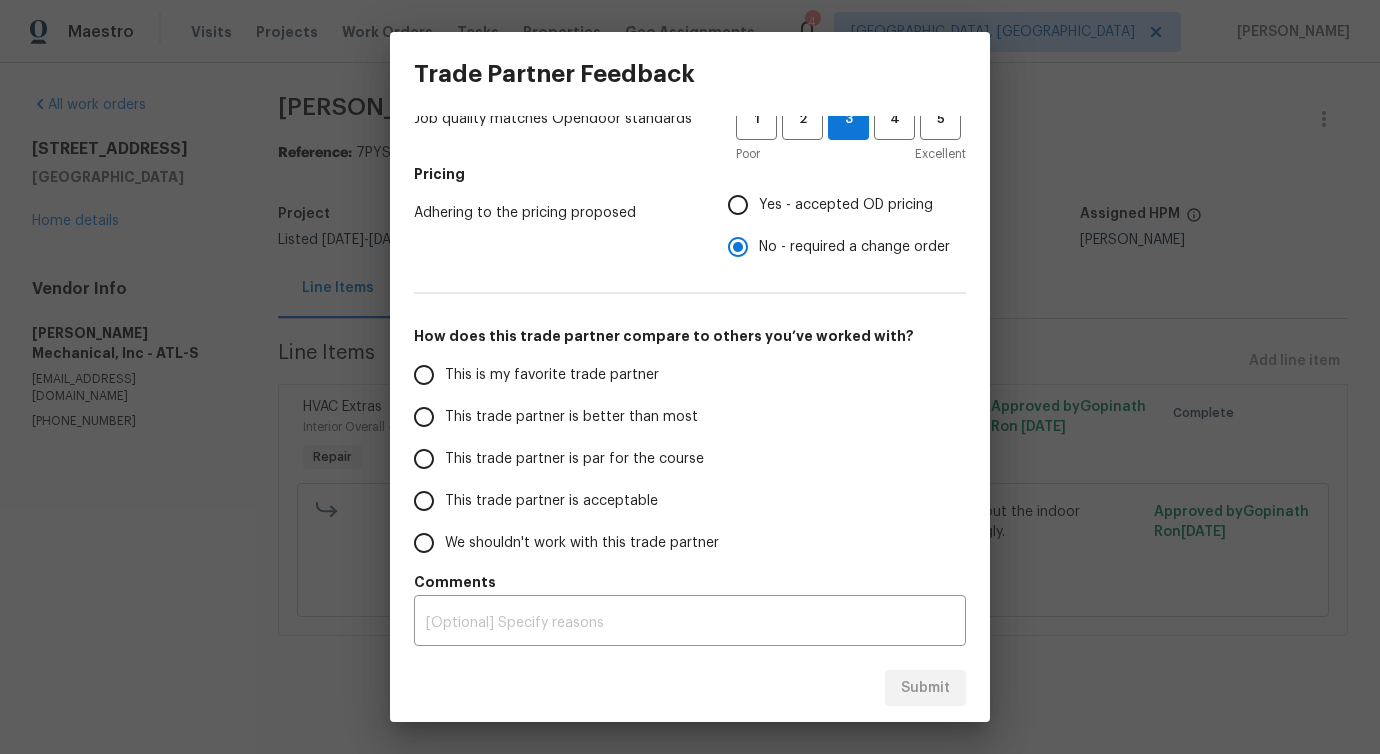 click on "This trade partner is better than most" at bounding box center [424, 417] 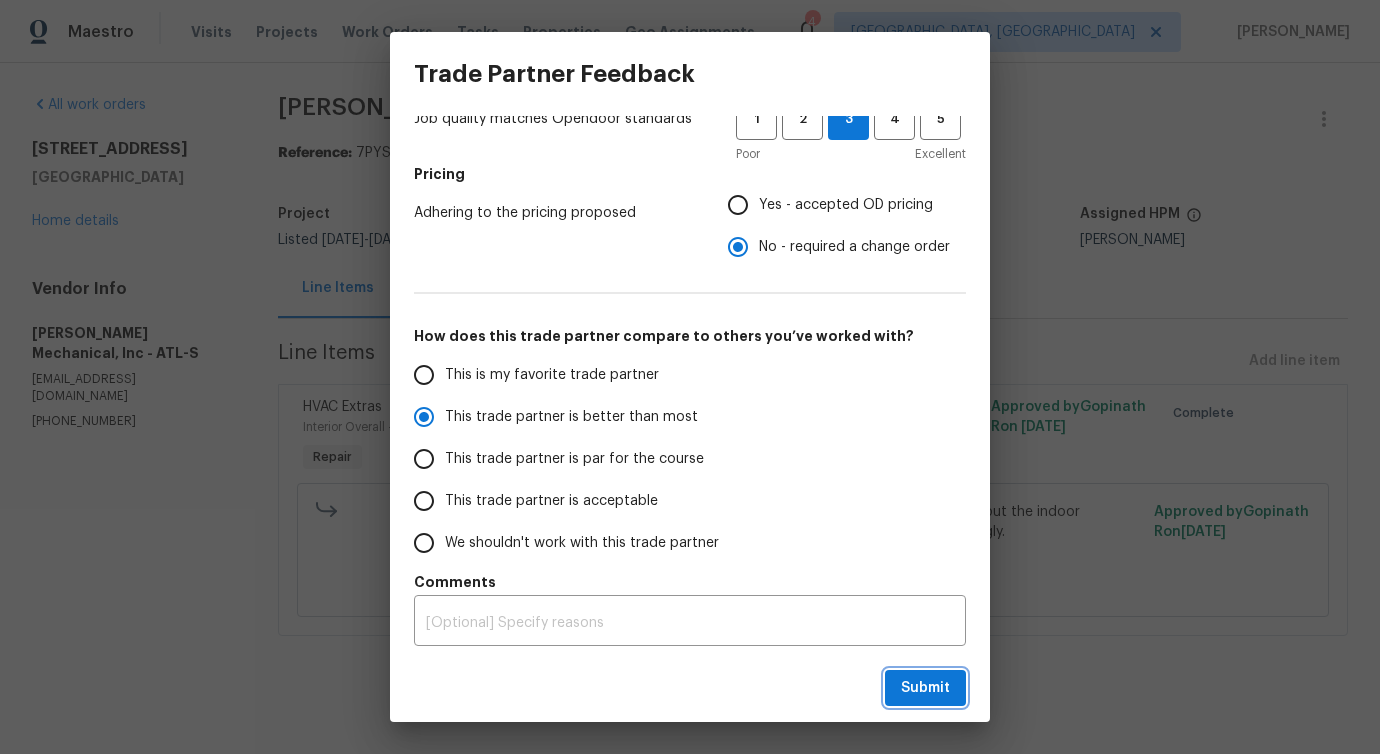 click on "Submit" at bounding box center [925, 688] 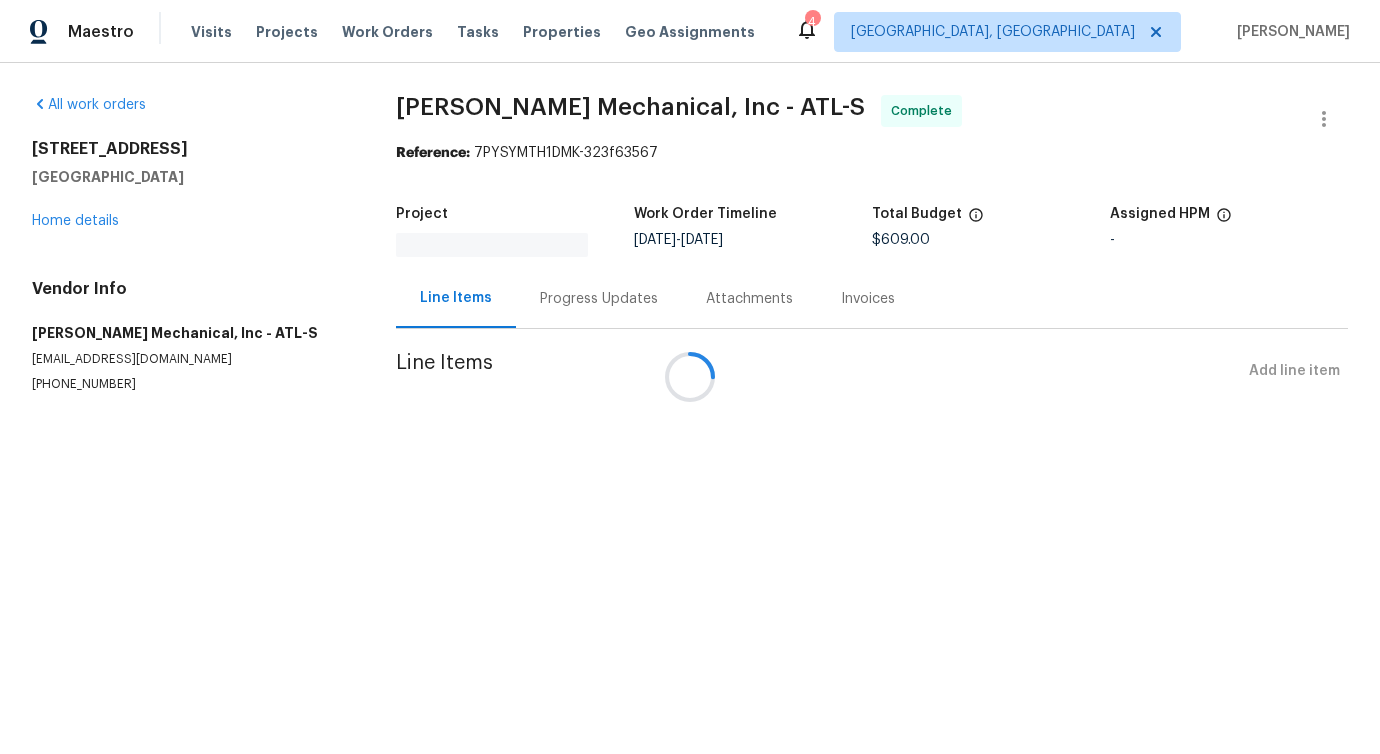 scroll, scrollTop: 0, scrollLeft: 0, axis: both 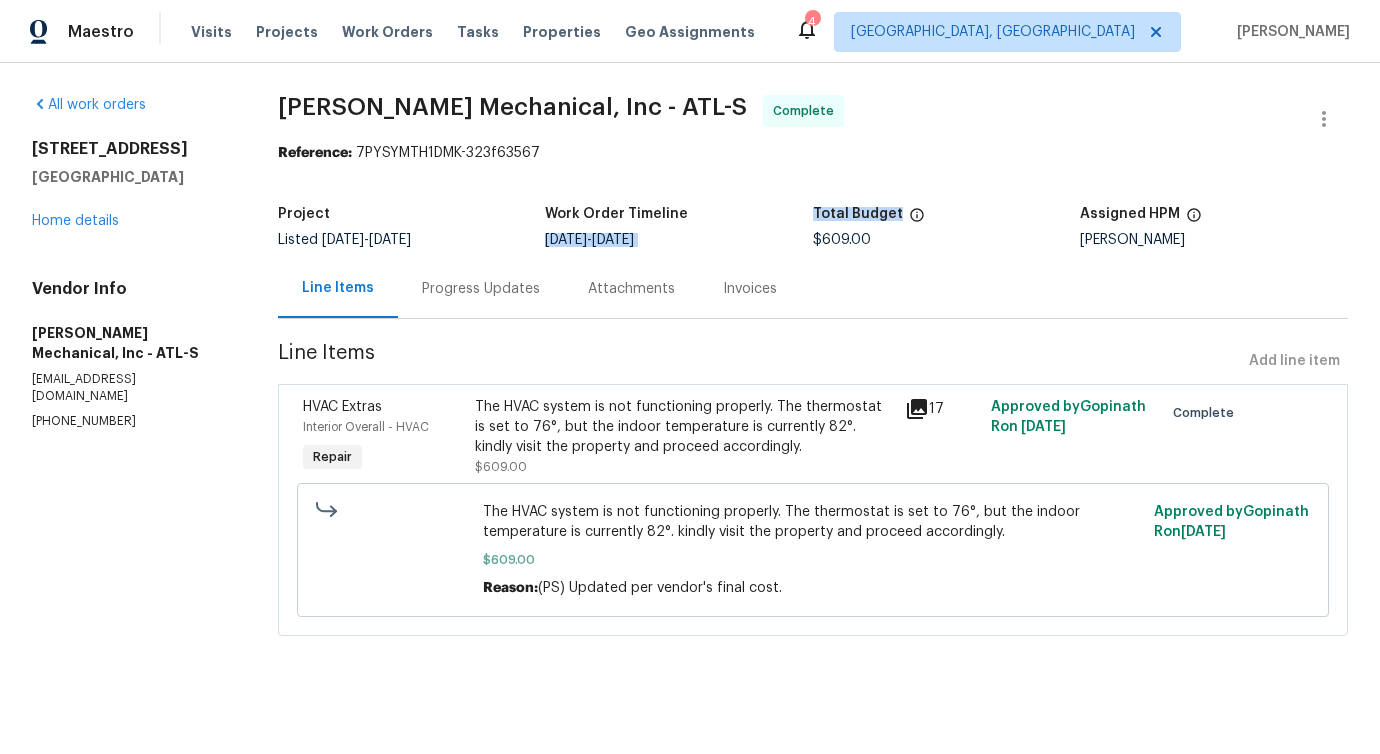 drag, startPoint x: 794, startPoint y: 215, endPoint x: 926, endPoint y: 218, distance: 132.03409 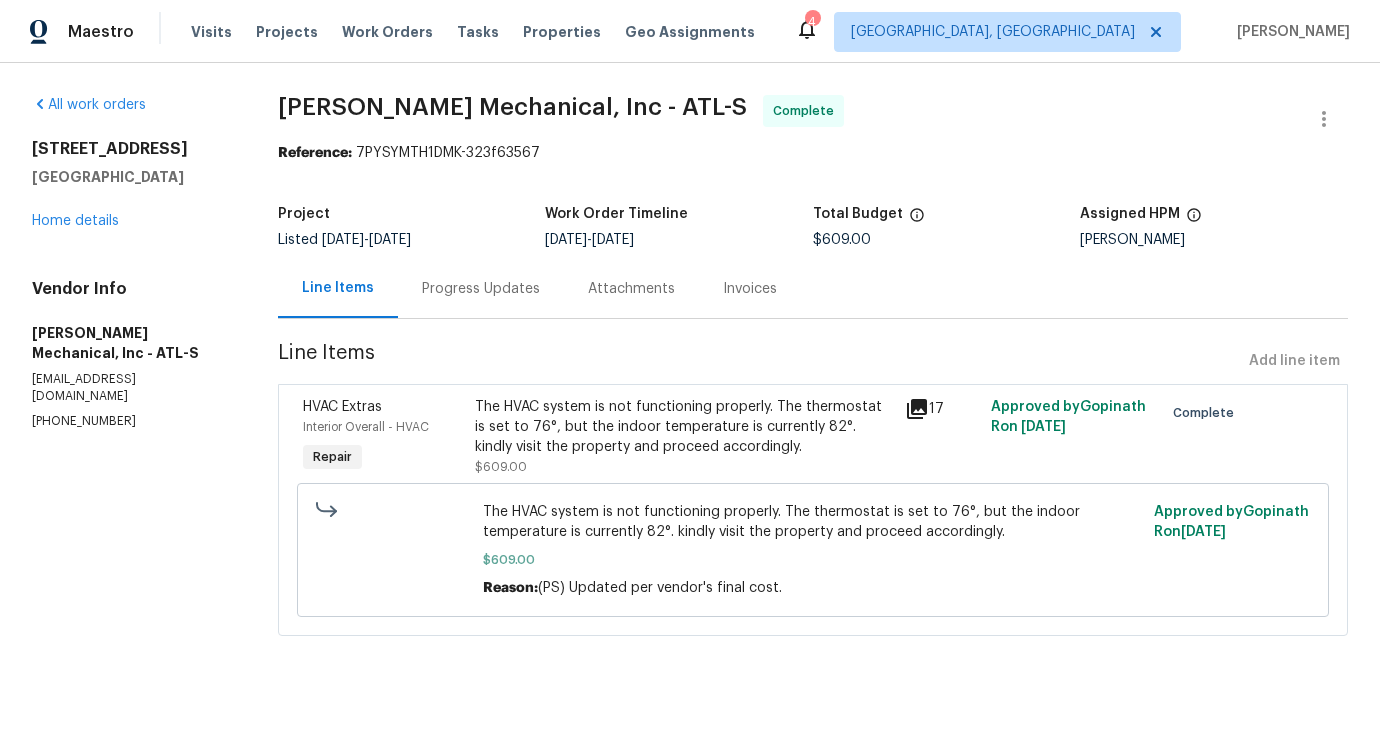 click on "JH Martin Mechanical, Inc - ATL-S Complete" at bounding box center (789, 119) 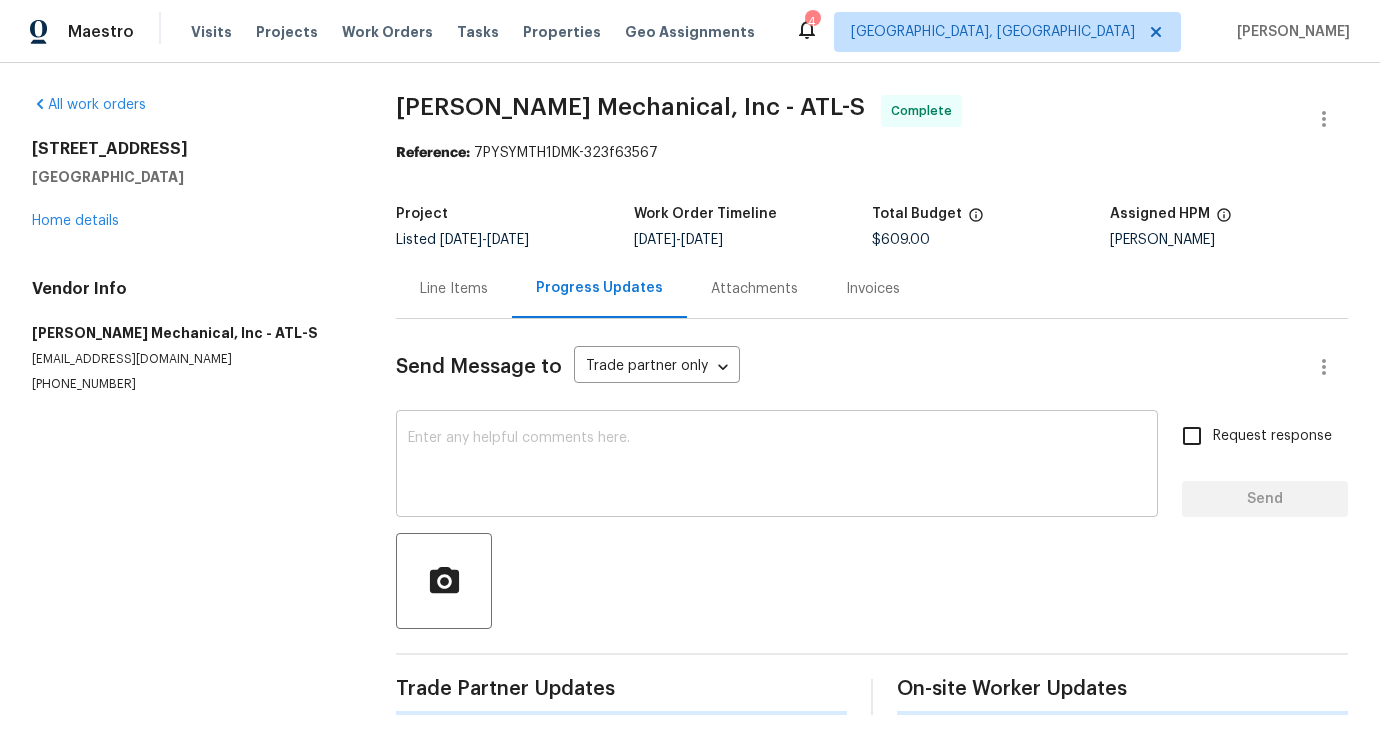 click at bounding box center (777, 466) 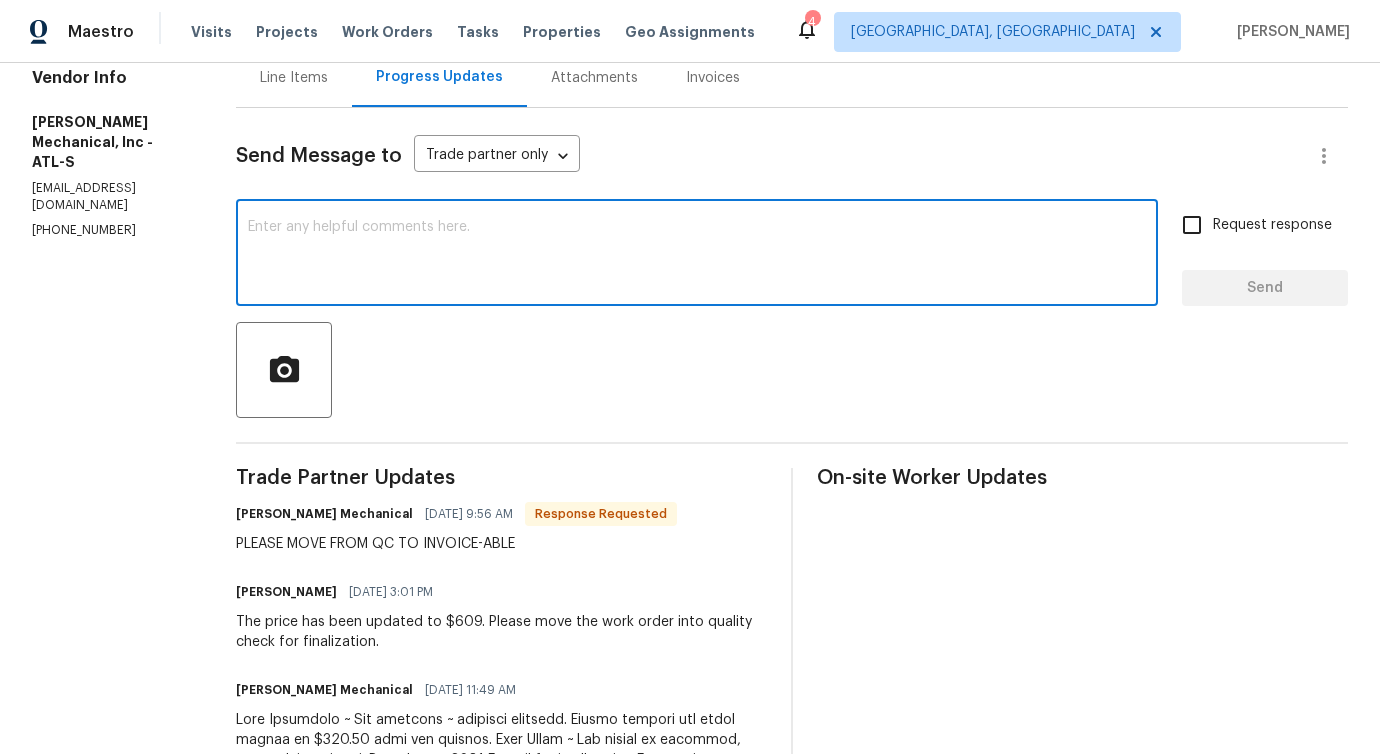 scroll, scrollTop: 210, scrollLeft: 0, axis: vertical 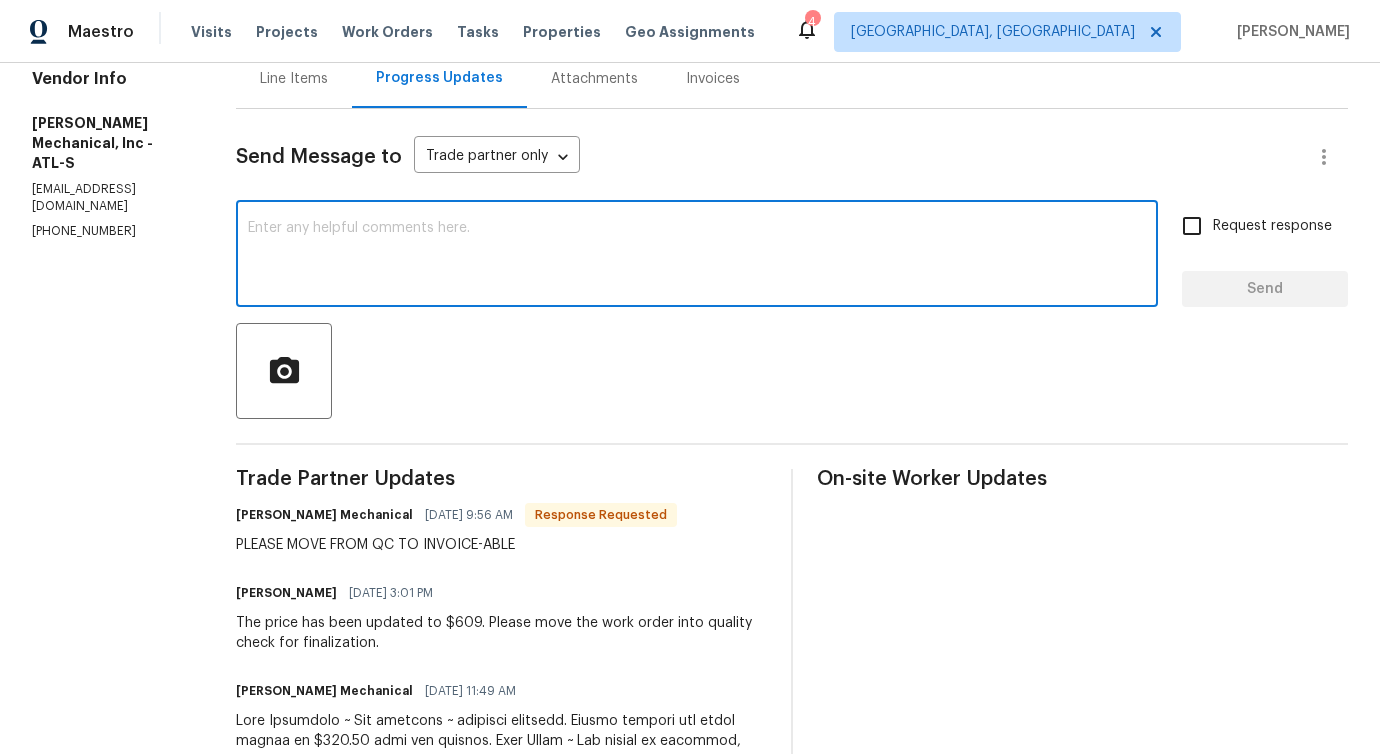 click at bounding box center (697, 256) 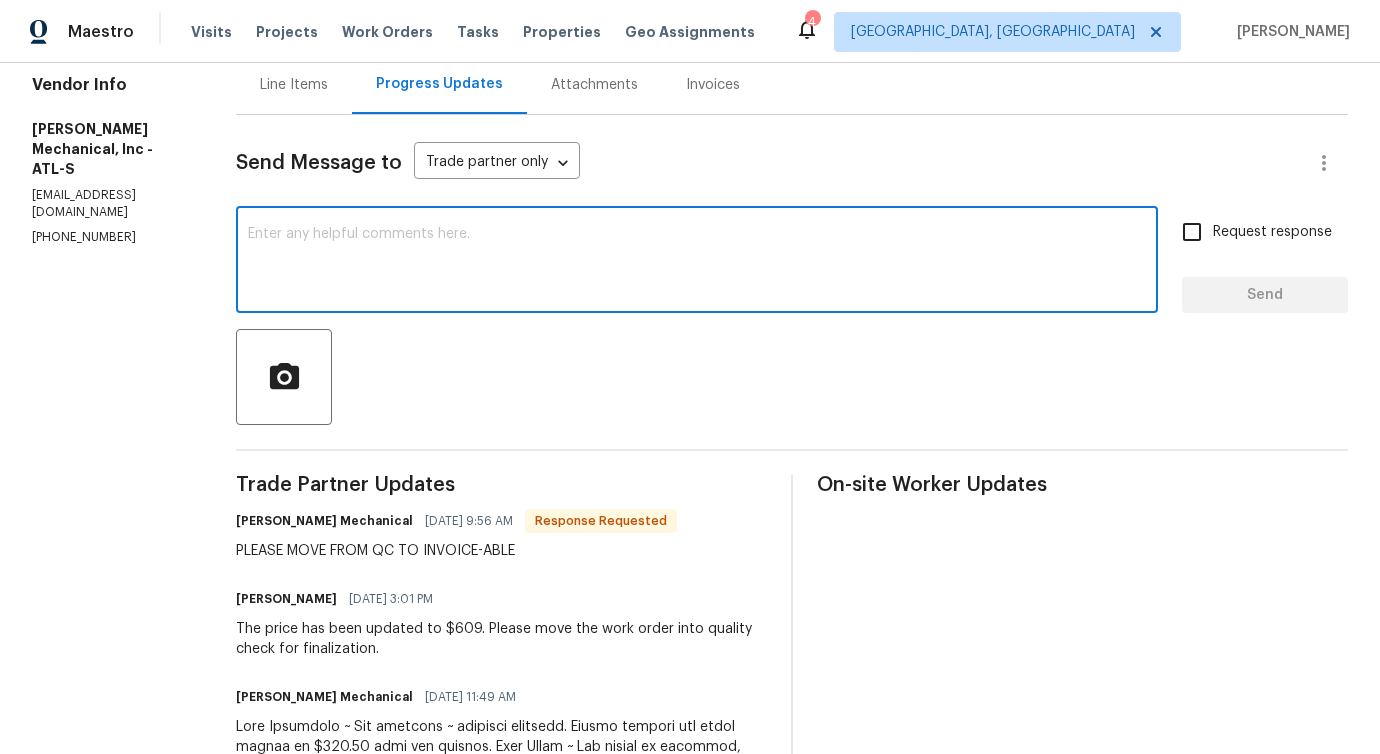 scroll, scrollTop: 205, scrollLeft: 0, axis: vertical 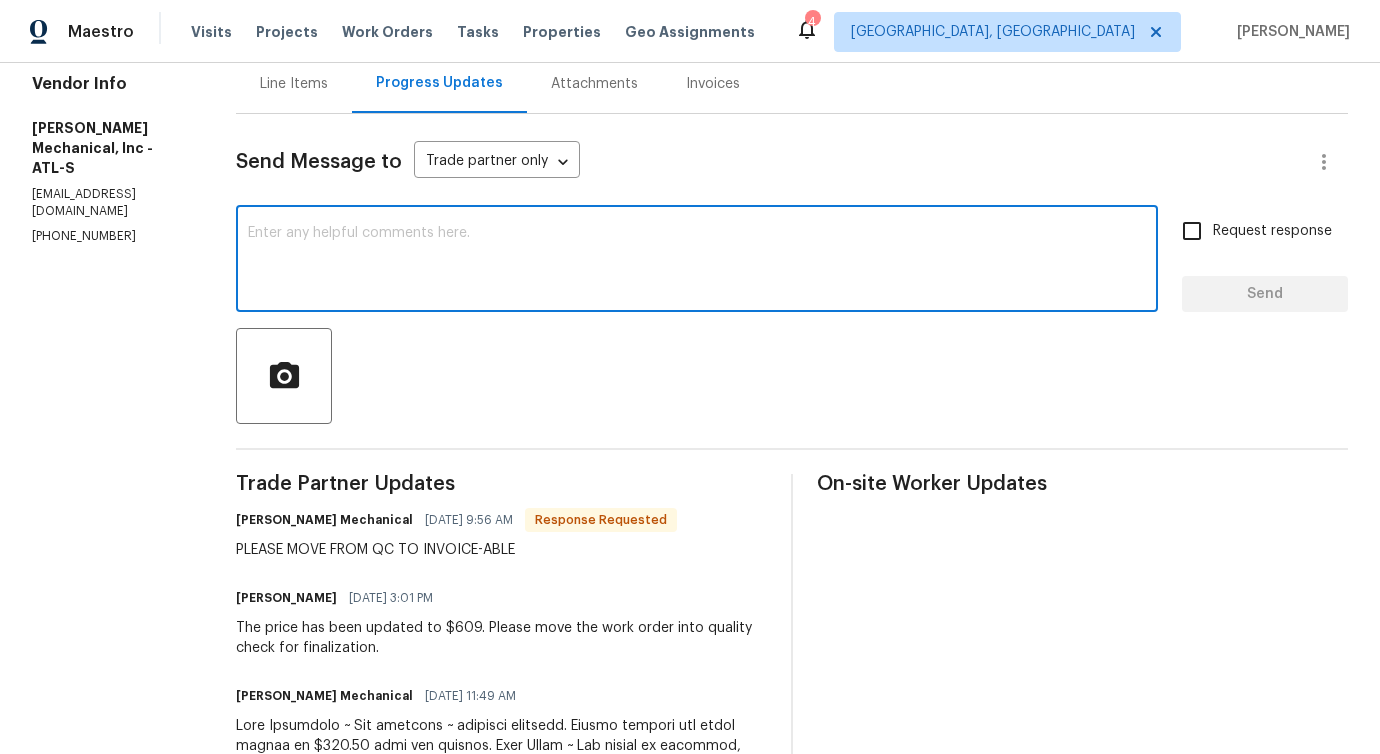 click at bounding box center [697, 261] 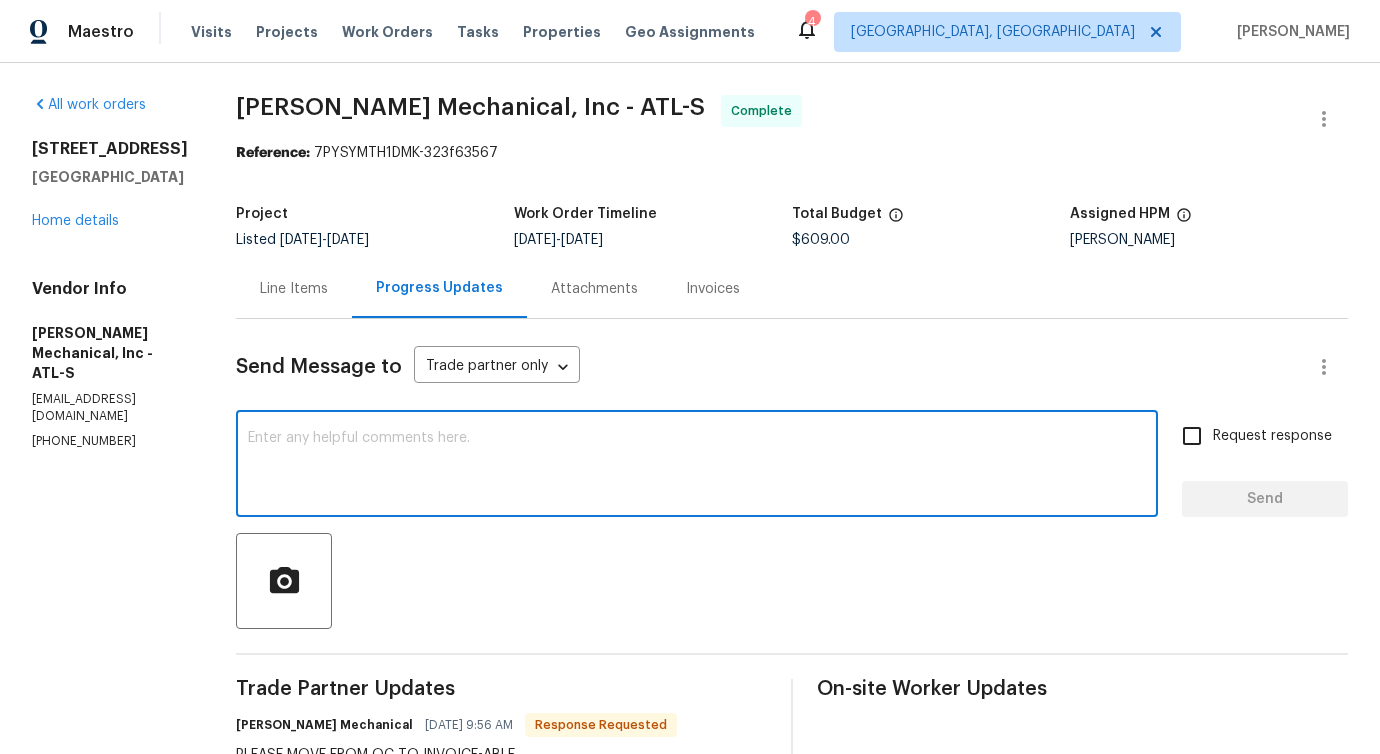 click at bounding box center (697, 466) 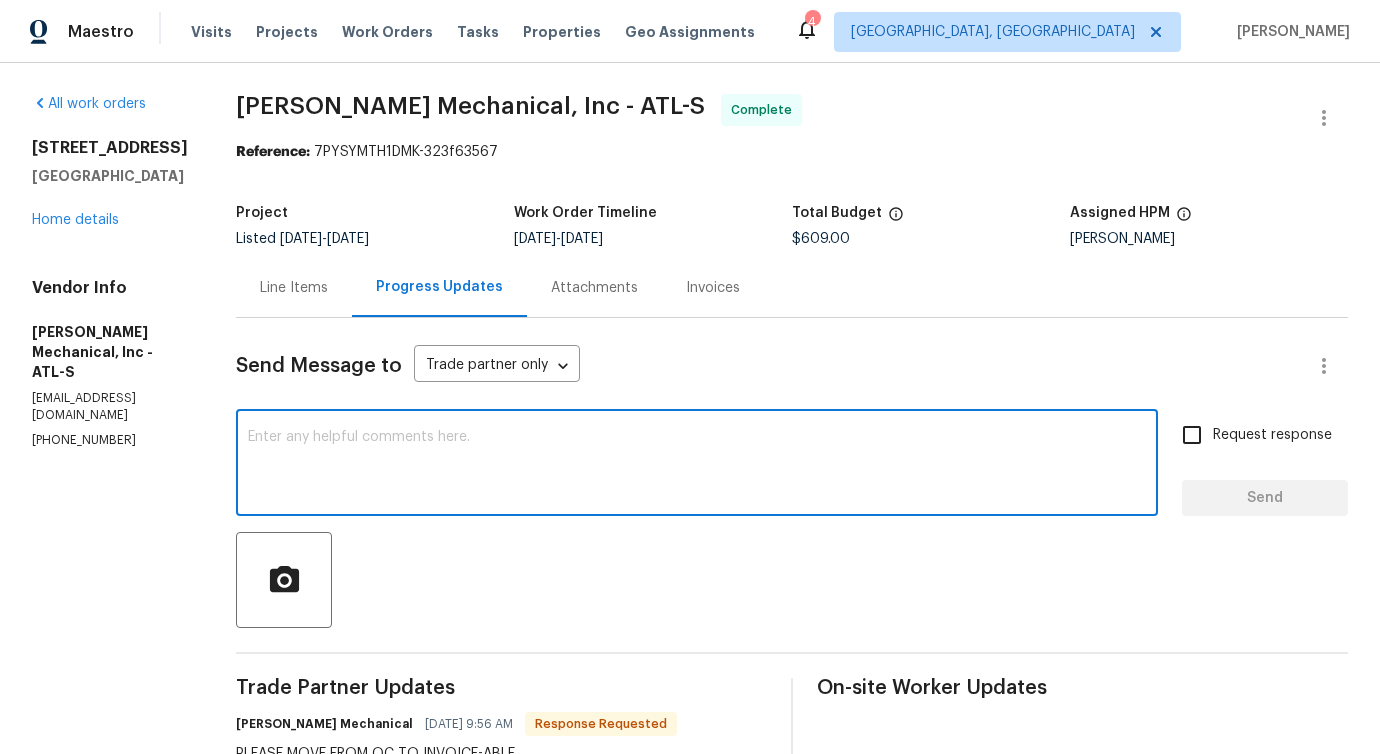 click at bounding box center (697, 465) 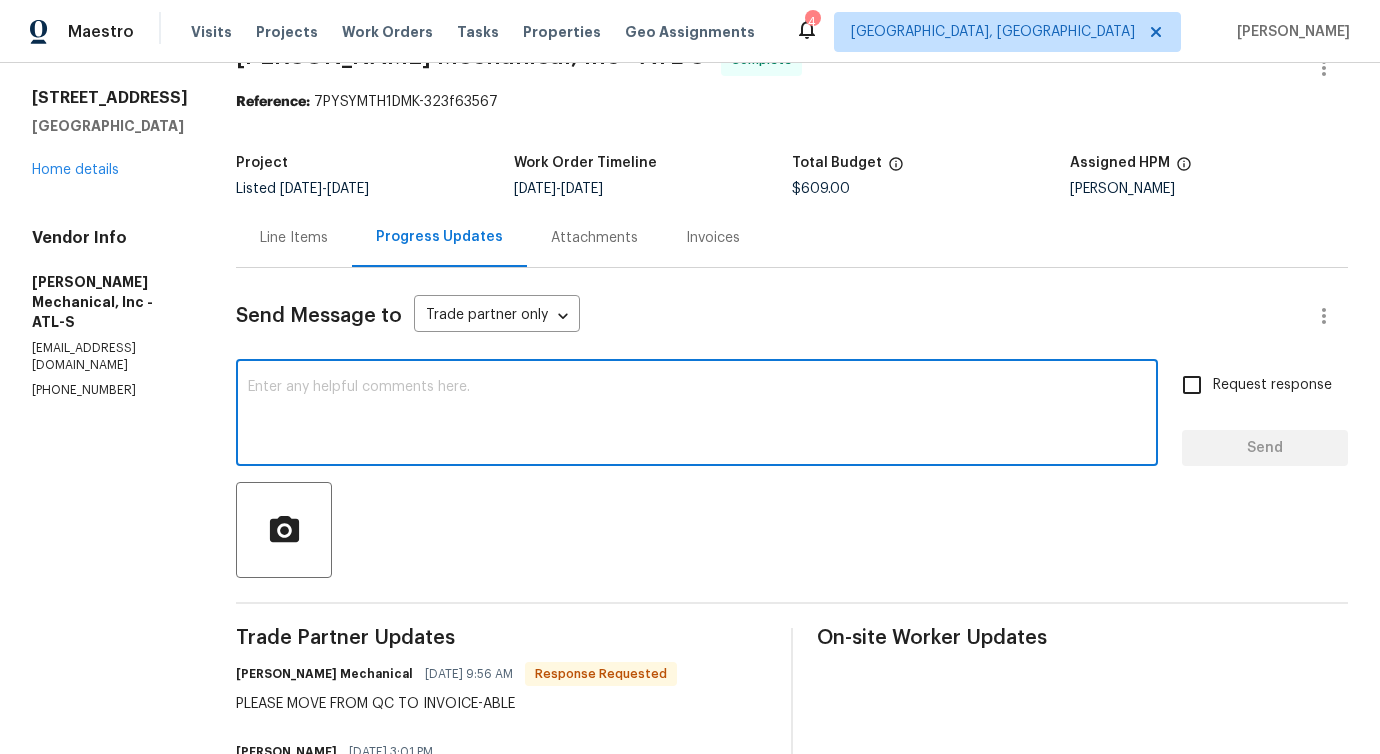 scroll, scrollTop: 0, scrollLeft: 0, axis: both 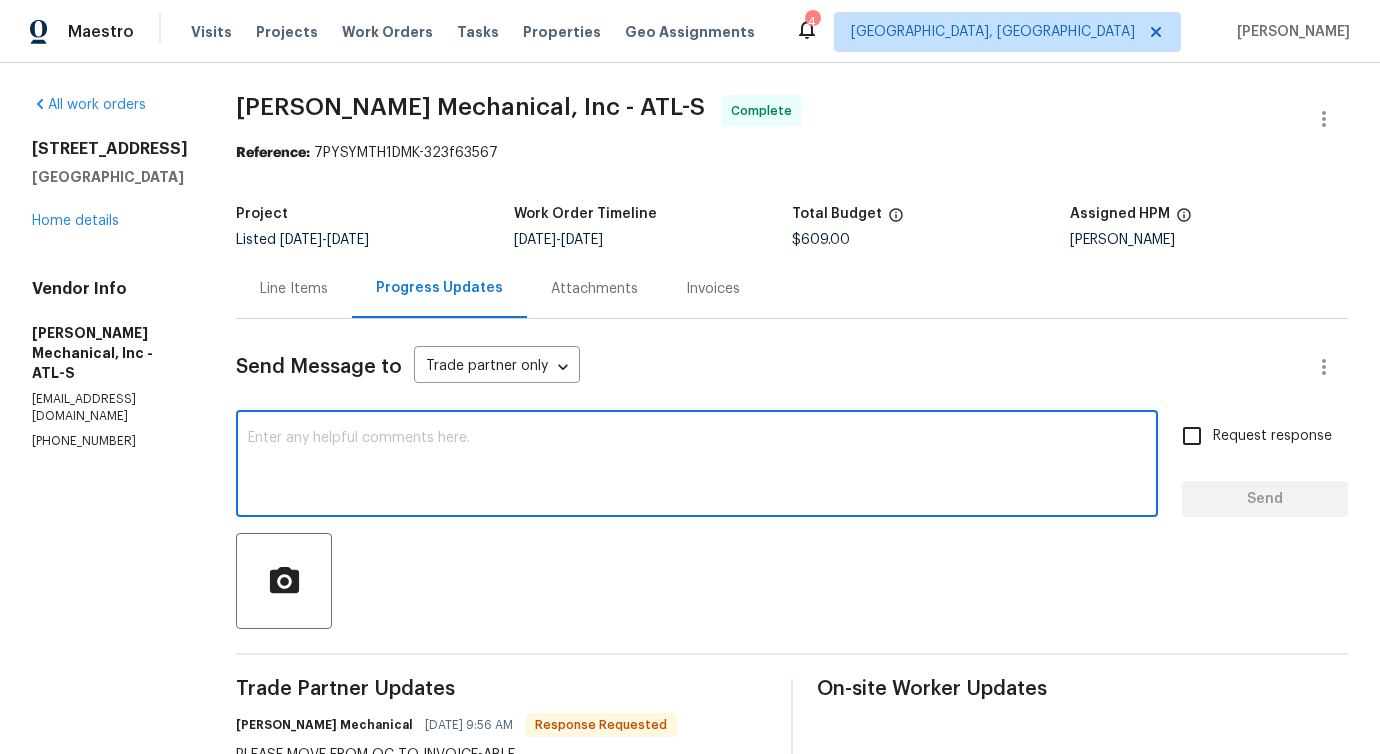 click on "Send Message to Trade partner only Trade partner only ​ x ​ Request response Send Trade Partner Updates JH Martin Mechanical 07/17/2025 9:56 AM Response Requested PLEASE MOVE FROM QC TO INVOICE-ABLE Pavithra Sekar 07/16/2025 3:01 PM The price has been updated to $609. Please move the work order into quality check for finalization. JH Martin Mechanical 07/16/2025 11:49 AM JH Martin Mechanical 07/15/2025 8:19 AM You’re so welcome 😊
Thank you,
Michelle Hardy
JH Martin Mechanical, Inc.
2511 Leone Ave
Loganville, GA 30052
service@jhmartinmechanical.com&lt;mailto:service@jhmartinmechanical.com&gt; Pavithra Sekar 07/15/2025 8:13 AM Thanks for the update! JH Martin Mechanical 07/15/2025 5:04 AM UPDATE: SERVICE SCHEDULED FOR 7/16 JH Martin Mechanical 07/15/2025 3:49 AM we are working on our schedule this morning and will follow back up once we have a confirmed scheduled date for you Pavithra Sekar 07/14/2025 3:29 PM Hi, do you have any update on the status of the work order? JH Martin Mechanical" at bounding box center [792, 1135] 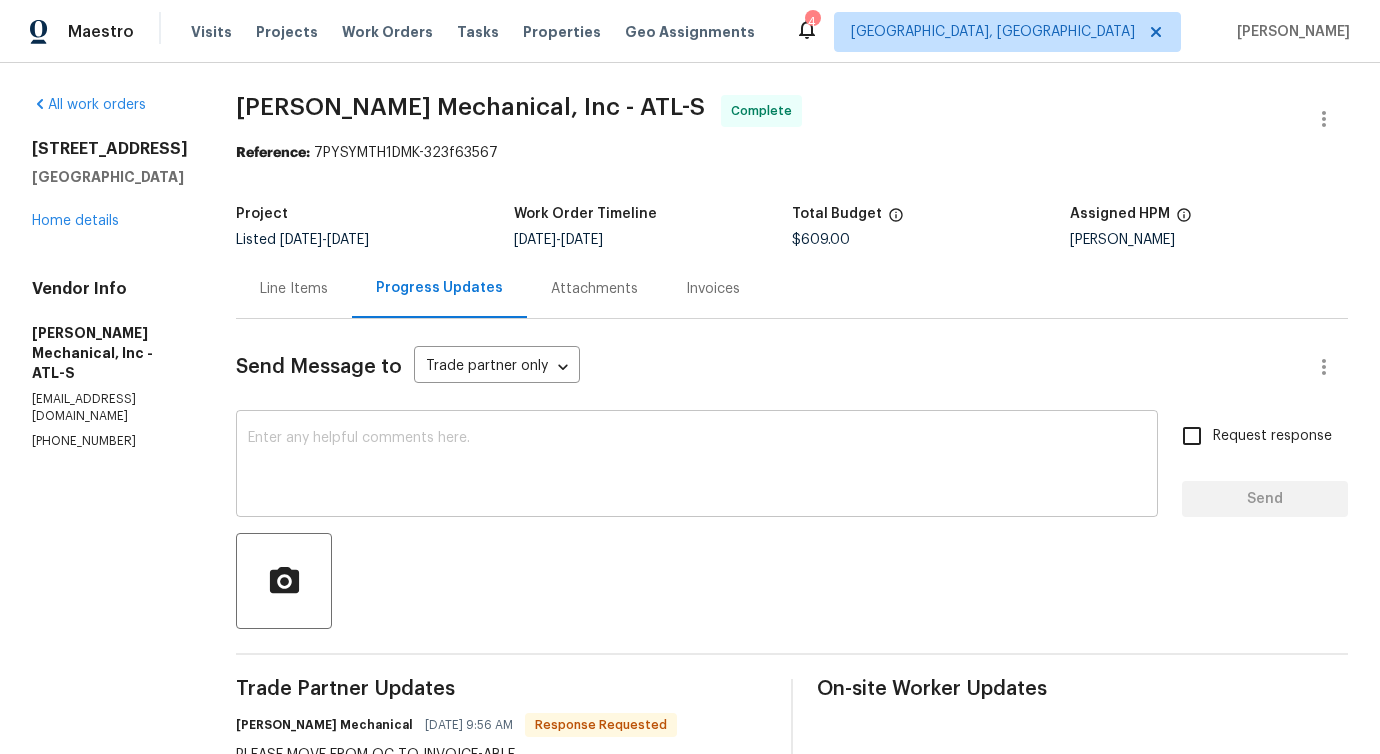 click at bounding box center [697, 466] 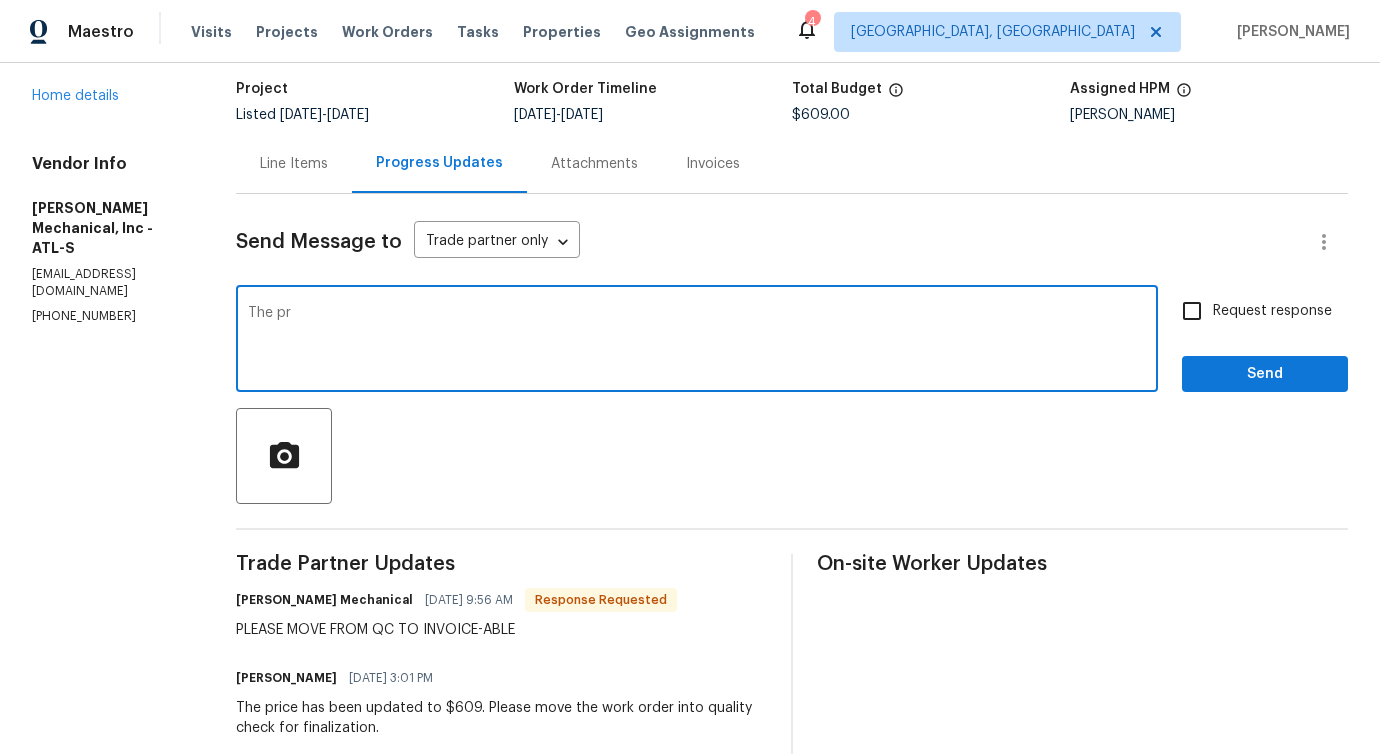 scroll, scrollTop: 126, scrollLeft: 0, axis: vertical 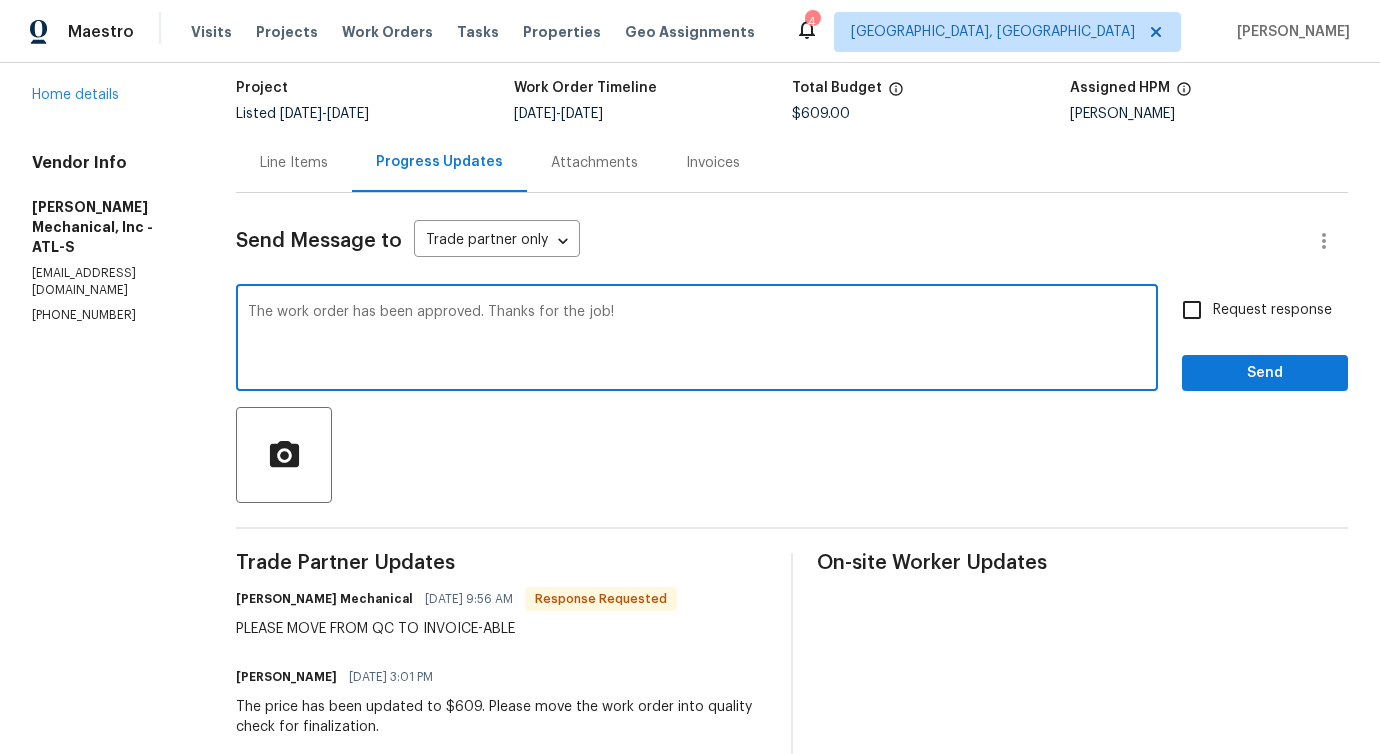 type on "The work order has been approved. Thanks for the job!" 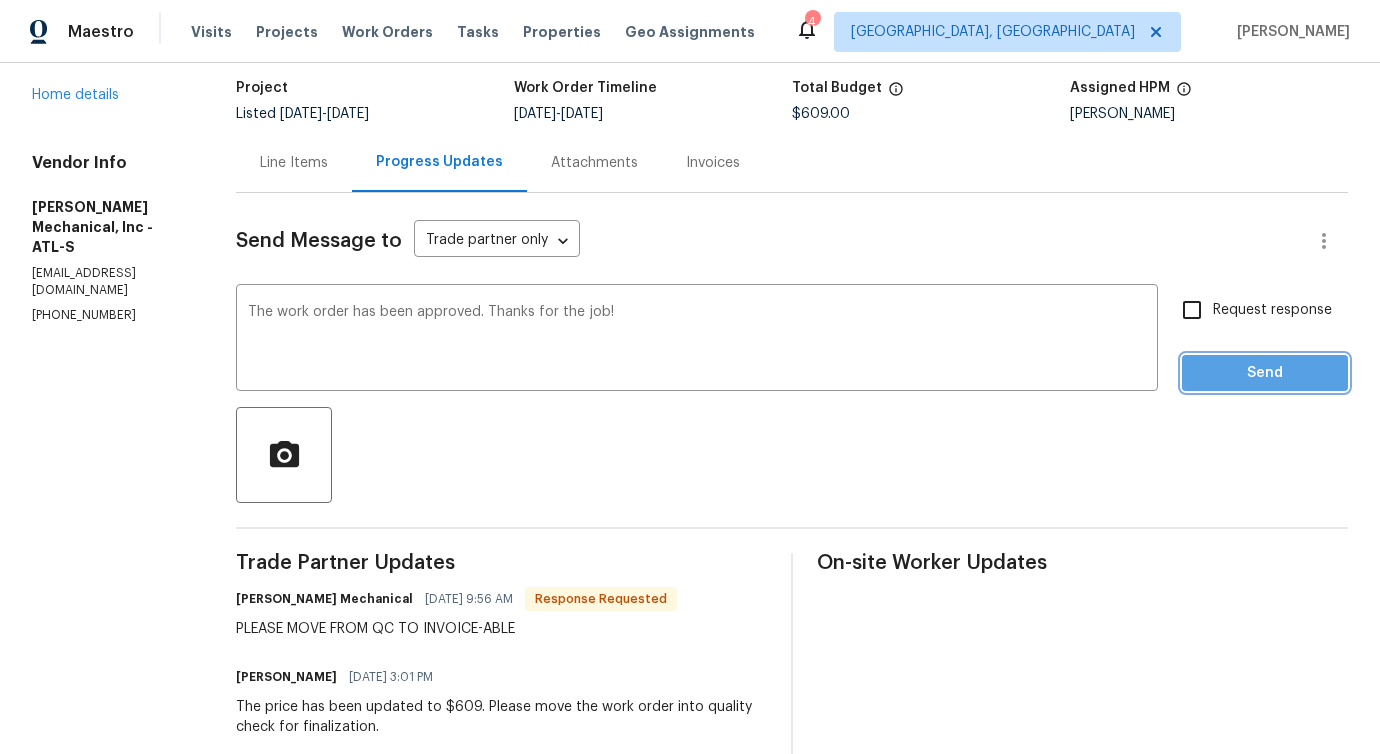 click on "Send" at bounding box center (1265, 373) 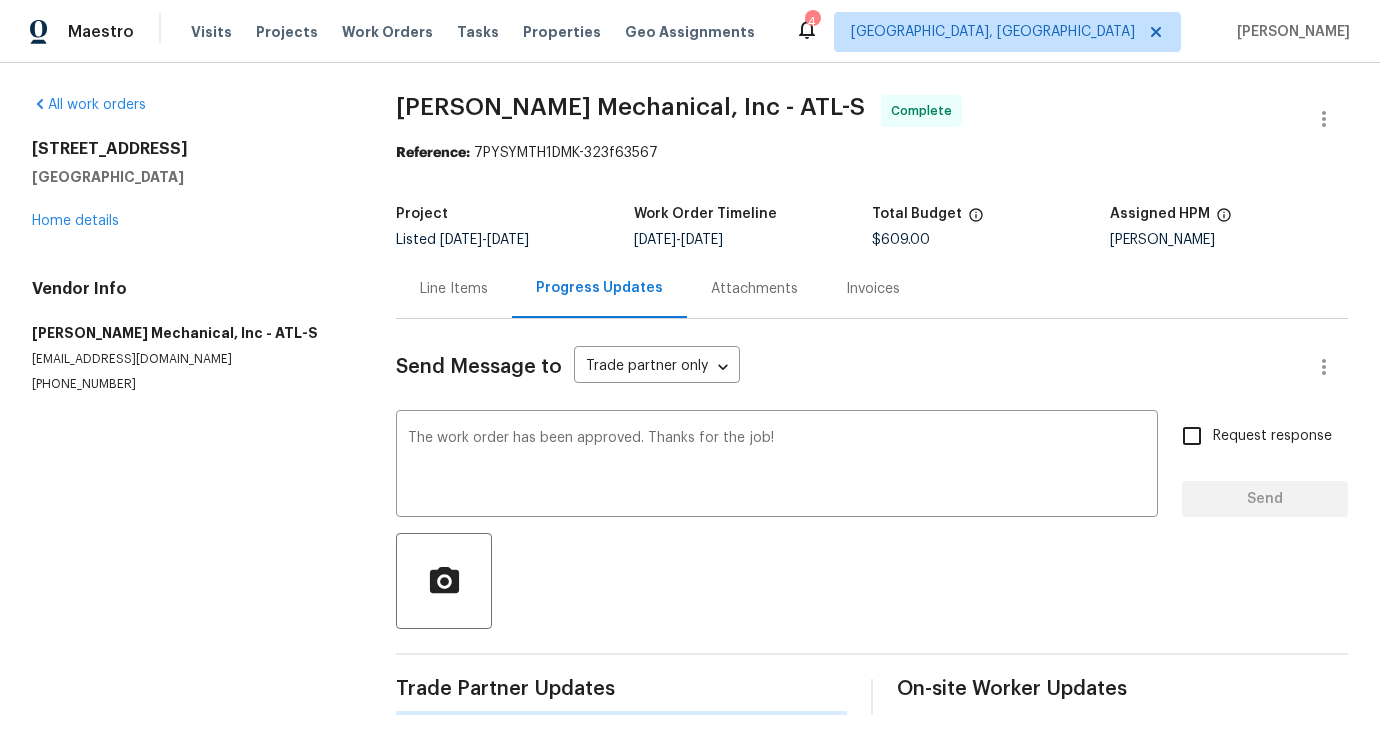 scroll, scrollTop: 0, scrollLeft: 0, axis: both 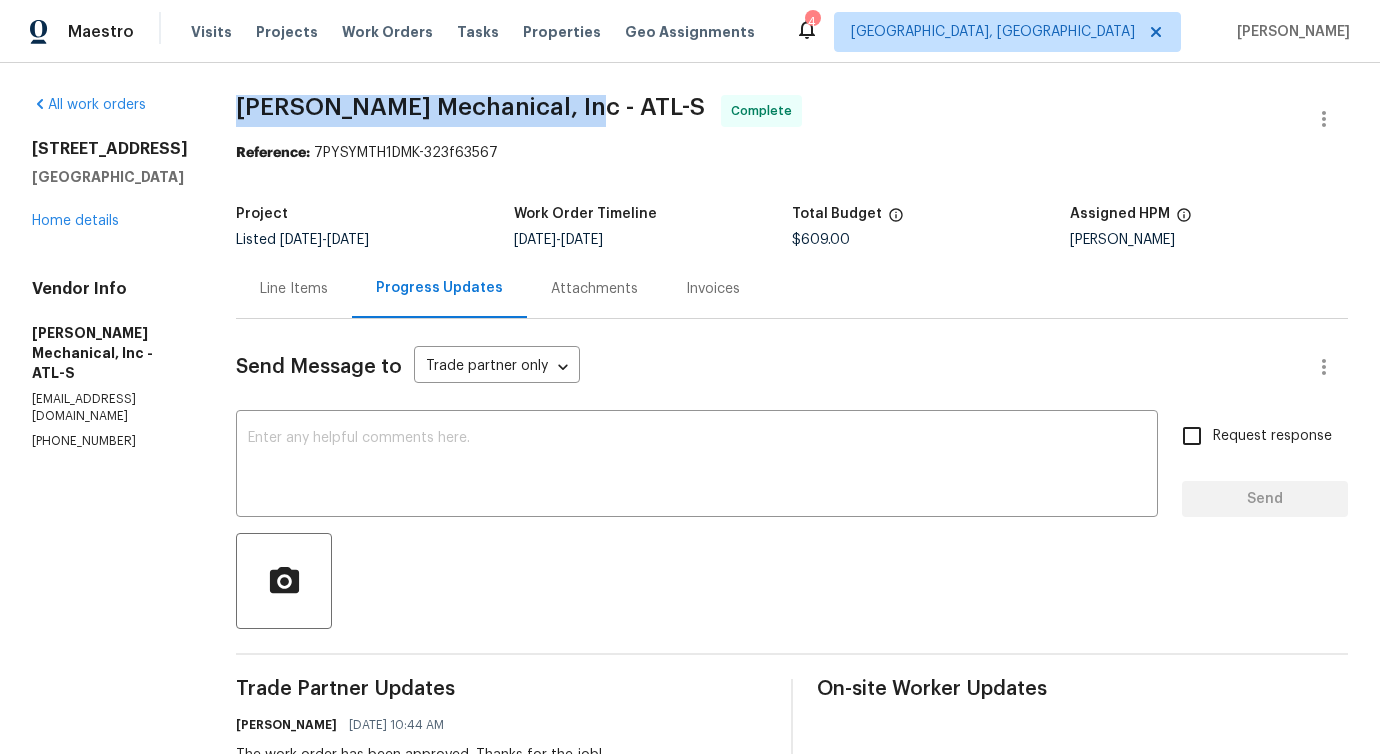 drag, startPoint x: 262, startPoint y: 103, endPoint x: 583, endPoint y: 110, distance: 321.07632 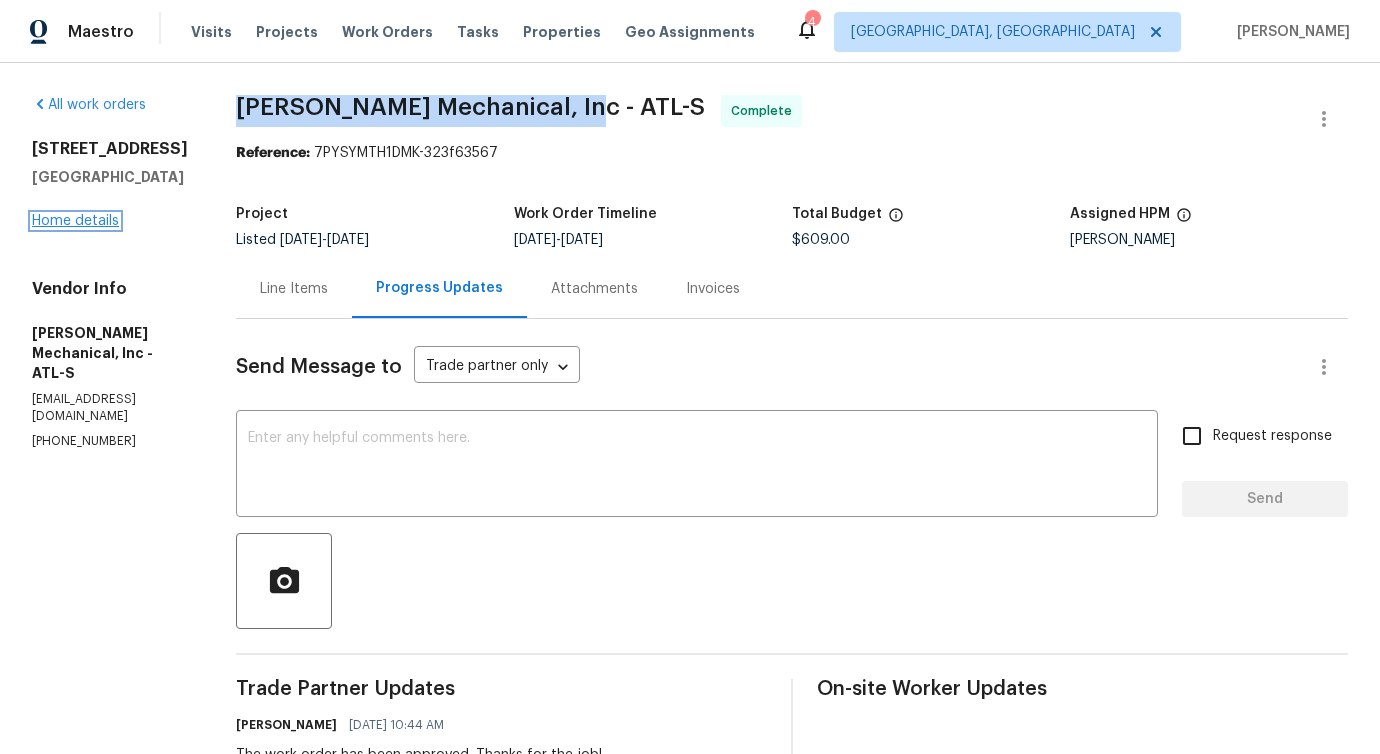 click on "Home details" at bounding box center [75, 221] 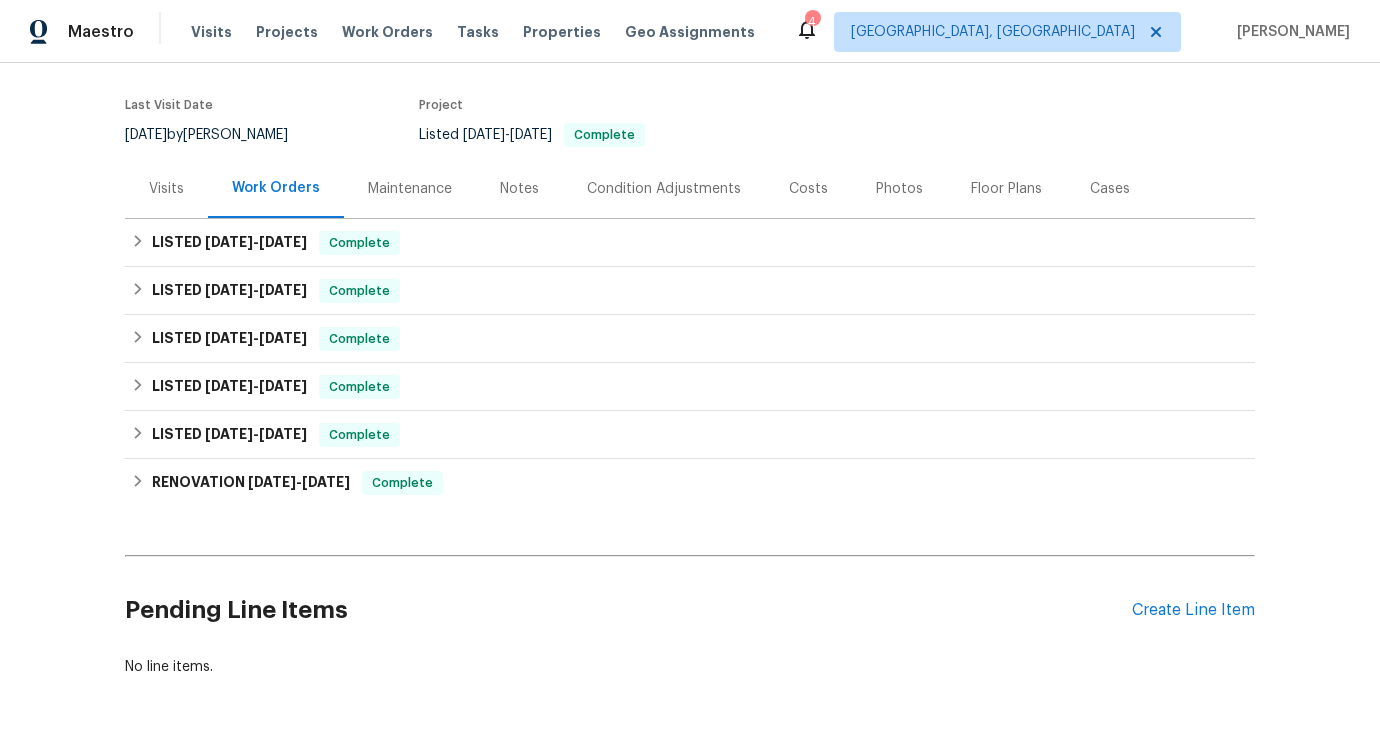 scroll, scrollTop: 218, scrollLeft: 0, axis: vertical 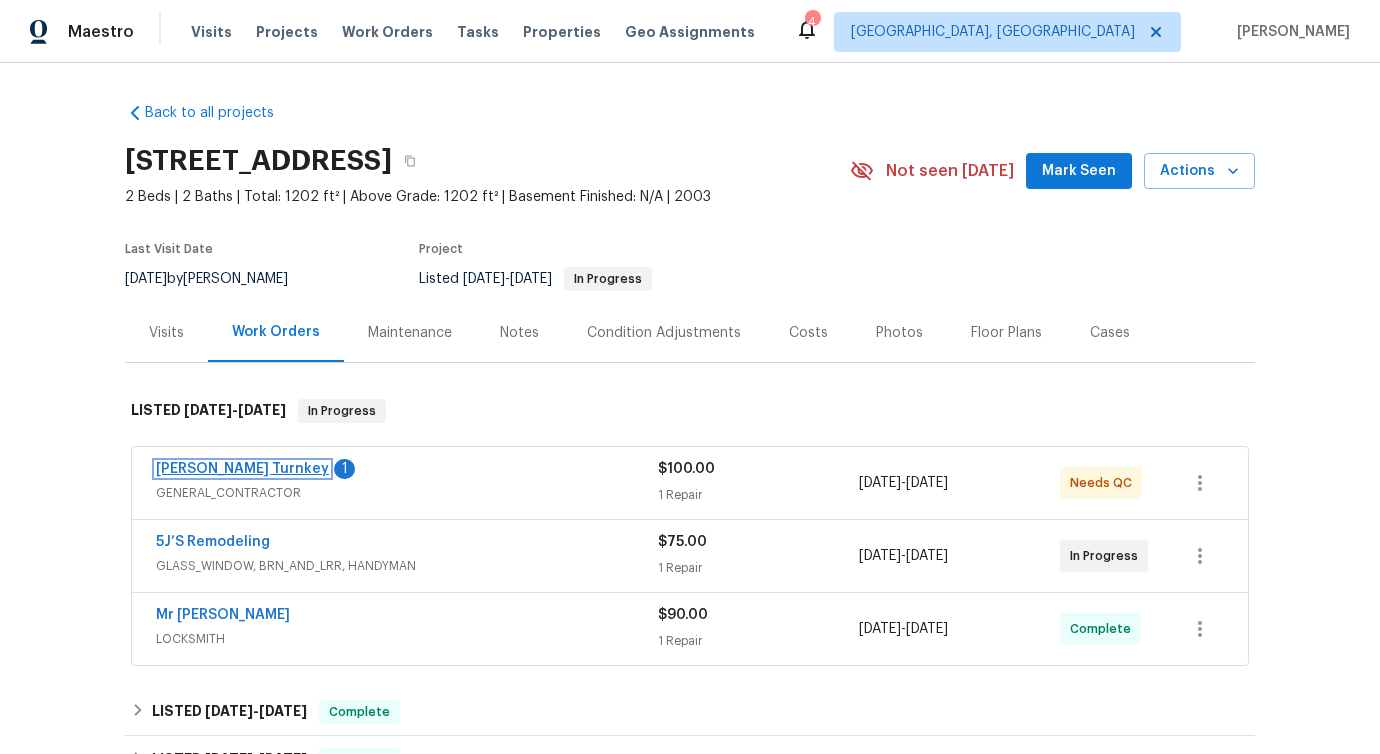click on "Davis Turnkey" at bounding box center (242, 469) 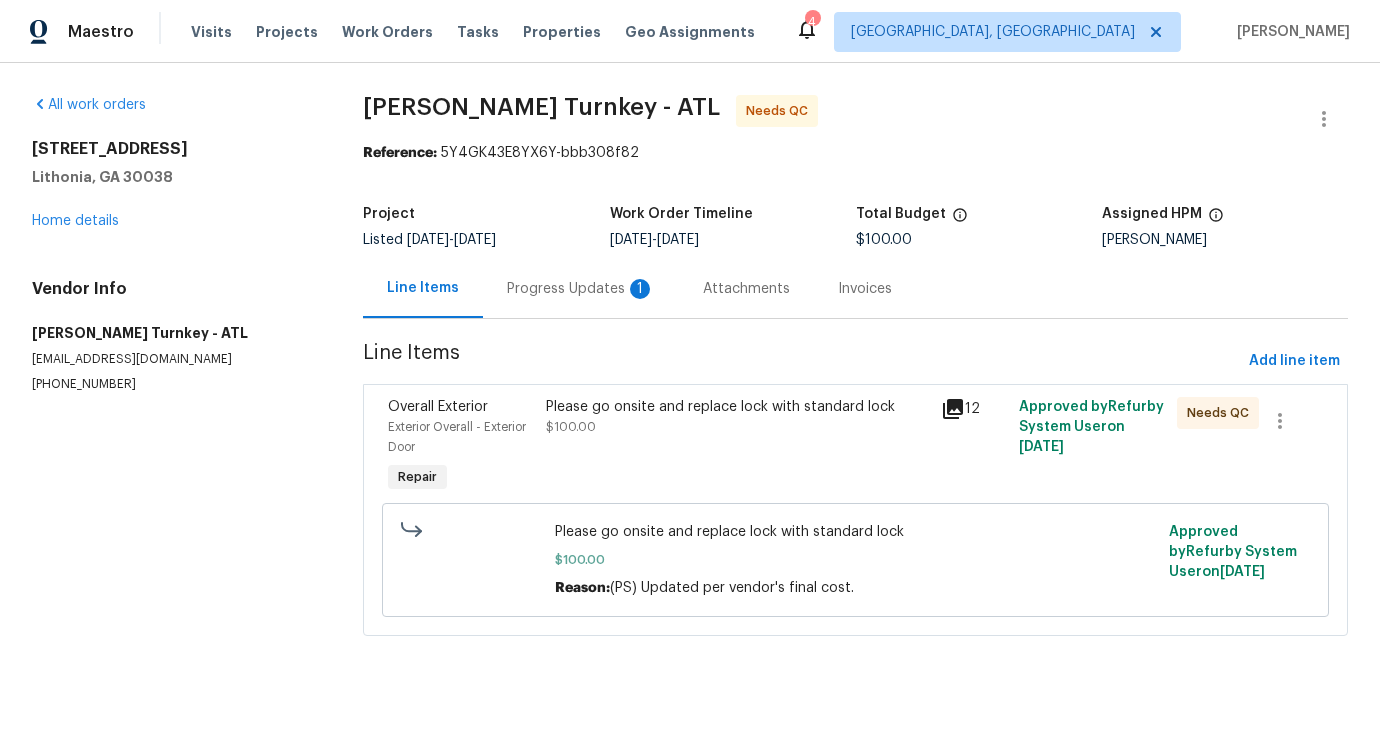 click on "Progress Updates 1" at bounding box center (581, 289) 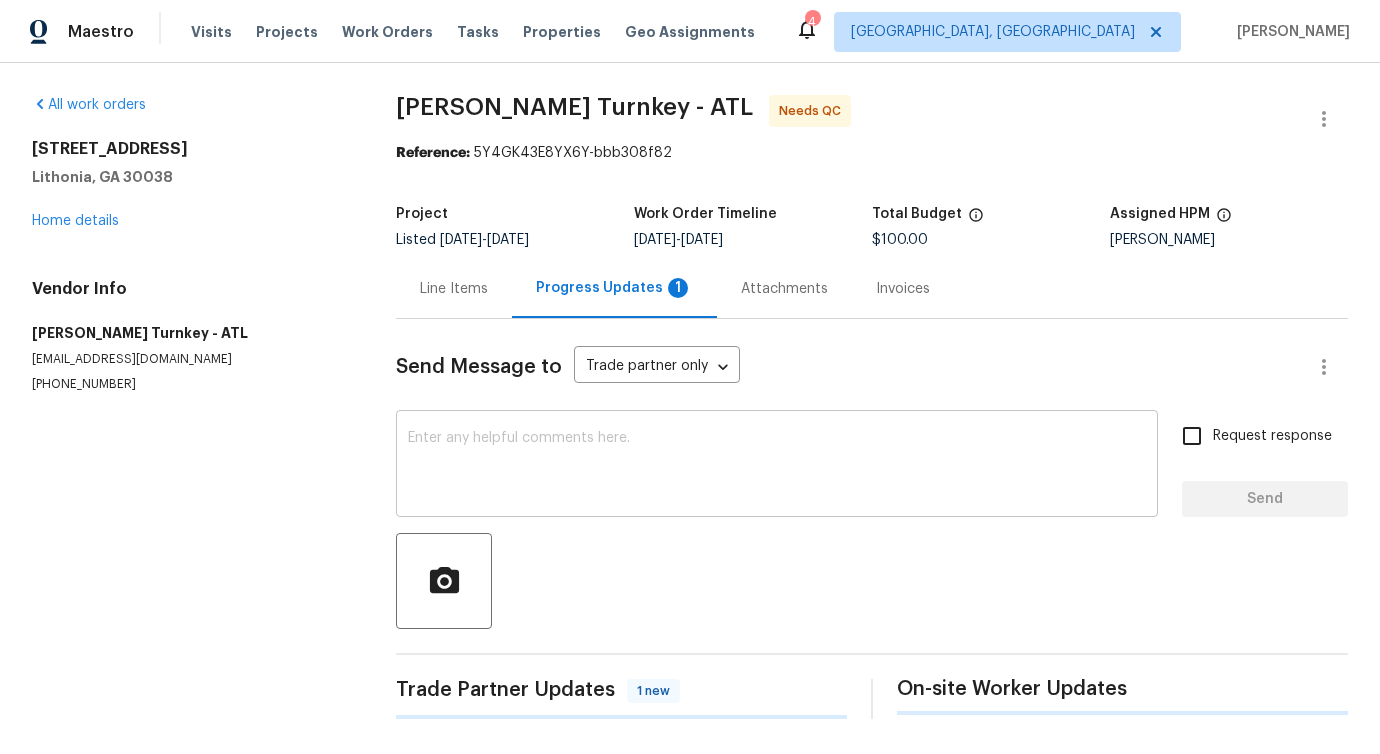 click at bounding box center (777, 466) 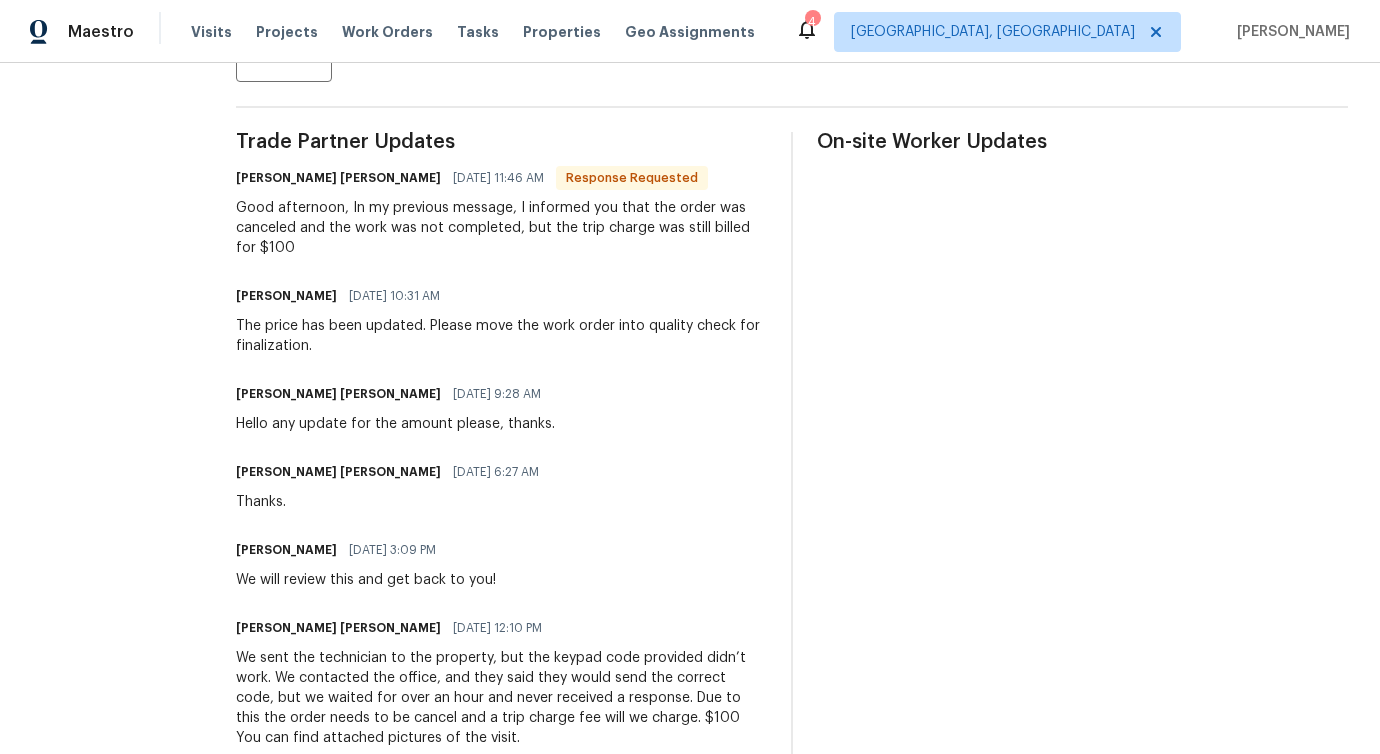 scroll, scrollTop: 0, scrollLeft: 0, axis: both 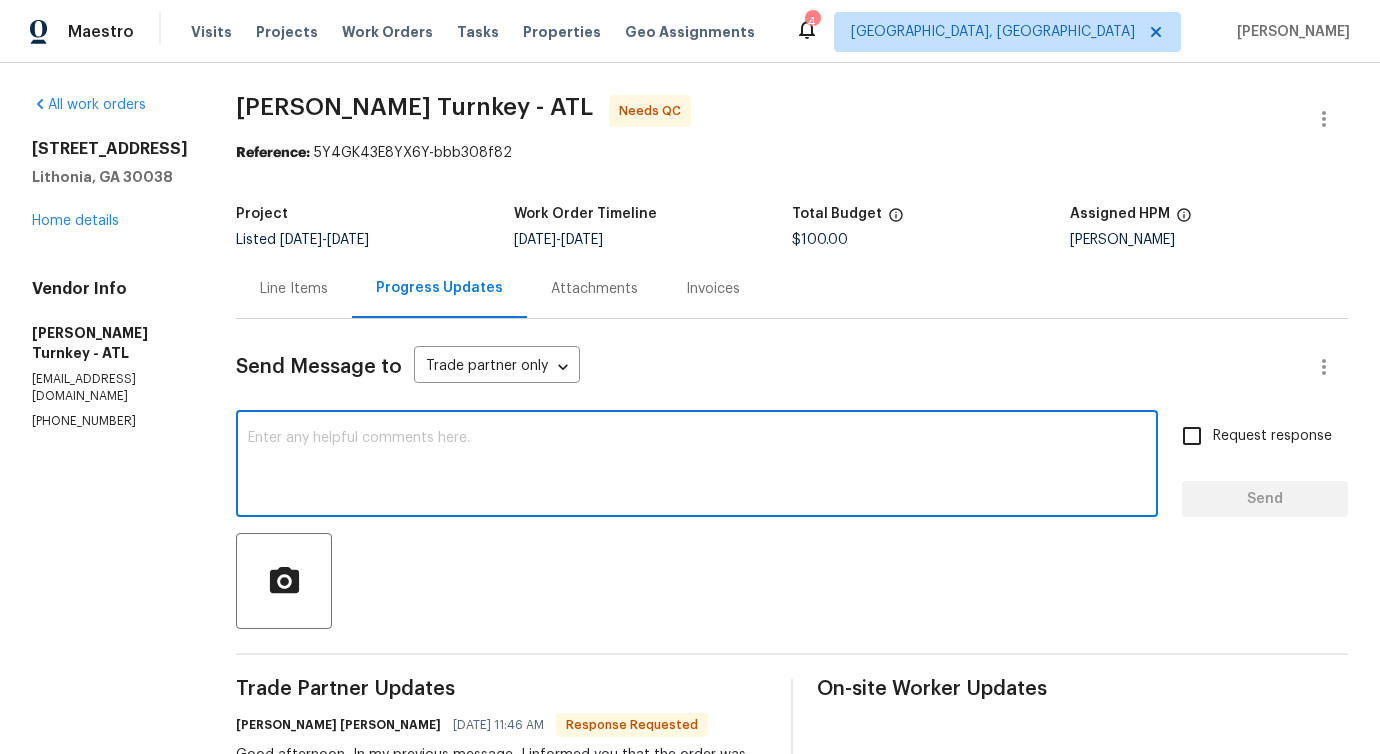 click on "3217 Fairington Dr Lithonia, GA 30038 Home details" at bounding box center [110, 185] 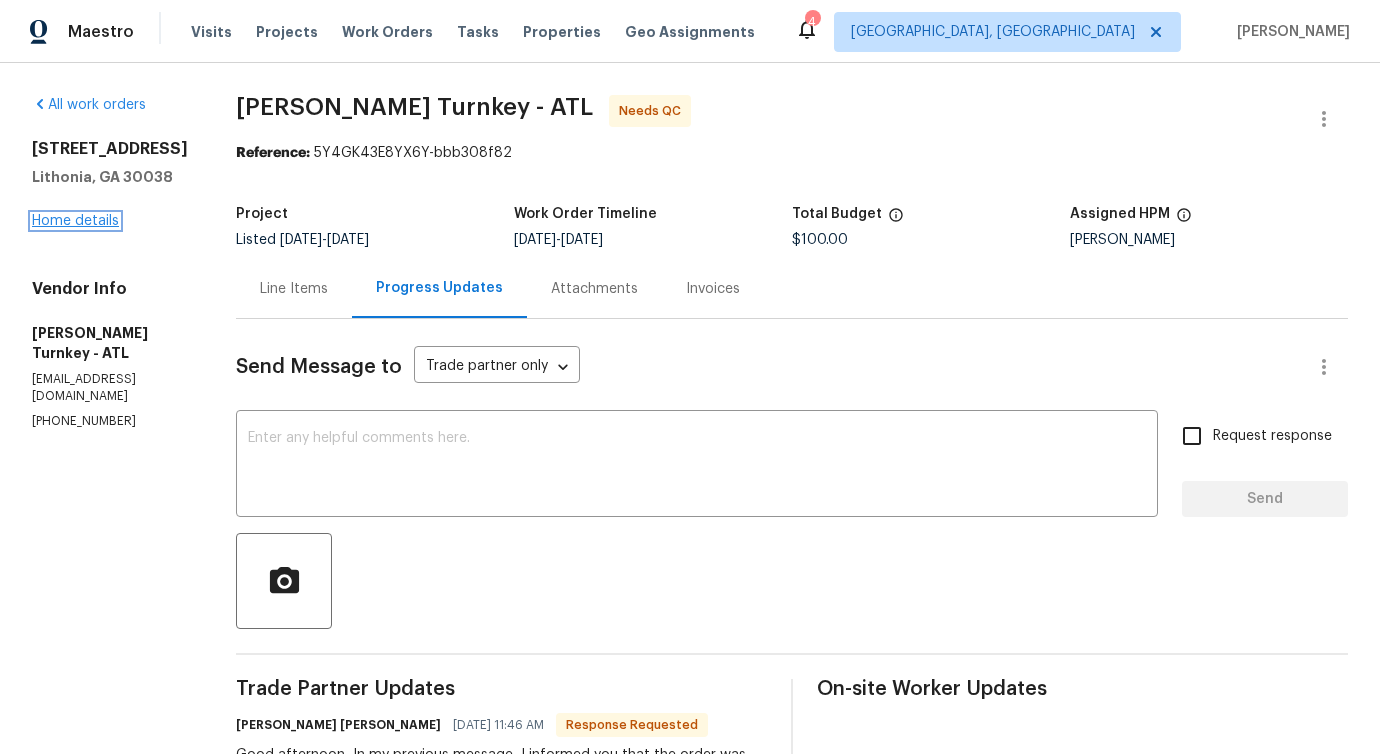 click on "Home details" at bounding box center (75, 221) 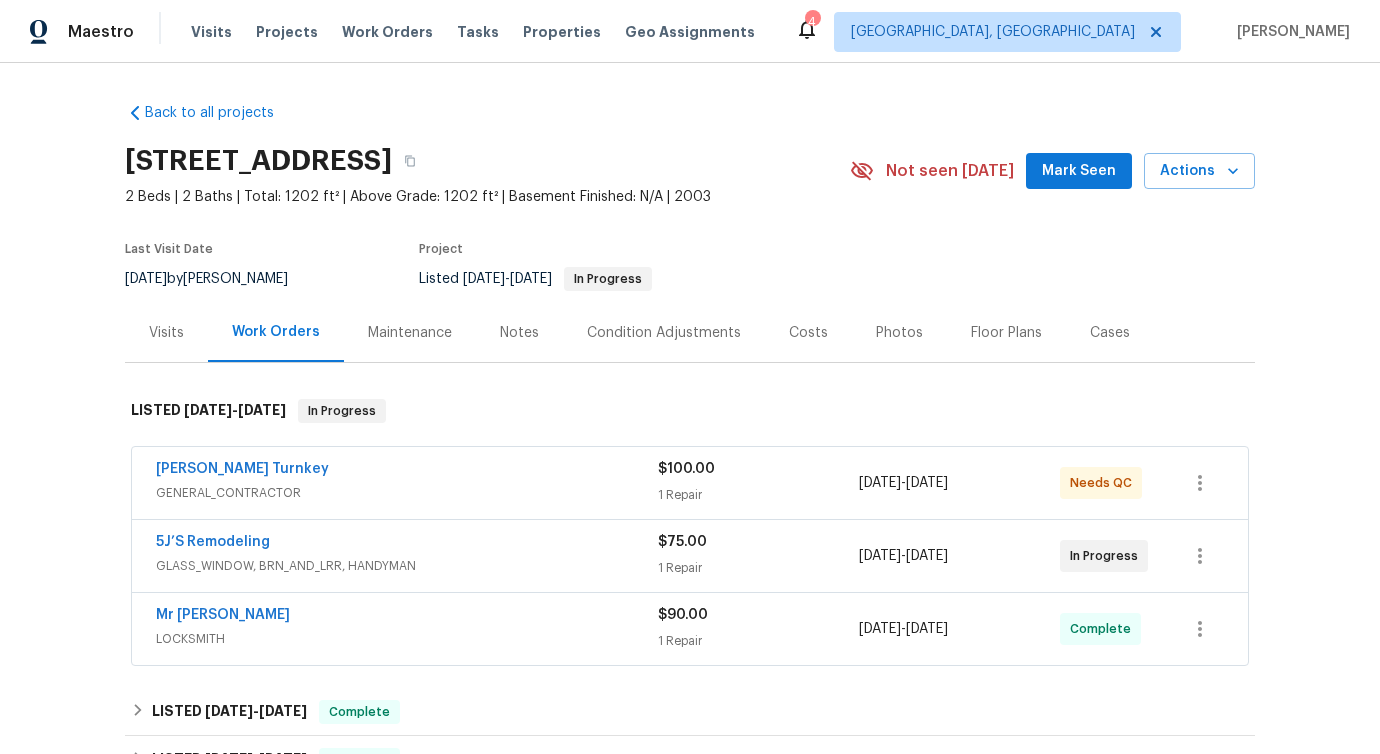 click on "Davis Turnkey" at bounding box center [407, 471] 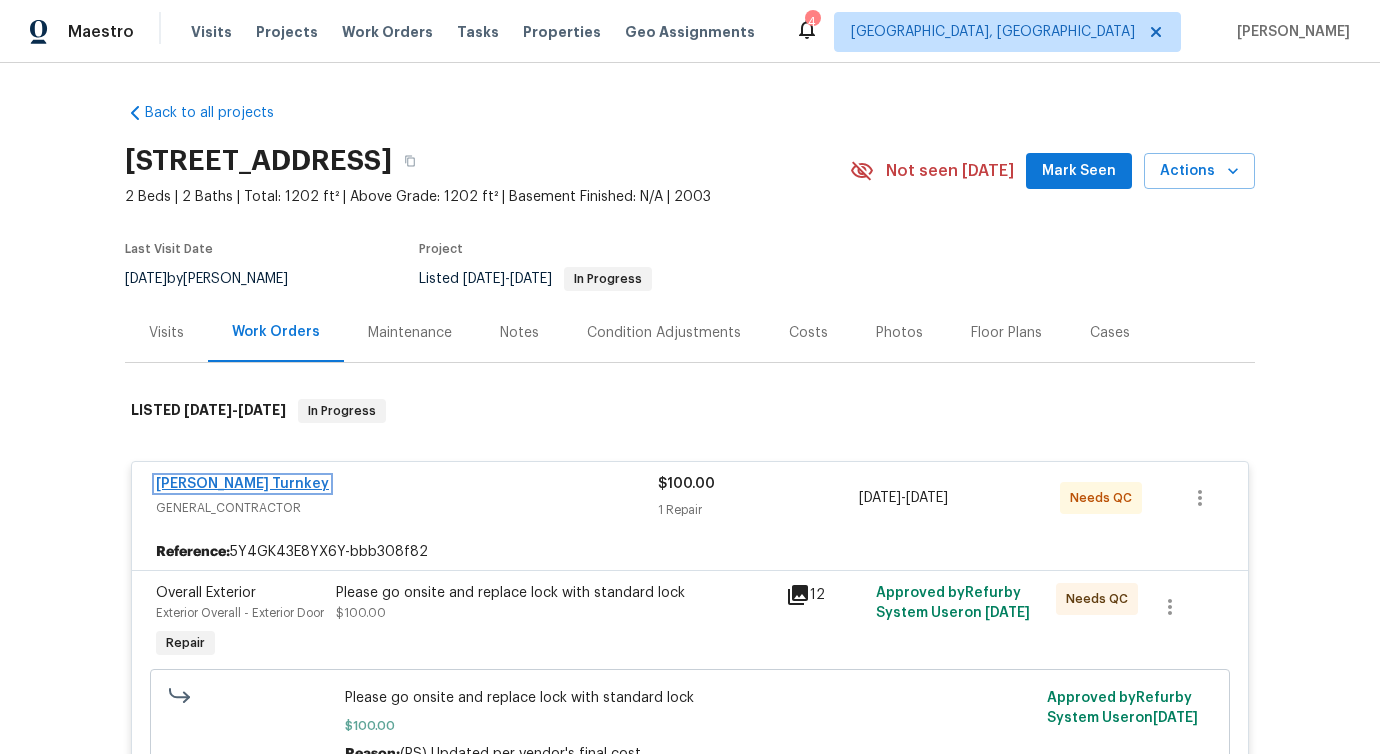 click on "Davis Turnkey" at bounding box center [242, 484] 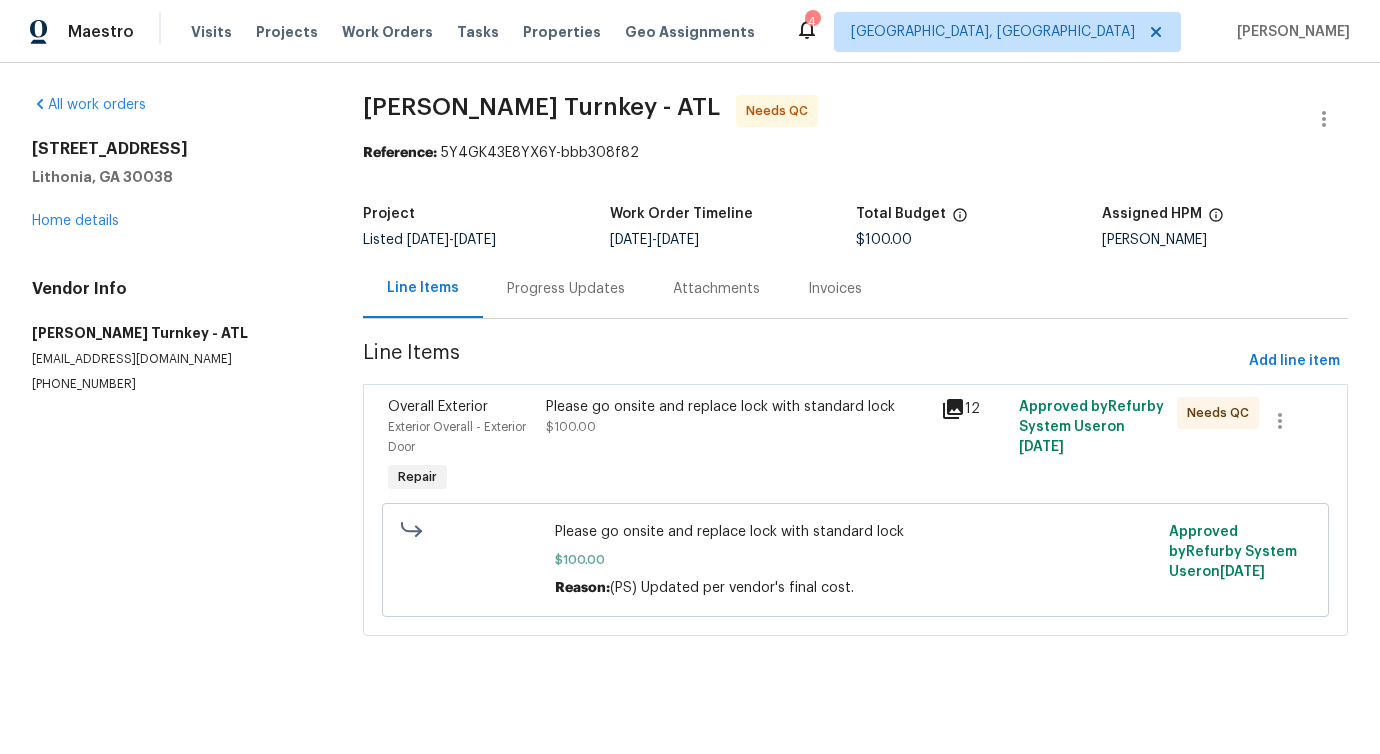 click on "Progress Updates" at bounding box center [566, 288] 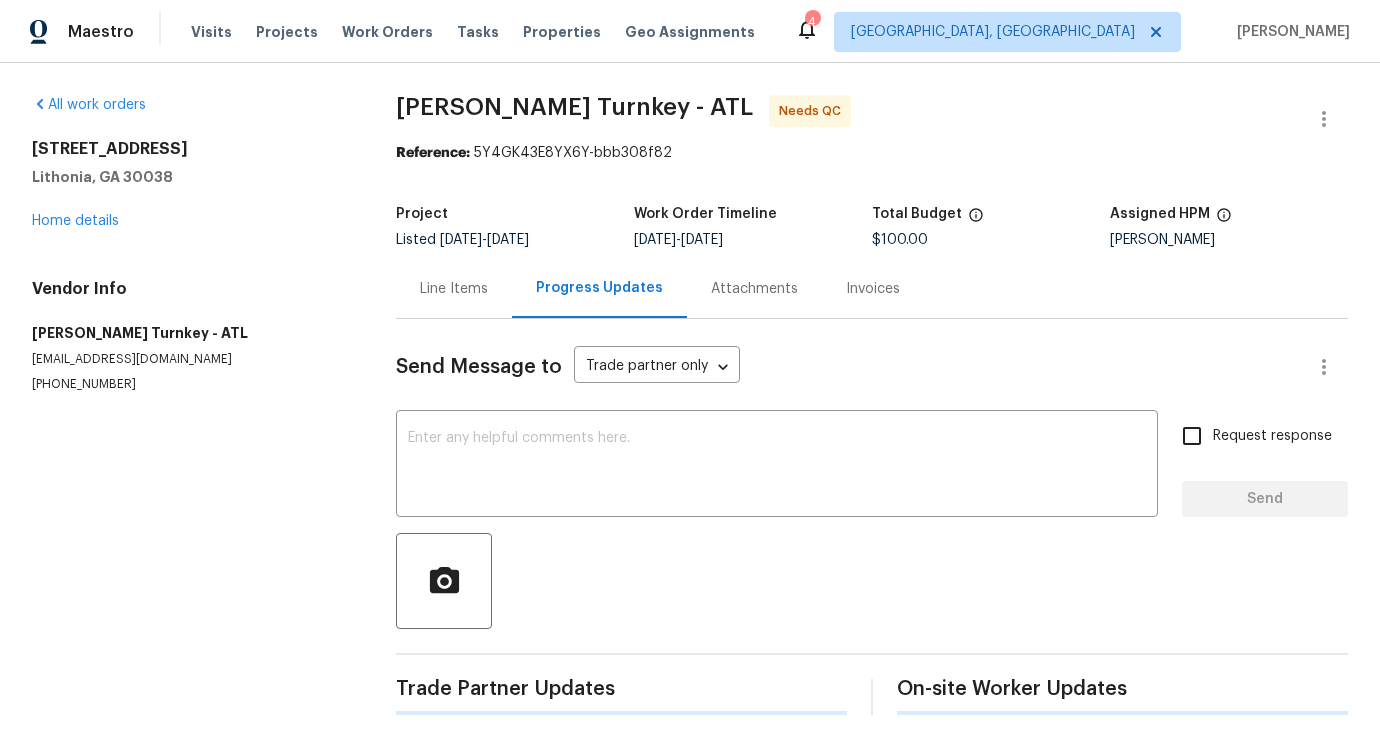 click on "Send Message to Trade partner only Trade partner only ​ x ​ Request response Send Trade Partner Updates On-site Worker Updates" at bounding box center (872, 517) 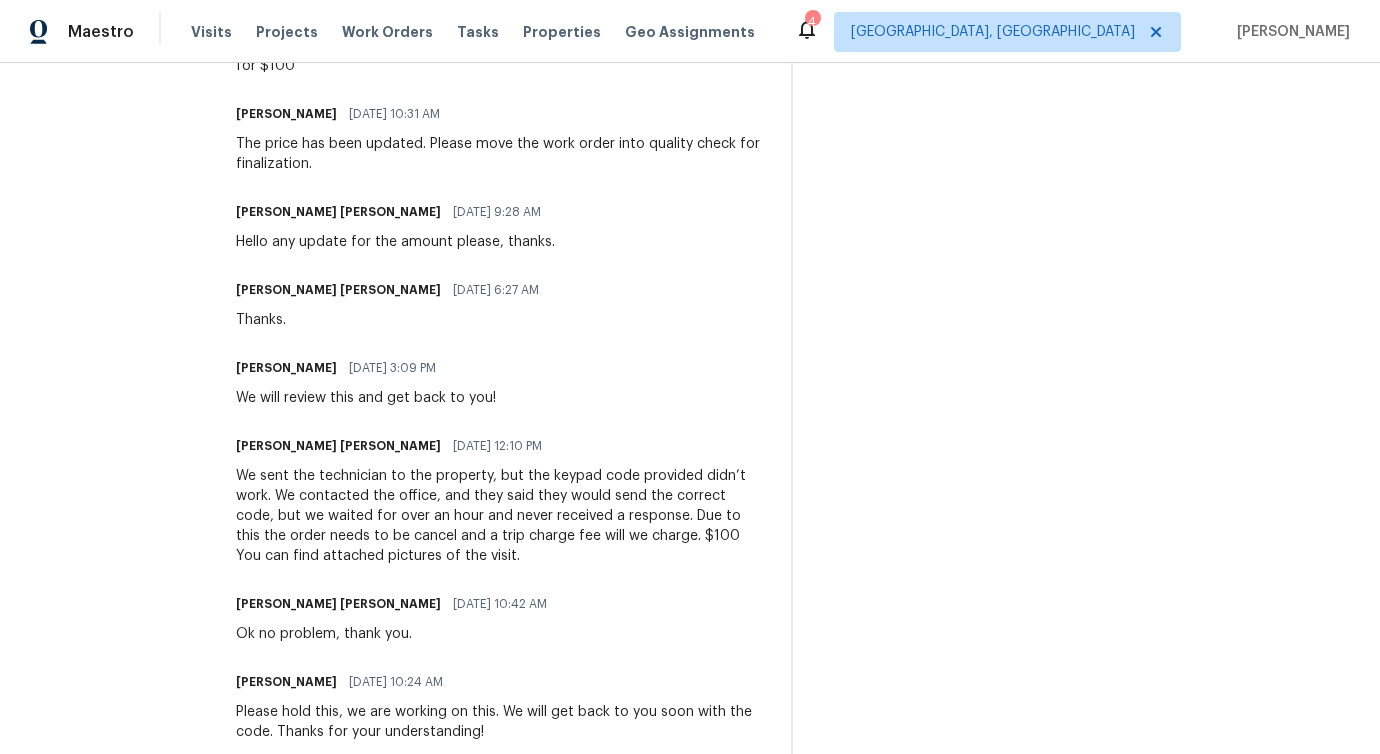 scroll, scrollTop: 748, scrollLeft: 0, axis: vertical 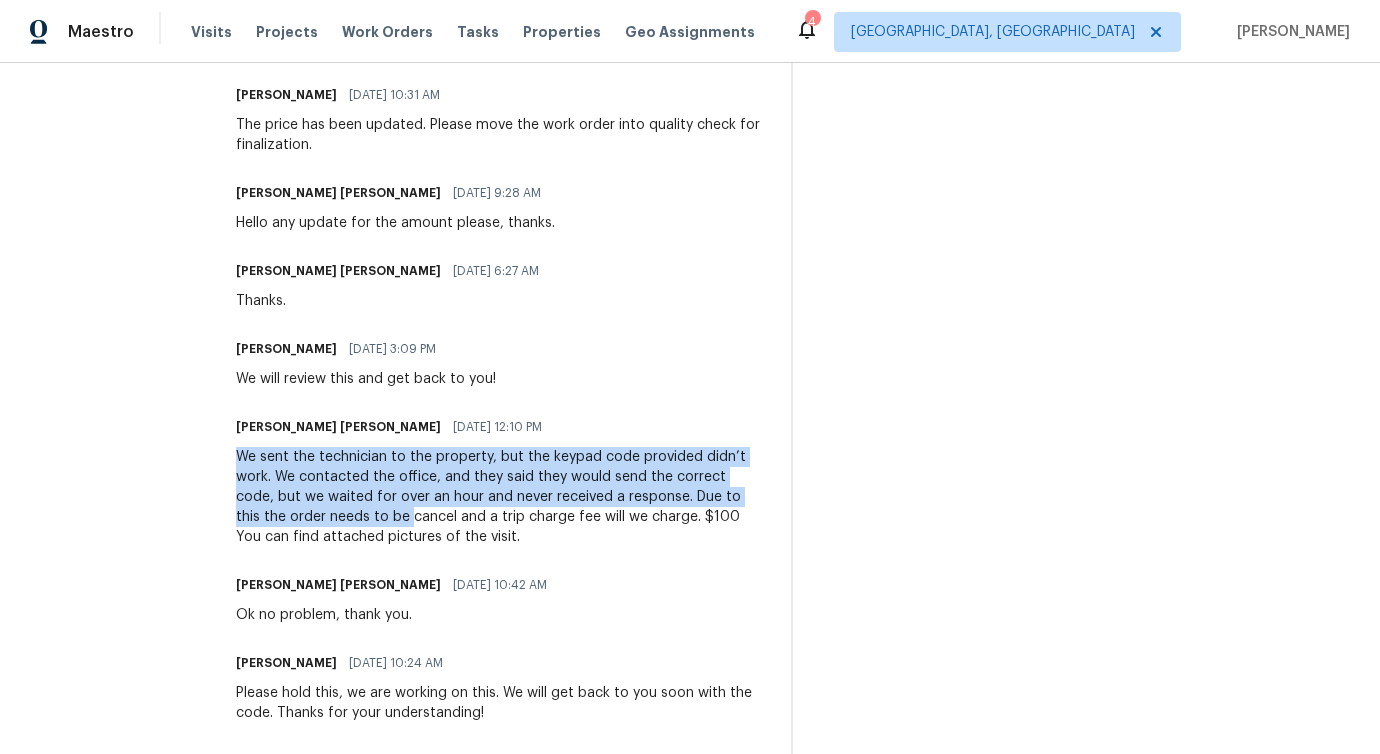 drag, startPoint x: 216, startPoint y: 456, endPoint x: 329, endPoint y: 508, distance: 124.39051 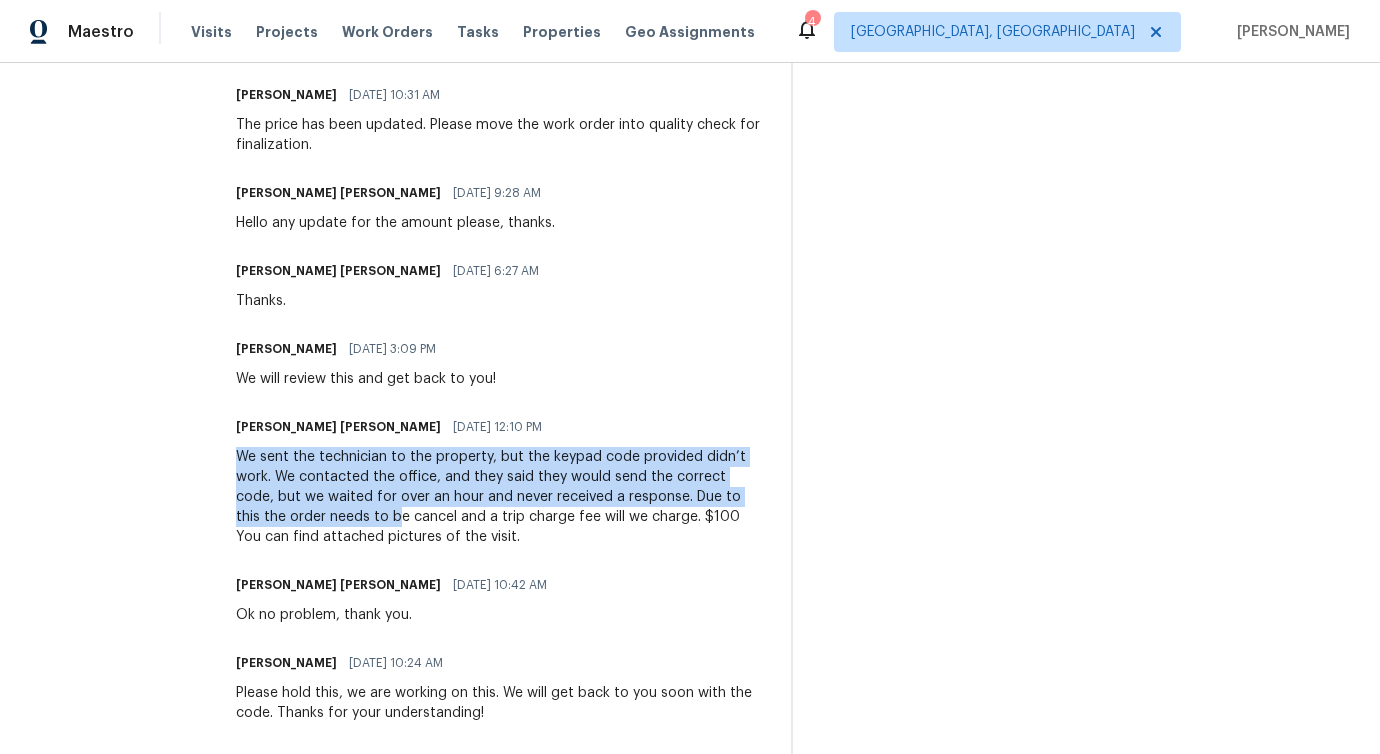 click on "We sent the technician to the property, but the keypad code provided didn’t work. We contacted the office, and they said they would send the correct code, but we waited for over an hour and never received a response. Due to this the order needs to be  cancel and a trip charge fee will we charge. $100
You can find attached  pictures of the visit." at bounding box center [501, 497] 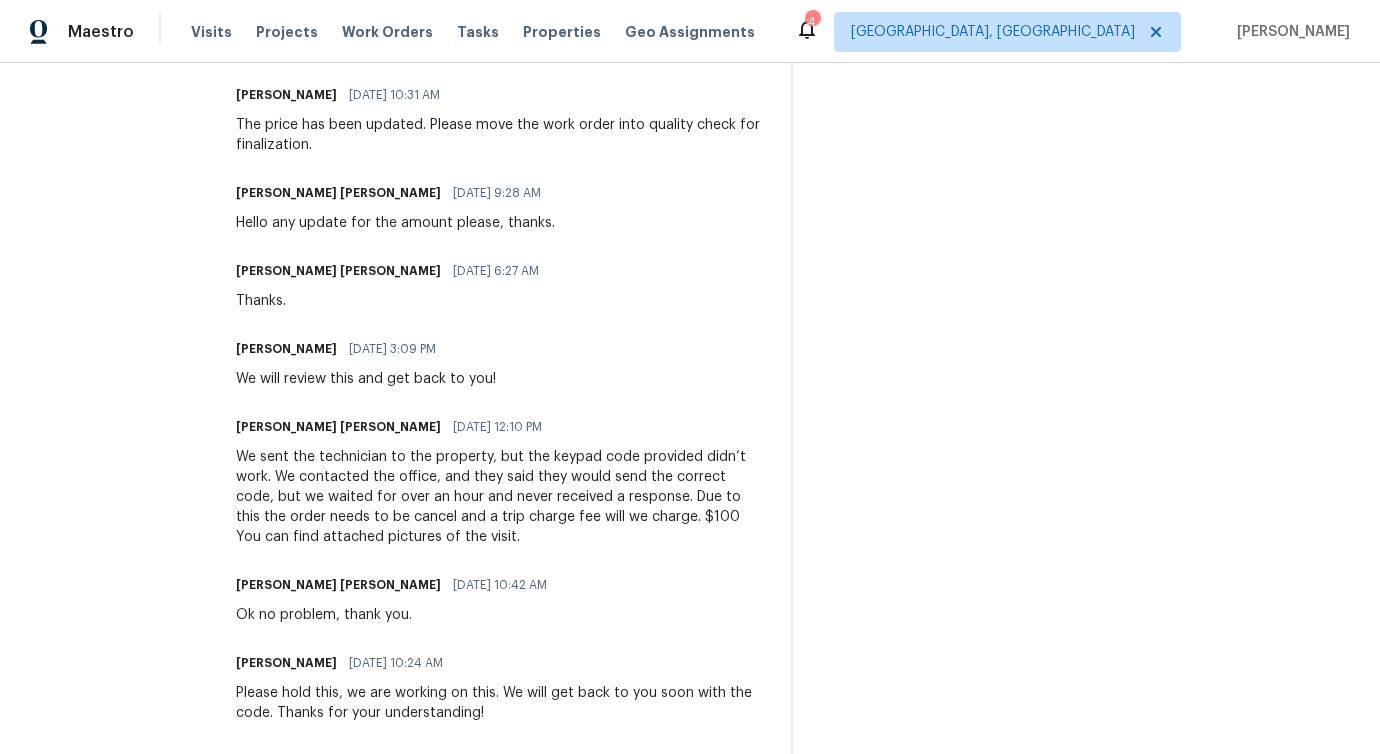 click on "We sent the technician to the property, but the keypad code provided didn’t work. We contacted the office, and they said they would send the correct code, but we waited for over an hour and never received a response. Due to this the order needs to be  cancel and a trip charge fee will we charge. $100
You can find attached  pictures of the visit." at bounding box center [501, 497] 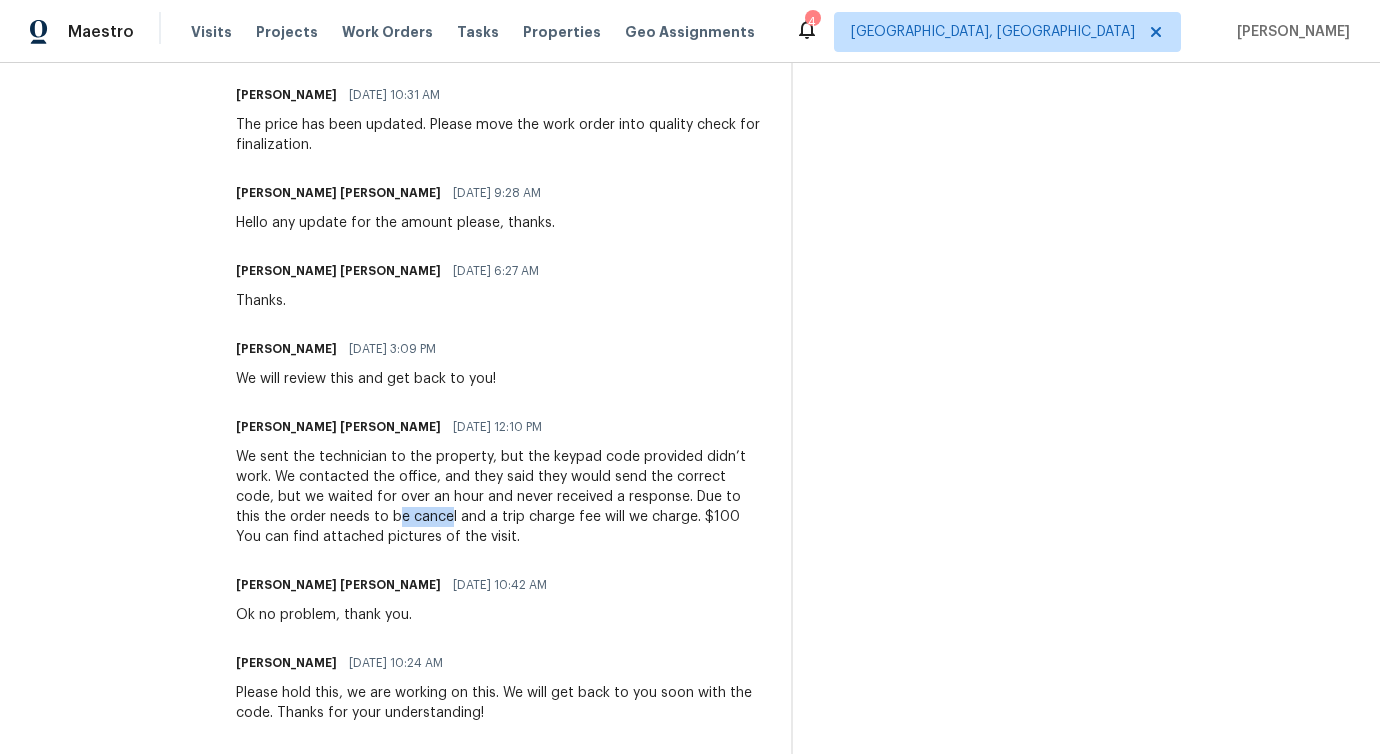 drag, startPoint x: 323, startPoint y: 510, endPoint x: 380, endPoint y: 516, distance: 57.31492 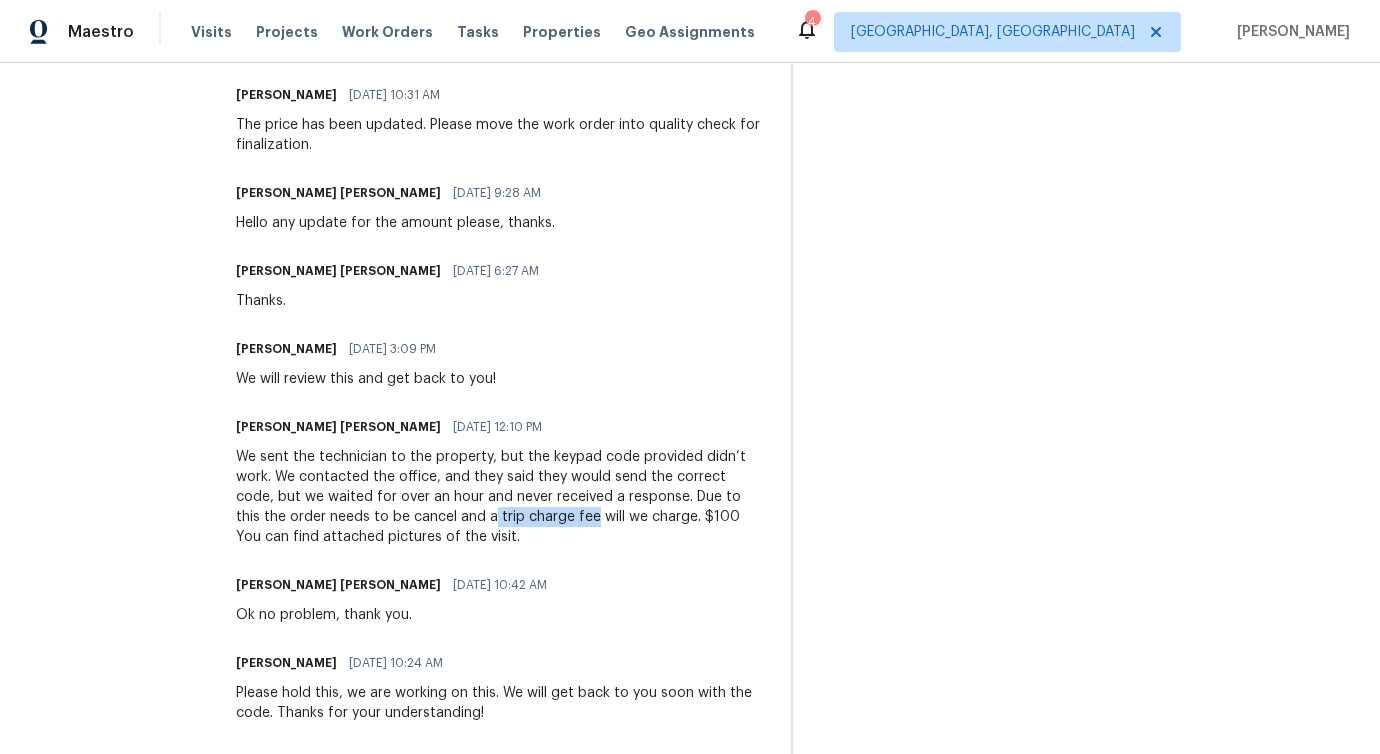 drag, startPoint x: 421, startPoint y: 522, endPoint x: 523, endPoint y: 522, distance: 102 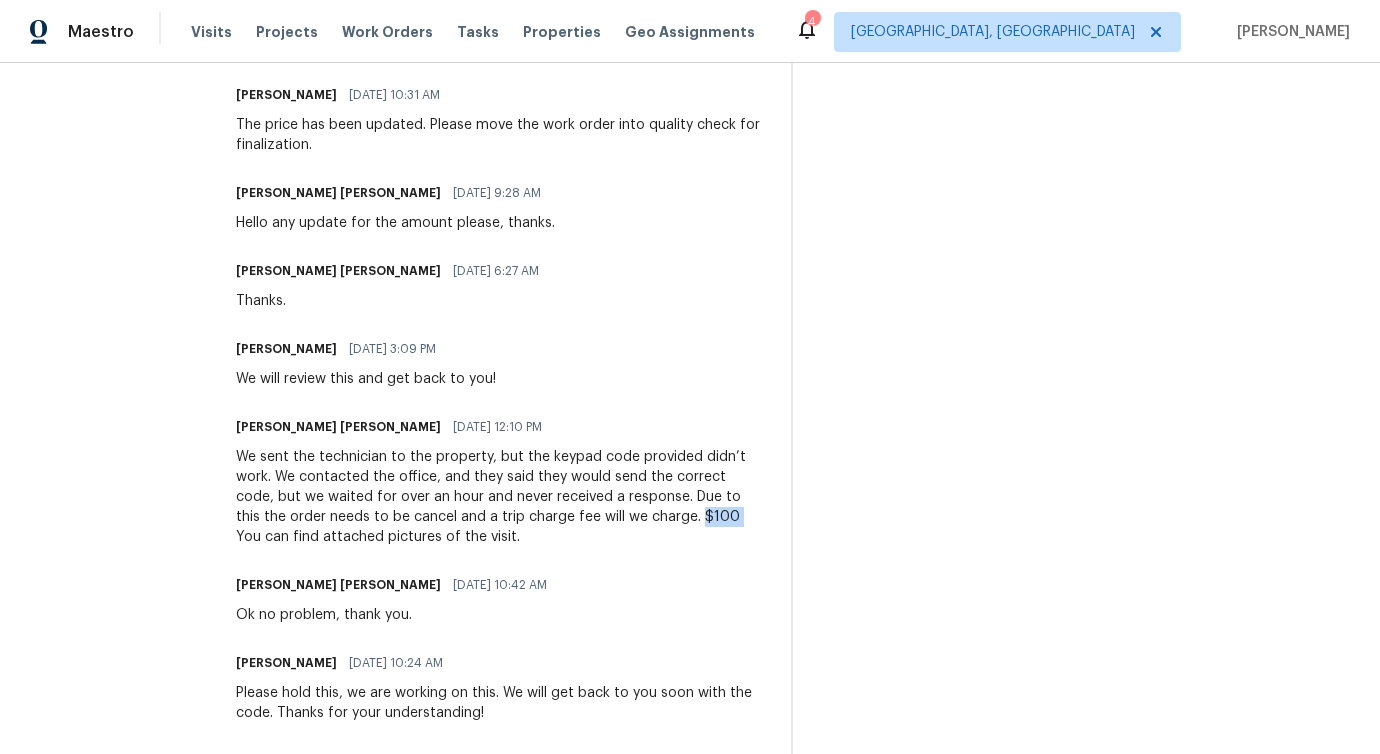 drag, startPoint x: 629, startPoint y: 516, endPoint x: 664, endPoint y: 518, distance: 35.057095 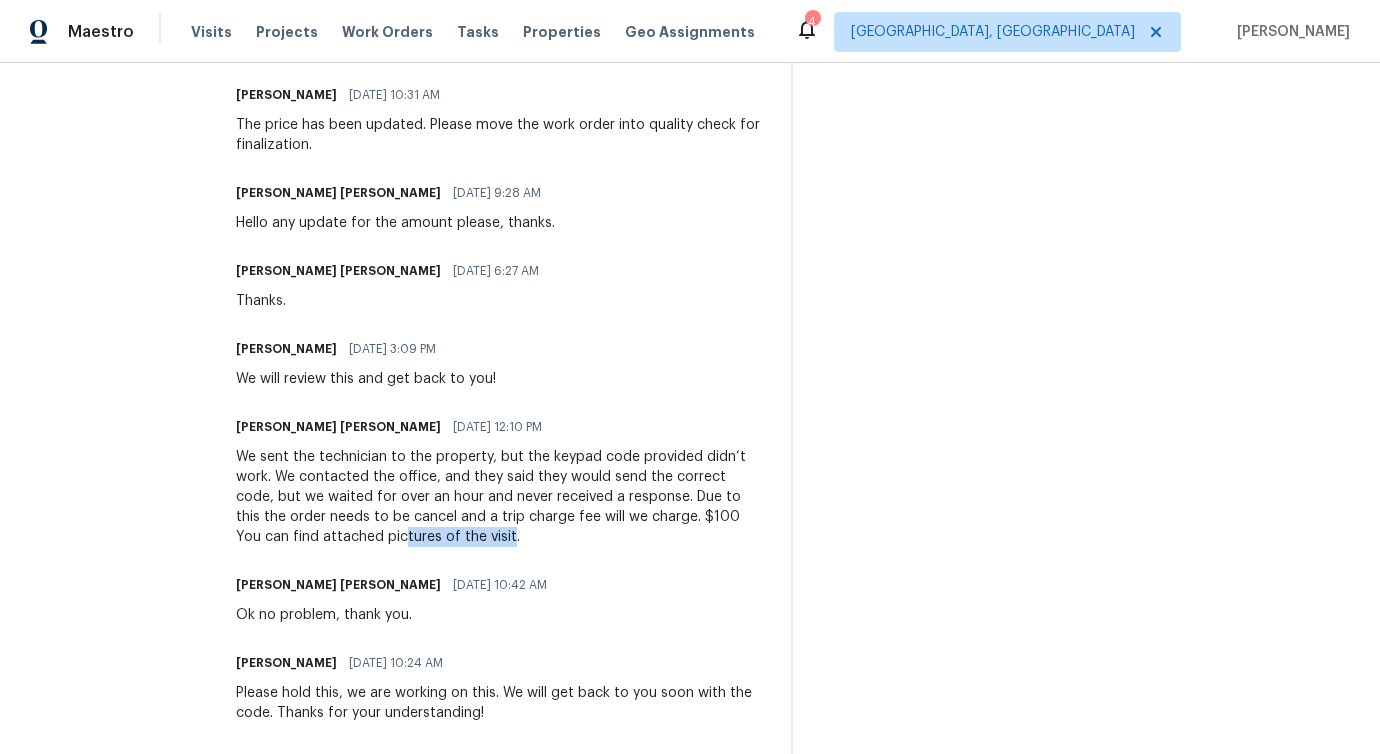 drag, startPoint x: 303, startPoint y: 541, endPoint x: 408, endPoint y: 543, distance: 105.01904 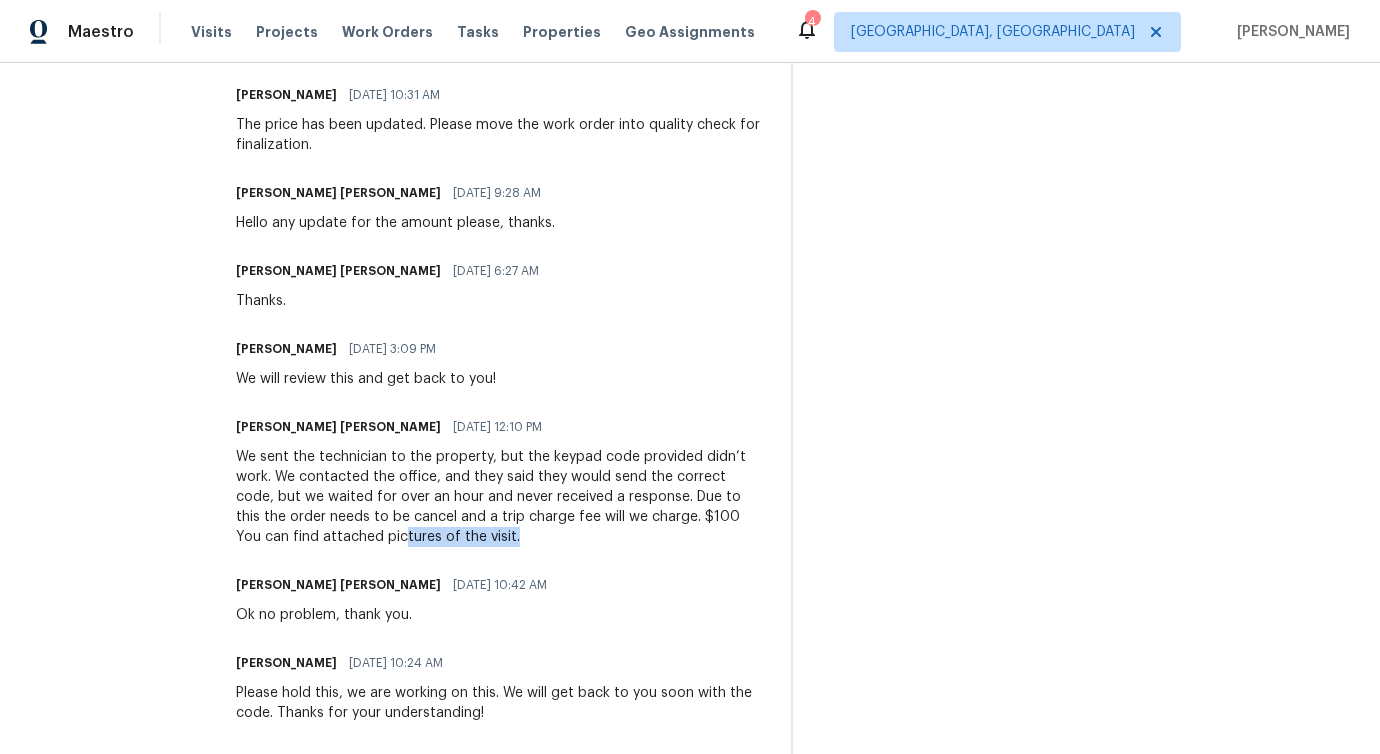 click on "We sent the technician to the property, but the keypad code provided didn’t work. We contacted the office, and they said they would send the correct code, but we waited for over an hour and never received a response. Due to this the order needs to be  cancel and a trip charge fee will we charge. $100
You can find attached  pictures of the visit." at bounding box center [501, 497] 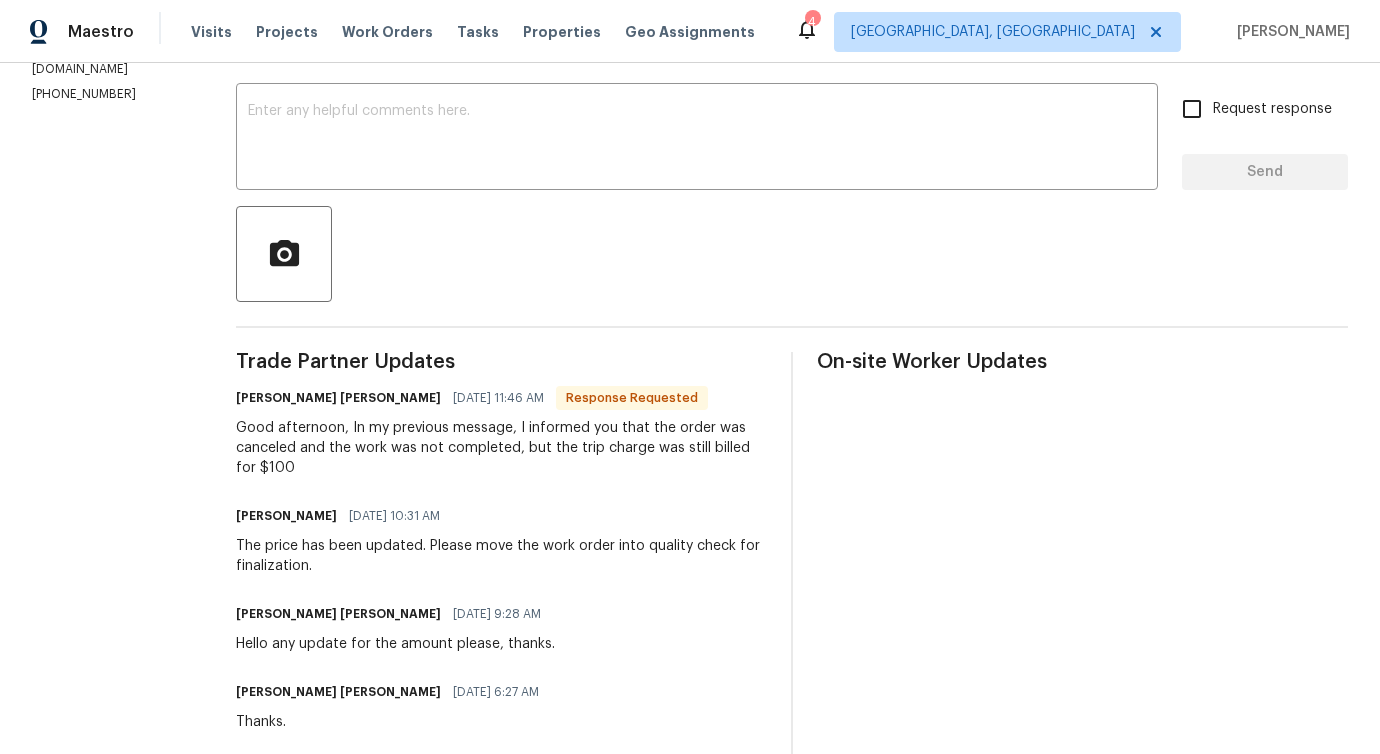 scroll, scrollTop: 337, scrollLeft: 0, axis: vertical 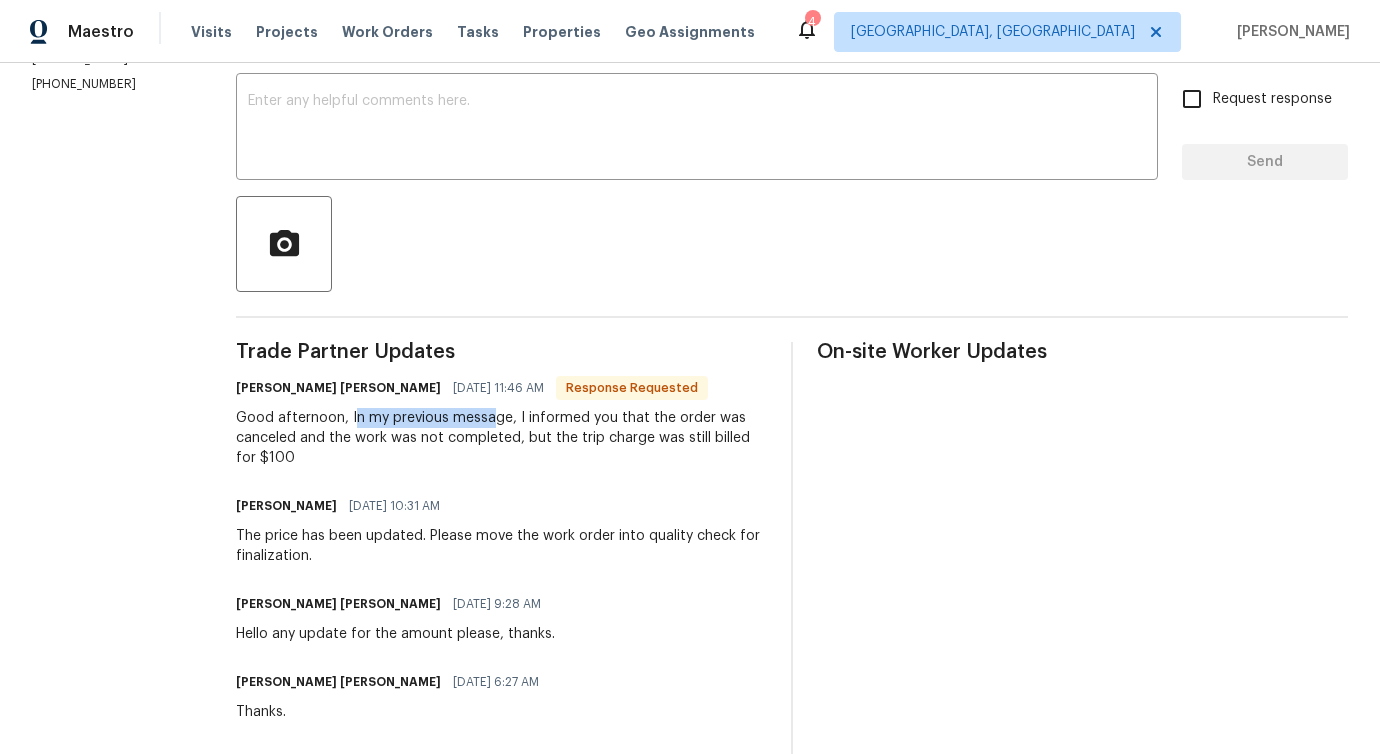 drag, startPoint x: 337, startPoint y: 417, endPoint x: 470, endPoint y: 422, distance: 133.09395 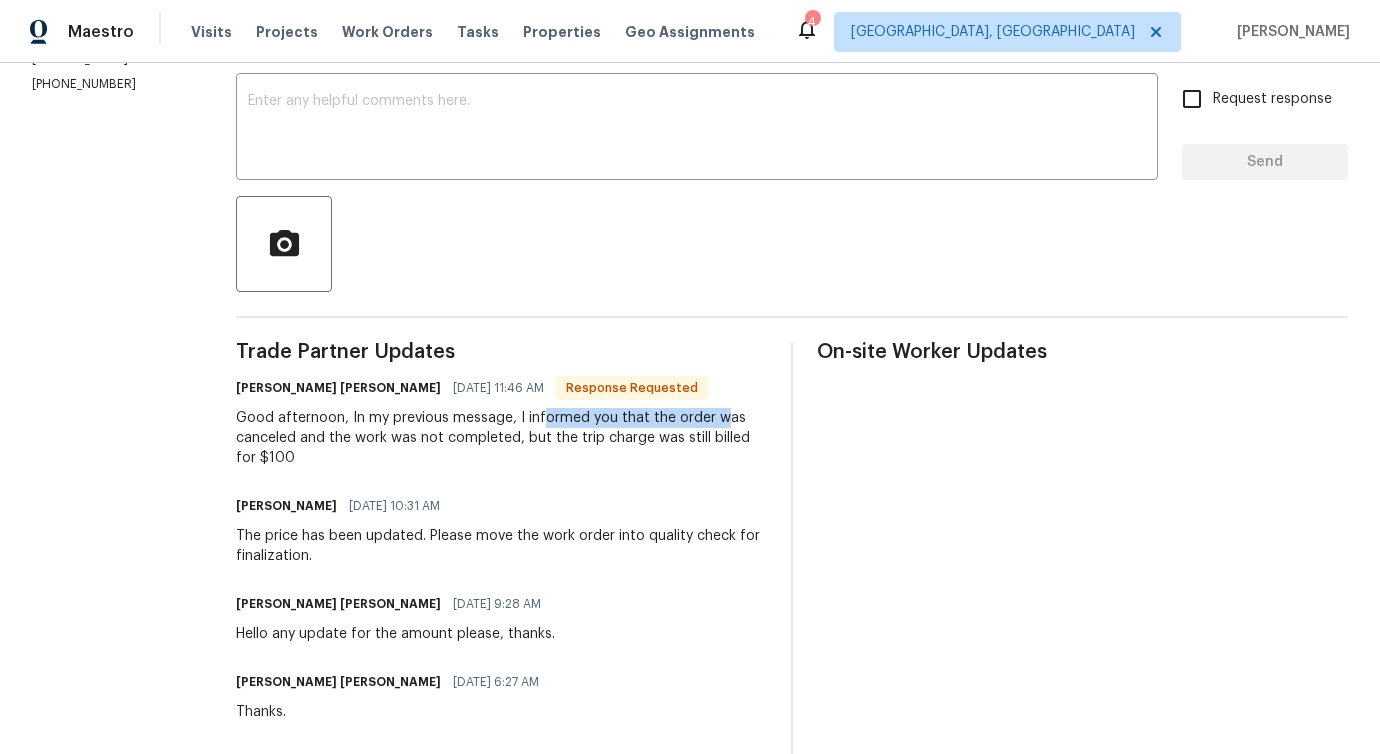 drag, startPoint x: 519, startPoint y: 416, endPoint x: 696, endPoint y: 419, distance: 177.02542 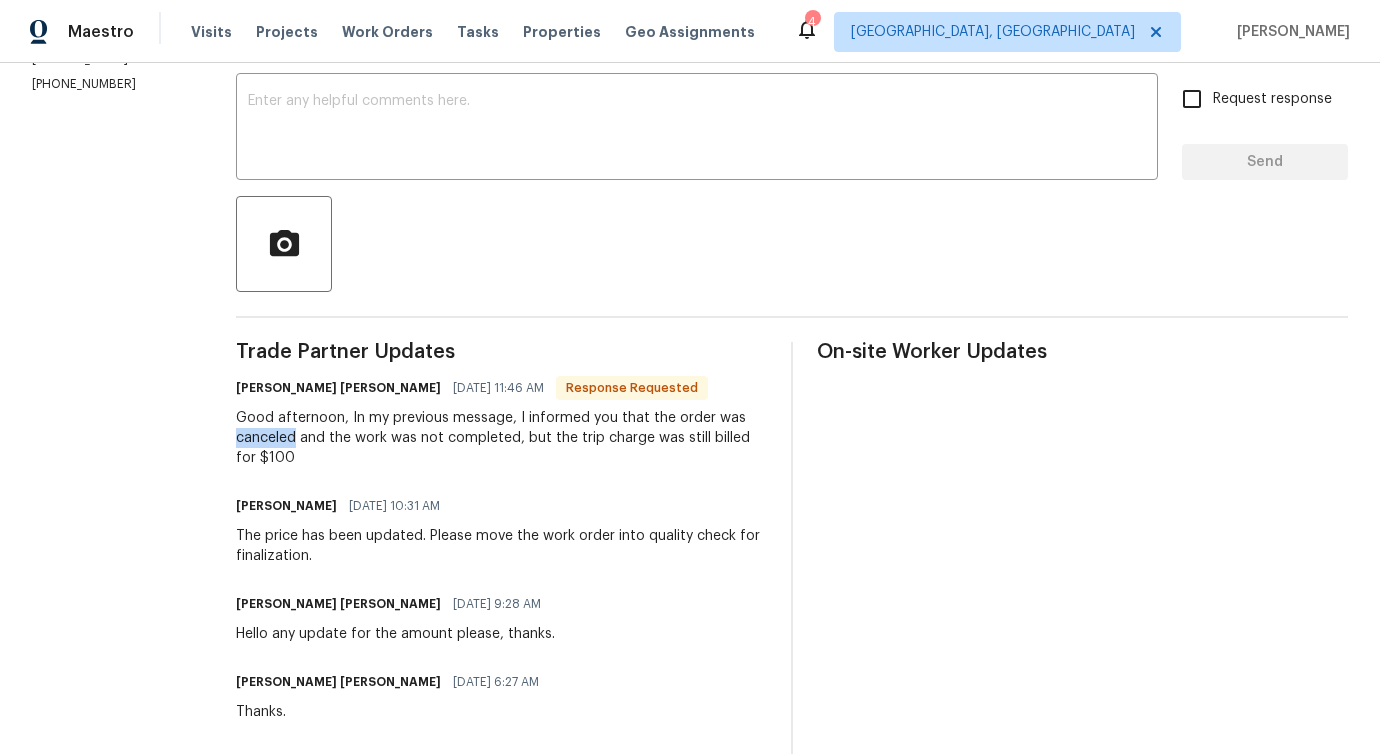 drag, startPoint x: 215, startPoint y: 440, endPoint x: 280, endPoint y: 437, distance: 65.06919 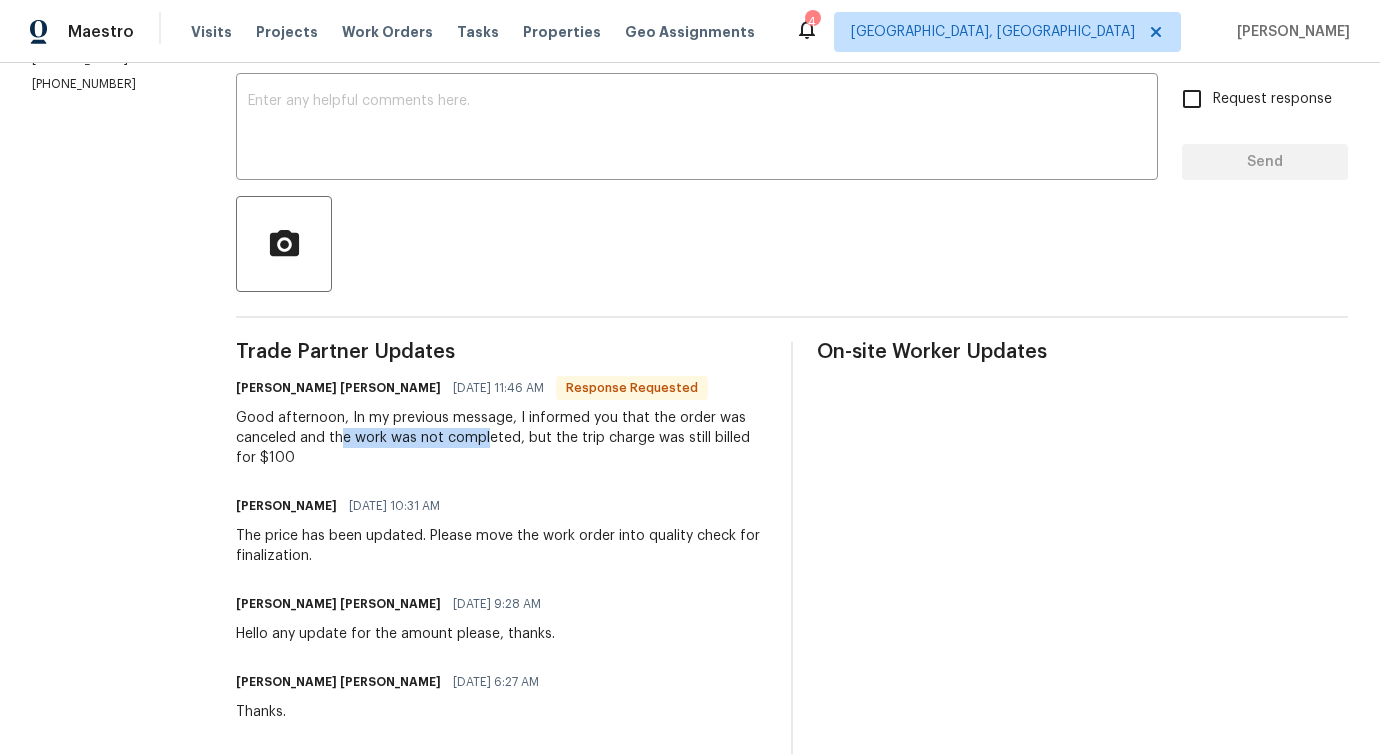 drag, startPoint x: 325, startPoint y: 441, endPoint x: 469, endPoint y: 443, distance: 144.01389 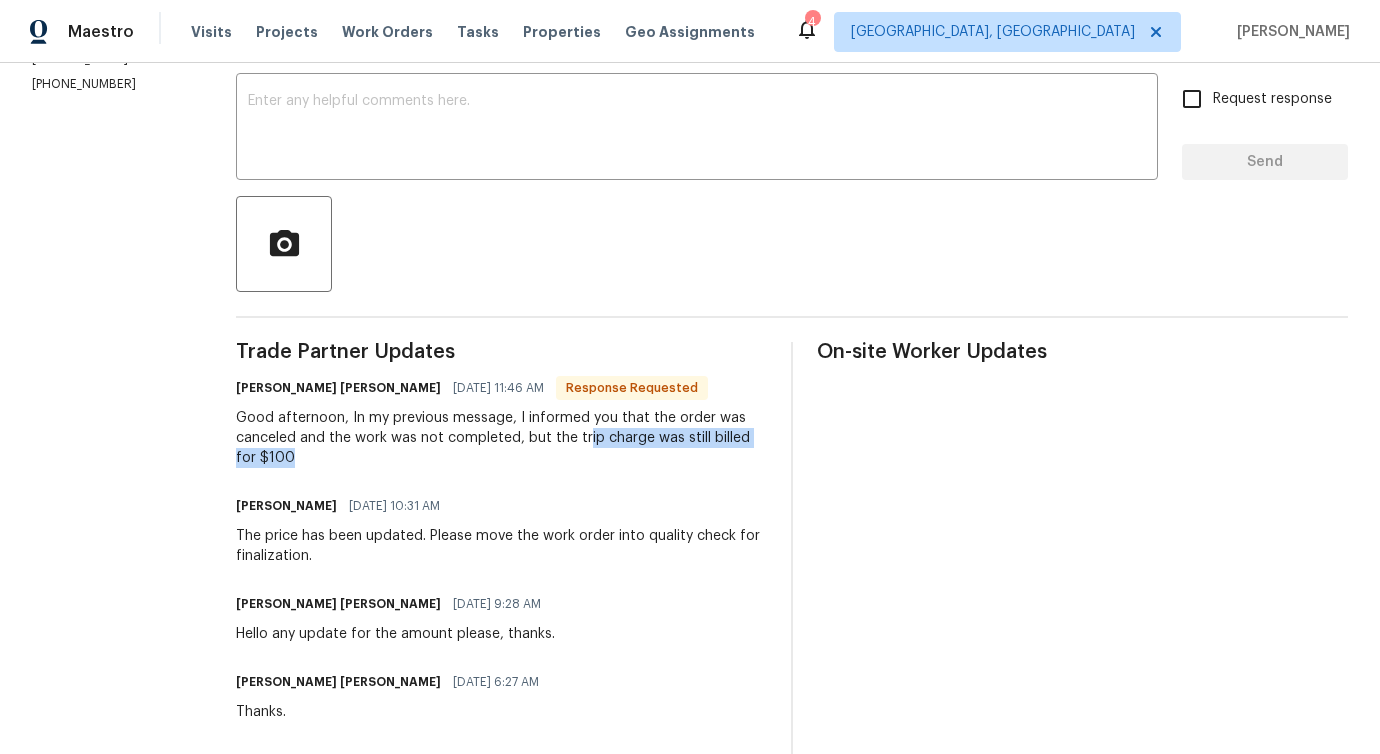 drag, startPoint x: 567, startPoint y: 439, endPoint x: 654, endPoint y: 456, distance: 88.64536 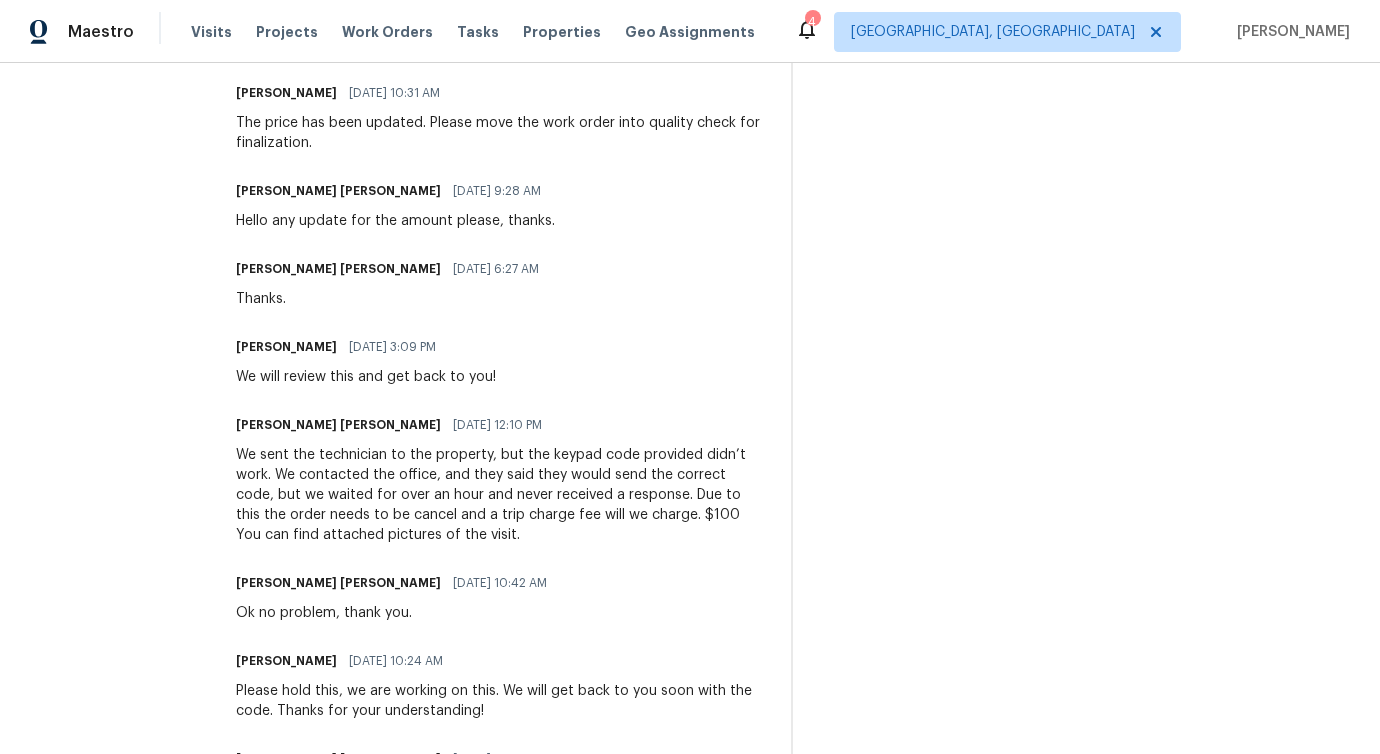 scroll, scrollTop: 1067, scrollLeft: 0, axis: vertical 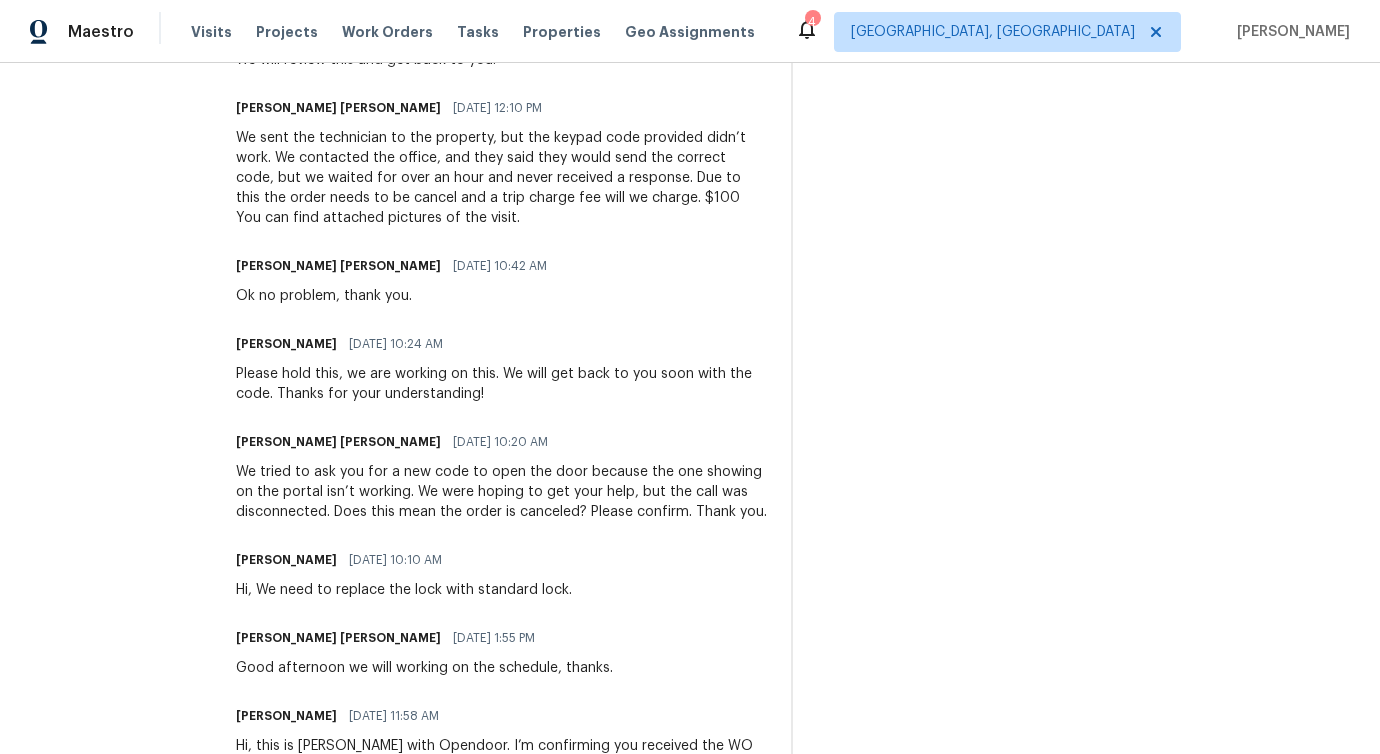click on "Ok no problem, thank you." at bounding box center (397, 296) 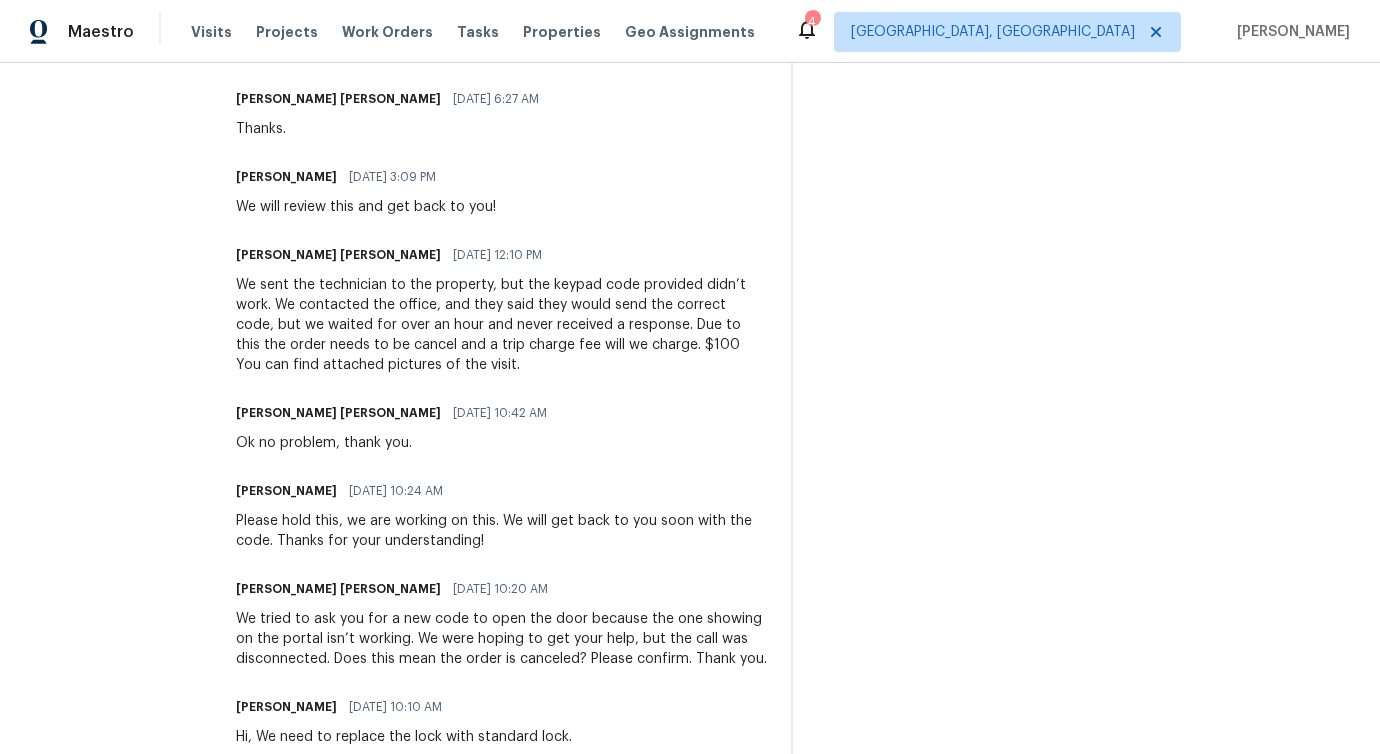 scroll, scrollTop: 892, scrollLeft: 0, axis: vertical 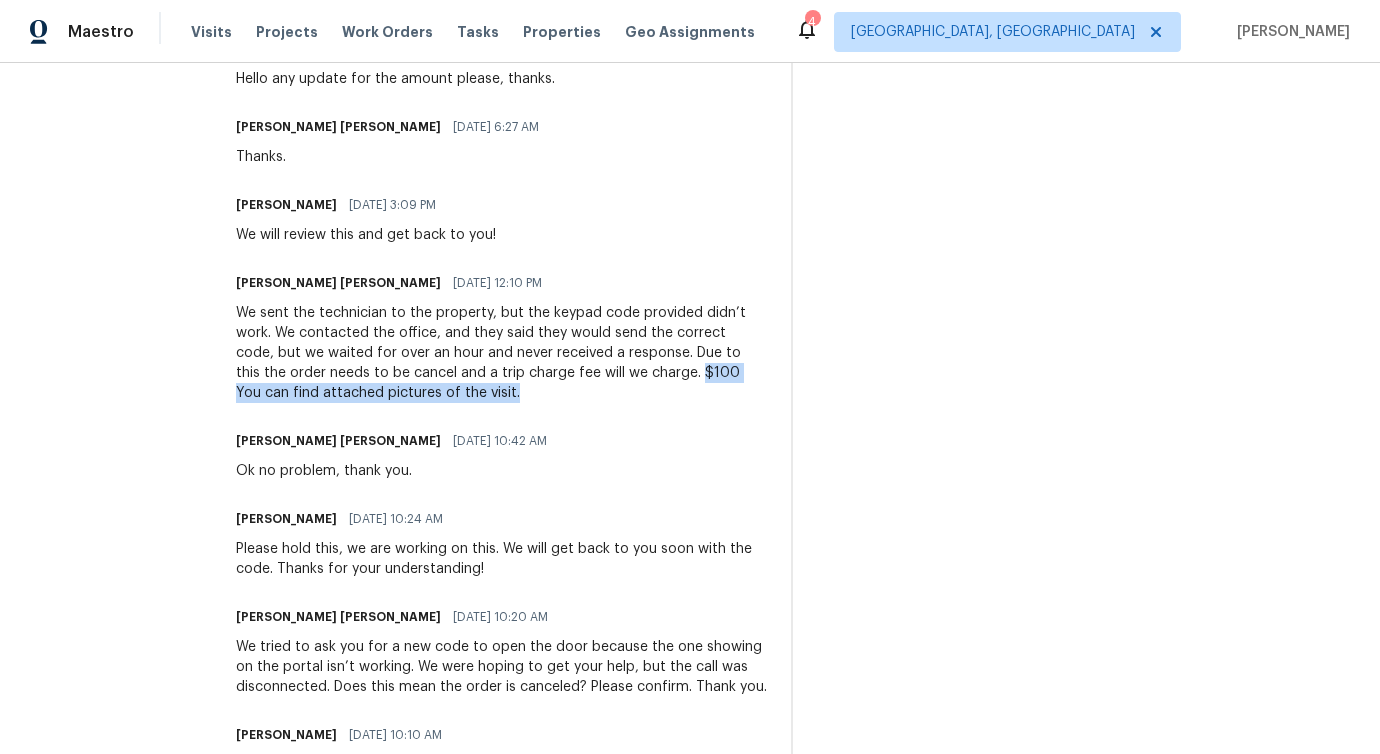 drag, startPoint x: 627, startPoint y: 366, endPoint x: 671, endPoint y: 384, distance: 47.539455 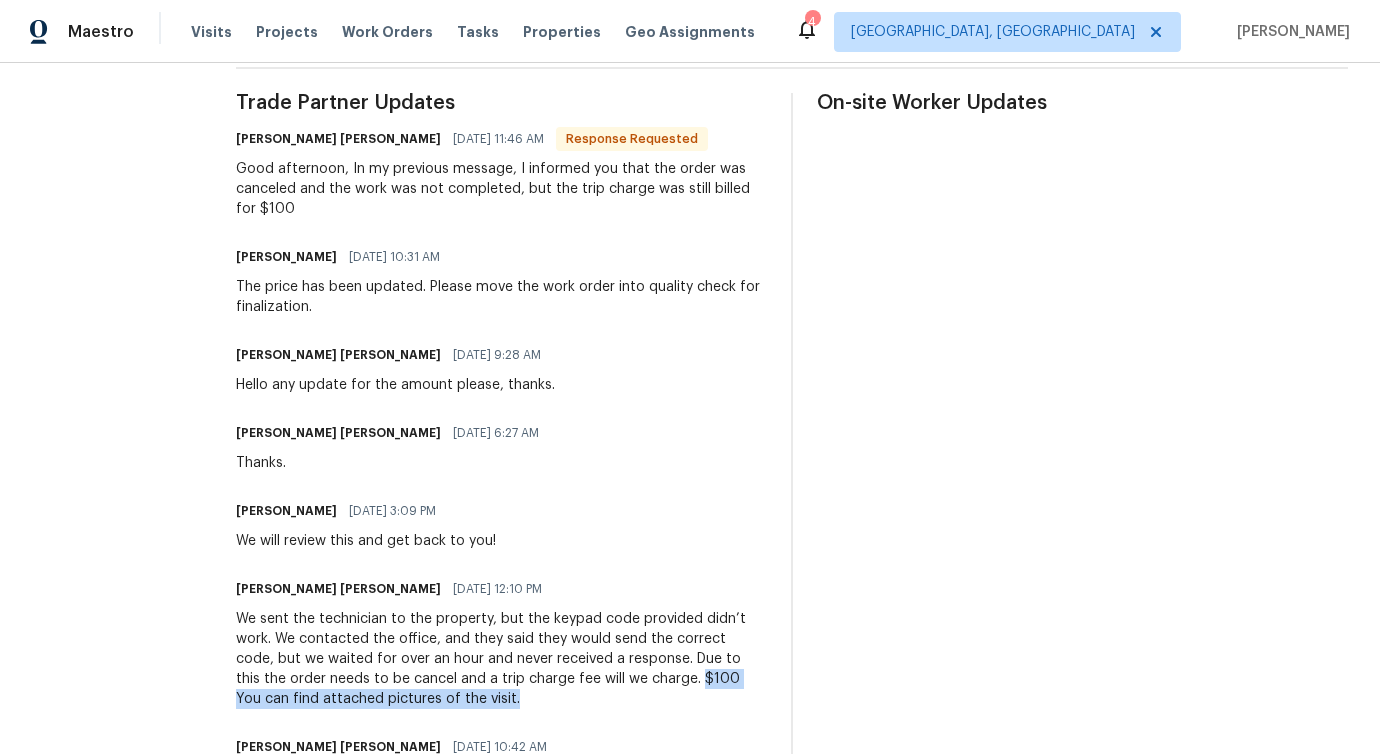 scroll, scrollTop: 584, scrollLeft: 0, axis: vertical 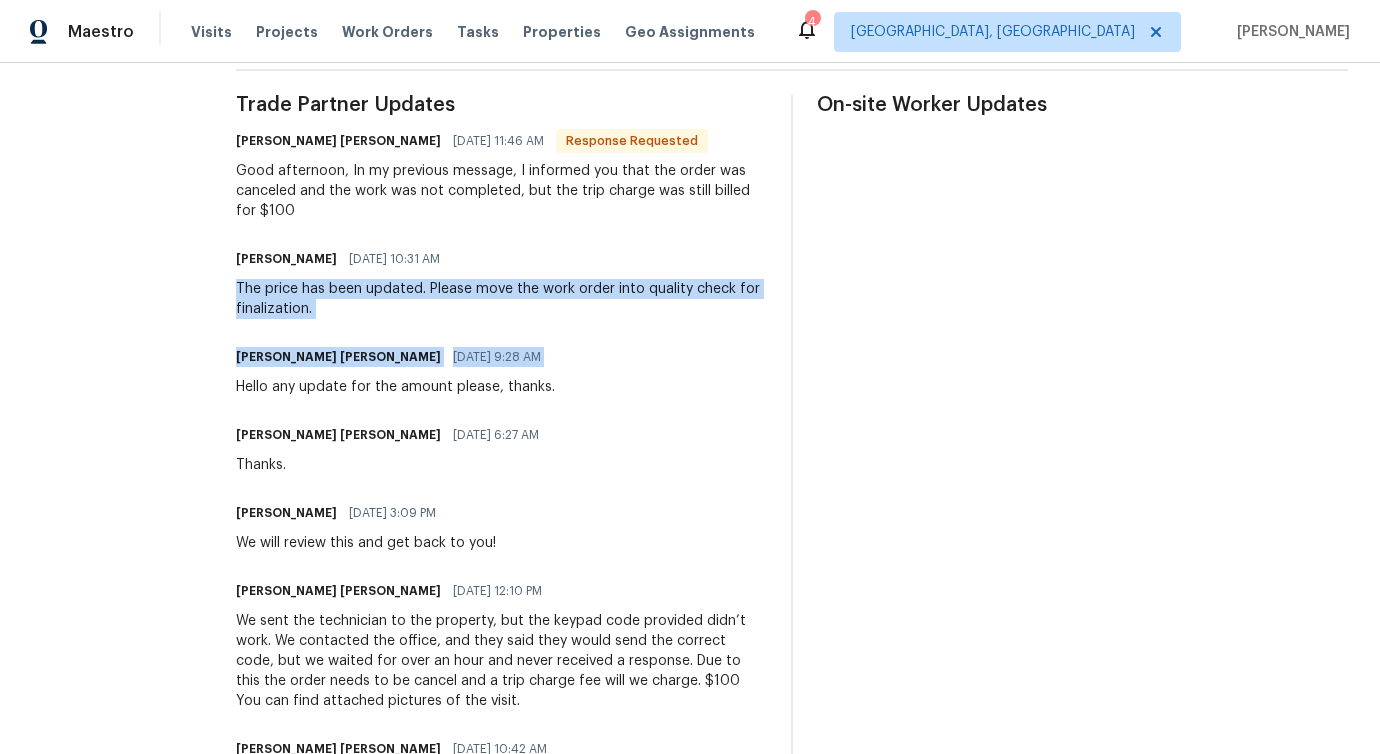 drag, startPoint x: 214, startPoint y: 293, endPoint x: 263, endPoint y: 380, distance: 99.849884 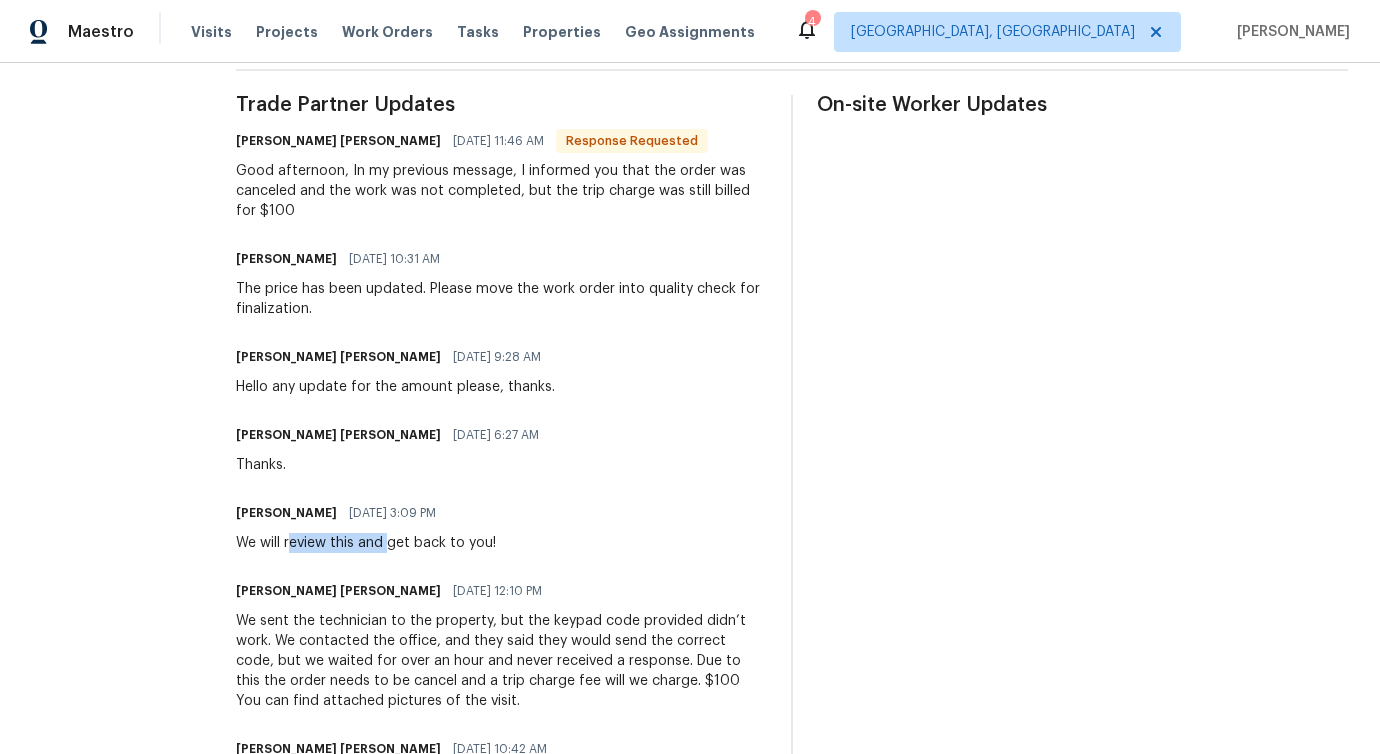 drag, startPoint x: 273, startPoint y: 538, endPoint x: 365, endPoint y: 540, distance: 92.021736 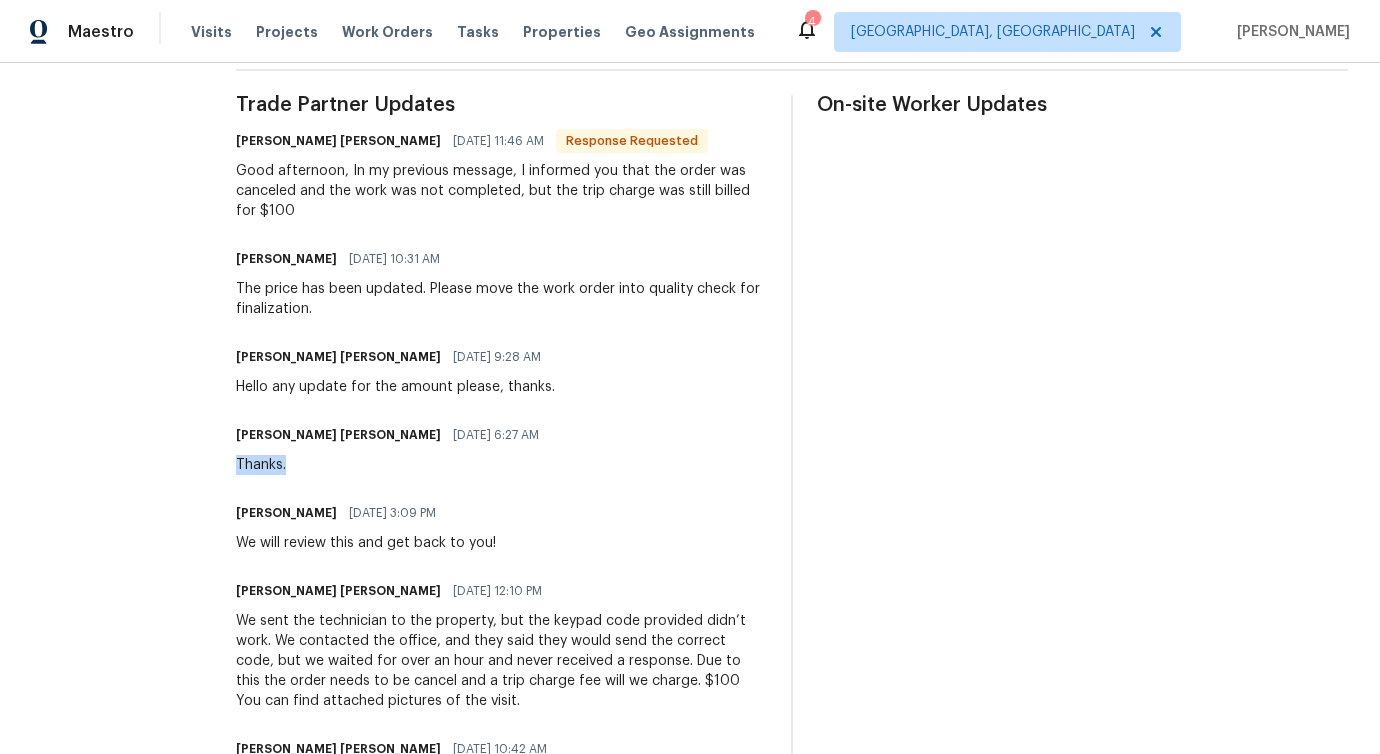 drag, startPoint x: 239, startPoint y: 455, endPoint x: 276, endPoint y: 456, distance: 37.01351 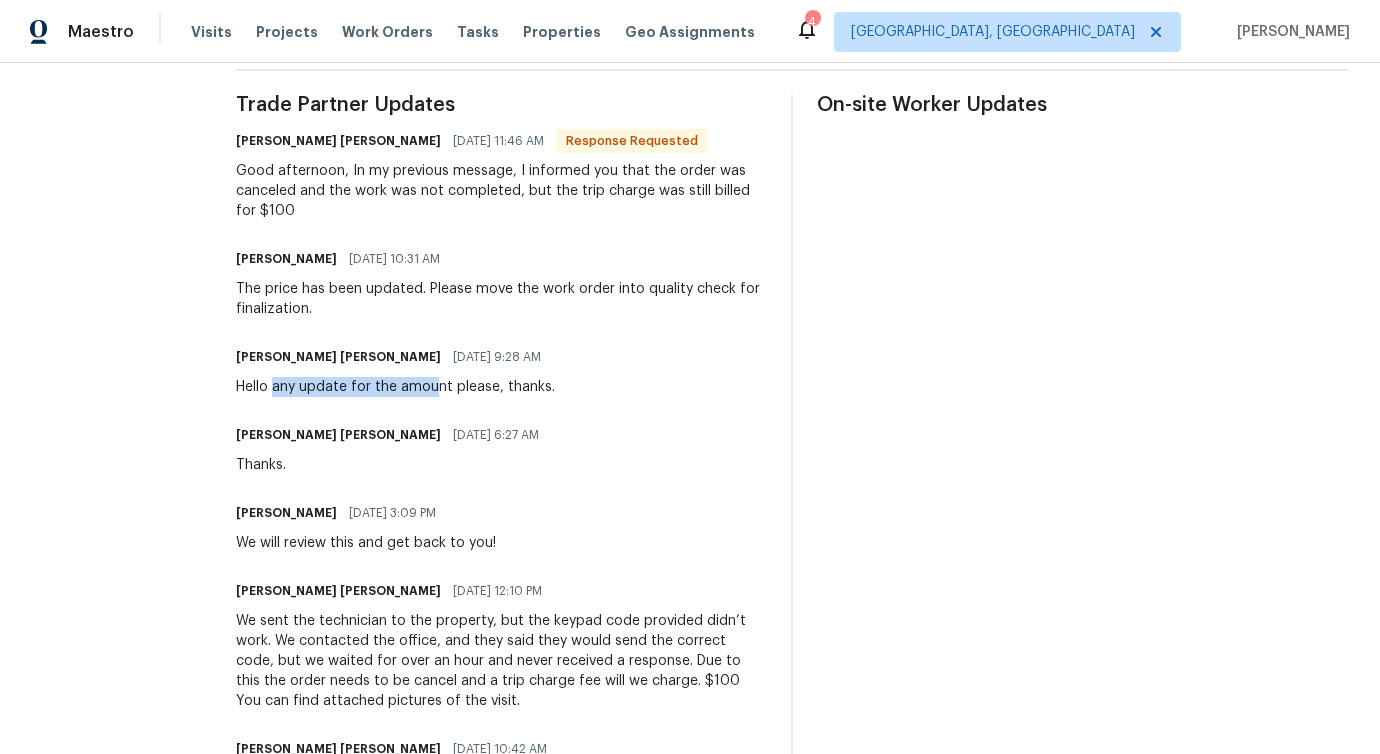 drag, startPoint x: 257, startPoint y: 381, endPoint x: 421, endPoint y: 380, distance: 164.00305 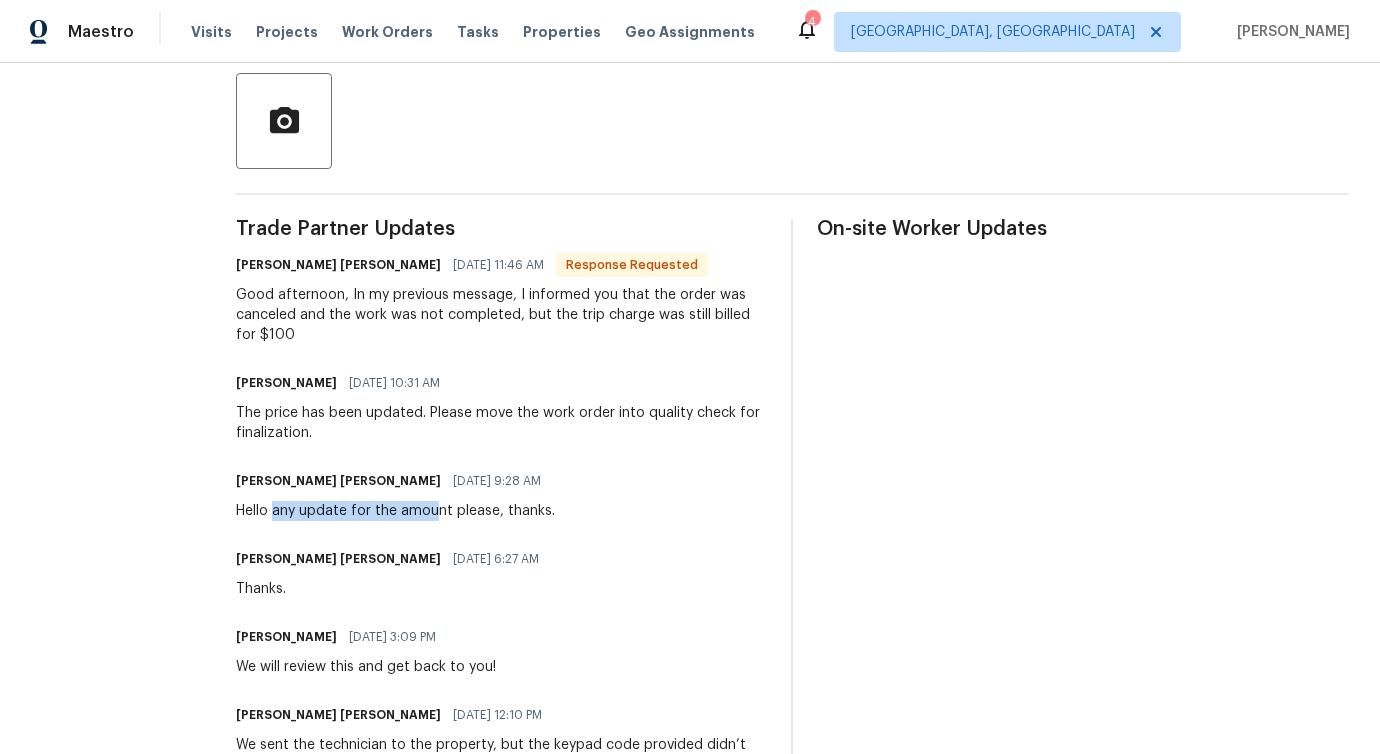 scroll, scrollTop: 458, scrollLeft: 0, axis: vertical 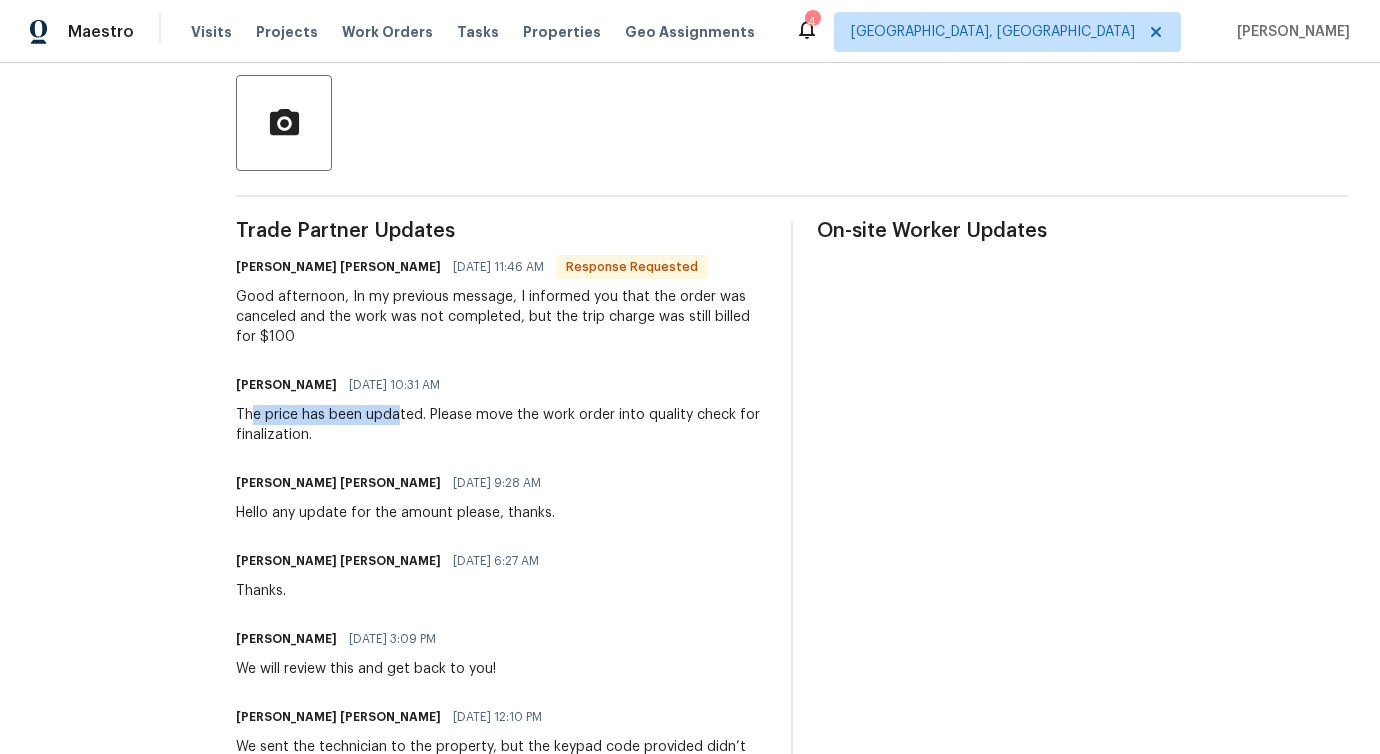 drag, startPoint x: 238, startPoint y: 411, endPoint x: 372, endPoint y: 407, distance: 134.0597 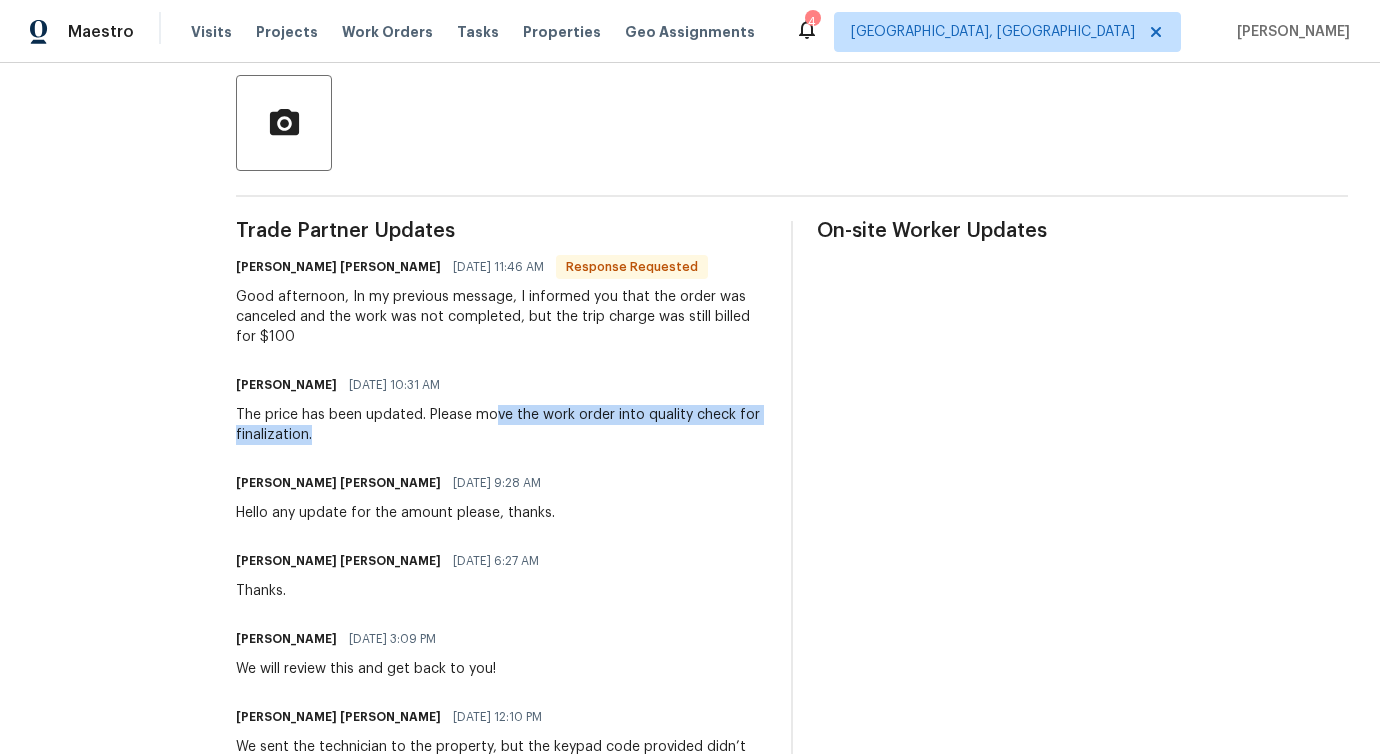 drag, startPoint x: 473, startPoint y: 413, endPoint x: 606, endPoint y: 428, distance: 133.84319 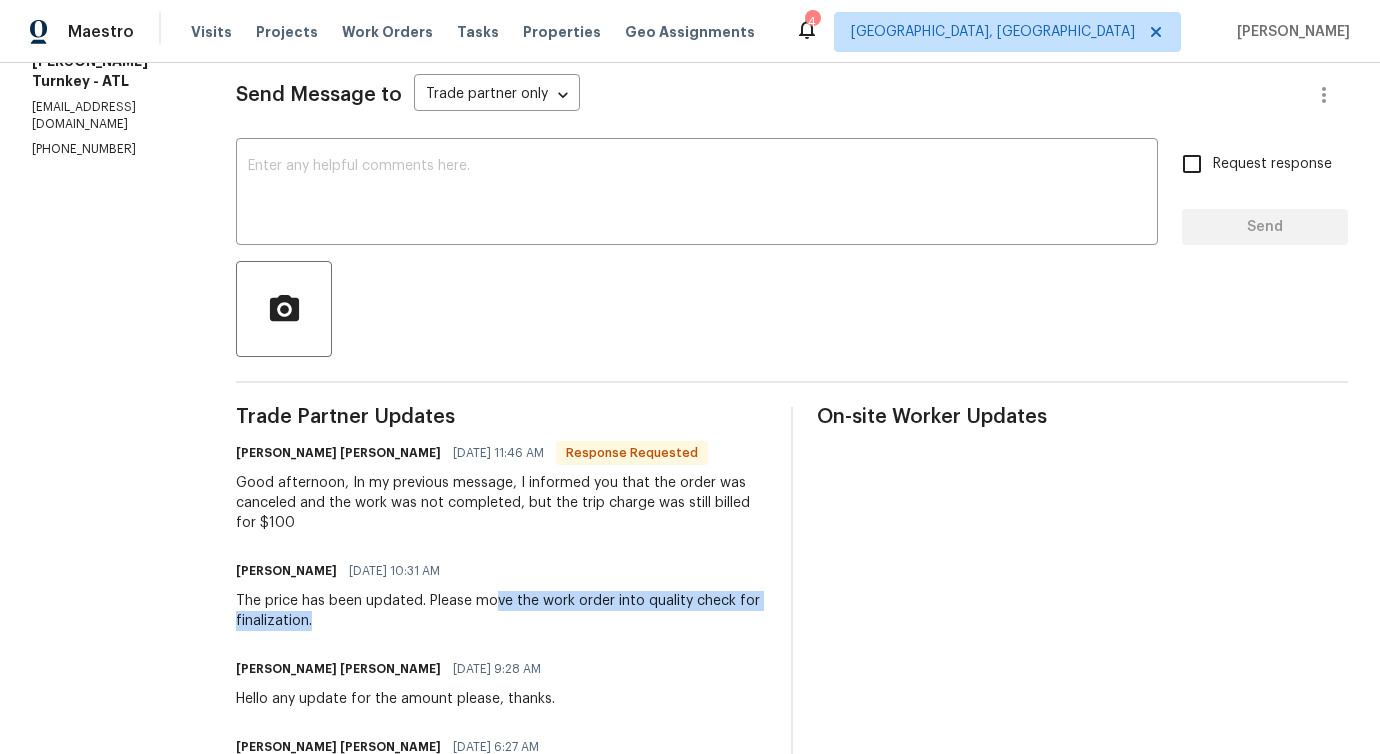 scroll, scrollTop: 271, scrollLeft: 0, axis: vertical 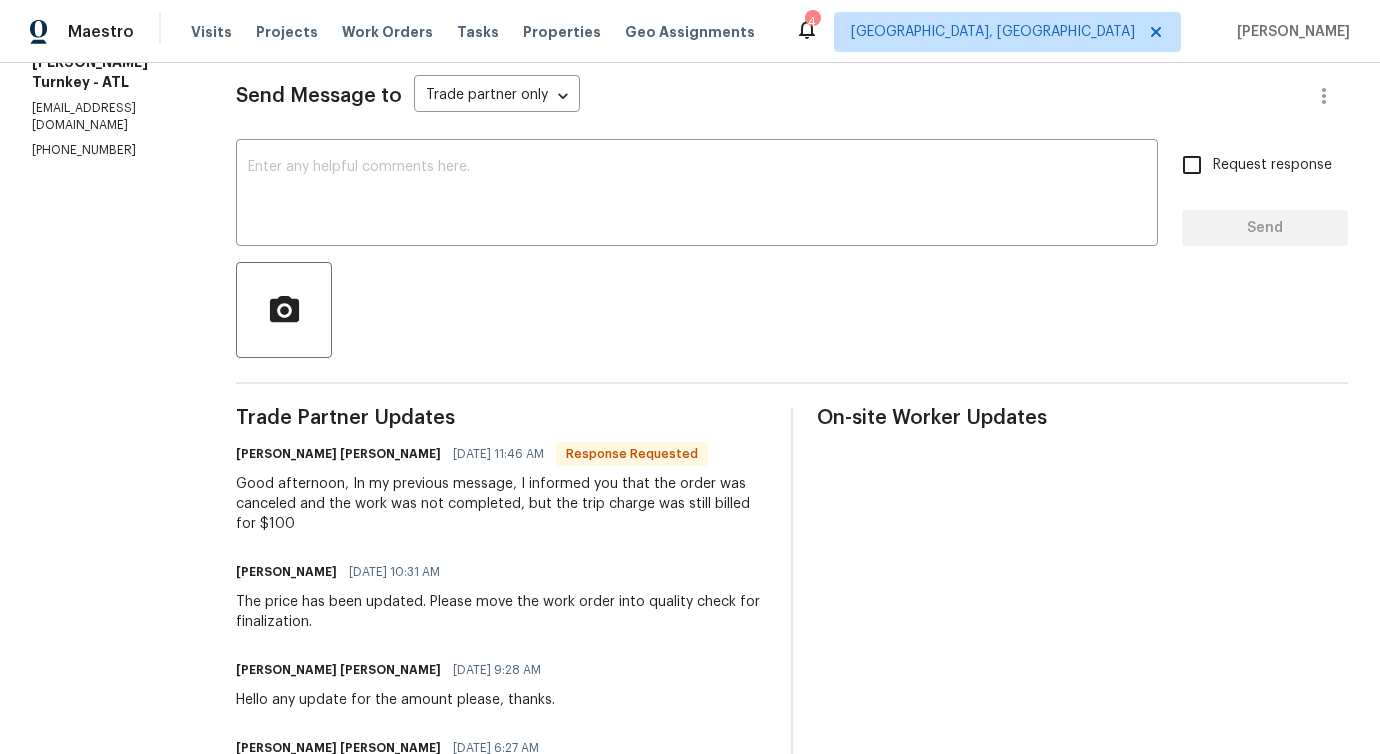 click on "Good afternoon,
In my previous message, I informed you that the order was canceled and the work was not completed, but the trip charge was still billed for $100" at bounding box center (501, 504) 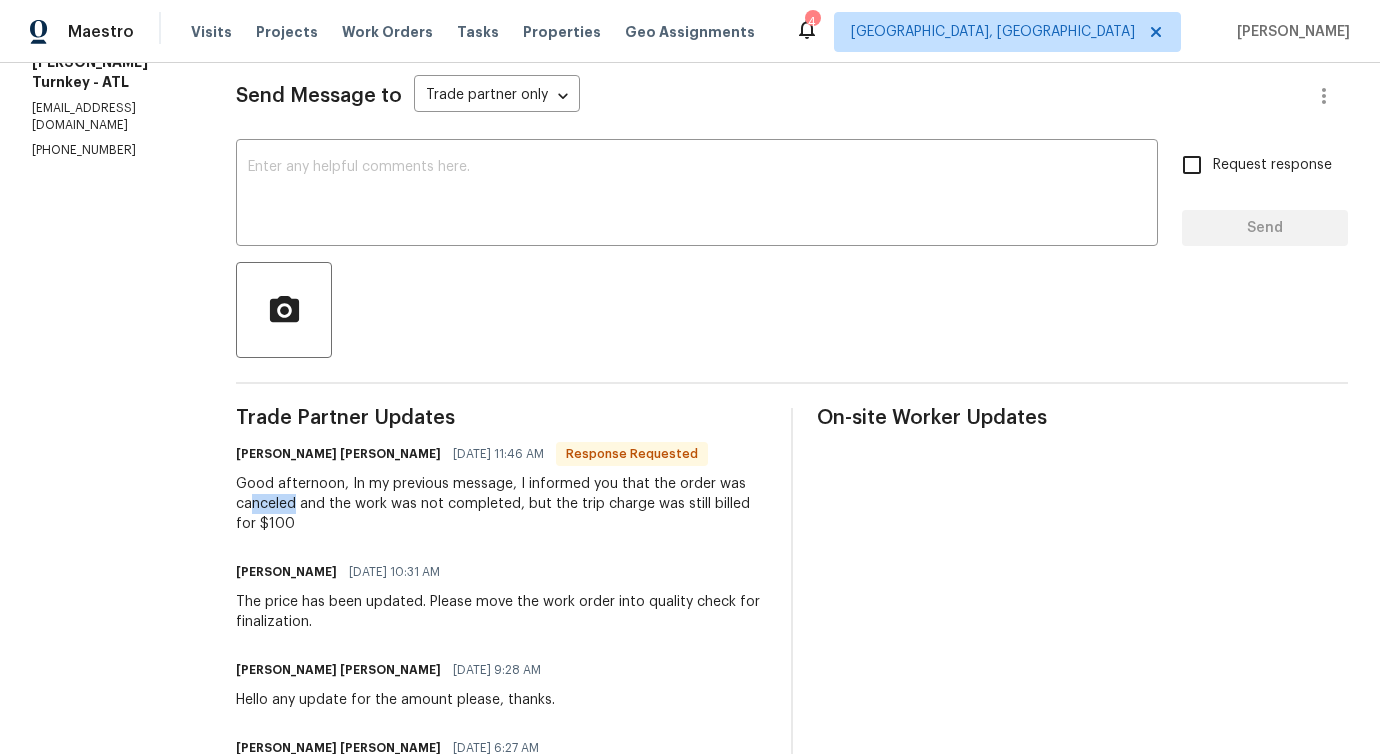 drag, startPoint x: 231, startPoint y: 506, endPoint x: 277, endPoint y: 509, distance: 46.09772 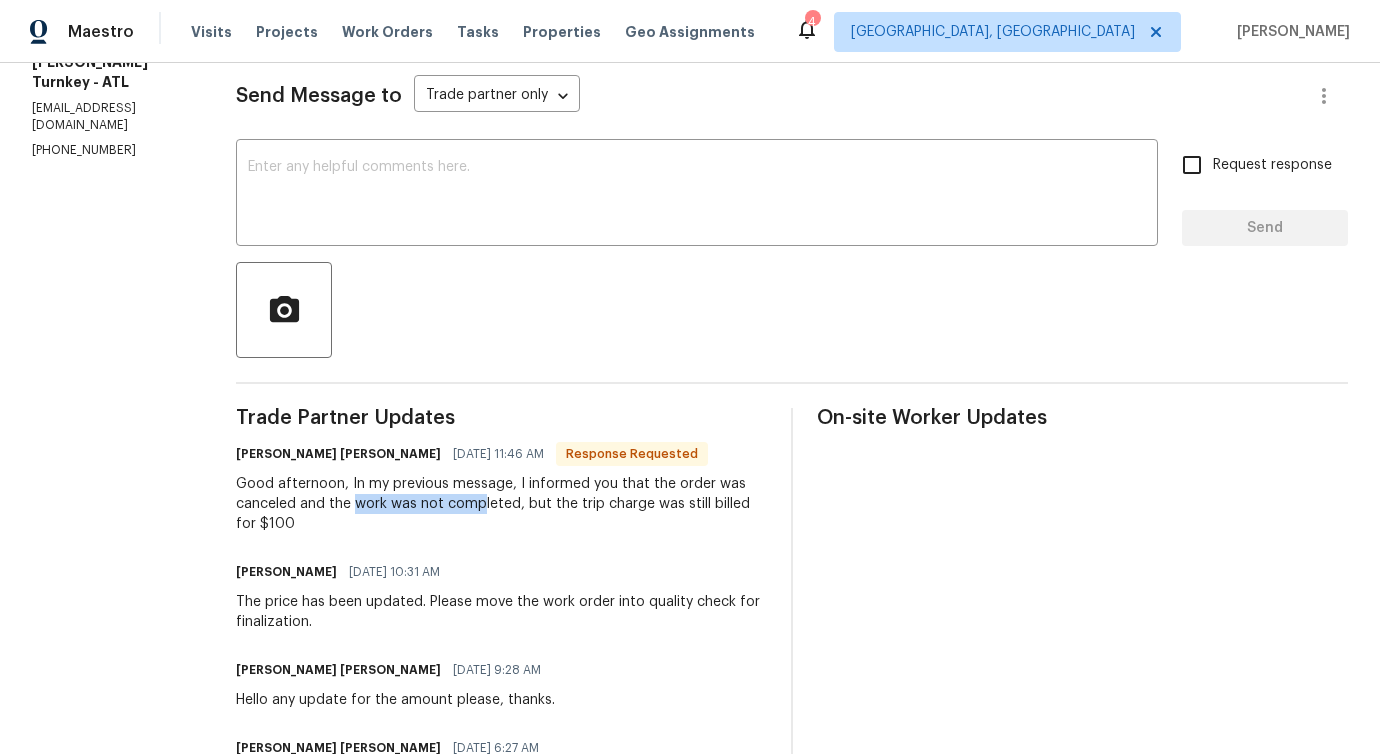 drag, startPoint x: 336, startPoint y: 503, endPoint x: 461, endPoint y: 509, distance: 125.14392 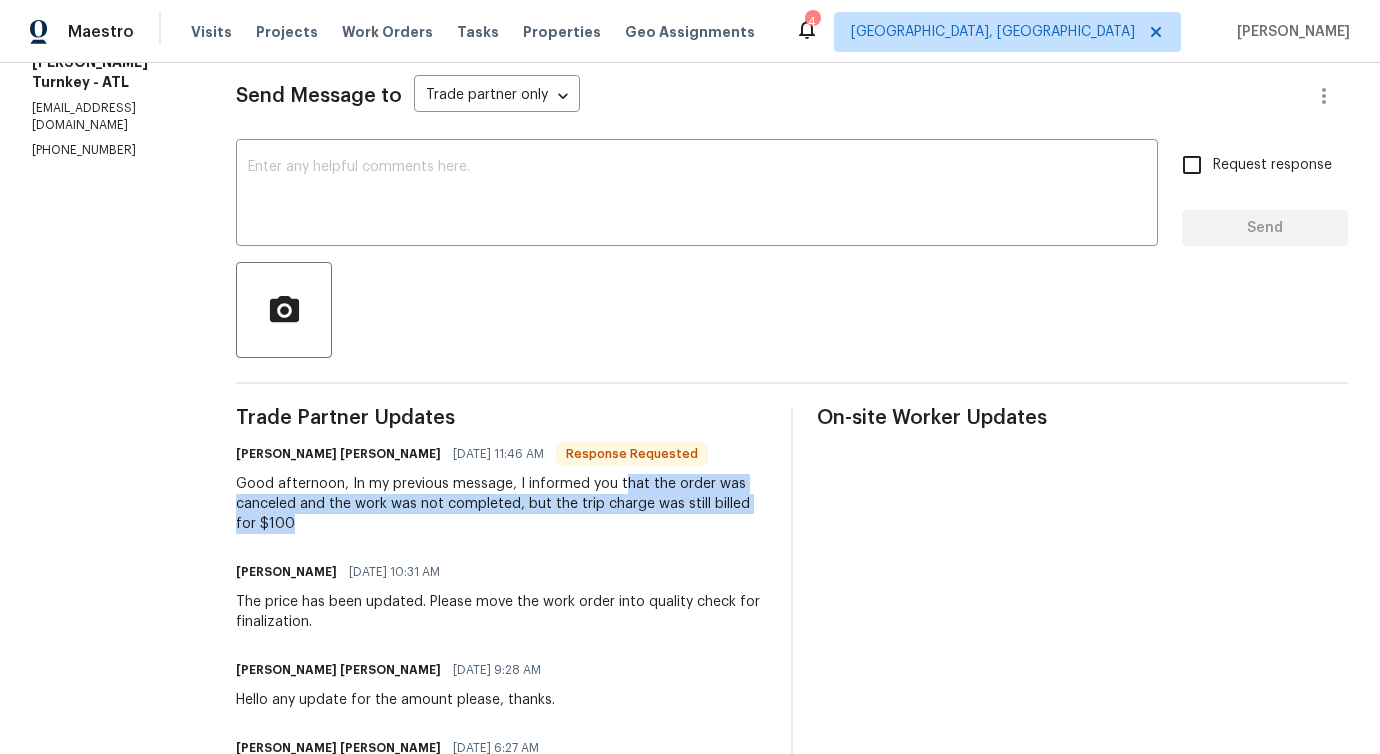 drag, startPoint x: 602, startPoint y: 481, endPoint x: 638, endPoint y: 520, distance: 53.075417 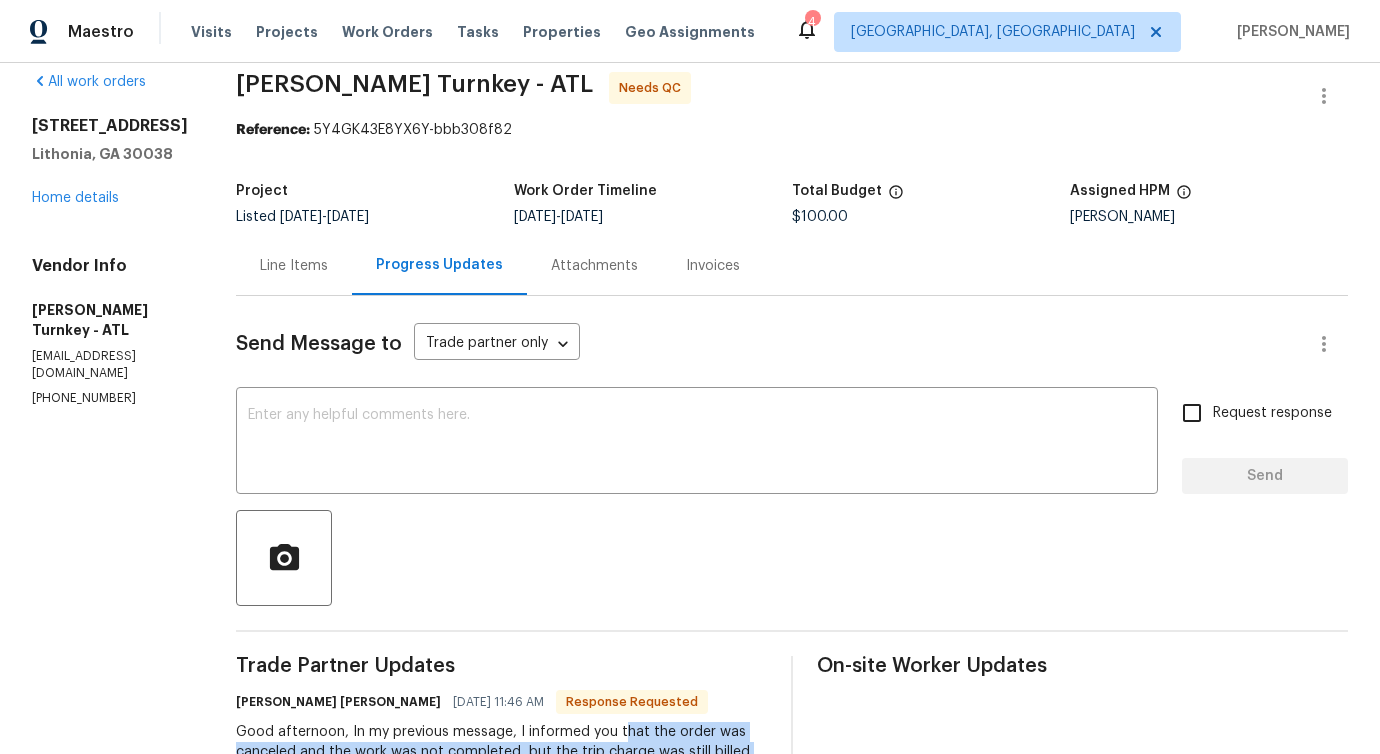 scroll, scrollTop: 48, scrollLeft: 0, axis: vertical 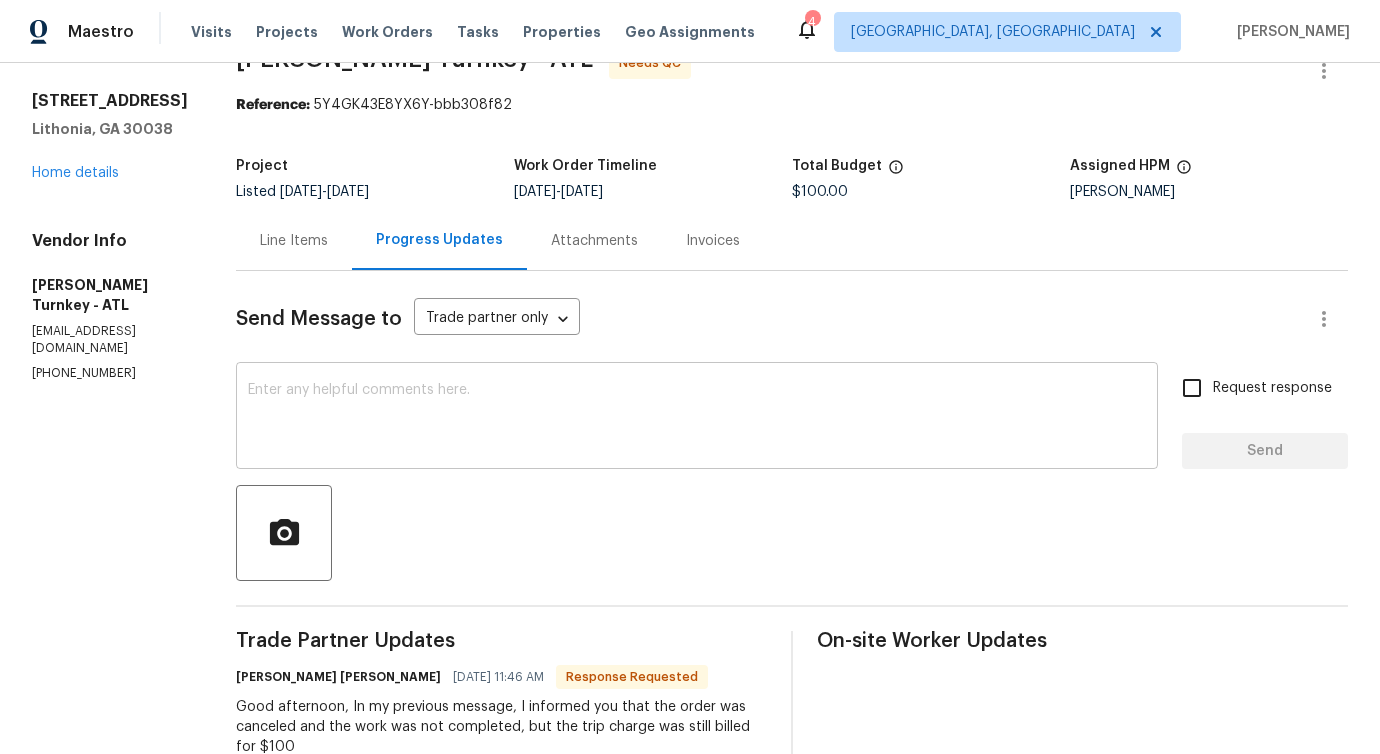click at bounding box center [697, 418] 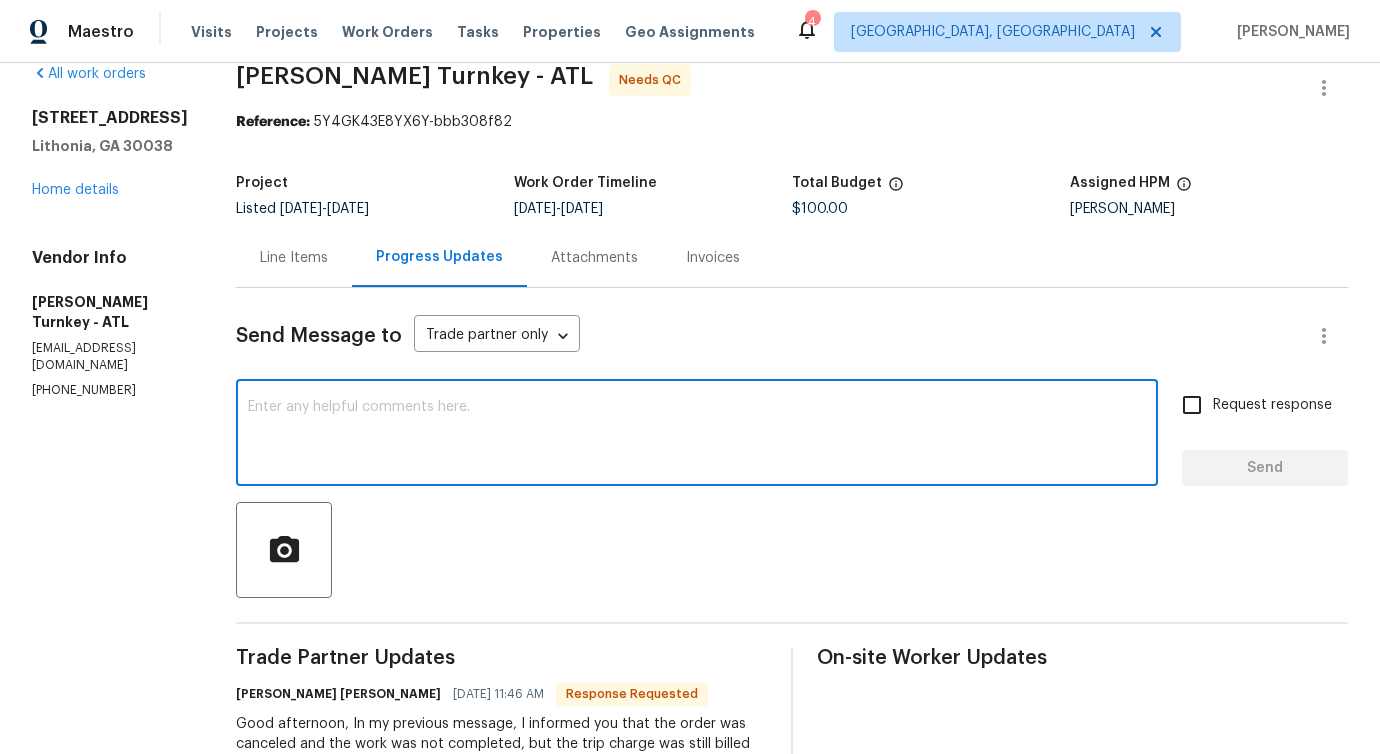 scroll, scrollTop: 22, scrollLeft: 0, axis: vertical 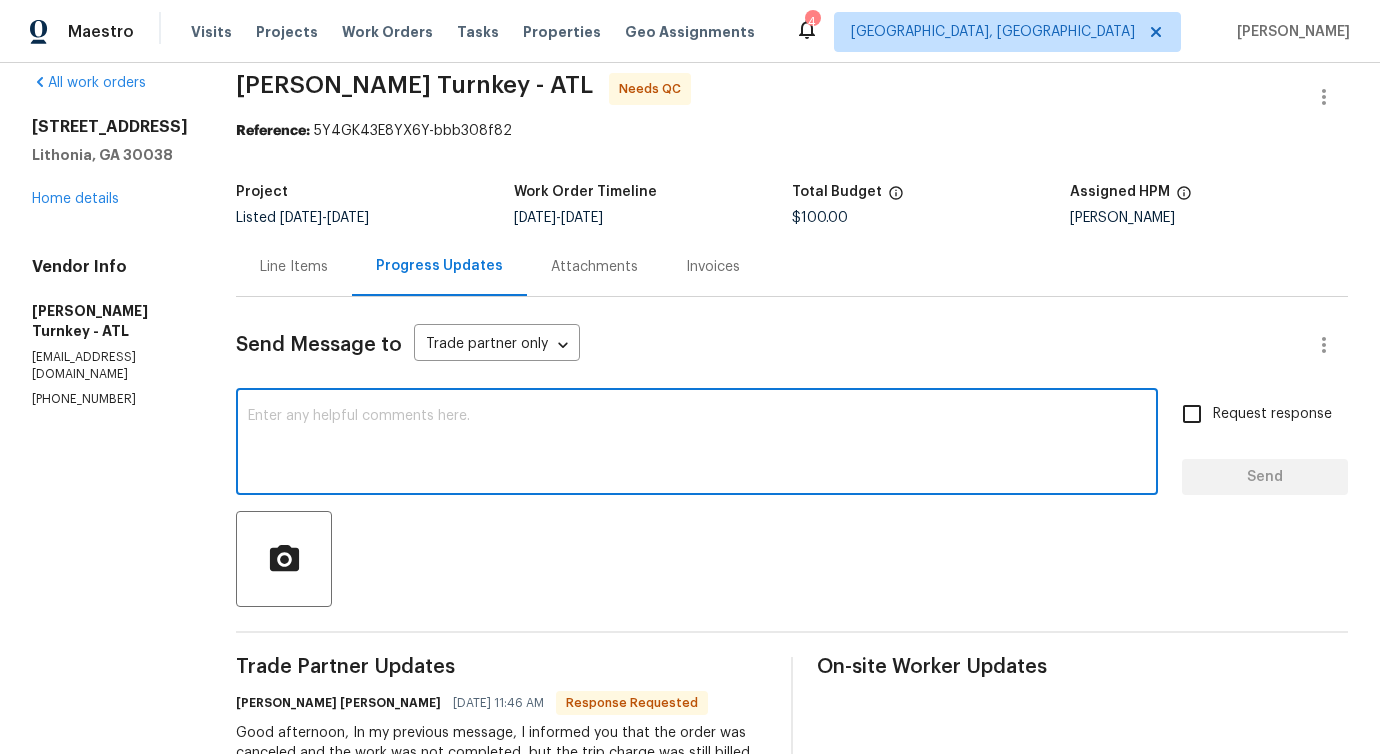 click at bounding box center (697, 444) 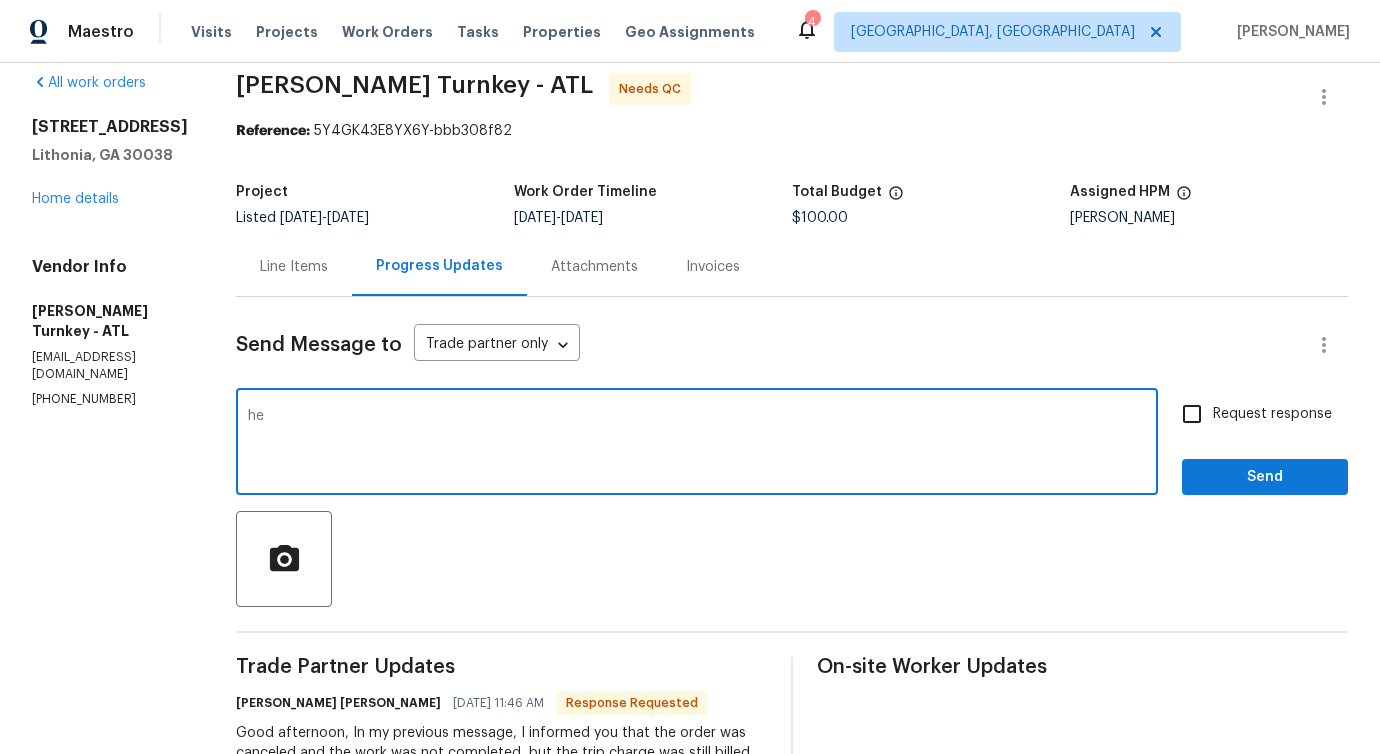 type on "h" 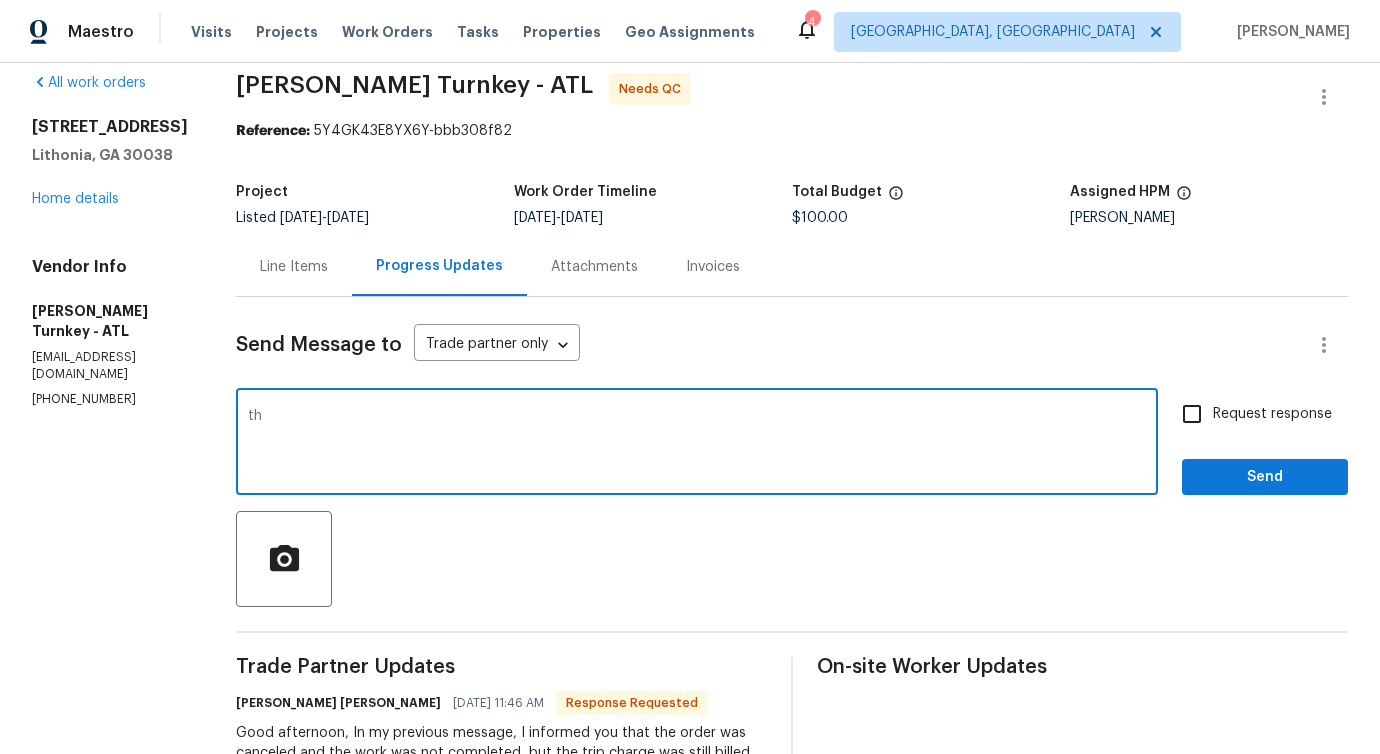 type on "t" 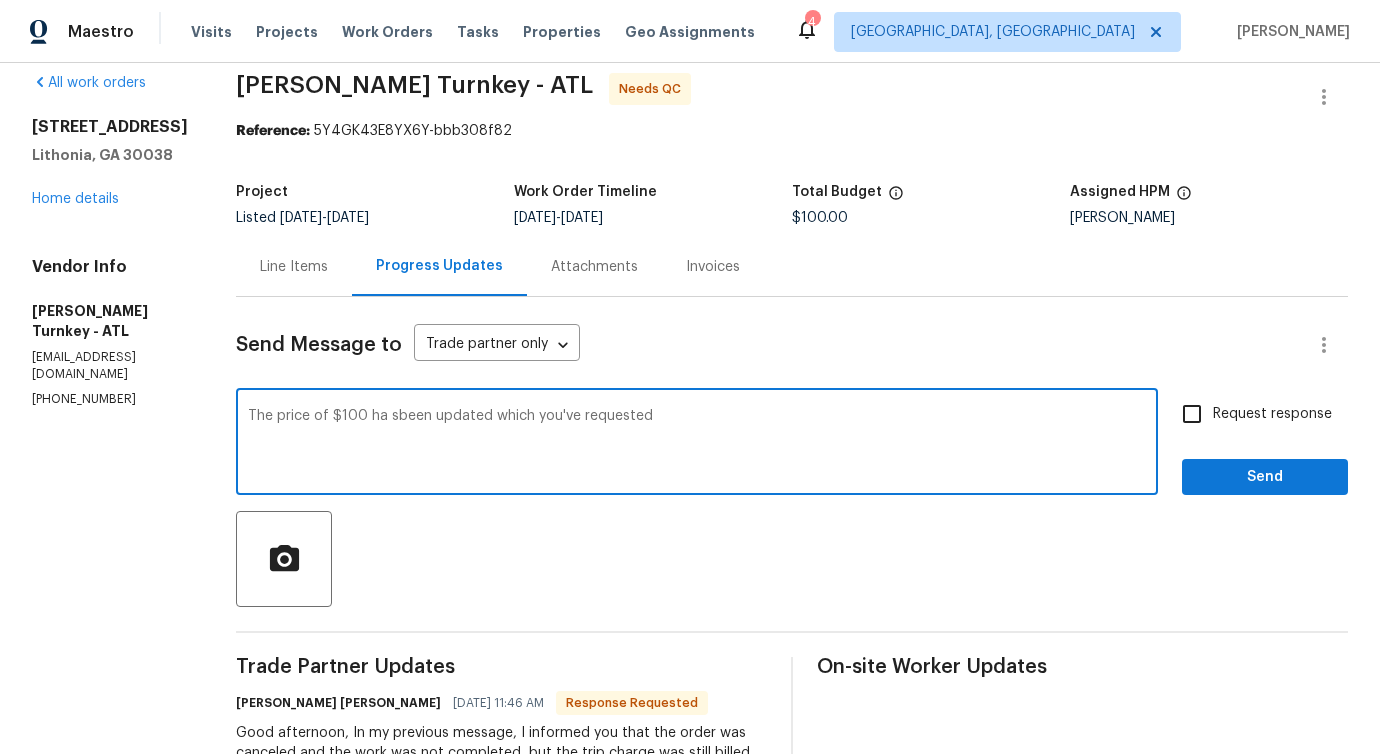 click on "The price of $100 ha sbeen updated which you've requested" at bounding box center [697, 444] 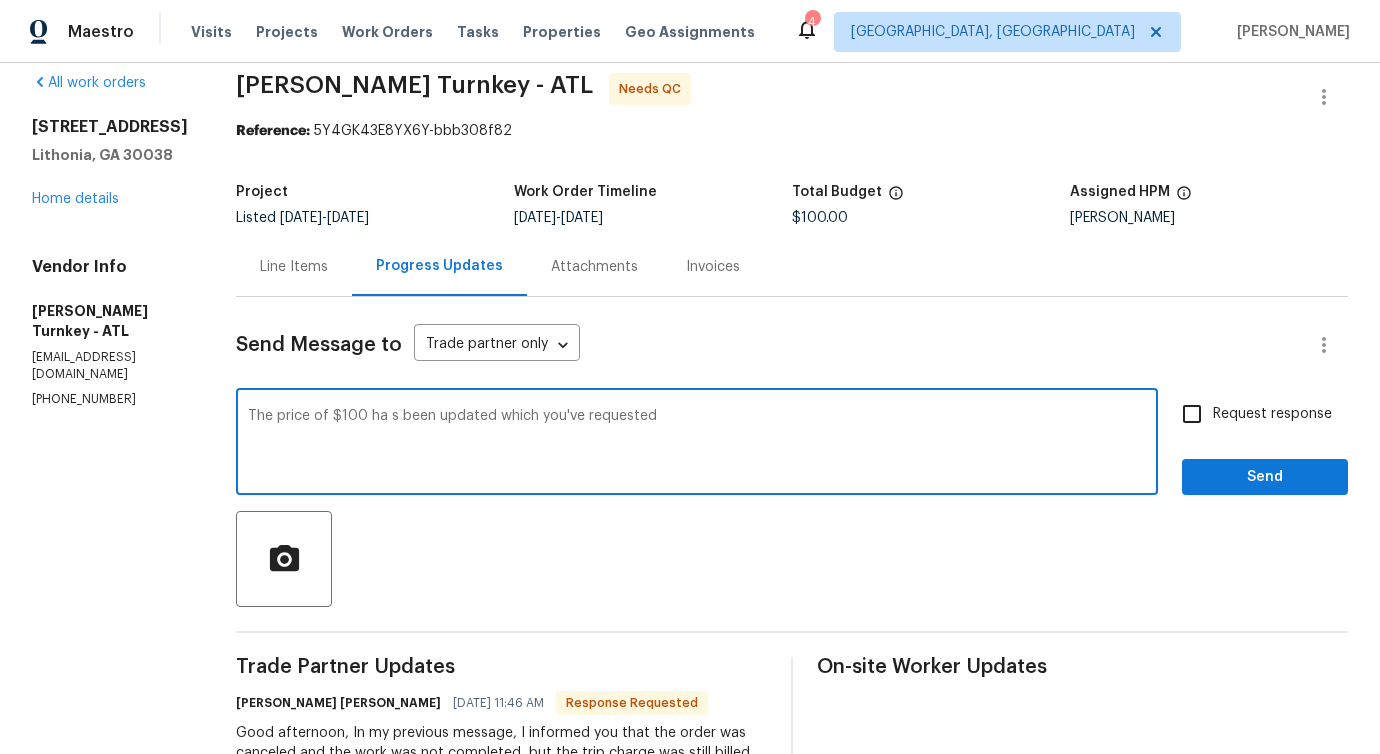 click on "The price of $100 ha s been updated which you've requested" at bounding box center [697, 444] 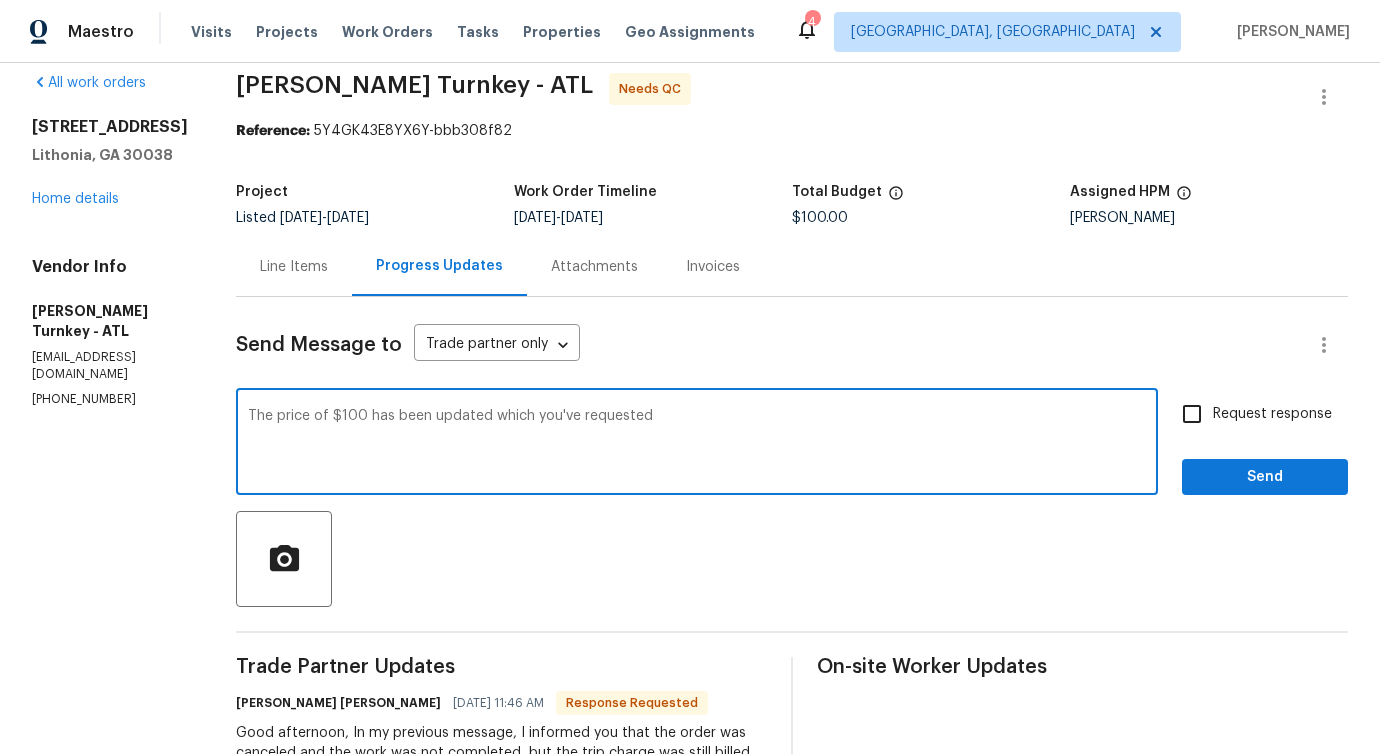 click on "updated" at bounding box center (0, 0) 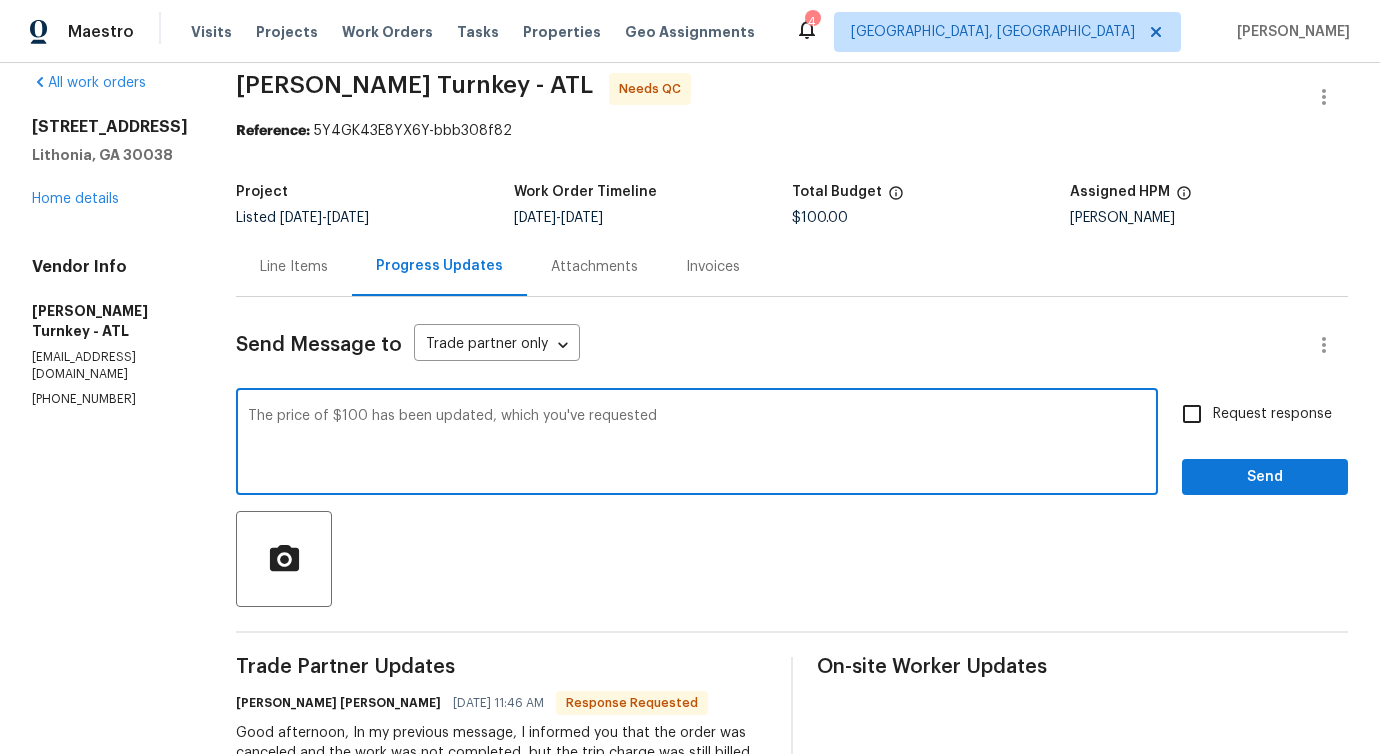click on "requested" at bounding box center [0, 0] 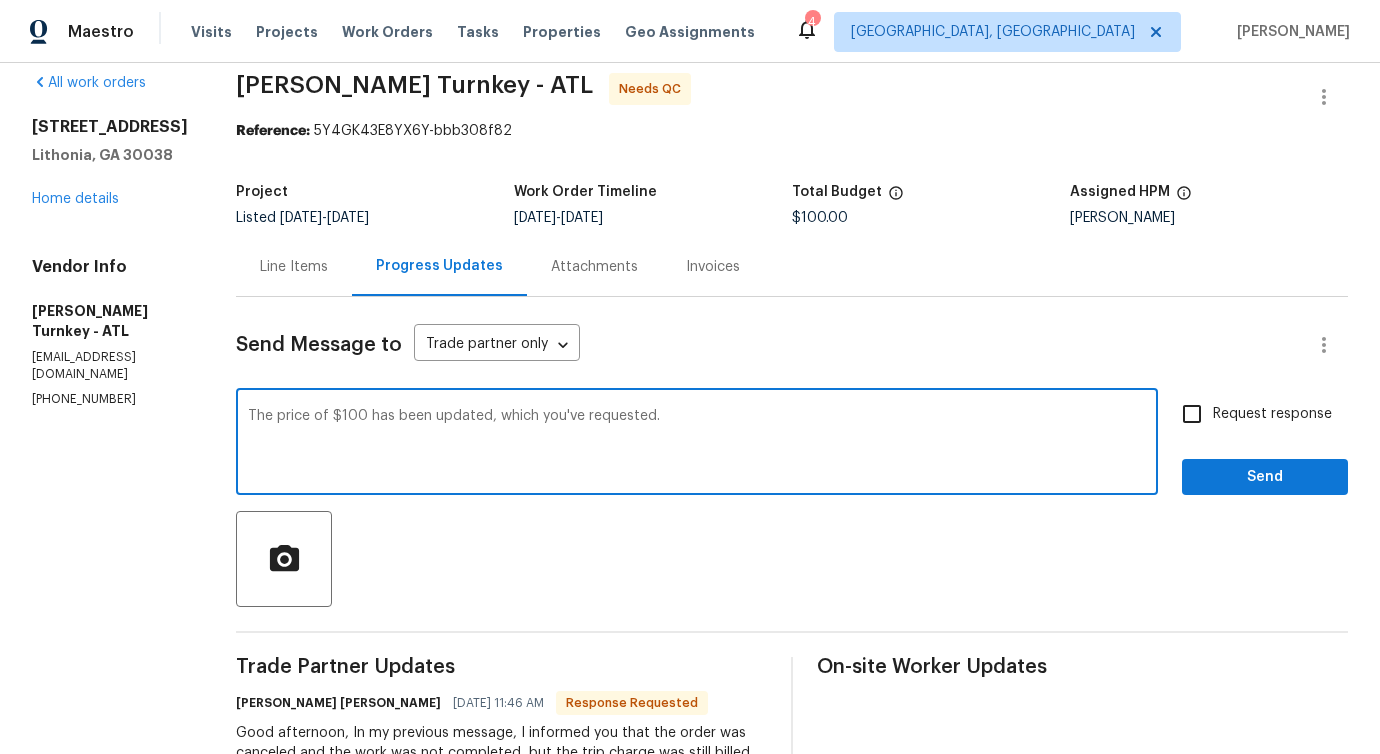 click on "as" at bounding box center (0, 0) 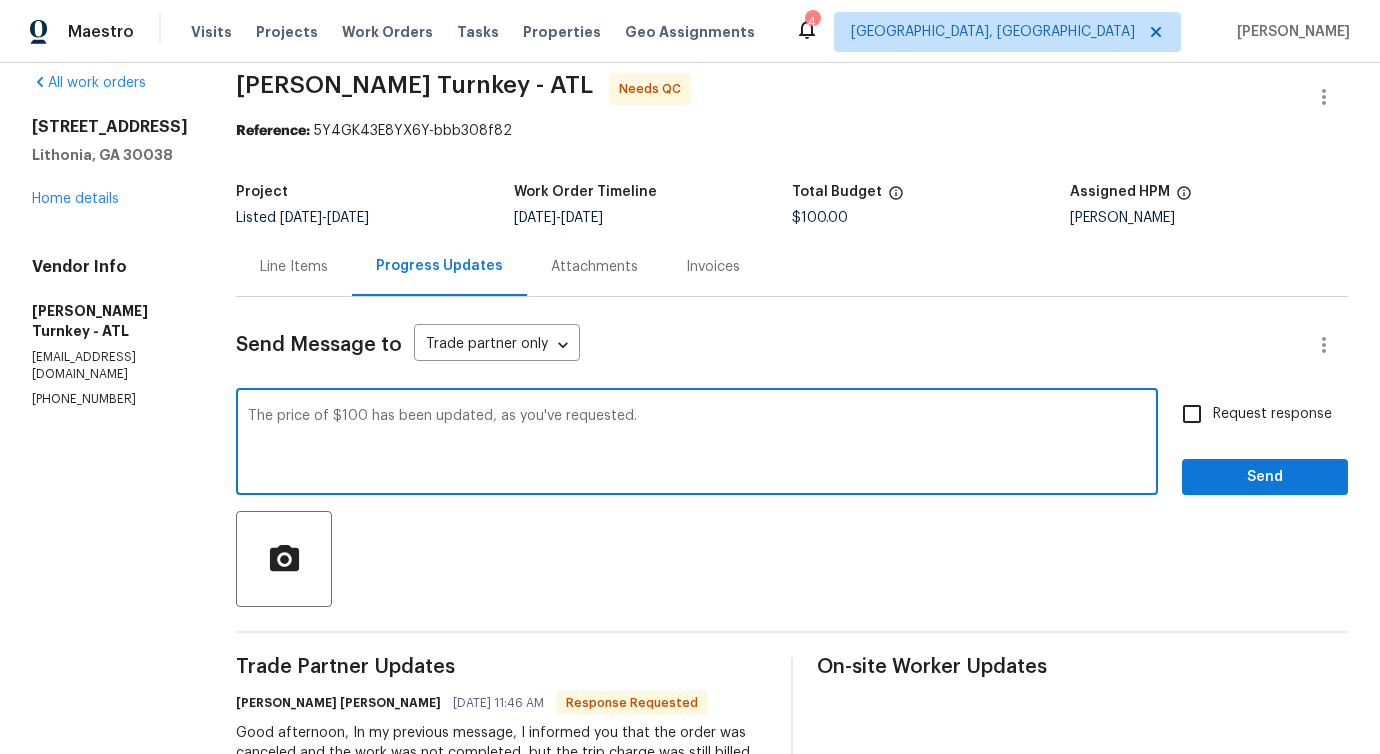 click on "The price of $100 has been updated, as you've requested." at bounding box center (697, 444) 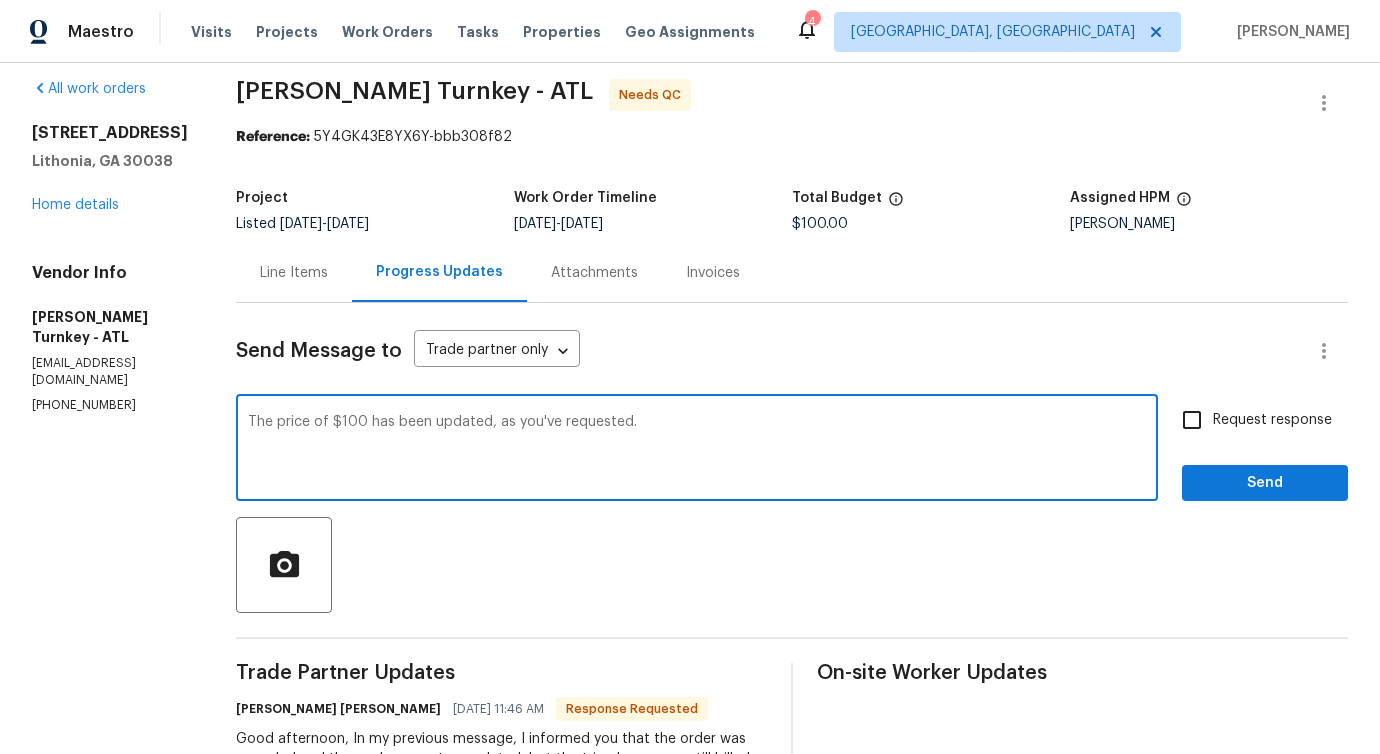 scroll, scrollTop: 0, scrollLeft: 0, axis: both 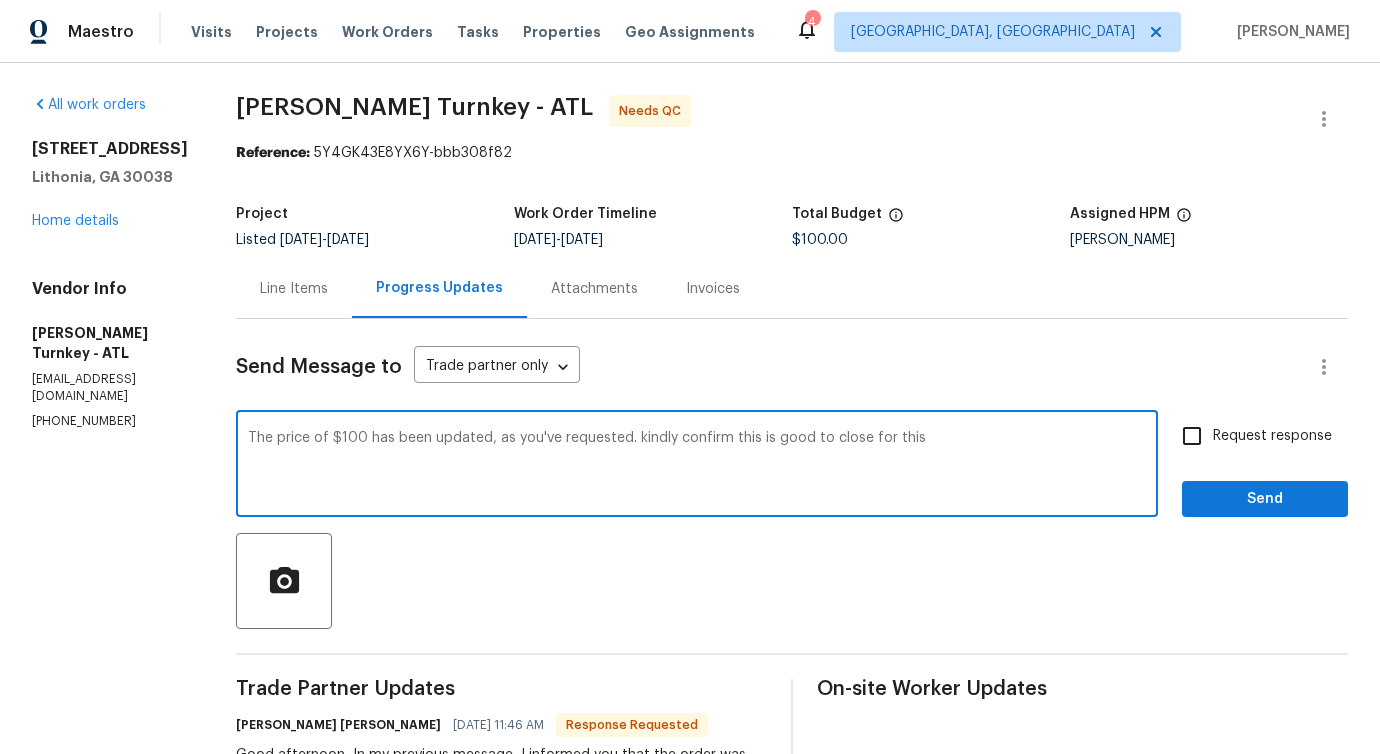 type on "The price of $100 has been updated, as you've requested. kindly confirm this is good to close for this?" 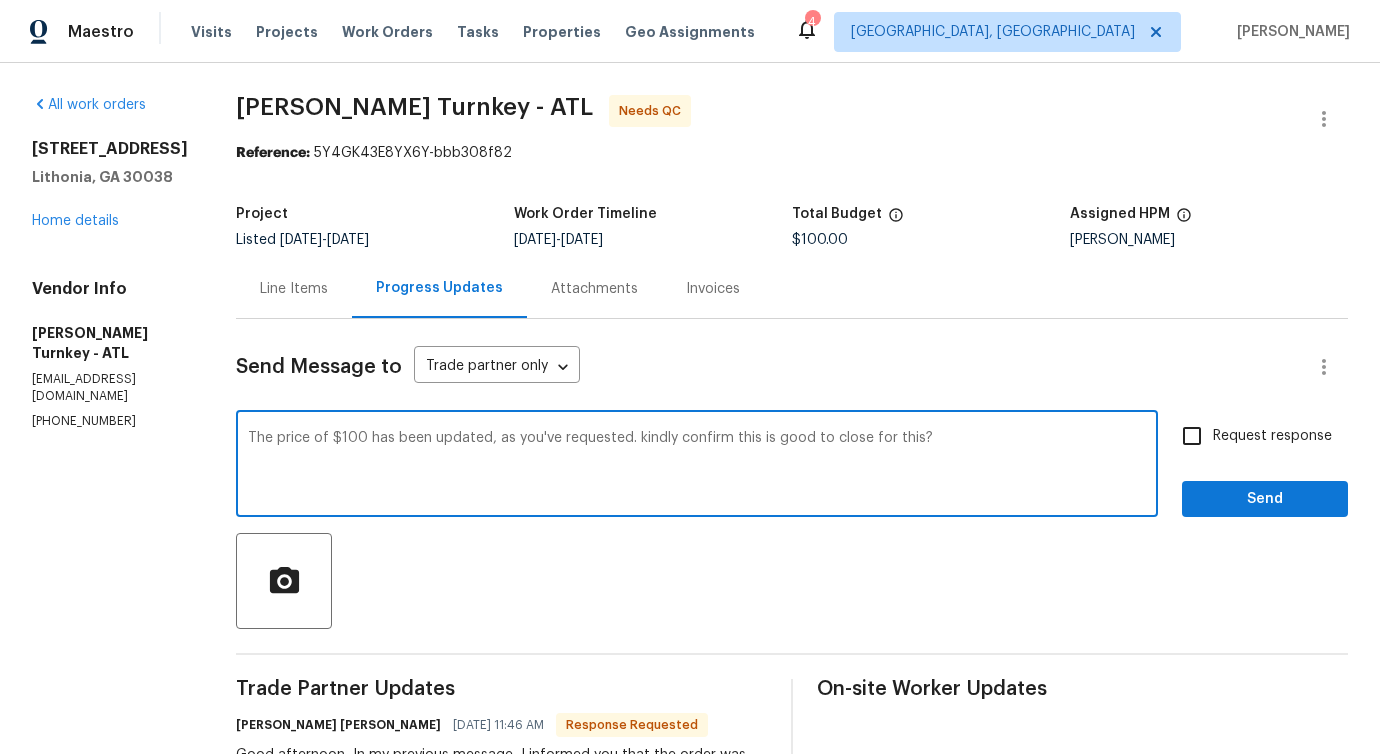 click on "The price of $100 has been updated, as you've requested. kindly confirm this is good to close for this?" at bounding box center [697, 466] 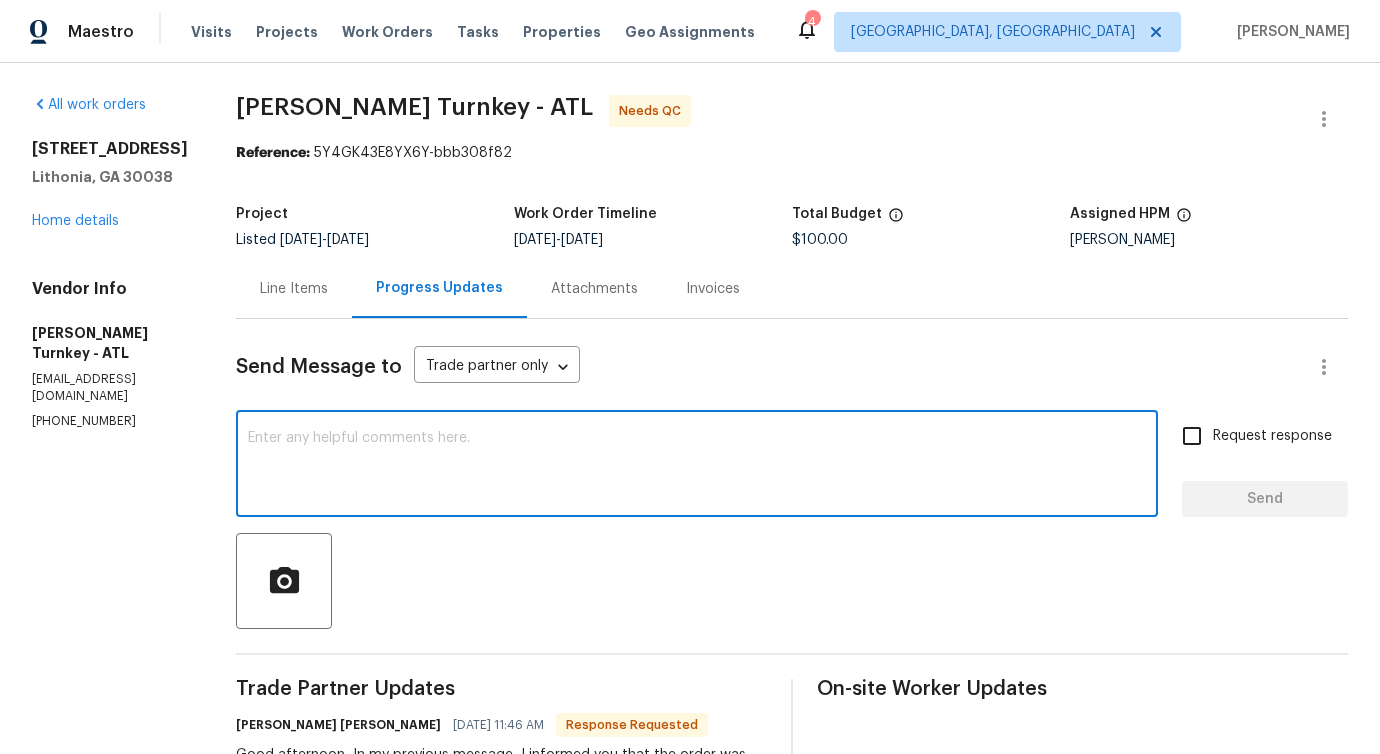 click at bounding box center (697, 466) 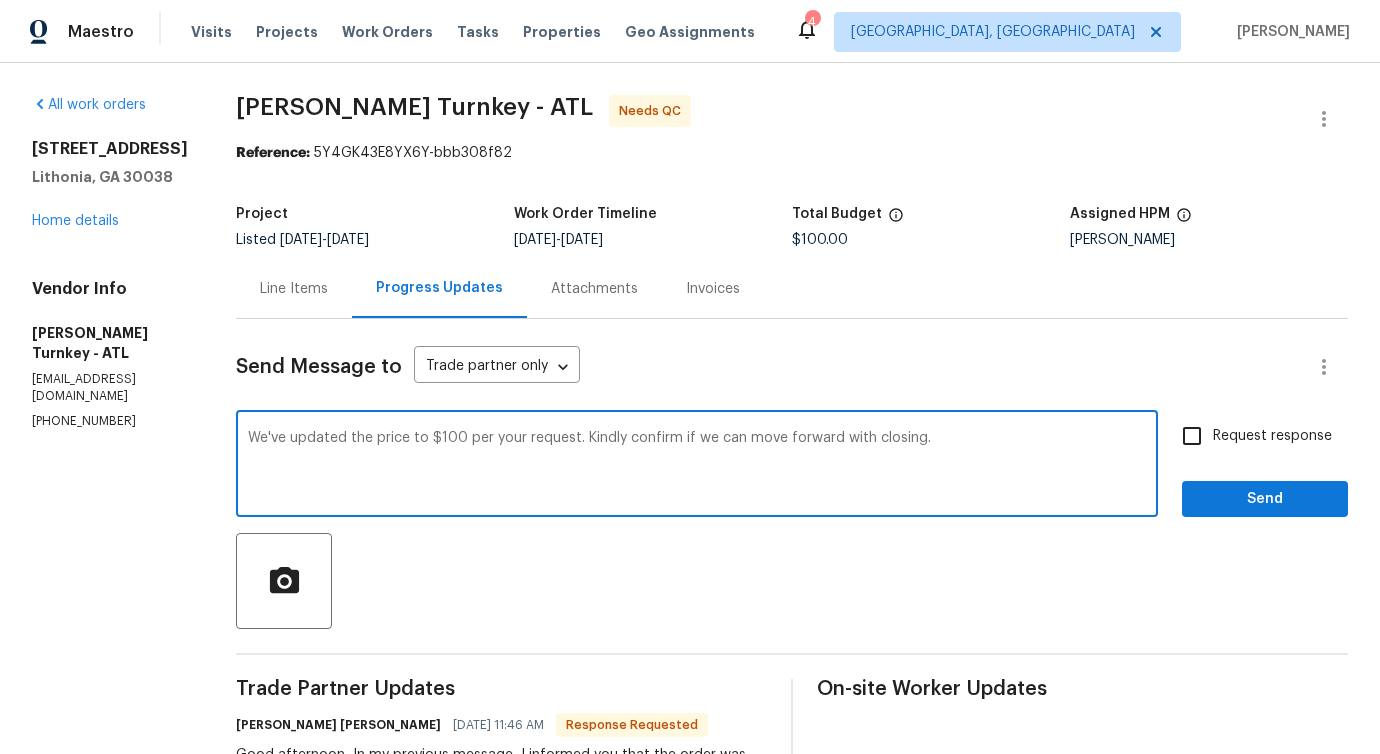 type on "We've updated the price to $100 per your request. Kindly confirm if we can move forward with closing." 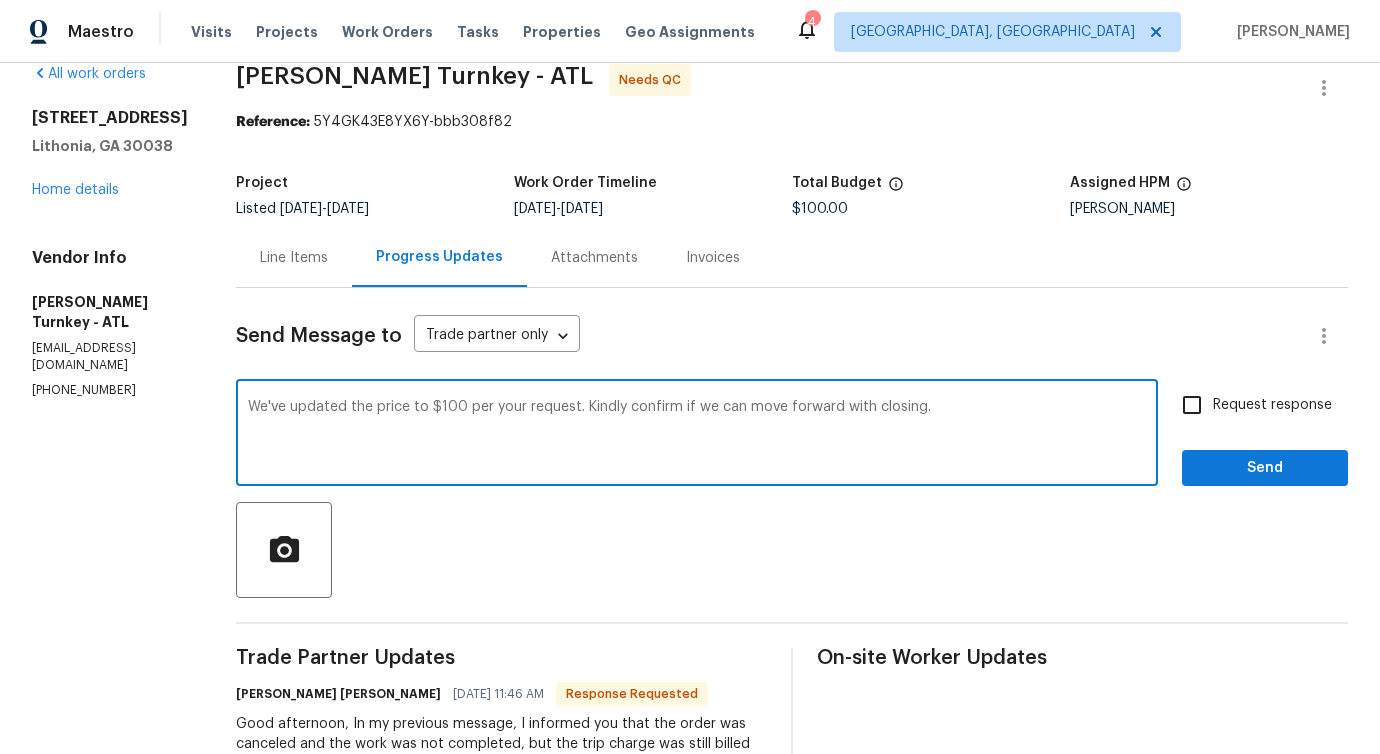 scroll, scrollTop: 0, scrollLeft: 0, axis: both 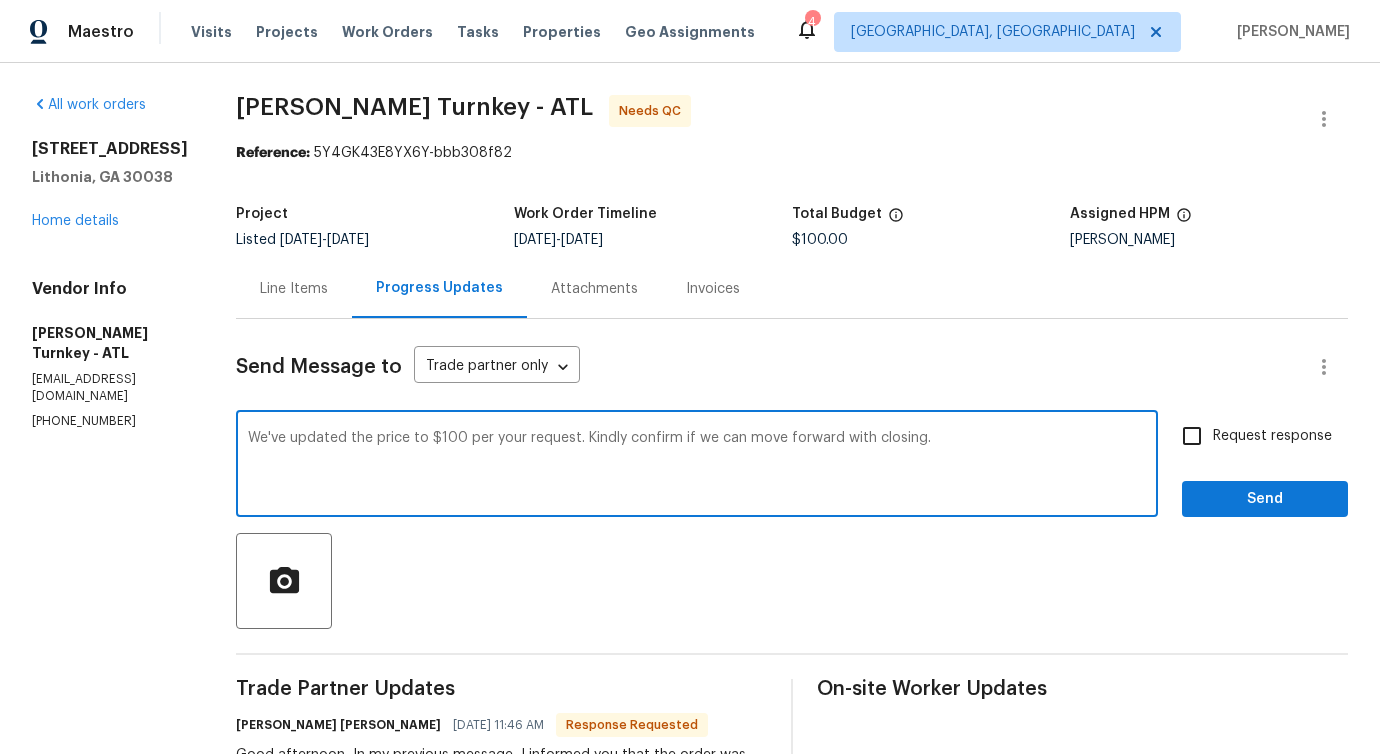 click on "Request response" at bounding box center (1192, 436) 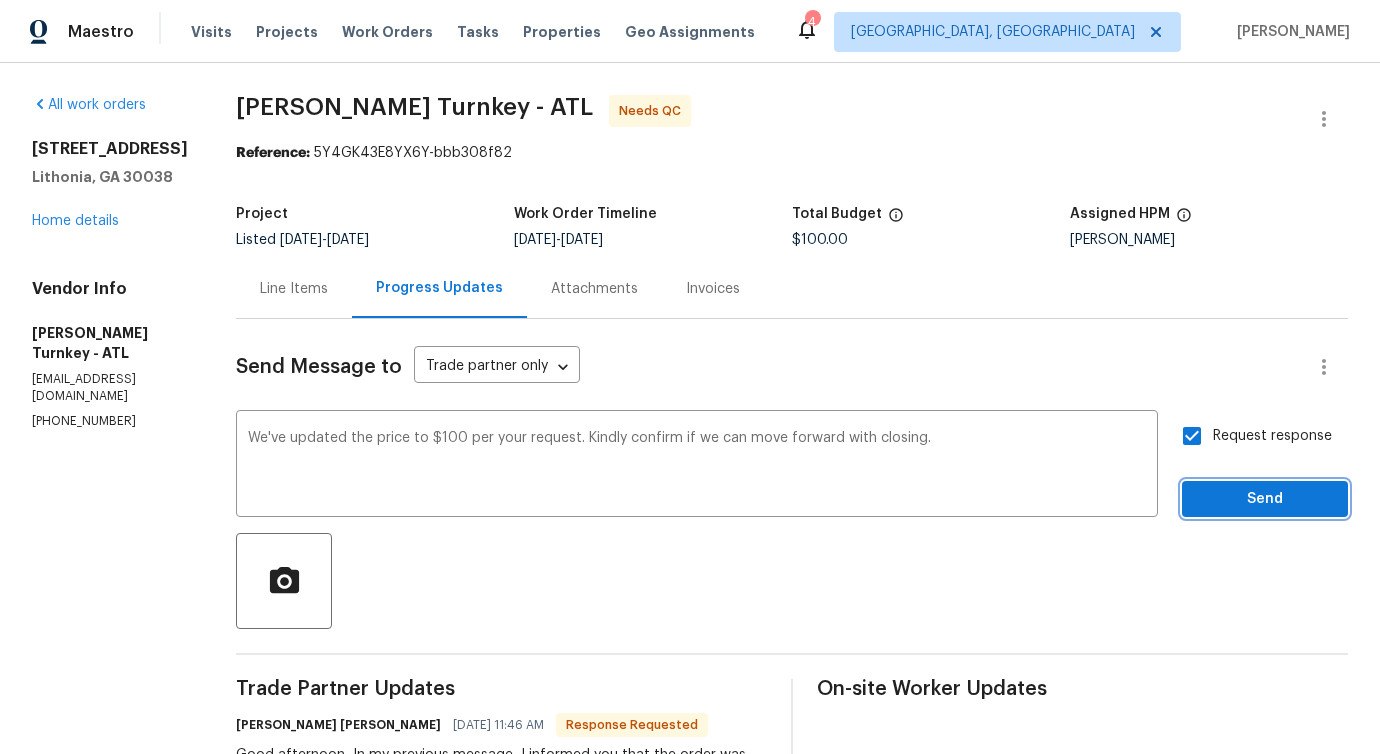 click on "Send" at bounding box center [1265, 499] 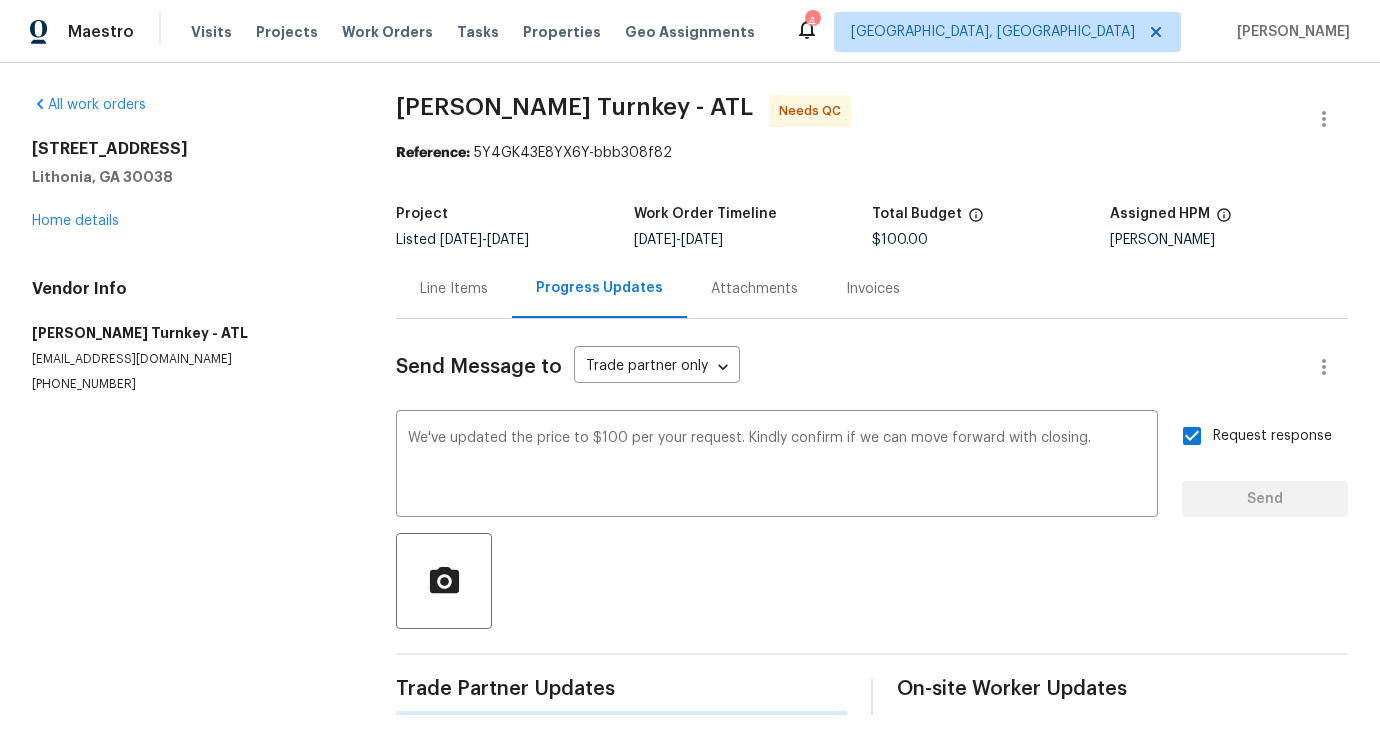type 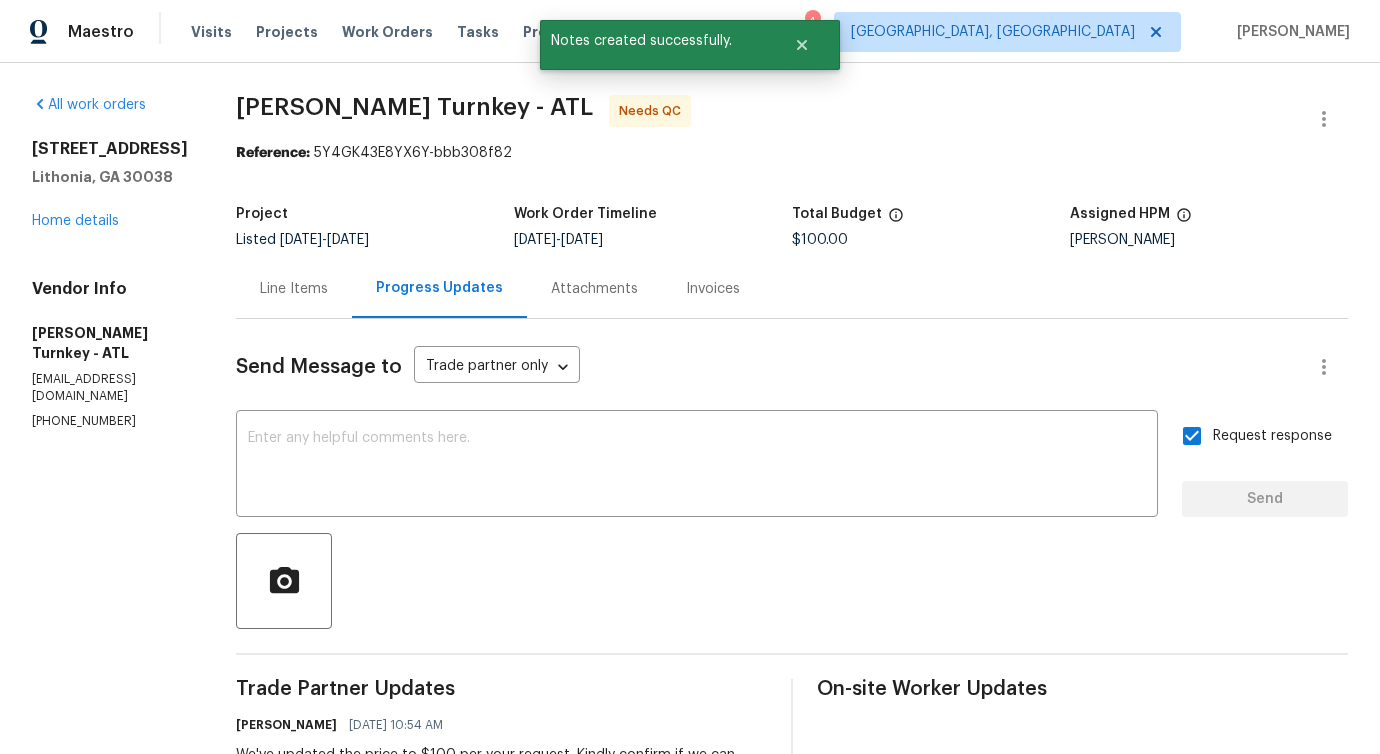 click on "Line Items" at bounding box center [294, 289] 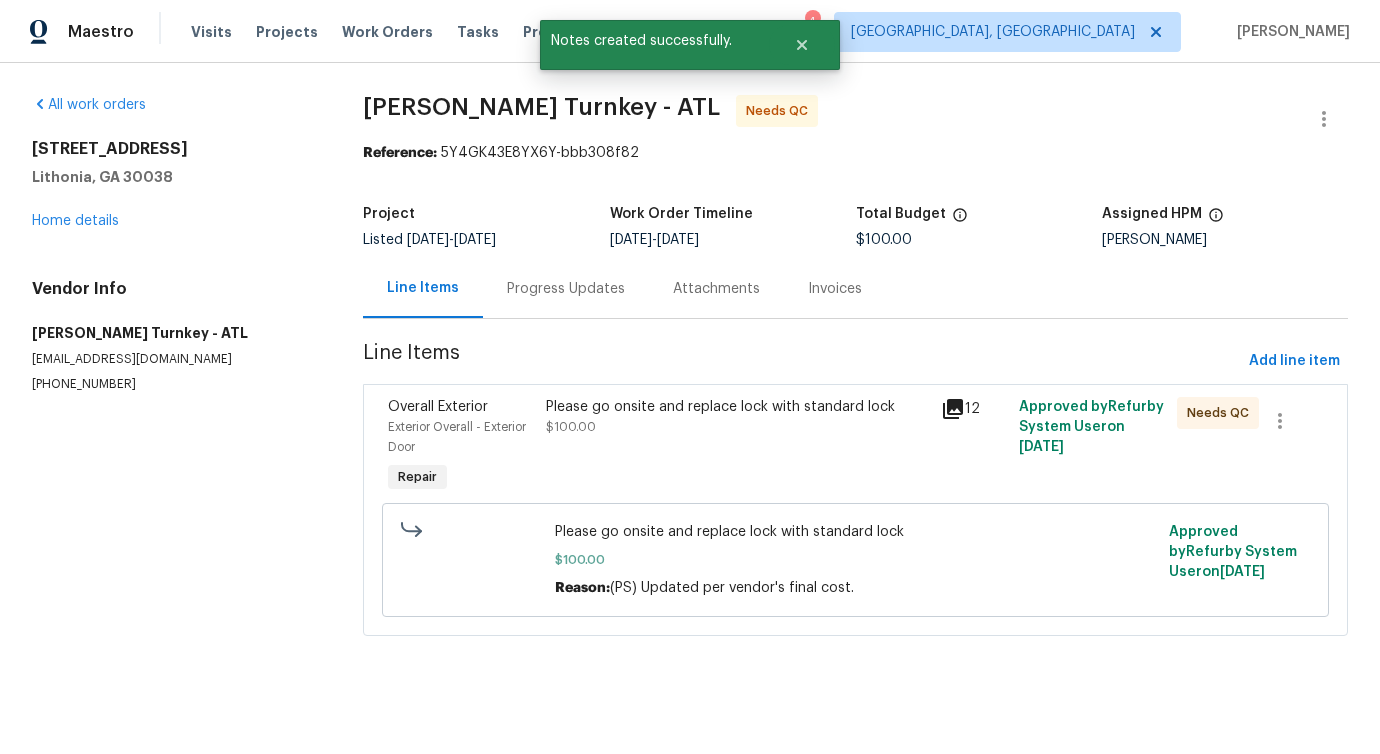 click on "Progress Updates" at bounding box center [566, 289] 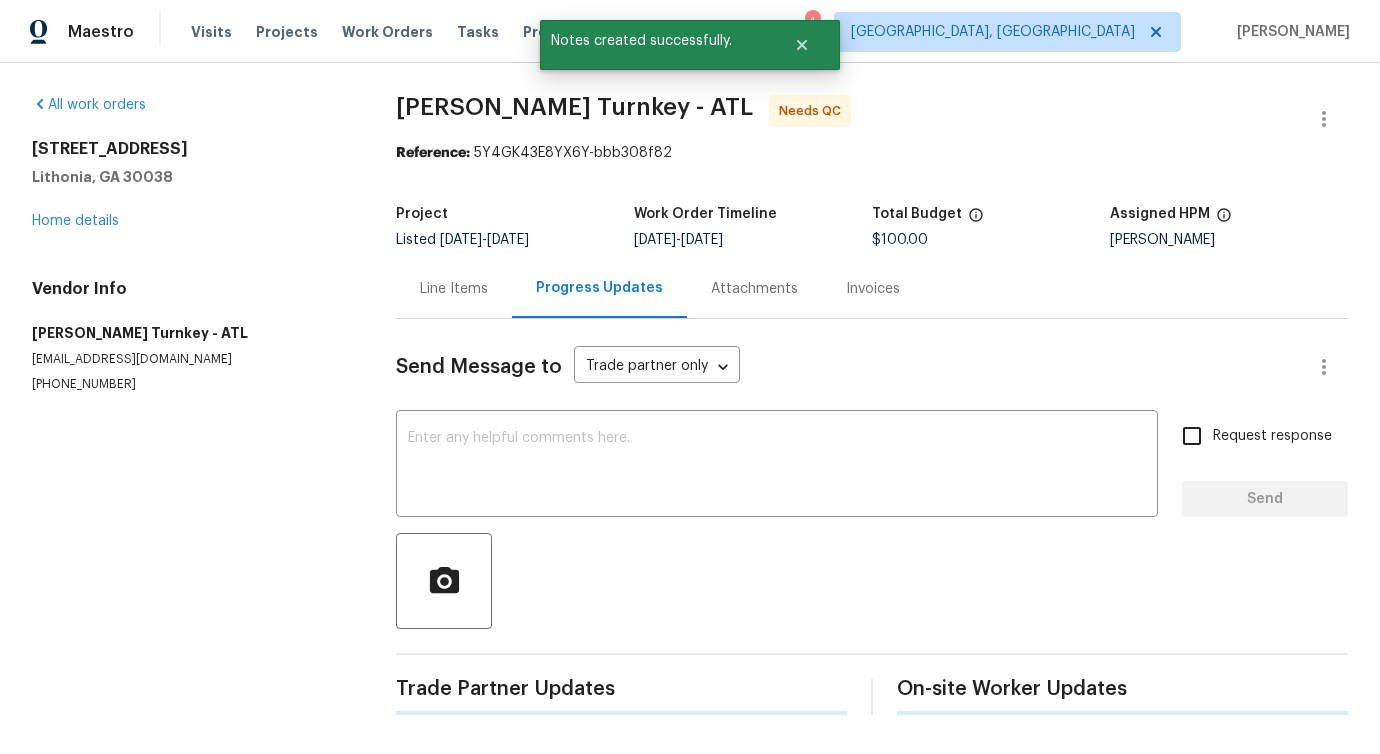 click on "Line Items" at bounding box center [454, 288] 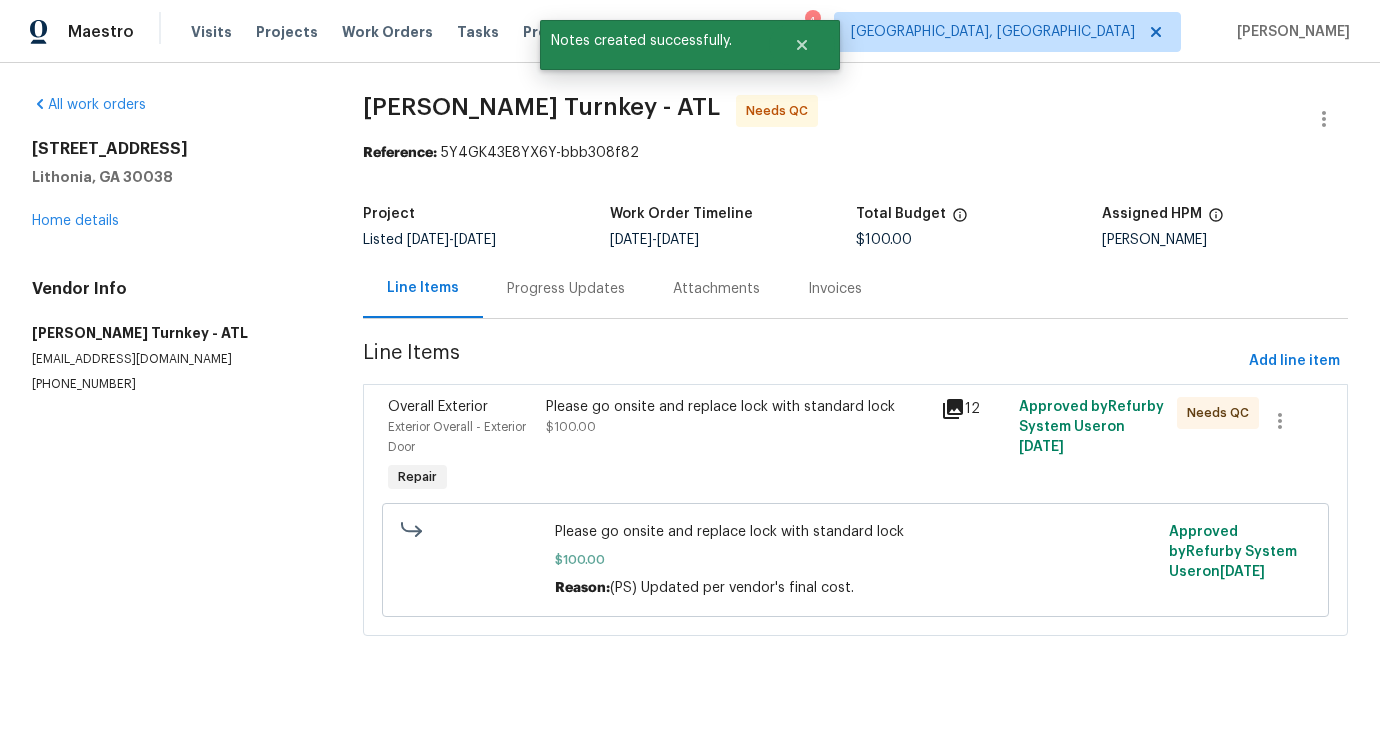 click on "Progress Updates" at bounding box center [566, 289] 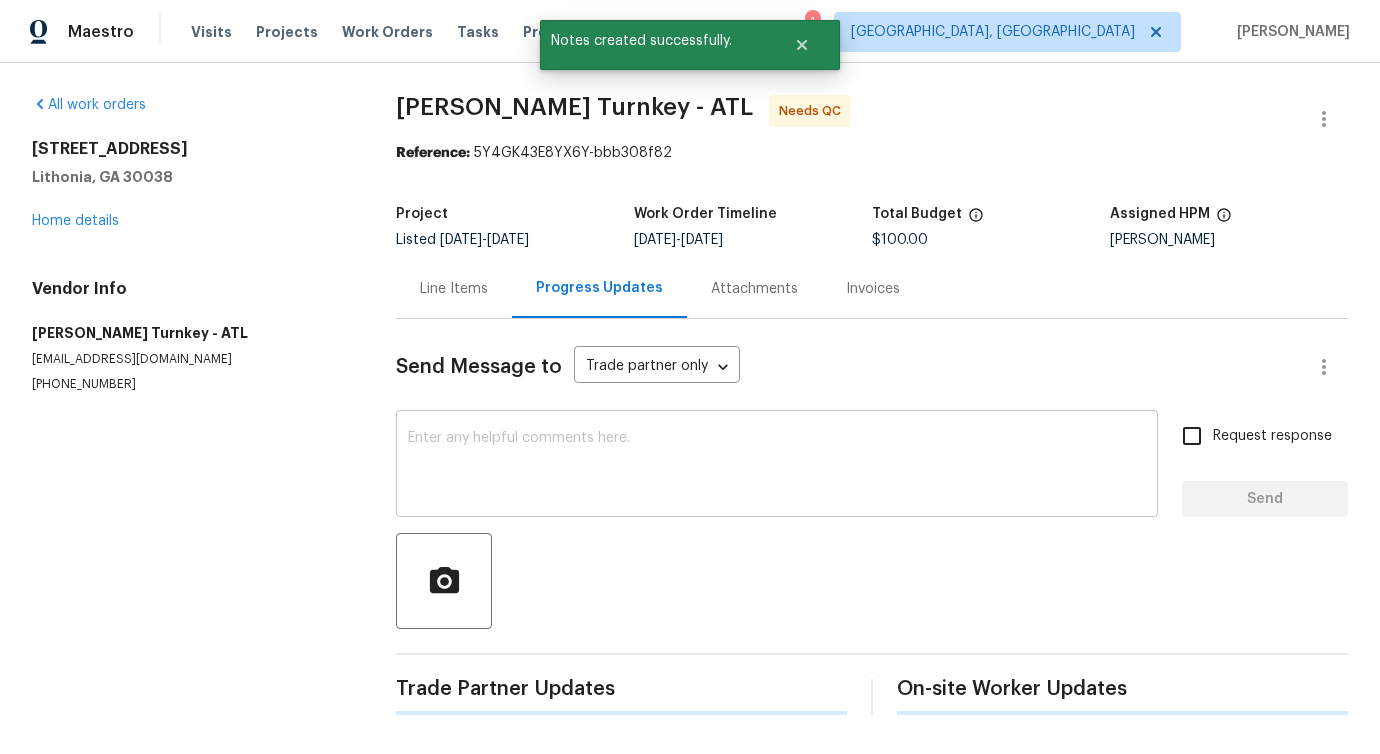 click at bounding box center (777, 466) 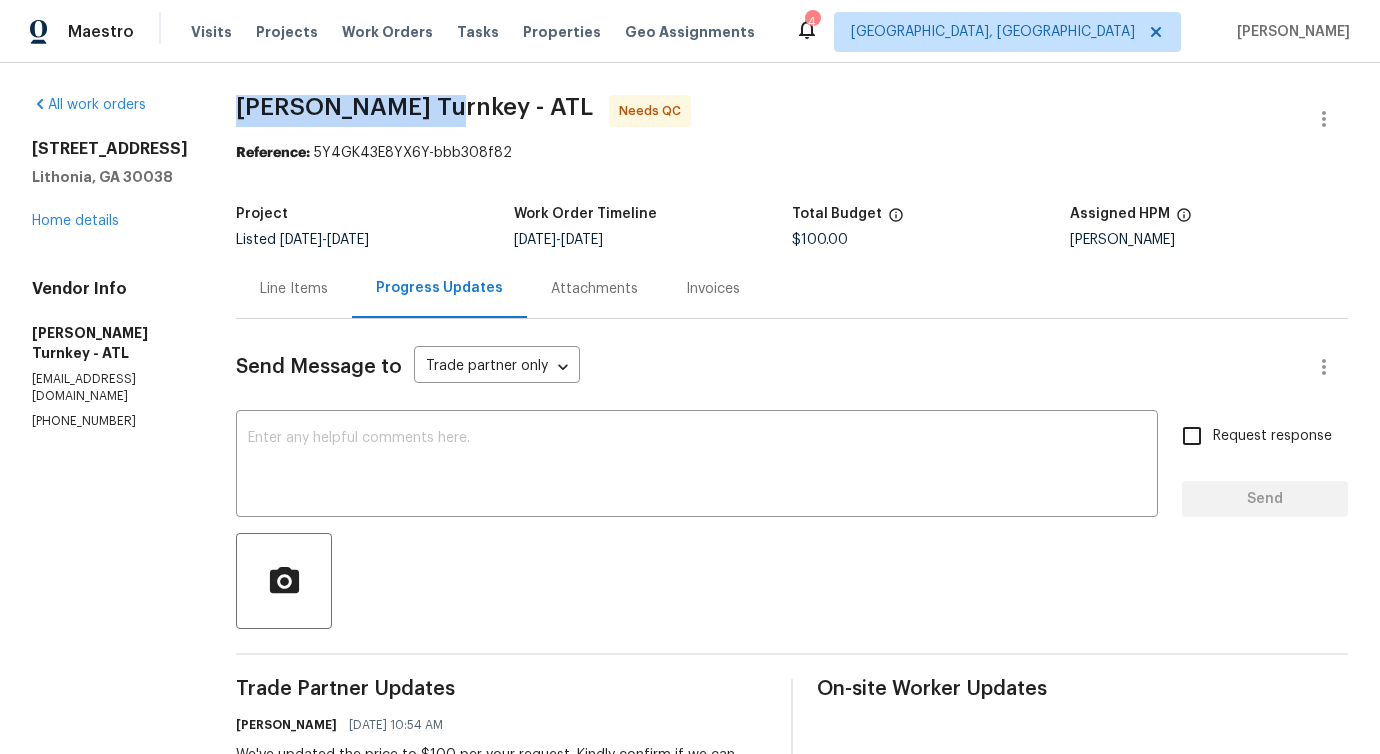 drag, startPoint x: 223, startPoint y: 99, endPoint x: 394, endPoint y: 101, distance: 171.01169 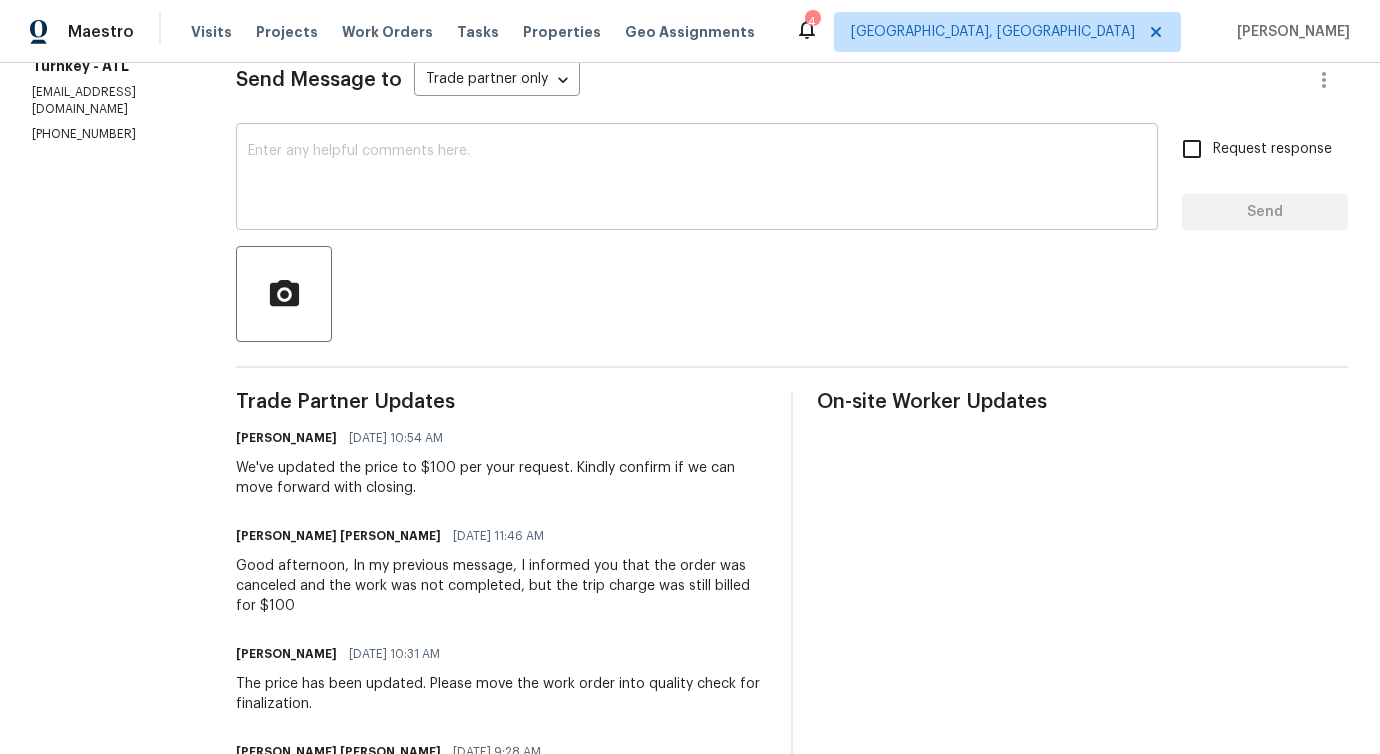 scroll, scrollTop: 426, scrollLeft: 0, axis: vertical 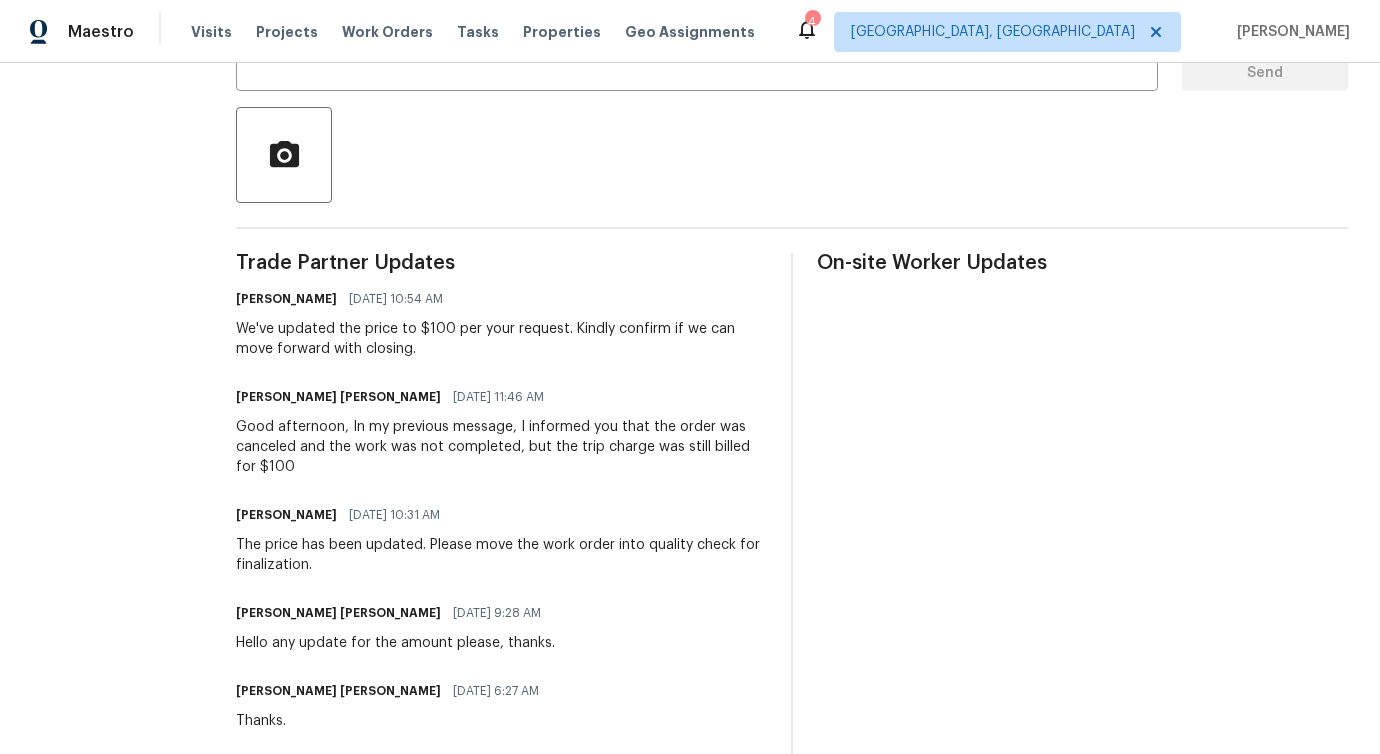 click on "Trade Partner Updates Pavithra Sekar 07/17/2025 10:54 AM We've updated the price to $100 per your request. Kindly confirm if we can move forward with closing. Juan David Aguilar 07/16/2025 11:46 AM Good afternoon,
In my previous message, I informed you that the order was canceled and the work was not completed, but the trip charge was still billed for $100 Pavithra Sekar 07/16/2025 10:31 AM The price has been updated. Please move the work order into quality check for finalization. Juan David Aguilar 07/16/2025 9:28 AM Hello any update for the amount please, thanks. Juan David Aguilar 07/16/2025 6:27 AM Thanks. Pavithra Sekar 07/15/2025 3:09 PM We will review this and get back to you! Juan David Aguilar 07/15/2025 12:10 PM Juan David Aguilar 07/15/2025 10:42 AM Ok no problem, thank you. Pavithra Sekar 07/15/2025 10:24 AM Please hold this, we are working on this. We will get back to you soon with the code. Thanks for your understanding! Juan David Aguilar 07/15/2025 10:20 AM Pavithra Sekar 07/15/2025 10:10 AM" at bounding box center [501, 926] 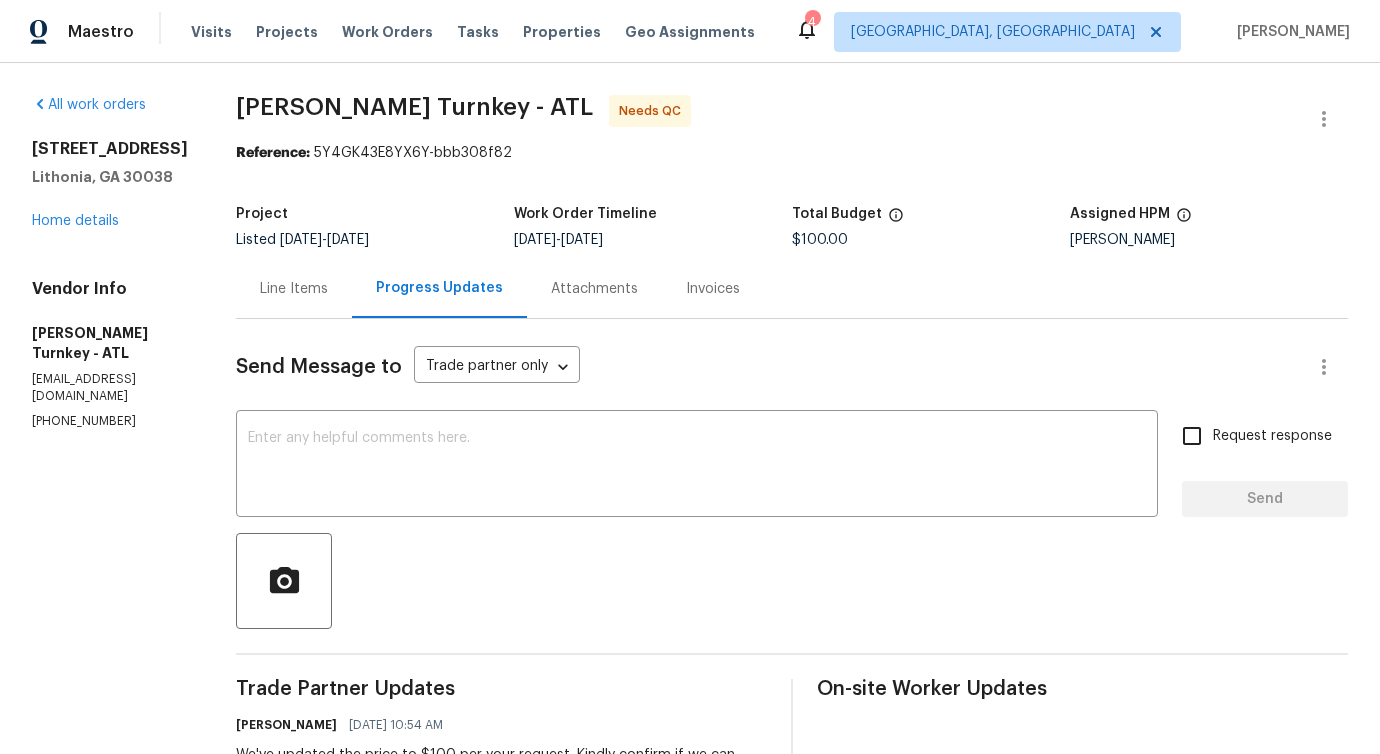 scroll, scrollTop: 349, scrollLeft: 0, axis: vertical 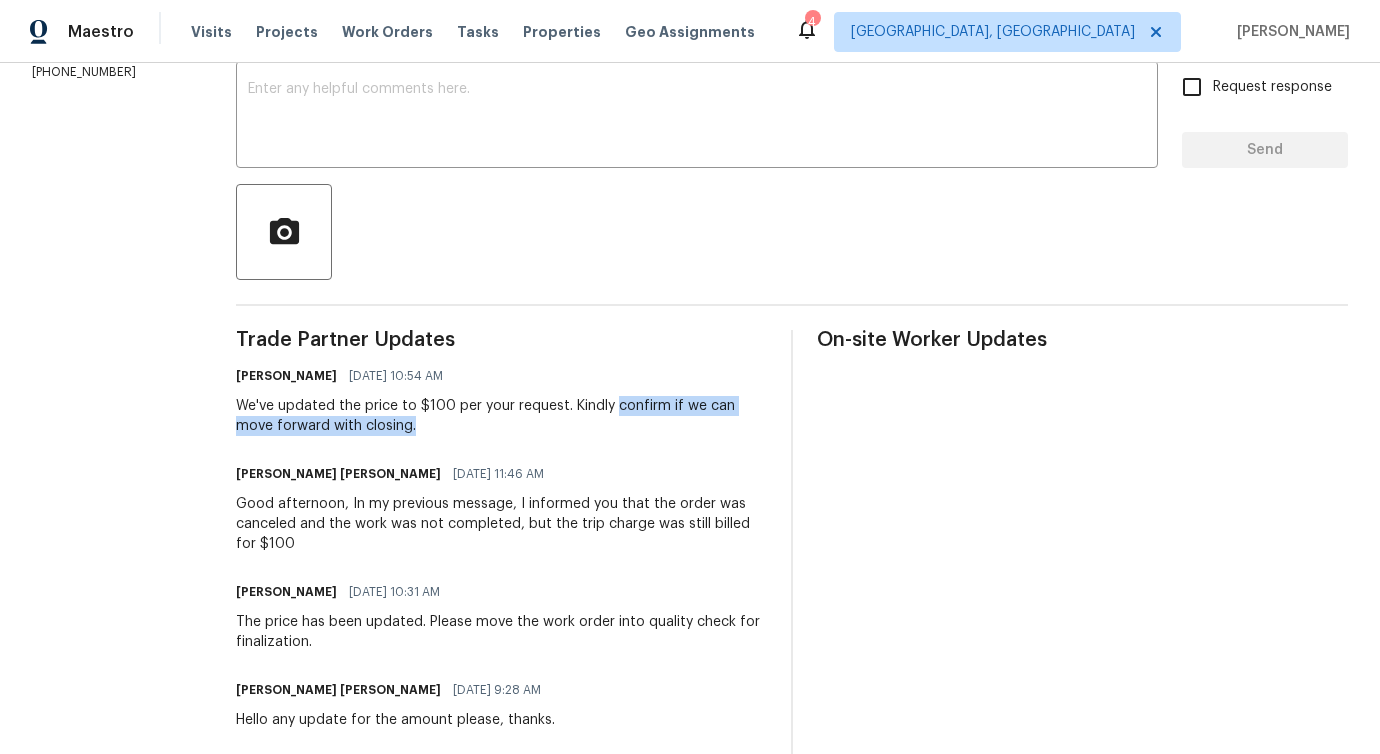 drag, startPoint x: 599, startPoint y: 403, endPoint x: 602, endPoint y: 425, distance: 22.203604 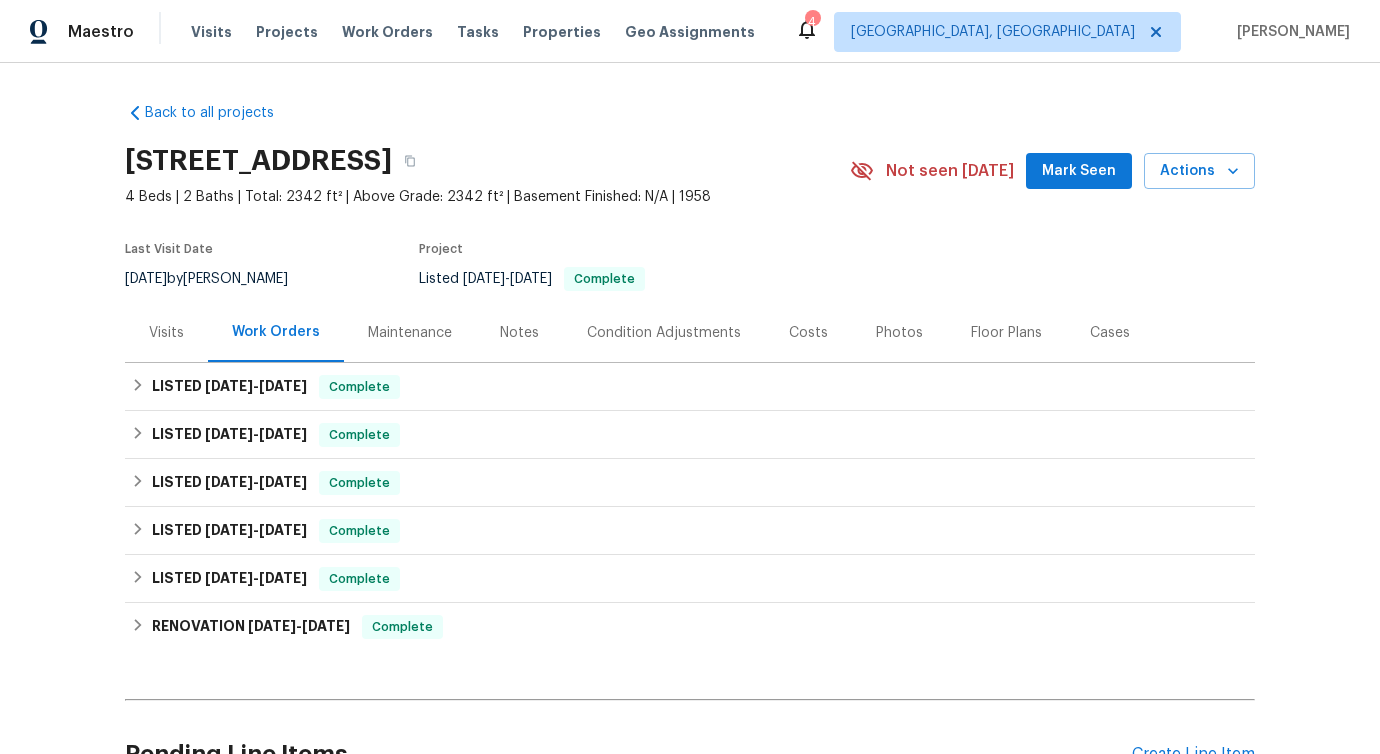 scroll, scrollTop: 0, scrollLeft: 0, axis: both 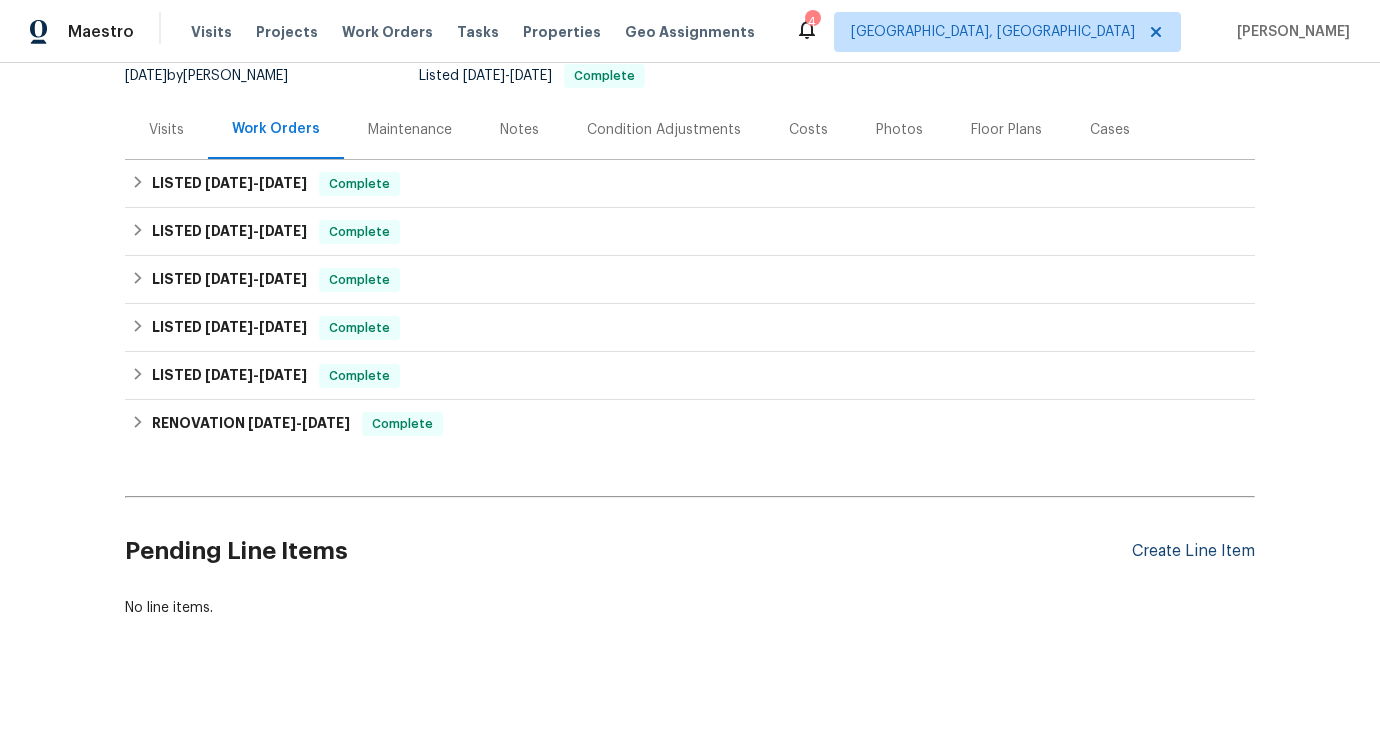 click on "Create Line Item" at bounding box center (1193, 551) 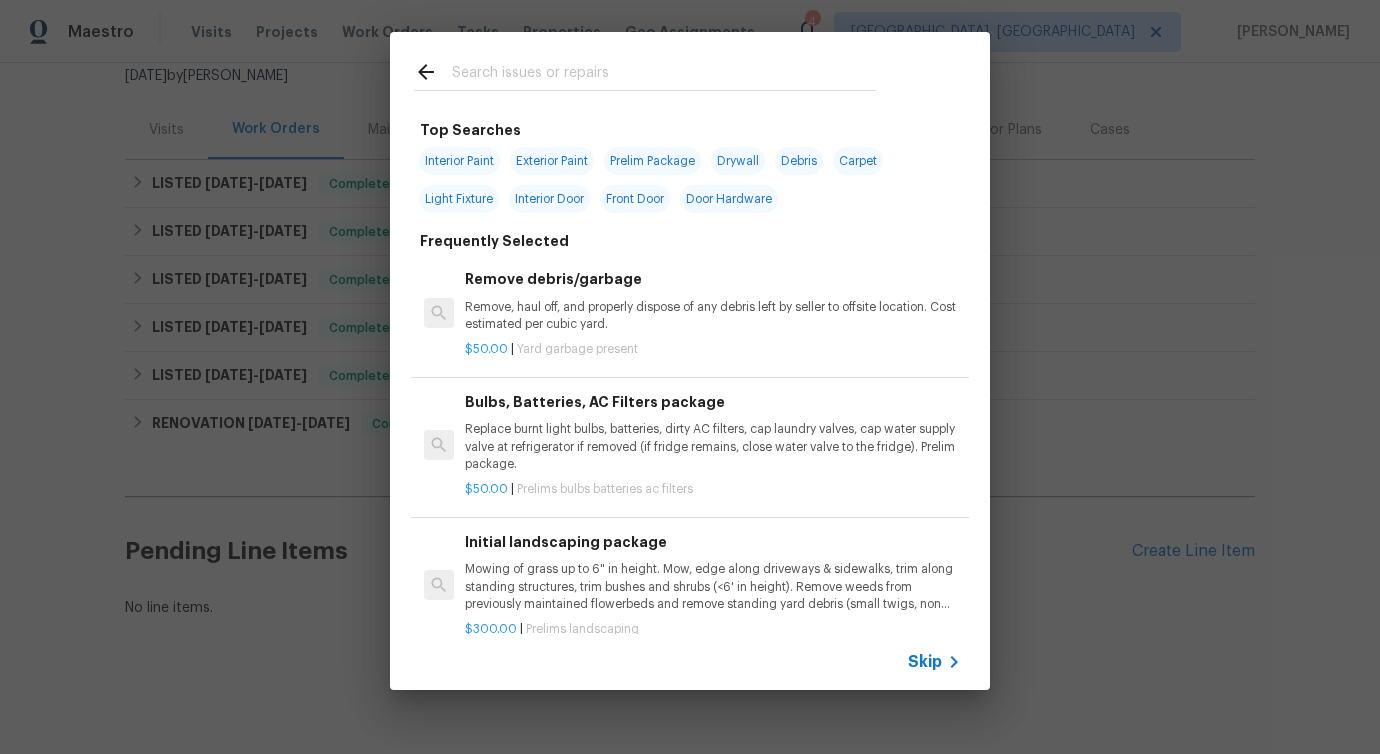 click at bounding box center [664, 75] 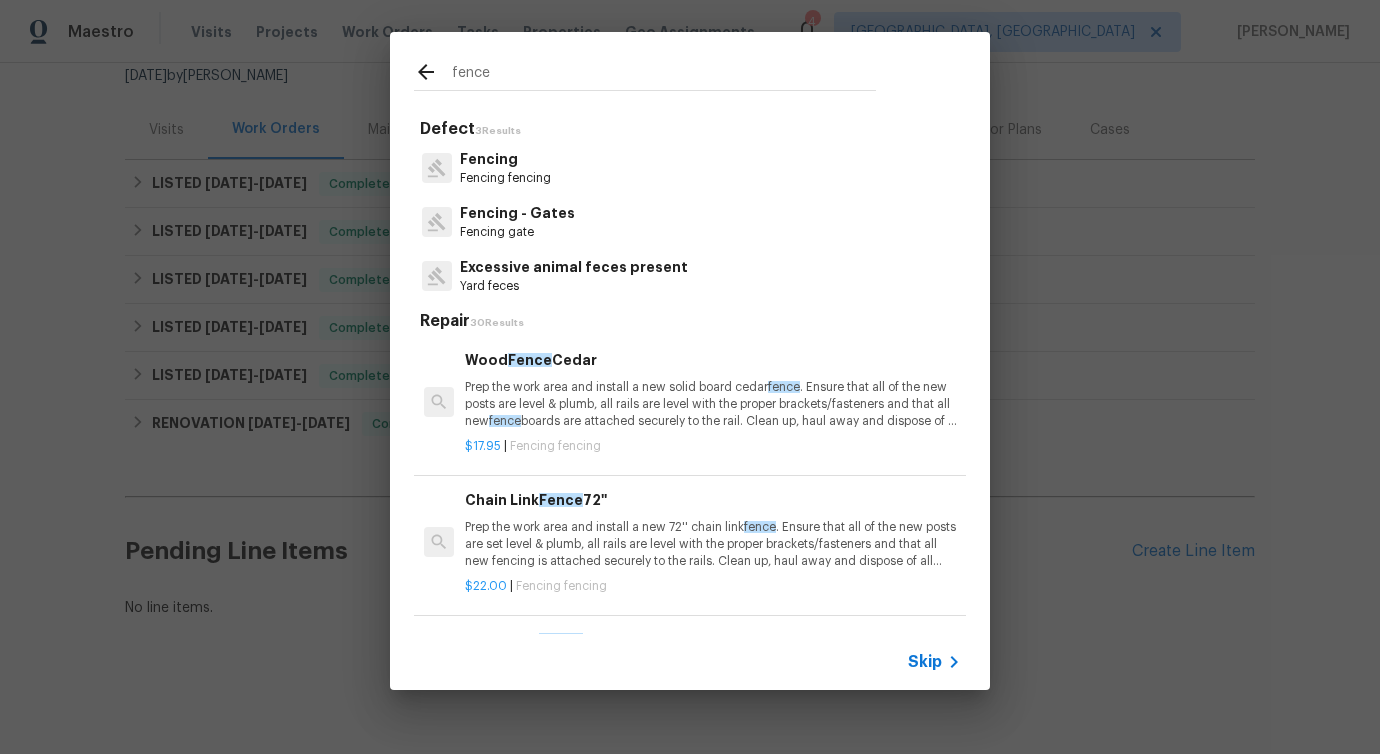 type on "fence" 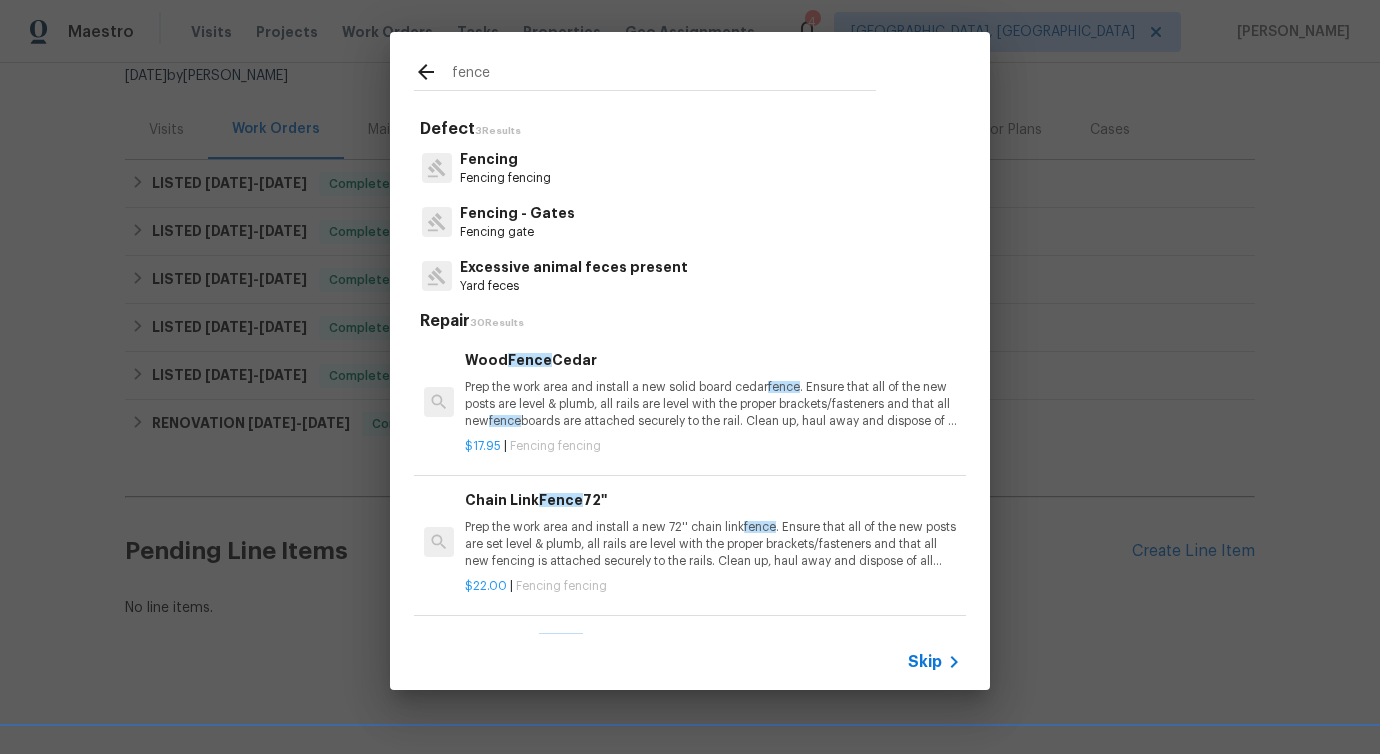 click on "Fencing - Gates Fencing gate" at bounding box center (690, 222) 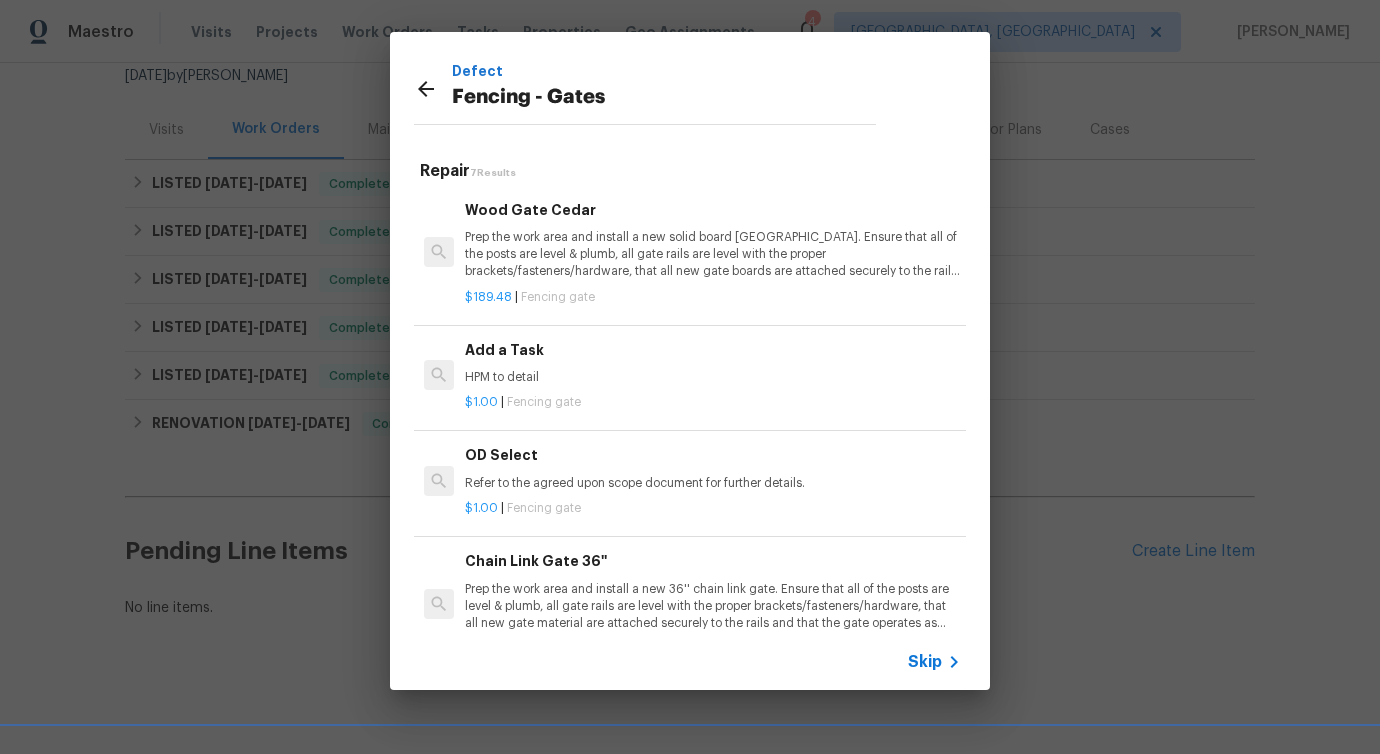 click on "Add a Task" at bounding box center (713, 350) 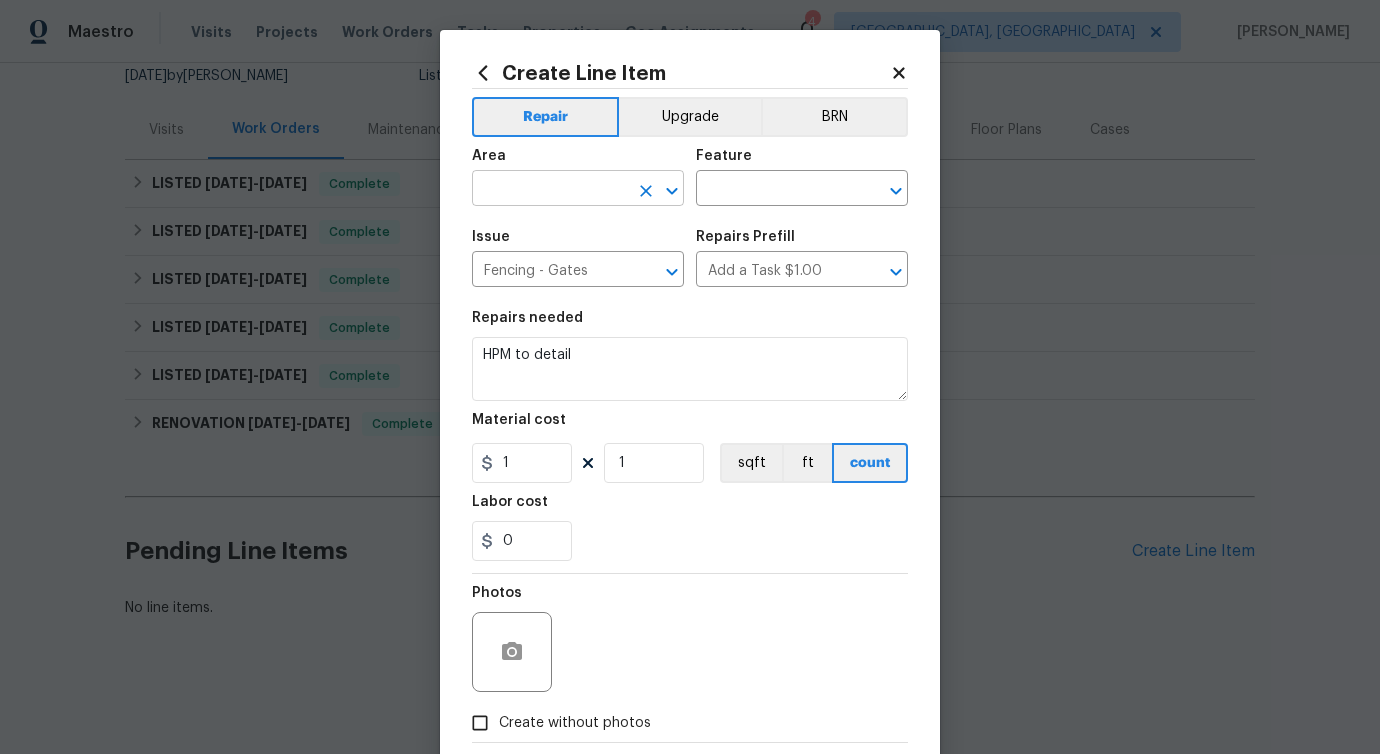 click at bounding box center (550, 190) 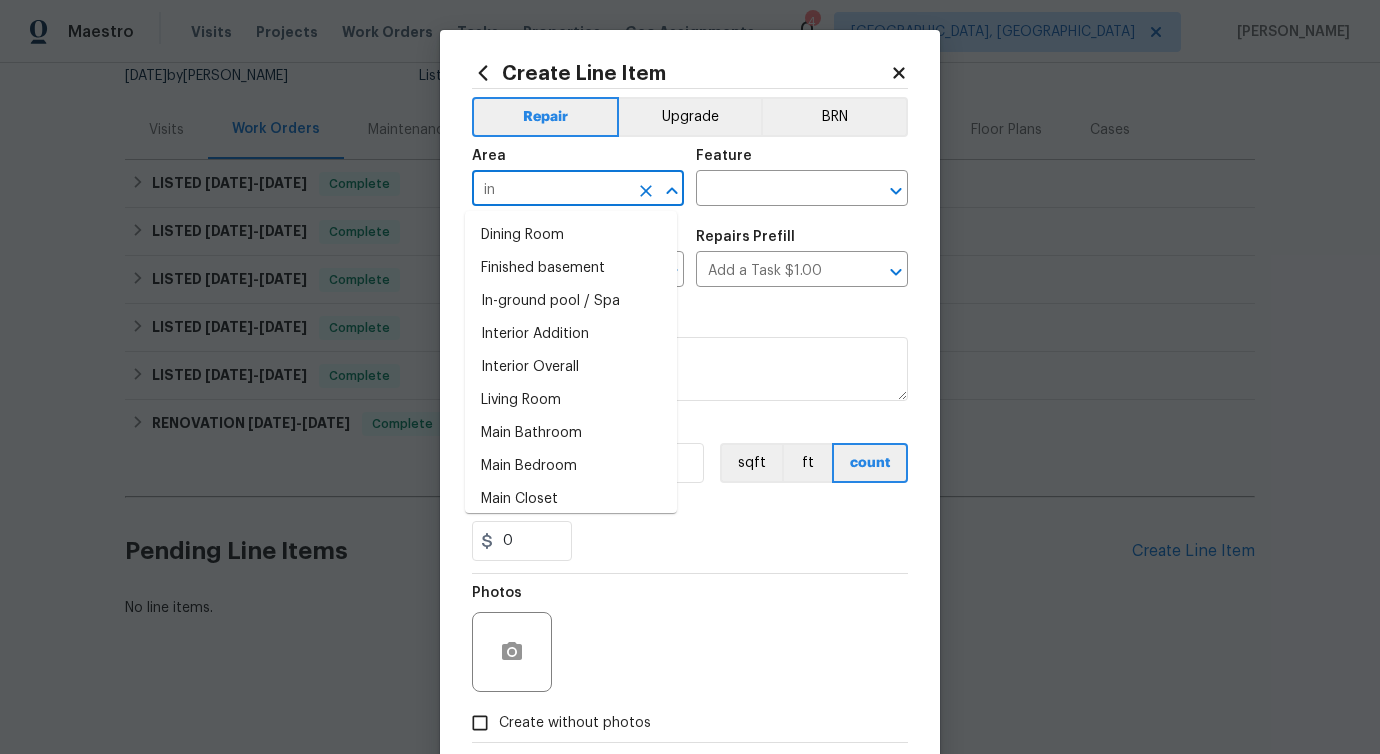 type on "i" 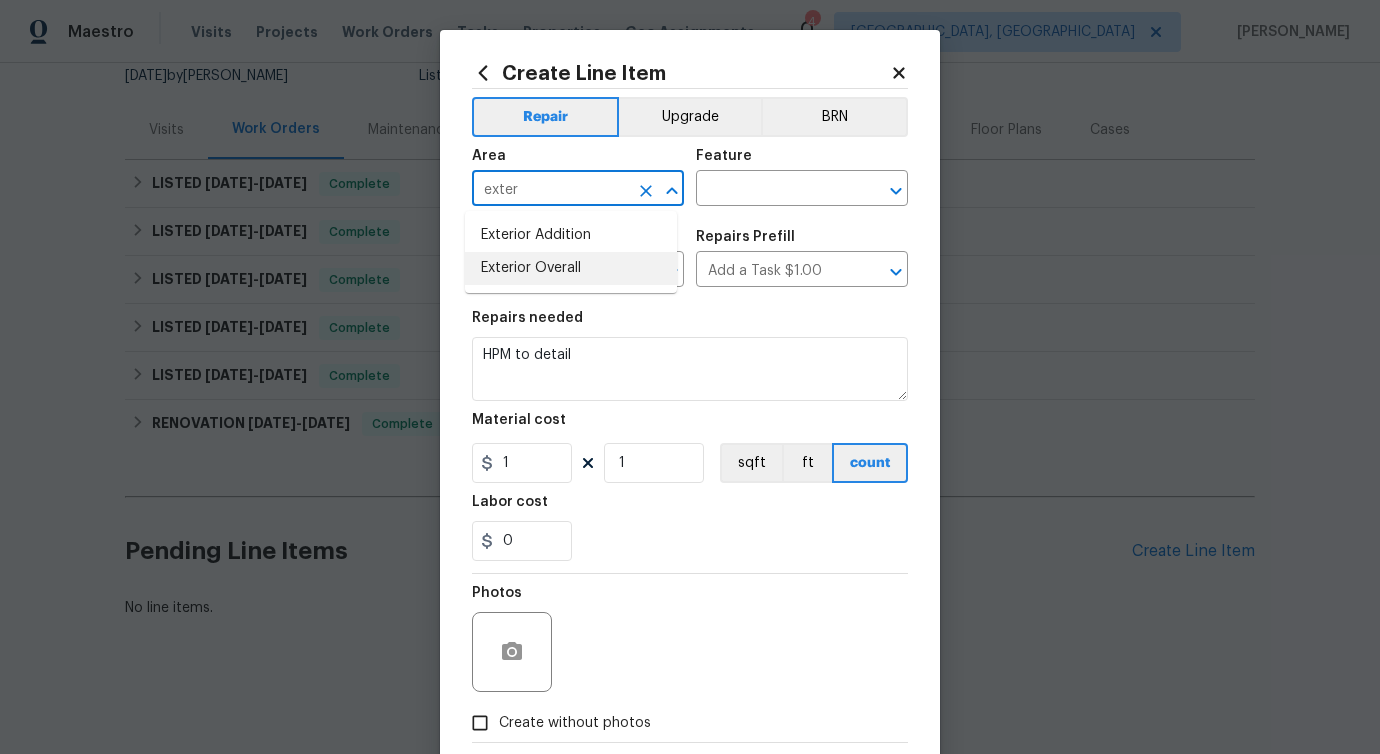 click on "Exterior Overall" at bounding box center [571, 268] 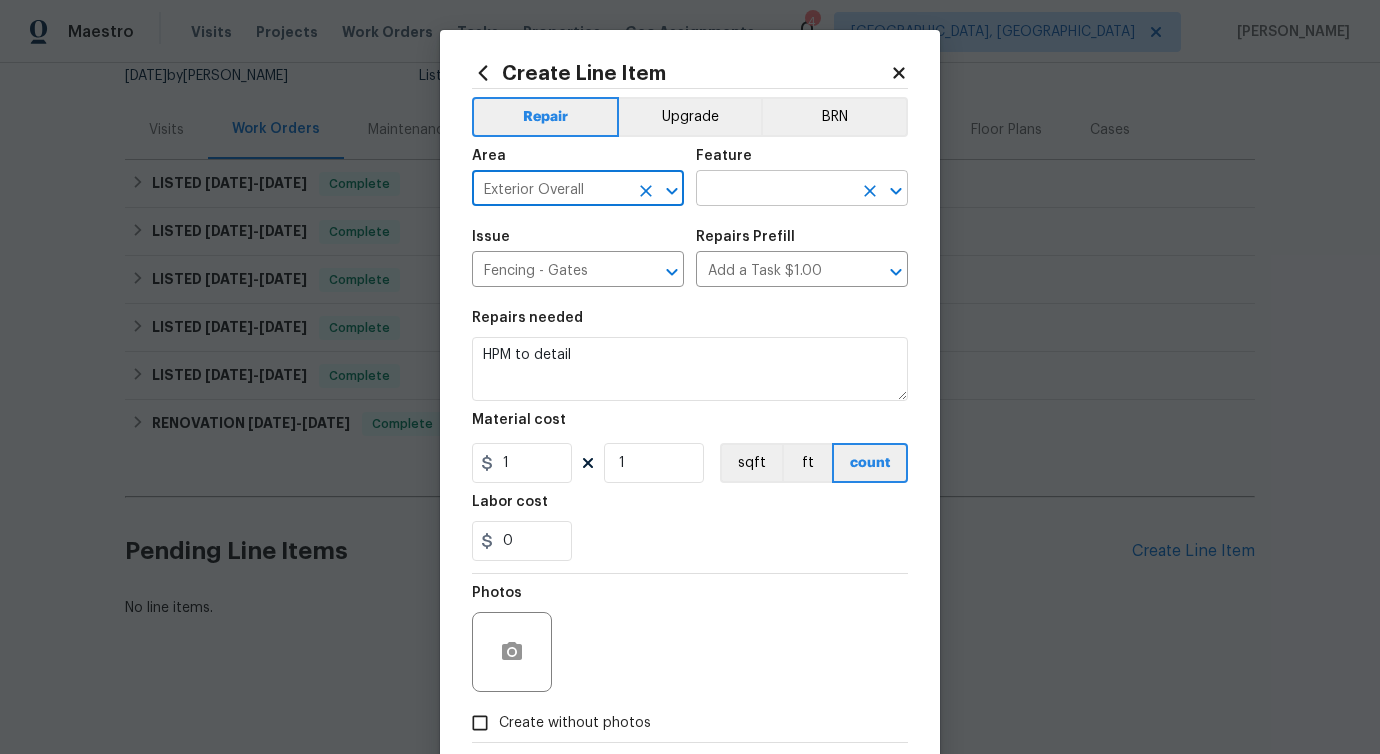 type on "Exterior Overall" 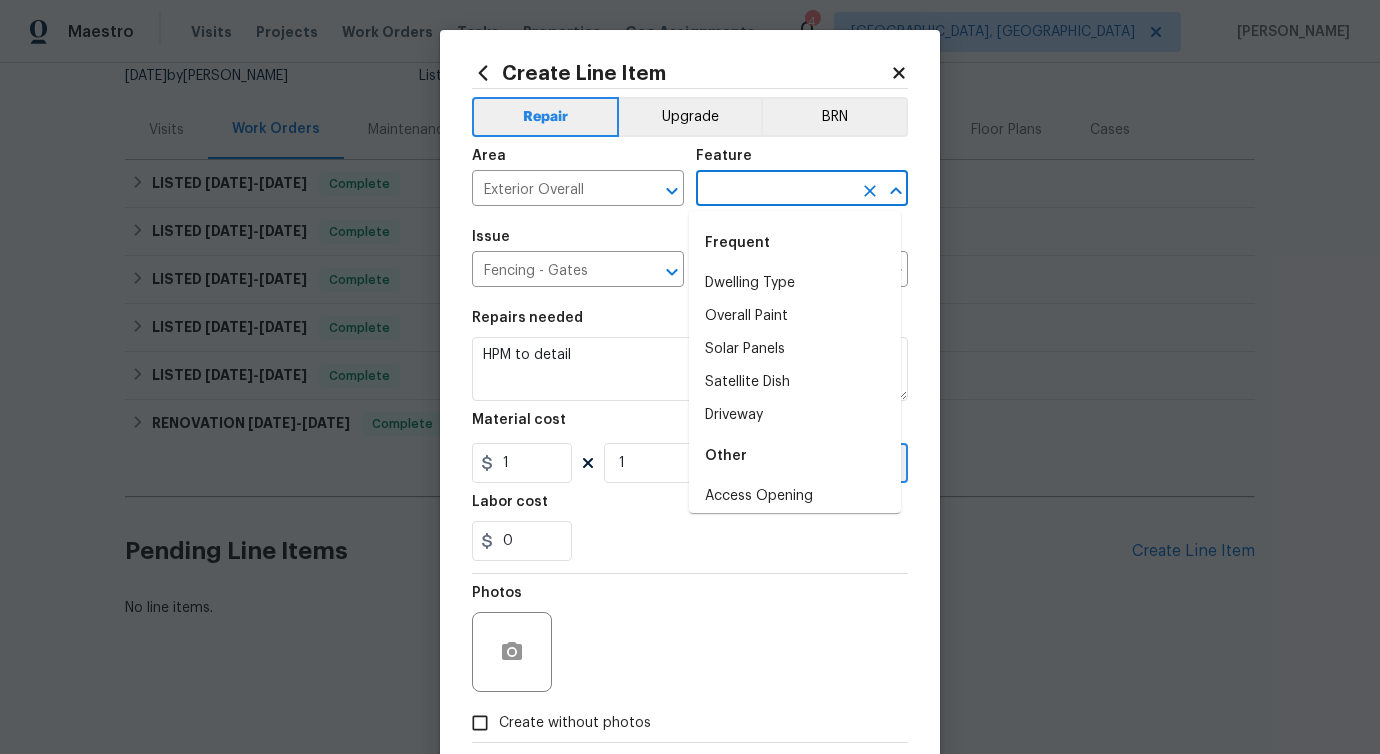 click at bounding box center [774, 190] 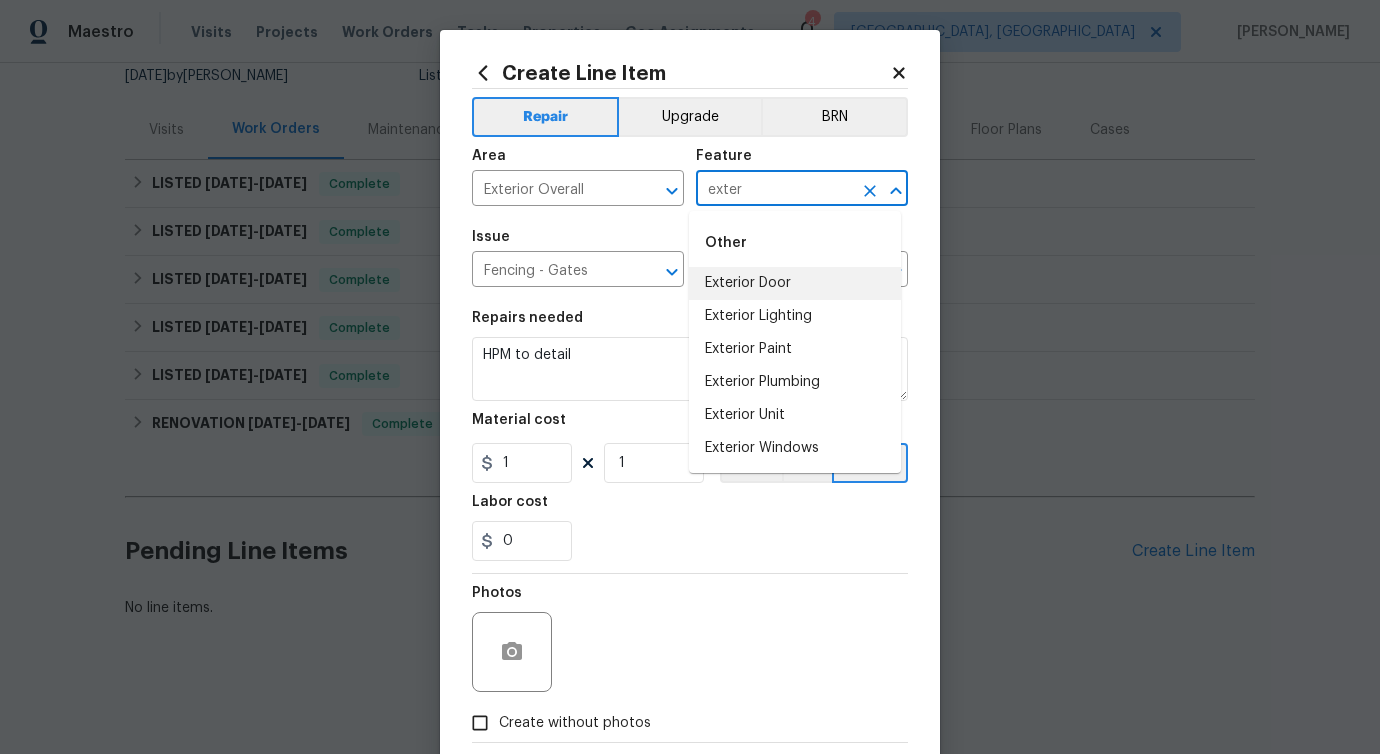 click on "Exterior Door" at bounding box center (795, 283) 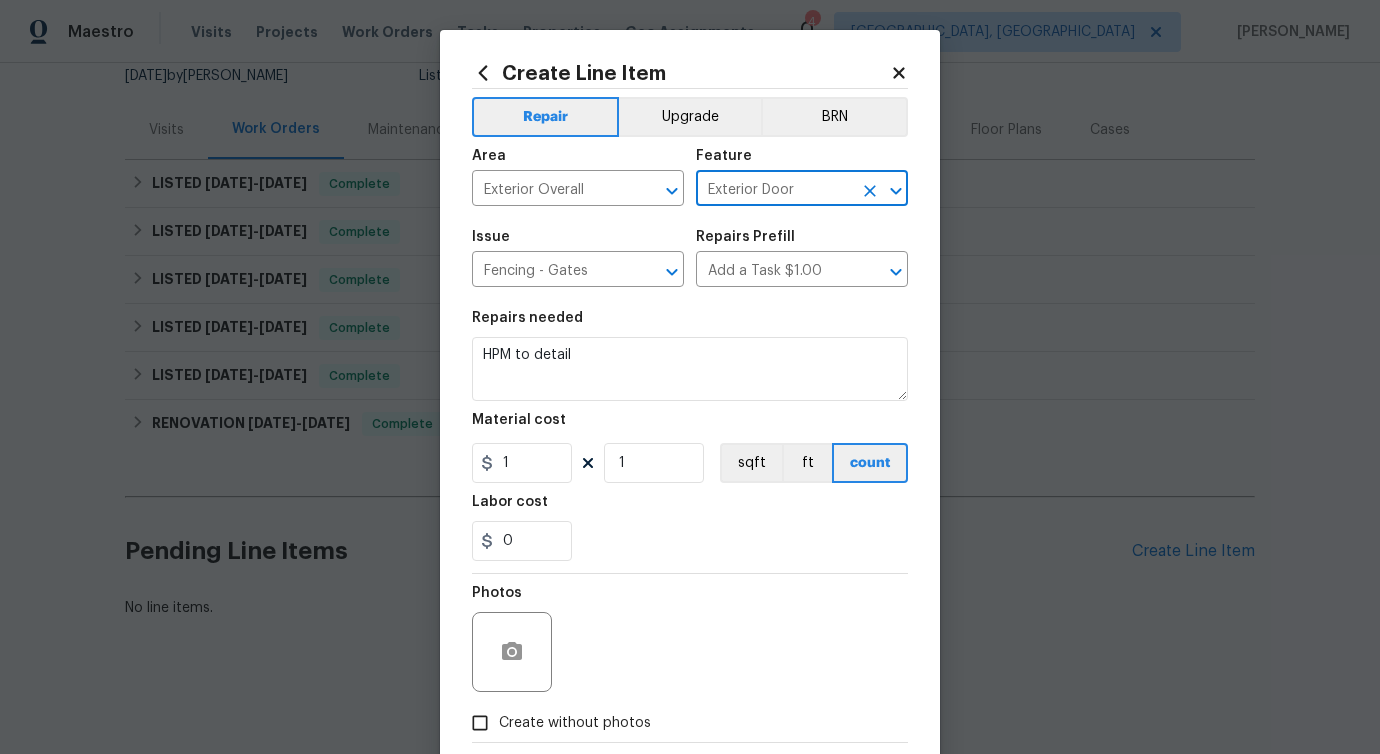 type on "Exterior Door" 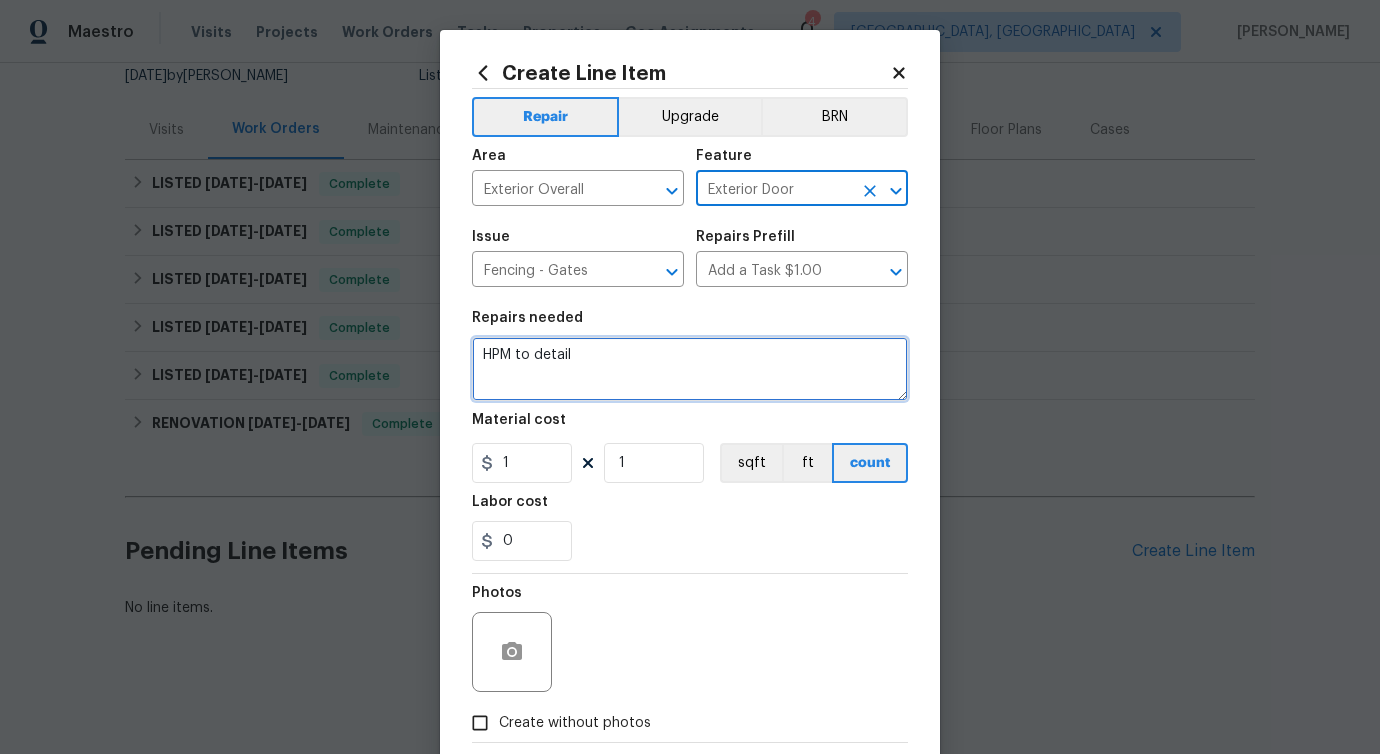 click on "HPM to detail" at bounding box center [690, 369] 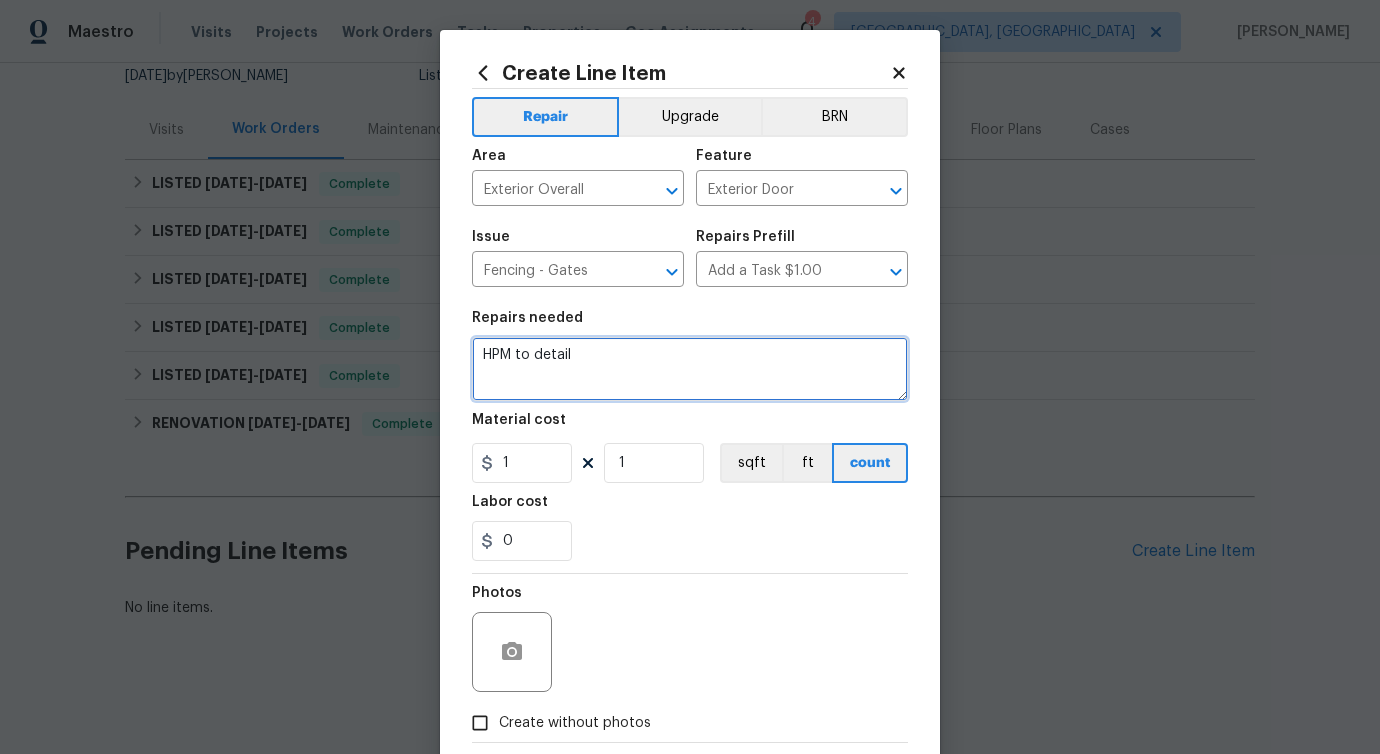 click on "HPM to detail" at bounding box center [690, 369] 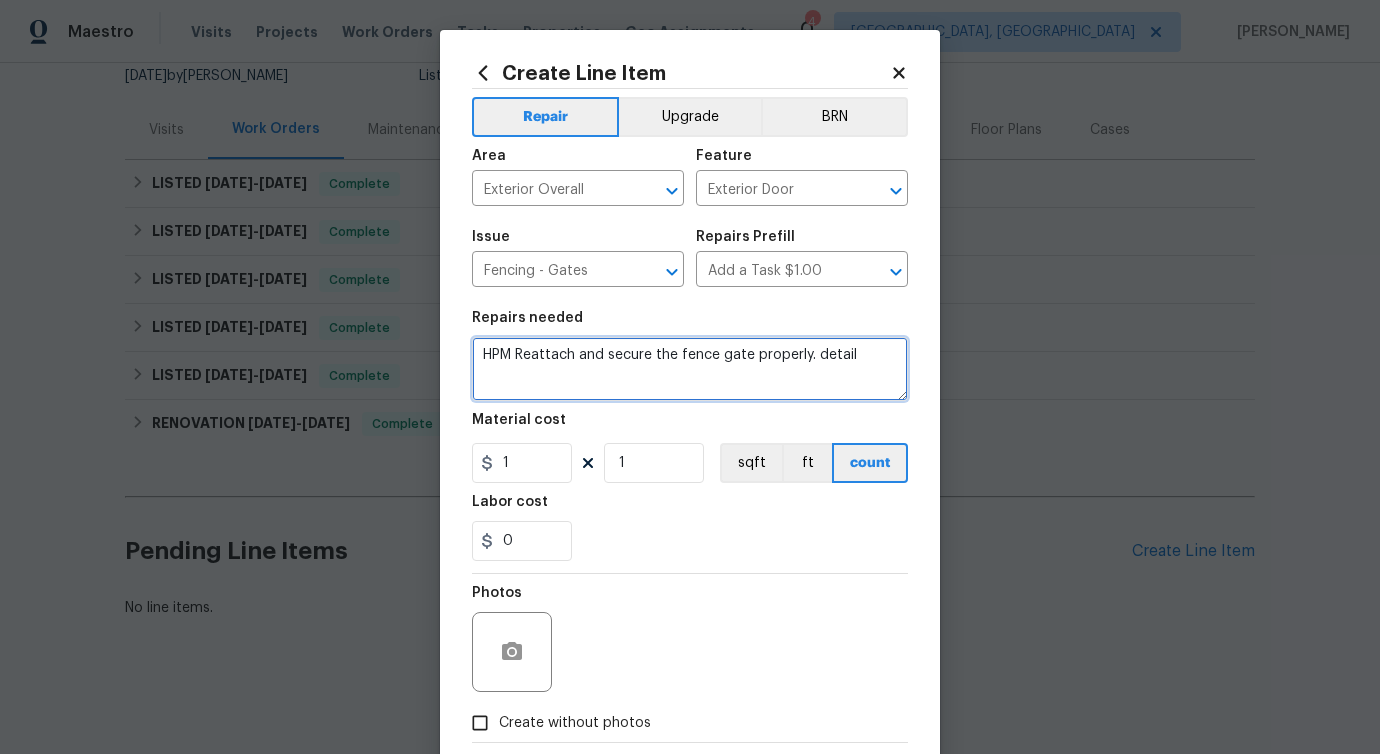 click on "HPM Reattach and secure the fence gate properly. detail" at bounding box center (690, 369) 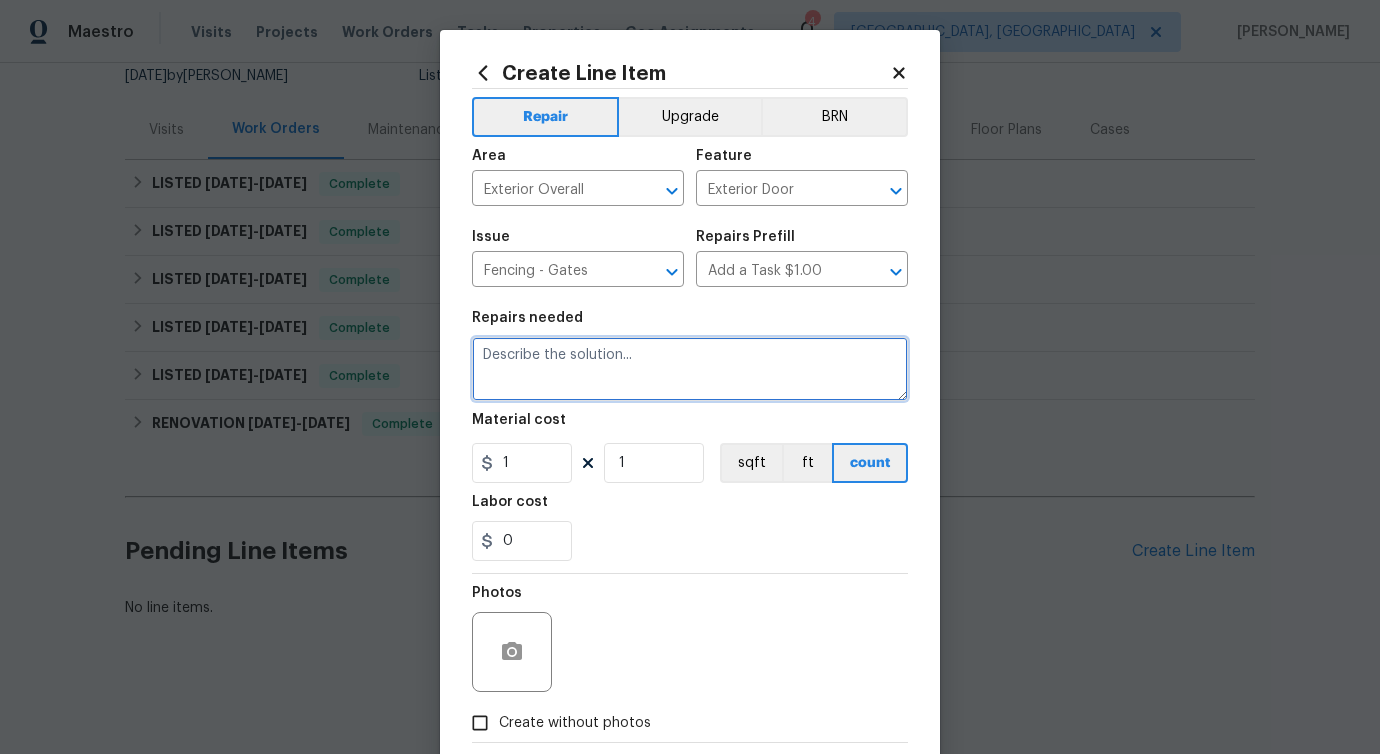 paste on "Reattach and secure the fence gate properly." 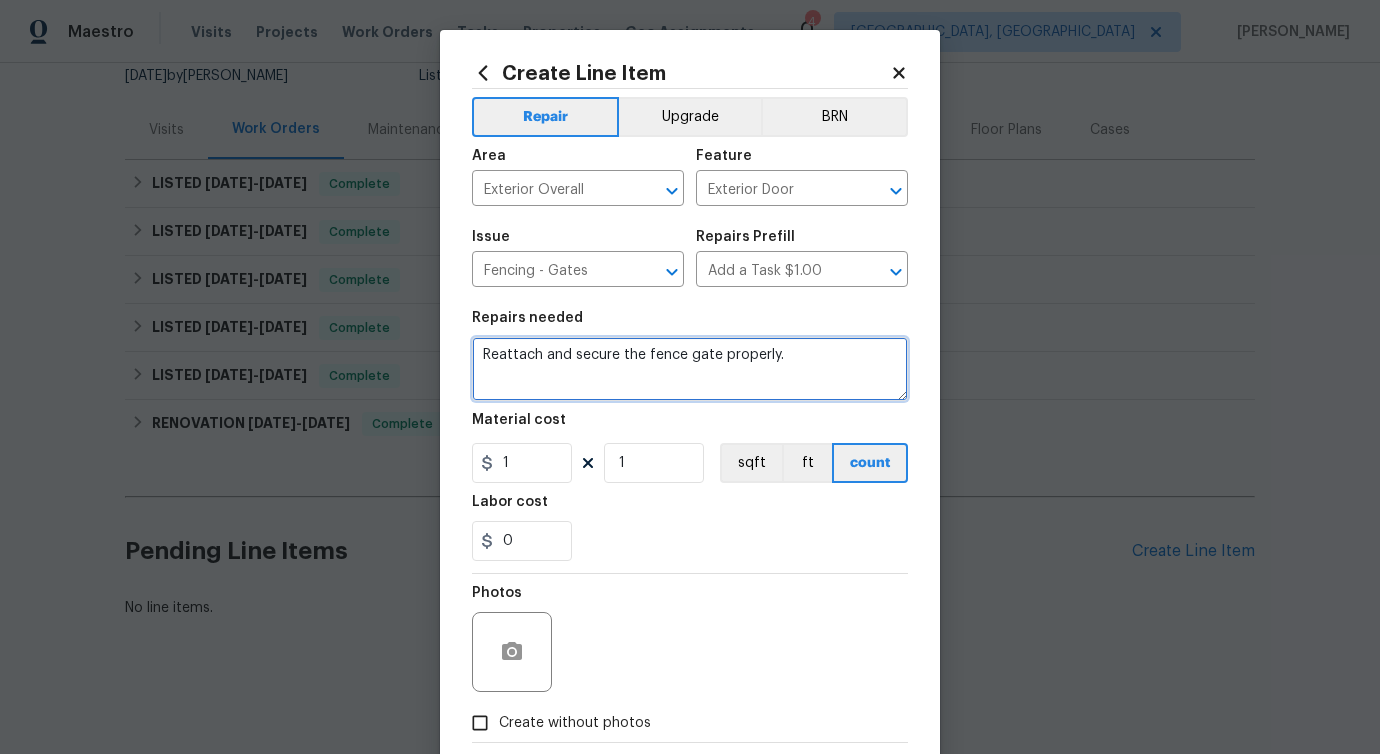 type on "Reattach and secure the fence gate properly." 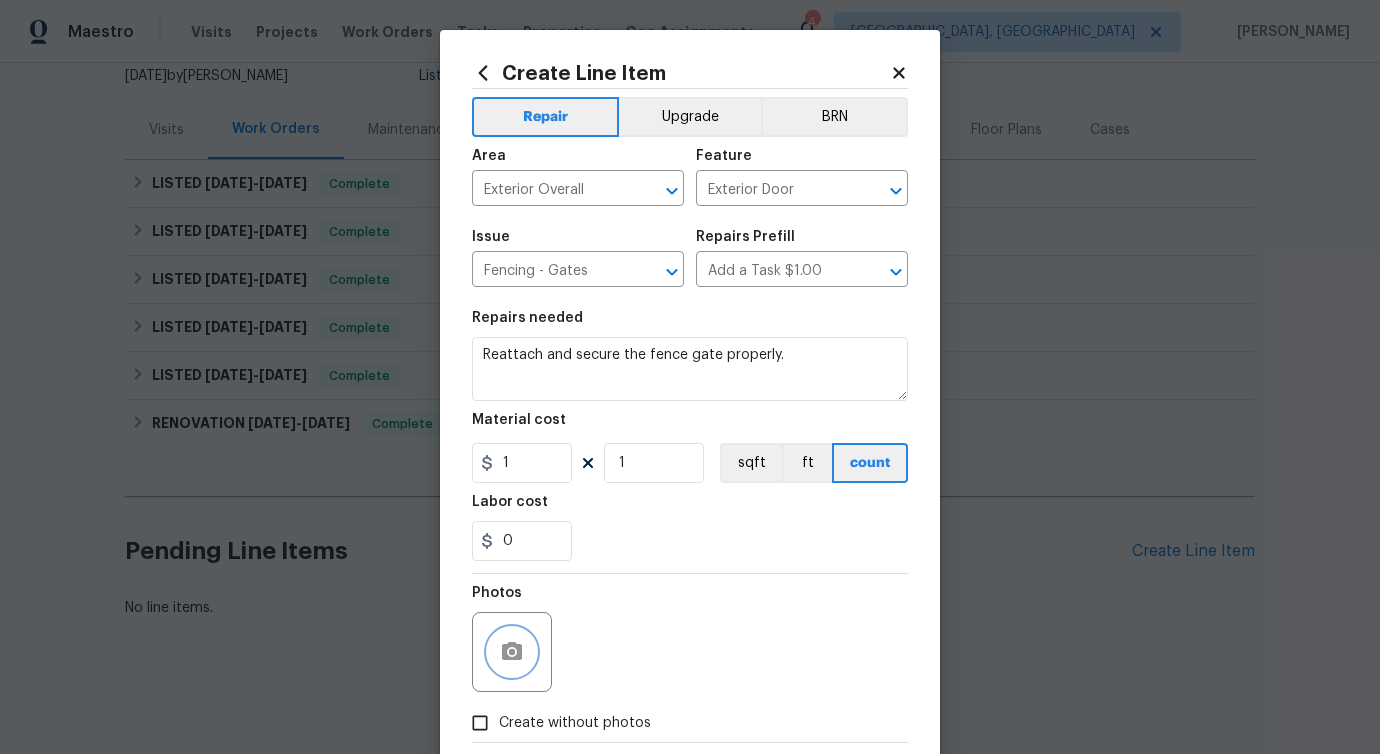 click at bounding box center (512, 652) 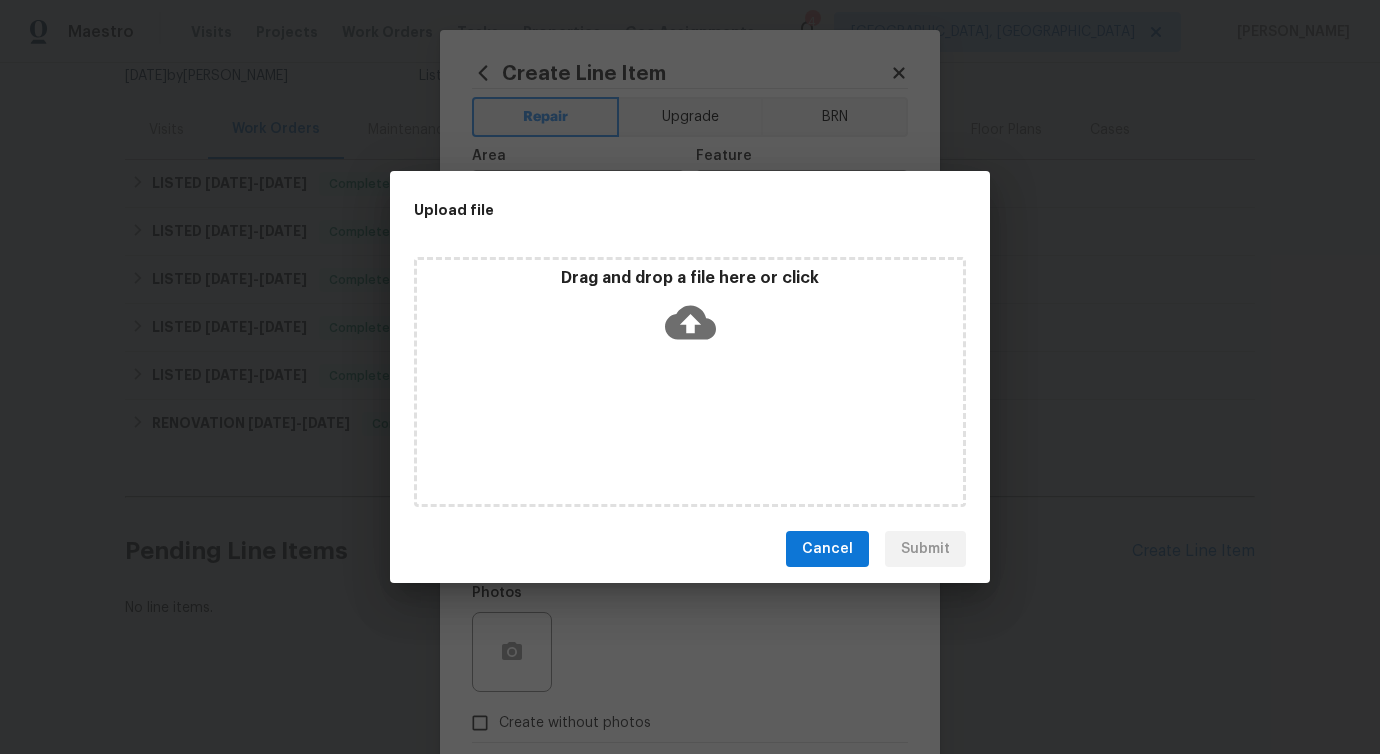 click 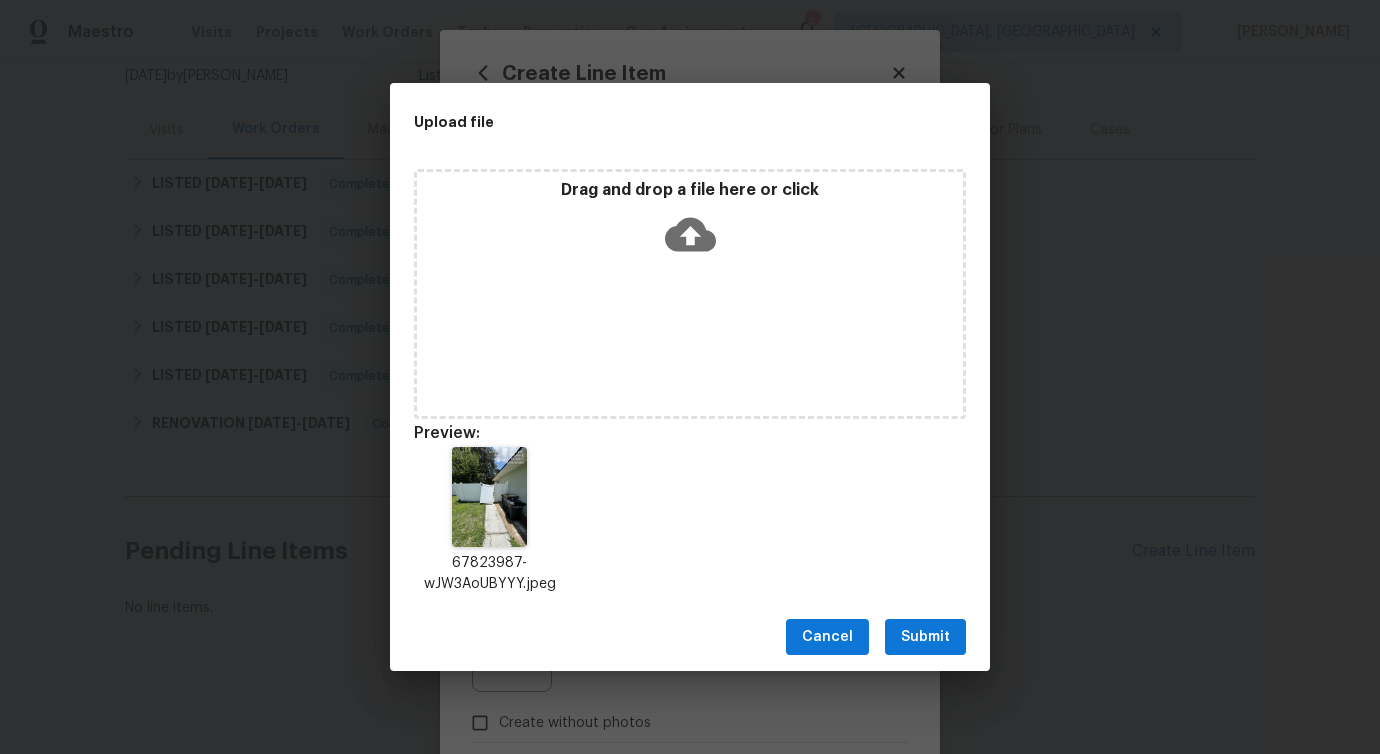 click on "Submit" at bounding box center (925, 637) 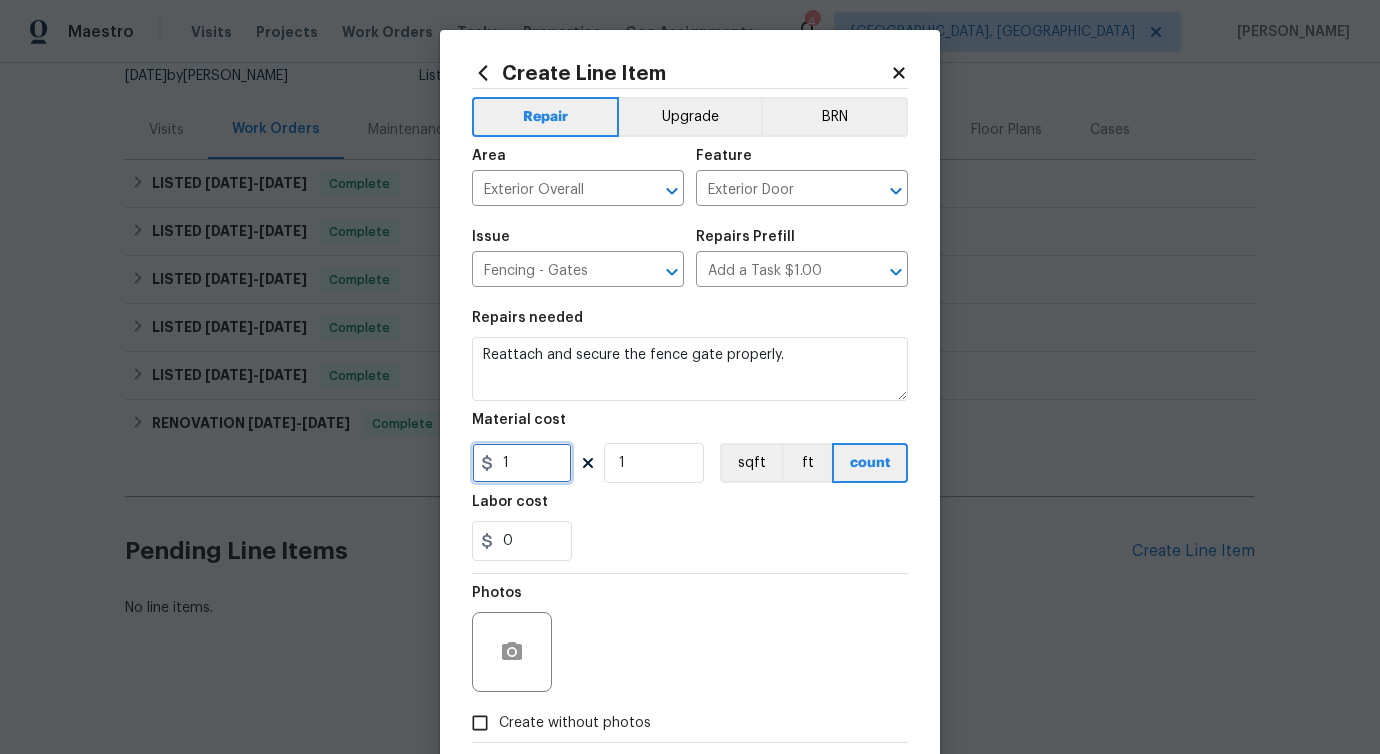 click on "1" at bounding box center [522, 463] 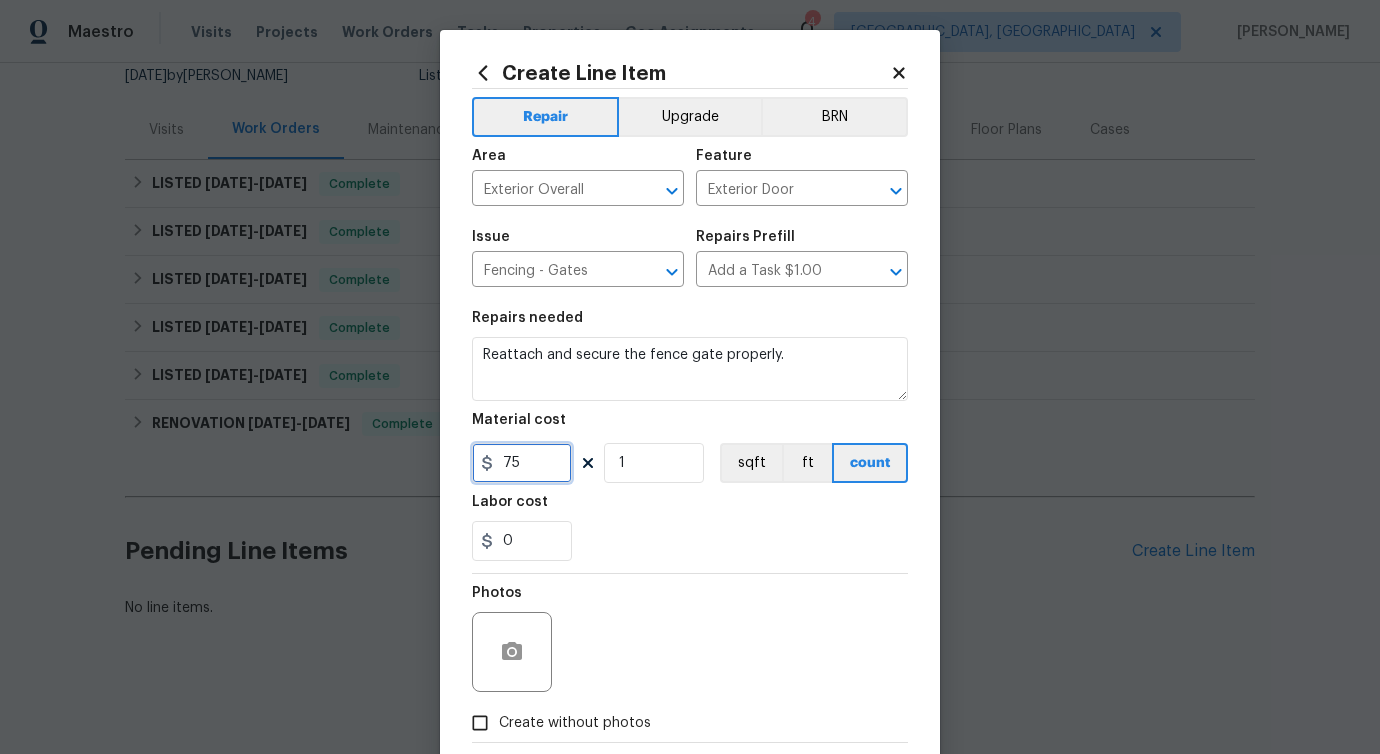 scroll, scrollTop: 108, scrollLeft: 0, axis: vertical 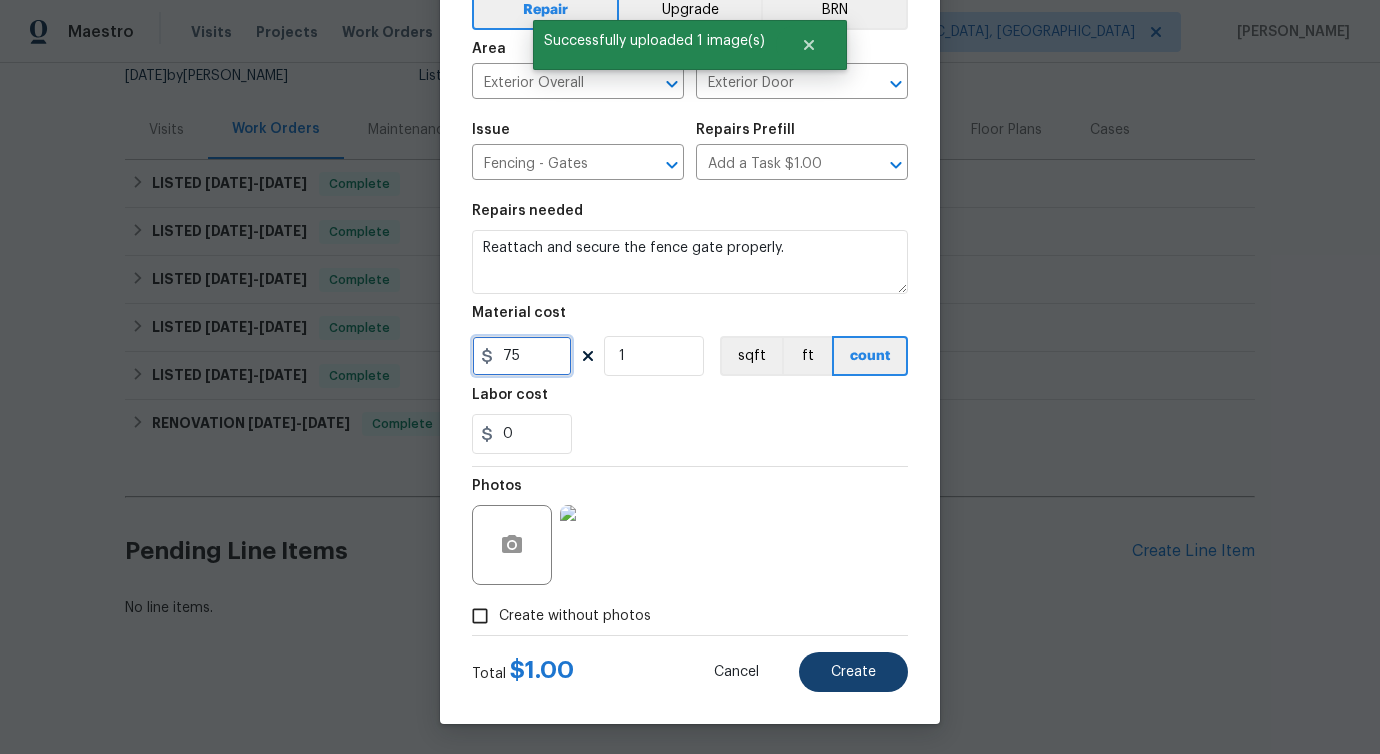 type on "75" 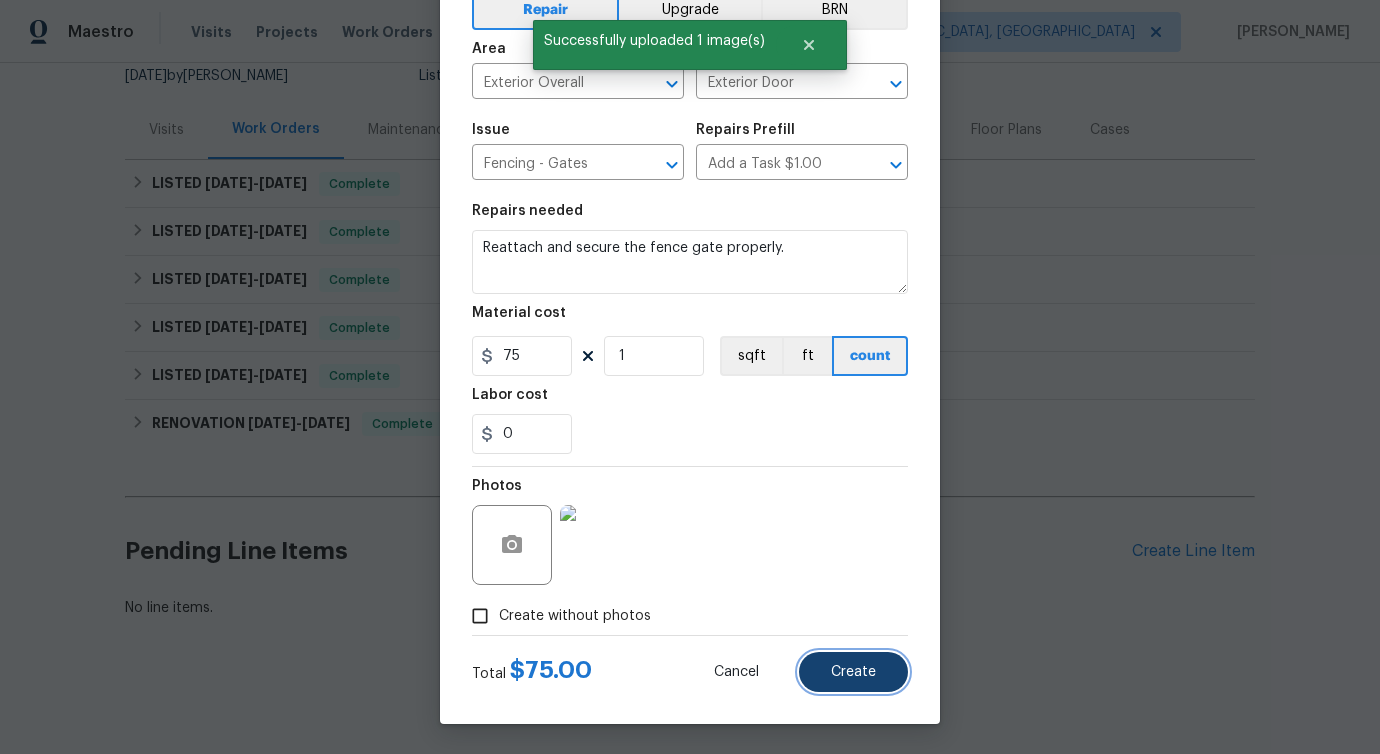 click on "Create" at bounding box center [853, 672] 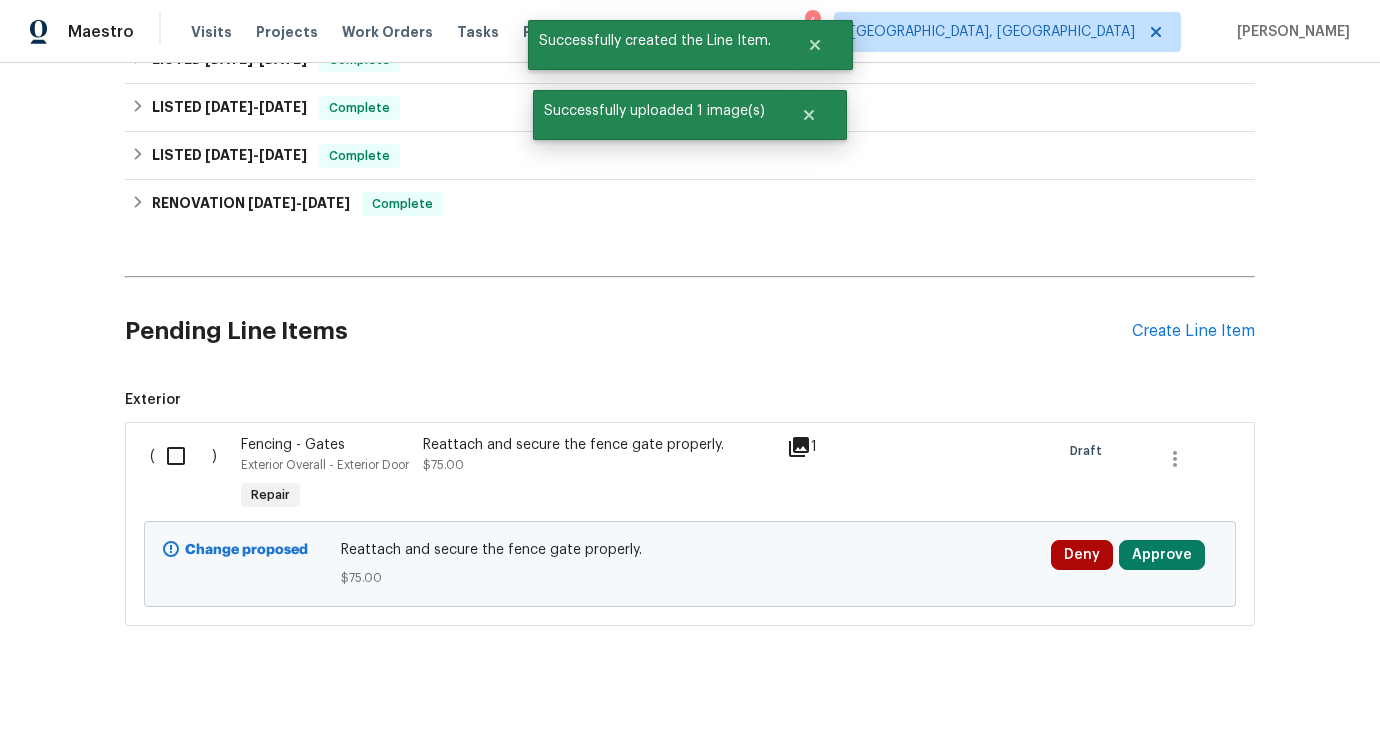 scroll, scrollTop: 467, scrollLeft: 0, axis: vertical 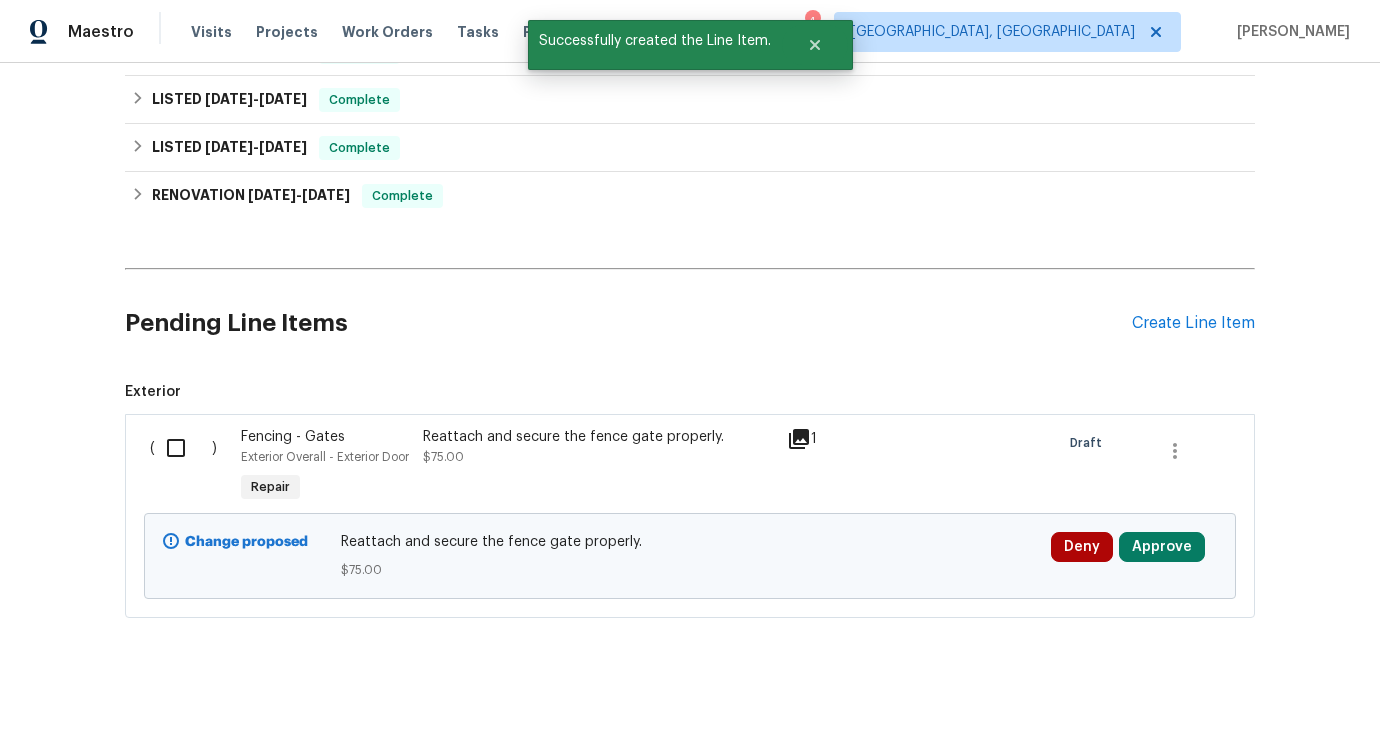 click at bounding box center [183, 448] 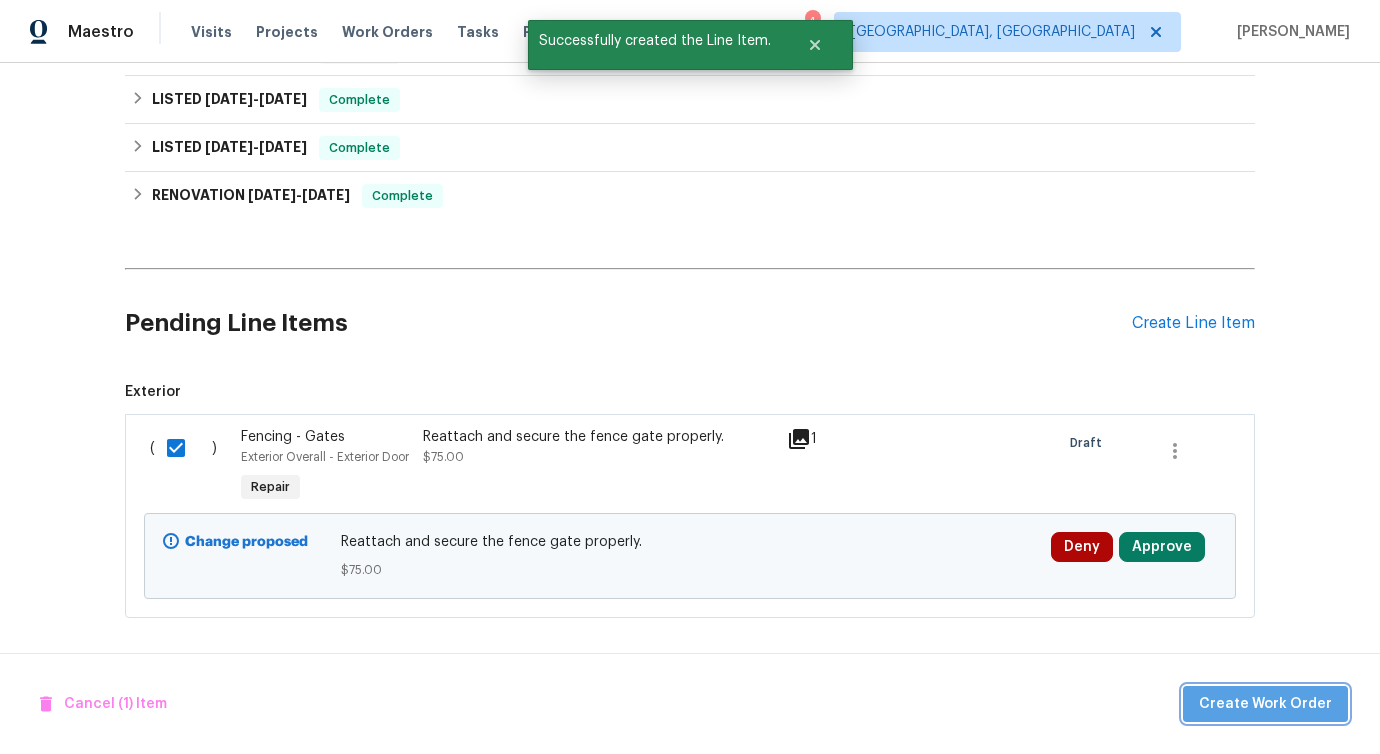 click on "Create Work Order" at bounding box center [1265, 704] 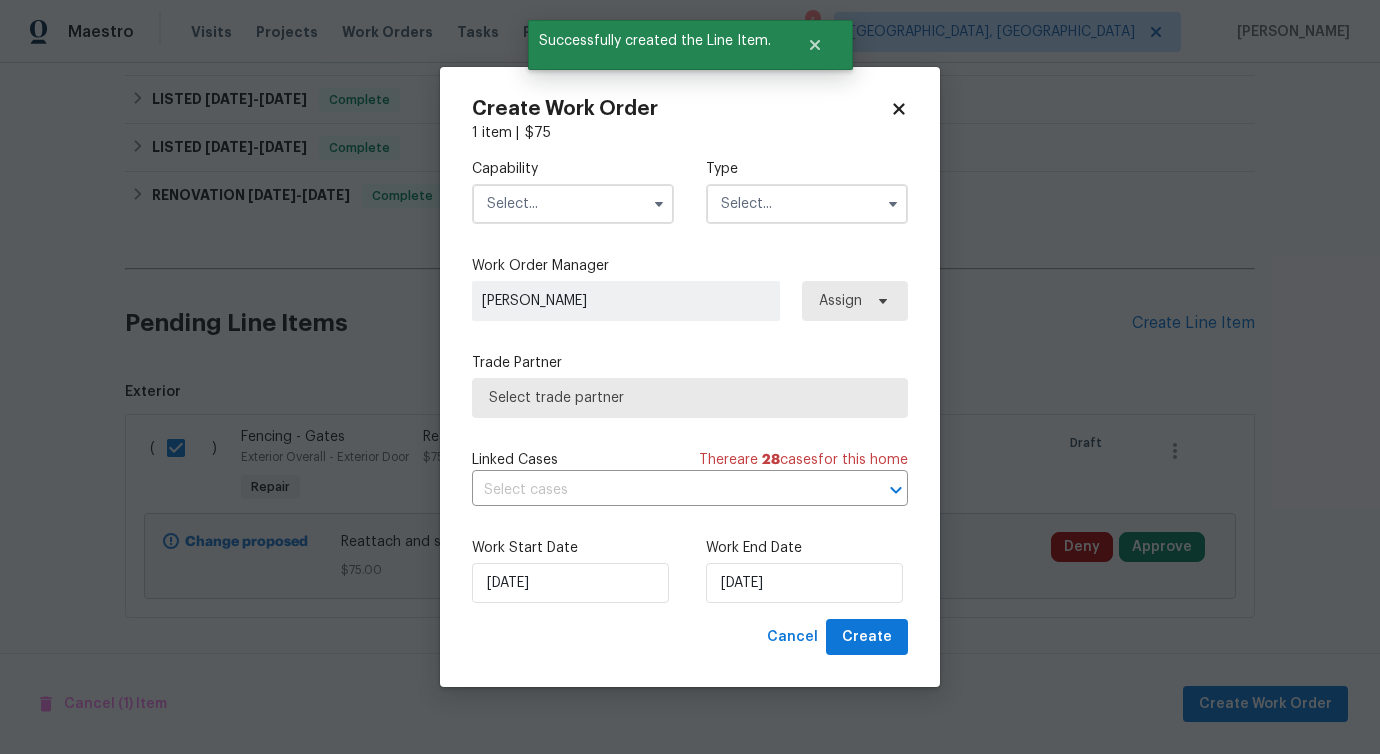 click at bounding box center (573, 204) 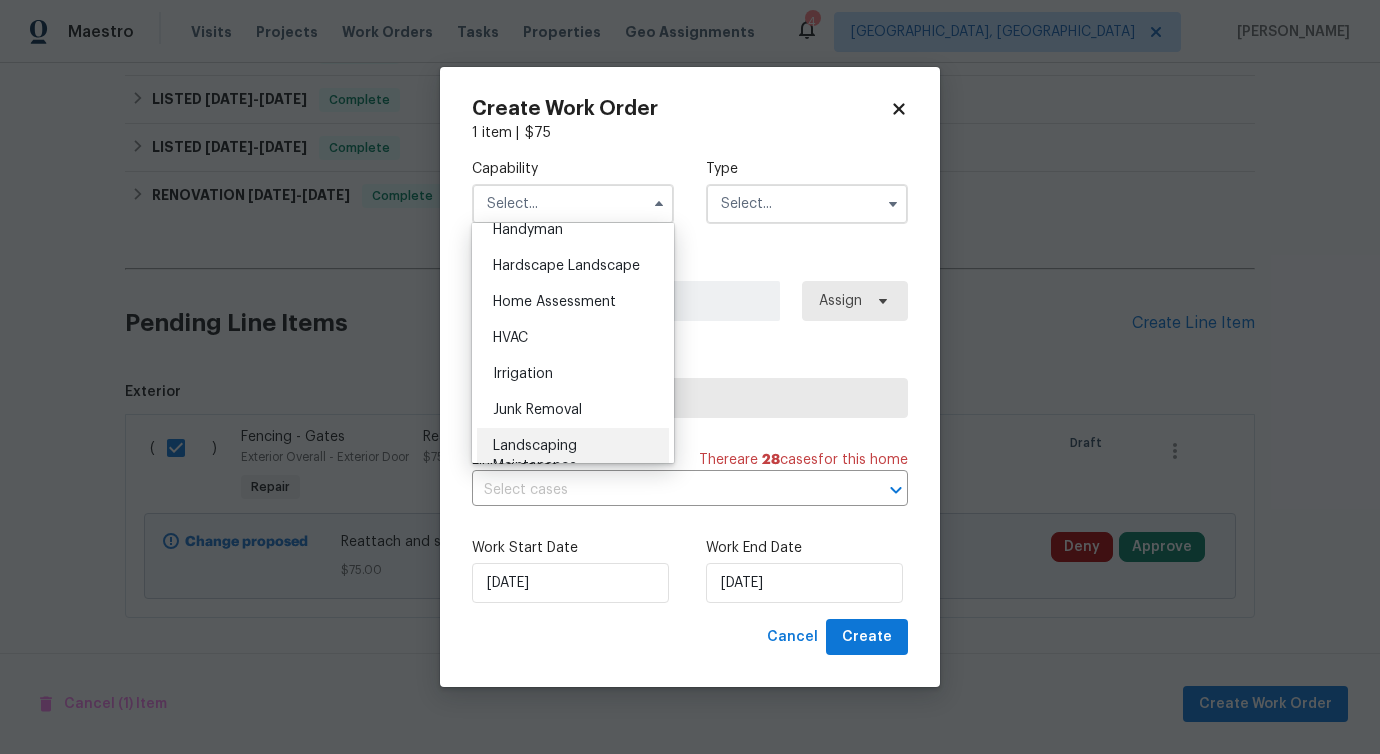 scroll, scrollTop: 1112, scrollLeft: 0, axis: vertical 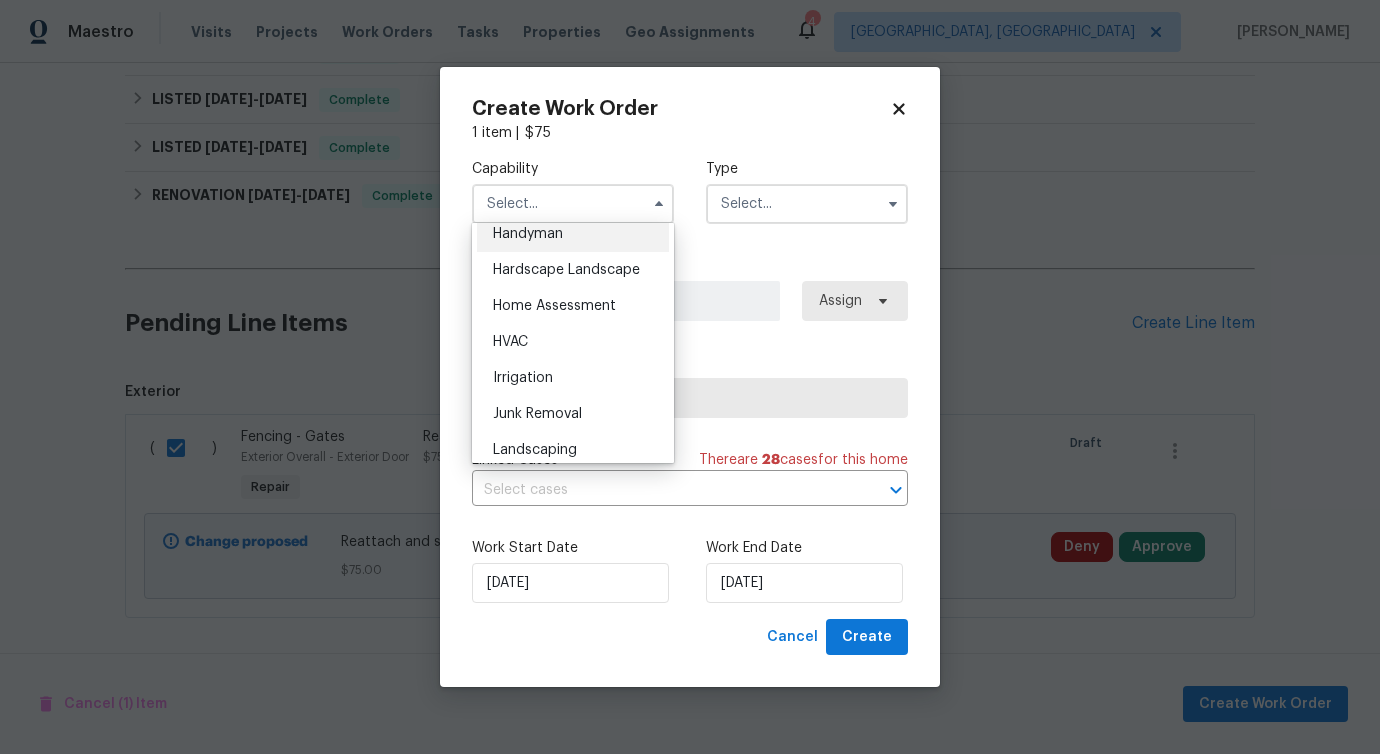 click on "Handyman" at bounding box center [528, 234] 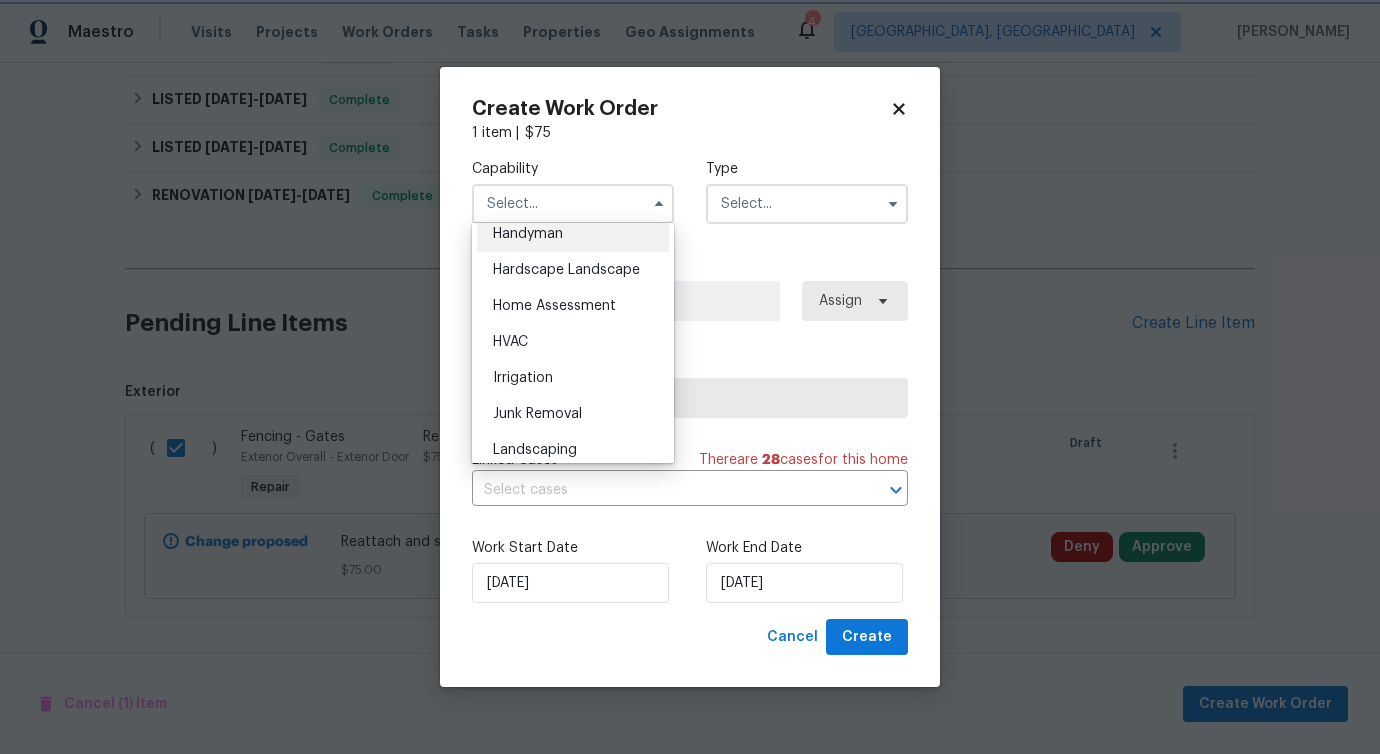 type on "Handyman" 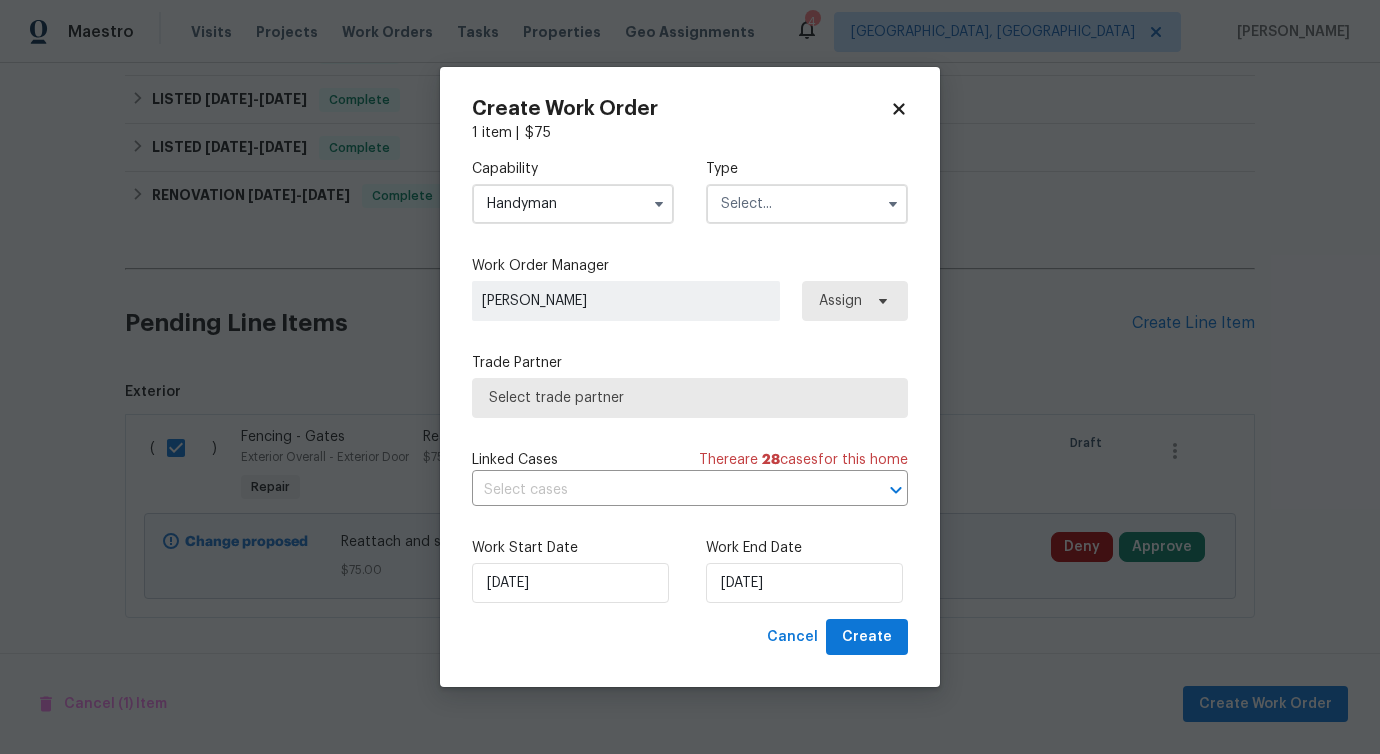 click at bounding box center [807, 204] 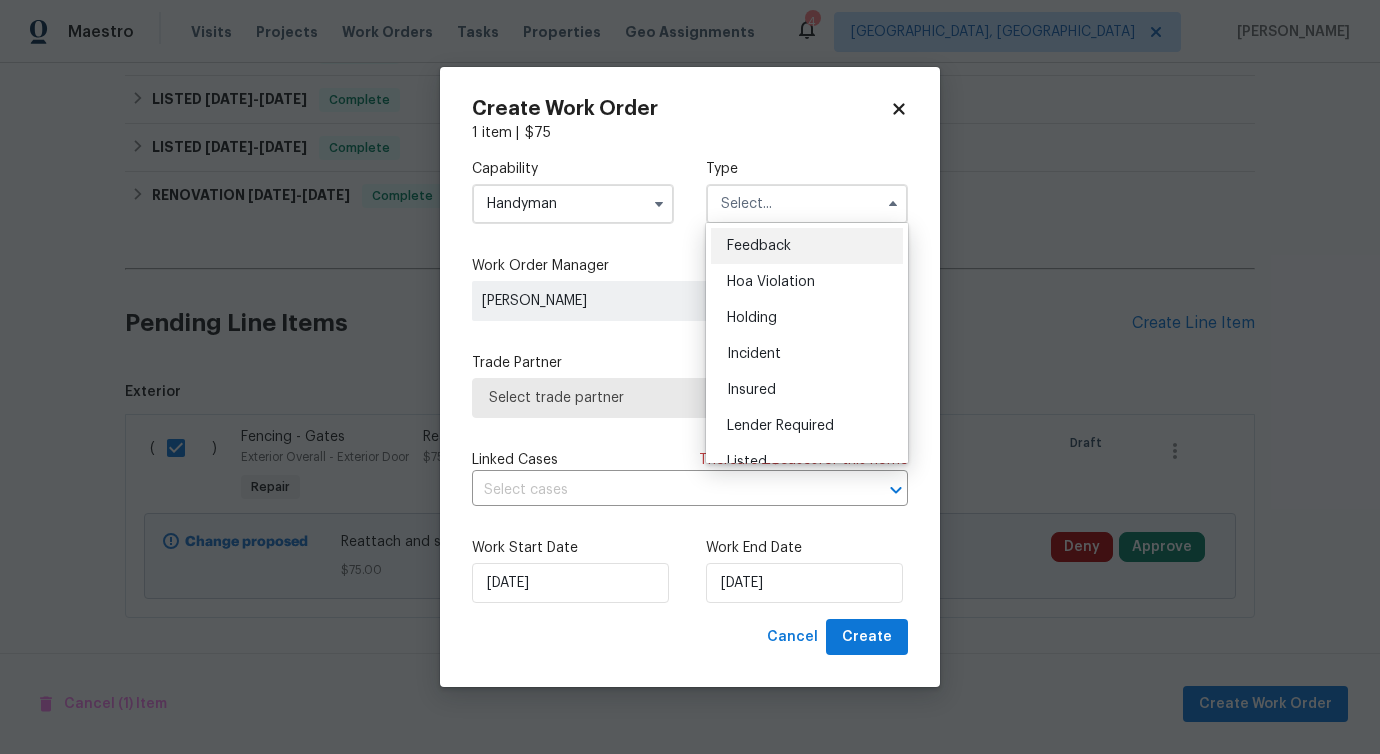 click on "Feedback" at bounding box center (759, 246) 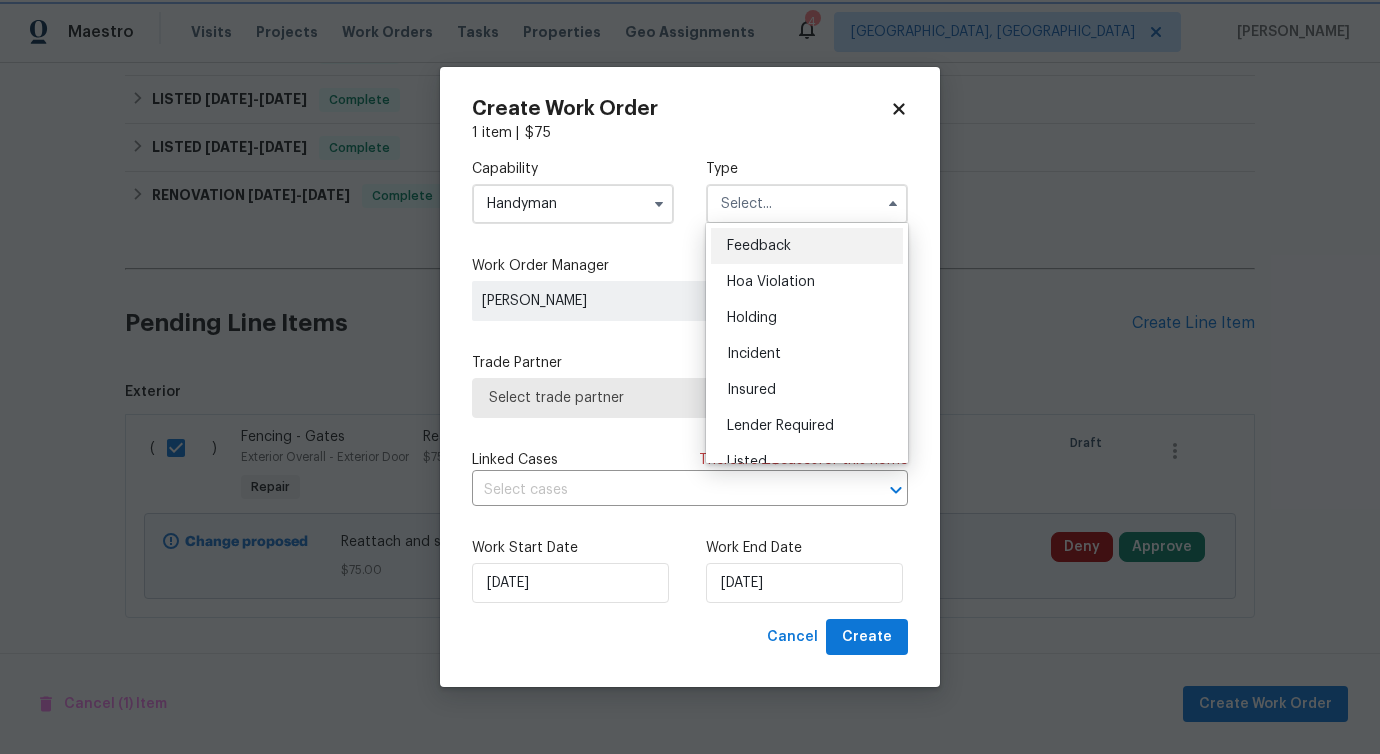 type on "Feedback" 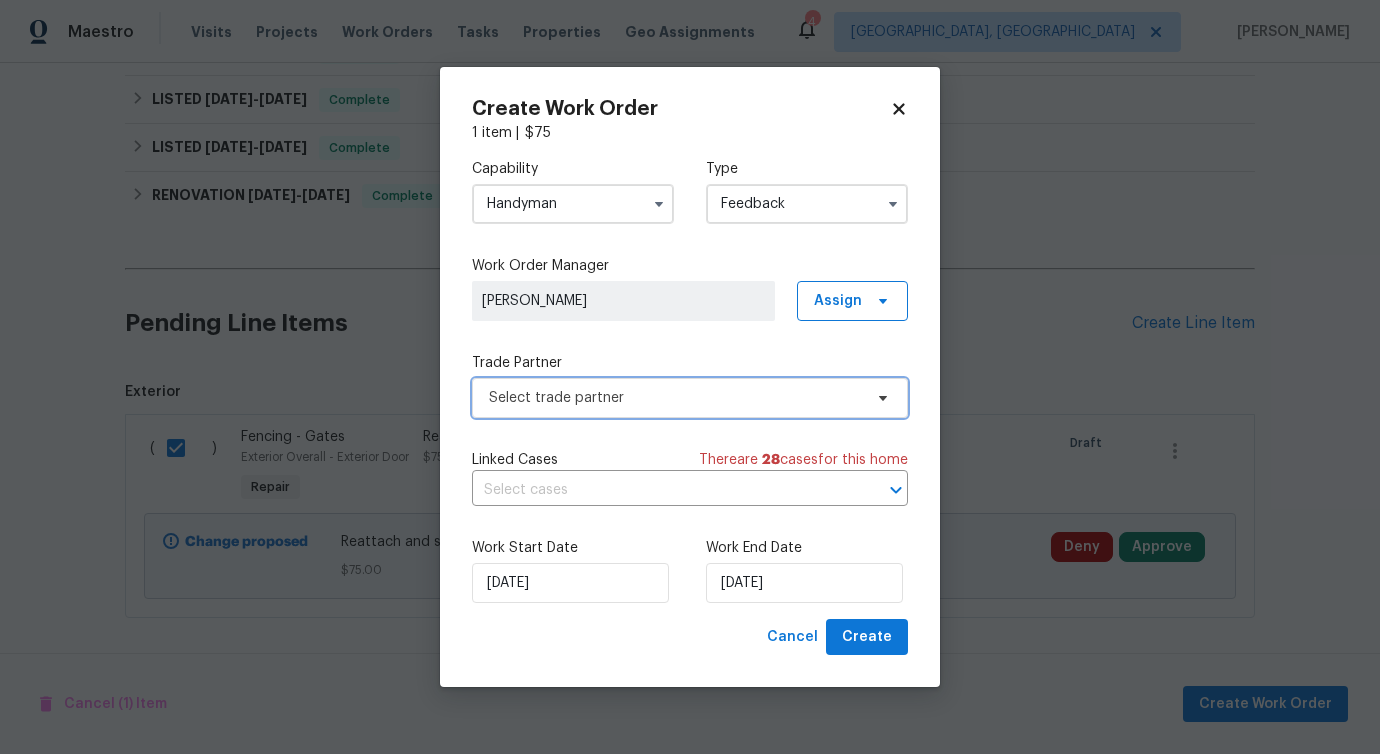 click on "Select trade partner" at bounding box center [690, 398] 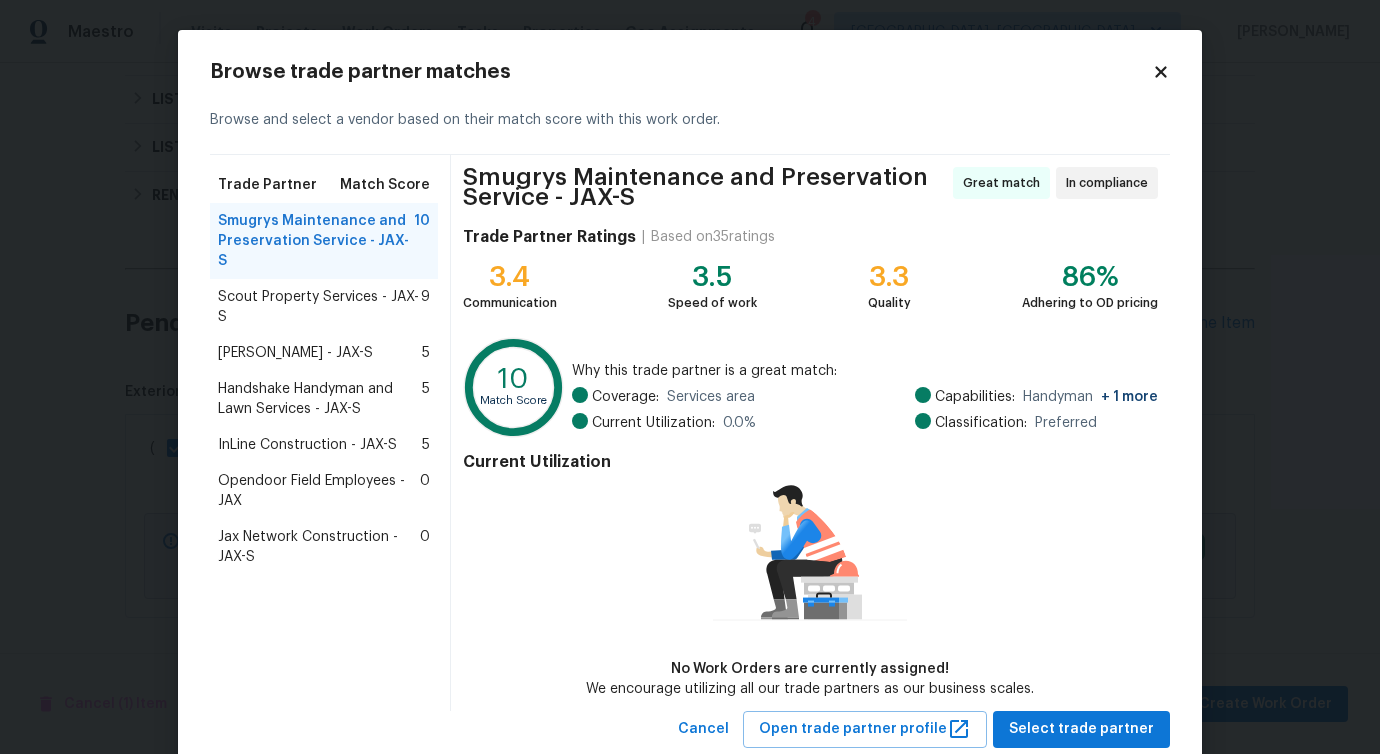 click on "Scout Property Services - JAX-S" at bounding box center (319, 307) 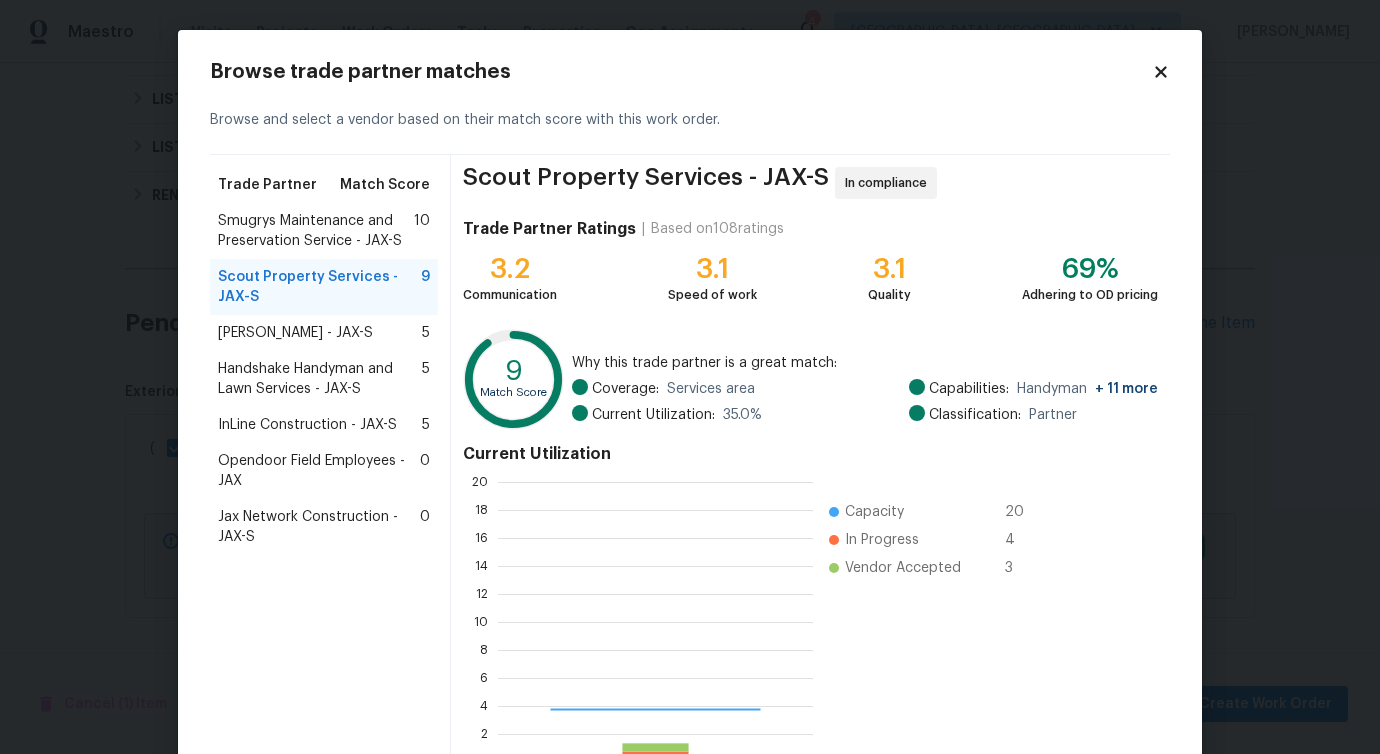 scroll, scrollTop: 2, scrollLeft: 2, axis: both 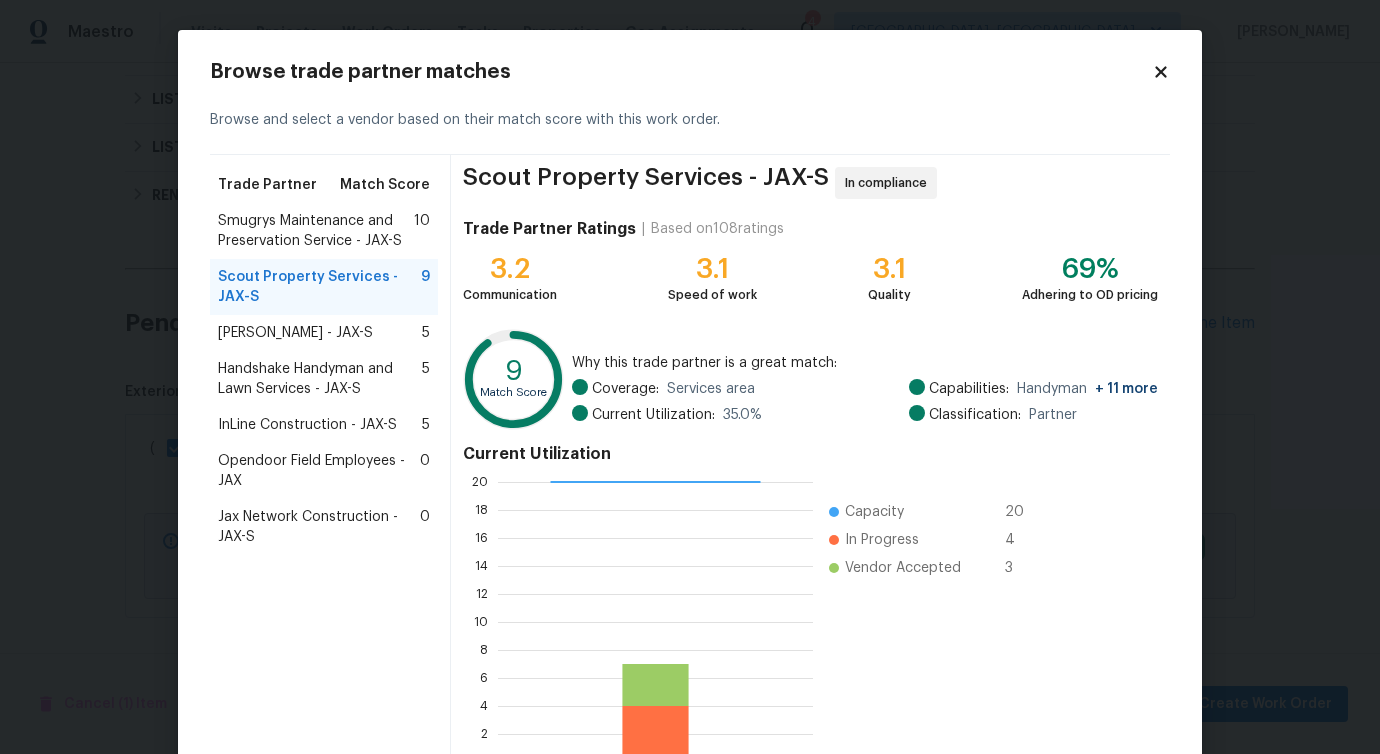 click on "Eric Hernandez - JAX-S 5" at bounding box center (324, 333) 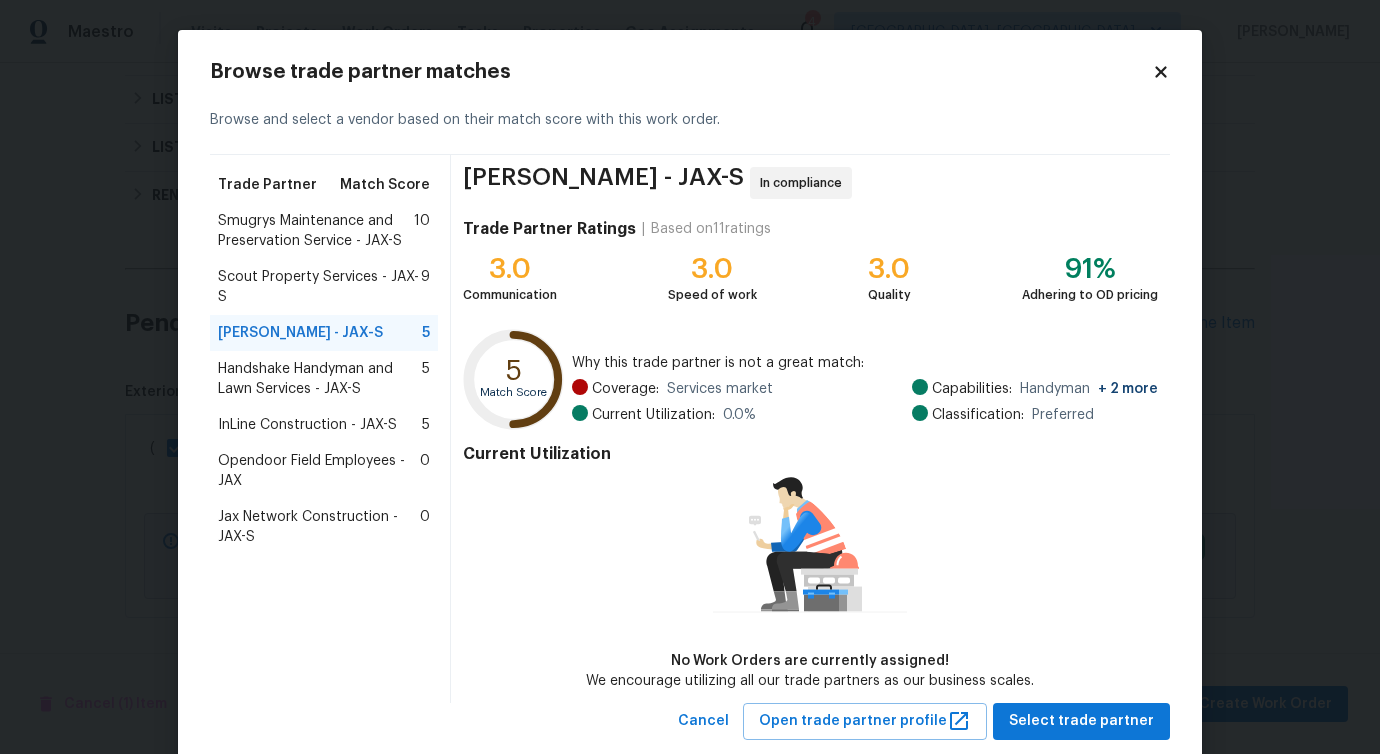 click on "Handshake Handyman and Lawn Services - JAX-S 5" at bounding box center [324, 379] 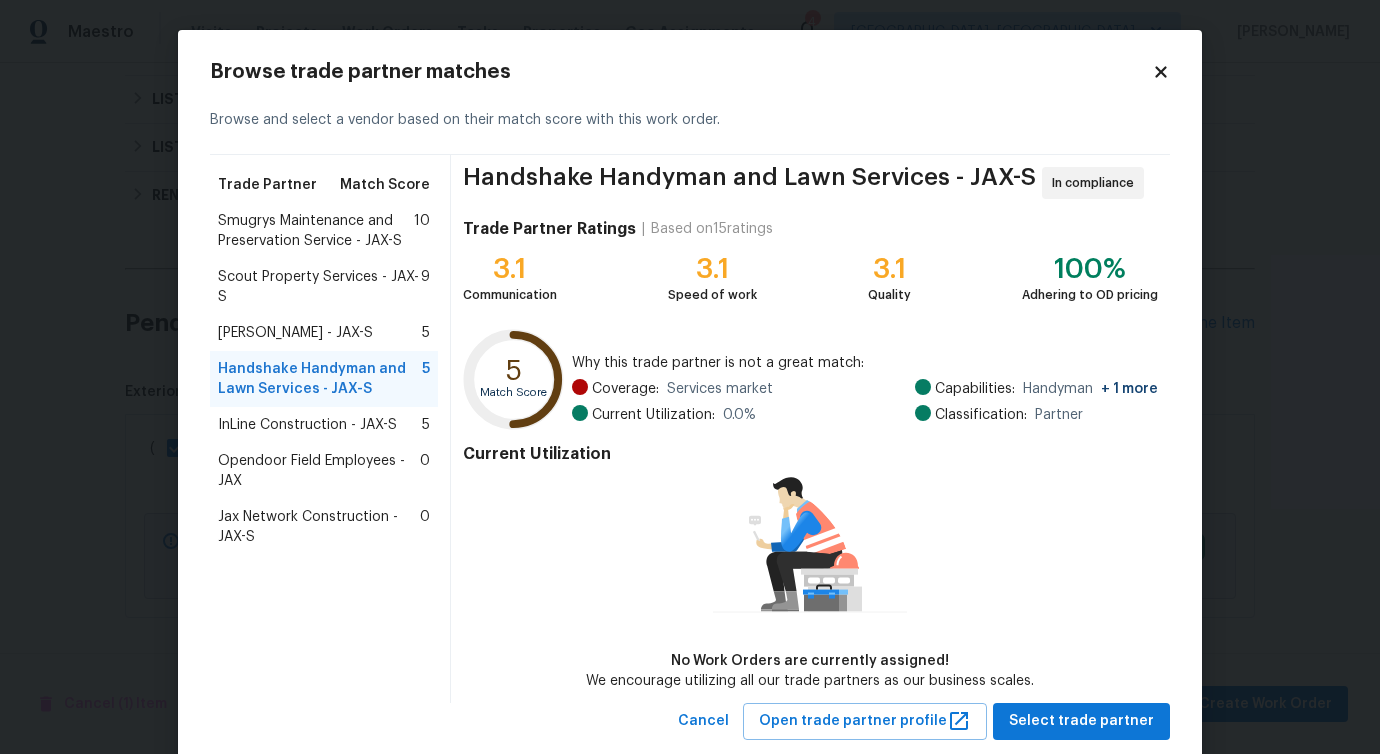 click on "Scout Property Services - JAX-S" at bounding box center [319, 287] 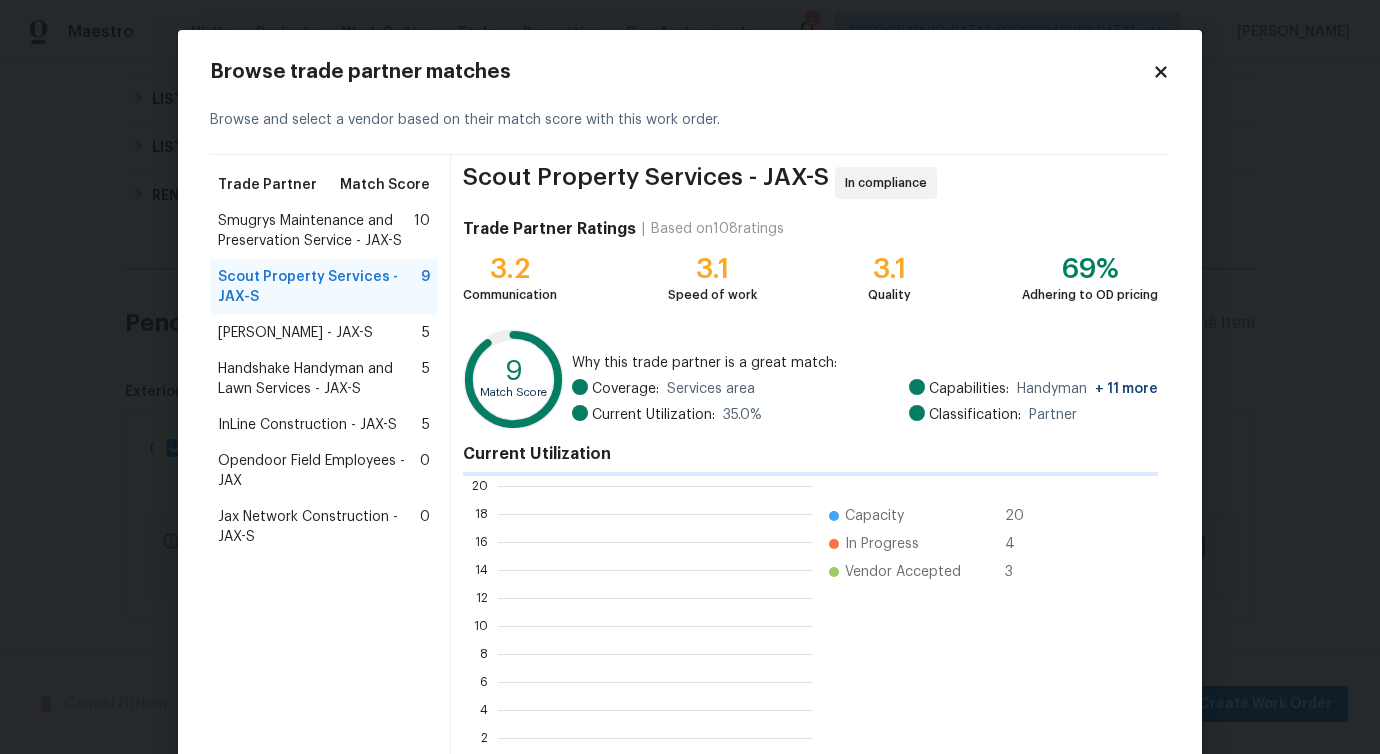 scroll, scrollTop: 2, scrollLeft: 2, axis: both 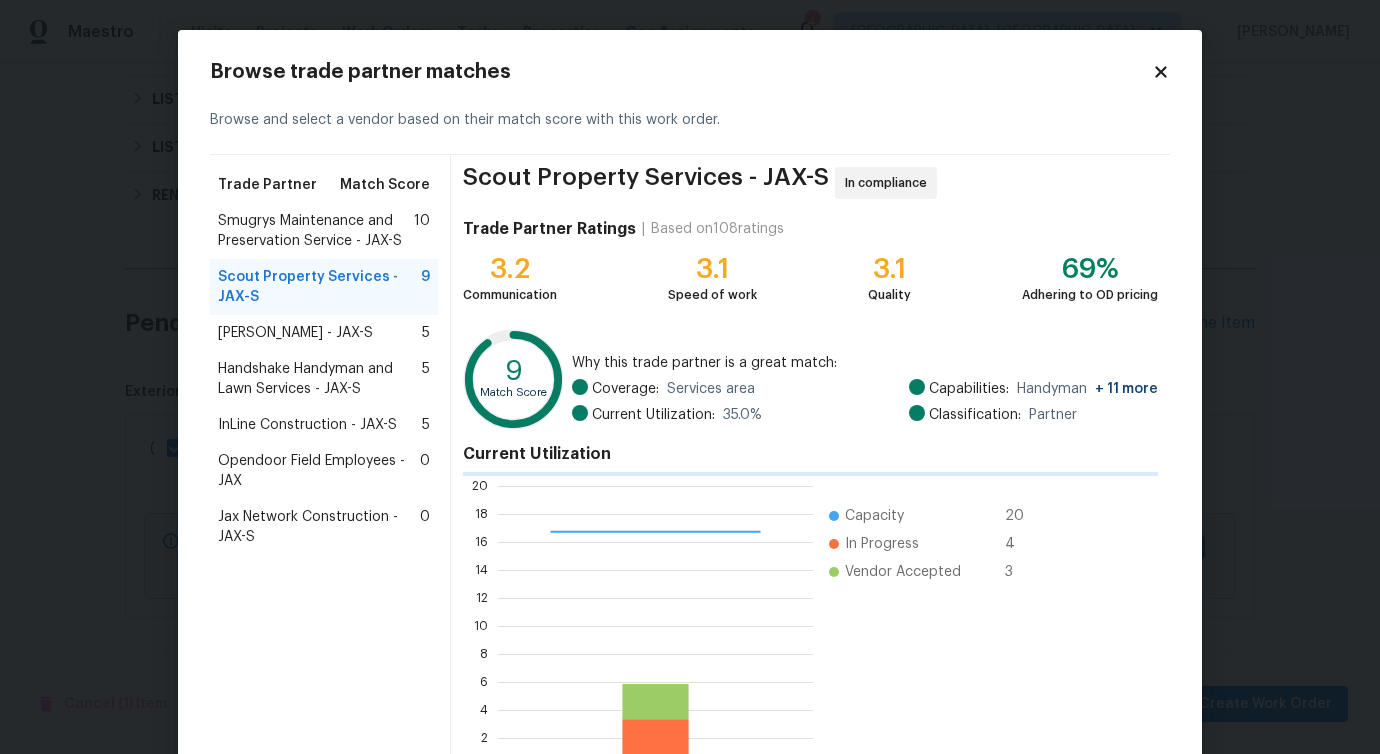 click on "Smugrys Maintenance and Preservation Service - JAX-S" at bounding box center (316, 231) 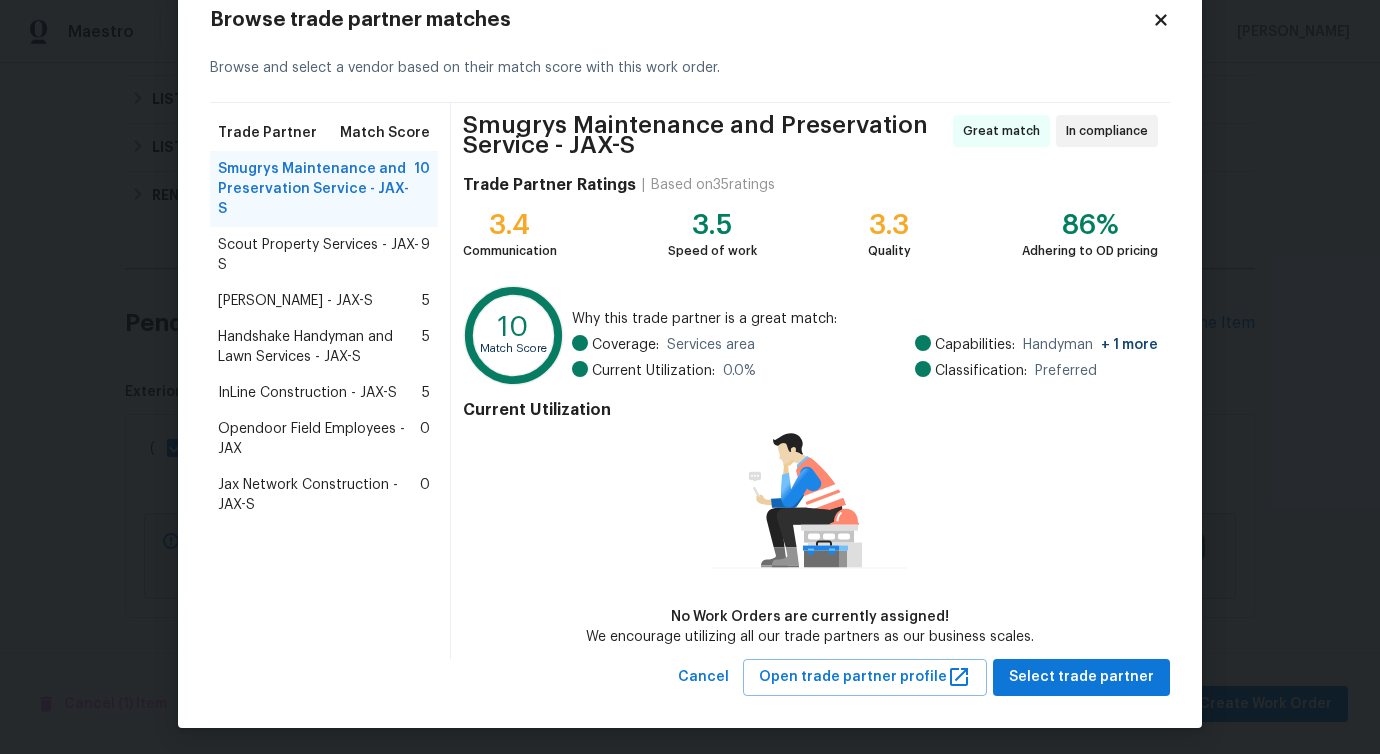 scroll, scrollTop: 54, scrollLeft: 0, axis: vertical 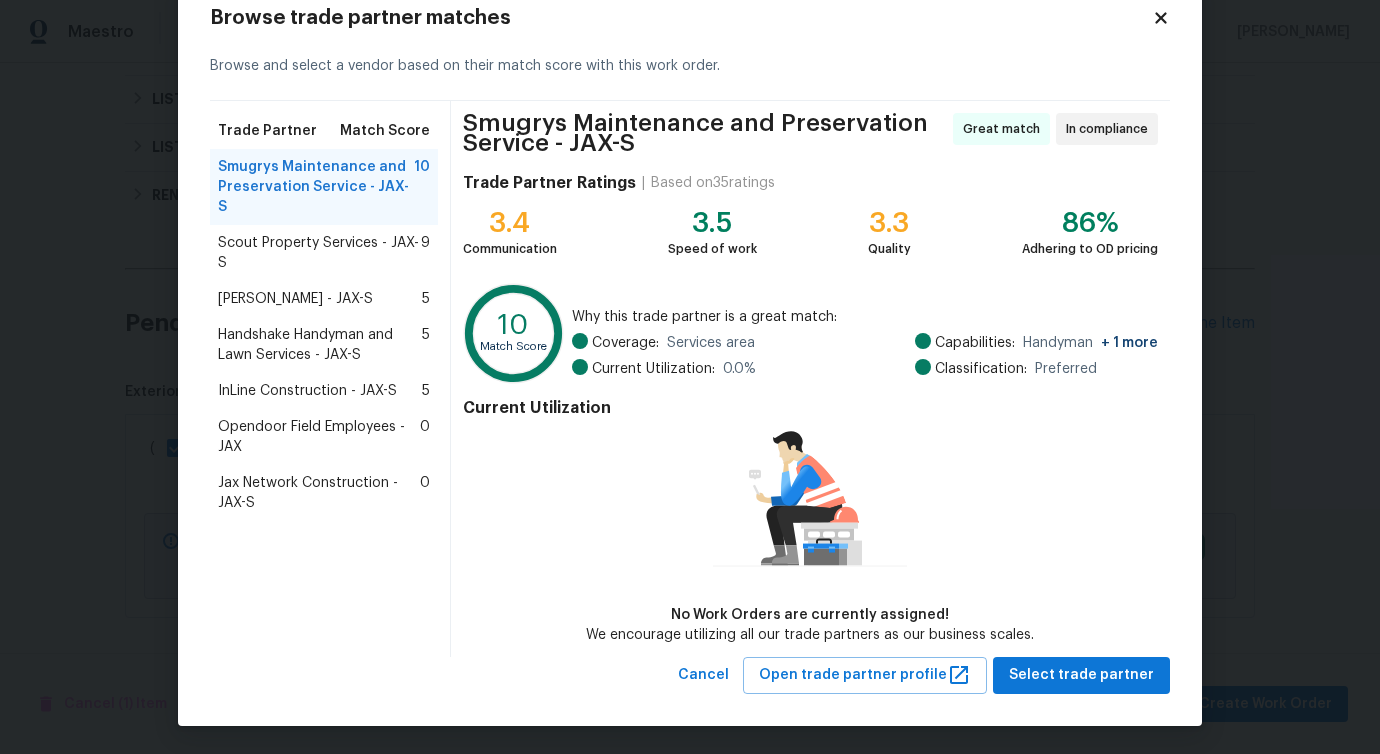 click on "Scout Property Services - JAX-S" at bounding box center (319, 253) 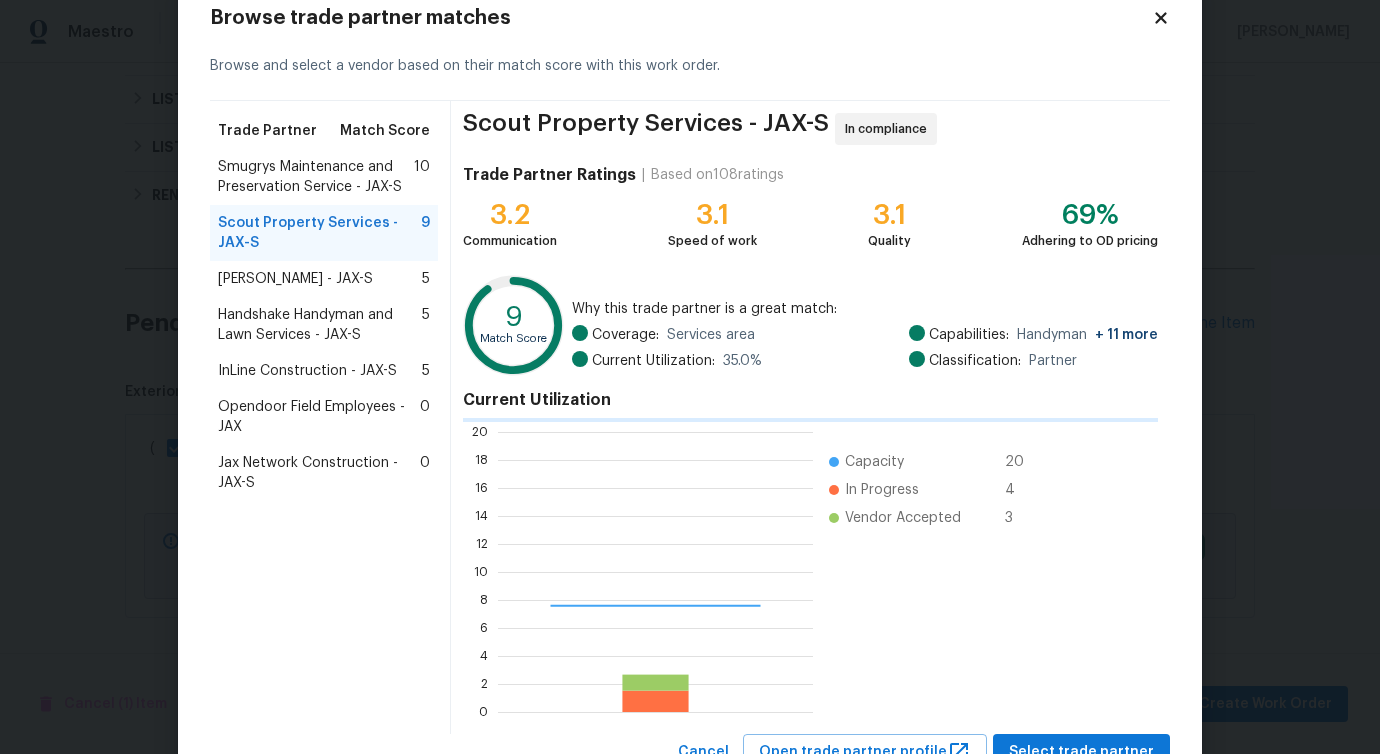 scroll, scrollTop: 2, scrollLeft: 2, axis: both 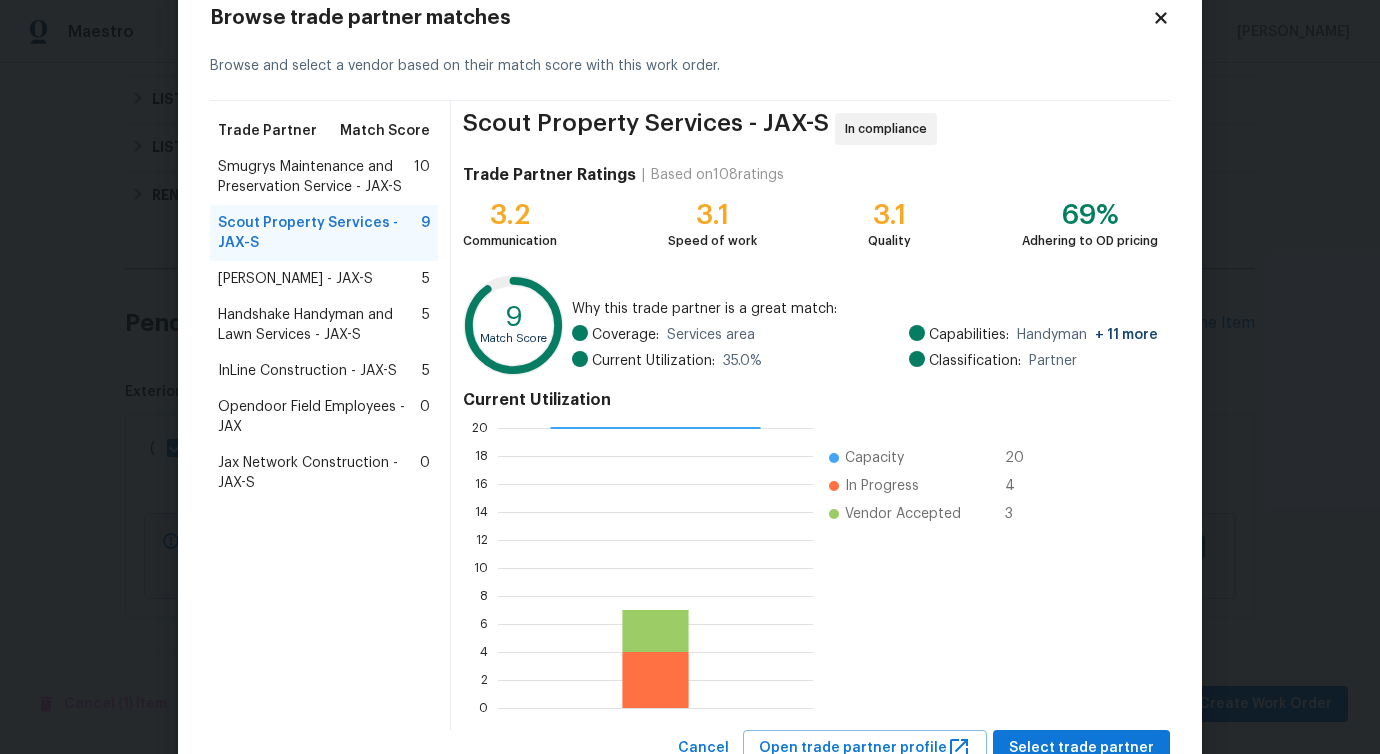 click on "Smugrys Maintenance and Preservation Service - JAX-S" at bounding box center (316, 177) 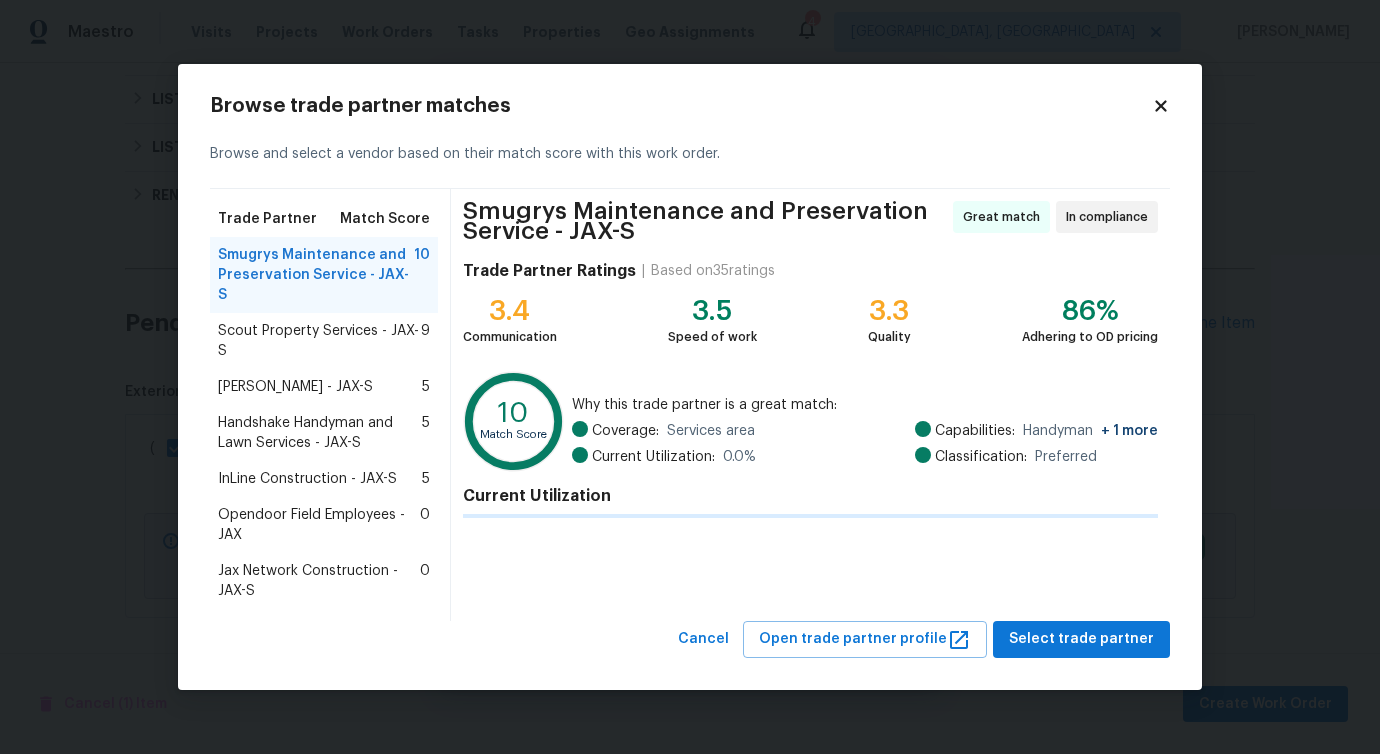 scroll, scrollTop: 0, scrollLeft: 0, axis: both 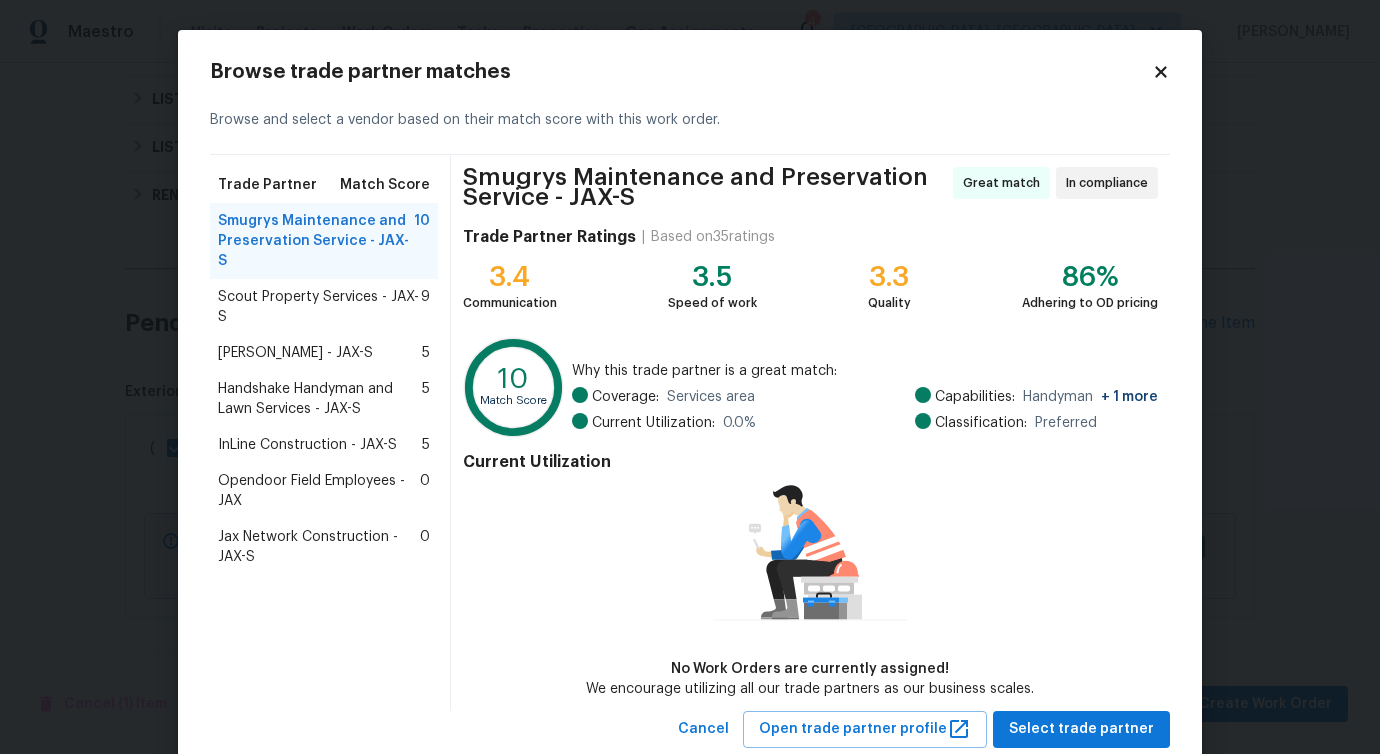 click on "Scout Property Services - JAX-S" at bounding box center (319, 307) 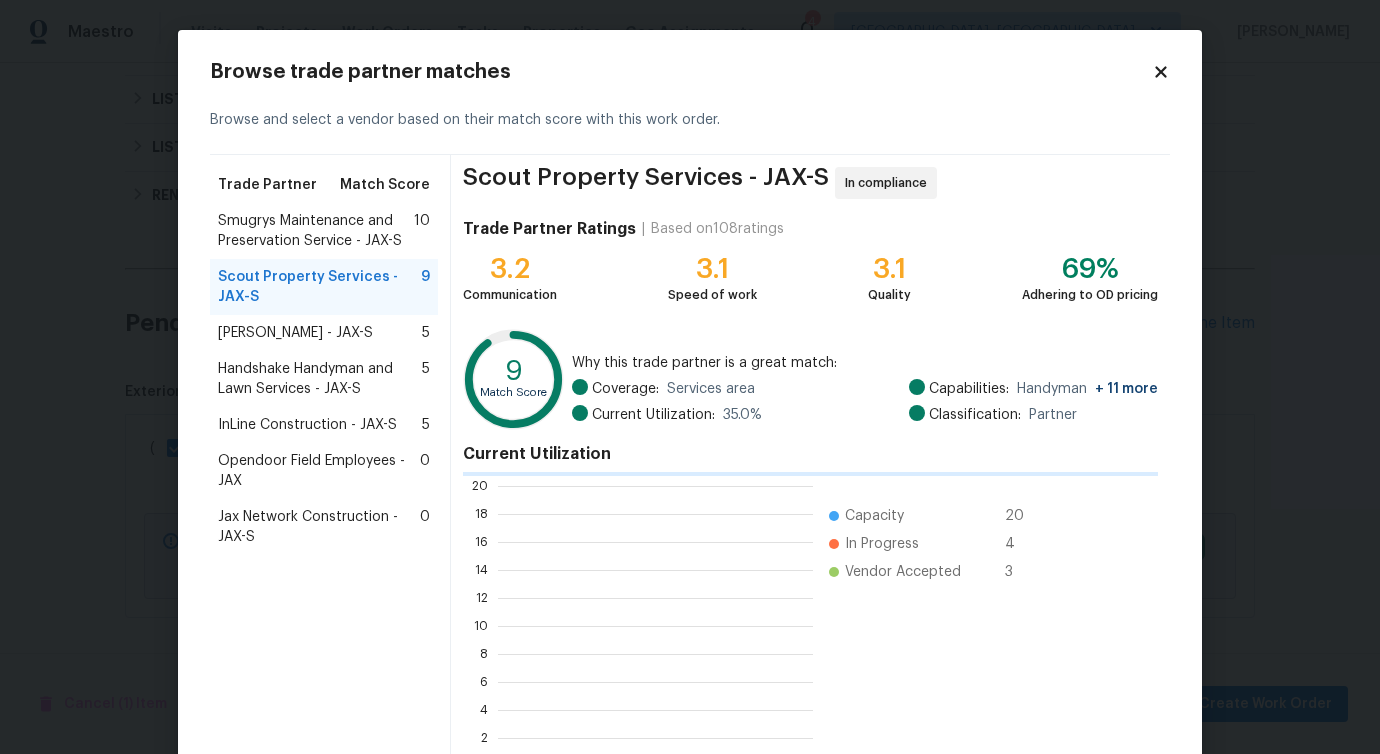 scroll, scrollTop: 2, scrollLeft: 2, axis: both 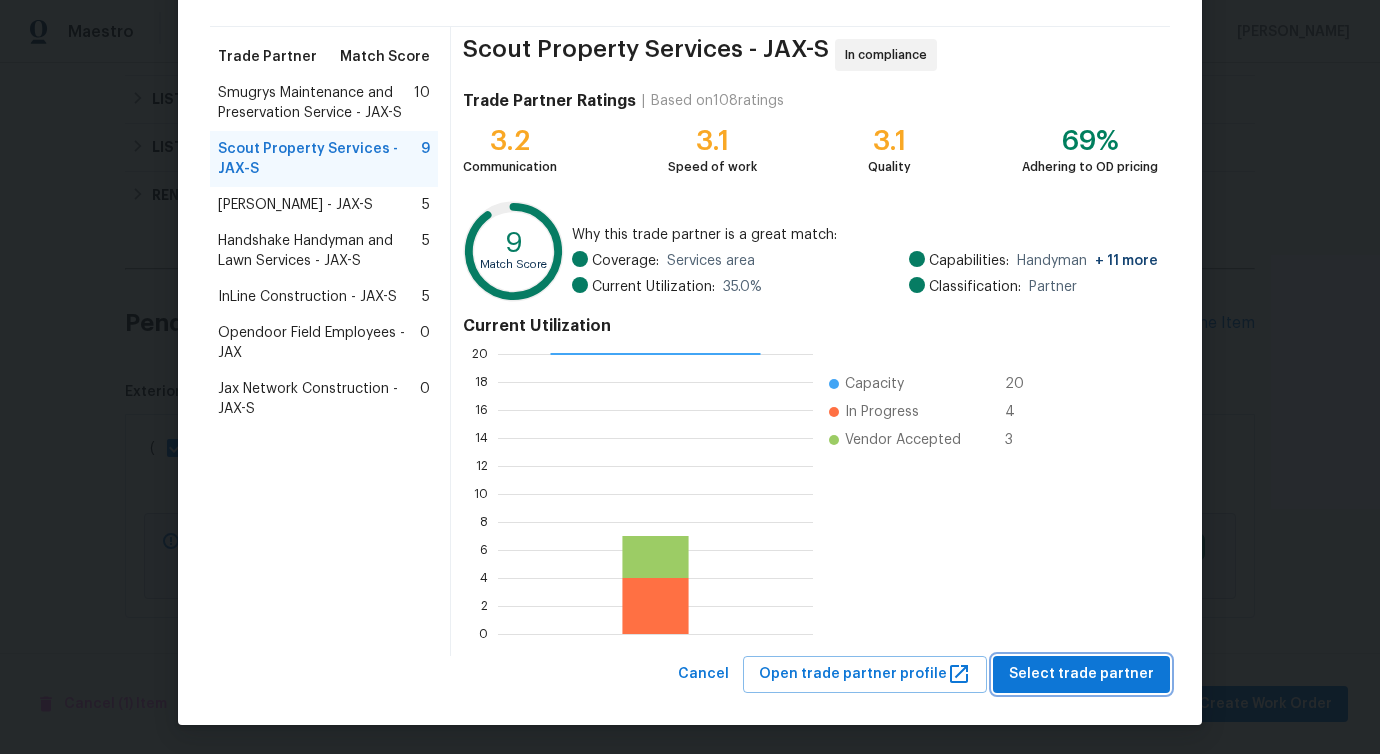 click on "Select trade partner" at bounding box center (1081, 674) 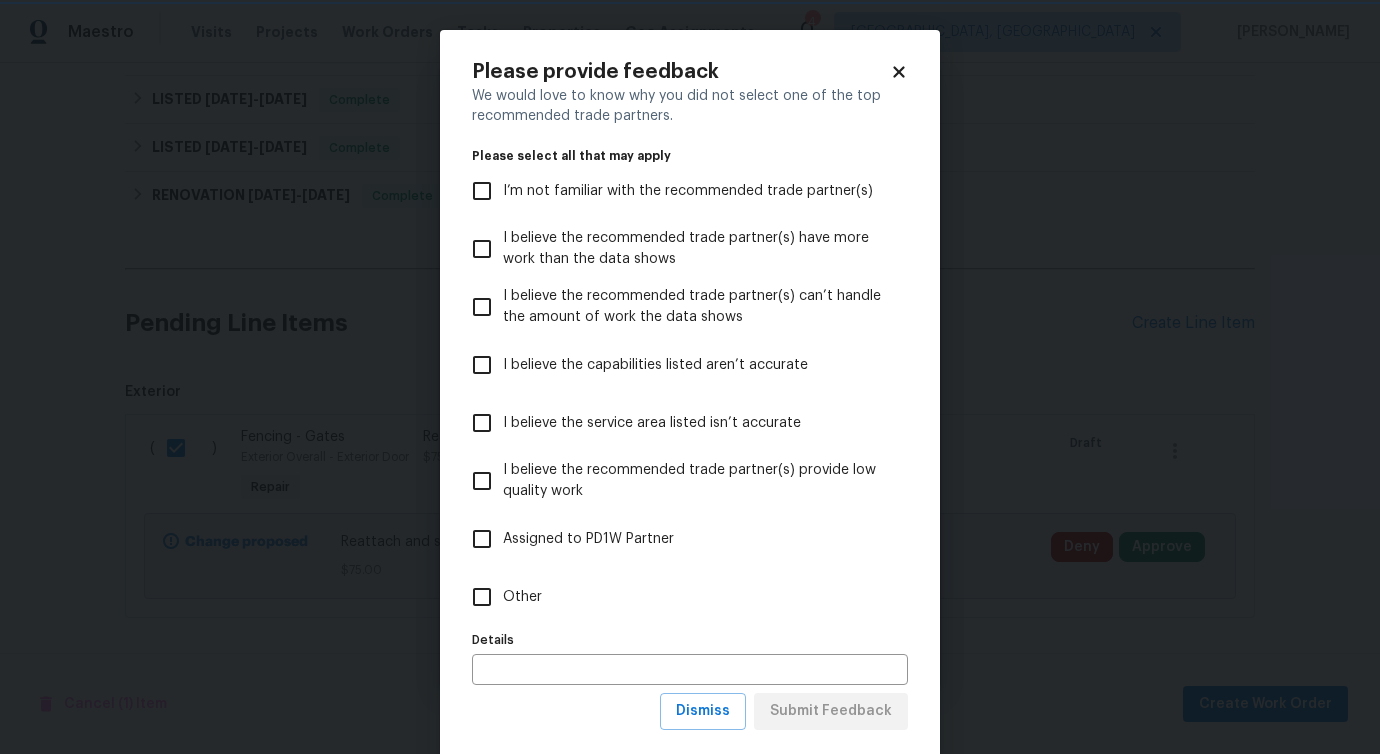 scroll, scrollTop: 0, scrollLeft: 0, axis: both 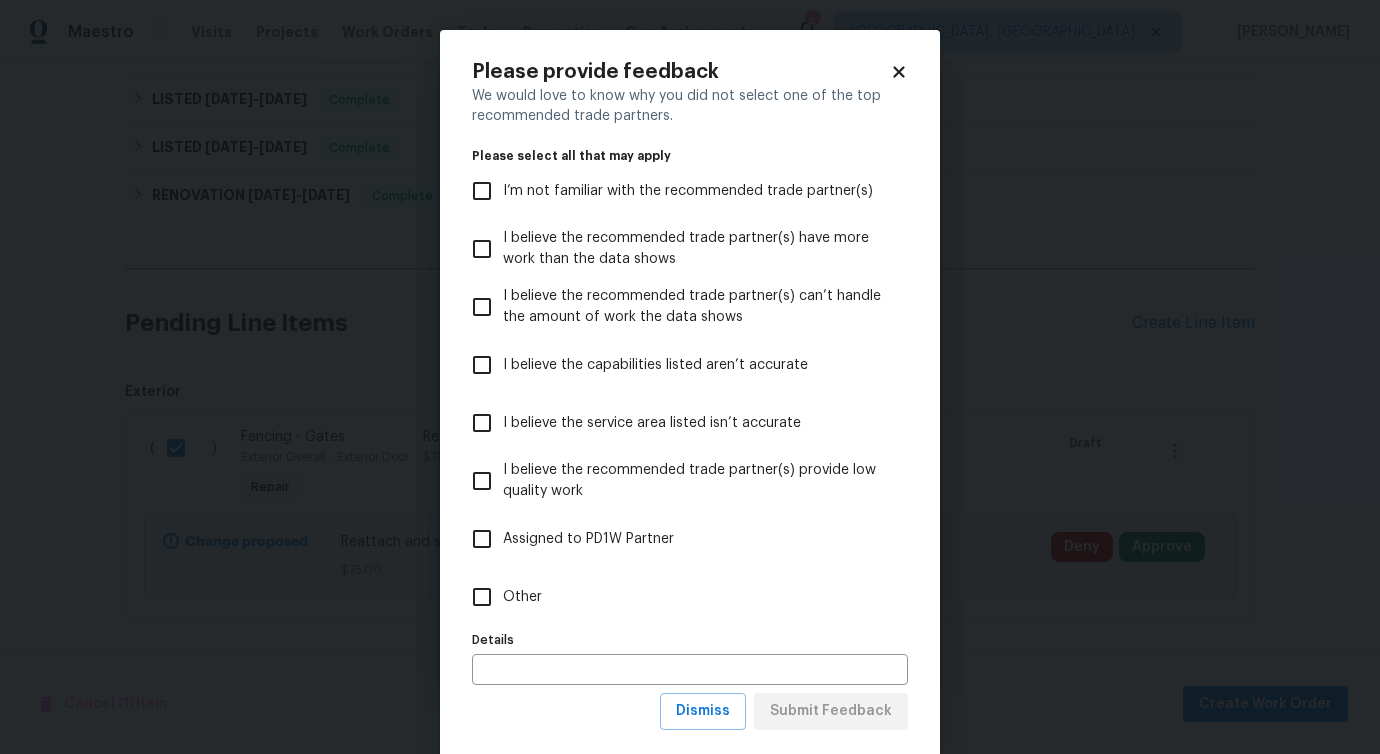 click on "Other" at bounding box center [482, 597] 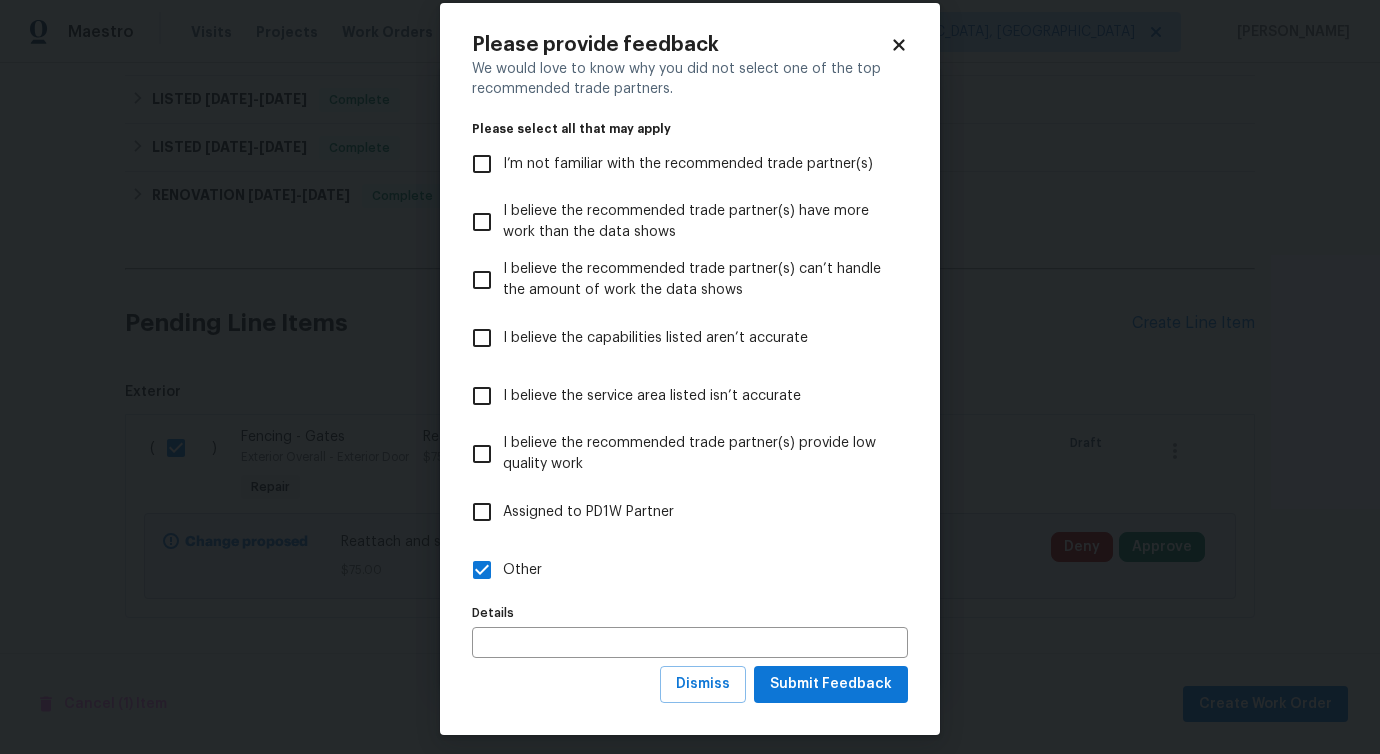 scroll, scrollTop: 38, scrollLeft: 0, axis: vertical 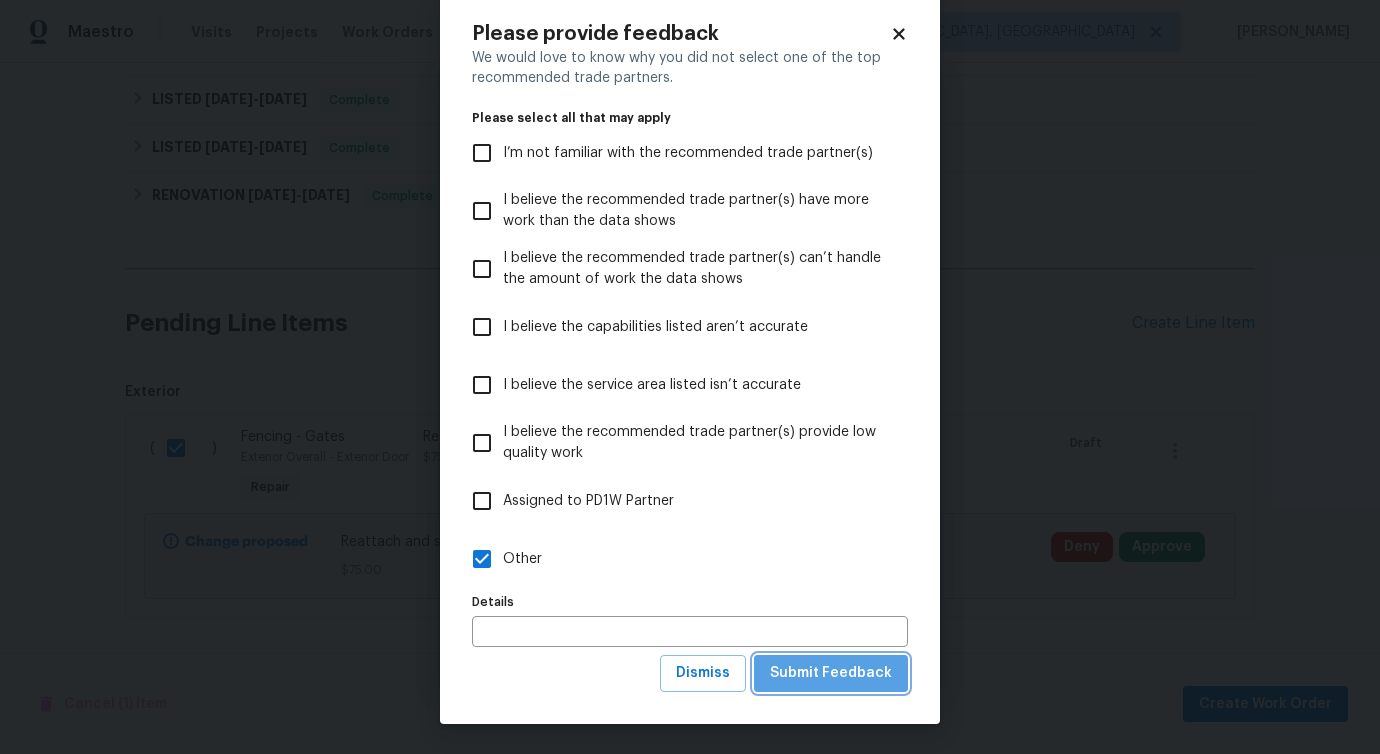 click on "Submit Feedback" at bounding box center (831, 673) 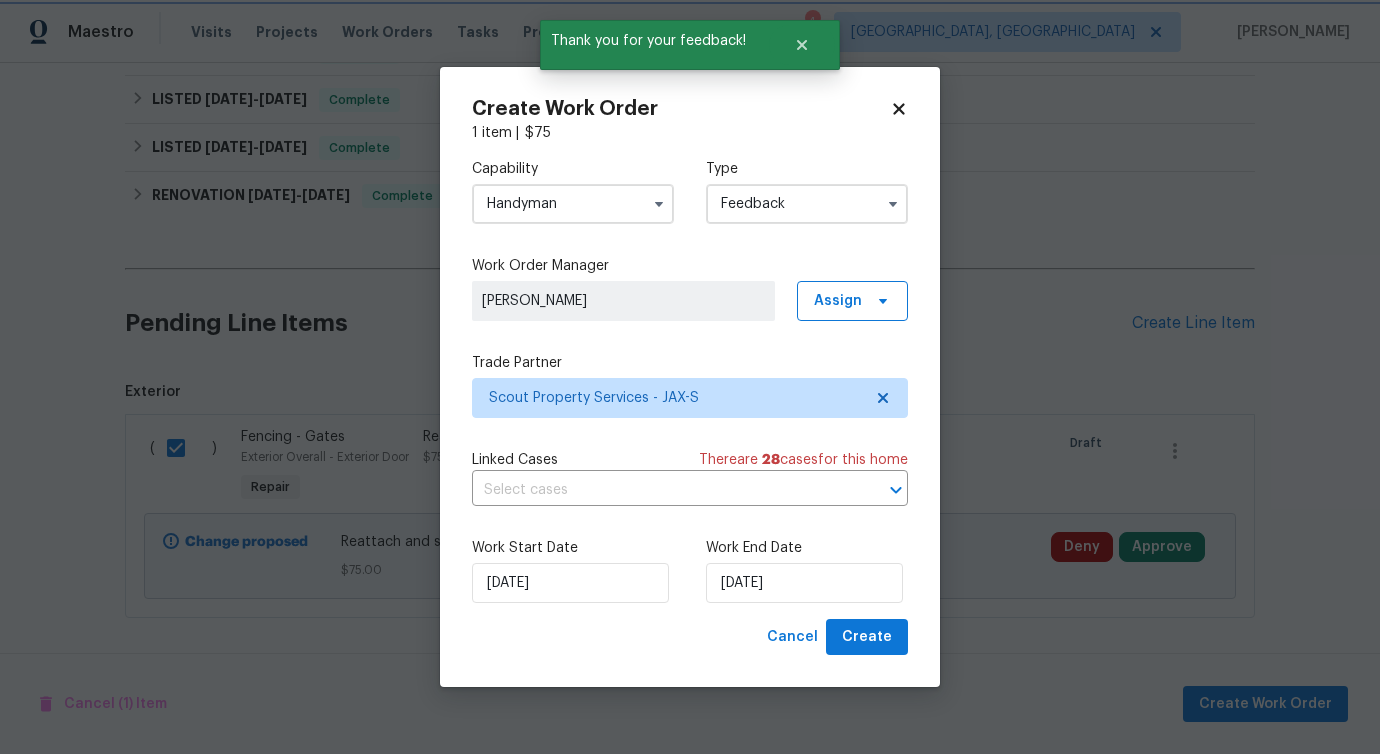 scroll, scrollTop: 0, scrollLeft: 0, axis: both 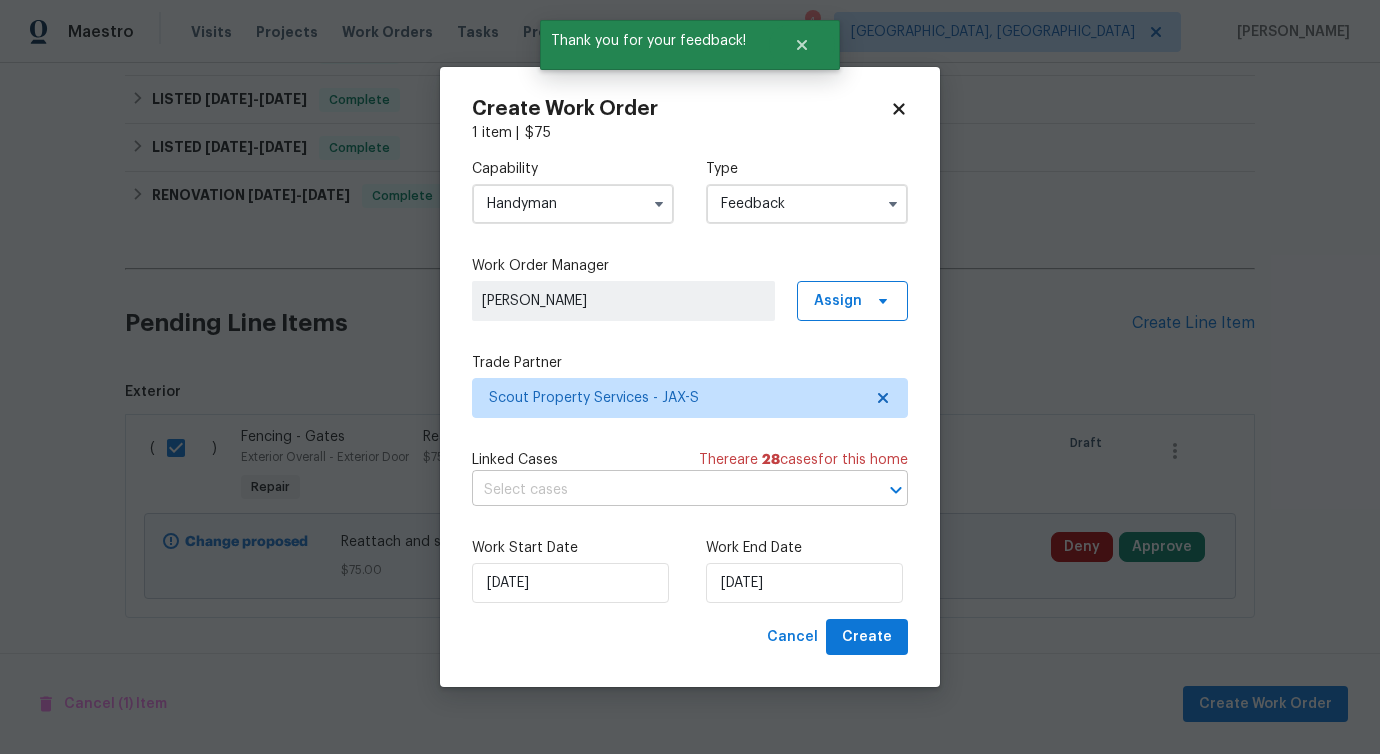 click at bounding box center (662, 490) 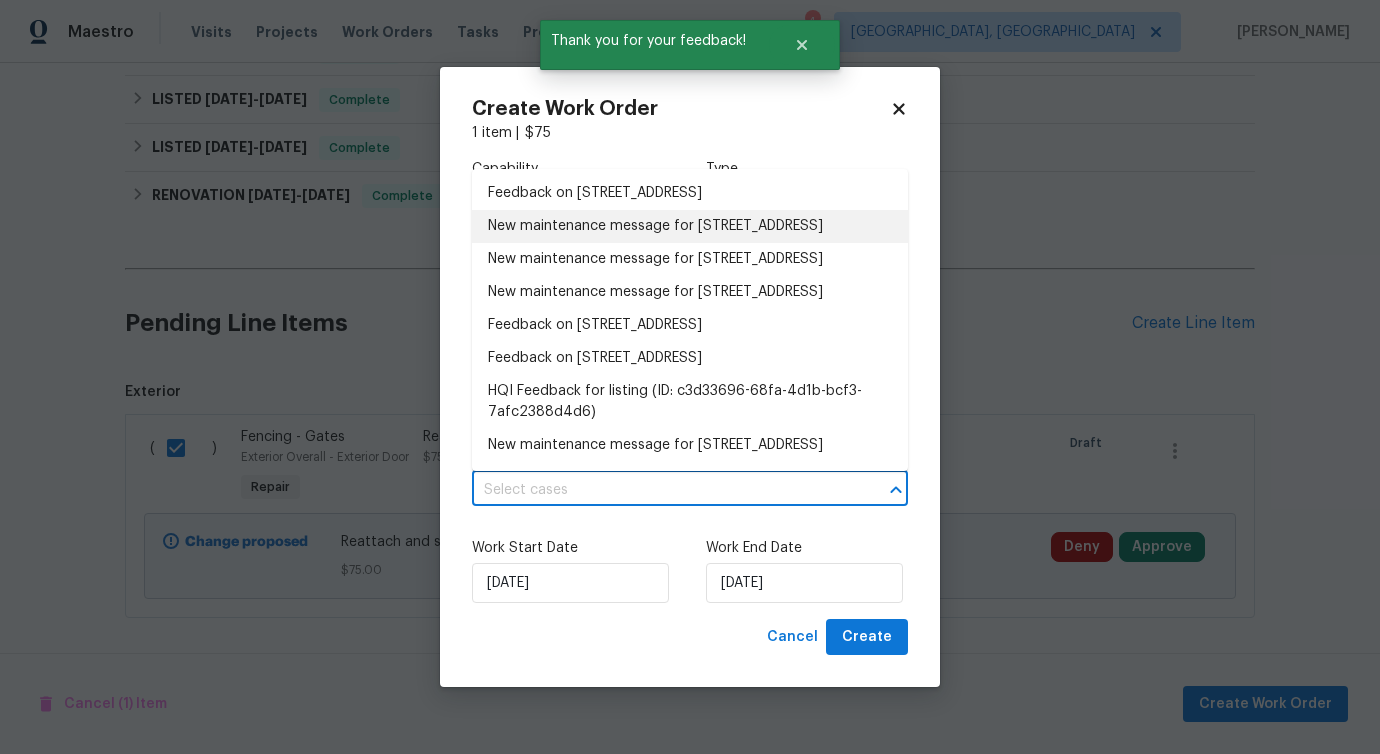 click on "New maintenance message for 2922 Madrid Ave E , Jacksonville, FL 32217" at bounding box center (690, 226) 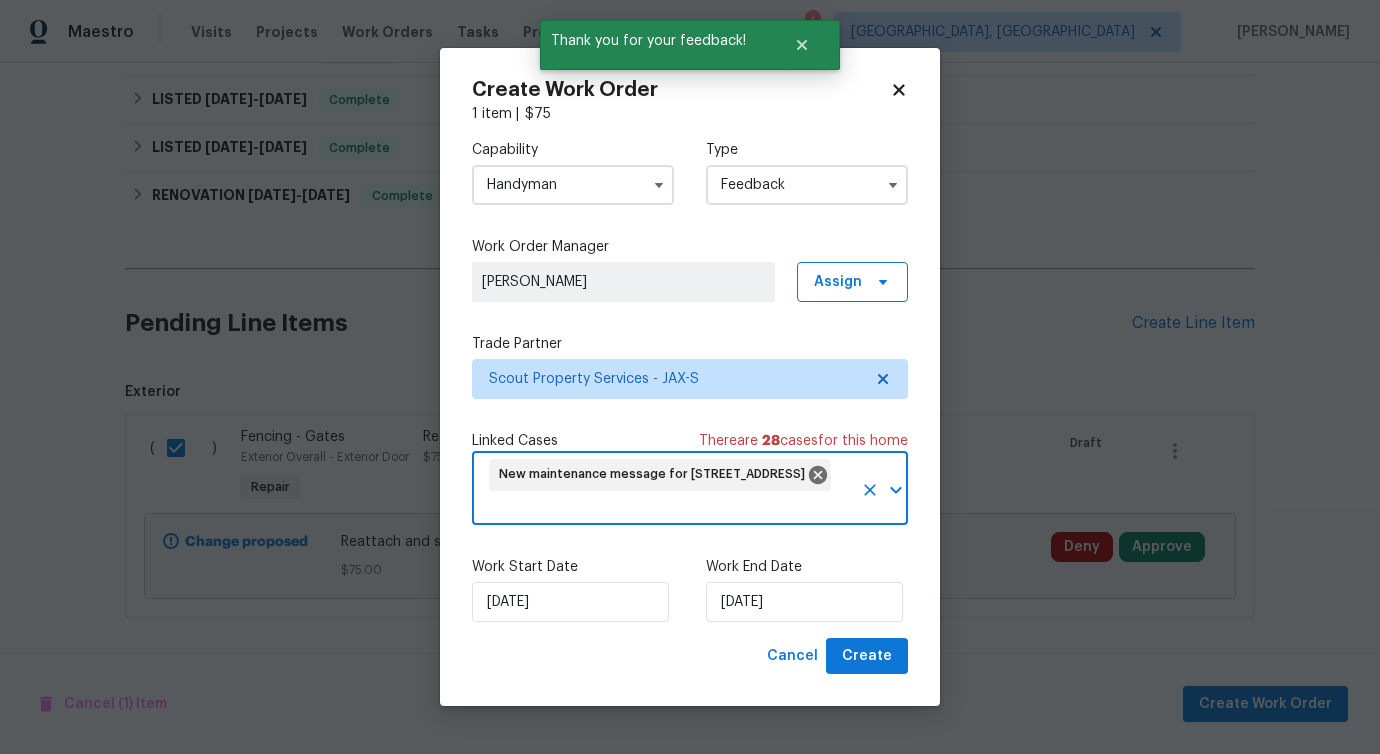 click on "Work Start Date   7/17/2025 Work End Date   7/17/2025" at bounding box center [690, 589] 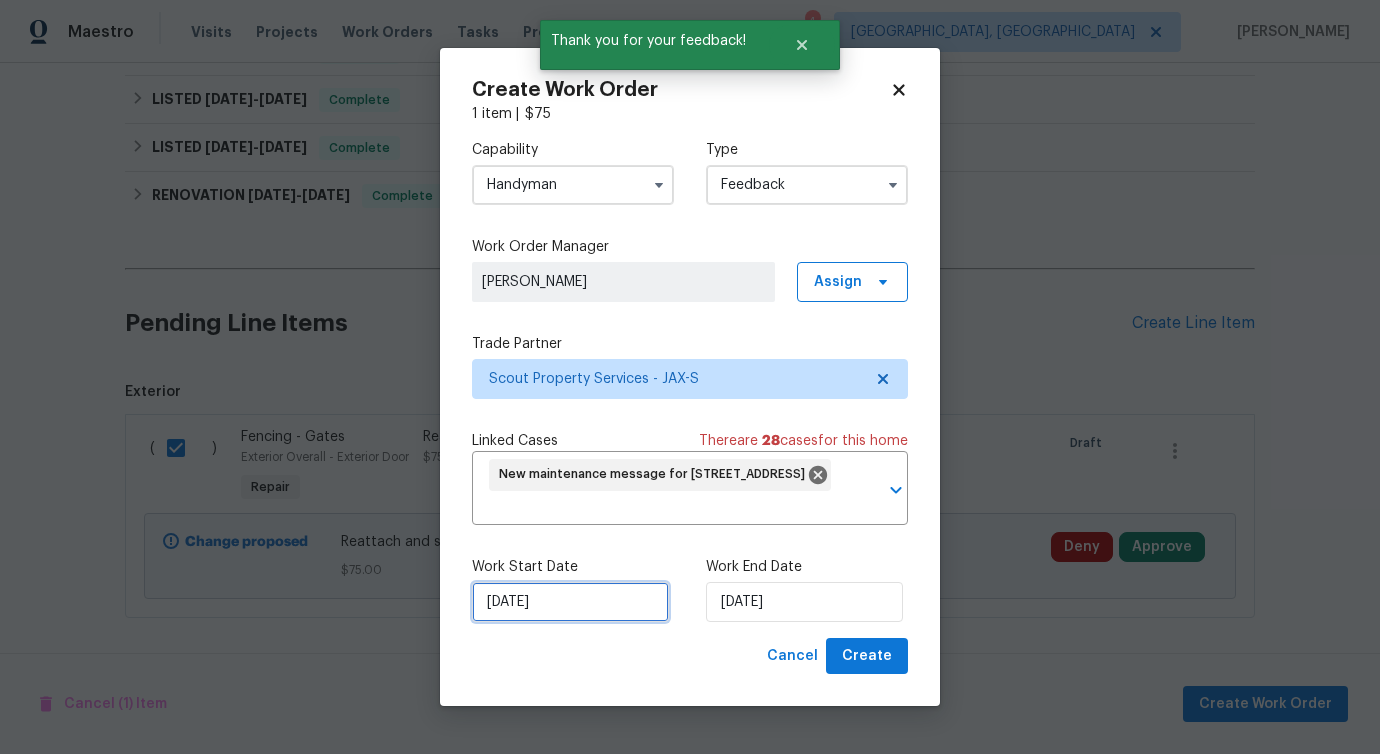click on "[DATE]" at bounding box center (570, 602) 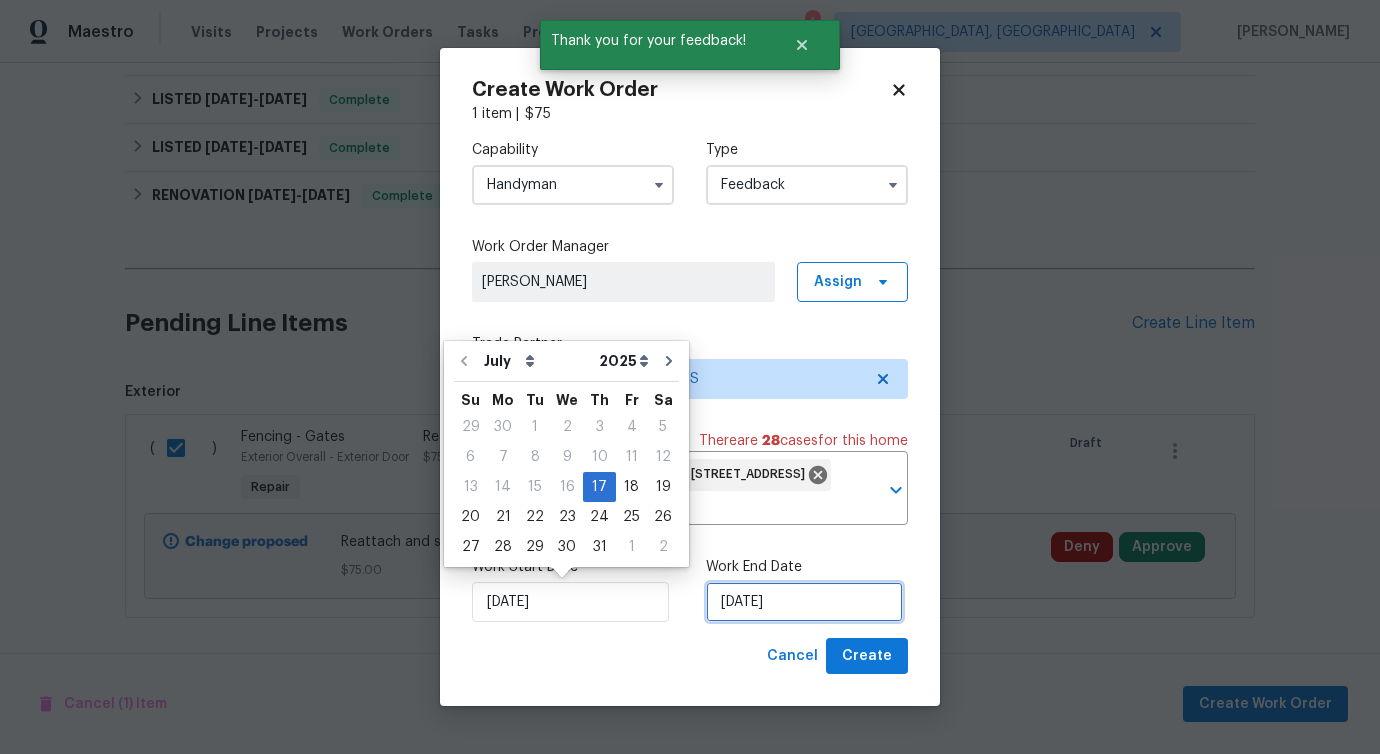 click on "[DATE]" at bounding box center (804, 602) 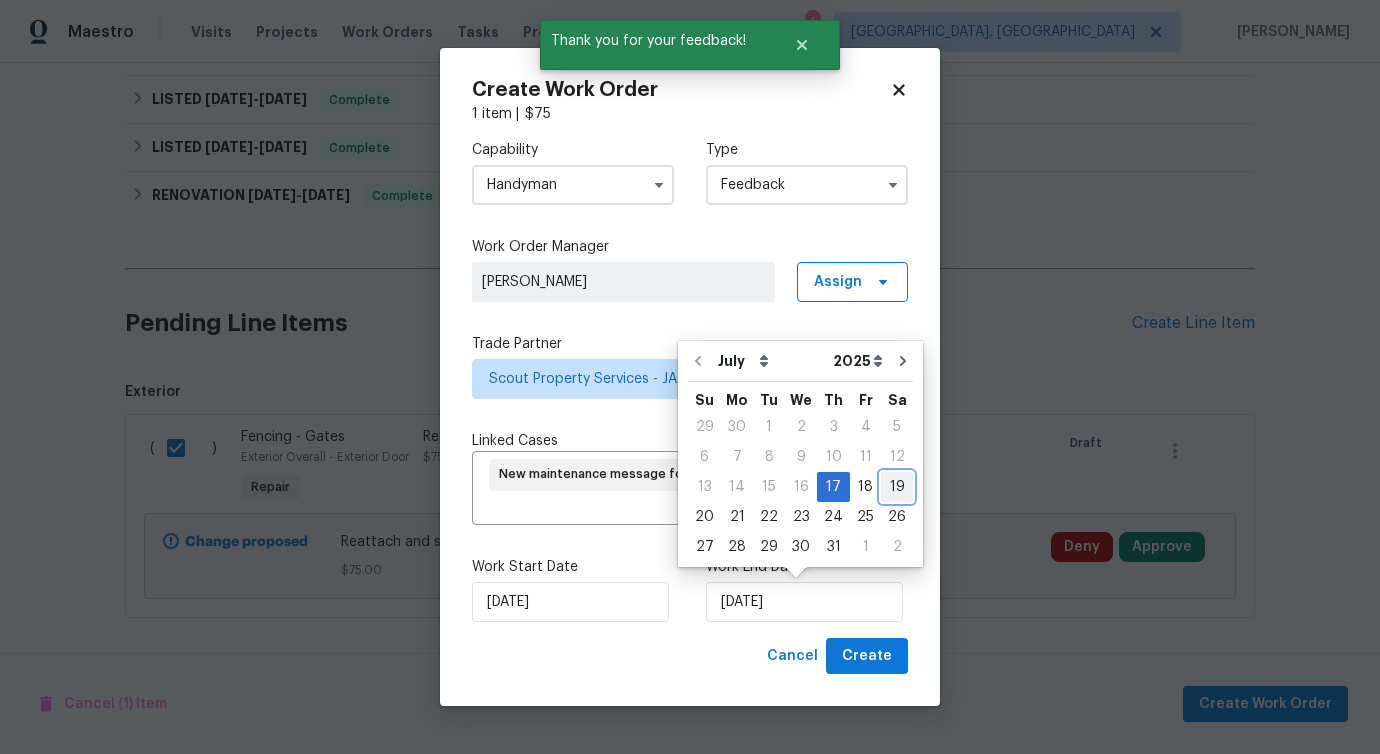 click on "19" at bounding box center (897, 487) 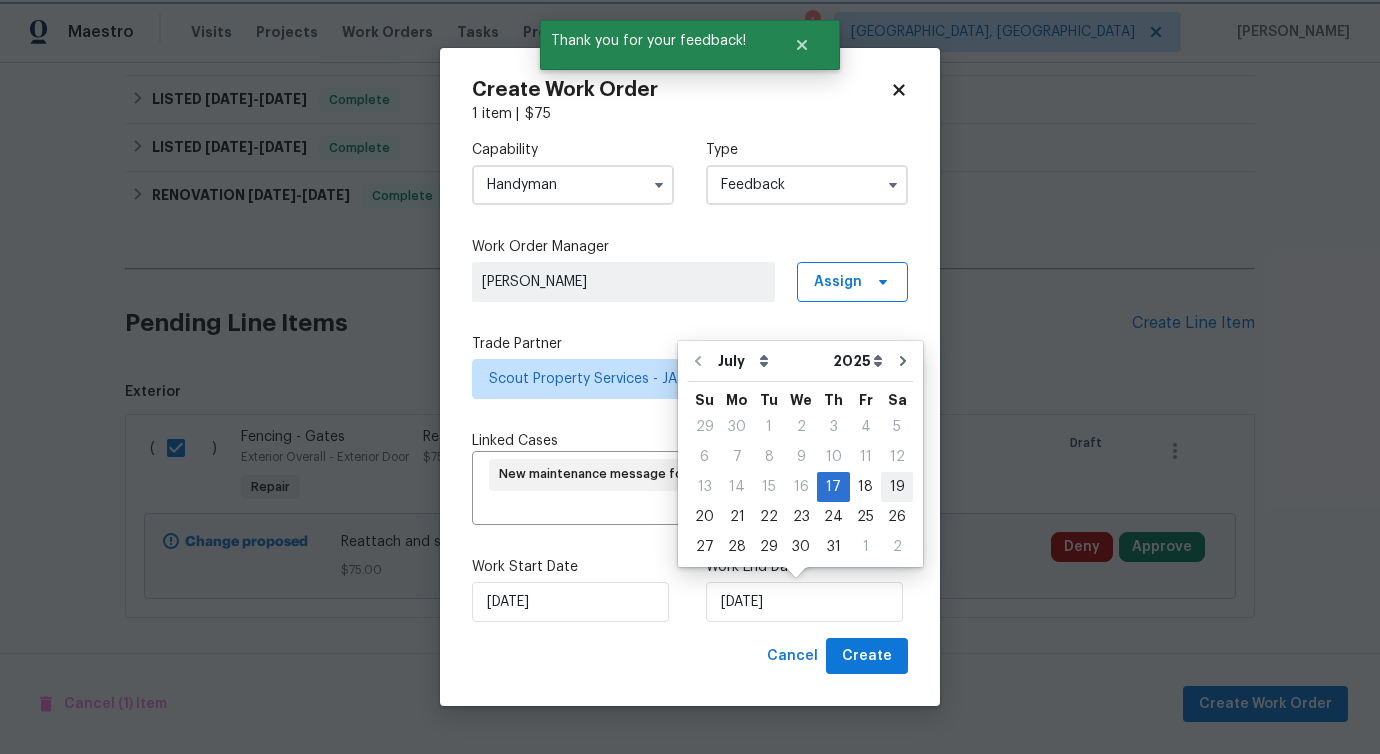 type on "7/19/2025" 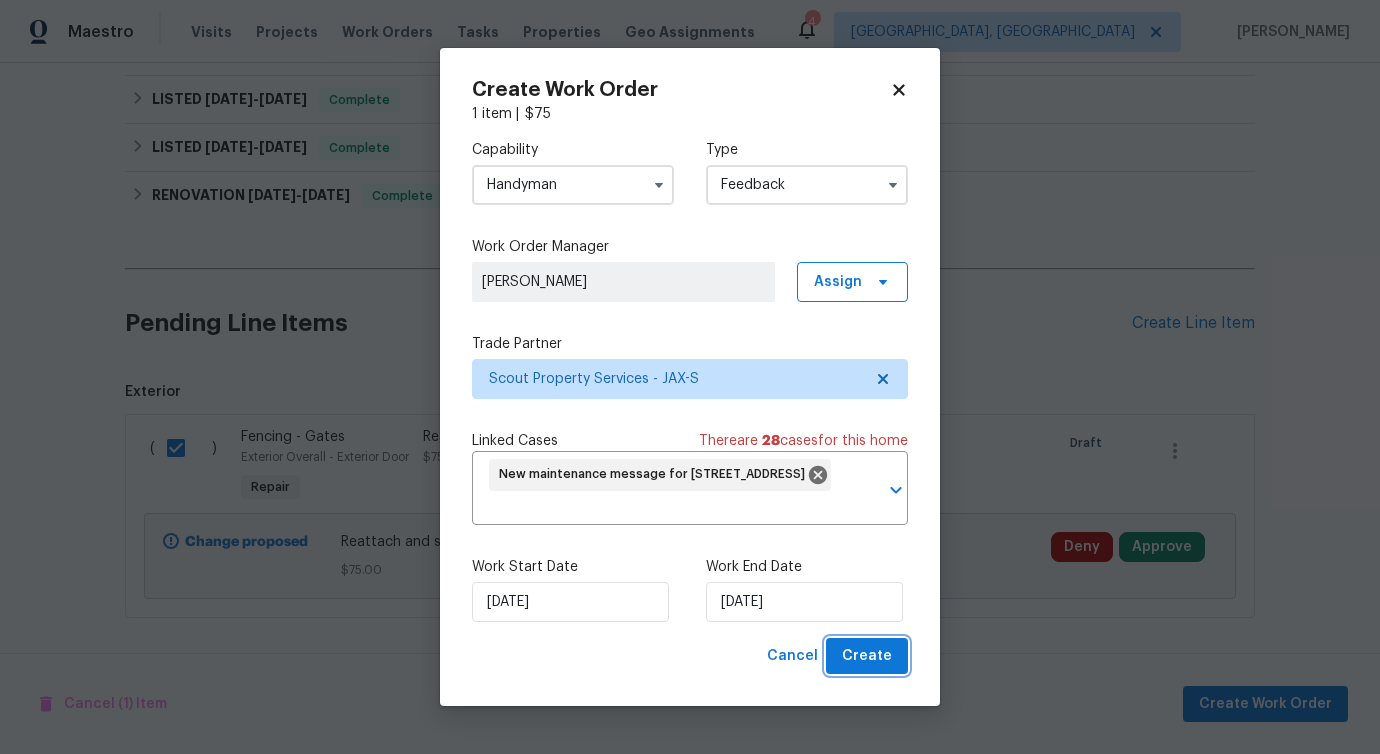 click on "Create" at bounding box center [867, 656] 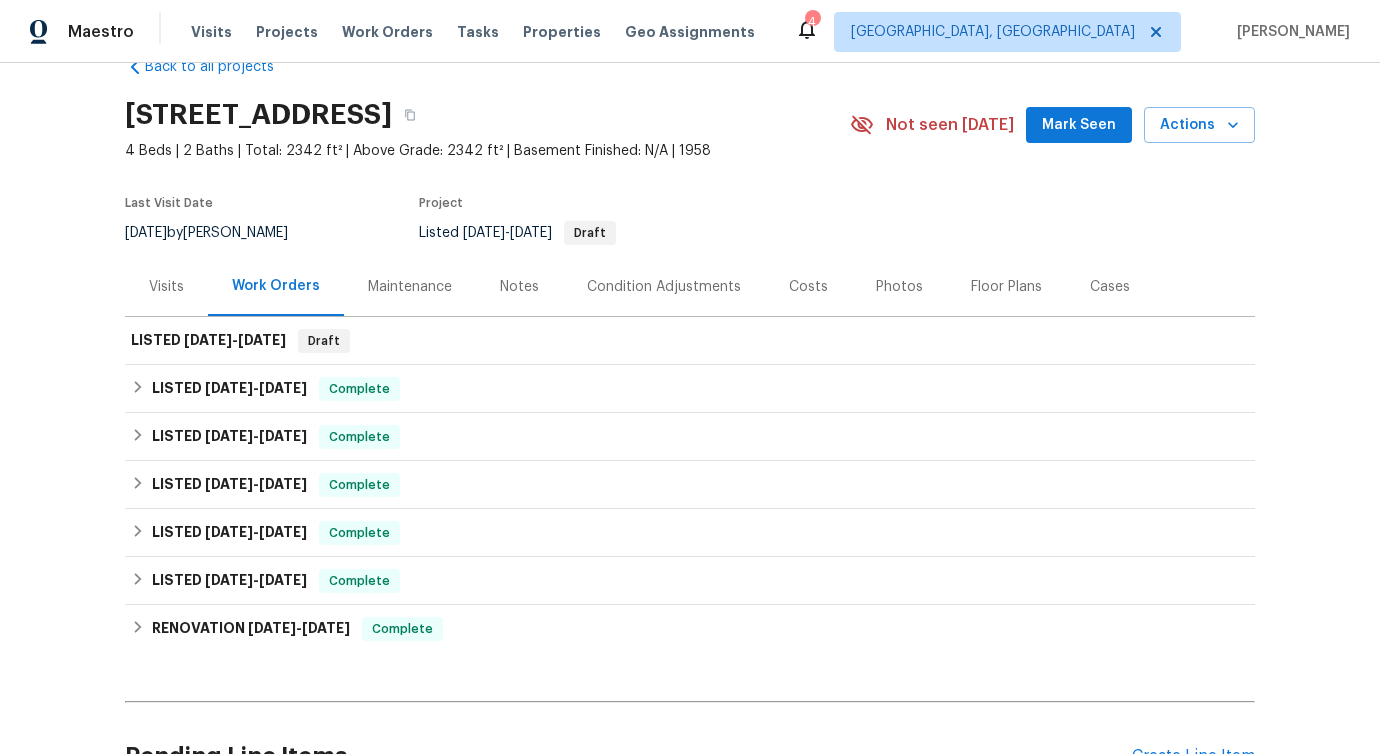 scroll, scrollTop: 0, scrollLeft: 0, axis: both 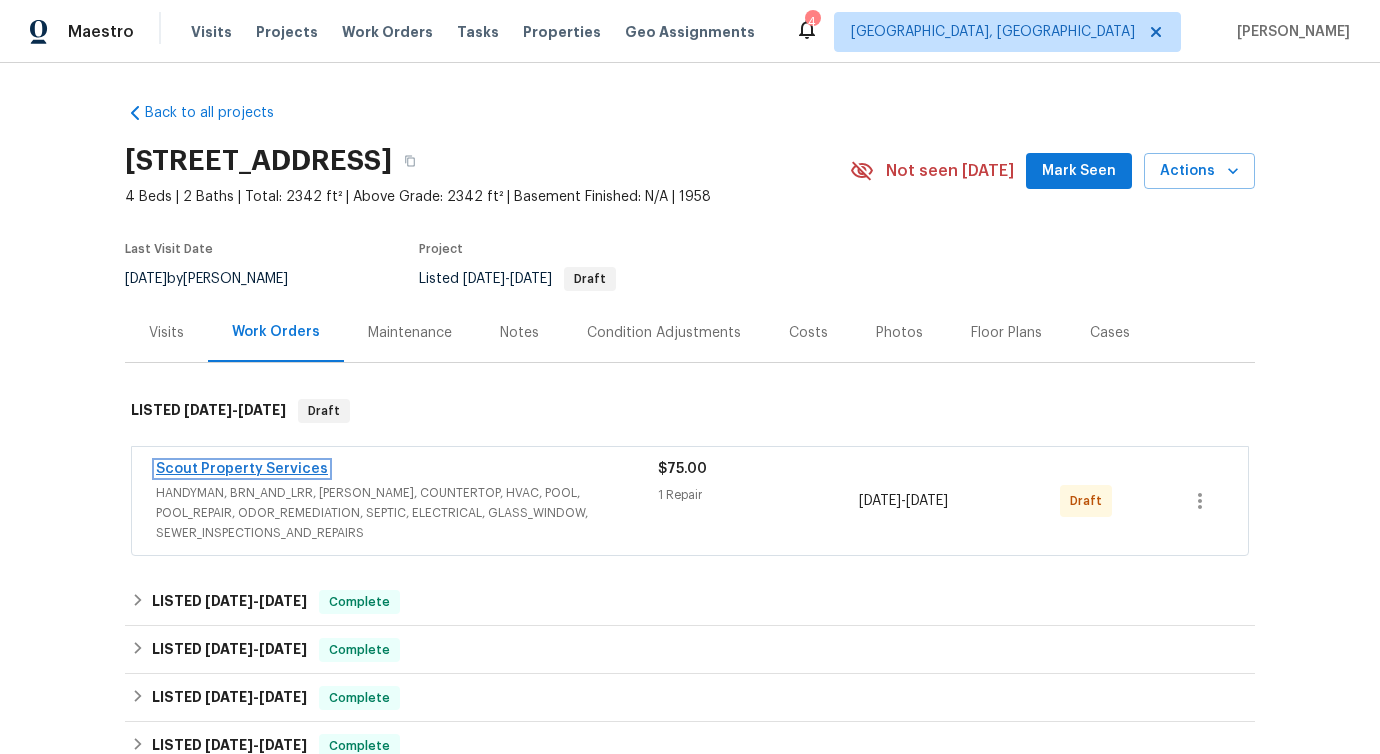 click on "Scout Property Services" at bounding box center (242, 469) 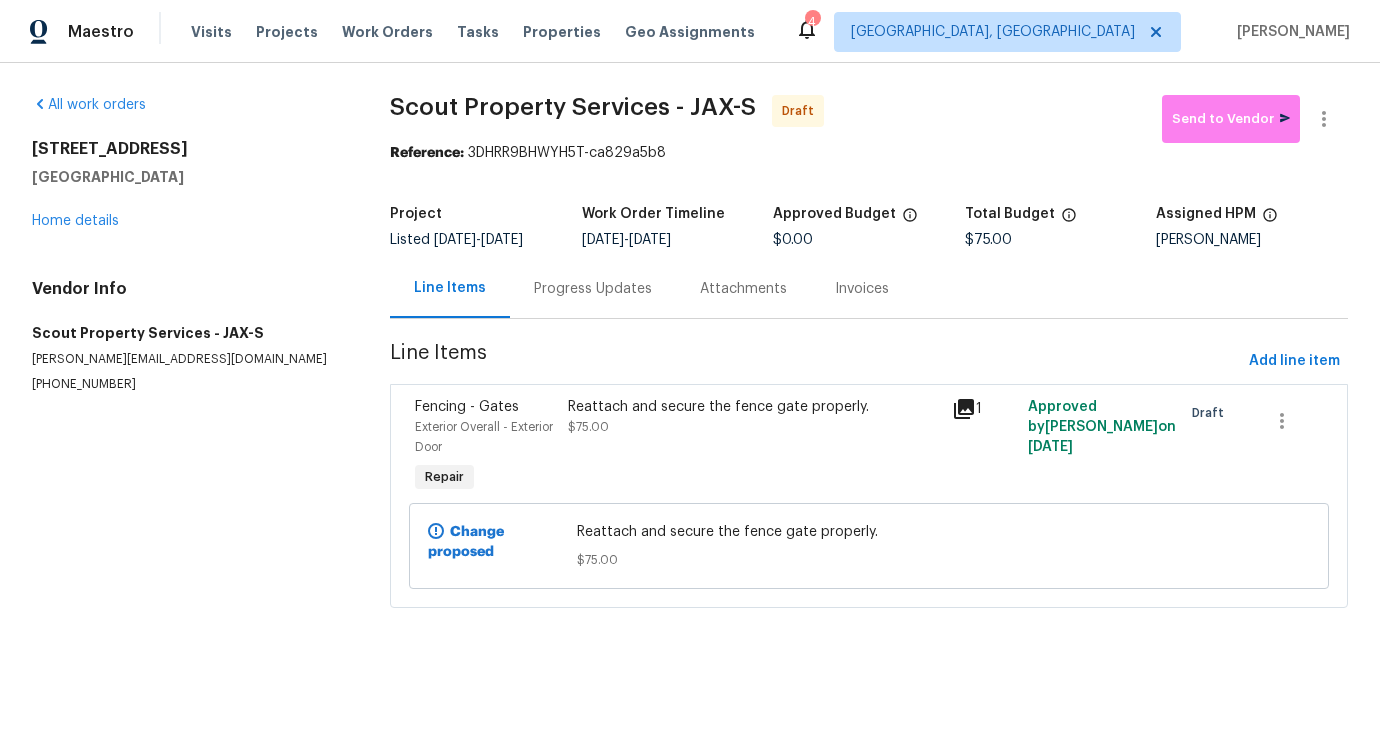 click on "Progress Updates" at bounding box center (593, 288) 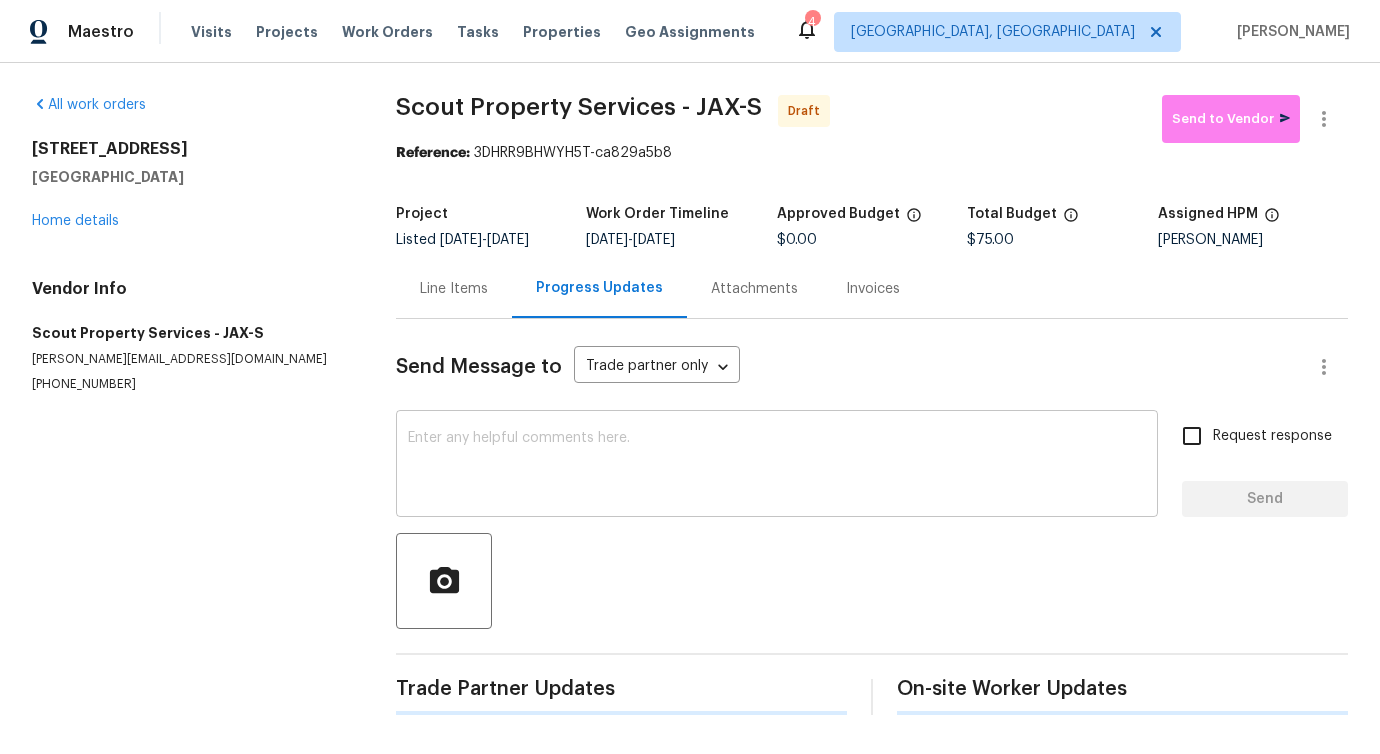 click at bounding box center [777, 466] 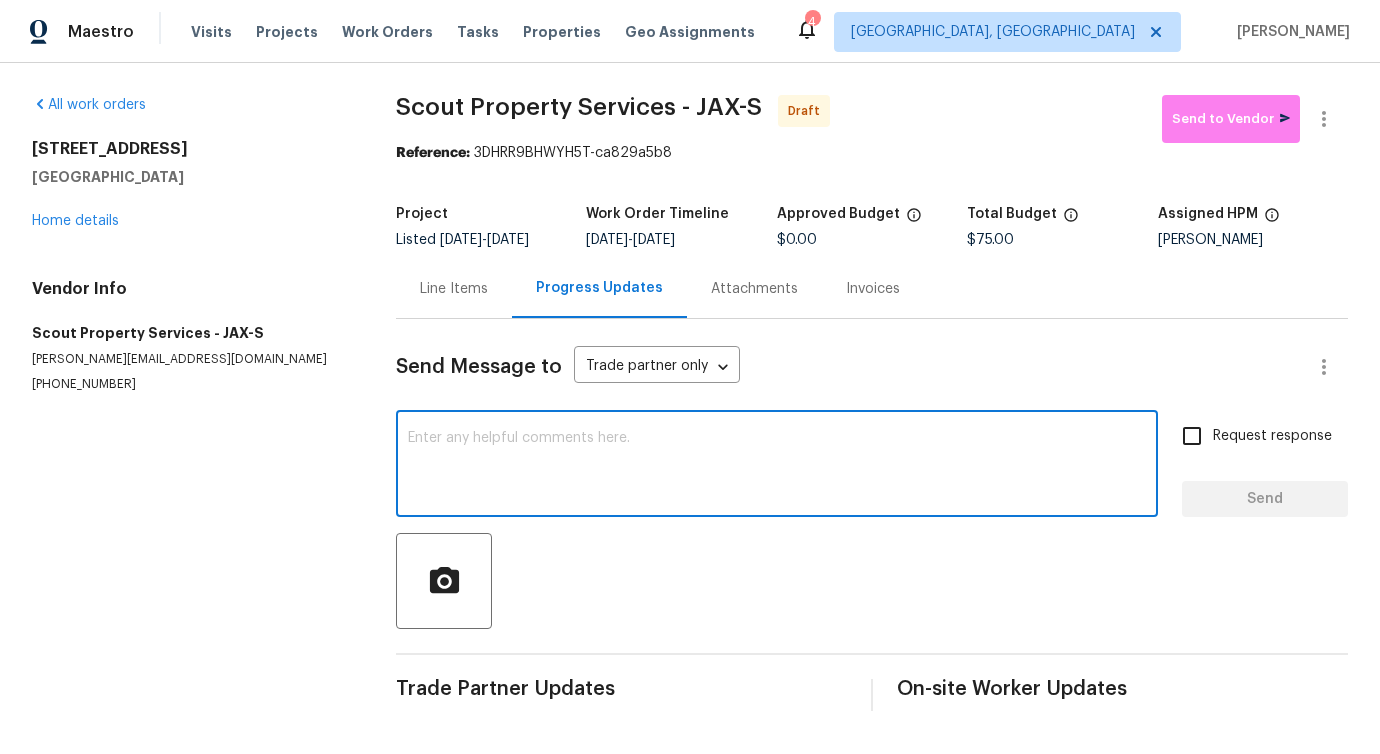 type on "ç" 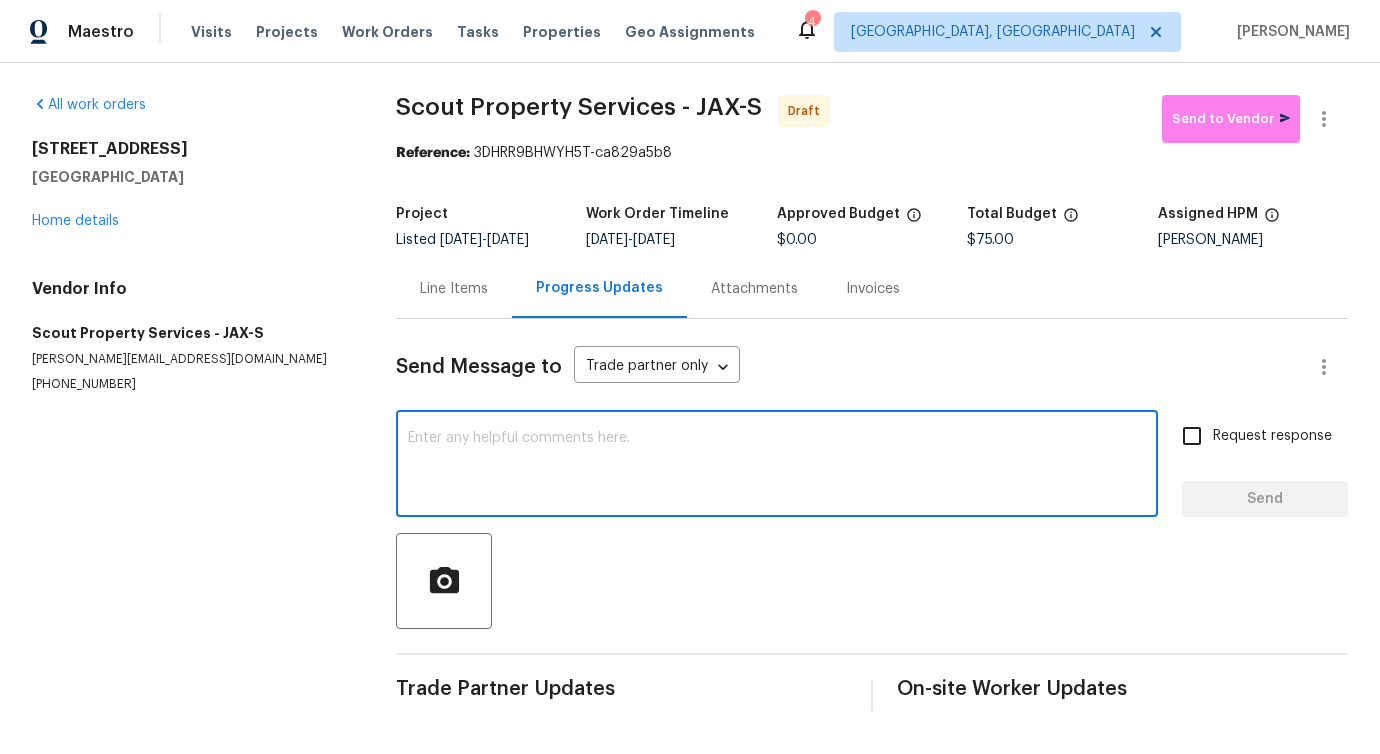 paste on "Hi, this is [PERSON_NAME] with Opendoor. I’m confirming you received the WO for the property at (Address). Please review and accept the WO within 24 hours and provide a schedule date. Please disregard the contact information for the HPM included in the WO. Our Centralised LWO Team is responsible for Listed WOs." 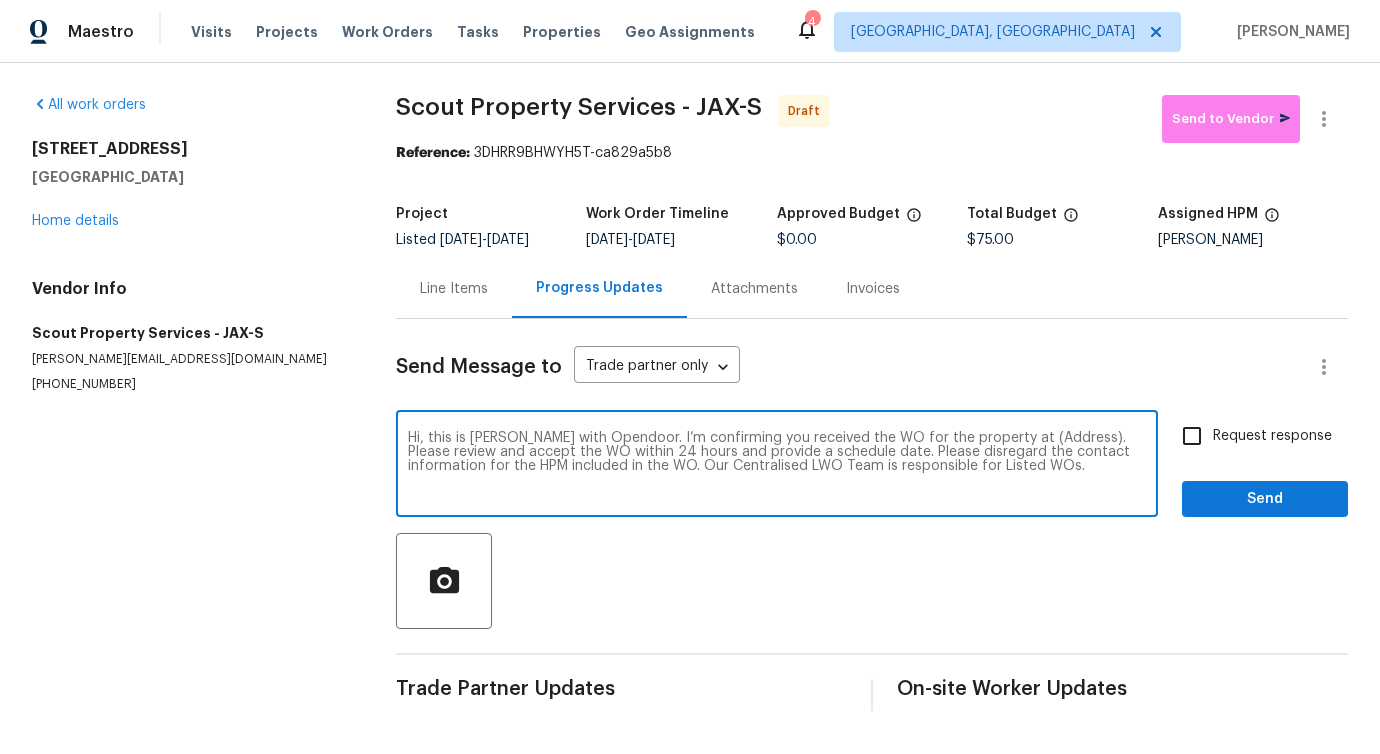click on "Hi, this is [PERSON_NAME] with Opendoor. I’m confirming you received the WO for the property at (Address). Please review and accept the WO within 24 hours and provide a schedule date. Please disregard the contact information for the HPM included in the WO. Our Centralised LWO Team is responsible for Listed WOs." at bounding box center (777, 466) 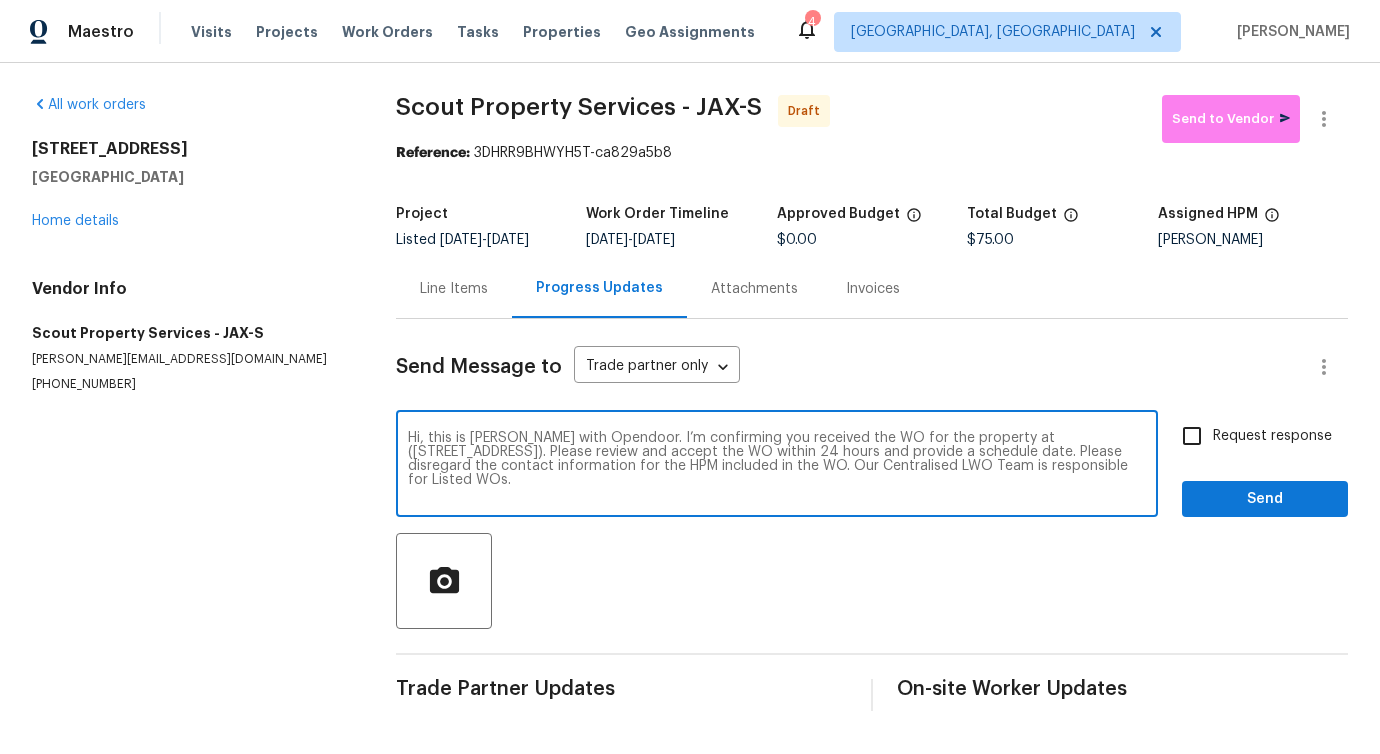 type on "Hi, this is [PERSON_NAME] with Opendoor. I’m confirming you received the WO for the property at ([STREET_ADDRESS]). Please review and accept the WO within 24 hours and provide a schedule date. Please disregard the contact information for the HPM included in the WO. Our Centralised LWO Team is responsible for Listed WOs." 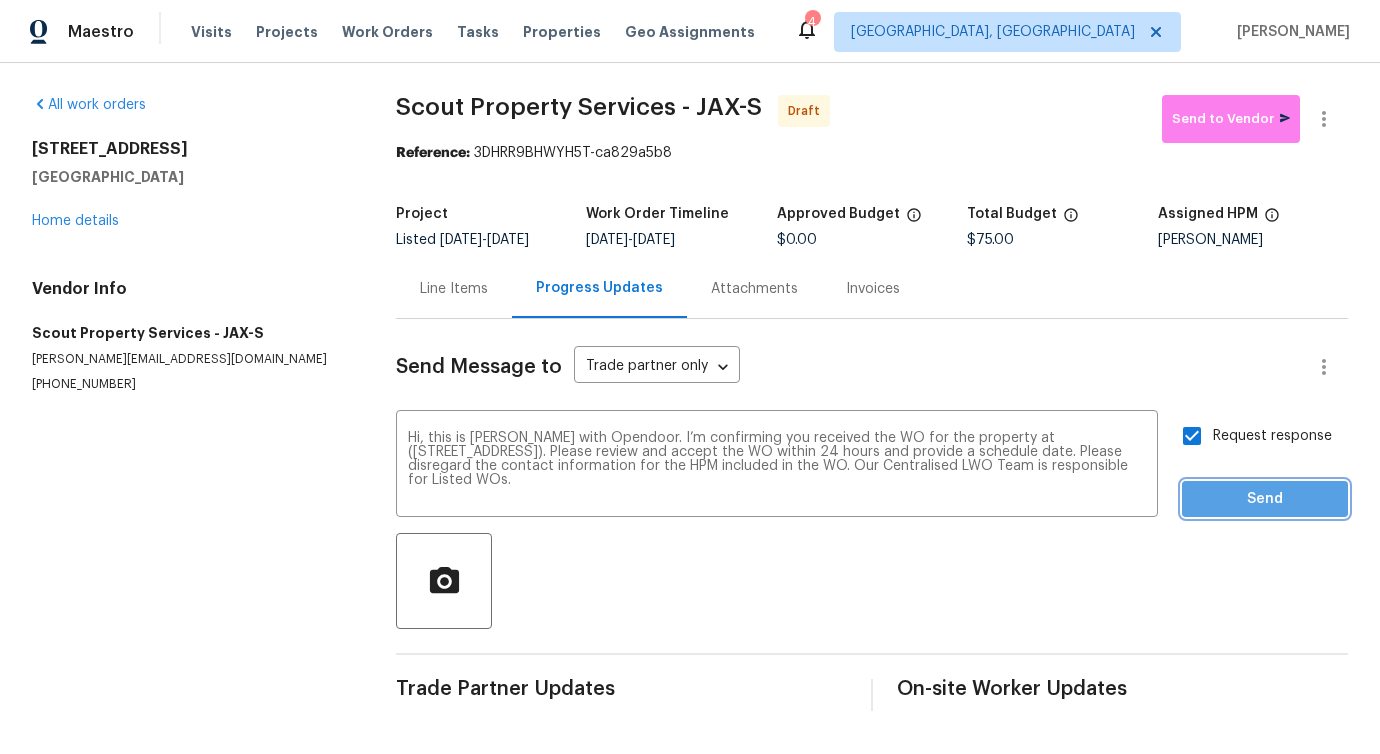 click on "Send" at bounding box center [1265, 499] 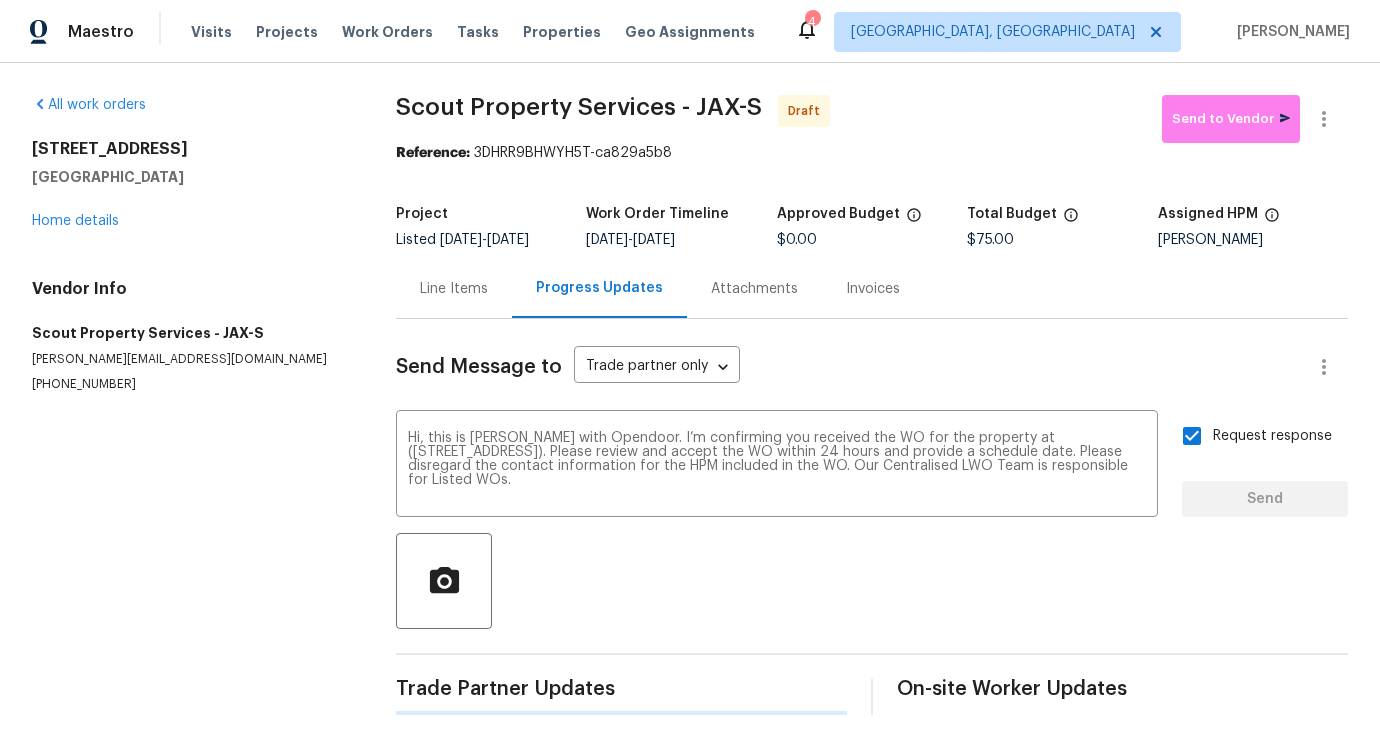 type 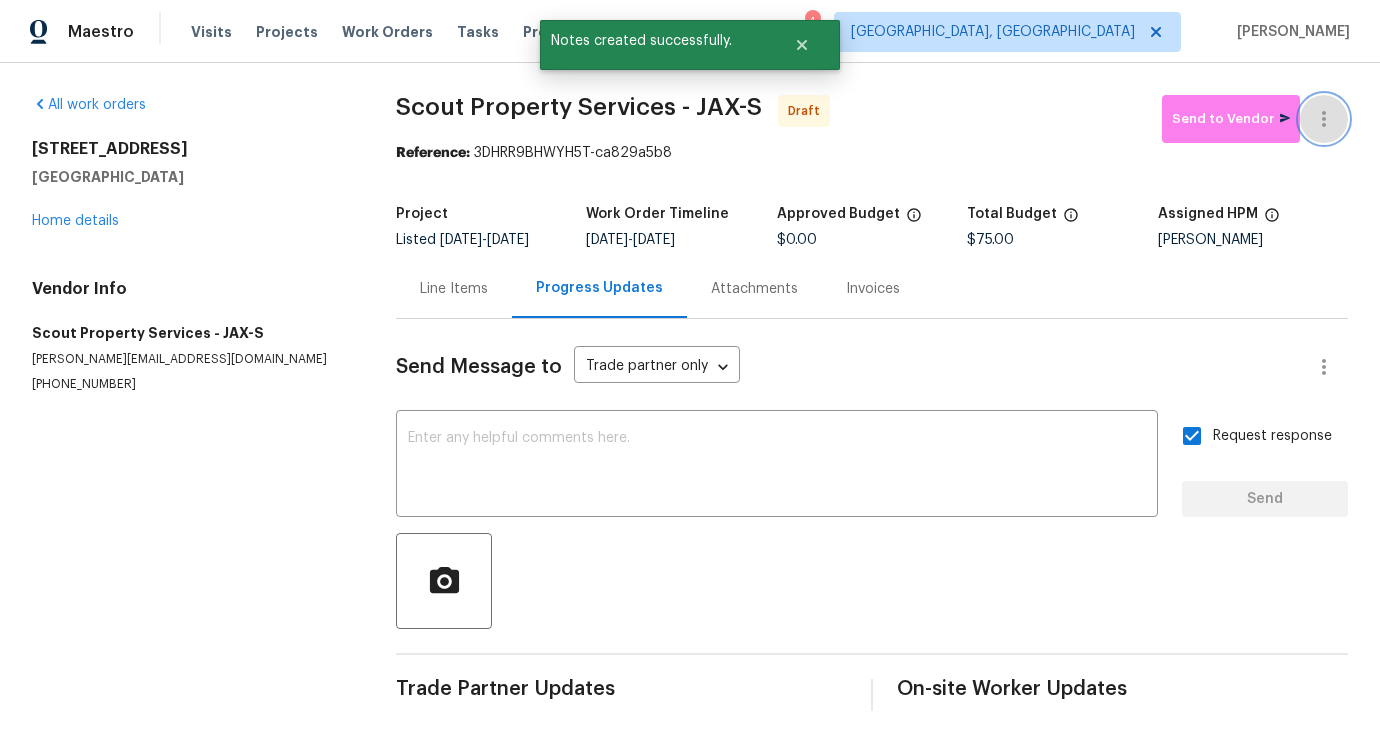 click 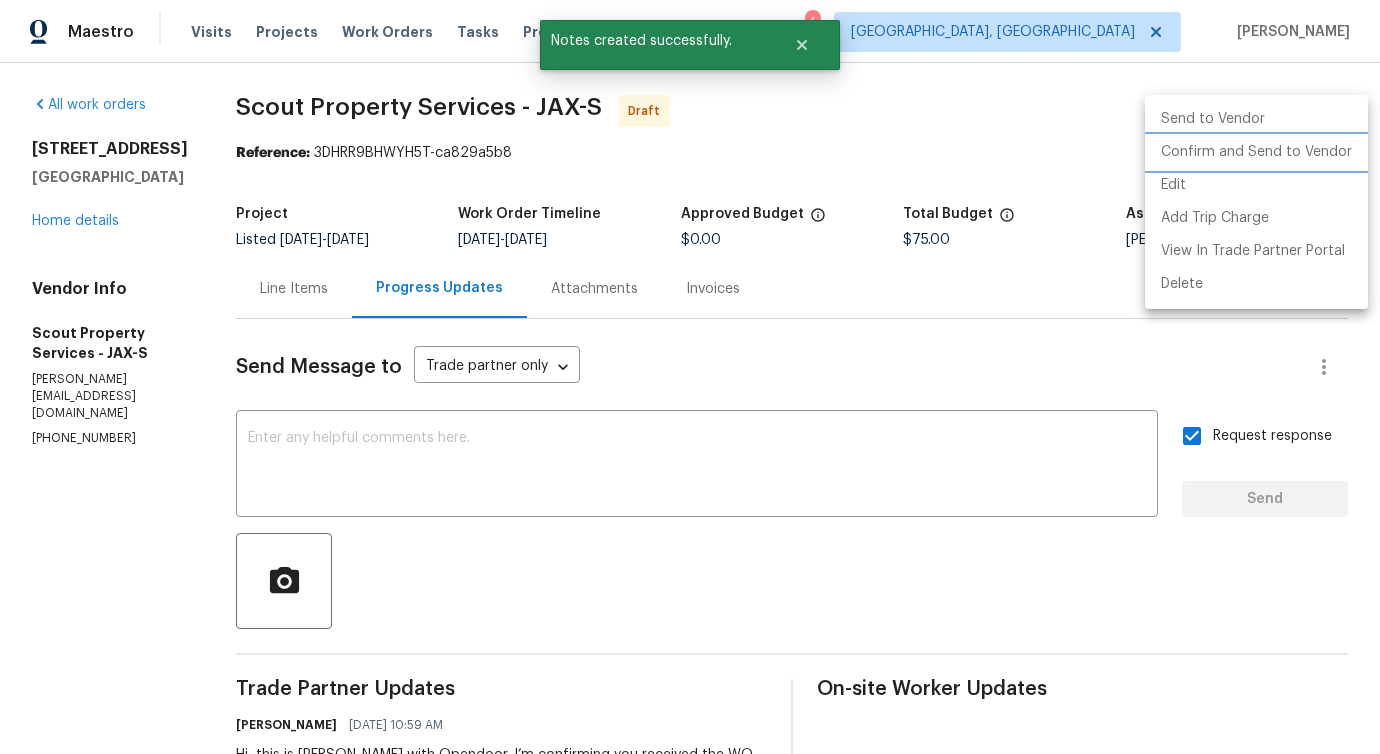 click on "Confirm and Send to Vendor" at bounding box center (1256, 152) 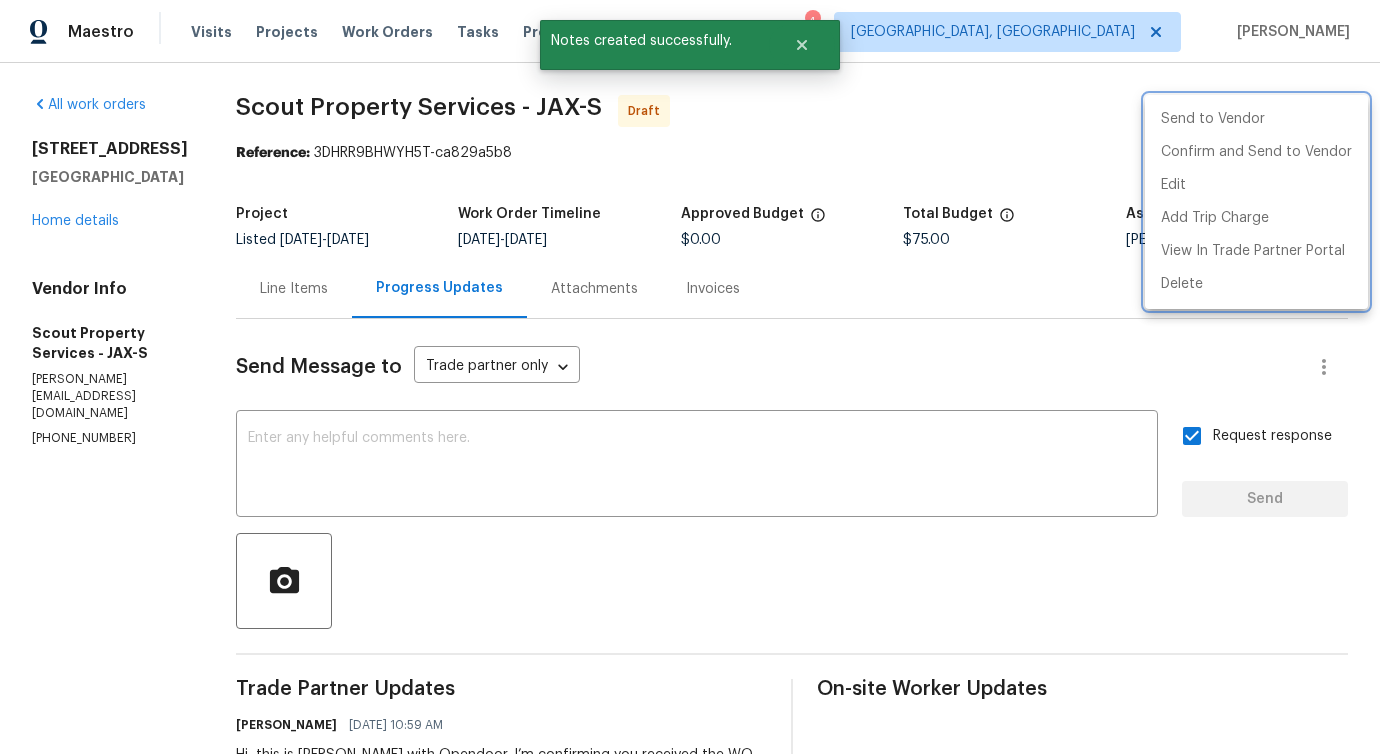 click at bounding box center (690, 377) 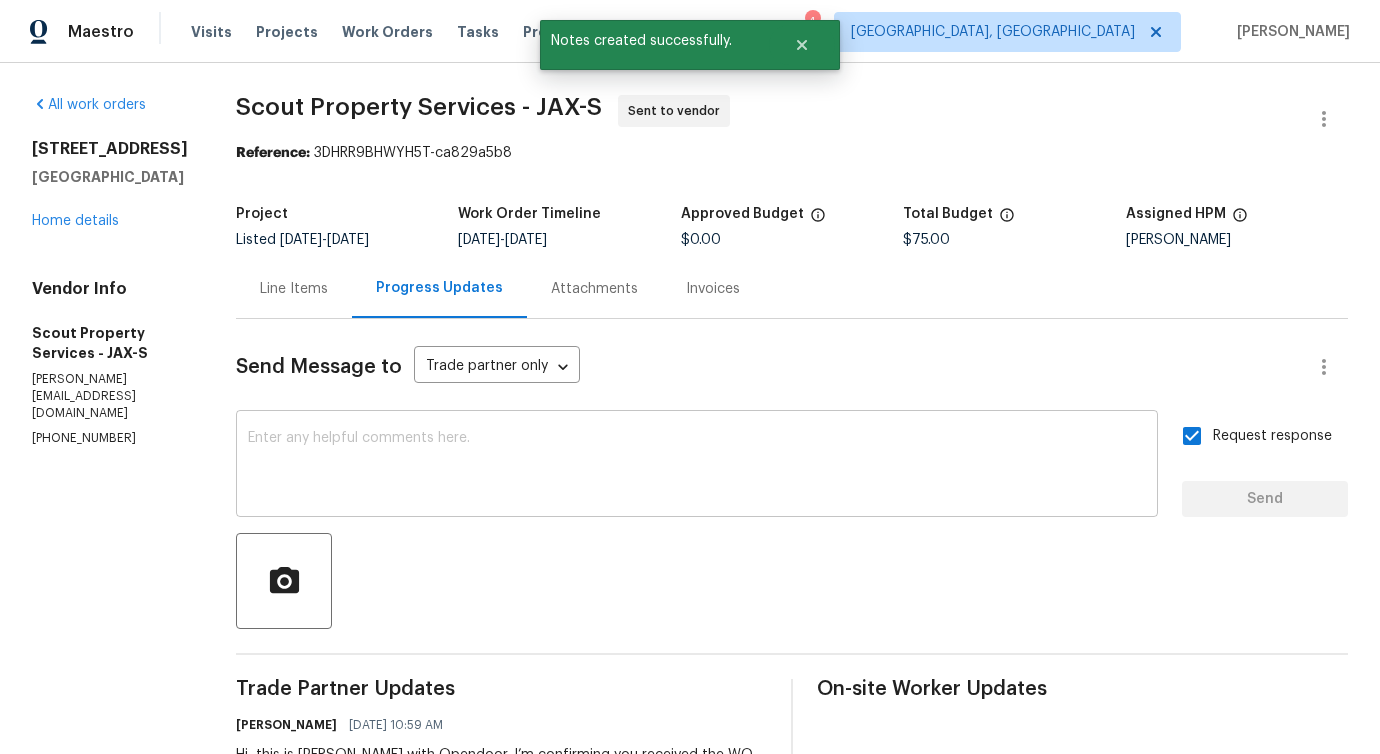 click at bounding box center (697, 466) 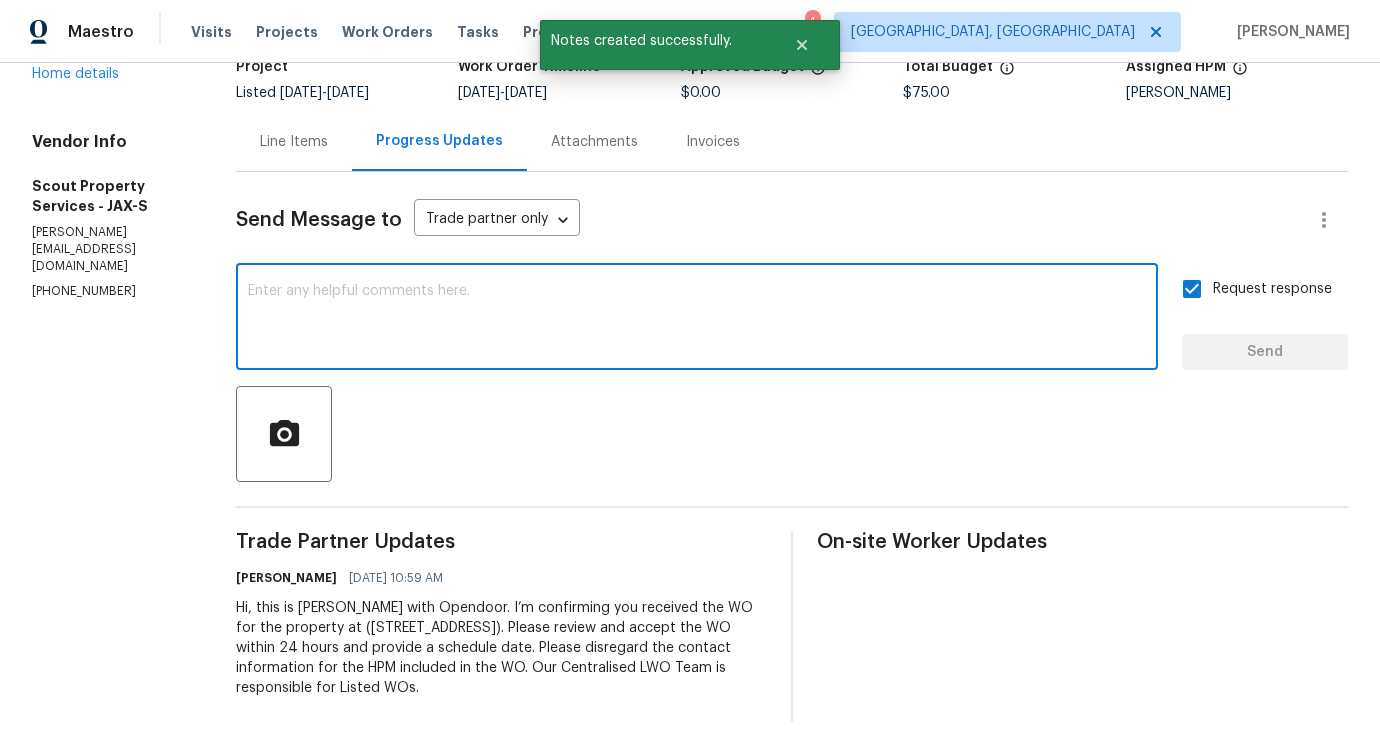 scroll, scrollTop: 0, scrollLeft: 0, axis: both 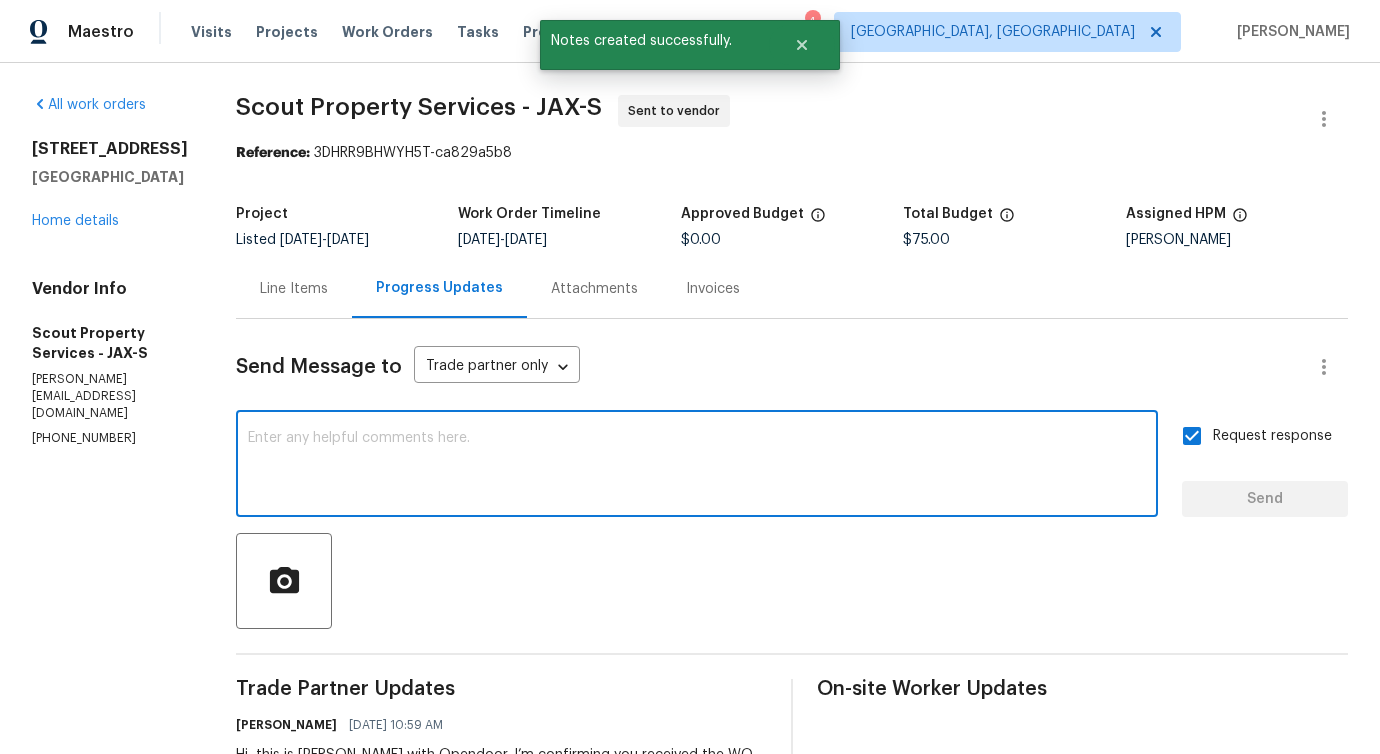 click at bounding box center [697, 466] 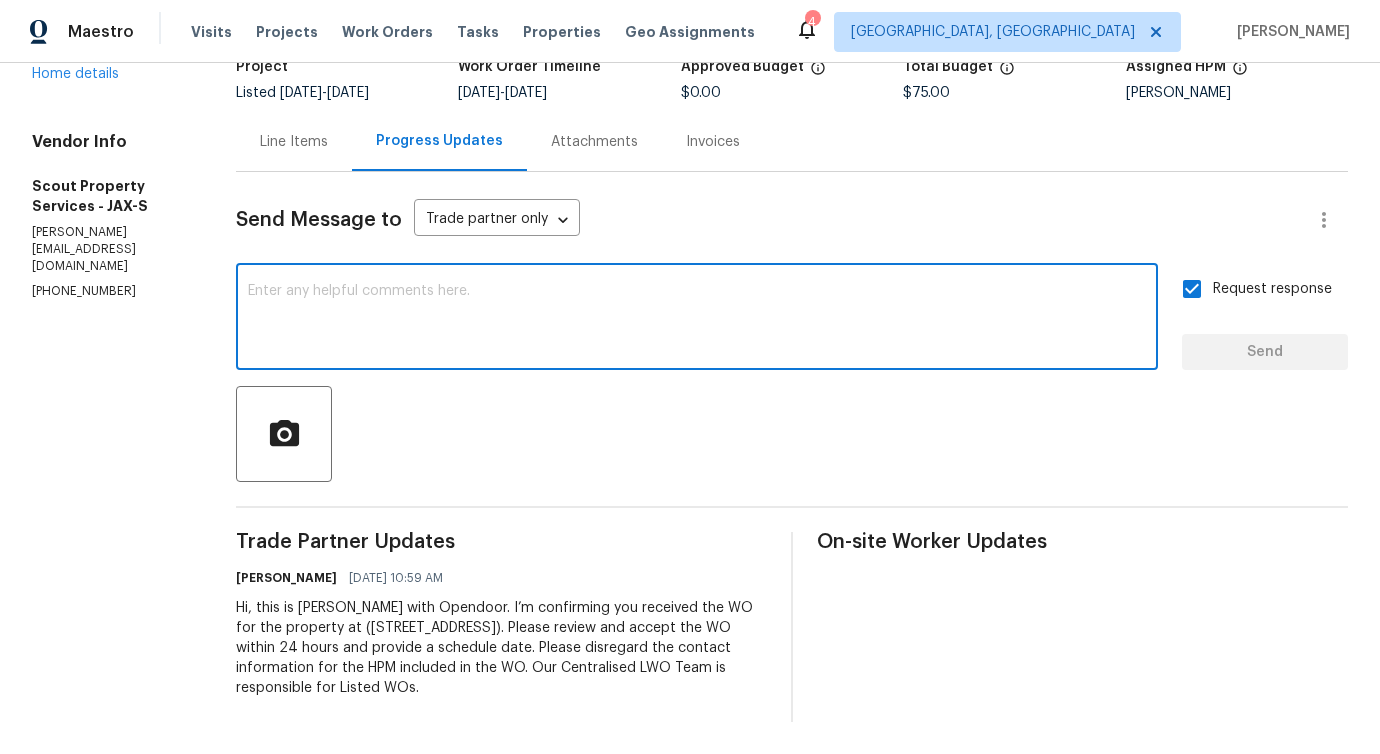 scroll, scrollTop: 0, scrollLeft: 0, axis: both 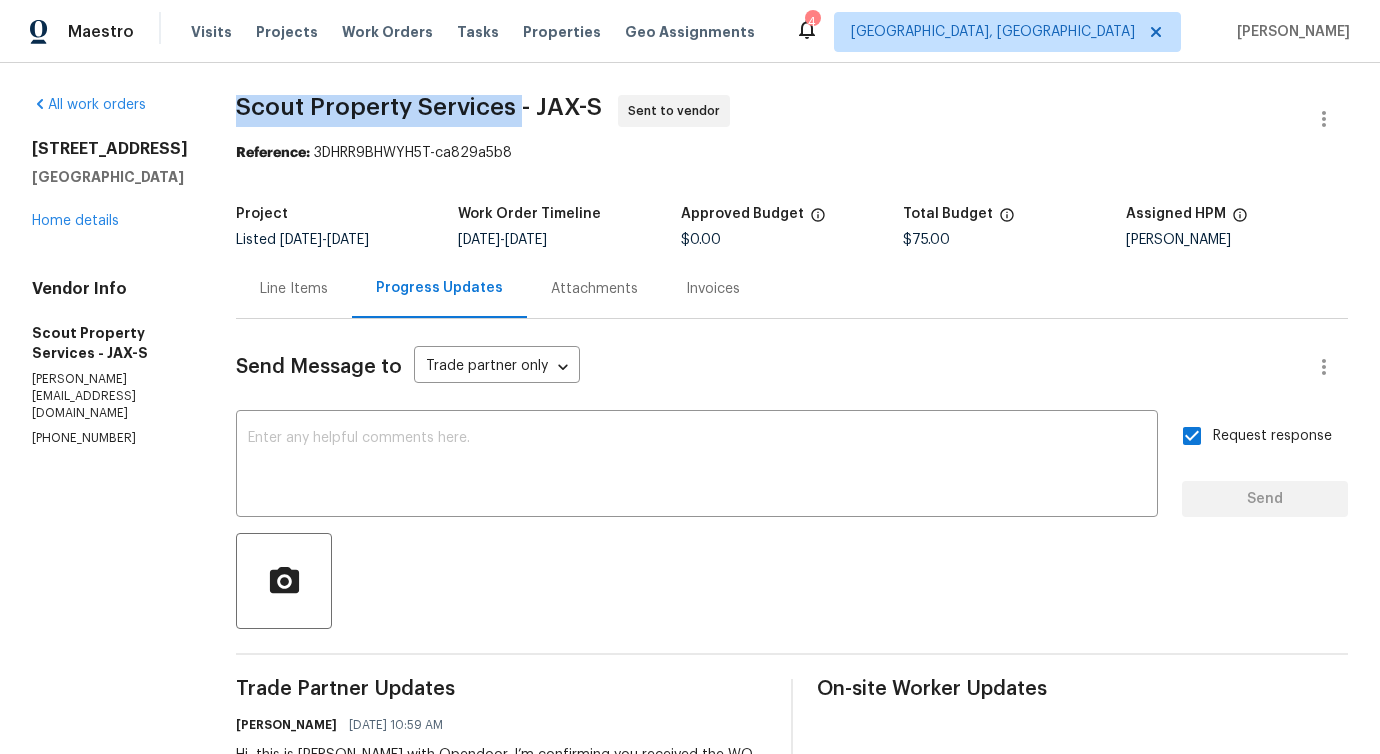 drag, startPoint x: 217, startPoint y: 112, endPoint x: 499, endPoint y: 101, distance: 282.21445 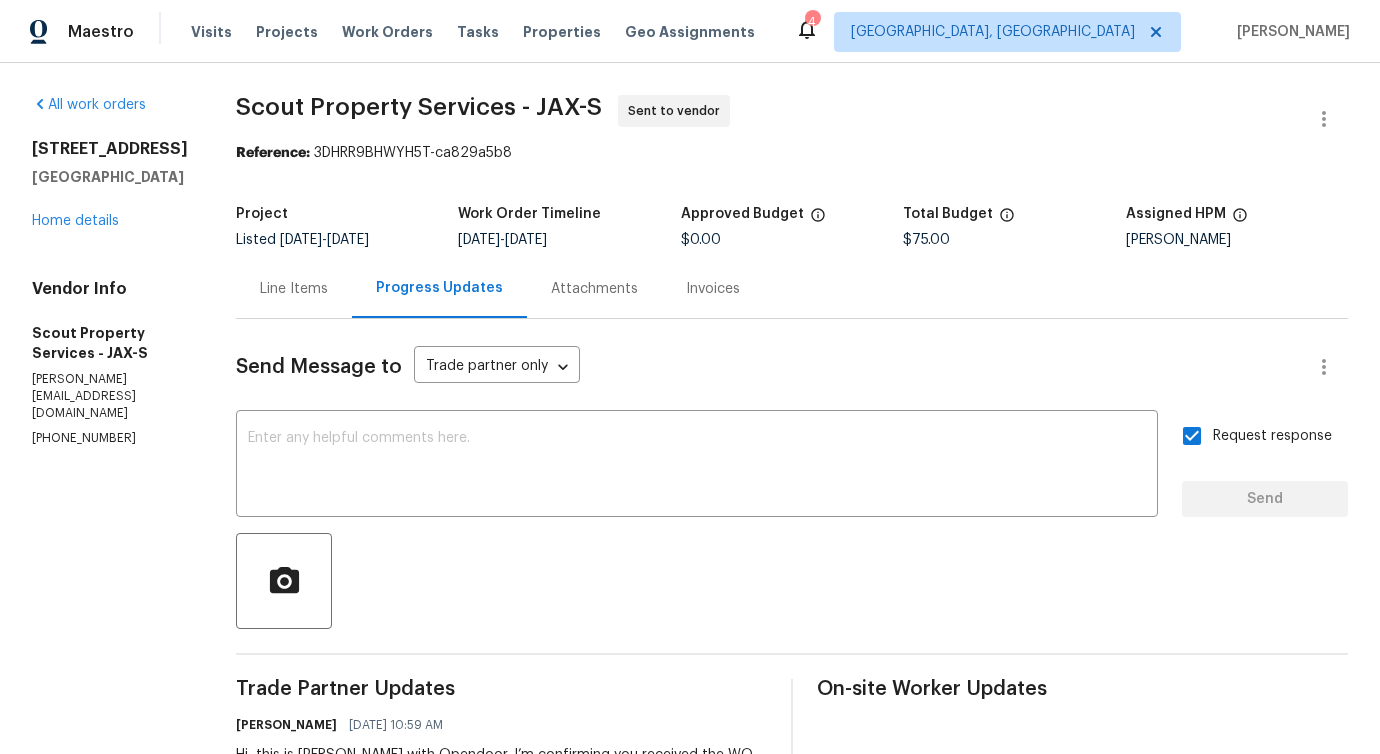 click on "[STREET_ADDRESS] Home details" at bounding box center [110, 185] 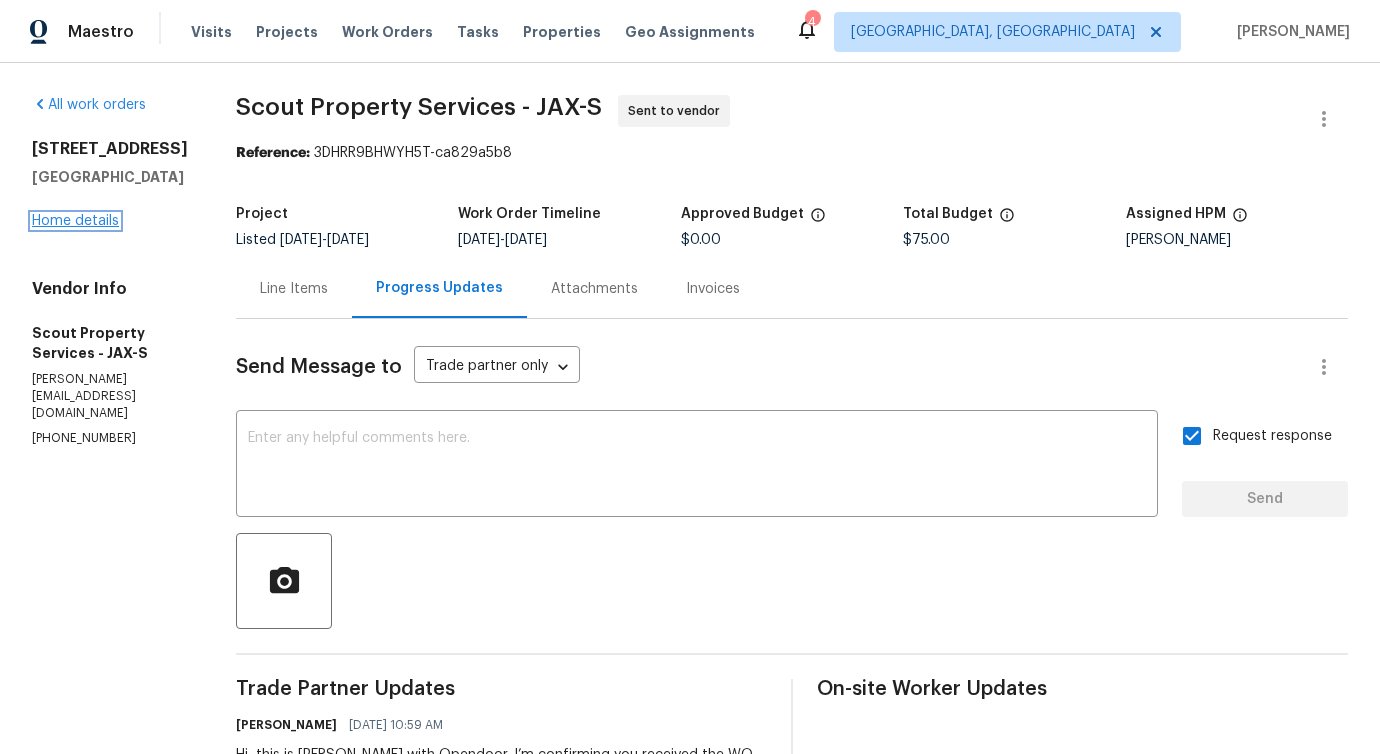 click on "Home details" at bounding box center [75, 221] 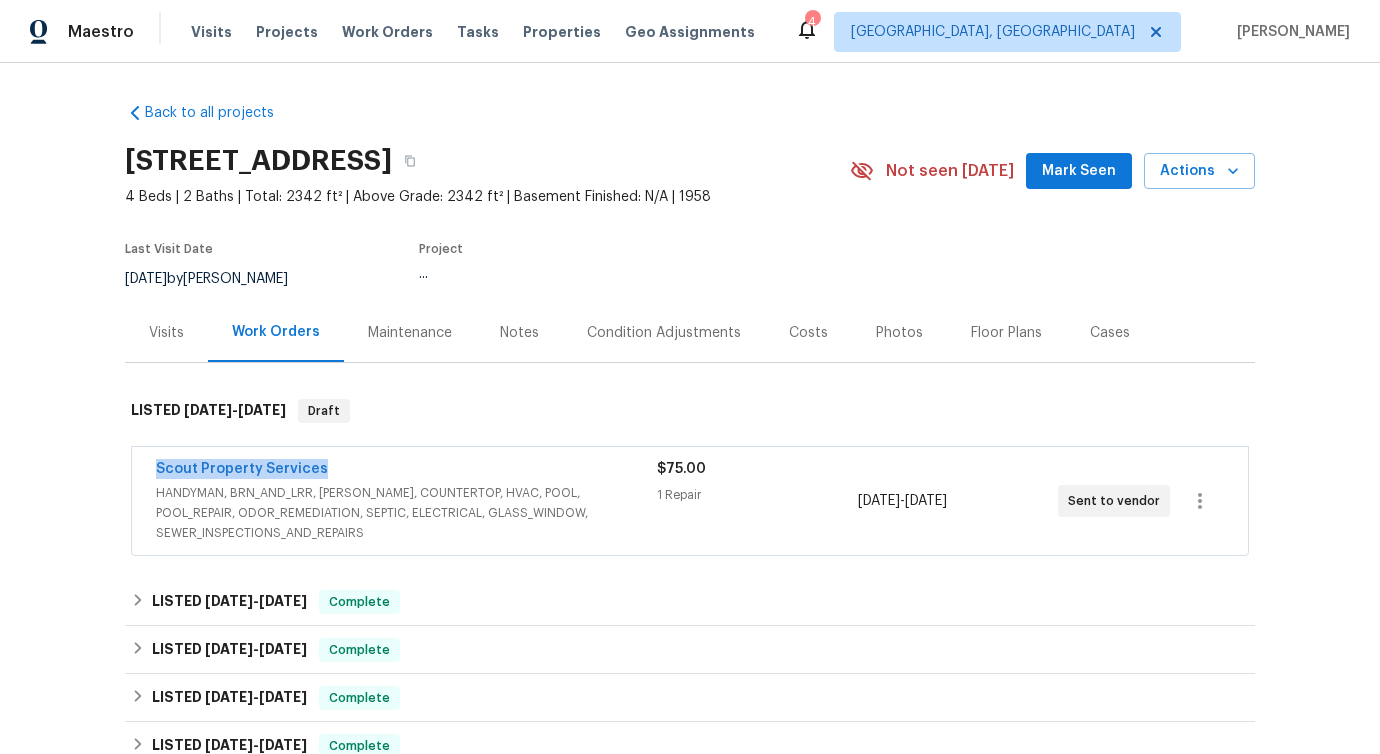 drag, startPoint x: 352, startPoint y: 460, endPoint x: 129, endPoint y: 462, distance: 223.00897 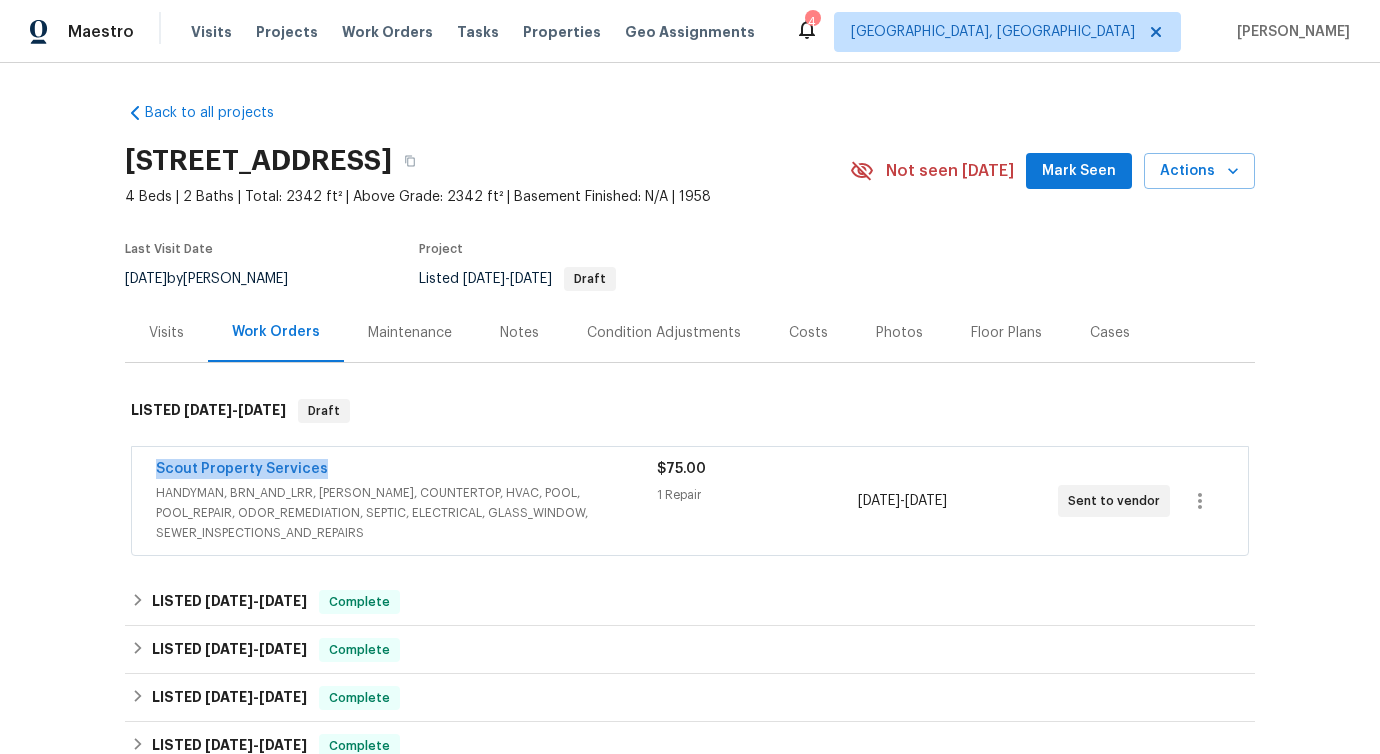 click on "Scout Property Services HANDYMAN, BRN_AND_LRR, WELLS, COUNTERTOP, HVAC, POOL, POOL_REPAIR, ODOR_REMEDIATION, SEPTIC, ELECTRICAL, GLASS_WINDOW, SEWER_INSPECTIONS_AND_REPAIRS $75.00 1 Repair 7/17/2025  -  7/19/2025 Sent to vendor" at bounding box center [690, 501] 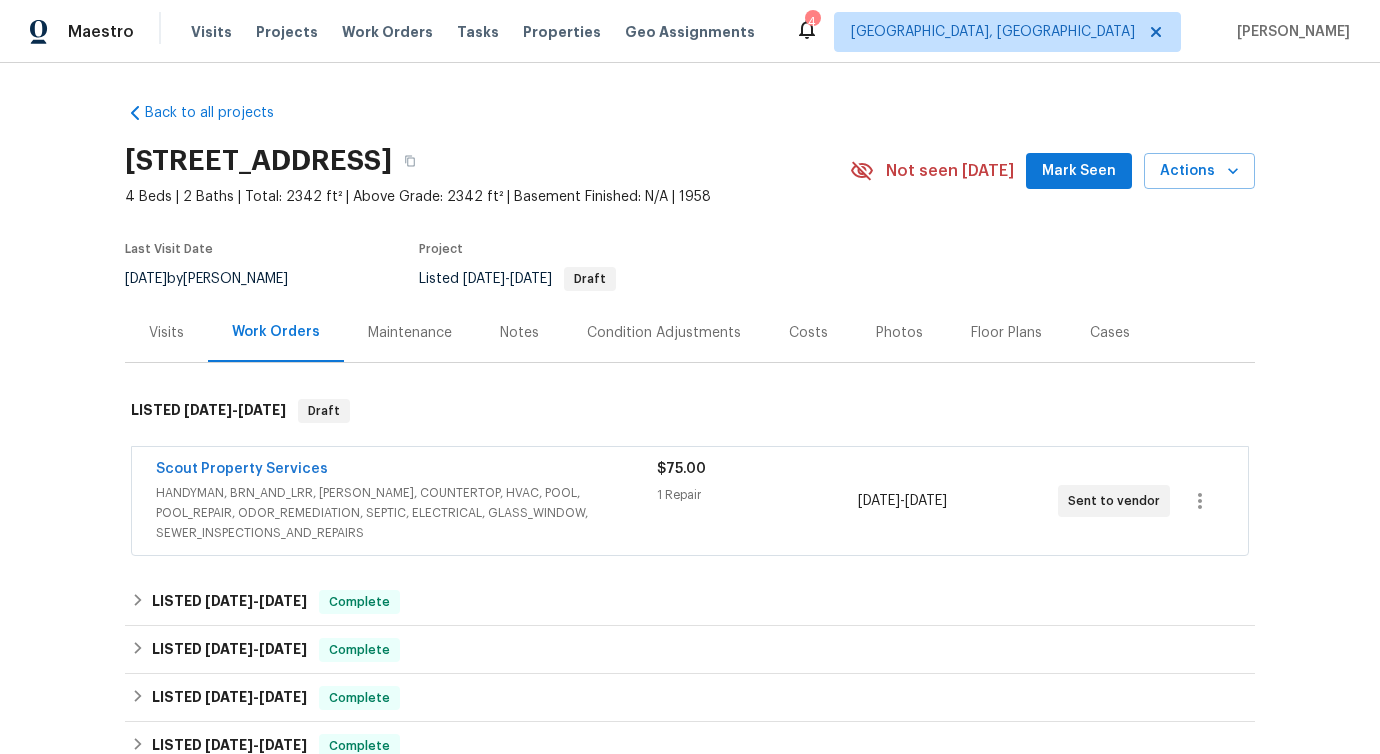 click on "Scout Property Services" at bounding box center [406, 471] 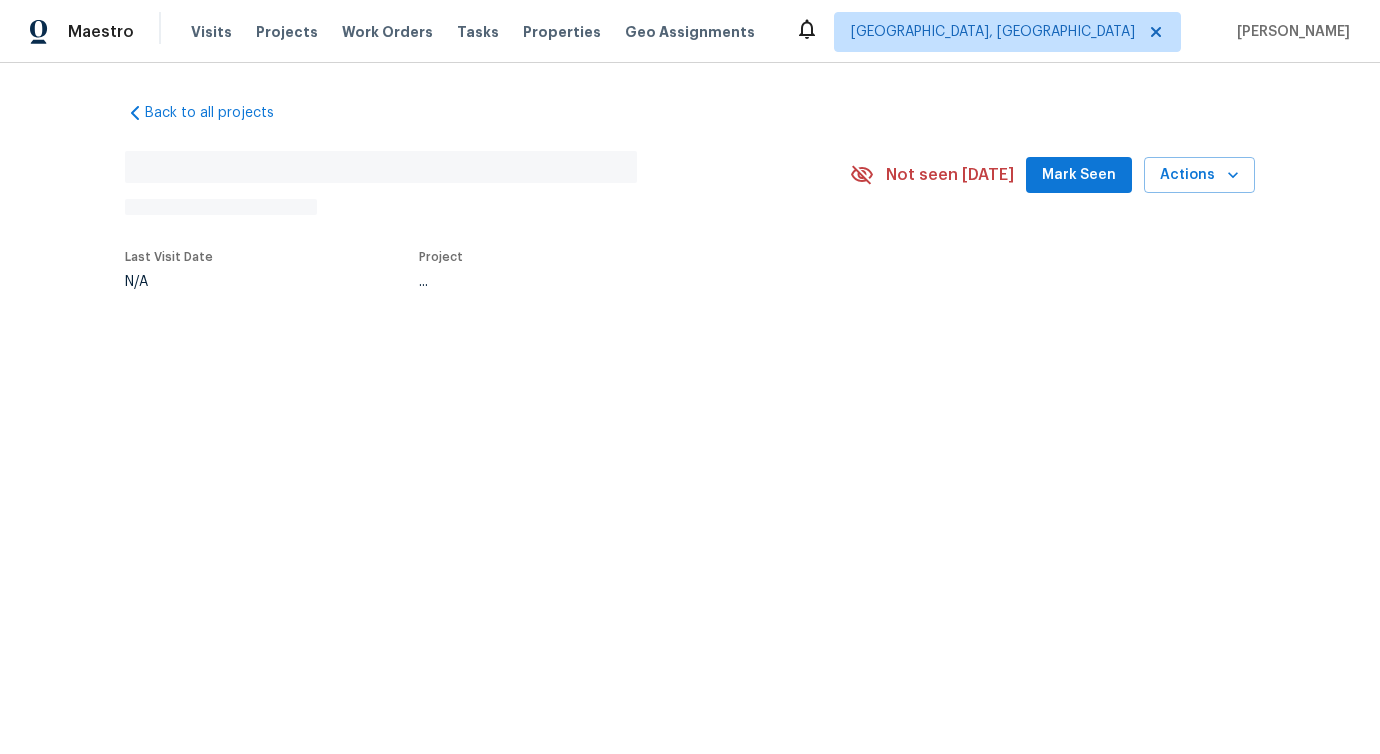 scroll, scrollTop: 0, scrollLeft: 0, axis: both 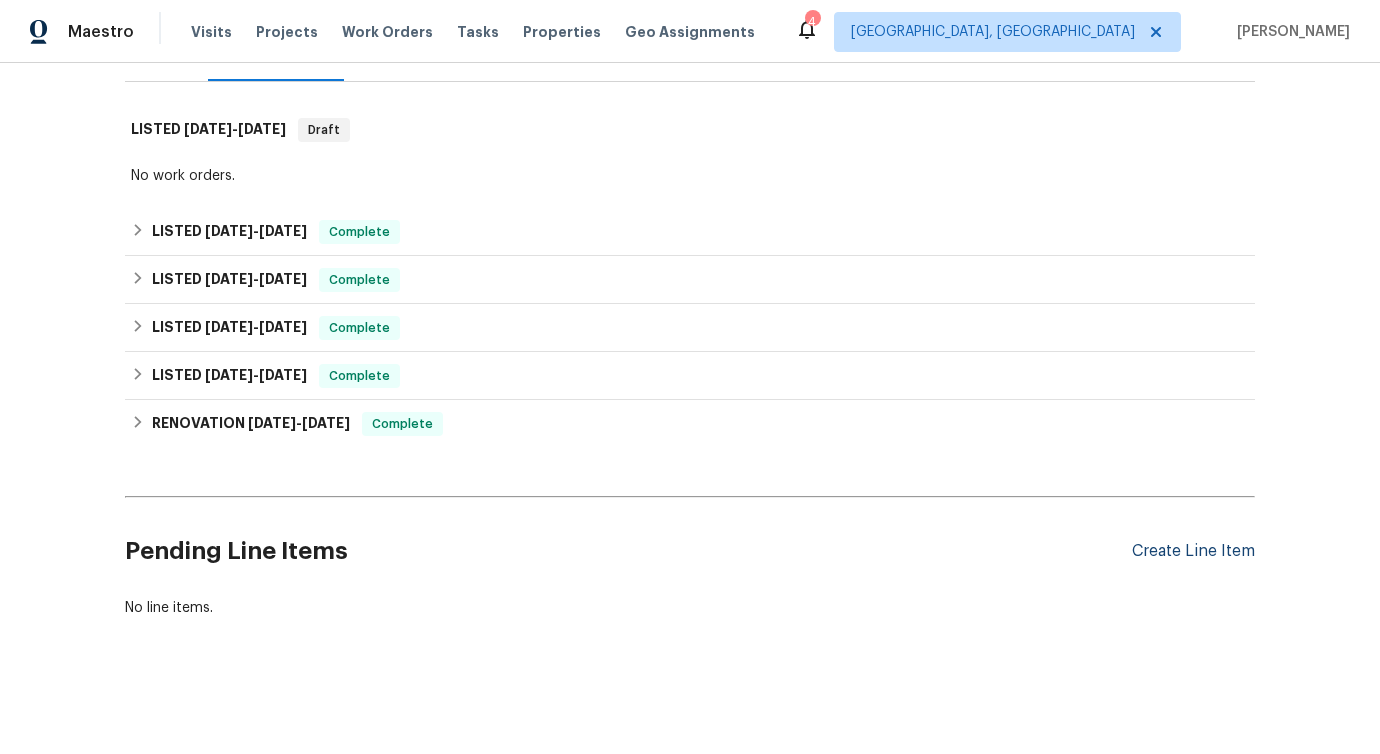 click on "Create Line Item" at bounding box center (1193, 551) 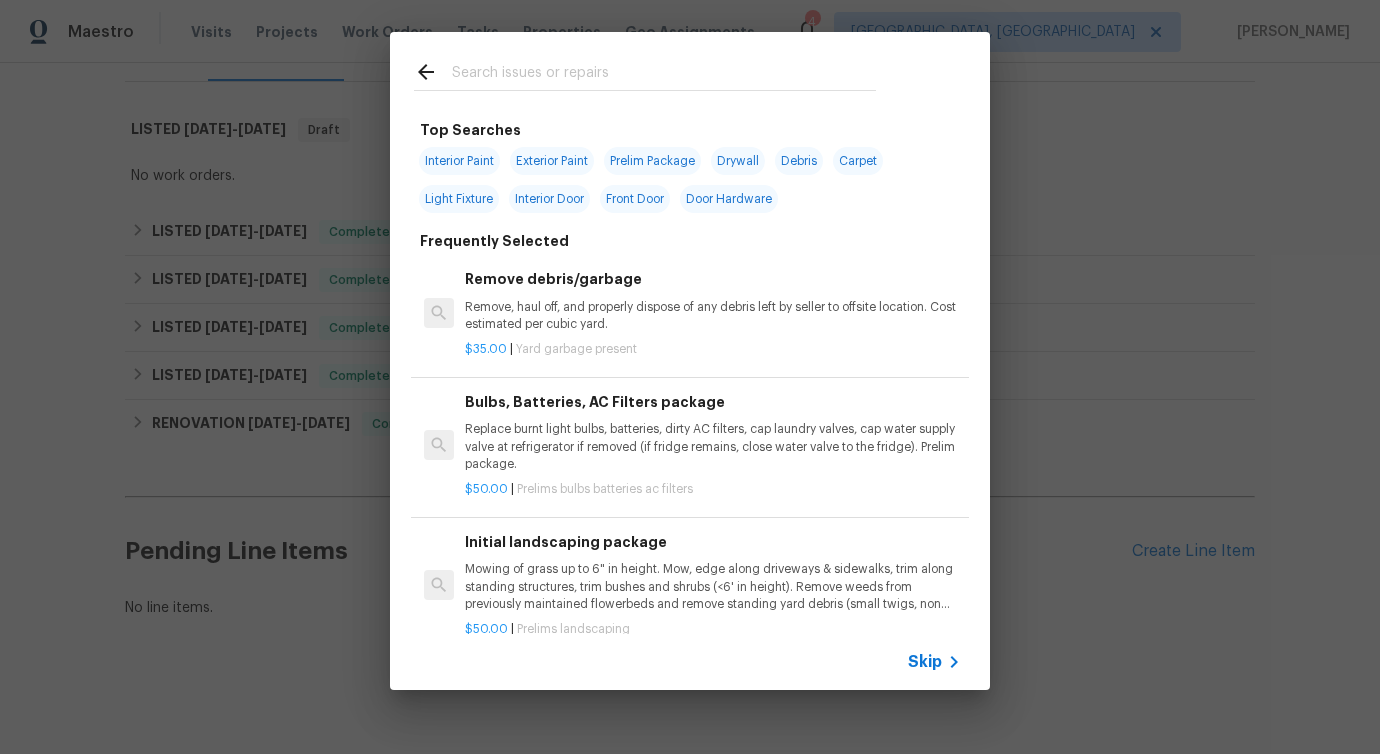 click at bounding box center (664, 75) 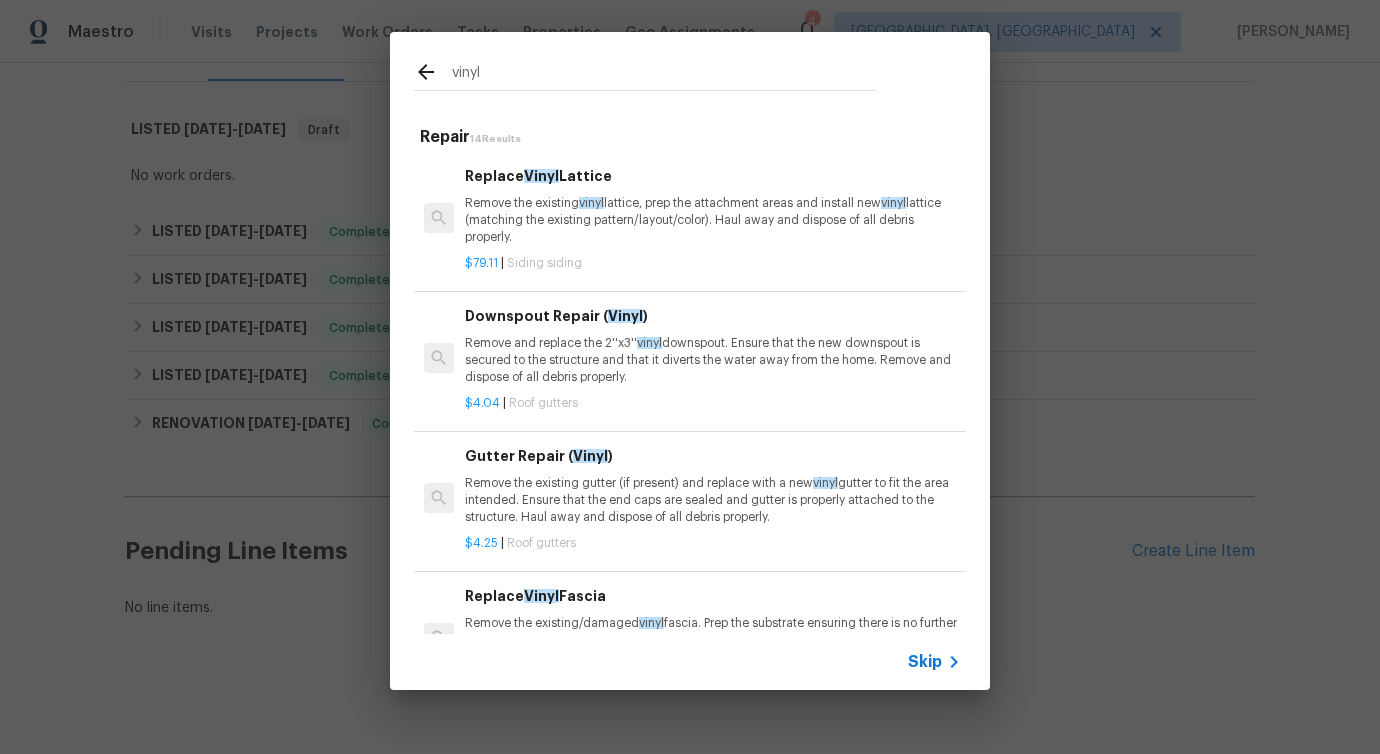 type on "vinyl" 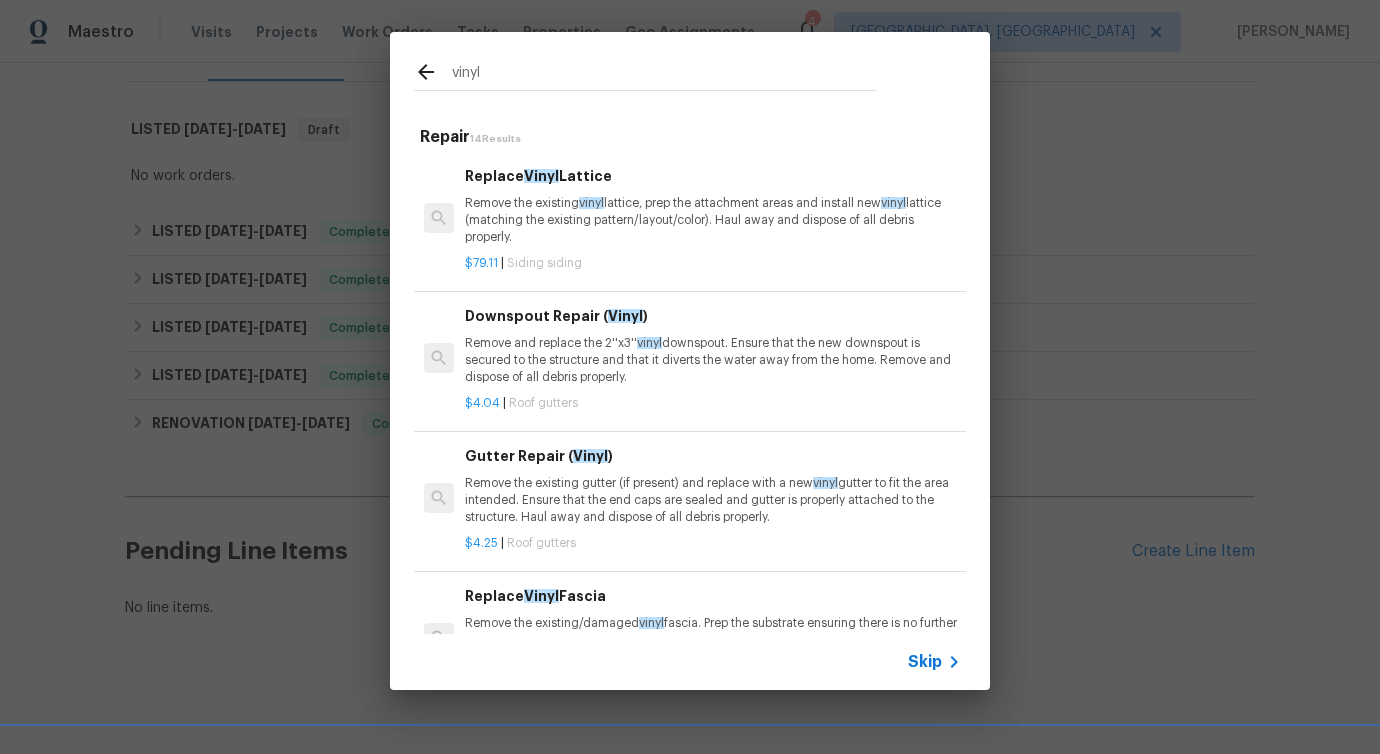 click on "Remove and replace the 2''x3''  vinyl  downspout. Ensure that the new downspout is secured to the structure and that it diverts the water away from the home. Remove and dispose of all debris properly." at bounding box center [713, 360] 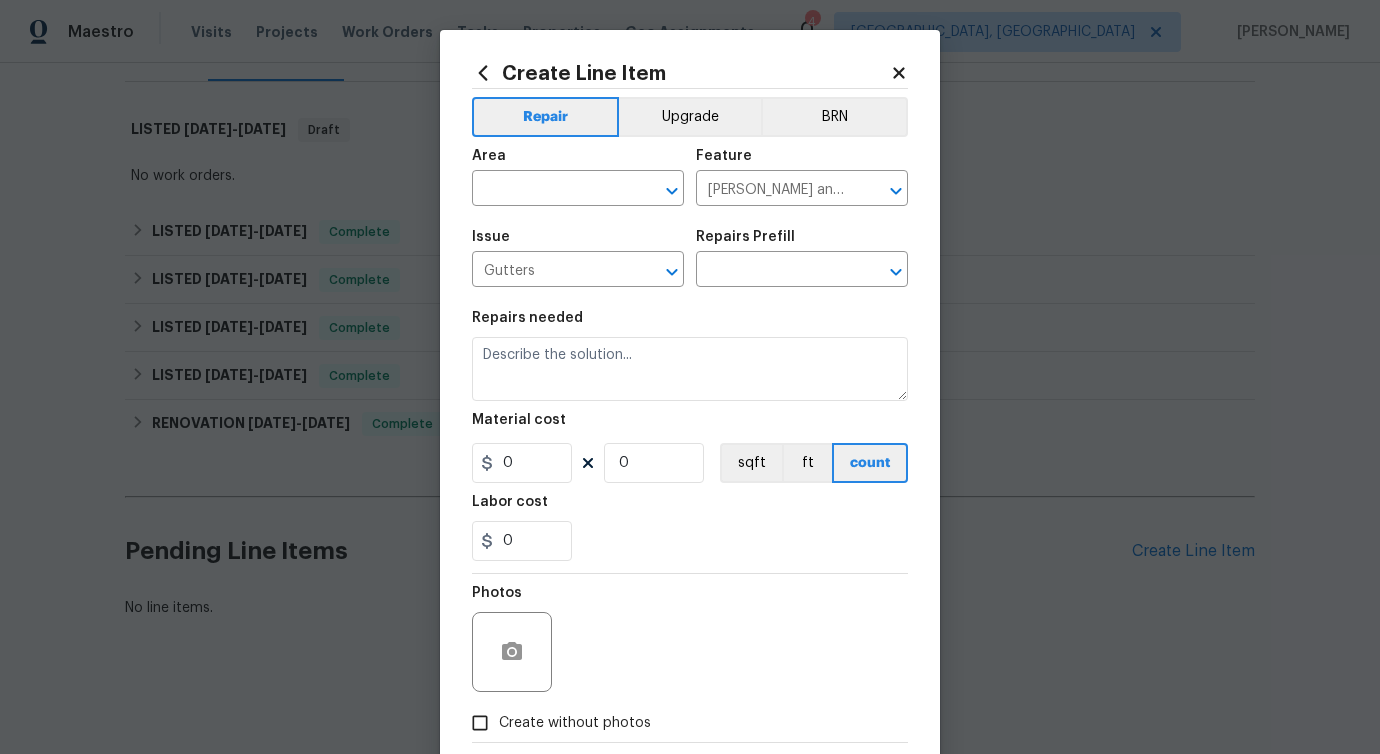 type on "Downspout Repair (Vinyl) $4.04" 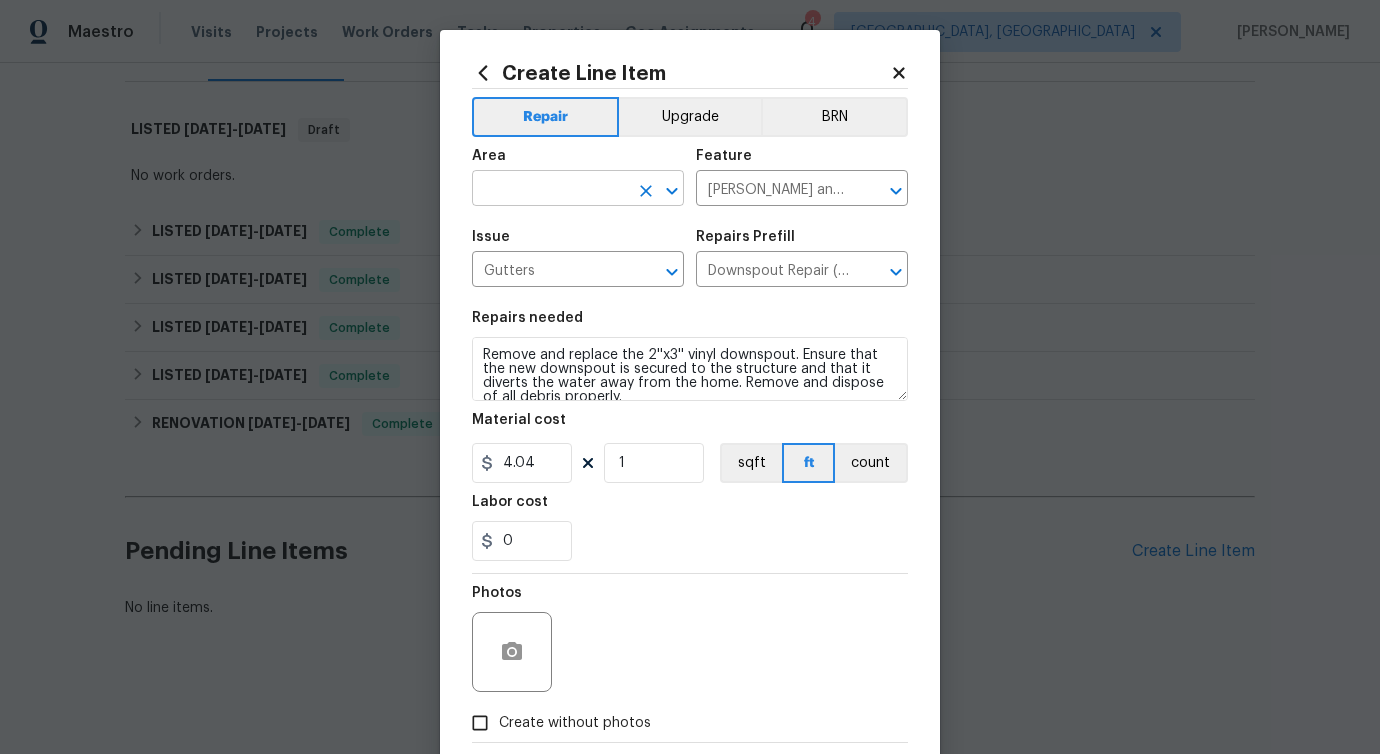 click at bounding box center [550, 190] 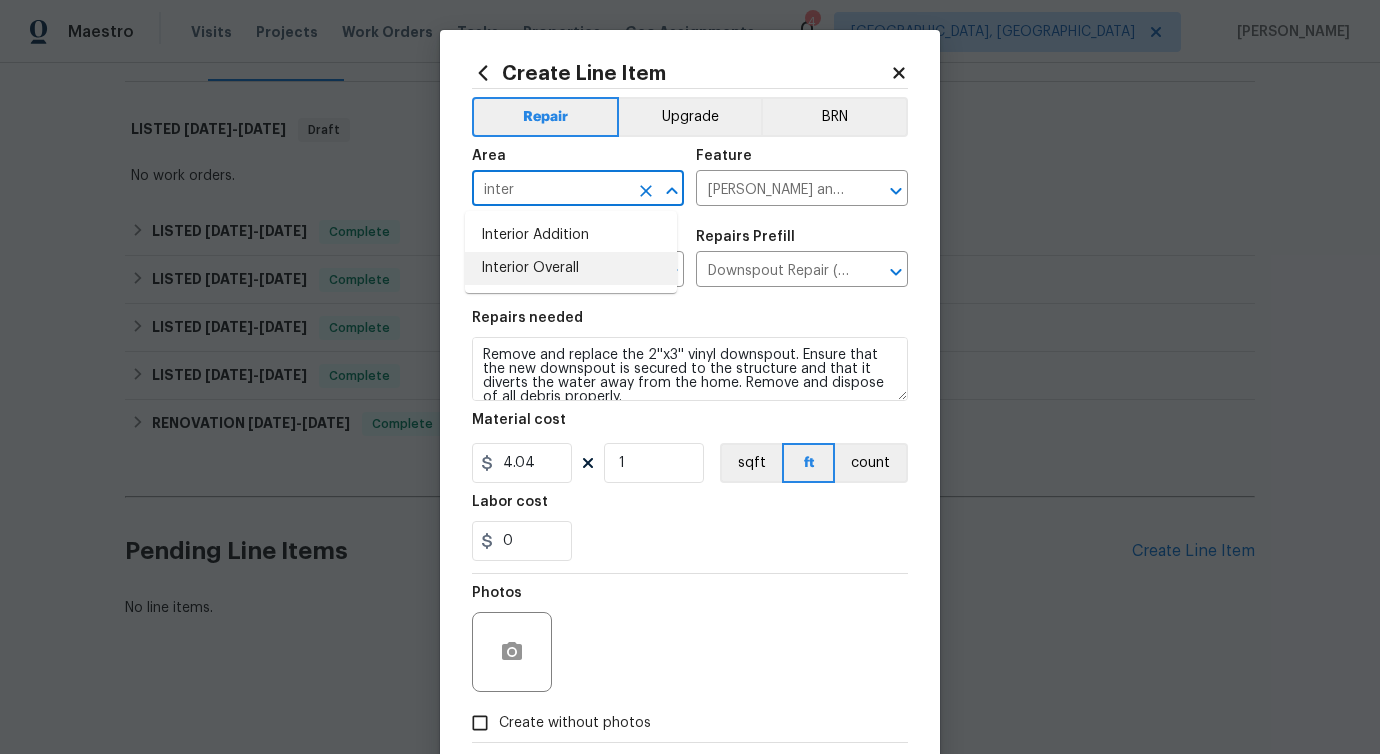 click on "Interior Overall" at bounding box center [571, 268] 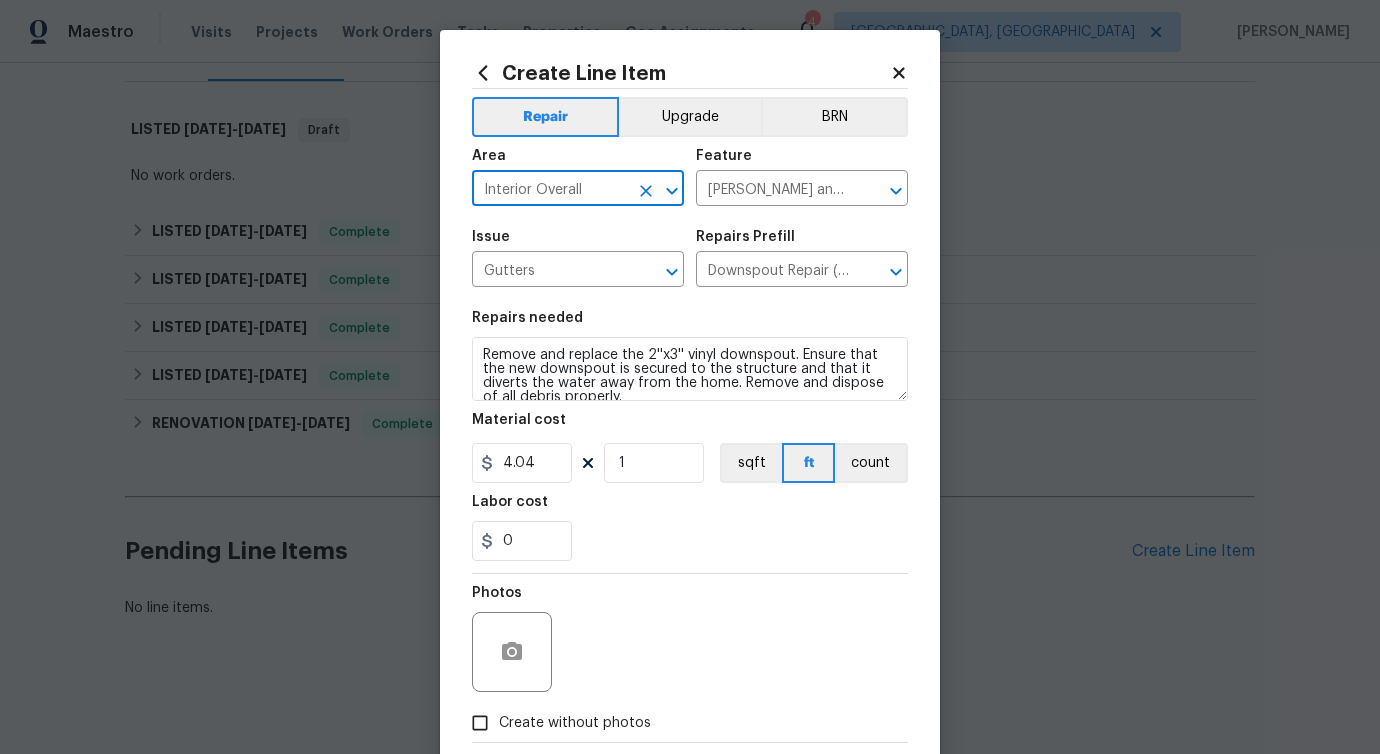 type on "Interior Overall" 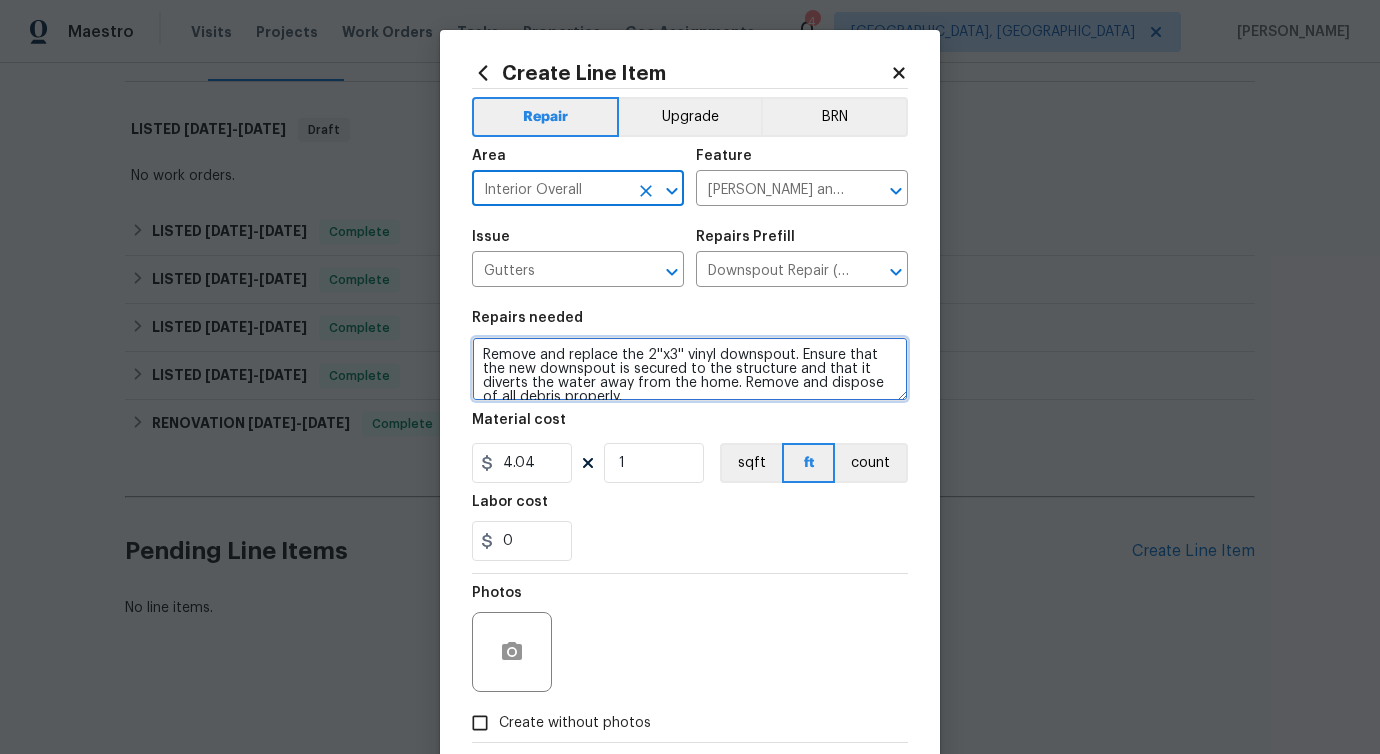 click on "Remove and replace the 2''x3'' vinyl downspout. Ensure that the new downspout is secured to the structure and that it diverts the water away from the home. Remove and dispose of all debris properly." at bounding box center (690, 369) 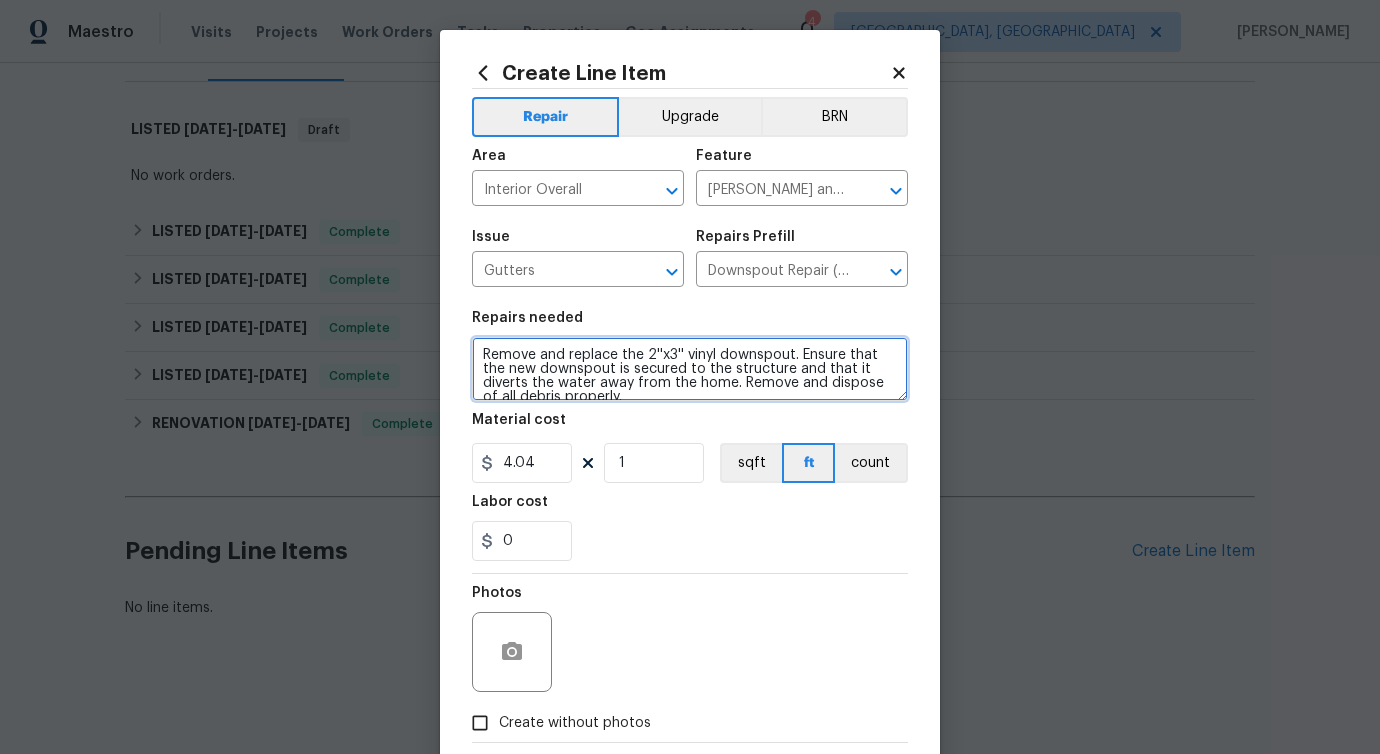 click on "Remove and replace the 2''x3'' vinyl downspout. Ensure that the new downspout is secured to the structure and that it diverts the water away from the home. Remove and dispose of all debris properly." at bounding box center (690, 369) 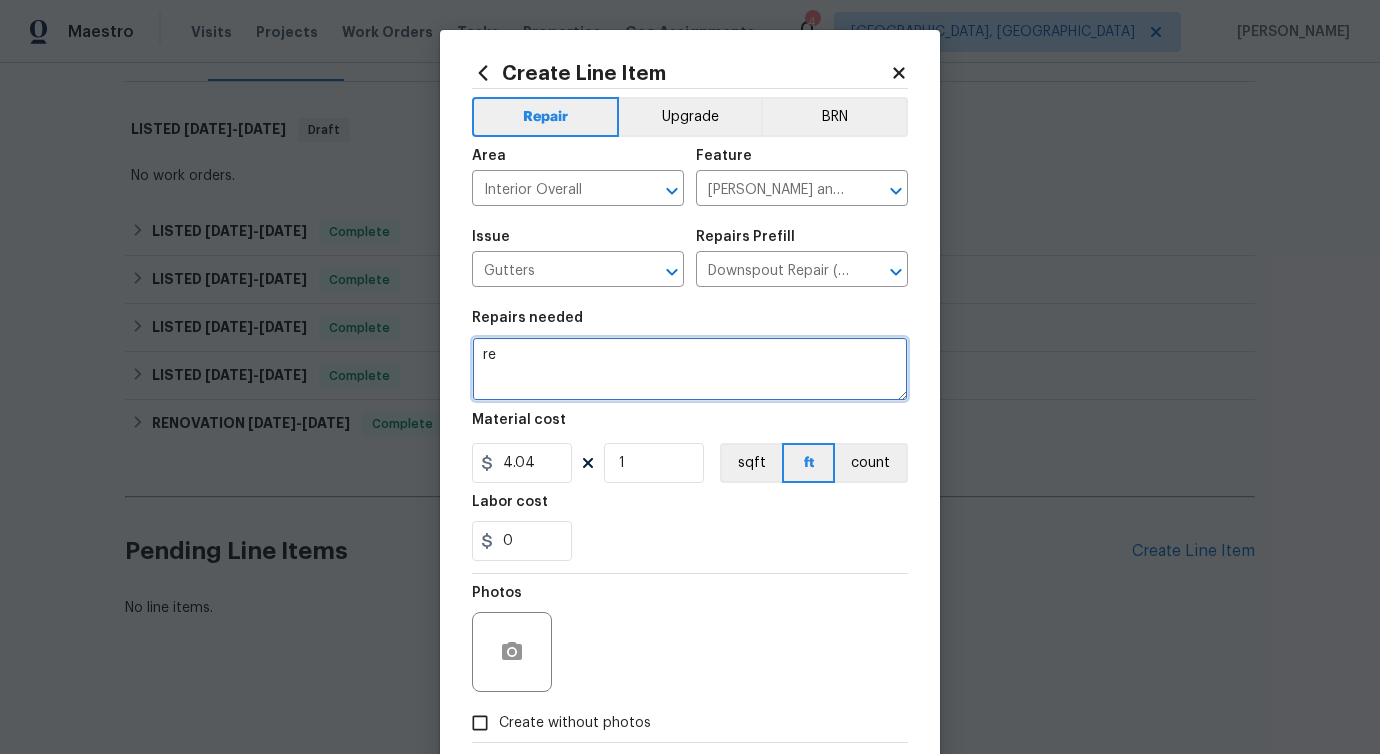 type on "r" 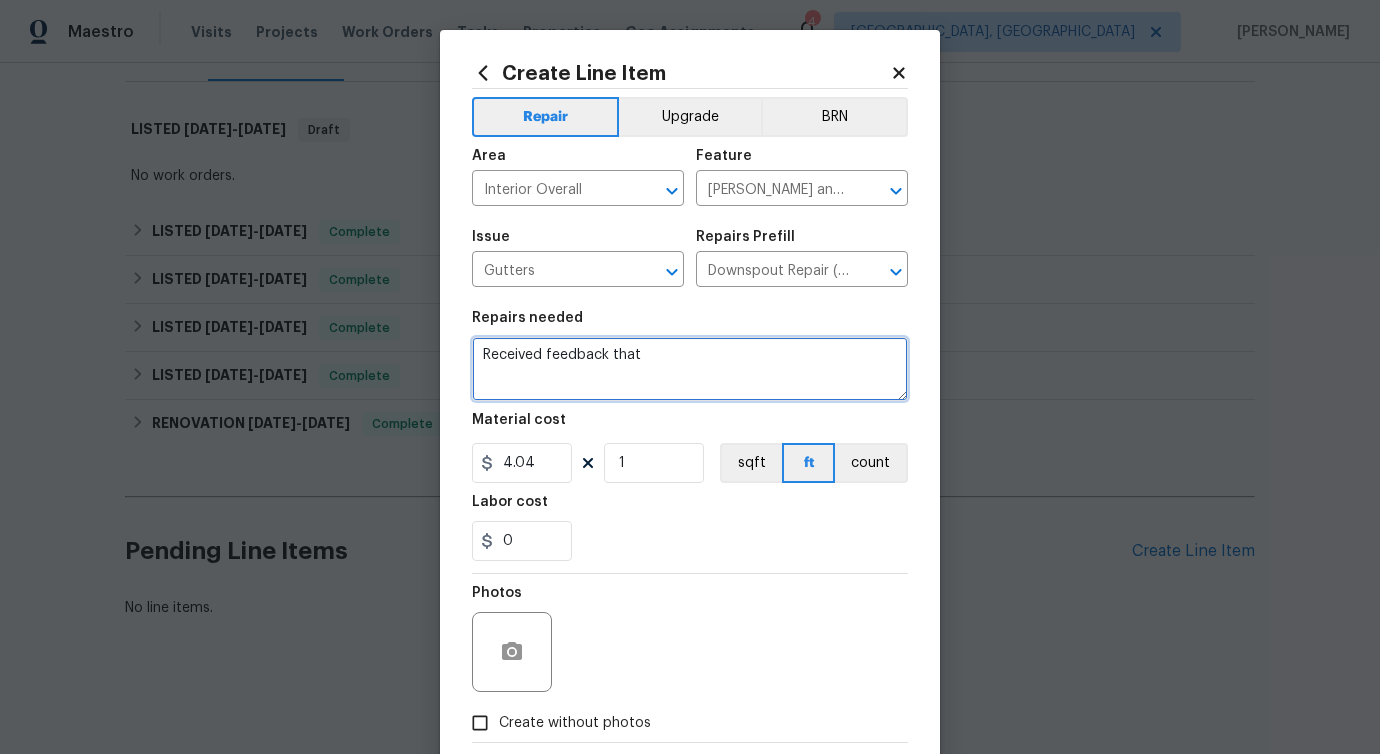 paste on "Exterior shearing in crawl scale has water damage from leak emanating from the exterior vinyl siding, The vinyl siding needs to be removed. The damaged shearing needs to be removed and replaced and the vinyl siding need to be reinstalled ensuring it is properly sealed so it does not leak. All debris should be removed from the property ." 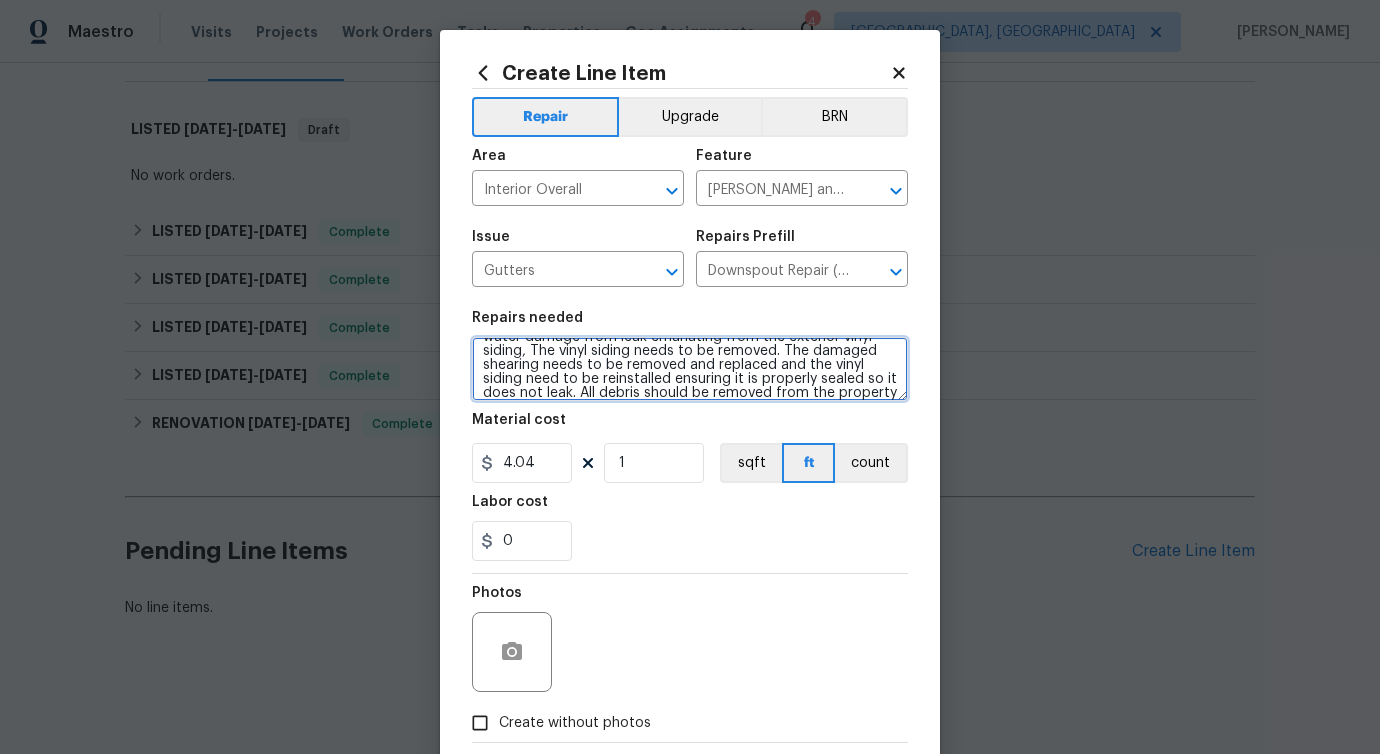 scroll, scrollTop: 0, scrollLeft: 0, axis: both 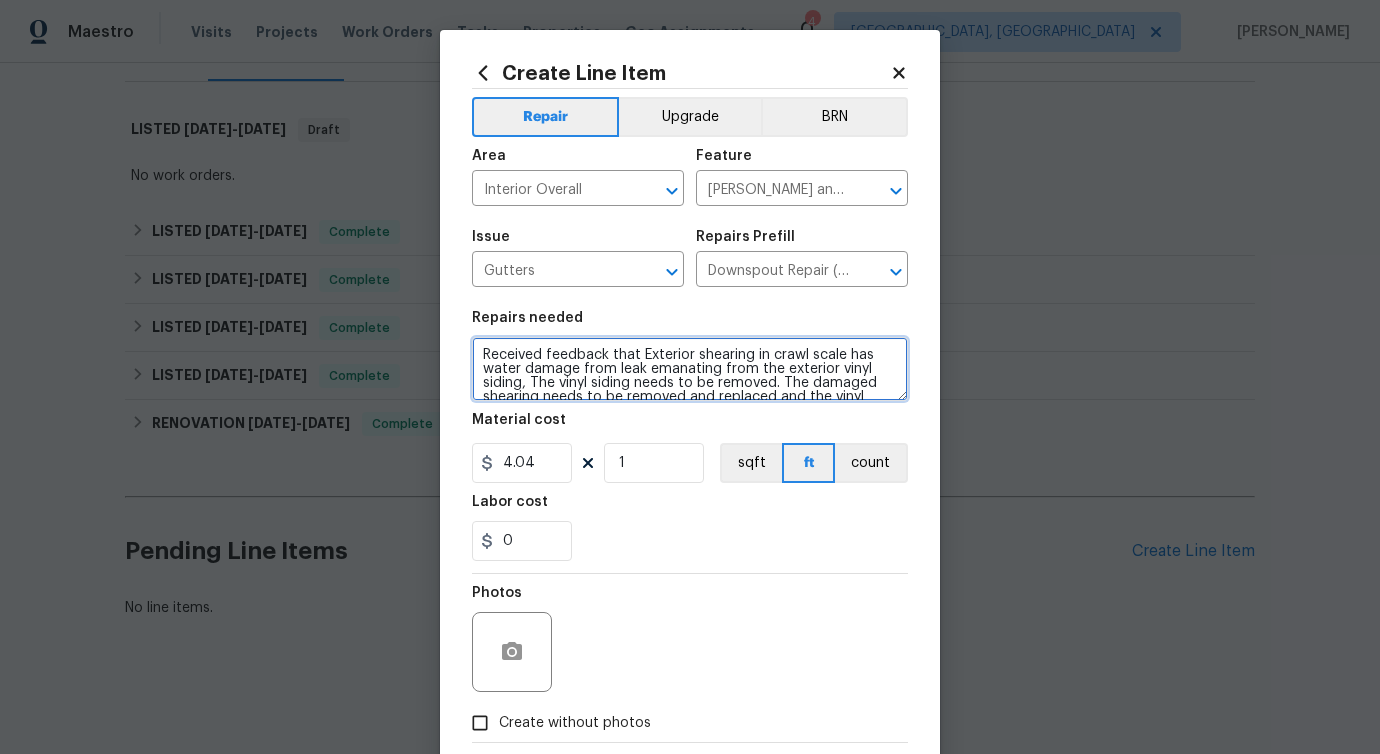 type on "Received feedback that Exterior shearing in crawl scale has water damage from leak emanating from the exterior vinyl siding, The vinyl siding needs to be removed. The damaged shearing needs to be removed and replaced and the vinyl siding need to be reinstalled ensuring it is properly sealed so it does not leak. All debris should be removed from the property ." 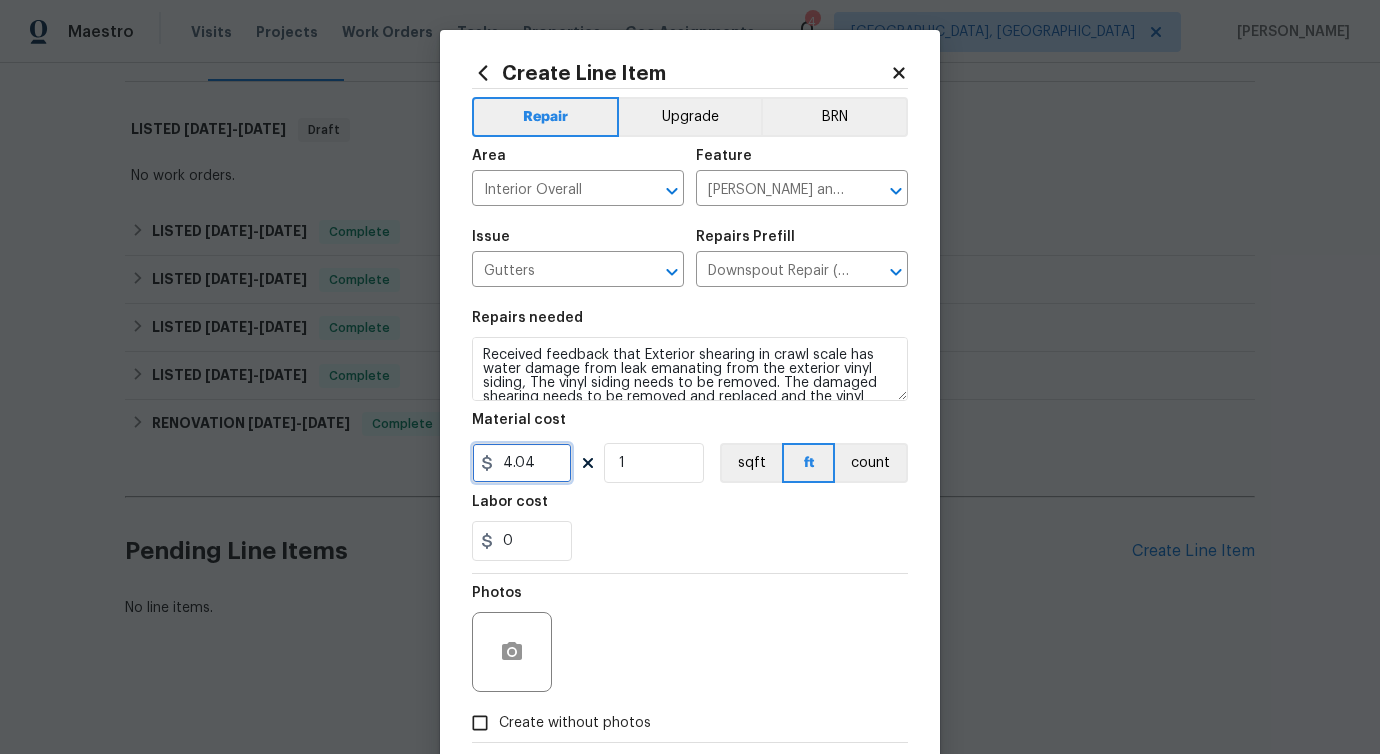 click on "4.04" at bounding box center (522, 463) 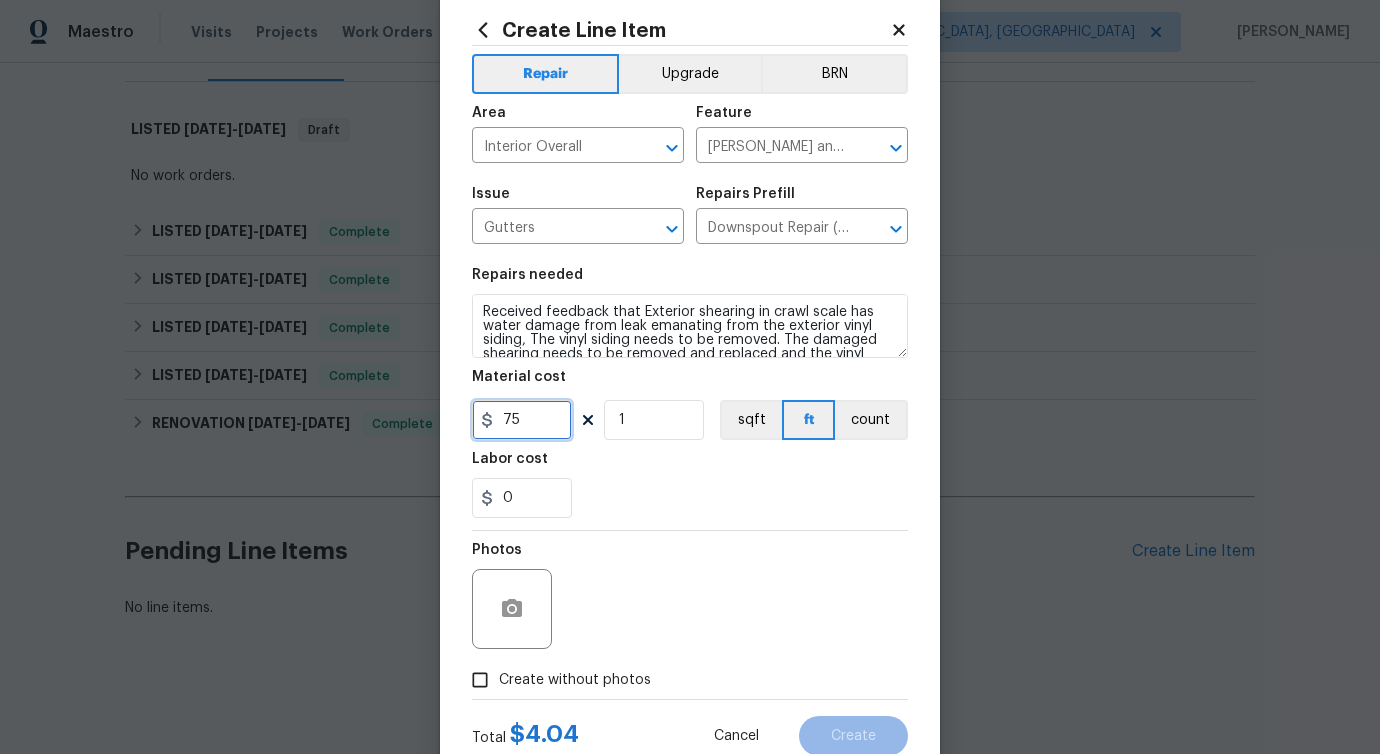 scroll, scrollTop: 108, scrollLeft: 0, axis: vertical 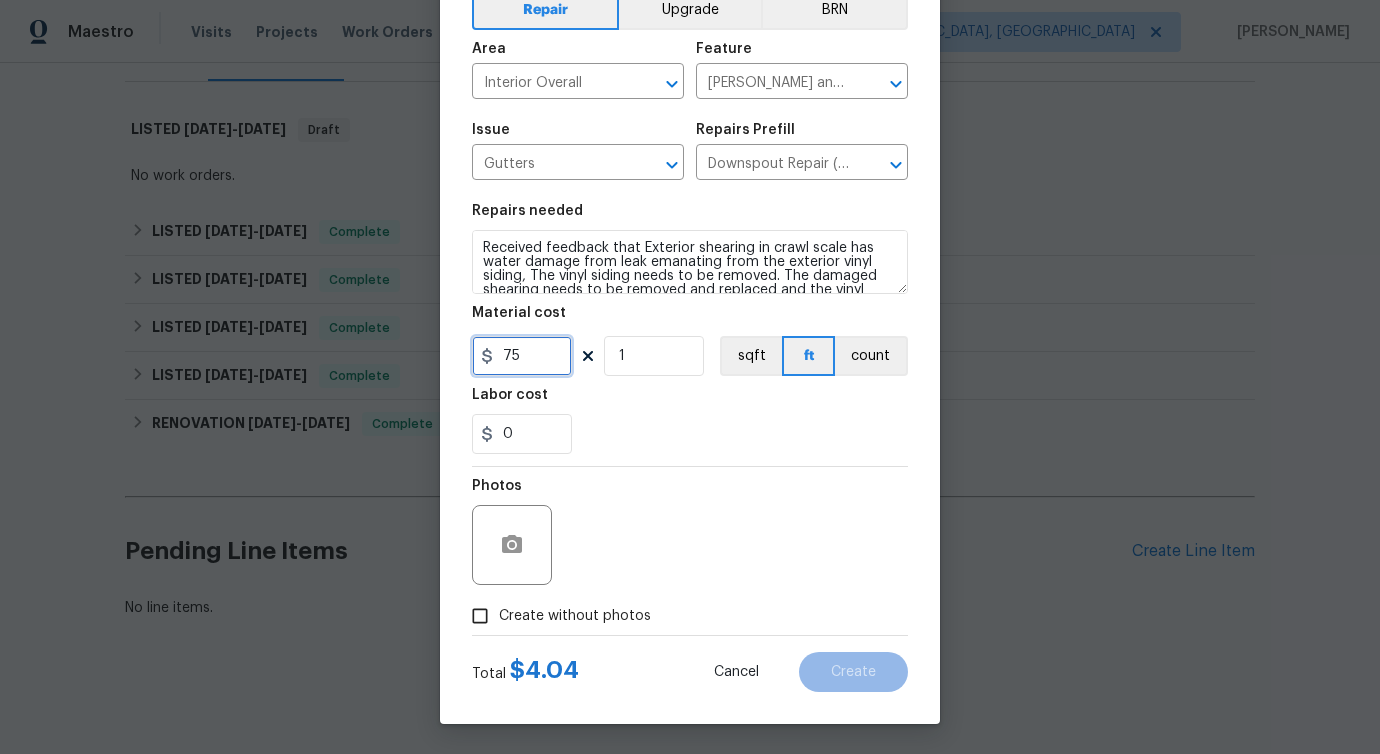 type on "75" 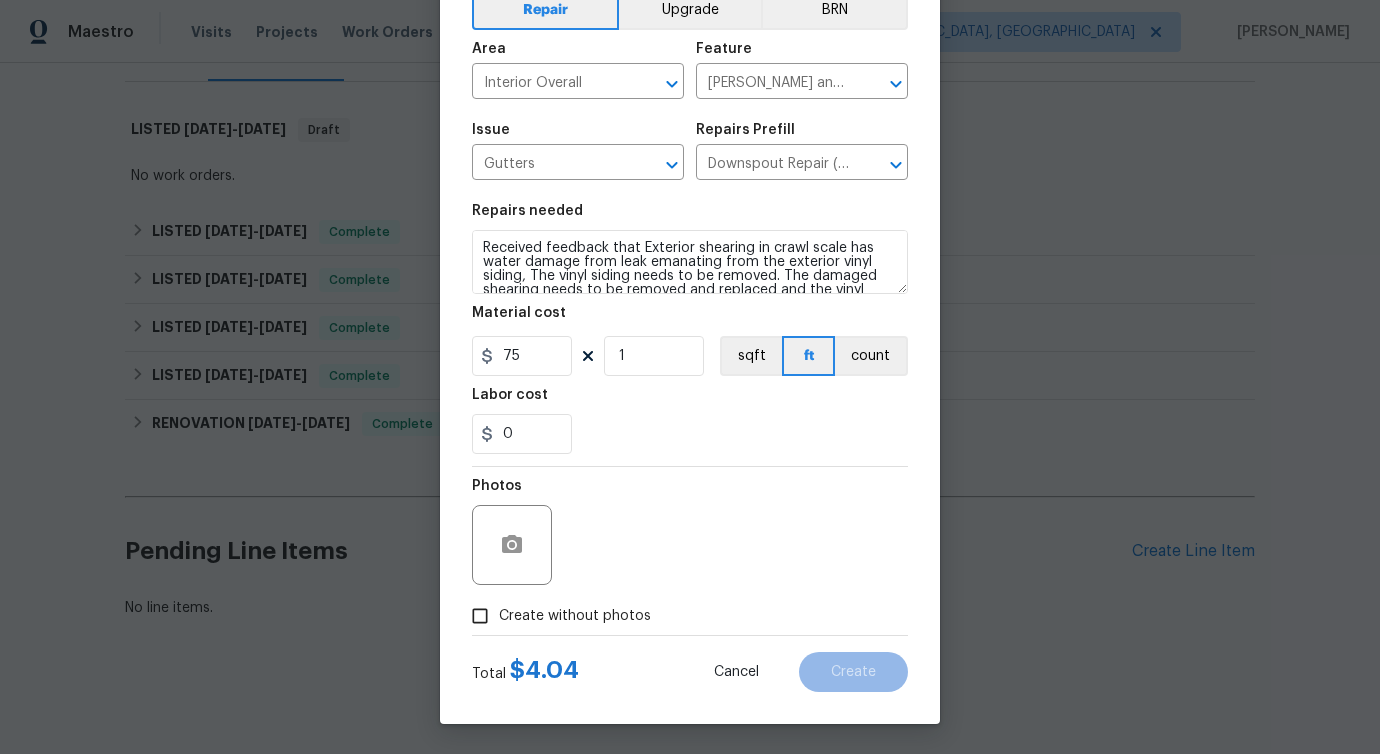 click on "Photos" at bounding box center [690, 532] 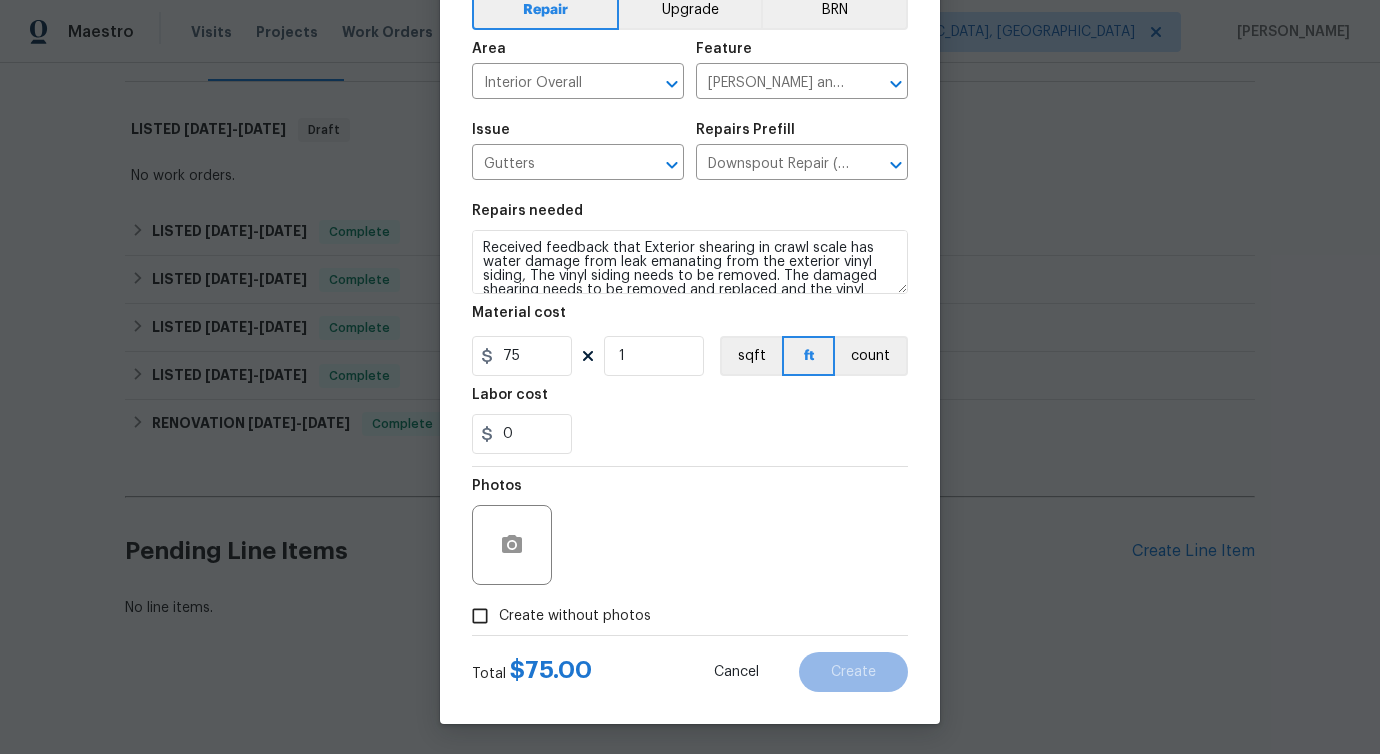 click on "Create without photos" at bounding box center (575, 616) 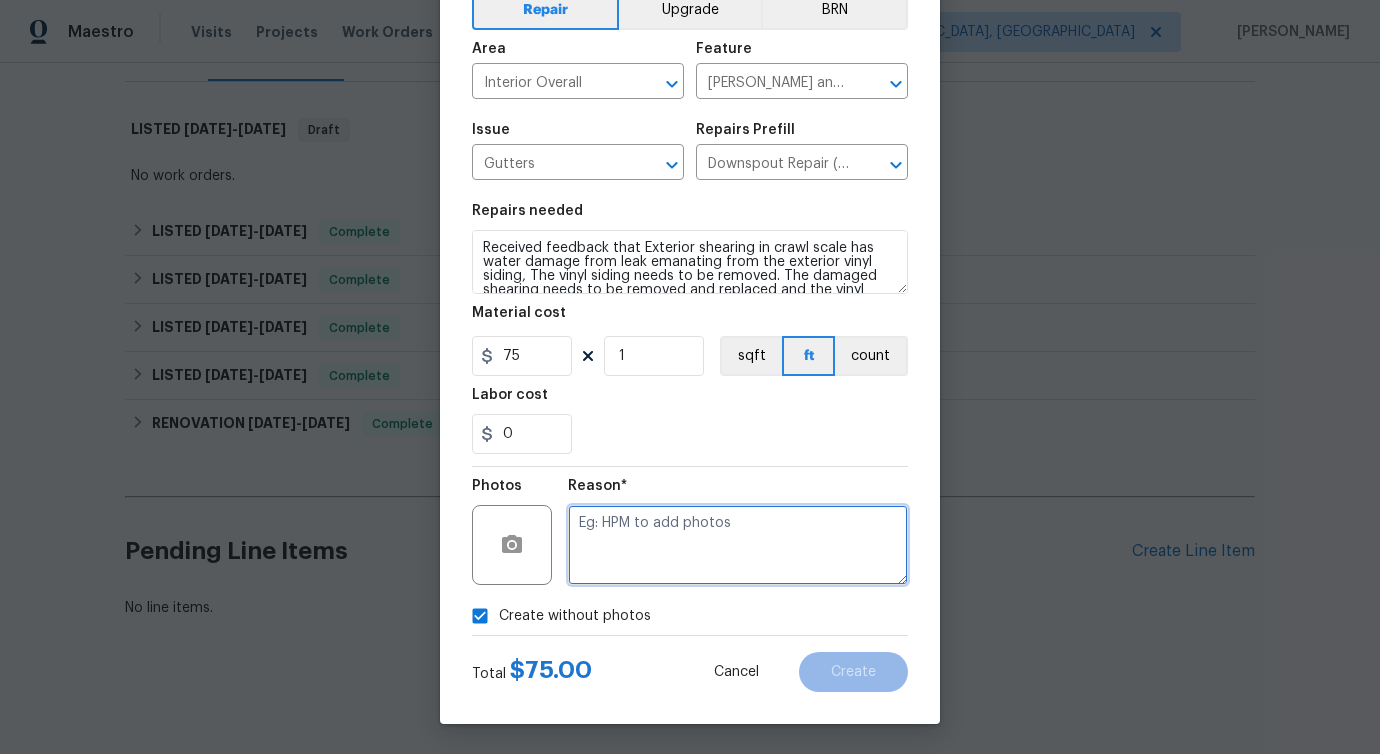 click at bounding box center [738, 545] 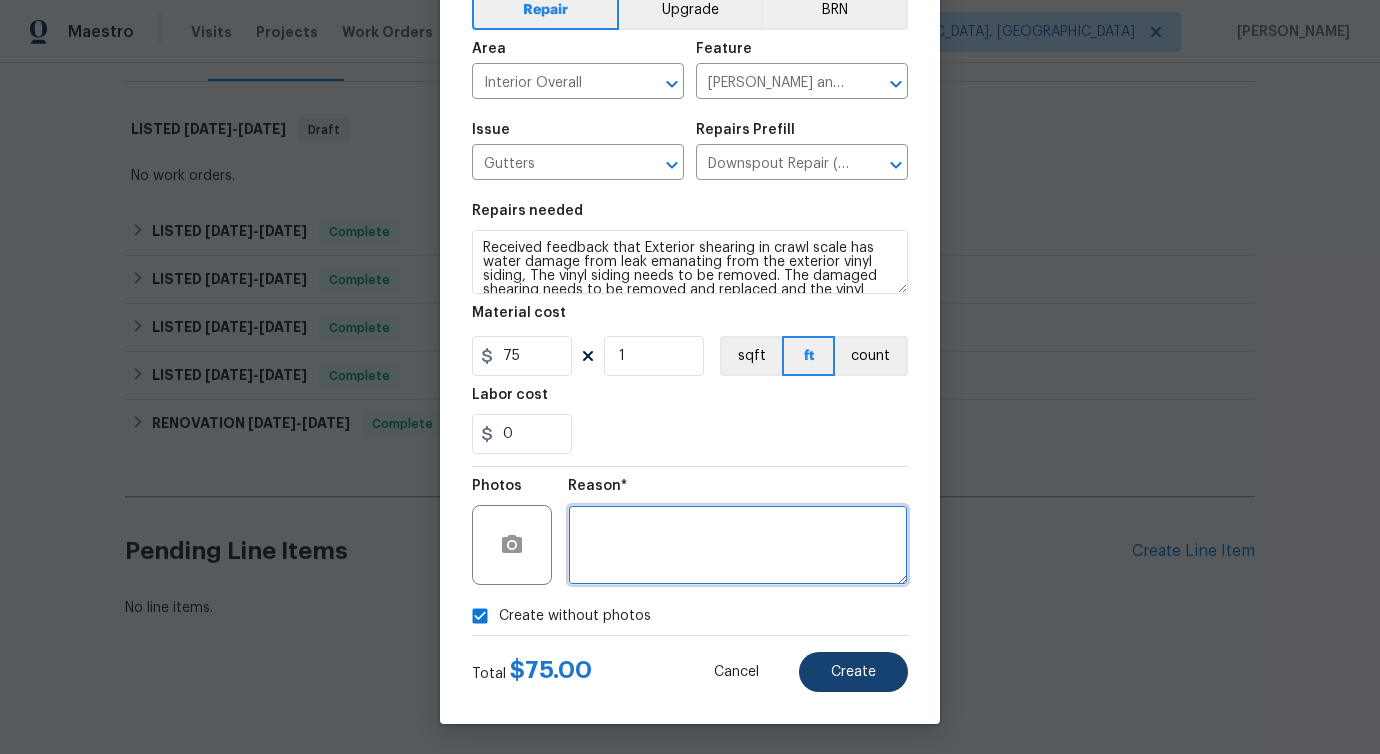 type 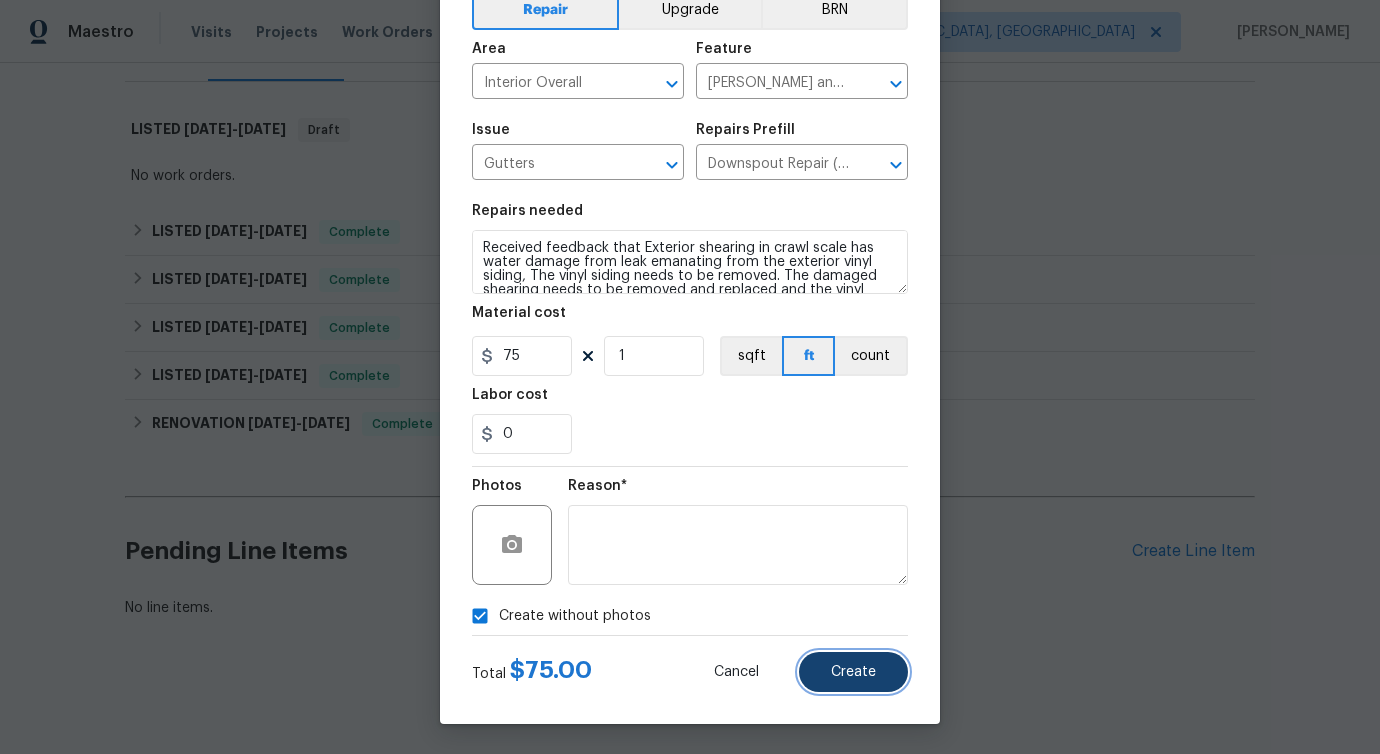 click on "Create" at bounding box center [853, 672] 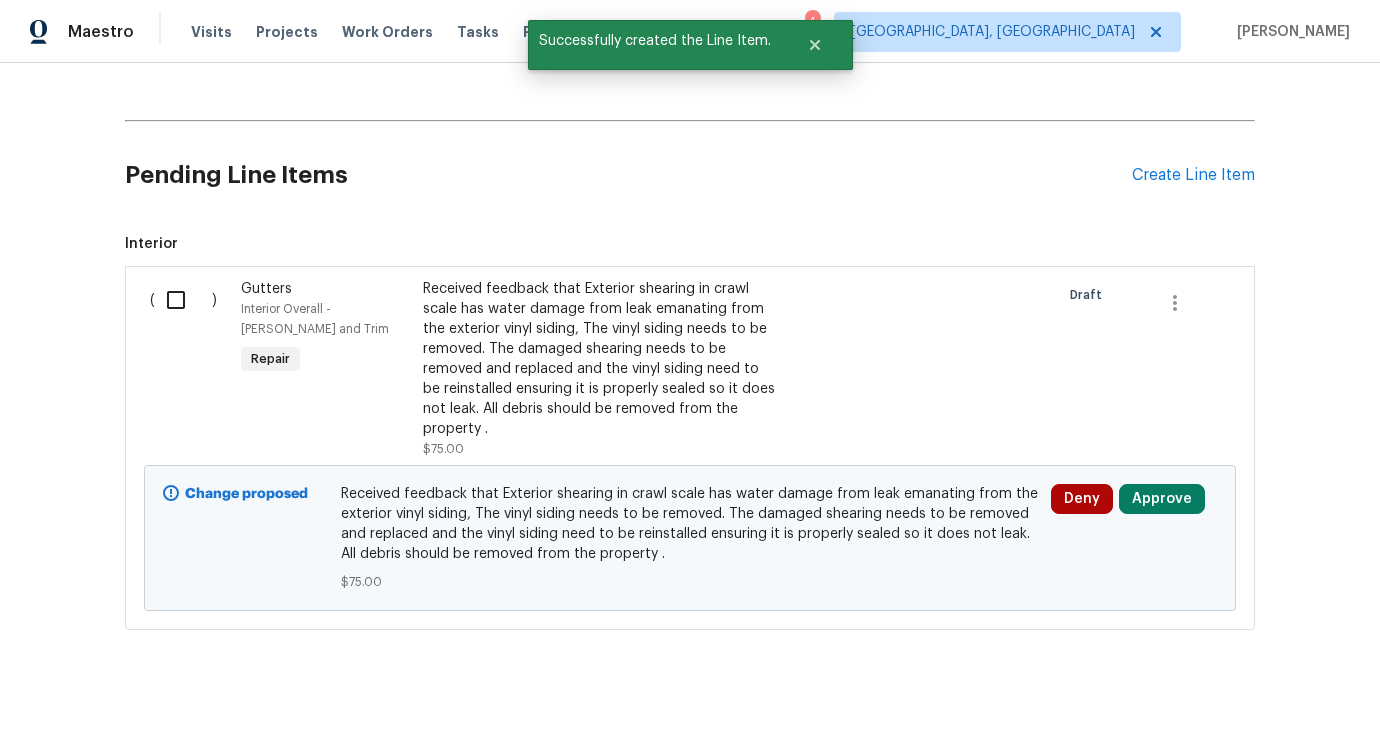 scroll, scrollTop: 684, scrollLeft: 0, axis: vertical 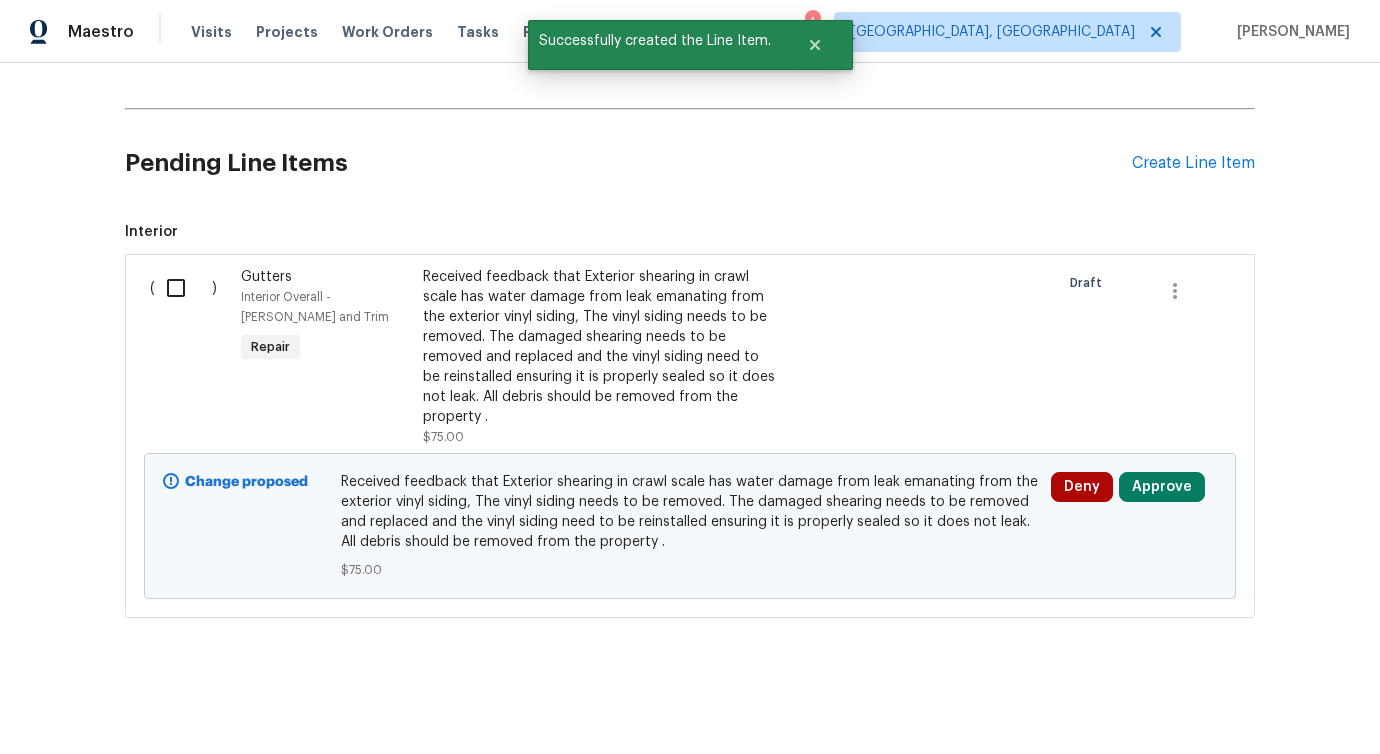 click at bounding box center (183, 288) 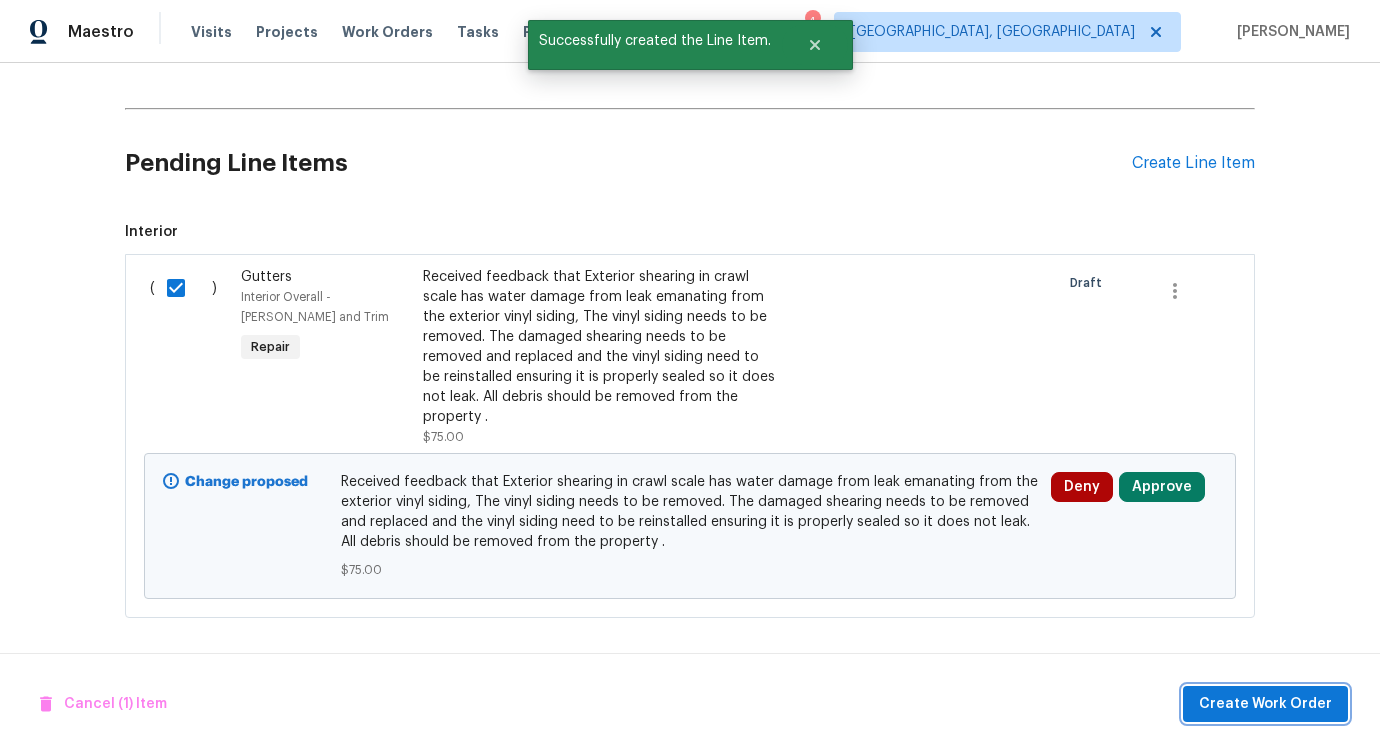 click on "Create Work Order" at bounding box center (1265, 704) 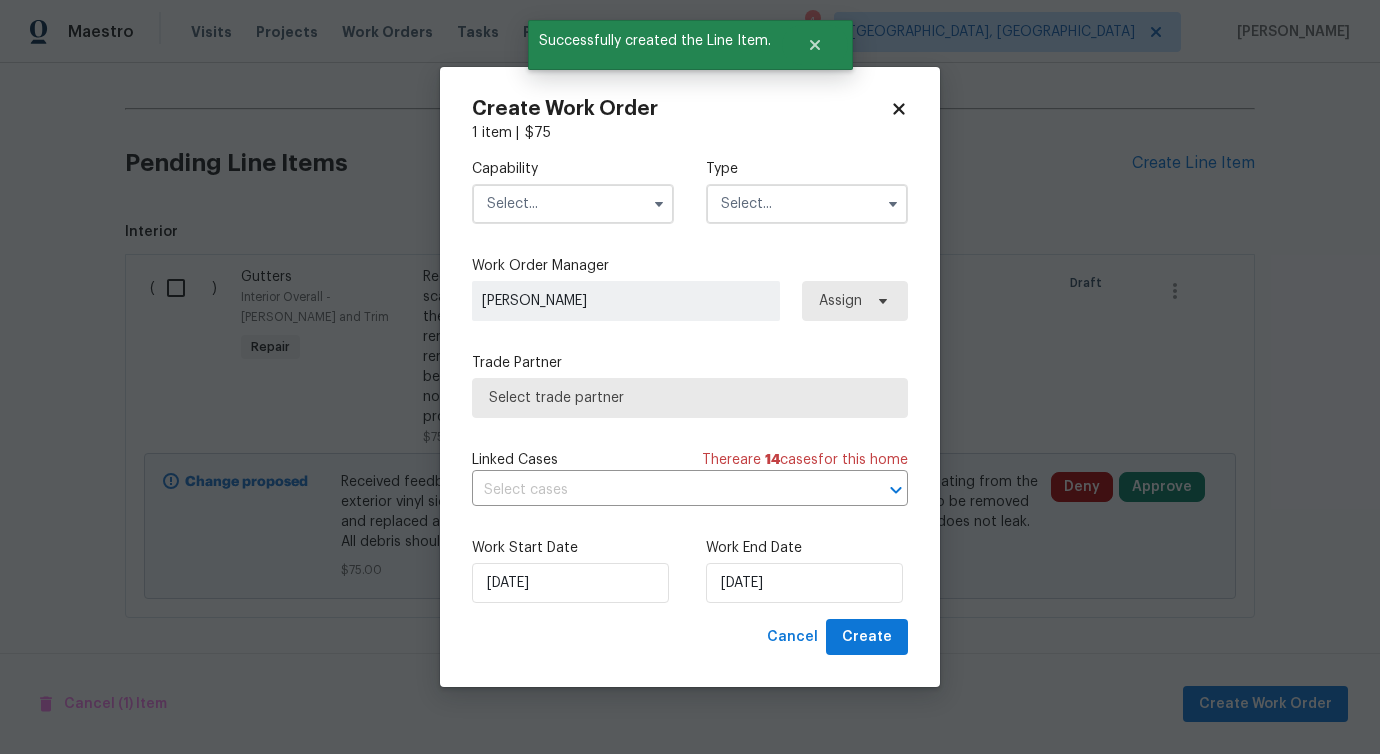 click at bounding box center [573, 204] 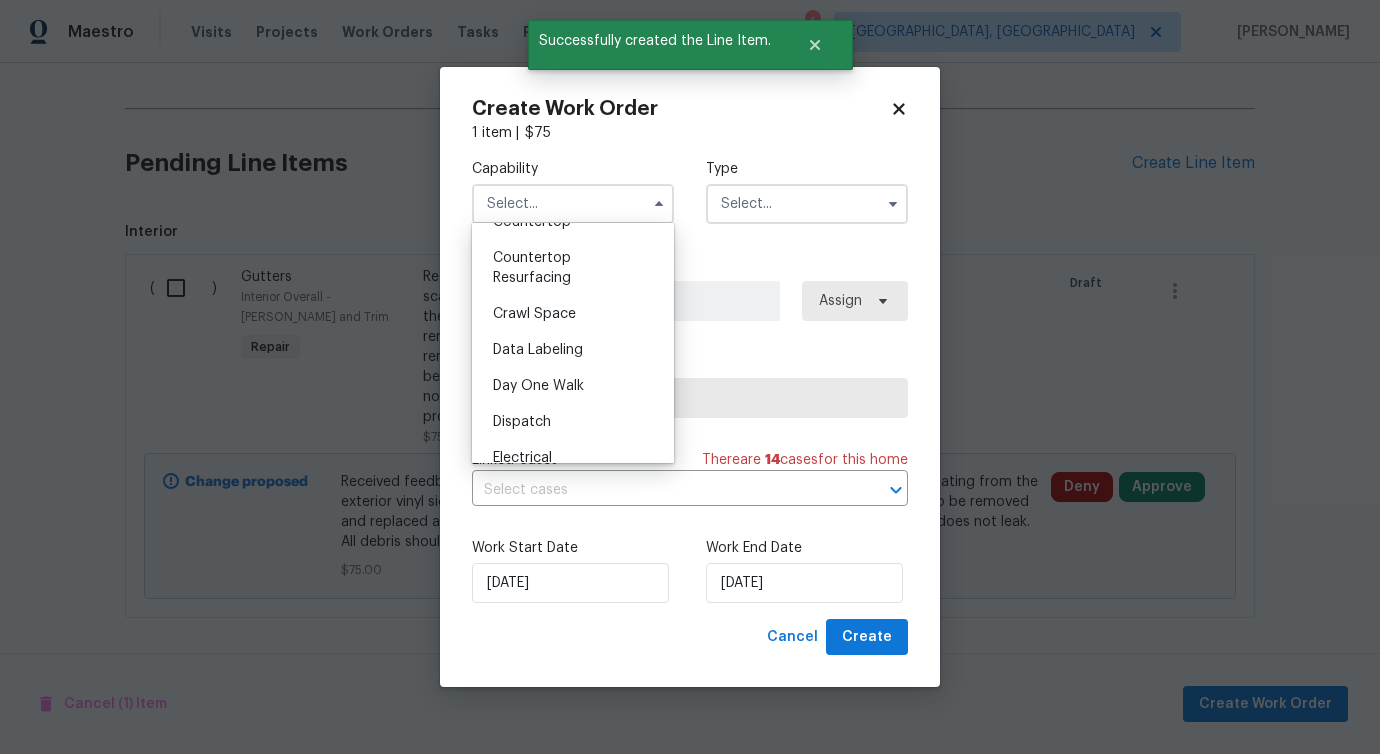 scroll, scrollTop: 928, scrollLeft: 0, axis: vertical 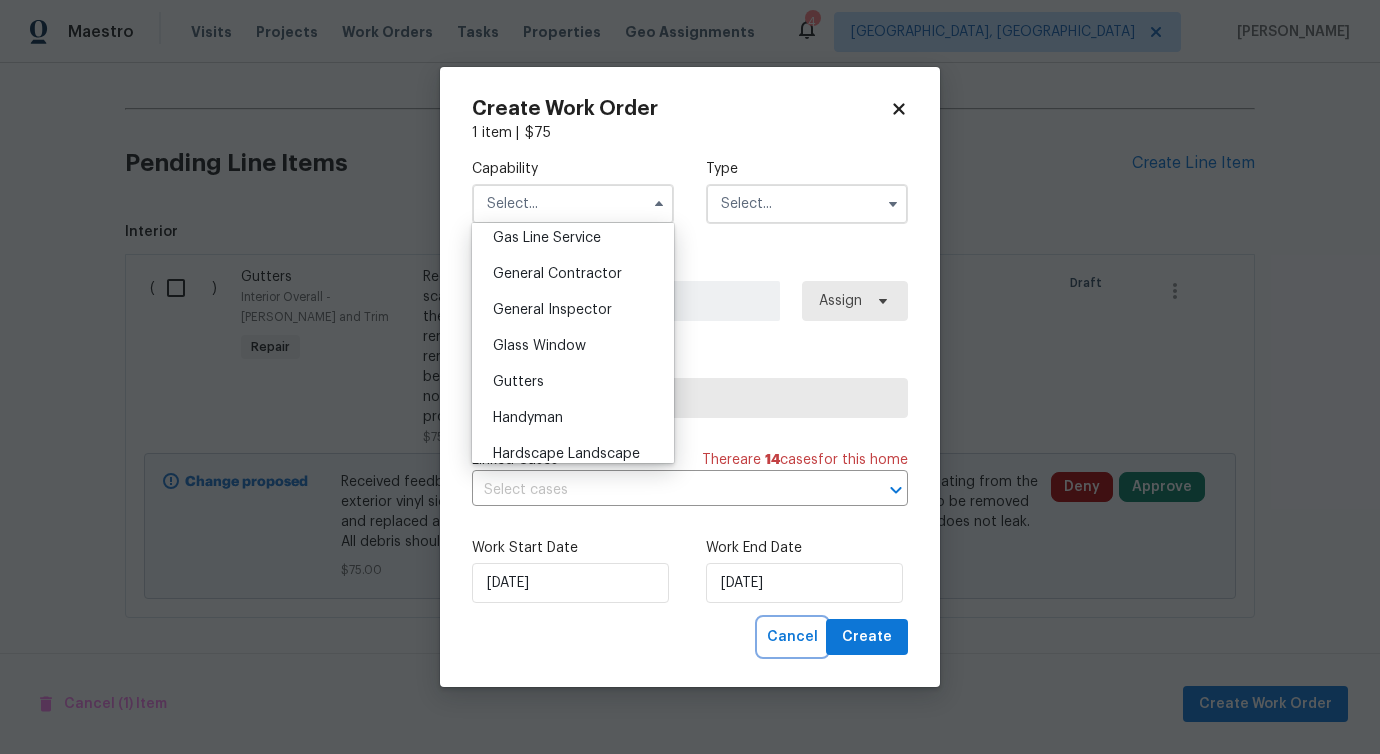 click on "Cancel" at bounding box center (792, 637) 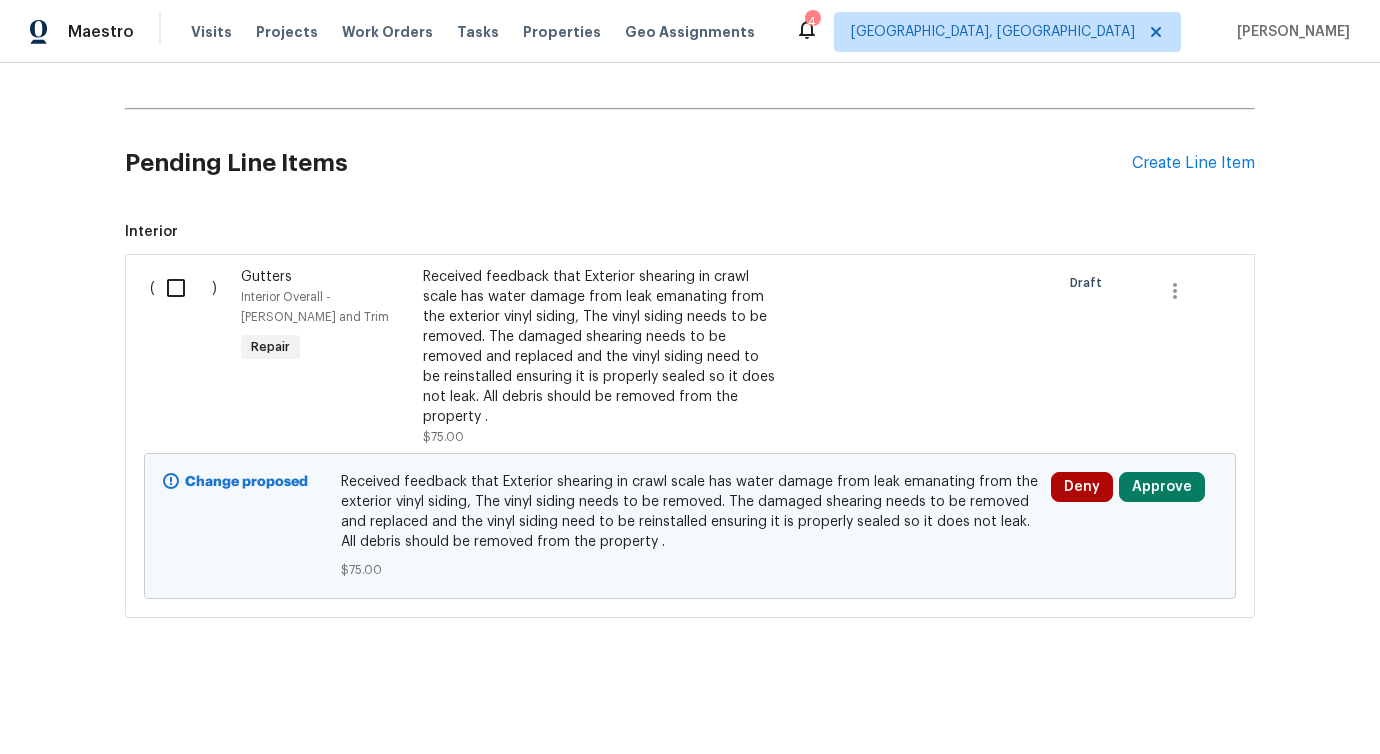 click at bounding box center [183, 288] 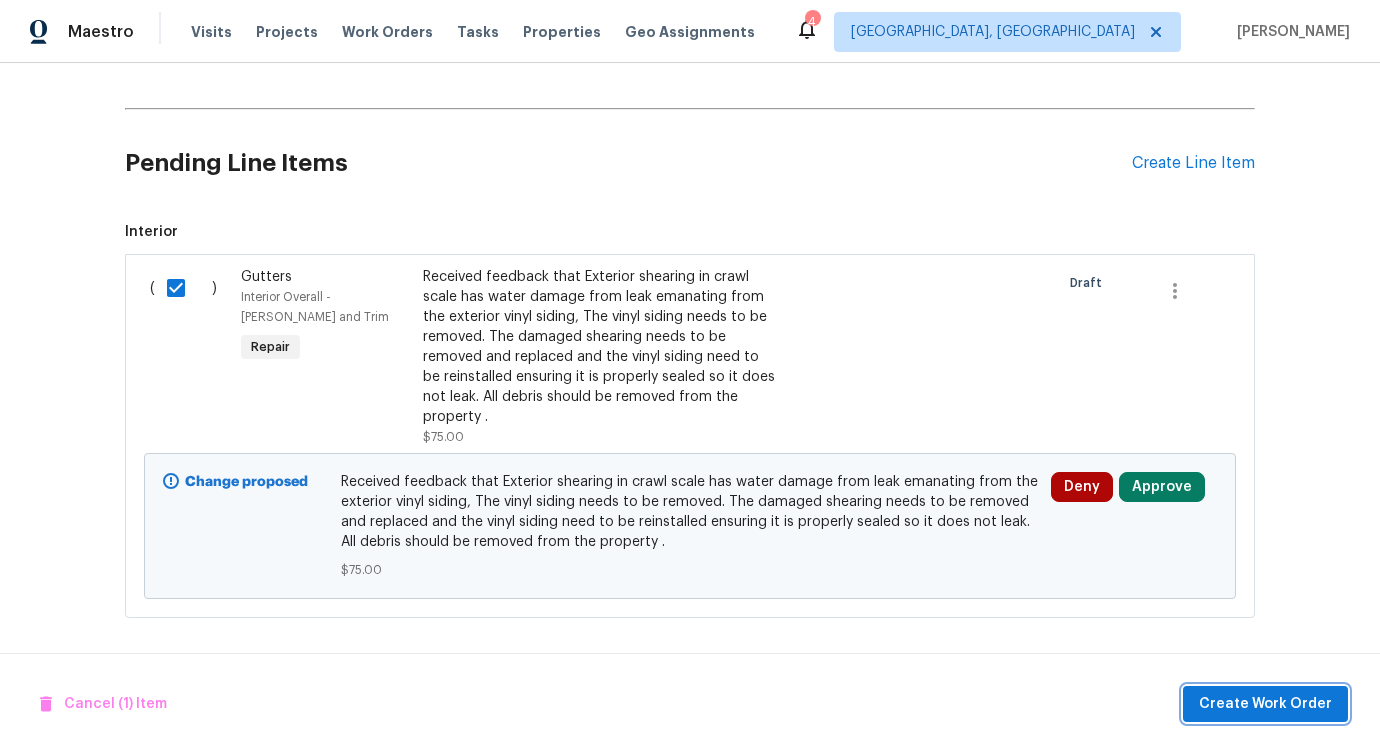 click on "Create Work Order" at bounding box center (1265, 704) 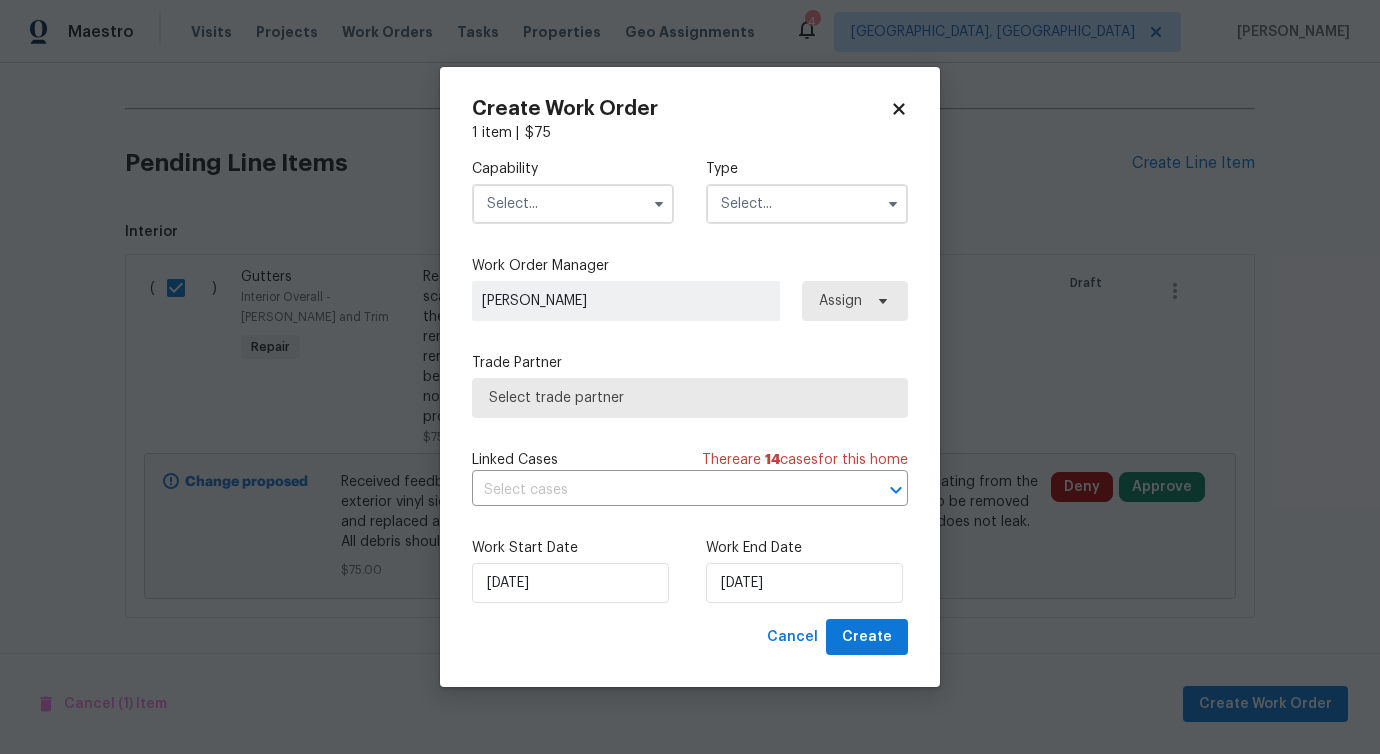 click at bounding box center (573, 204) 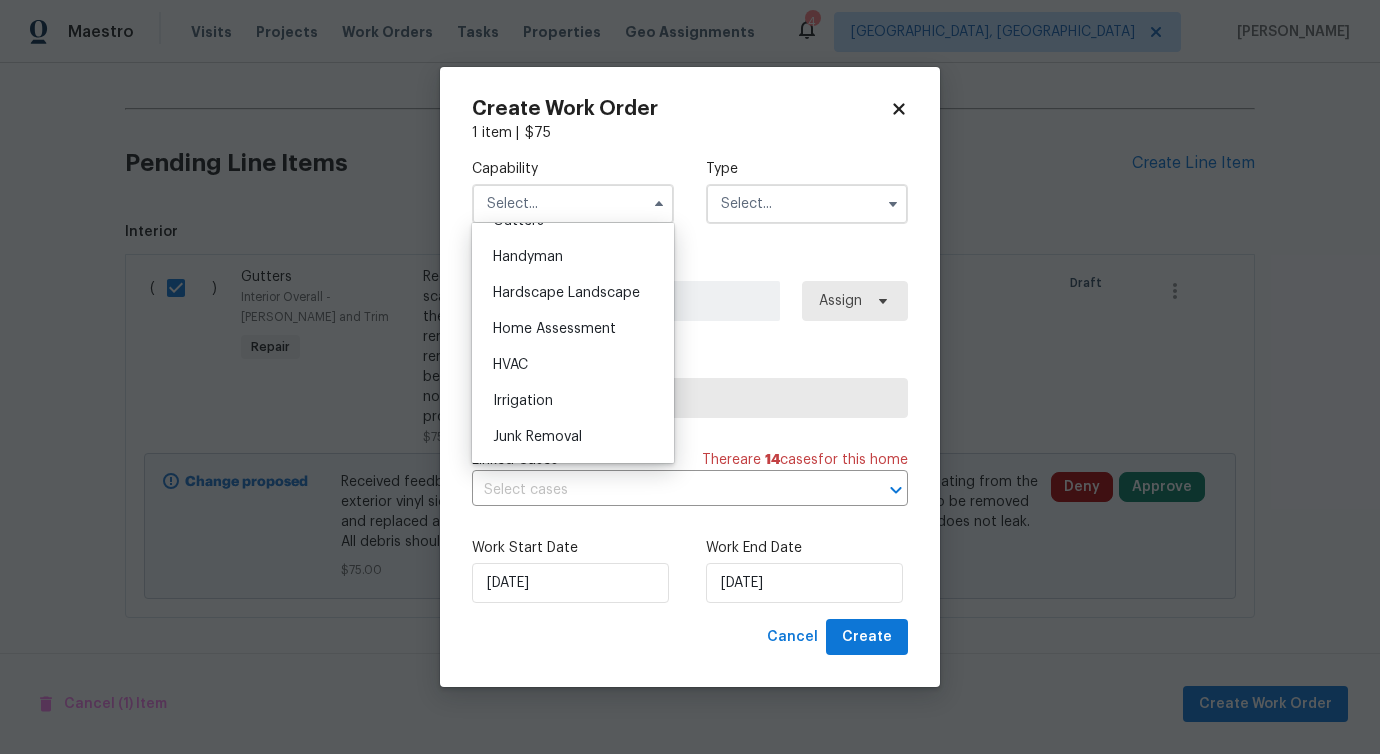 scroll, scrollTop: 1085, scrollLeft: 0, axis: vertical 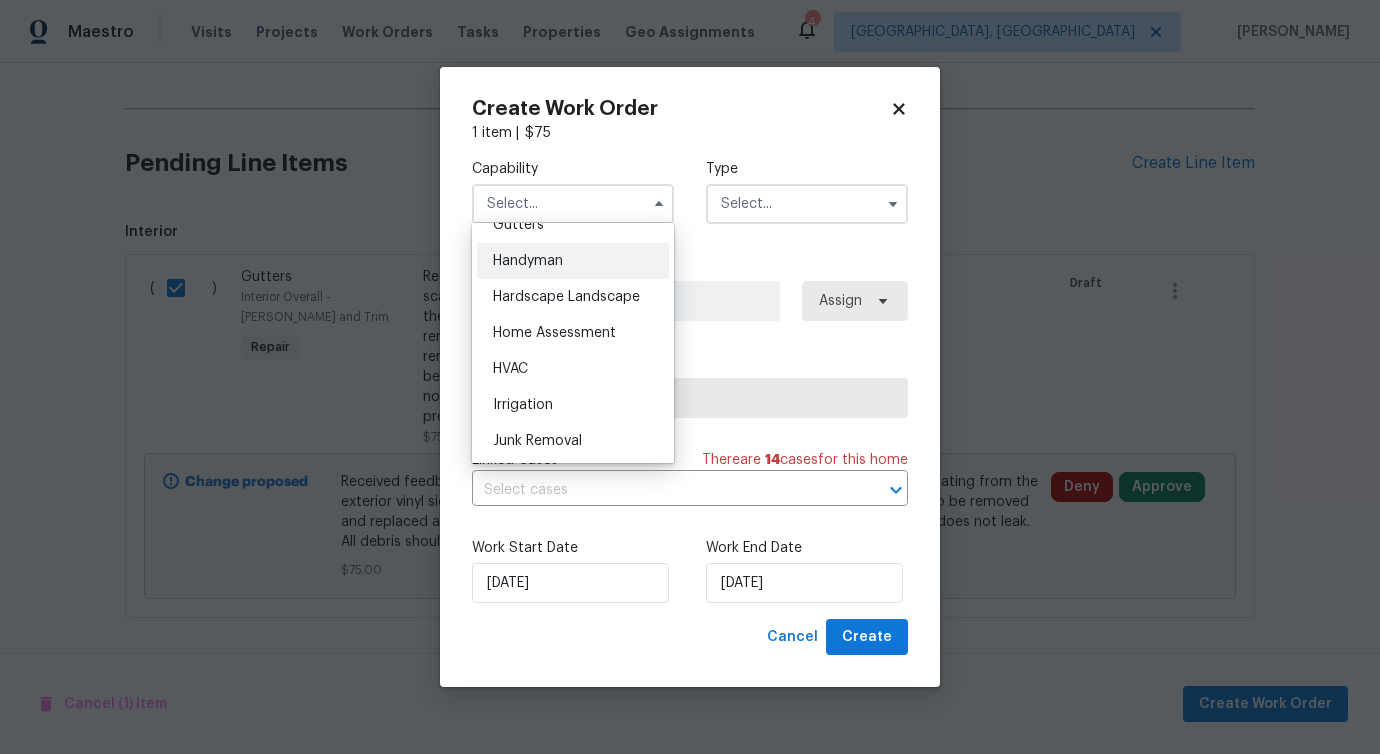 click on "Handyman" at bounding box center [528, 261] 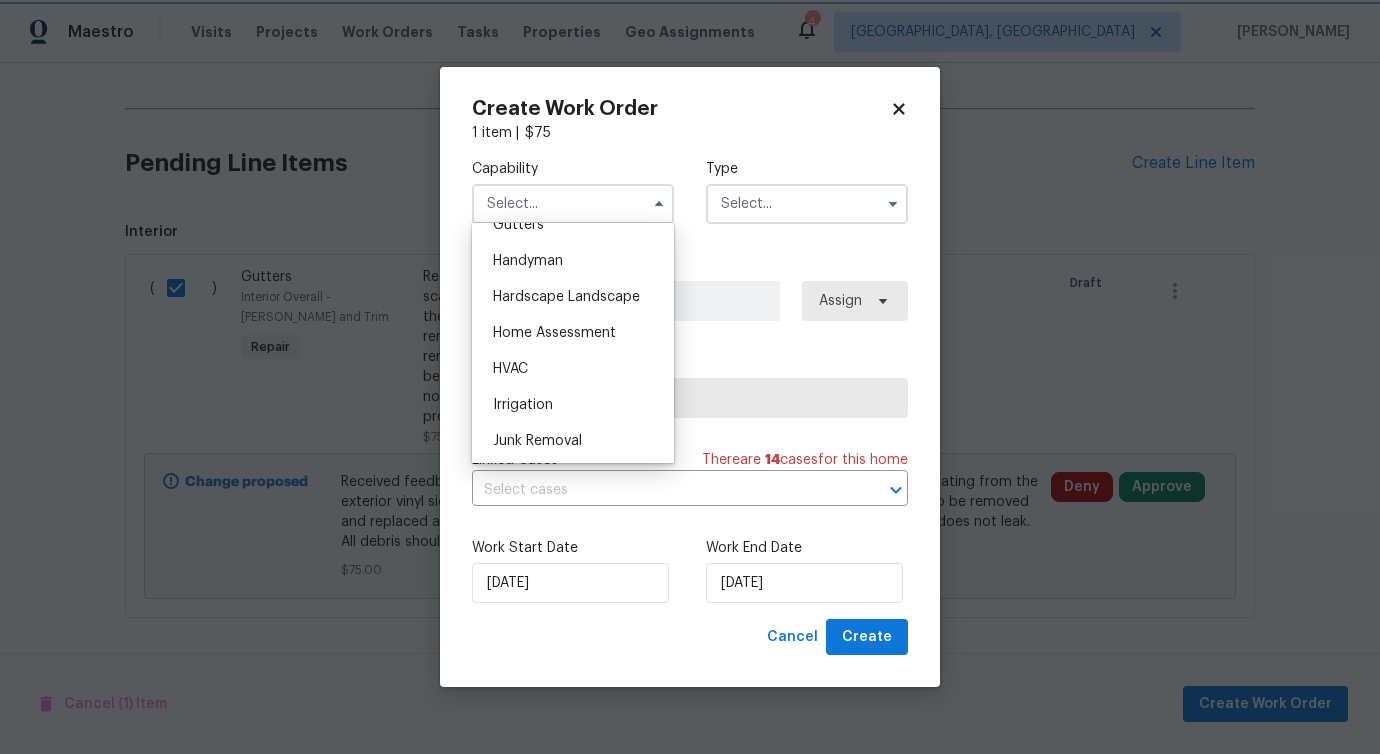 type on "Handyman" 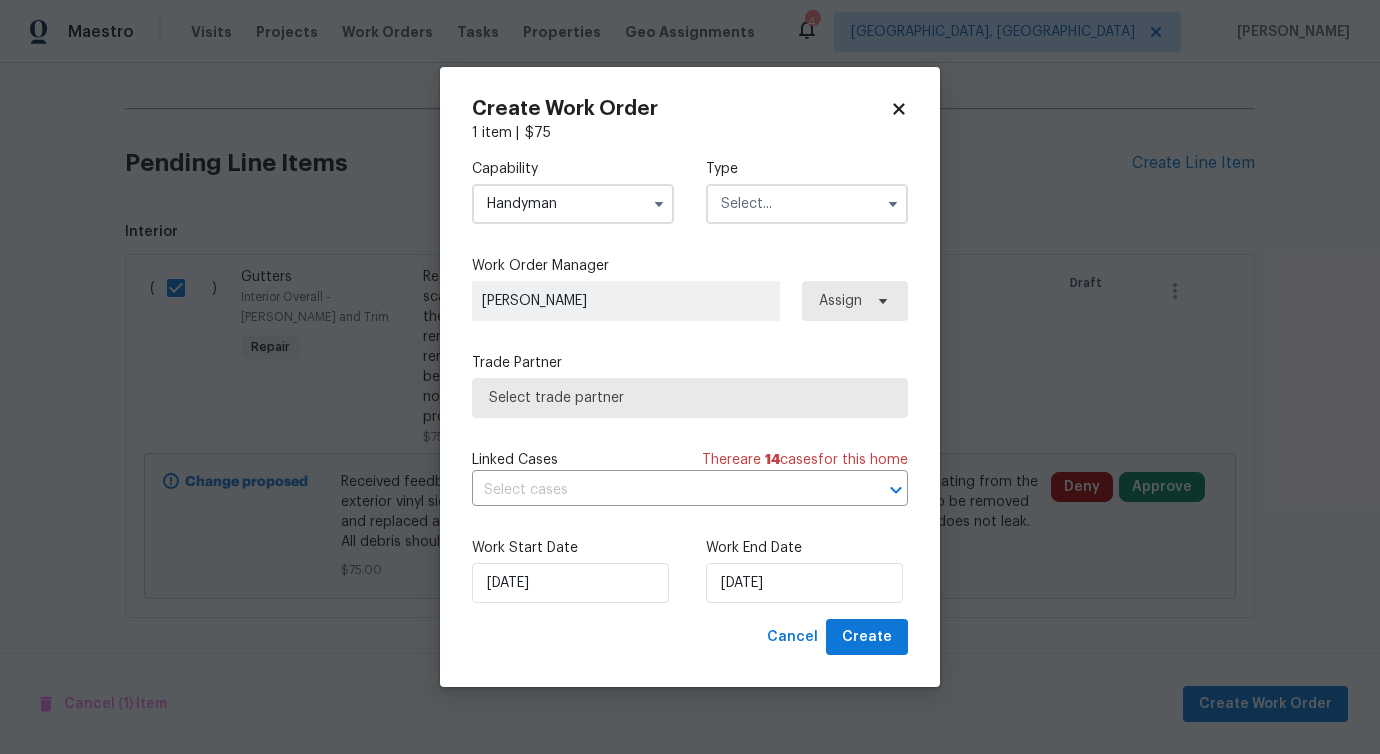 click at bounding box center [807, 204] 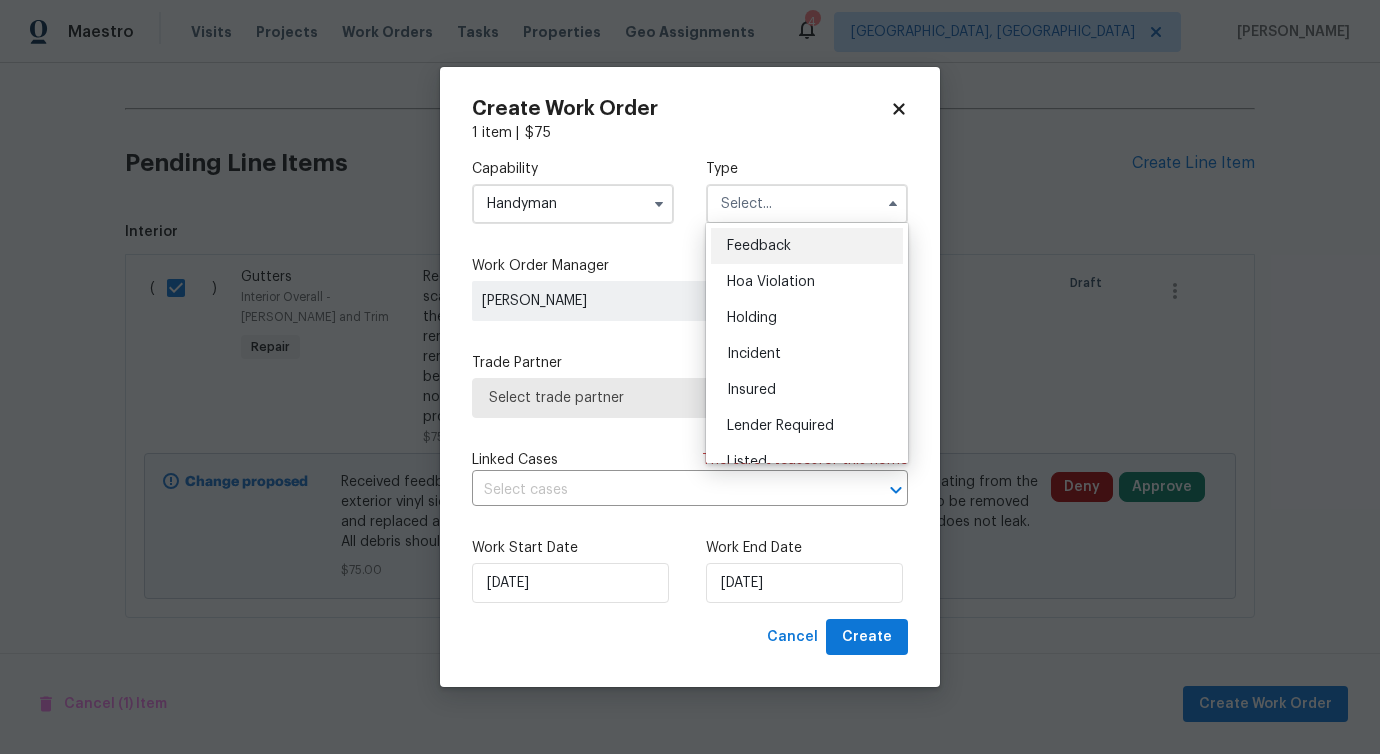 click on "Feedback" at bounding box center [759, 246] 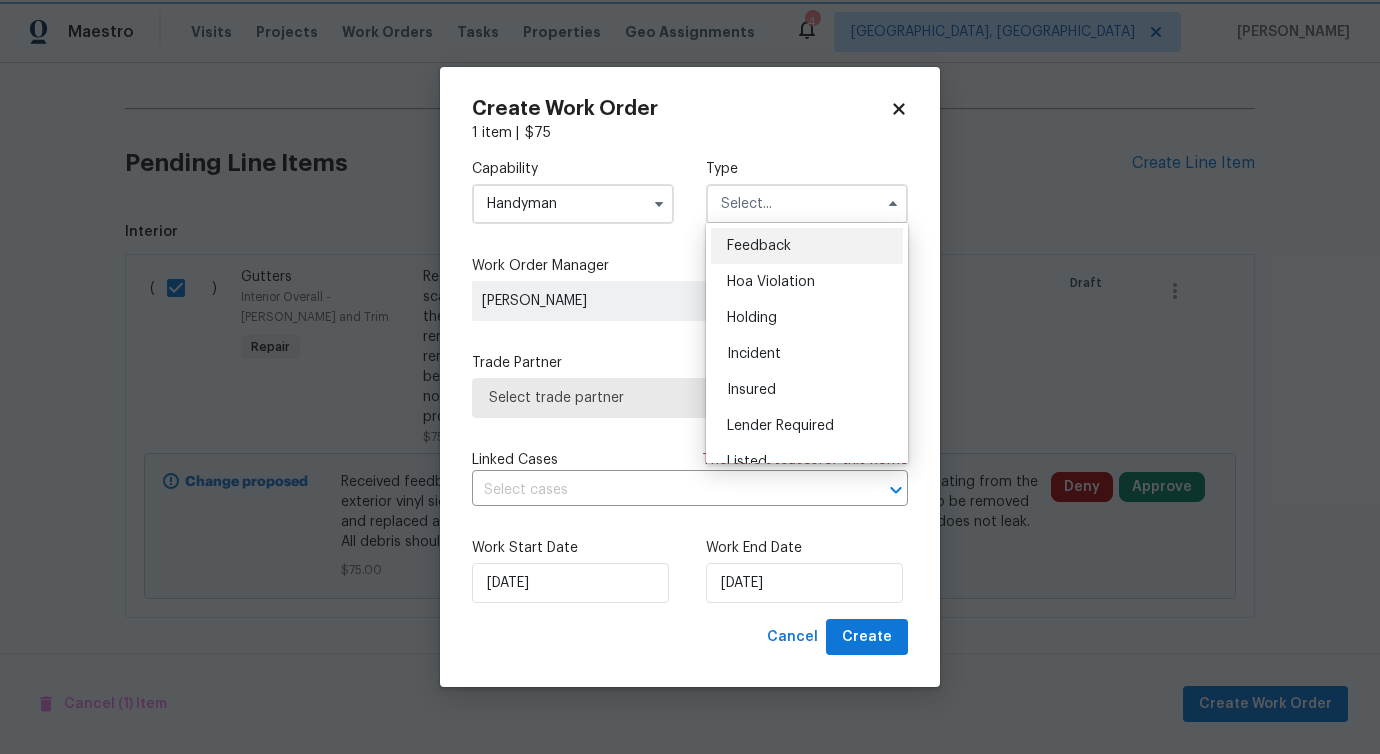 type on "Feedback" 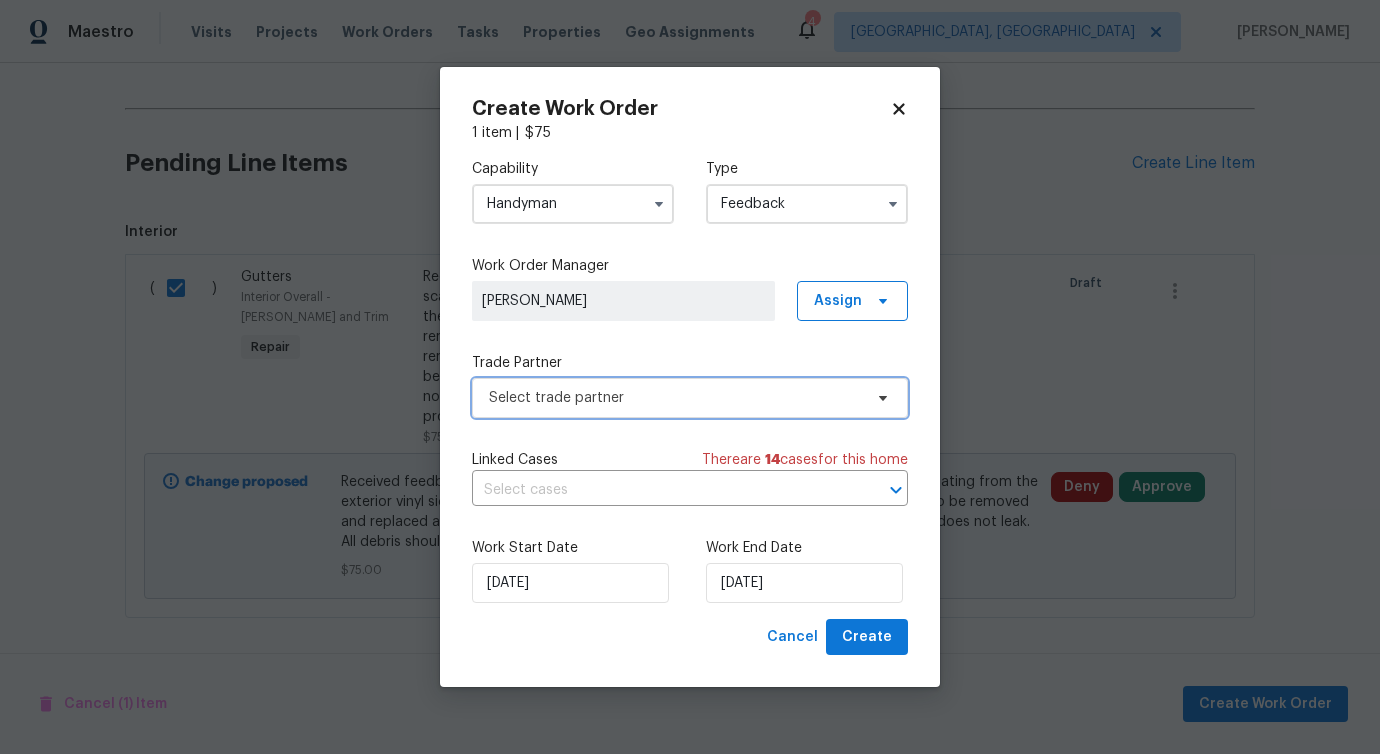 click on "Select trade partner" at bounding box center [675, 398] 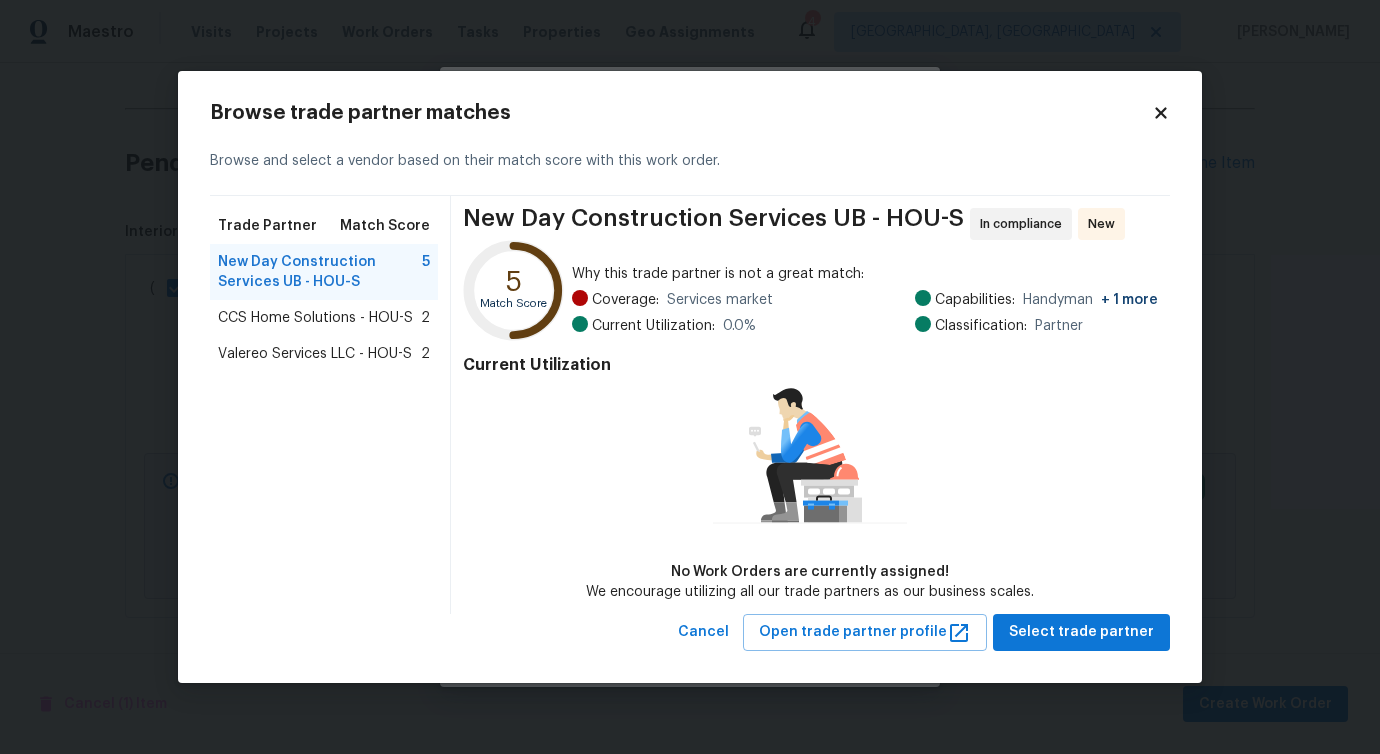 click on "CCS Home Solutions - HOU-S 2" at bounding box center (324, 318) 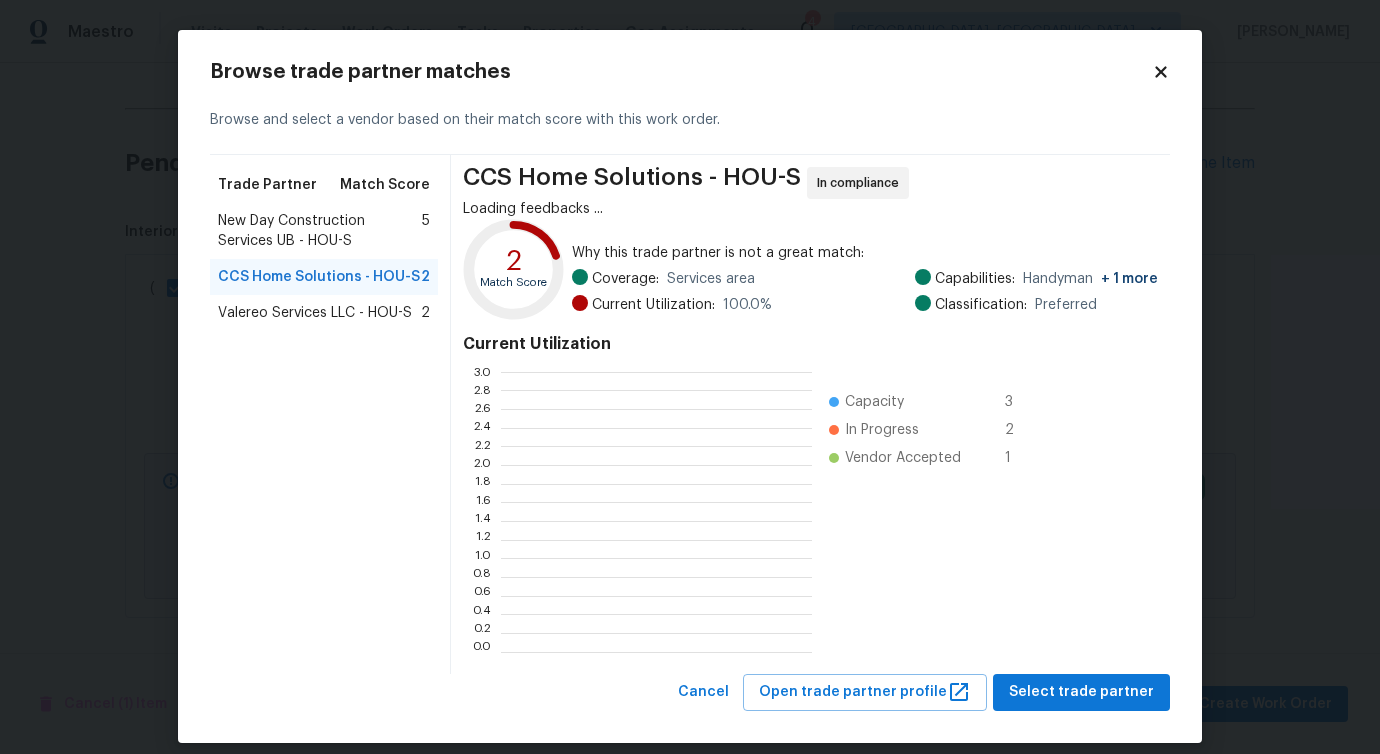 scroll, scrollTop: 2, scrollLeft: 2, axis: both 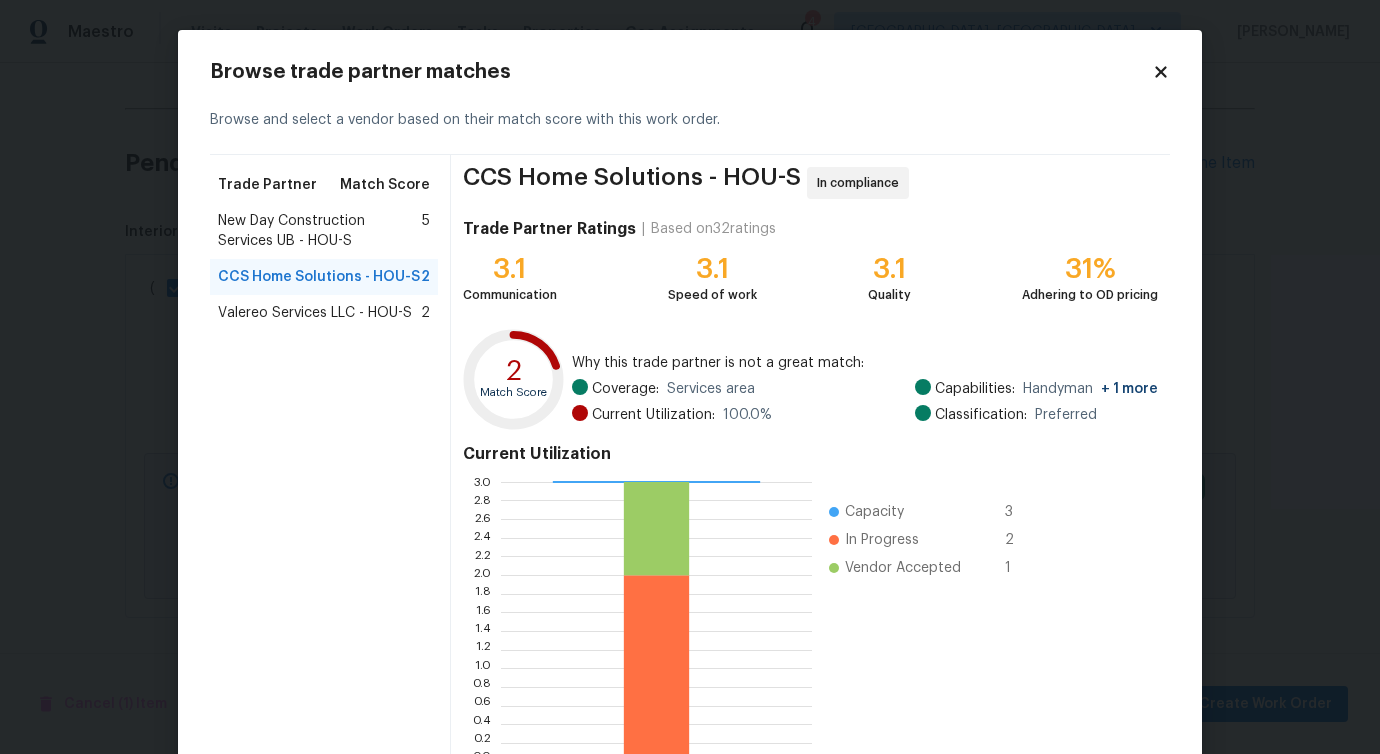 click on "Valereo Services LLC - HOU-S 2" at bounding box center [324, 313] 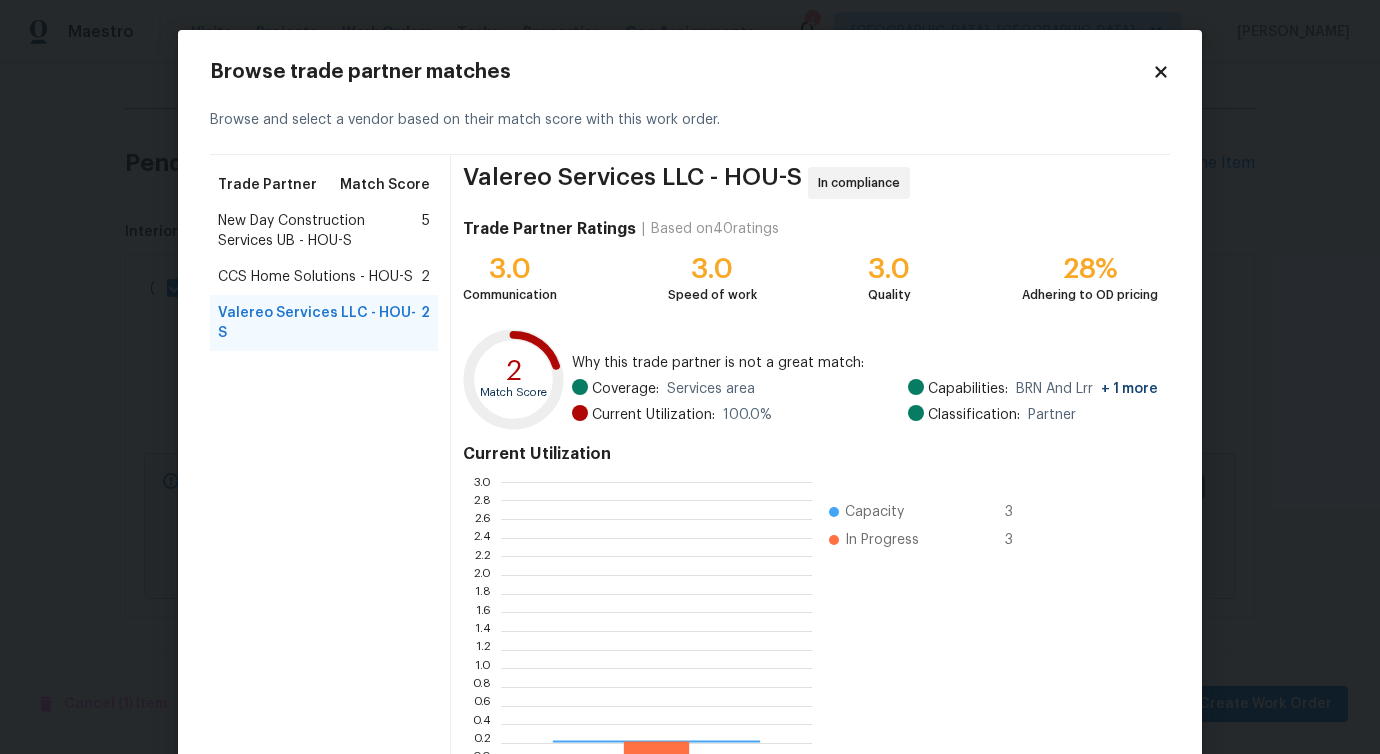 scroll, scrollTop: 2, scrollLeft: 2, axis: both 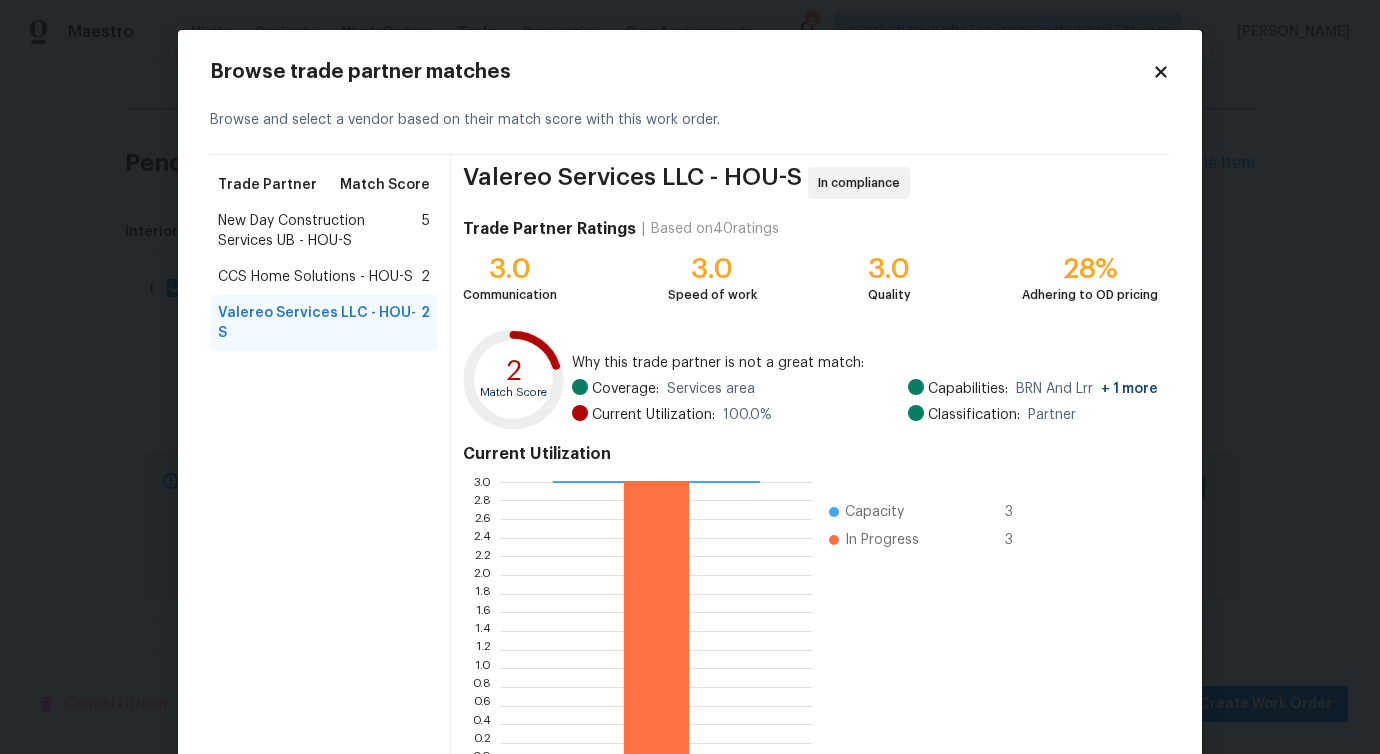 click on "CCS Home Solutions - HOU-S" at bounding box center (315, 277) 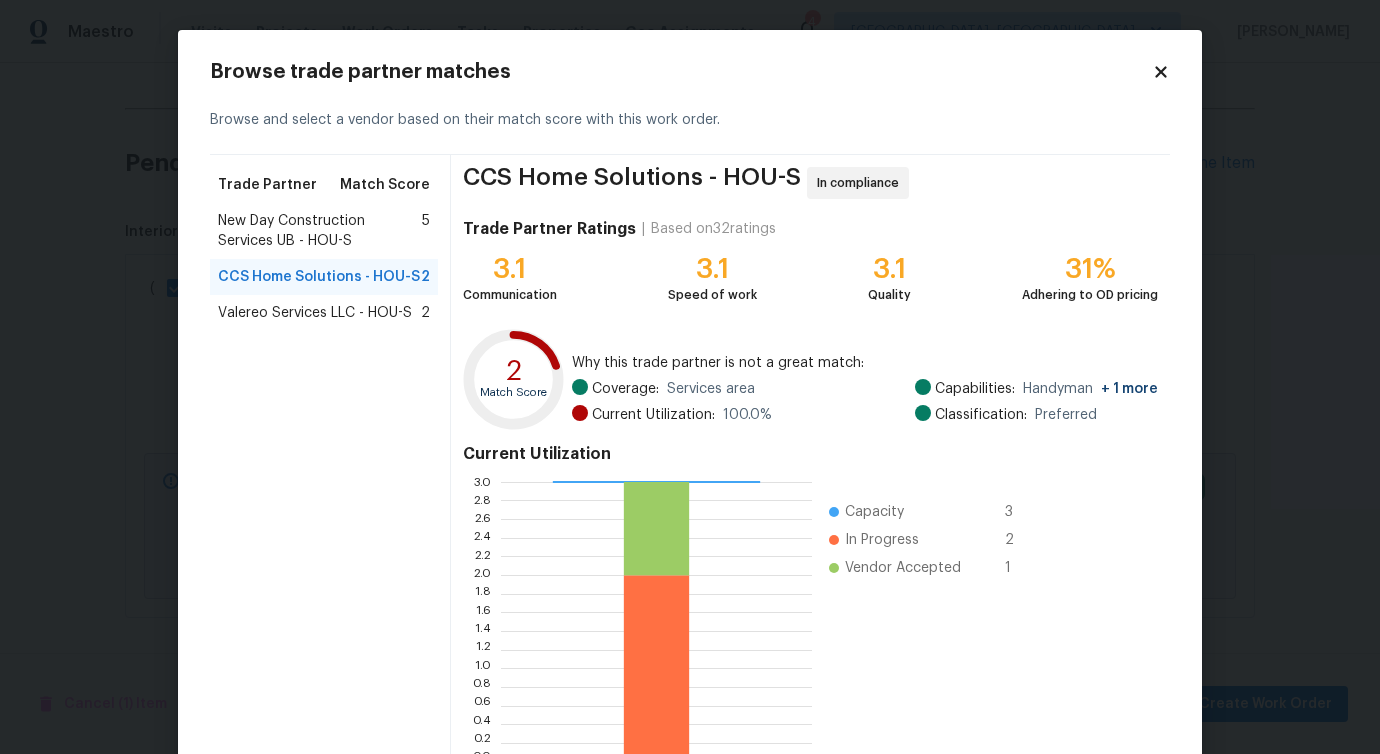 click on "New Day Construction Services UB - HOU-S" at bounding box center [320, 231] 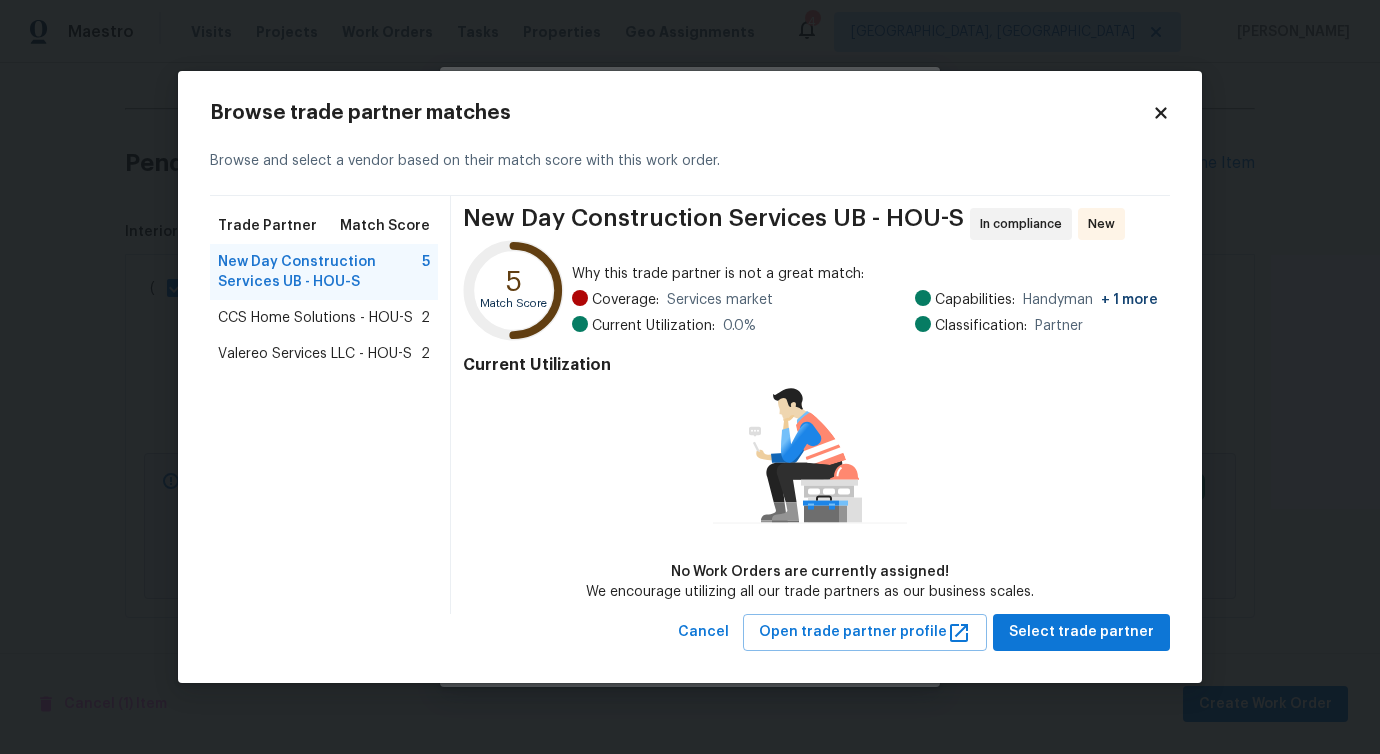 click on "CCS Home Solutions - HOU-S" at bounding box center (315, 318) 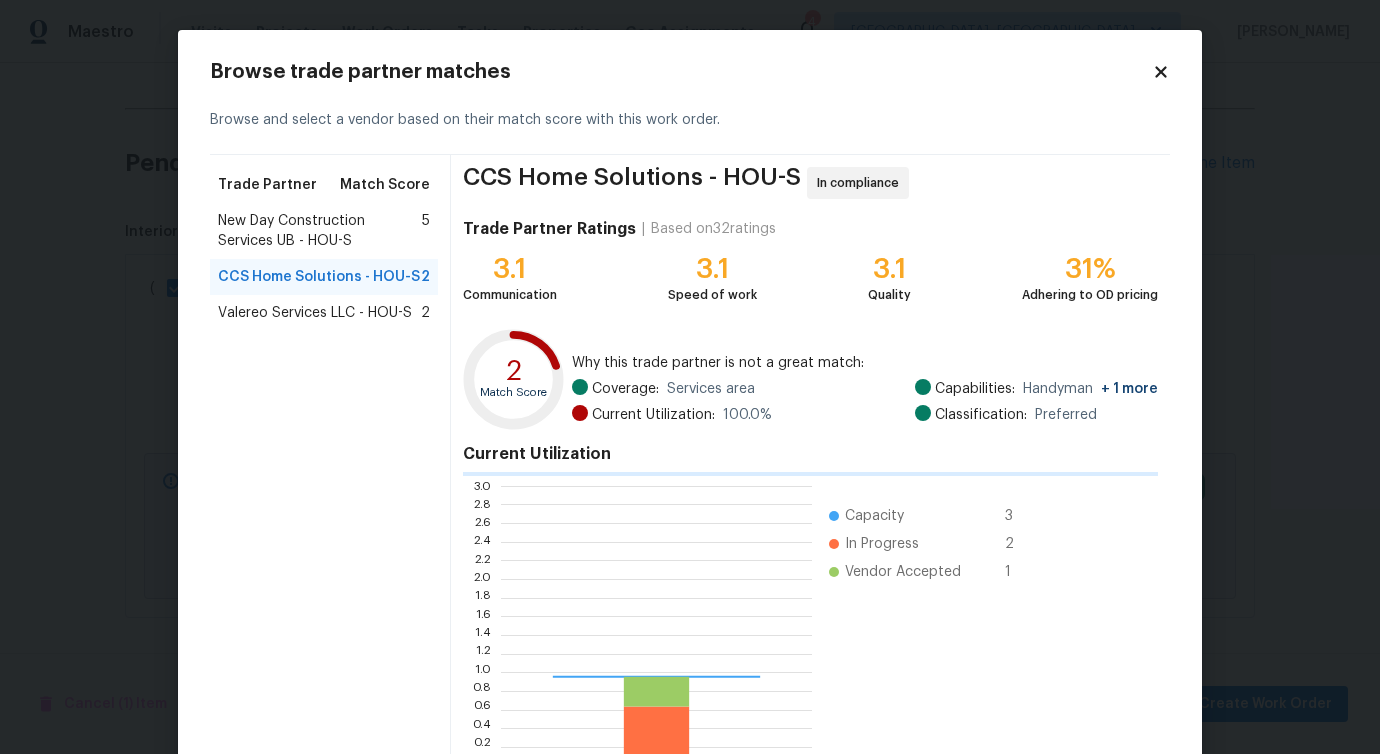 scroll, scrollTop: 2, scrollLeft: 2, axis: both 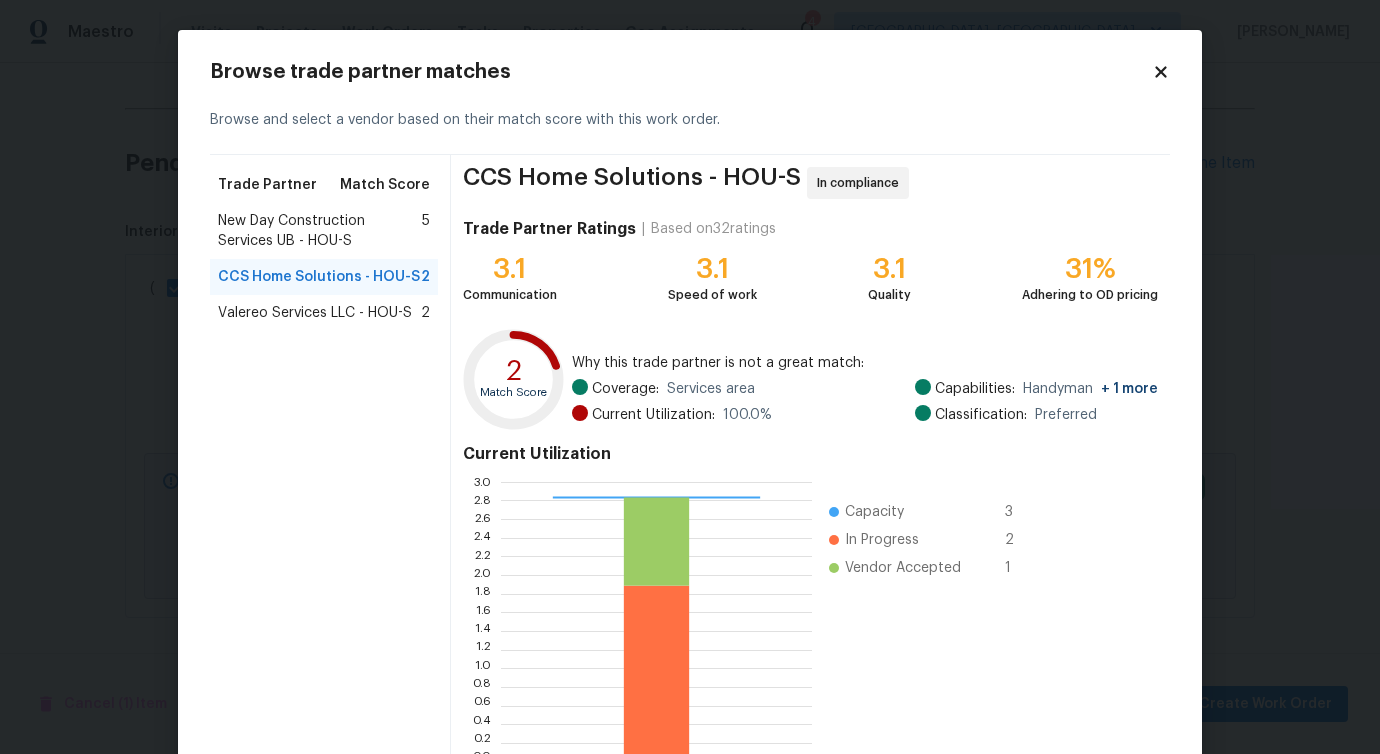click on "Valereo Services LLC - HOU-S" at bounding box center (315, 313) 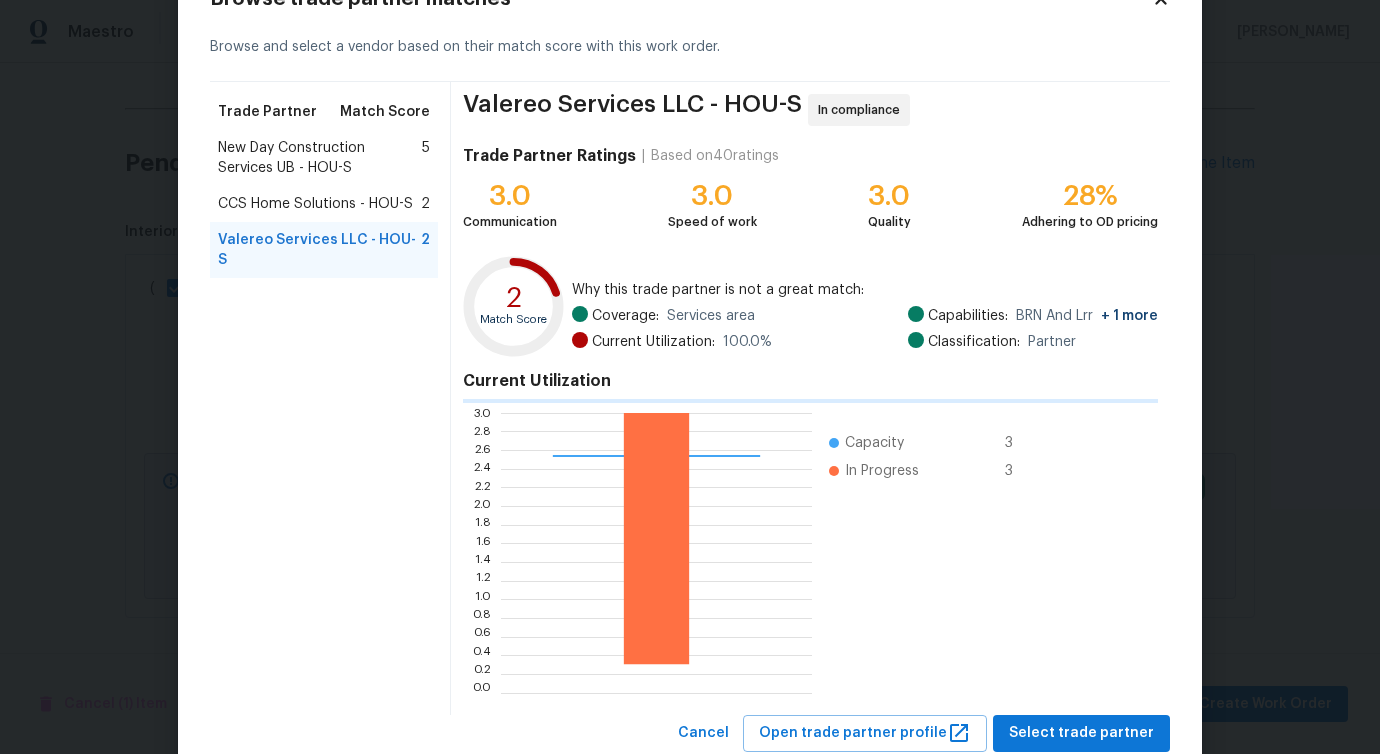 scroll, scrollTop: 128, scrollLeft: 0, axis: vertical 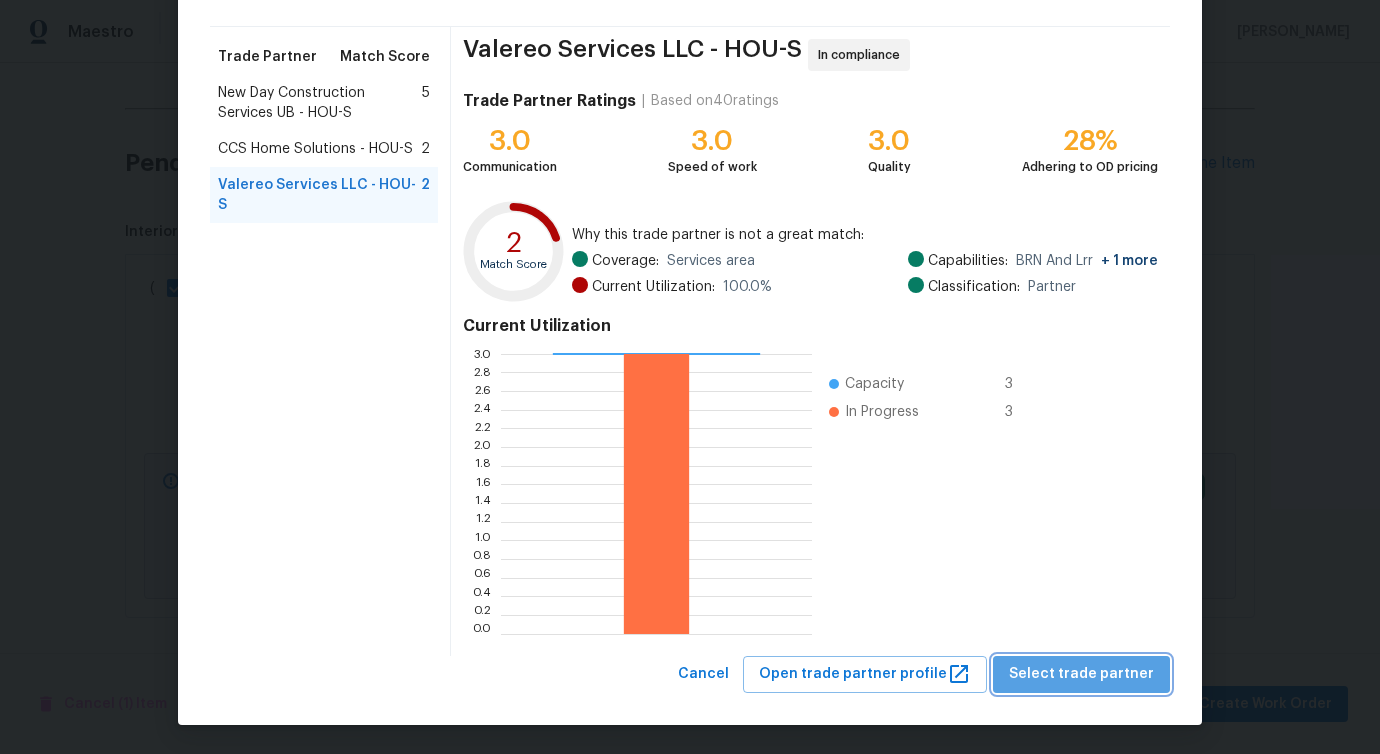 click on "Select trade partner" at bounding box center [1081, 674] 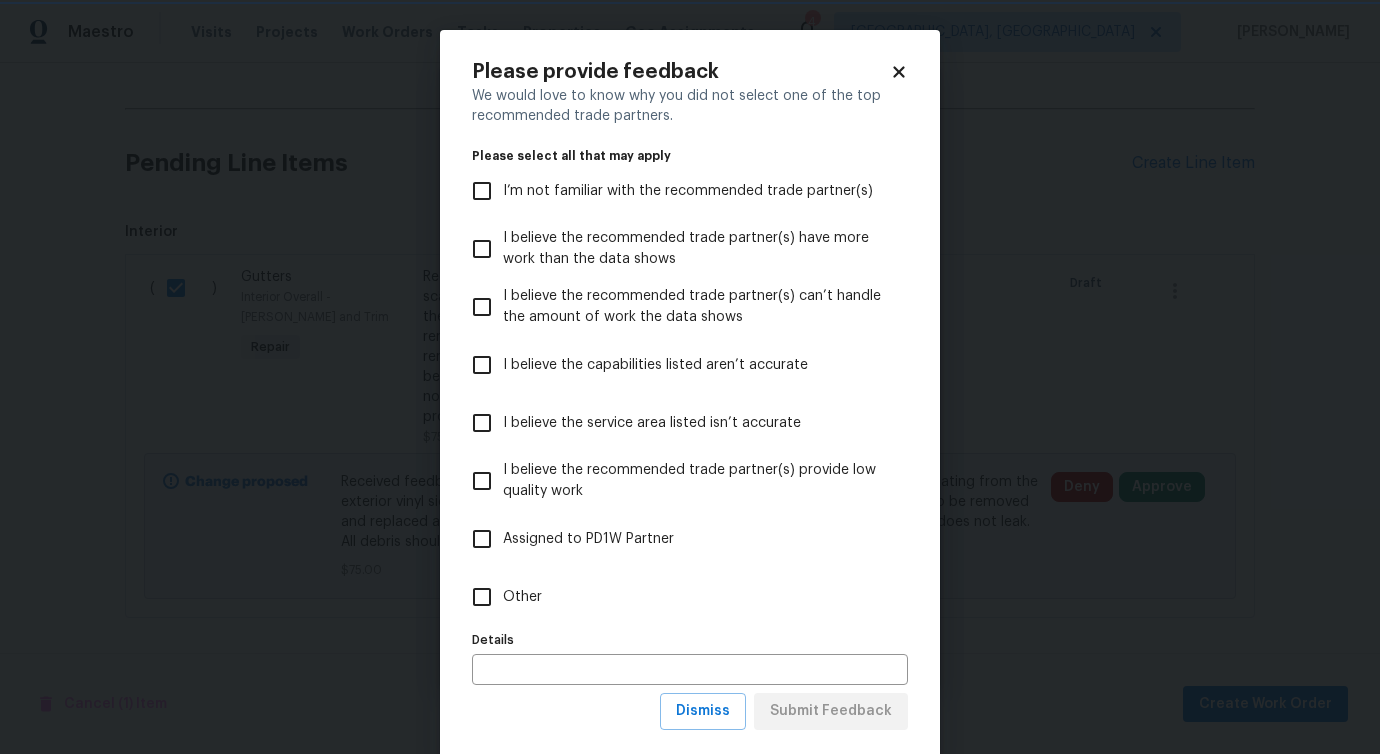 scroll, scrollTop: 0, scrollLeft: 0, axis: both 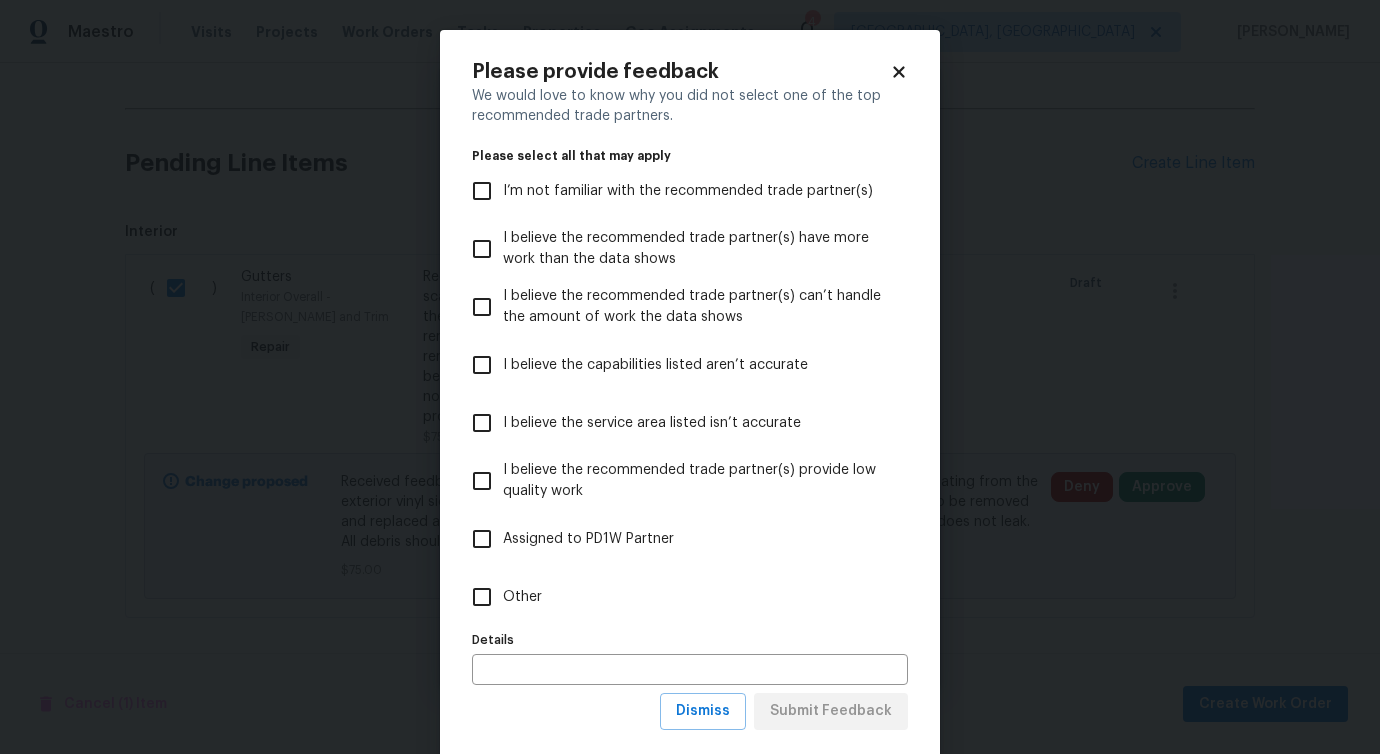click on "Other" at bounding box center [482, 597] 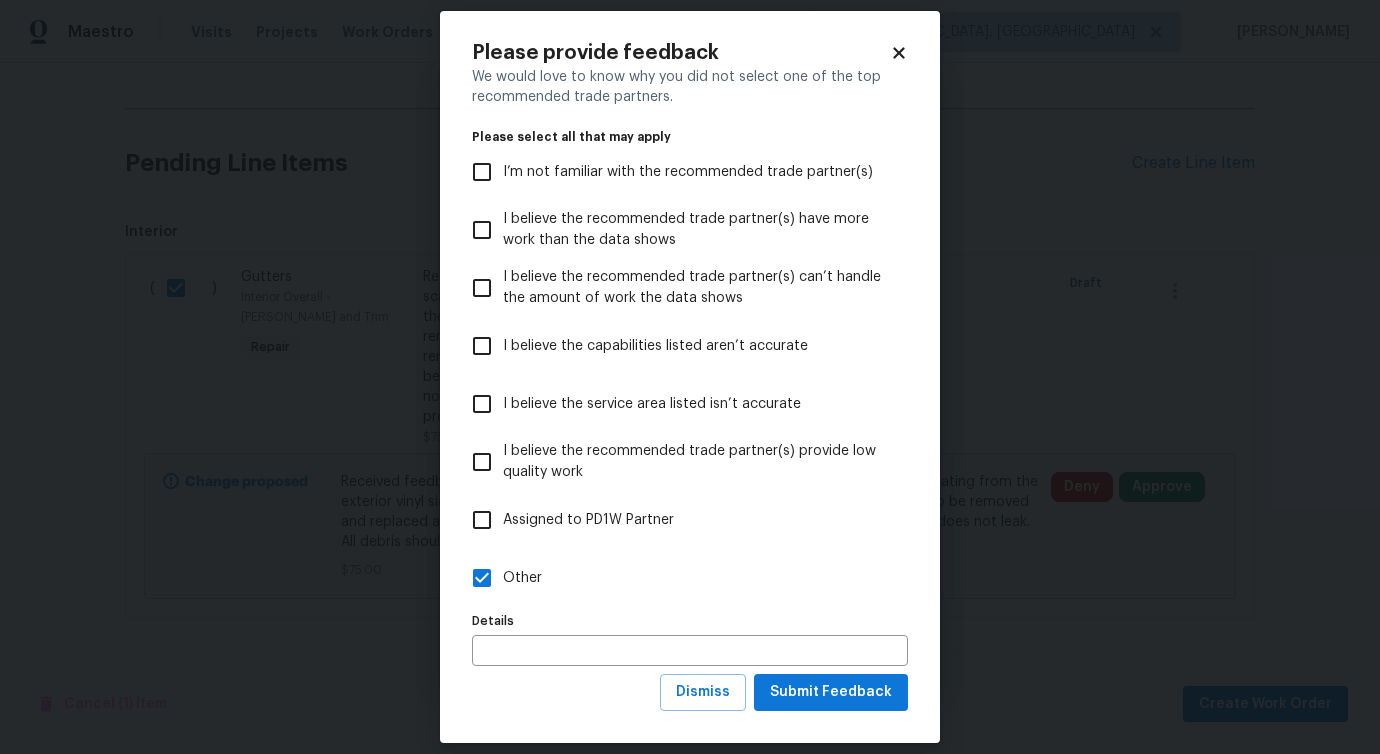 scroll, scrollTop: 38, scrollLeft: 0, axis: vertical 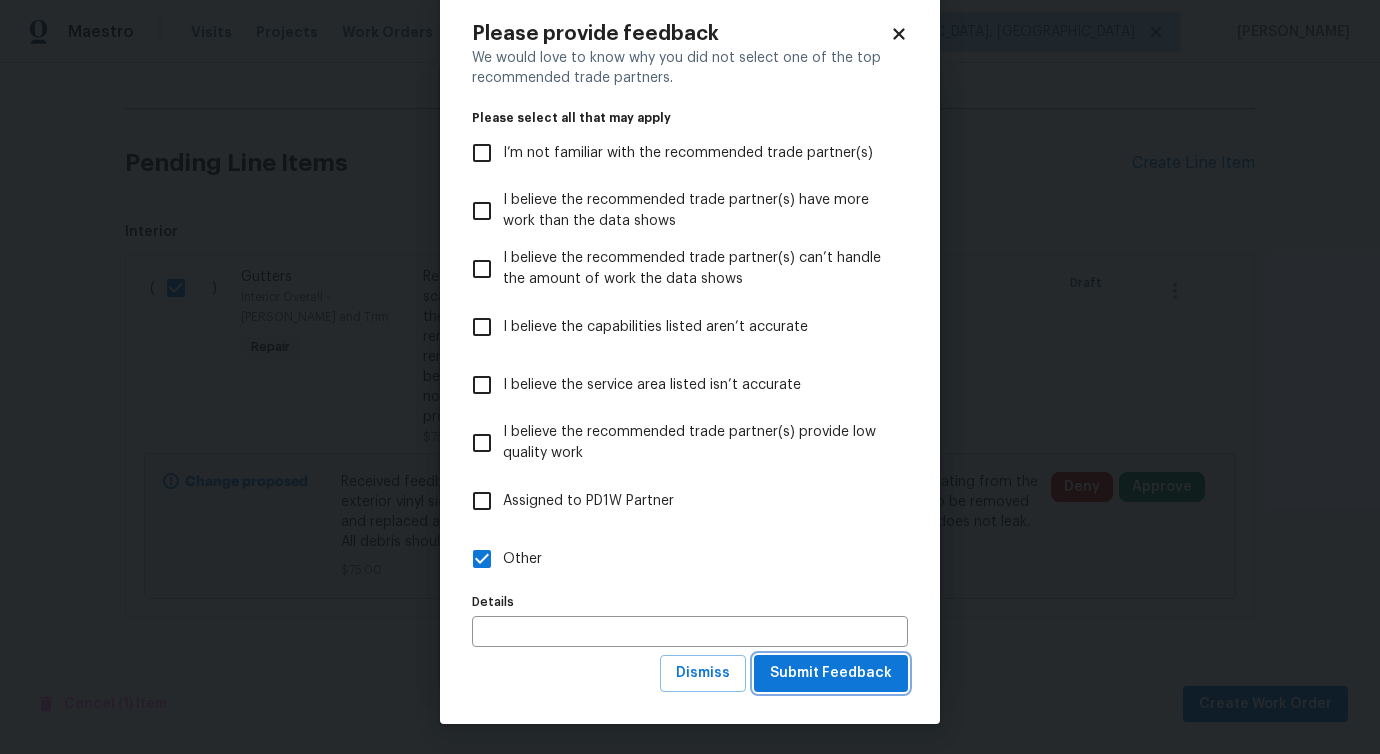 click on "Submit Feedback" at bounding box center [831, 673] 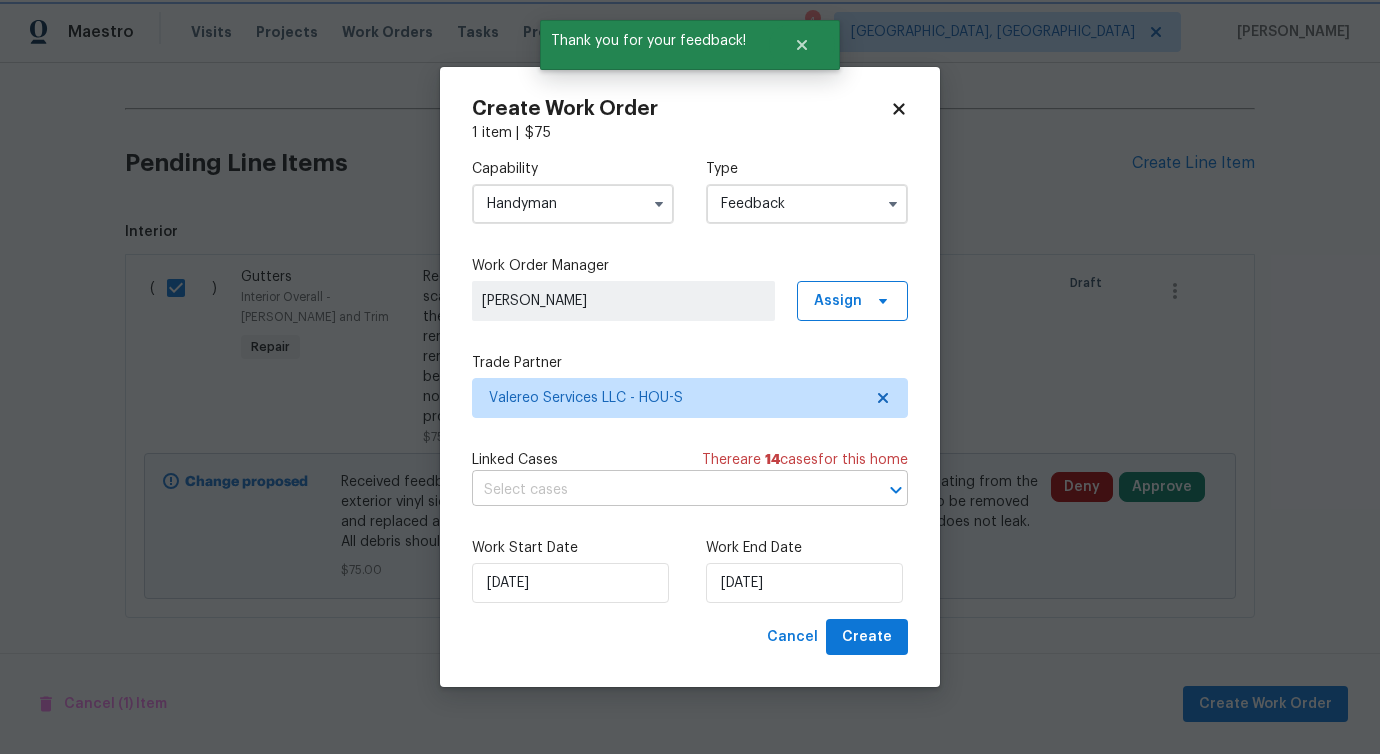 scroll, scrollTop: 0, scrollLeft: 0, axis: both 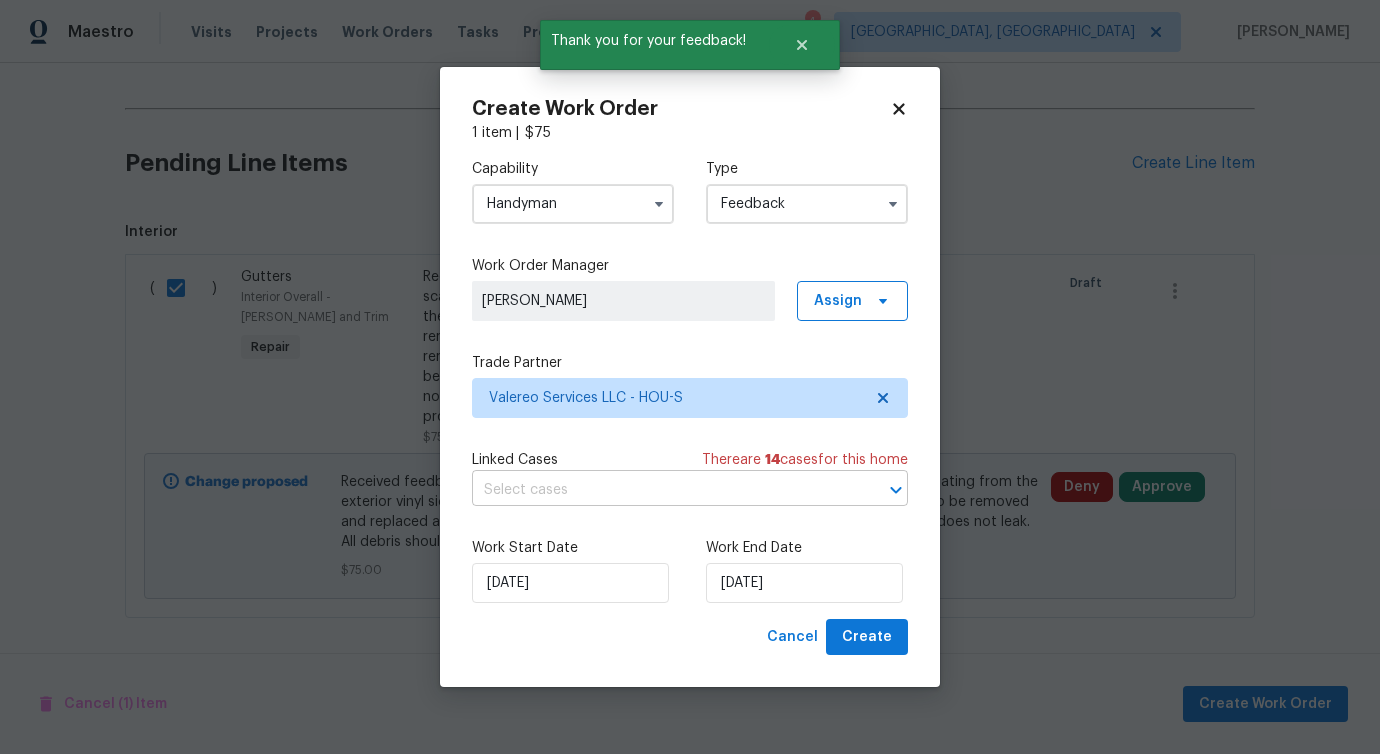 click at bounding box center [662, 490] 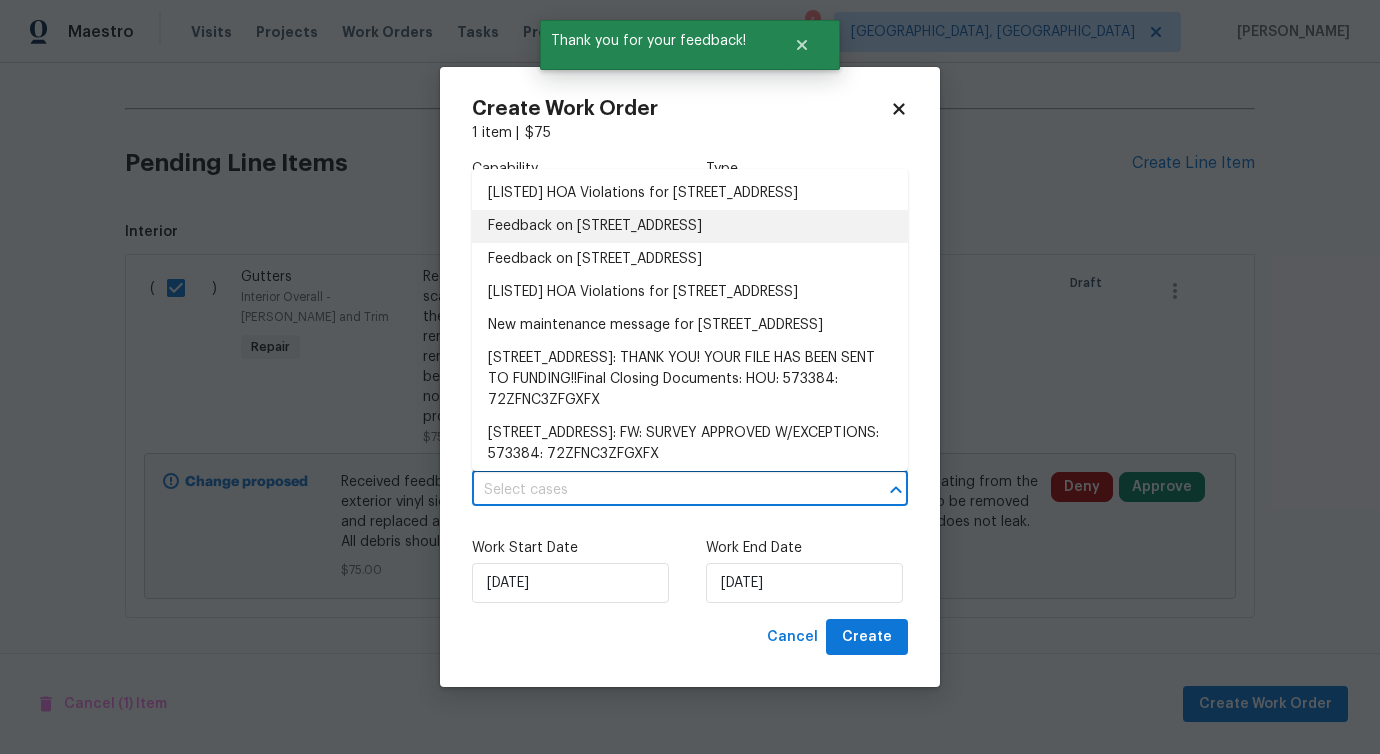click on "Feedback on 3403 Satin Leaf Ln, Richmond, TX 77469" at bounding box center [690, 226] 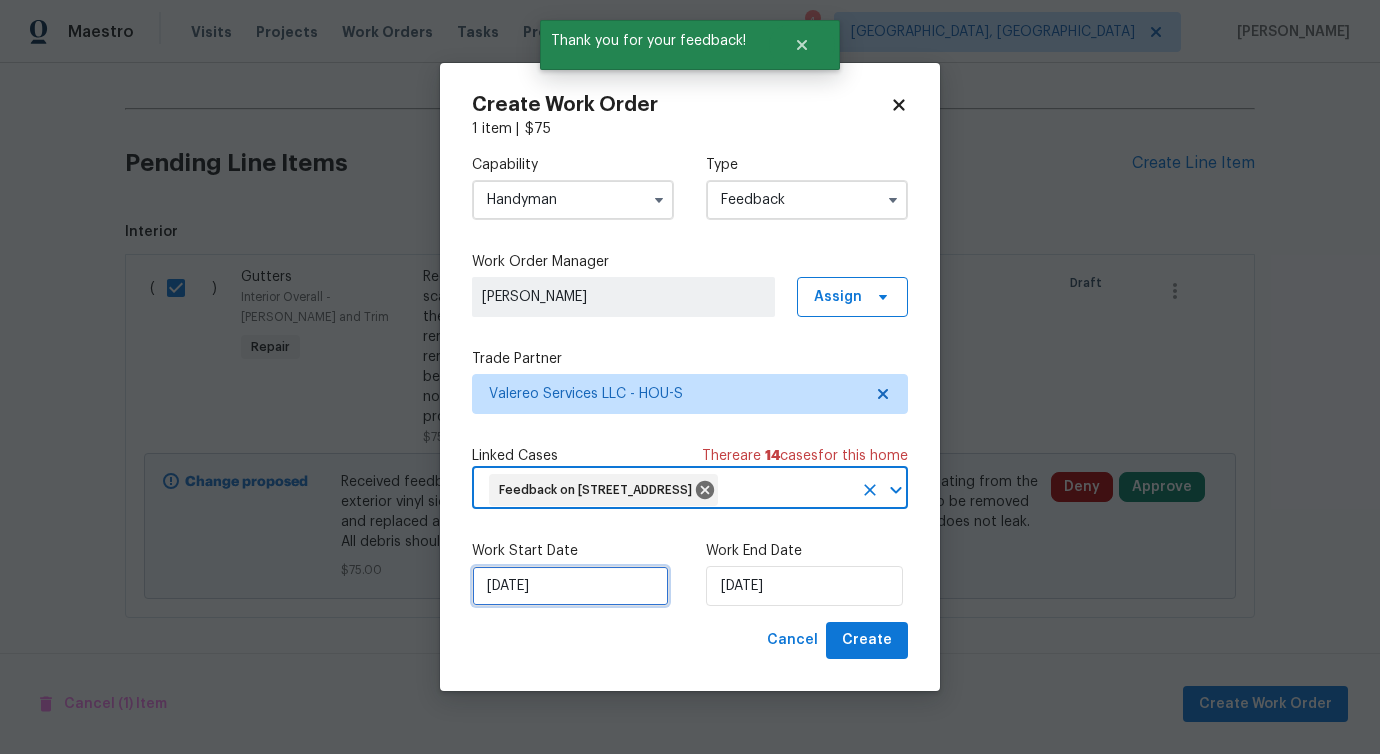 click on "7/17/2025" at bounding box center [570, 586] 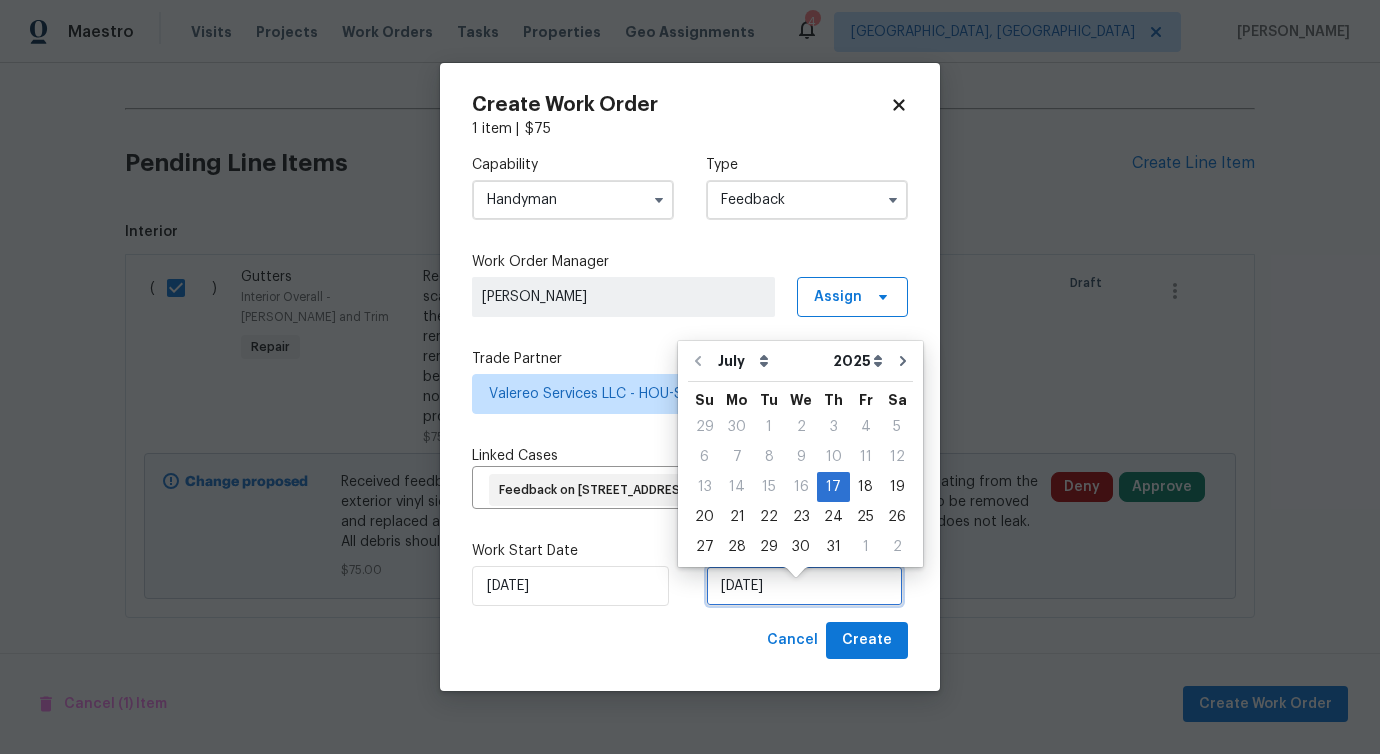 click on "7/17/2025" at bounding box center [804, 586] 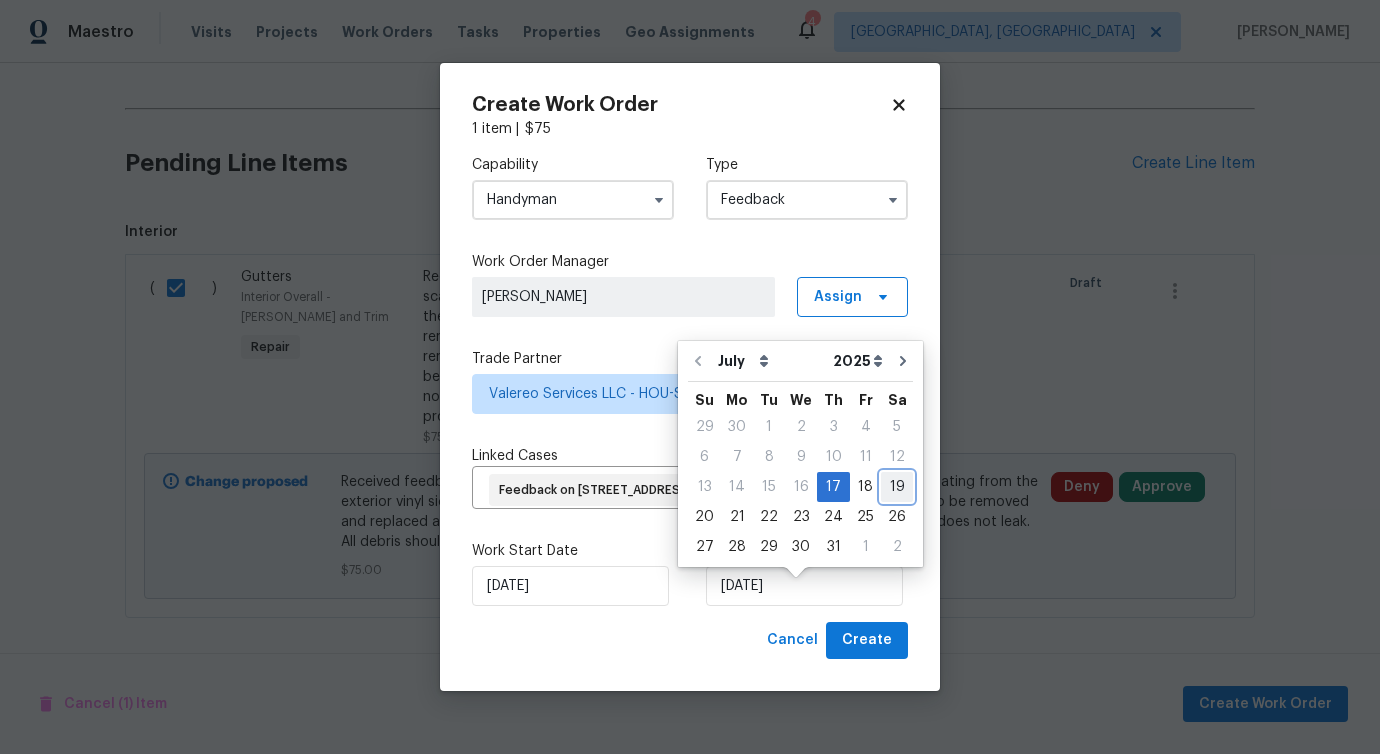 click on "19" at bounding box center [897, 487] 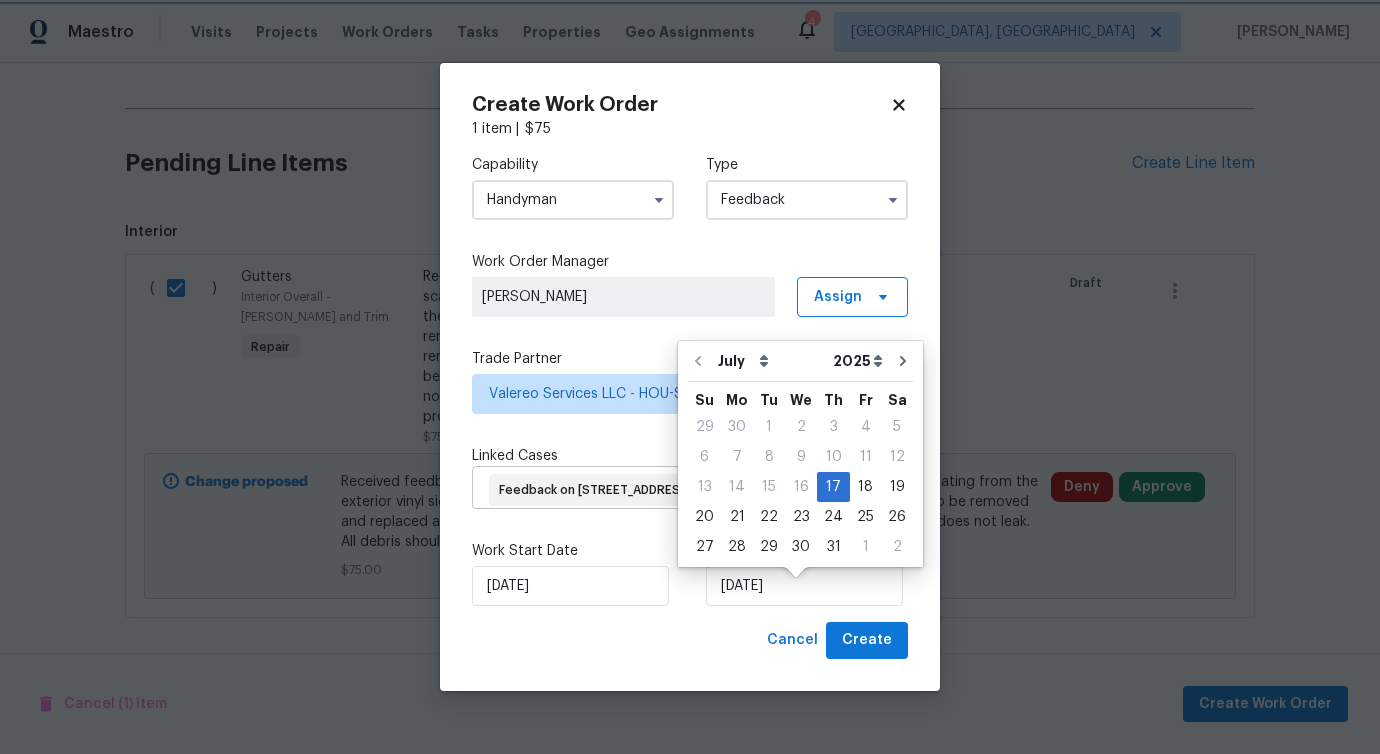 type on "7/19/2025" 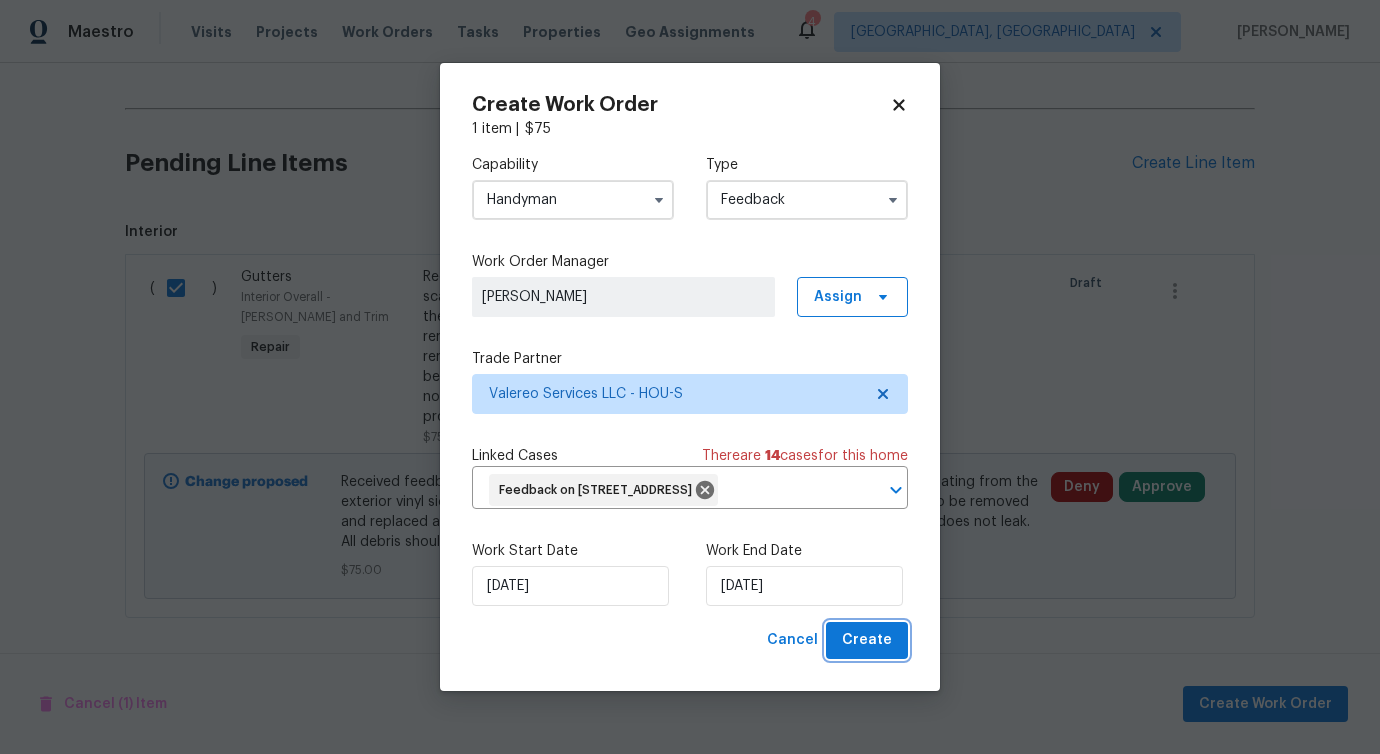 click on "Create" at bounding box center (867, 640) 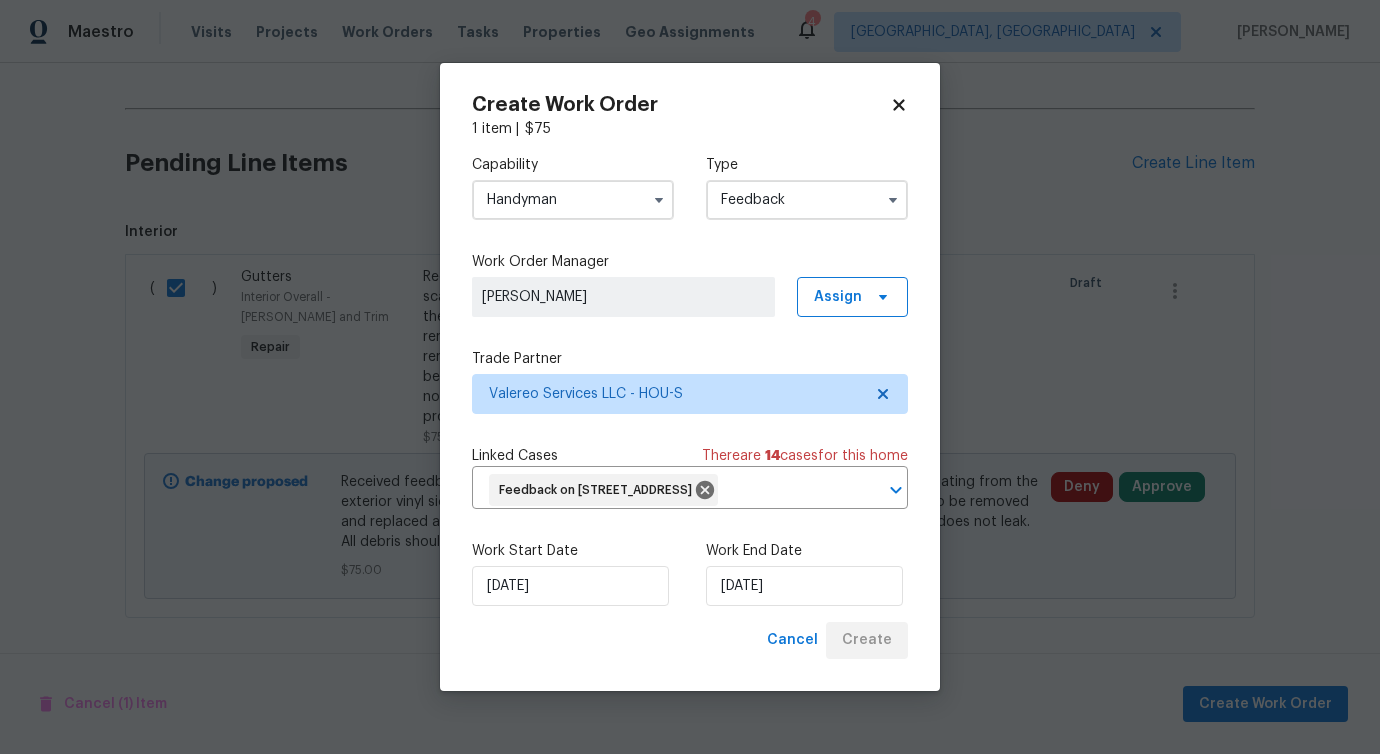 checkbox on "false" 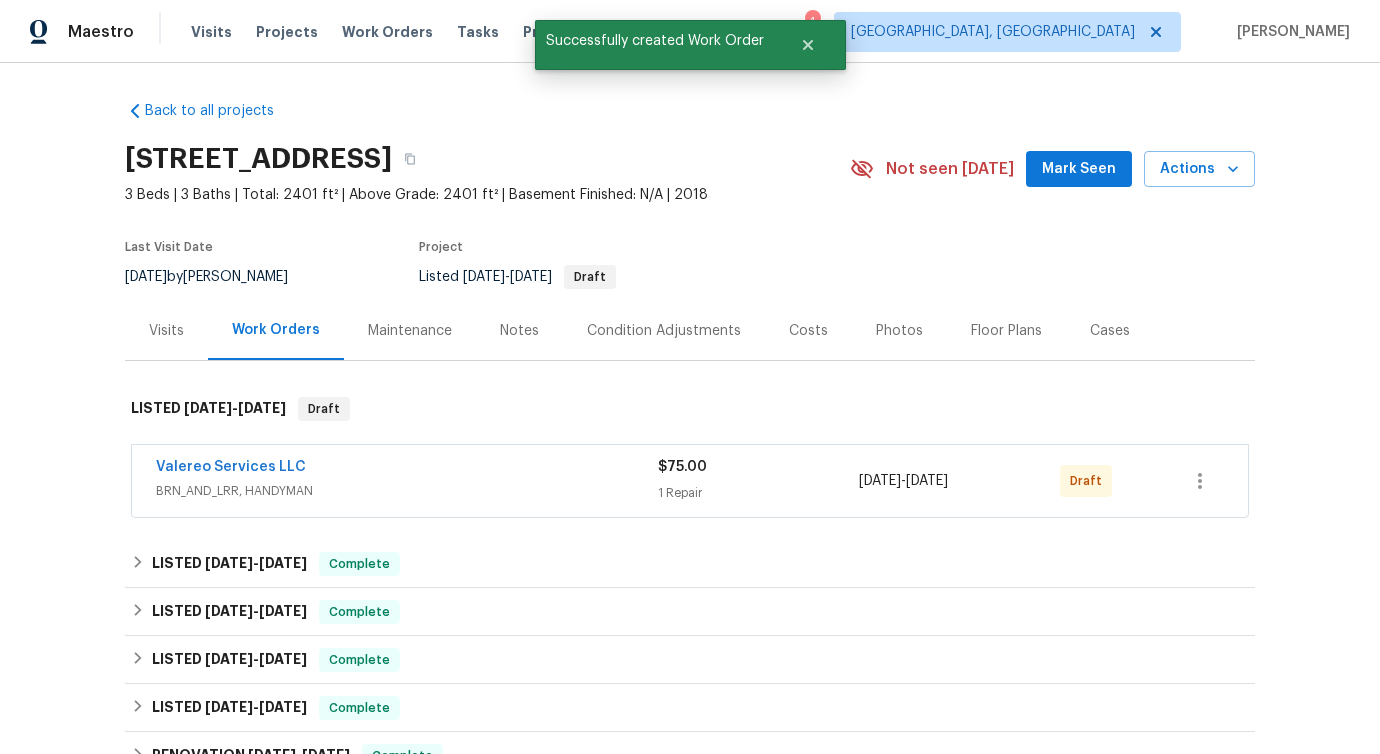 scroll, scrollTop: 0, scrollLeft: 0, axis: both 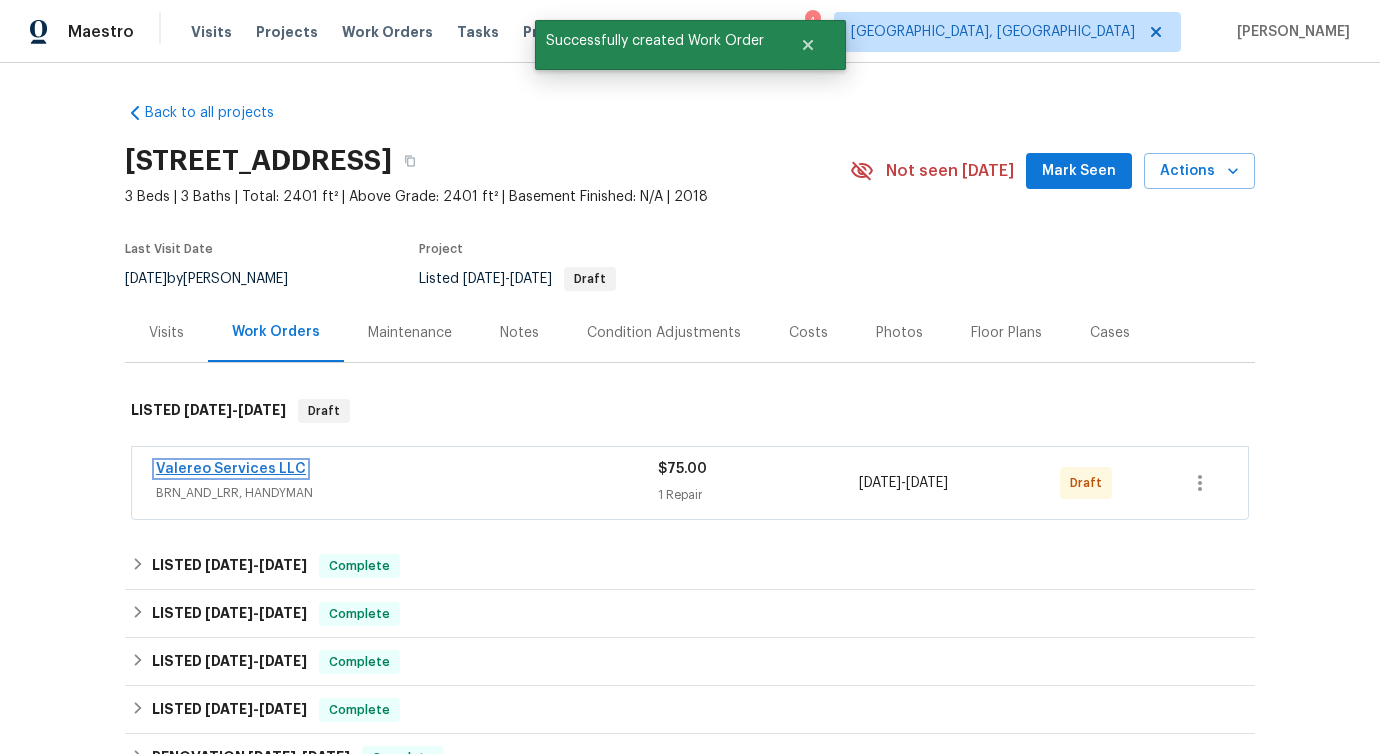 click on "Valereo Services LLC" at bounding box center (231, 469) 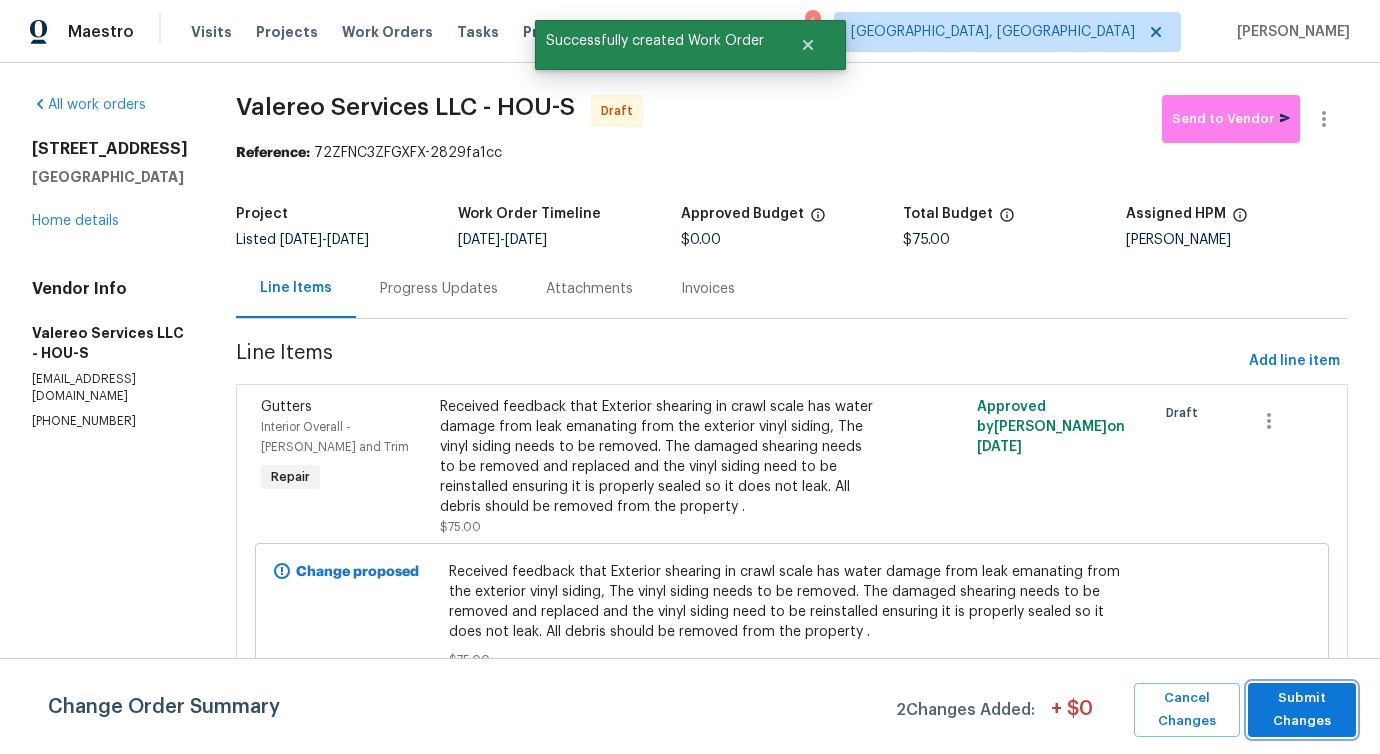 click on "Submit Changes" at bounding box center [1302, 710] 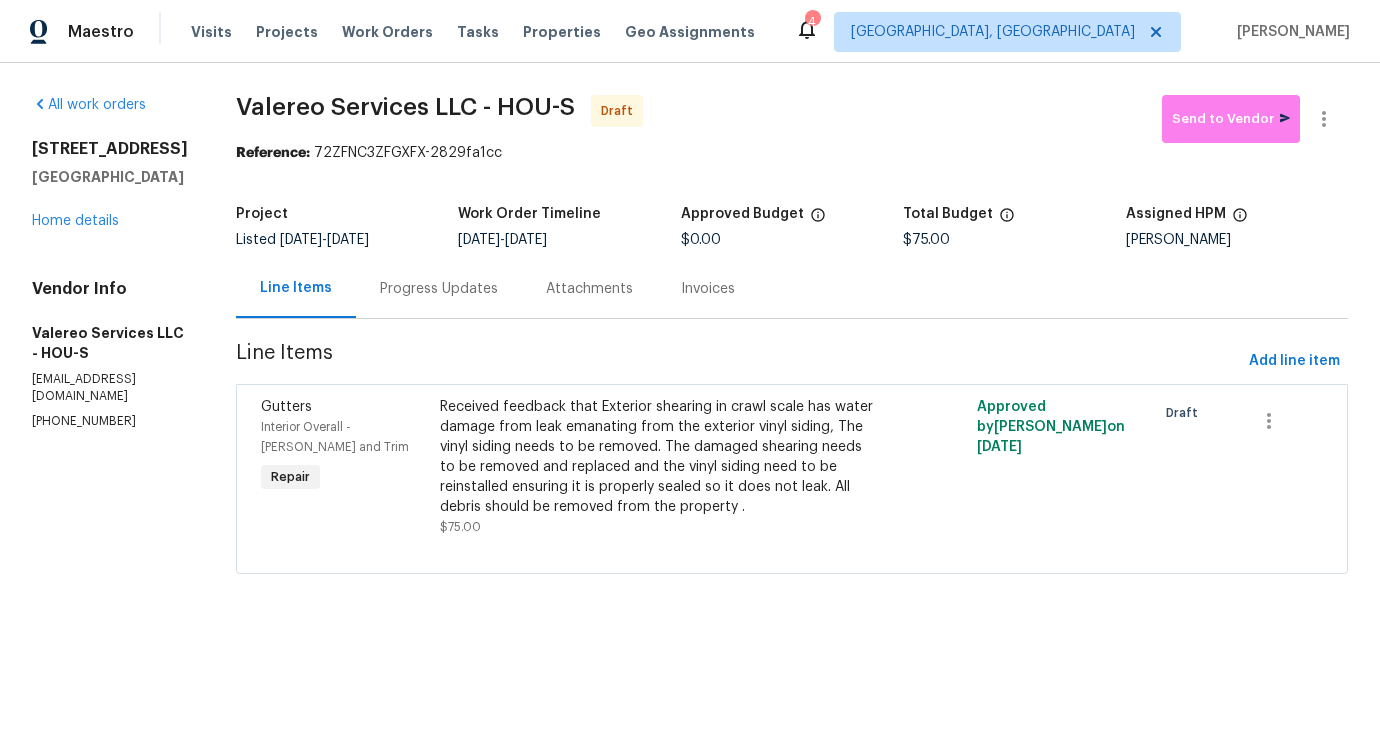 click on "Progress Updates" at bounding box center [439, 288] 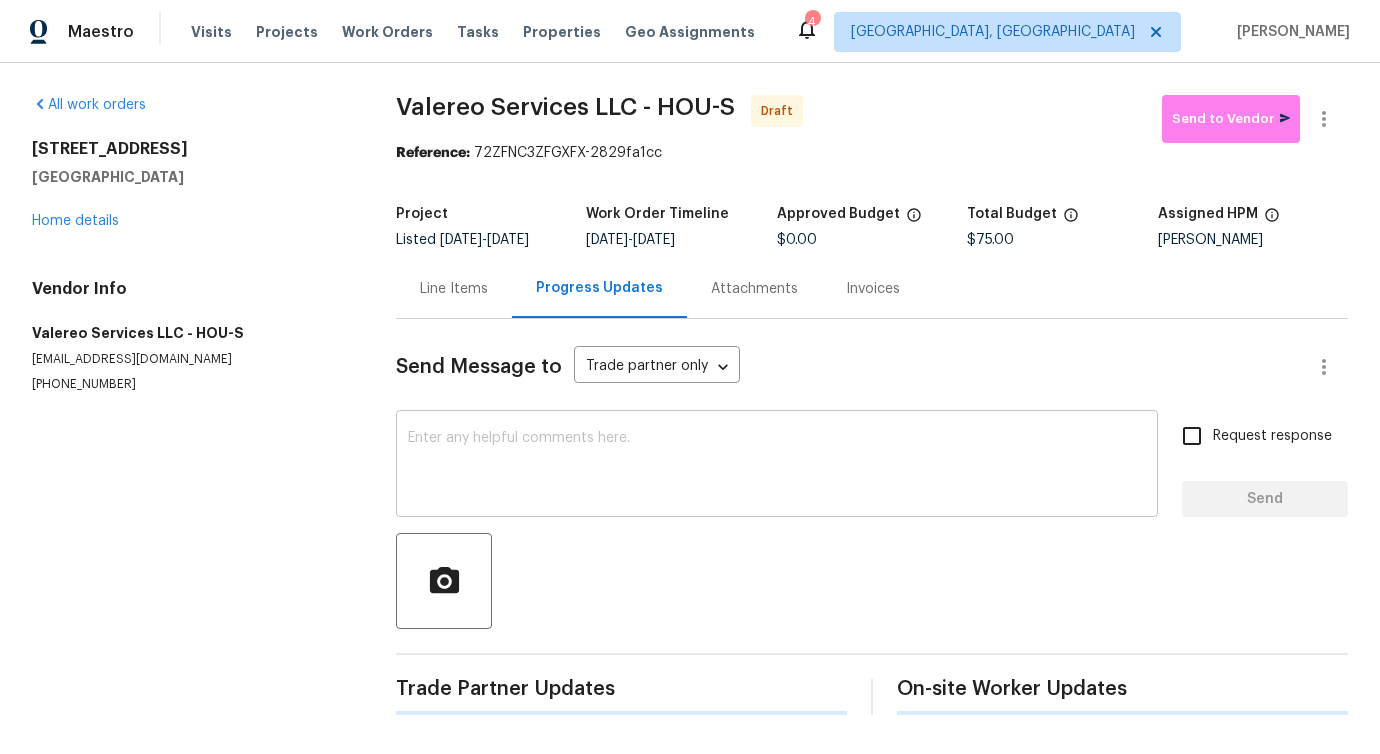 click at bounding box center (777, 466) 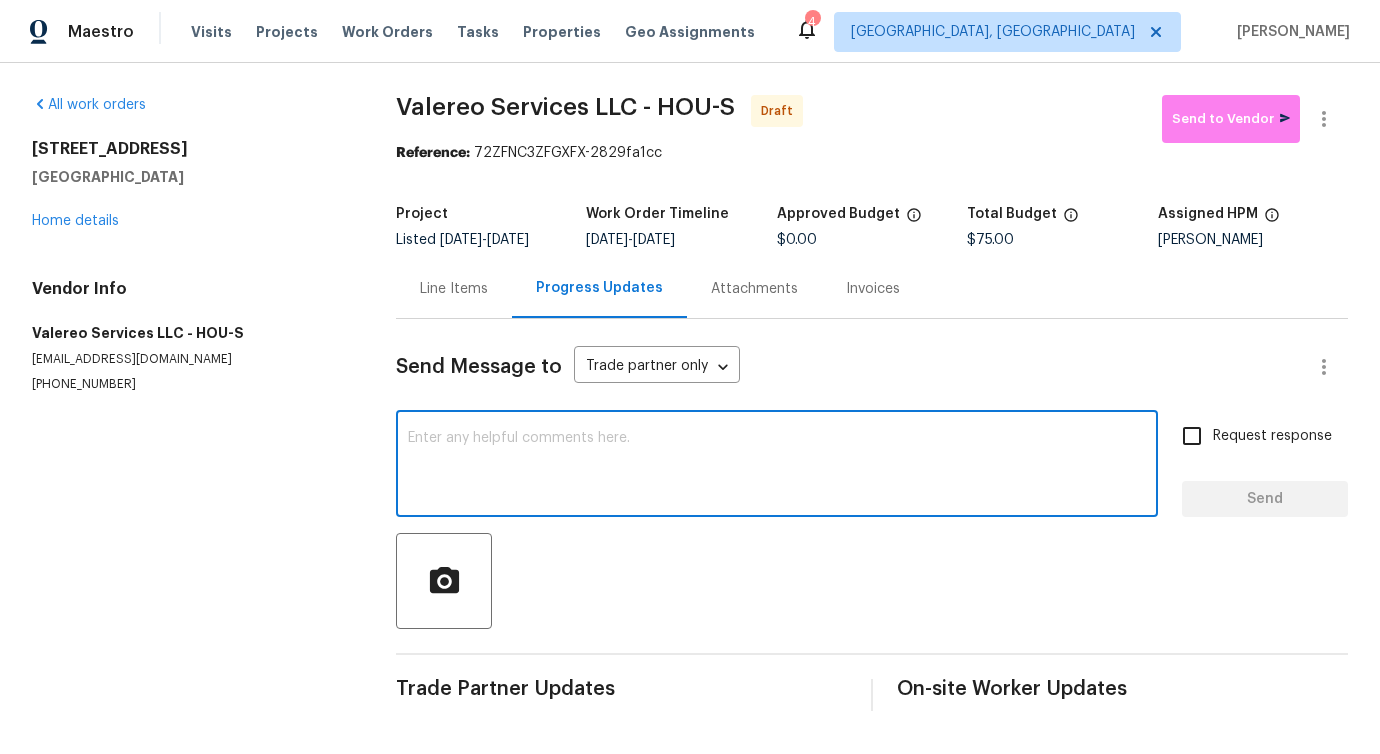 click on "Send Message to Trade partner only Trade partner only ​ x ​ Request response Send Trade Partner Updates On-site Worker Updates" at bounding box center [872, 515] 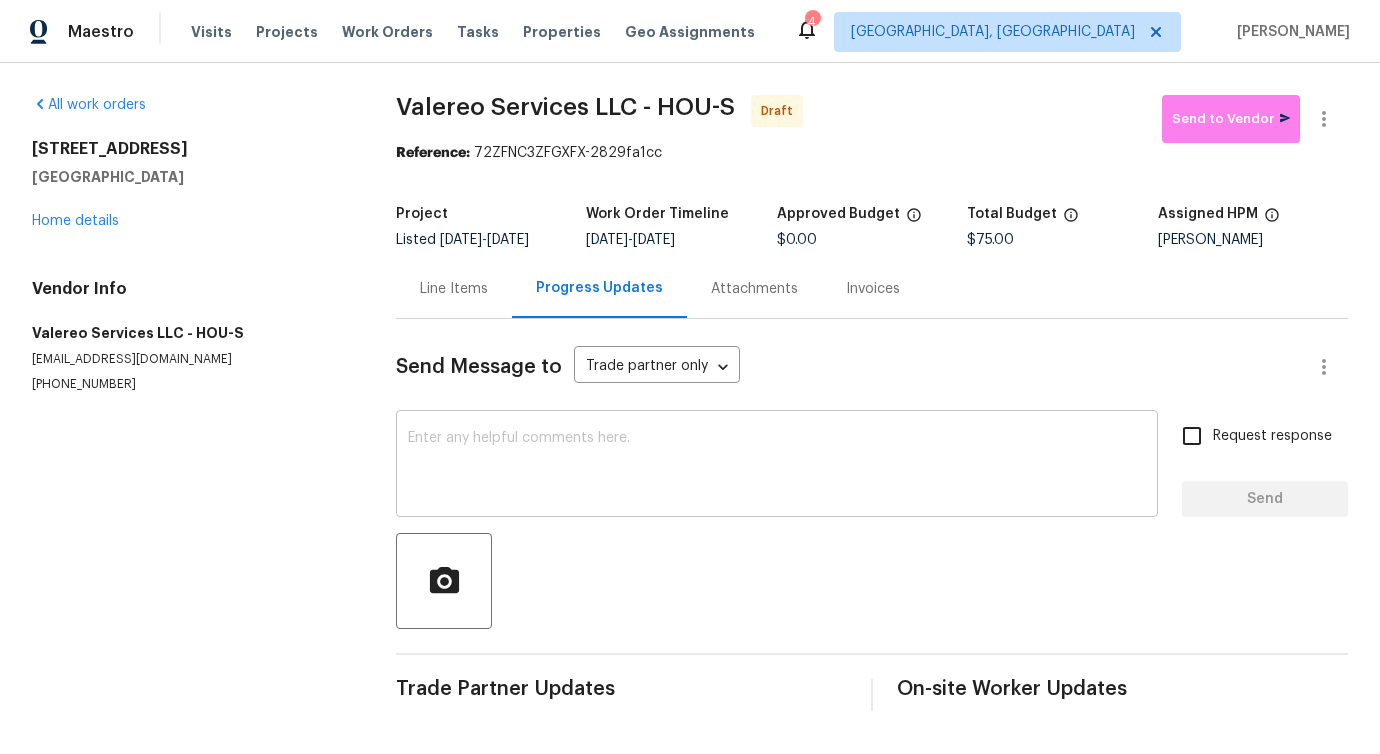 click at bounding box center [777, 466] 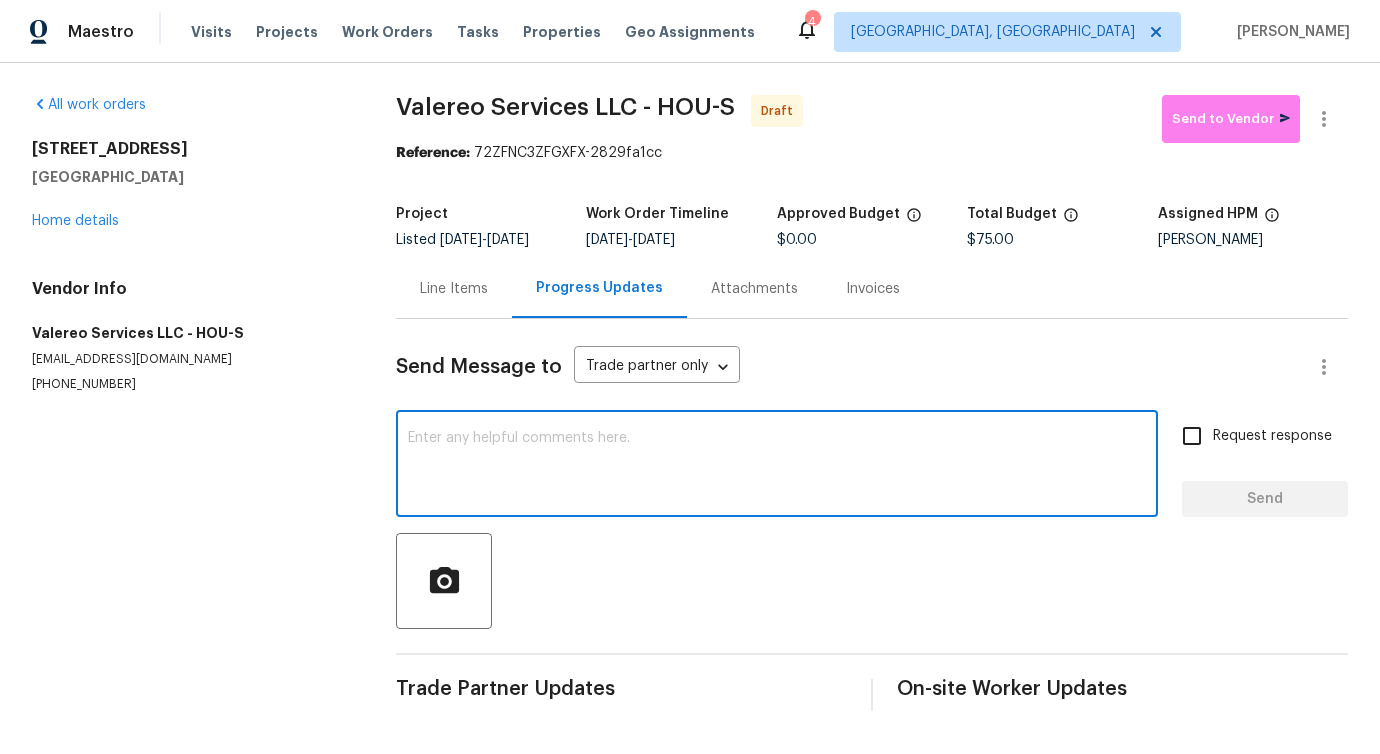 paste on "Hi, this is [PERSON_NAME] with Opendoor. I’m confirming you received the WO for the property at (Address). Please review and accept the WO within 24 hours and provide a schedule date. Please disregard the contact information for the HPM included in the WO. Our Centralised LWO Team is responsible for Listed WOs." 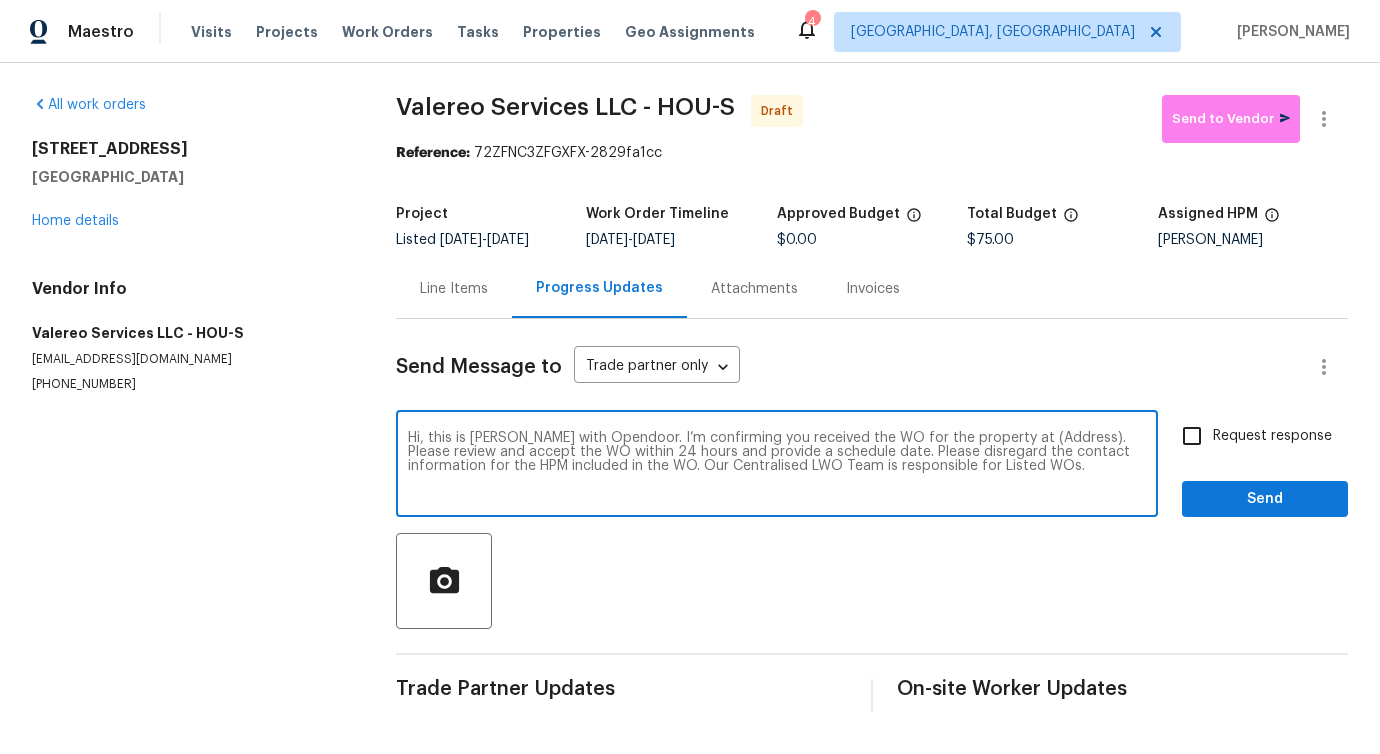 click on "Hi, this is Pavithra with Opendoor. I’m confirming you received the WO for the property at (Address). Please review and accept the WO within 24 hours and provide a schedule date. Please disregard the contact information for the HPM included in the WO. Our Centralised LWO Team is responsible for Listed WOs." at bounding box center (777, 466) 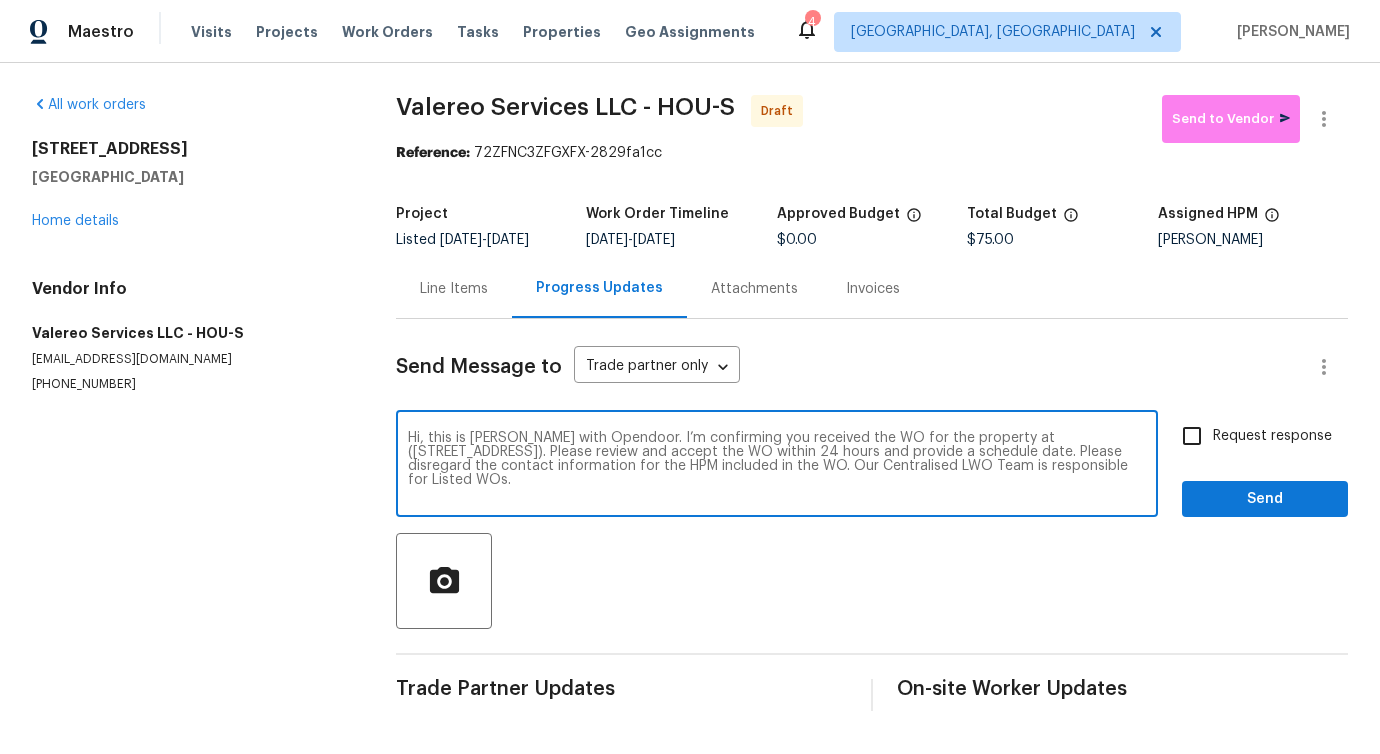 type on "Hi, this is Pavithra with Opendoor. I’m confirming you received the WO for the property at (3403 Satin Leaf Ln, Richmond, TX 77469). Please review and accept the WO within 24 hours and provide a schedule date. Please disregard the contact information for the HPM included in the WO. Our Centralised LWO Team is responsible for Listed WOs." 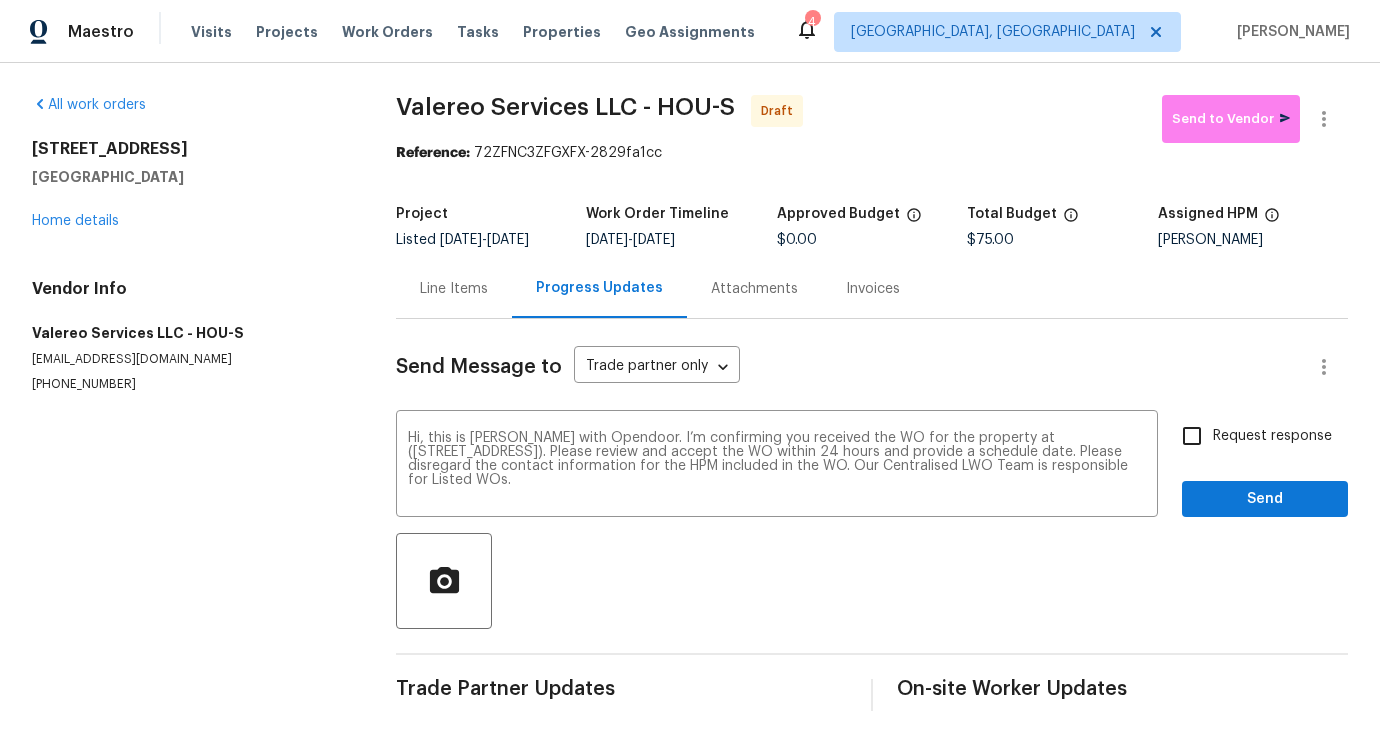 click on "Request response" at bounding box center [1272, 436] 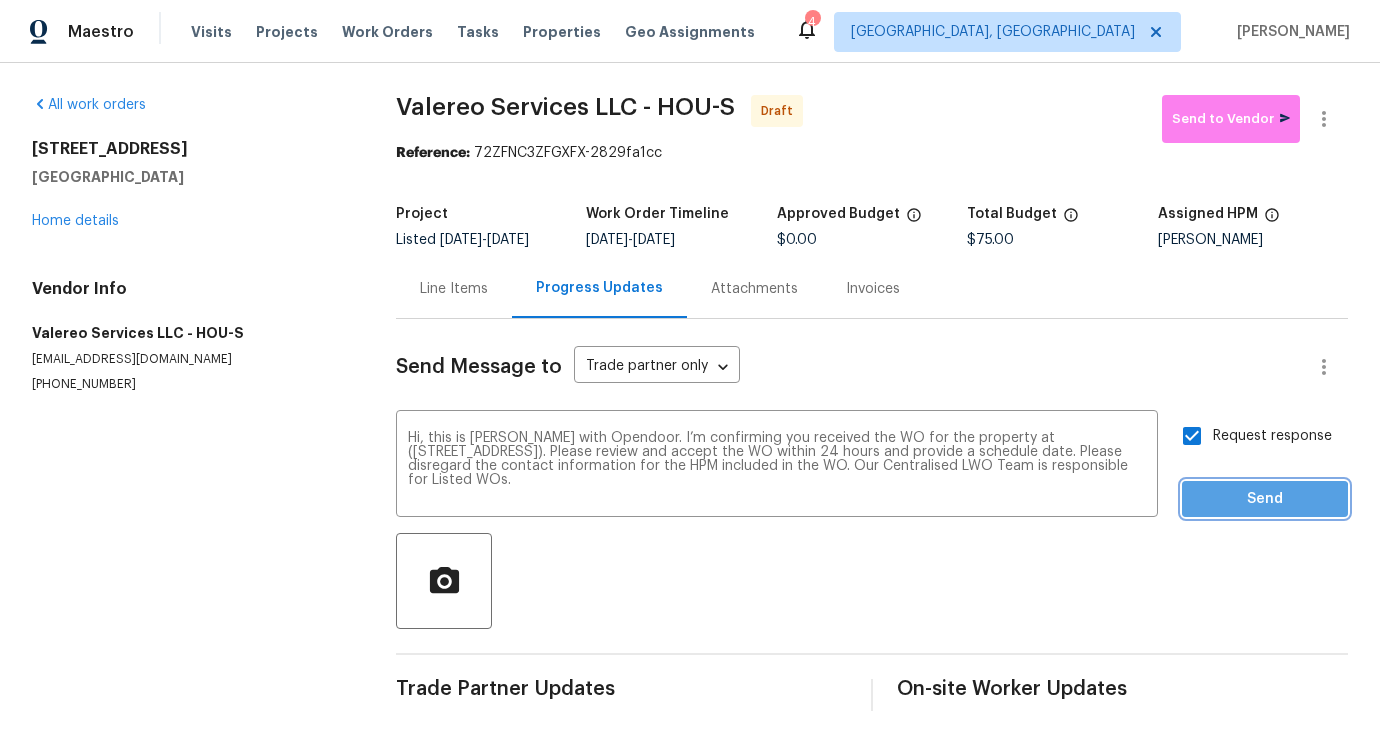 click on "Send" at bounding box center (1265, 499) 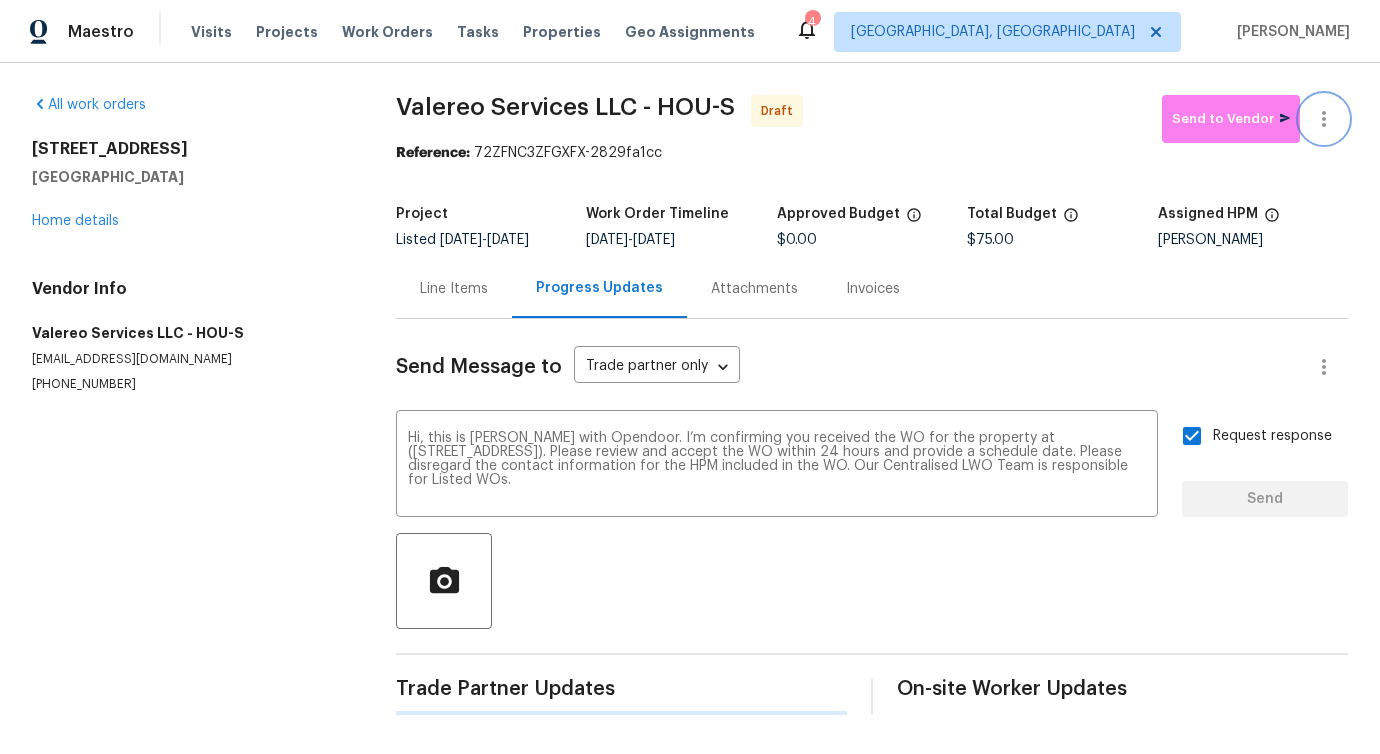 click 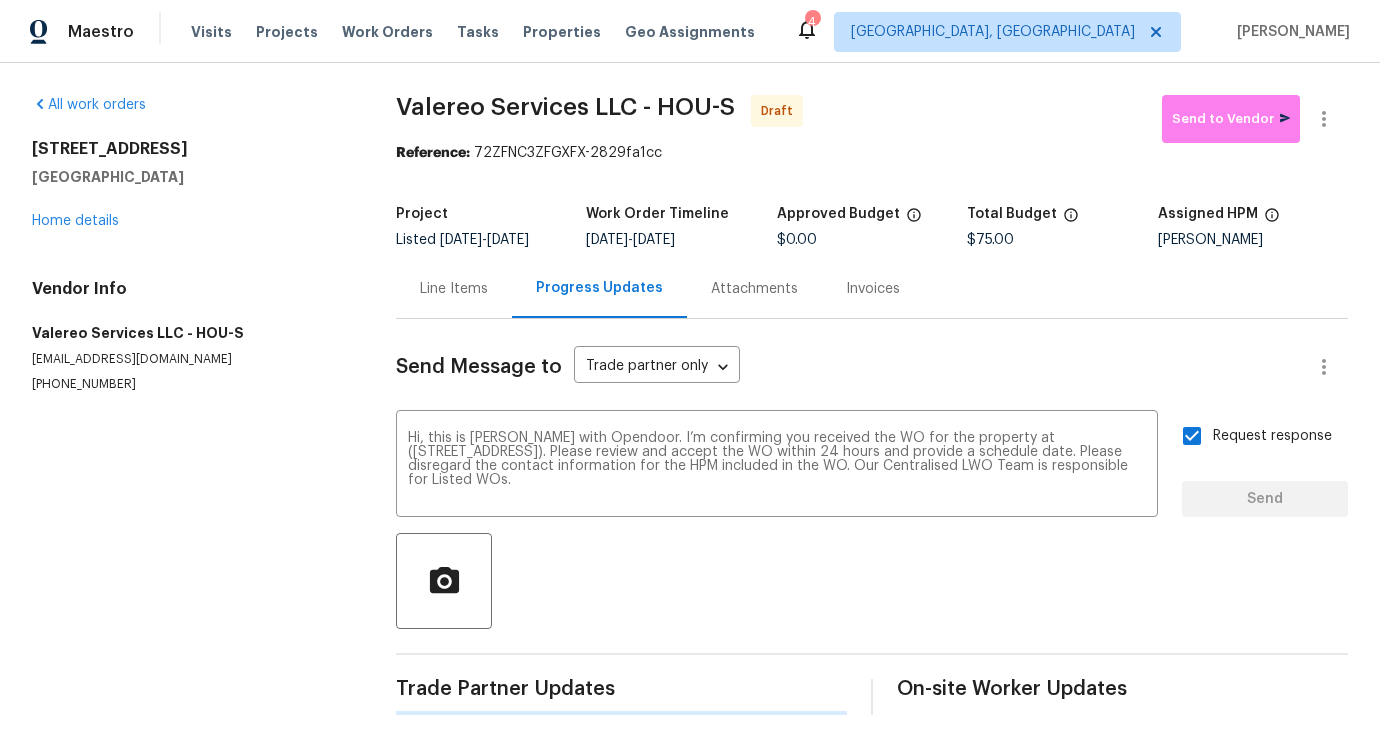 type 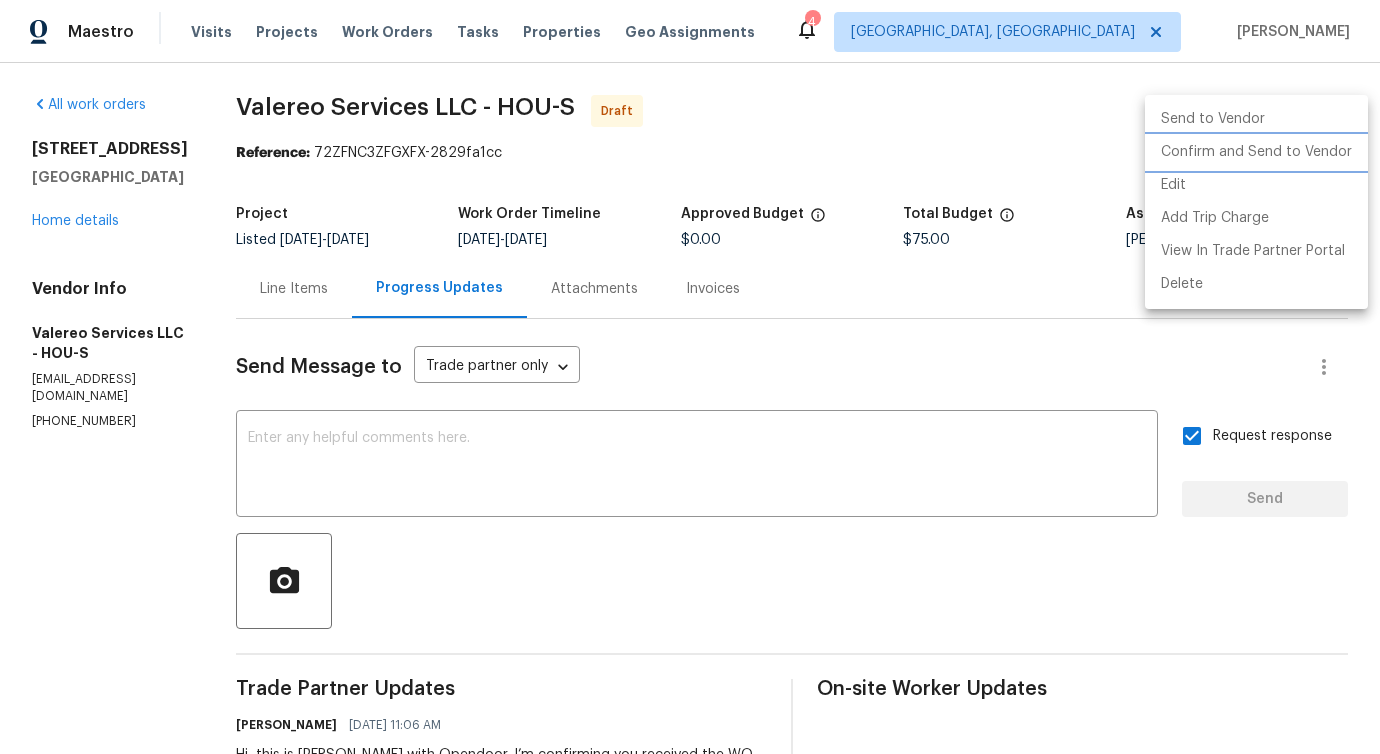 click on "Confirm and Send to Vendor" at bounding box center [1256, 152] 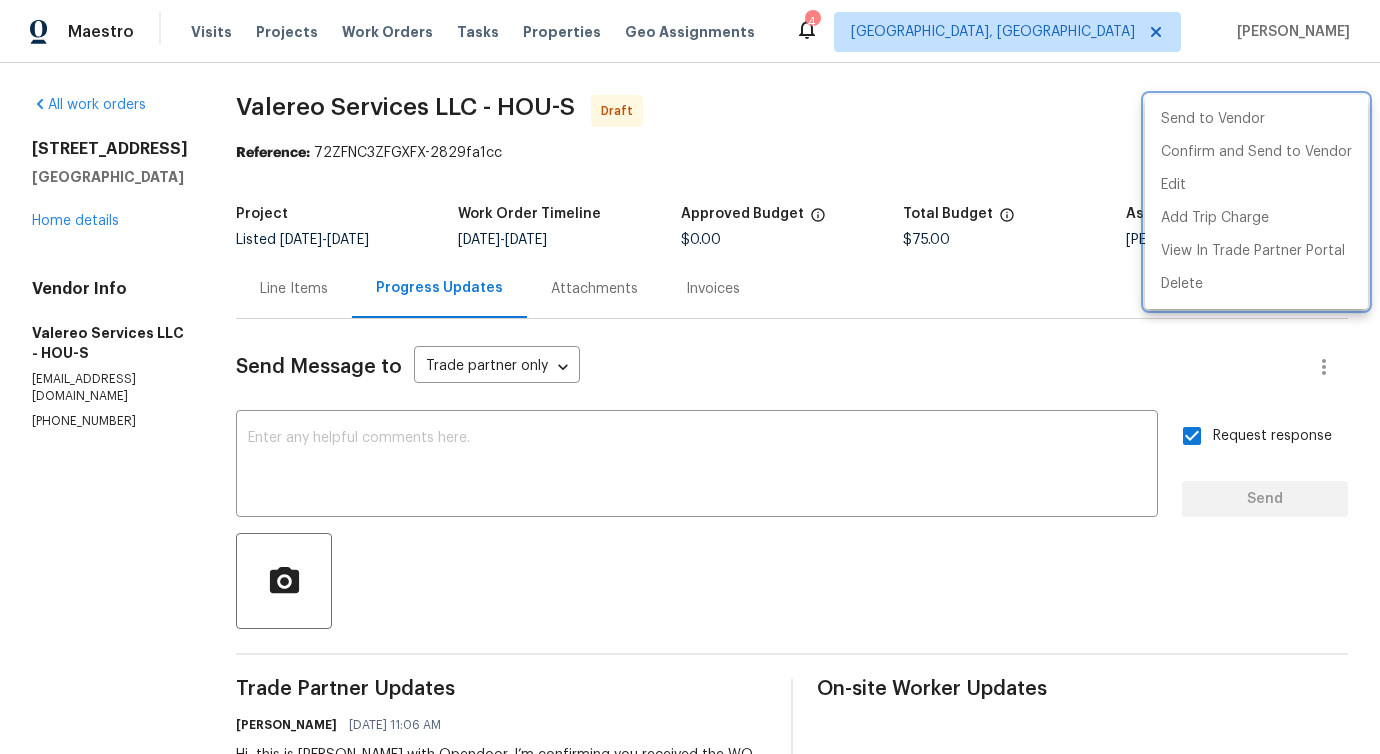 click at bounding box center (690, 377) 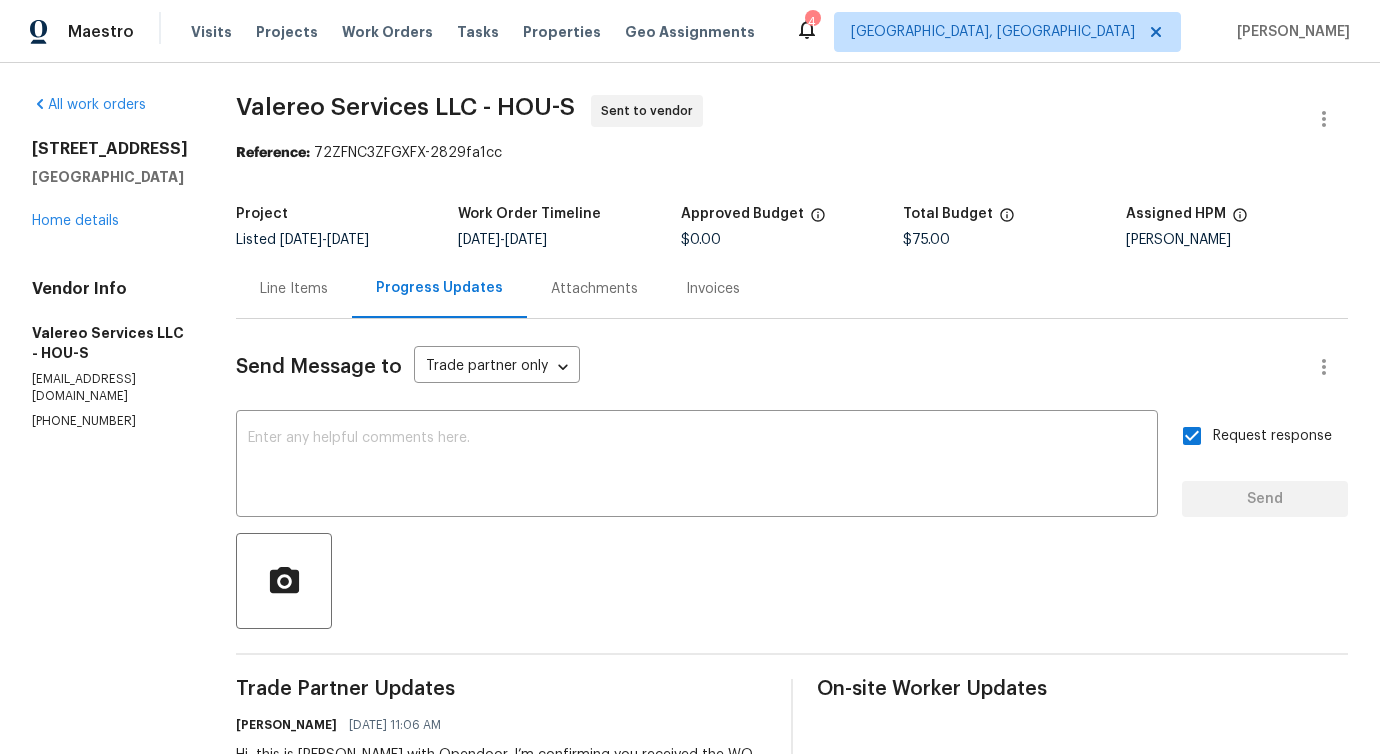 click on "Line Items" at bounding box center [294, 288] 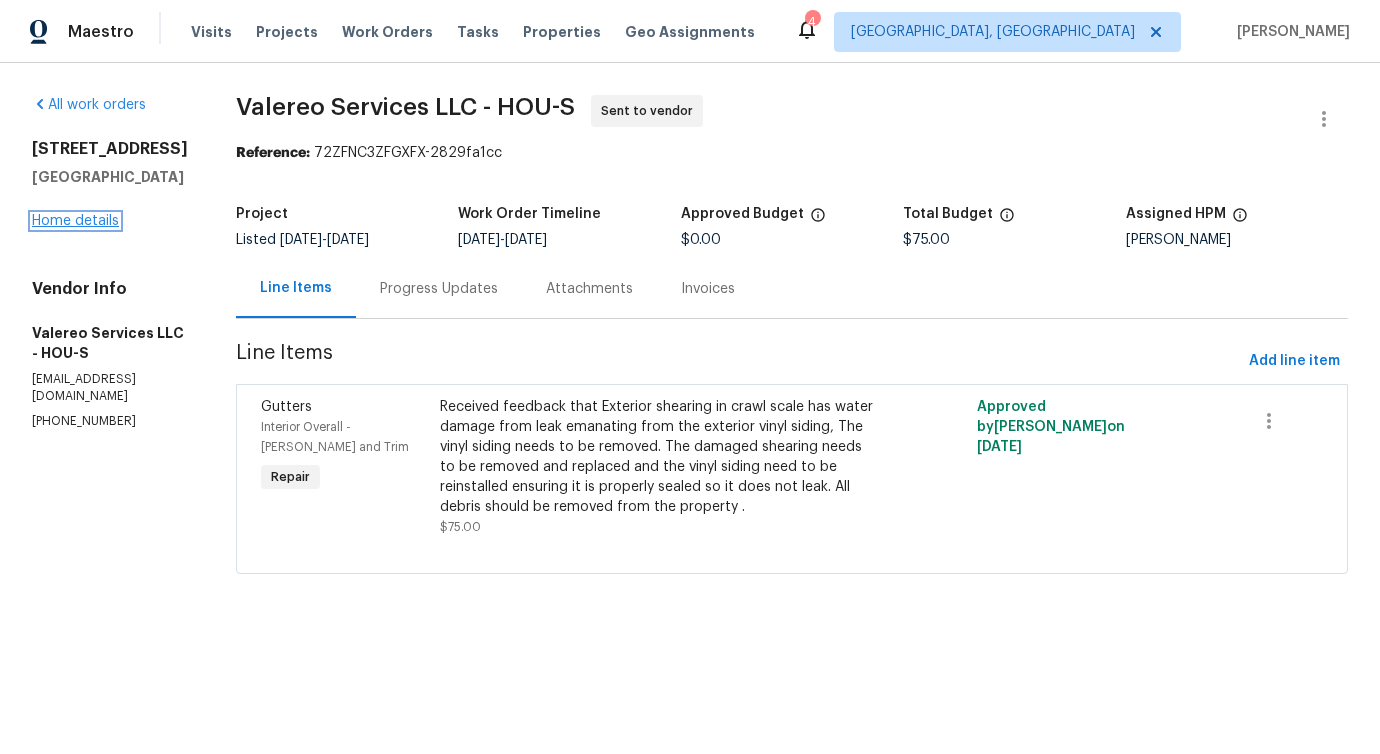 click on "Home details" at bounding box center (75, 221) 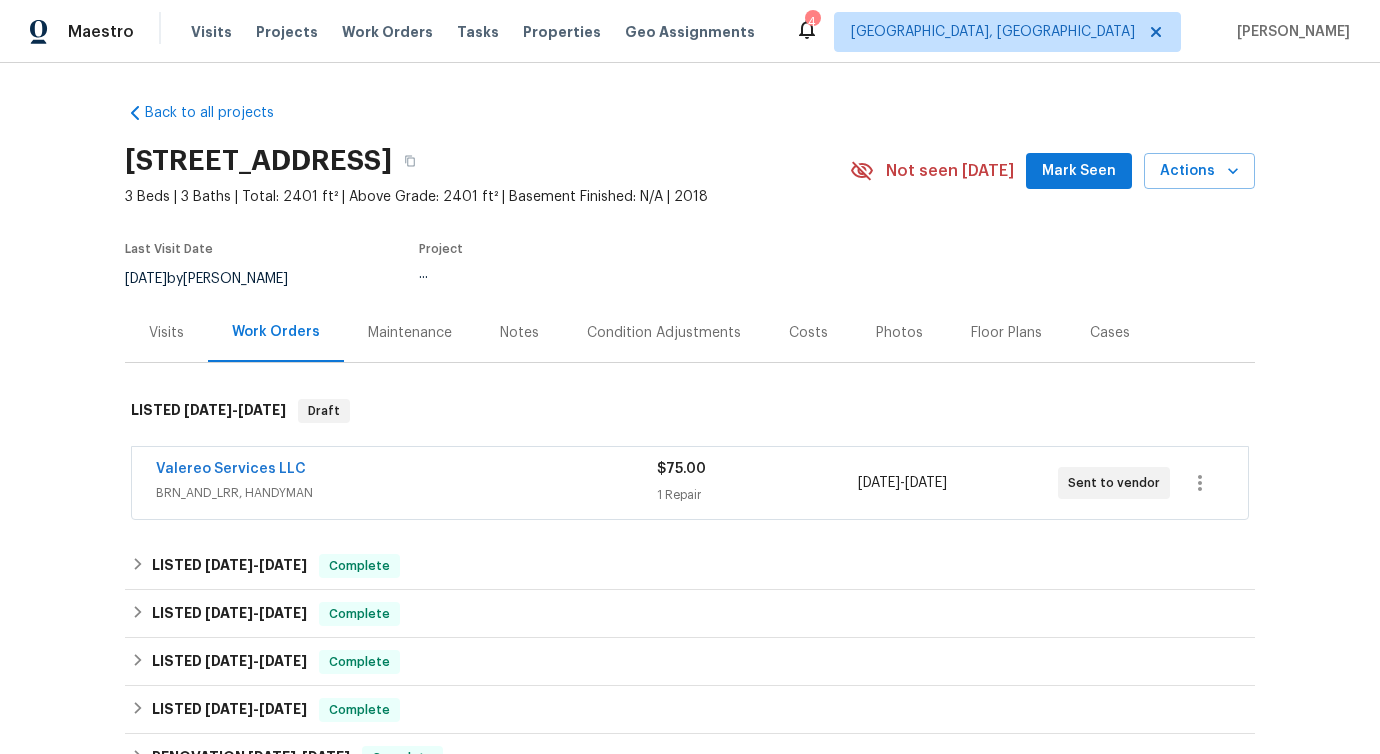 drag, startPoint x: 355, startPoint y: 471, endPoint x: -2, endPoint y: 465, distance: 357.0504 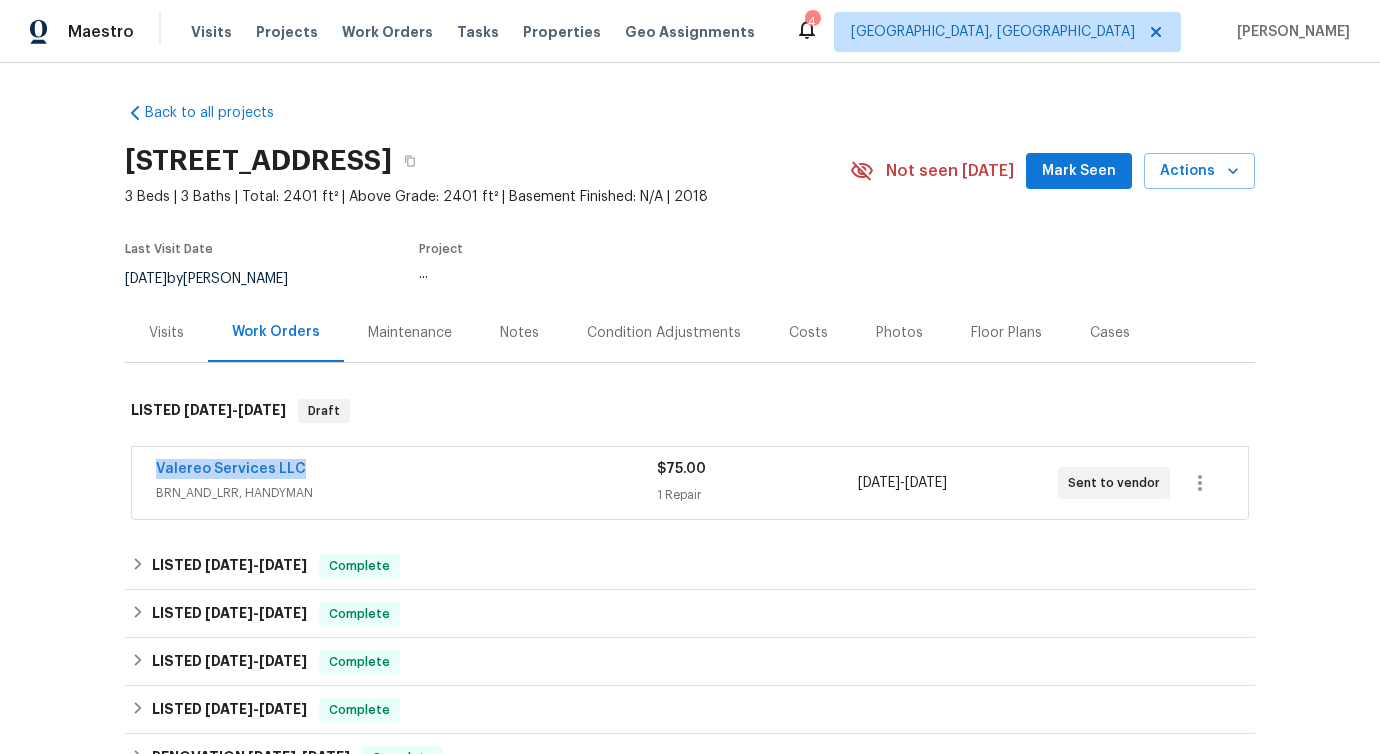 copy on "Valereo Services LLC" 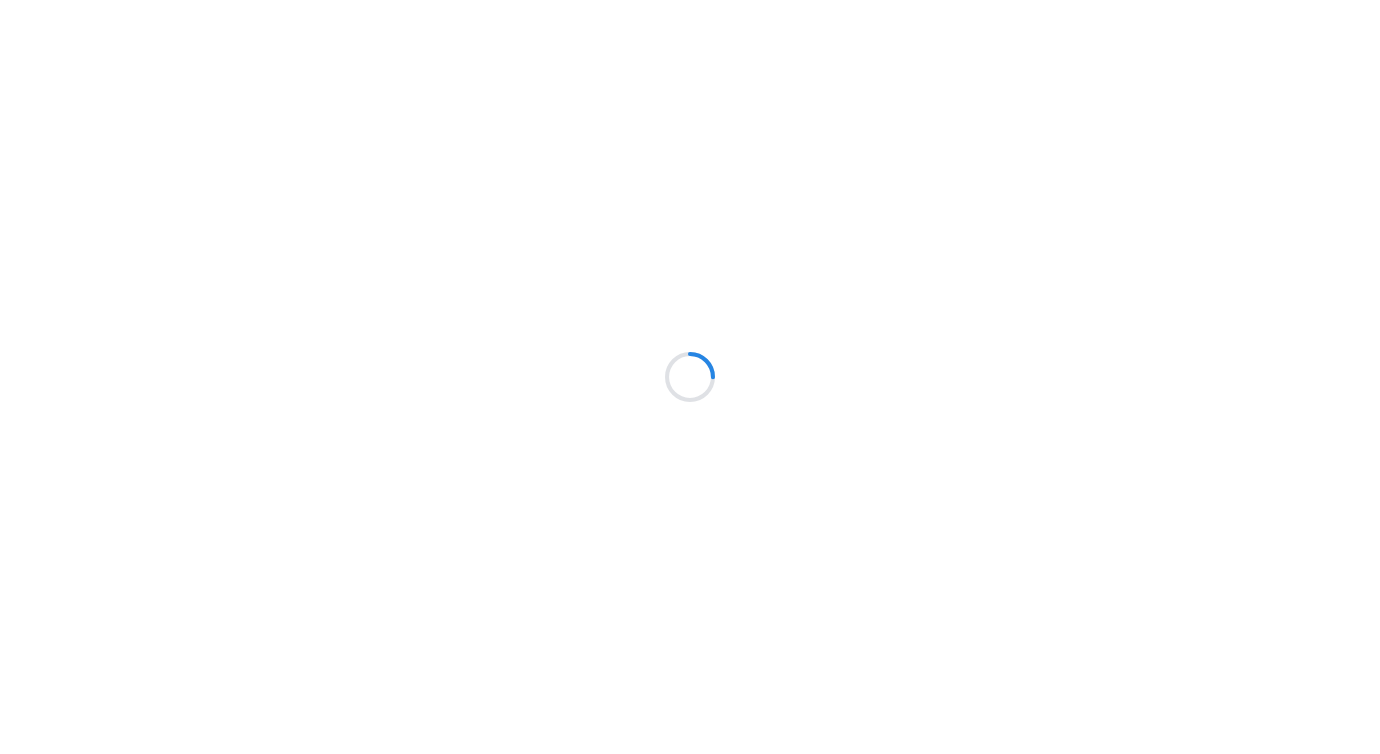 scroll, scrollTop: 0, scrollLeft: 0, axis: both 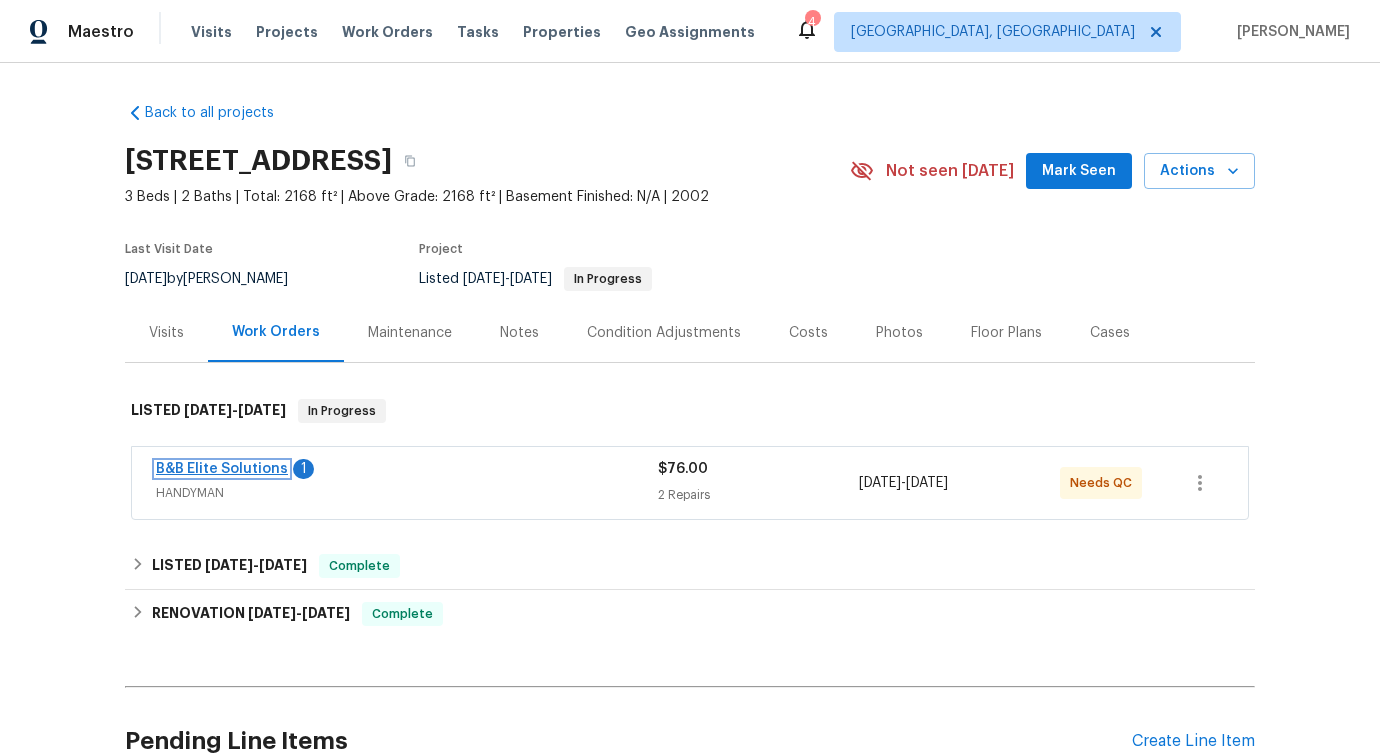 click on "B&B Elite Solutions" at bounding box center (222, 469) 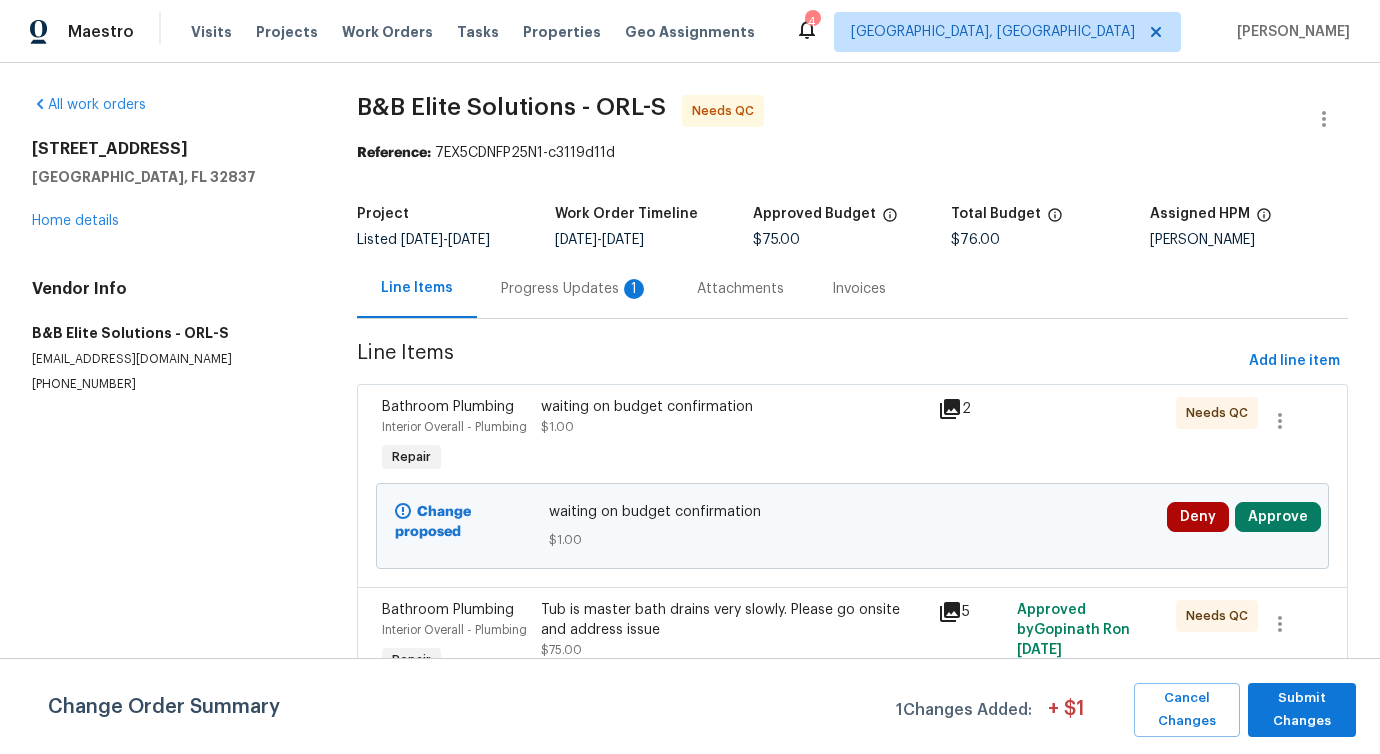 click on "Progress Updates 1" at bounding box center [575, 289] 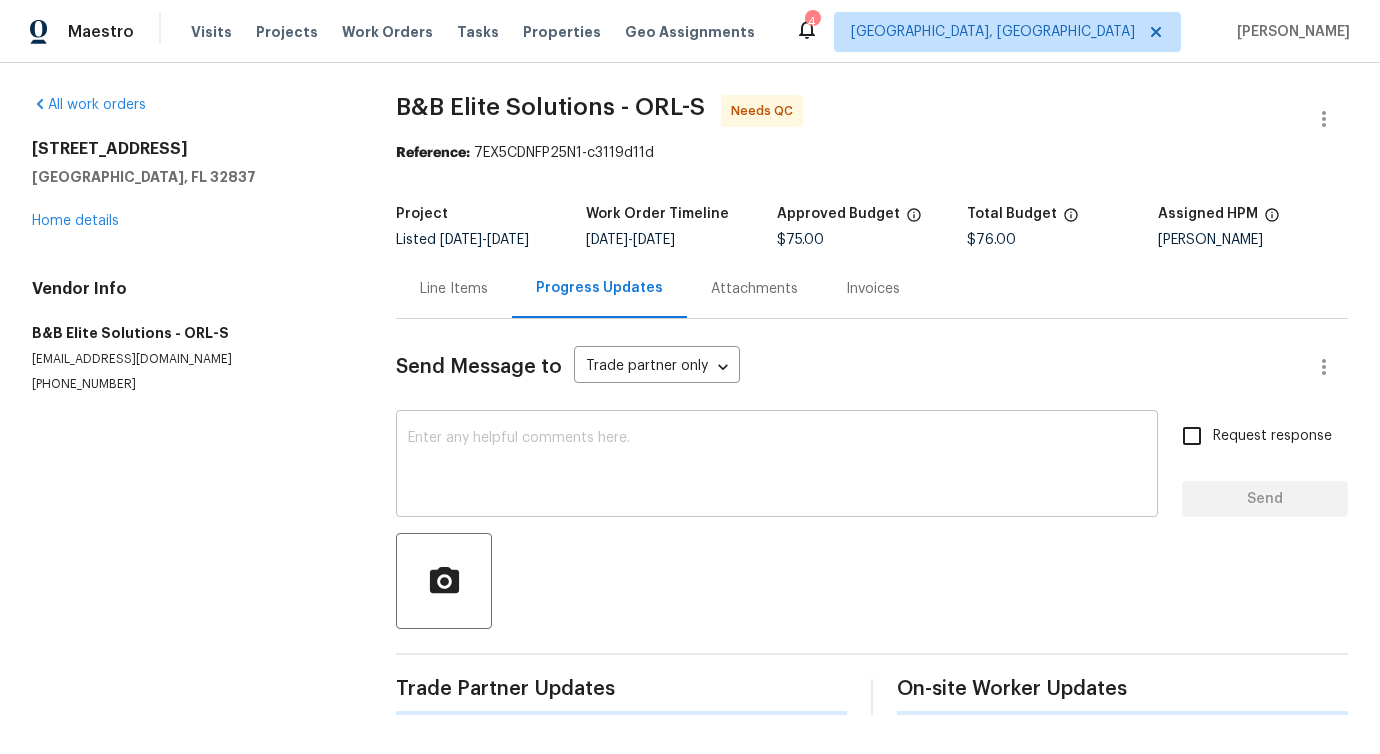 click at bounding box center (777, 466) 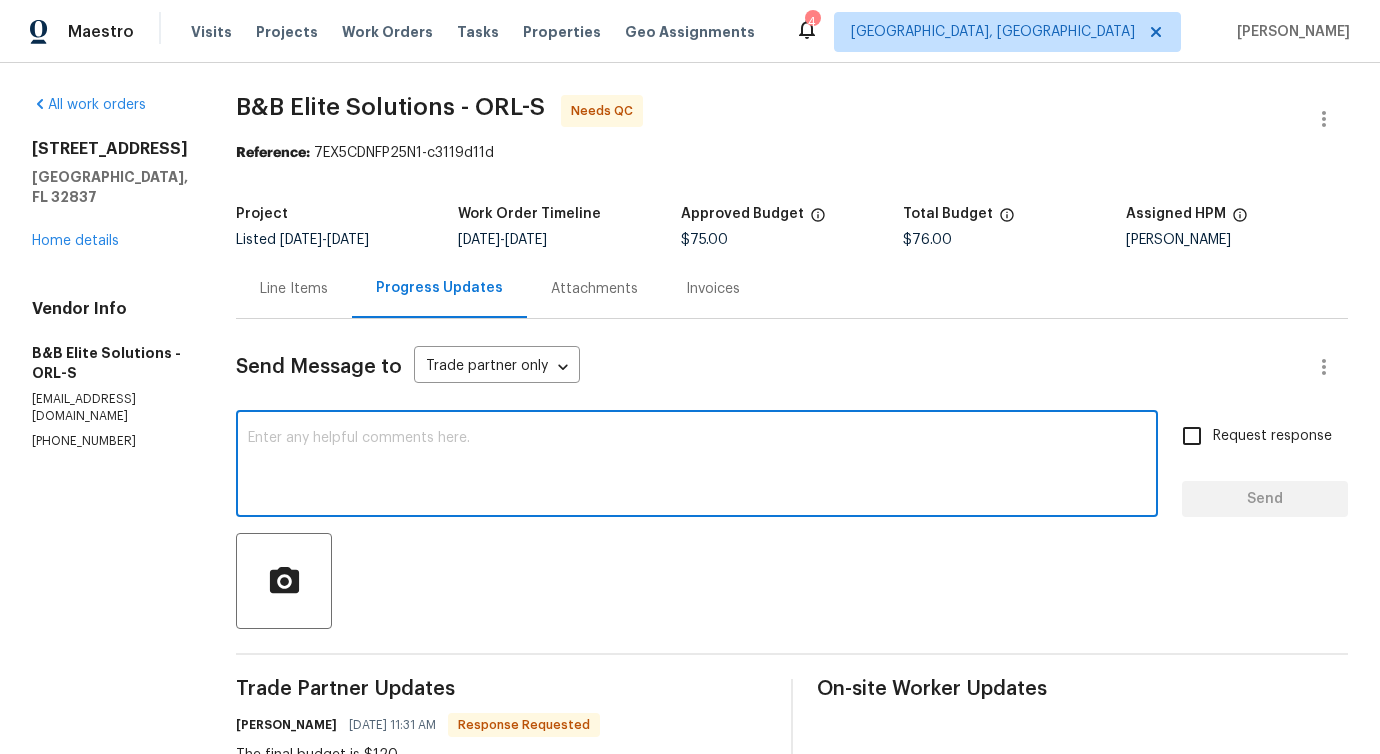 scroll, scrollTop: 474, scrollLeft: 0, axis: vertical 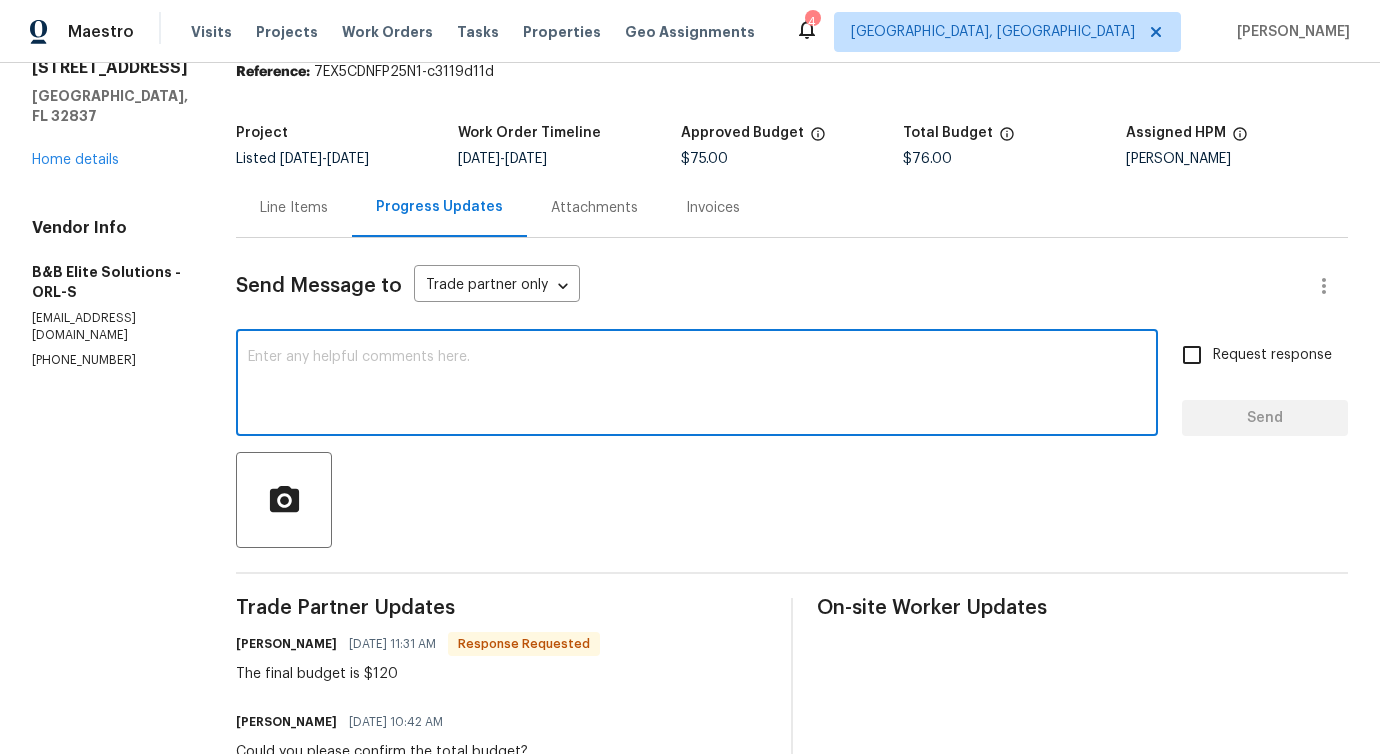click on "Line Items" at bounding box center [294, 207] 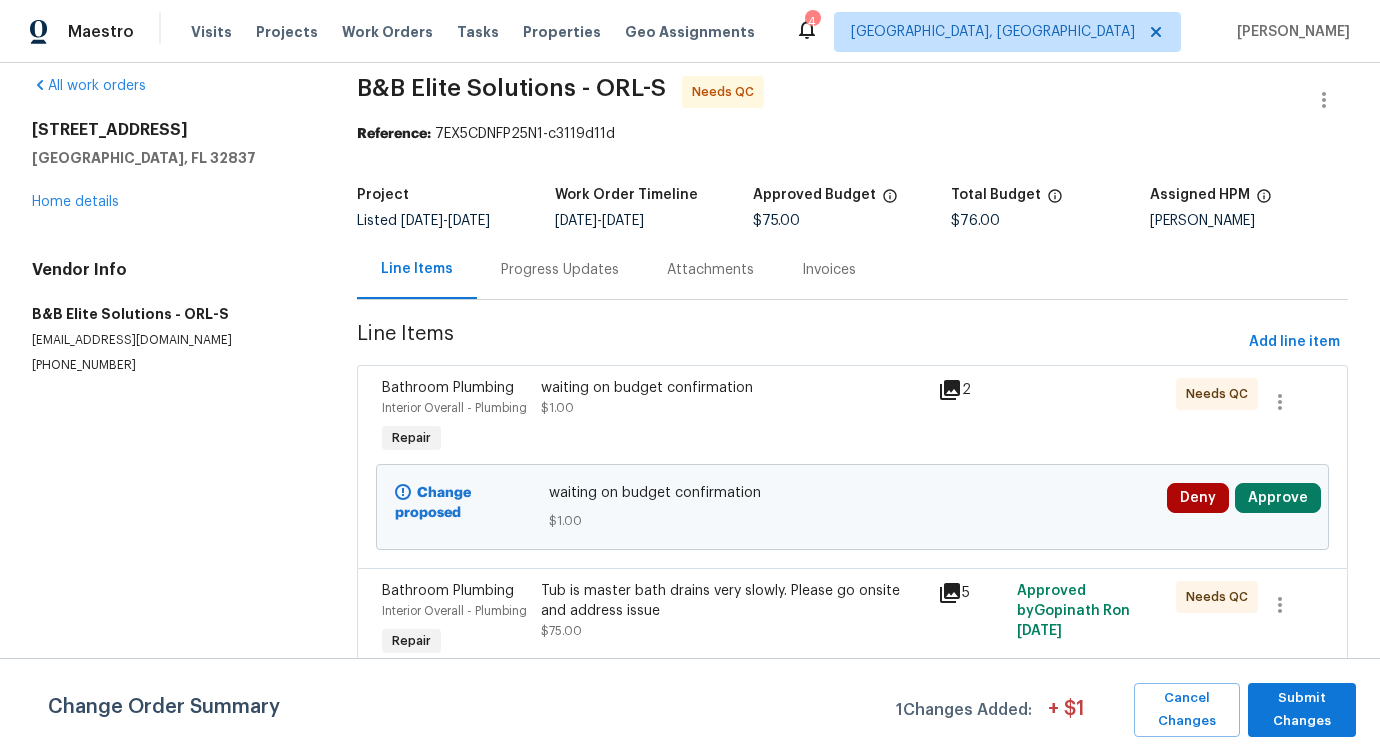 scroll, scrollTop: 76, scrollLeft: 0, axis: vertical 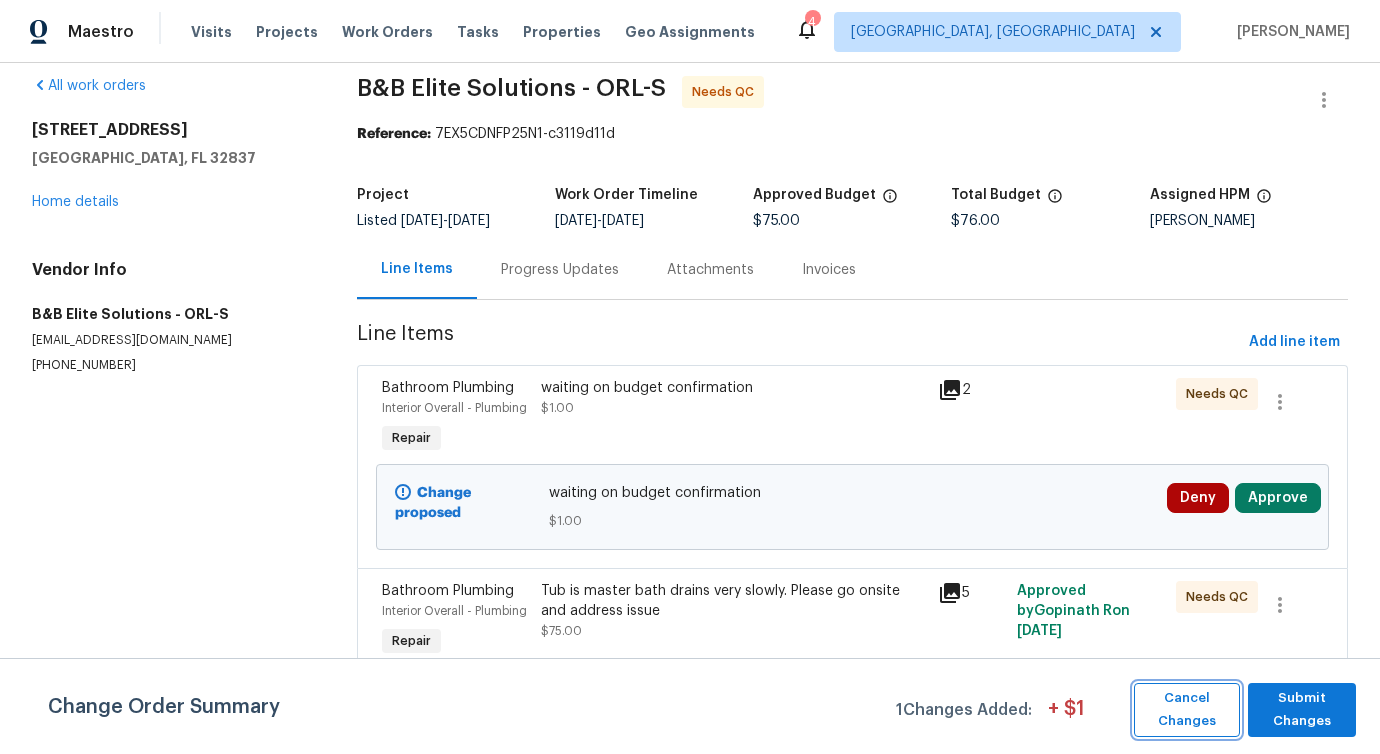 click on "Cancel Changes" at bounding box center [1187, 710] 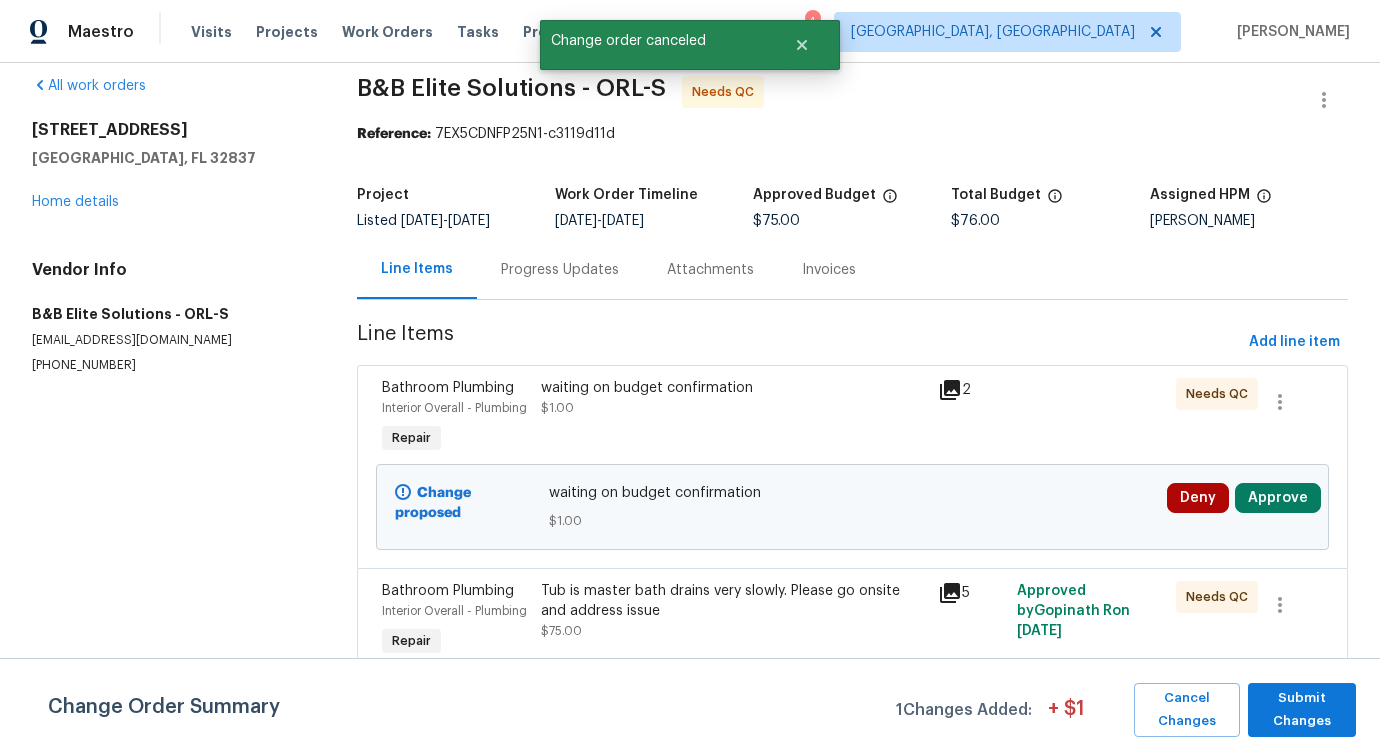 scroll, scrollTop: 0, scrollLeft: 0, axis: both 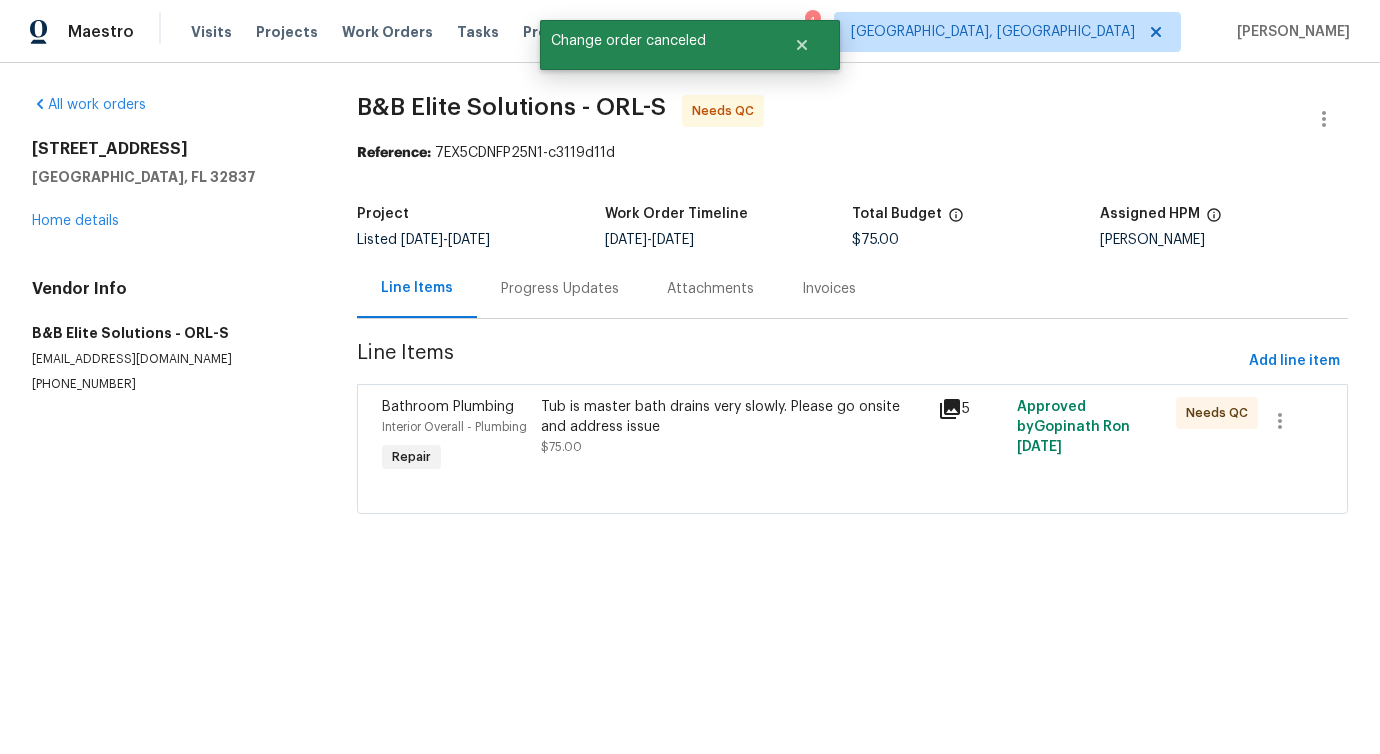 click on "Tub is master bath drains very slowly. Please go onsite and address issue" at bounding box center [733, 417] 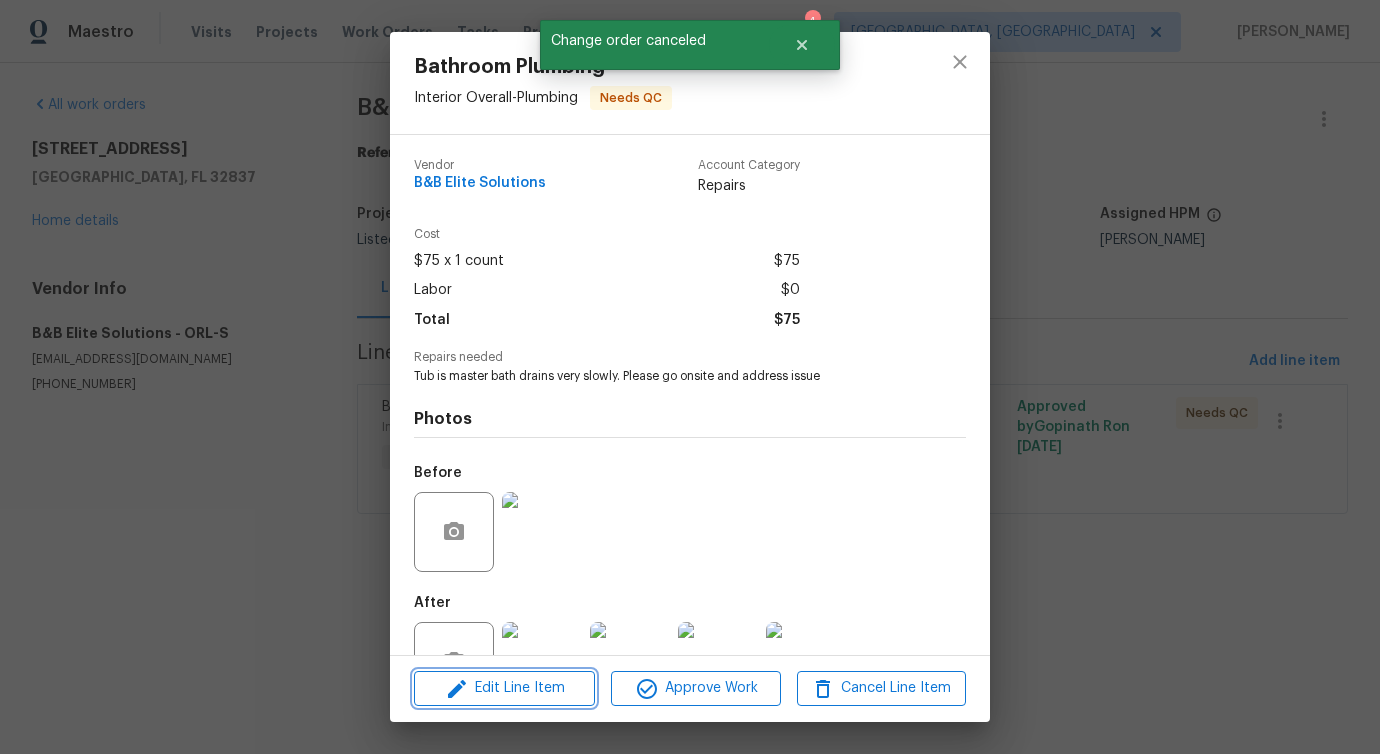click on "Edit Line Item" at bounding box center (504, 688) 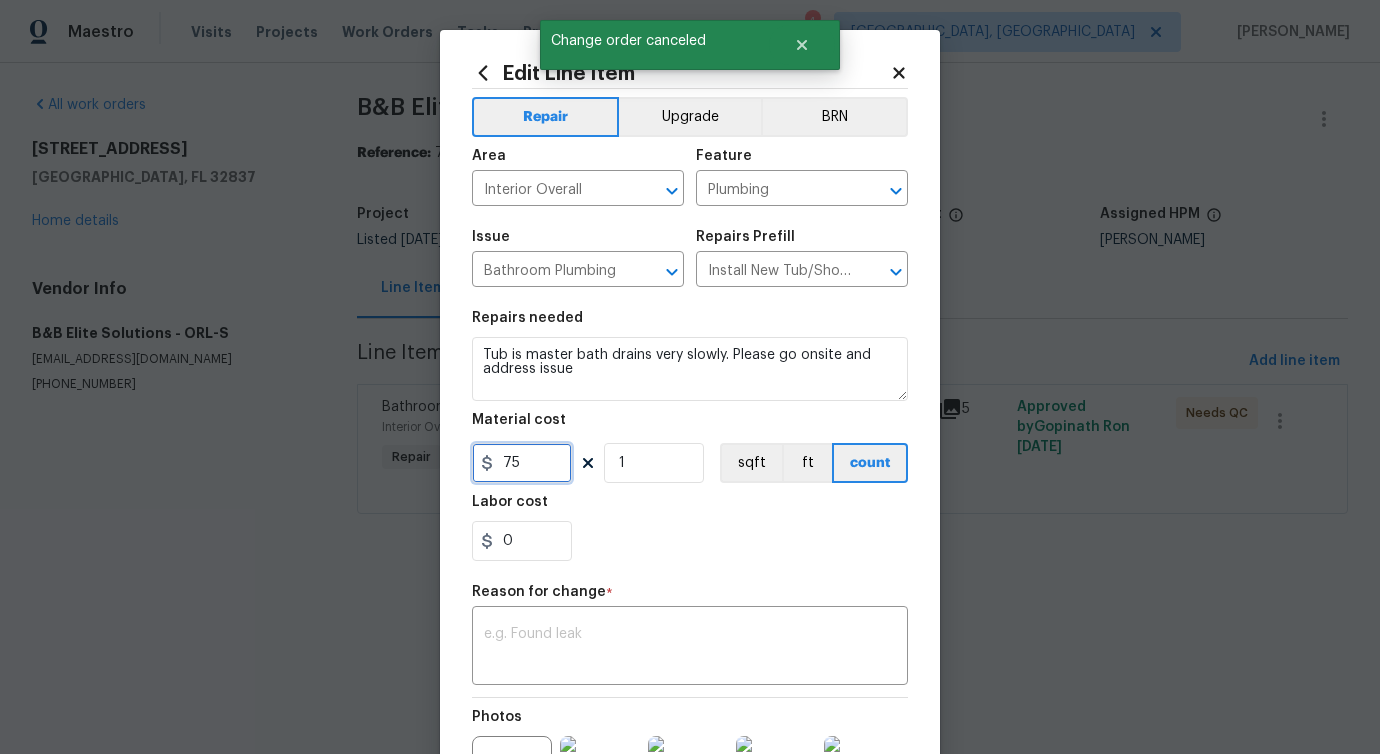 click on "75" at bounding box center [522, 463] 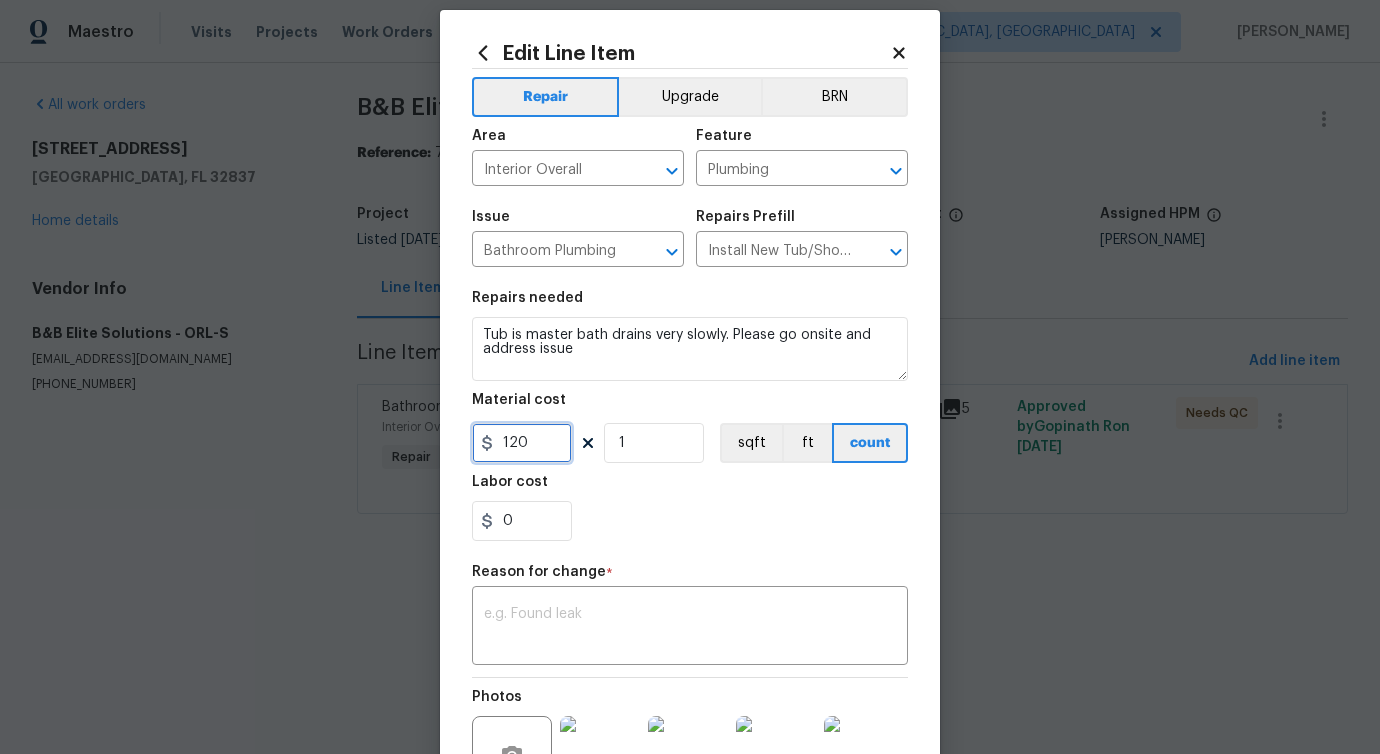 scroll, scrollTop: 39, scrollLeft: 0, axis: vertical 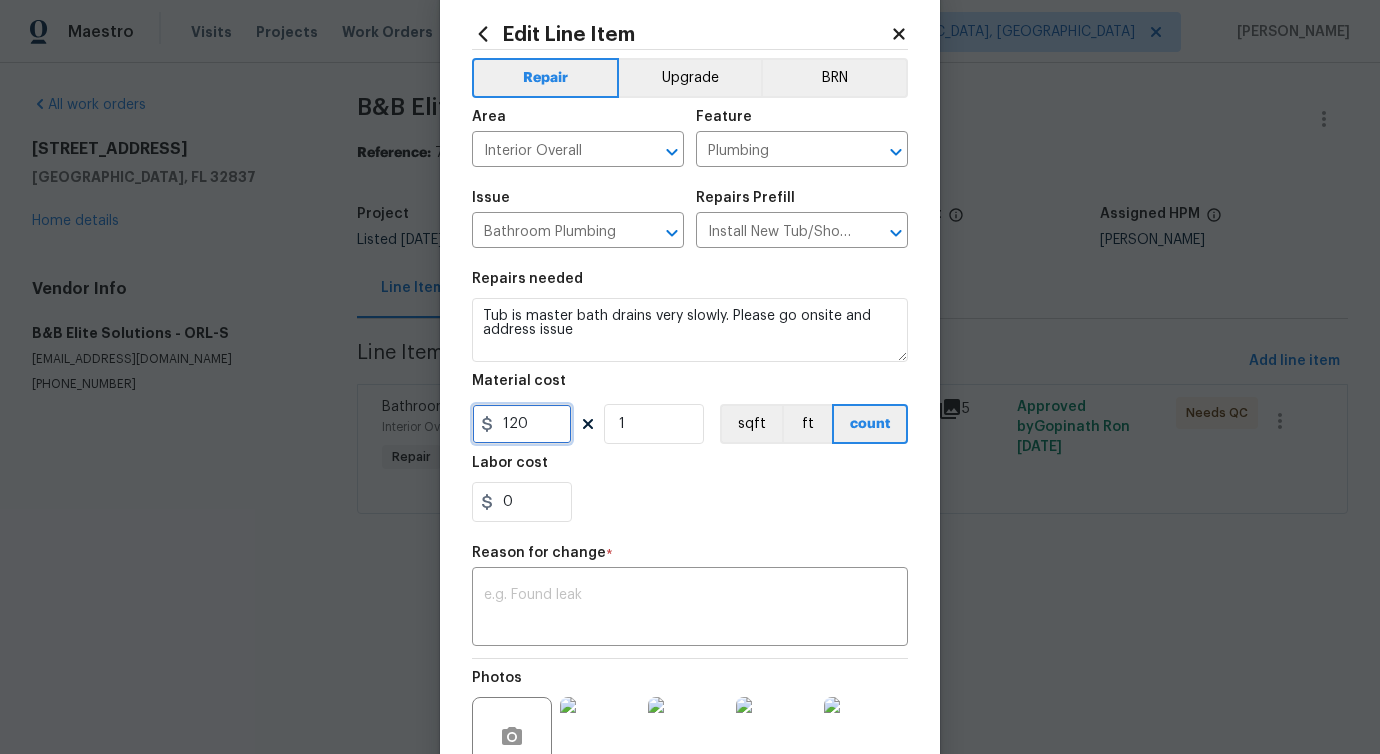 type on "120" 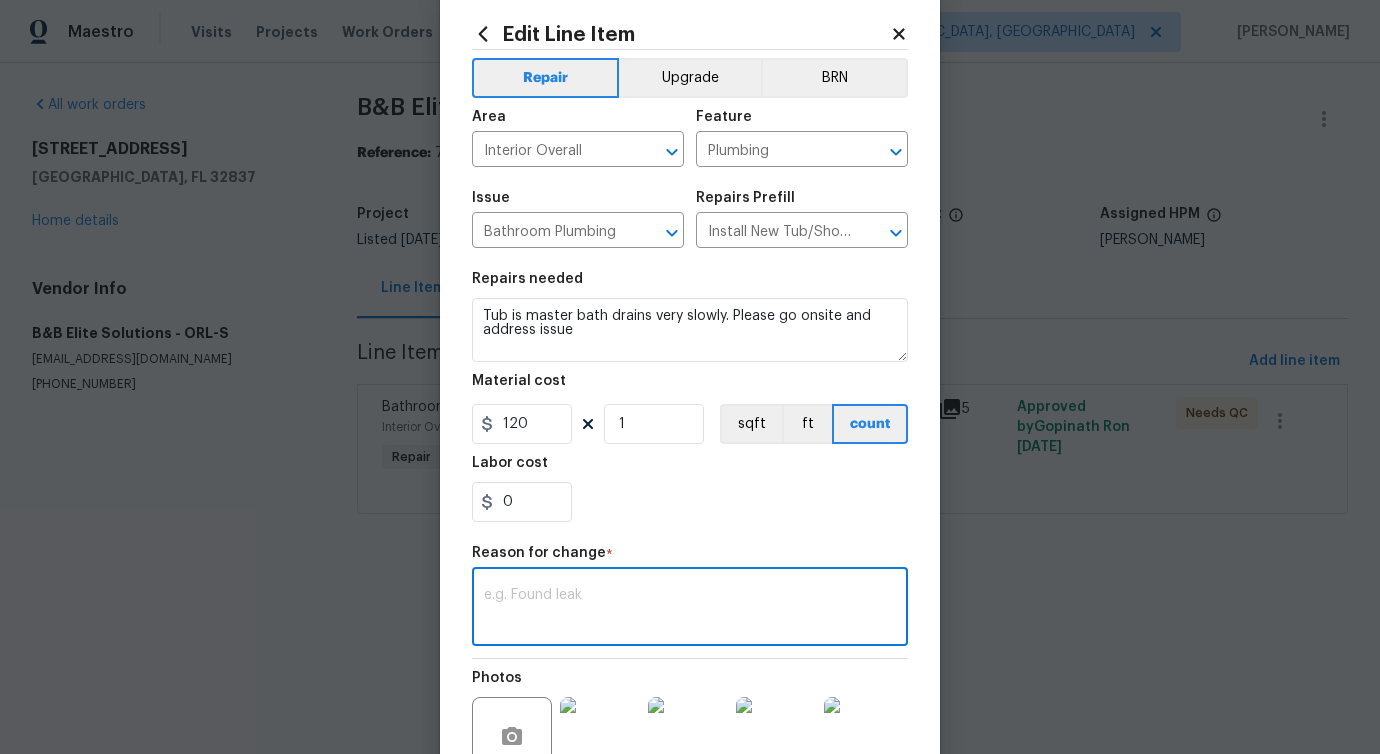 click at bounding box center [690, 609] 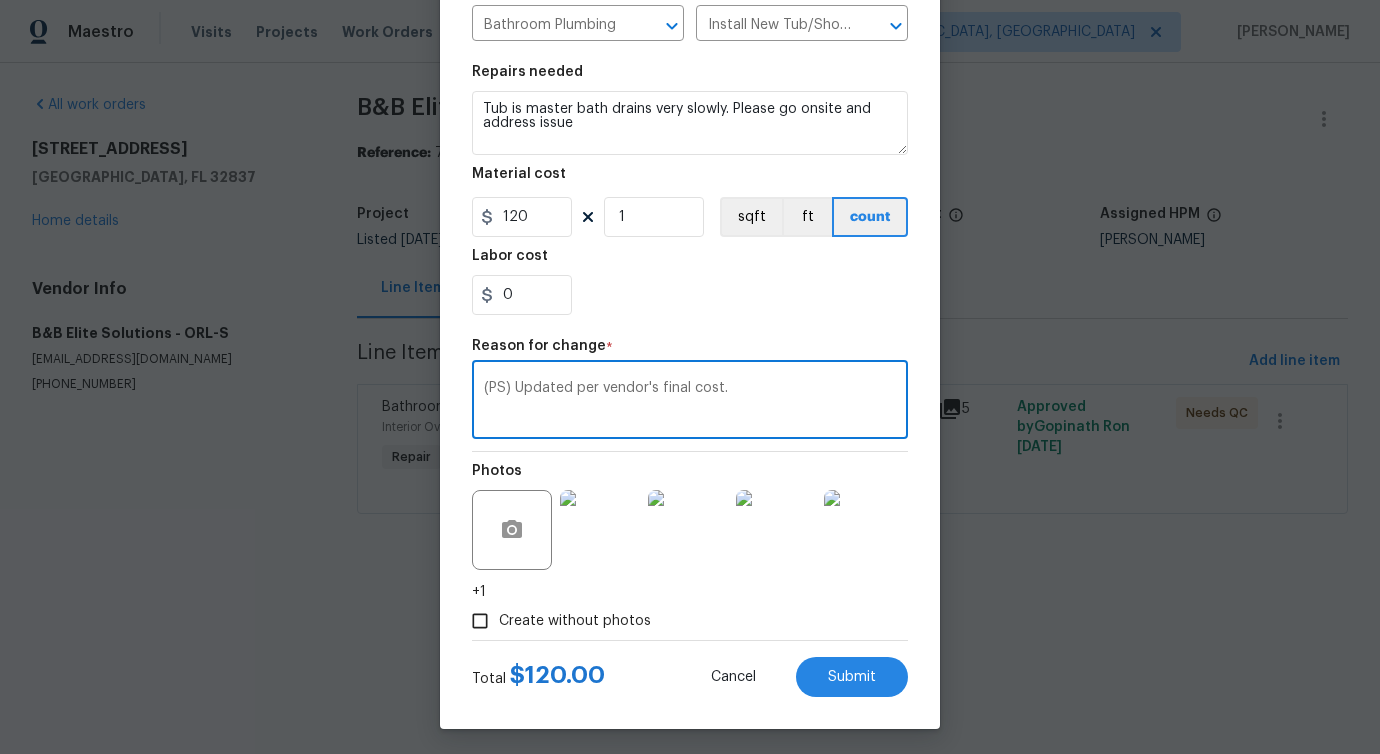 scroll, scrollTop: 252, scrollLeft: 0, axis: vertical 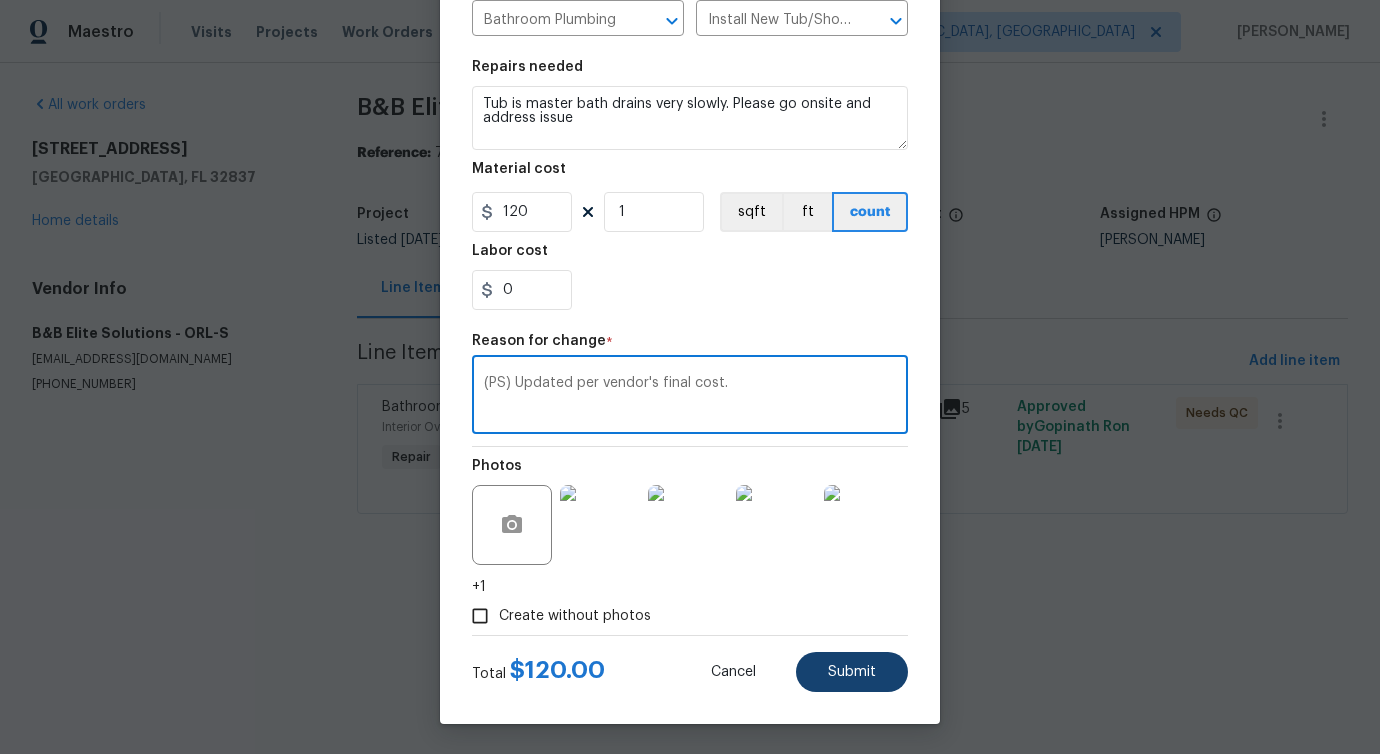 type on "(PS) Updated per vendor's final cost." 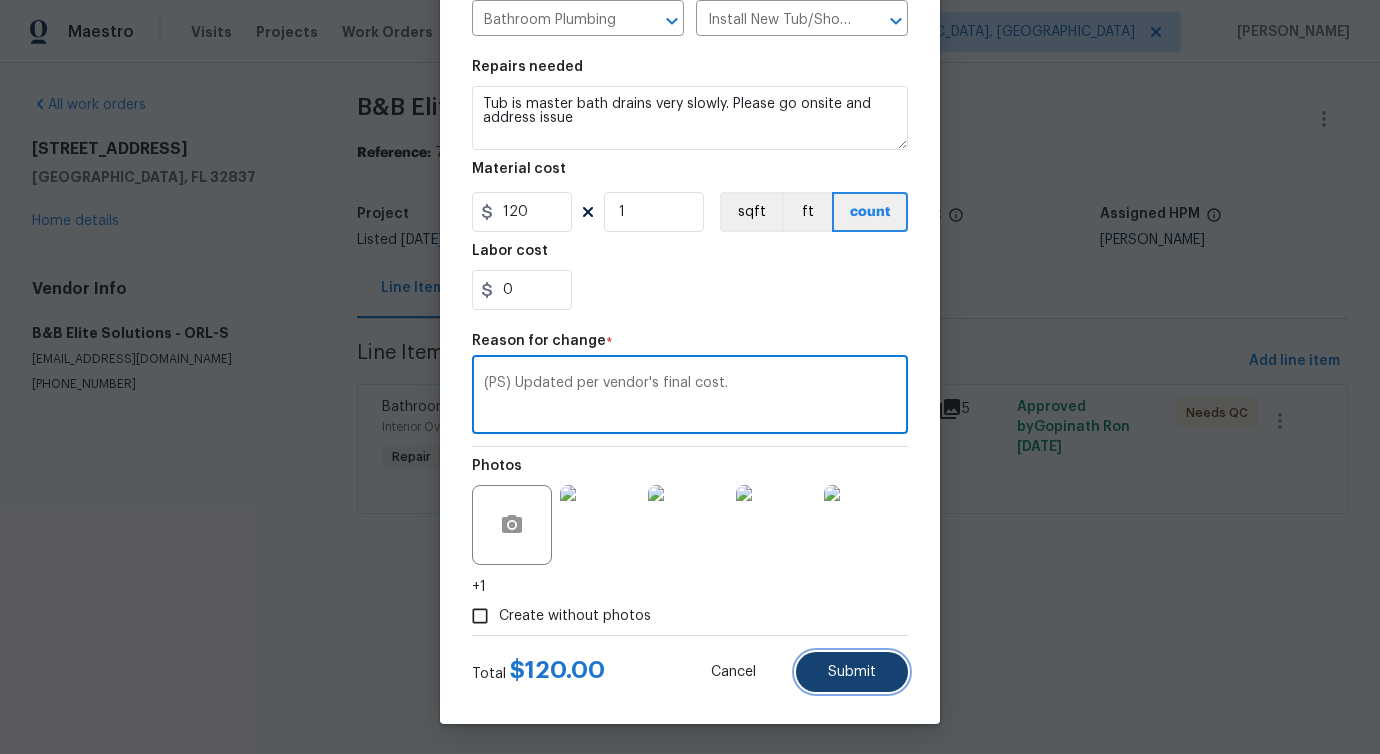 click on "Submit" at bounding box center [852, 672] 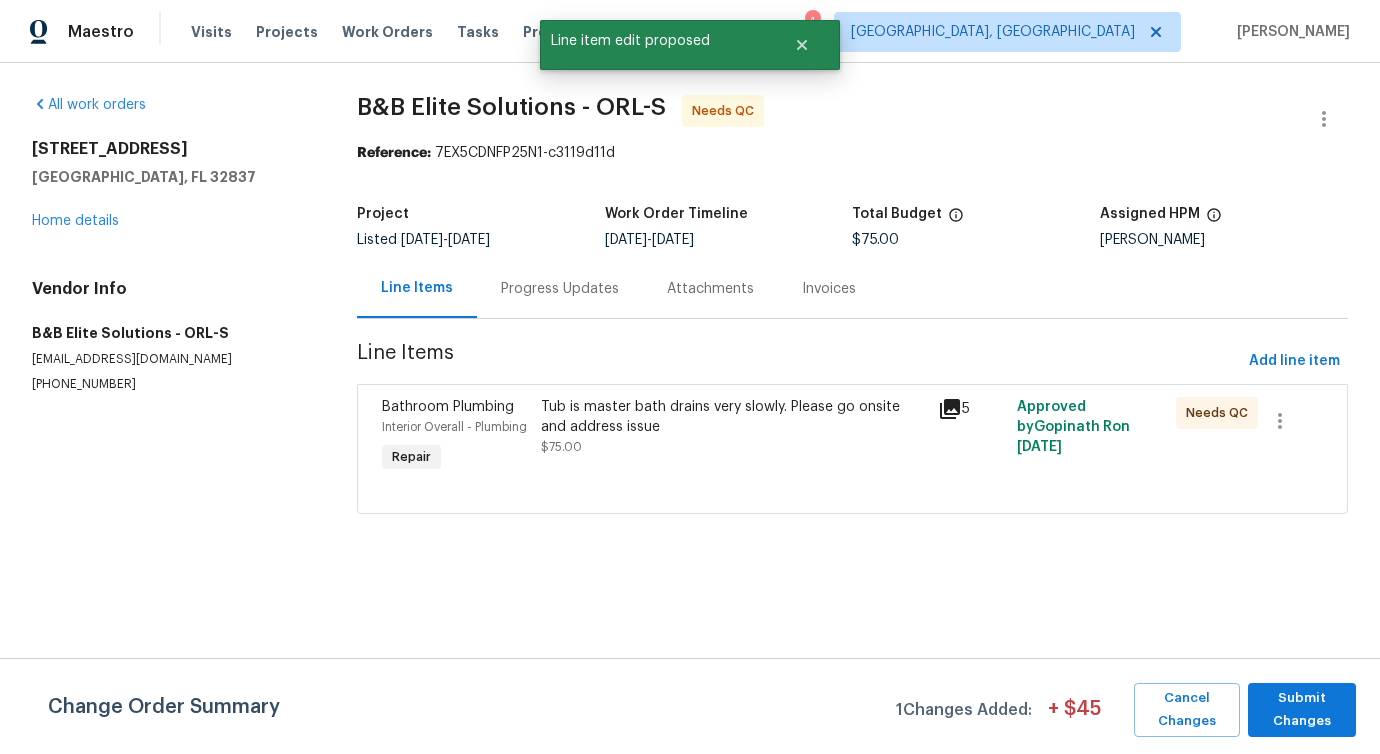 scroll, scrollTop: 0, scrollLeft: 0, axis: both 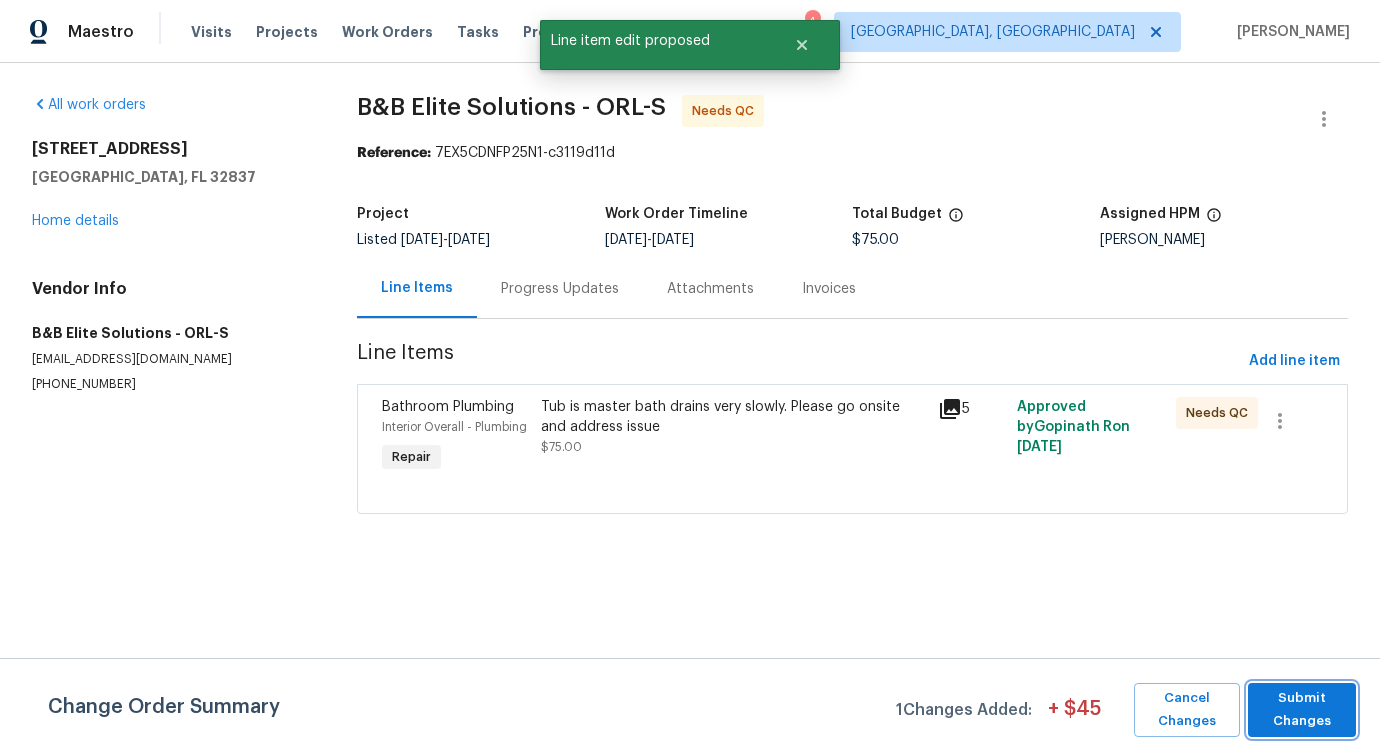 click on "Submit Changes" at bounding box center [1302, 710] 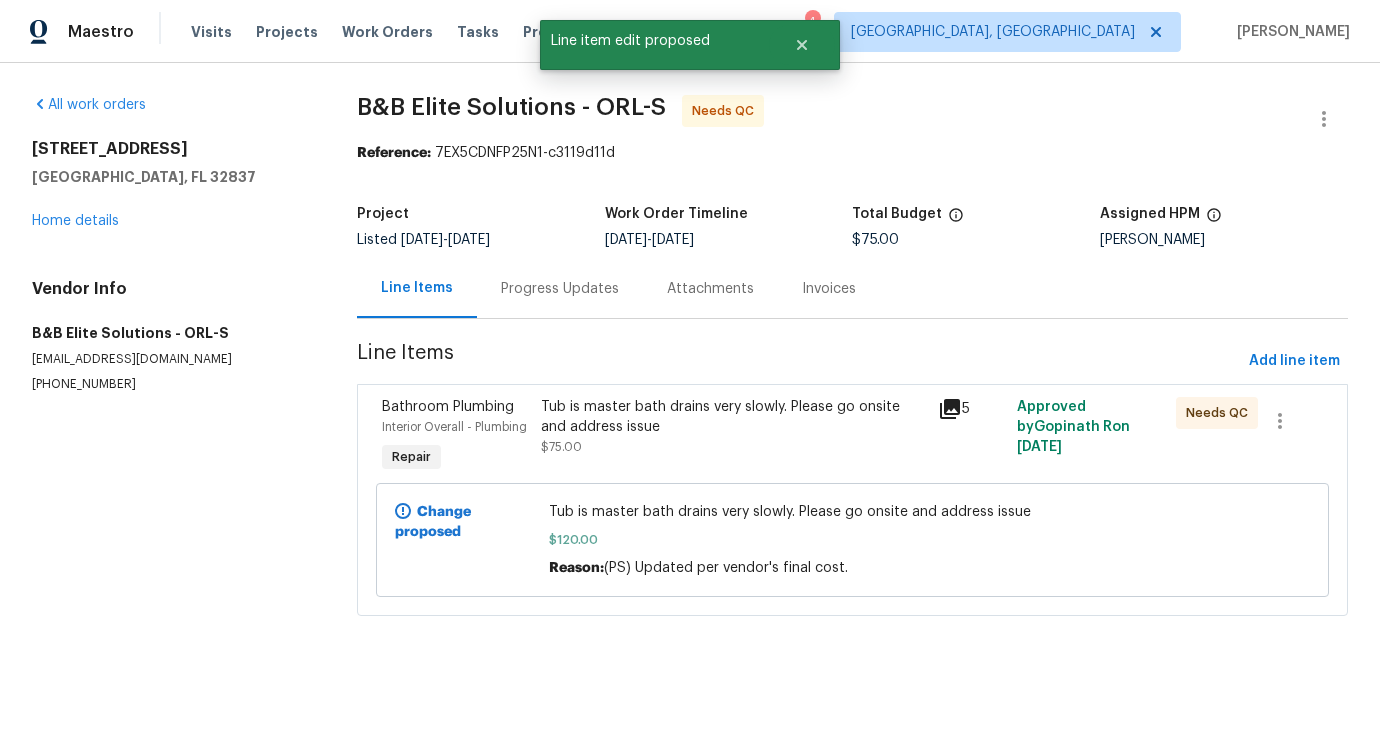 click on "Progress Updates" at bounding box center (560, 289) 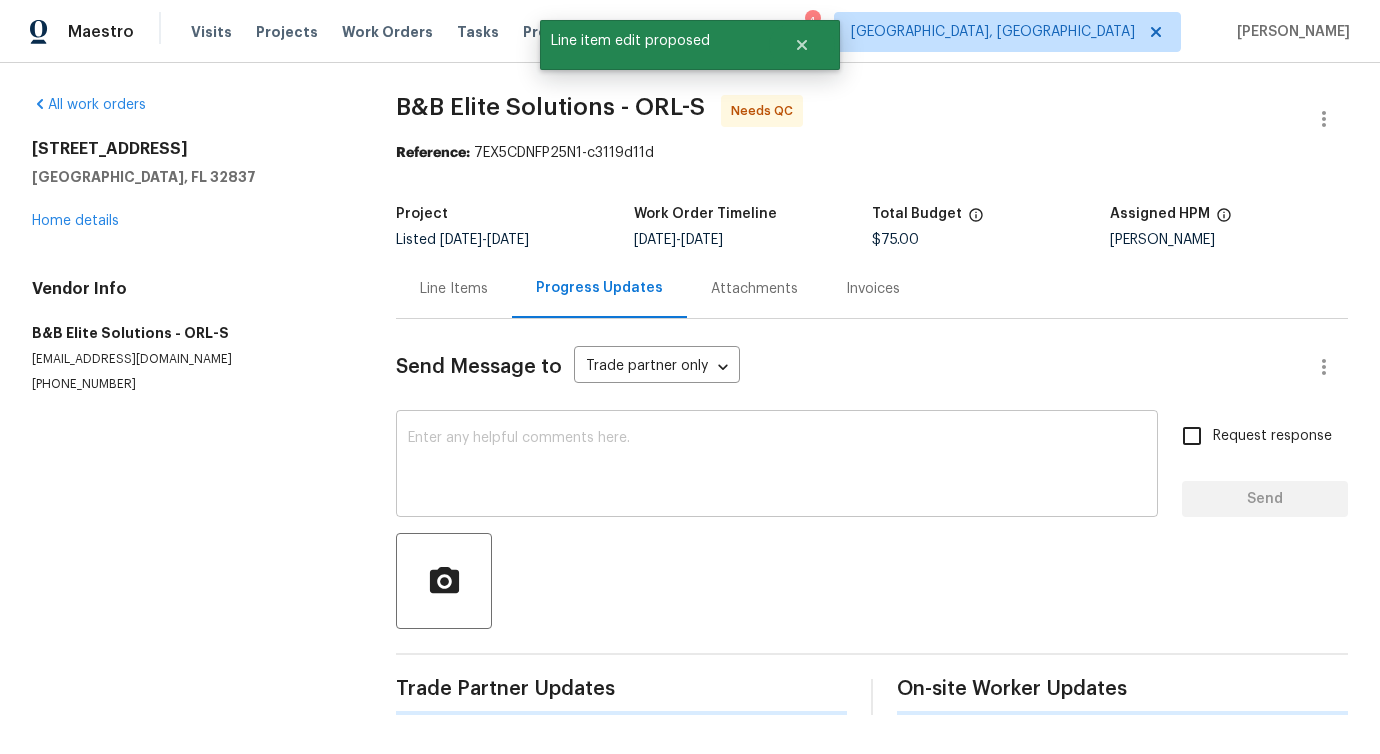click at bounding box center [777, 466] 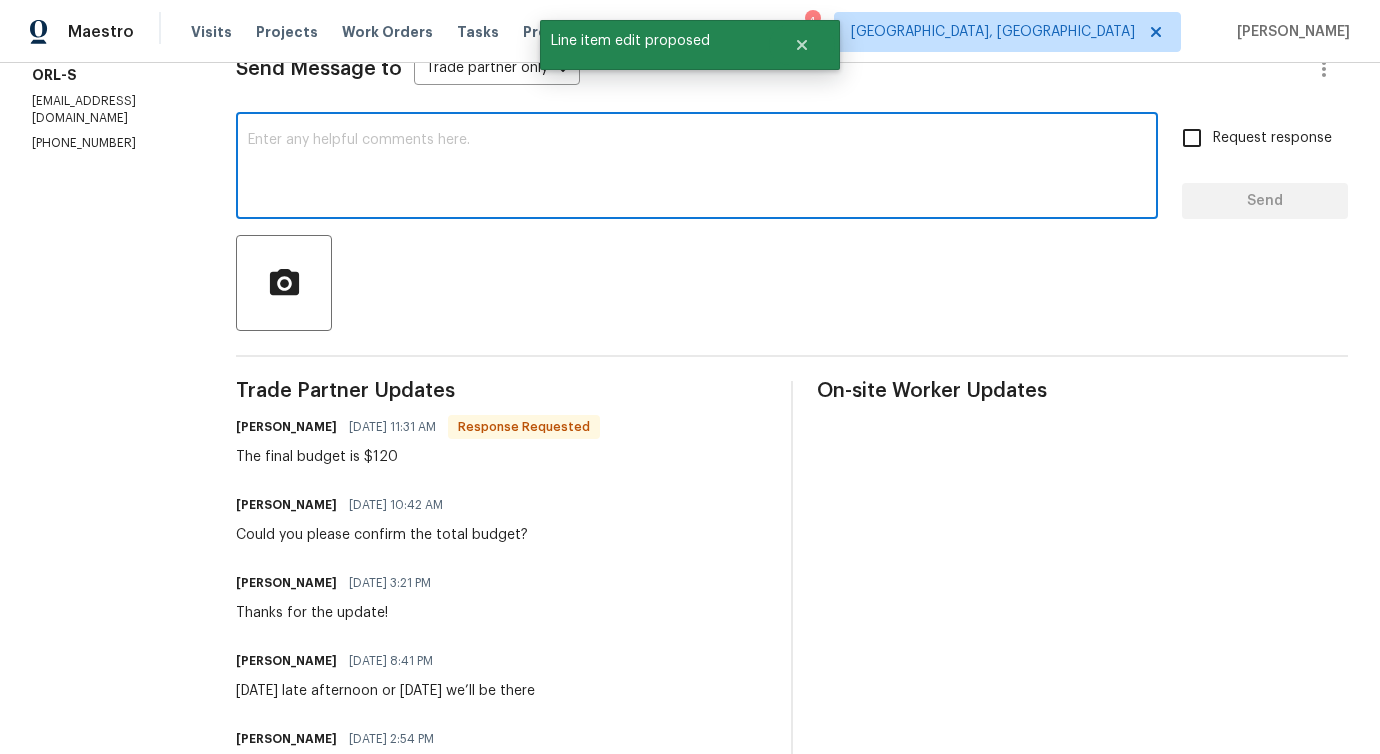 scroll, scrollTop: 400, scrollLeft: 0, axis: vertical 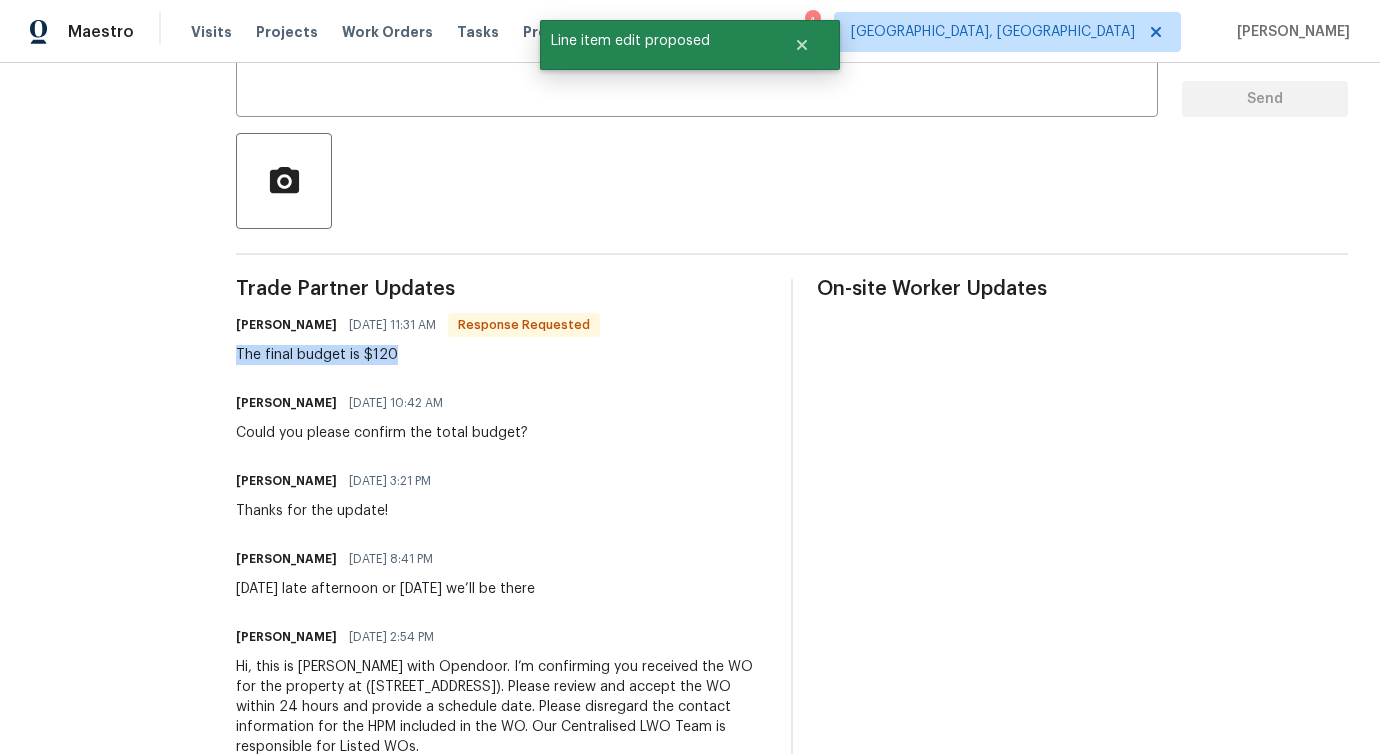 drag, startPoint x: 227, startPoint y: 343, endPoint x: 494, endPoint y: 350, distance: 267.09174 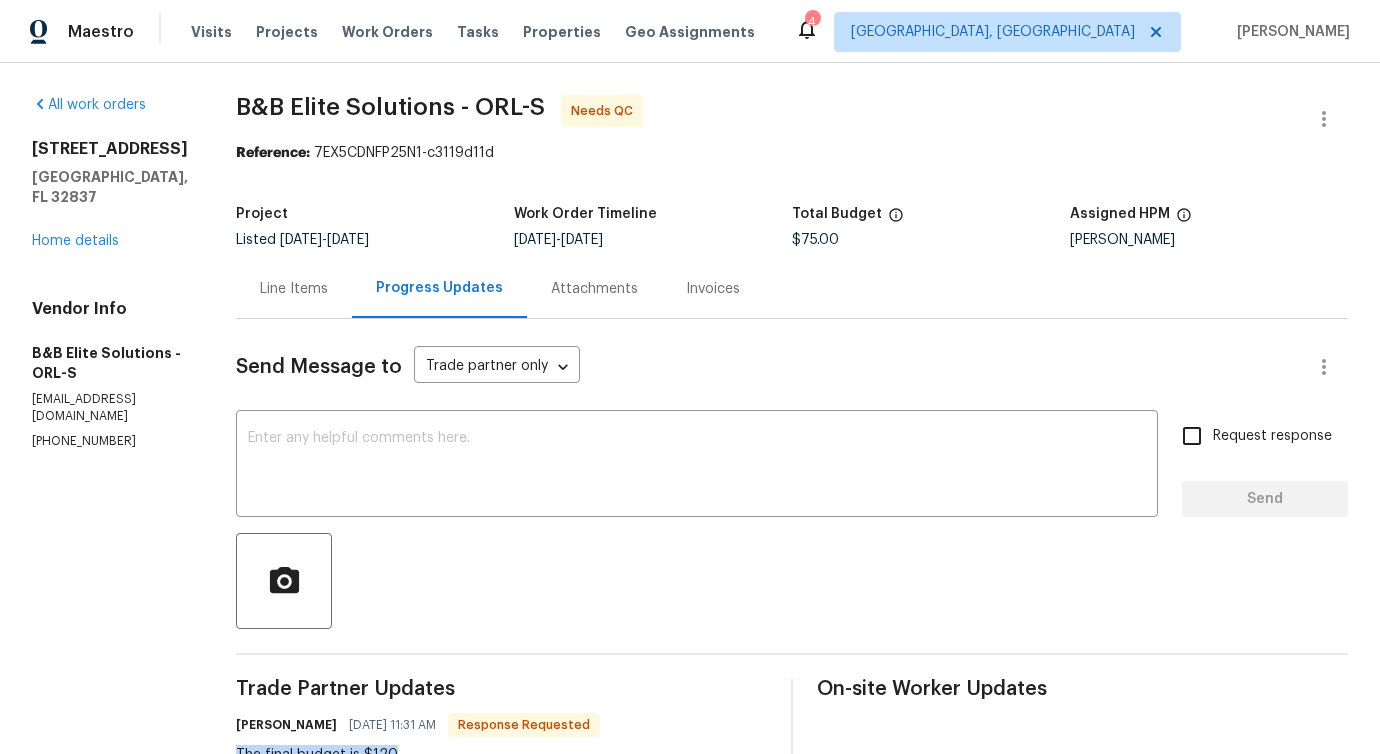 scroll, scrollTop: 0, scrollLeft: 0, axis: both 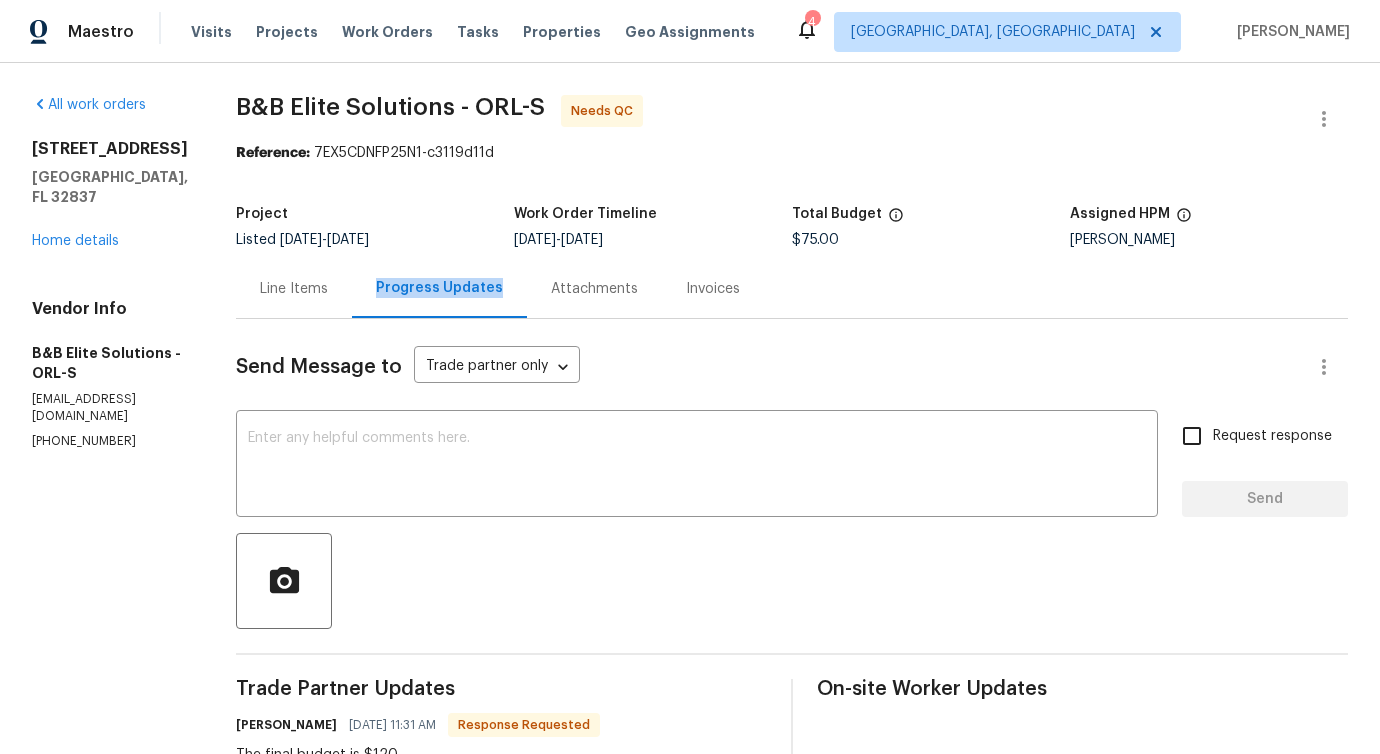 click on "Line Items Progress Updates Attachments Invoices" at bounding box center (792, 289) 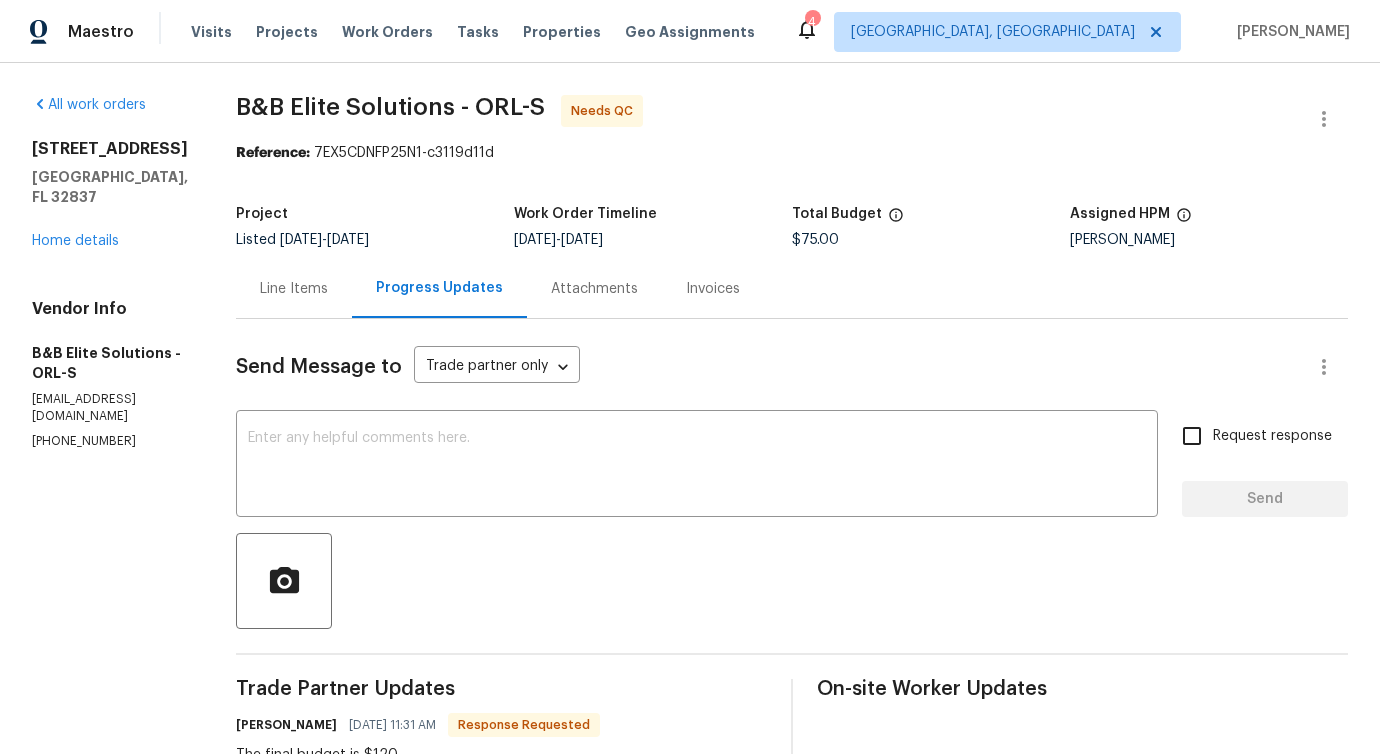 click on "Line Items" at bounding box center (294, 289) 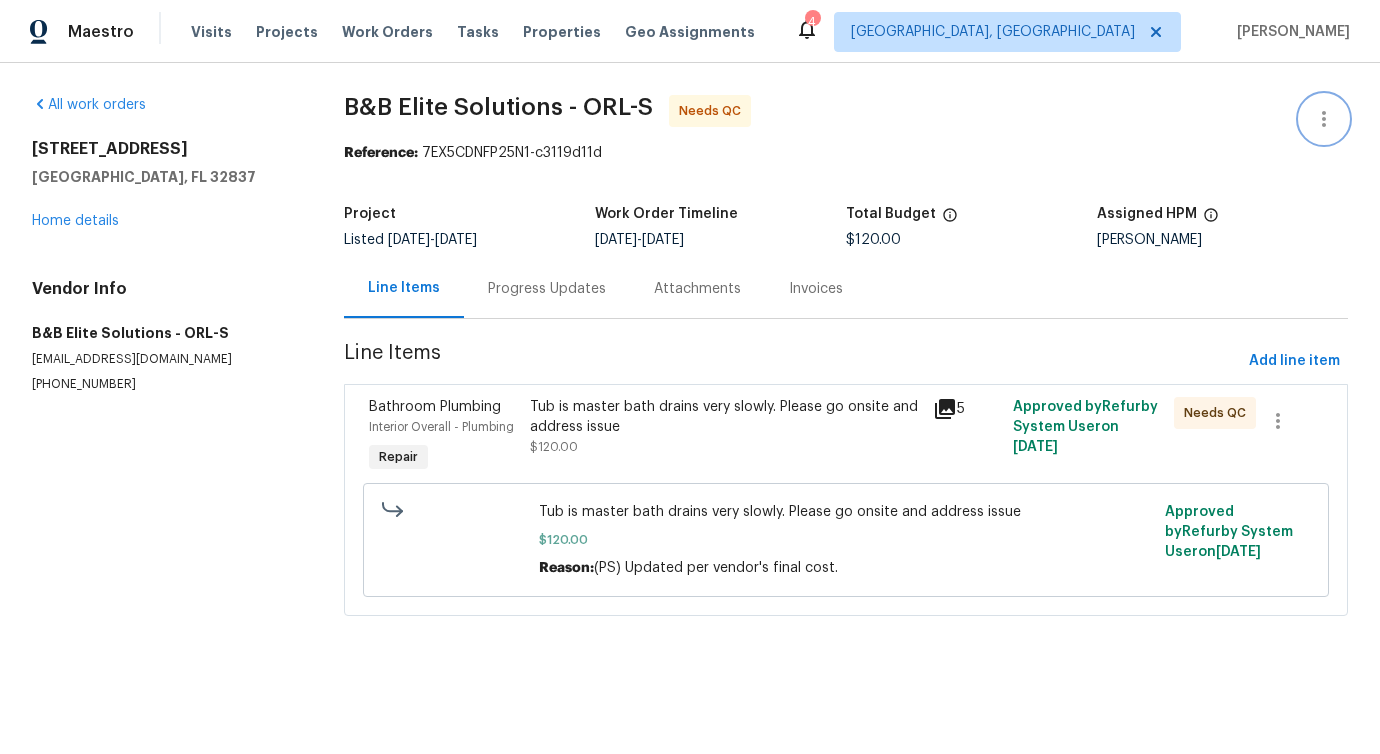 click at bounding box center (1324, 119) 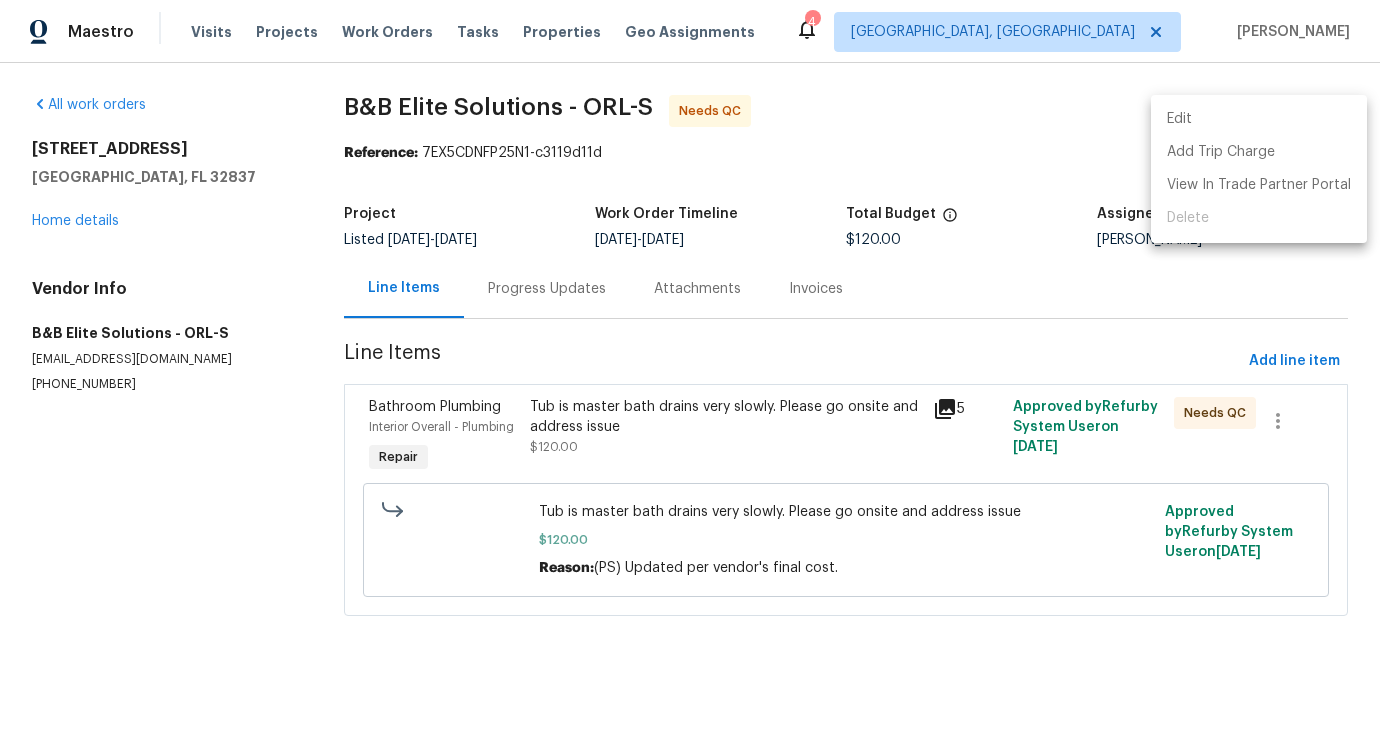 click on "Edit" at bounding box center [1259, 119] 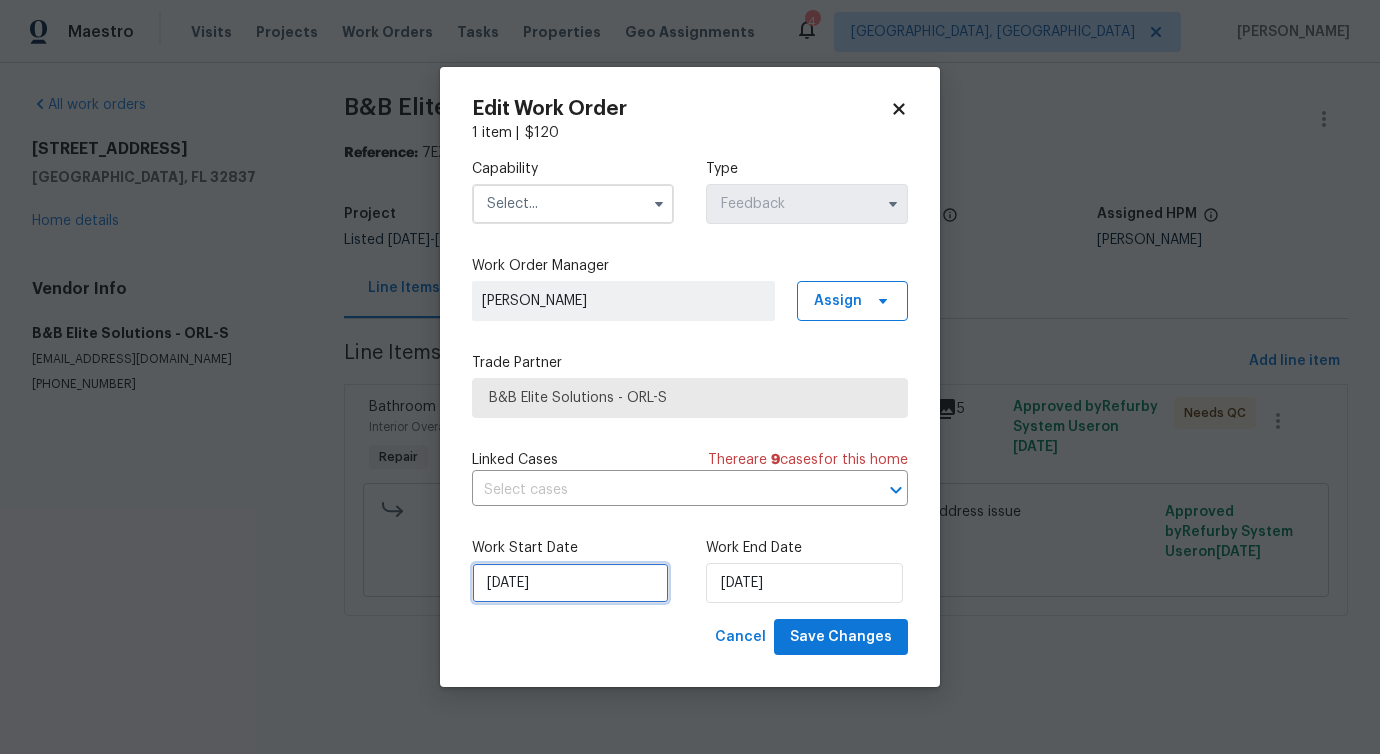 click on "7/14/2025" at bounding box center (570, 583) 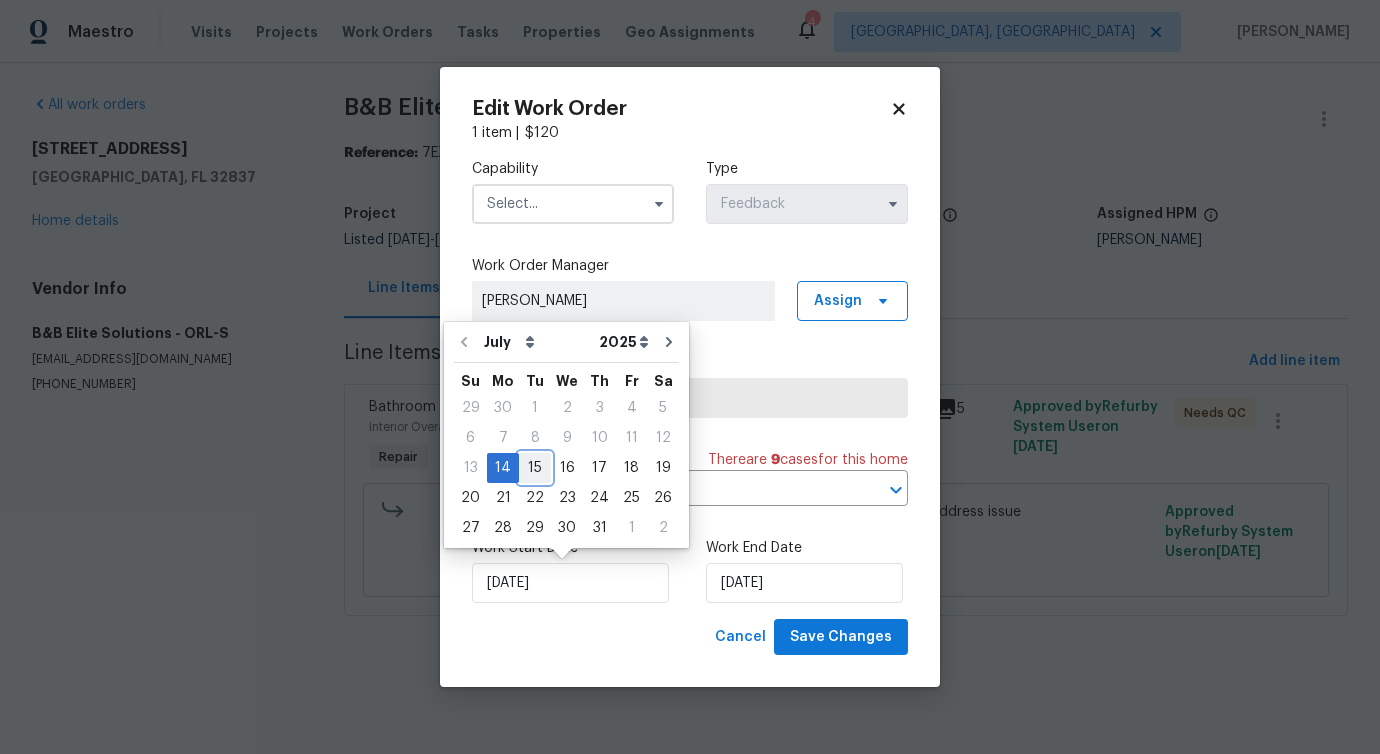 click on "15" at bounding box center [535, 468] 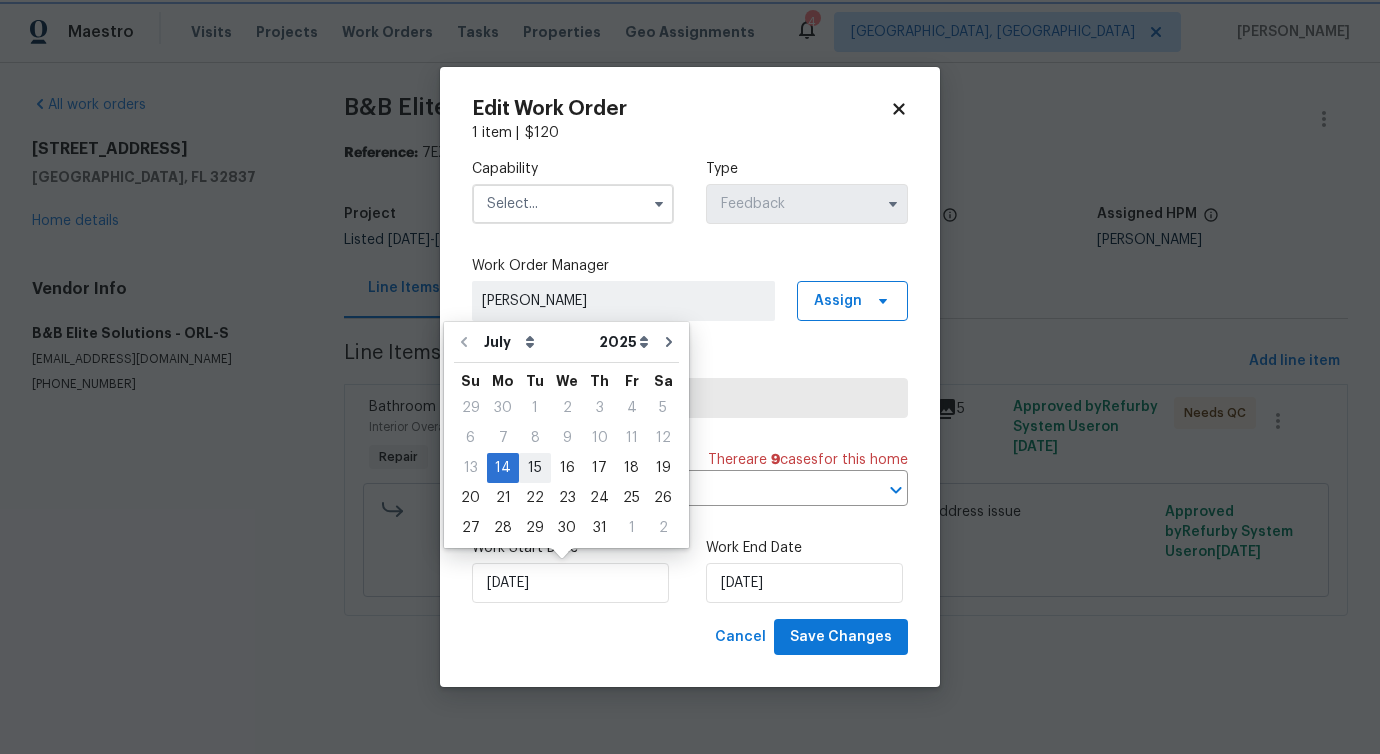 type on "[DATE]" 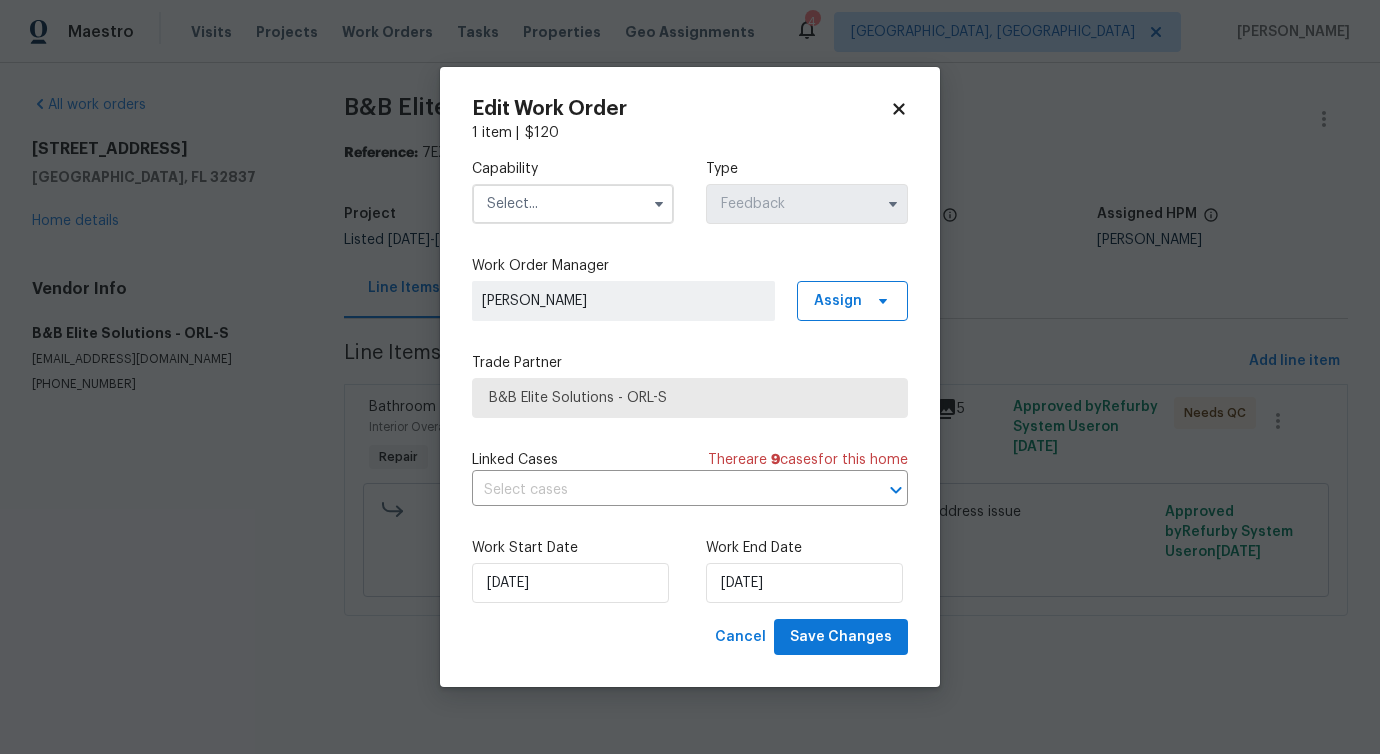 click on "Work End Date   7/16/2025" at bounding box center [807, 570] 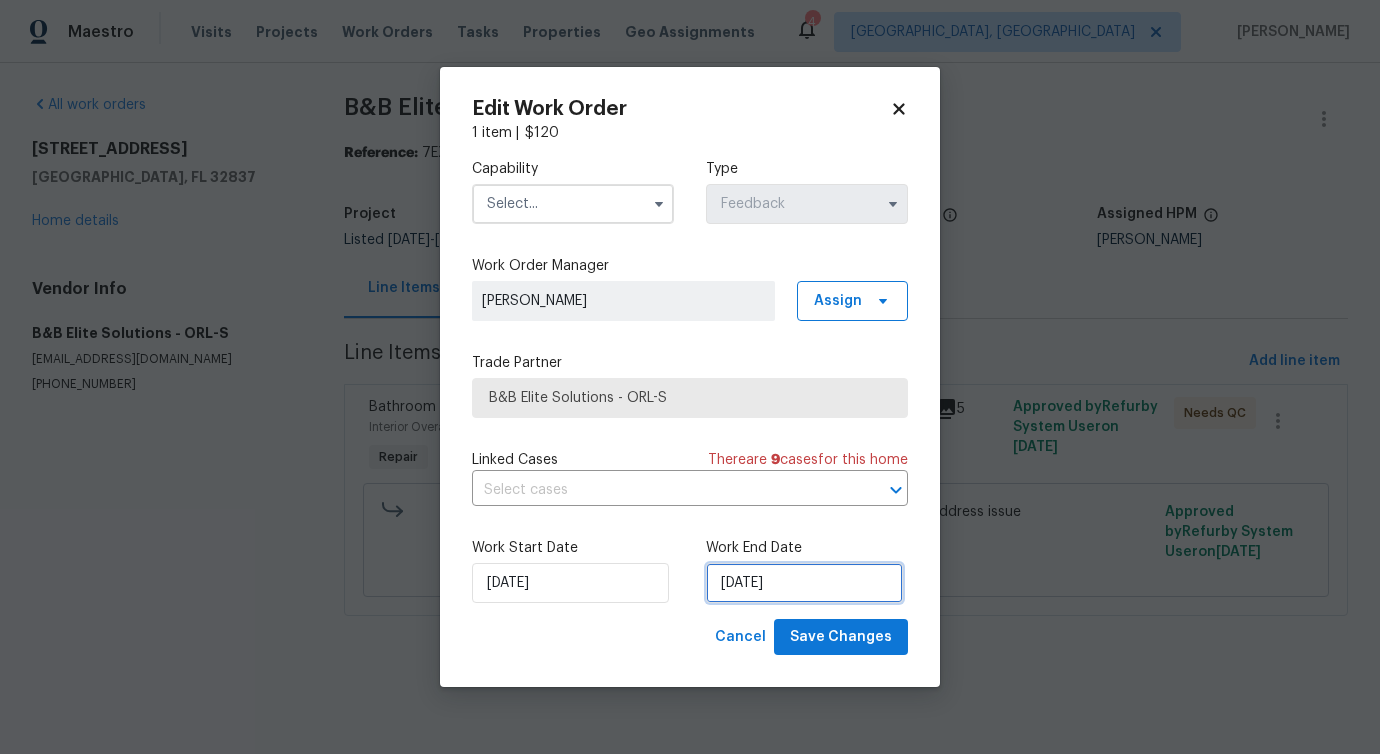 click on "7/16/2025" at bounding box center (804, 583) 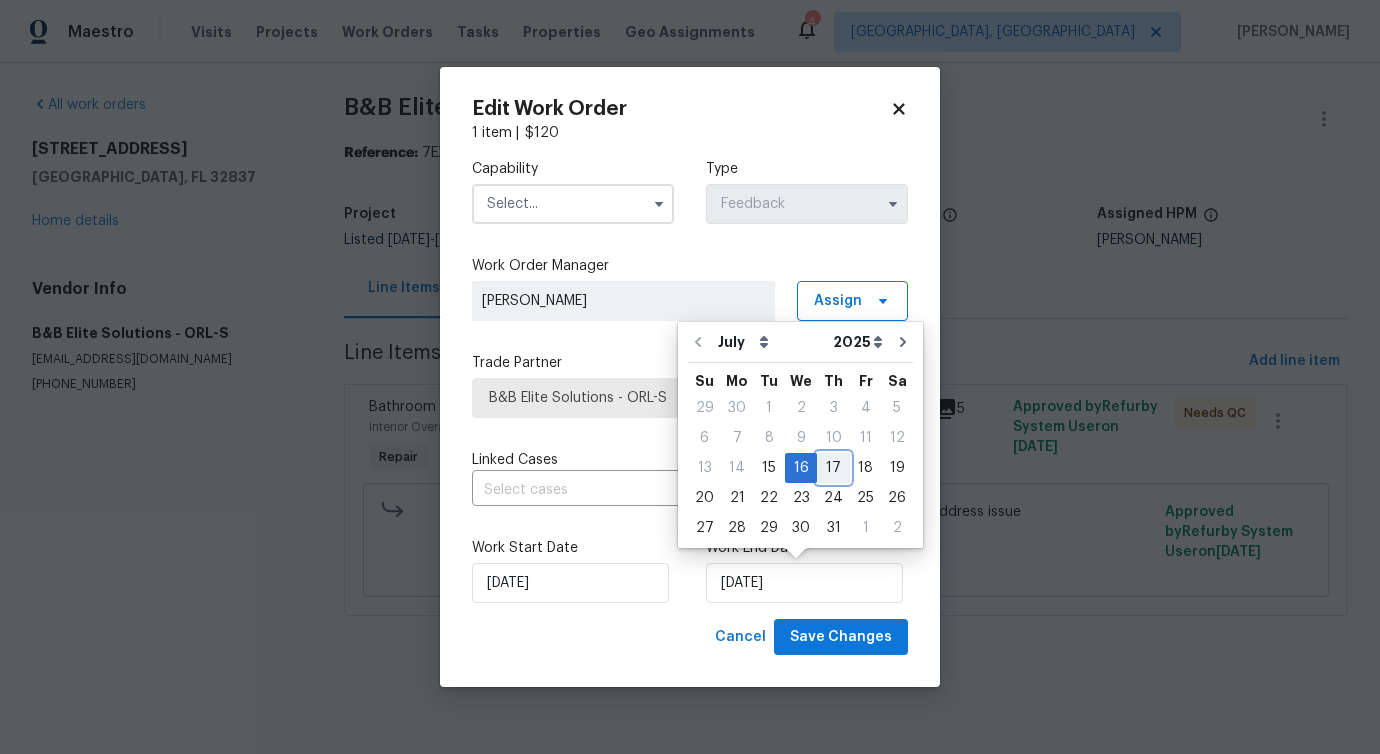 click on "17" at bounding box center (833, 468) 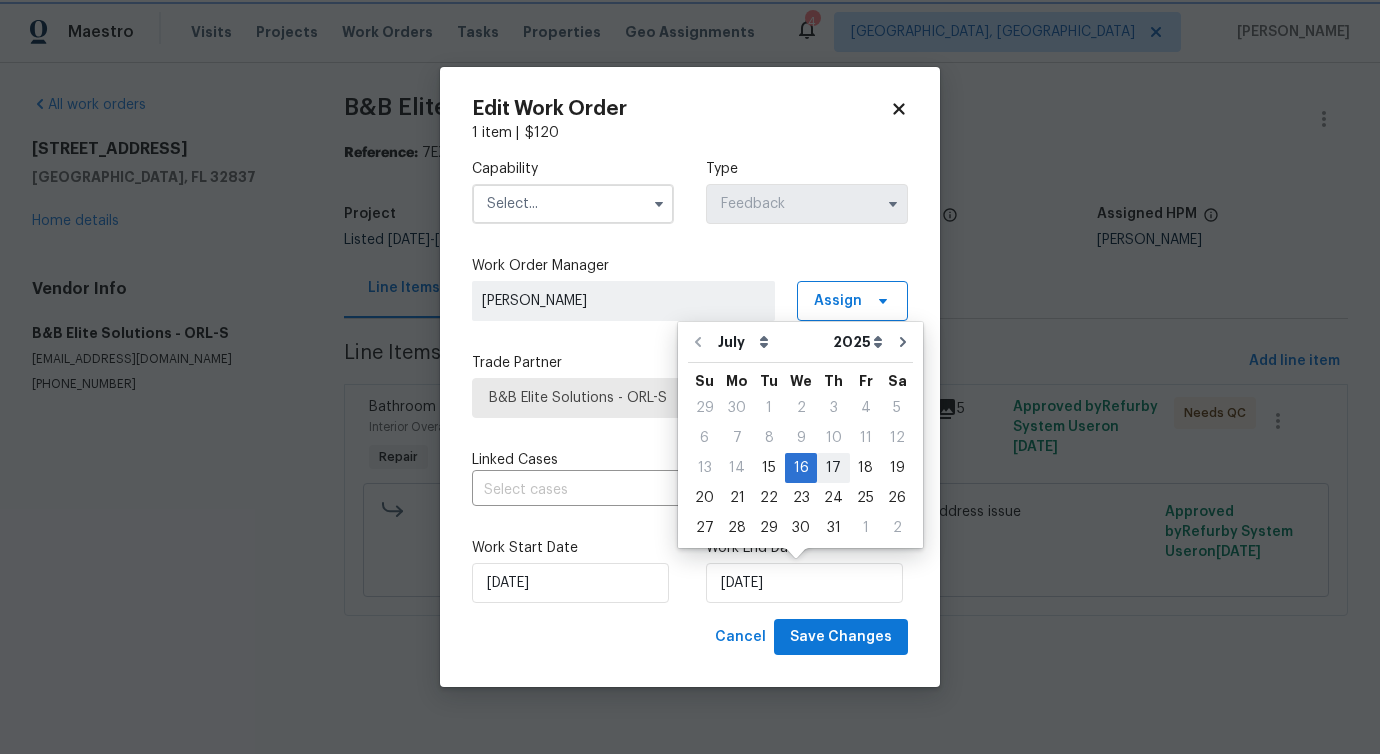 type on "[DATE]" 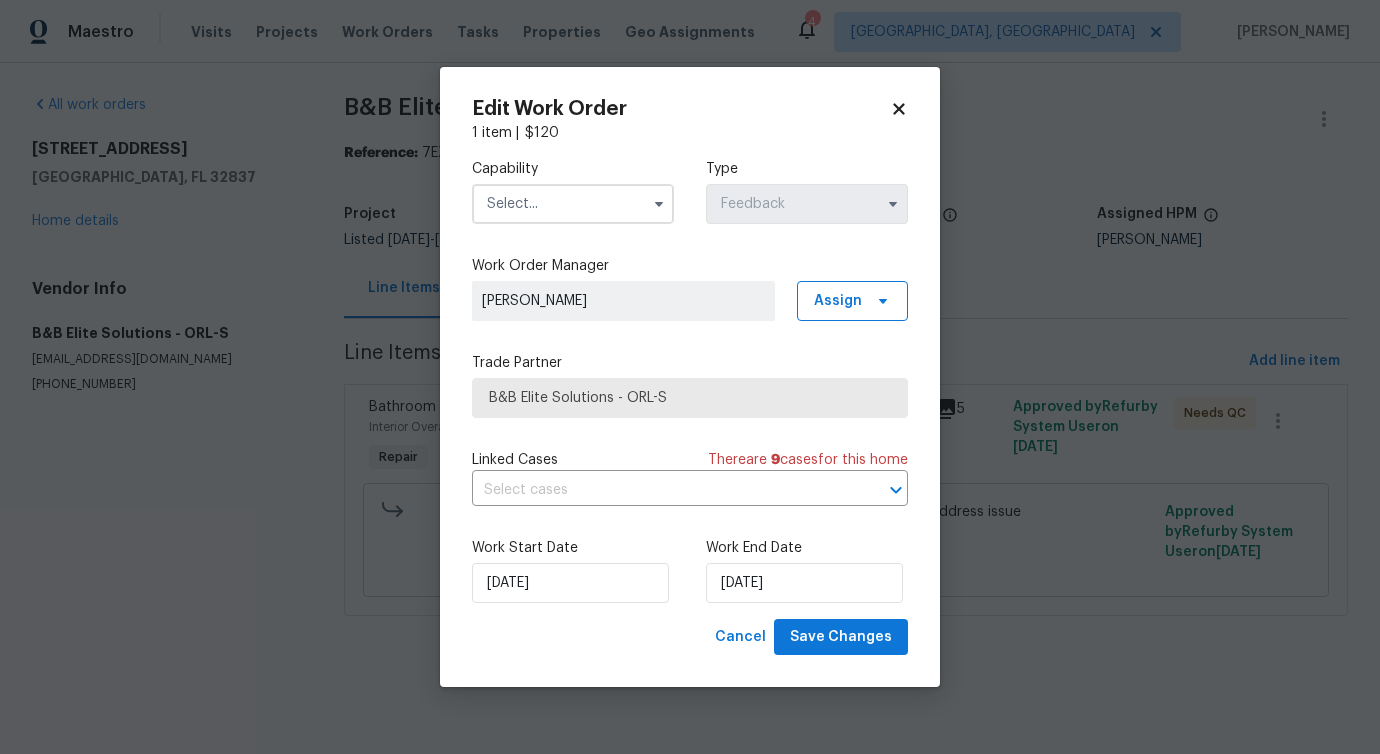 click at bounding box center [573, 204] 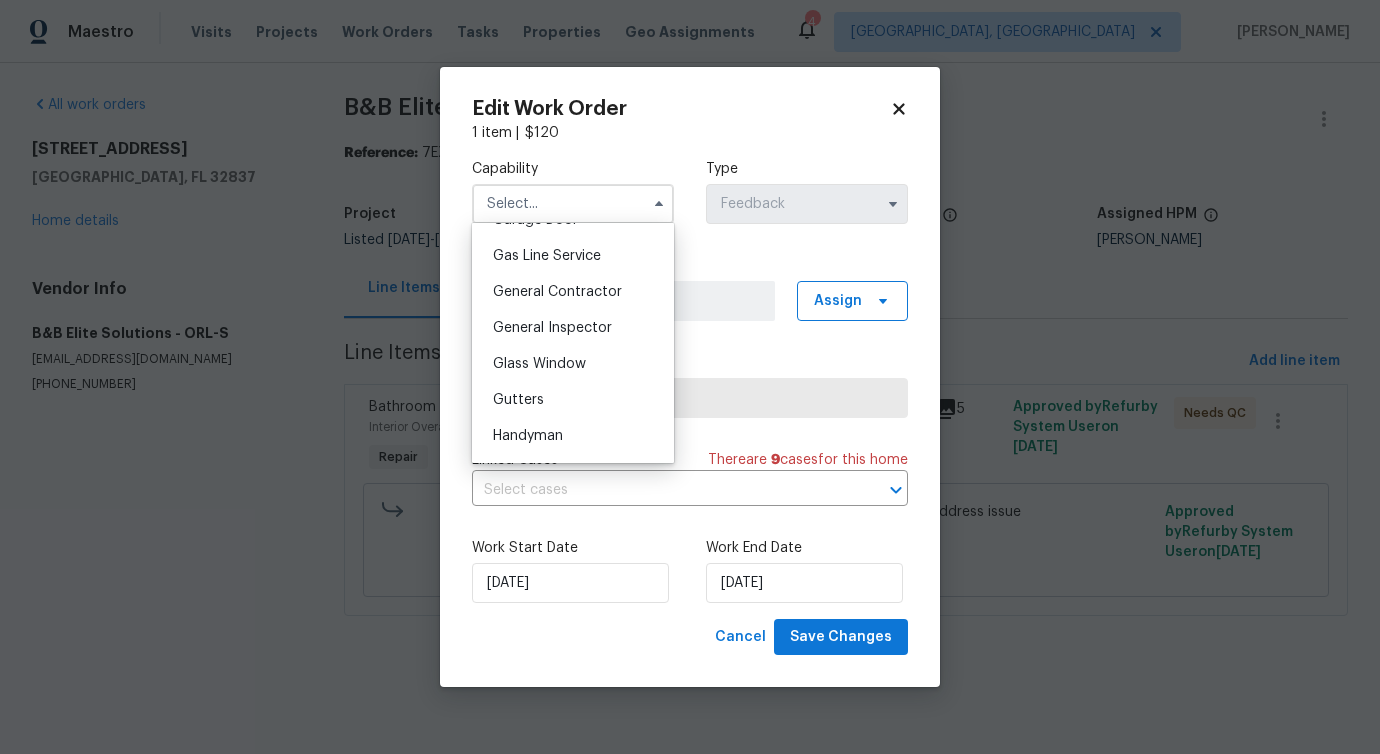 scroll, scrollTop: 998, scrollLeft: 0, axis: vertical 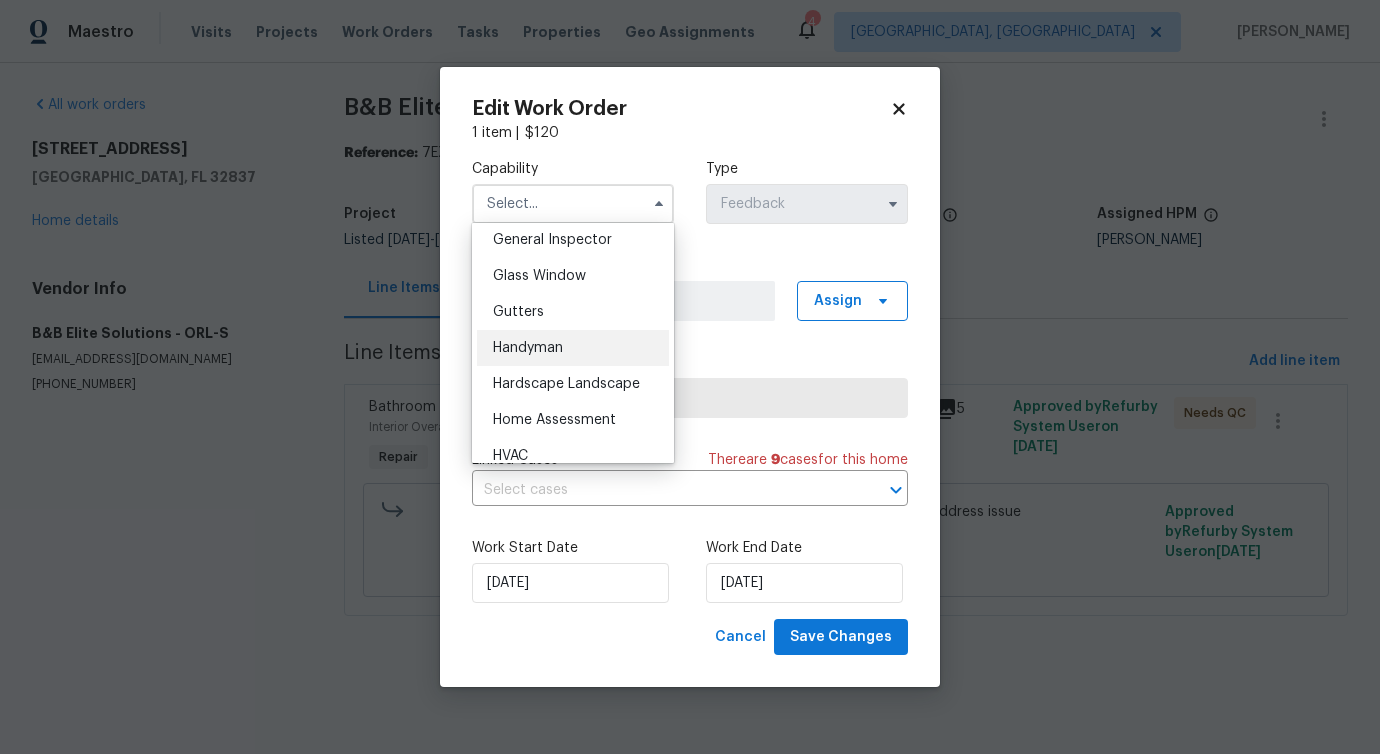 click on "Handyman" at bounding box center (528, 348) 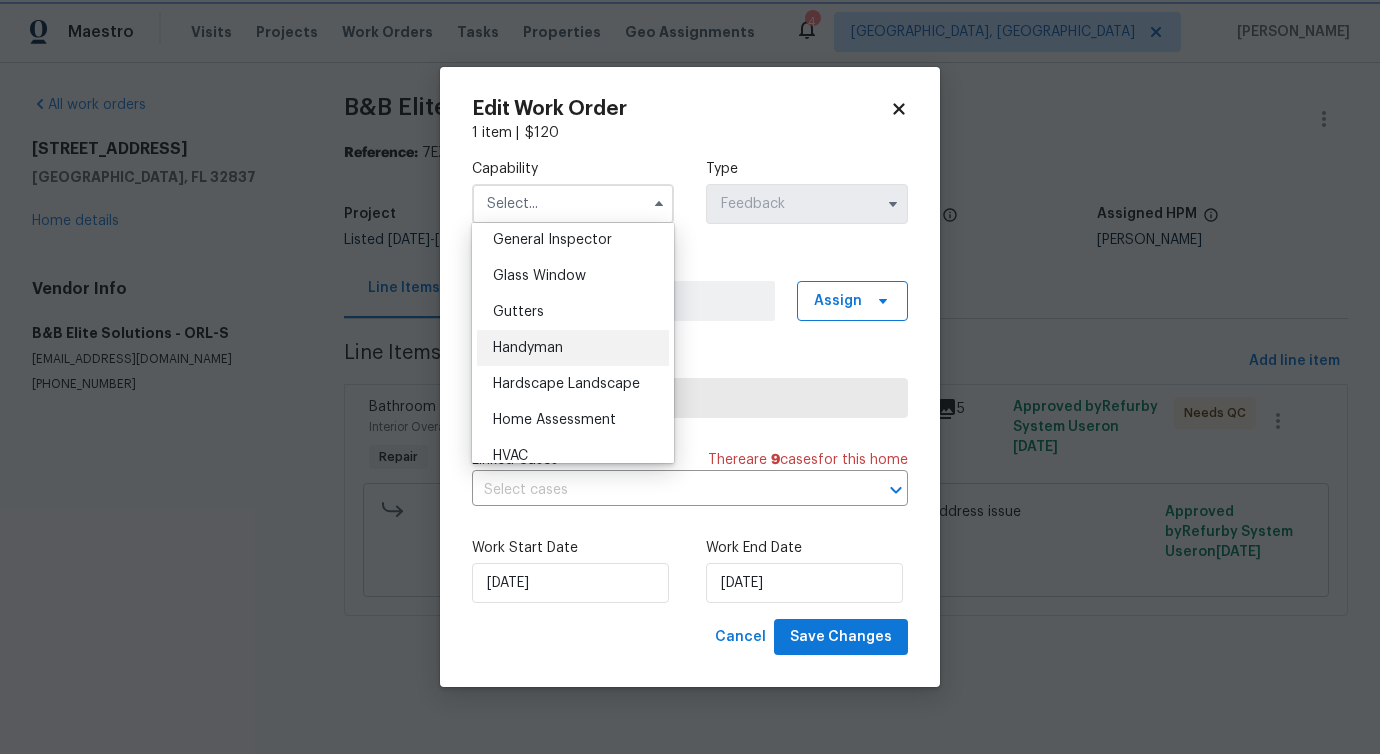 type on "Handyman" 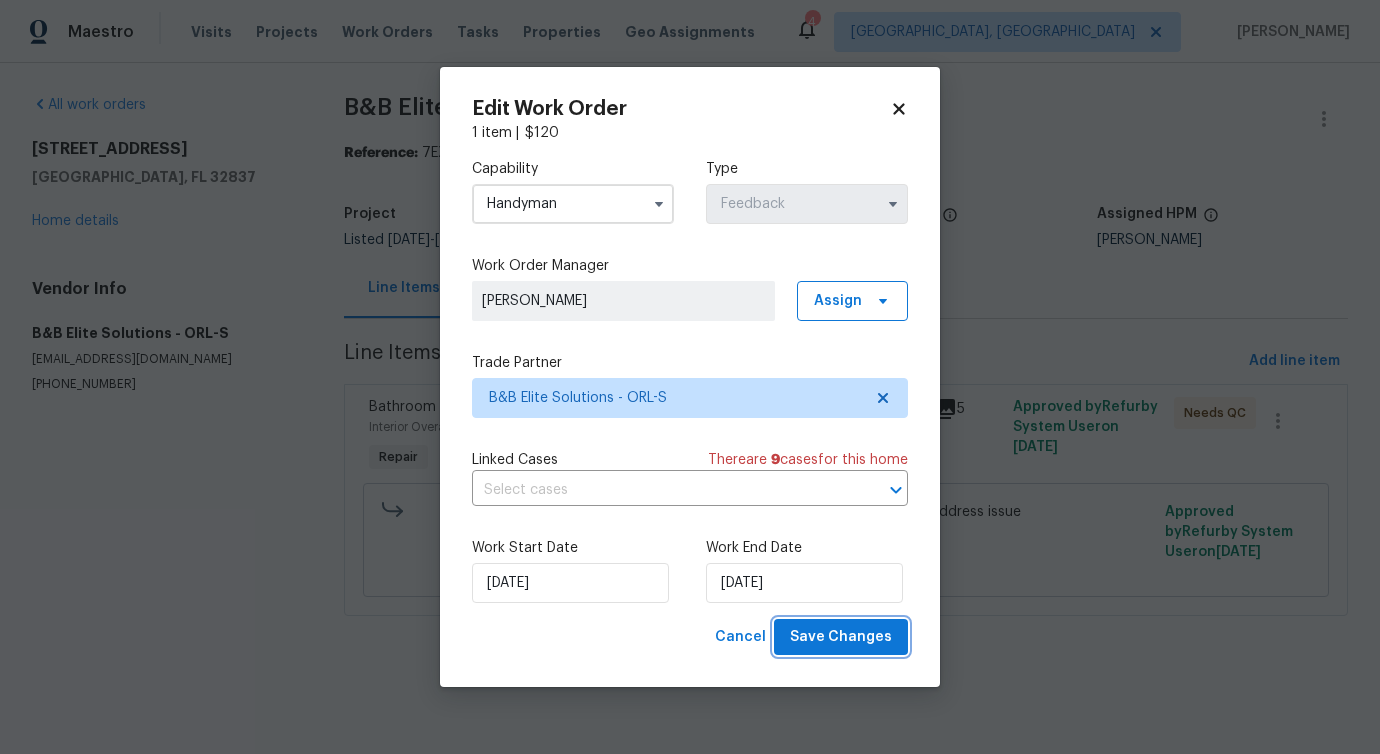 click on "Save Changes" at bounding box center (841, 637) 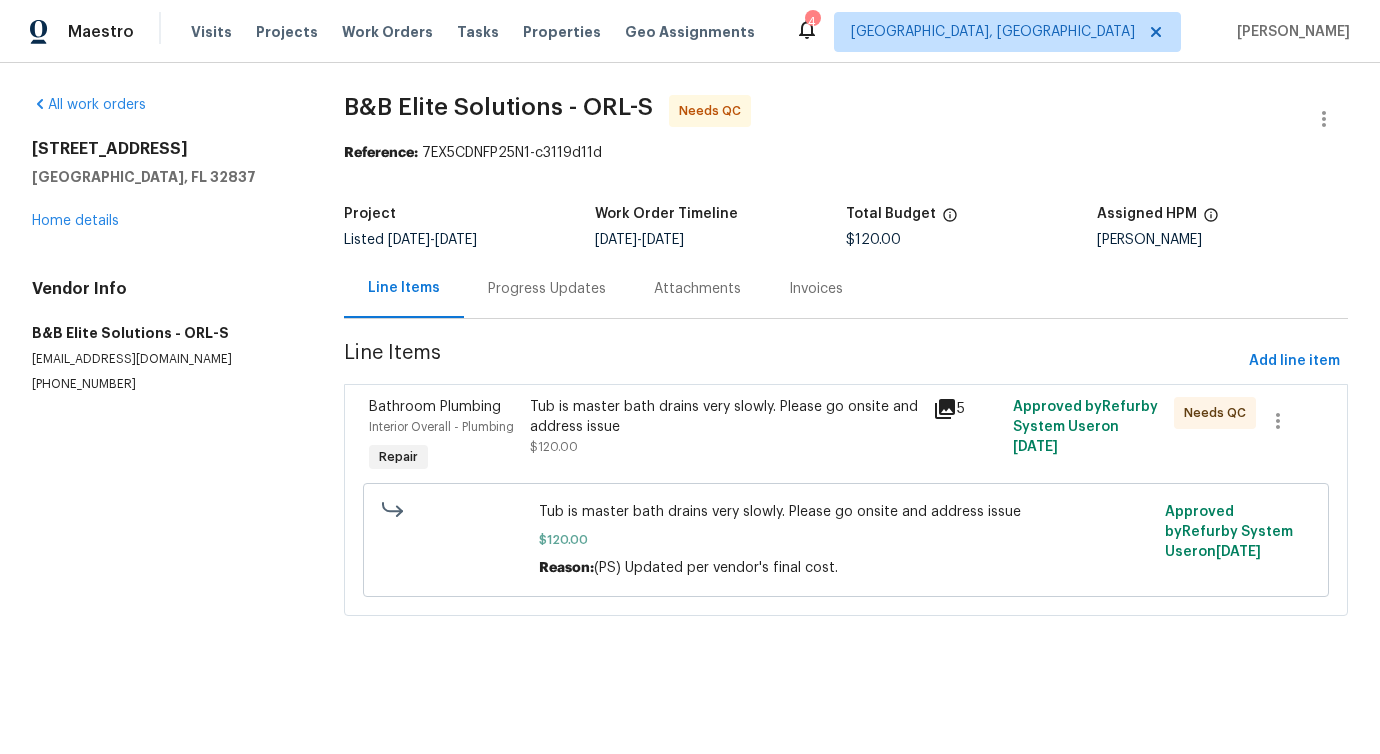 click on "Maestro Visits Projects Work Orders Tasks Properties Geo Assignments 4 Albuquerque, NM Pavithra Sekar All work orders 5231 Alavista Dr Orlando, FL 32837 Home details Vendor Info B&B Elite Solutions - ORL-S b.b.elitesolutions@gmail.com (786) 403-0366 B&B Elite Solutions - ORL-S Needs QC Reference:   7EX5CDNFP25N1-c3119d11d Project Listed   7/10/2025  -  7/16/2025 Work Order Timeline 7/14/2025  -  7/16/2025 Total Budget $120.00 Assigned HPM Samuel Rivera Line Items Progress Updates Attachments Invoices Line Items Add line item Bathroom Plumbing Interior Overall - Plumbing Repair Tub is master bath drains very slowly. Please go onsite and address issue $120.00   5 Approved by  Refurby System User  on   7/17/2025 Needs QC Tub is master bath drains very slowly. Please go onsite and address issue $120.00 Reason:  (PS) Updated per vendor's final cost. Approved by  Refurby System User  on  7/17/2025
Edit Work Order 1 item | $ 120 Capability   Handyman Type   Feedback Work Order Manager   Pavithra Sekar Assign" at bounding box center [690, 336] 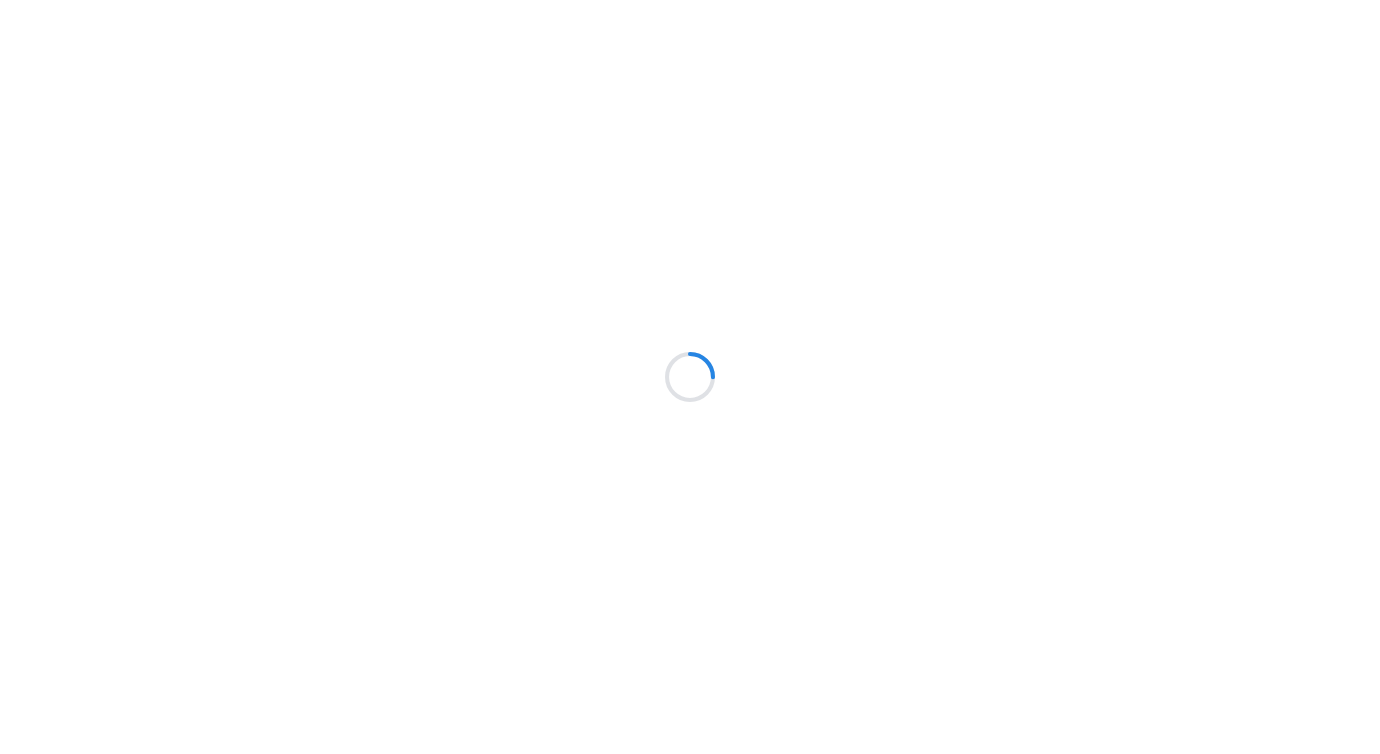 scroll, scrollTop: 0, scrollLeft: 0, axis: both 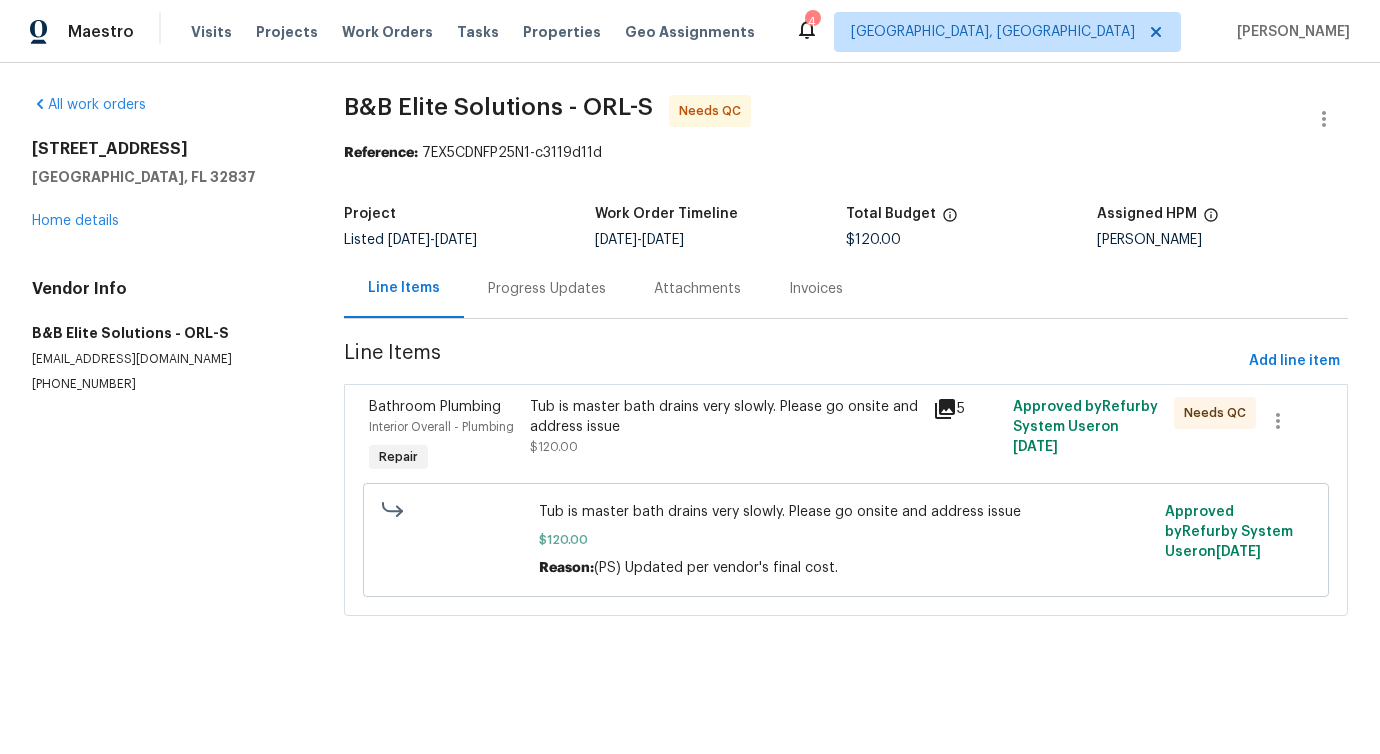click on "Tub is master bath drains very slowly. Please go onsite and address issue $120.00" at bounding box center (725, 427) 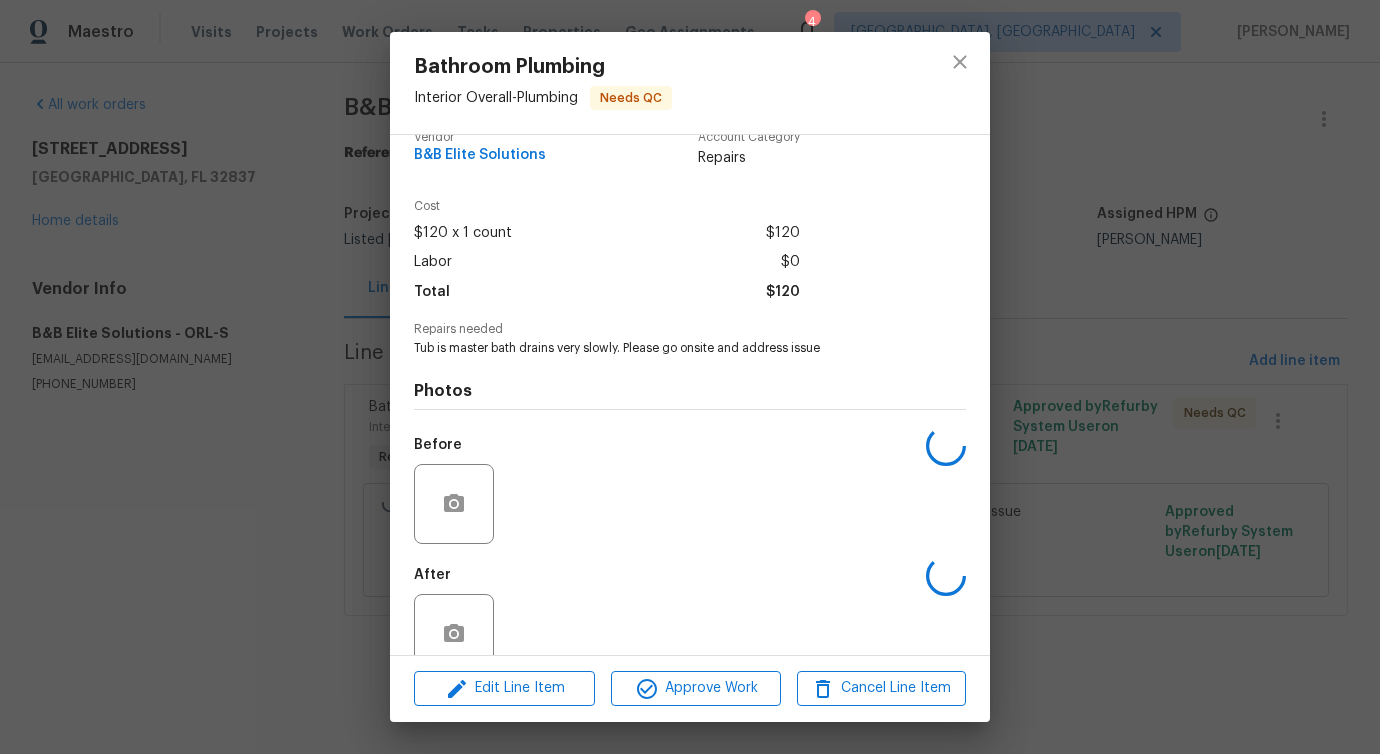 scroll, scrollTop: 67, scrollLeft: 0, axis: vertical 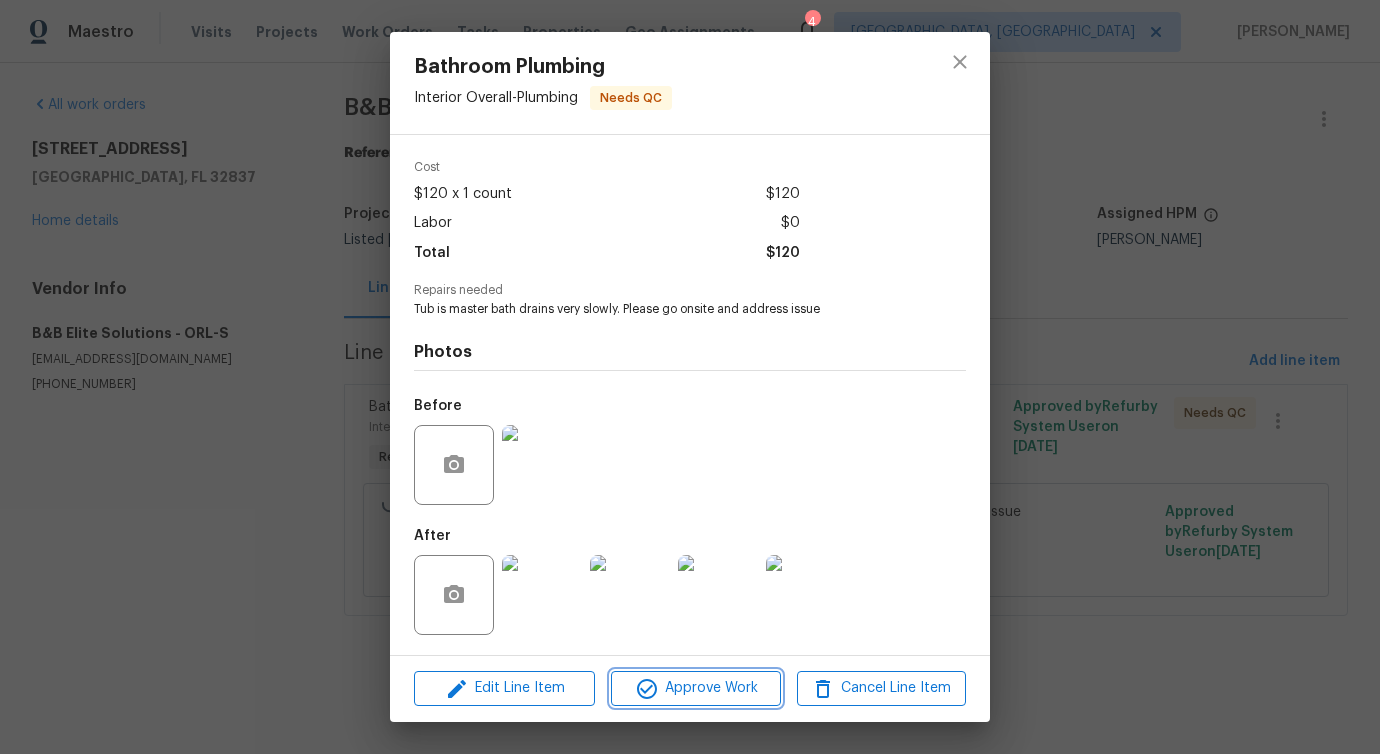 click on "Approve Work" at bounding box center [695, 688] 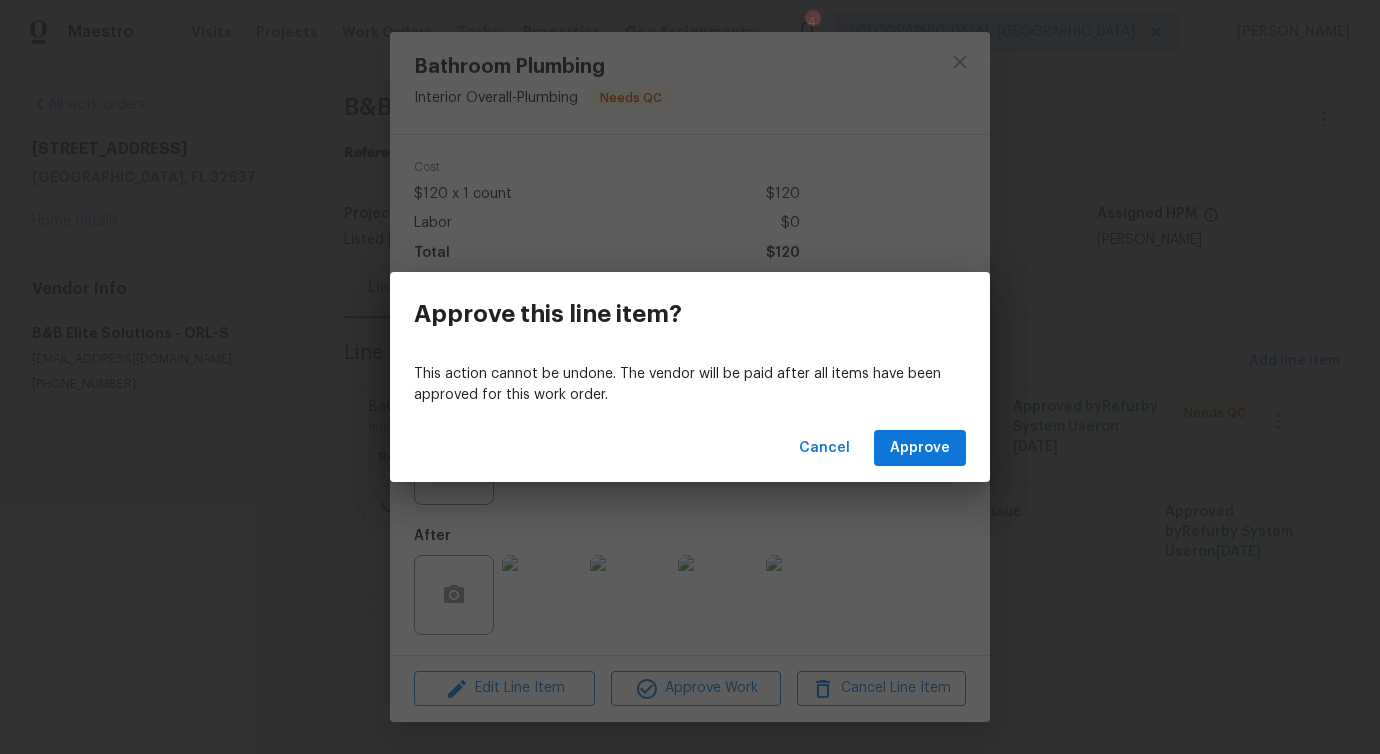 click on "Cancel Approve" at bounding box center [690, 448] 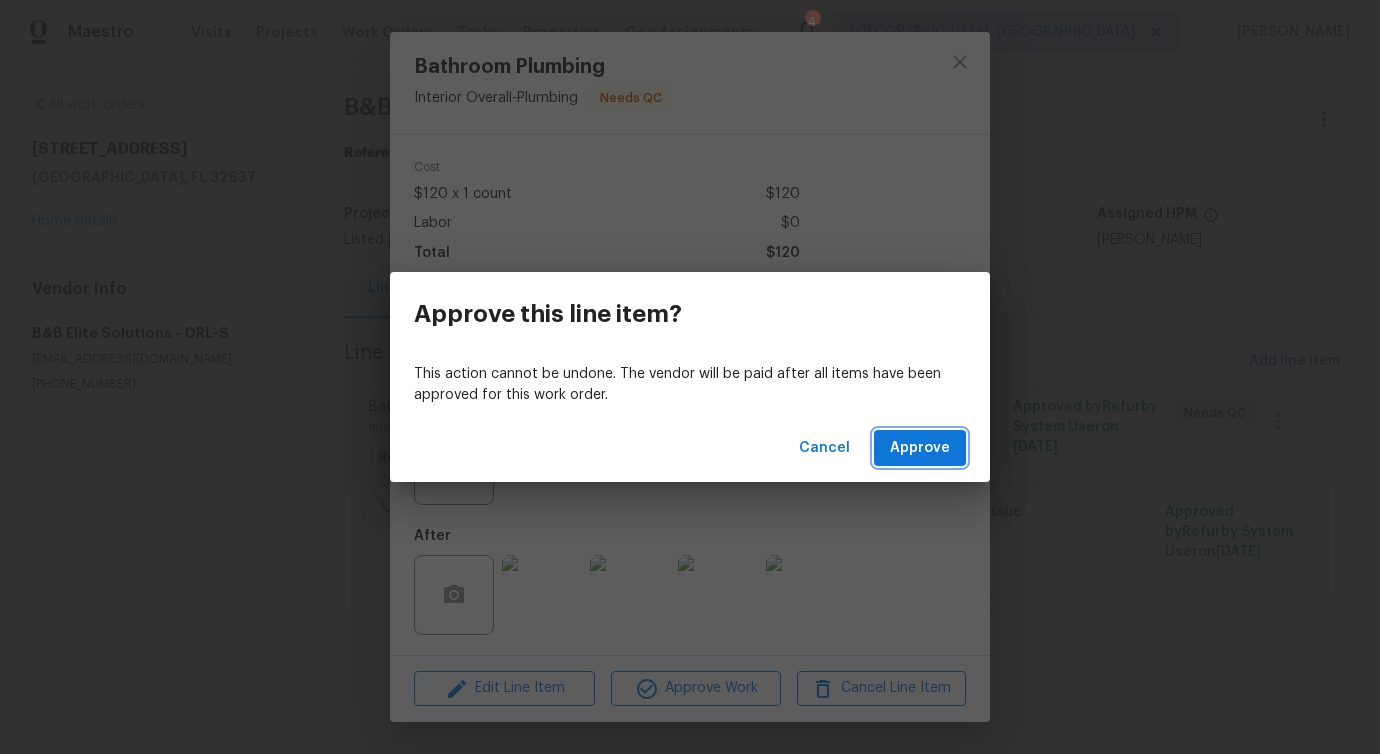 click on "Approve" at bounding box center (920, 448) 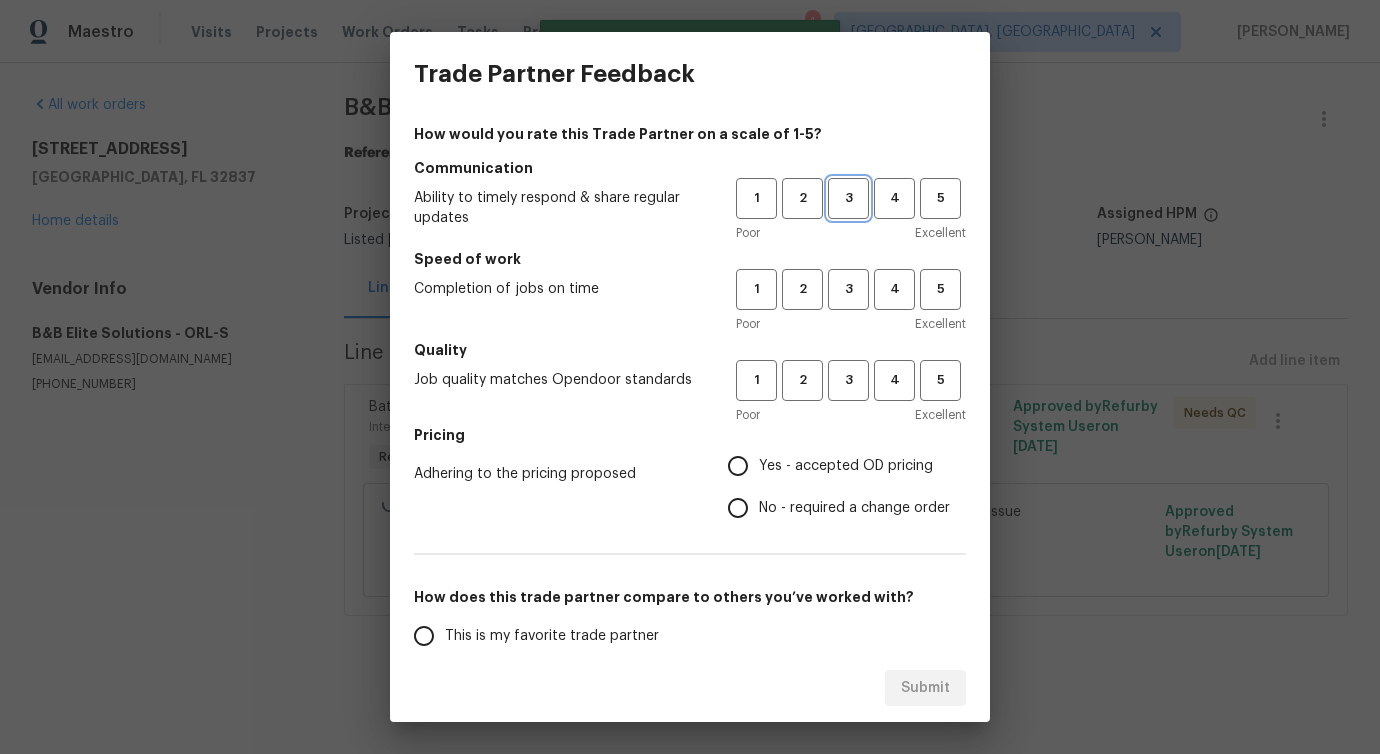 click on "3" at bounding box center (848, 198) 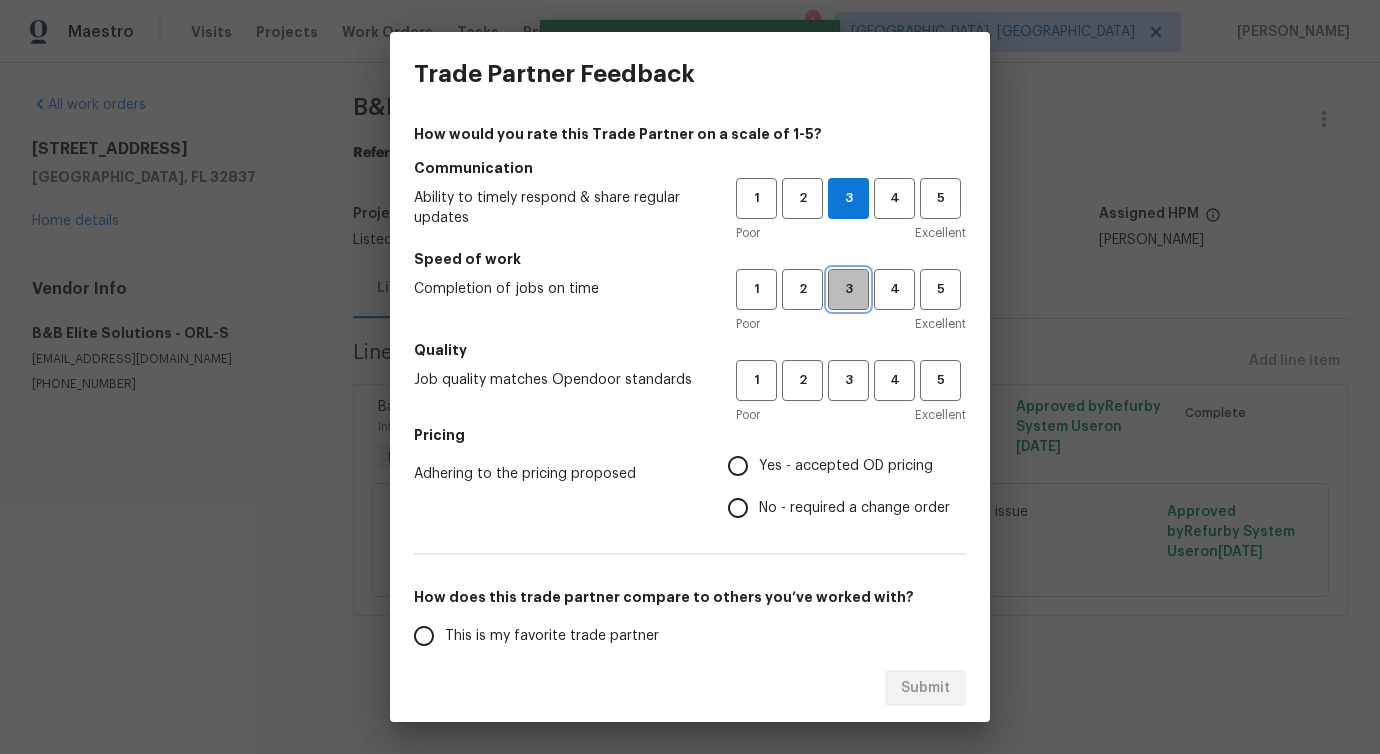 click on "3" at bounding box center [848, 289] 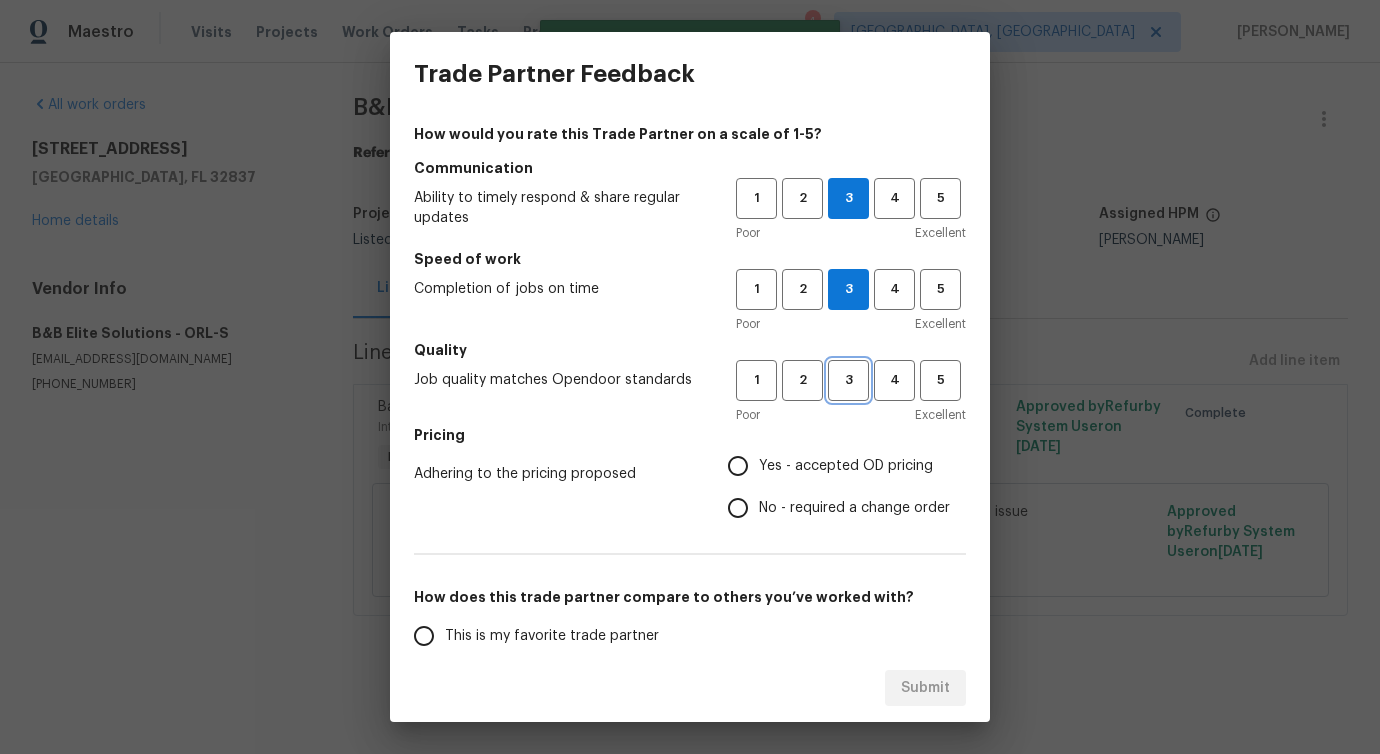 click on "3" at bounding box center (848, 380) 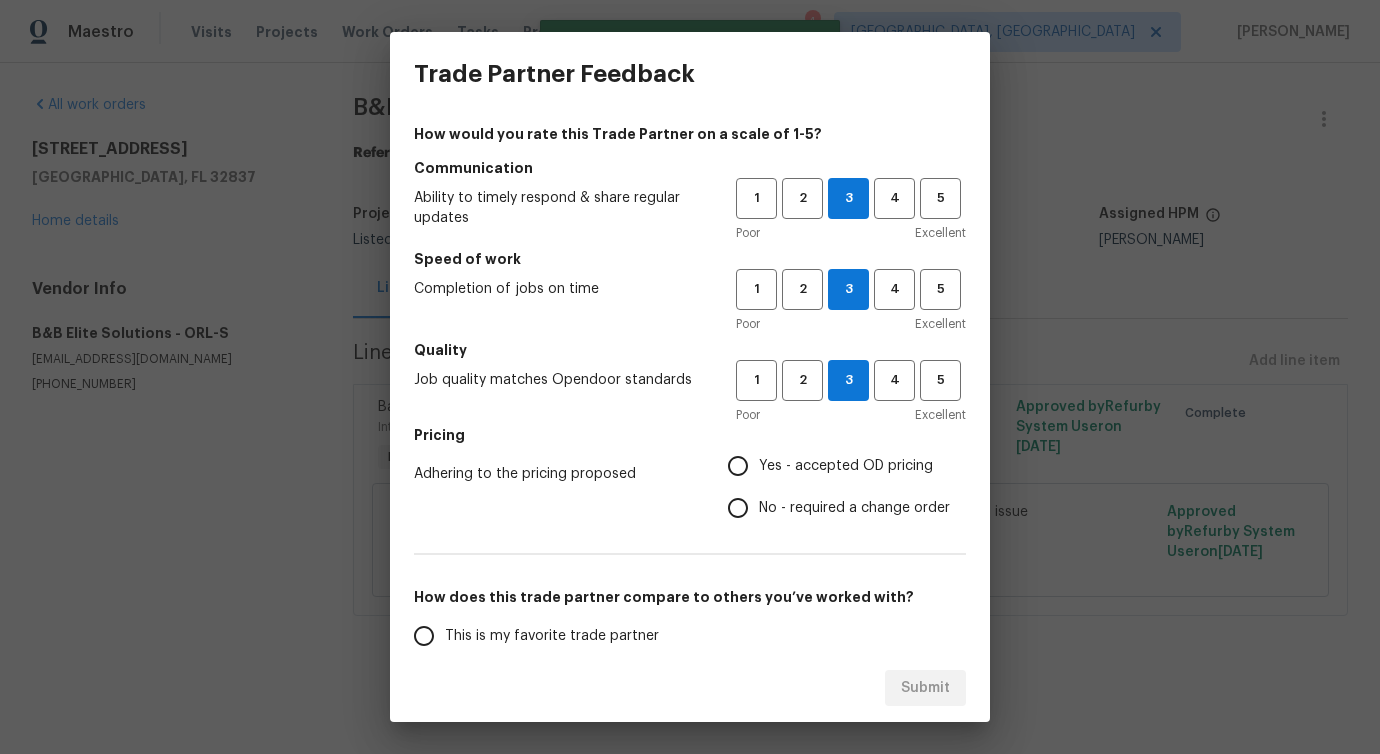click on "No - required a change order" at bounding box center (833, 508) 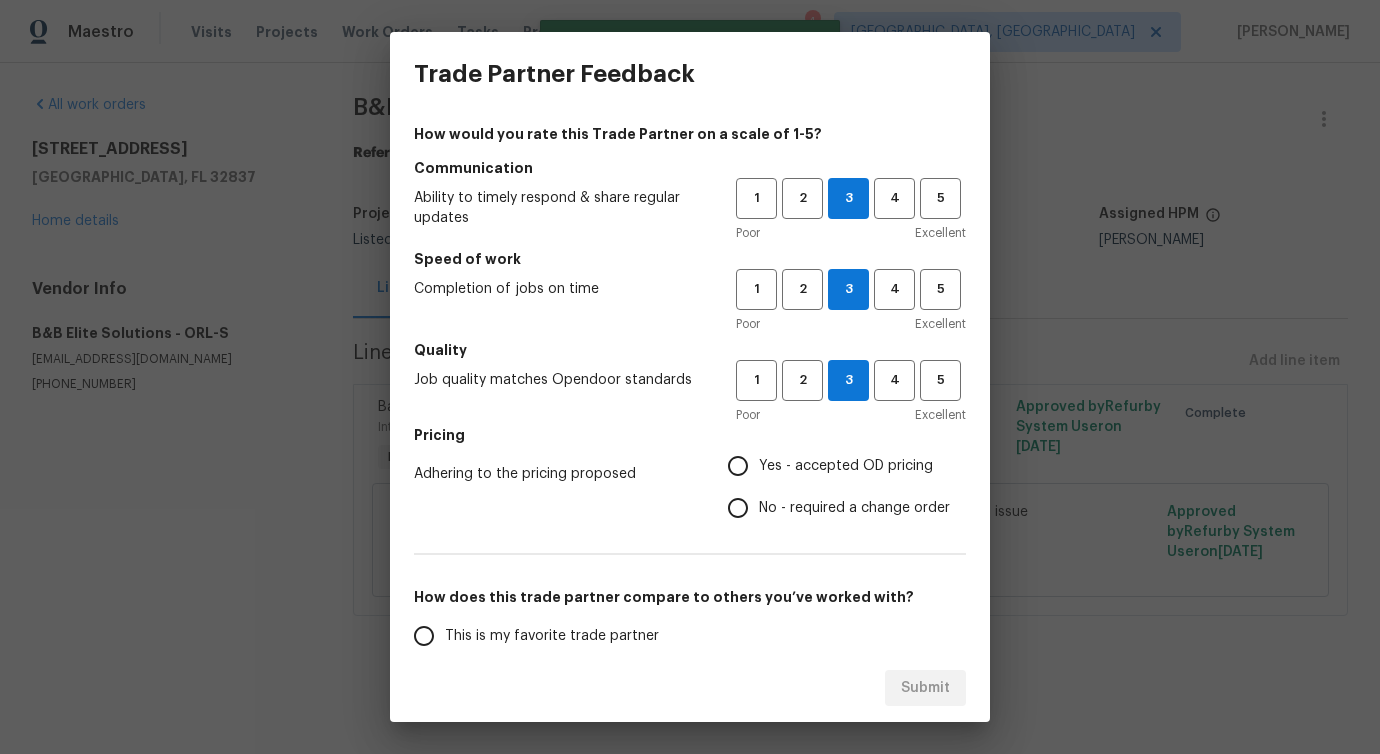 click on "No - required a change order" at bounding box center (738, 508) 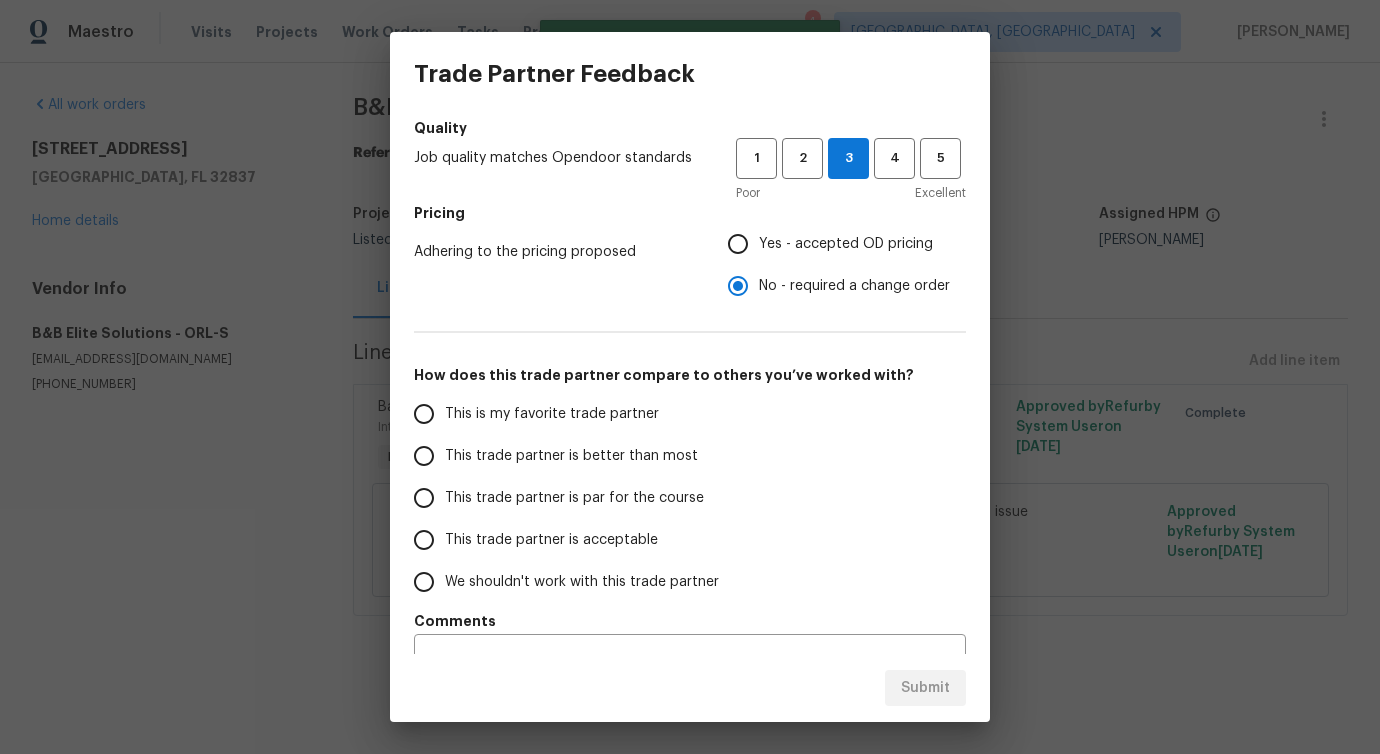 scroll, scrollTop: 261, scrollLeft: 0, axis: vertical 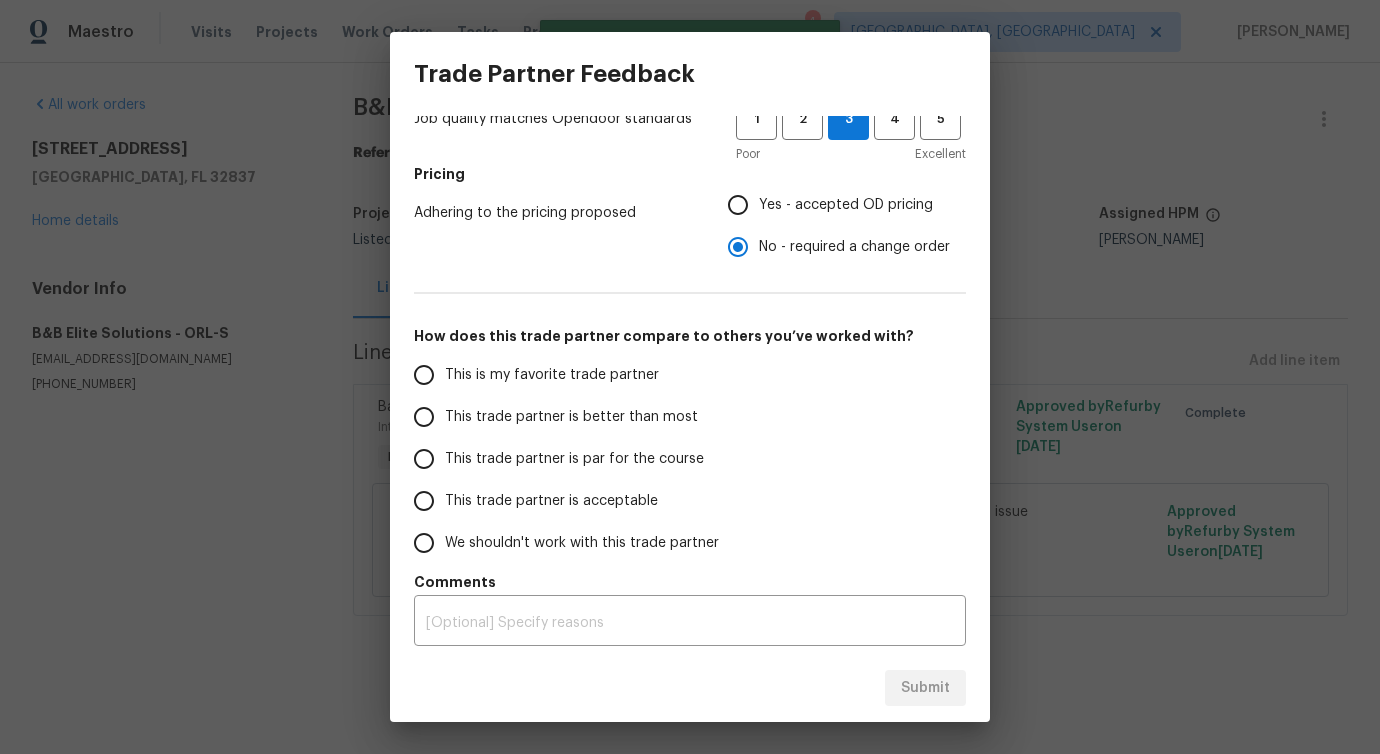 click on "This trade partner is better than most" at bounding box center [571, 417] 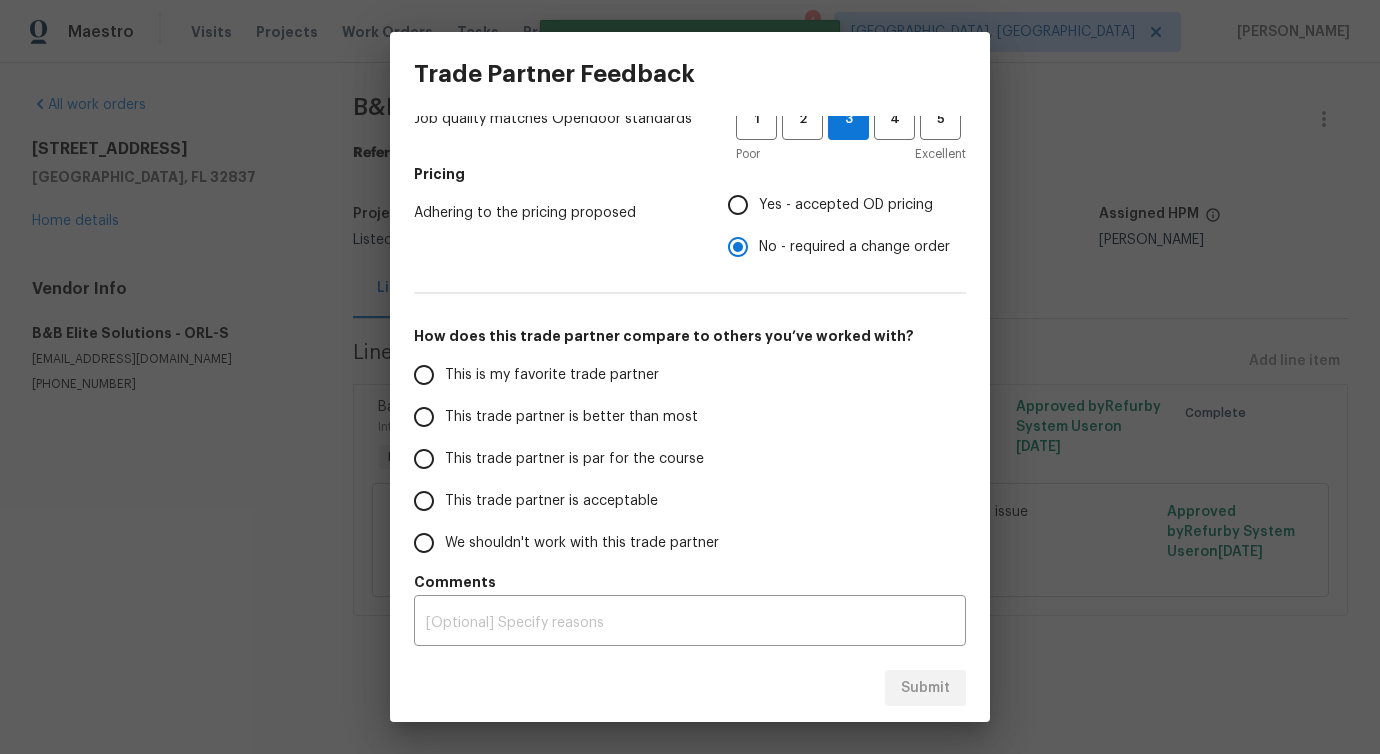 click on "This trade partner is better than most" at bounding box center [424, 417] 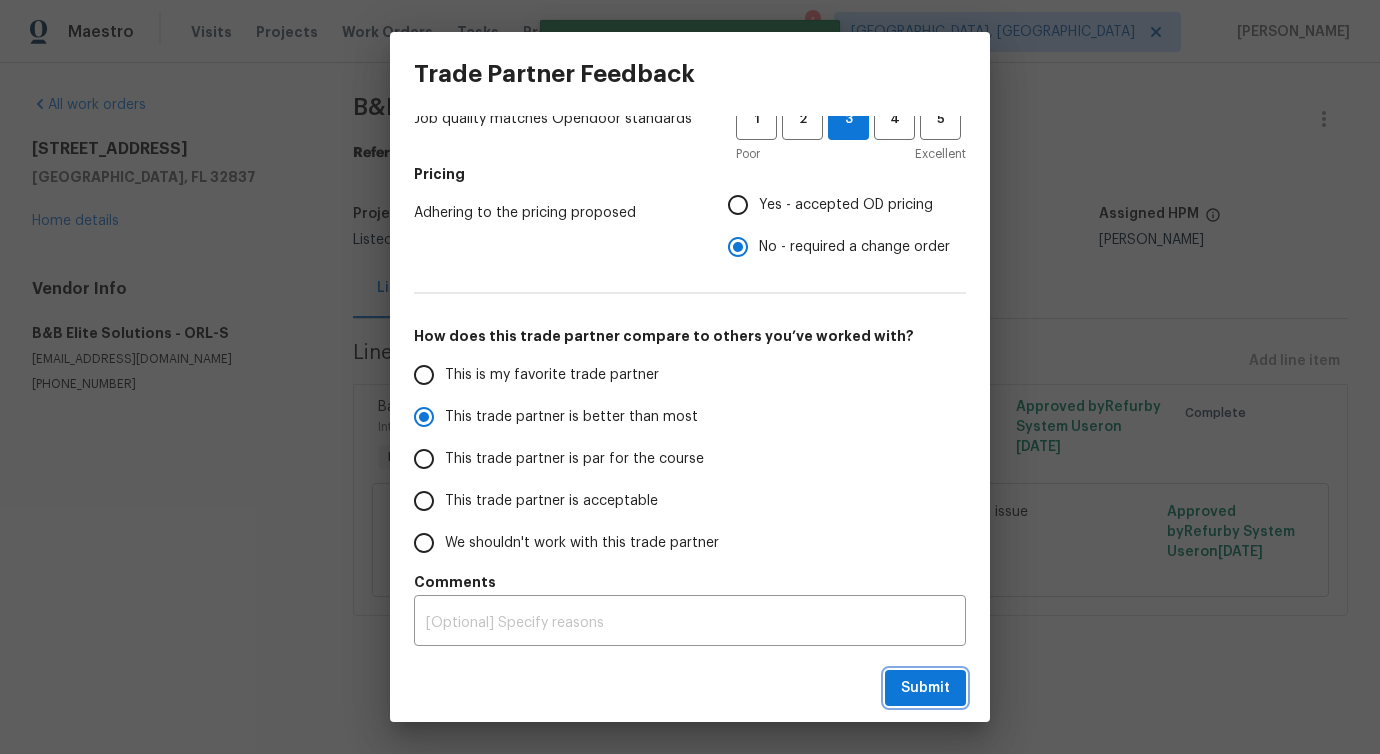 click on "Submit" at bounding box center (925, 688) 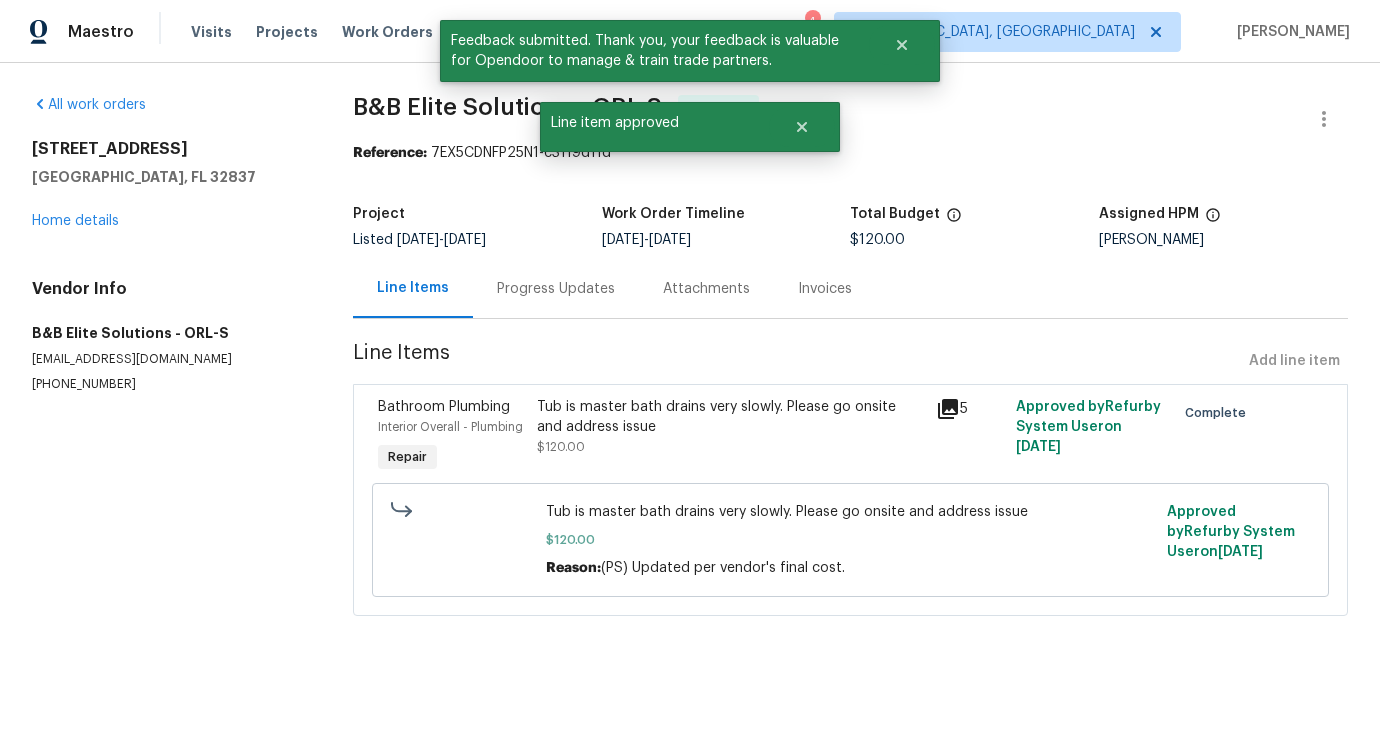 click on "Progress Updates" at bounding box center (556, 289) 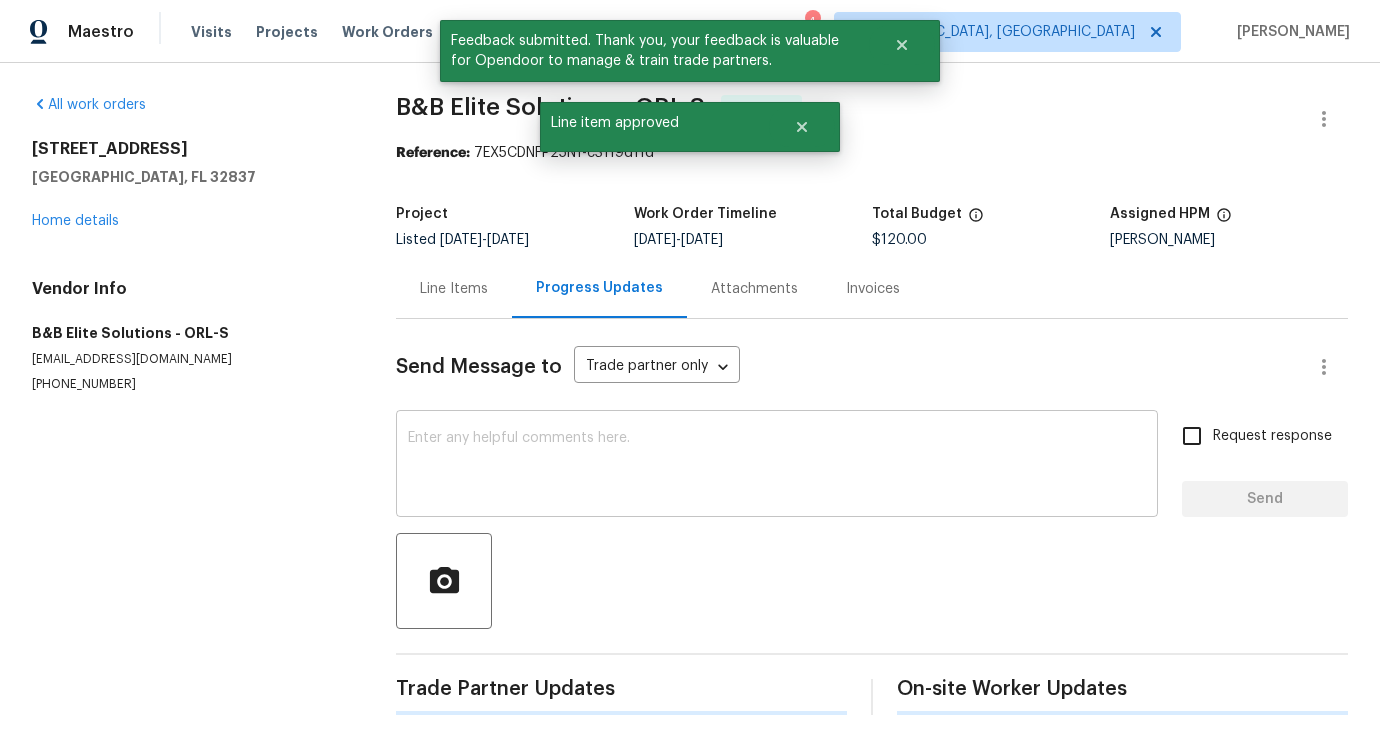 click at bounding box center (777, 466) 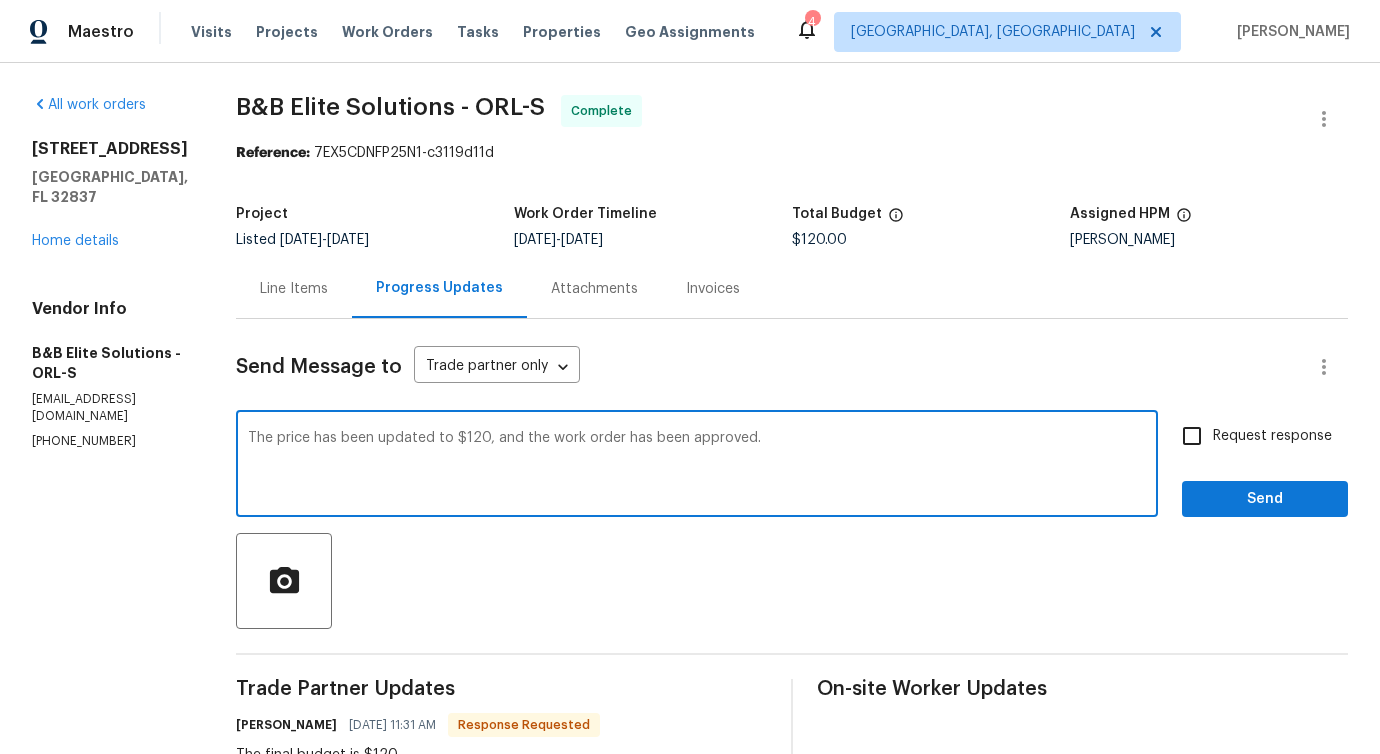 type on "The price has been updated to $120, and the work order has been approved." 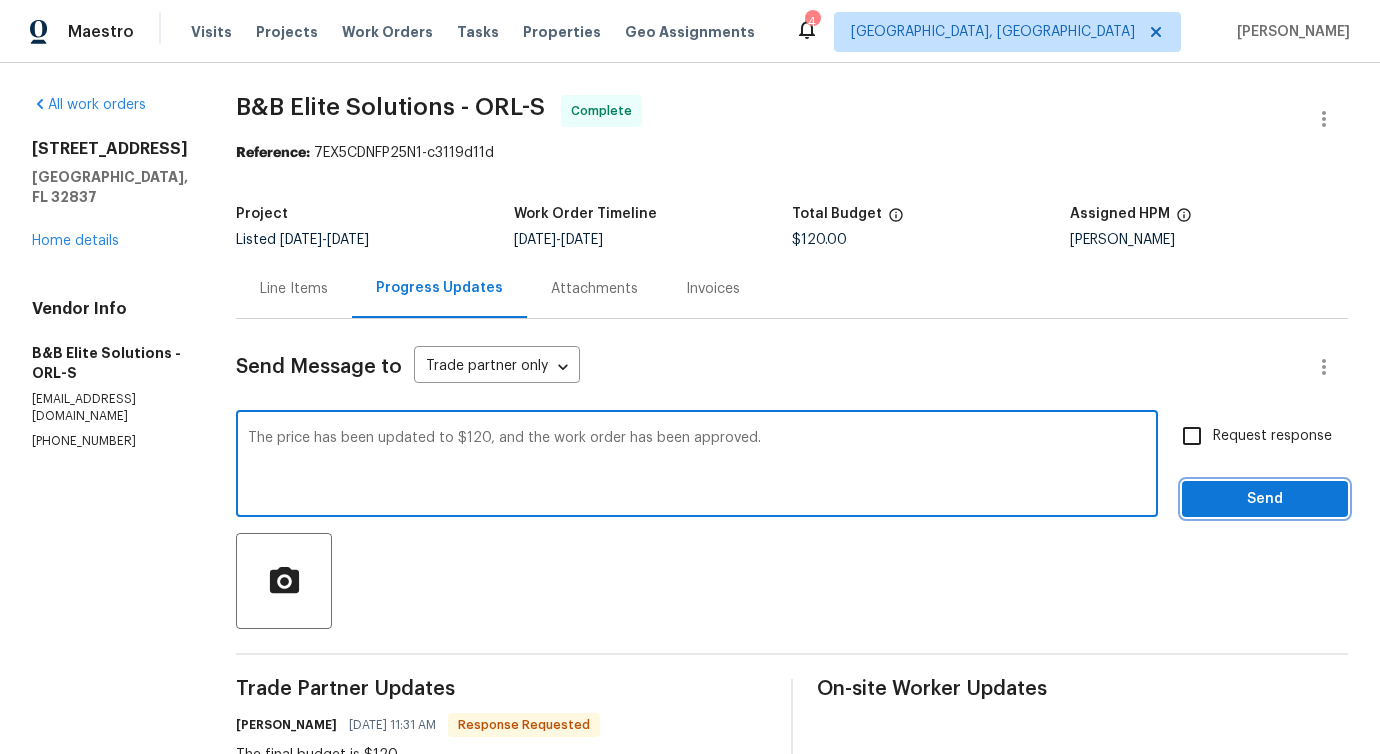 click on "Send" at bounding box center (1265, 499) 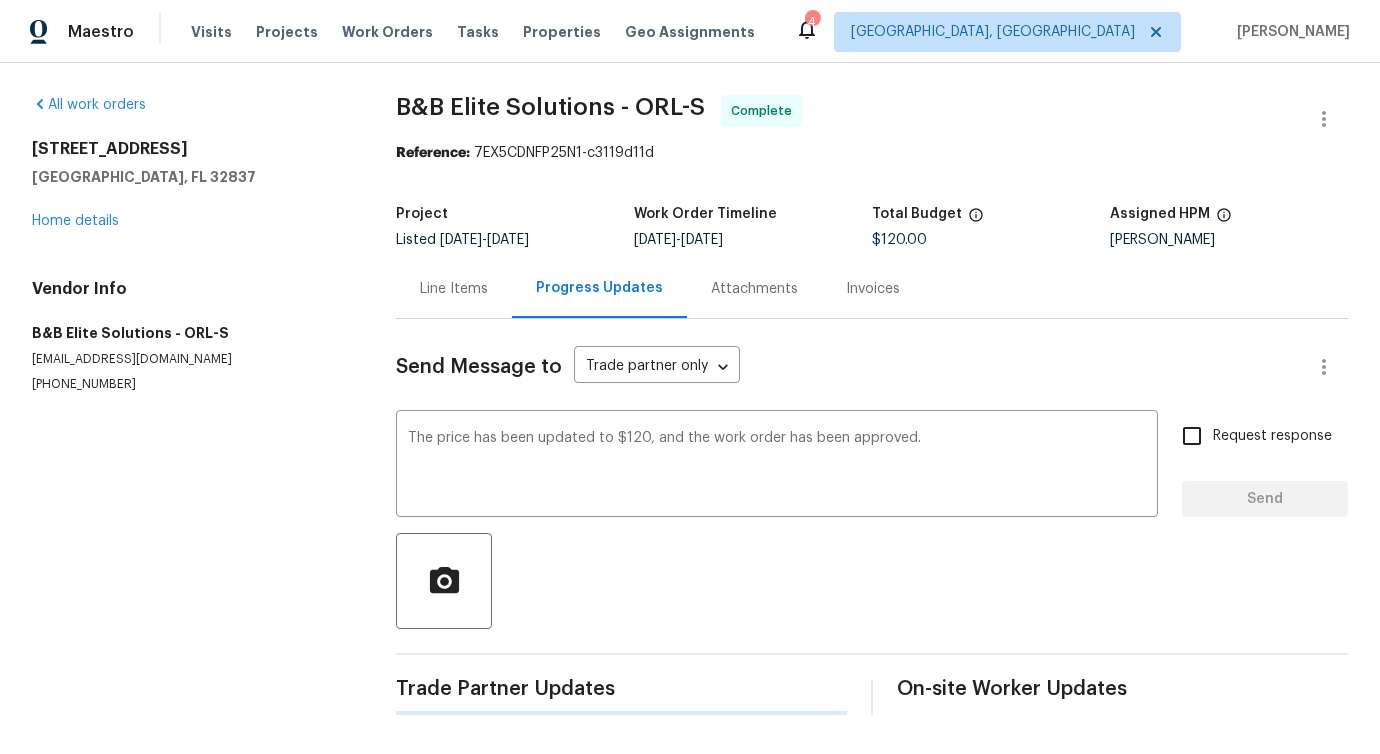 type 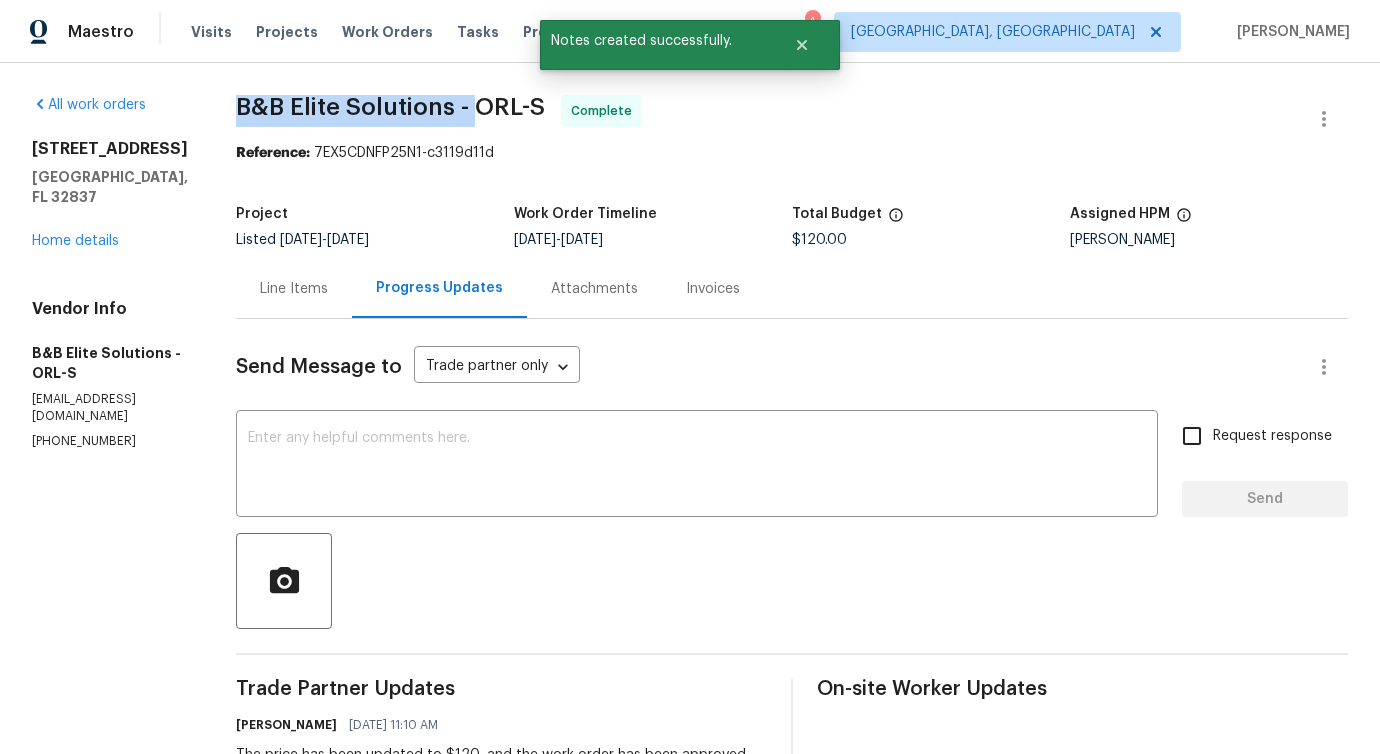 drag, startPoint x: 368, startPoint y: 97, endPoint x: 482, endPoint y: 106, distance: 114.35471 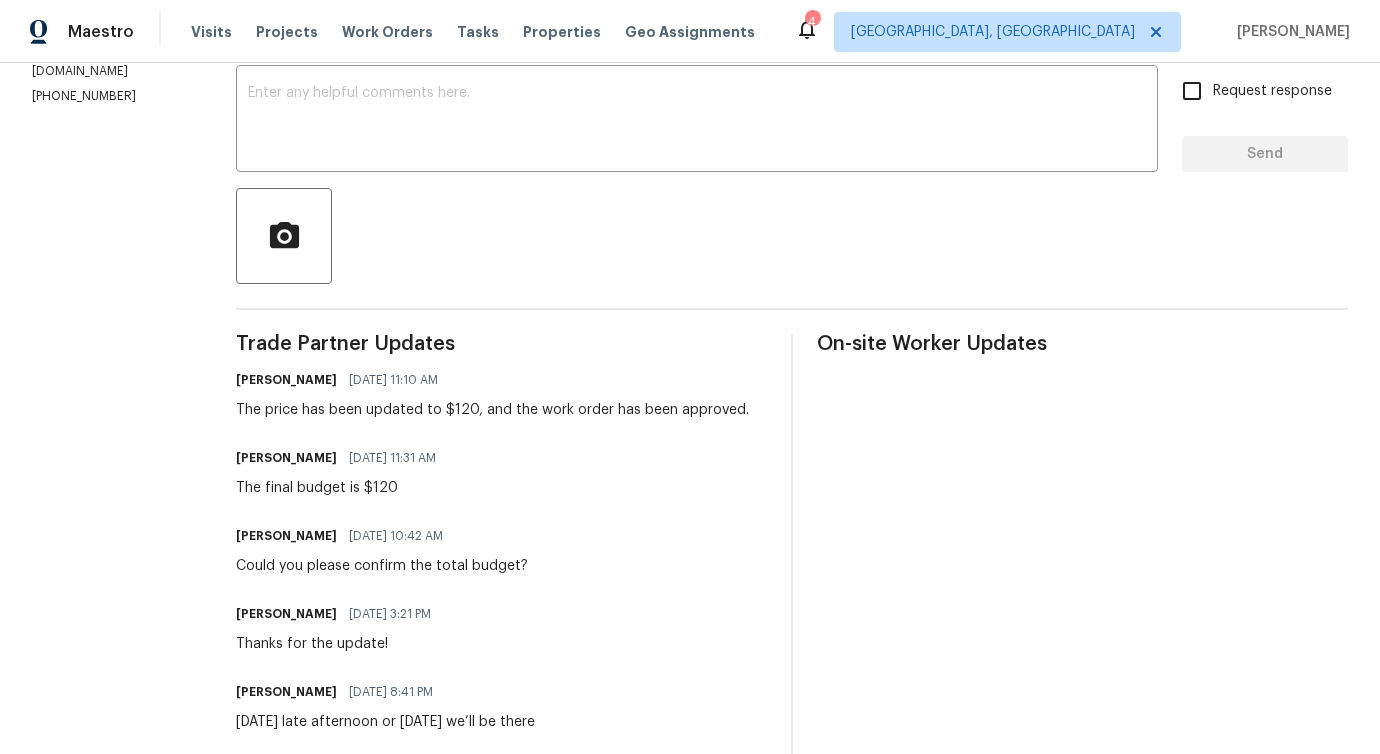 scroll, scrollTop: 345, scrollLeft: 0, axis: vertical 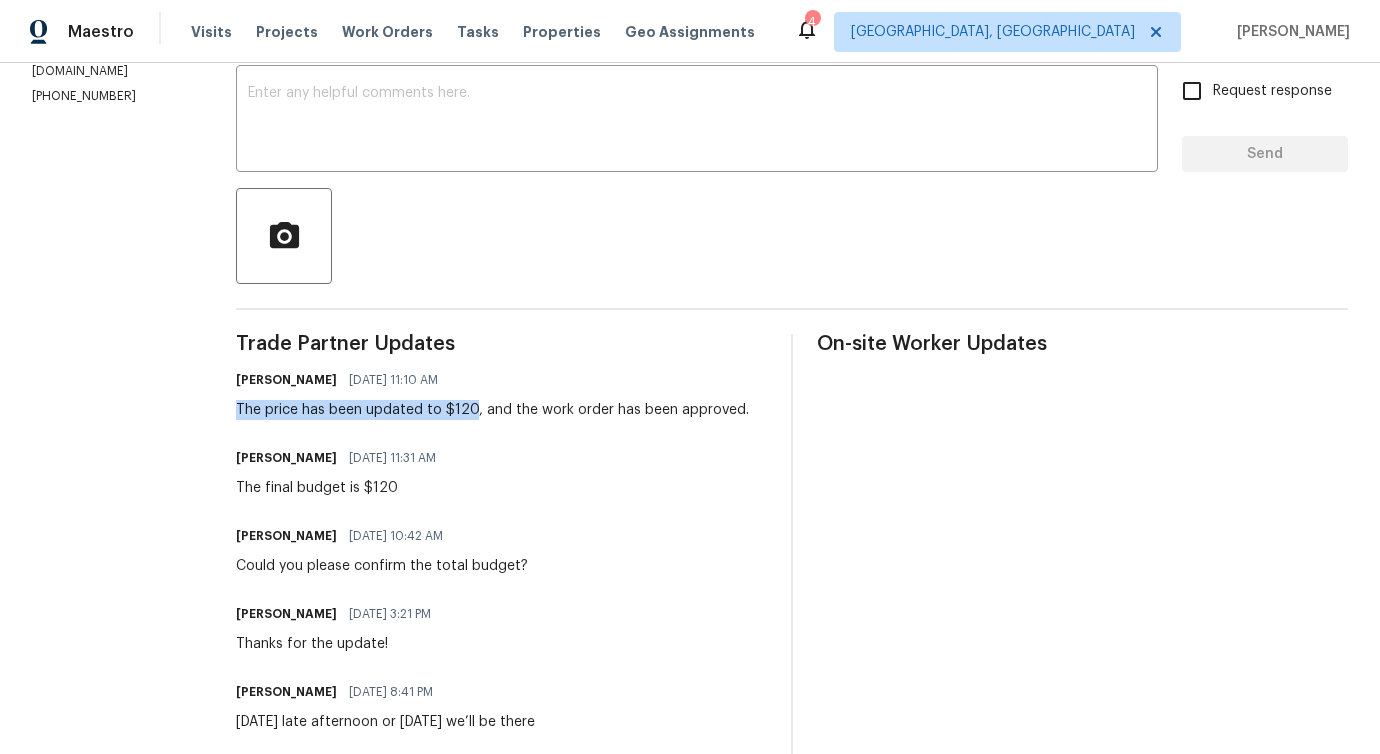 drag, startPoint x: 324, startPoint y: 411, endPoint x: 482, endPoint y: 416, distance: 158.0791 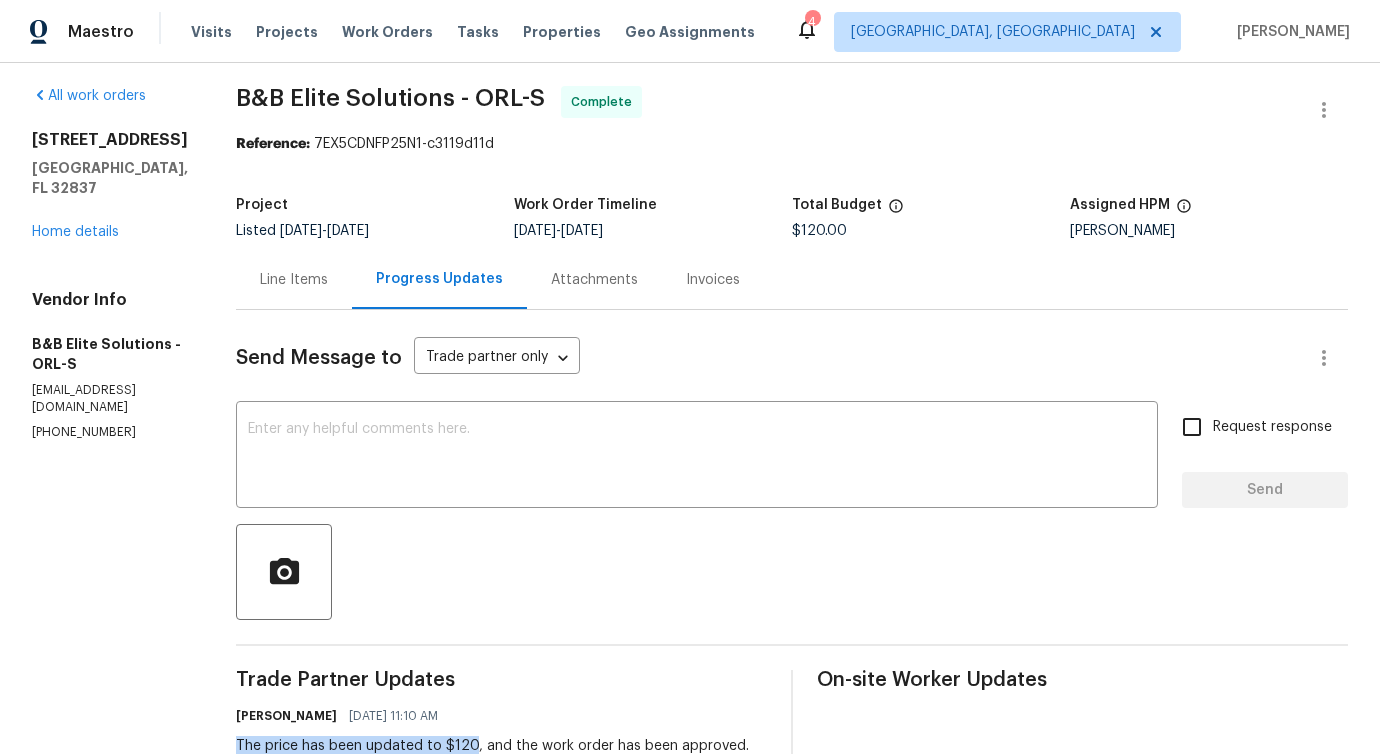 scroll, scrollTop: 0, scrollLeft: 0, axis: both 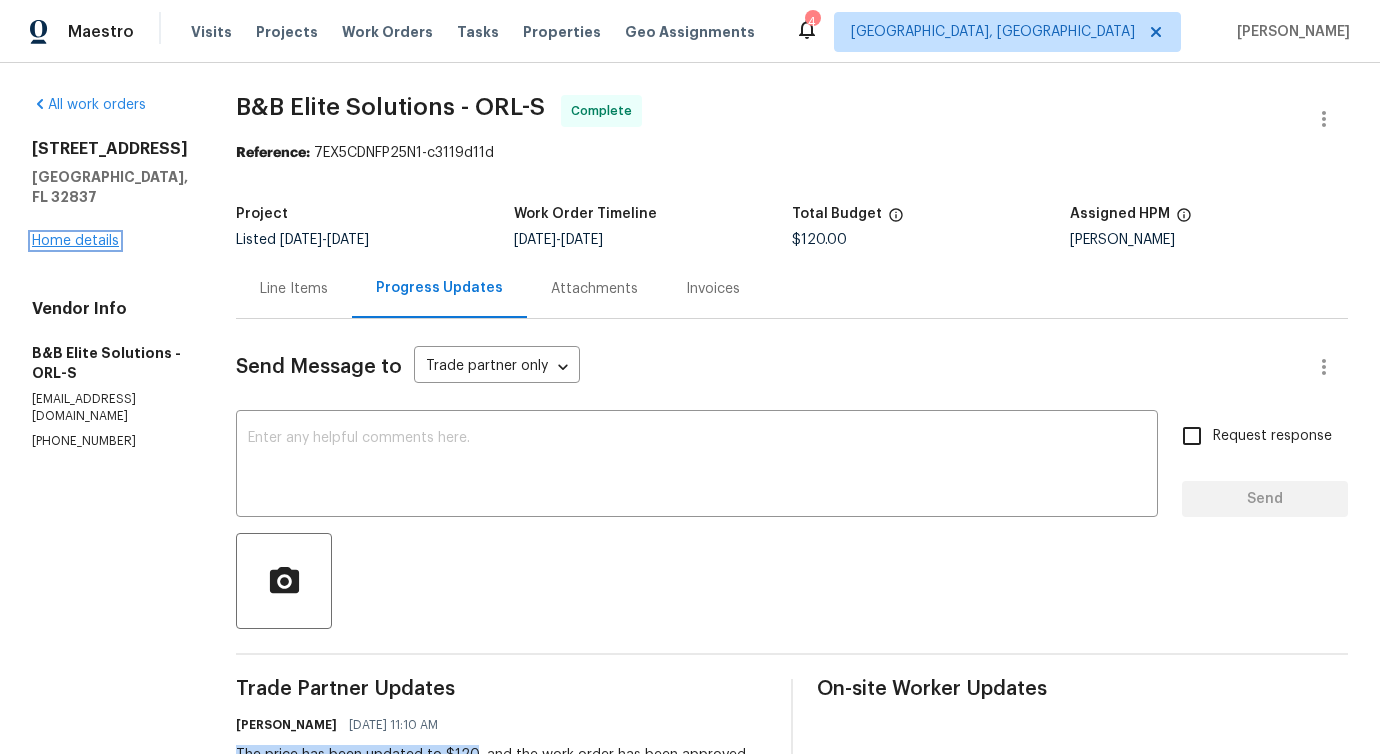 click on "Home details" at bounding box center (75, 241) 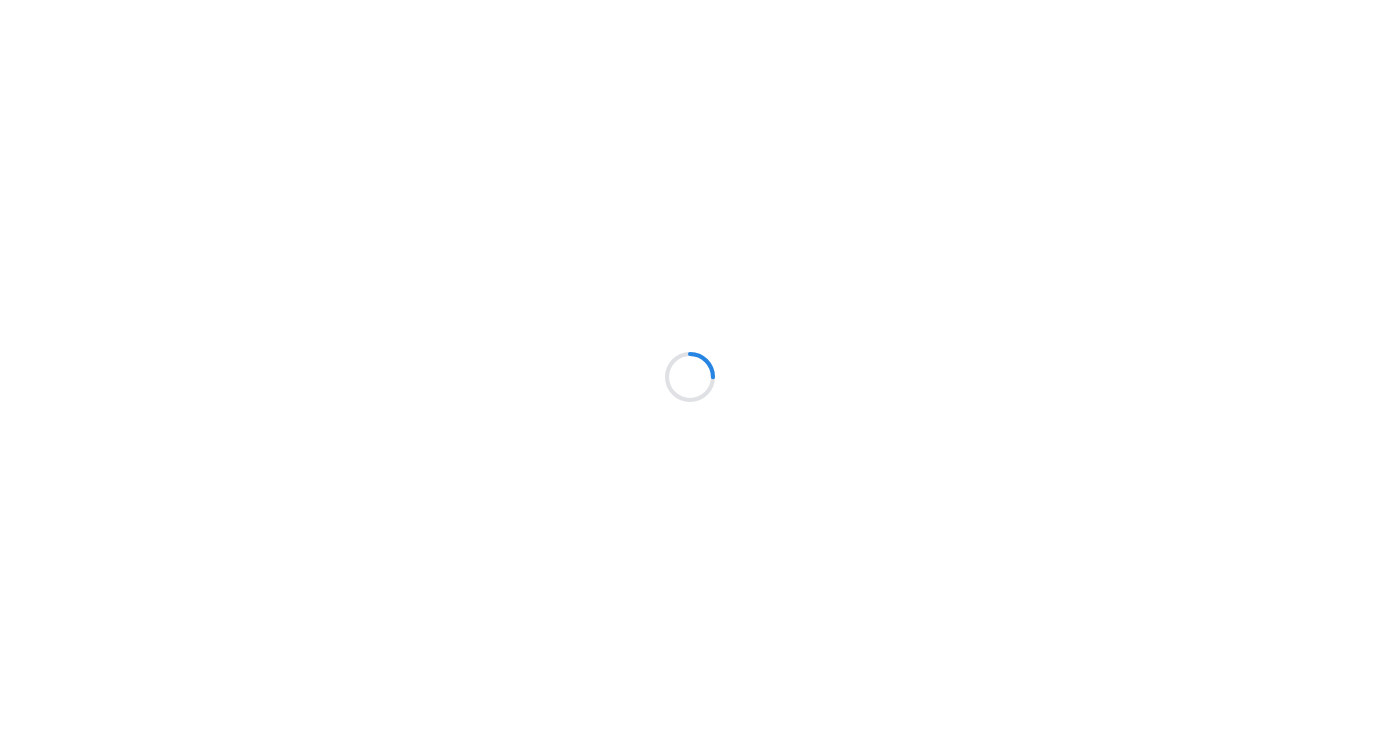 scroll, scrollTop: 0, scrollLeft: 0, axis: both 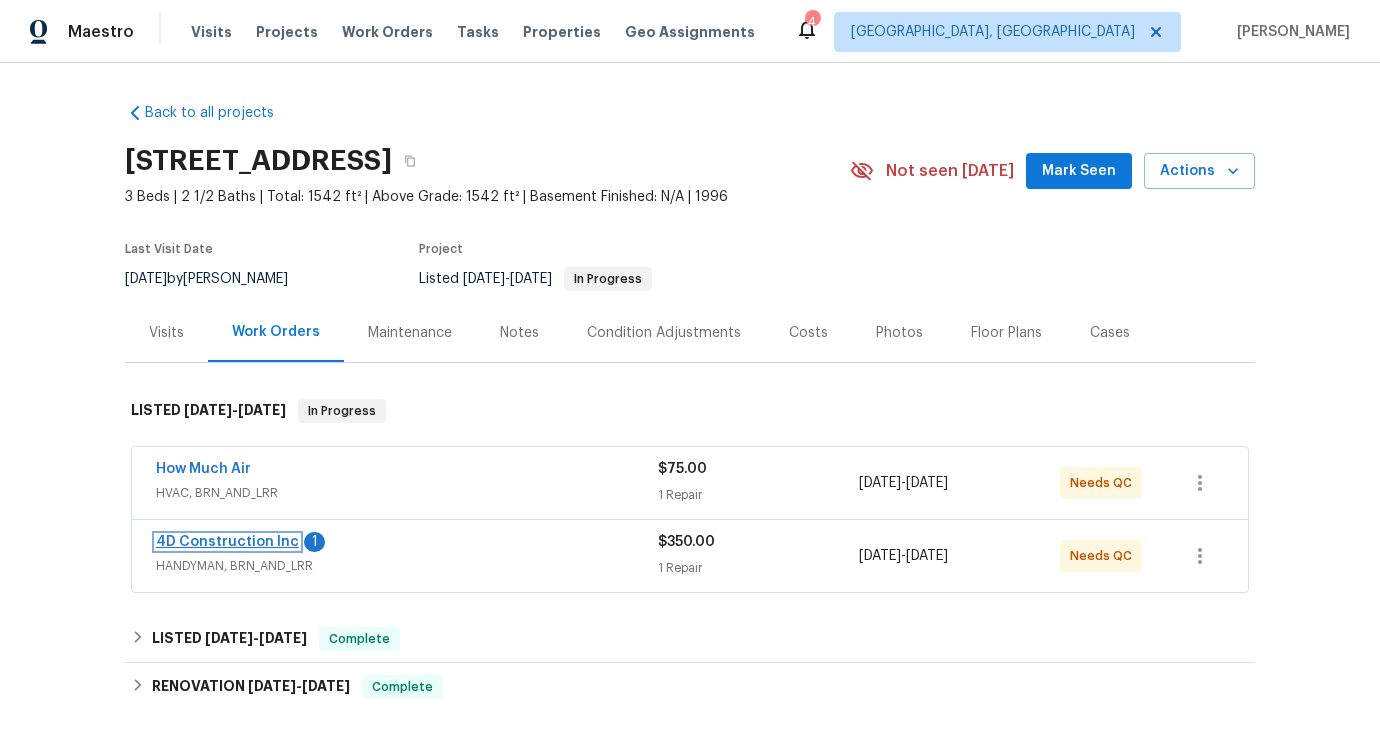 click on "4D Construction Inc" at bounding box center (227, 542) 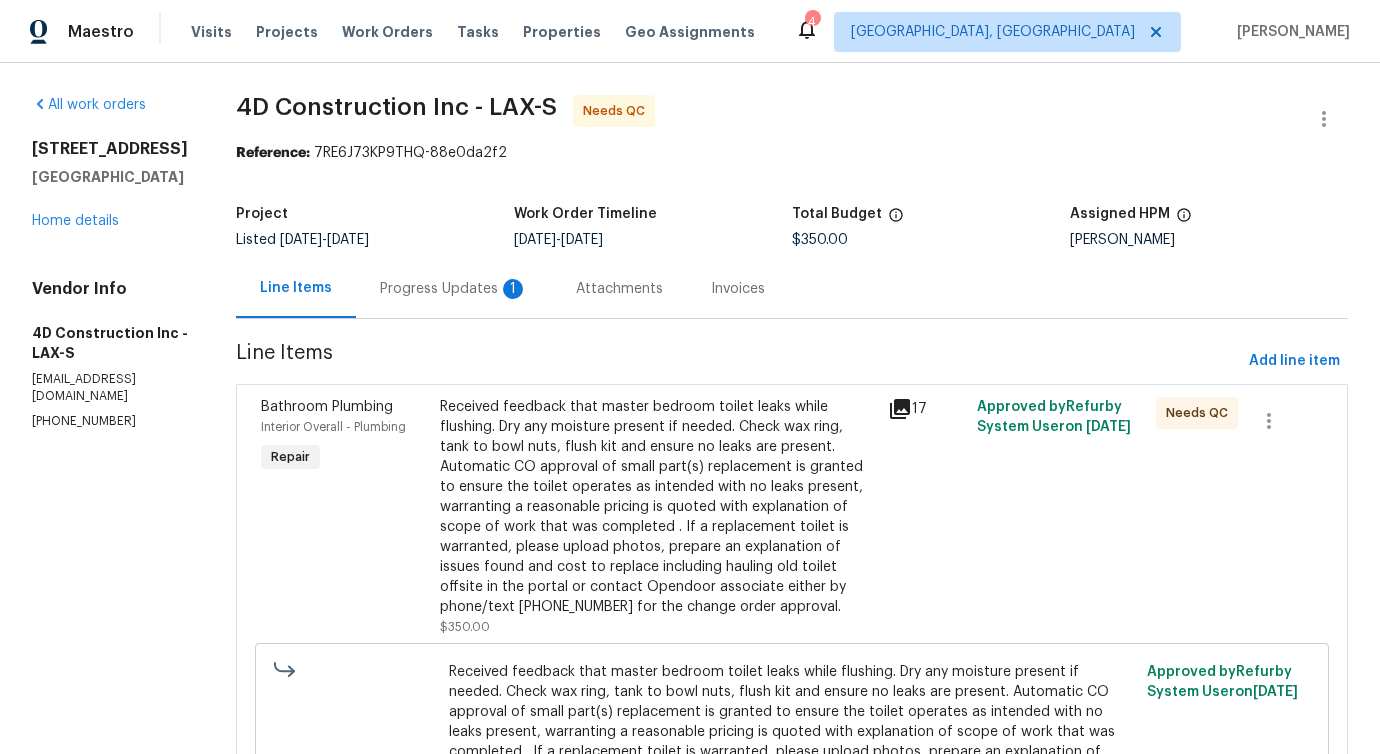 click on "1" at bounding box center [513, 289] 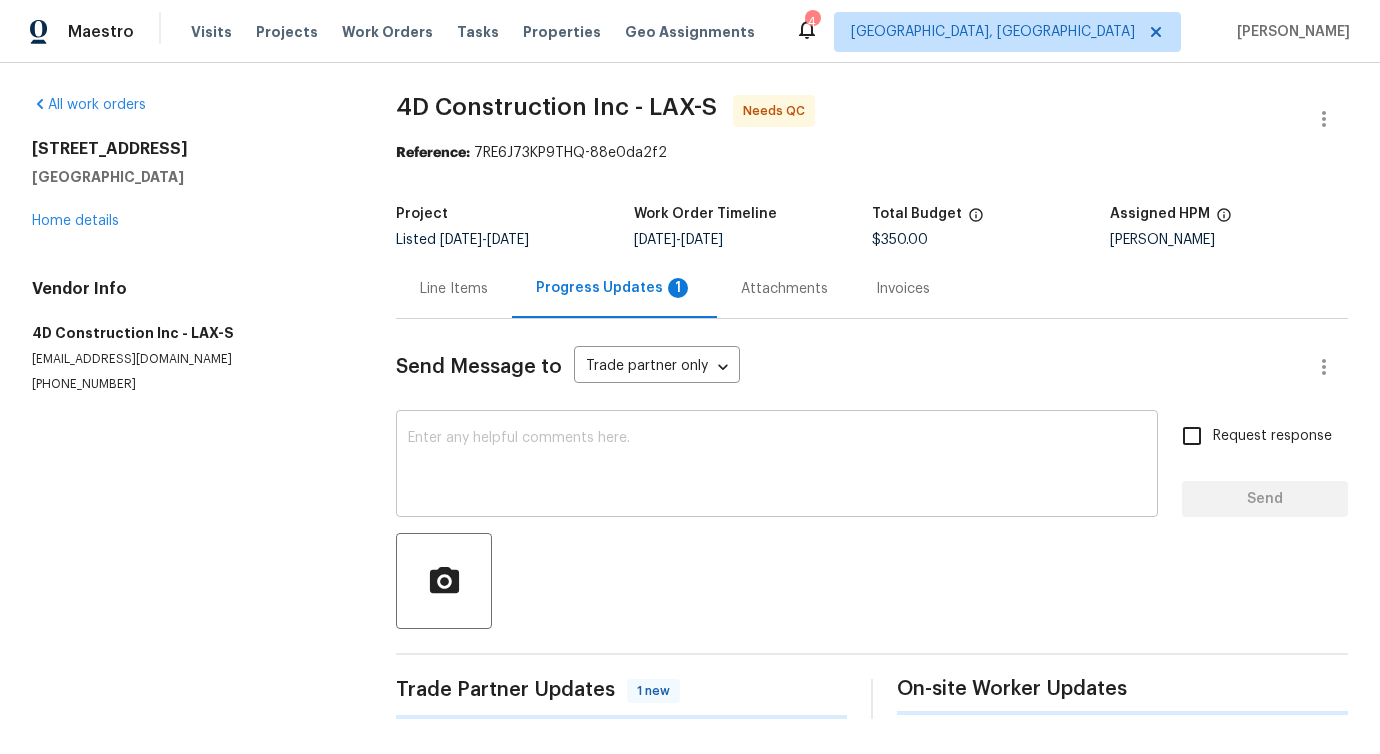 click at bounding box center (777, 466) 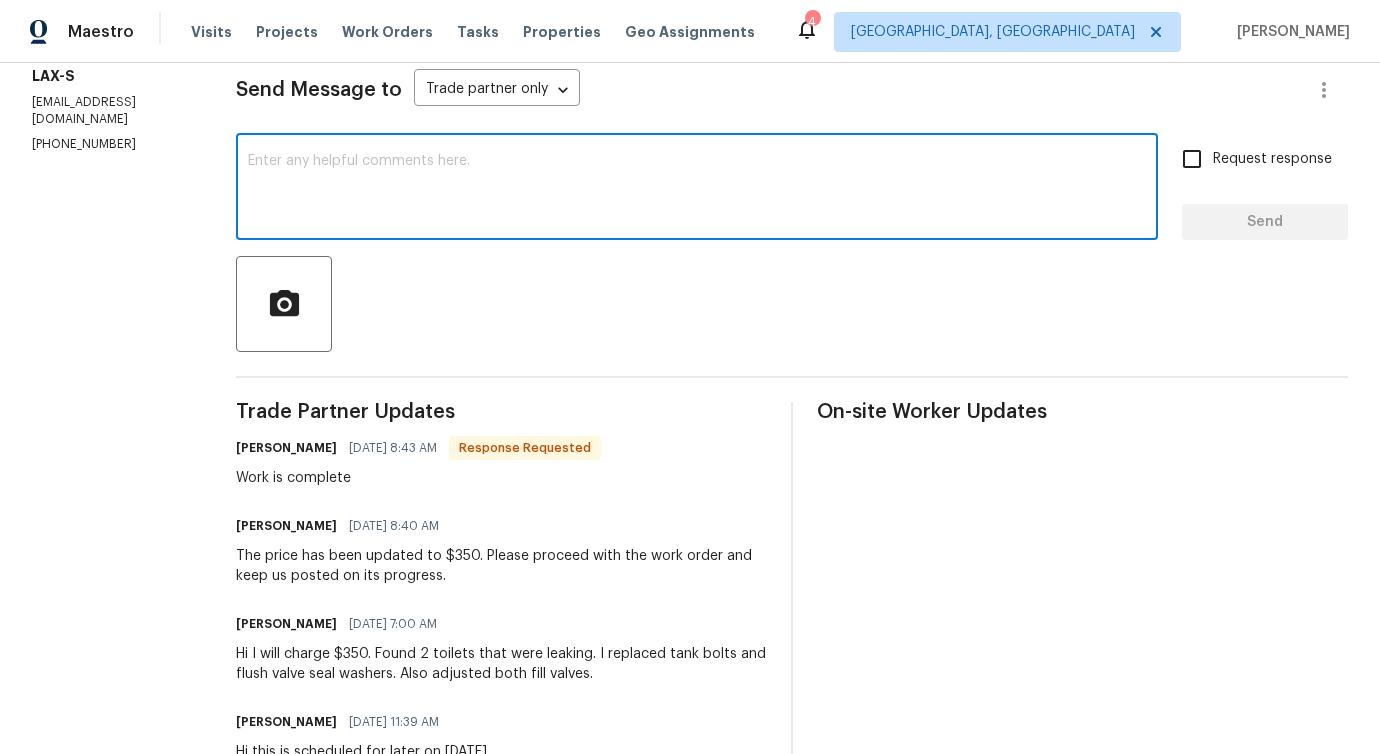 scroll, scrollTop: 0, scrollLeft: 0, axis: both 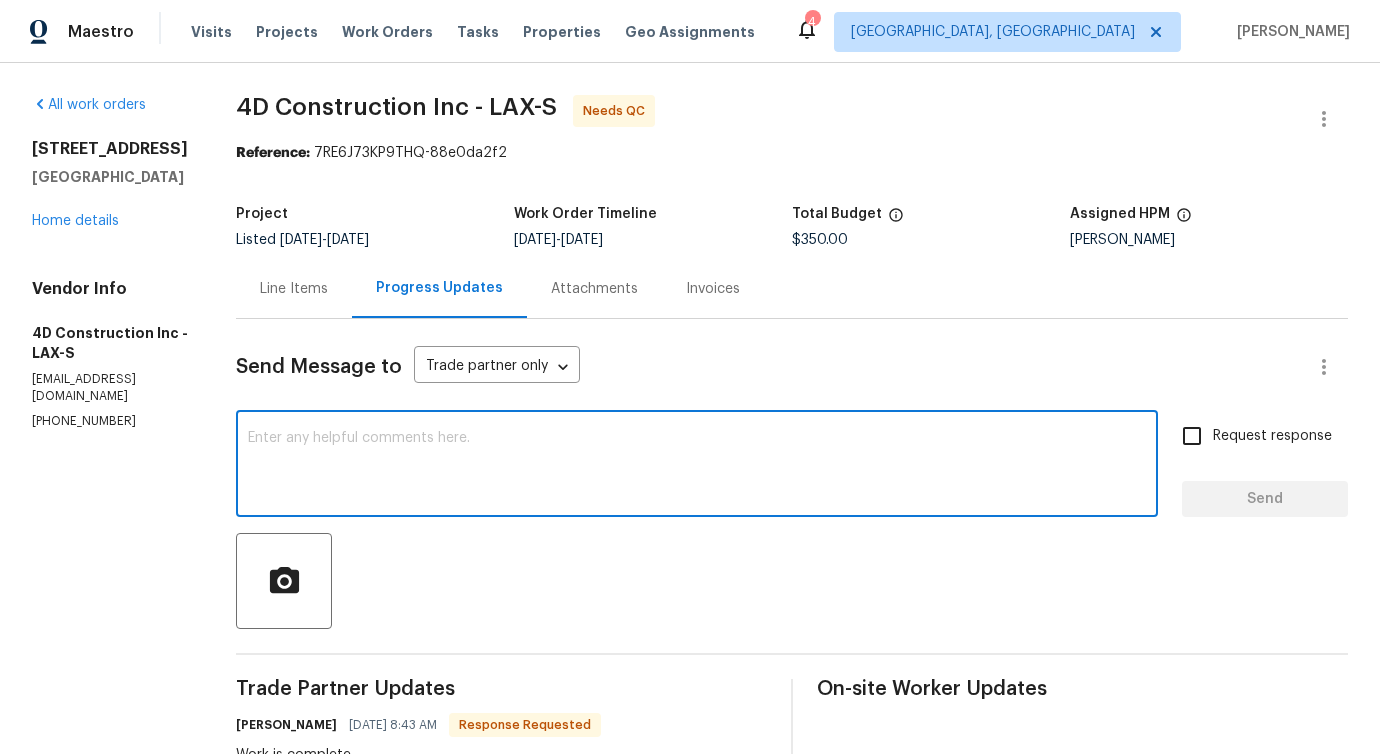 click on "Line Items" at bounding box center (294, 289) 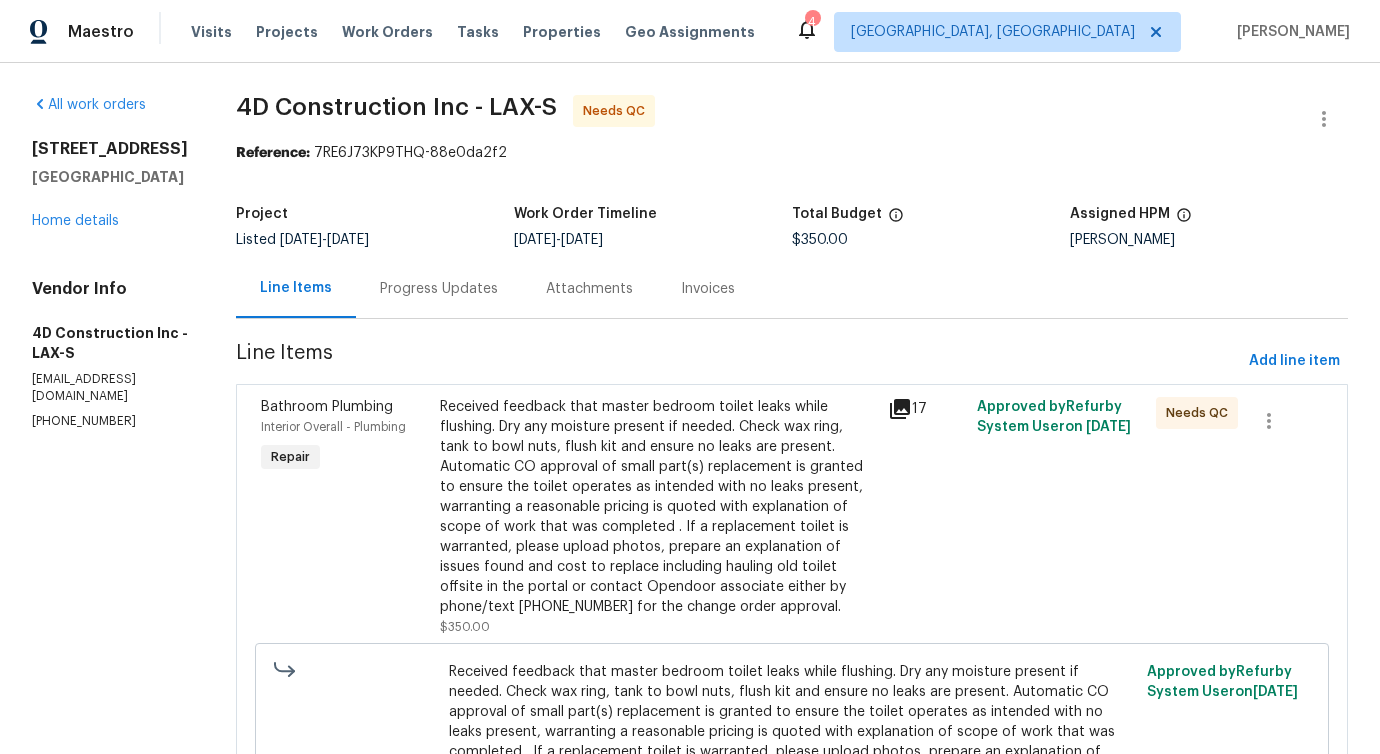 click on "Received feedback that master bedroom toilet leaks while flushing. Dry any moisture present if needed. Check wax ring, tank to bowl nuts, flush kit and ensure no leaks are present. Automatic CO approval of small part(s) replacement is granted to ensure the toilet operates as intended with no leaks present, warranting a reasonable pricing is quoted with explanation of scope of work that was completed . If a replacement toilet is warranted, please upload photos, prepare an explanation of issues found and cost to replace including hauling old toilet offsite in the portal or contact Opendoor associate either by phone/text [PHONE_NUMBER] for the change order approval." at bounding box center (658, 507) 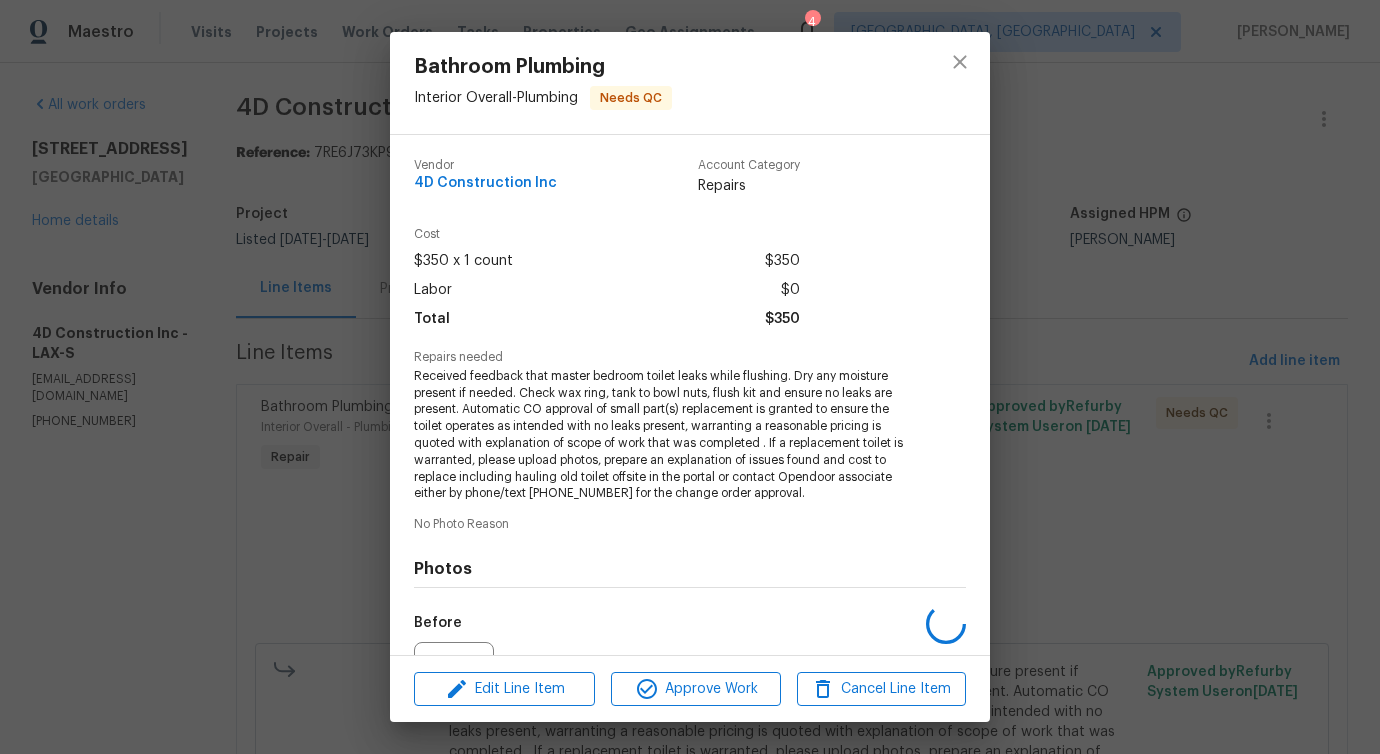 scroll, scrollTop: 217, scrollLeft: 0, axis: vertical 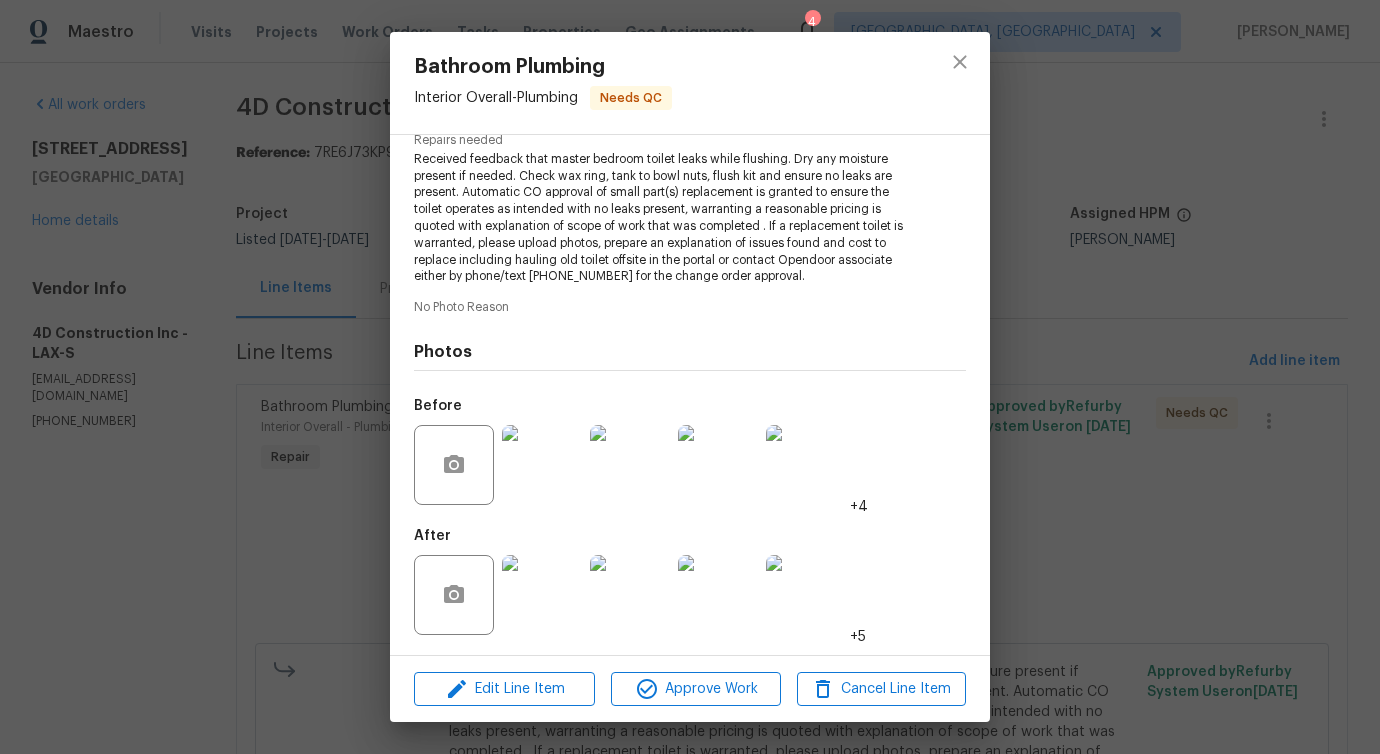click at bounding box center [542, 465] 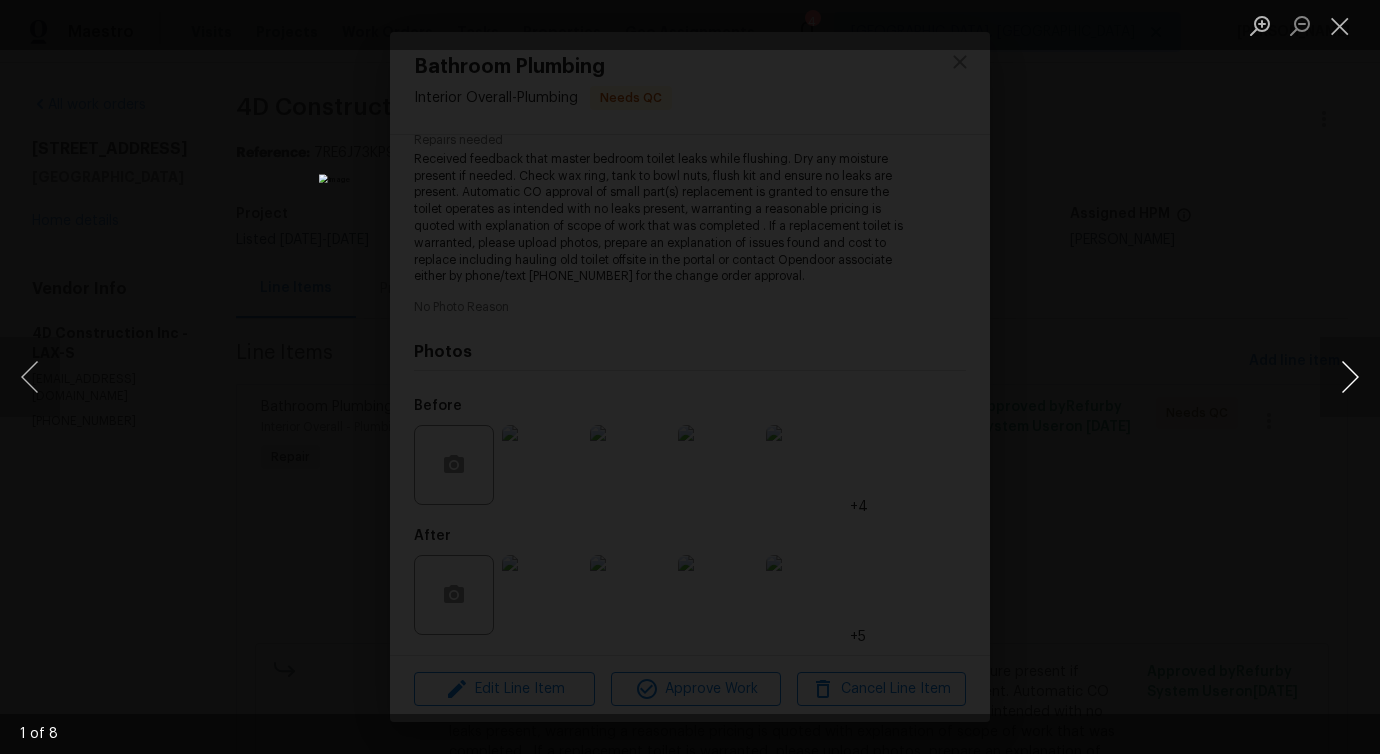 click at bounding box center [1350, 377] 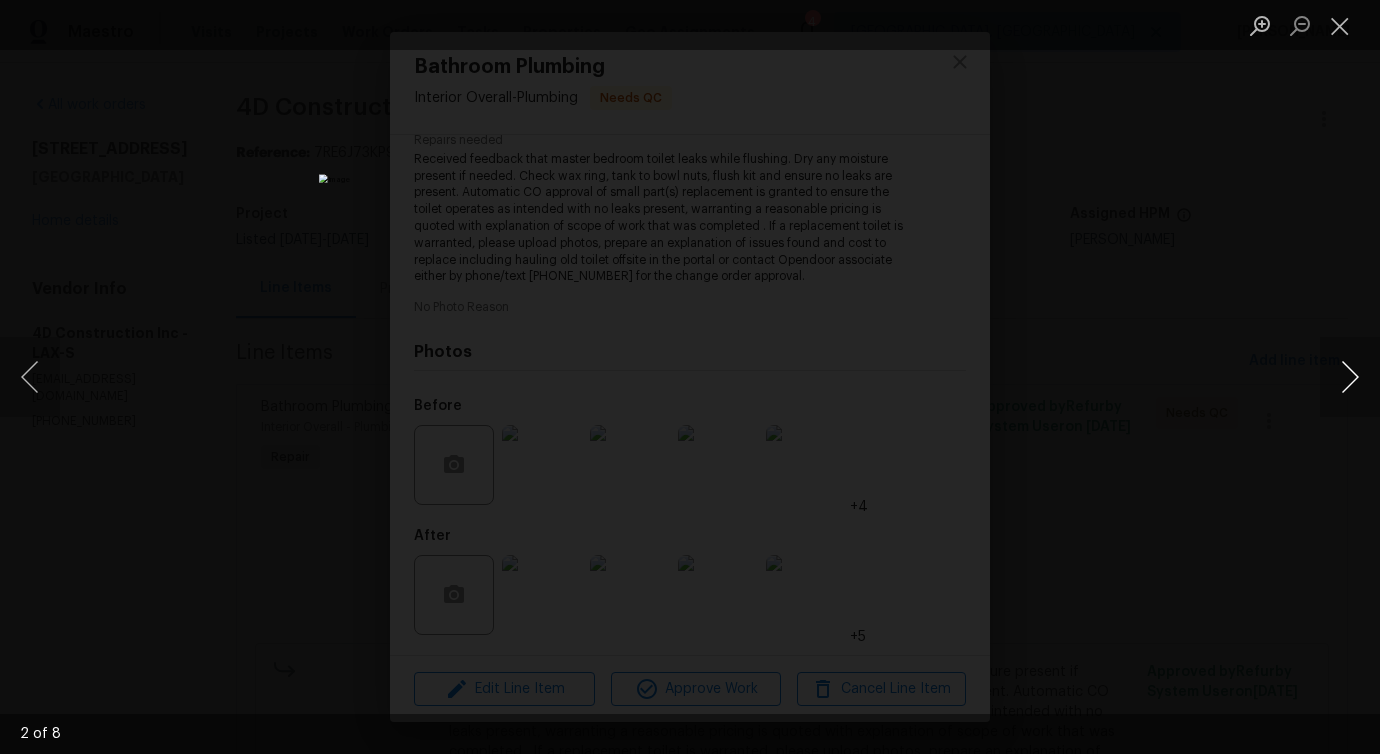 click at bounding box center (1350, 377) 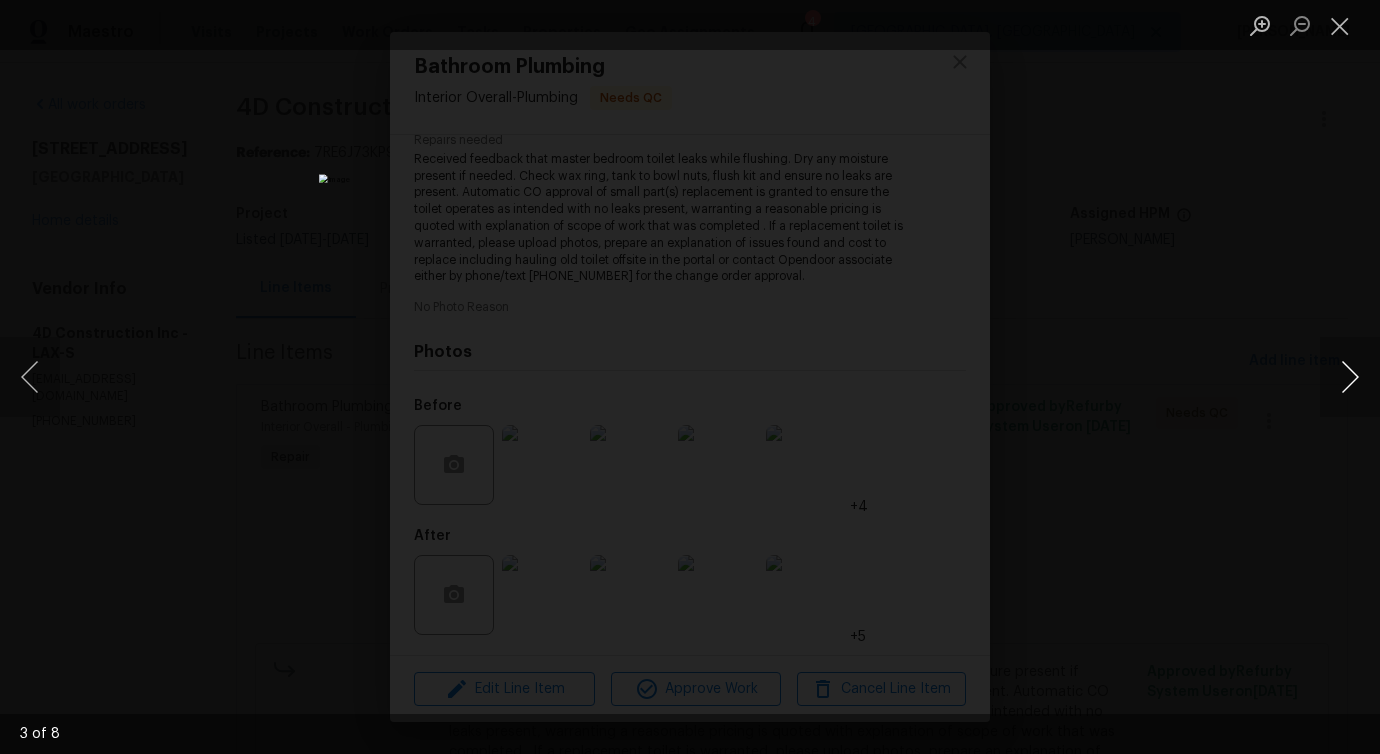 click at bounding box center [1350, 377] 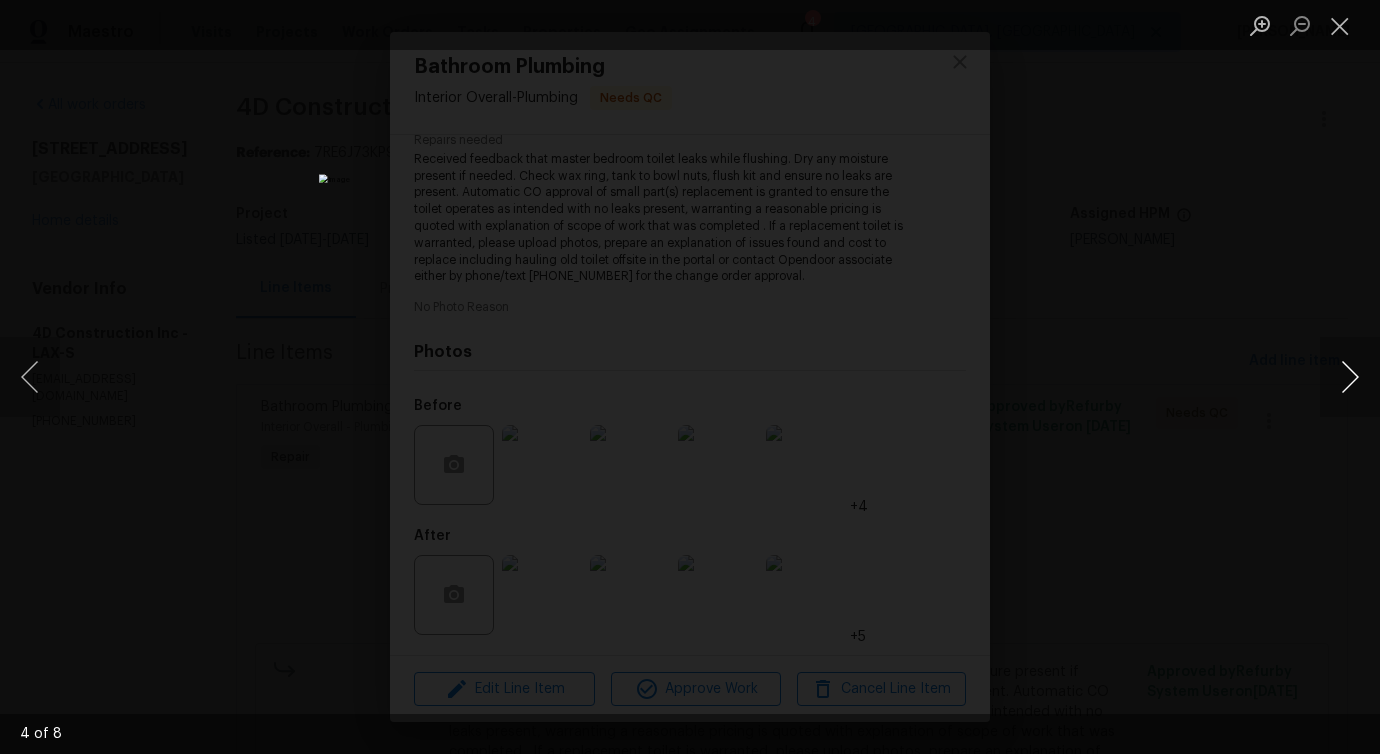 click at bounding box center (1350, 377) 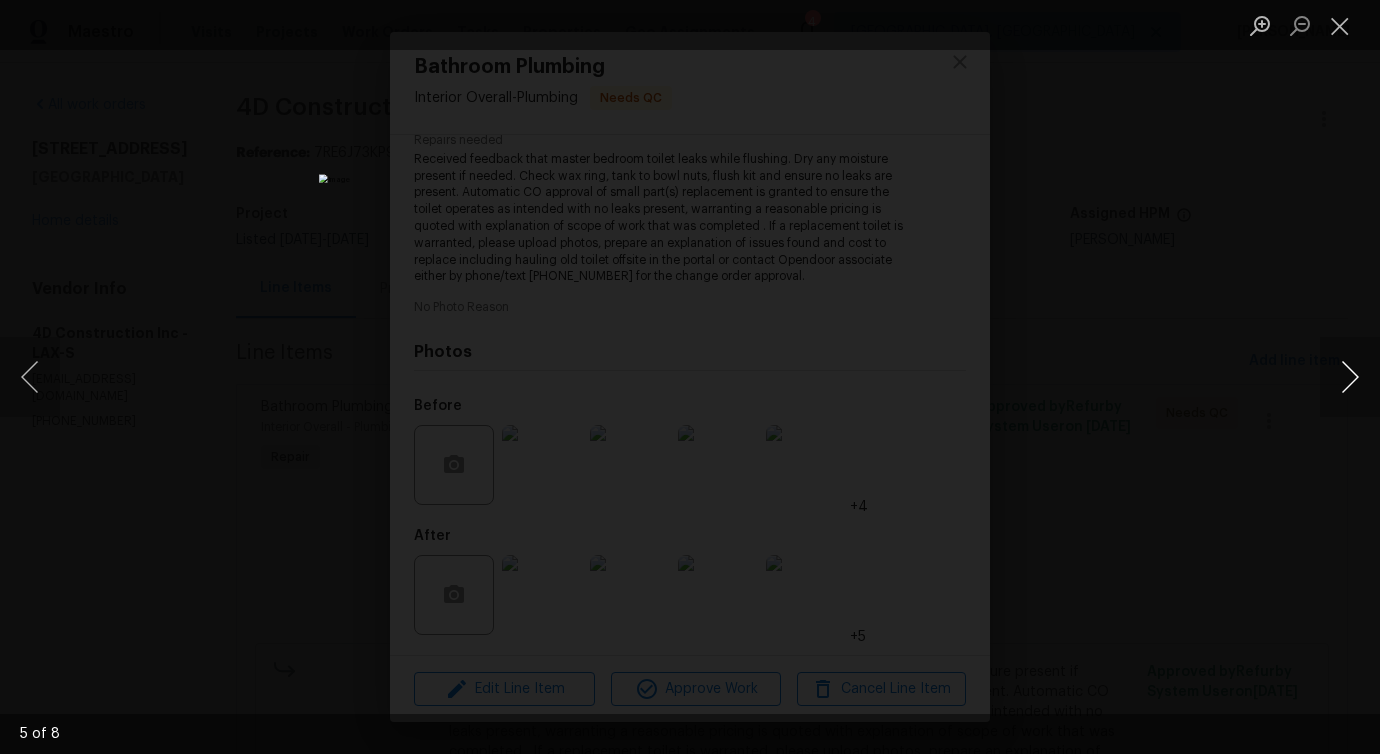 click at bounding box center (1350, 377) 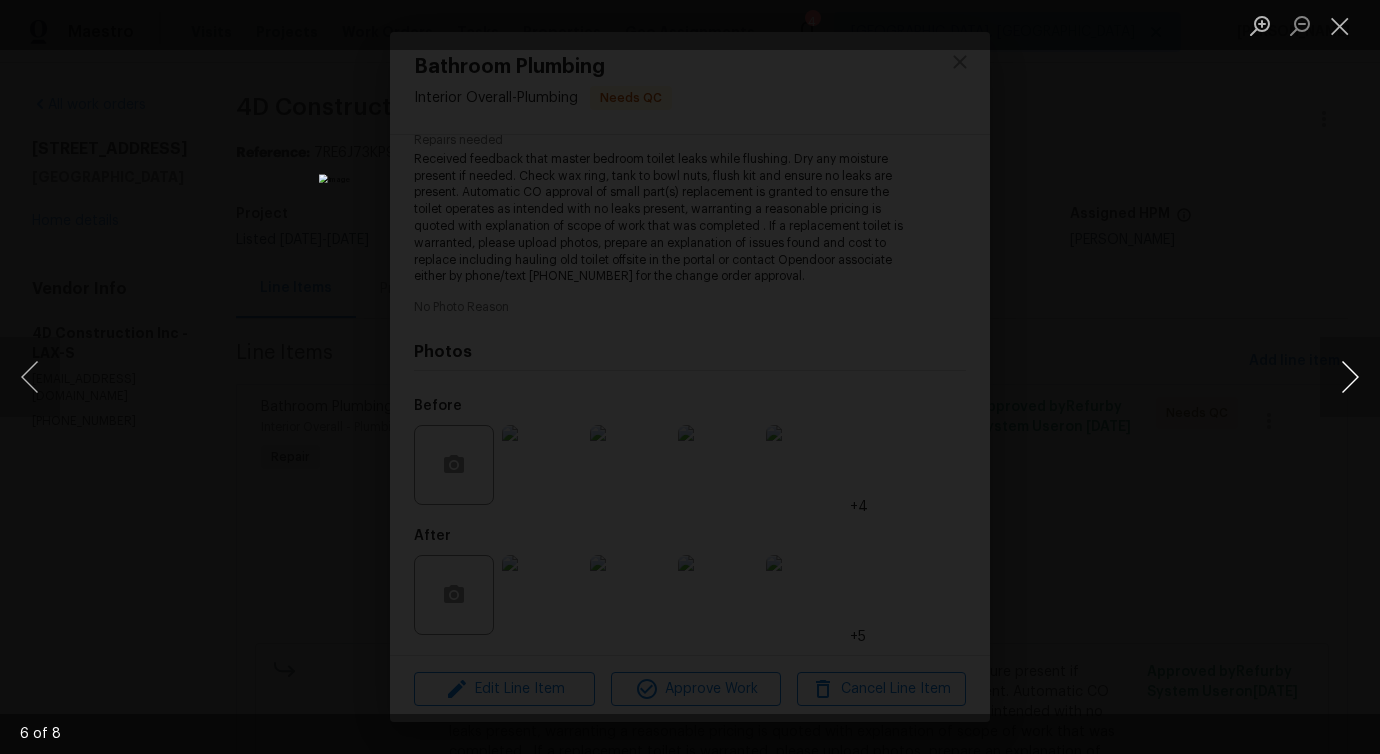 click at bounding box center (1350, 377) 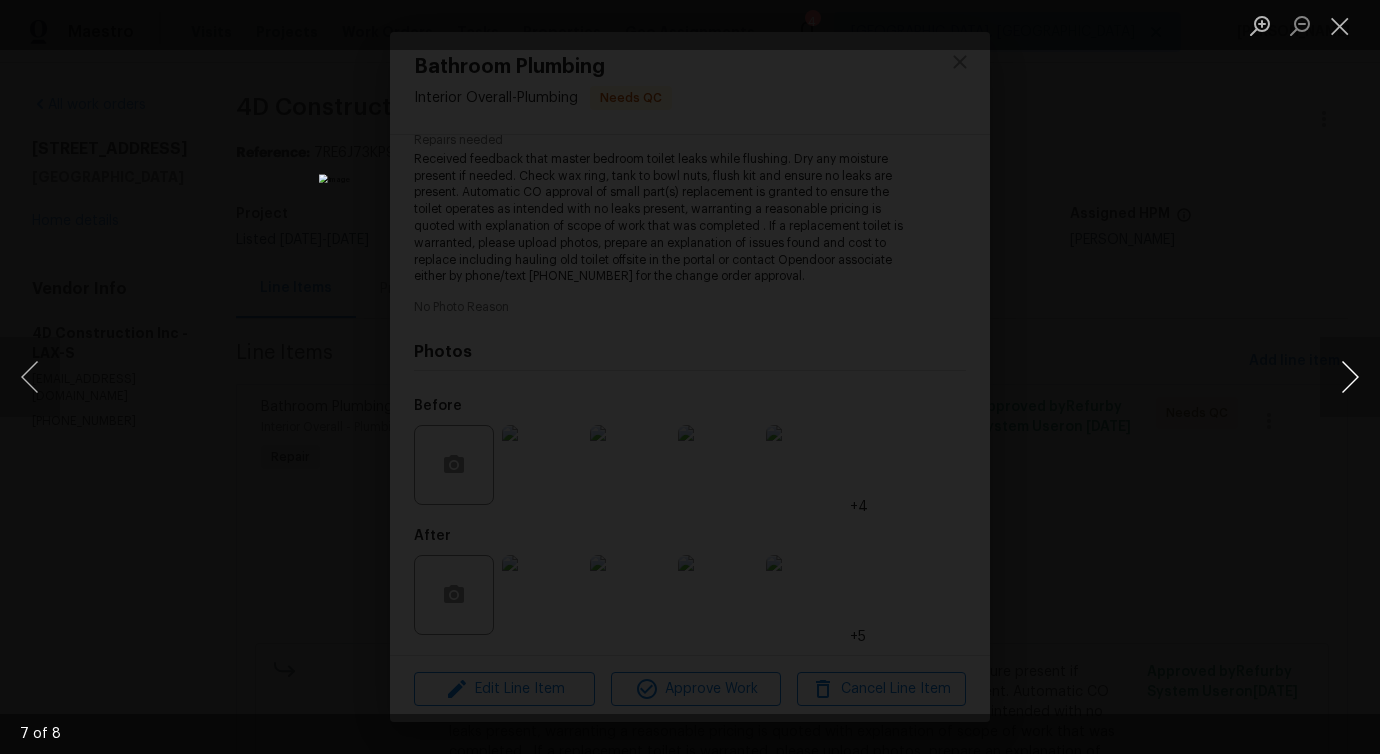 click at bounding box center [1350, 377] 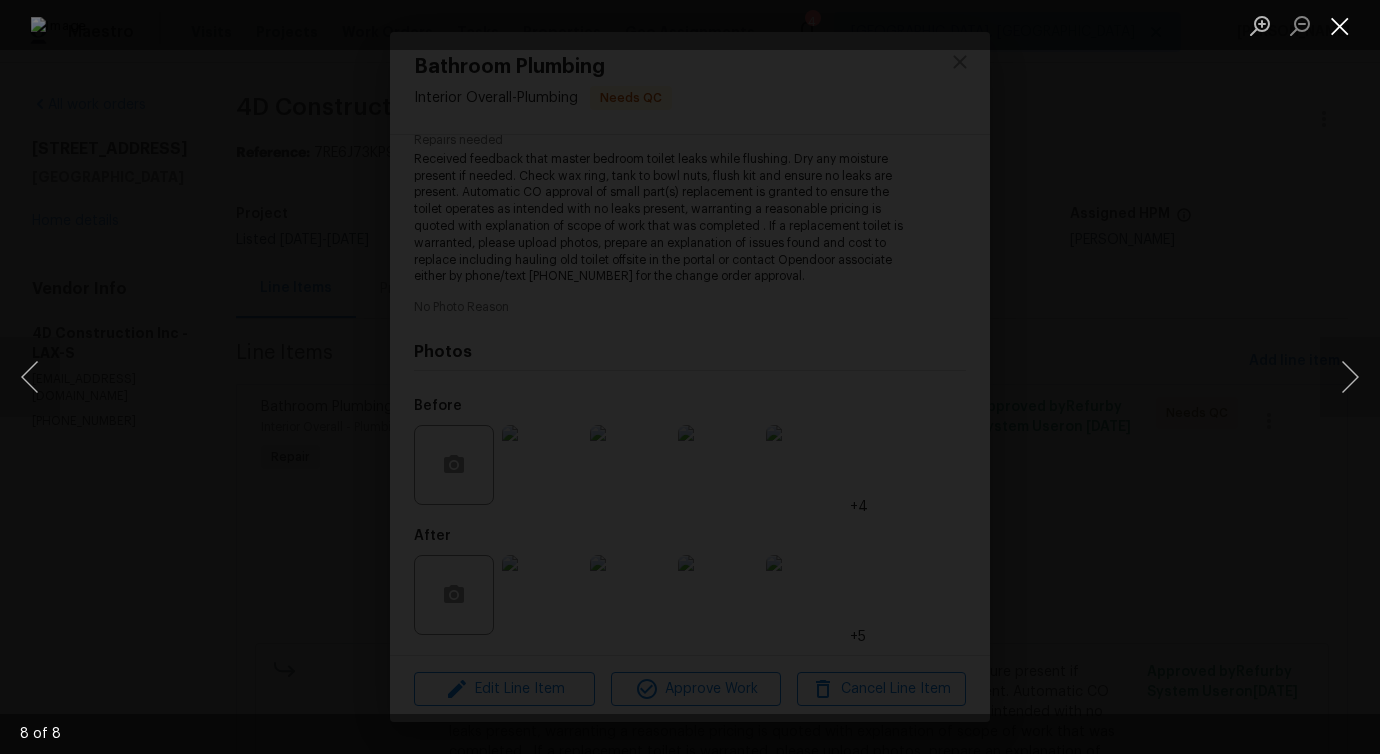 click at bounding box center [1340, 25] 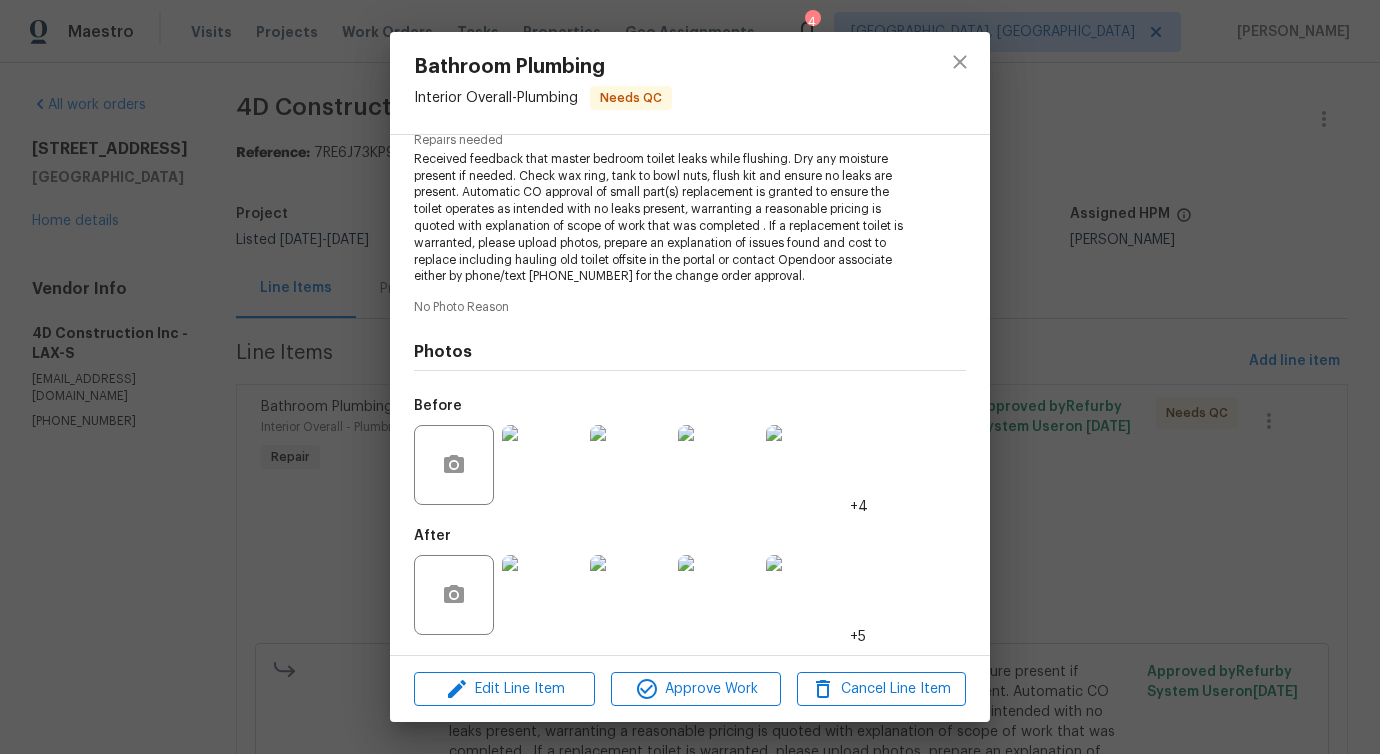click at bounding box center [630, 595] 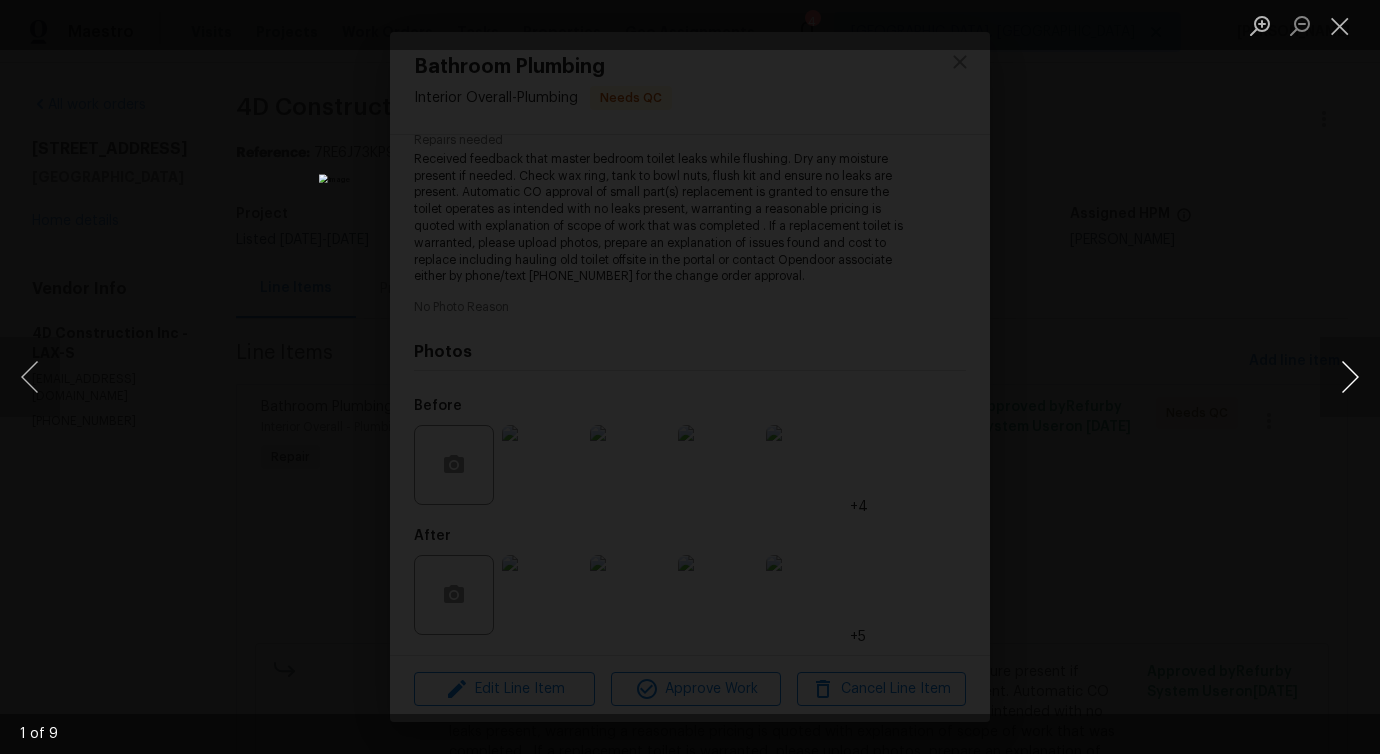 click at bounding box center [1350, 377] 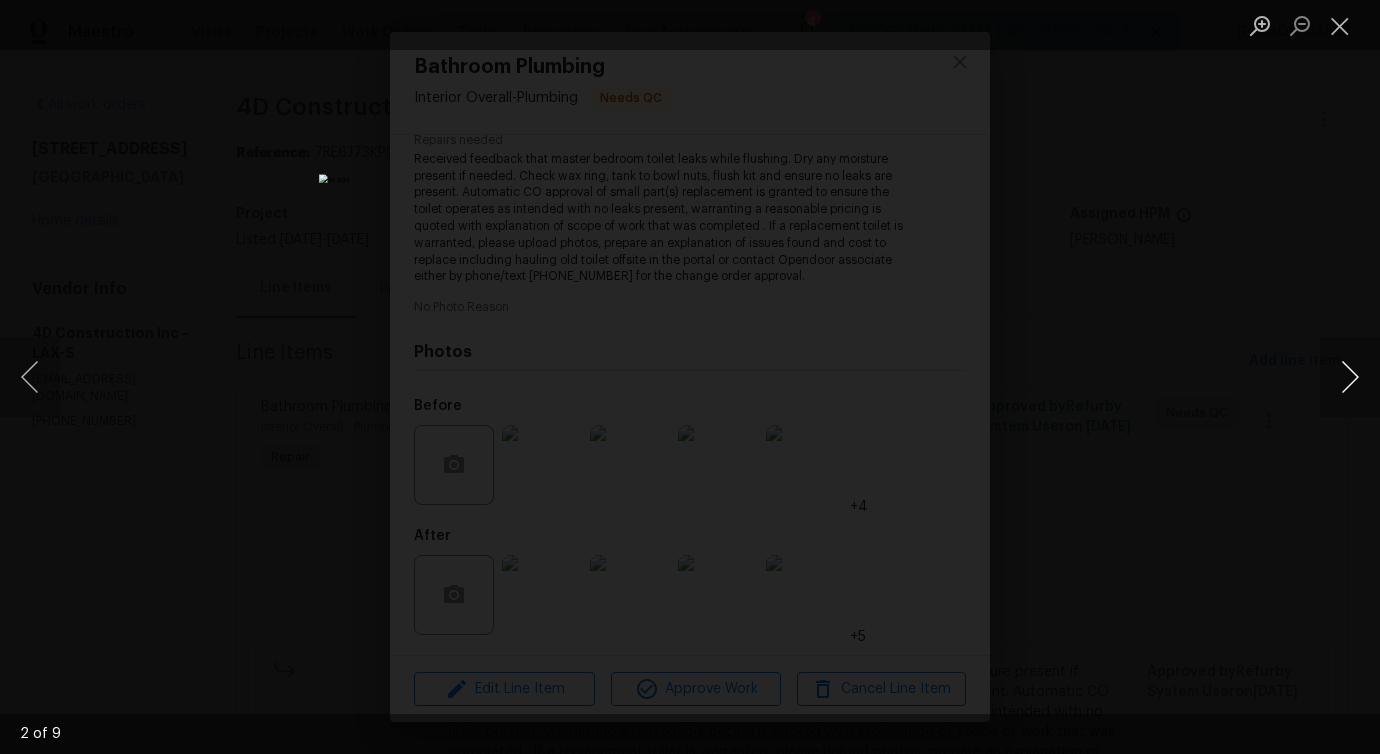 click at bounding box center (1350, 377) 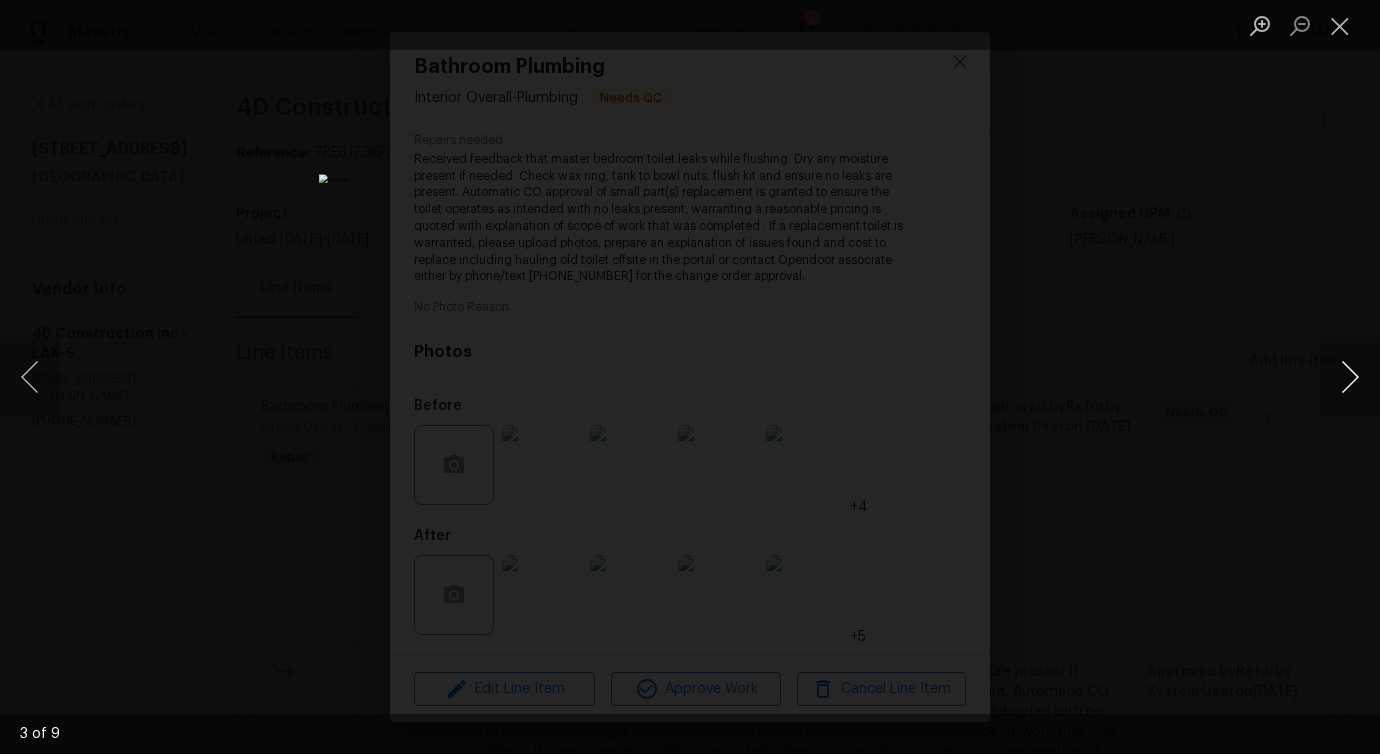 click at bounding box center [1350, 377] 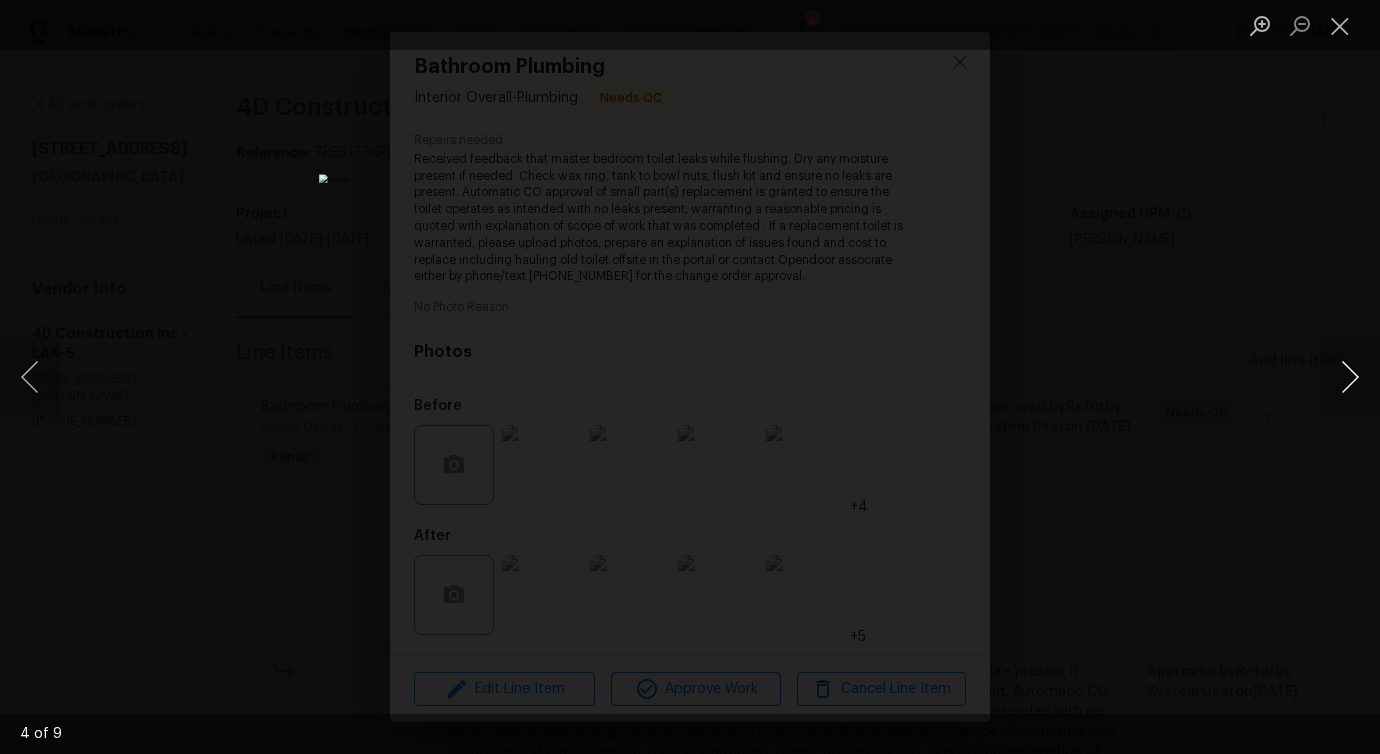 click at bounding box center (1350, 377) 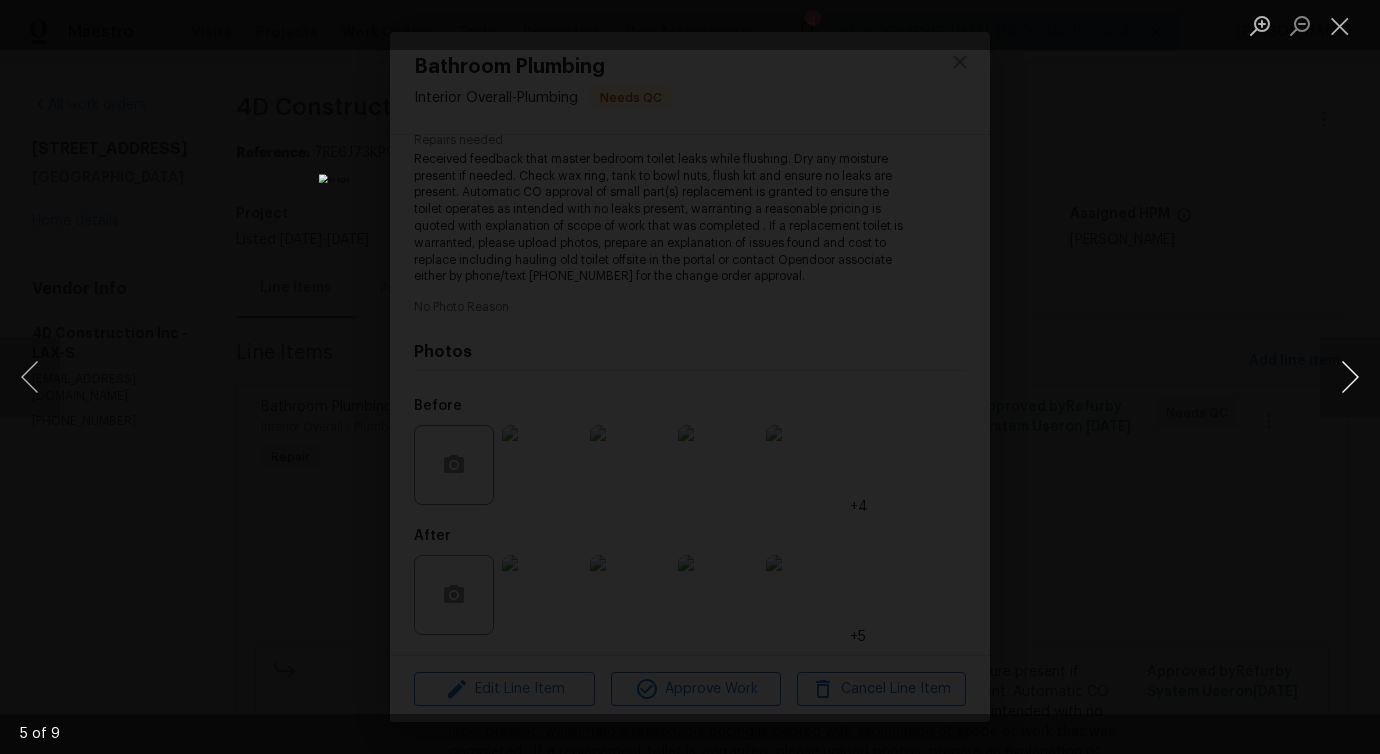 click at bounding box center (1350, 377) 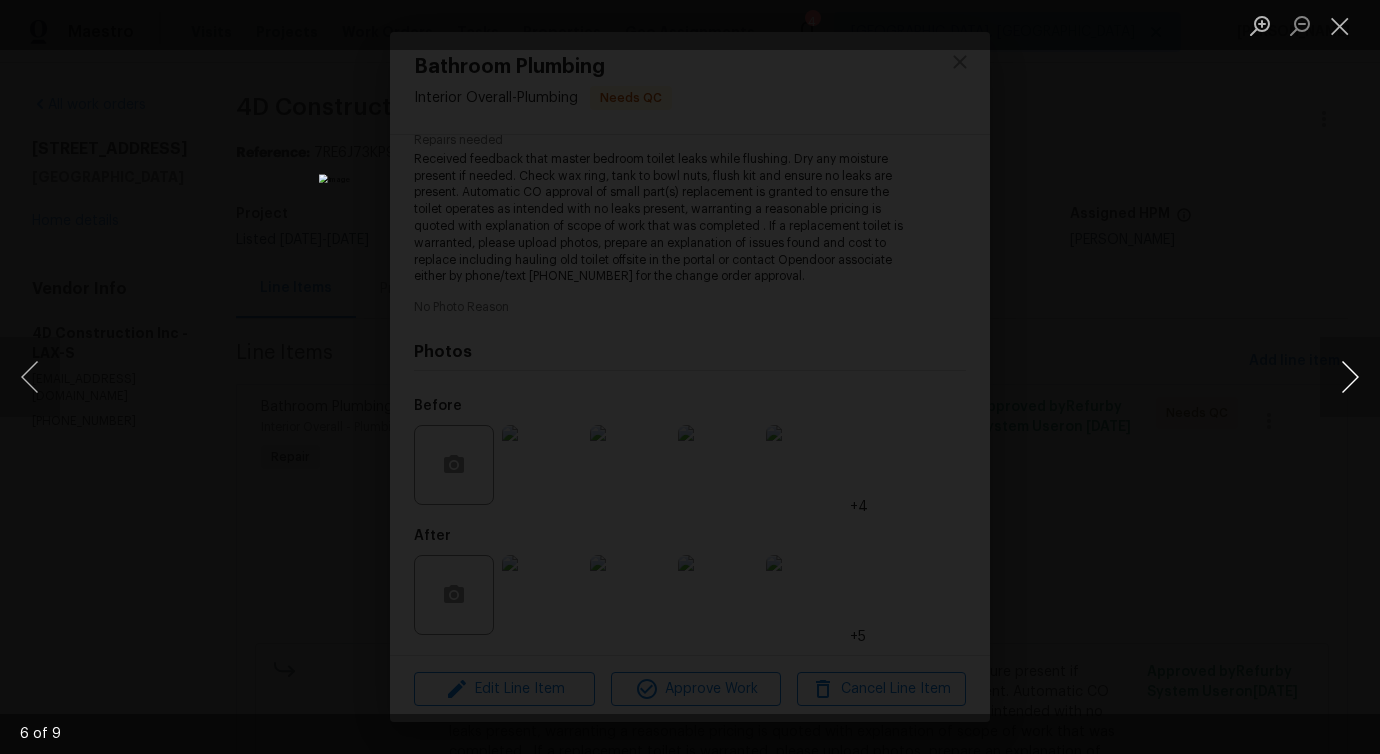 click at bounding box center (1350, 377) 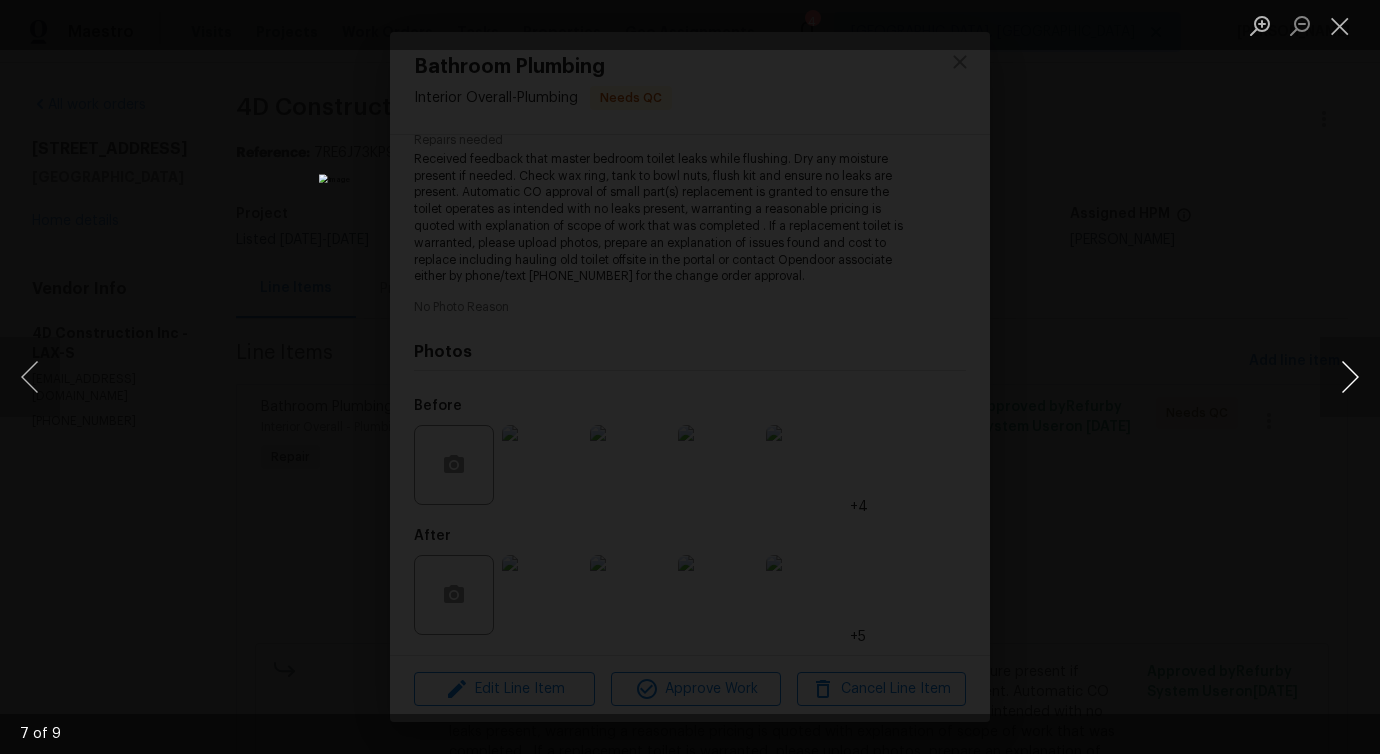 click at bounding box center [1350, 377] 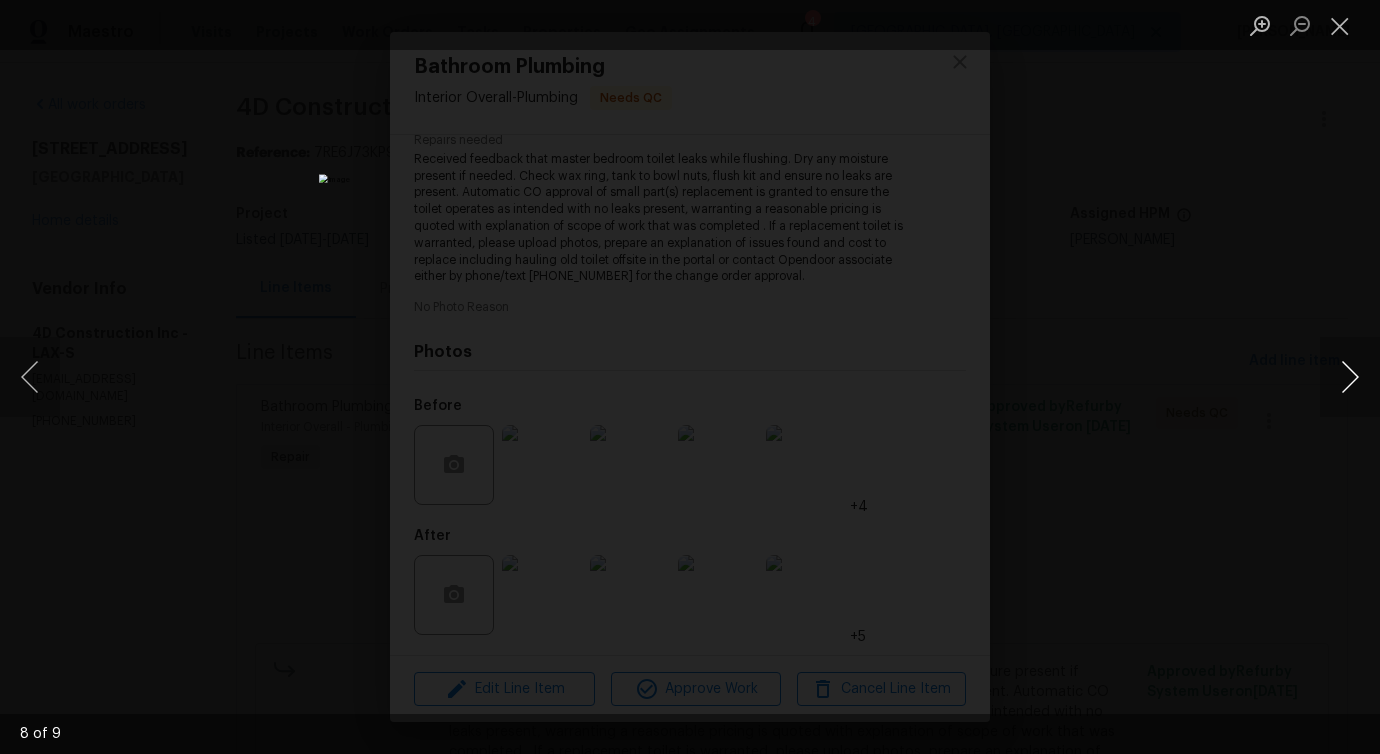 click at bounding box center (1350, 377) 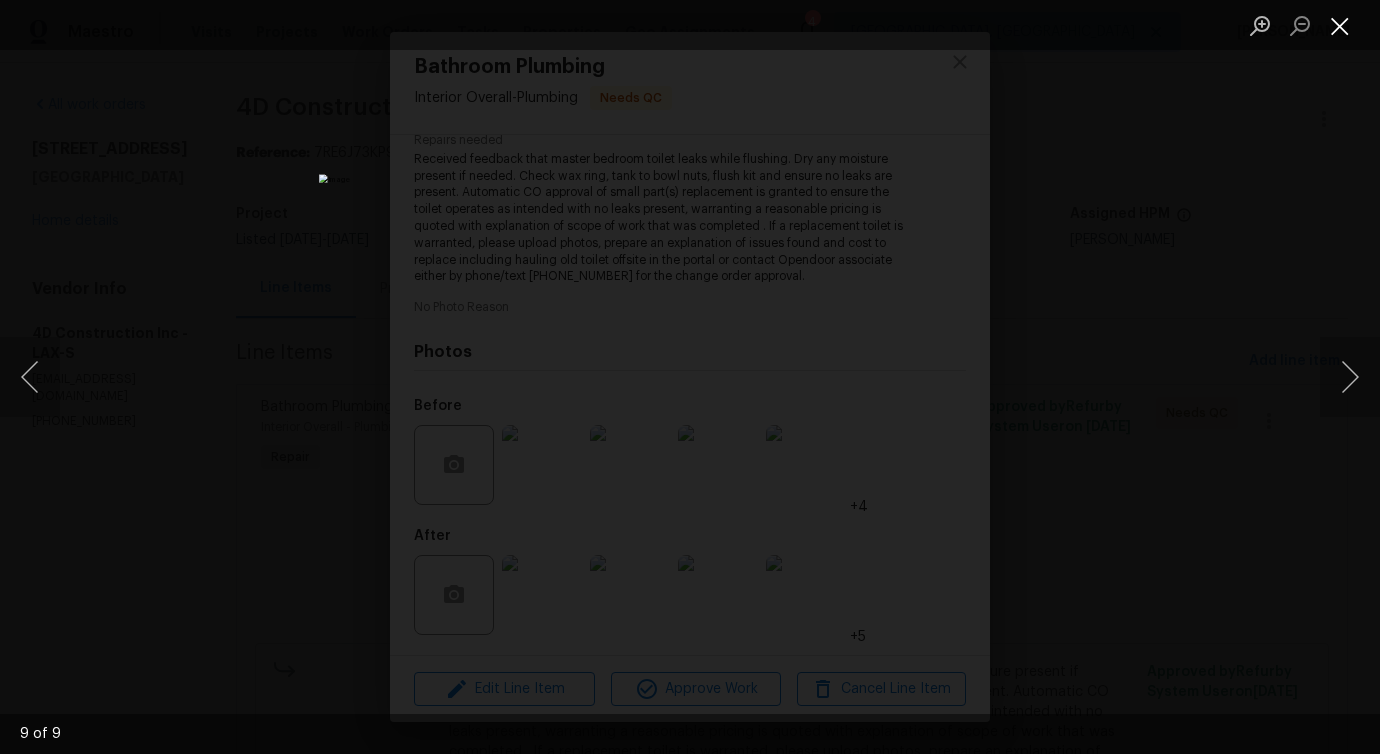 click at bounding box center [1340, 25] 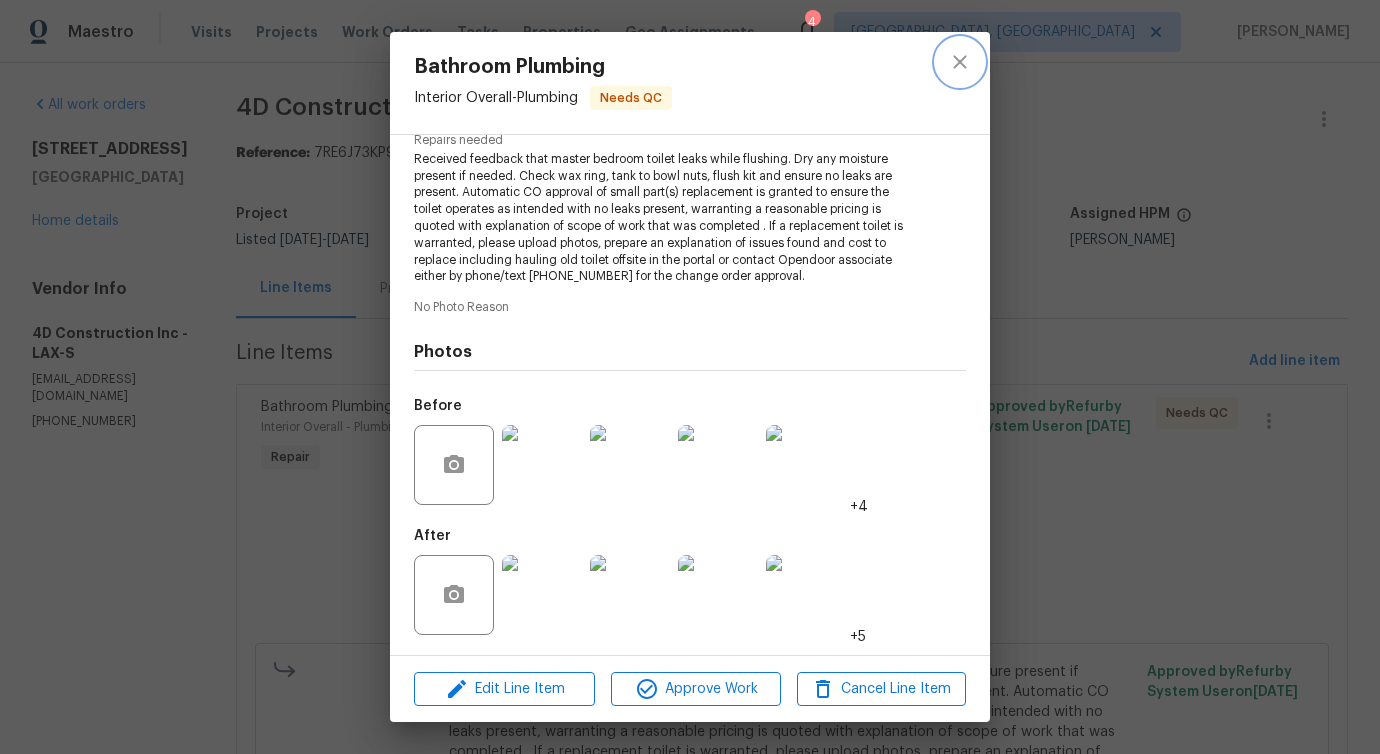 click 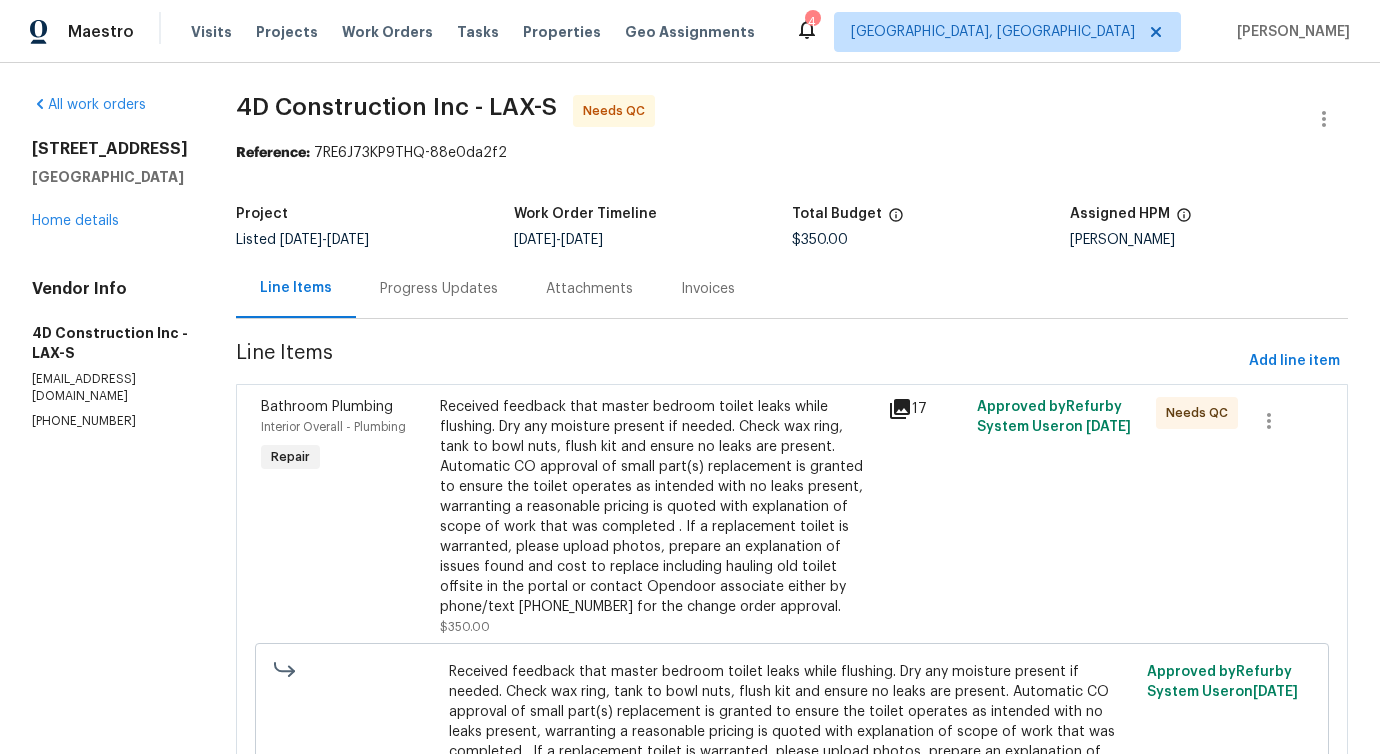 click on "4D Construction Inc - LAX-S Needs QC Reference:   7RE6J73KP9THQ-88e0da2f2 Project Listed   7/14/2025  -  7/16/2025 Work Order Timeline 7/14/2025  -  7/16/2025 Total Budget $350.00 Assigned HPM Sean Hatfield Line Items Progress Updates Attachments Invoices Line Items Add line item Bathroom Plumbing Interior Overall - Plumbing Repair Received feedback that master bedroom toilet leaks while flushing. Dry any moisture present if needed. Check wax ring, tank to bowl nuts, flush kit and ensure no leaks are present. Automatic CO approval of small part(s) replacement is granted to ensure the toilet operates as intended with no leaks present, warranting a reasonable pricing is quoted with explanation of scope of work that was completed . If a replacement toilet is warranted, please upload photos, prepare an explanation of issues found and cost to replace including hauling old toilet offsite in the portal or contact Opendoor associate either by phone/text 480-478-0155 for the change order approval. $350.00   17  on" at bounding box center [792, 507] 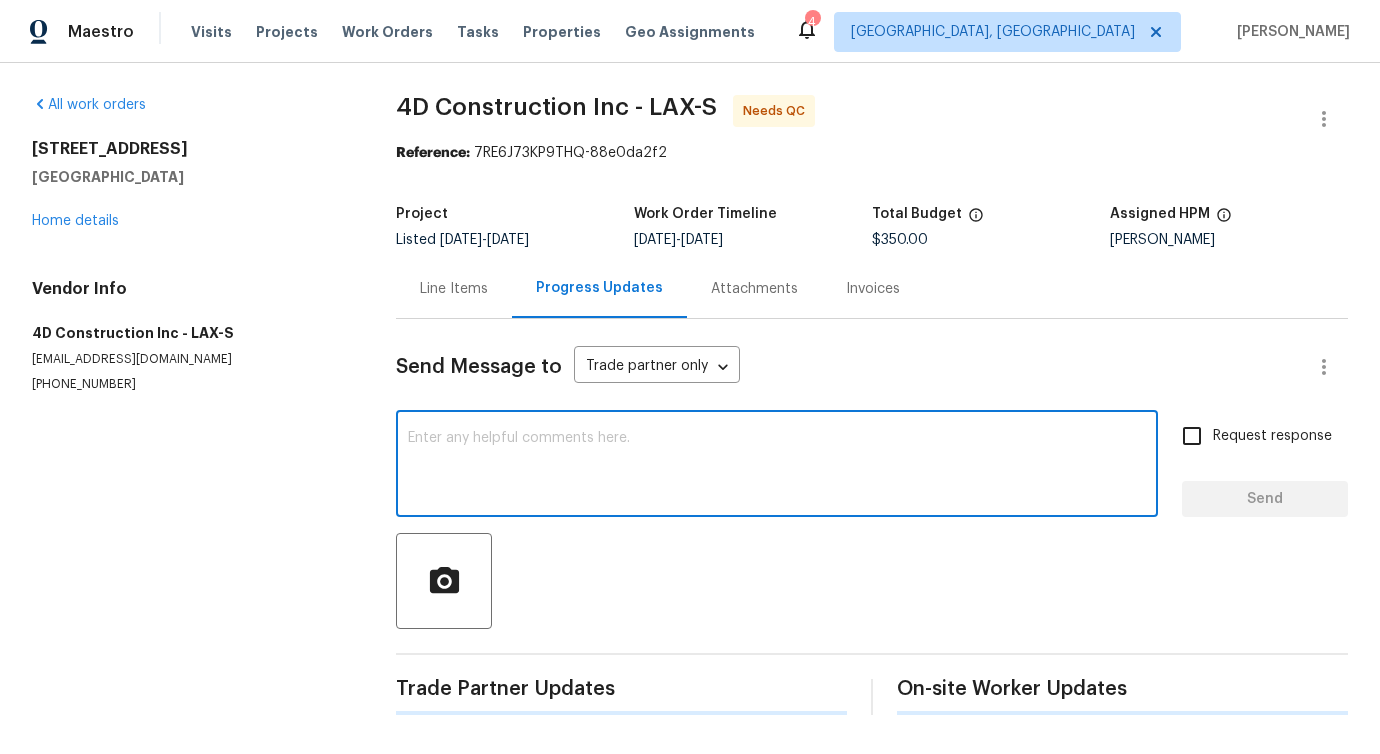 click at bounding box center [777, 466] 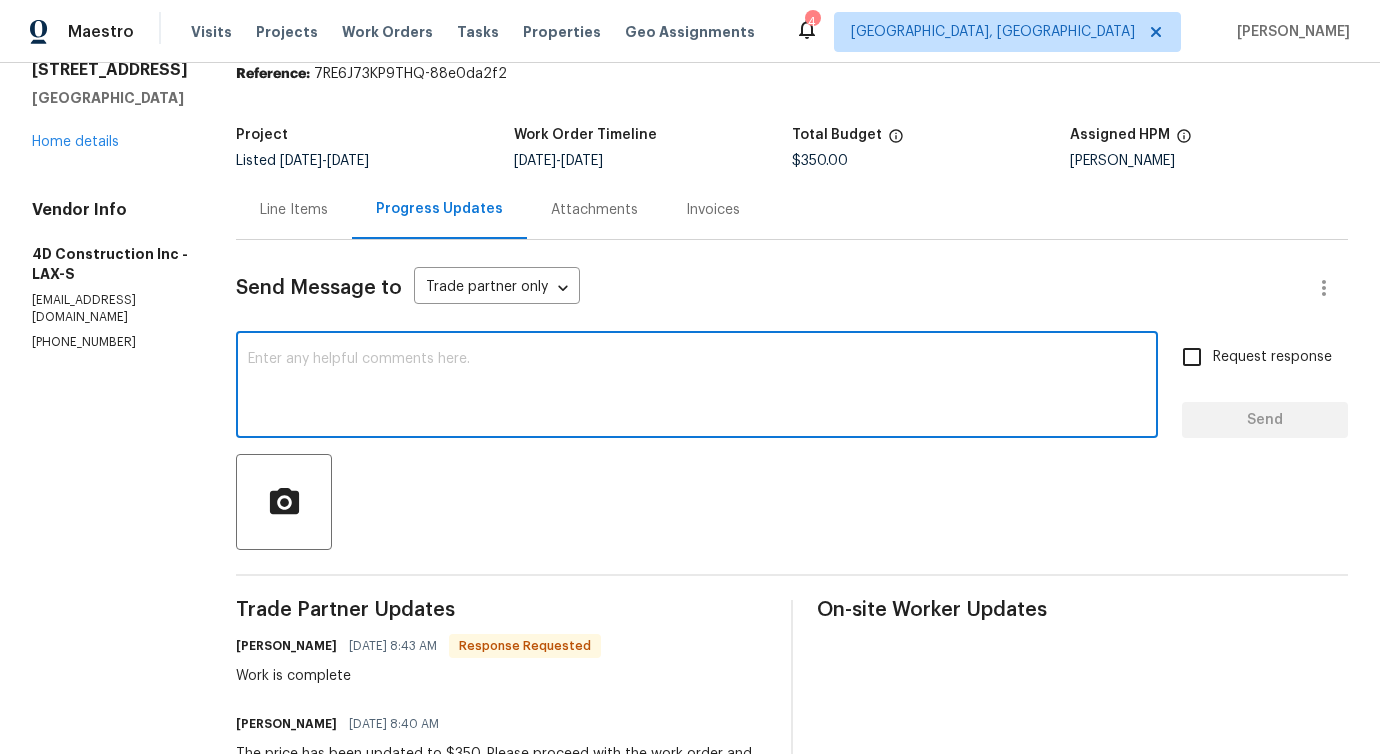 scroll, scrollTop: 0, scrollLeft: 0, axis: both 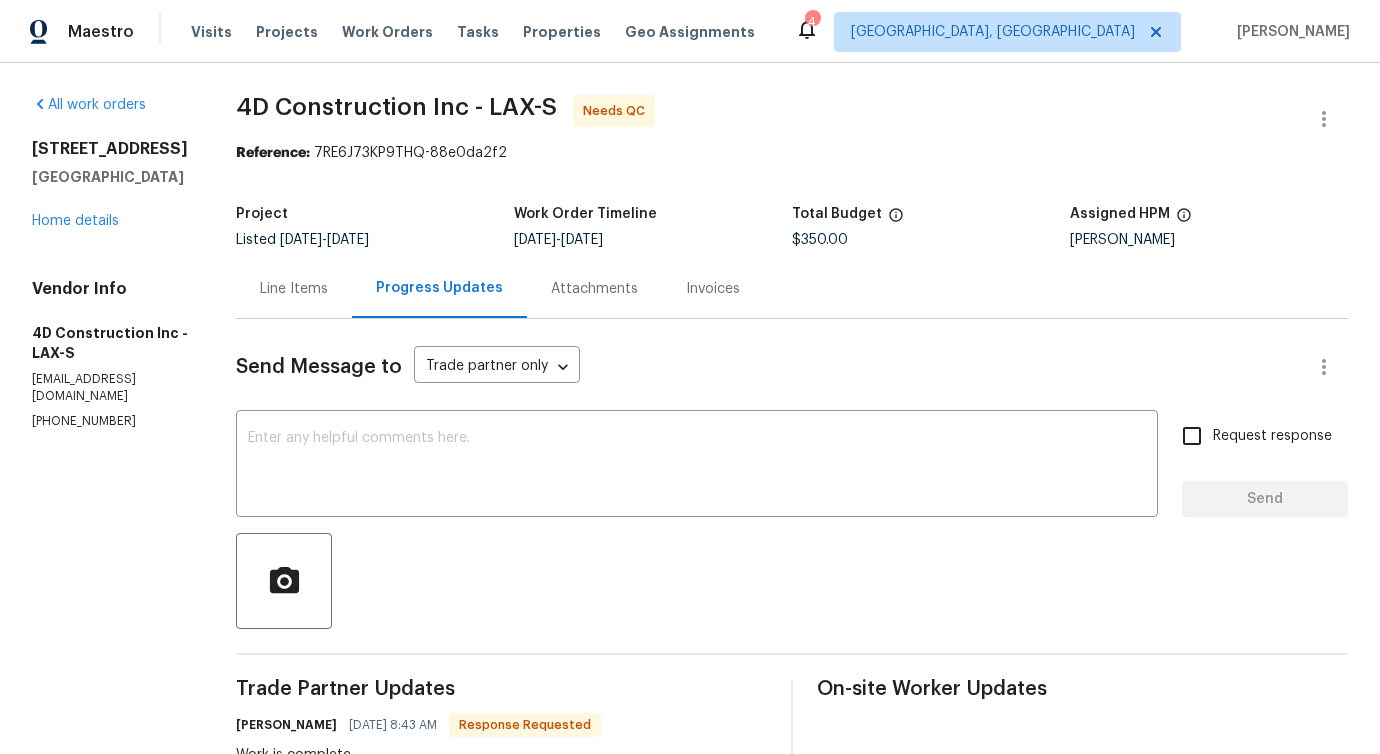 click on "Line Items" at bounding box center [294, 288] 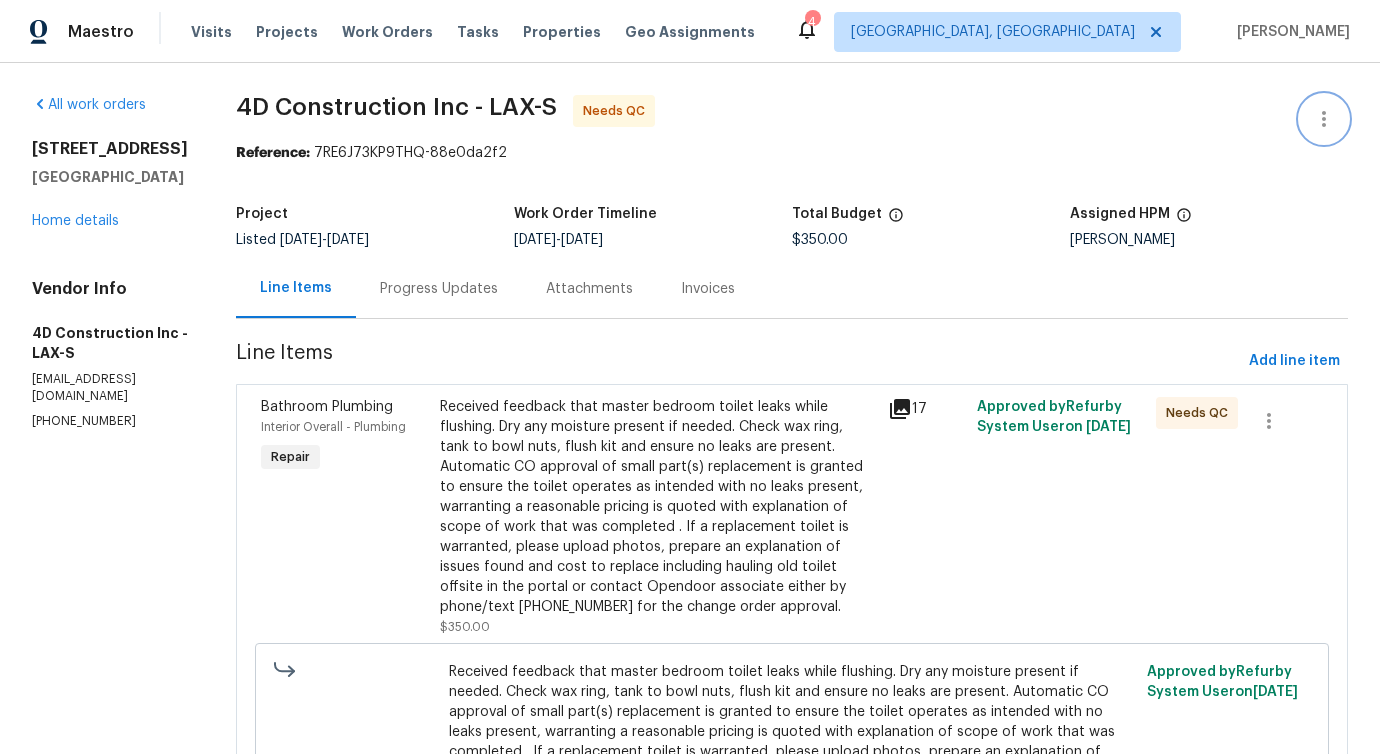 click 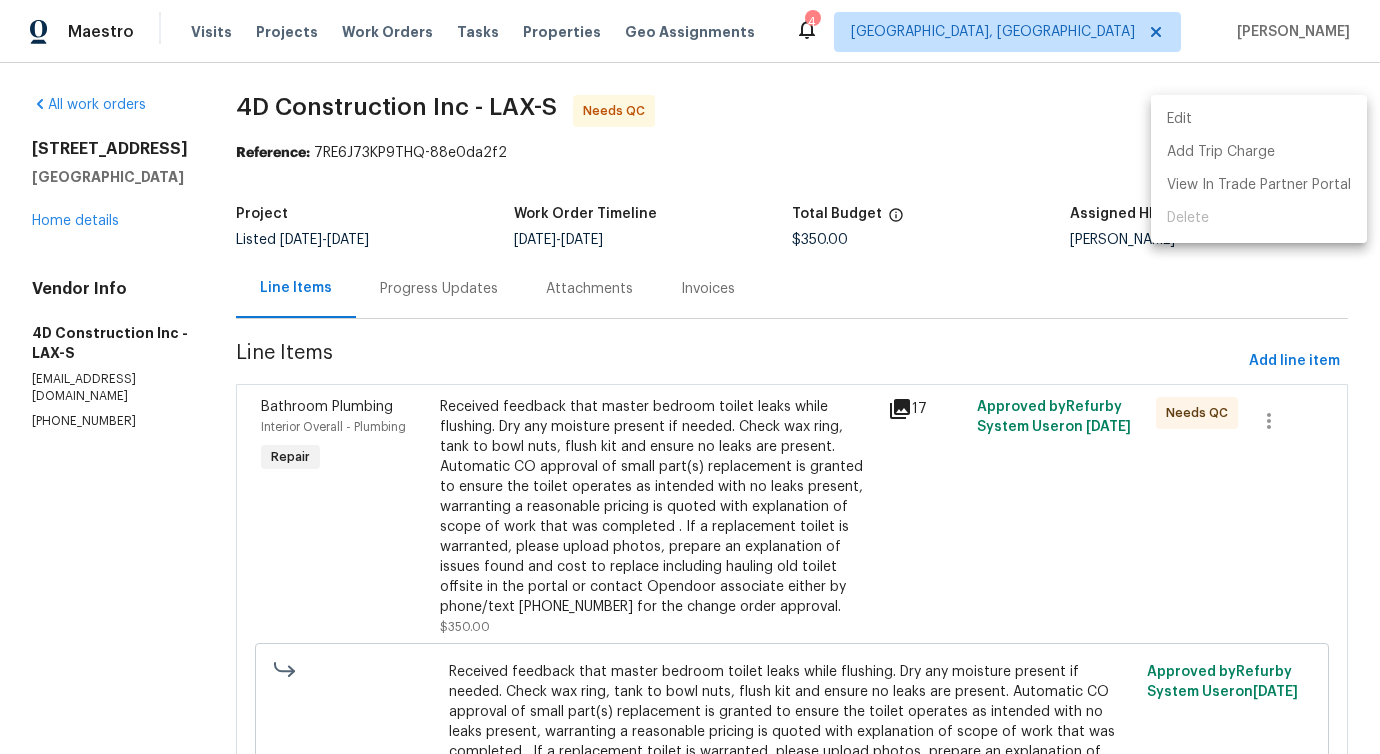click on "Edit" at bounding box center [1259, 119] 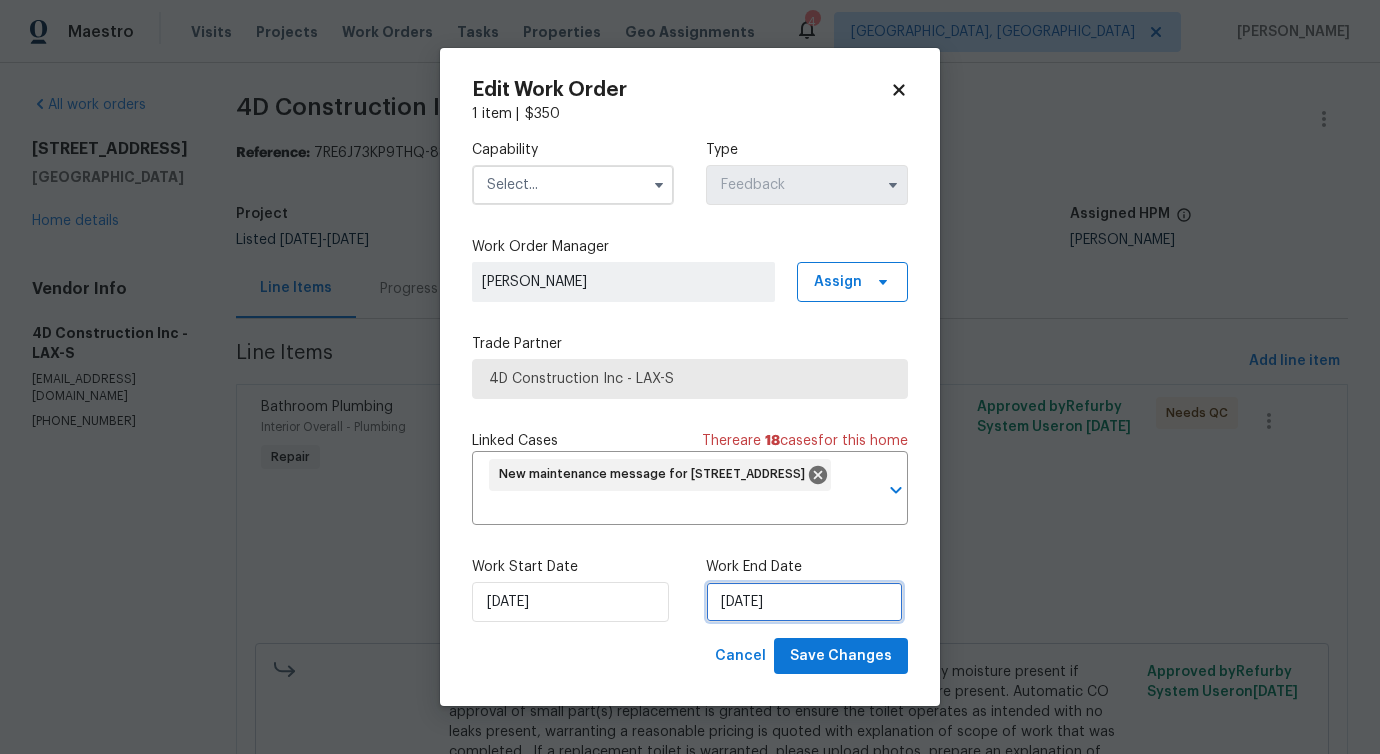 click on "7/16/2025" at bounding box center [804, 602] 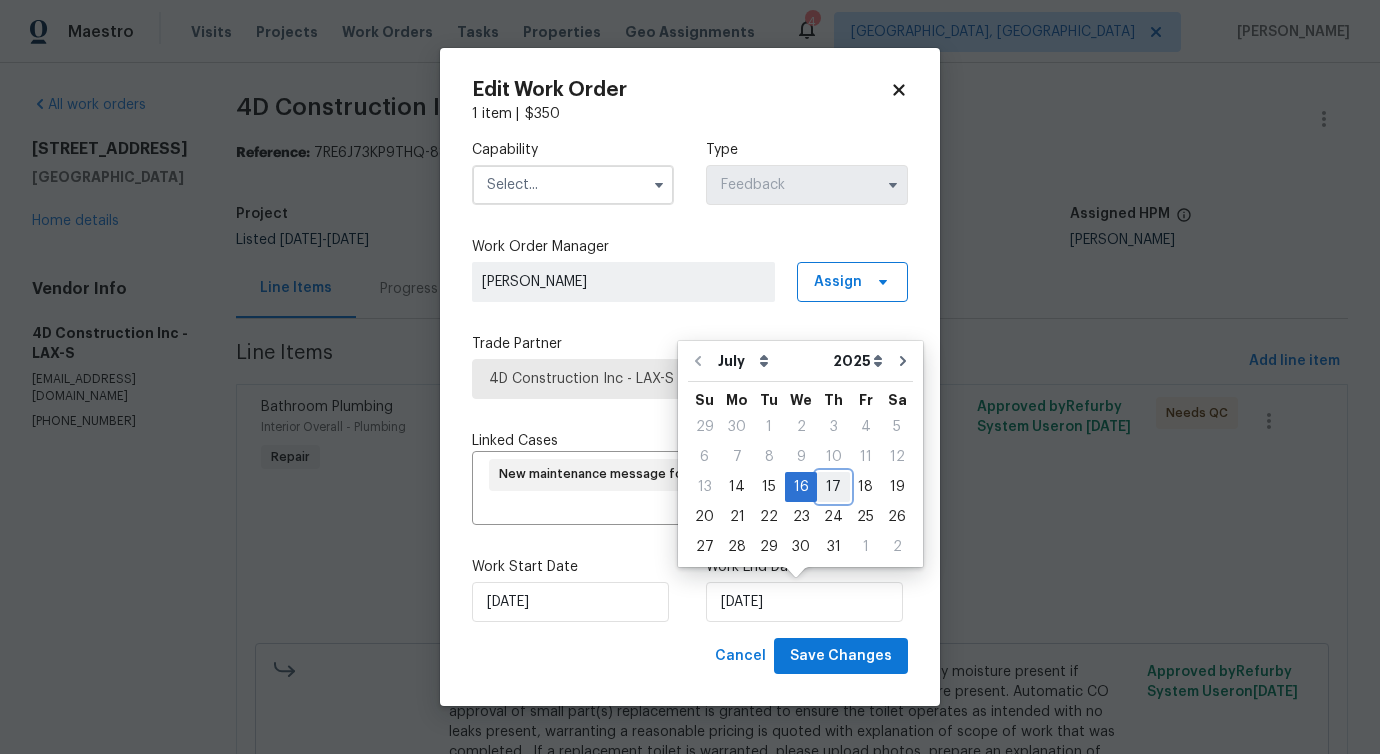 click on "17" at bounding box center (833, 487) 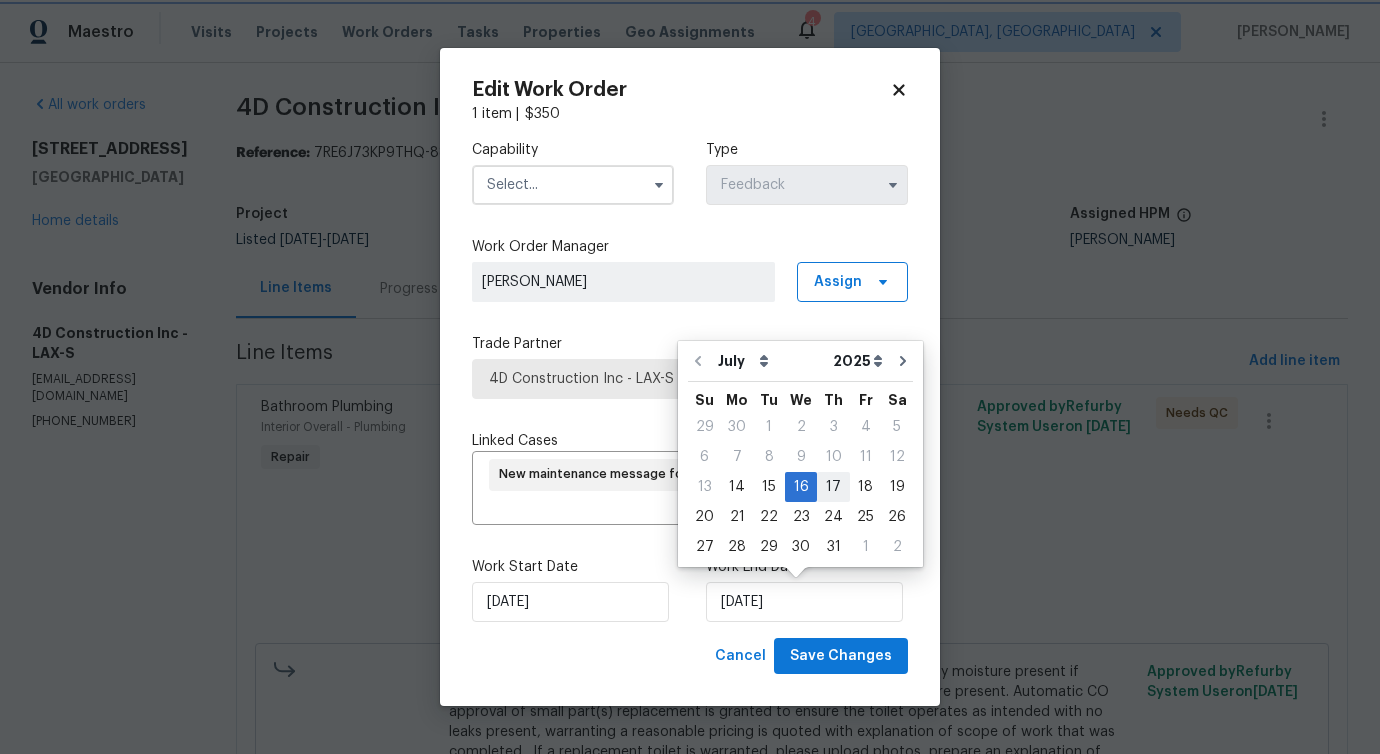type on "[DATE]" 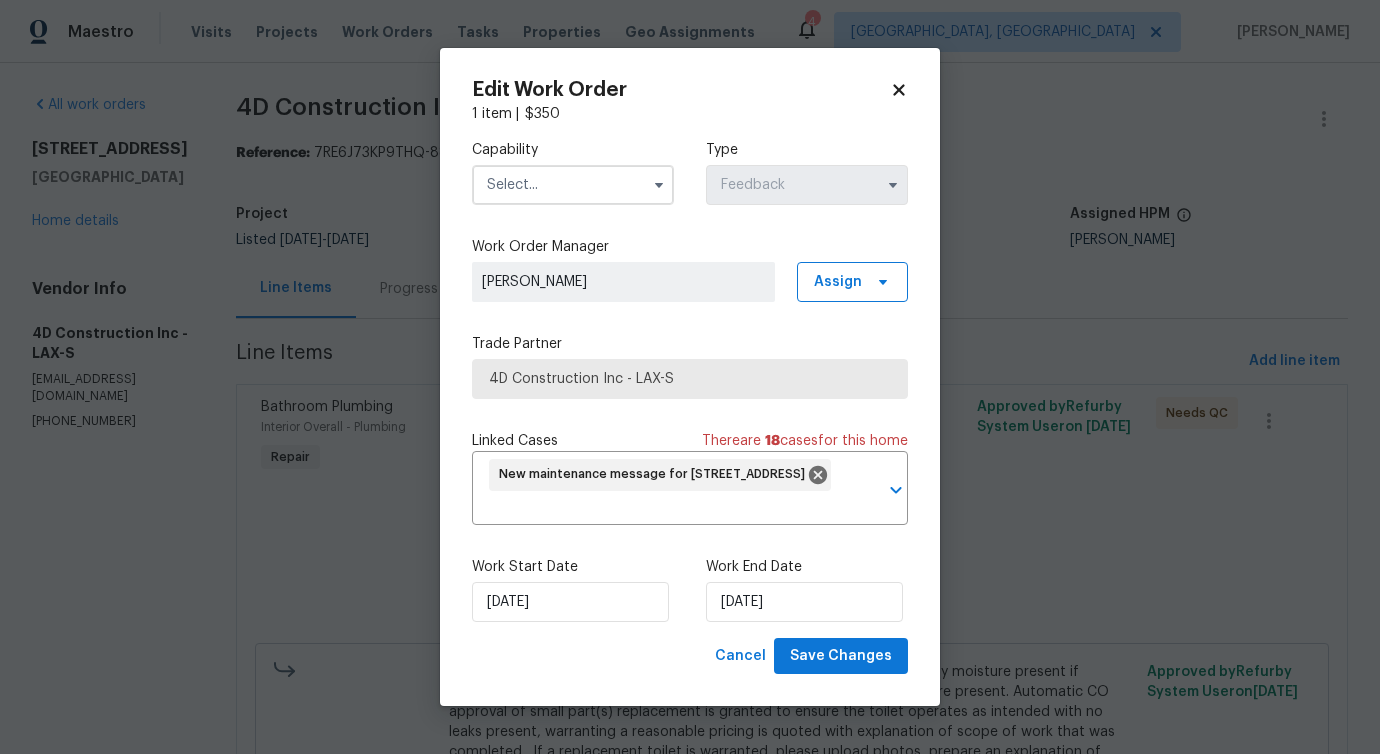 click at bounding box center [573, 185] 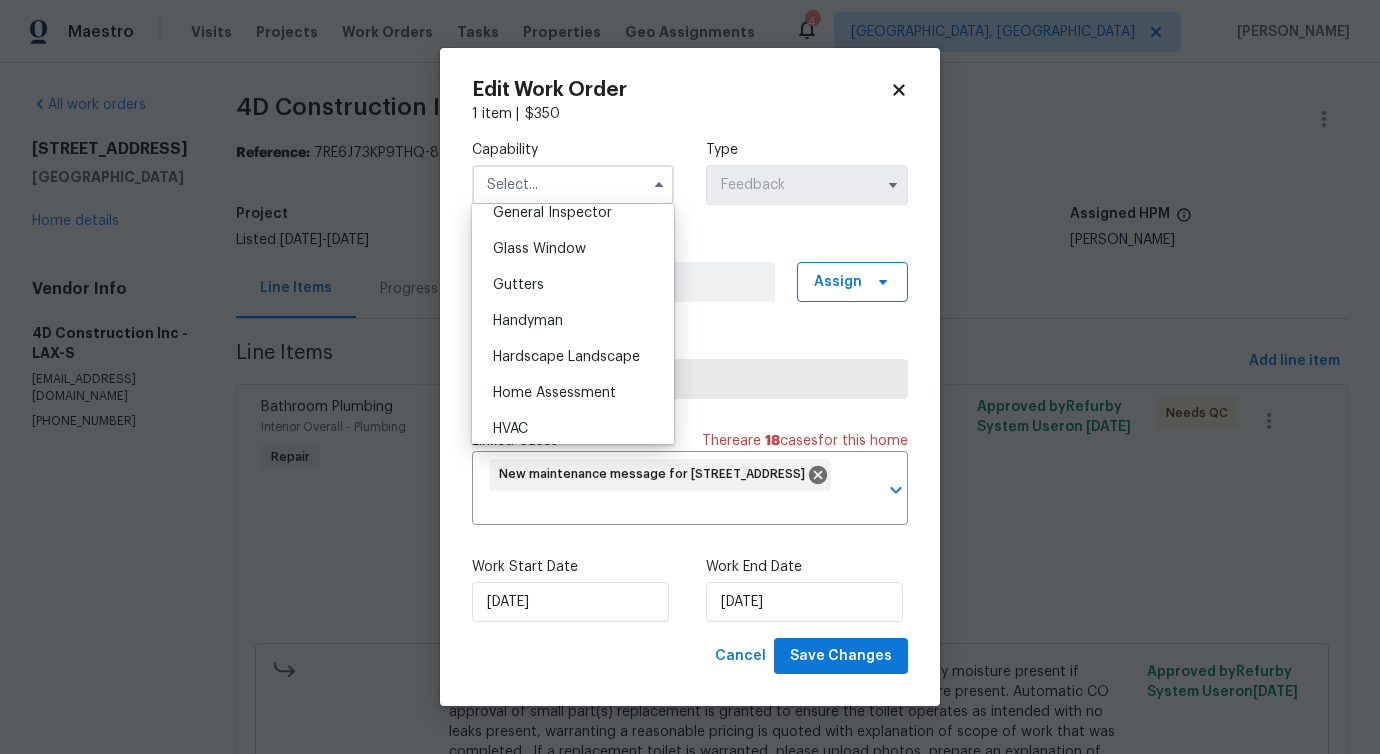 scroll, scrollTop: 1048, scrollLeft: 0, axis: vertical 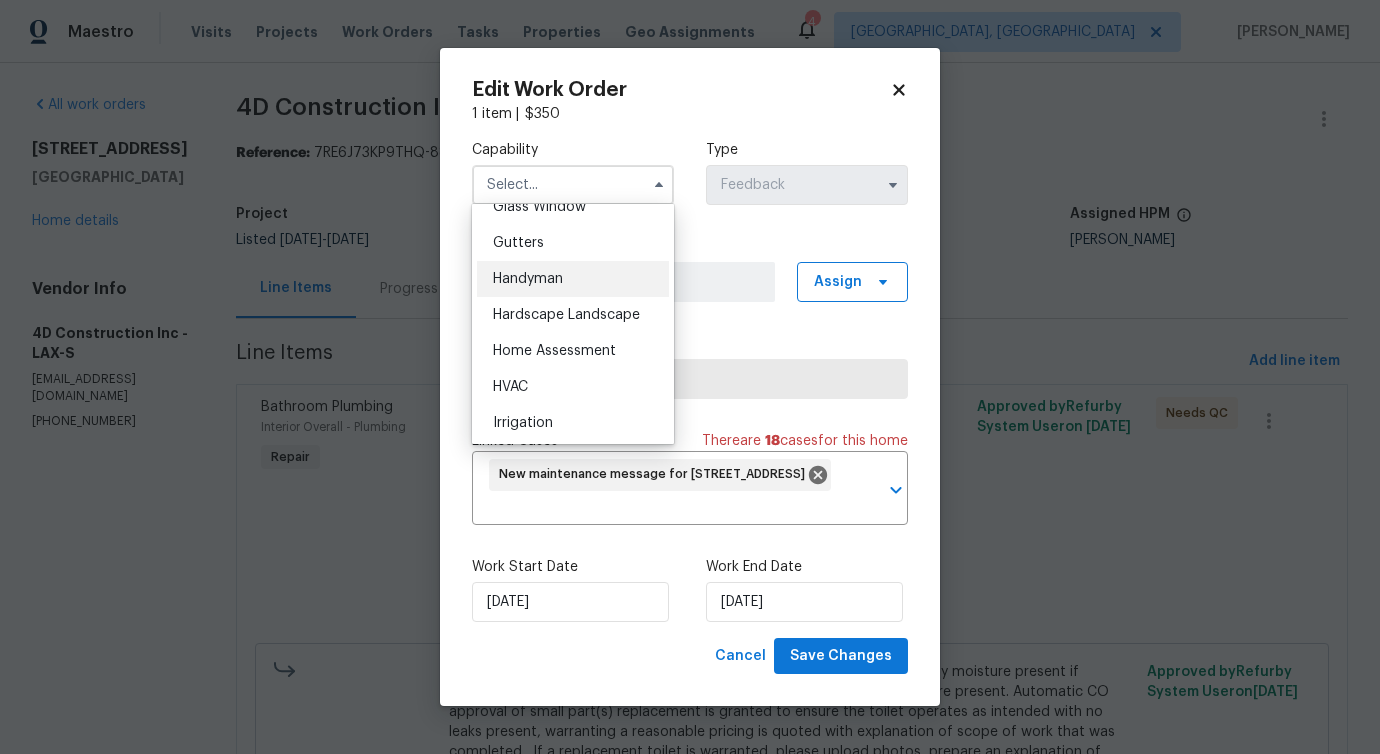 click on "Handyman" at bounding box center (573, 279) 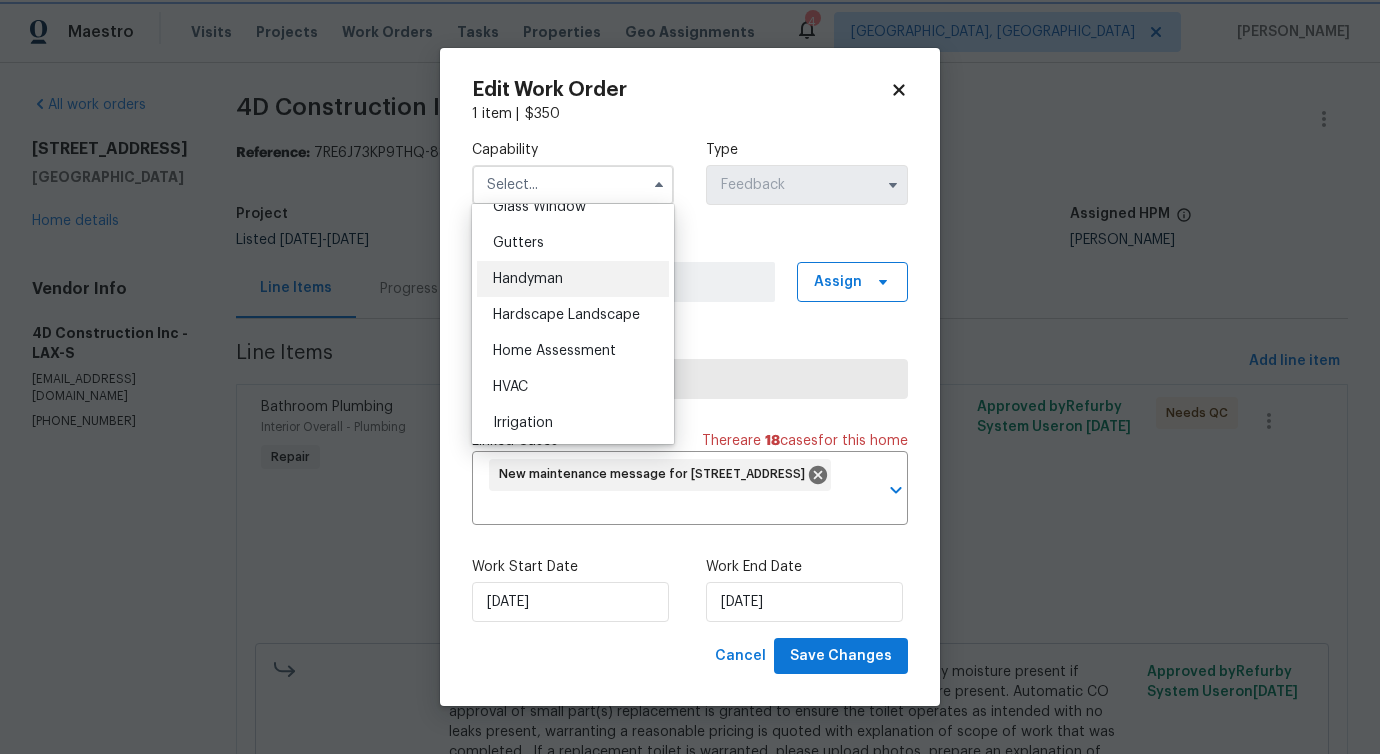 type on "Handyman" 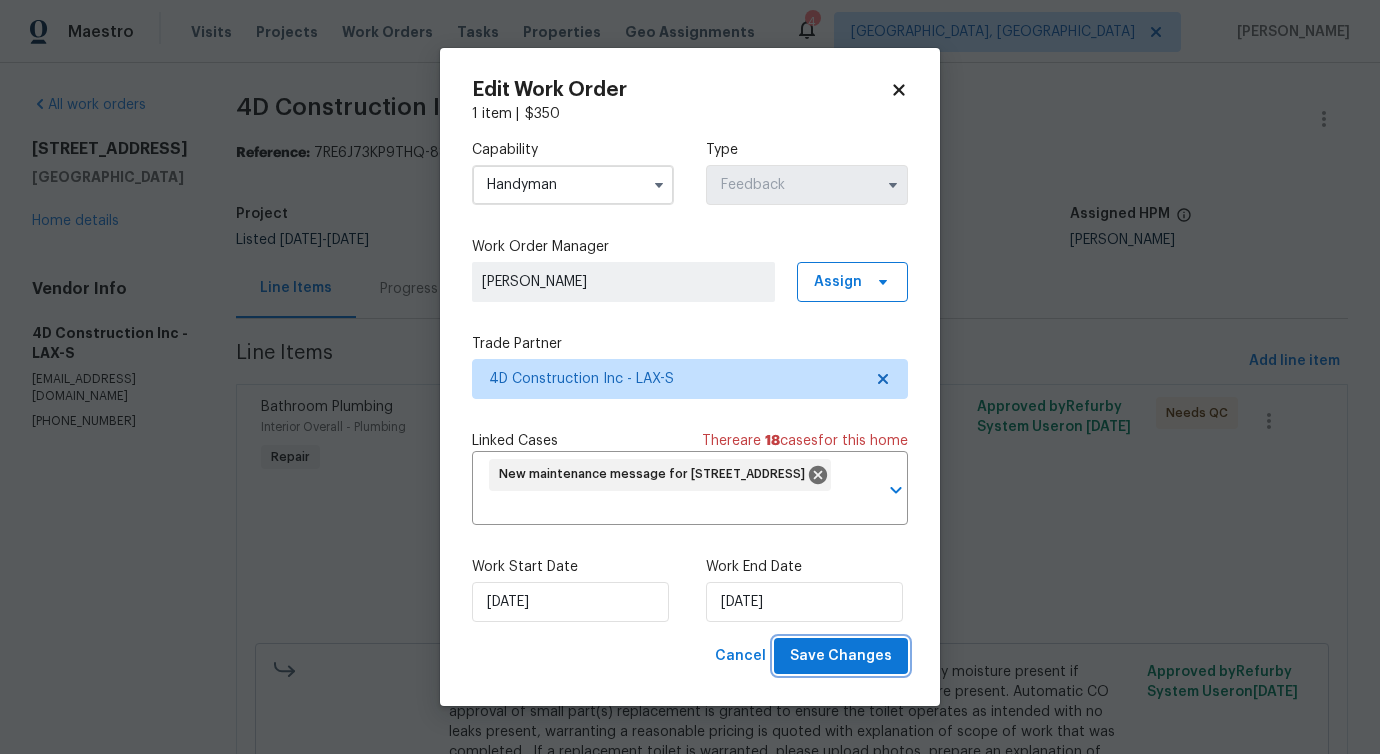 click on "Save Changes" at bounding box center [841, 656] 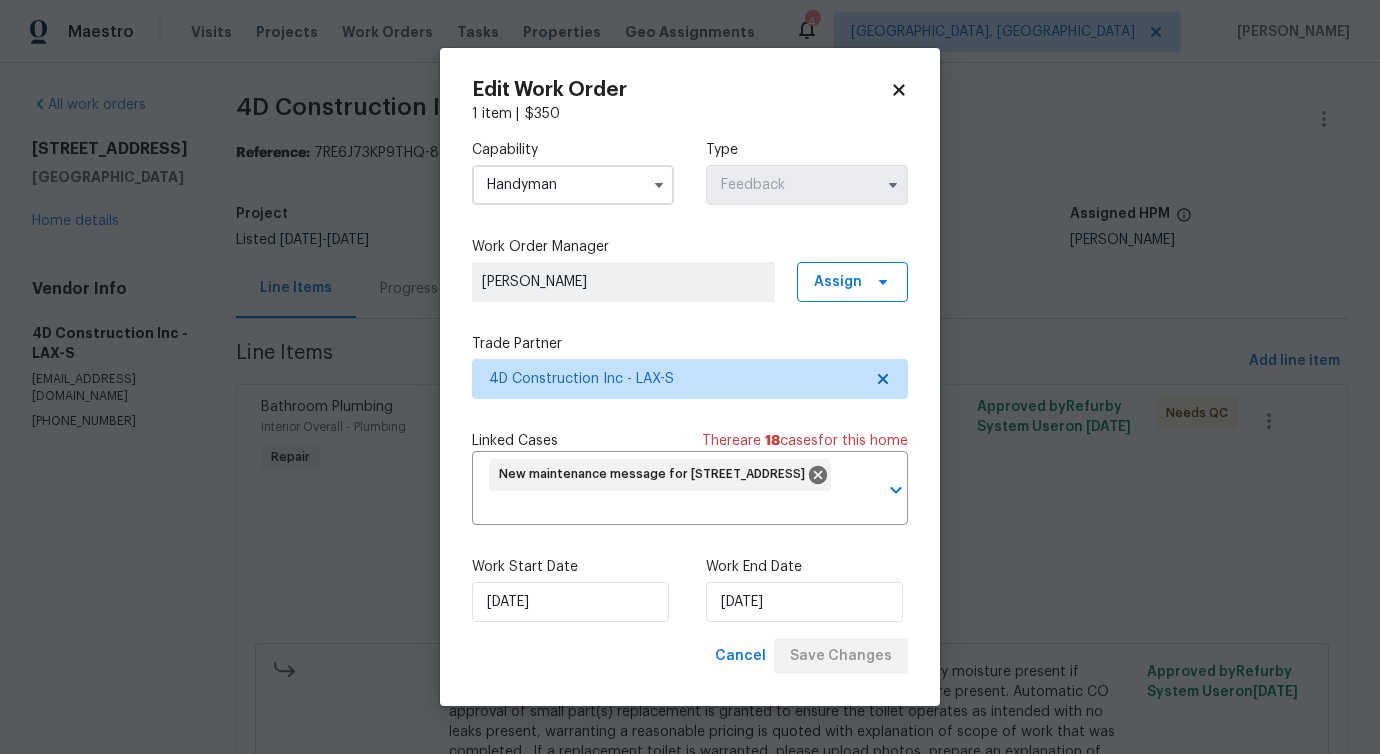 click on "Maestro Visits Projects Work Orders Tasks Properties Geo Assignments 4 Albuquerque, NM Pavithra Sekar All work orders 42 Parterre Ave Lake Forest, CA 92610 Home details Vendor Info 4D Construction Inc - LAX-S 4dconstruction1@gmail.com (310) 908-5625 4D Construction Inc - LAX-S Needs QC Reference:   7RE6J73KP9THQ-88e0da2f2 Project Listed   7/14/2025  -  7/16/2025 Work Order Timeline 7/14/2025  -  7/16/2025 Total Budget $350.00 Assigned HPM Sean Hatfield Line Items Progress Updates Attachments Invoices Line Items Add line item Bathroom Plumbing Interior Overall - Plumbing Repair $350.00   17 Approved by  Refurby System User  on   7/17/2025 Needs QC $350.00 Reason:  (PS) Updated per vendor's final cost. Approved by  Refurby System User  on  7/17/2025
Edit Work Order 1 item | $ 350 Capability   Handyman Type   Feedback Work Order Manager   Pavithra Sekar Assign Trade Partner   4D Construction Inc - LAX-S Linked Cases There  are   18  case s  for this home   ​ Work Start Date   7/14/2025 Work End Date" at bounding box center (690, 377) 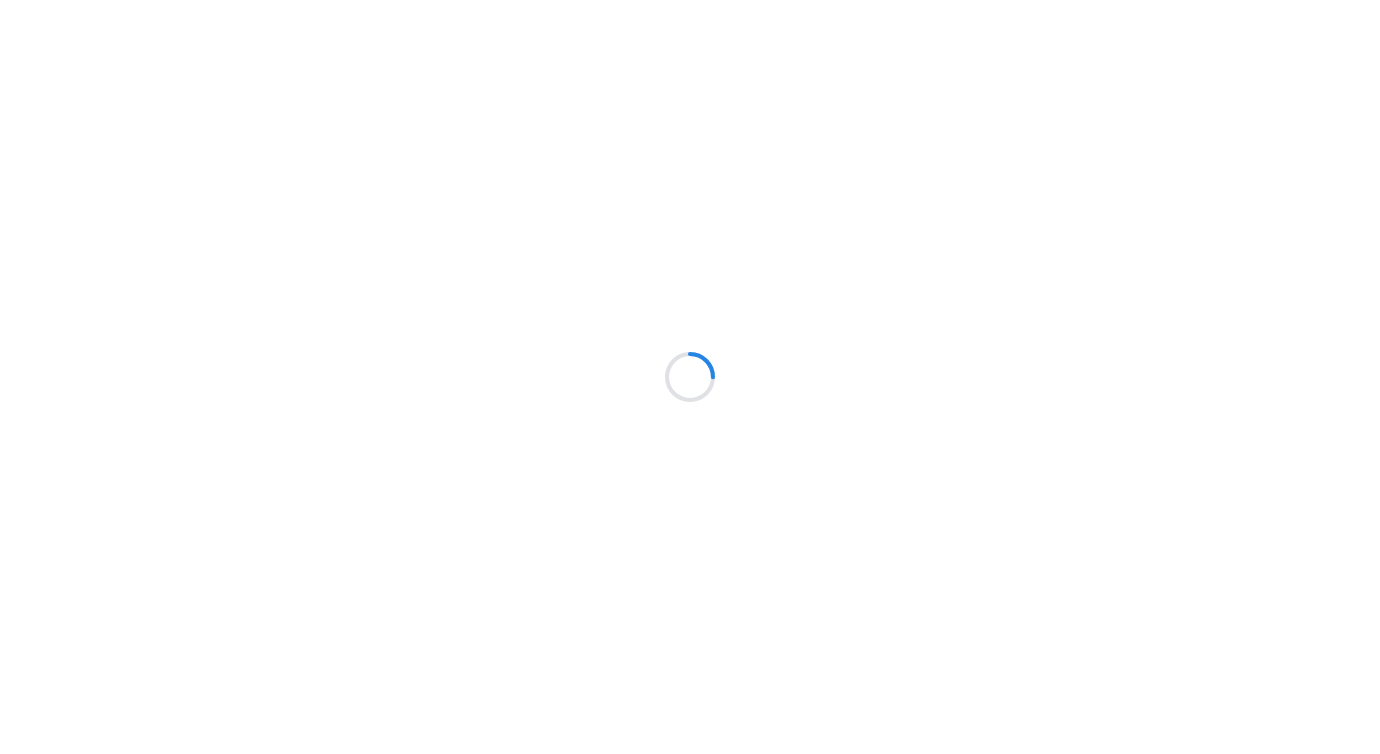 scroll, scrollTop: 0, scrollLeft: 0, axis: both 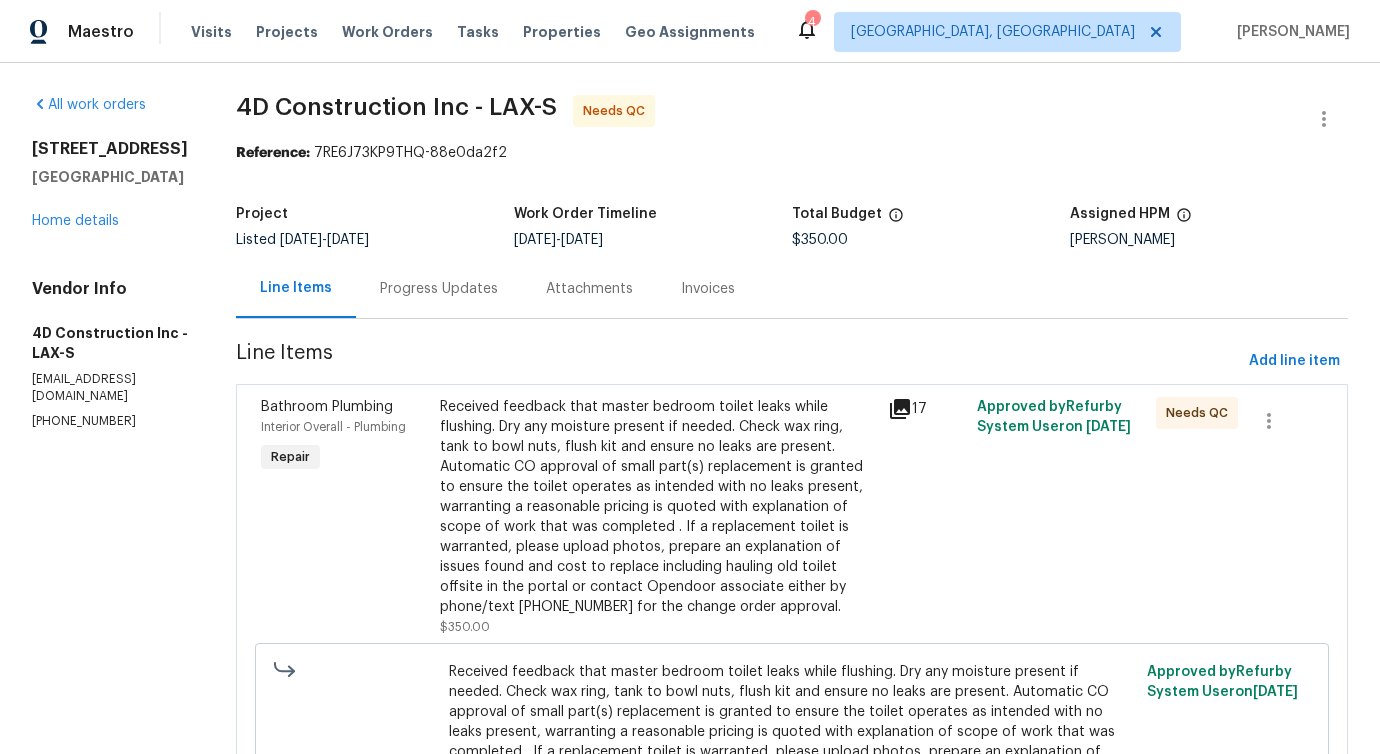 click on "Received feedback that master bedroom toilet leaks while flushing. Dry any moisture present if needed. Check wax ring, tank to bowl nuts, flush kit and ensure no leaks are present. Automatic CO approval of small part(s) replacement is granted to ensure the toilet operates as intended with no leaks present, warranting a reasonable pricing is quoted with explanation of scope of work that was completed . If a replacement toilet is warranted, please upload photos, prepare an explanation of issues found and cost to replace including hauling old toilet offsite in the portal or contact Opendoor associate either by phone/text [PHONE_NUMBER] for the change order approval." at bounding box center (658, 507) 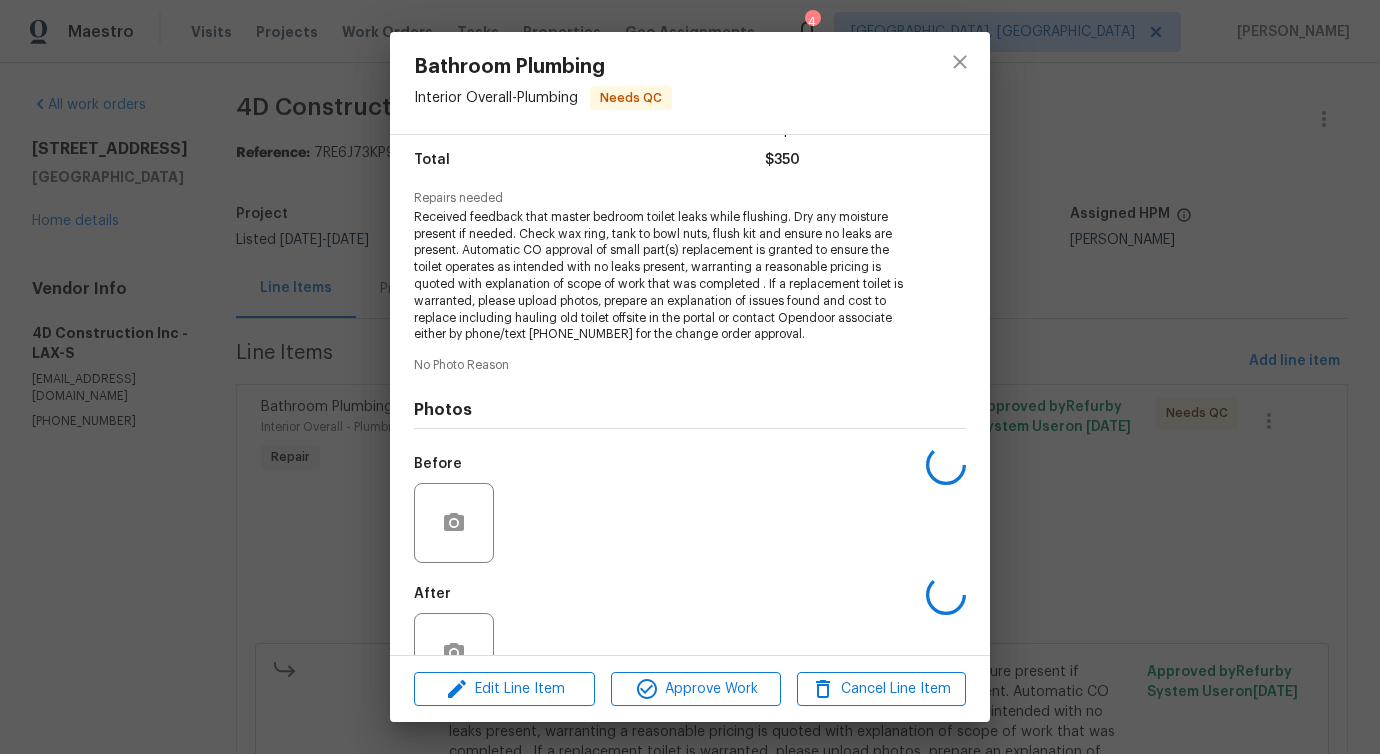 scroll, scrollTop: 217, scrollLeft: 0, axis: vertical 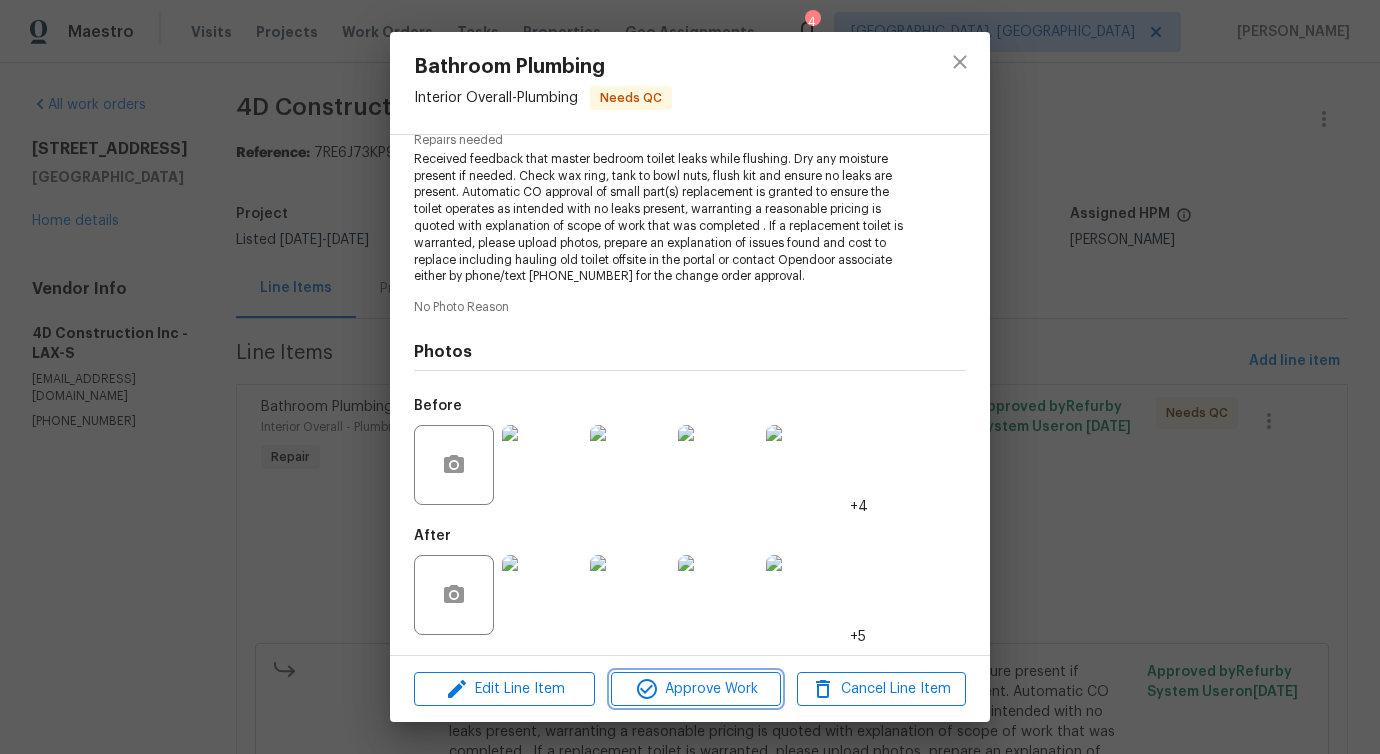 click on "Approve Work" at bounding box center (695, 689) 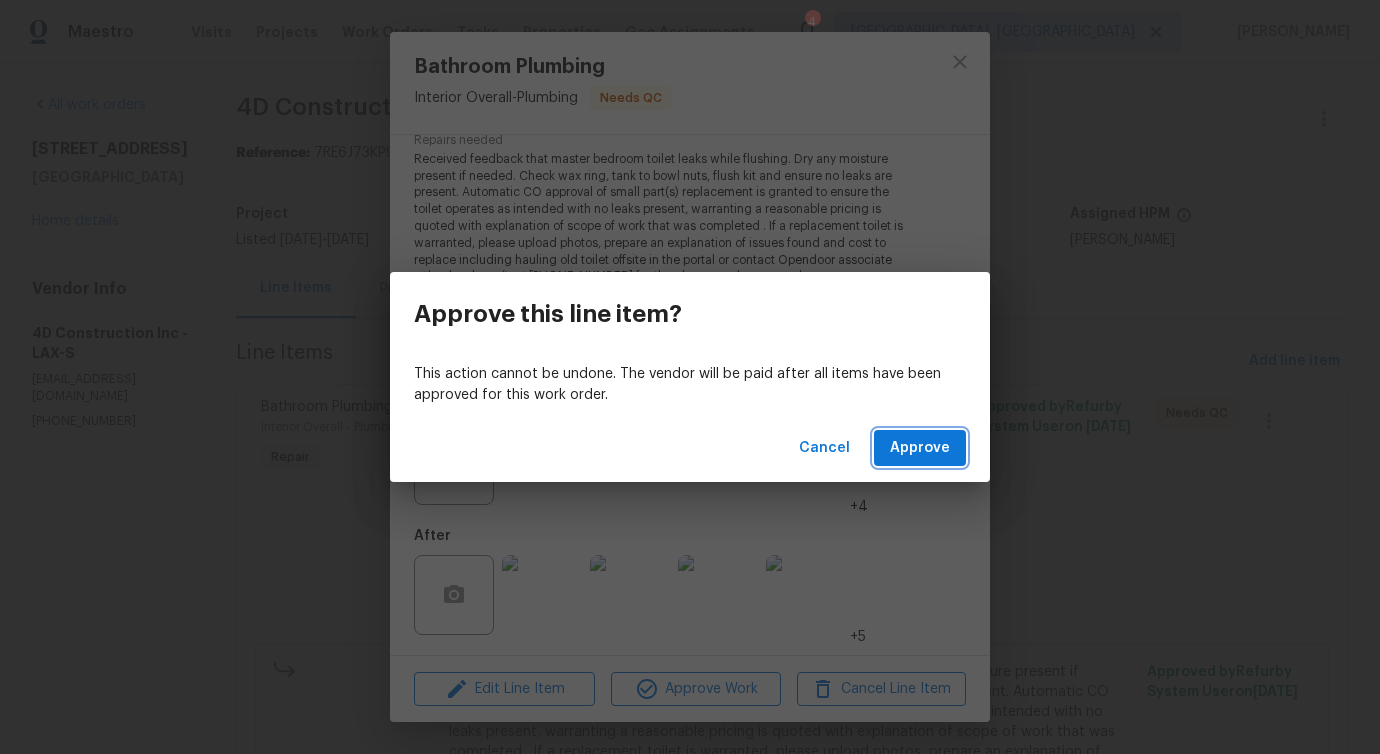 click on "Approve" at bounding box center (920, 448) 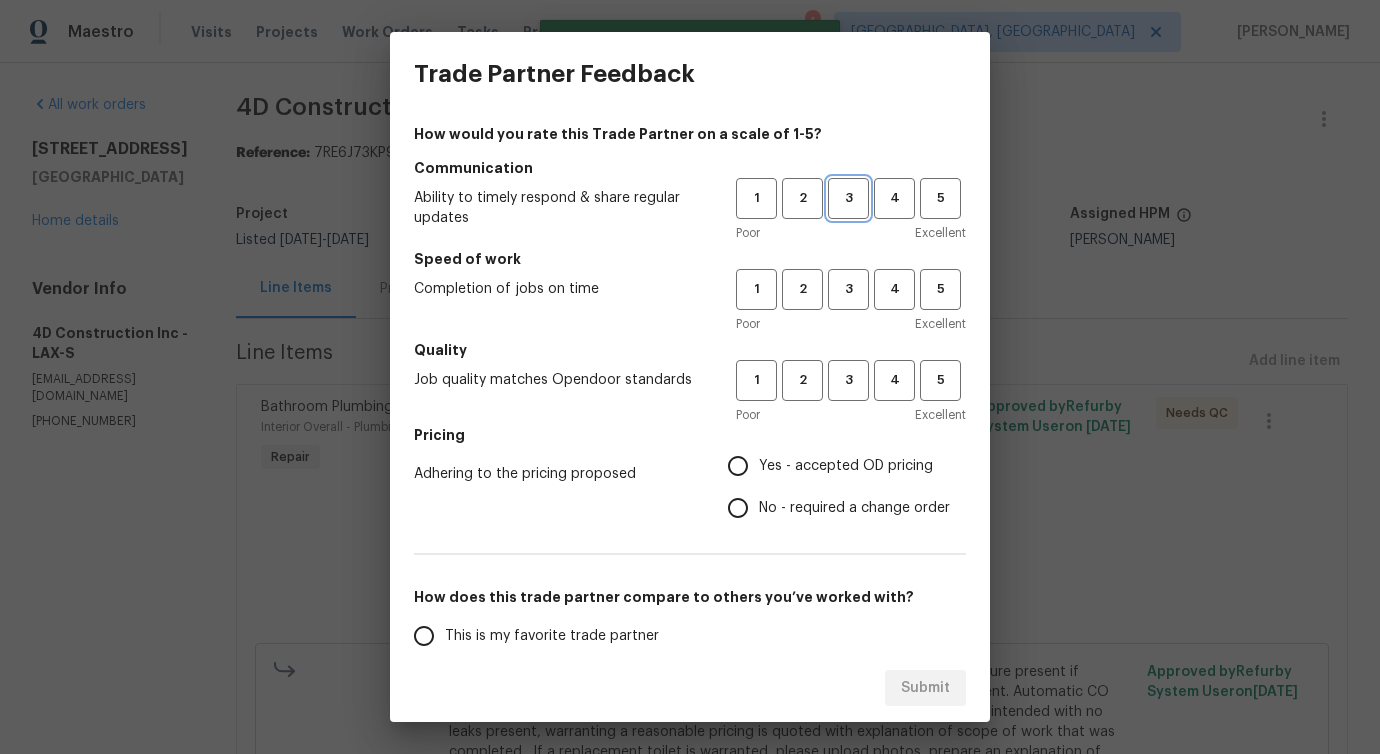 click on "3" at bounding box center (848, 198) 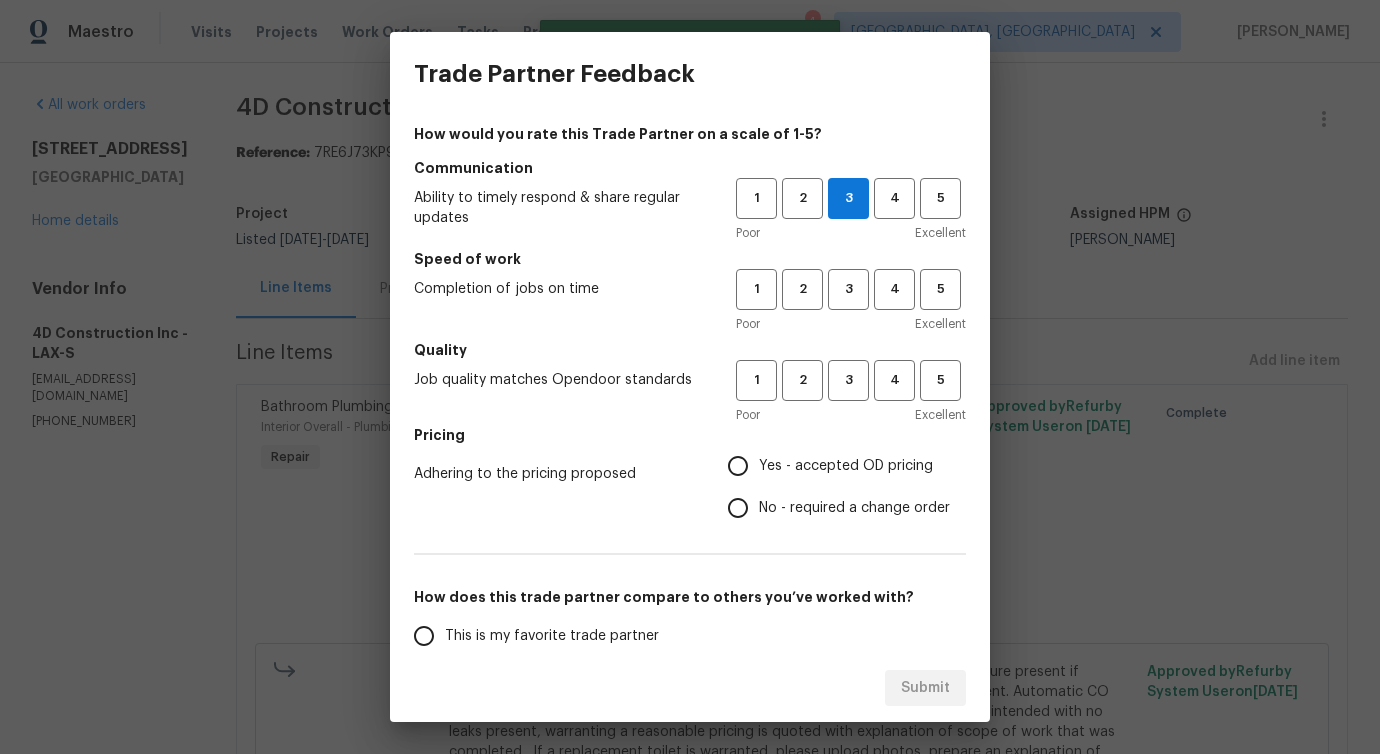 click on "1 2 3 4 5 Poor Excellent" at bounding box center [851, 301] 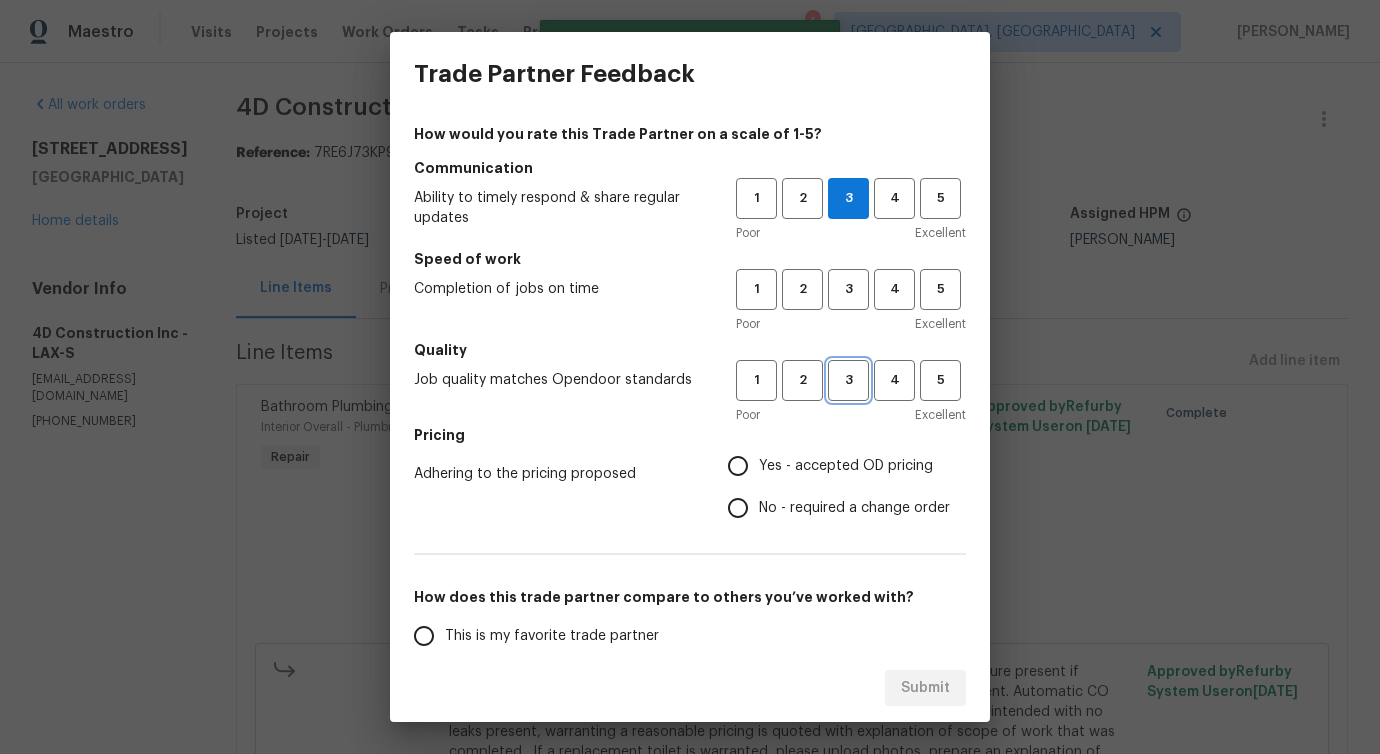 click on "3" at bounding box center [848, 380] 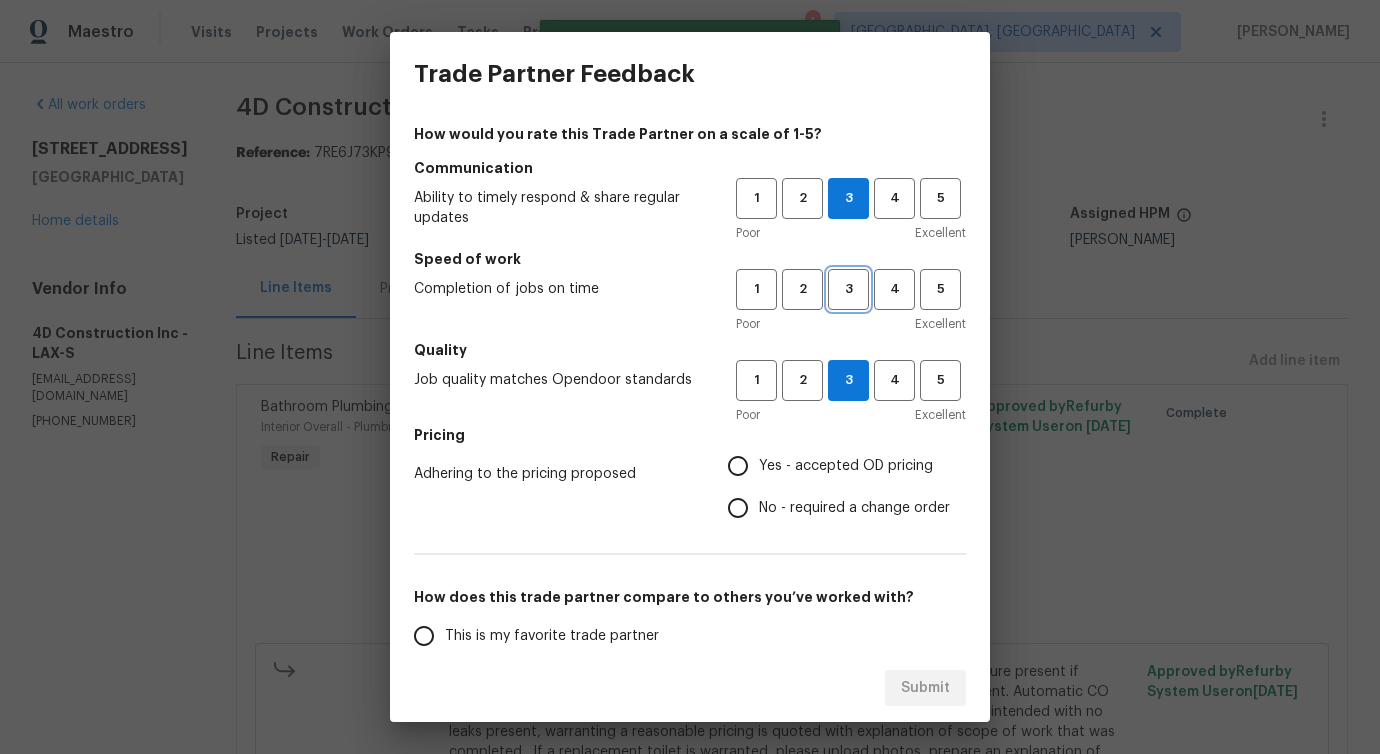 click on "3" at bounding box center [848, 289] 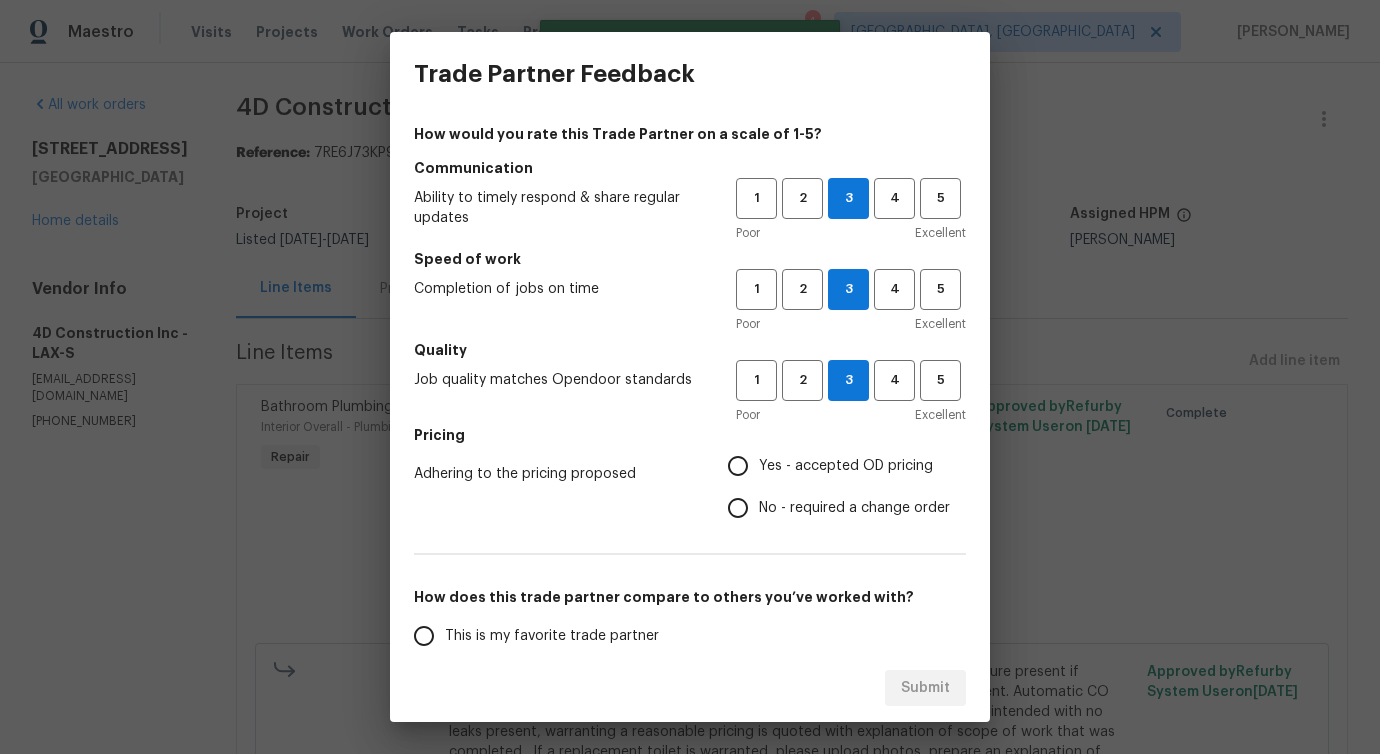click on "No - required a change order" at bounding box center (854, 508) 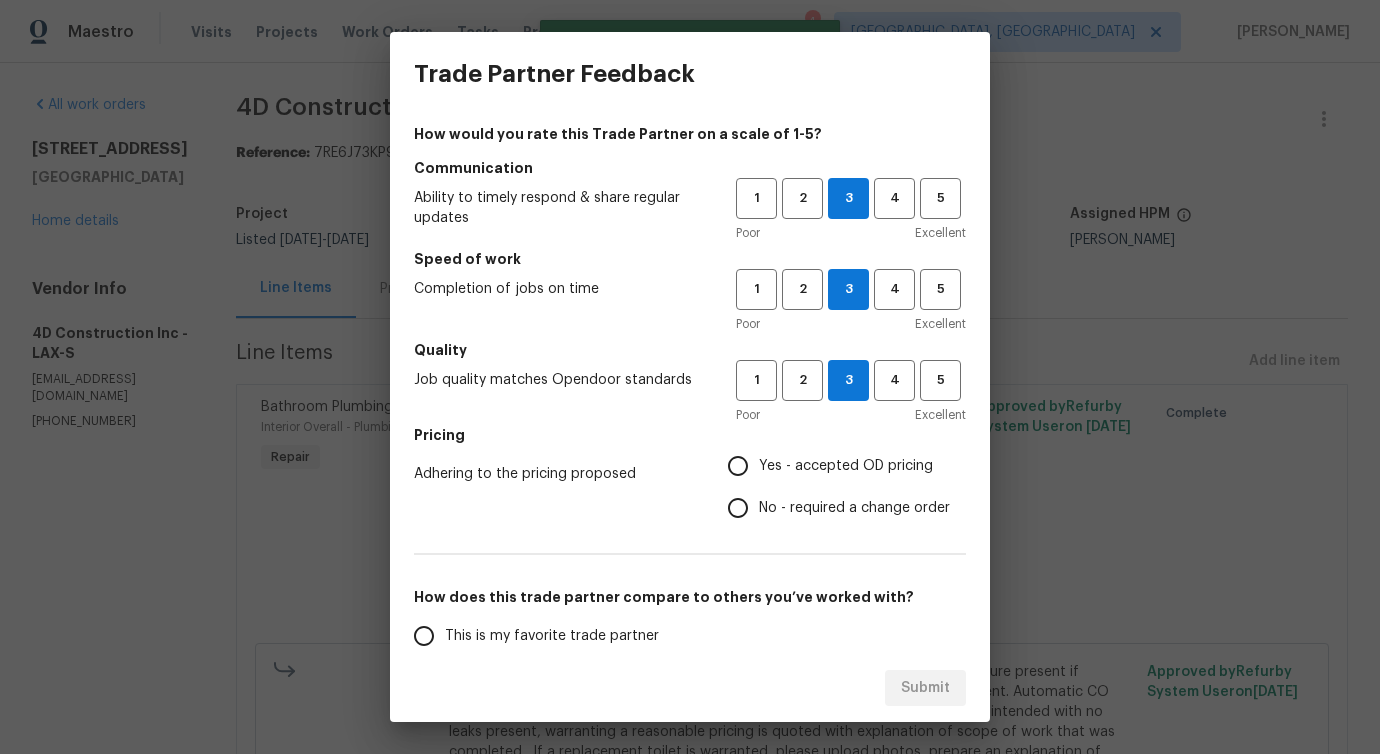 radio on "true" 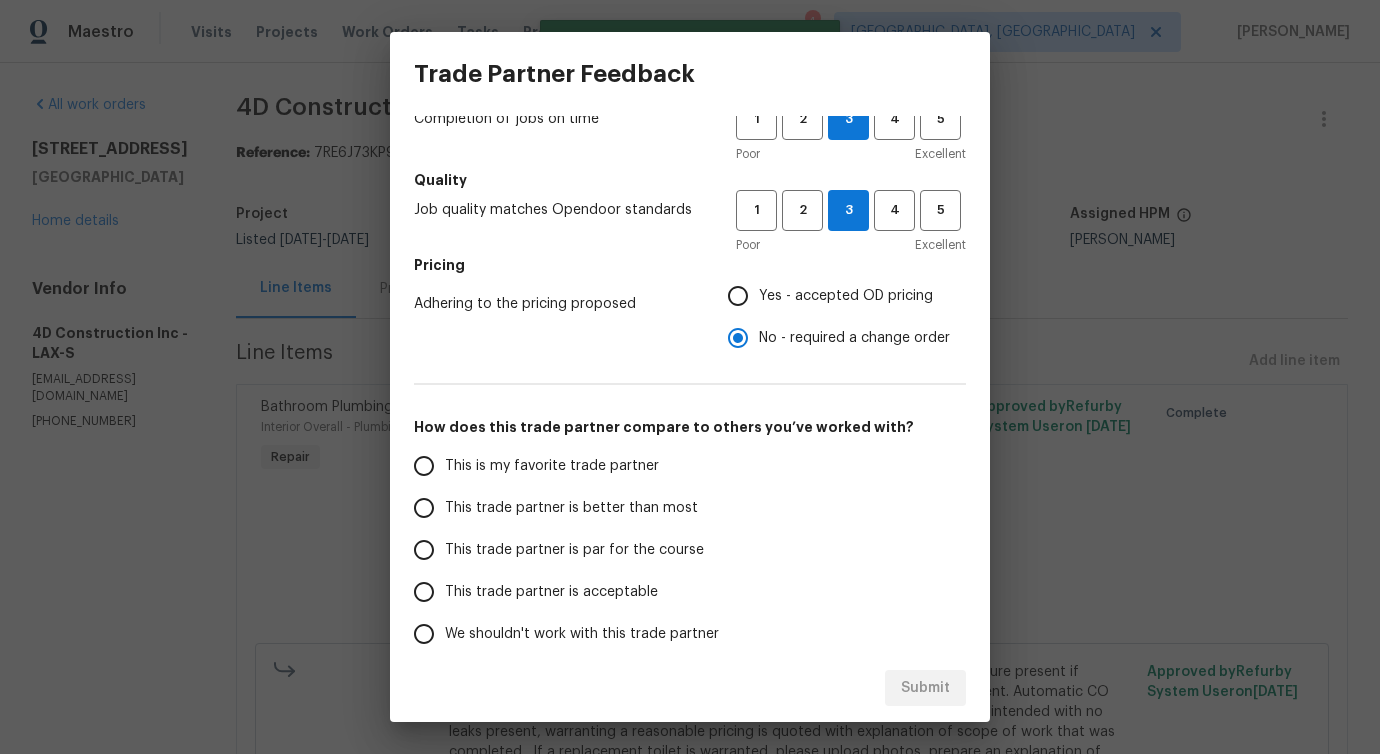 scroll, scrollTop: 261, scrollLeft: 0, axis: vertical 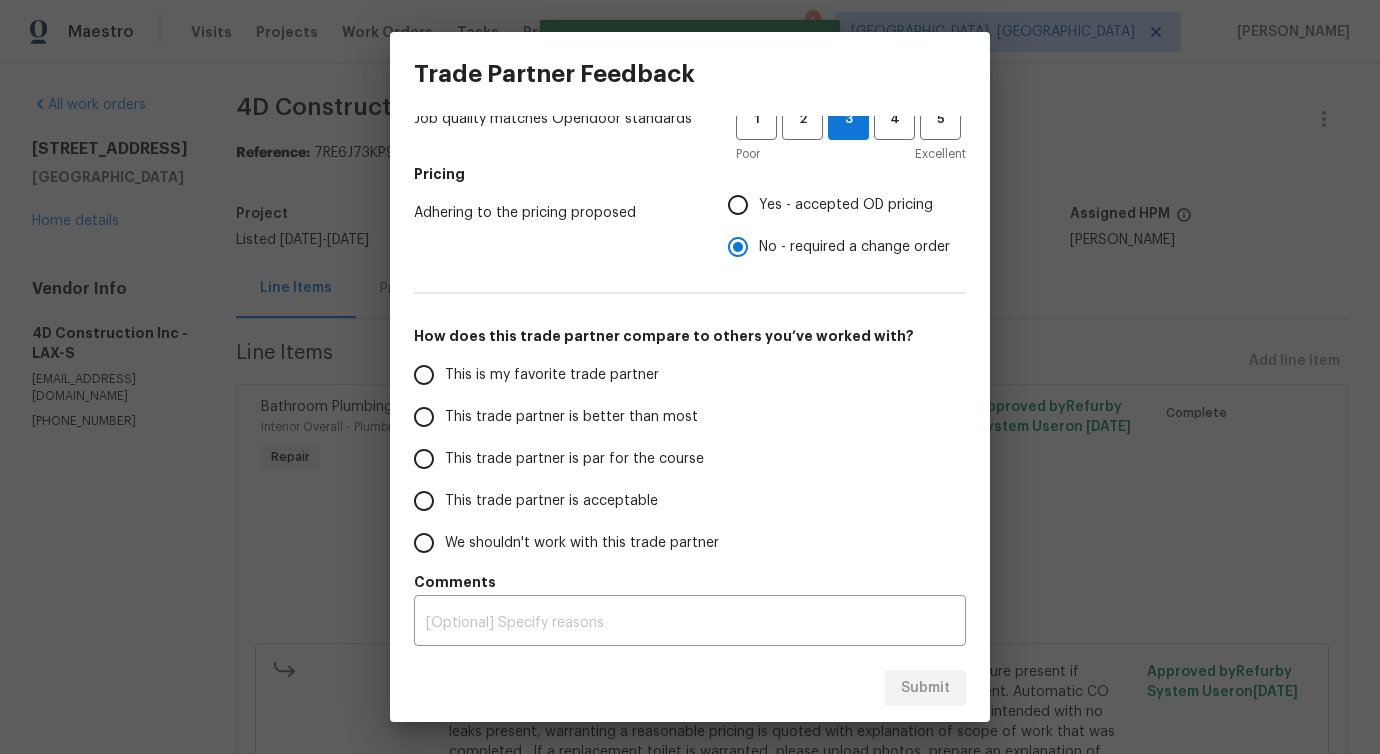 click on "This trade partner is better than most" at bounding box center (571, 417) 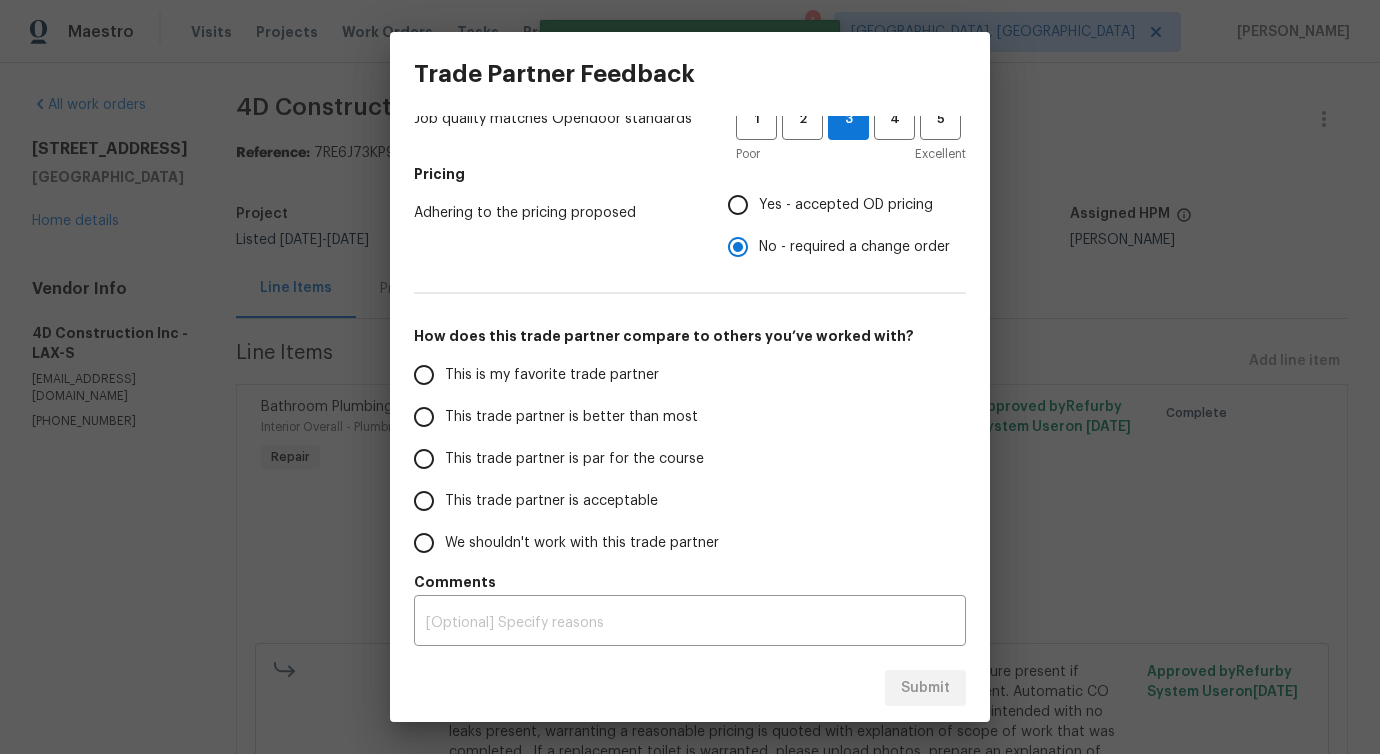 click on "This trade partner is better than most" at bounding box center [424, 417] 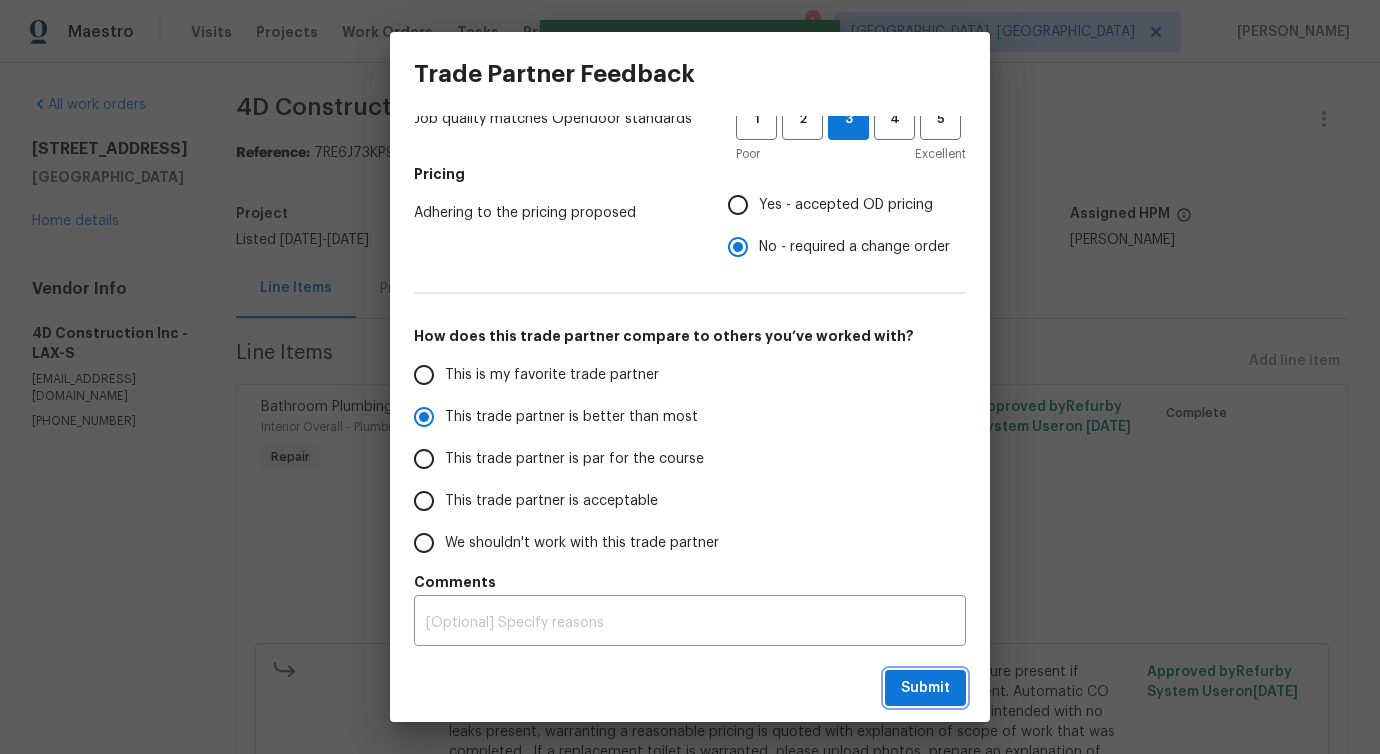 click on "Submit" at bounding box center [925, 688] 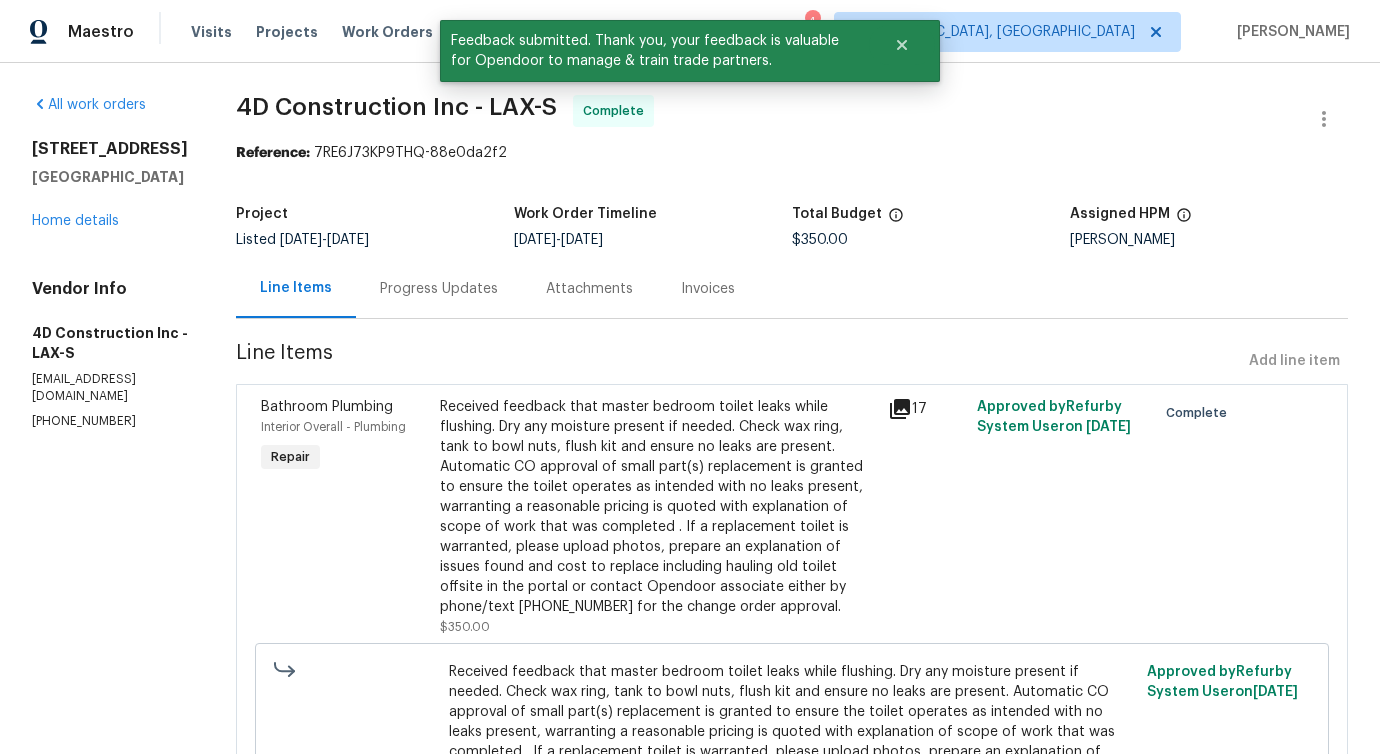 click on "Progress Updates" at bounding box center (439, 289) 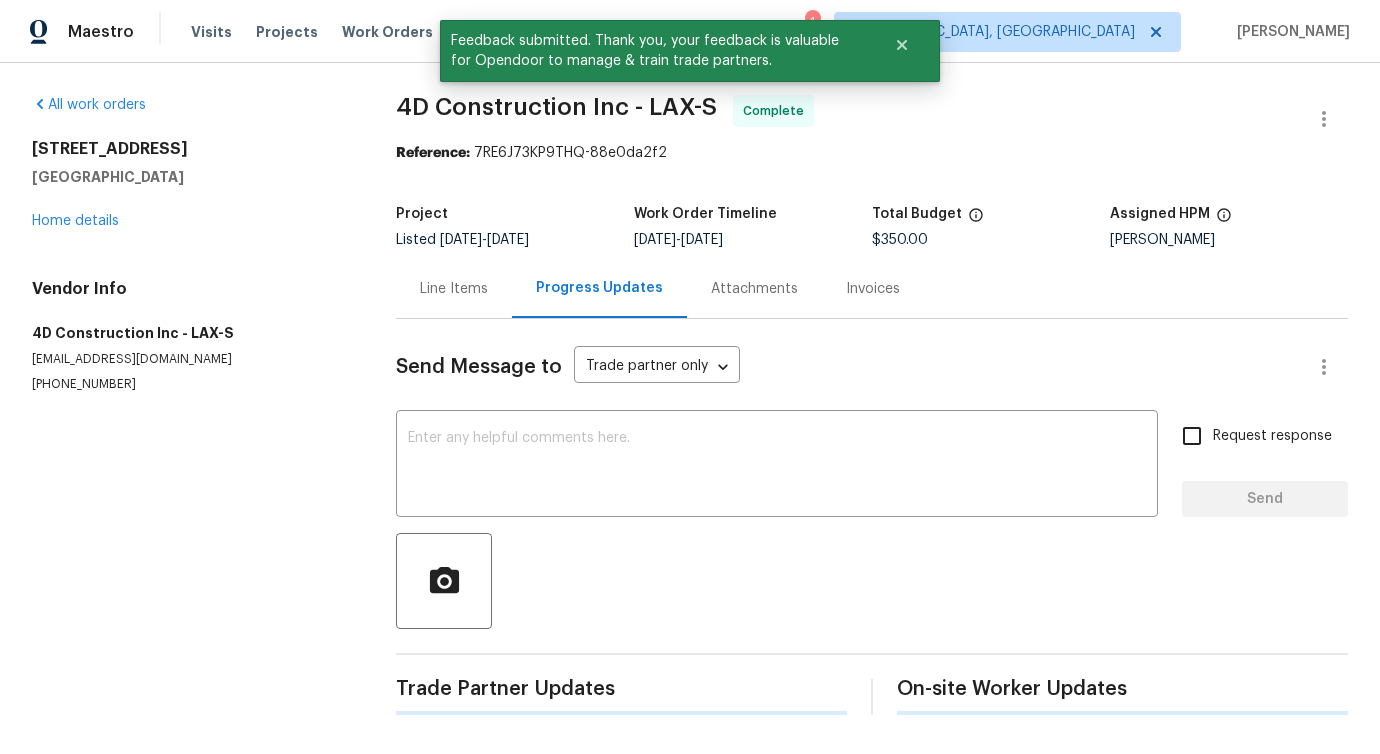 click at bounding box center (777, 466) 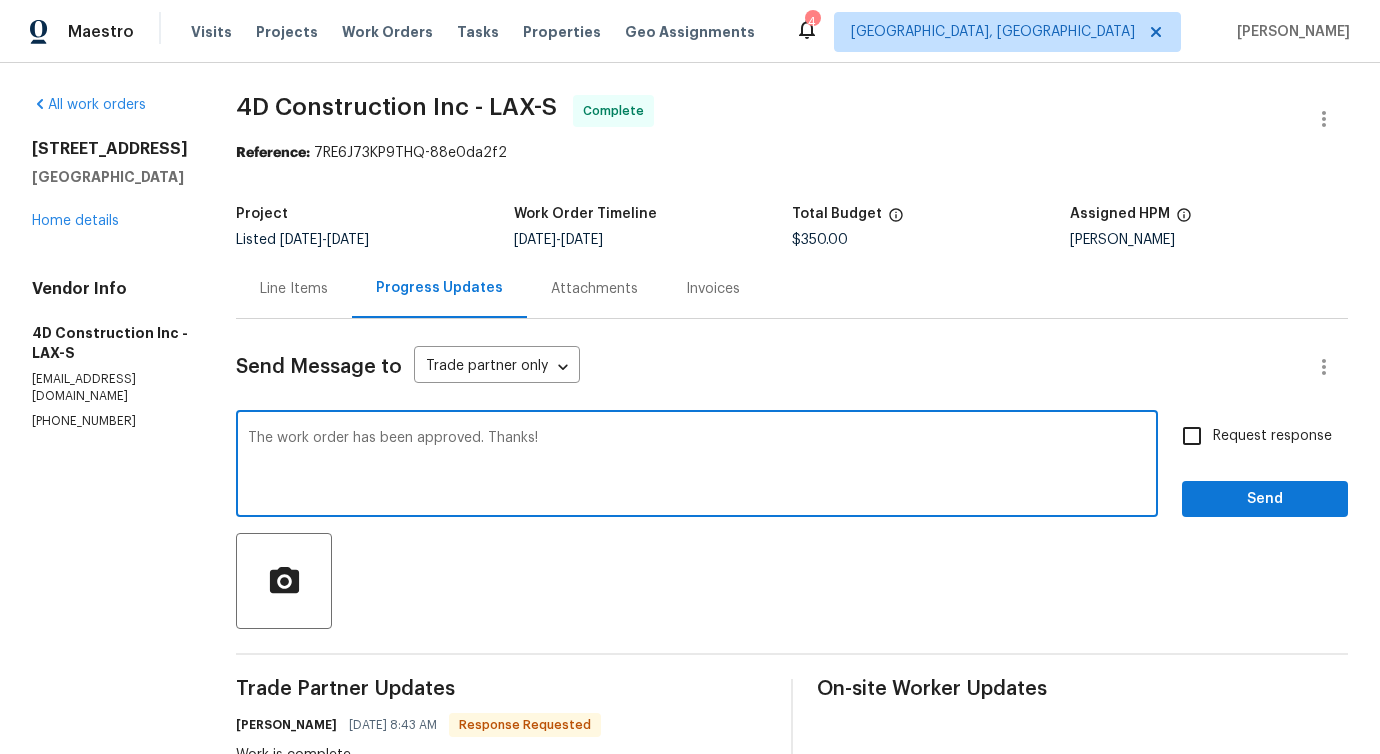 type on "The work order has been approved. Thanks!" 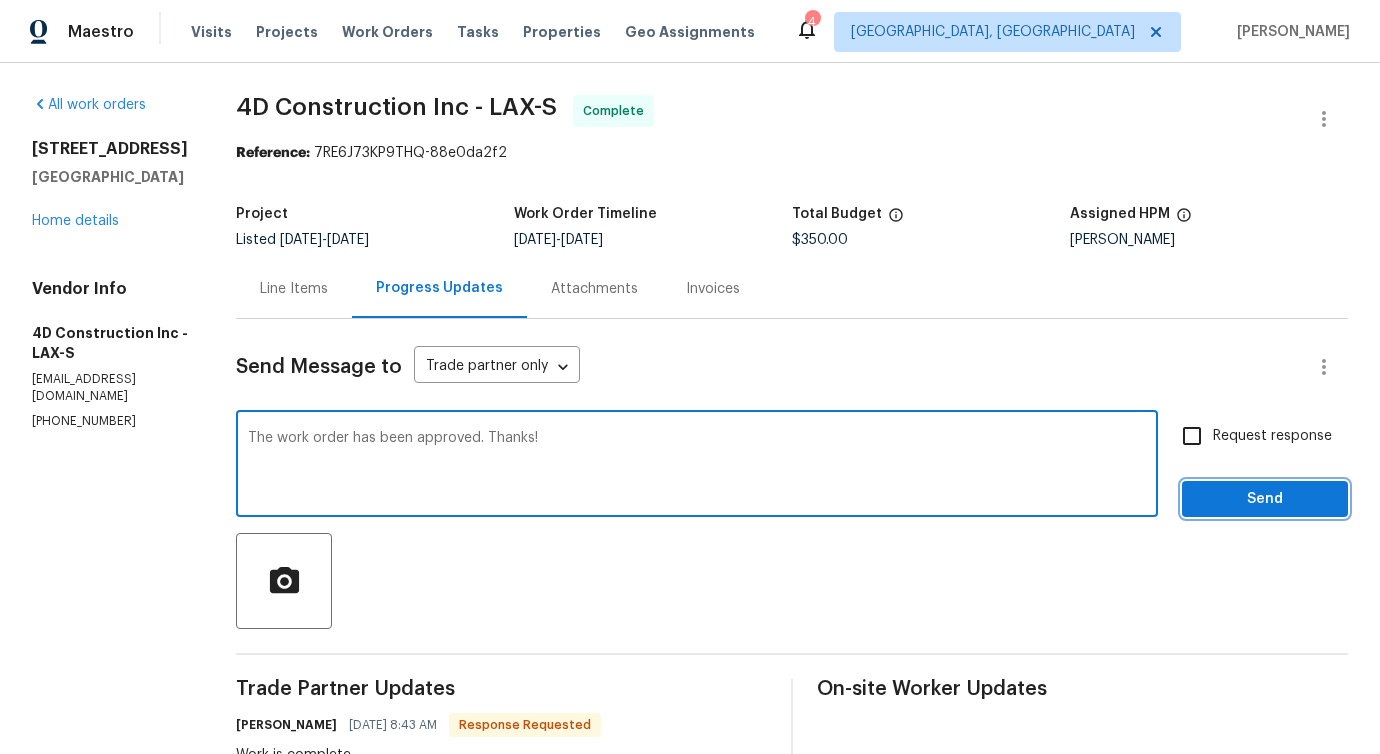 click on "Send" at bounding box center (1265, 499) 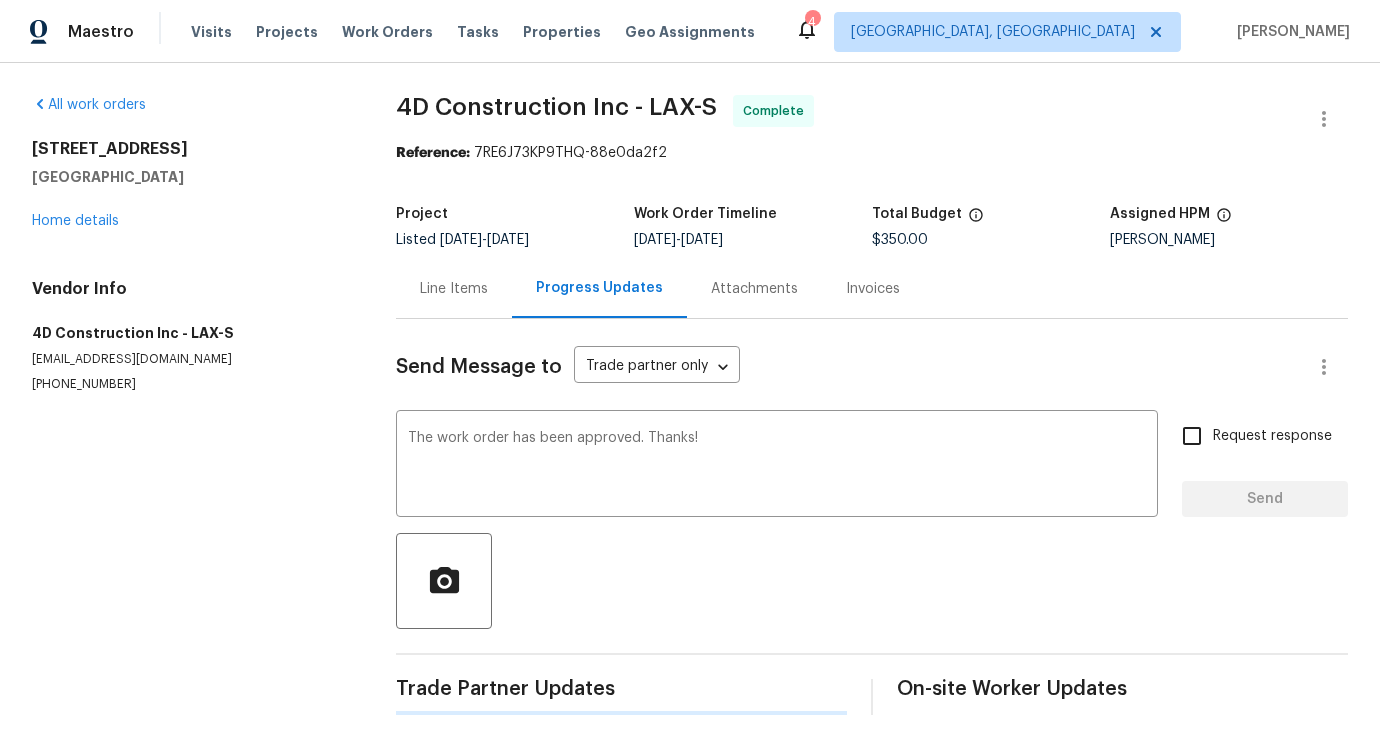 type 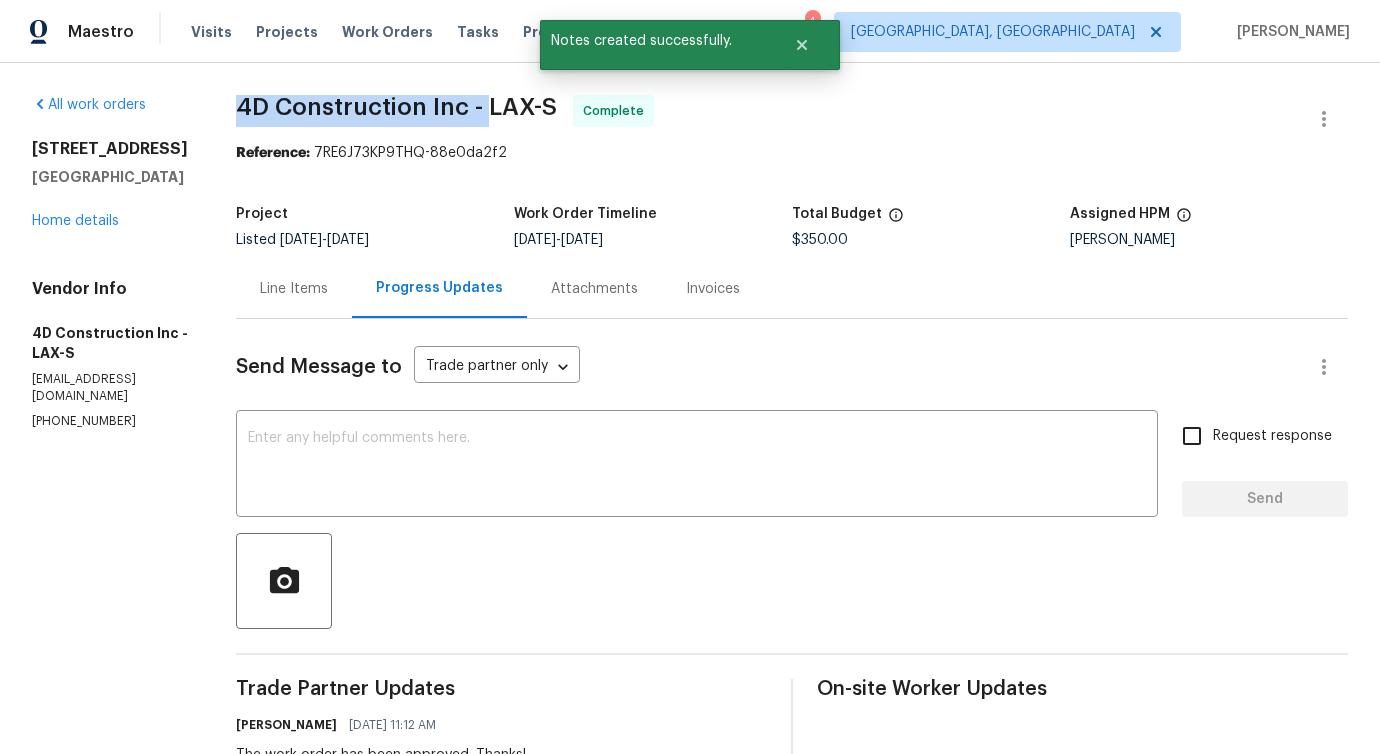 drag, startPoint x: 244, startPoint y: 110, endPoint x: 492, endPoint y: 109, distance: 248.00201 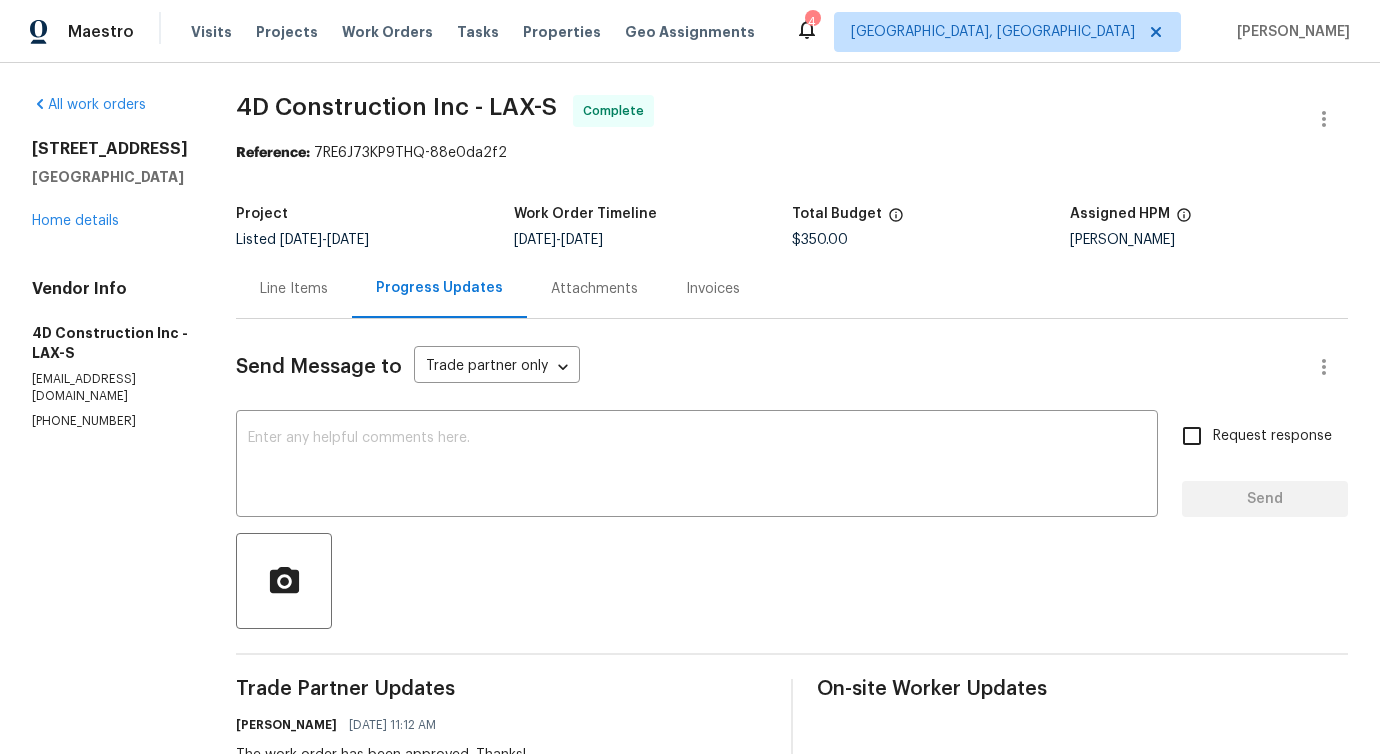click on "[STREET_ADDRESS] Home details" at bounding box center [110, 185] 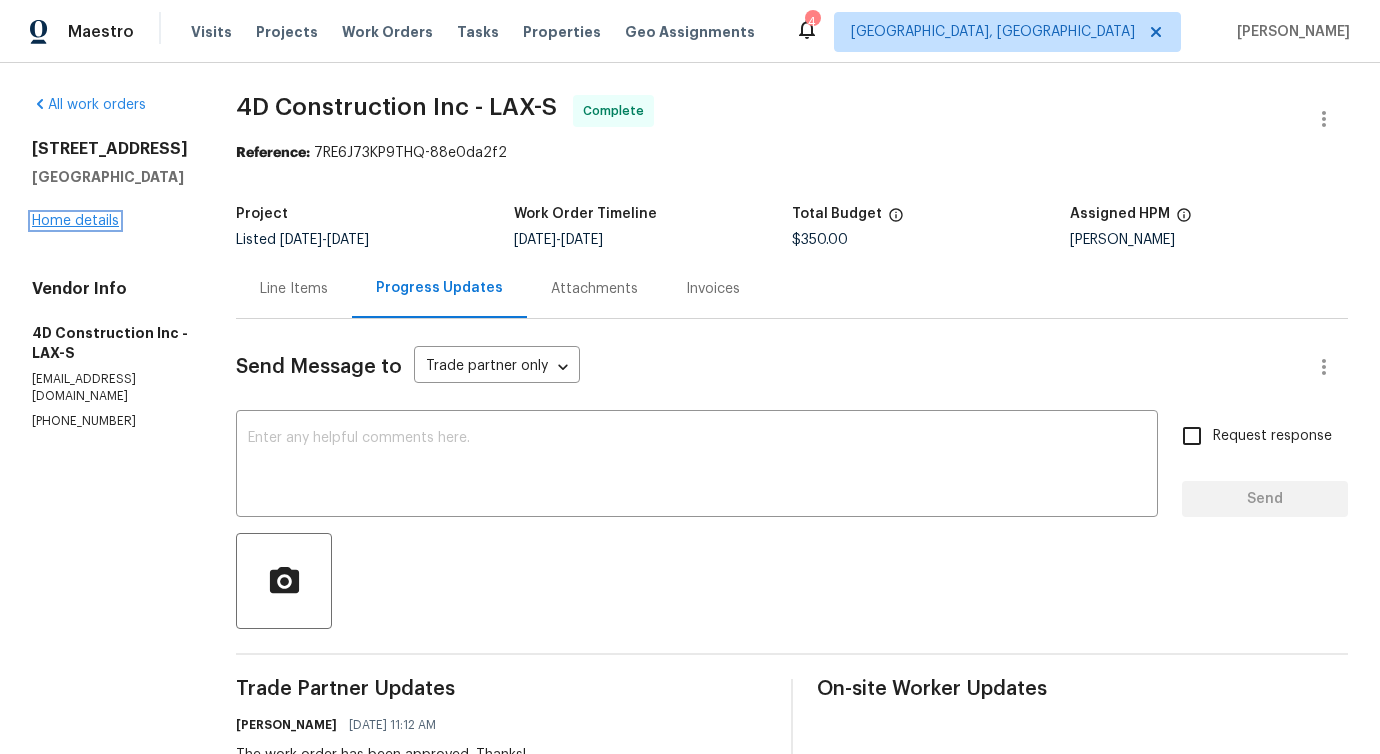 click on "Home details" at bounding box center [75, 221] 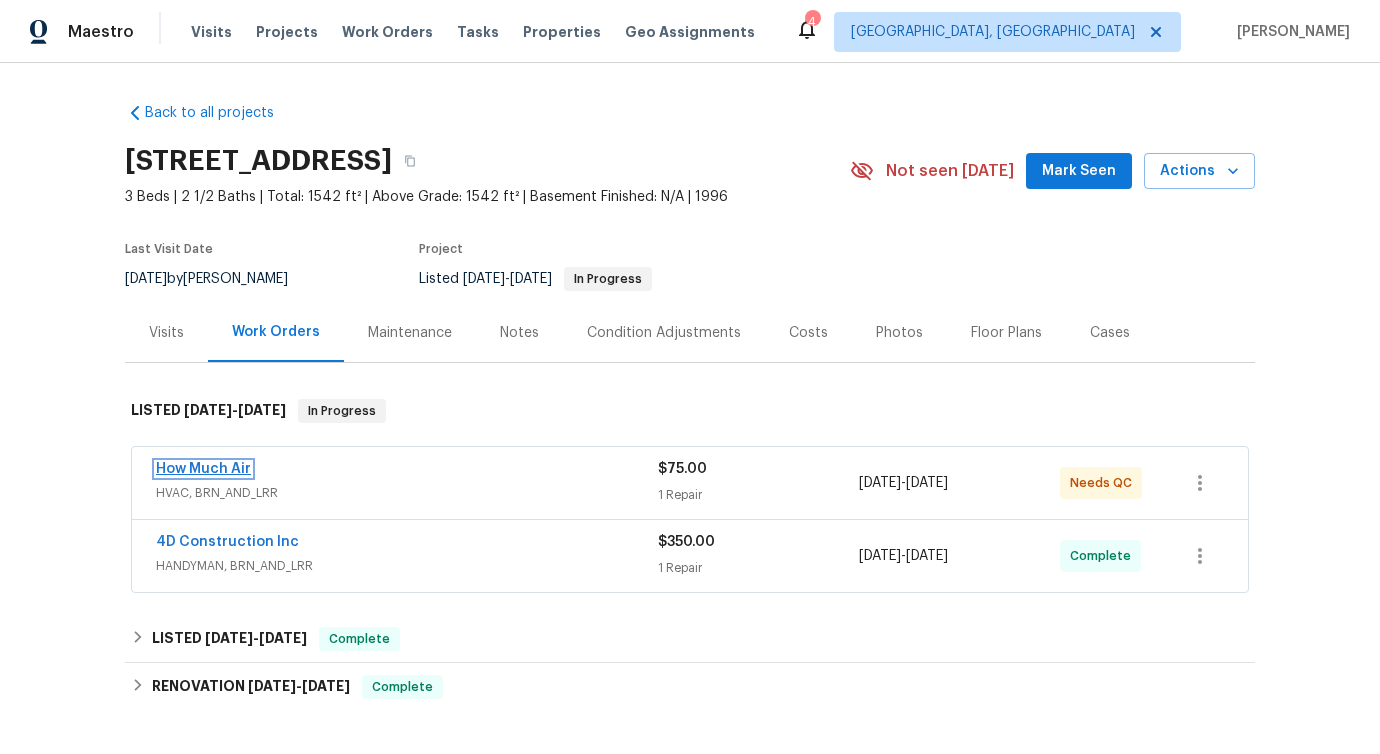 click on "How Much Air" at bounding box center (203, 469) 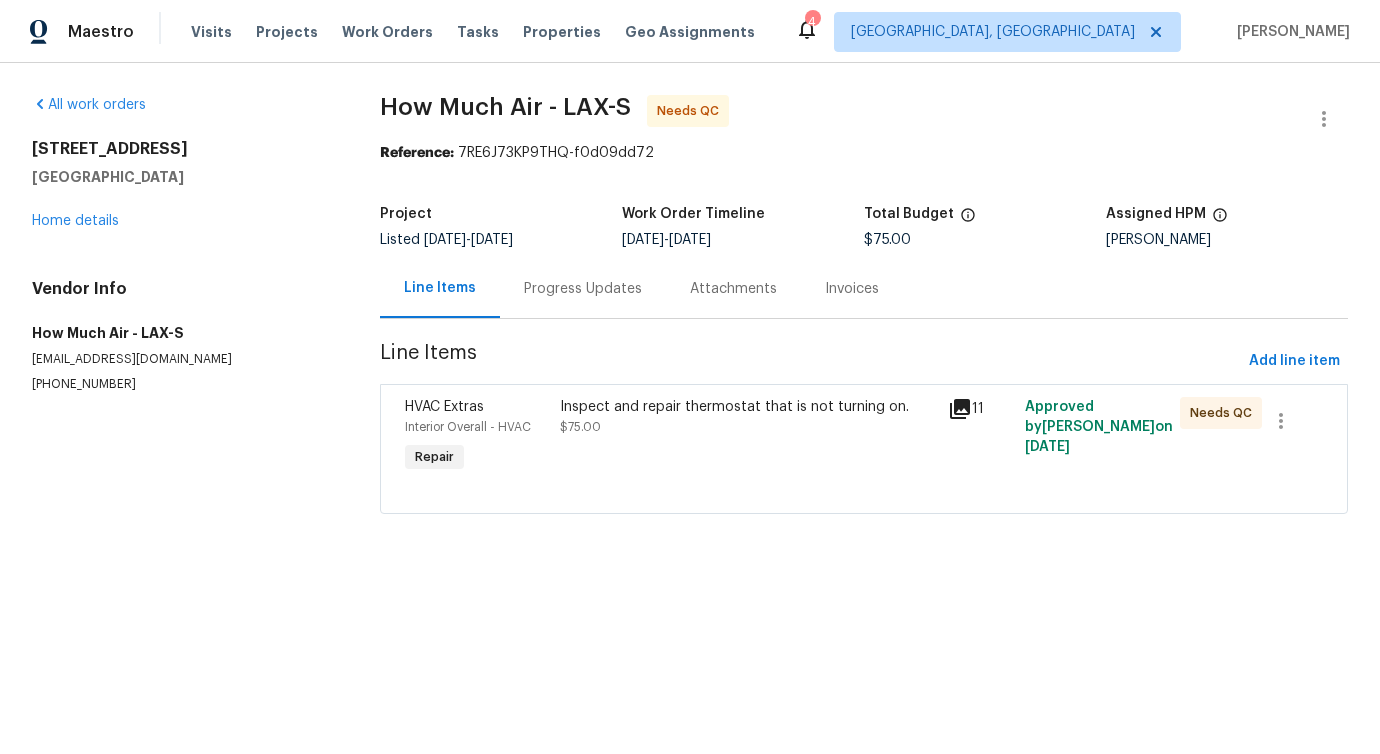 click on "Progress Updates" at bounding box center (583, 289) 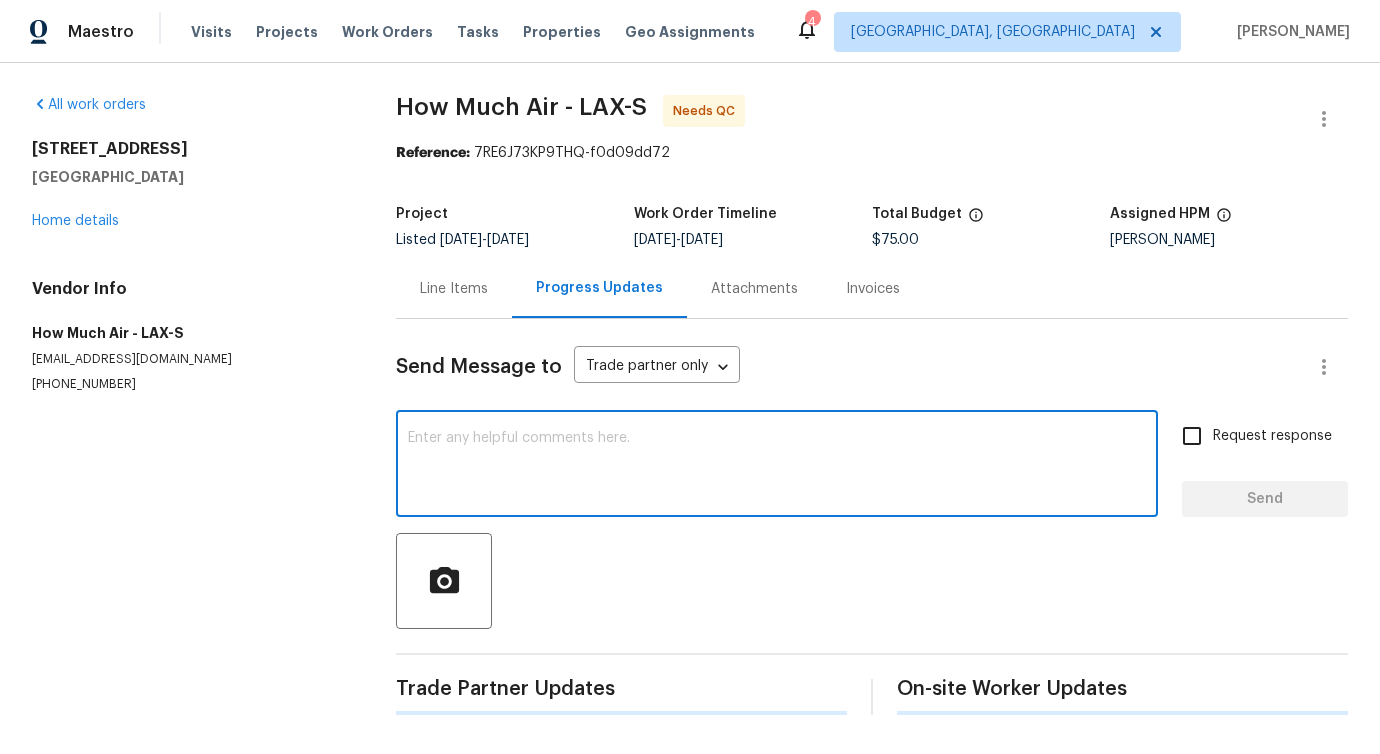 click at bounding box center [777, 466] 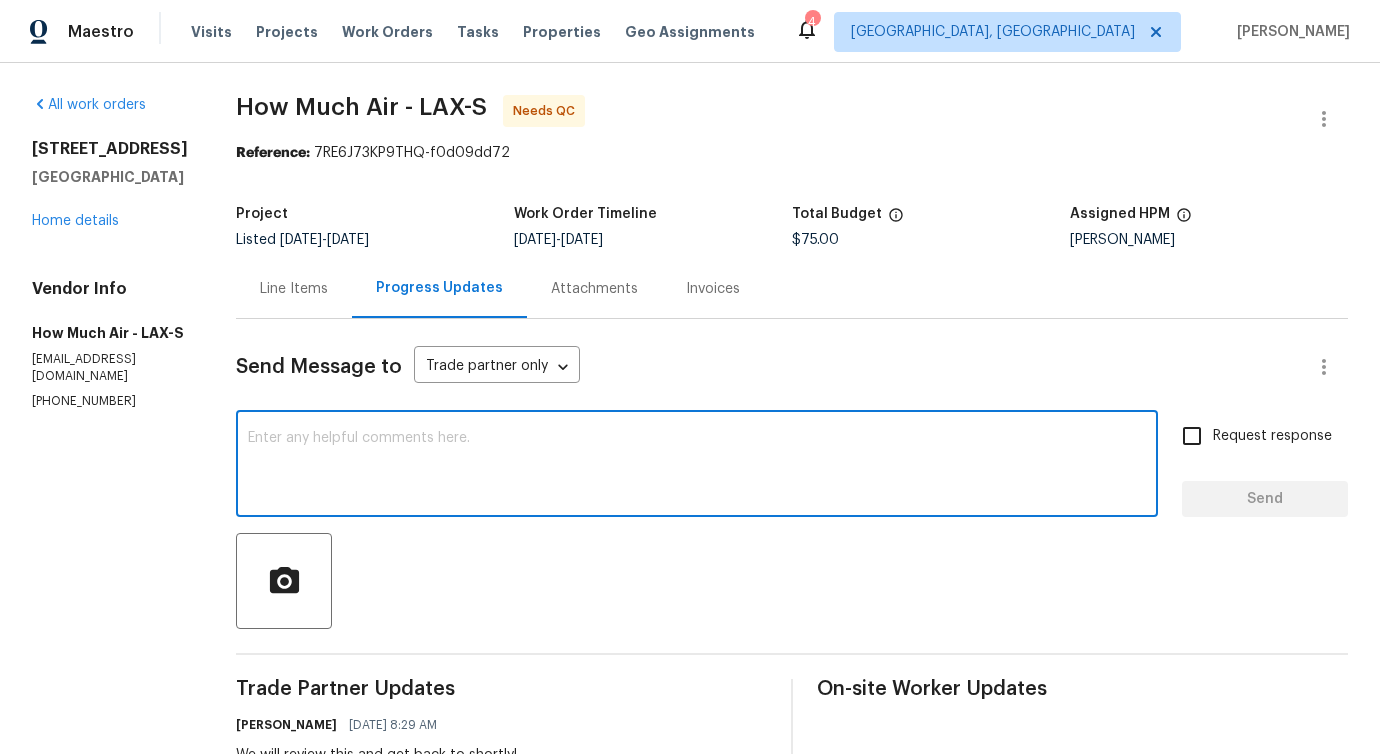 scroll, scrollTop: 391, scrollLeft: 0, axis: vertical 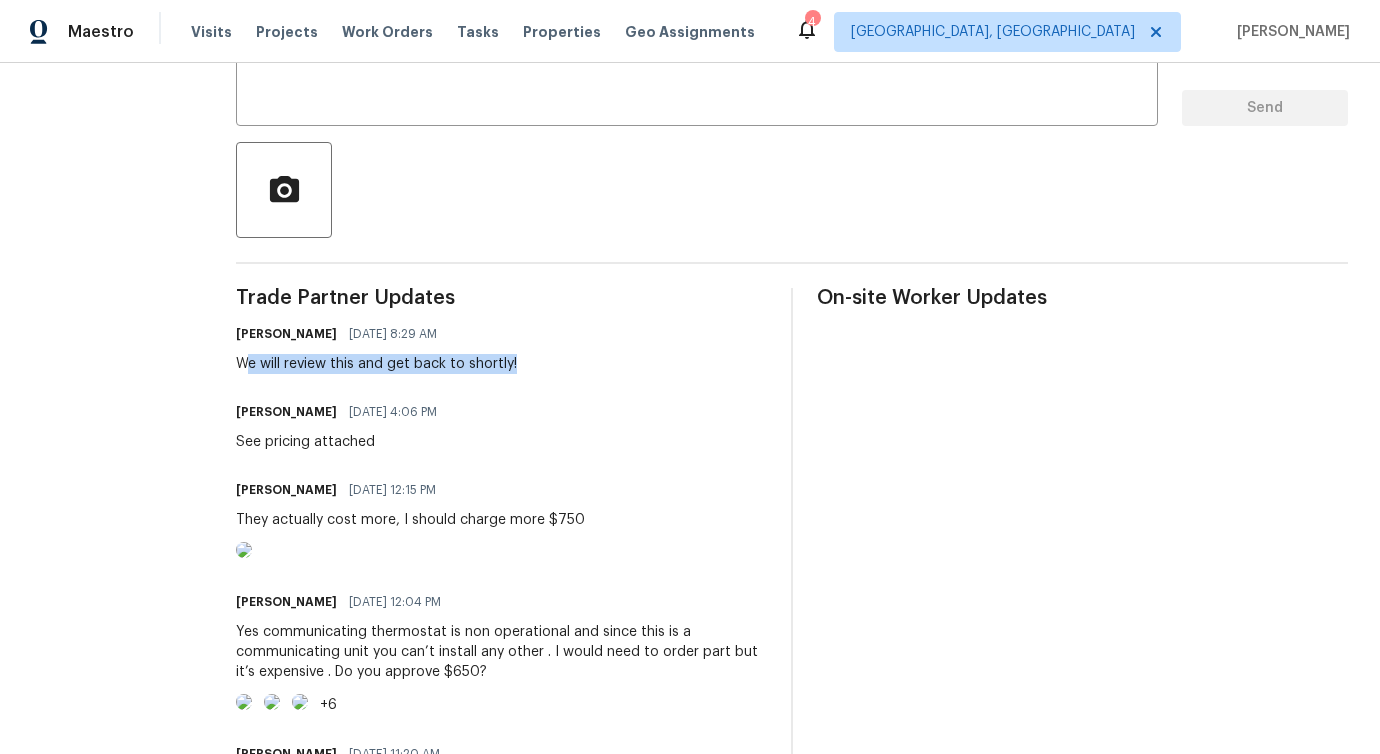 drag, startPoint x: 246, startPoint y: 364, endPoint x: 517, endPoint y: 361, distance: 271.0166 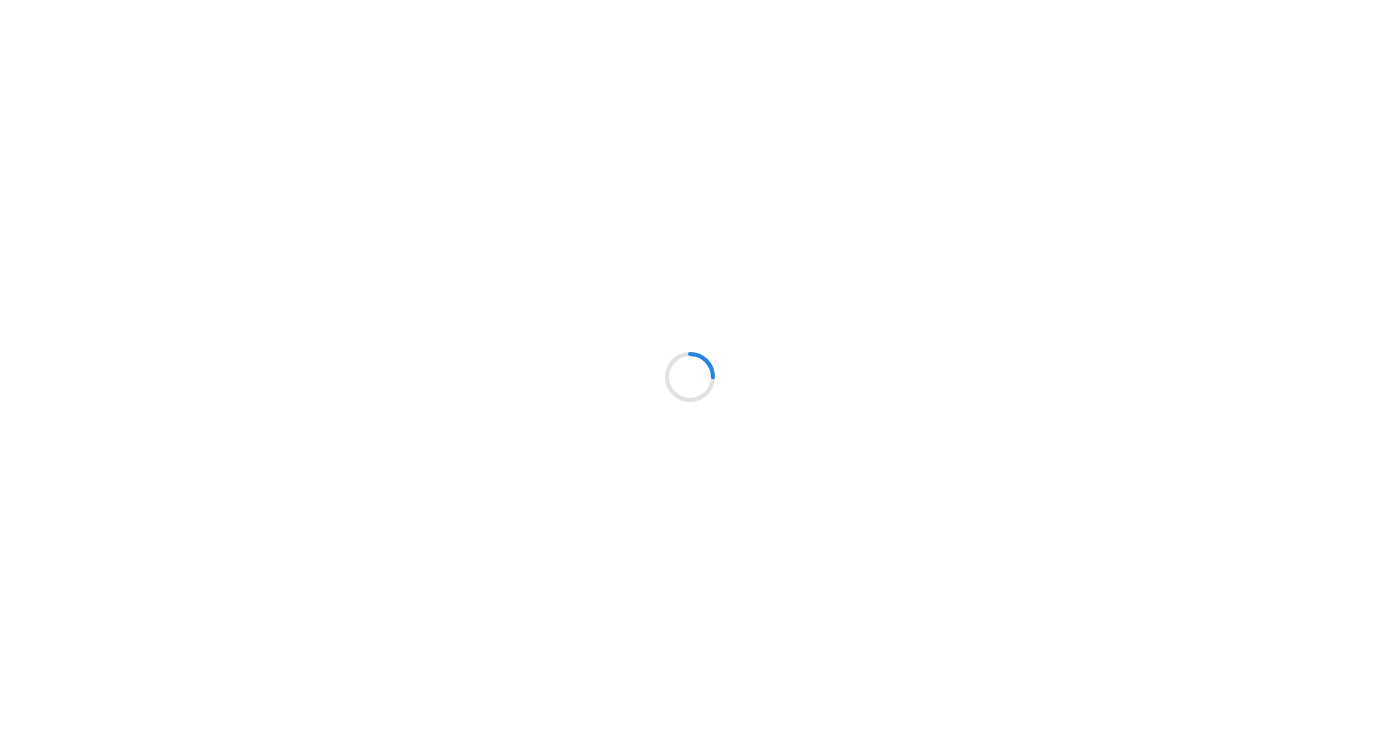 scroll, scrollTop: 0, scrollLeft: 0, axis: both 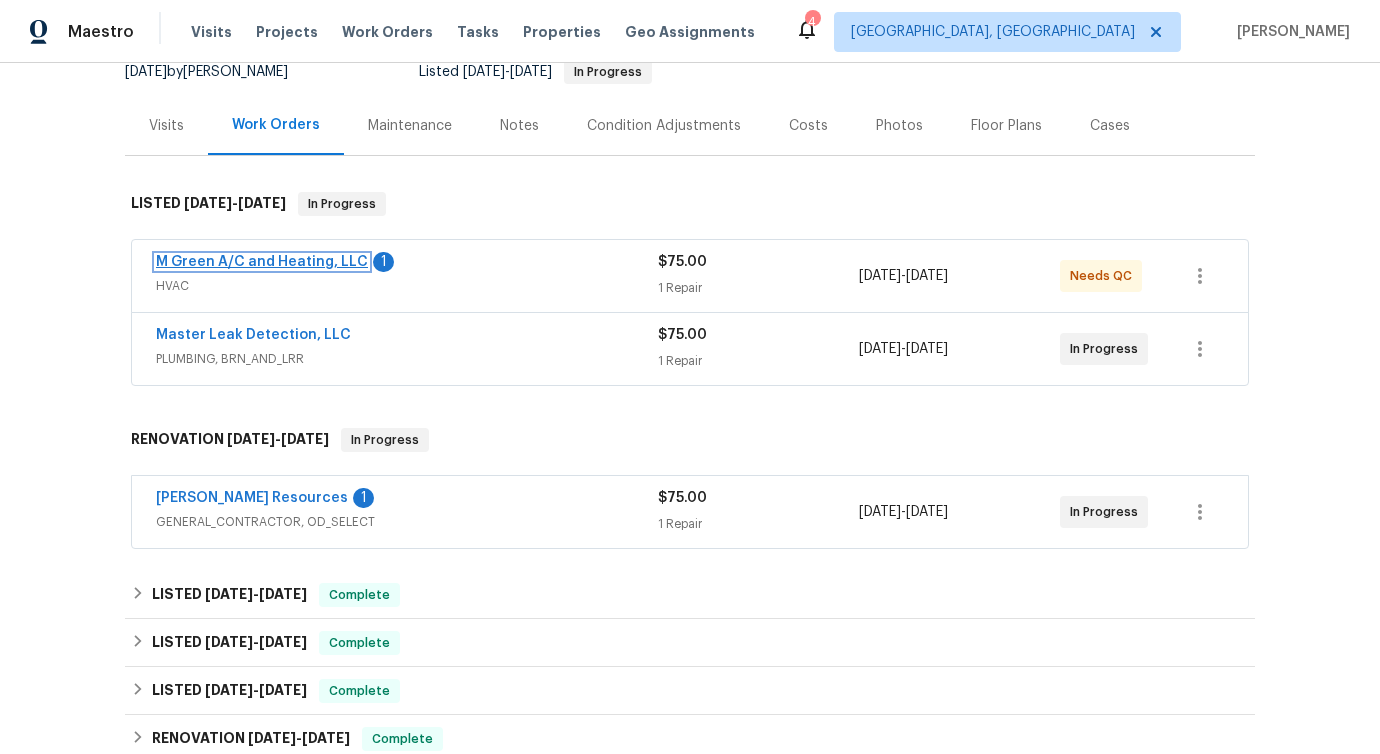 click on "M Green A/C and Heating, LLC" at bounding box center (262, 262) 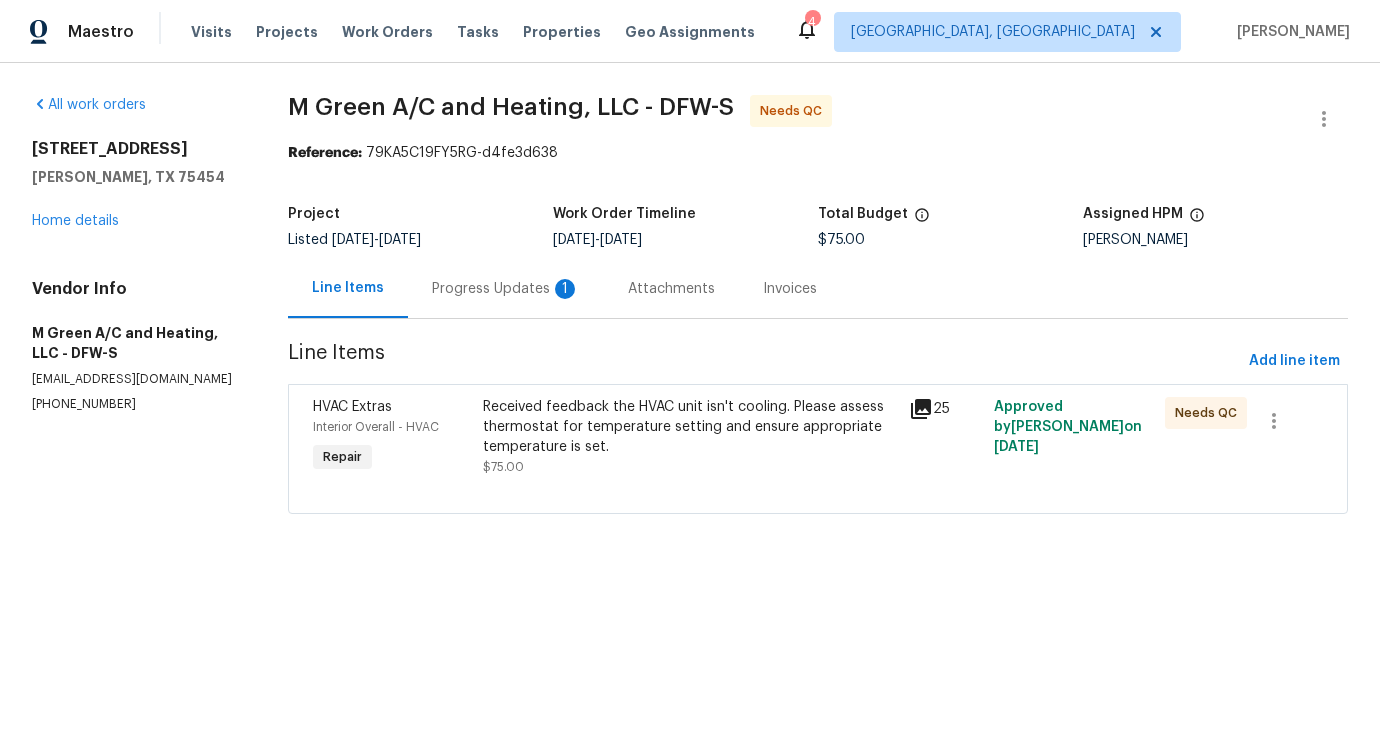 click on "Progress Updates 1" at bounding box center [506, 288] 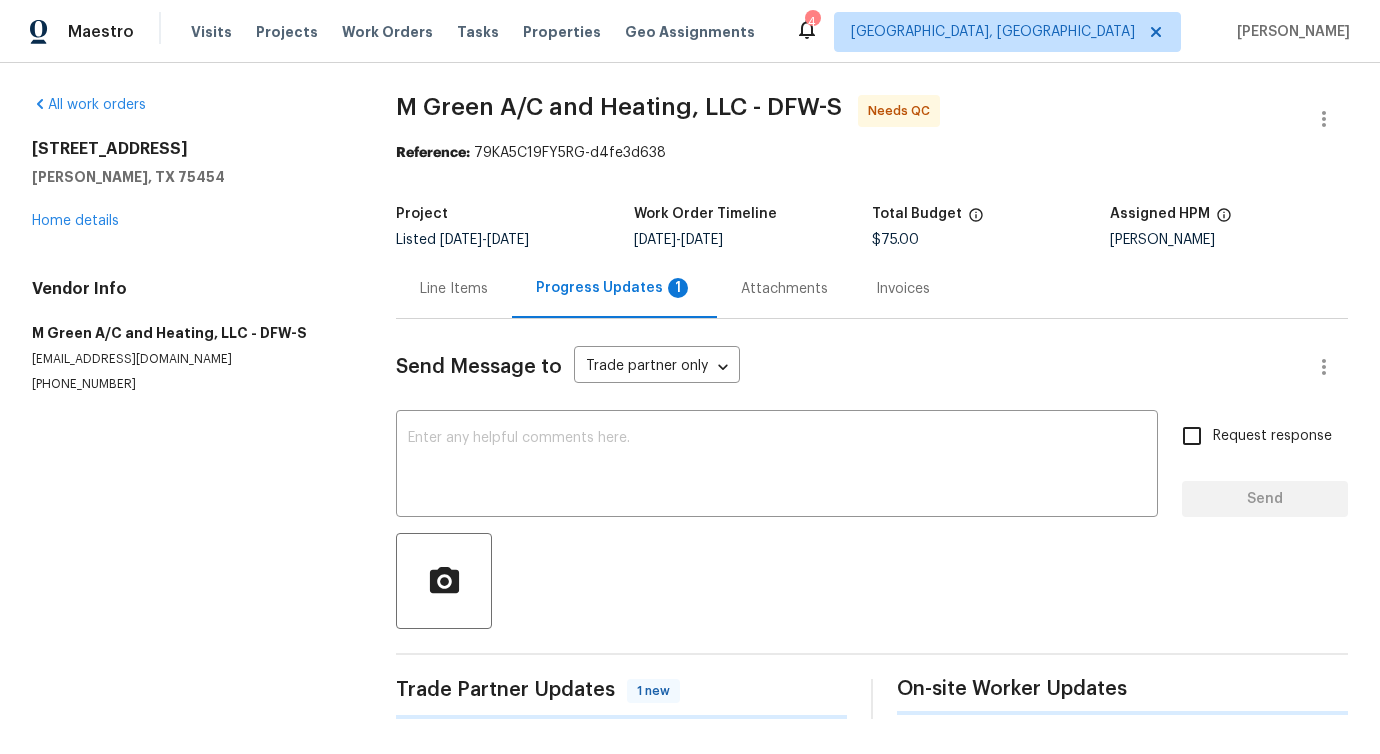 click at bounding box center (777, 466) 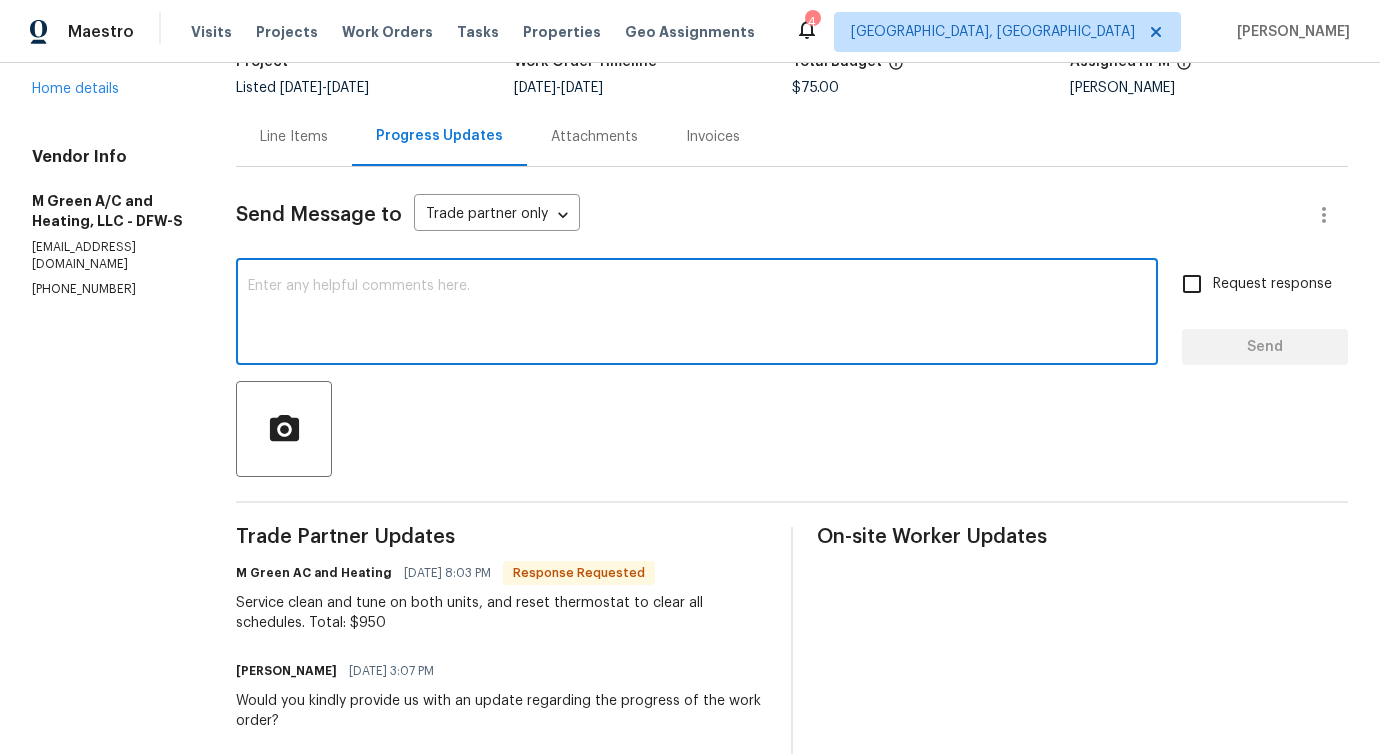 scroll, scrollTop: 0, scrollLeft: 0, axis: both 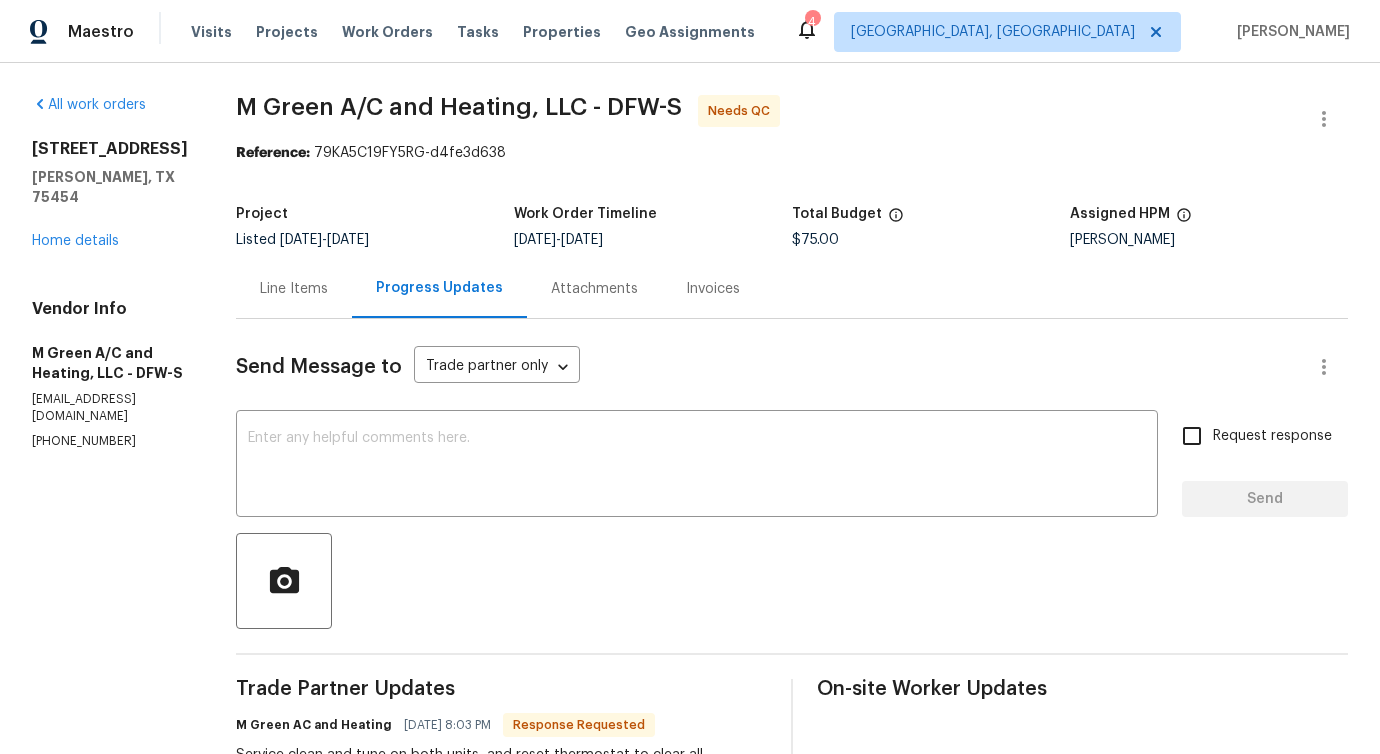 click on "Line Items" at bounding box center (294, 288) 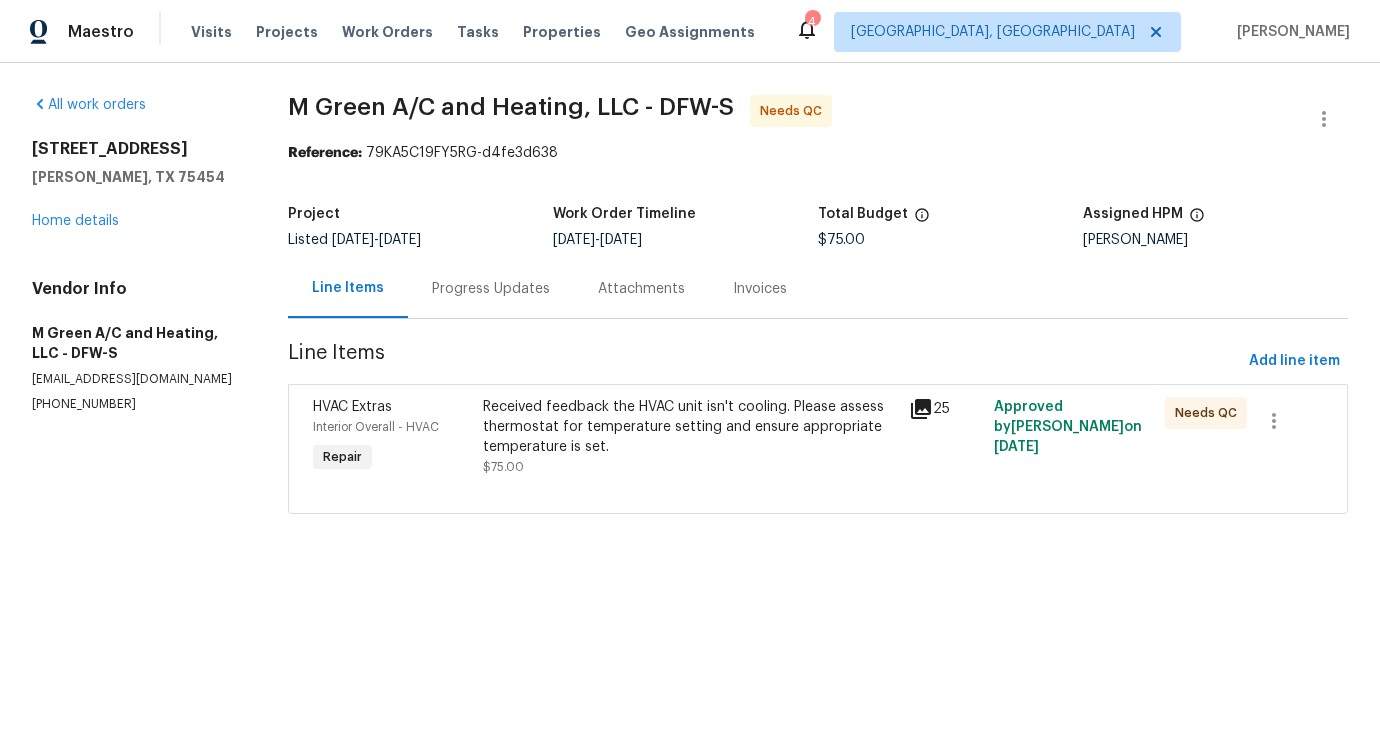click at bounding box center (818, 489) 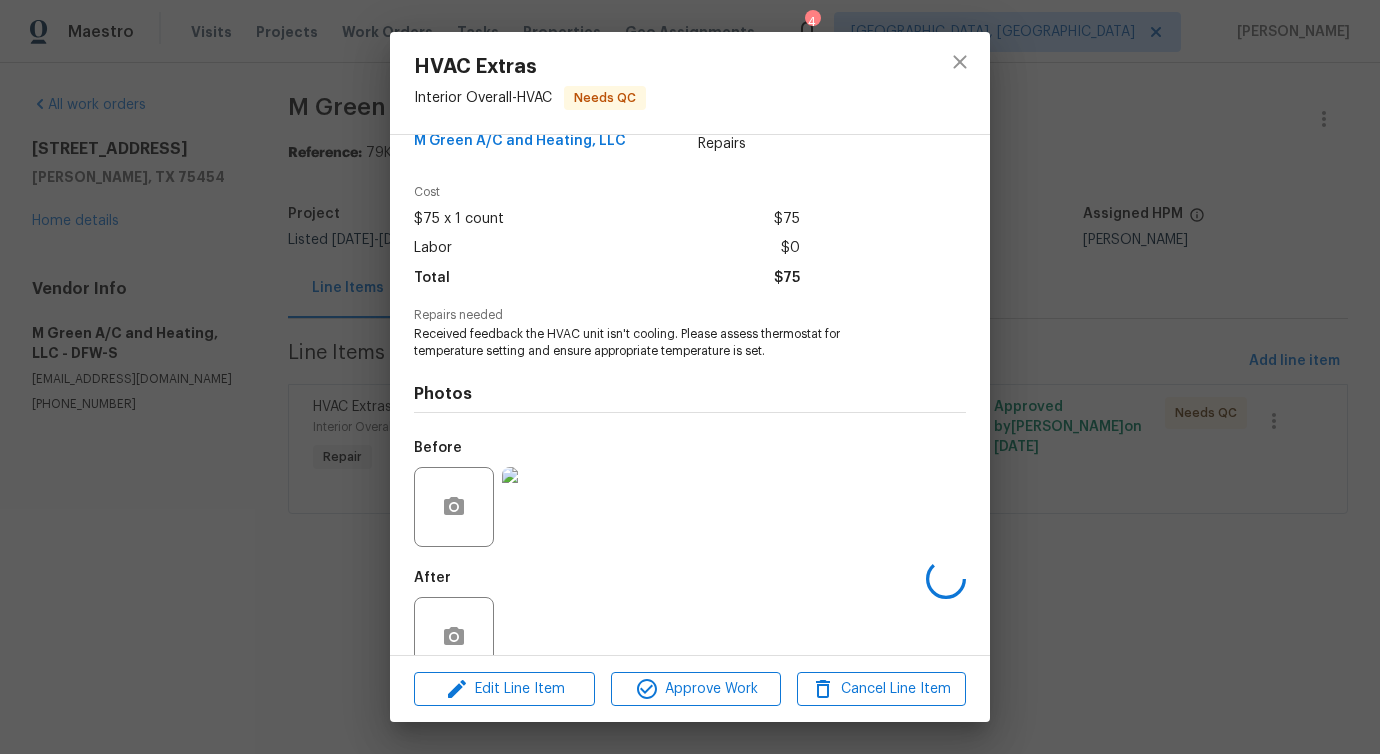 scroll, scrollTop: 84, scrollLeft: 0, axis: vertical 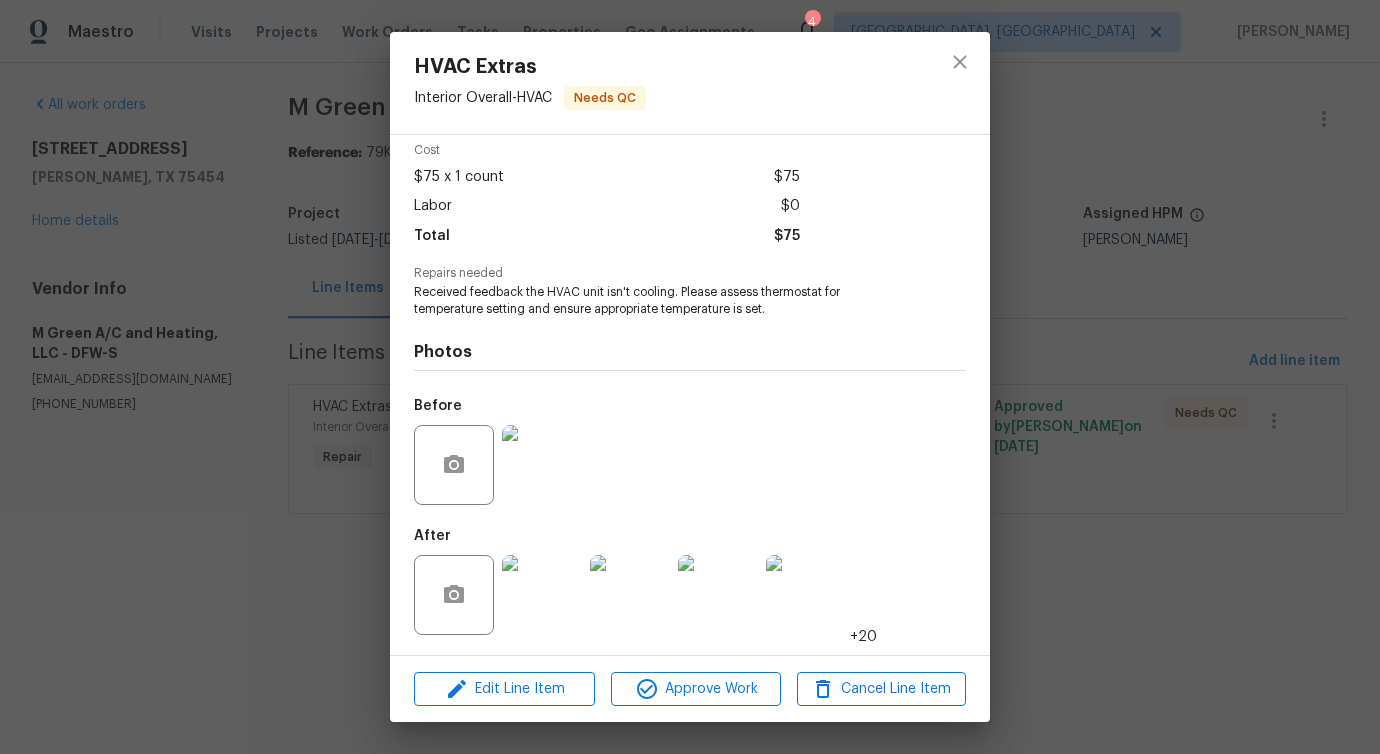 click at bounding box center (542, 465) 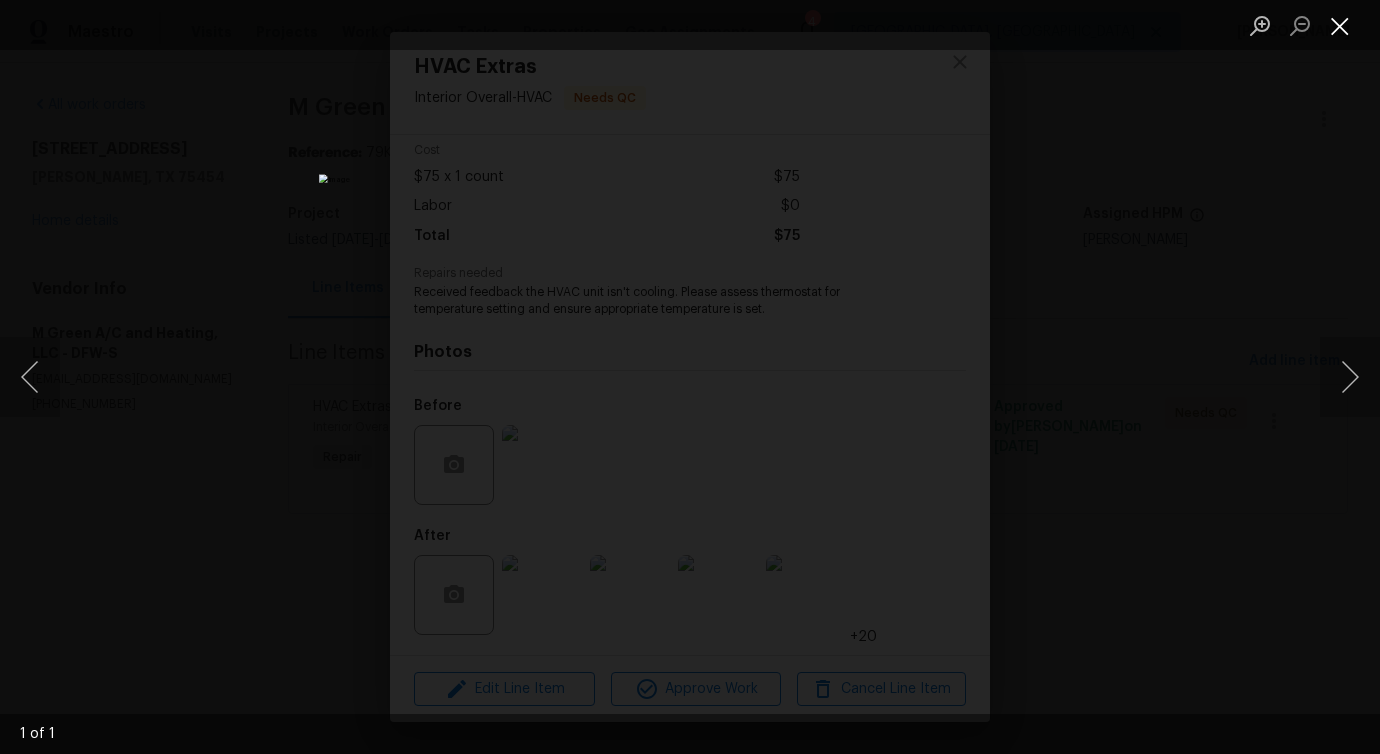 click at bounding box center (1340, 25) 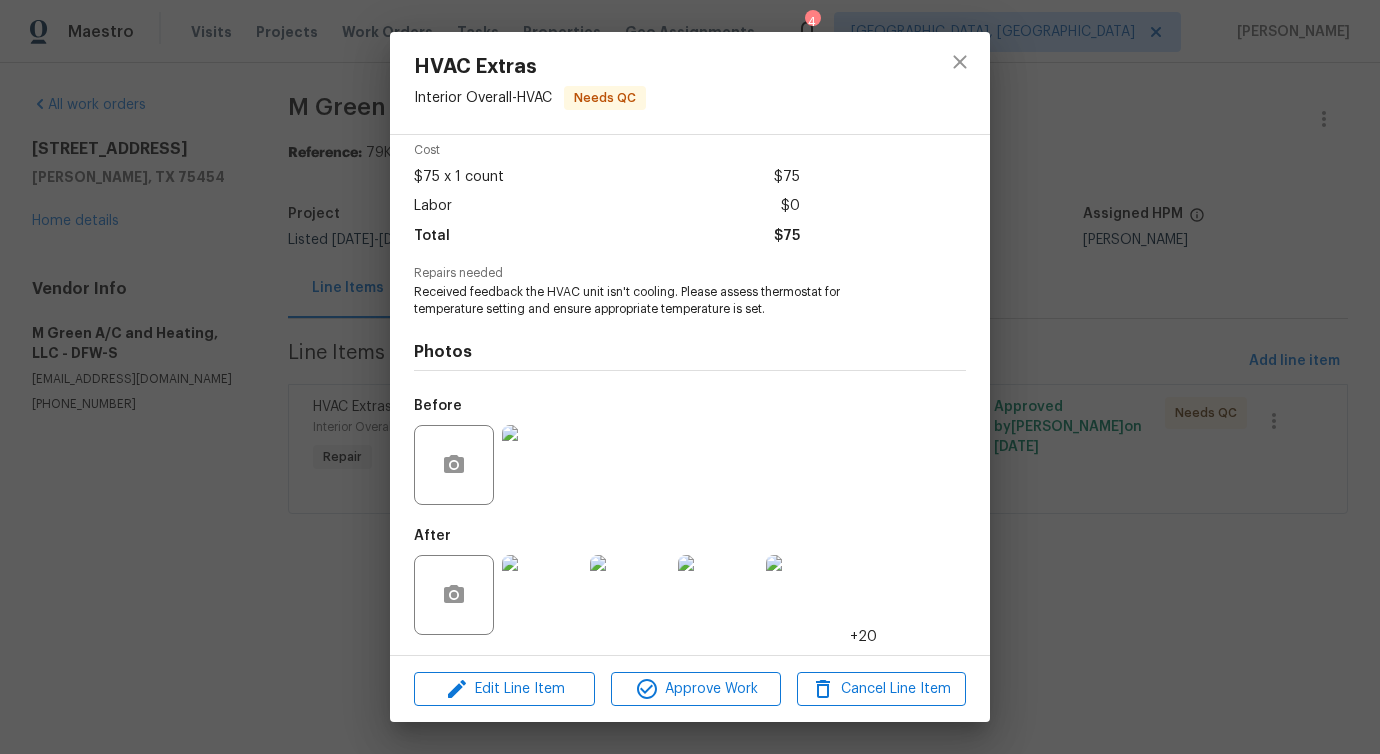 click at bounding box center (542, 595) 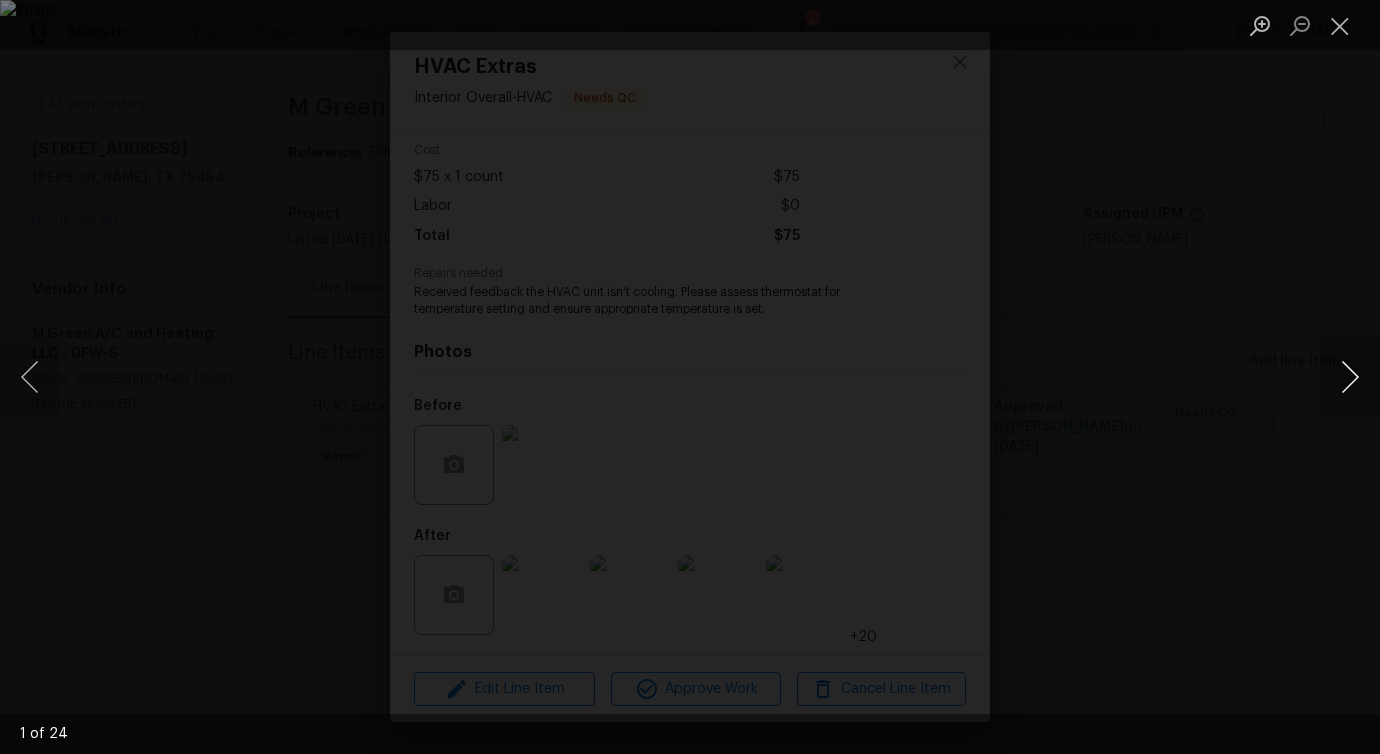 click at bounding box center [1350, 377] 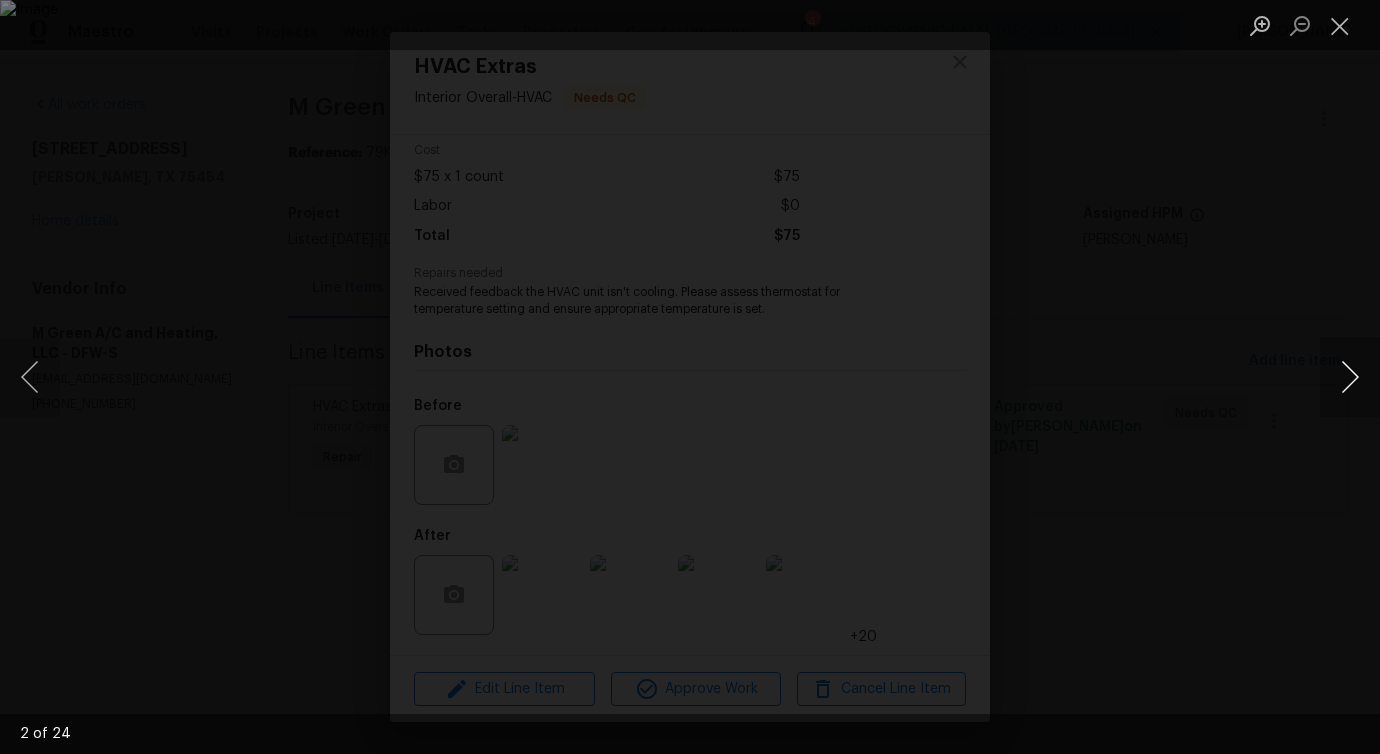 click at bounding box center (1350, 377) 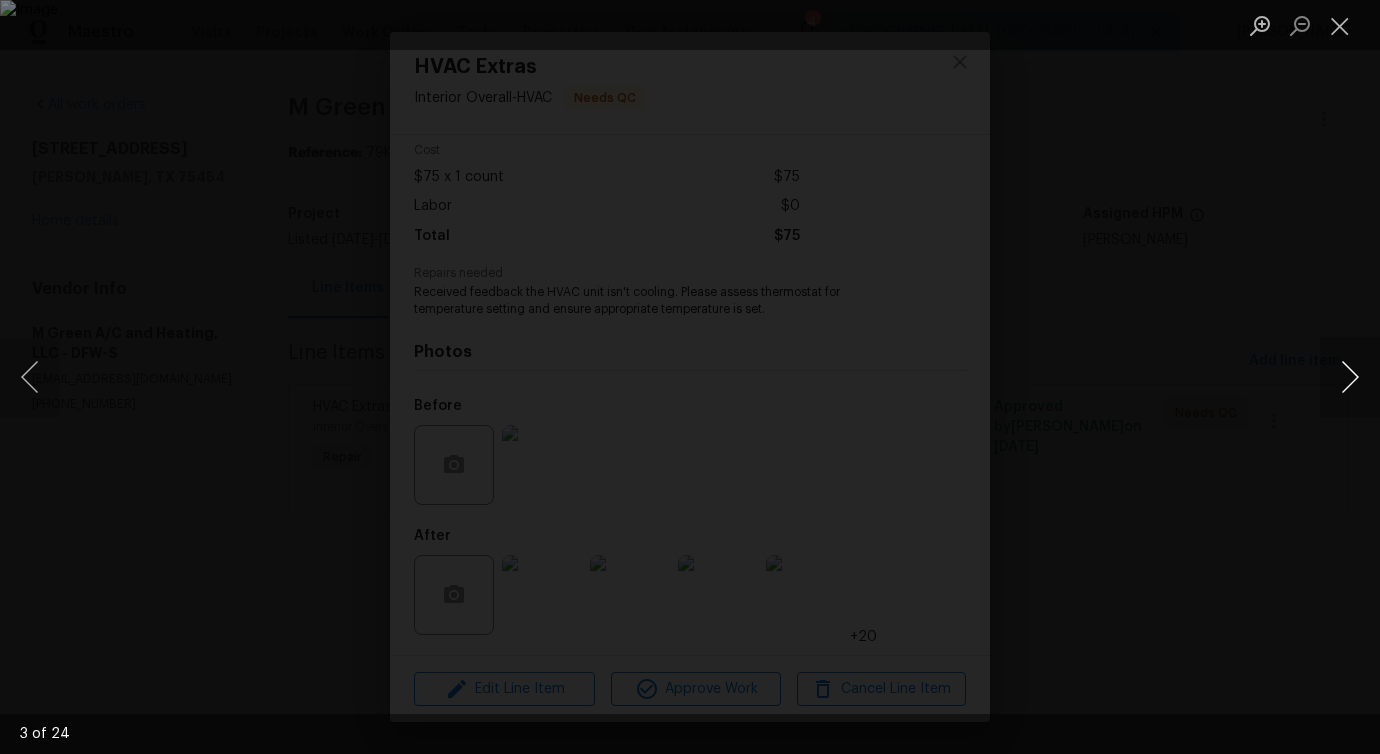 click at bounding box center [1350, 377] 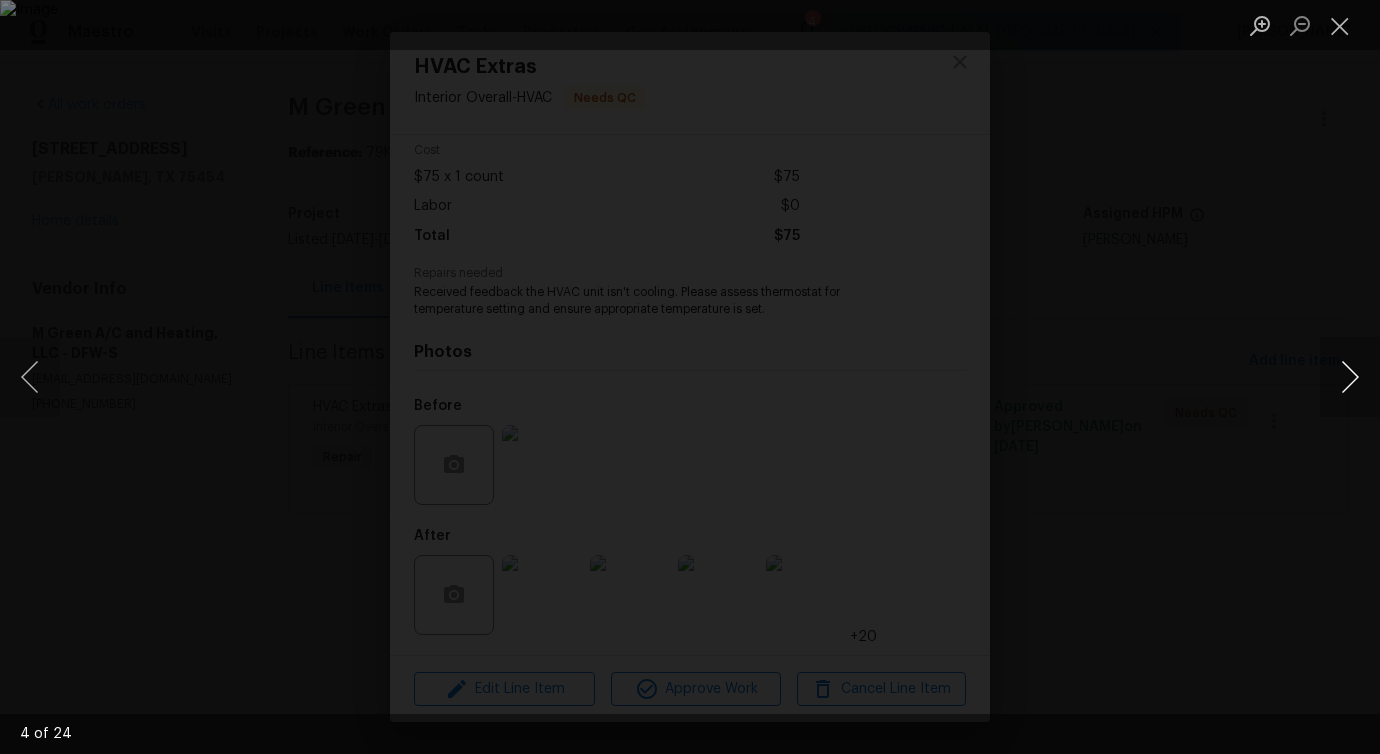 click at bounding box center (1350, 377) 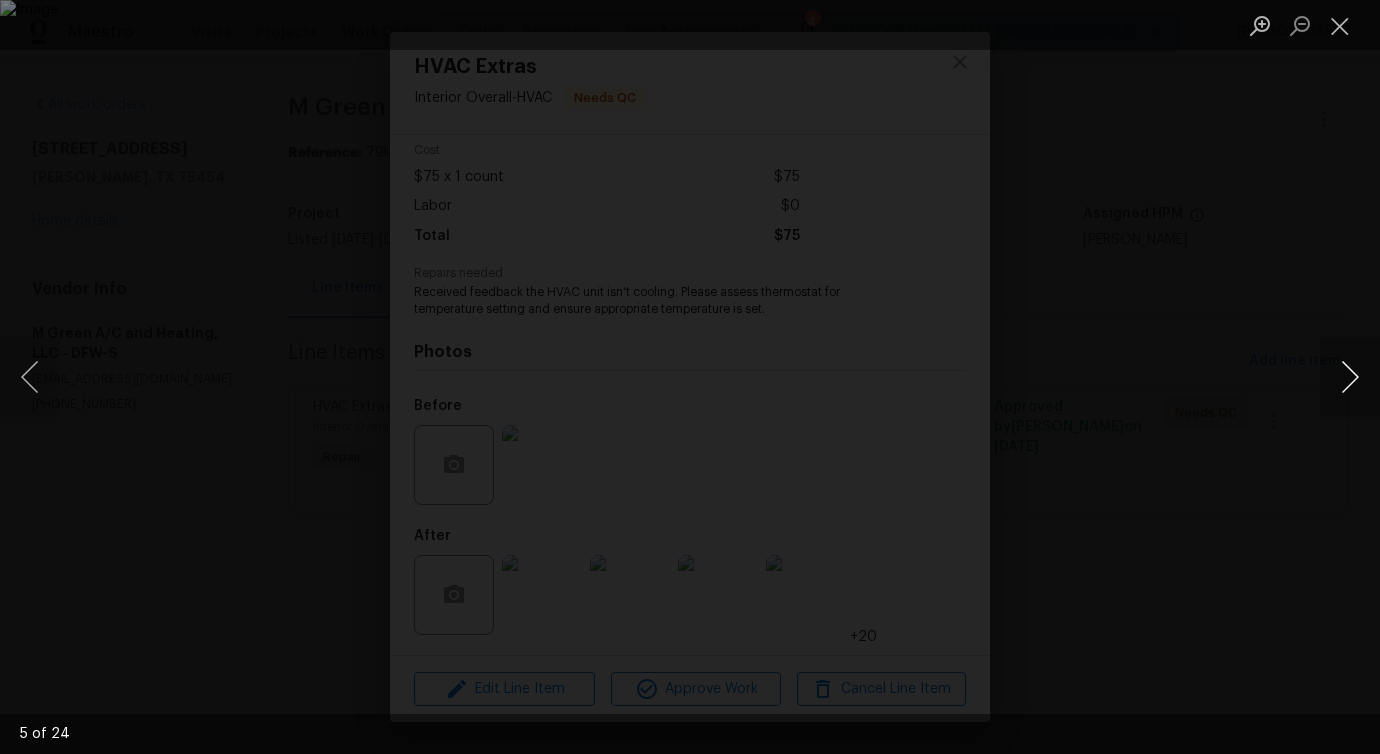 click at bounding box center [1350, 377] 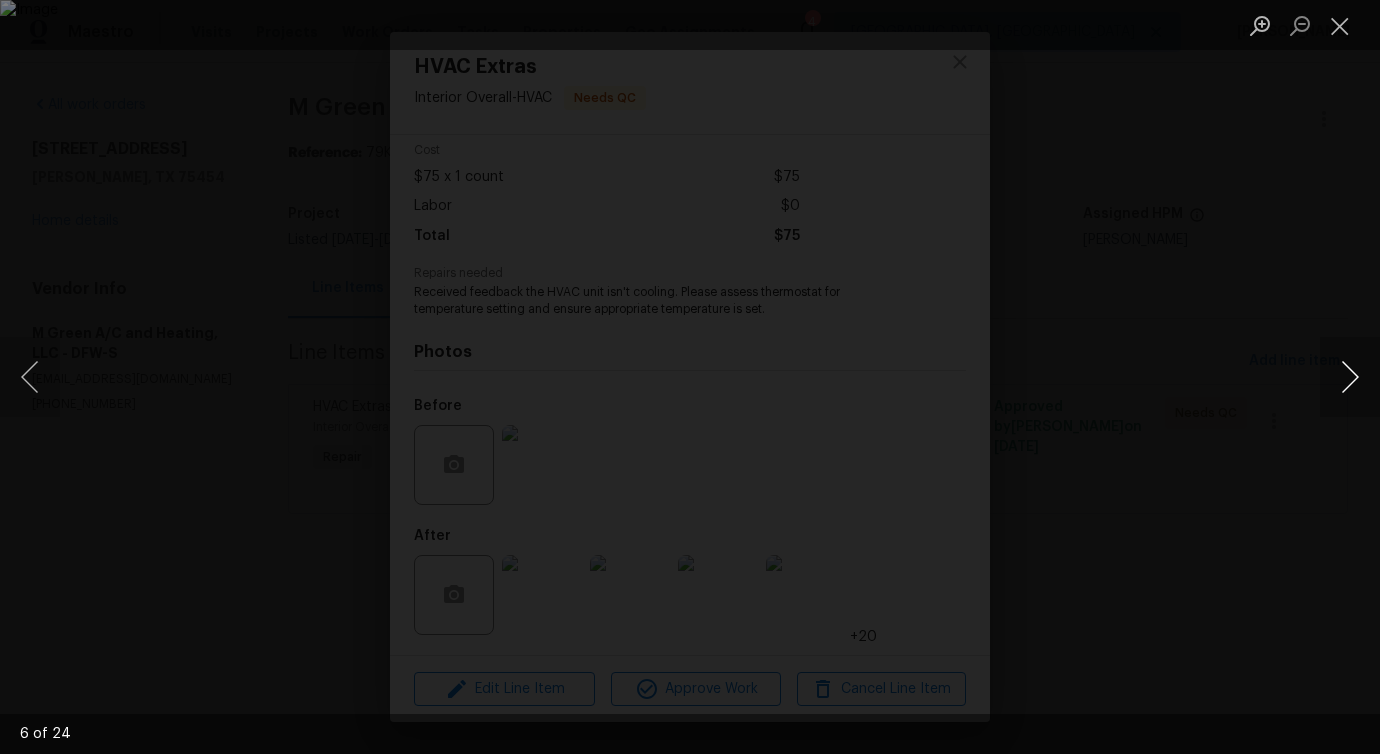 click at bounding box center (1350, 377) 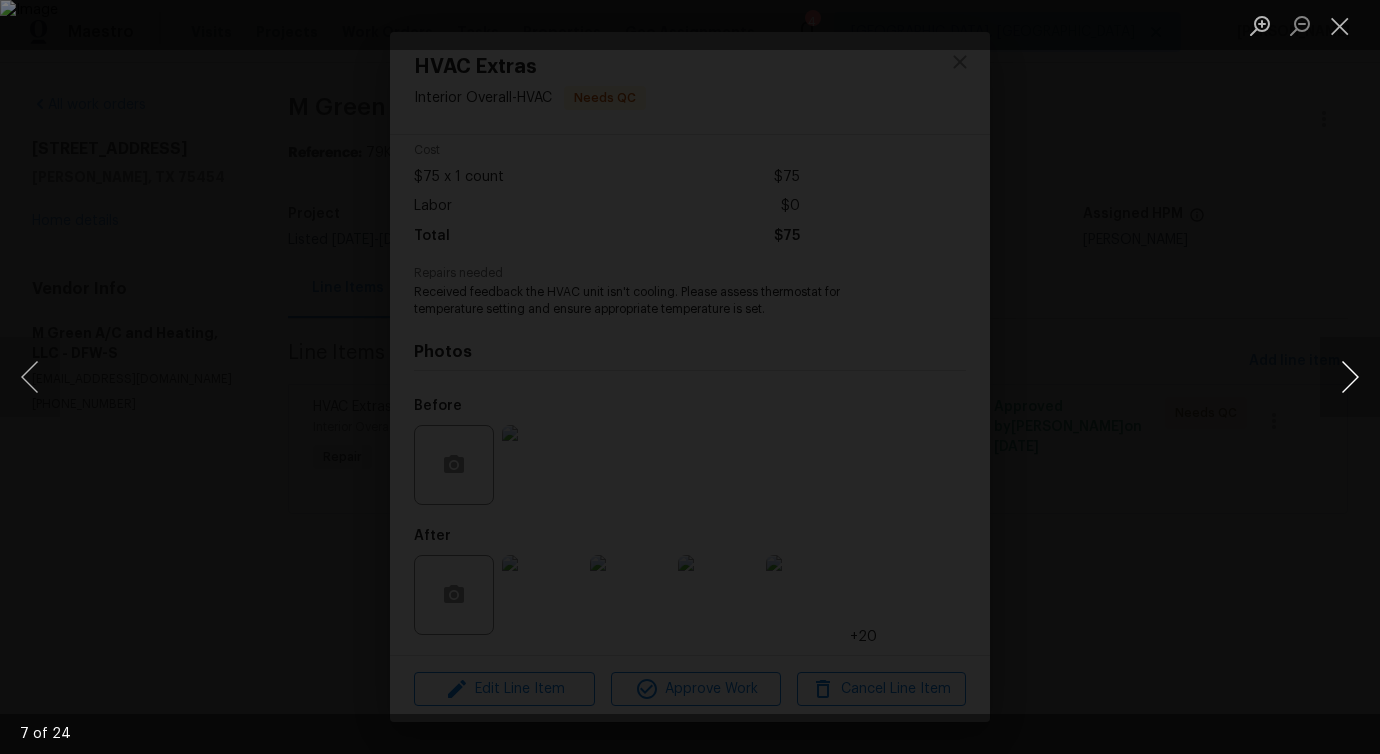 click at bounding box center [1350, 377] 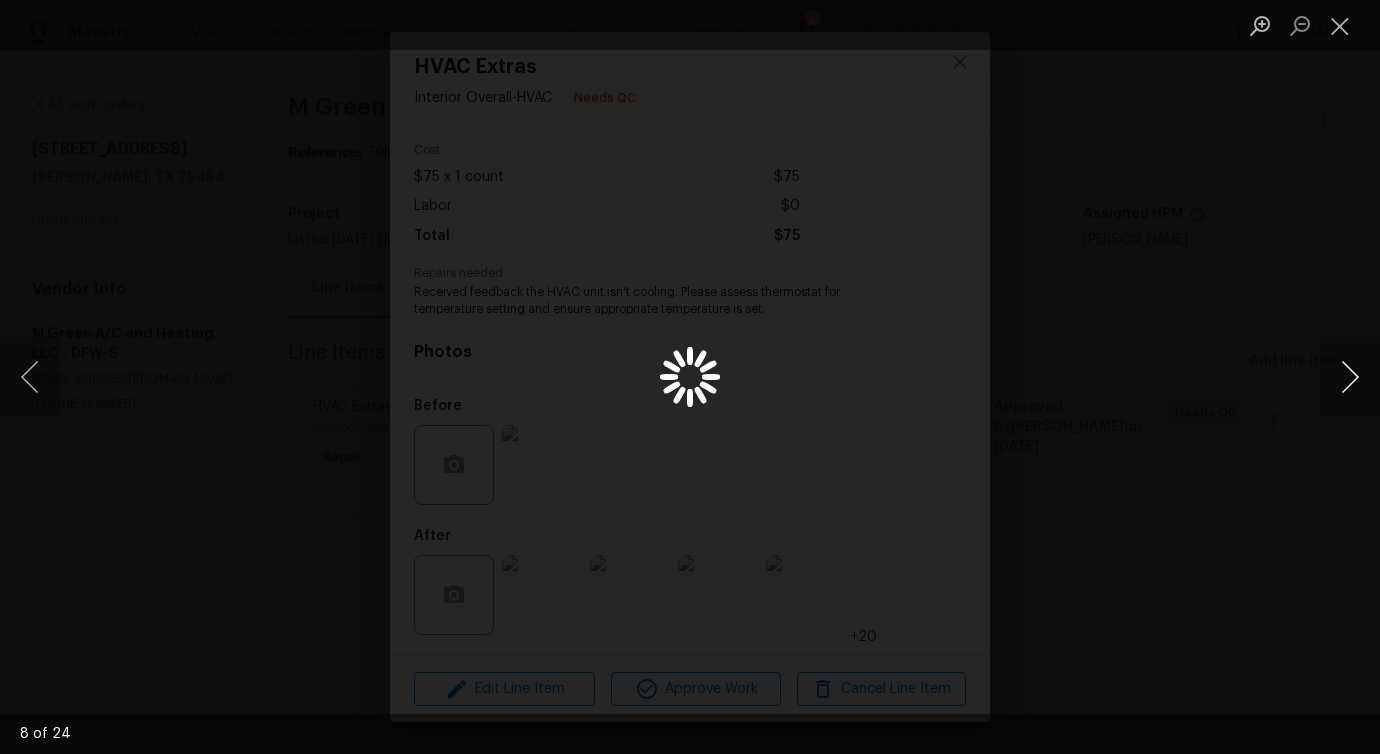 click at bounding box center (1350, 377) 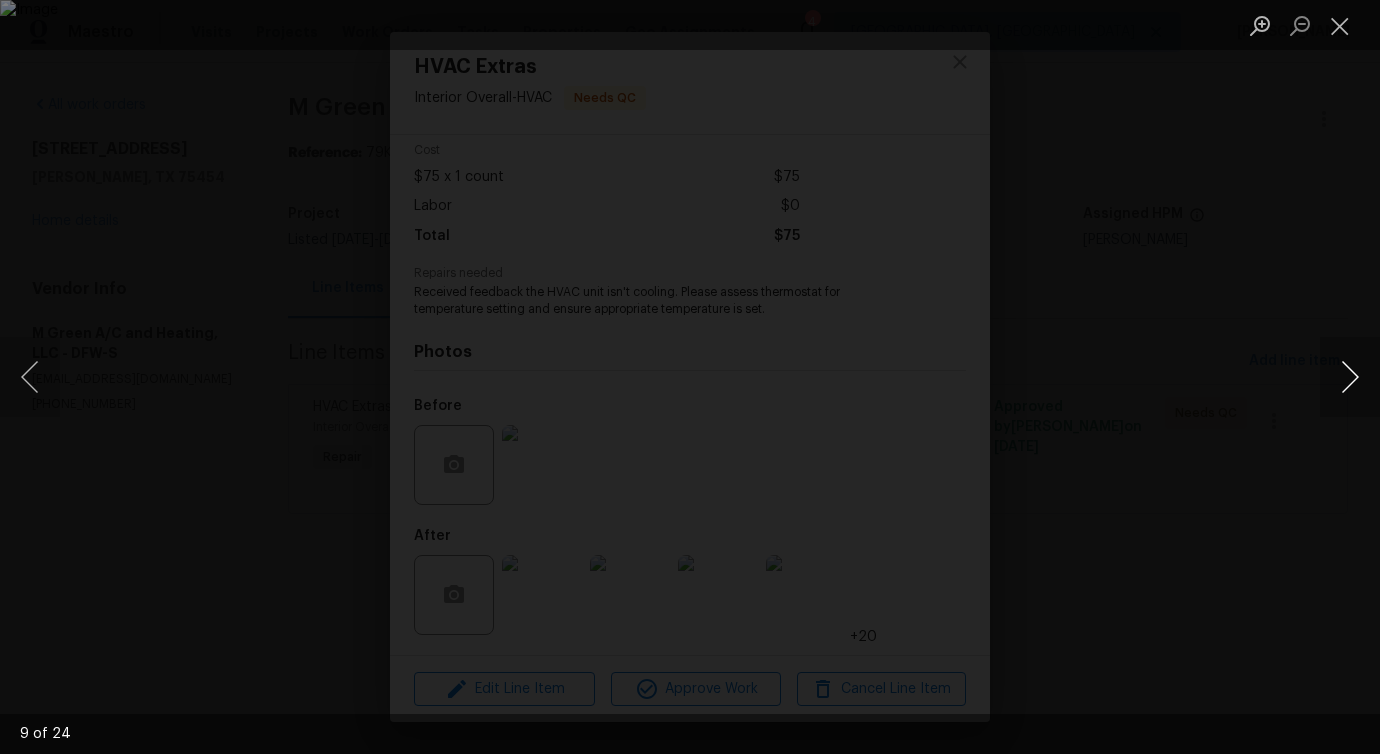 click at bounding box center [1350, 377] 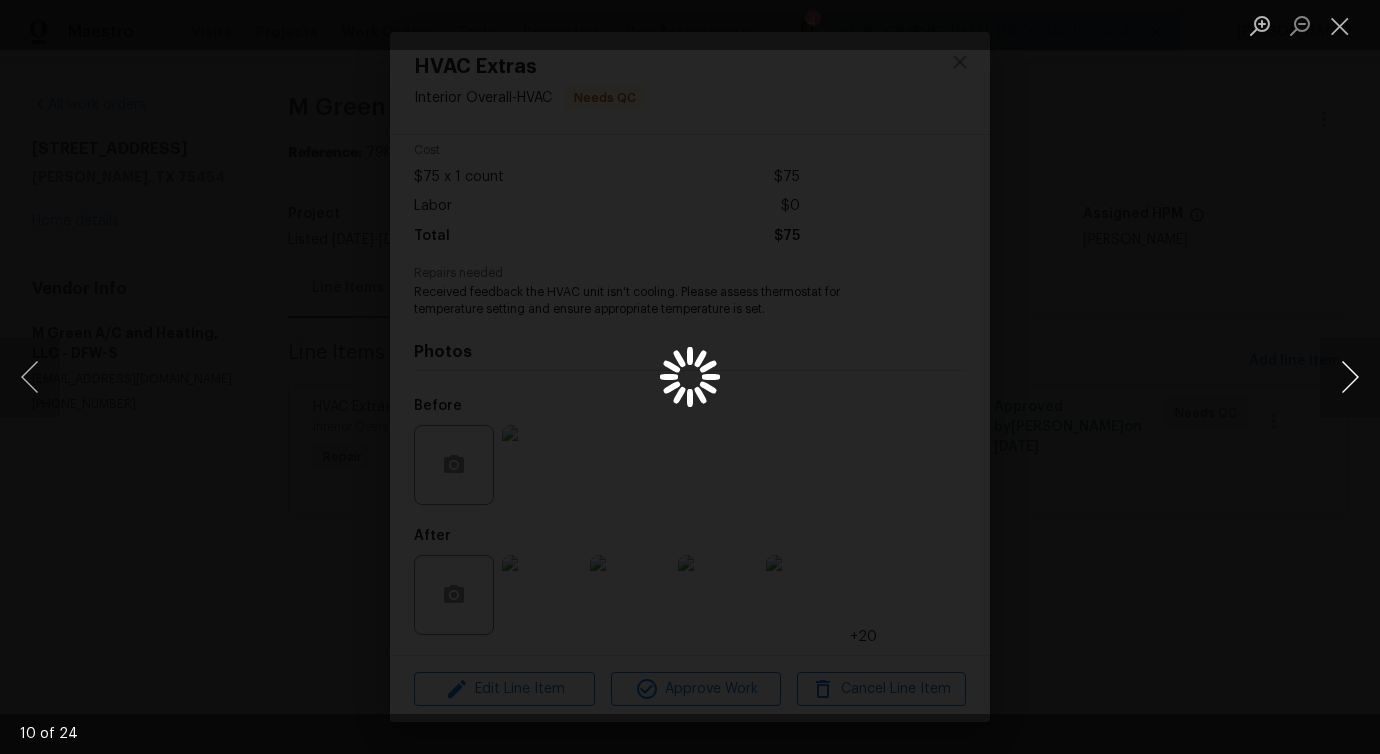 click at bounding box center [1350, 377] 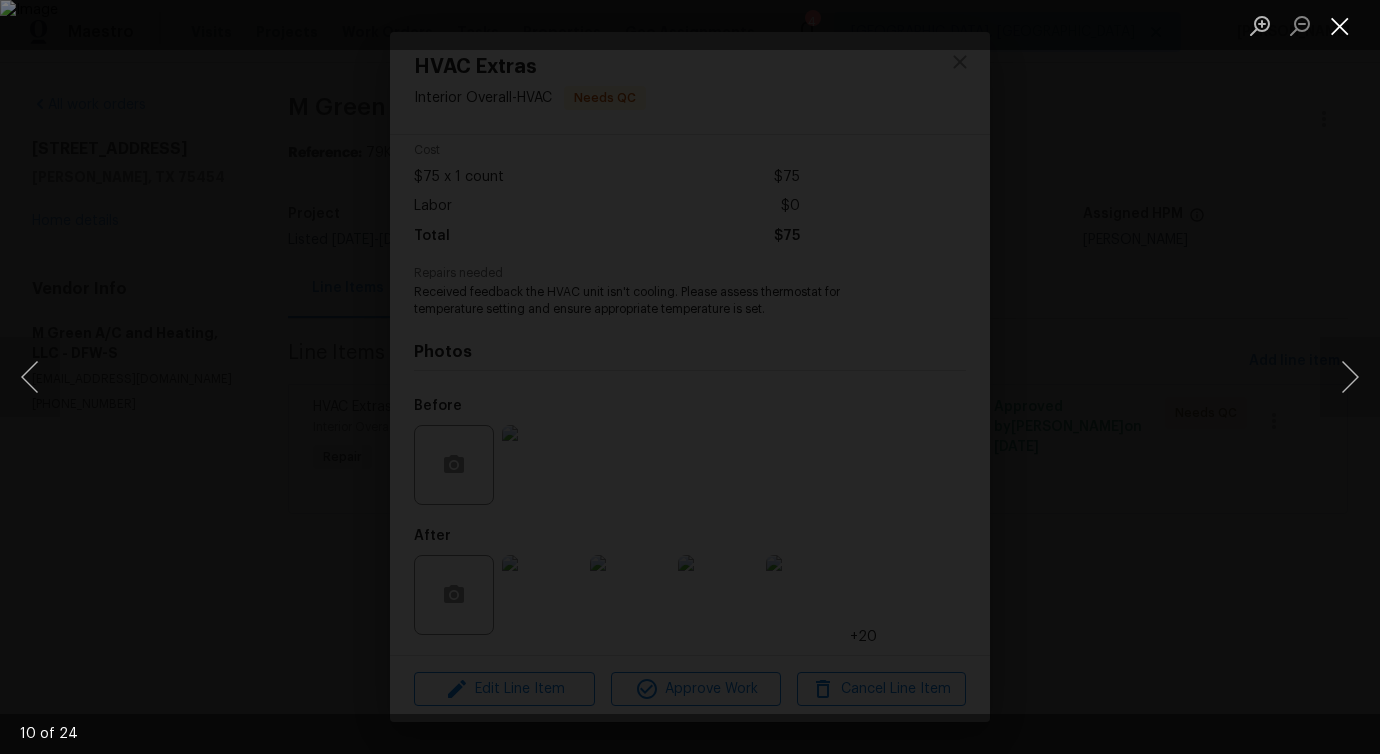 click at bounding box center [1340, 25] 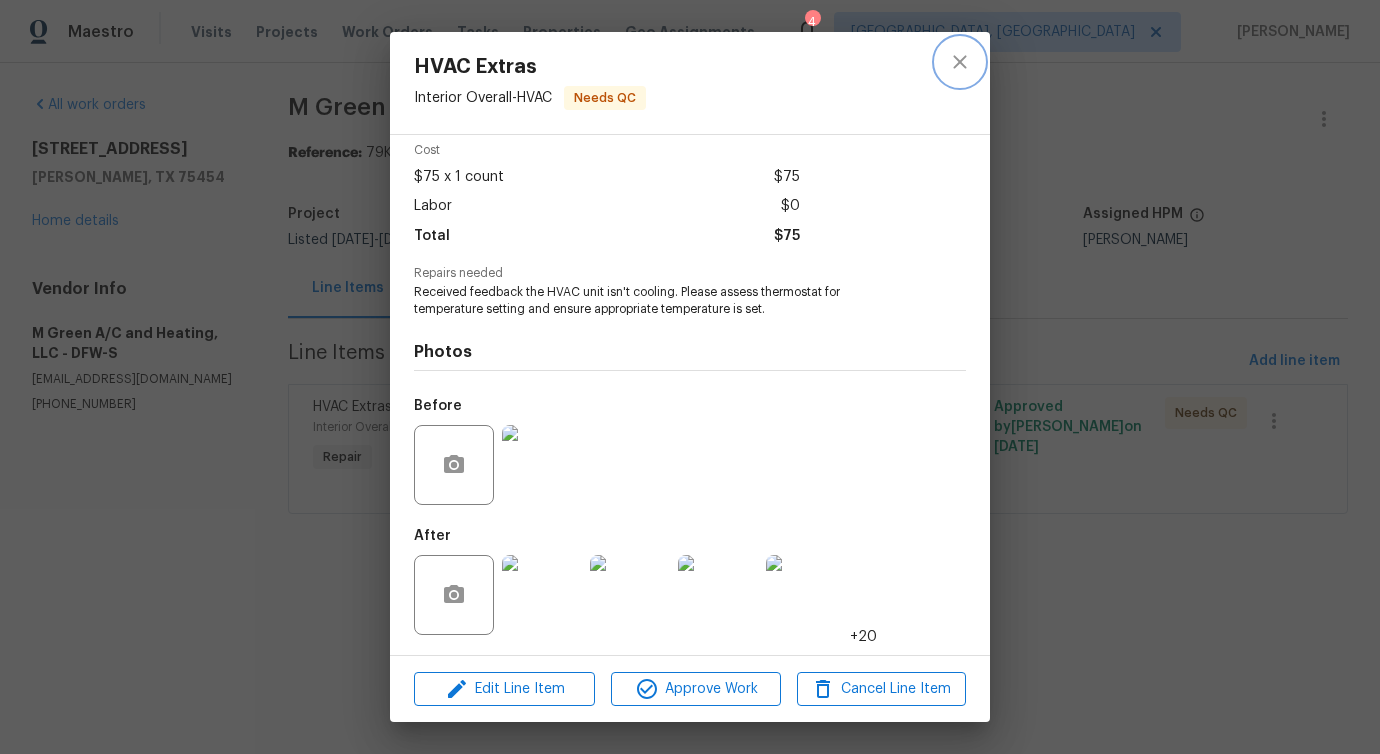 click at bounding box center [960, 62] 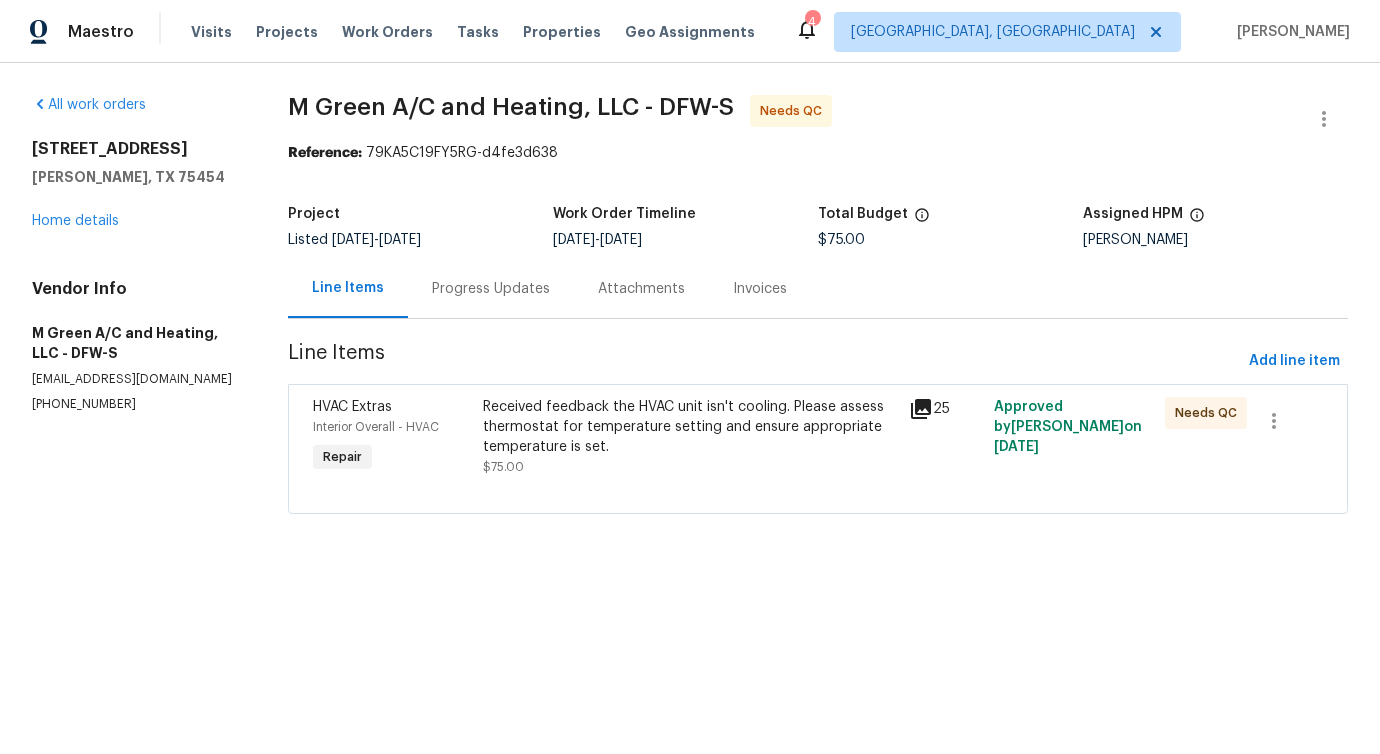 click on "Progress Updates" at bounding box center (491, 288) 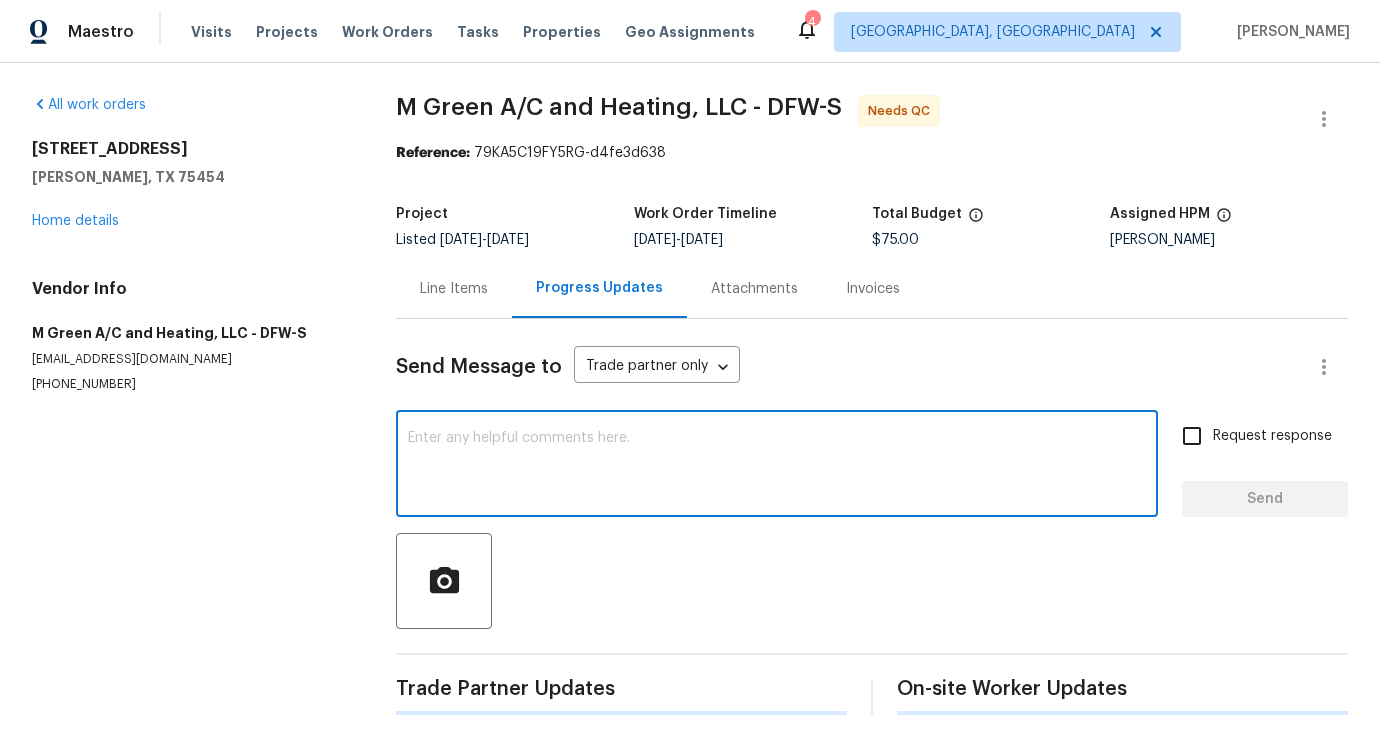 click at bounding box center (777, 466) 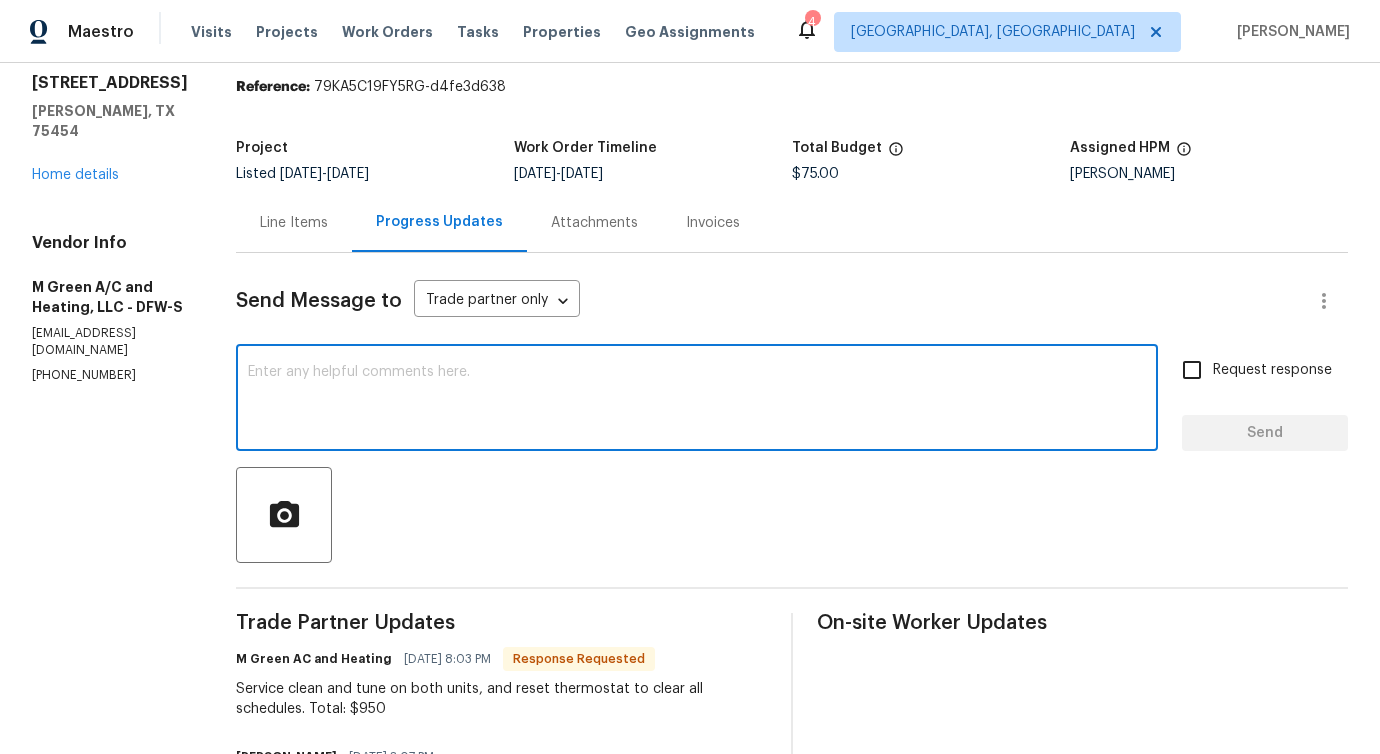 scroll, scrollTop: 0, scrollLeft: 0, axis: both 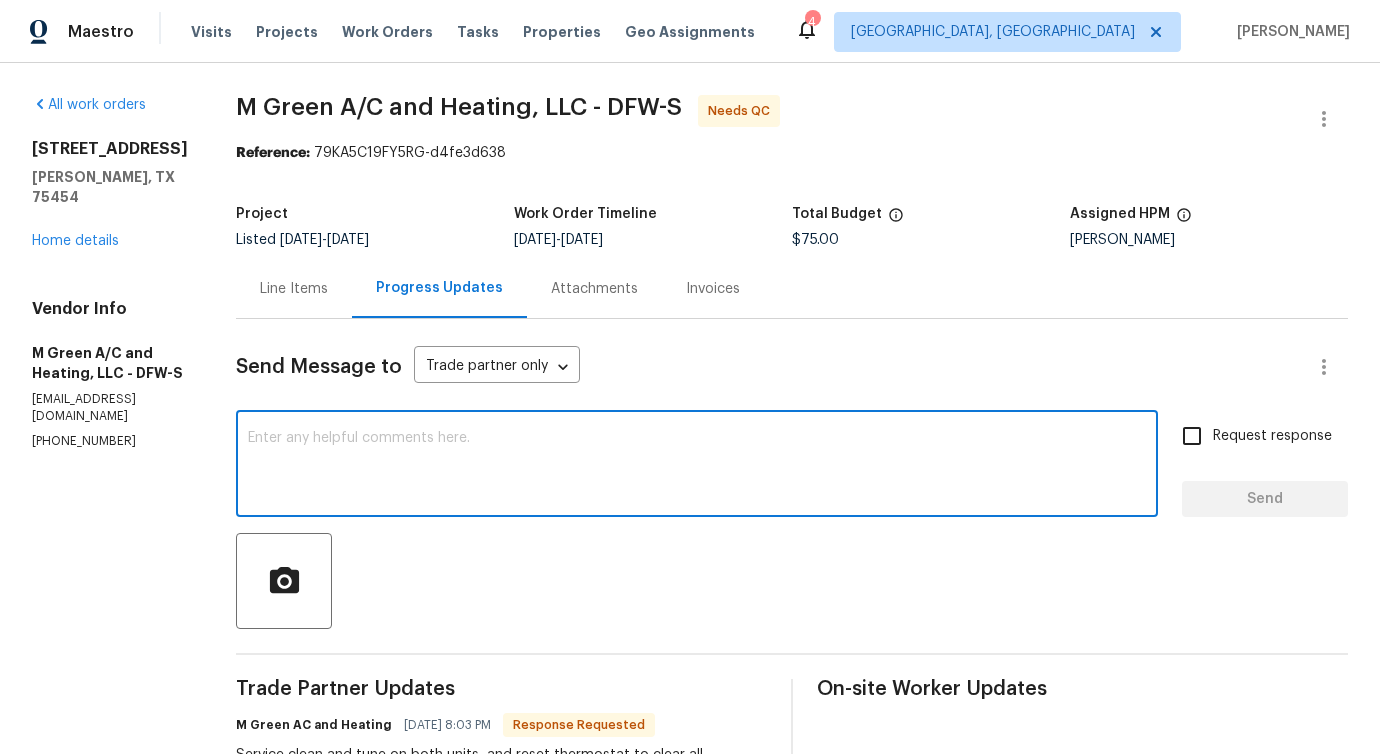 click at bounding box center (697, 466) 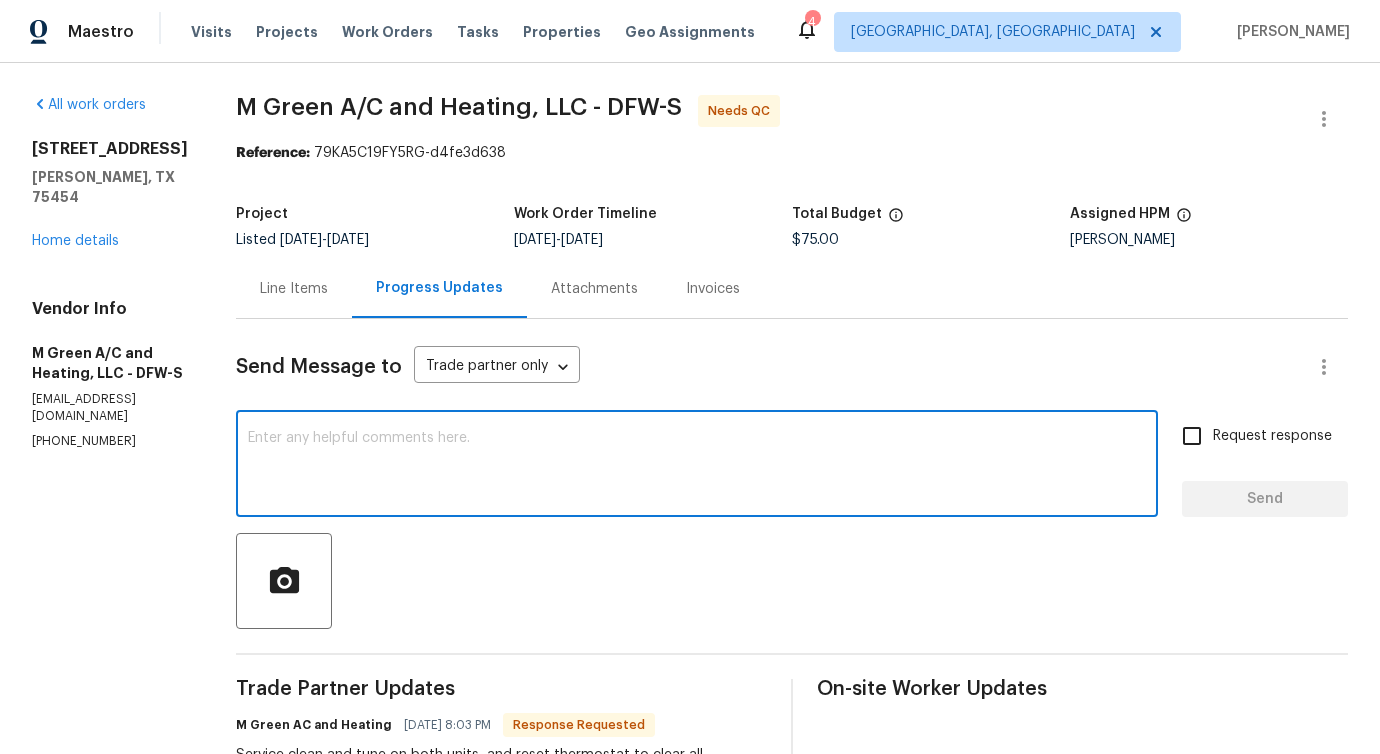 click at bounding box center [697, 466] 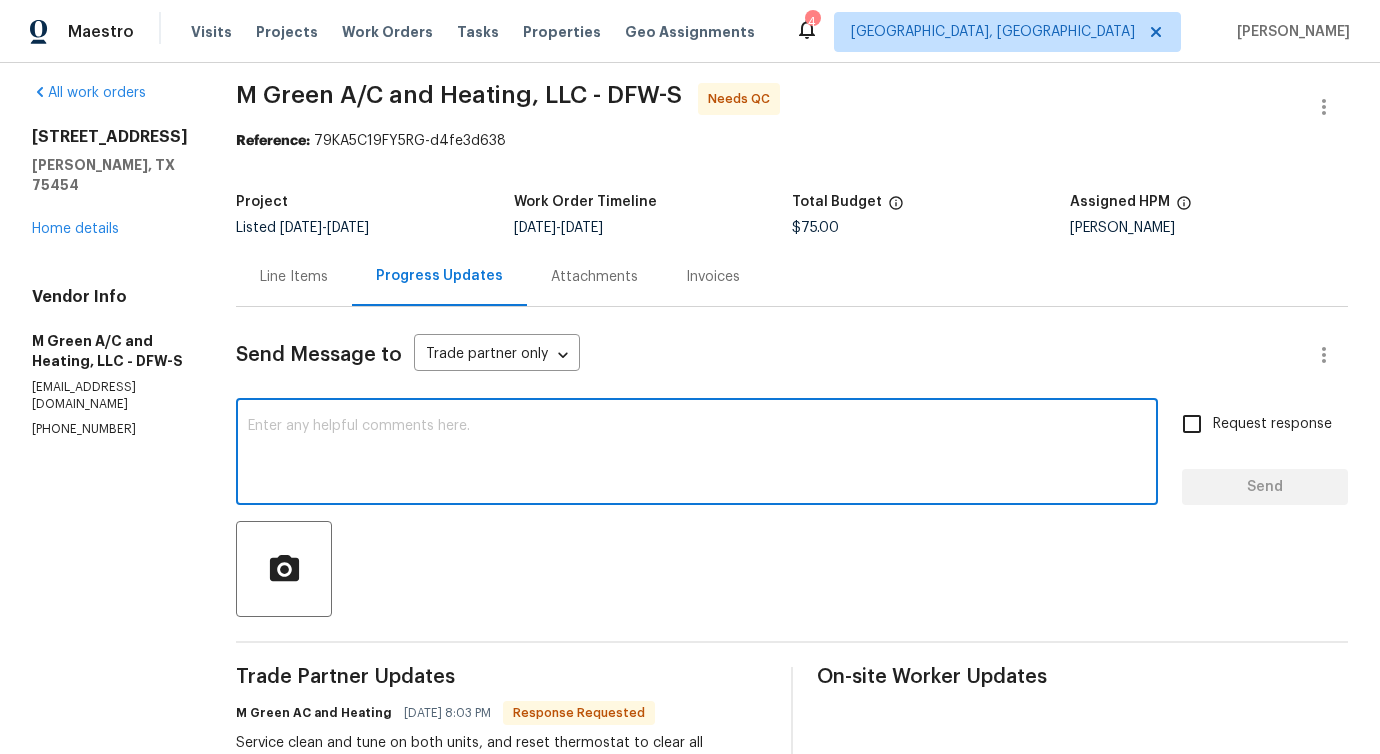 scroll, scrollTop: 0, scrollLeft: 0, axis: both 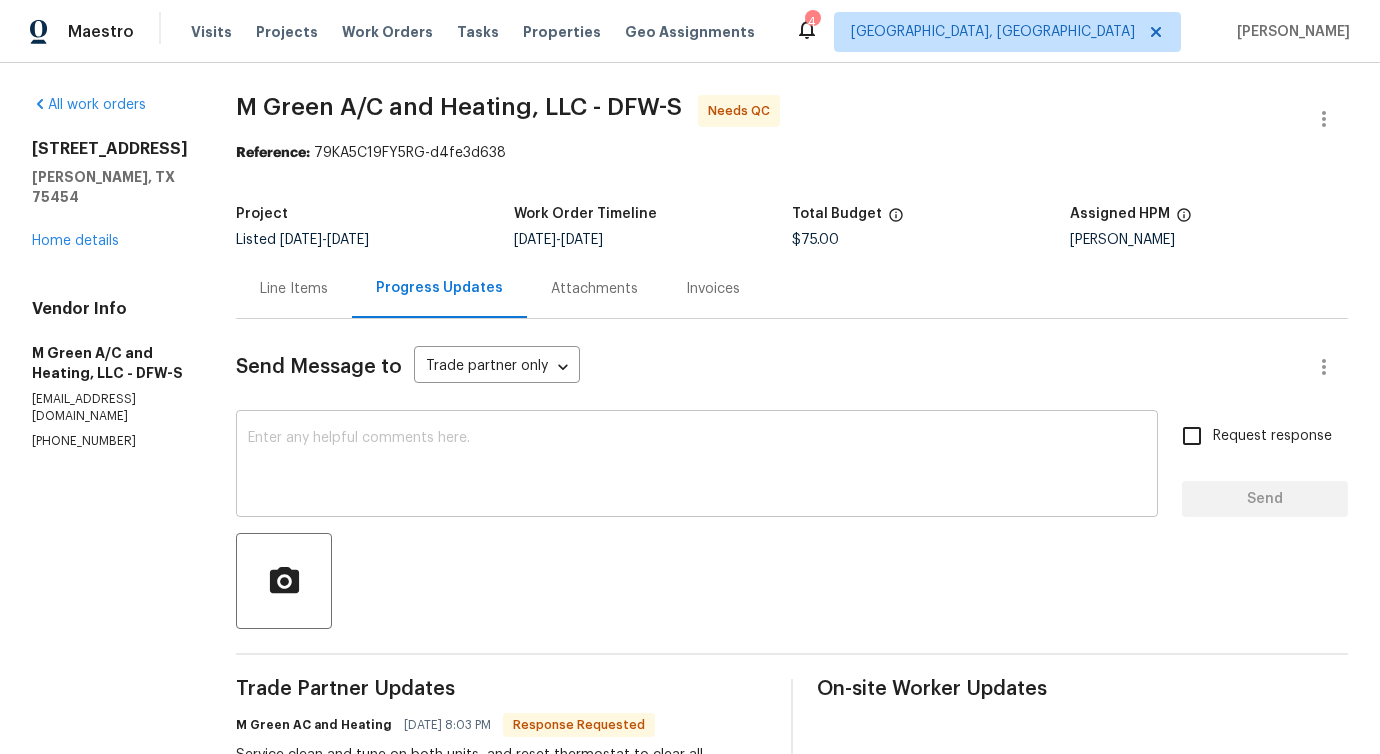 click on "x ​" at bounding box center (697, 466) 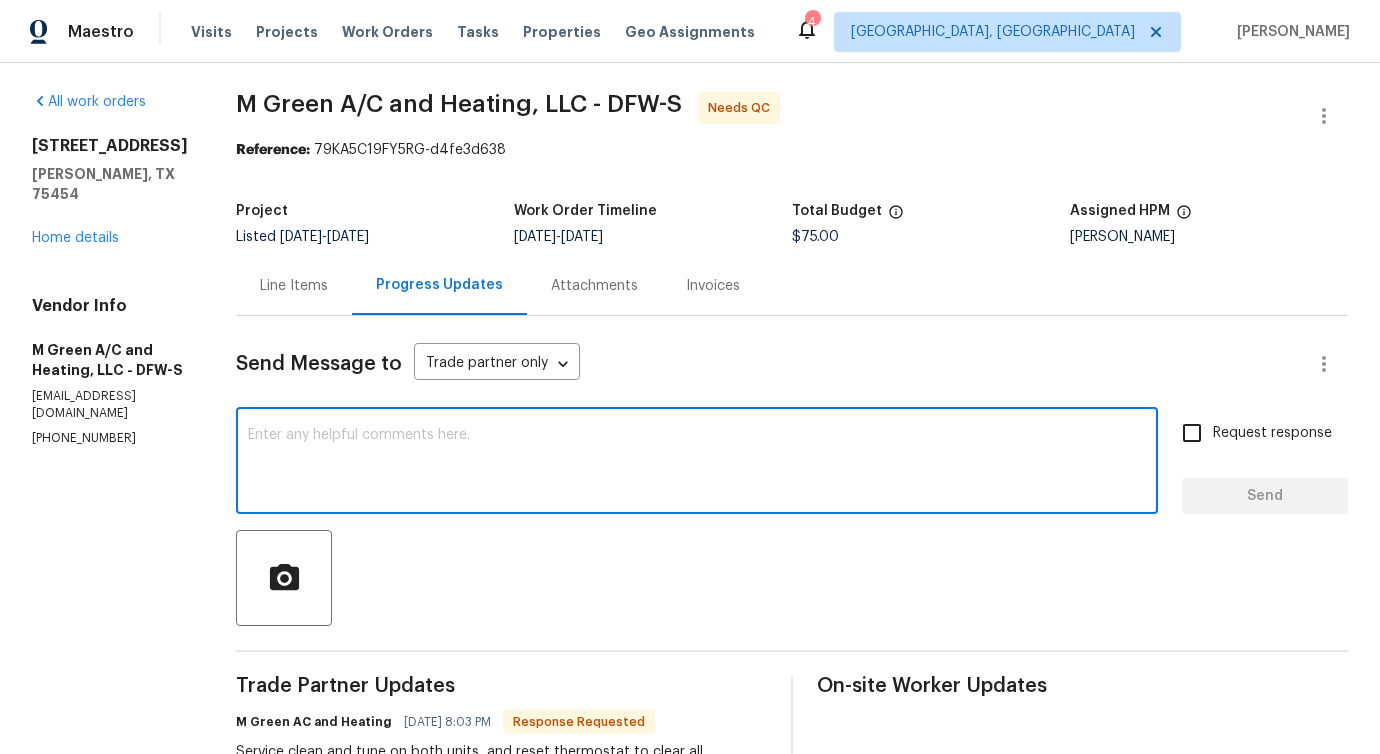 scroll, scrollTop: 0, scrollLeft: 0, axis: both 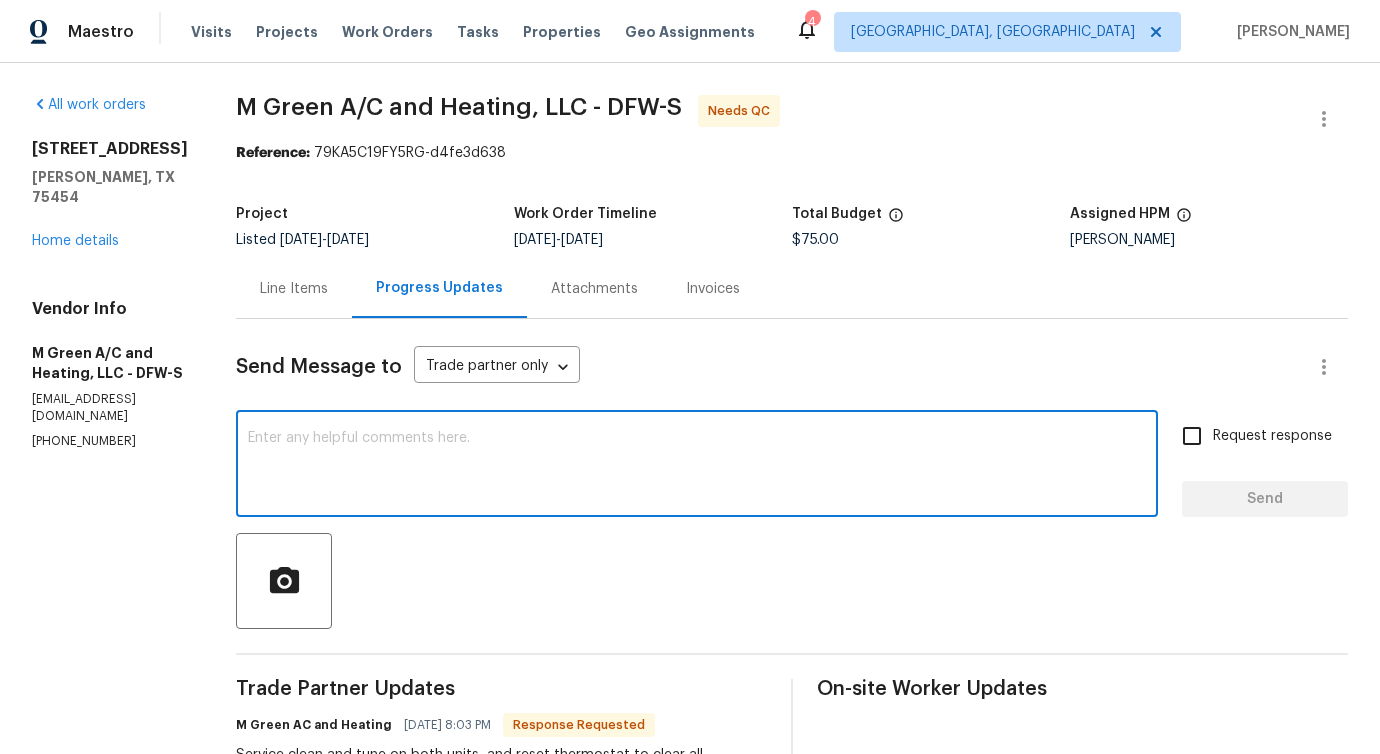 click at bounding box center (697, 466) 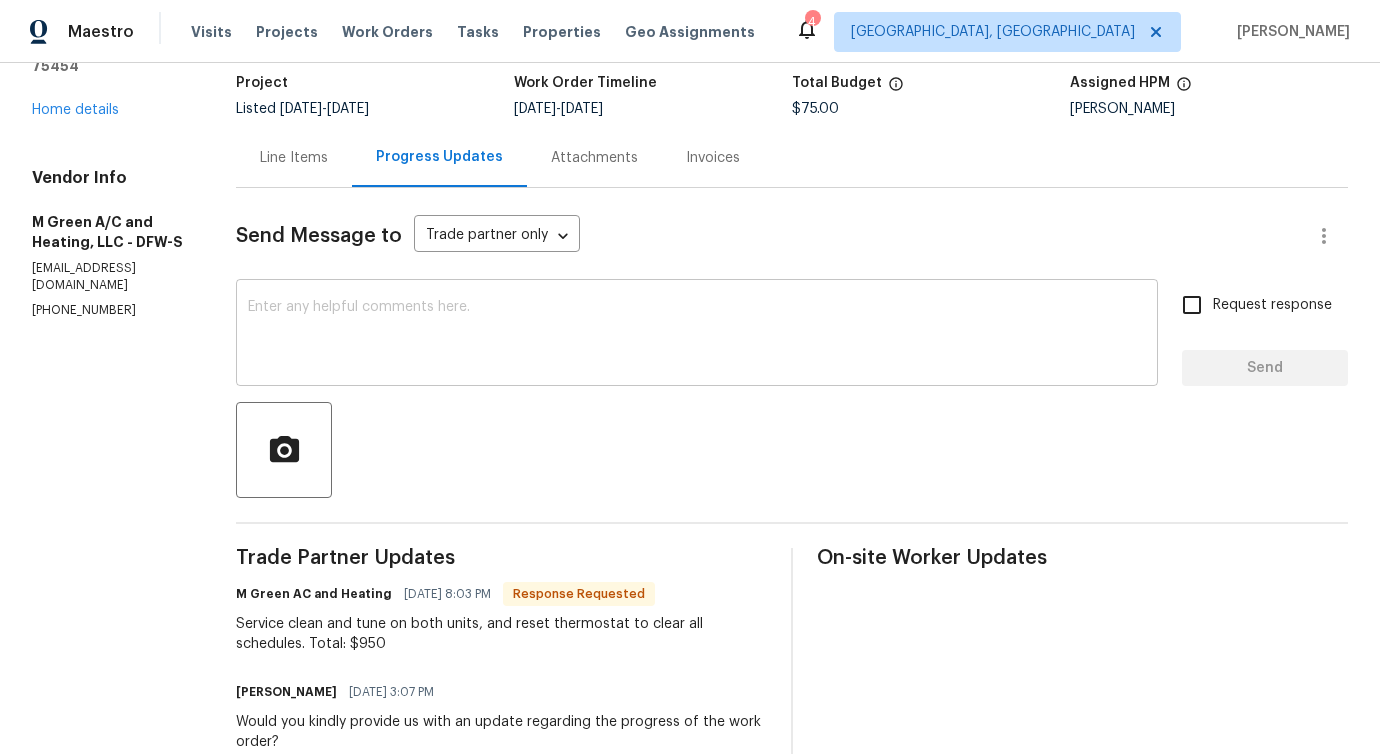 scroll, scrollTop: 0, scrollLeft: 0, axis: both 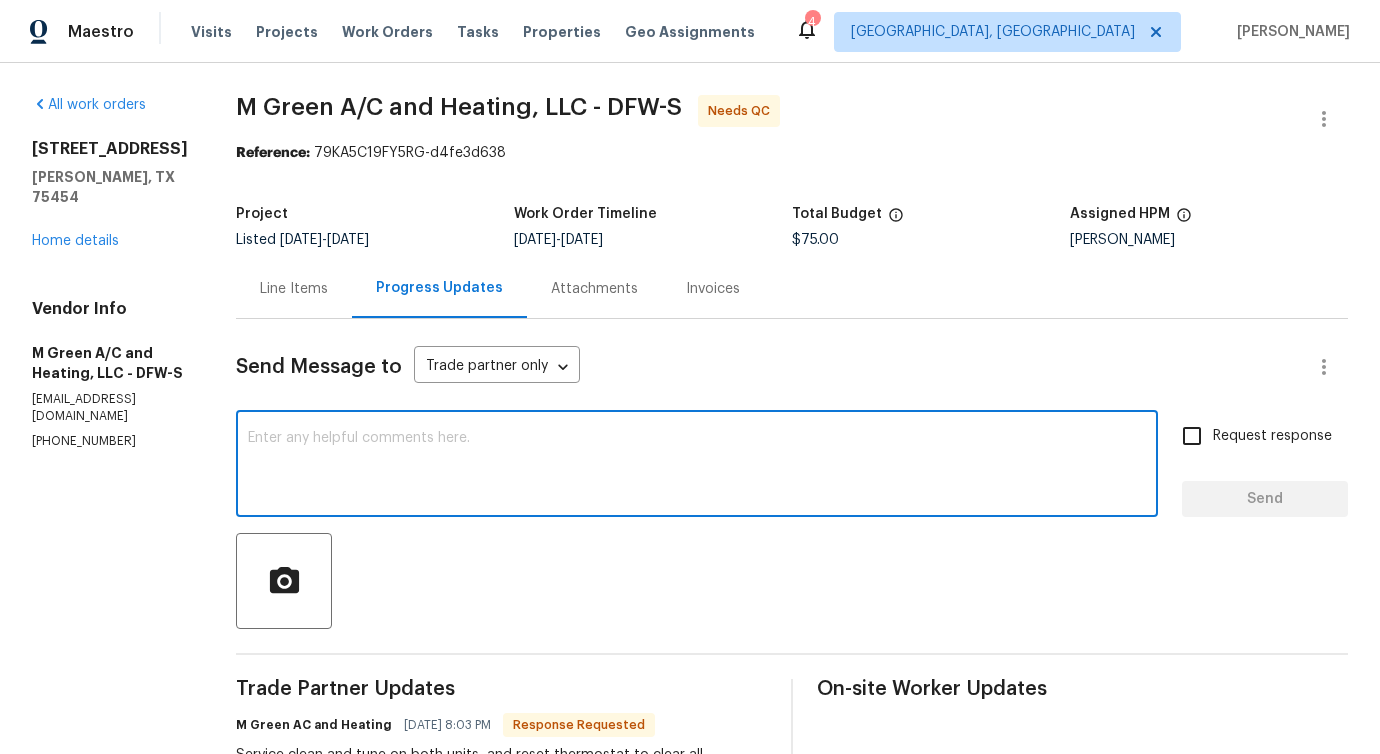 click at bounding box center [697, 466] 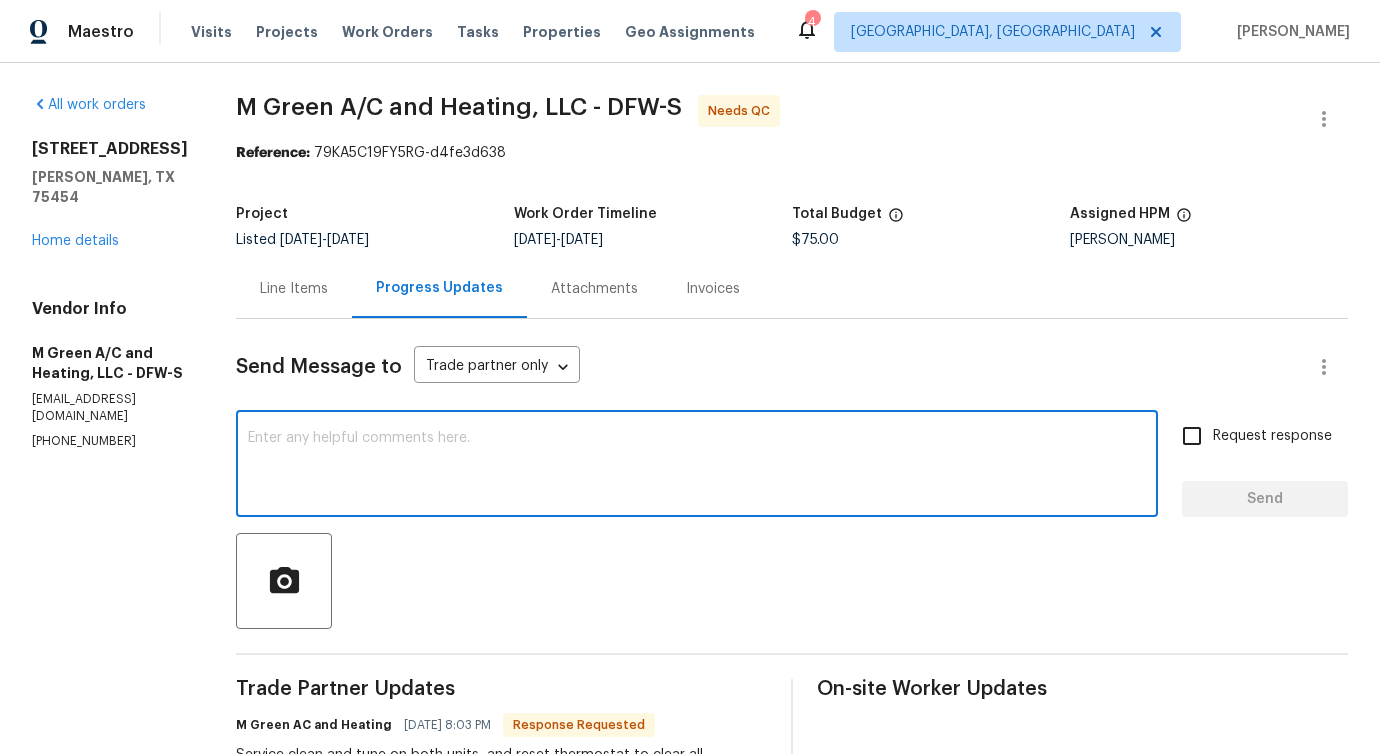 click at bounding box center (697, 466) 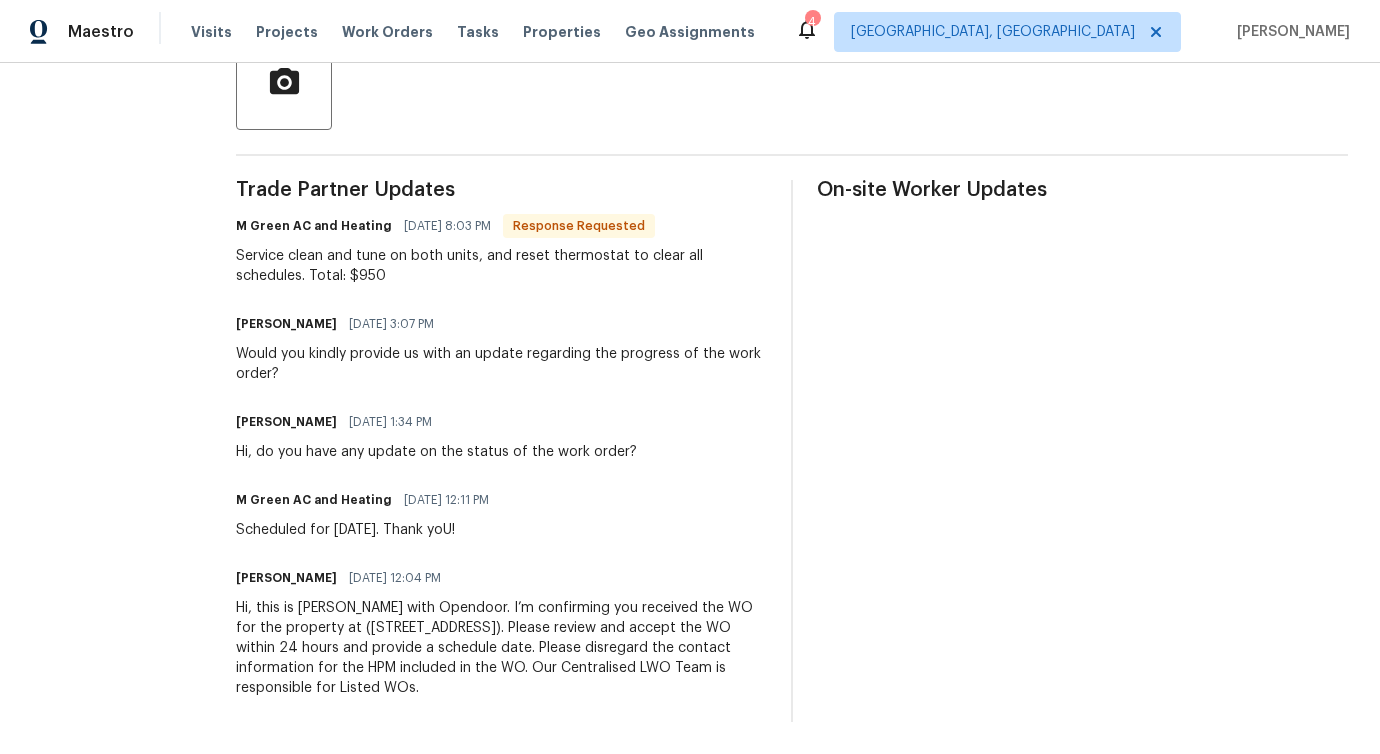 scroll, scrollTop: 0, scrollLeft: 0, axis: both 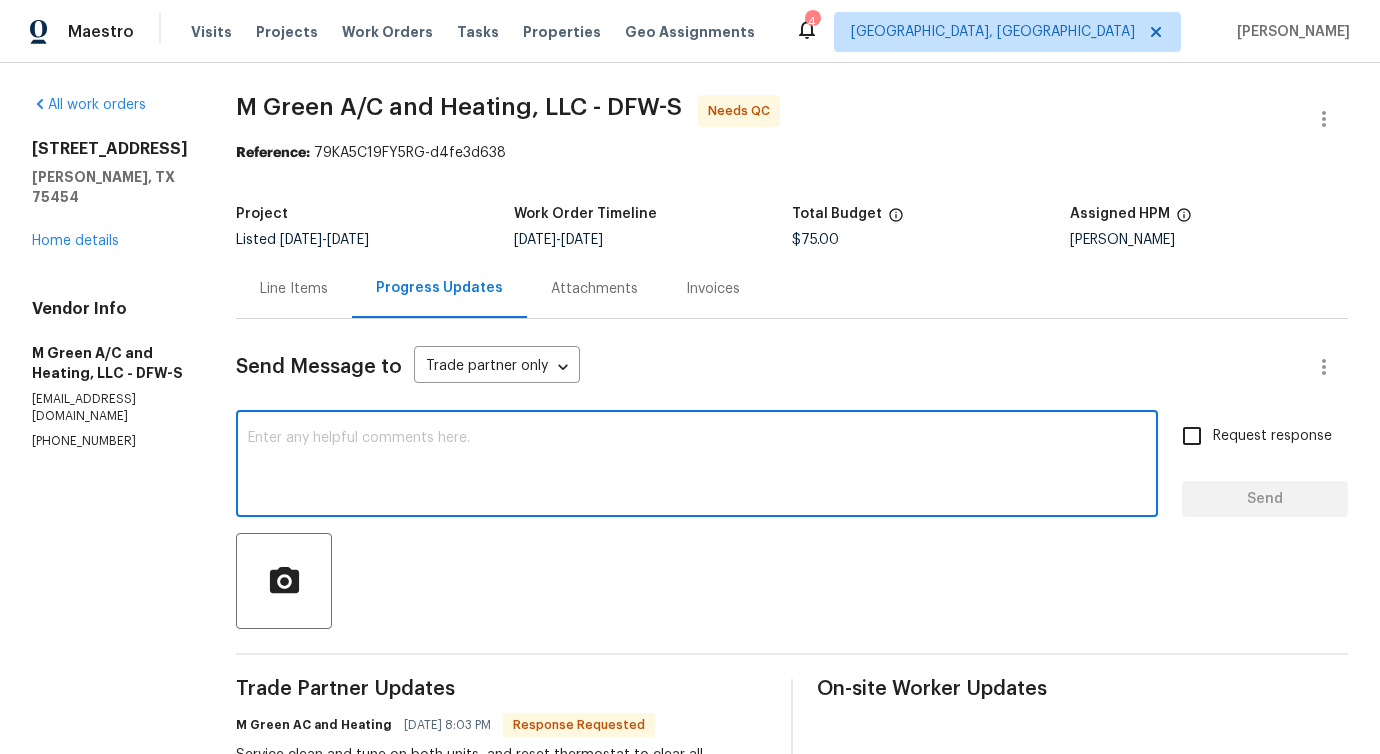 click at bounding box center (697, 466) 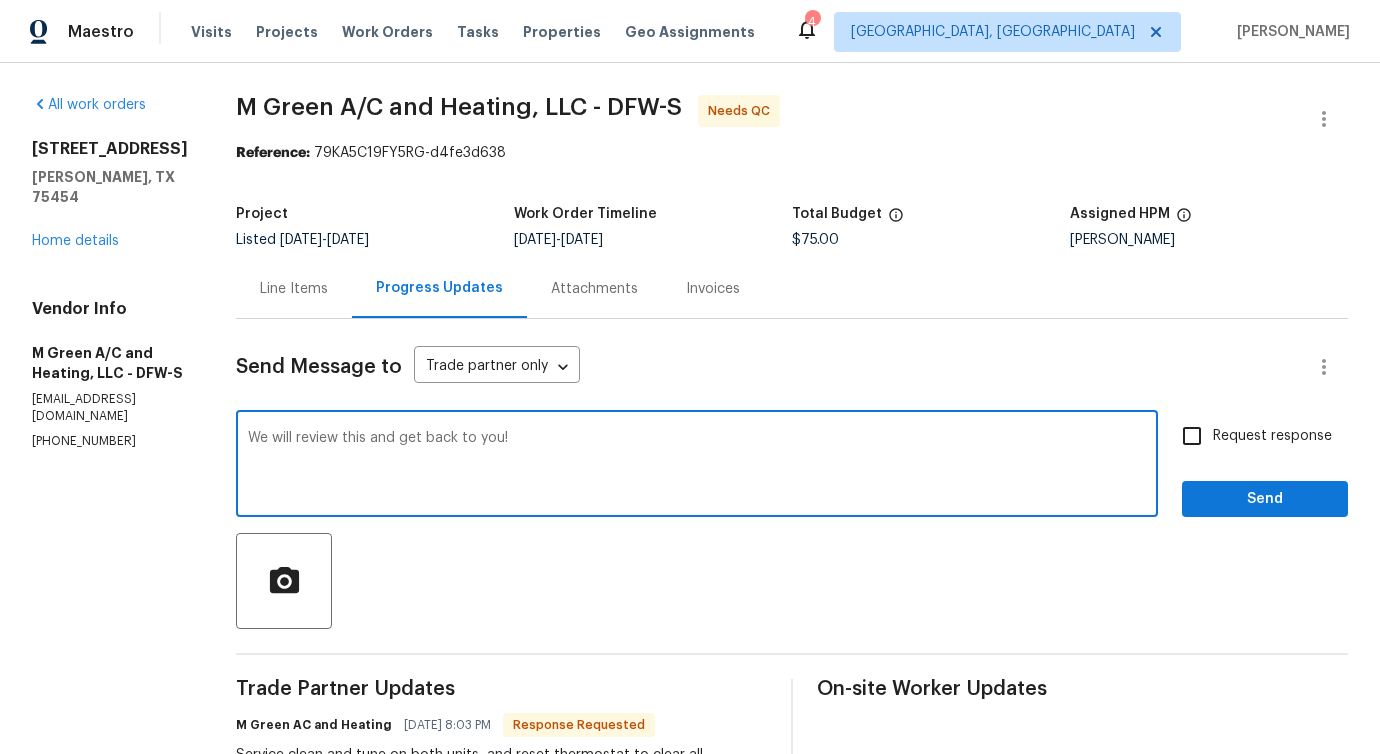 type on "We will review this and get back to you!" 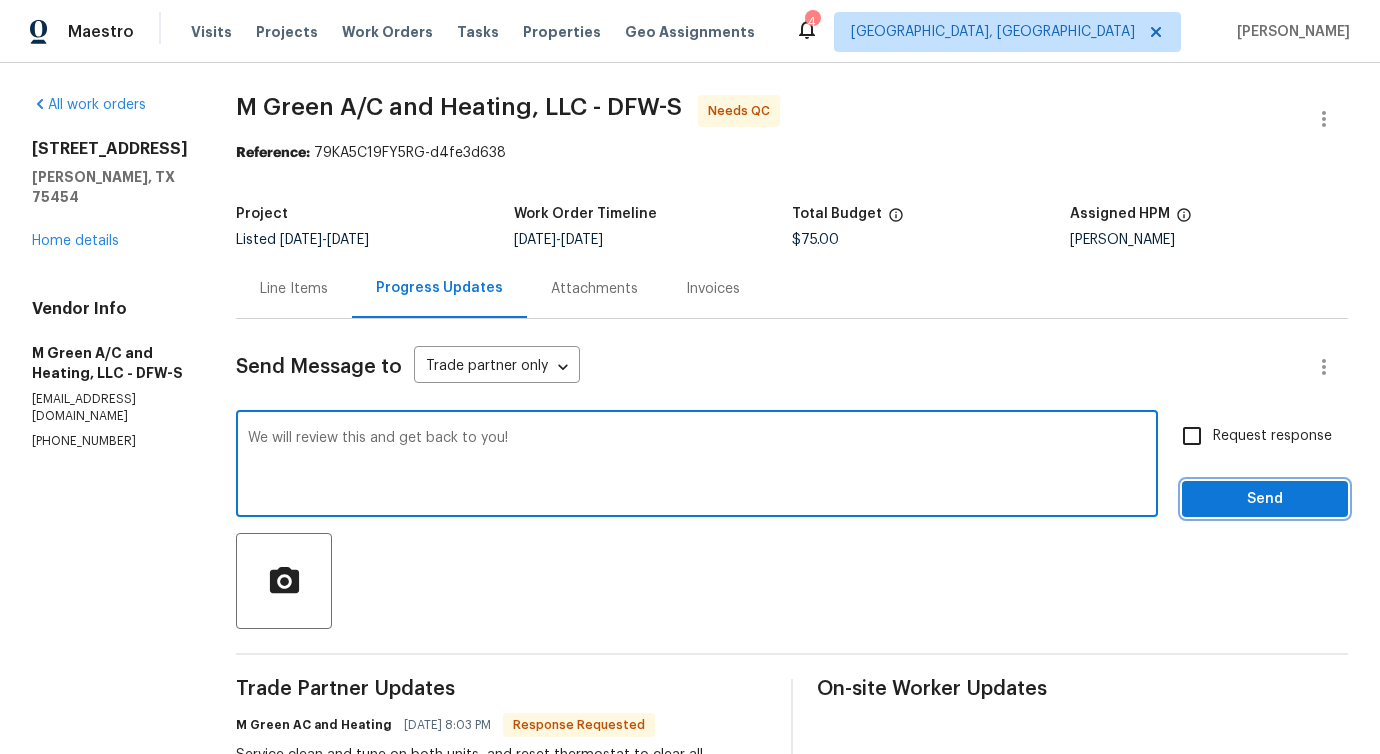 click on "Send" at bounding box center [1265, 499] 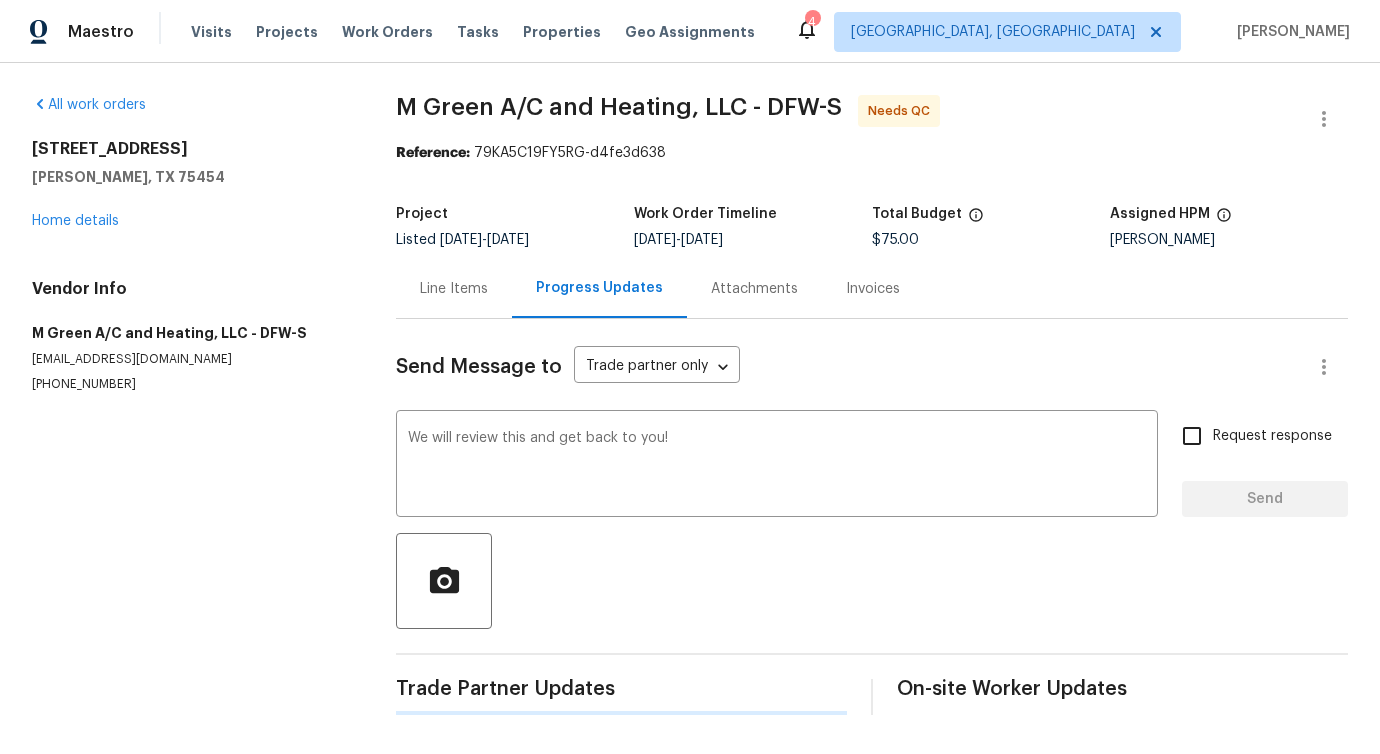 type 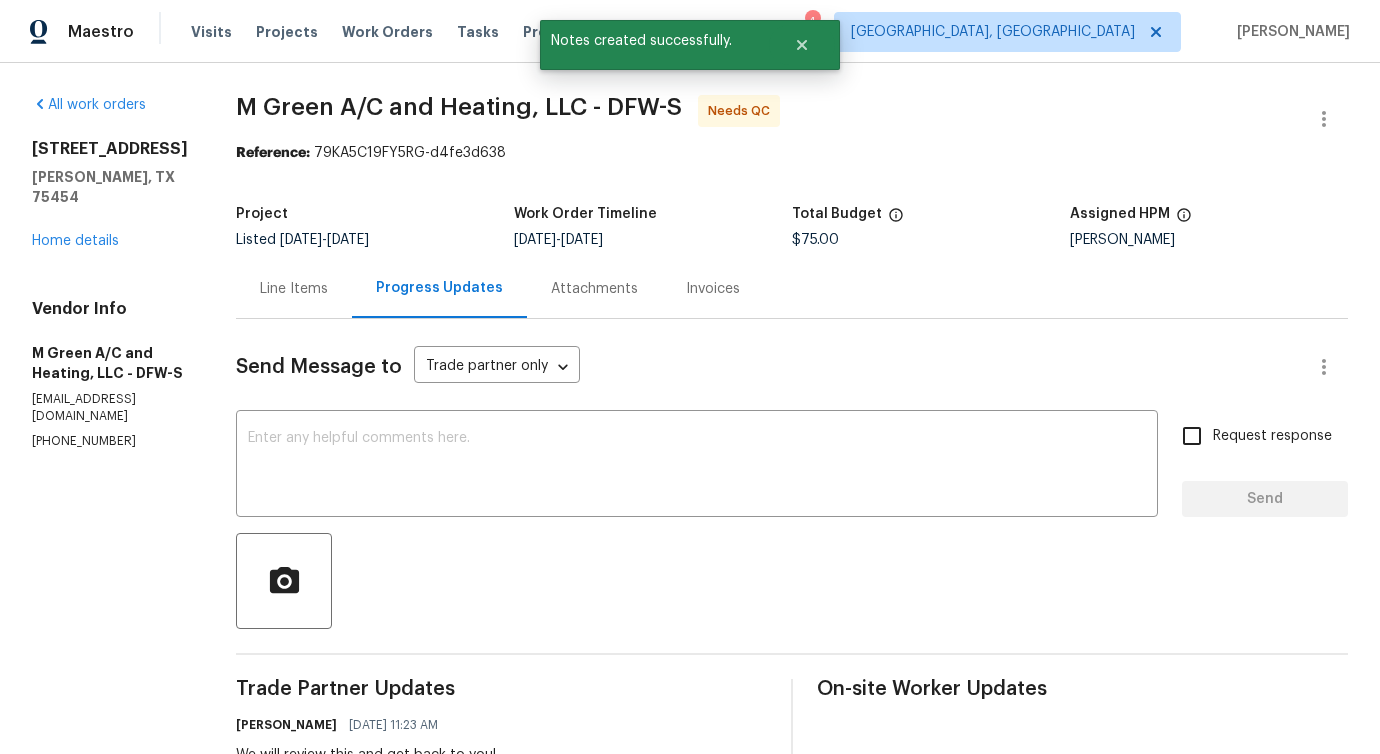 click on "Line Items" at bounding box center [294, 289] 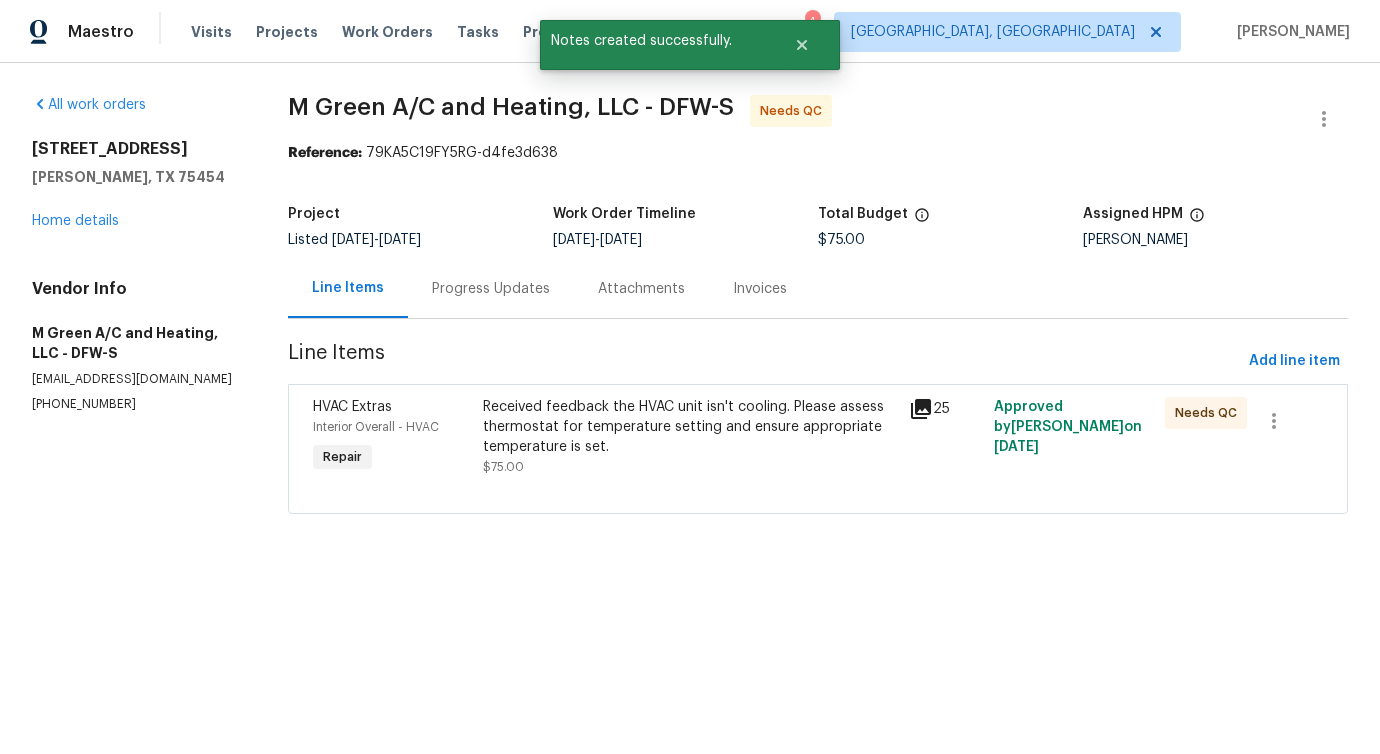 click on "Received feedback the HVAC unit isn't cooling.  Please assess thermostat for temperature setting and ensure appropriate temperature is set." at bounding box center [690, 427] 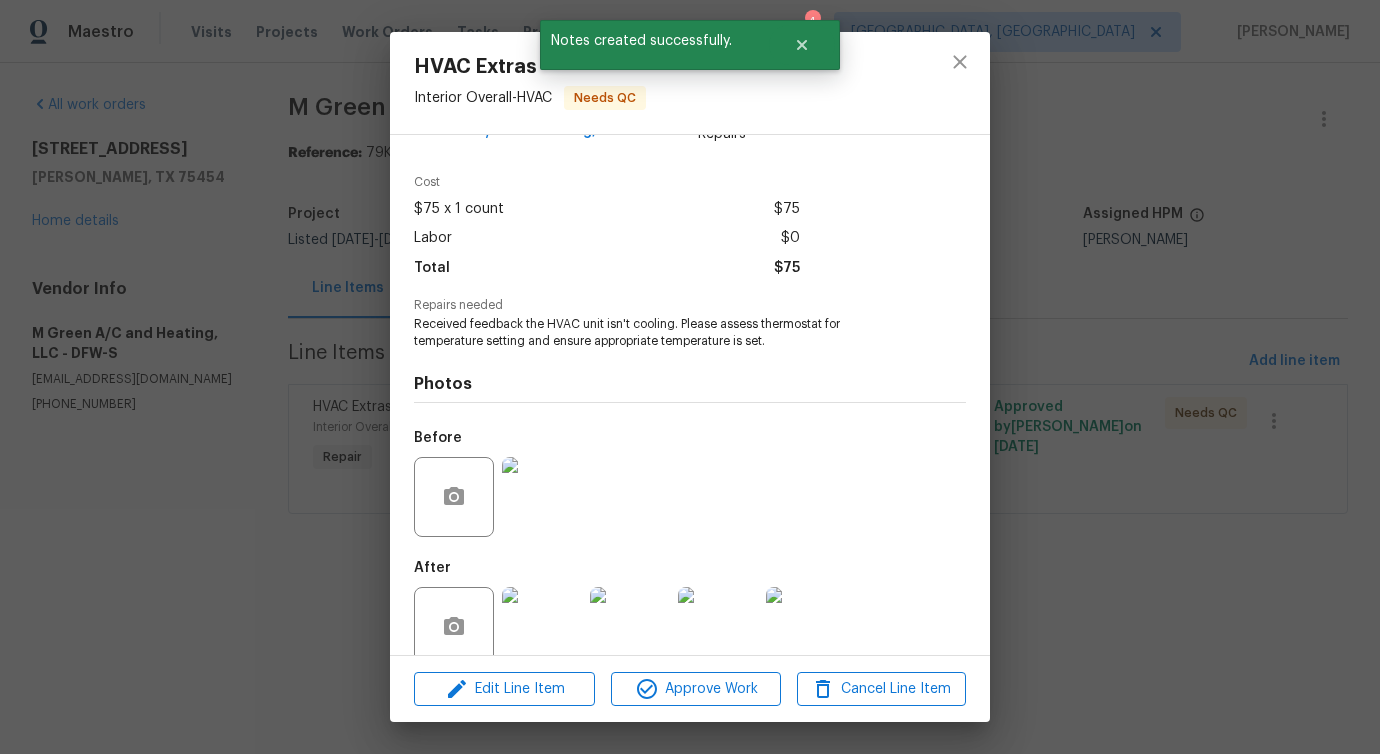 scroll, scrollTop: 84, scrollLeft: 0, axis: vertical 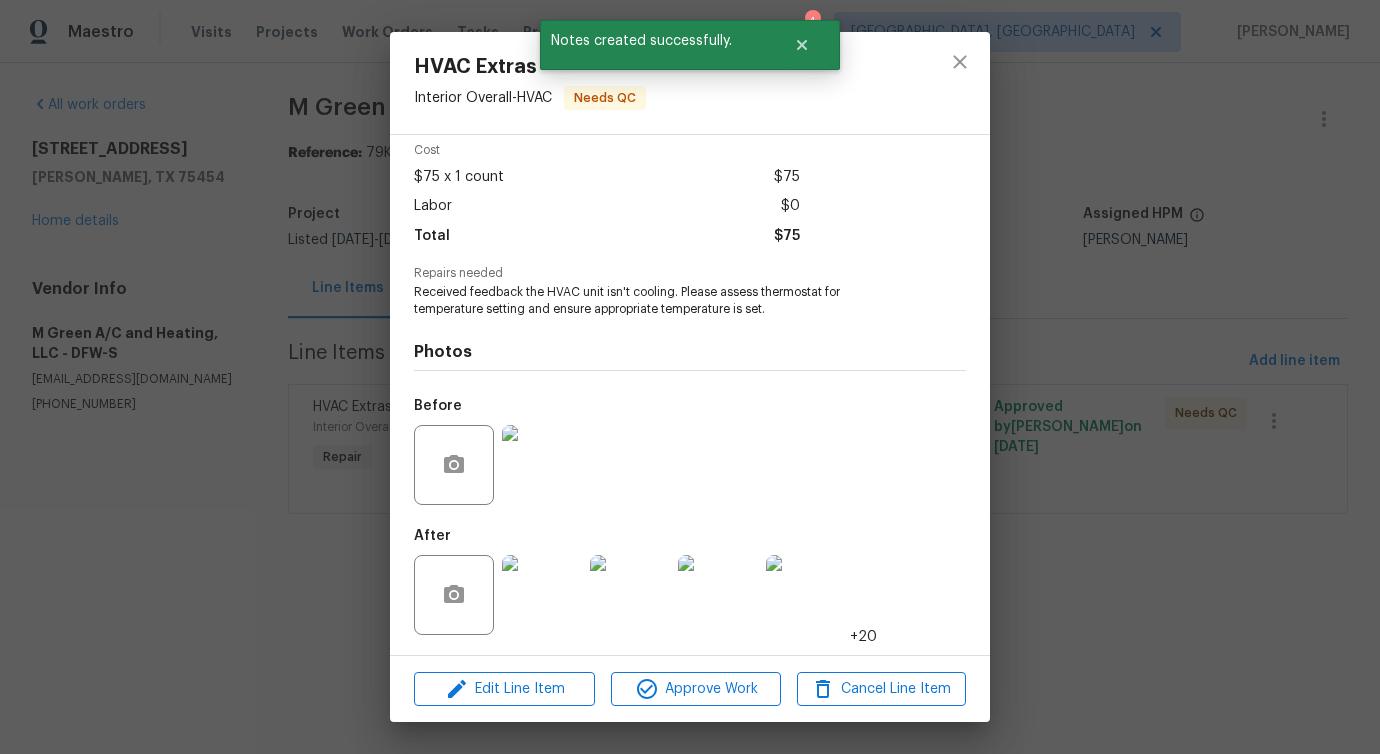 click at bounding box center (542, 595) 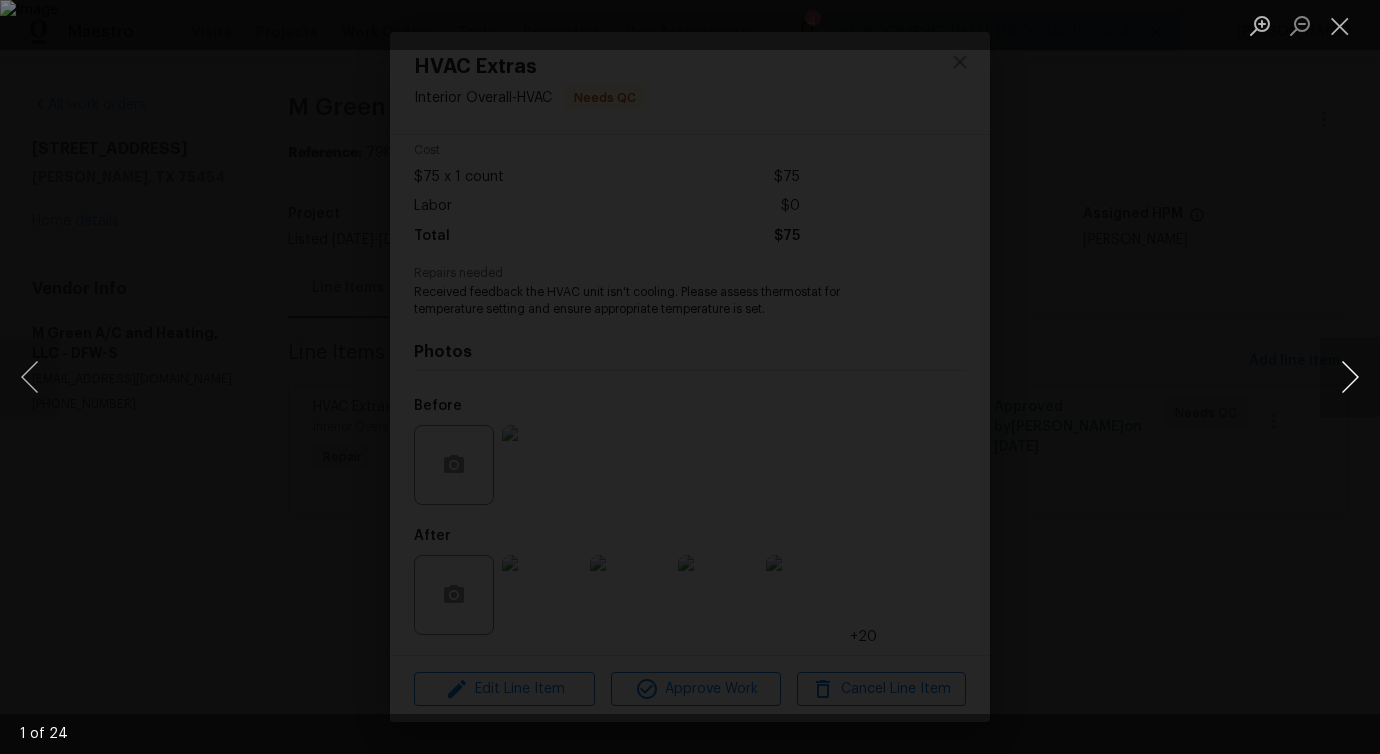 click at bounding box center (1350, 377) 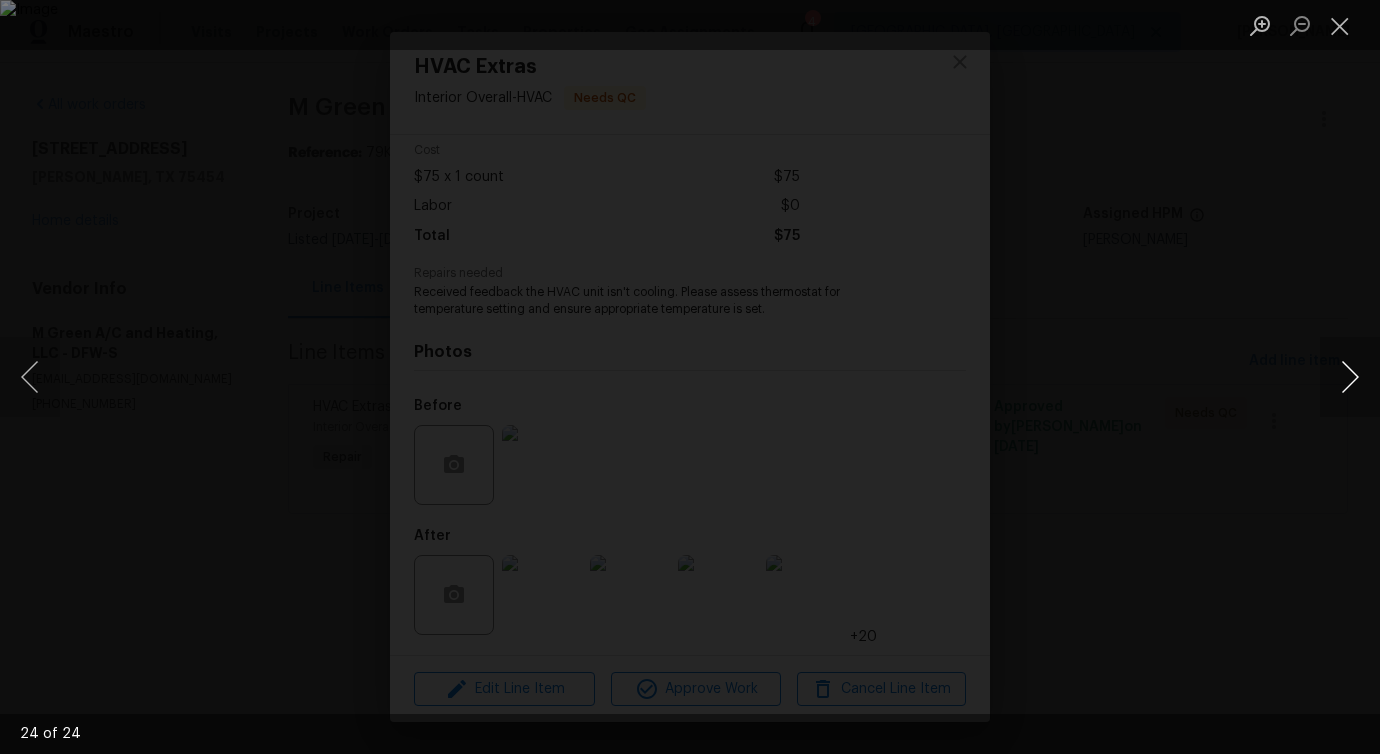 click at bounding box center (1350, 377) 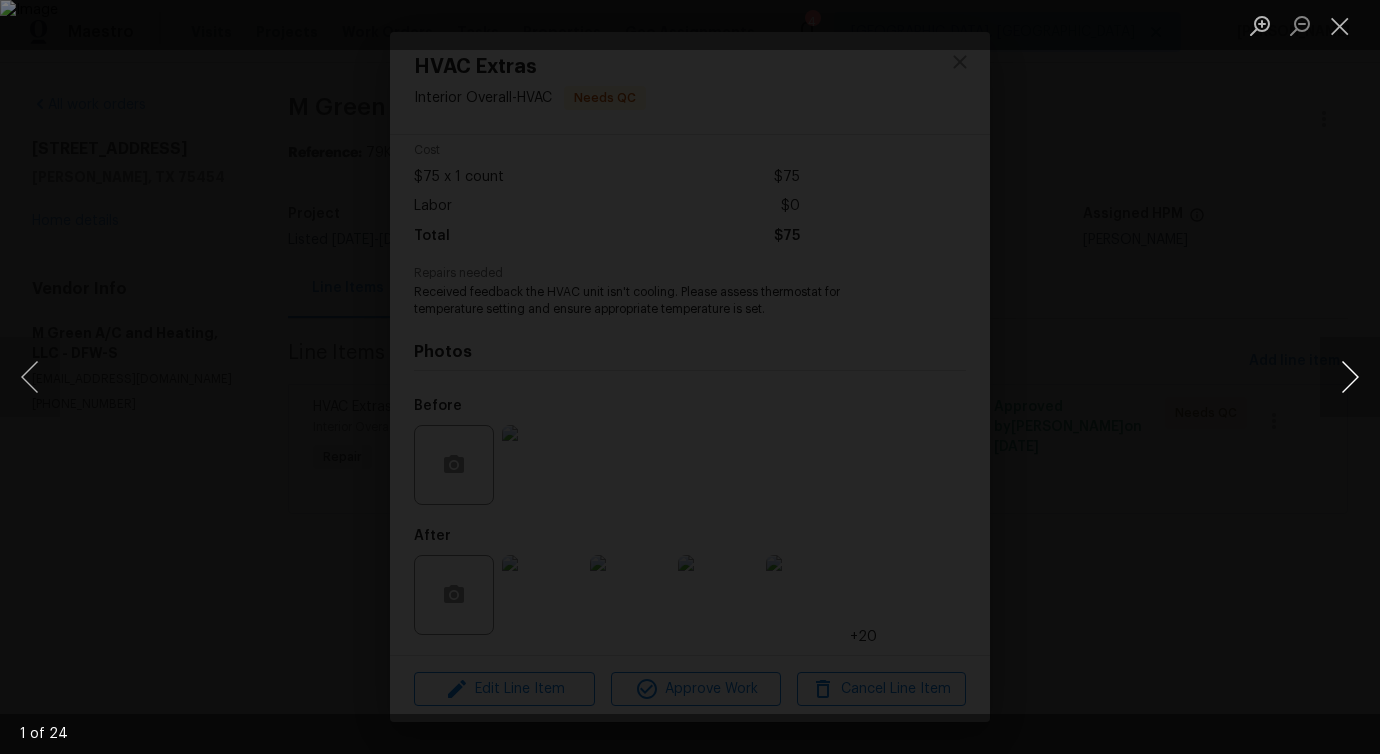 click at bounding box center [1350, 377] 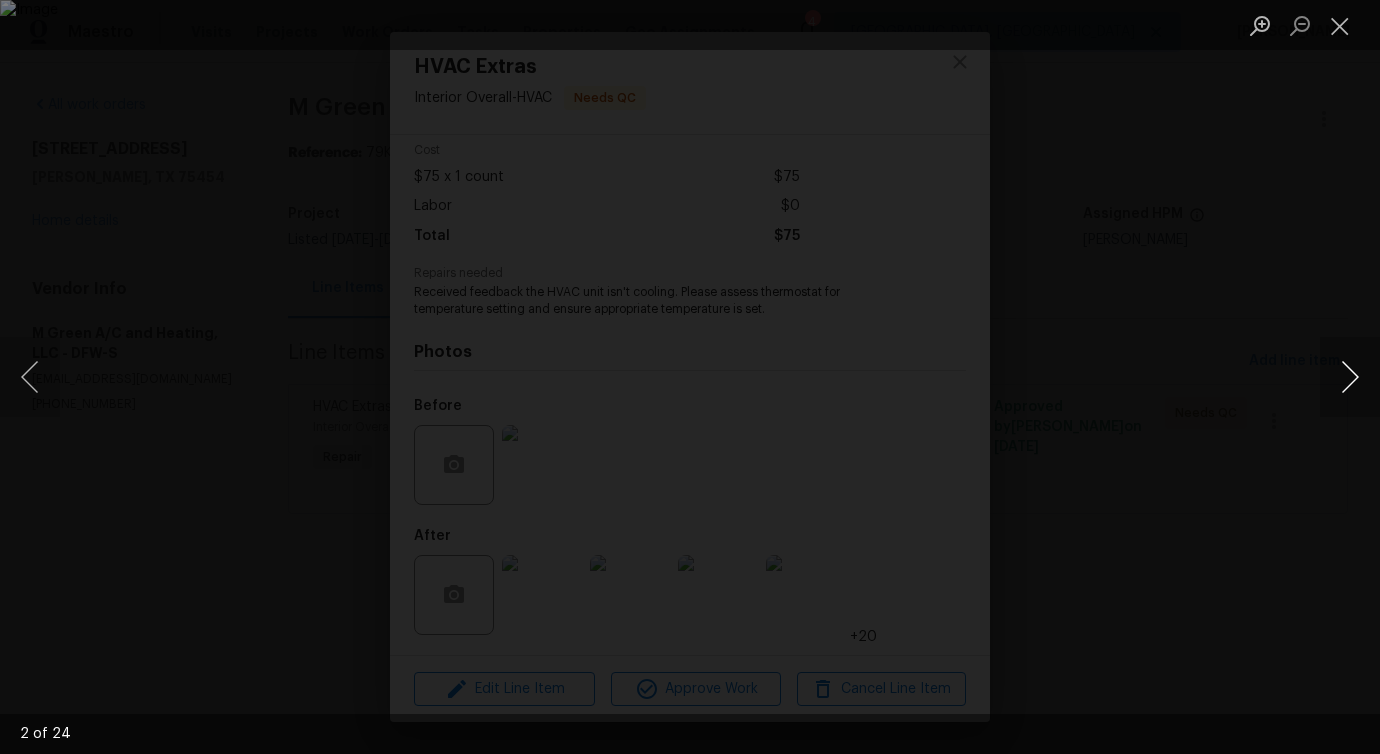click at bounding box center [1350, 377] 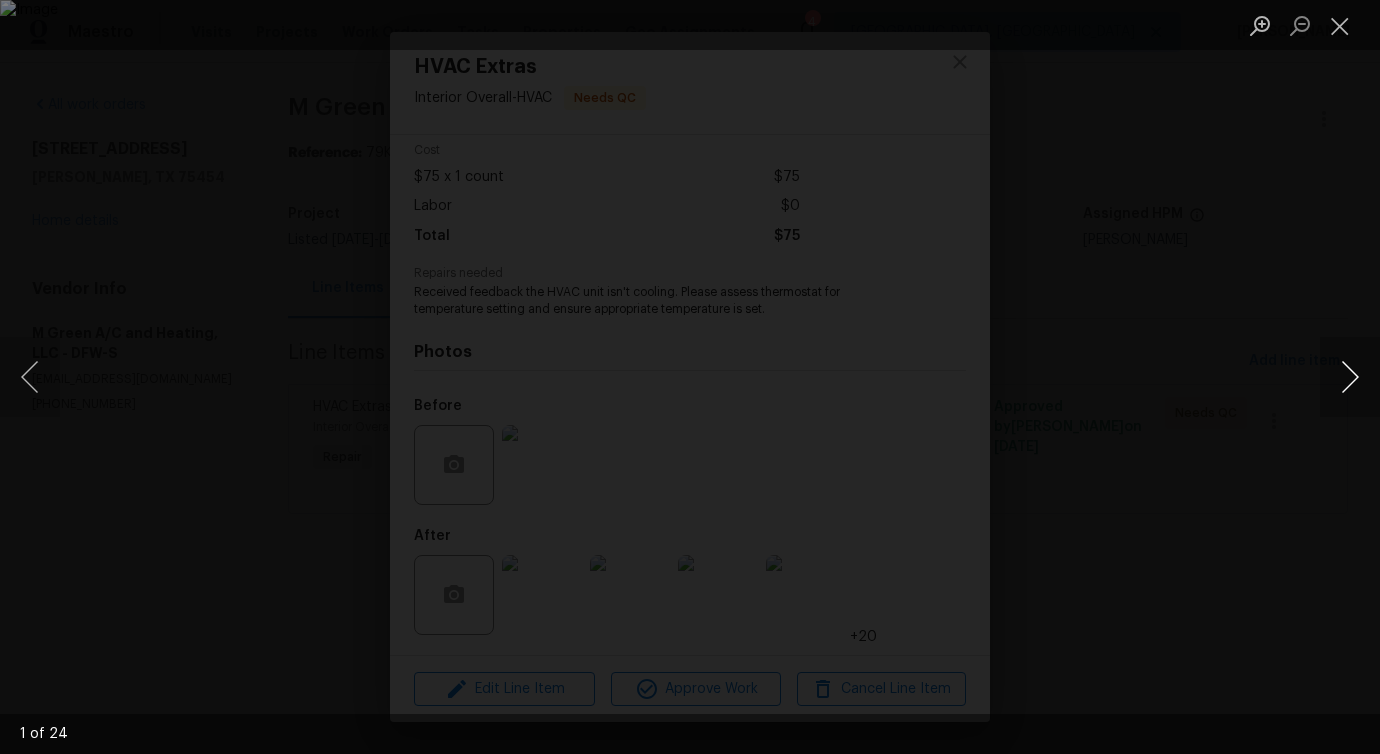 click at bounding box center (1350, 377) 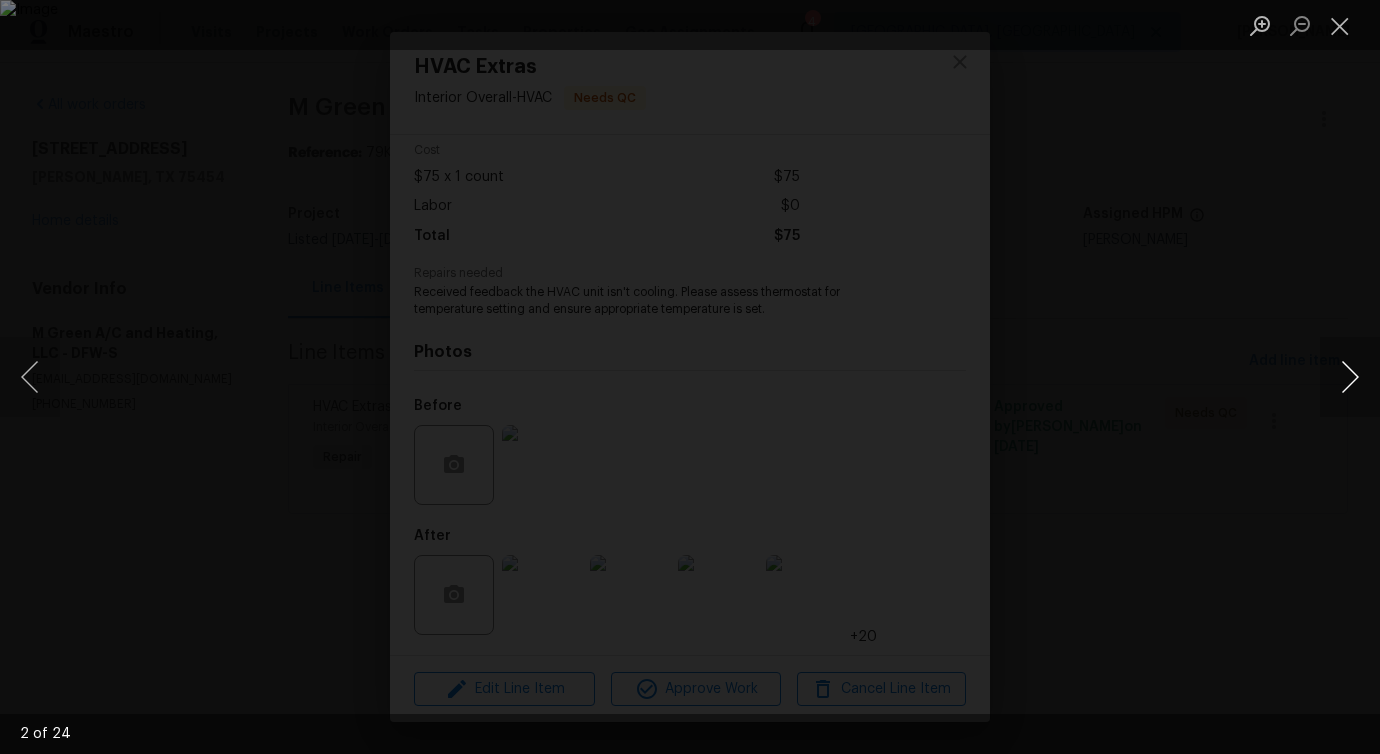 click at bounding box center [1350, 377] 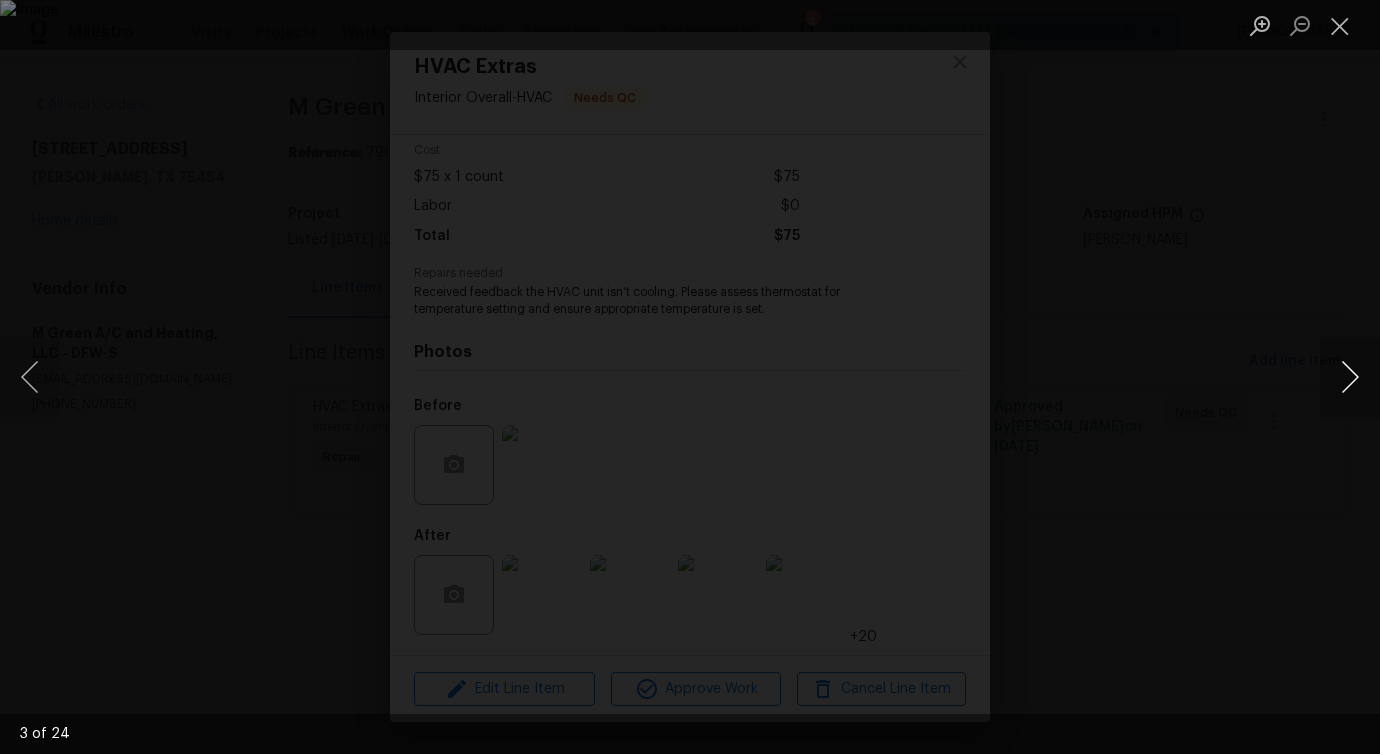 click at bounding box center (1350, 377) 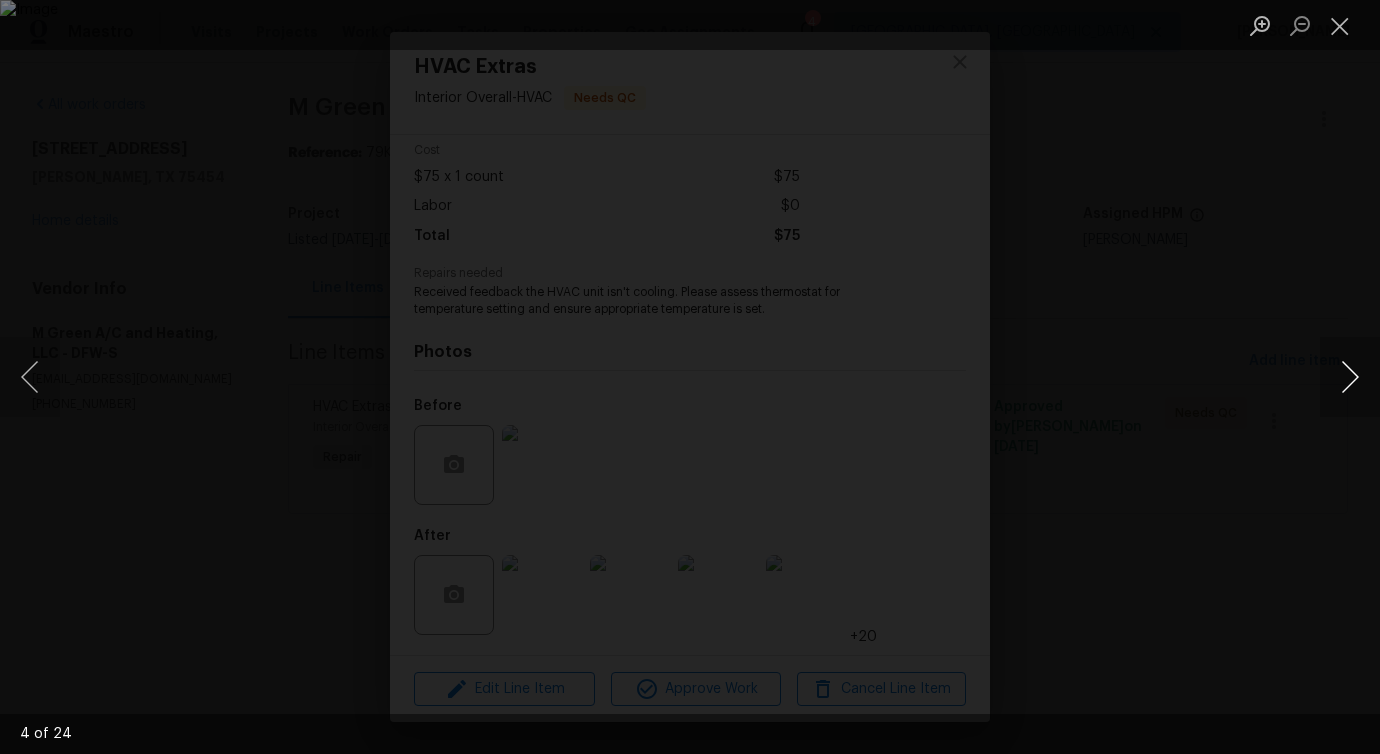 click at bounding box center (1350, 377) 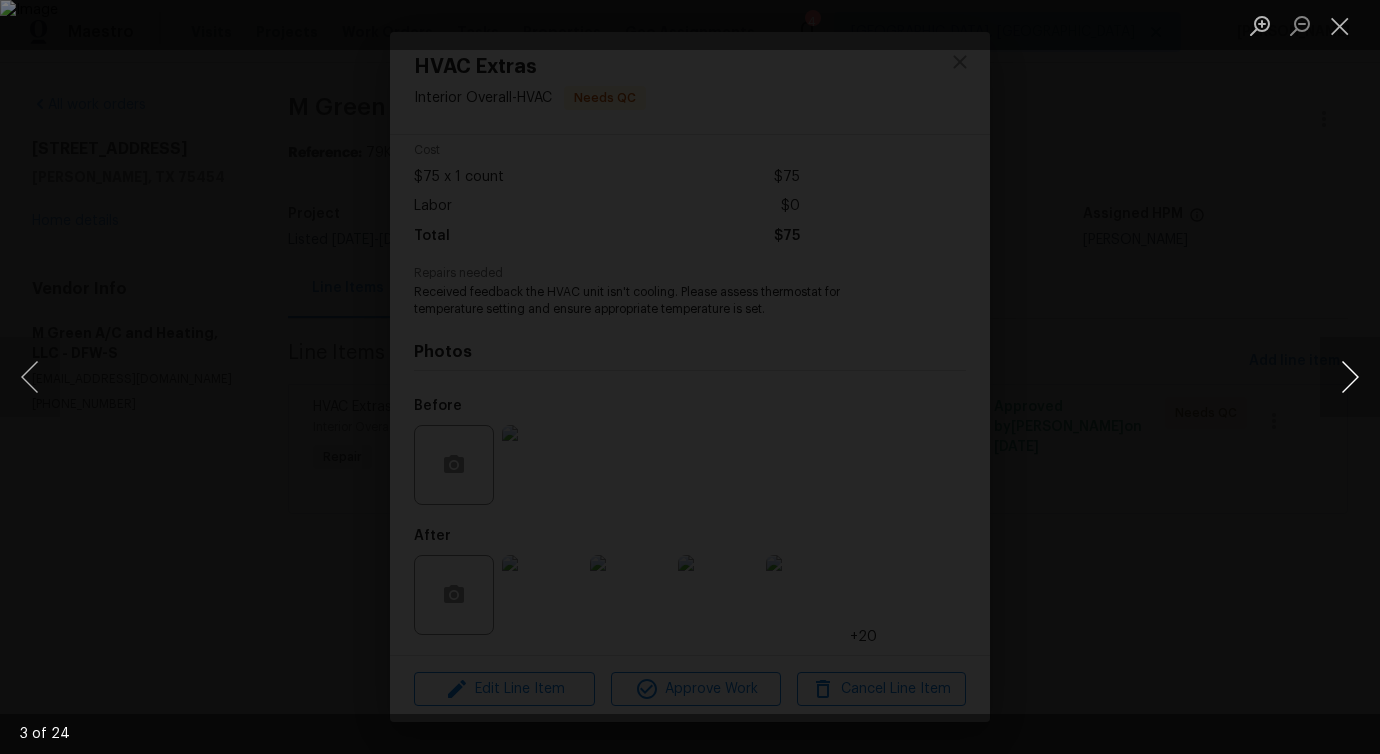 click at bounding box center [1350, 377] 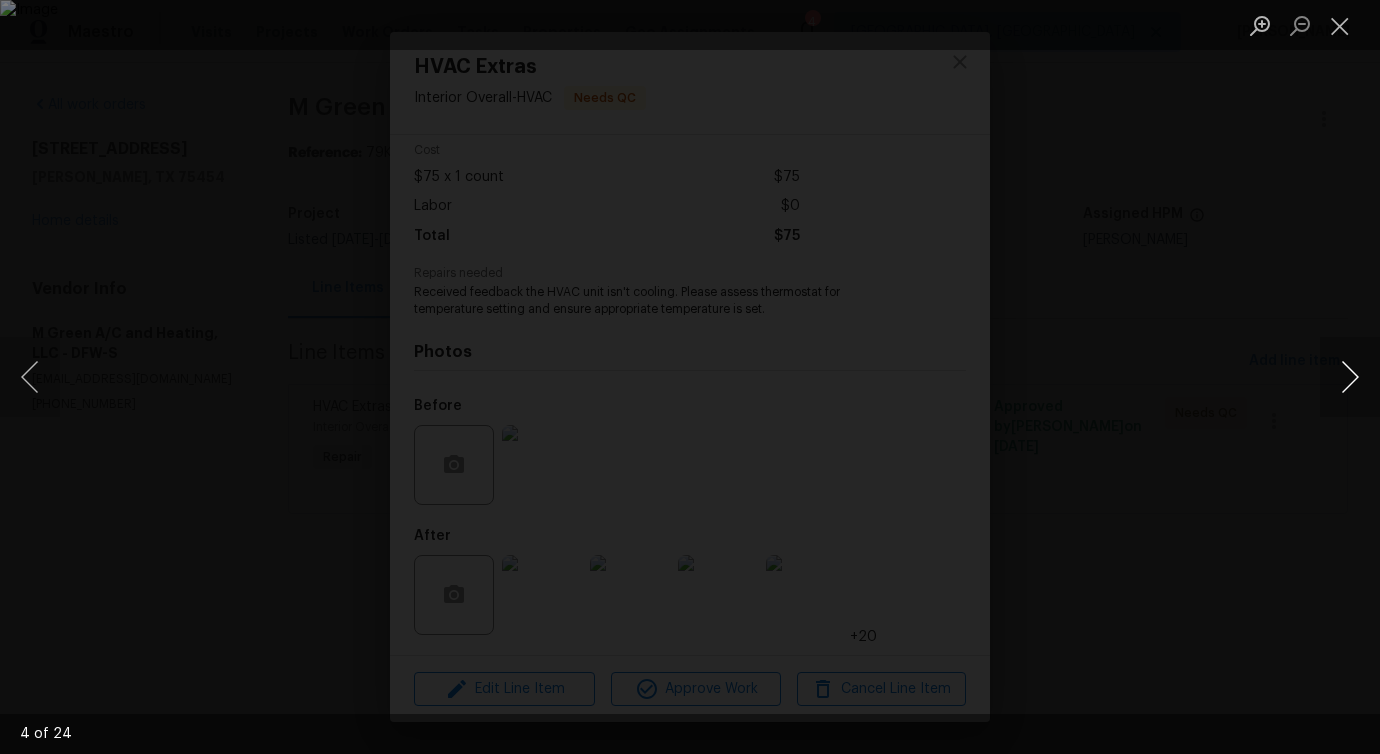 click at bounding box center (1350, 377) 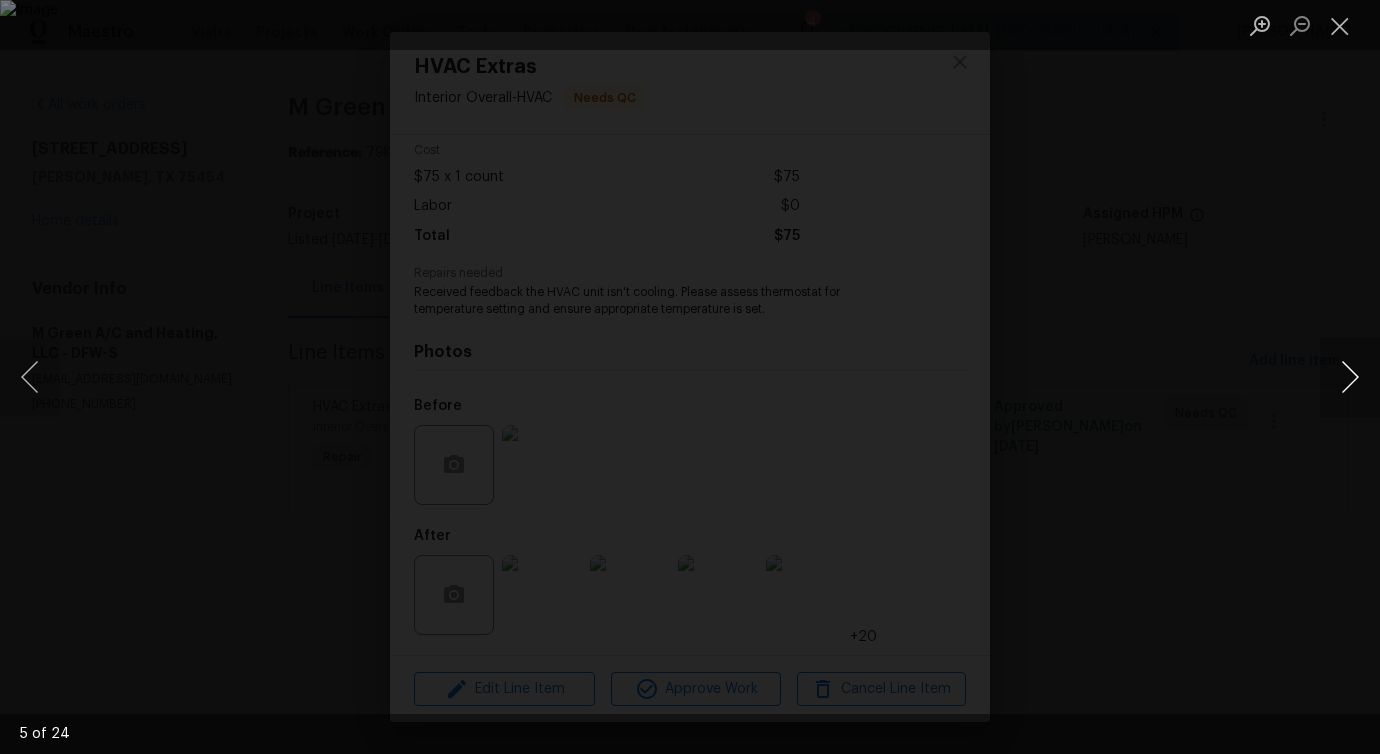 click at bounding box center (1350, 377) 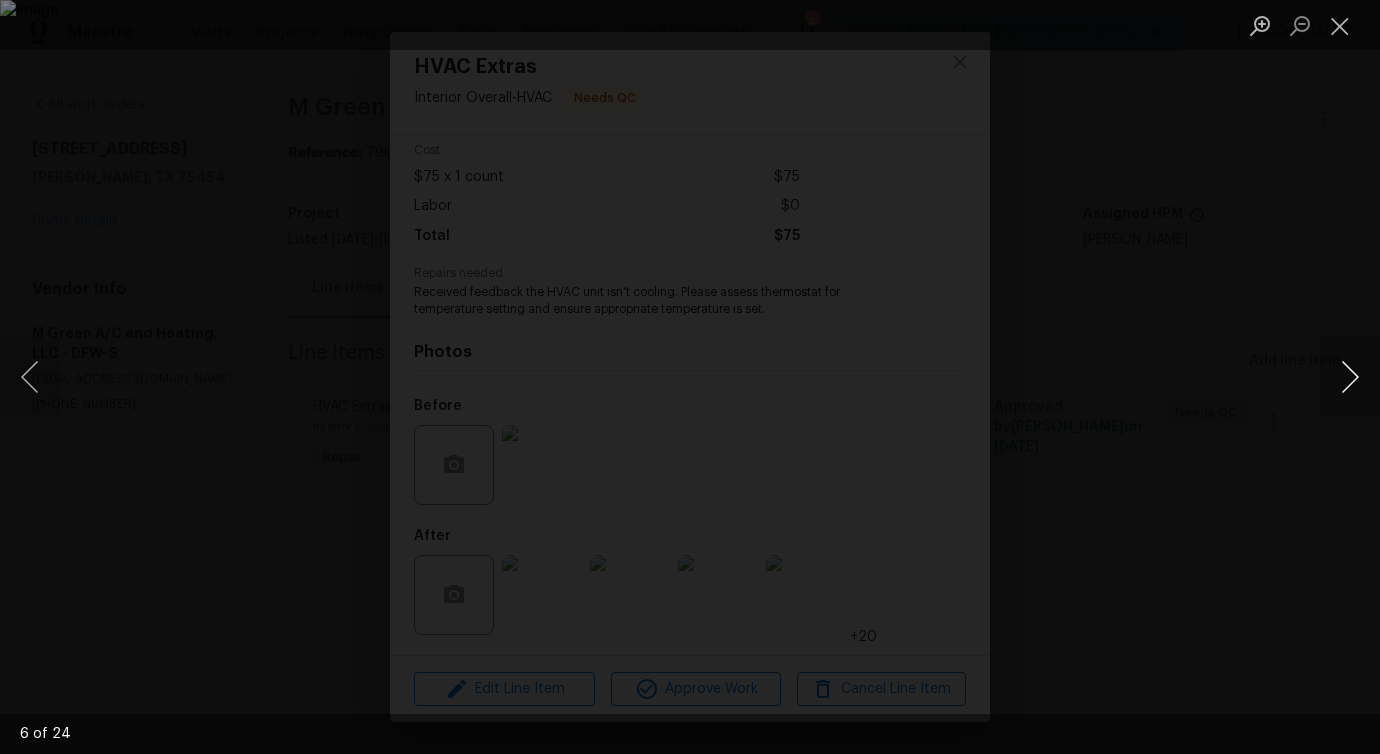 click at bounding box center (1350, 377) 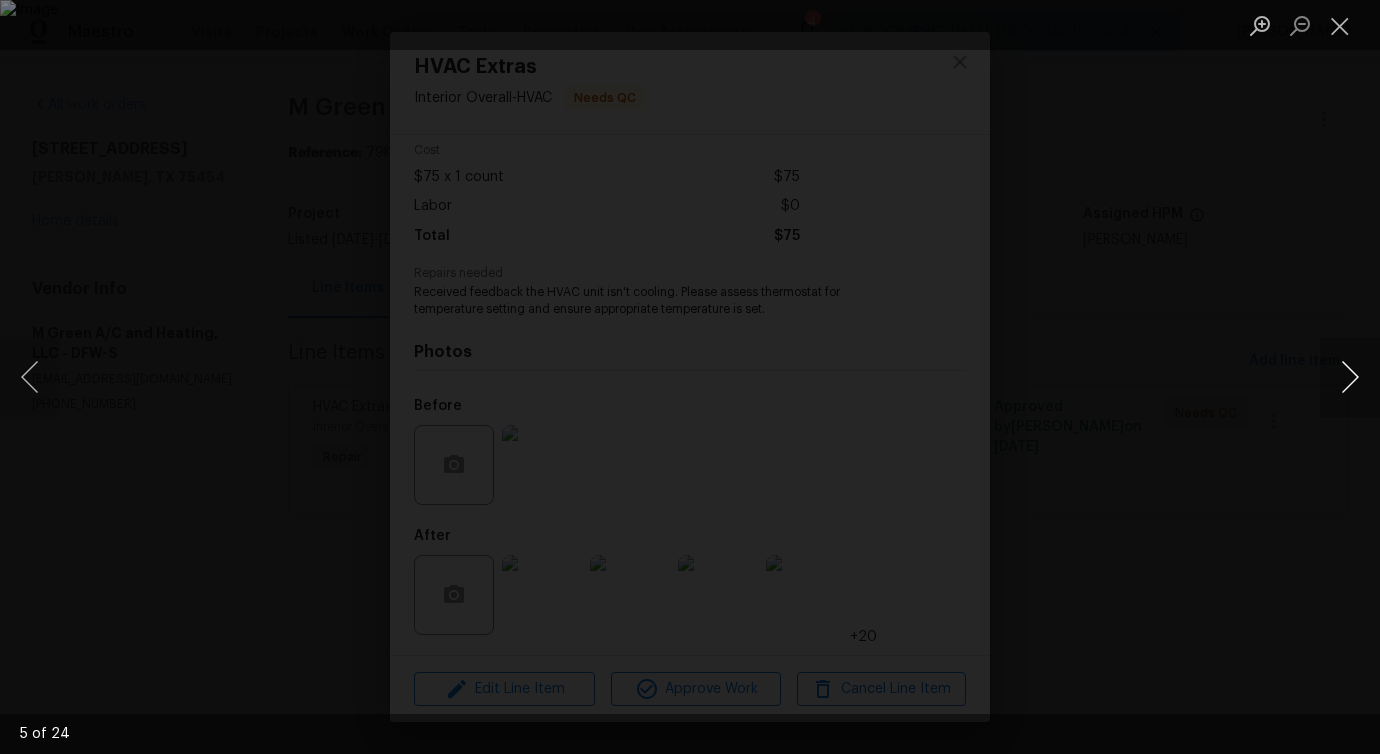 click at bounding box center [1350, 377] 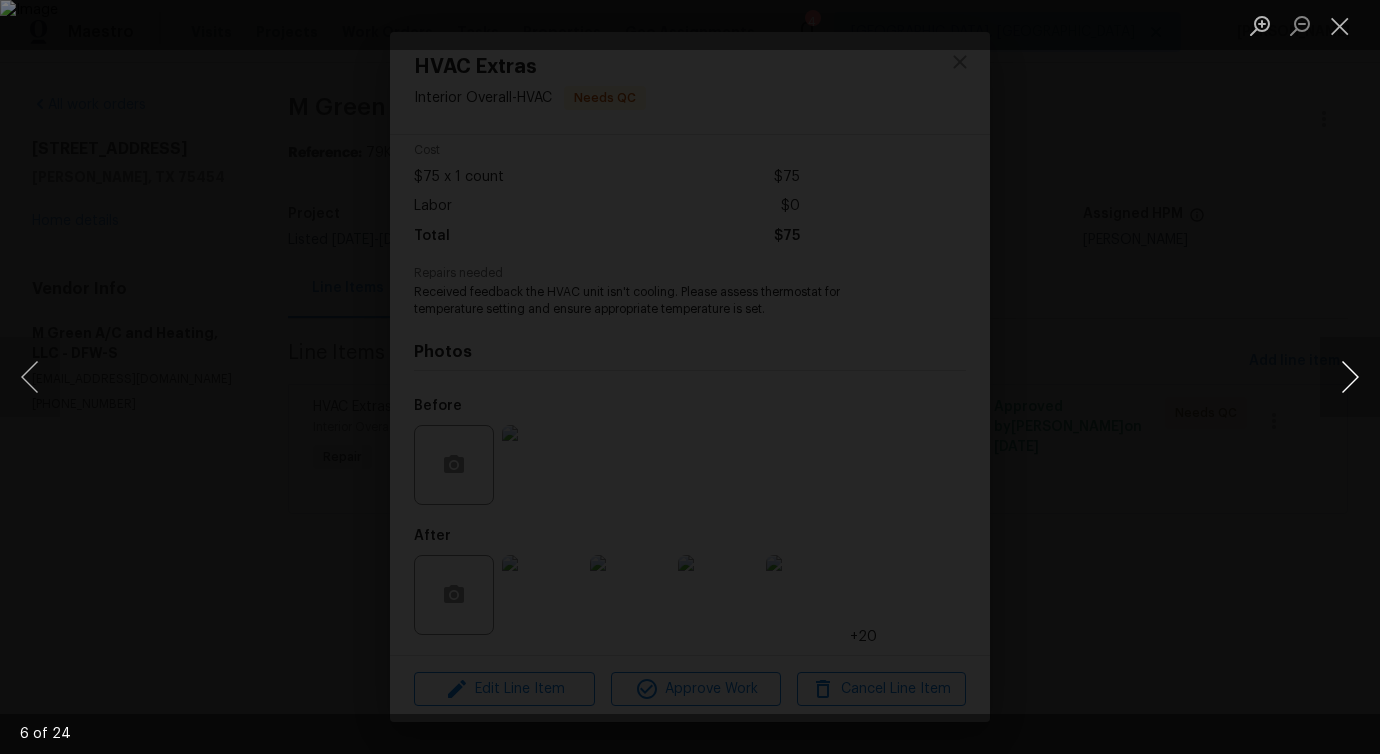 click at bounding box center (1350, 377) 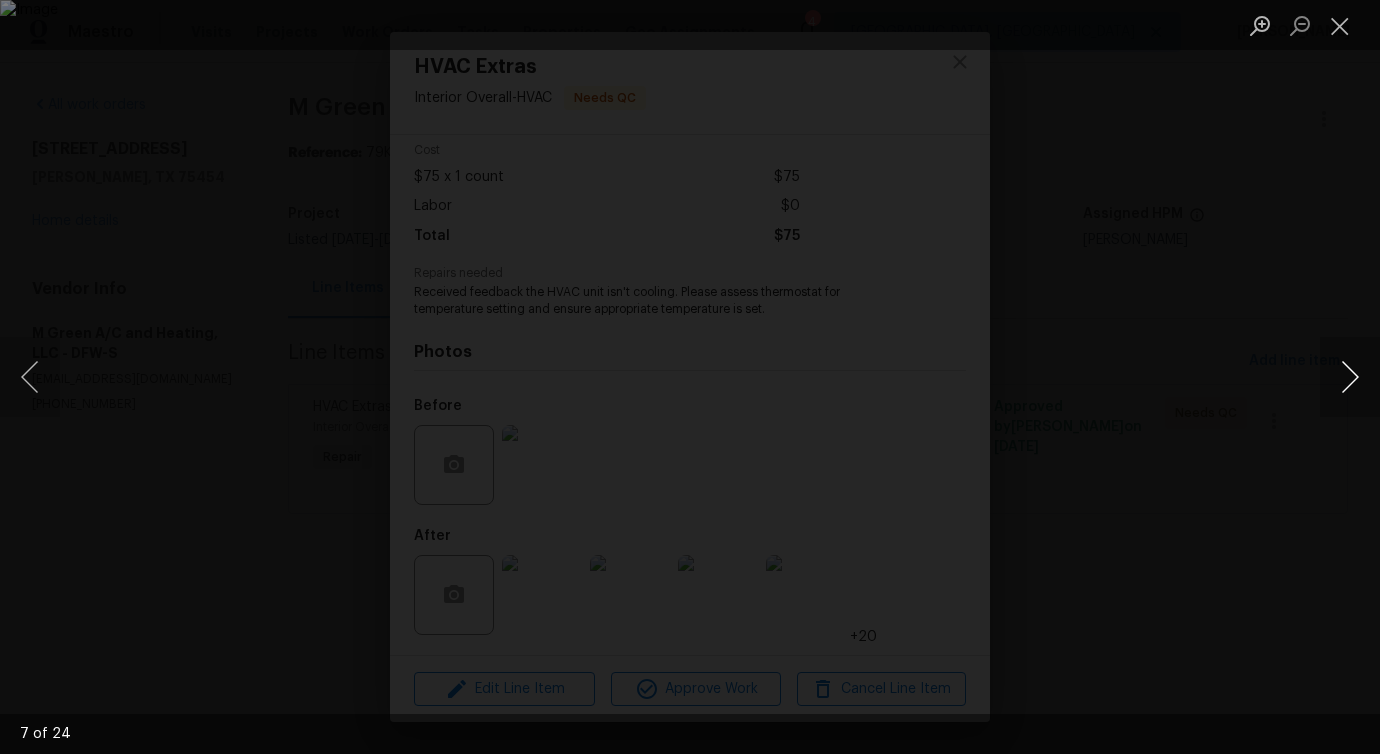 click at bounding box center (1350, 377) 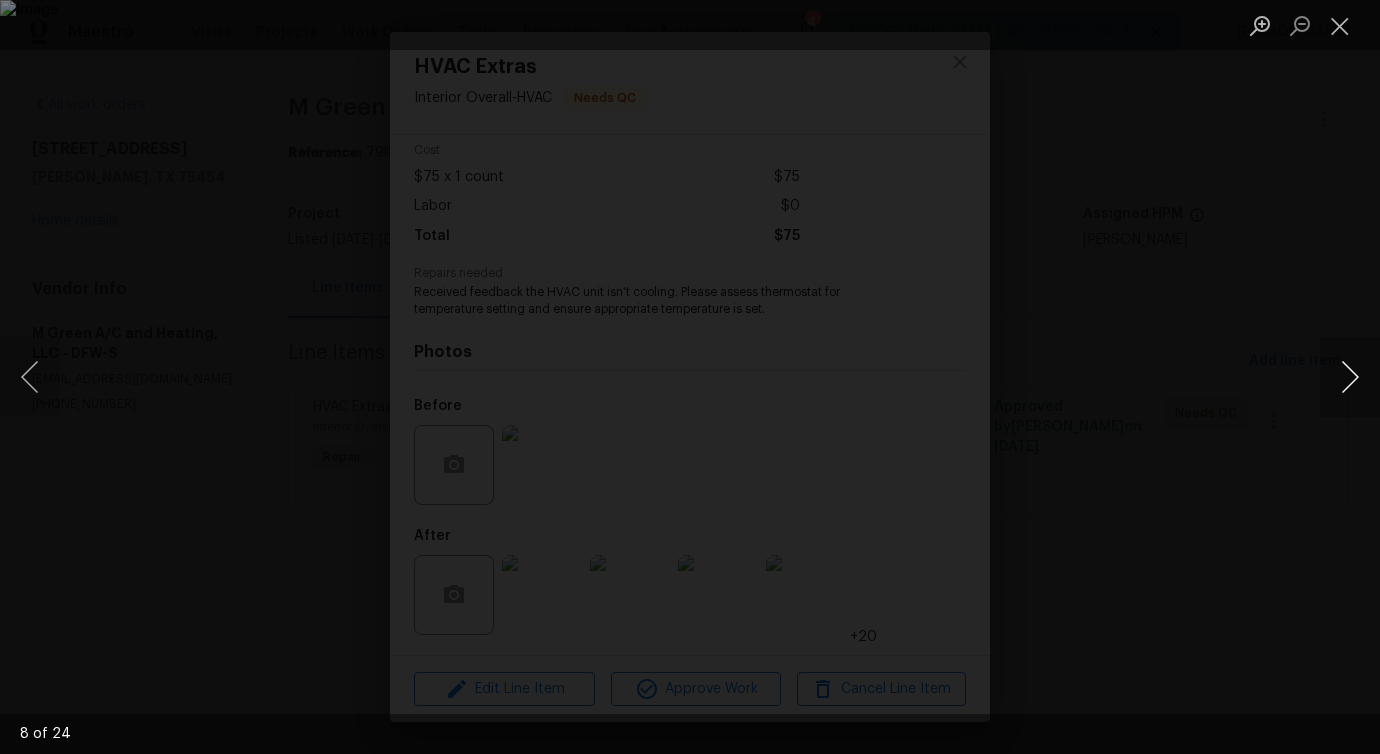 click at bounding box center (1350, 377) 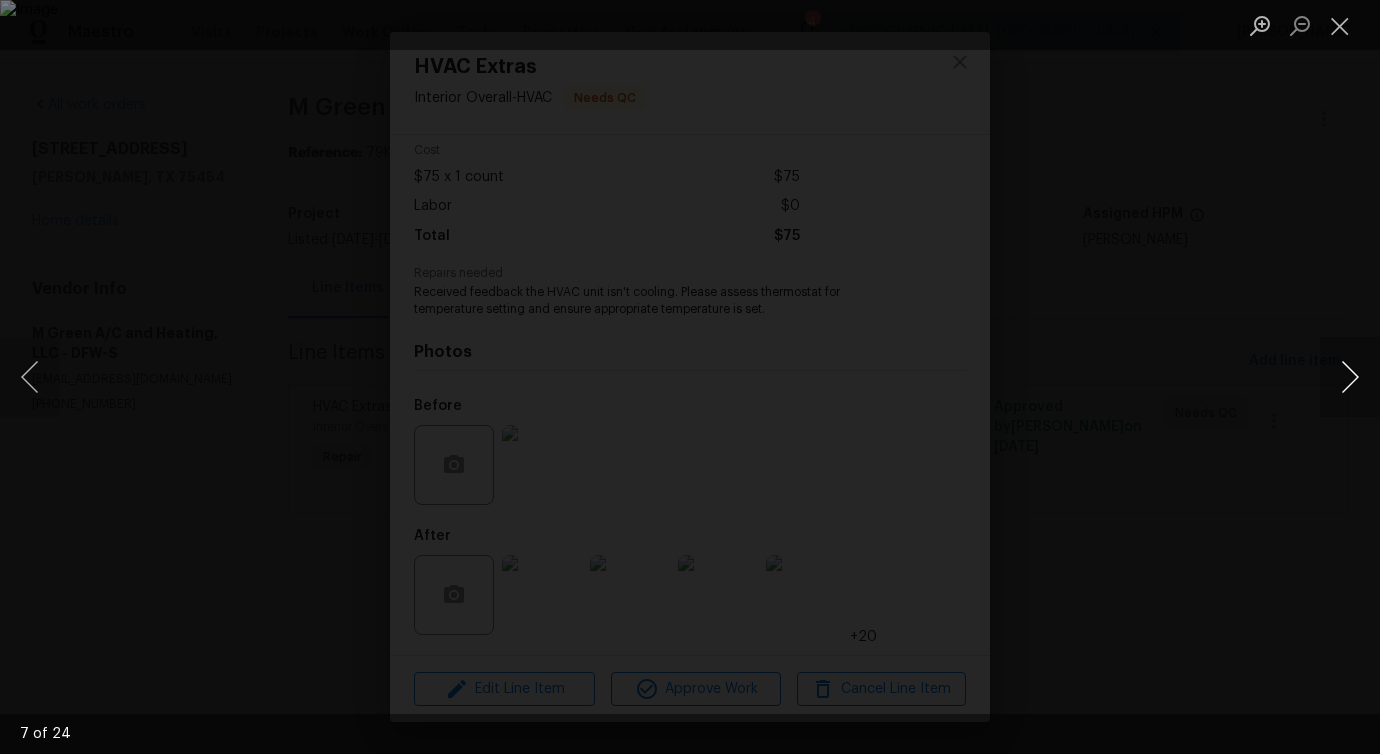 click at bounding box center [1350, 377] 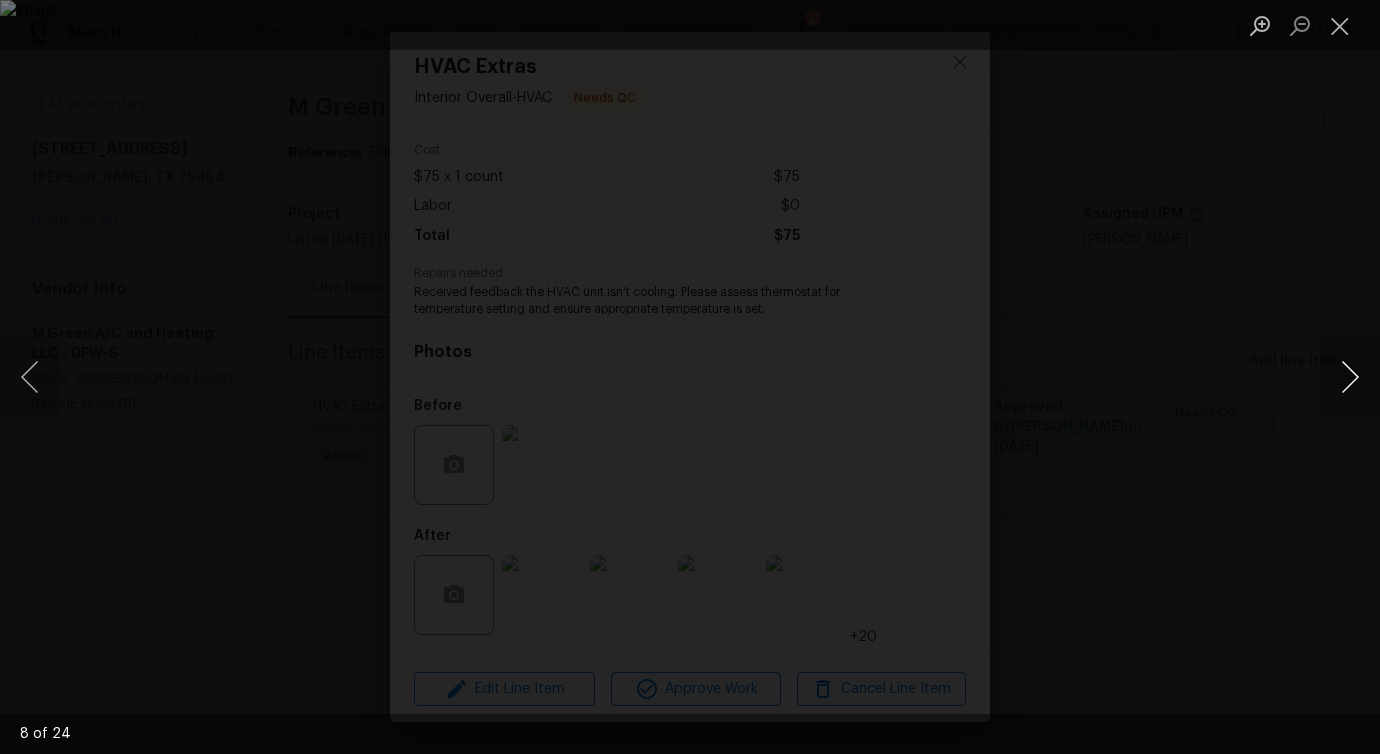 click at bounding box center (1350, 377) 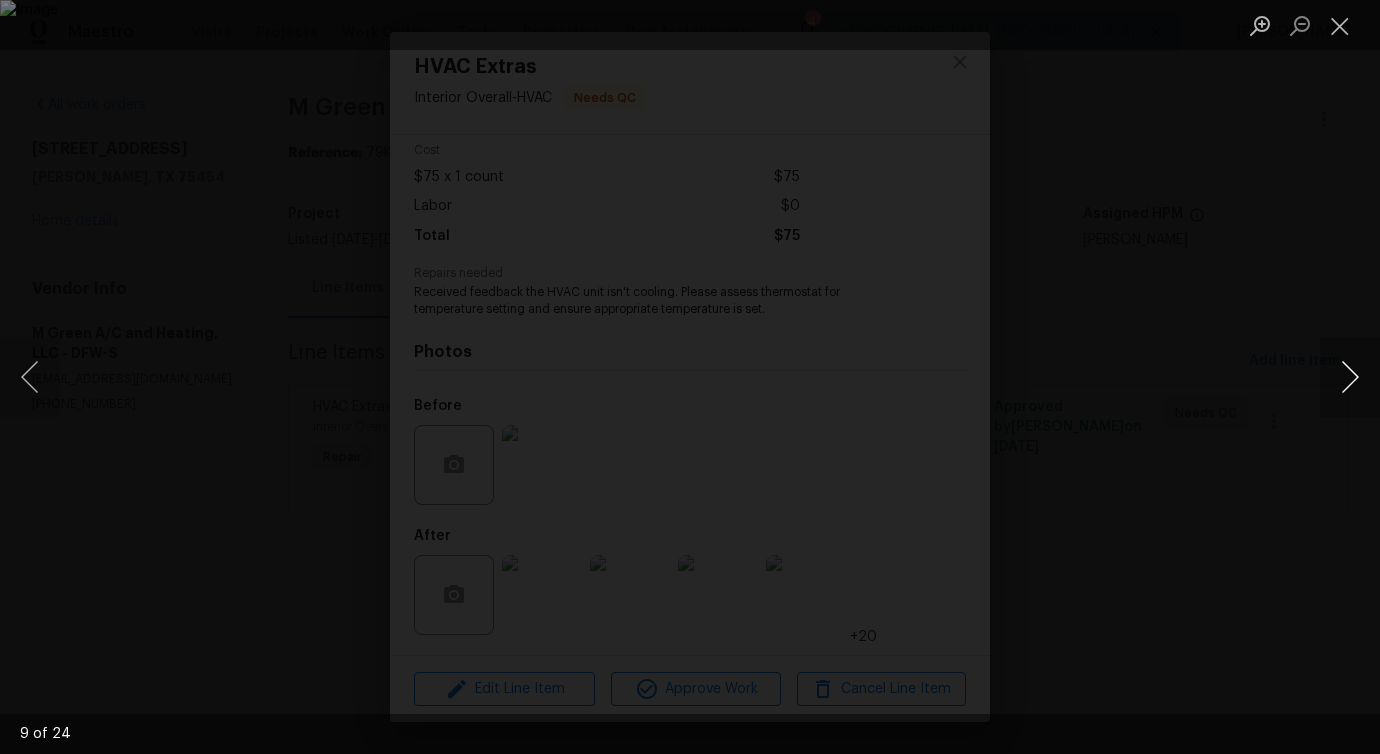 click at bounding box center [1350, 377] 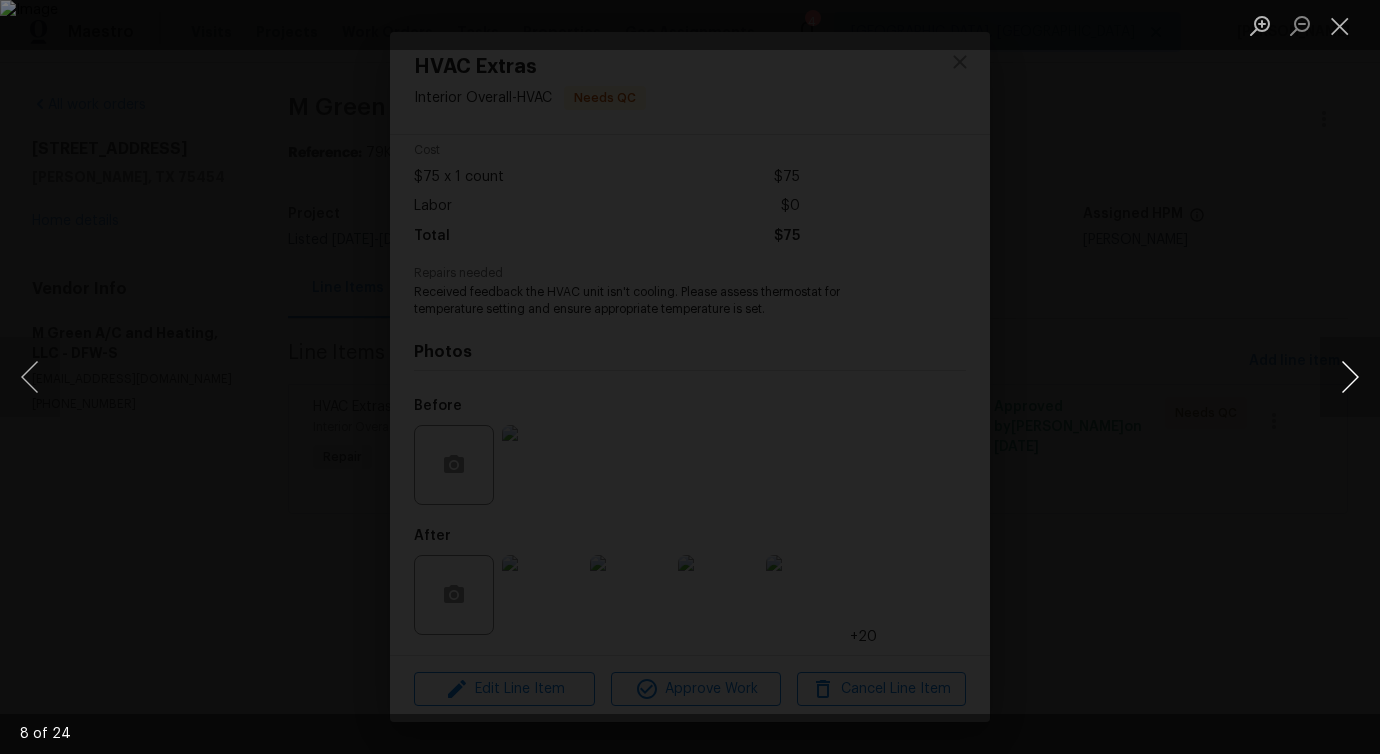 click at bounding box center (1350, 377) 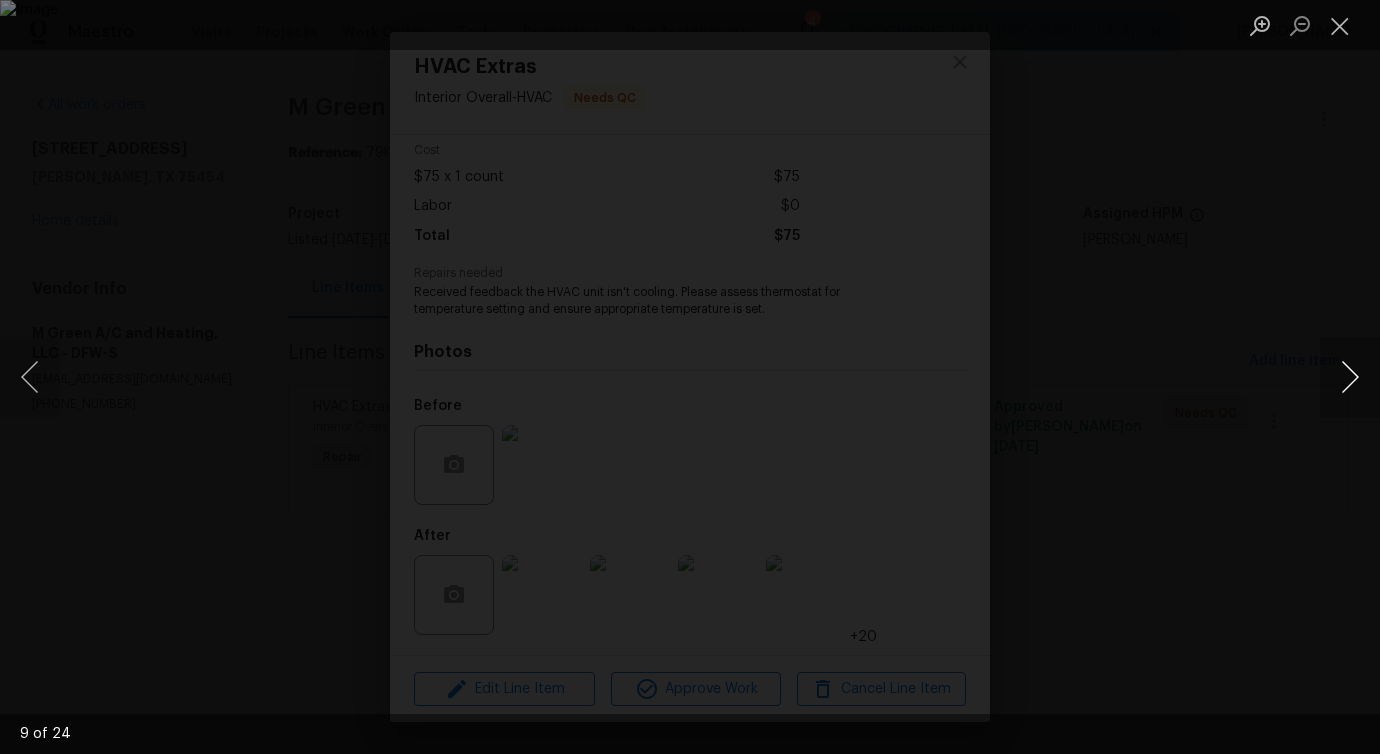 click at bounding box center (1350, 377) 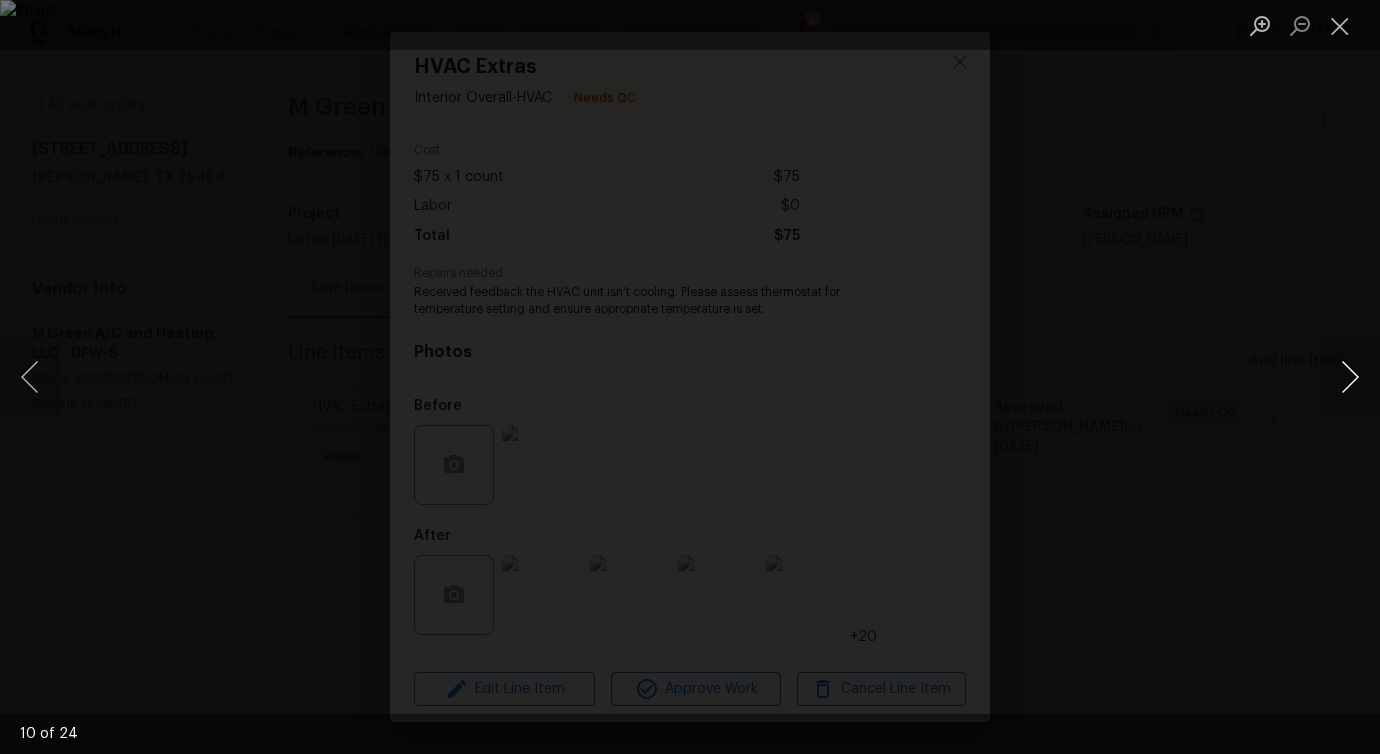 click at bounding box center [1350, 377] 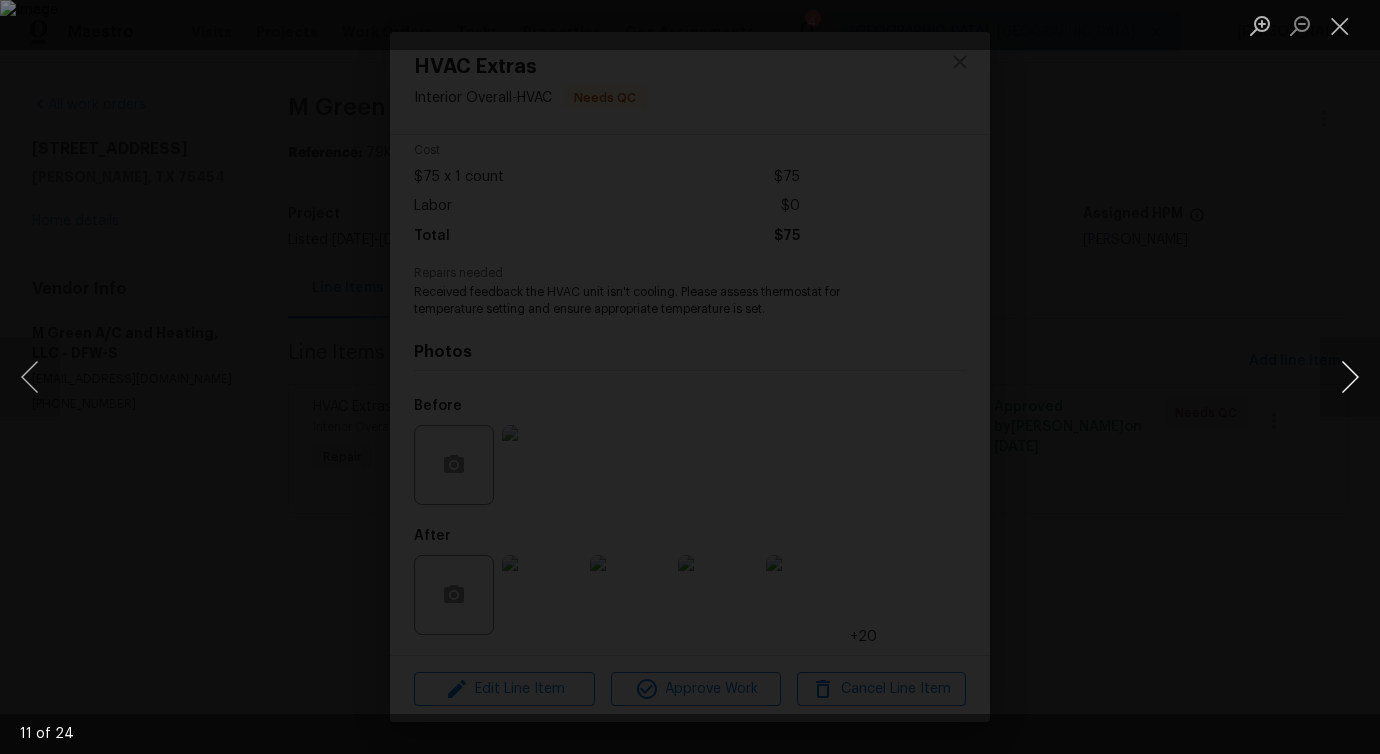 click at bounding box center (1350, 377) 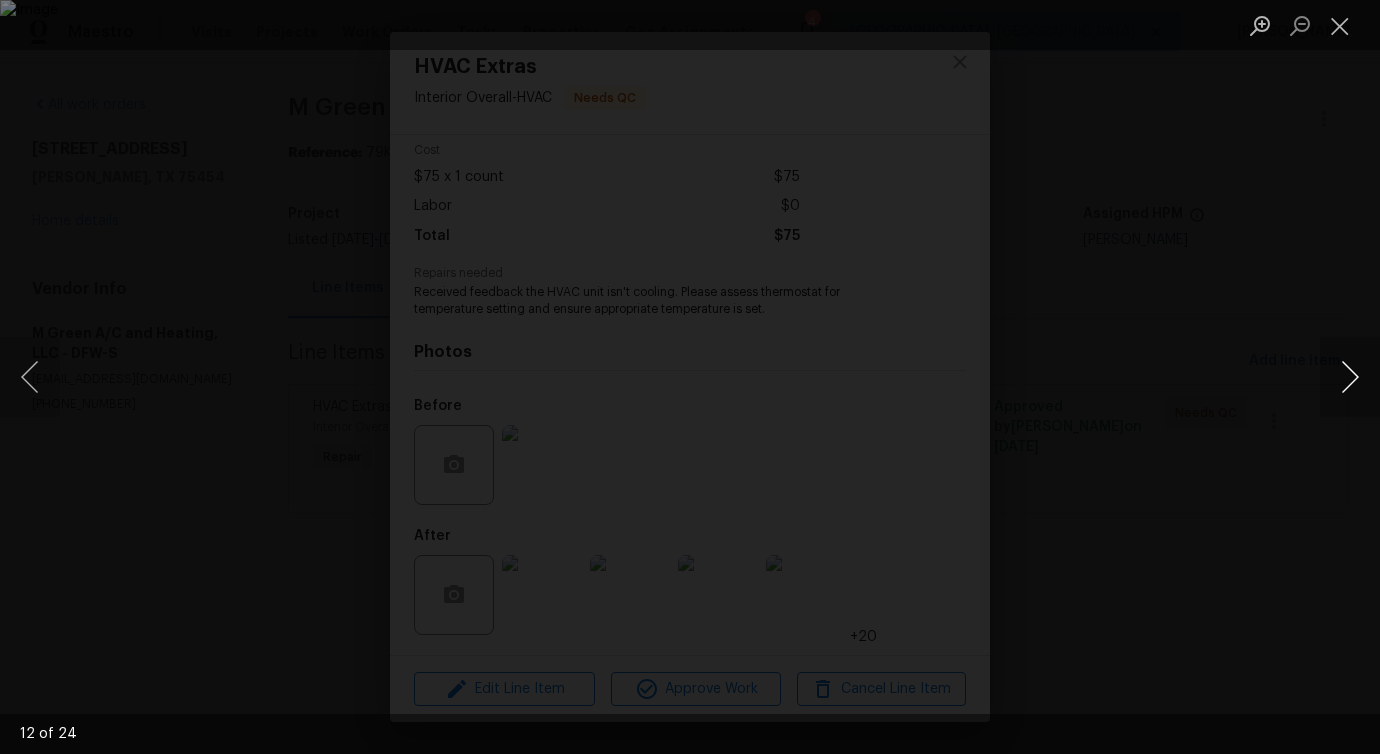 click at bounding box center (1350, 377) 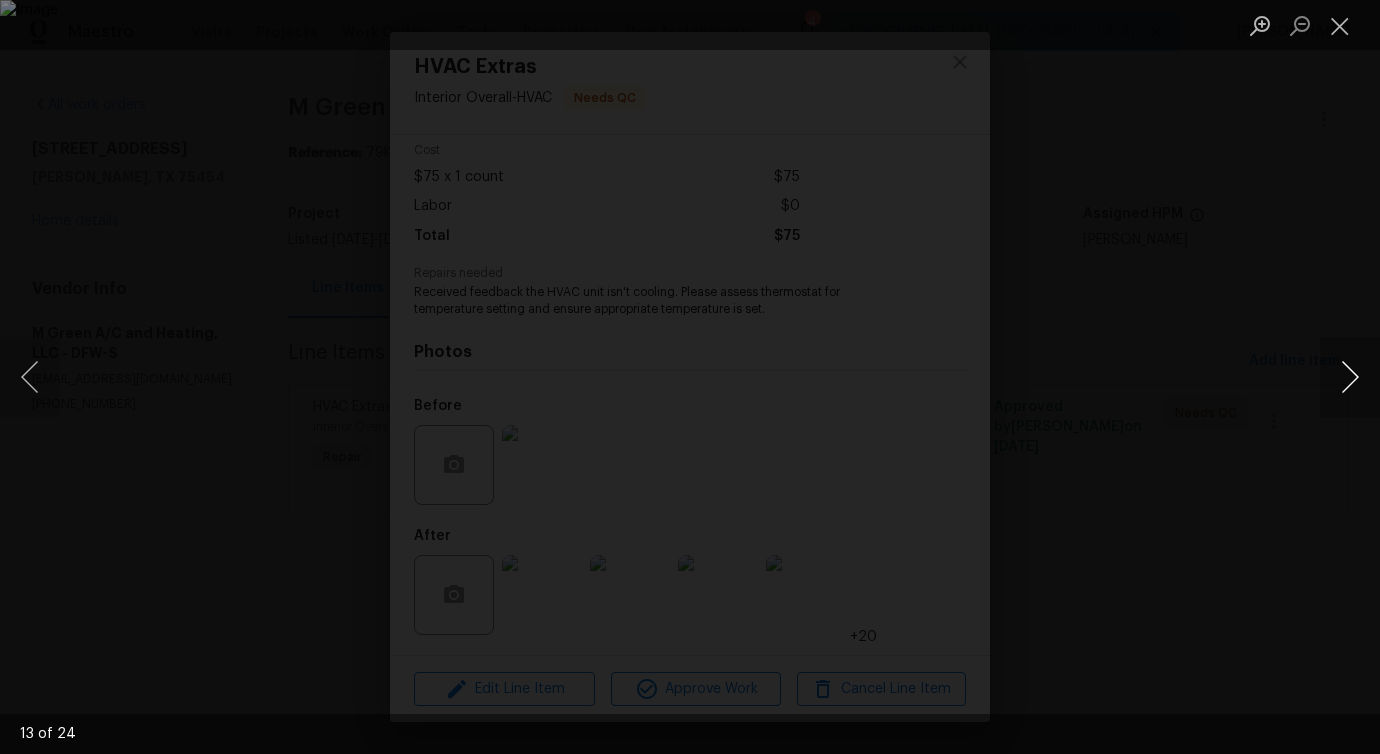 click at bounding box center [1350, 377] 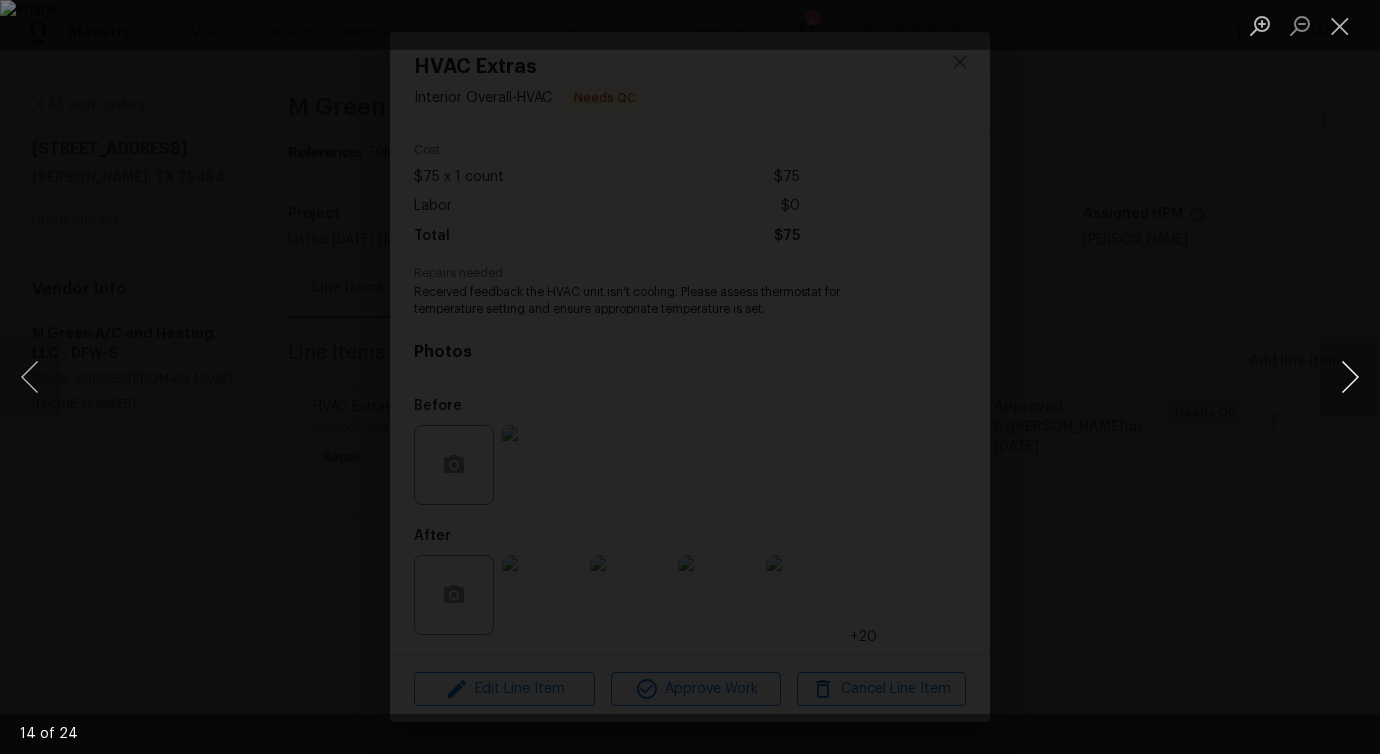 click at bounding box center [1350, 377] 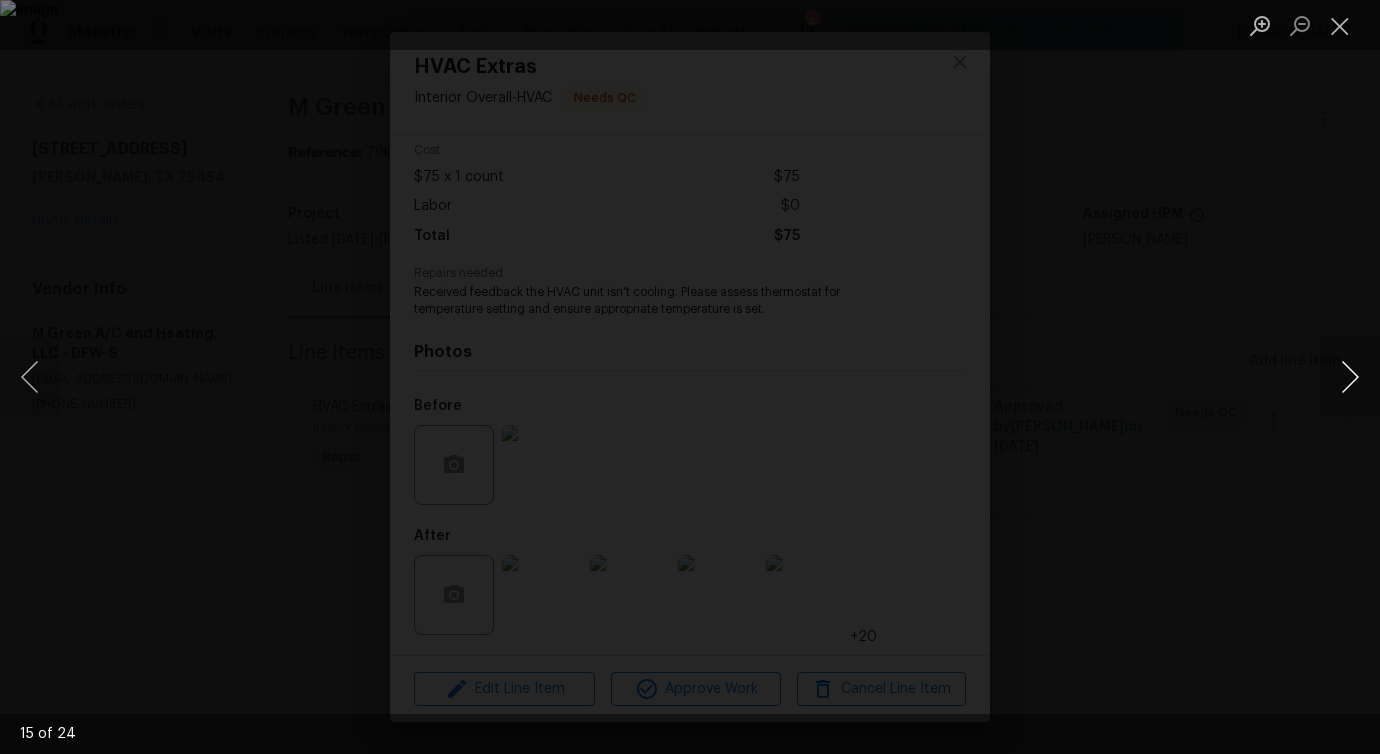 click at bounding box center [1350, 377] 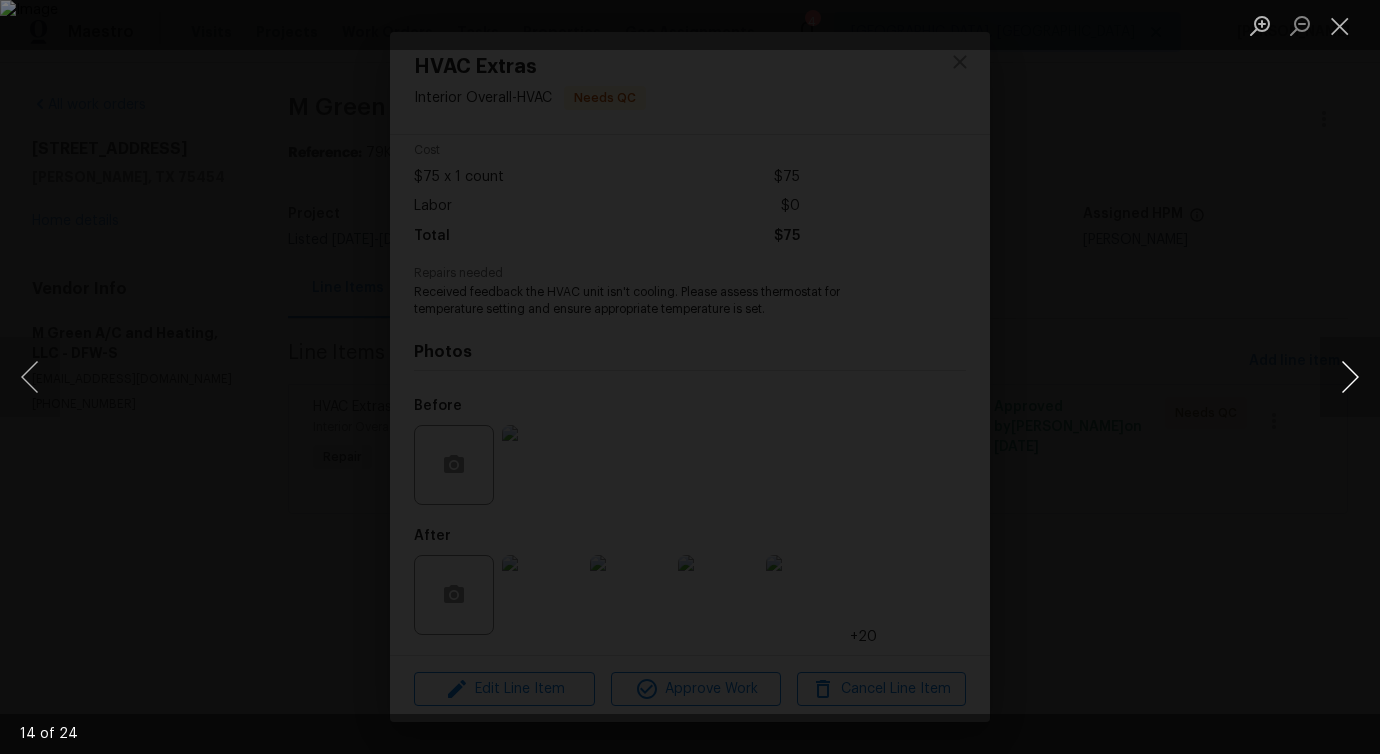 click at bounding box center (1350, 377) 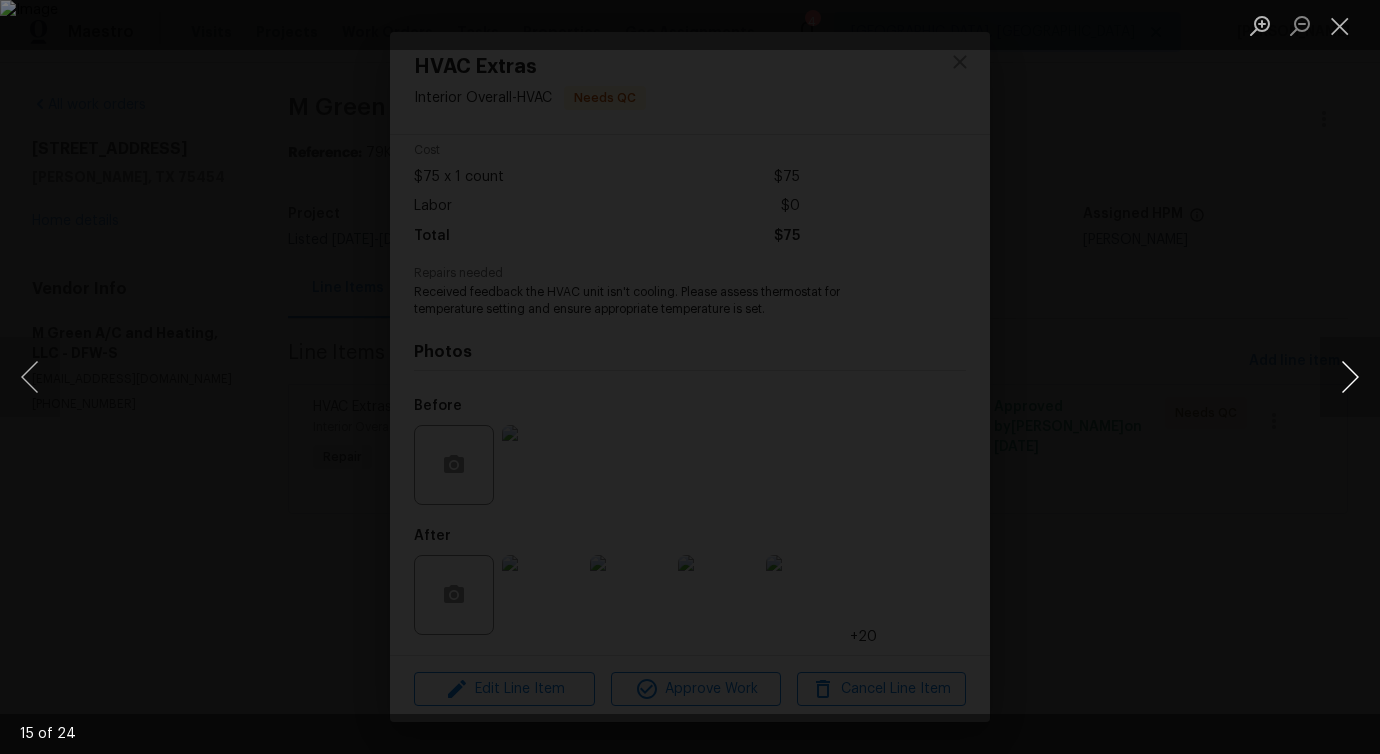 click at bounding box center [1350, 377] 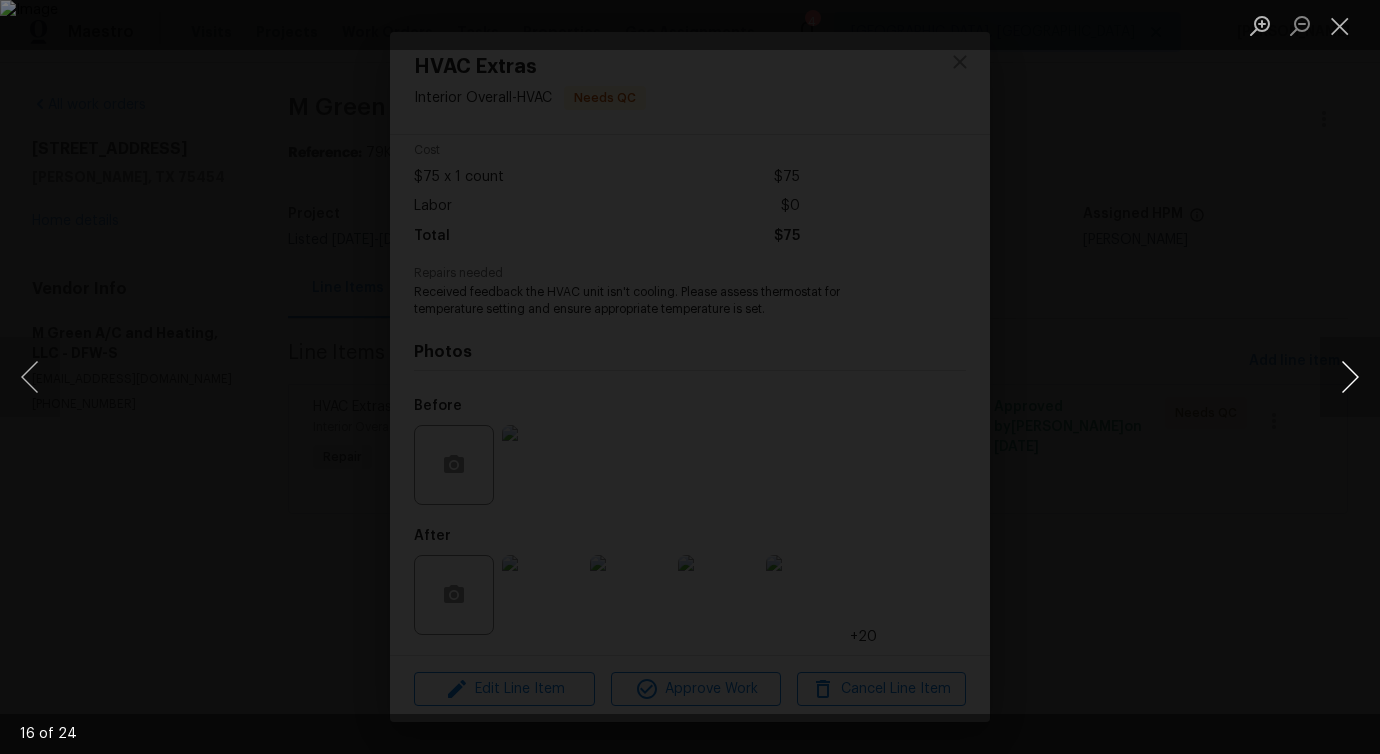 click at bounding box center (1350, 377) 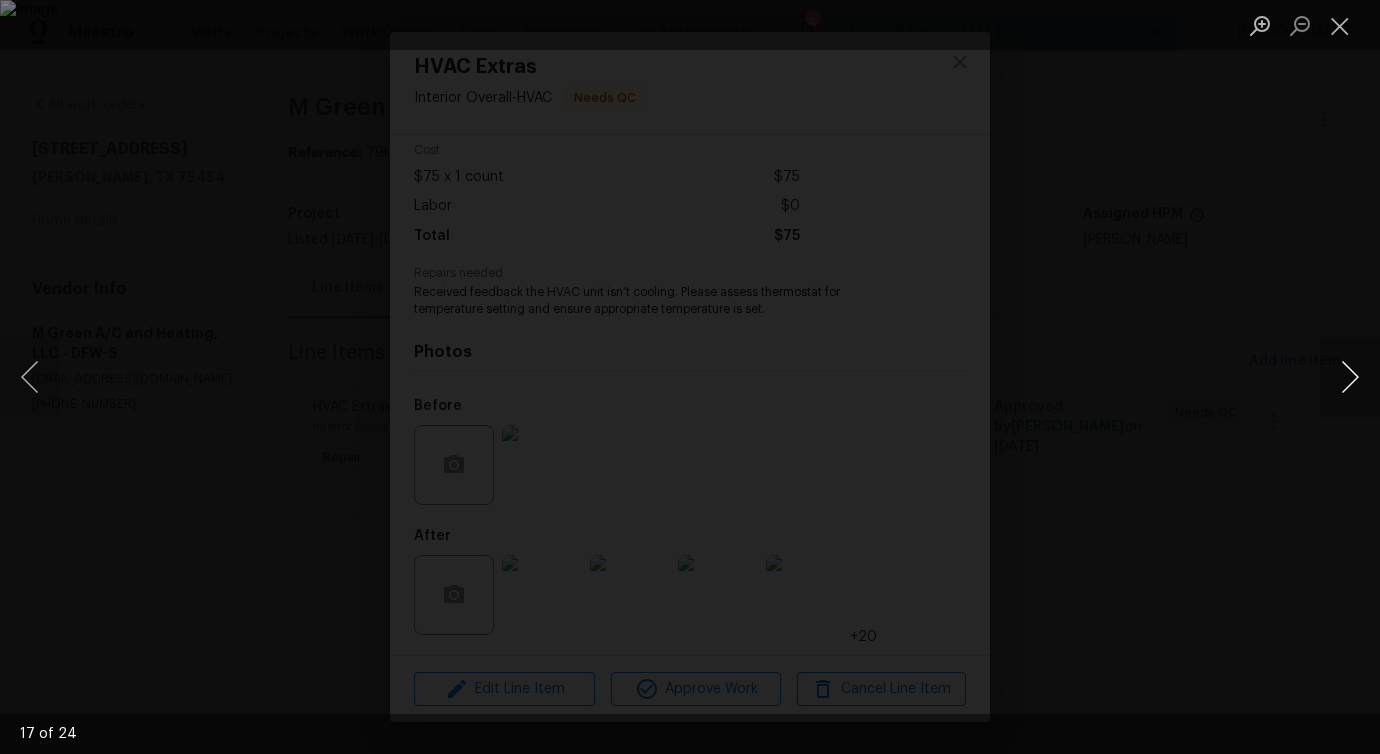 click at bounding box center (1350, 377) 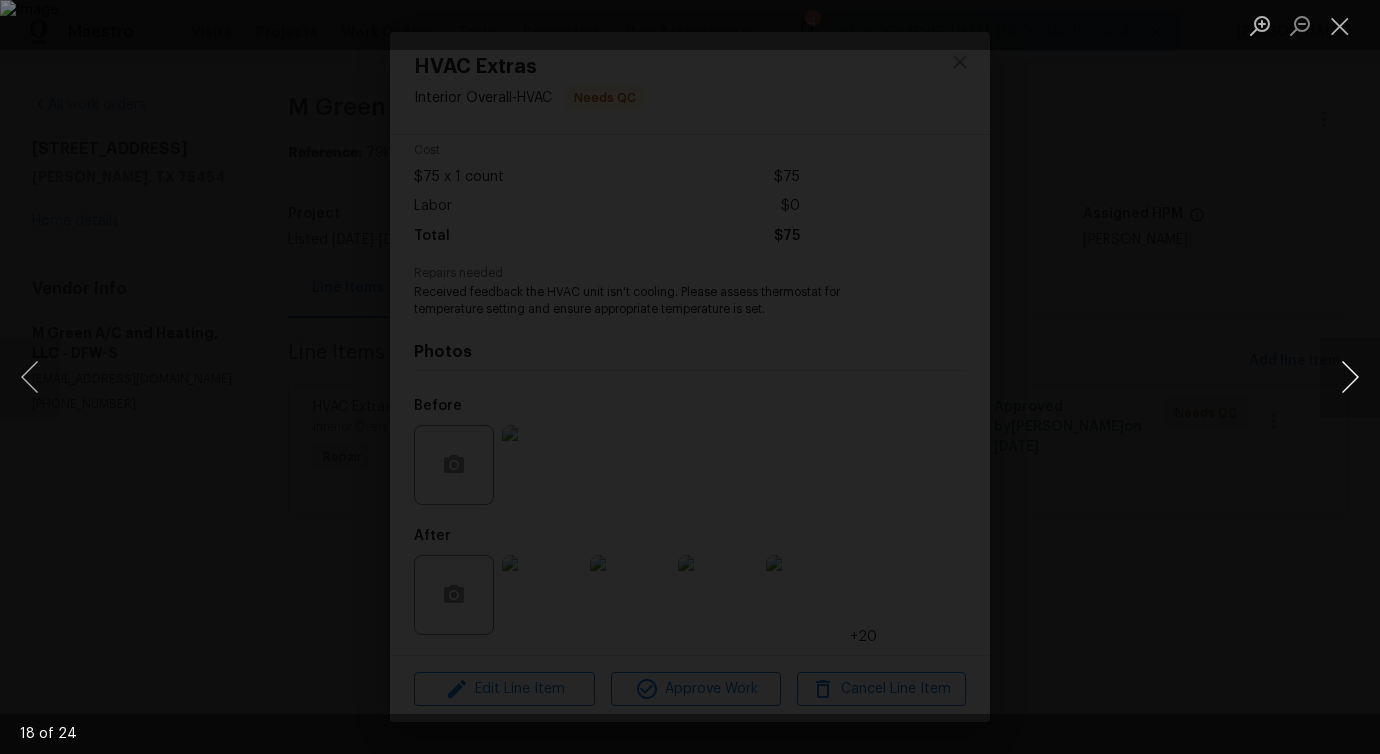 click at bounding box center (1350, 377) 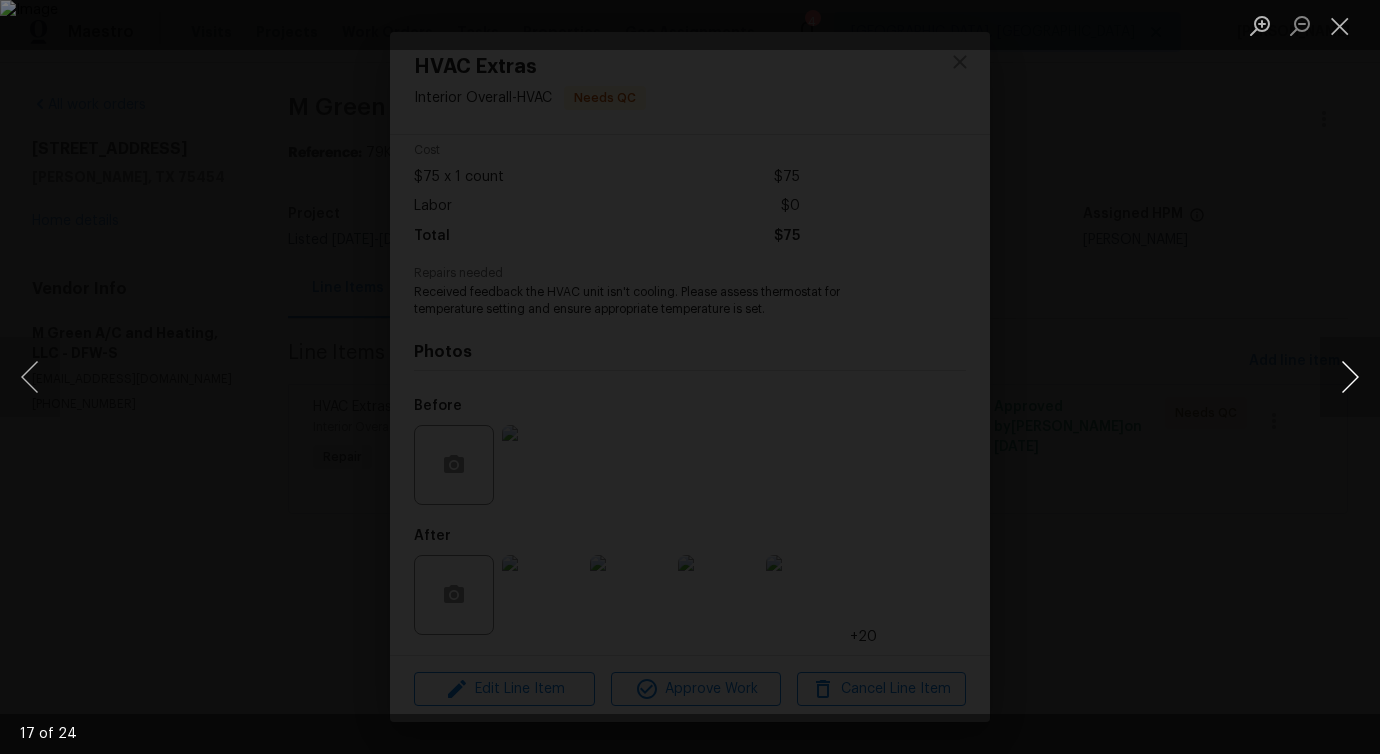 click at bounding box center [1350, 377] 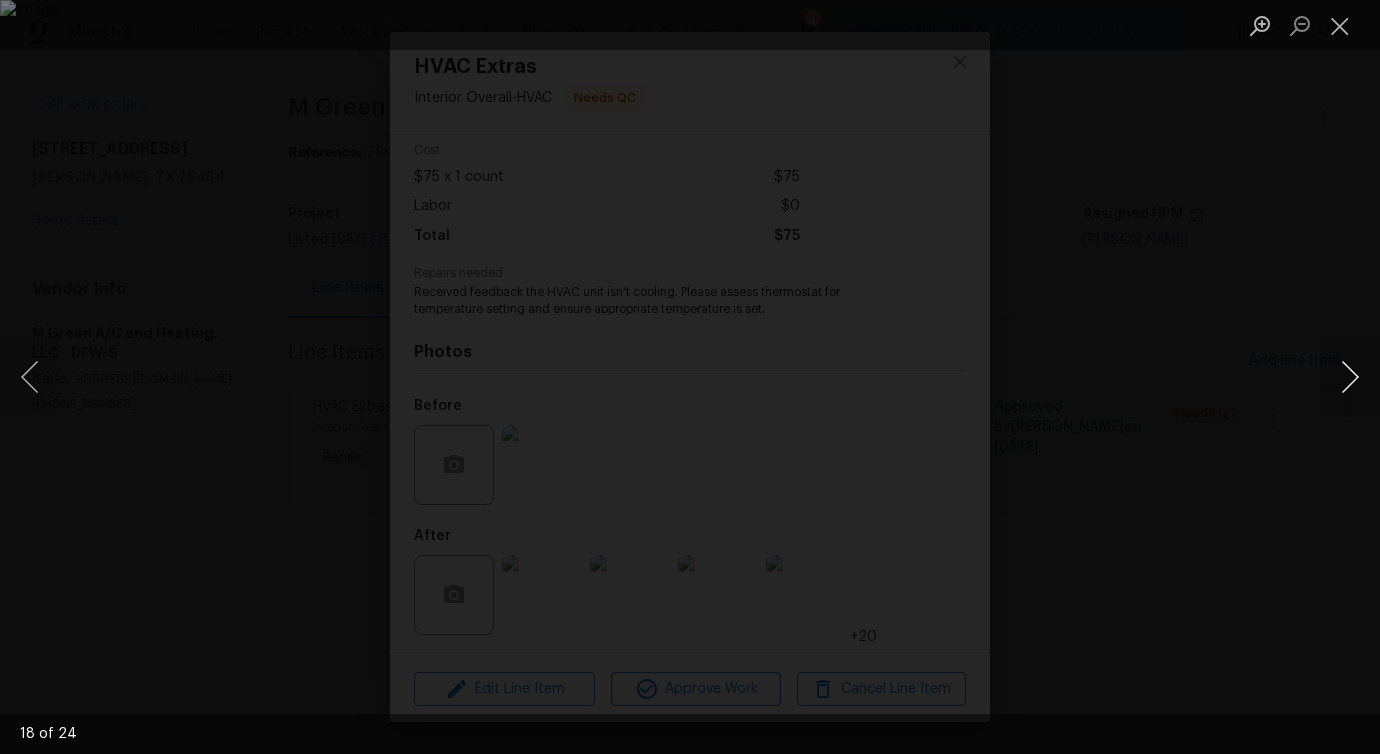 click at bounding box center (1350, 377) 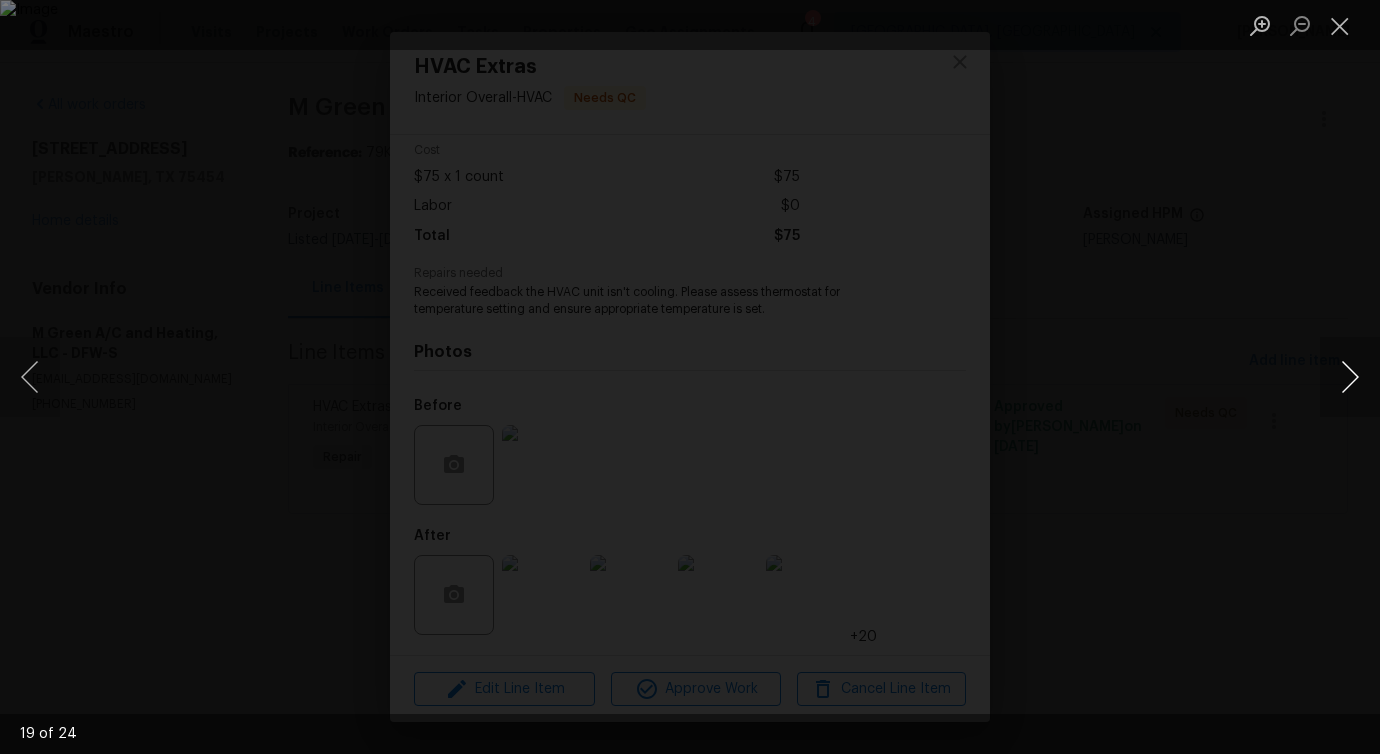 click at bounding box center [1350, 377] 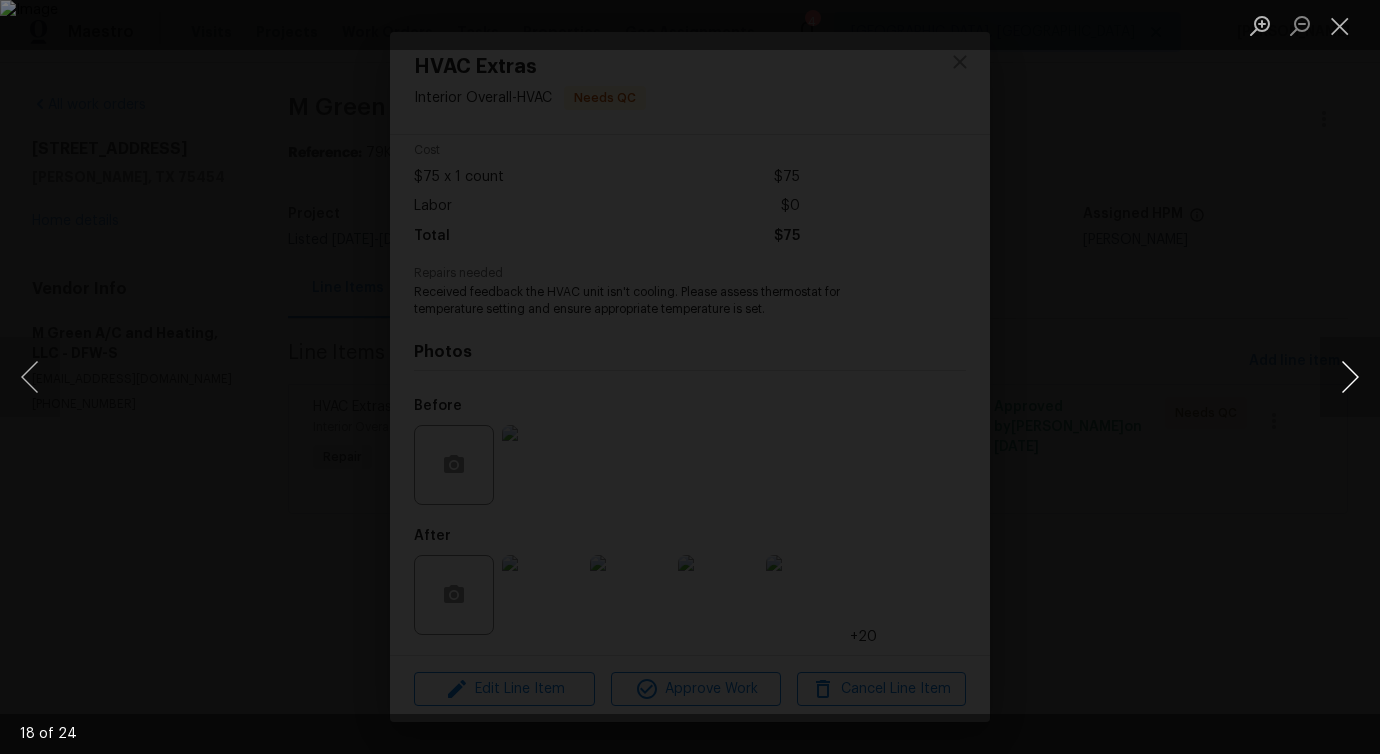 click at bounding box center [1350, 377] 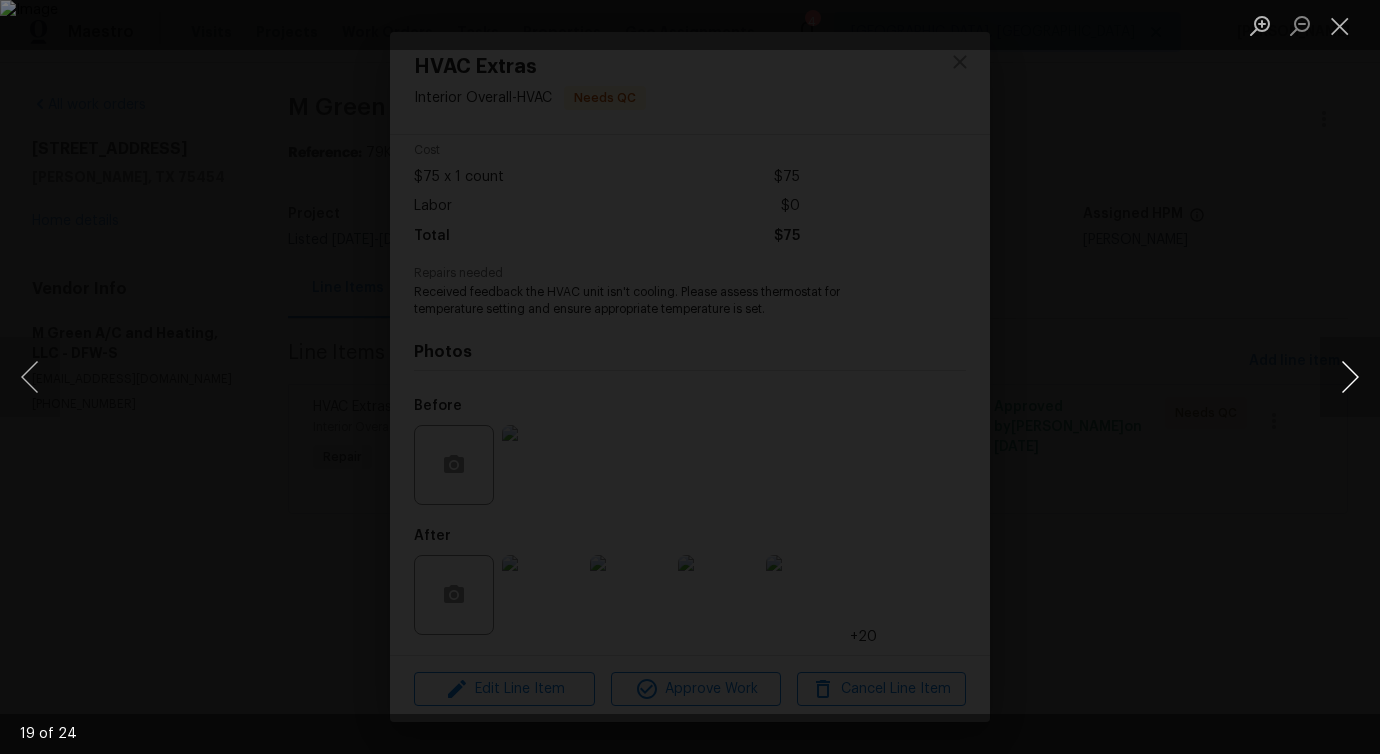 click at bounding box center (1350, 377) 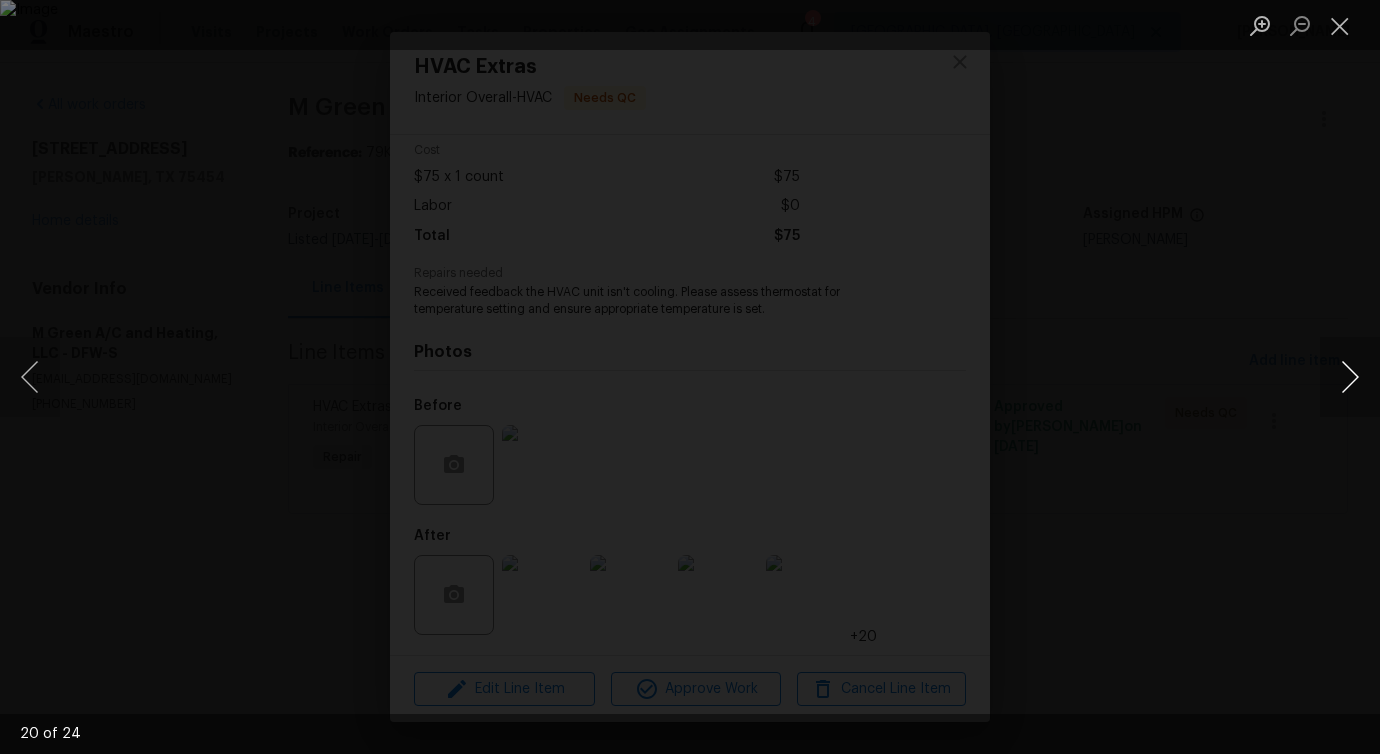 click at bounding box center [1350, 377] 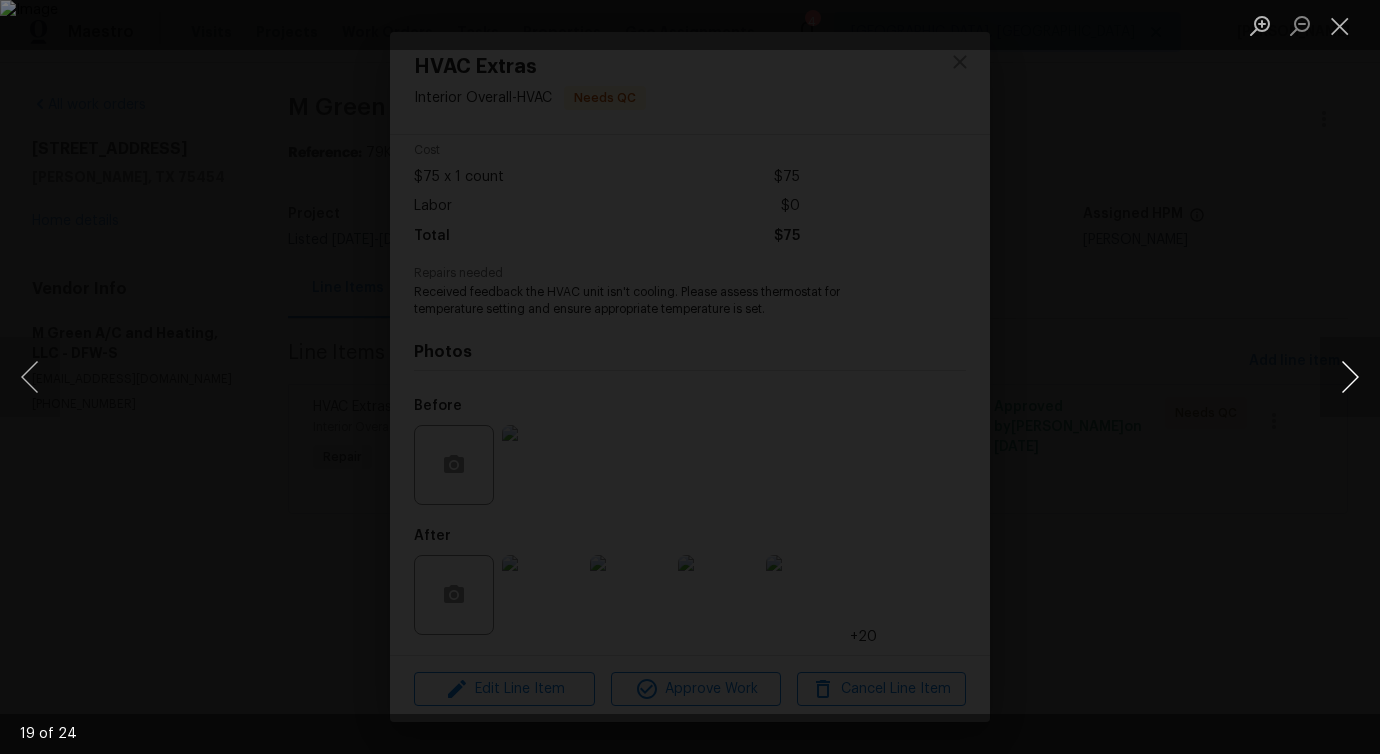 click at bounding box center (1350, 377) 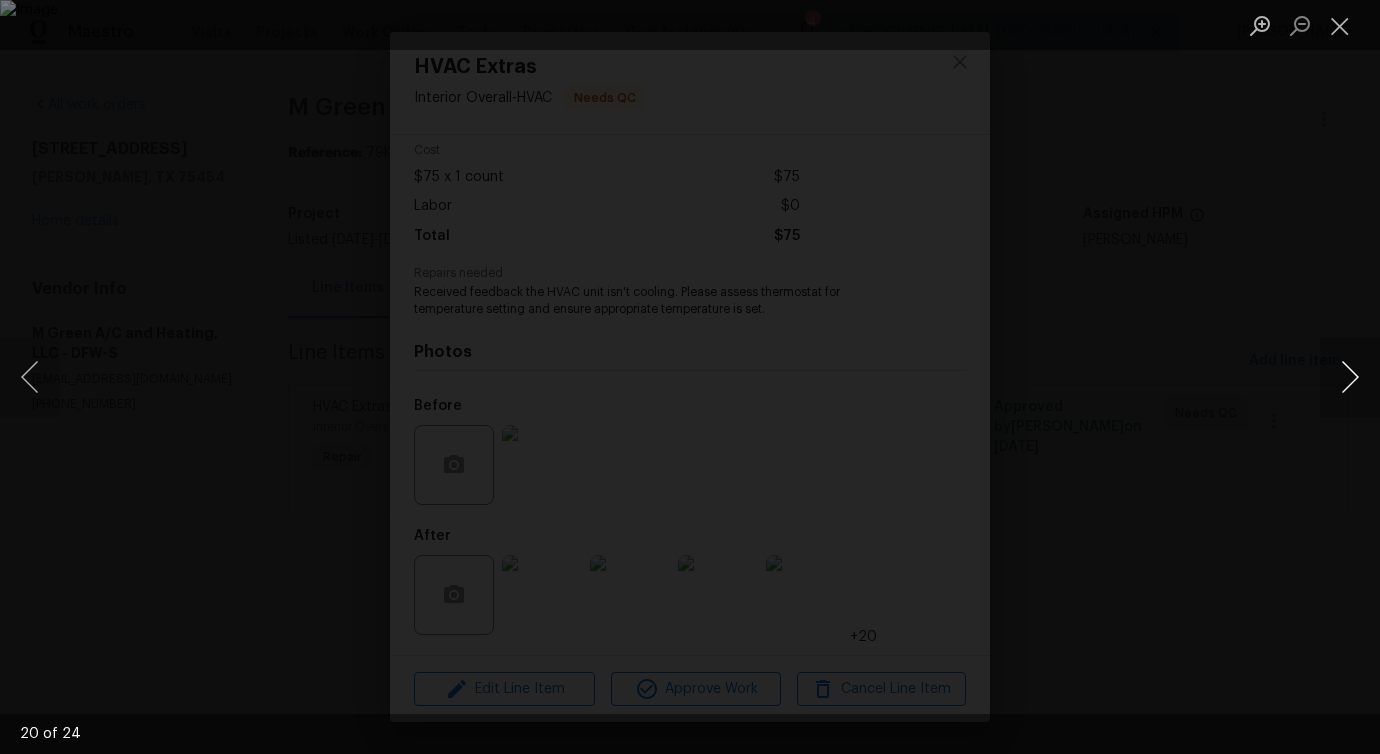 click at bounding box center (1350, 377) 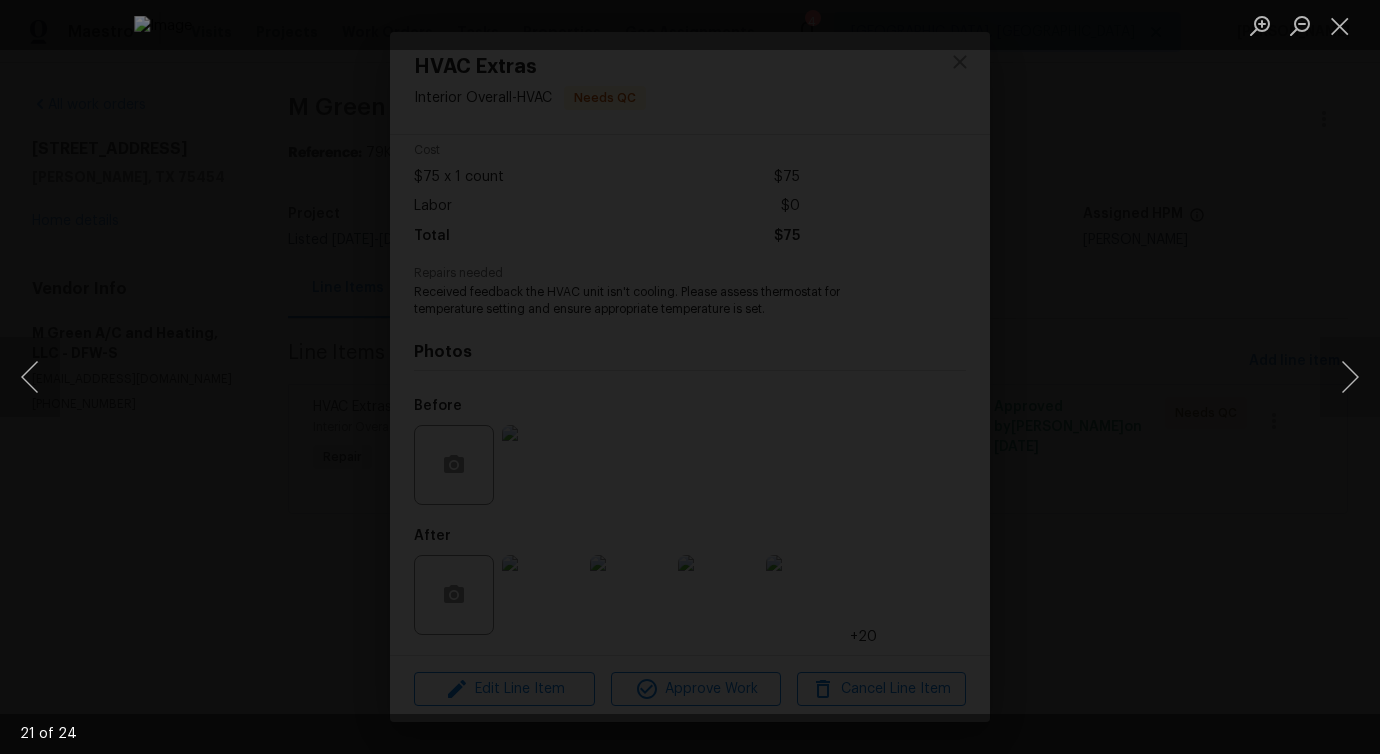 click at bounding box center (829, 395) 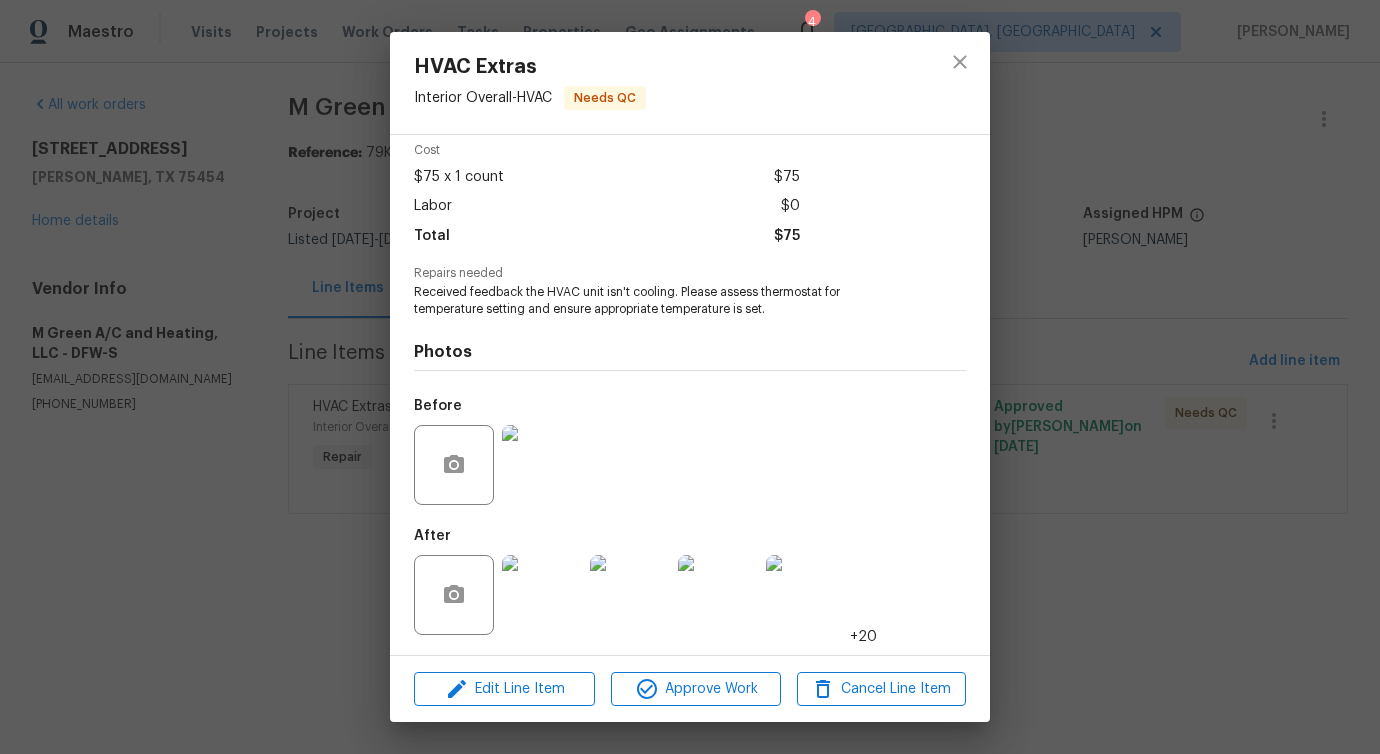 click on "+20" at bounding box center [863, 637] 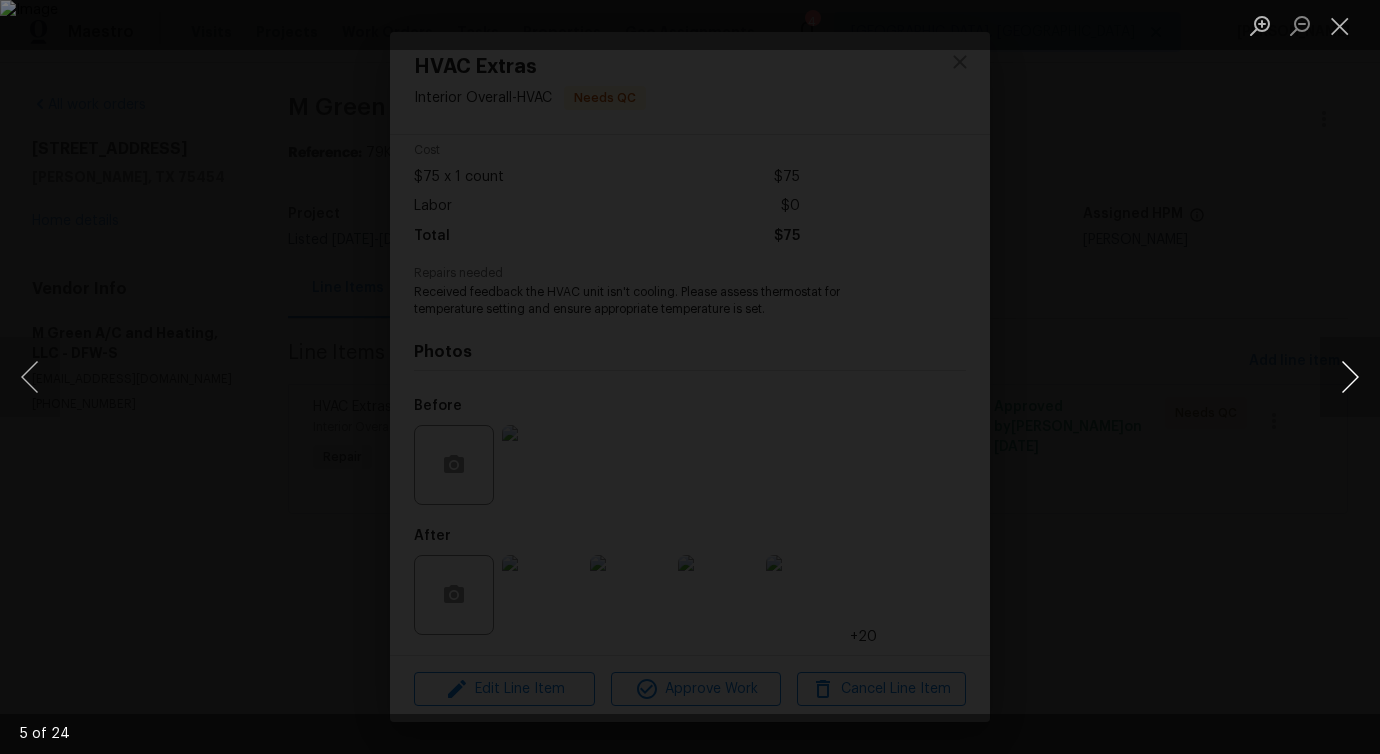 click at bounding box center [1350, 377] 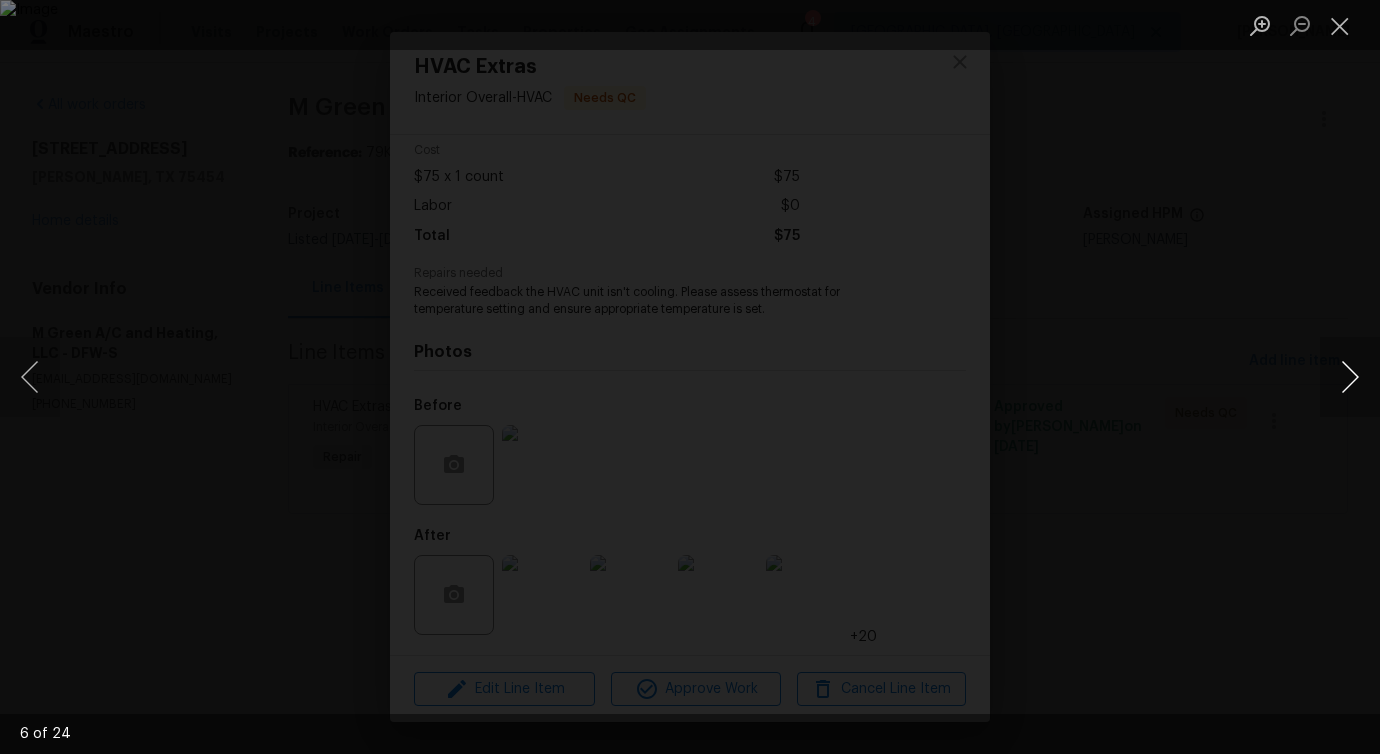 click at bounding box center [1350, 377] 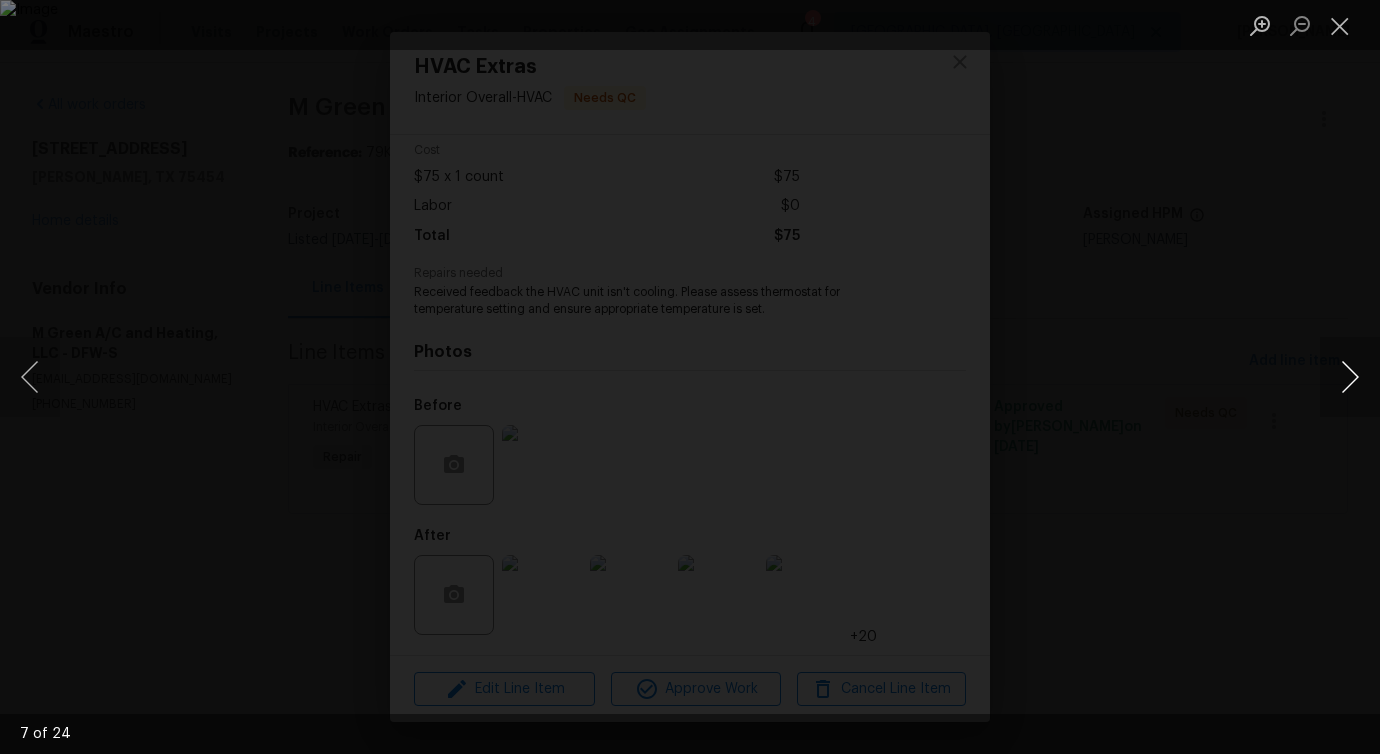 click at bounding box center [1350, 377] 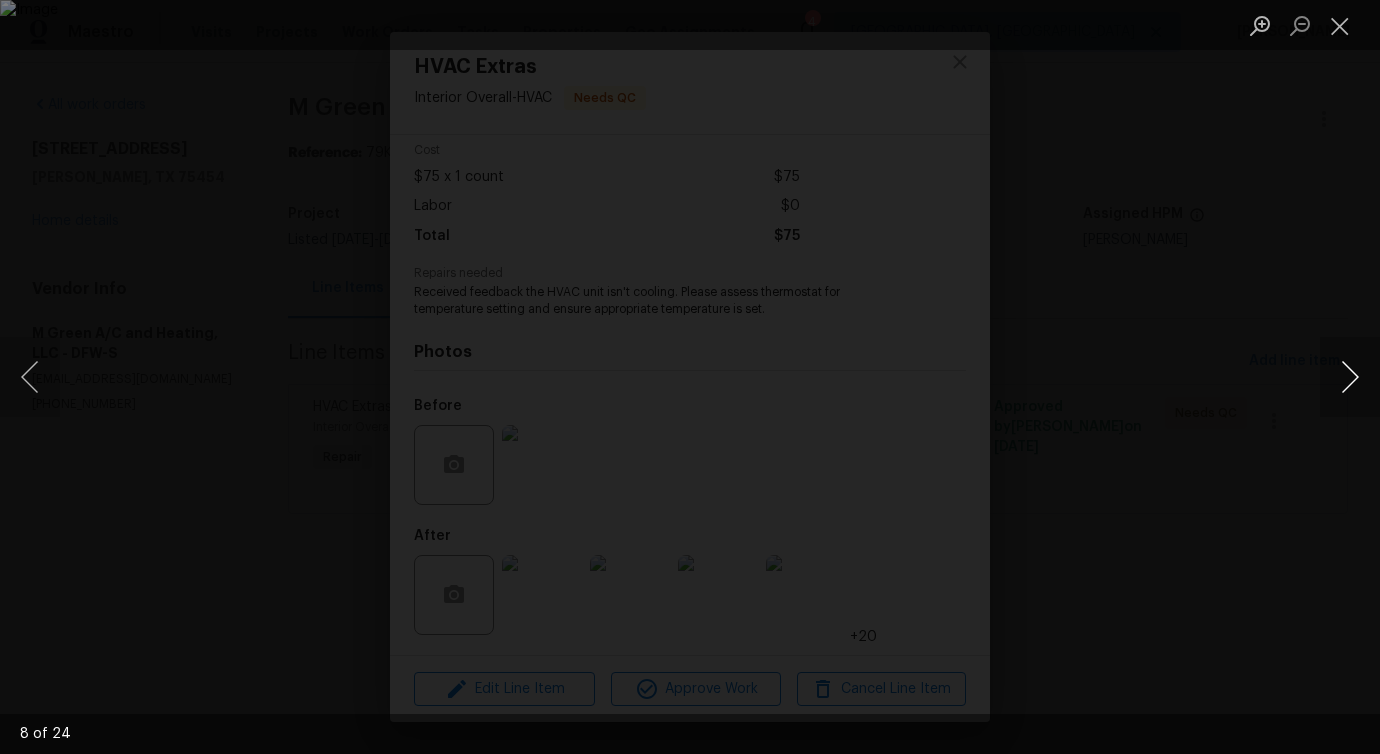 click at bounding box center [1350, 377] 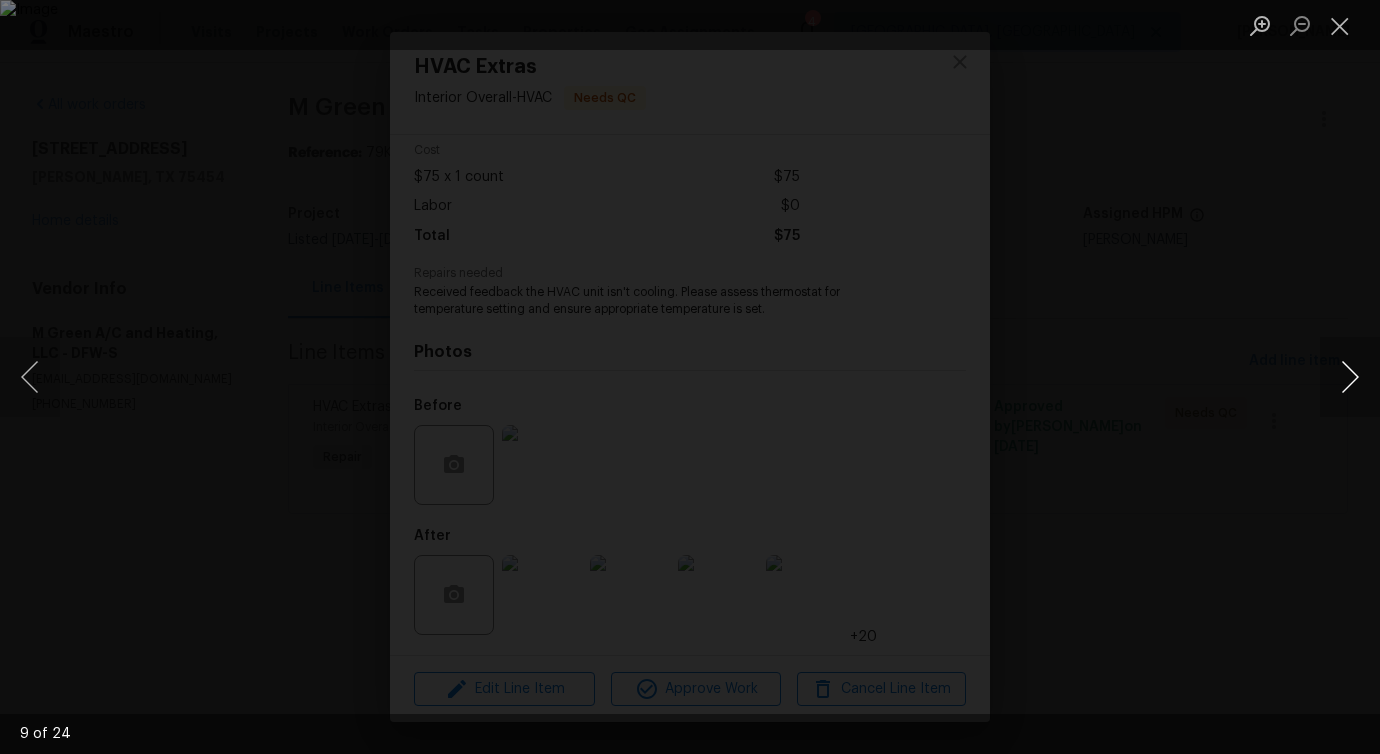 click at bounding box center (1350, 377) 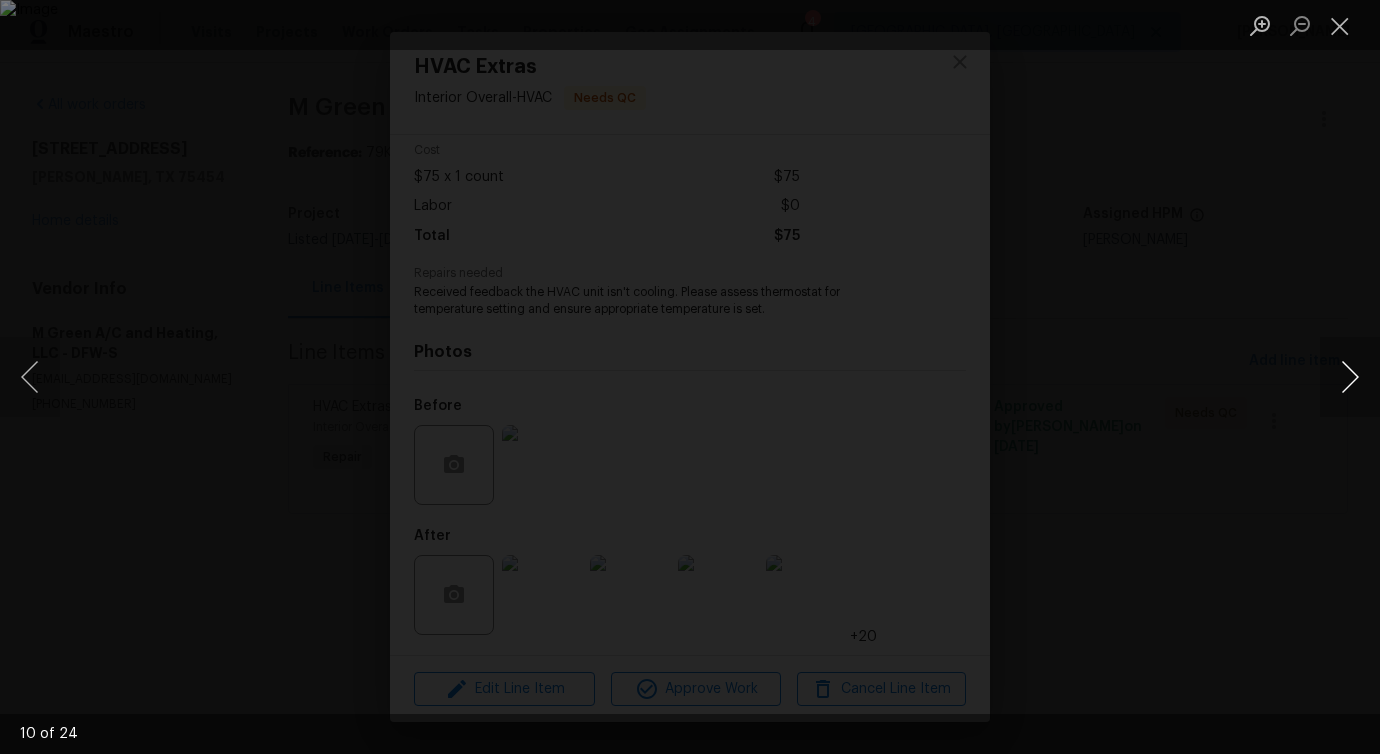 click at bounding box center (1350, 377) 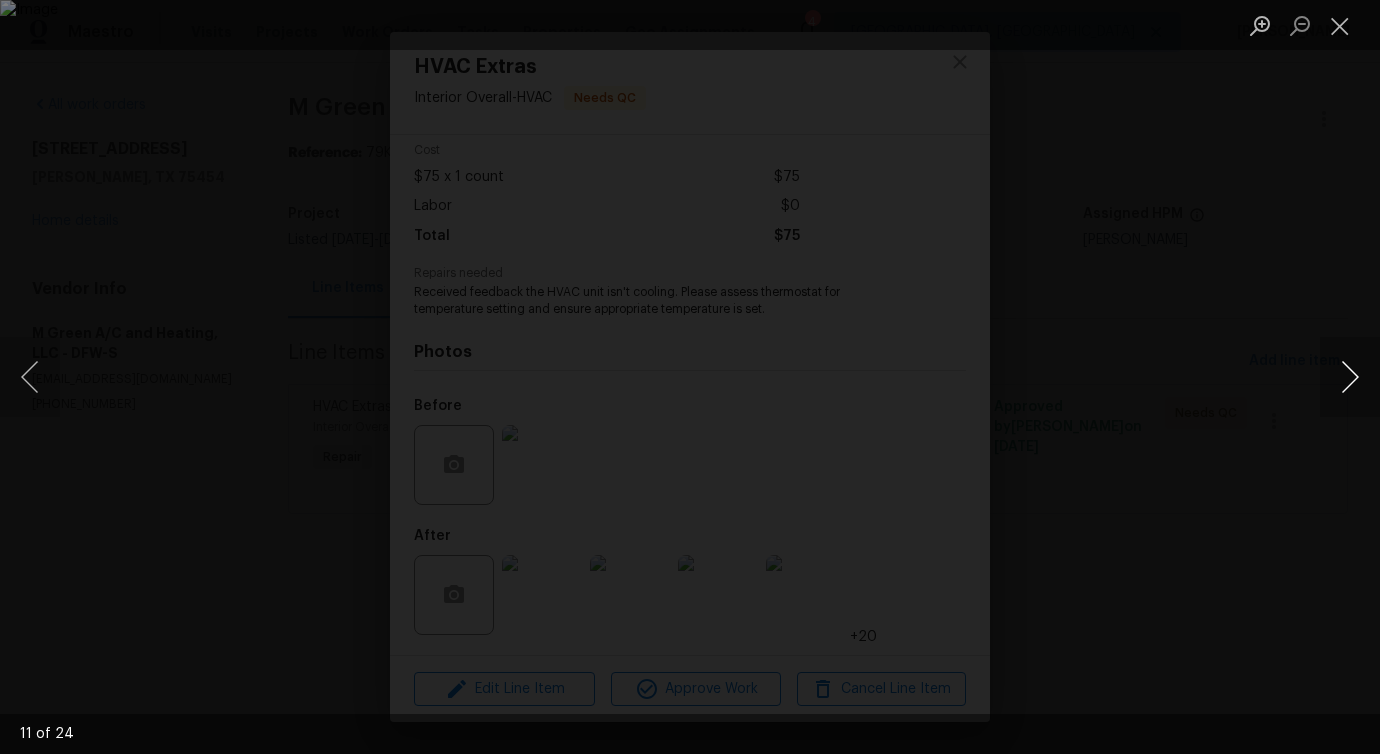 click at bounding box center (1350, 377) 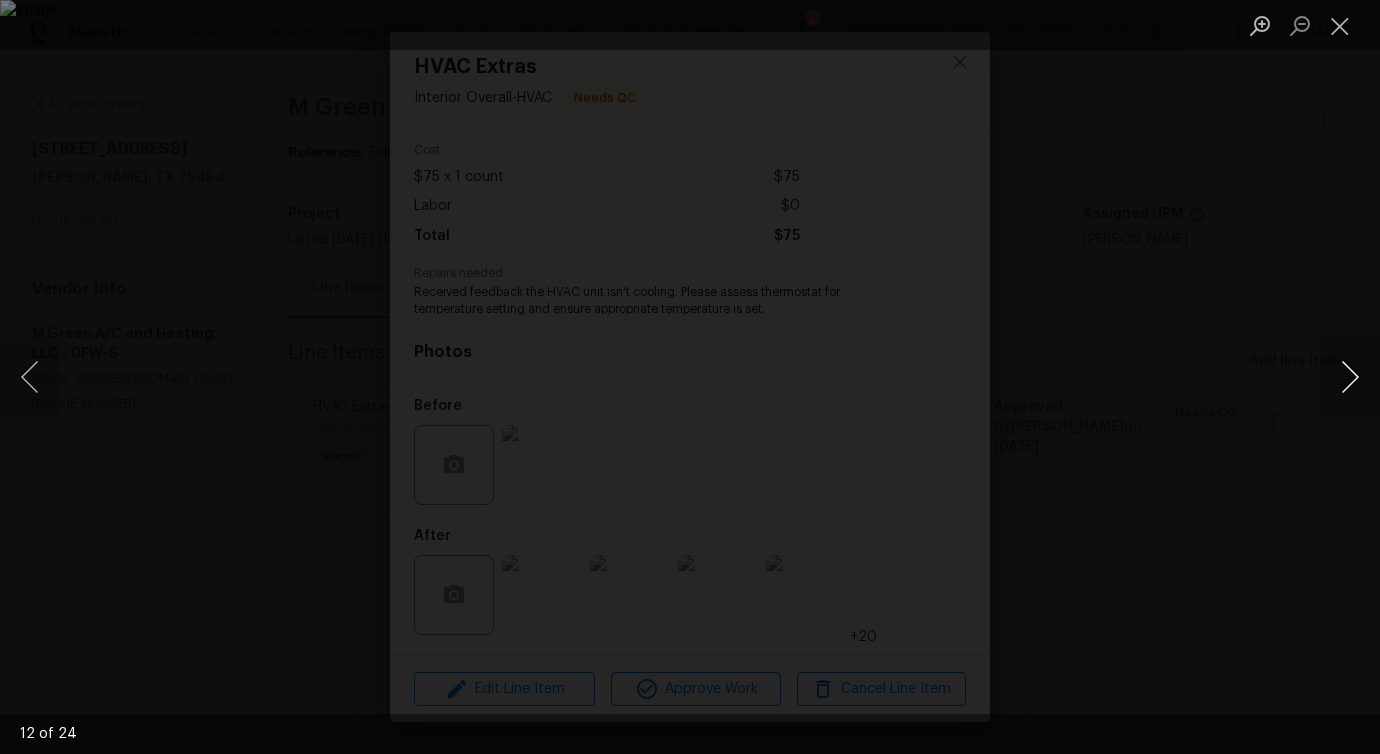 click at bounding box center [1350, 377] 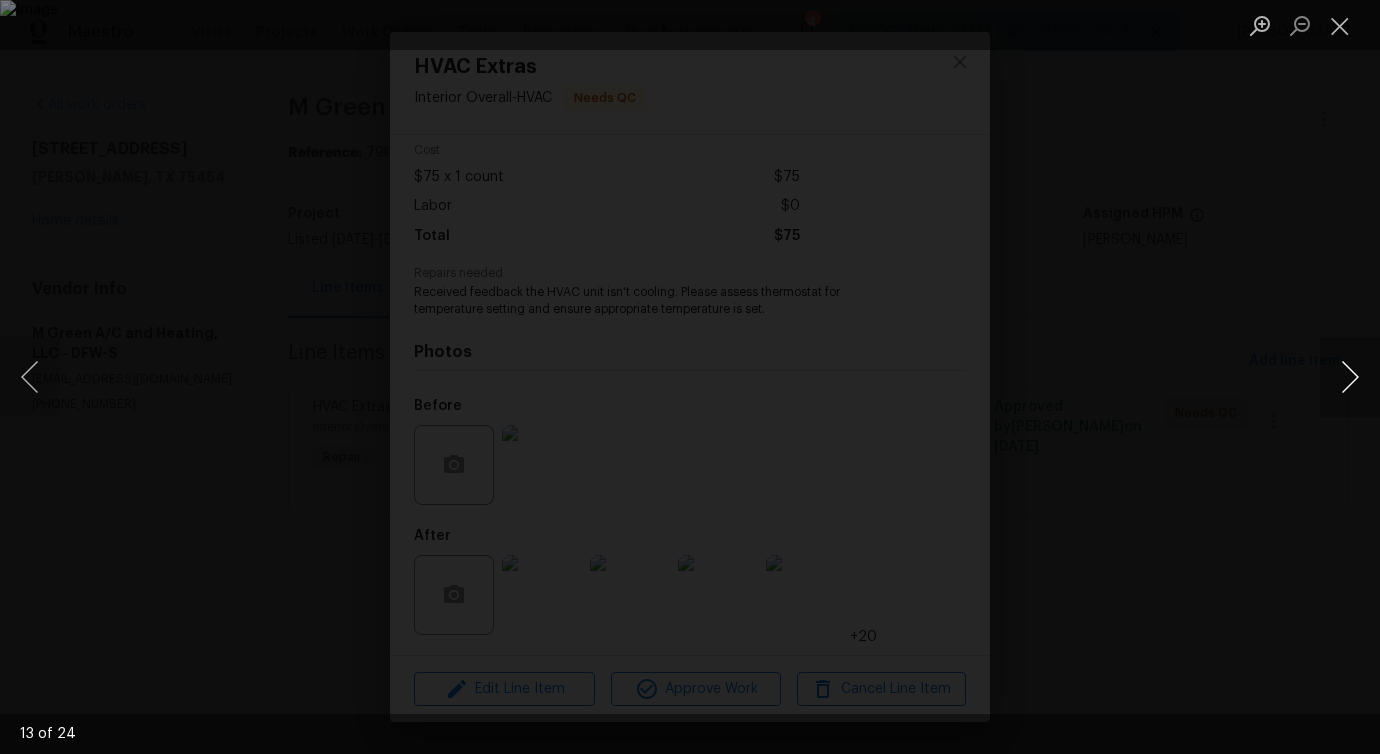 click at bounding box center (1350, 377) 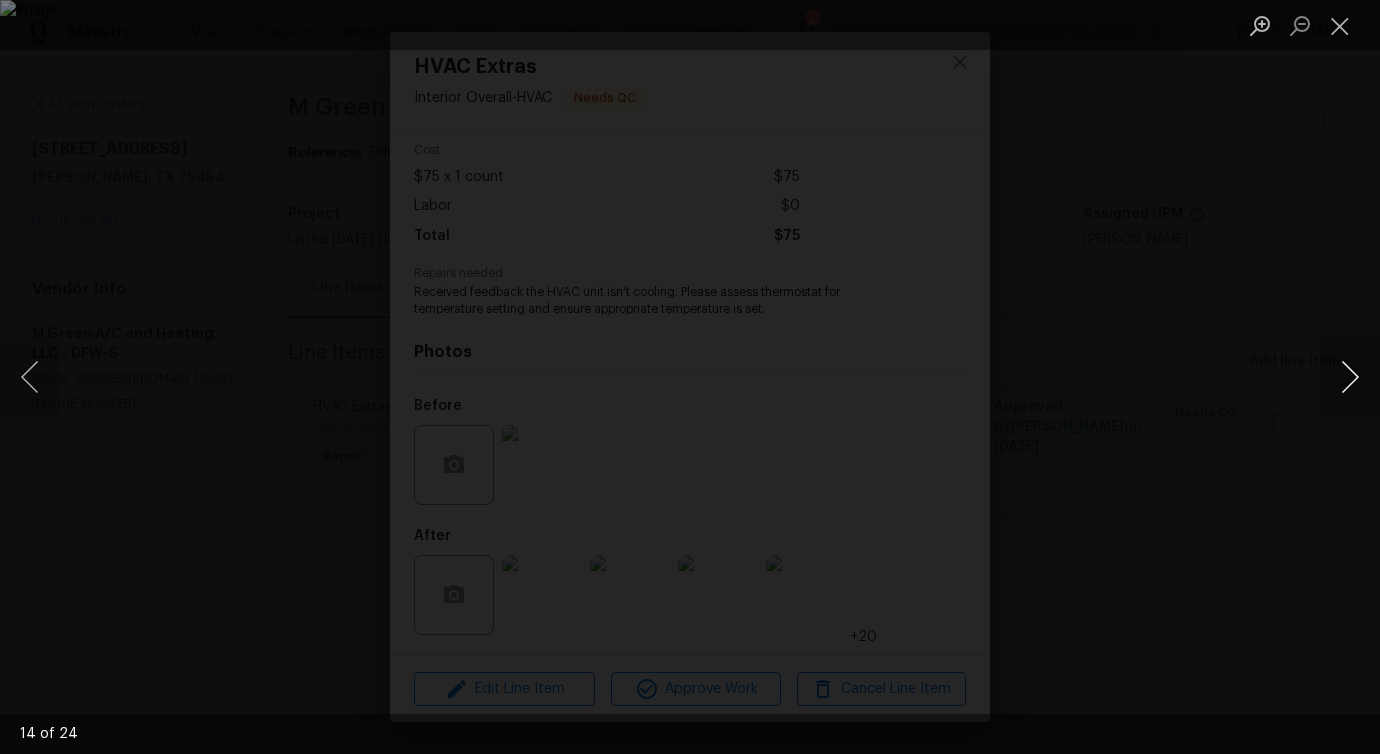 click at bounding box center (1350, 377) 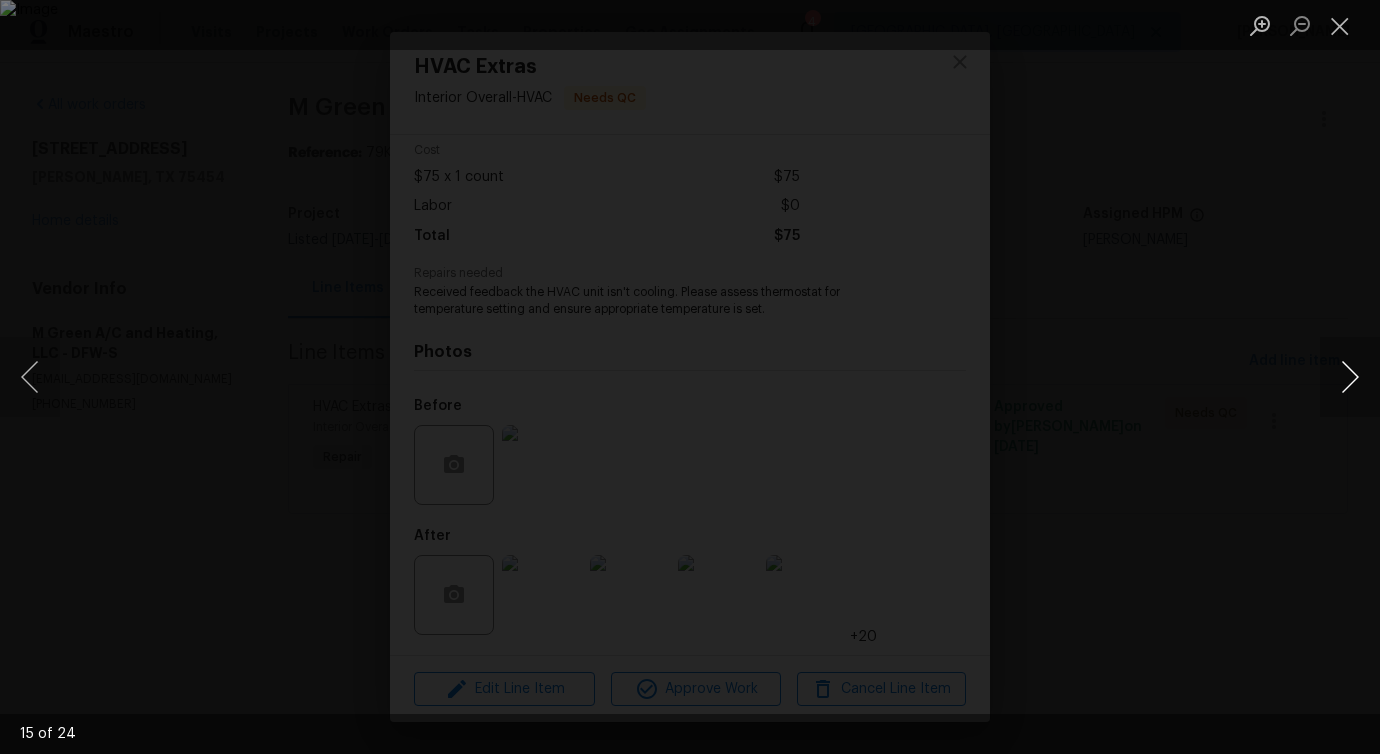 click at bounding box center [1350, 377] 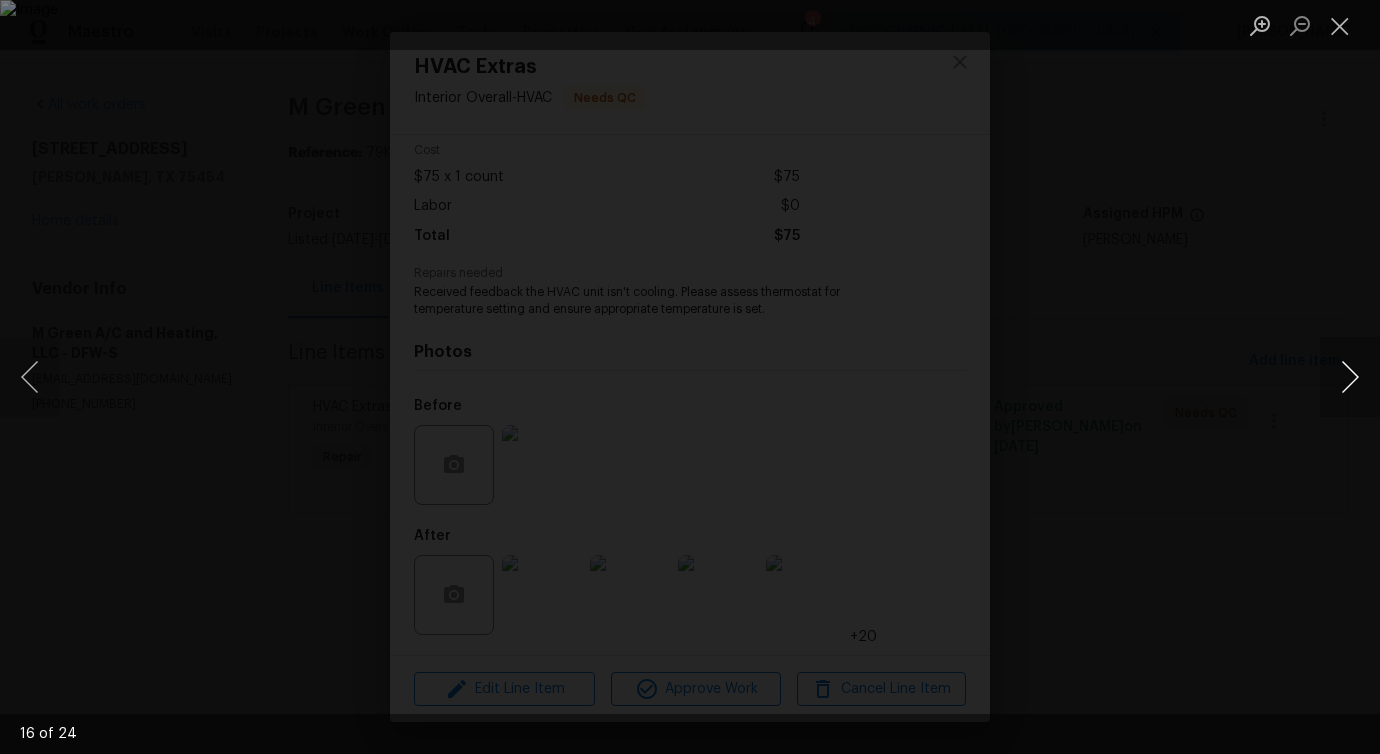 click at bounding box center [1350, 377] 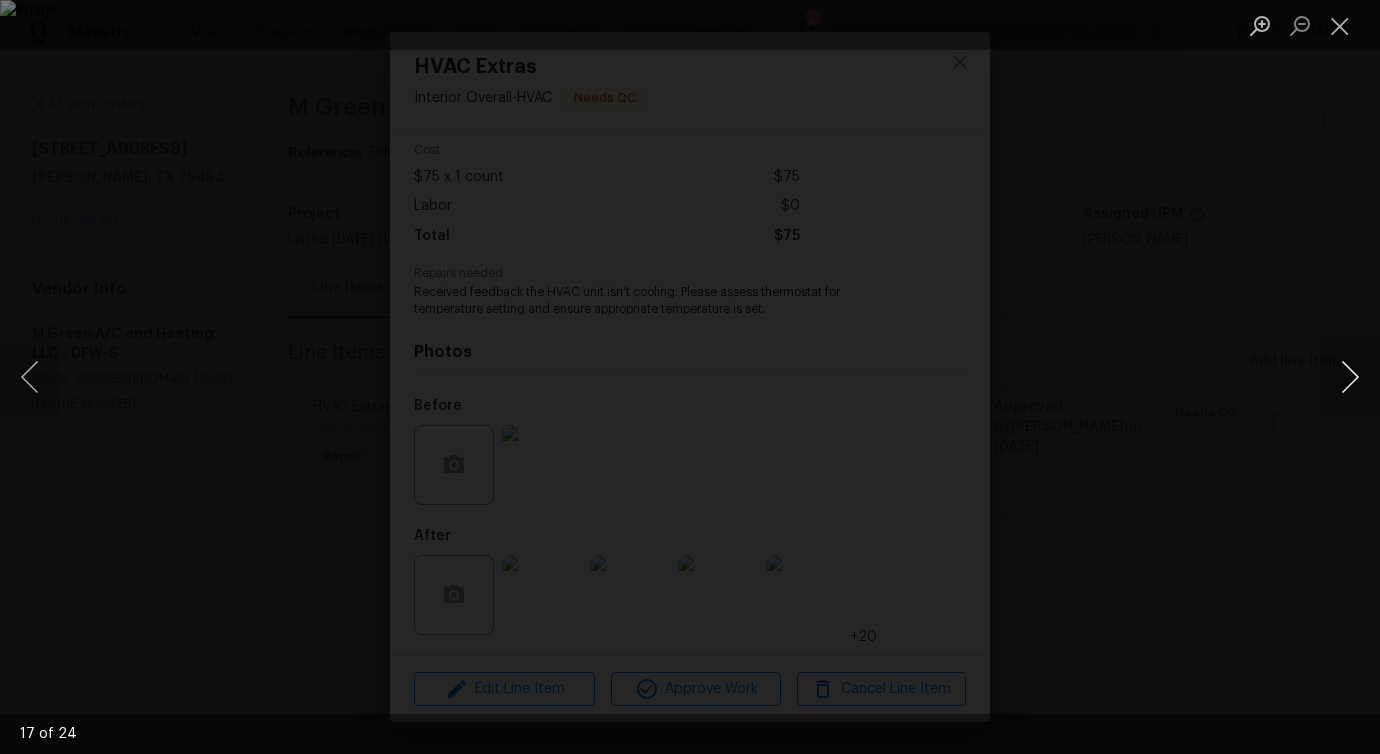 click at bounding box center [1350, 377] 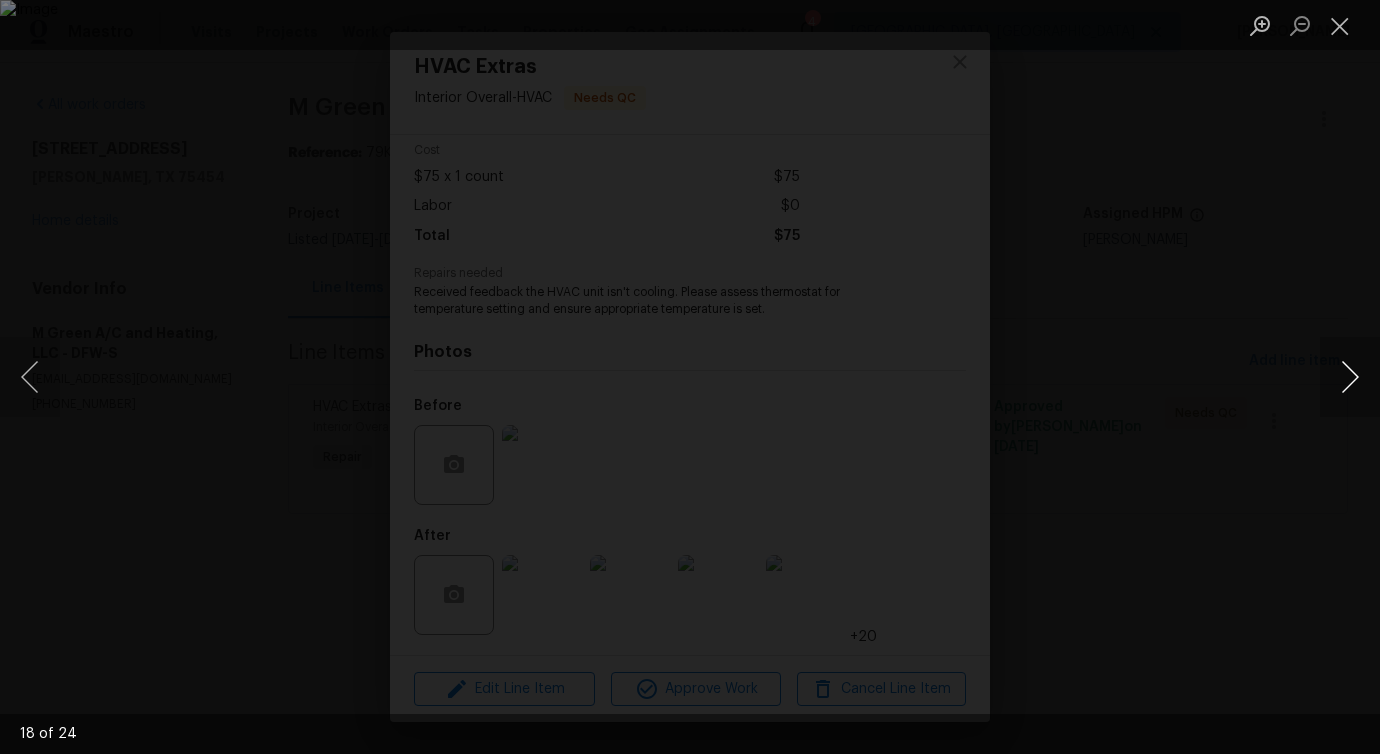 click at bounding box center [1350, 377] 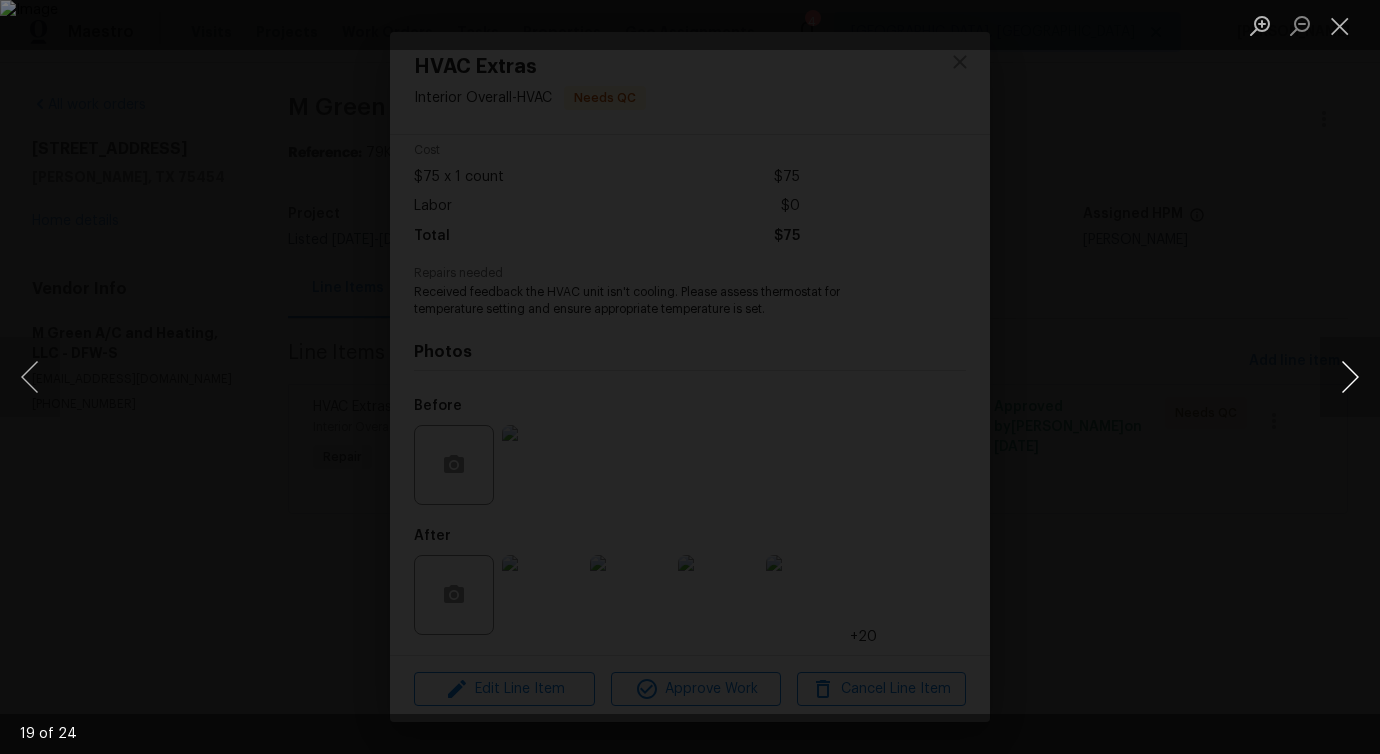 click at bounding box center (1350, 377) 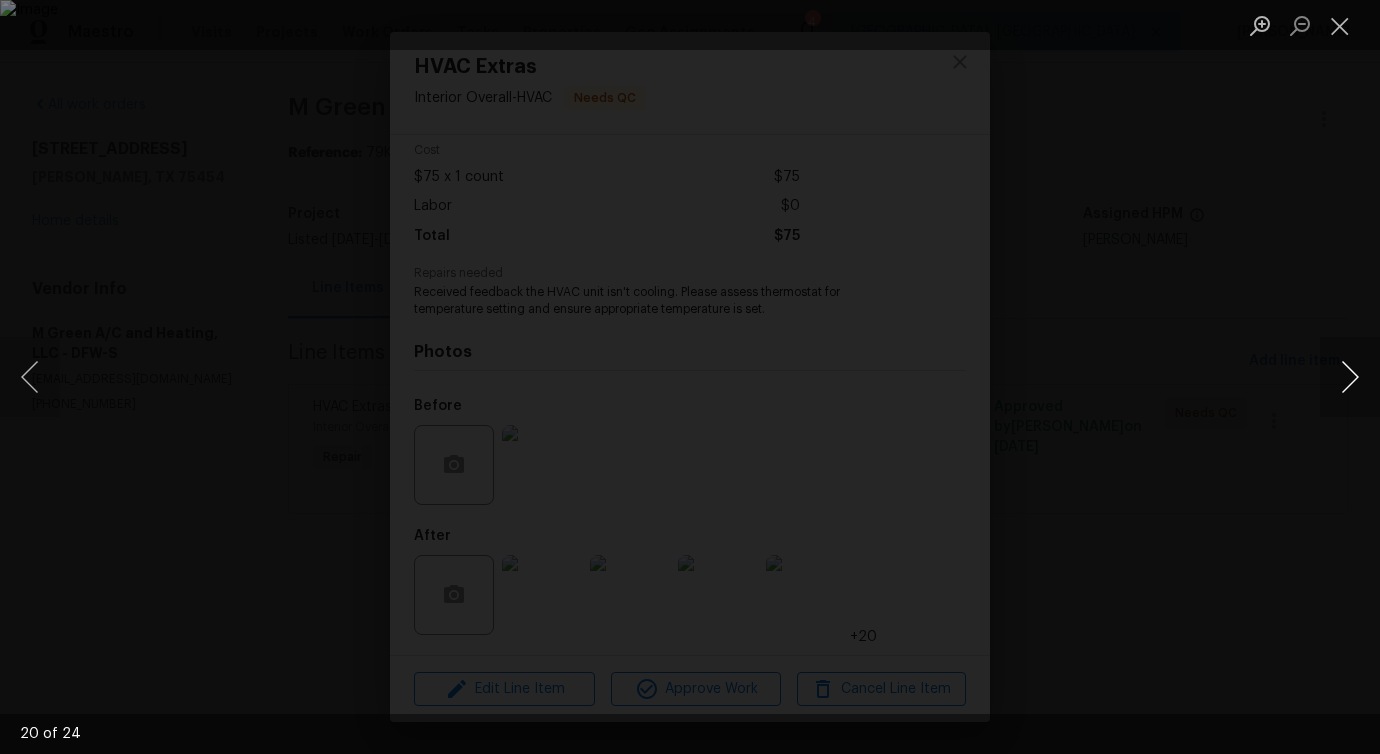 click at bounding box center [1350, 377] 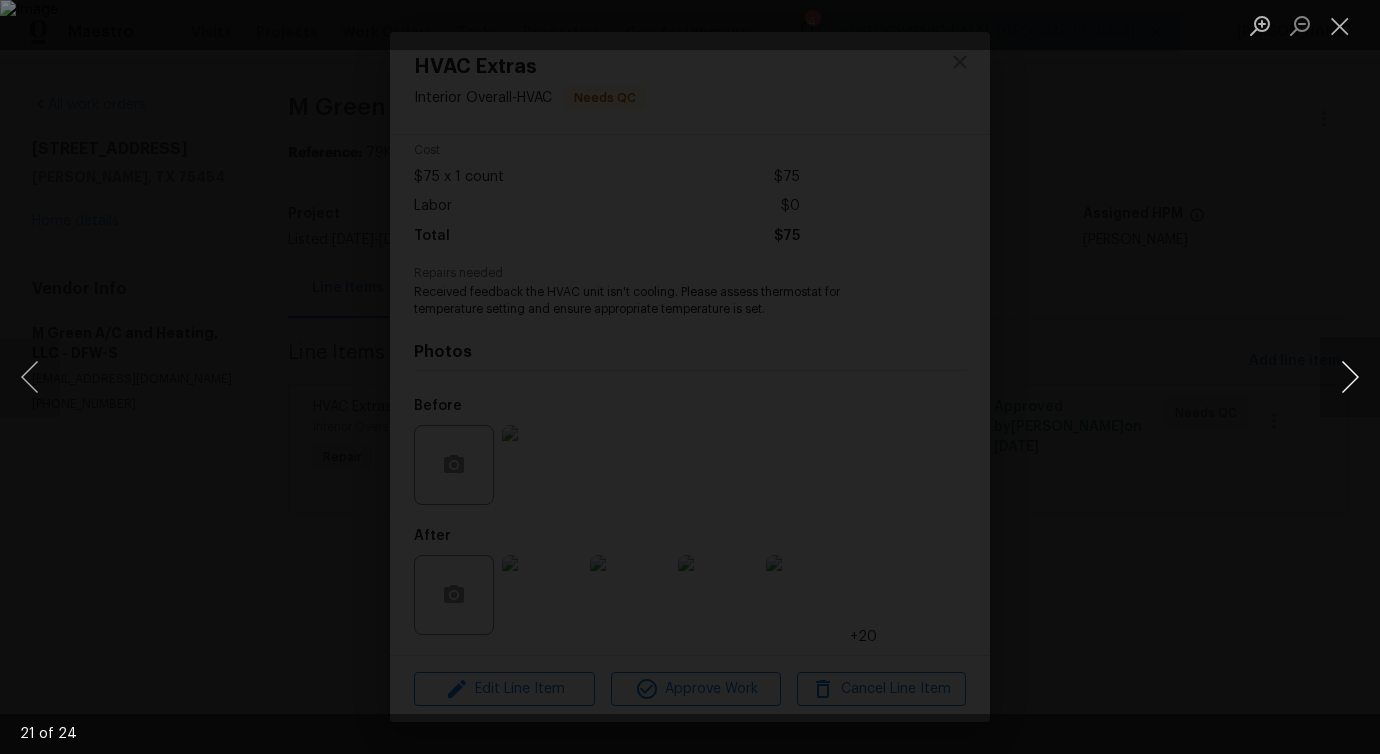 click at bounding box center (1350, 377) 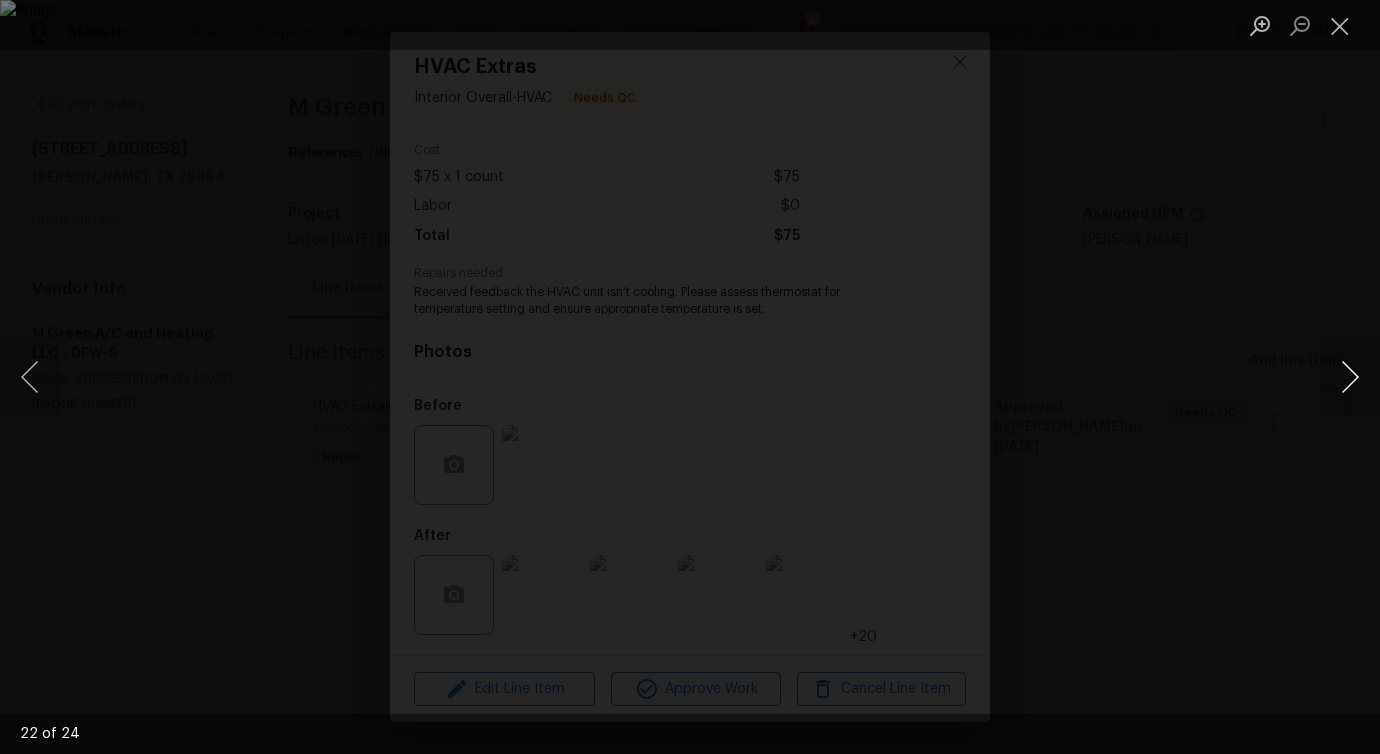 click at bounding box center (1350, 377) 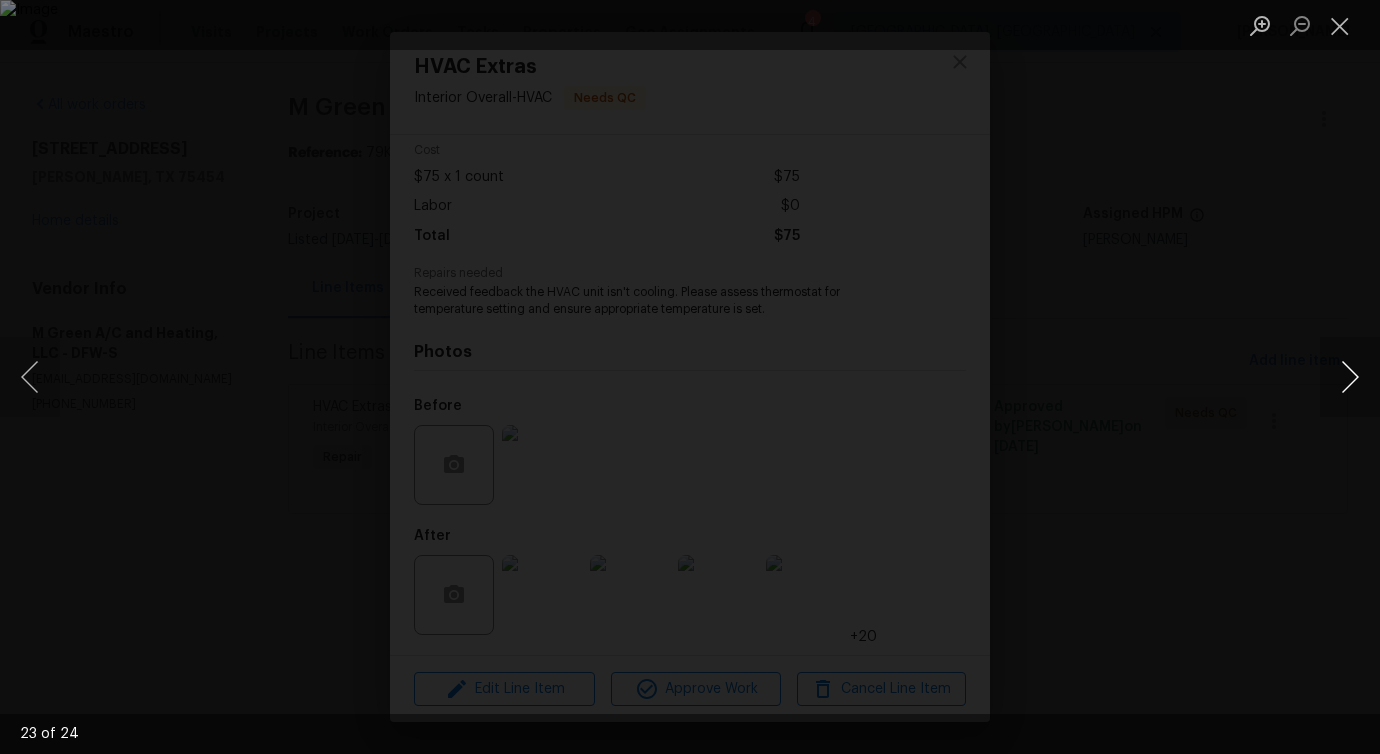 click at bounding box center (1350, 377) 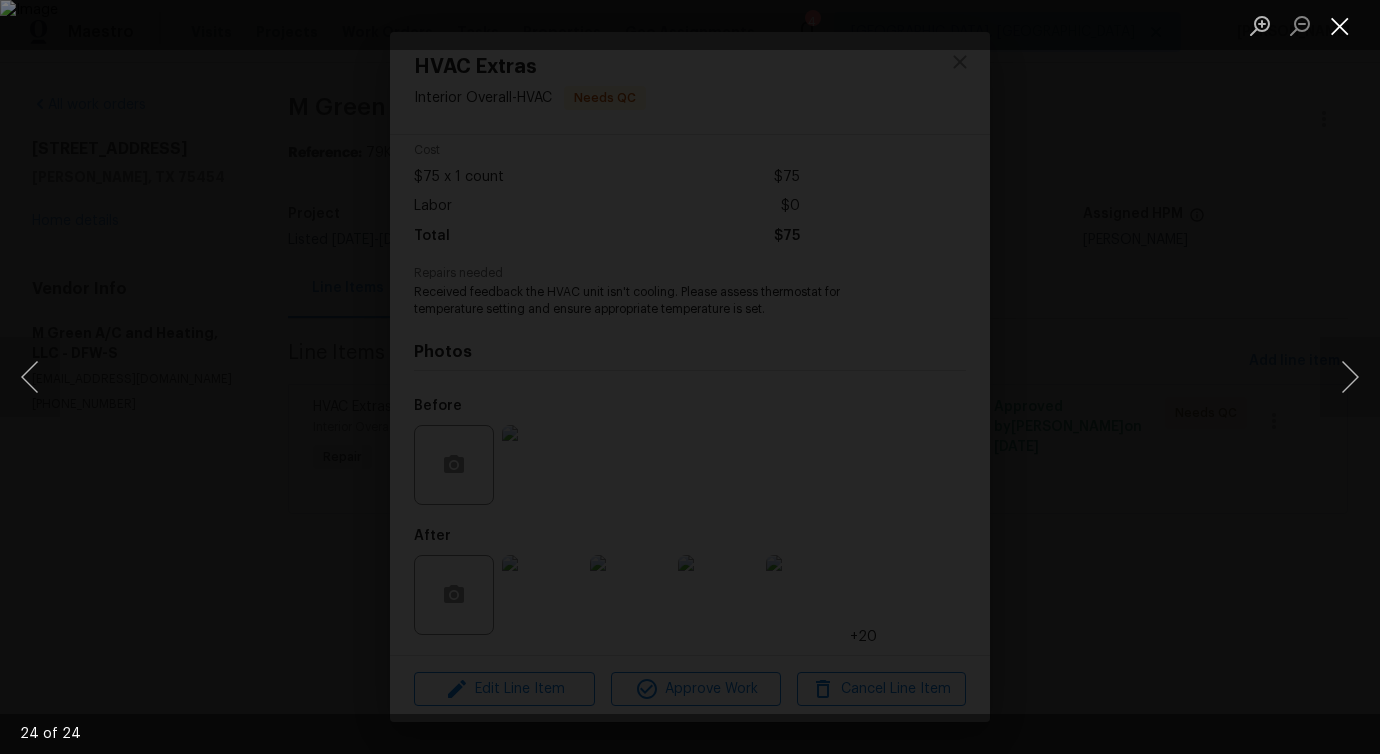 click at bounding box center [1340, 25] 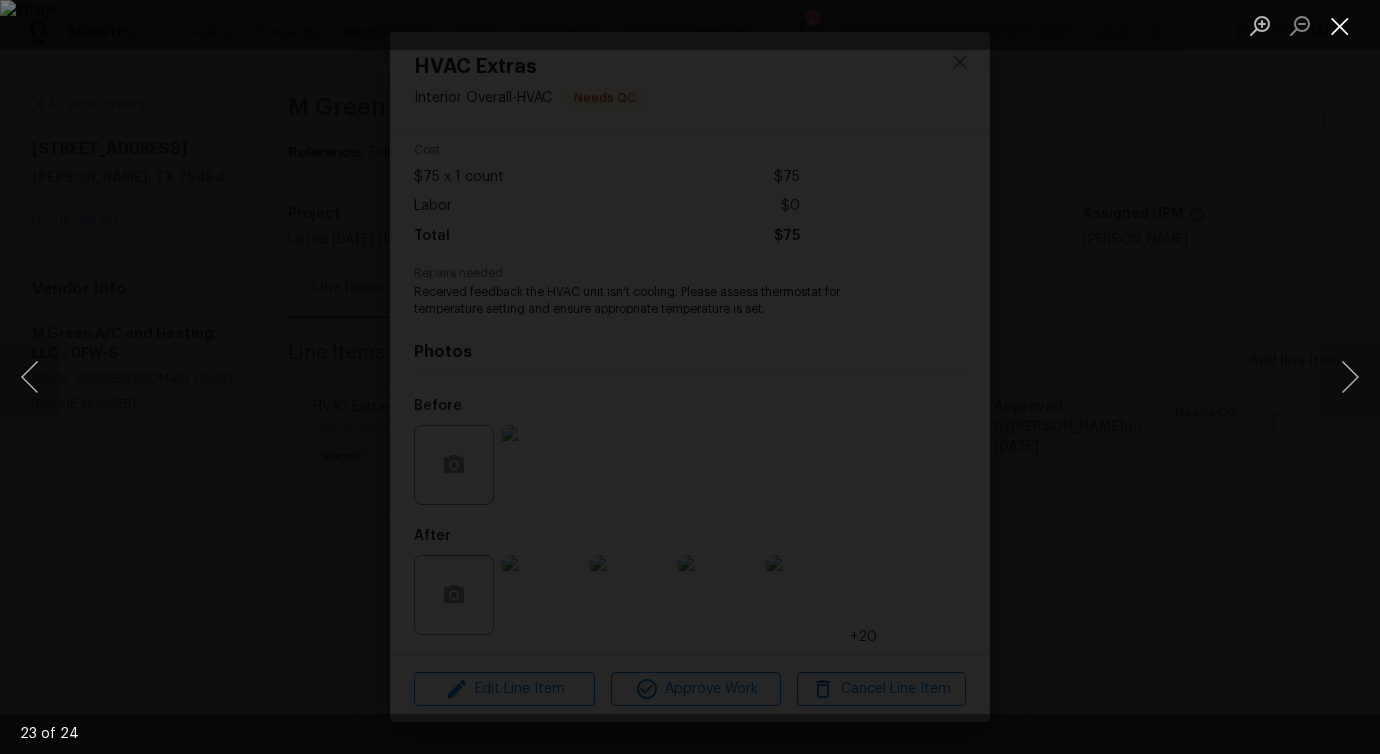 click at bounding box center [1340, 25] 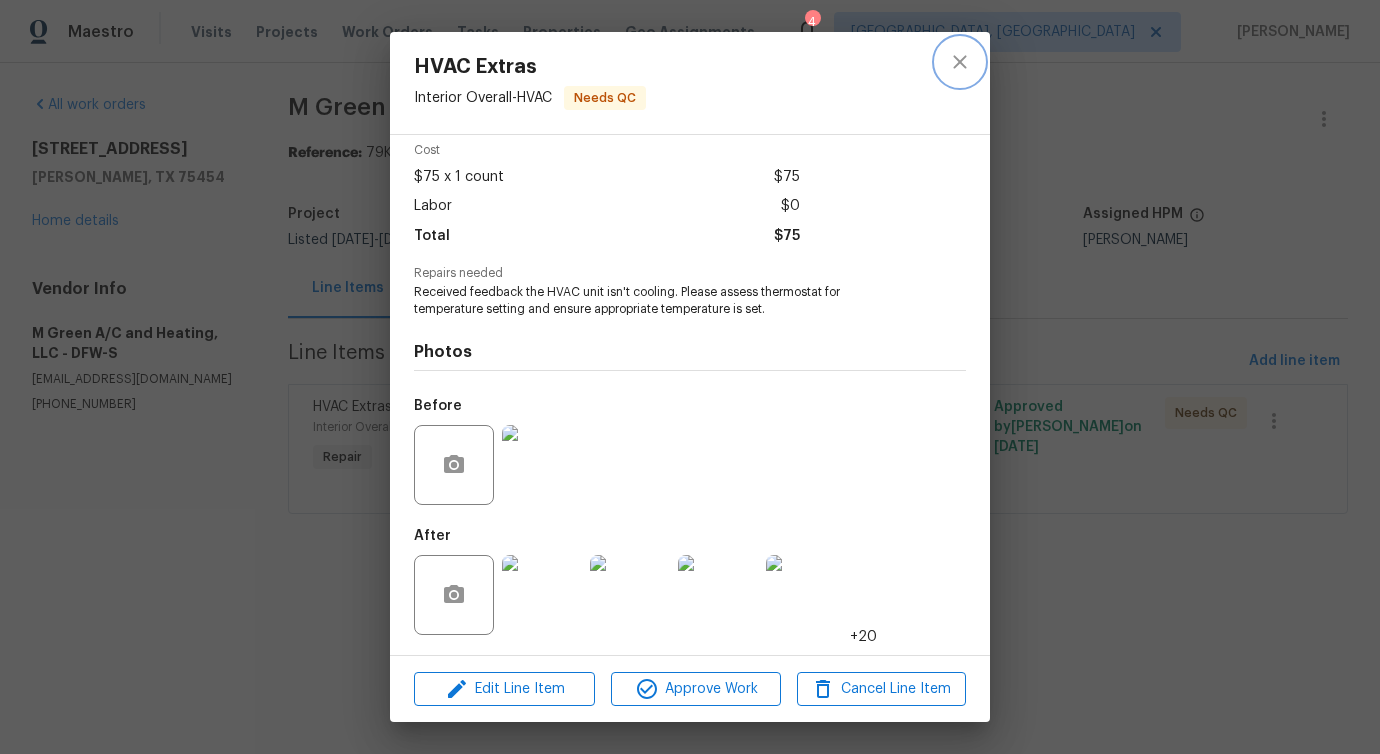 click at bounding box center (960, 62) 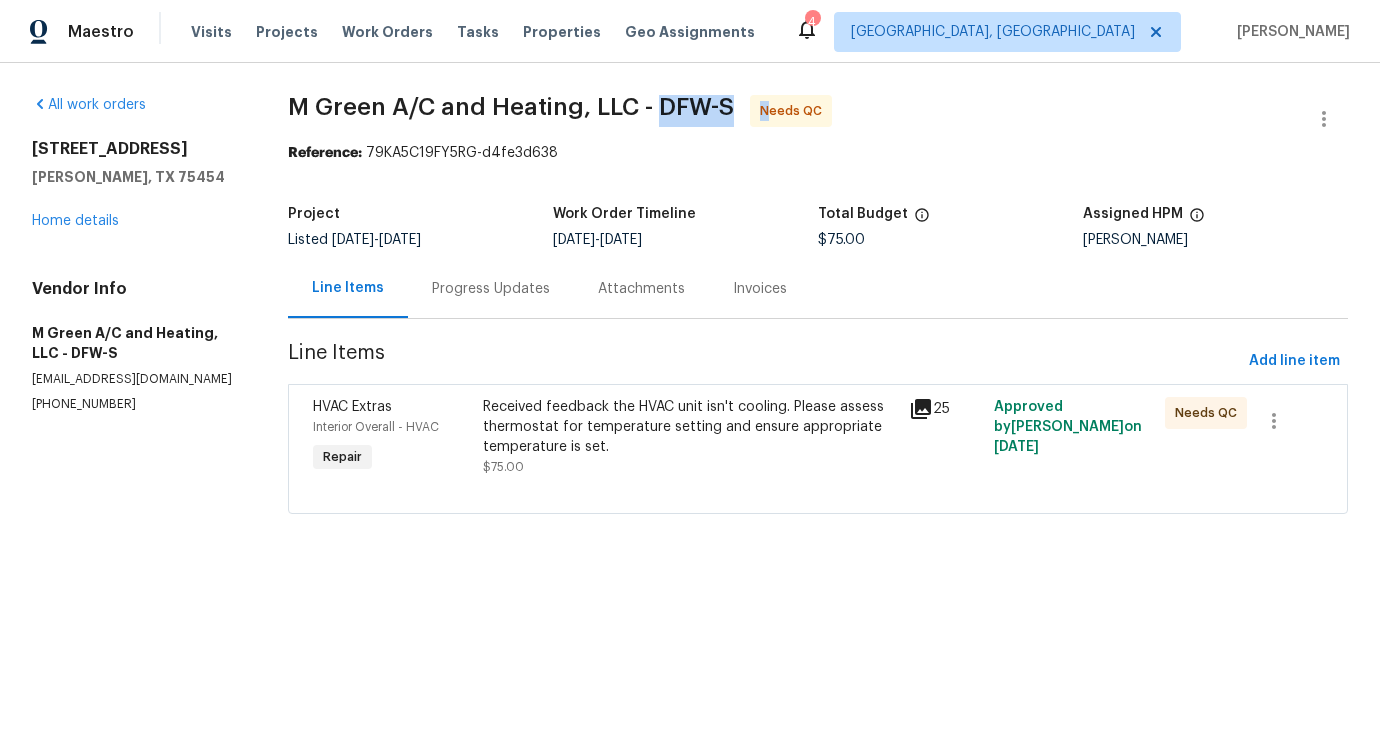 drag, startPoint x: 661, startPoint y: 105, endPoint x: 768, endPoint y: 111, distance: 107.16809 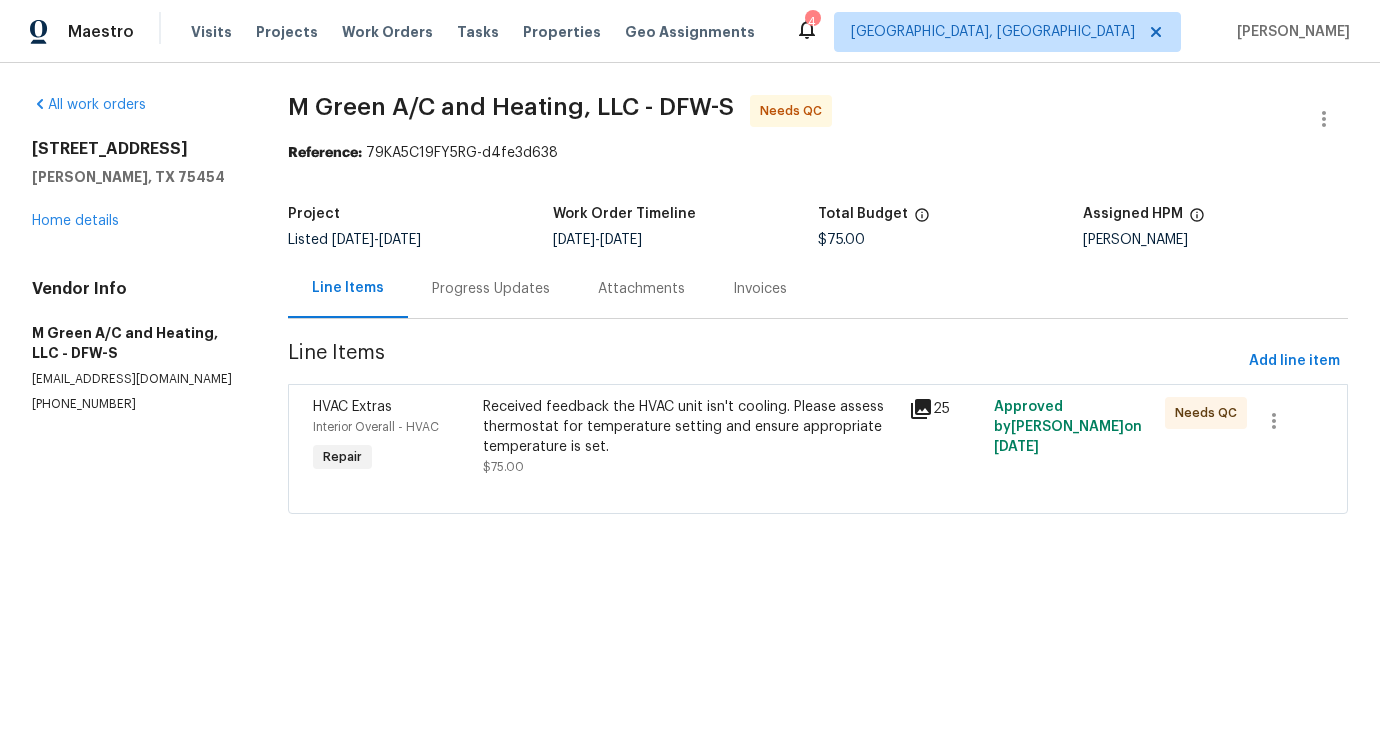 click on "Work Order Timeline" at bounding box center (685, 220) 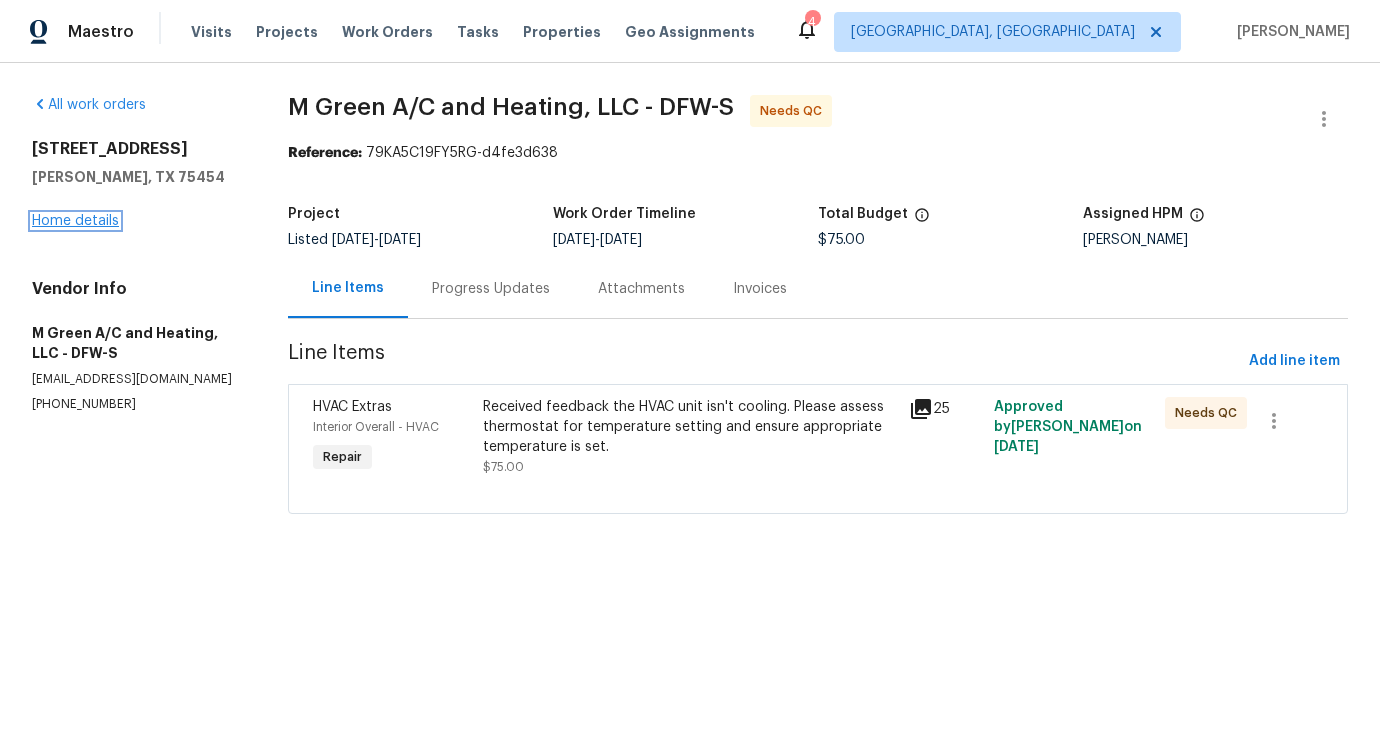 click on "Home details" at bounding box center (75, 221) 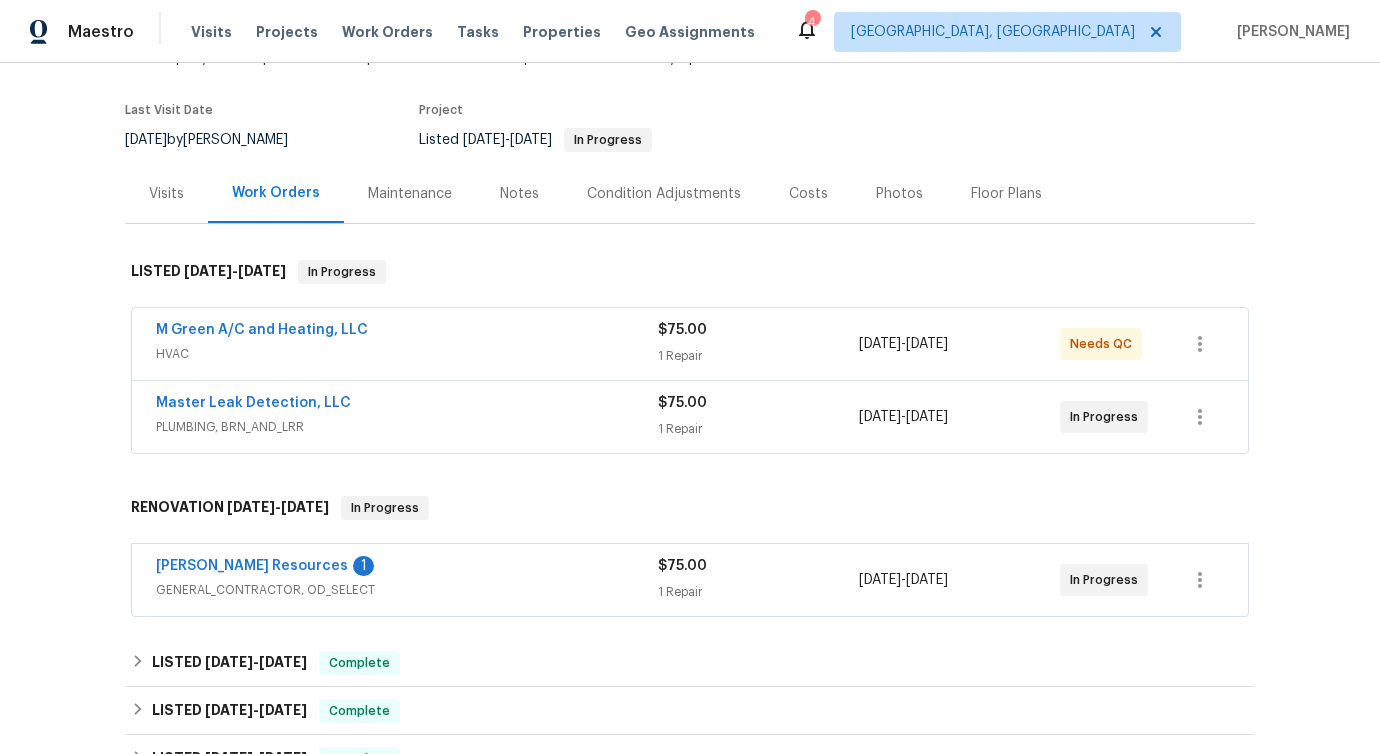 scroll, scrollTop: 195, scrollLeft: 0, axis: vertical 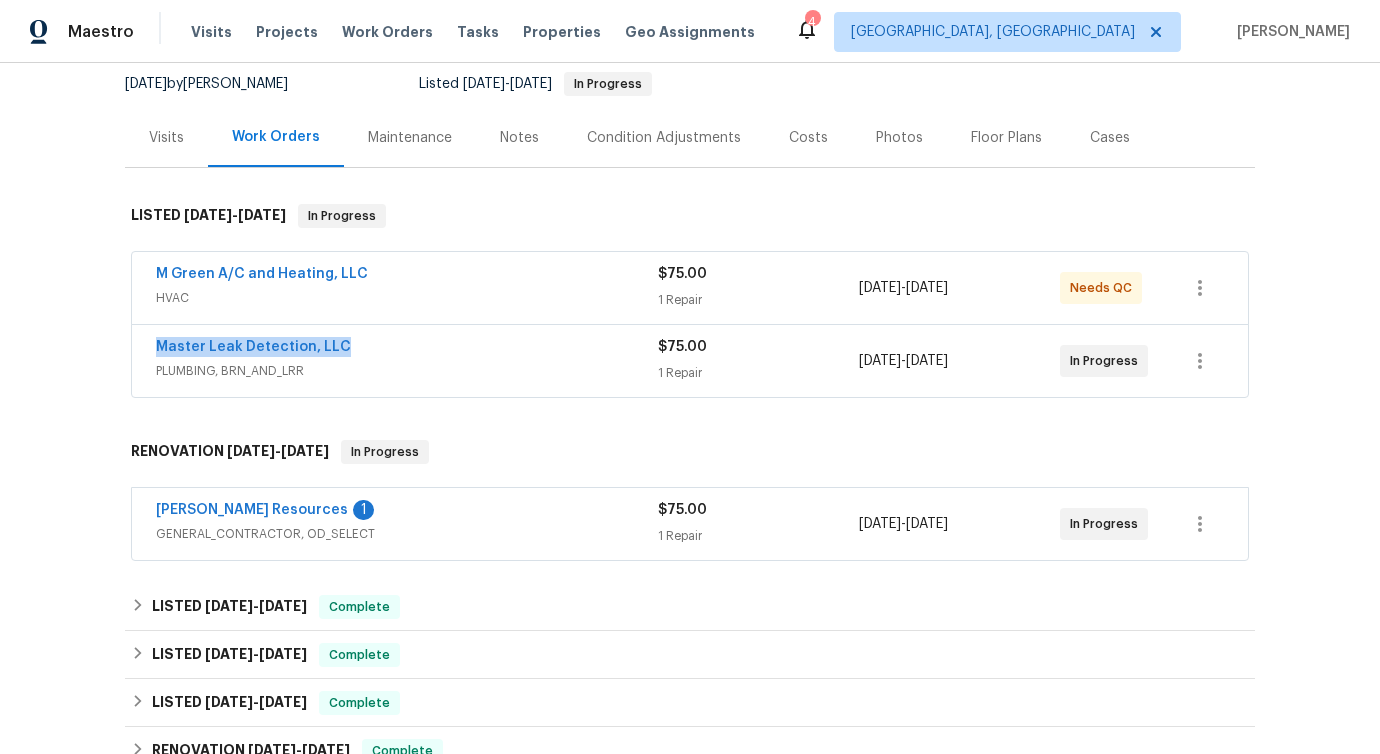 drag, startPoint x: 361, startPoint y: 346, endPoint x: -2, endPoint y: 331, distance: 363.30978 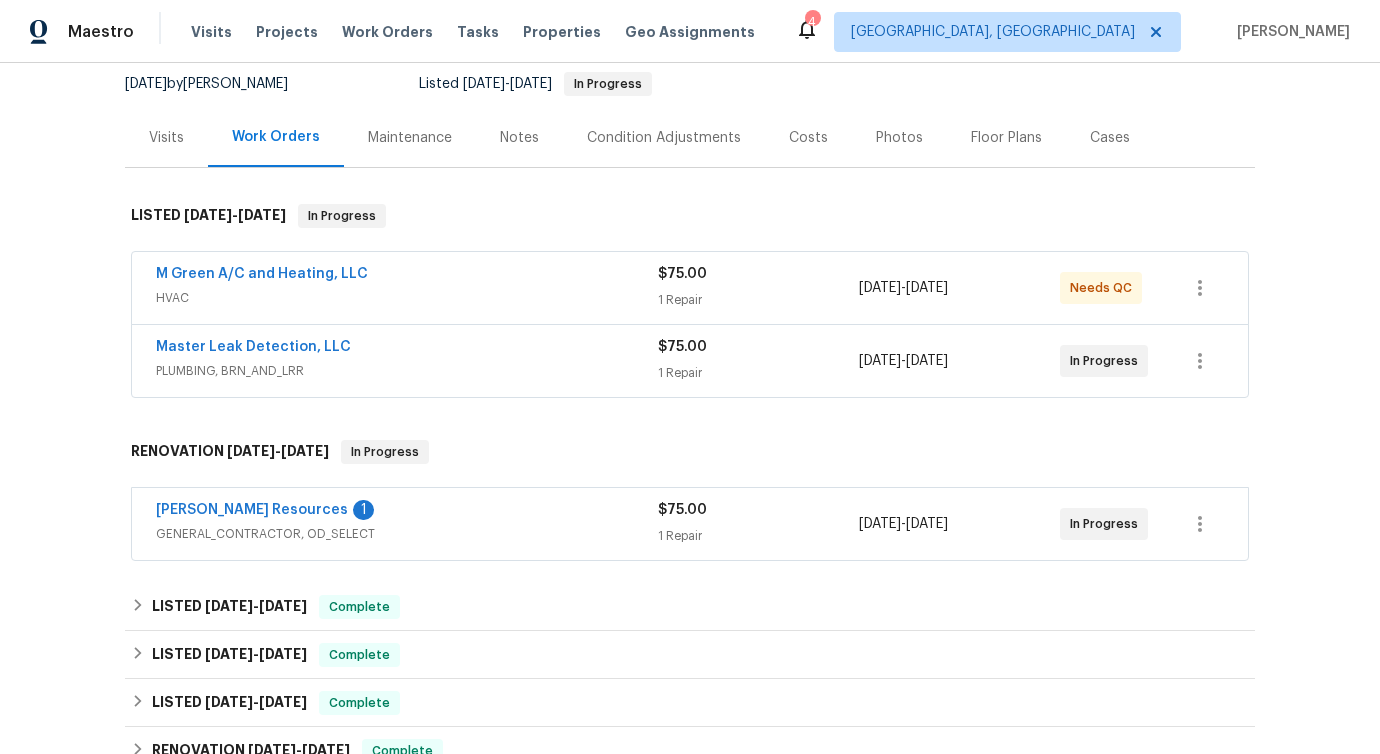 drag, startPoint x: 414, startPoint y: 269, endPoint x: 8, endPoint y: 284, distance: 406.277 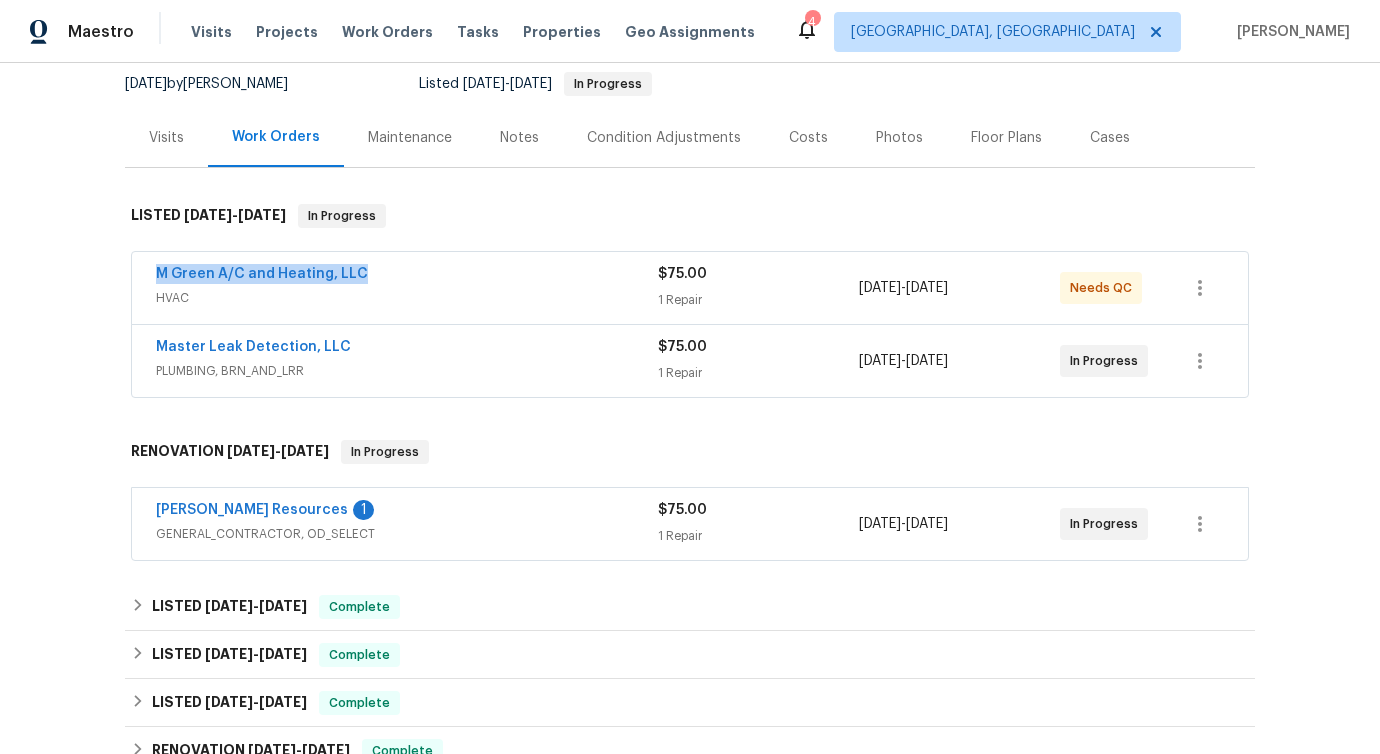 drag, startPoint x: 400, startPoint y: 269, endPoint x: -2, endPoint y: 278, distance: 402.10074 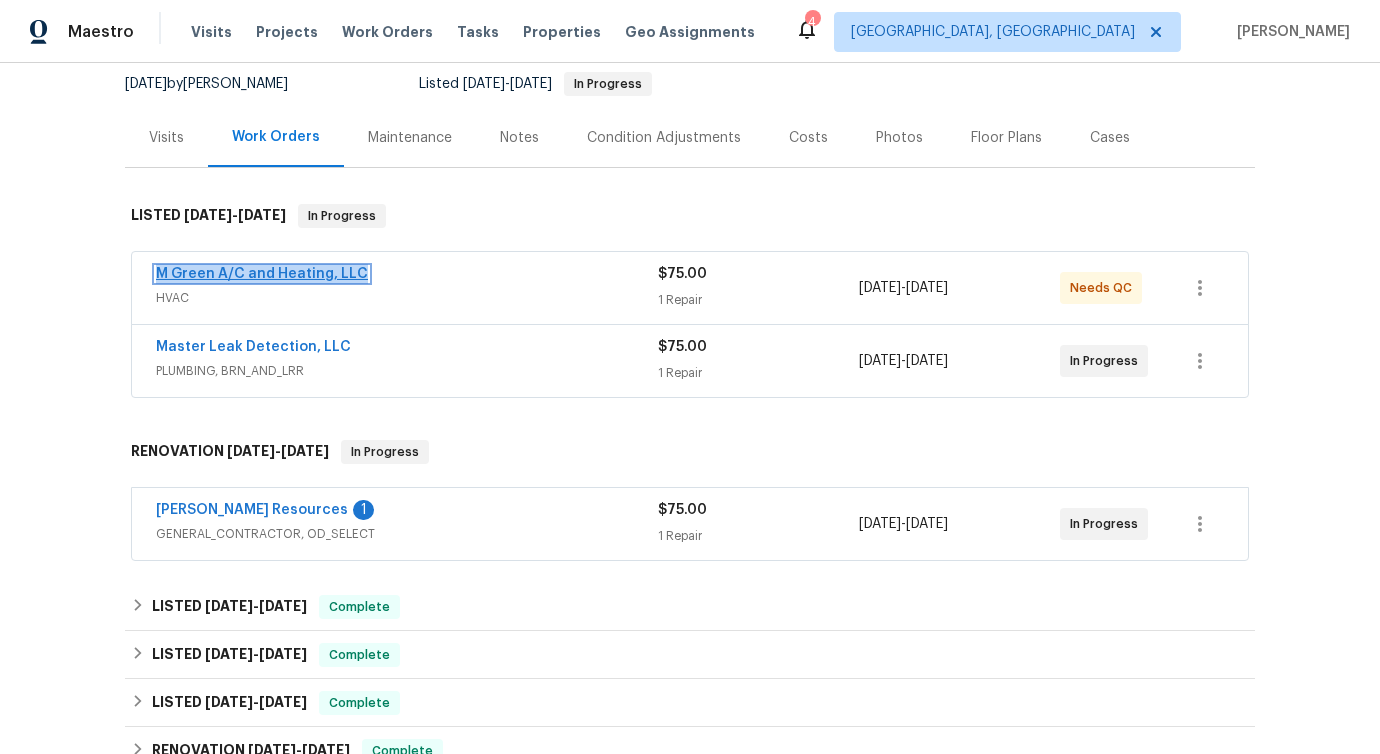 click on "M Green A/C and Heating, LLC" at bounding box center (262, 274) 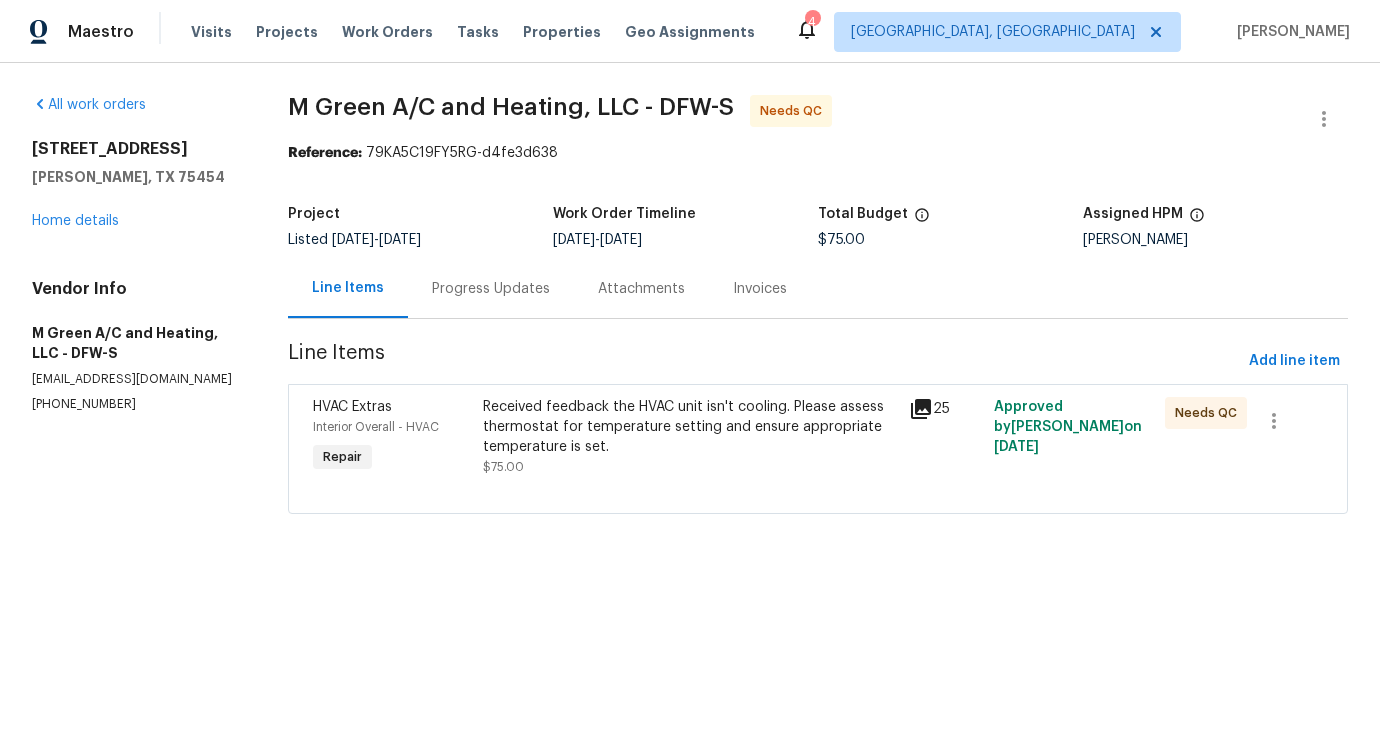 click on "Progress Updates" at bounding box center [491, 288] 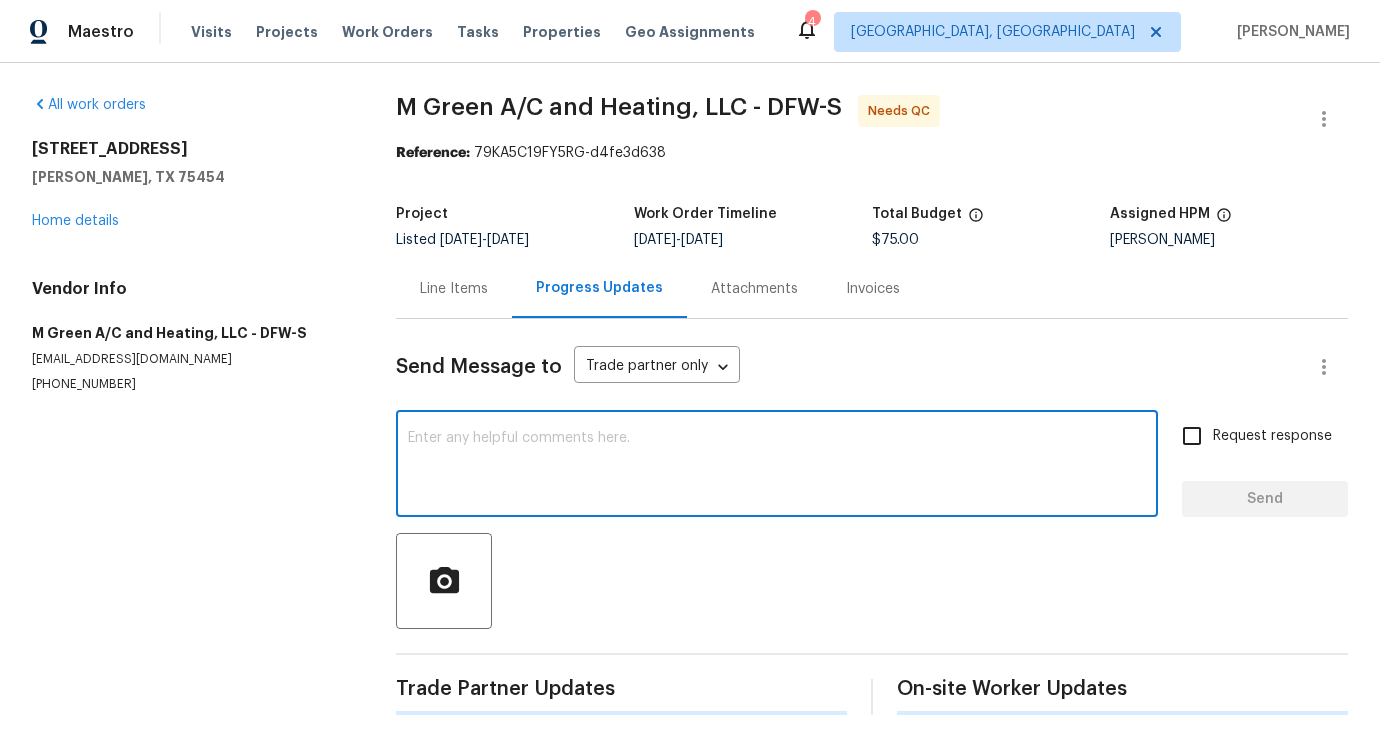 click at bounding box center [777, 466] 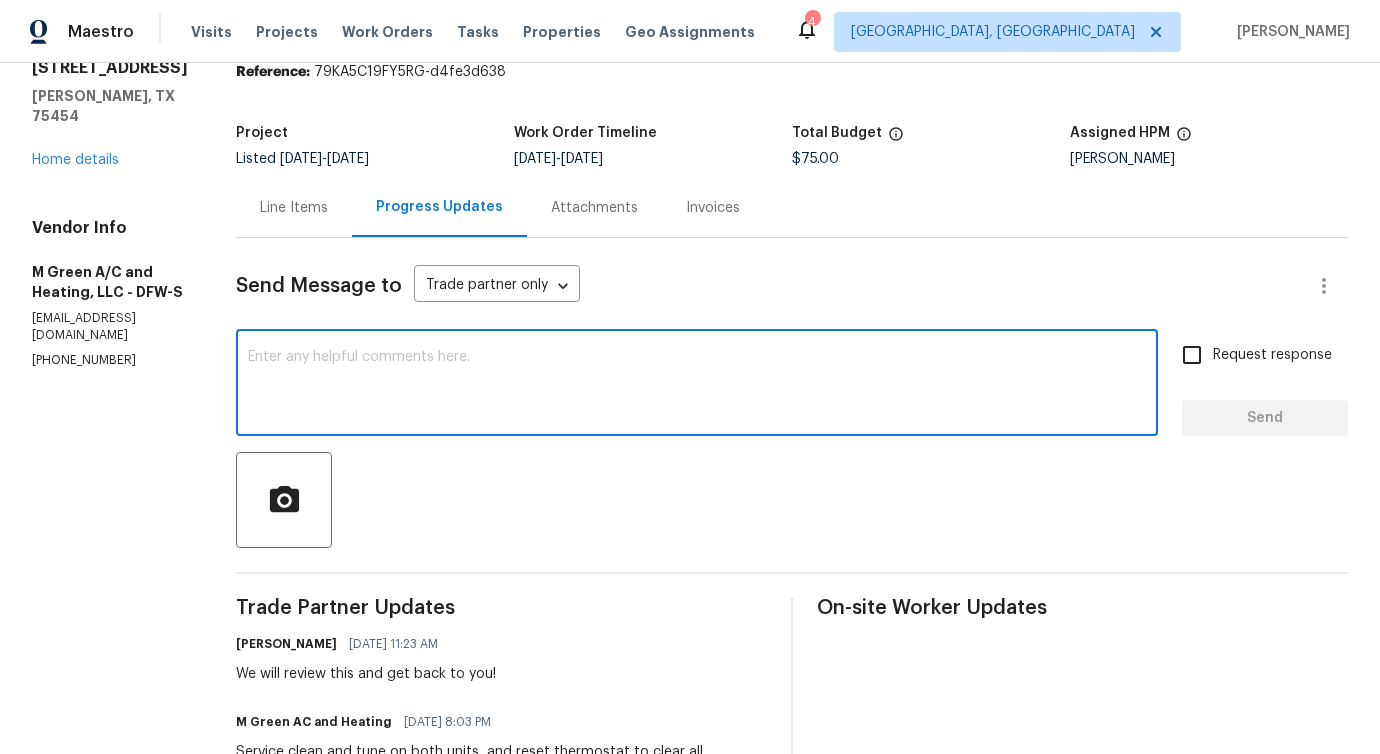scroll, scrollTop: 0, scrollLeft: 0, axis: both 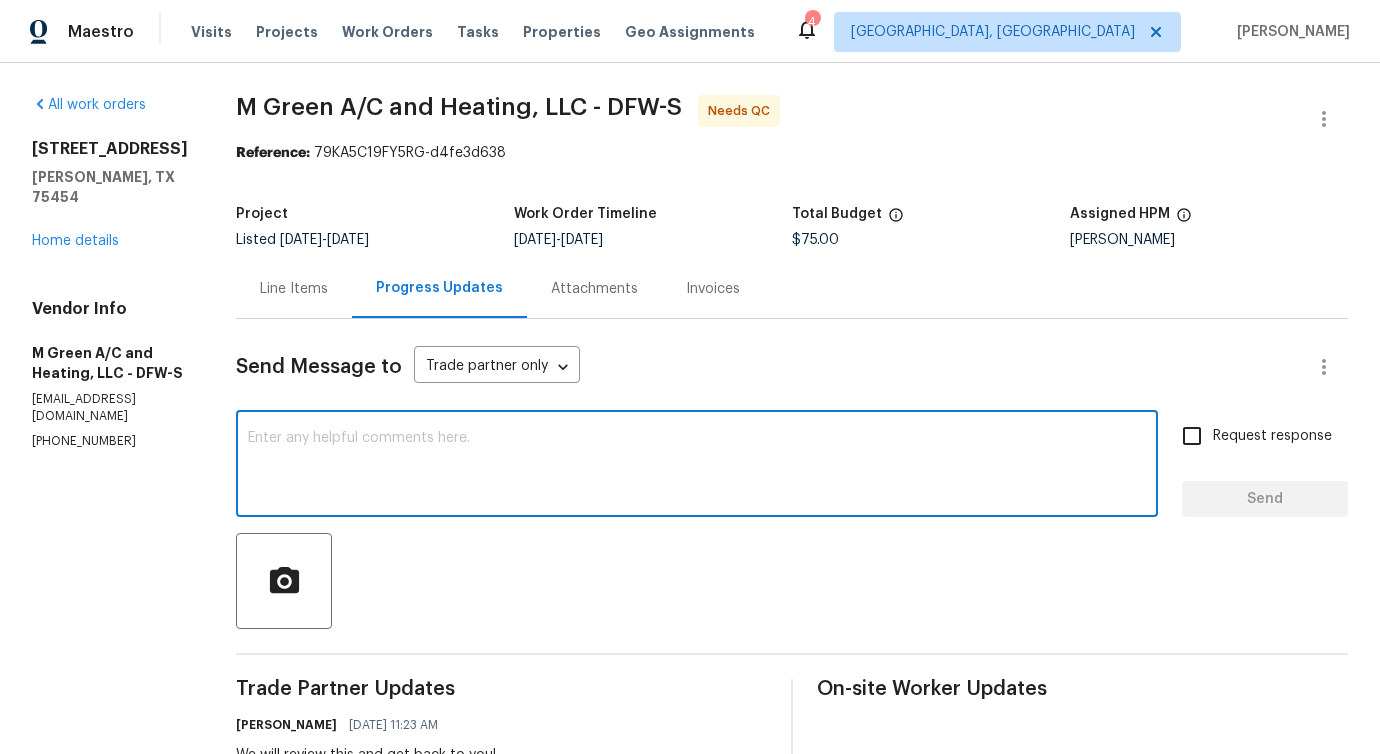 click on "Line Items" at bounding box center [294, 288] 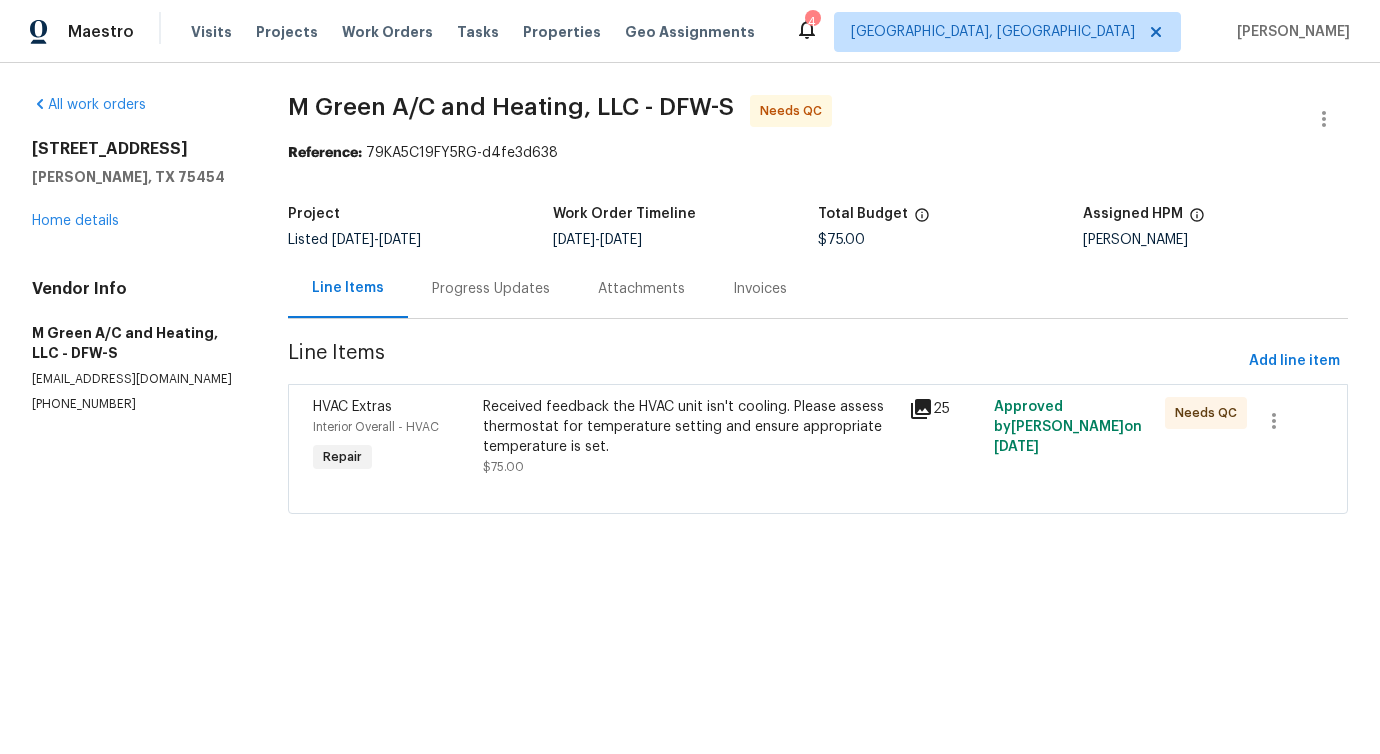 click on "Received feedback the HVAC unit isn't cooling.  Please assess thermostat for temperature setting and ensure appropriate temperature is set. $75.00" at bounding box center (690, 437) 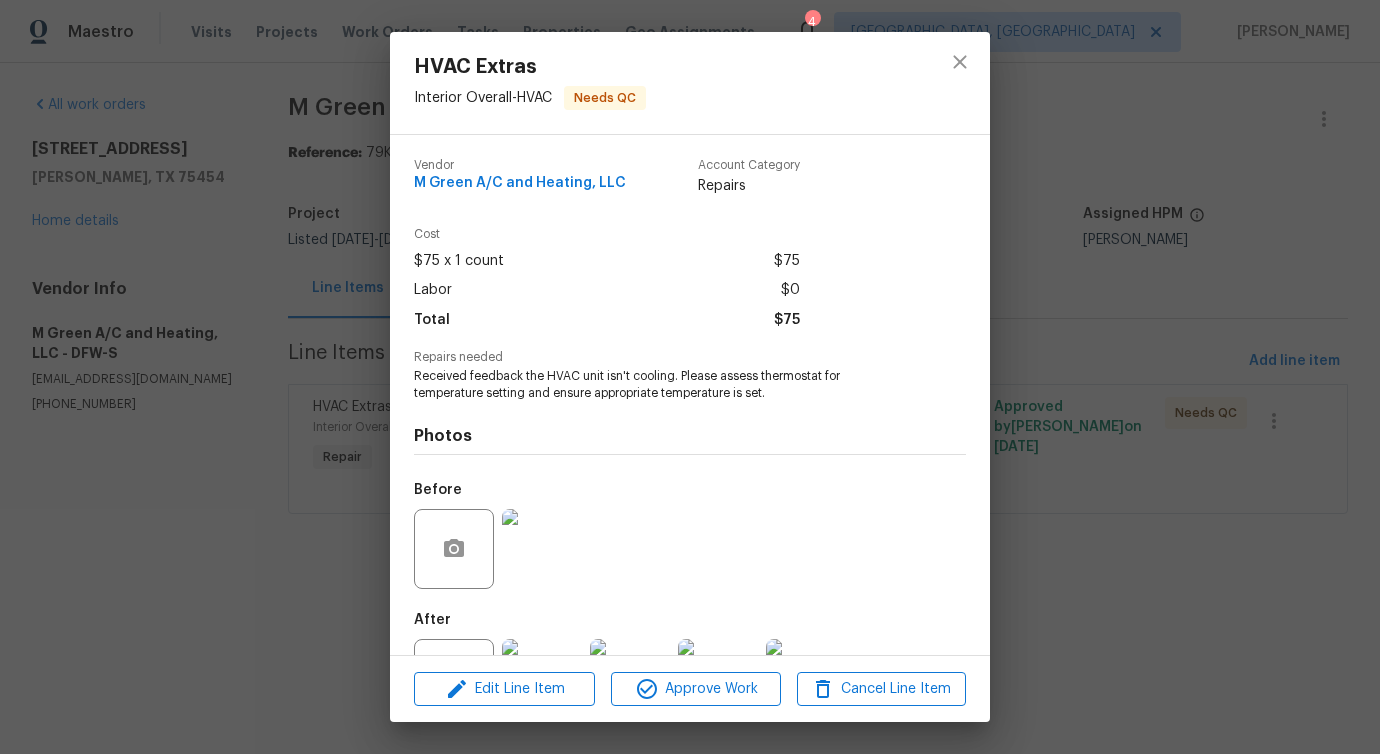 click on "Received feedback the HVAC unit isn't cooling.  Please assess thermostat for temperature setting and ensure appropriate temperature is set." at bounding box center (662, 385) 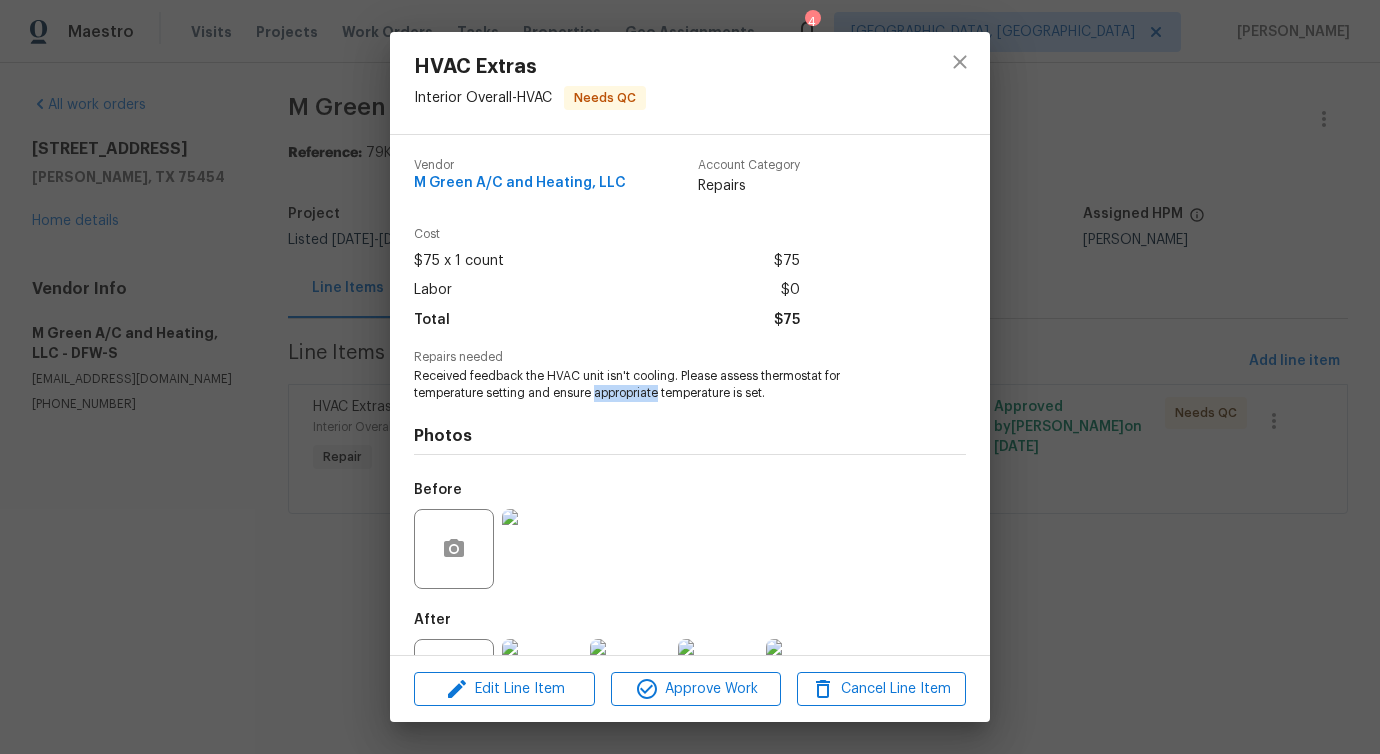 click on "Received feedback the HVAC unit isn't cooling.  Please assess thermostat for temperature setting and ensure appropriate temperature is set." at bounding box center [662, 385] 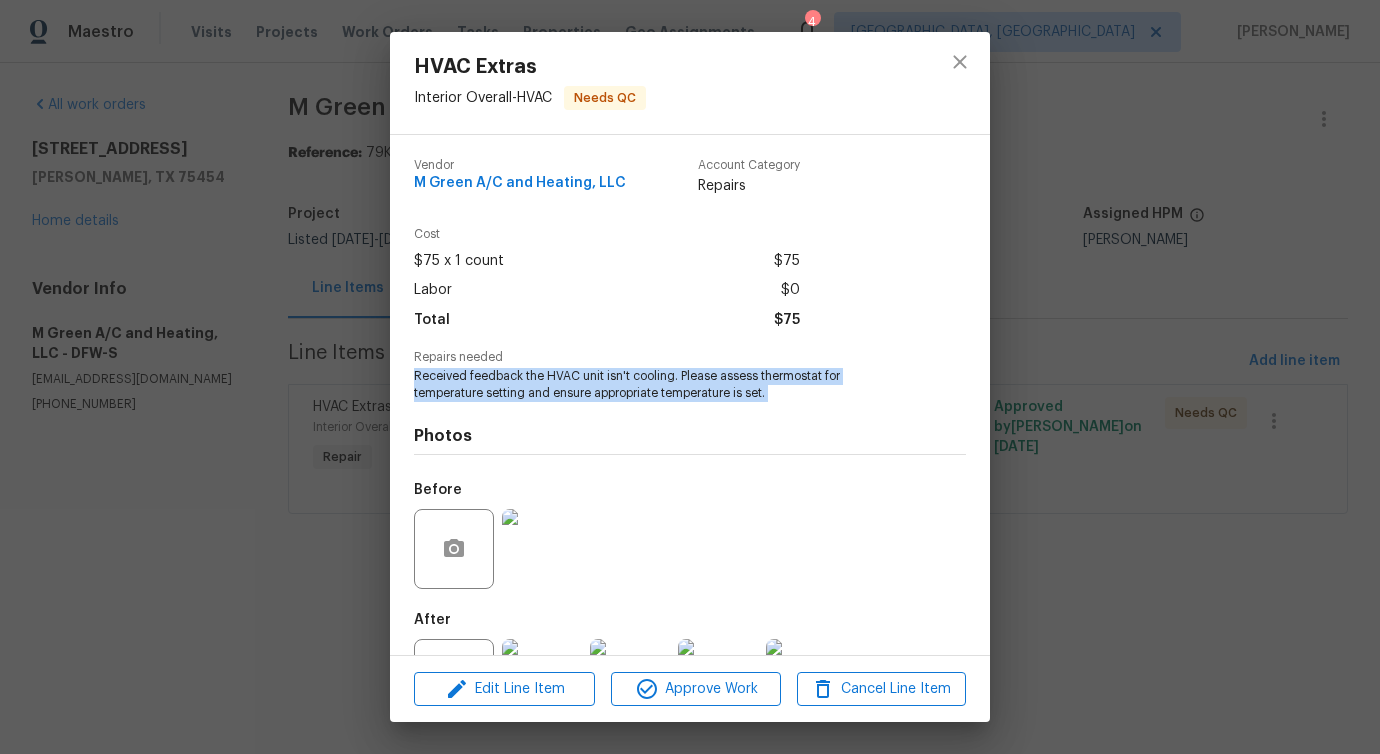 click on "Received feedback the HVAC unit isn't cooling.  Please assess thermostat for temperature setting and ensure appropriate temperature is set." at bounding box center [662, 385] 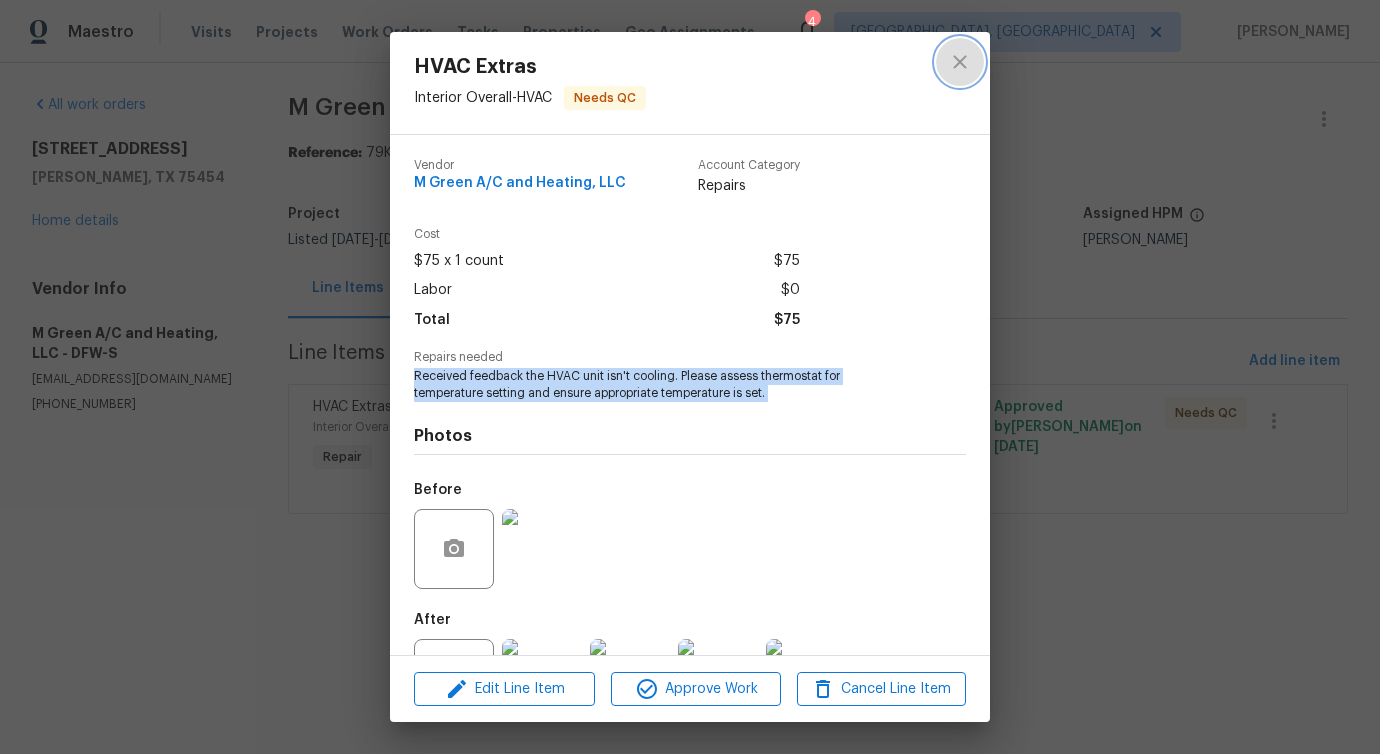 click 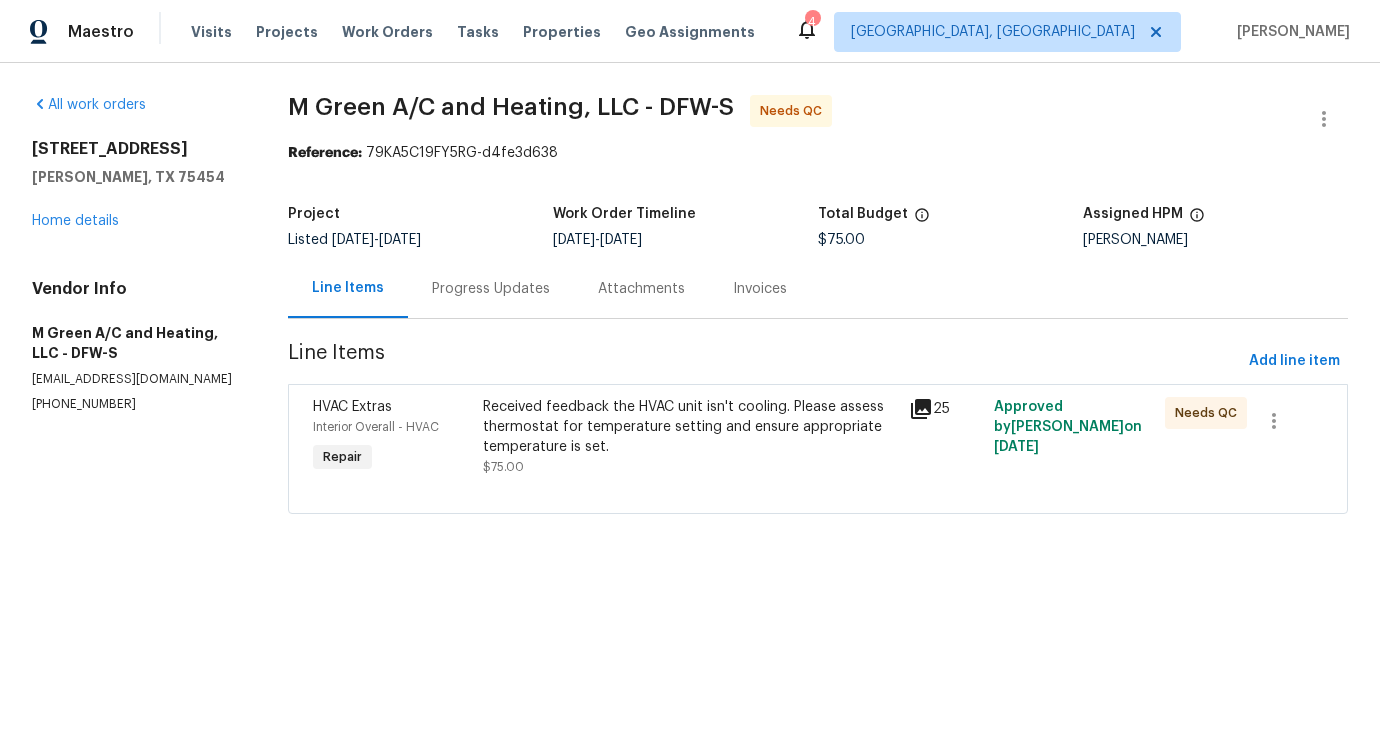 click on "Progress Updates" at bounding box center [491, 289] 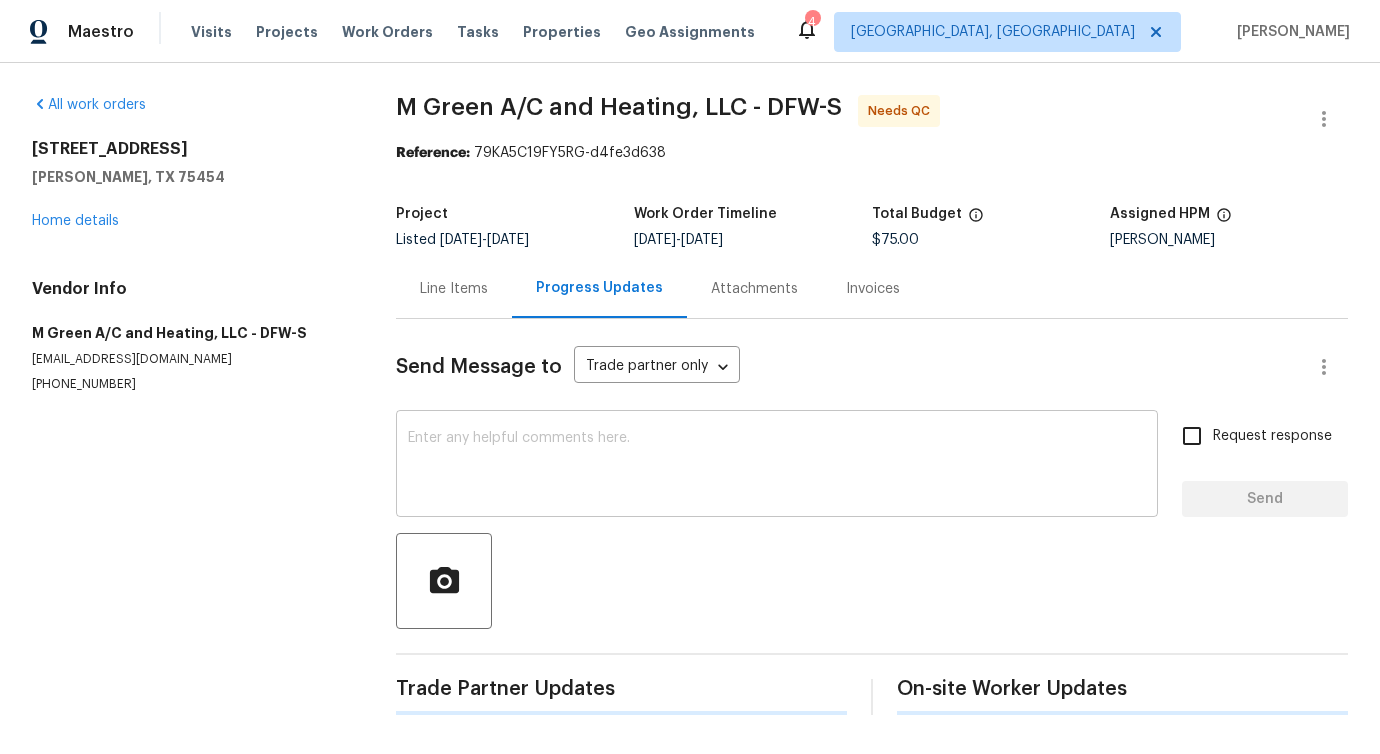 click at bounding box center (777, 466) 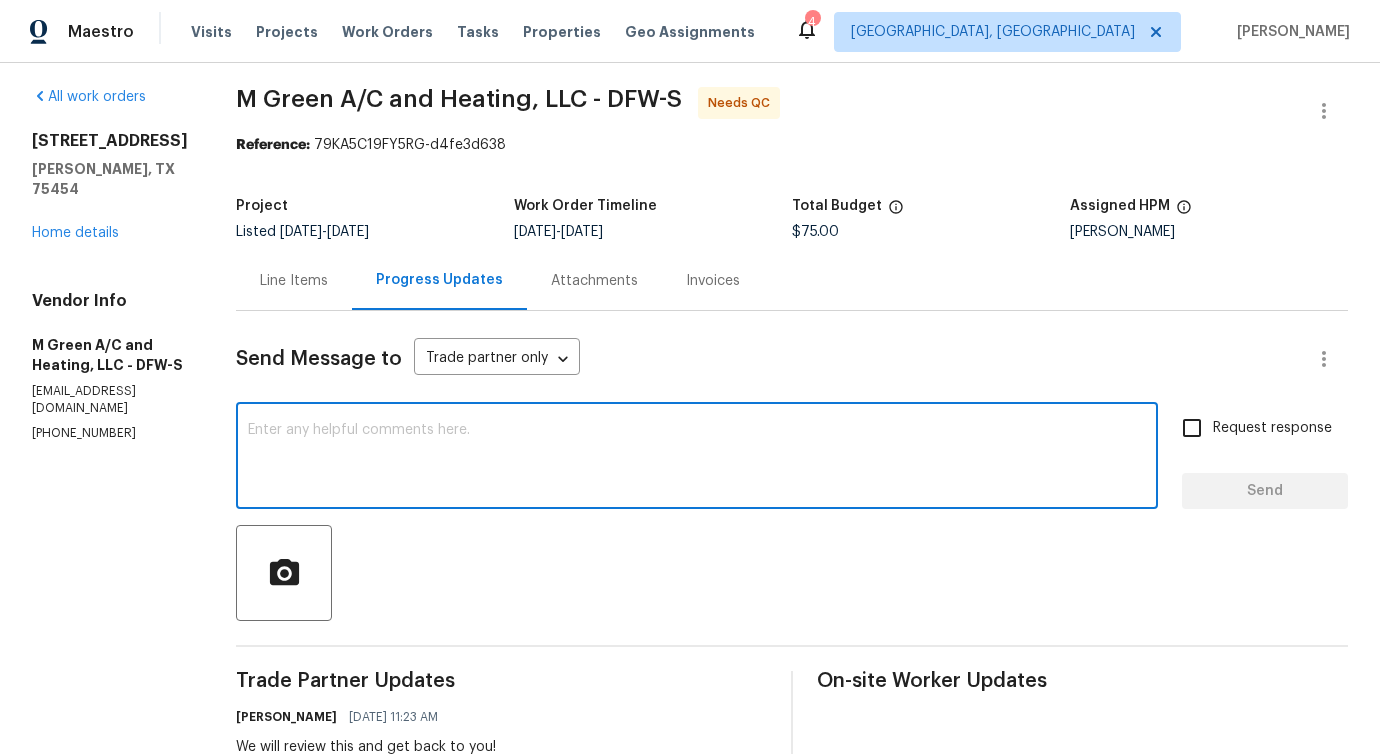 scroll, scrollTop: 340, scrollLeft: 0, axis: vertical 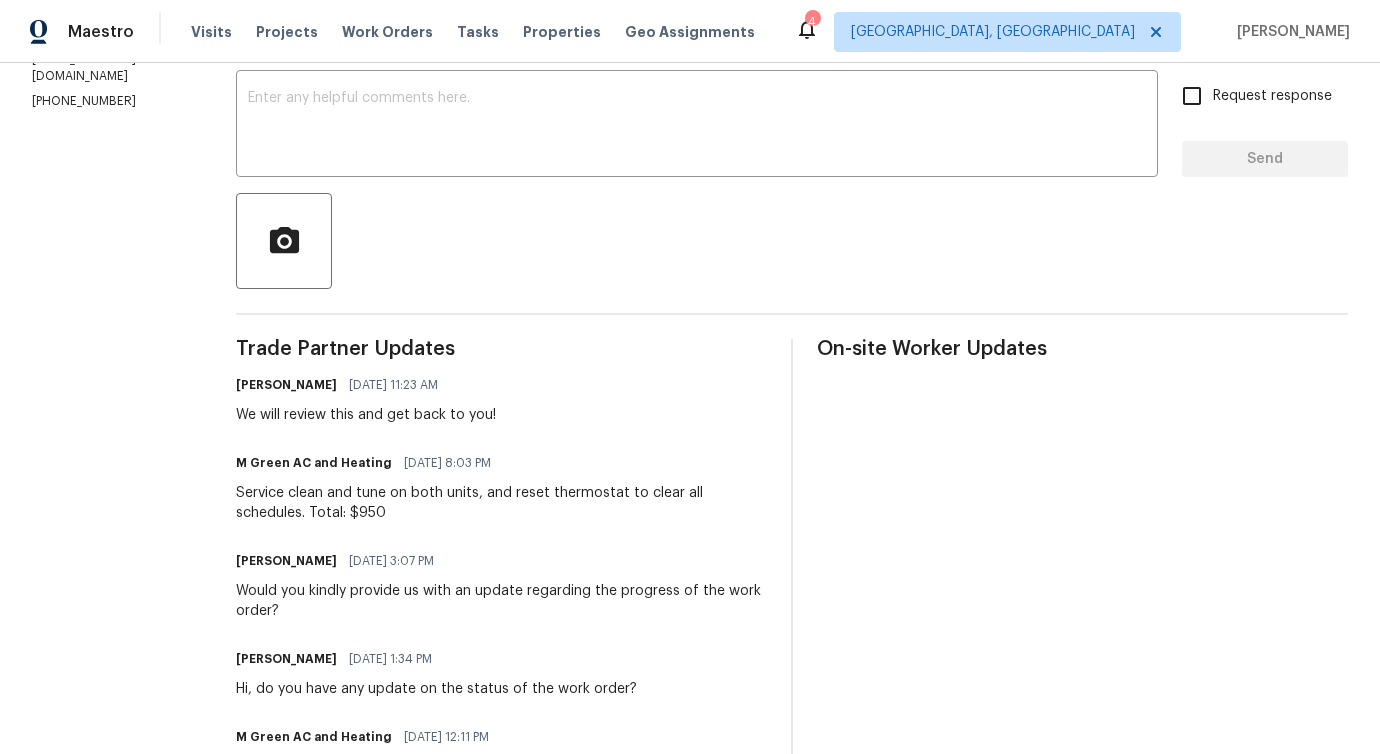 click on "Service clean and tune on both units, and reset thermostat to clear all schedules. Total: $950" at bounding box center (501, 503) 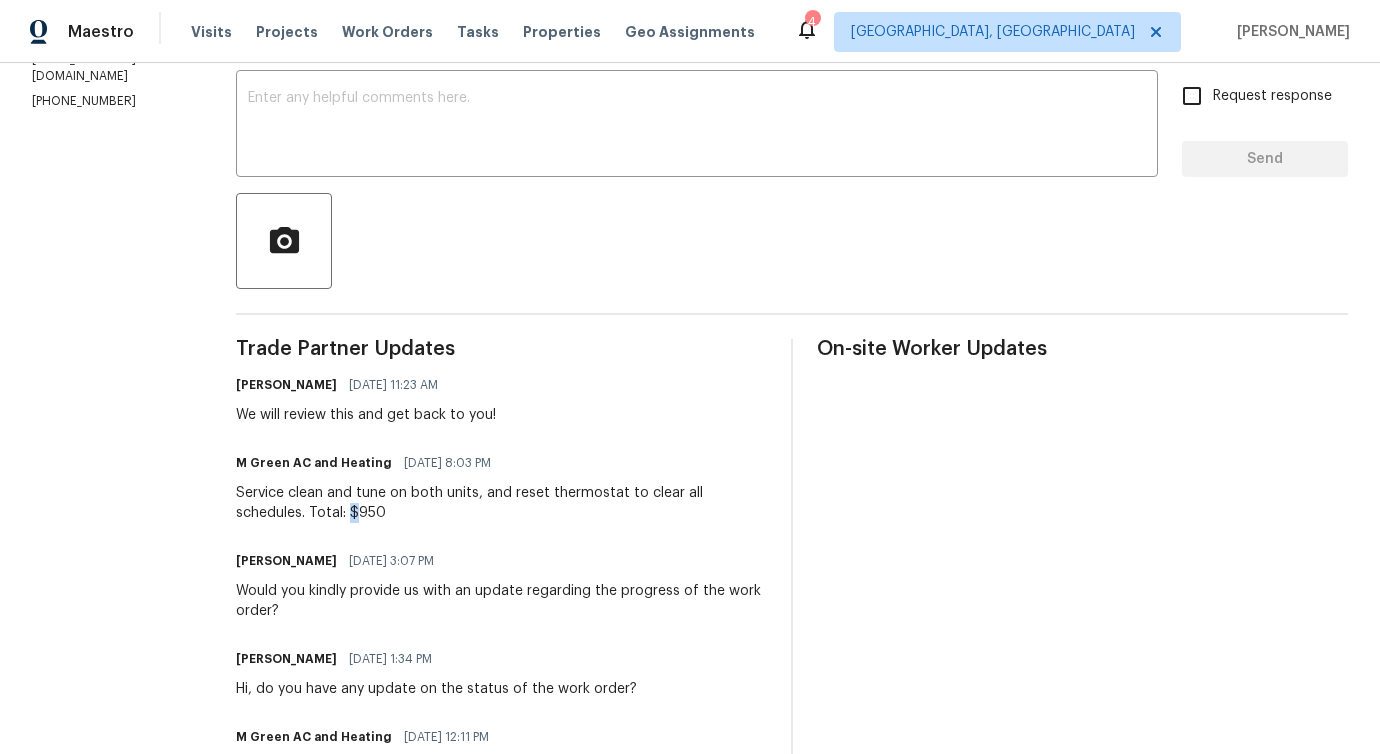 click on "Service clean and tune on both units, and reset thermostat to clear all schedules. Total: $950" at bounding box center (501, 503) 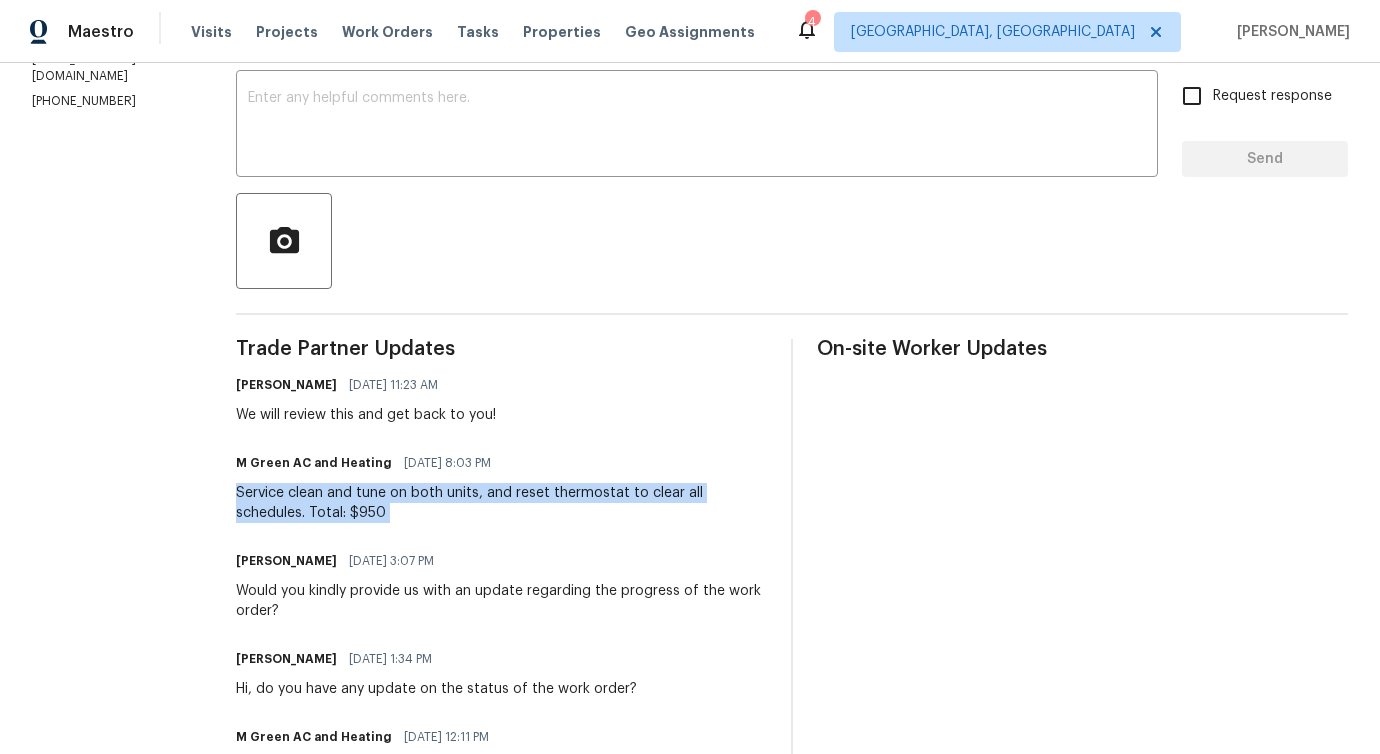 click on "Service clean and tune on both units, and reset thermostat to clear all schedules. Total: $950" at bounding box center (501, 503) 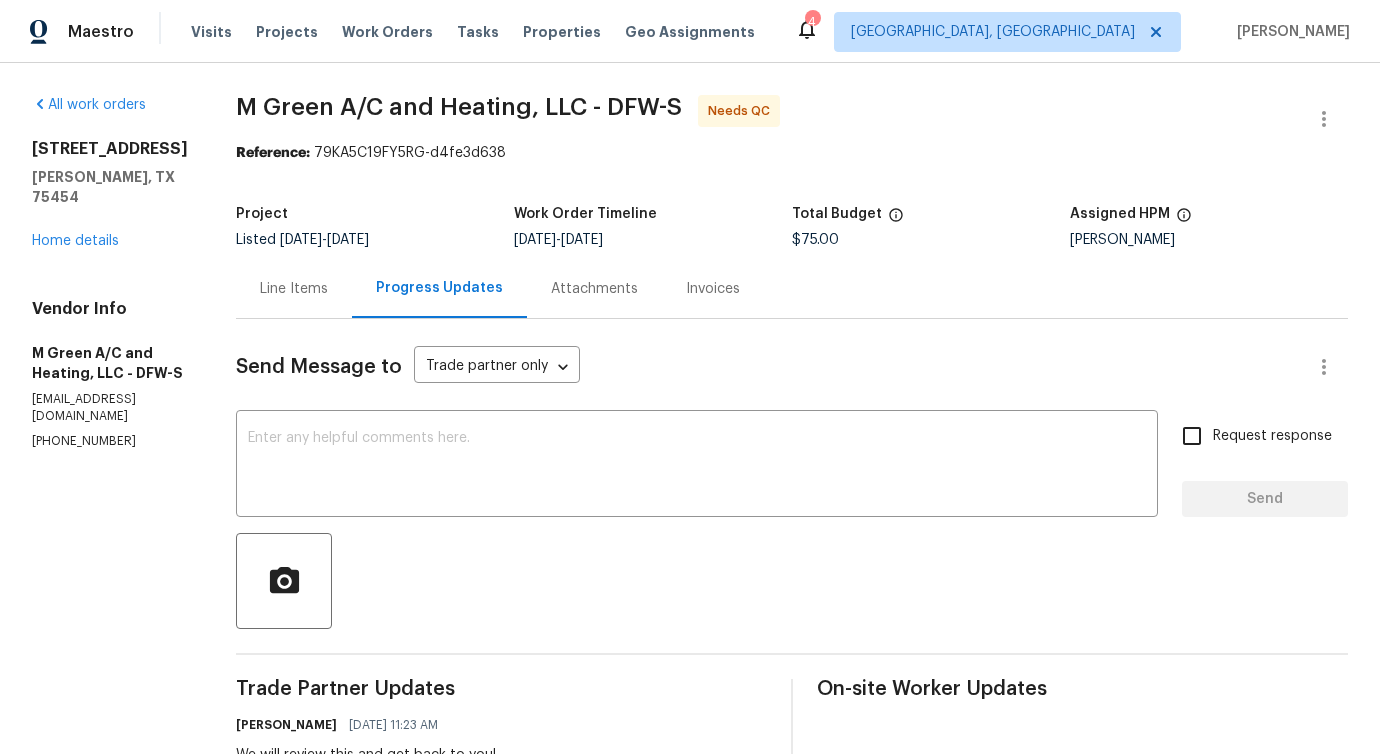 drag, startPoint x: 808, startPoint y: 238, endPoint x: 897, endPoint y: 237, distance: 89.005615 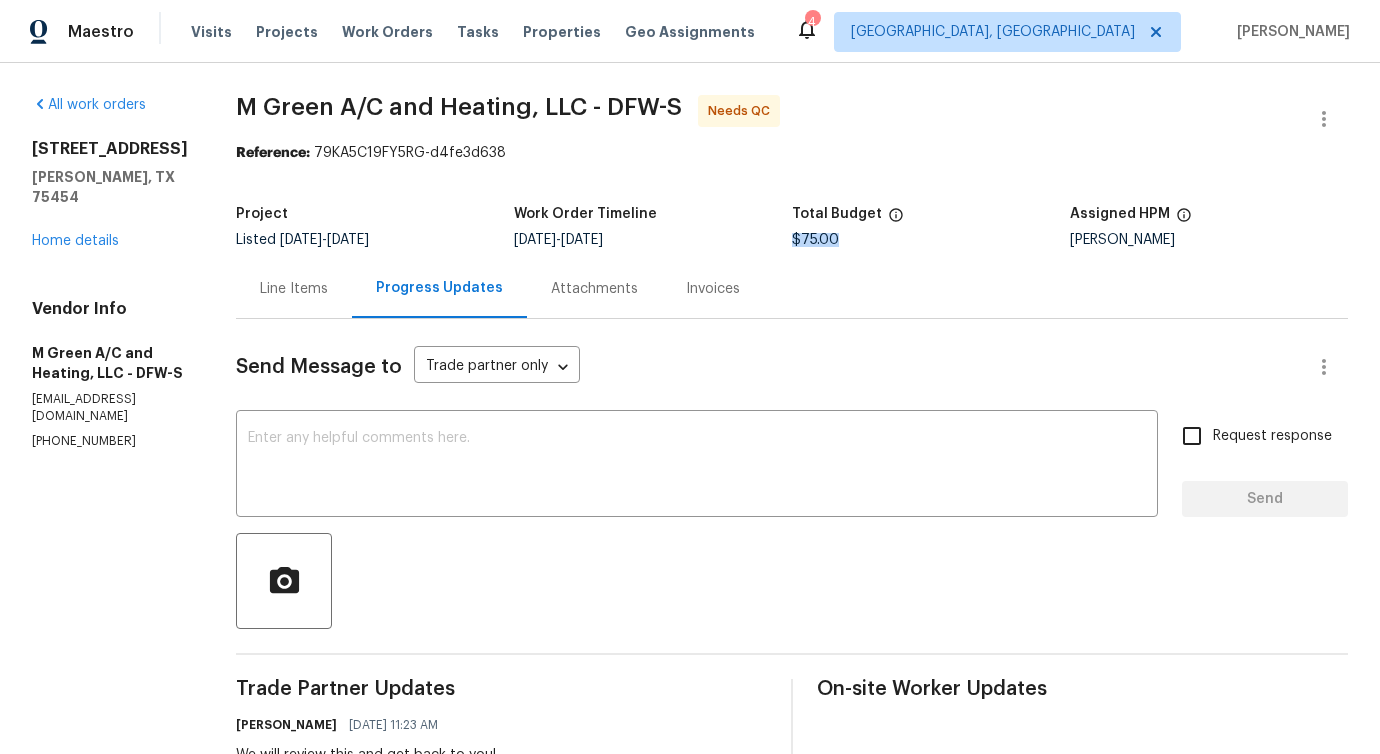 drag, startPoint x: 810, startPoint y: 239, endPoint x: 891, endPoint y: 241, distance: 81.02469 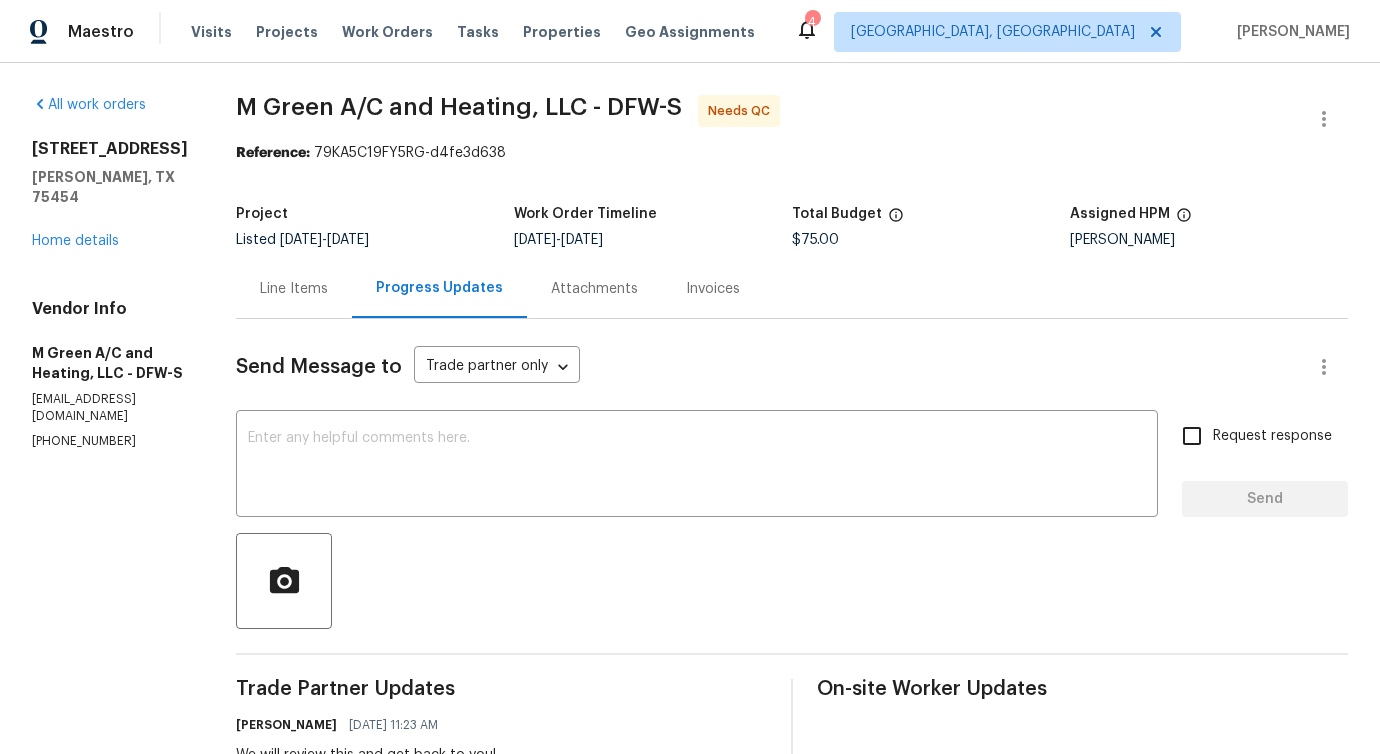 click on "2701 Capitol Pl Melissa, TX 75454 Home details" at bounding box center [110, 195] 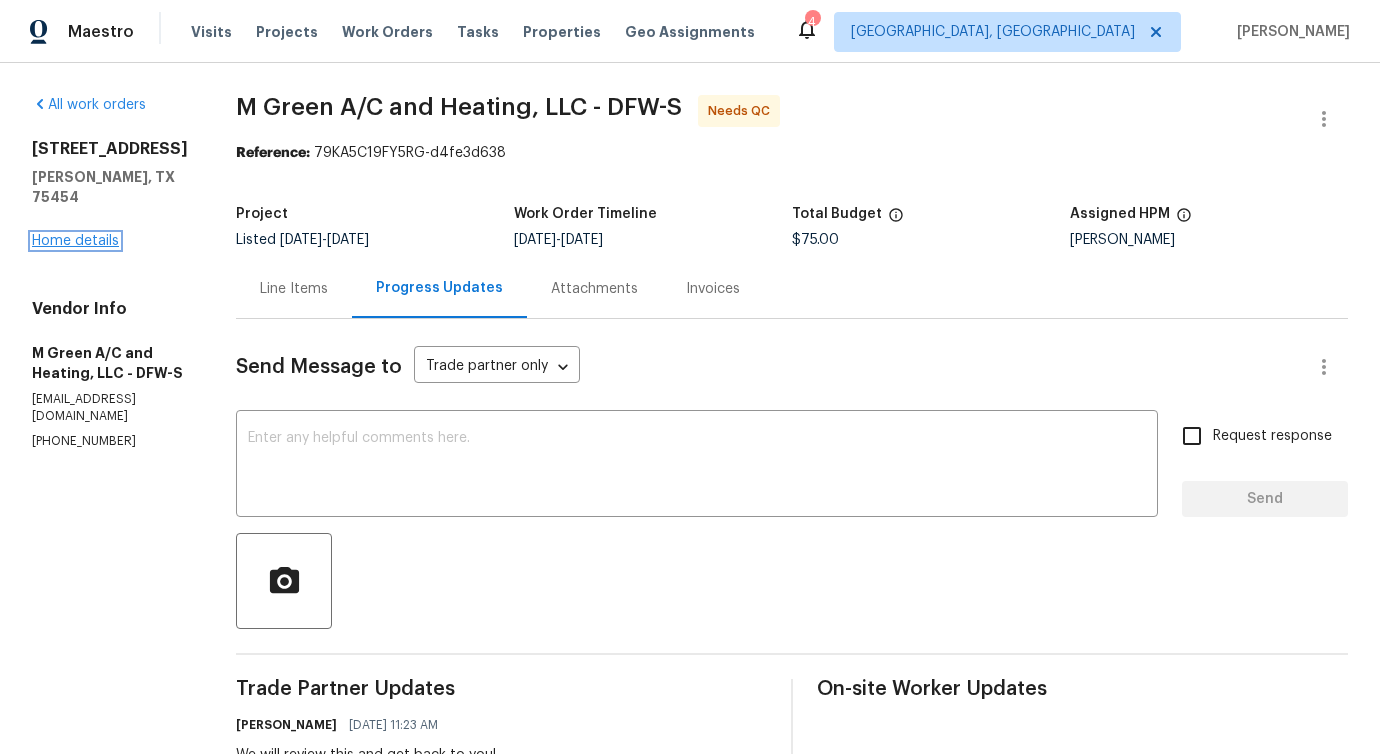 click on "Home details" at bounding box center (75, 241) 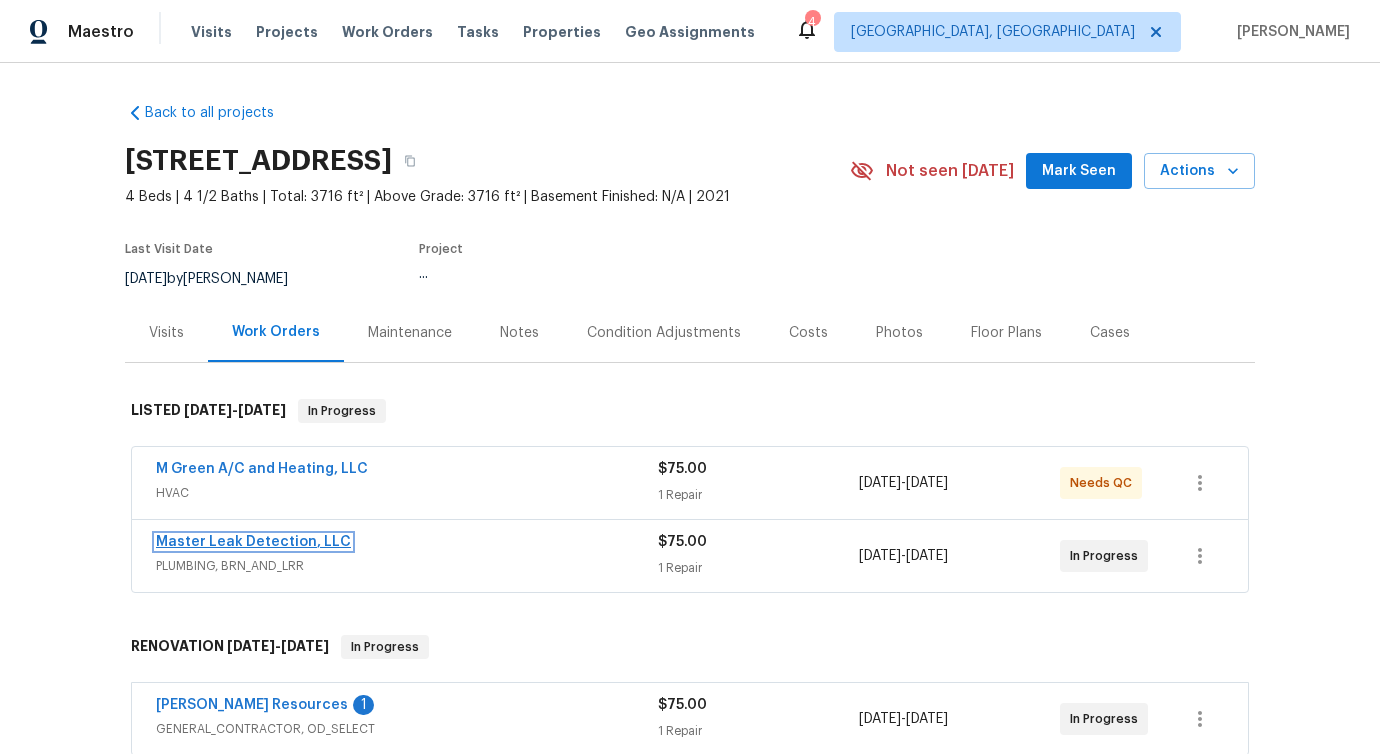 click on "Master Leak Detection, LLC" at bounding box center [253, 542] 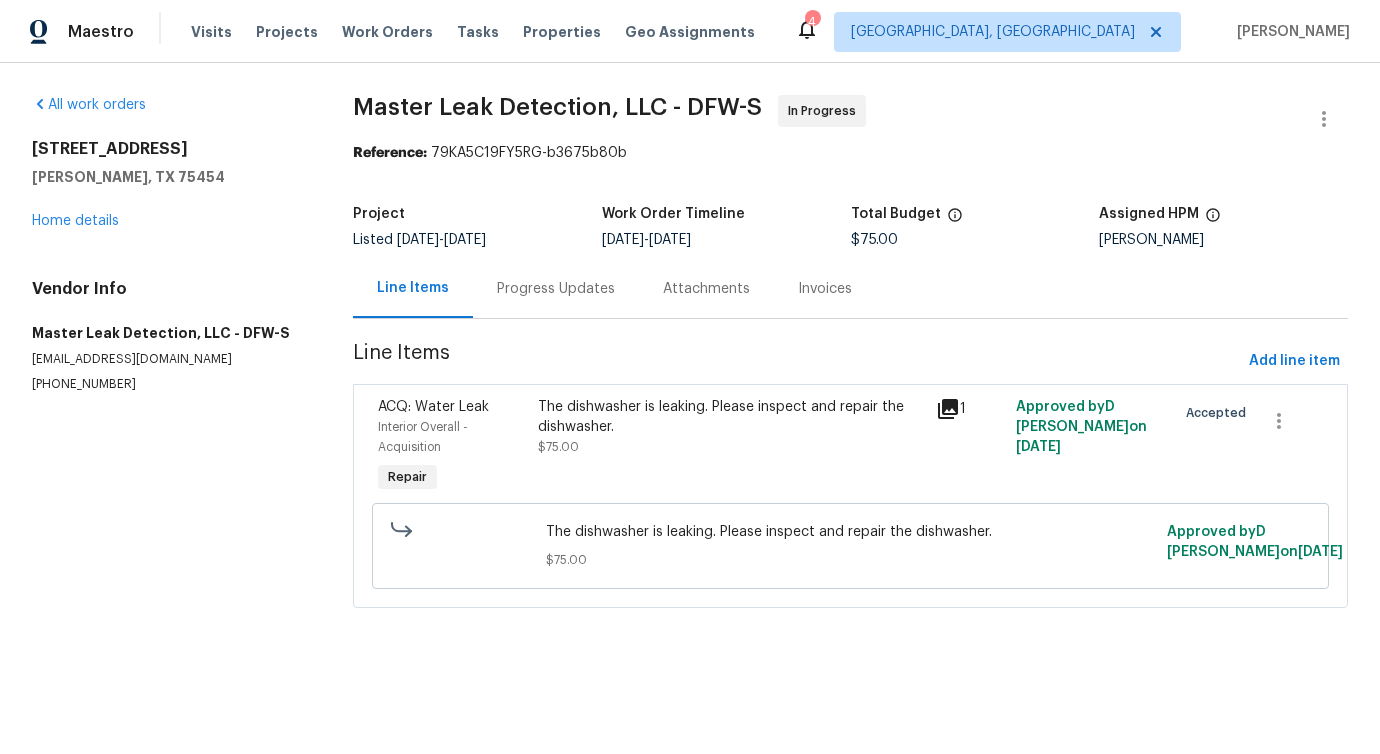 click on "Progress Updates" at bounding box center (556, 289) 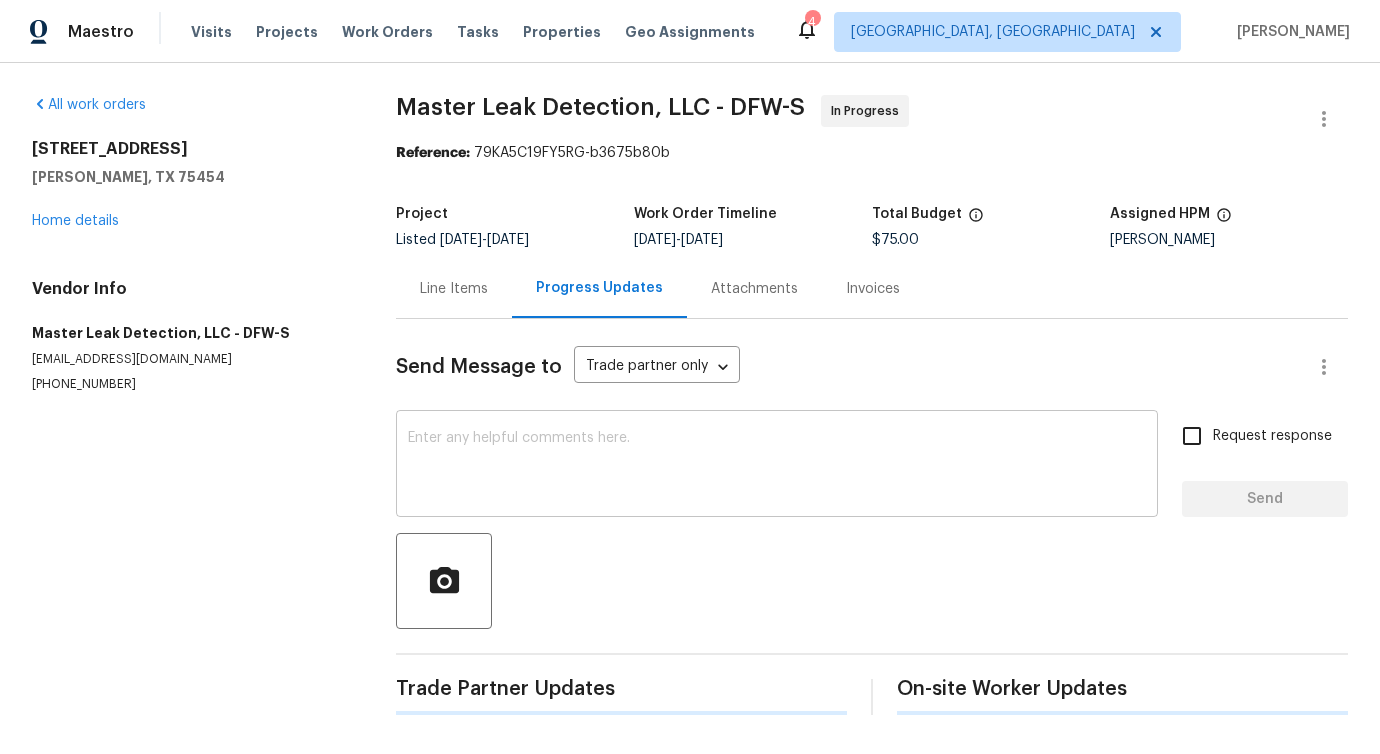 click at bounding box center [777, 466] 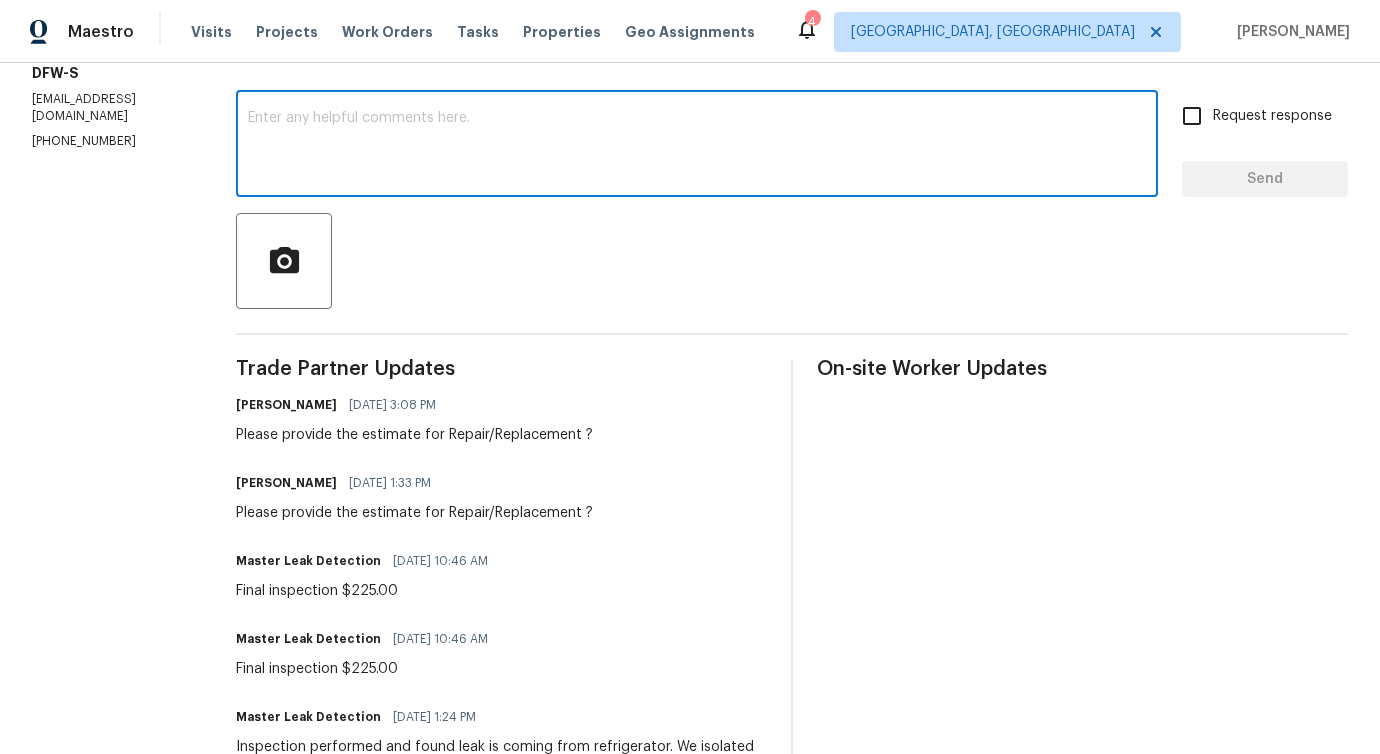 scroll, scrollTop: 0, scrollLeft: 0, axis: both 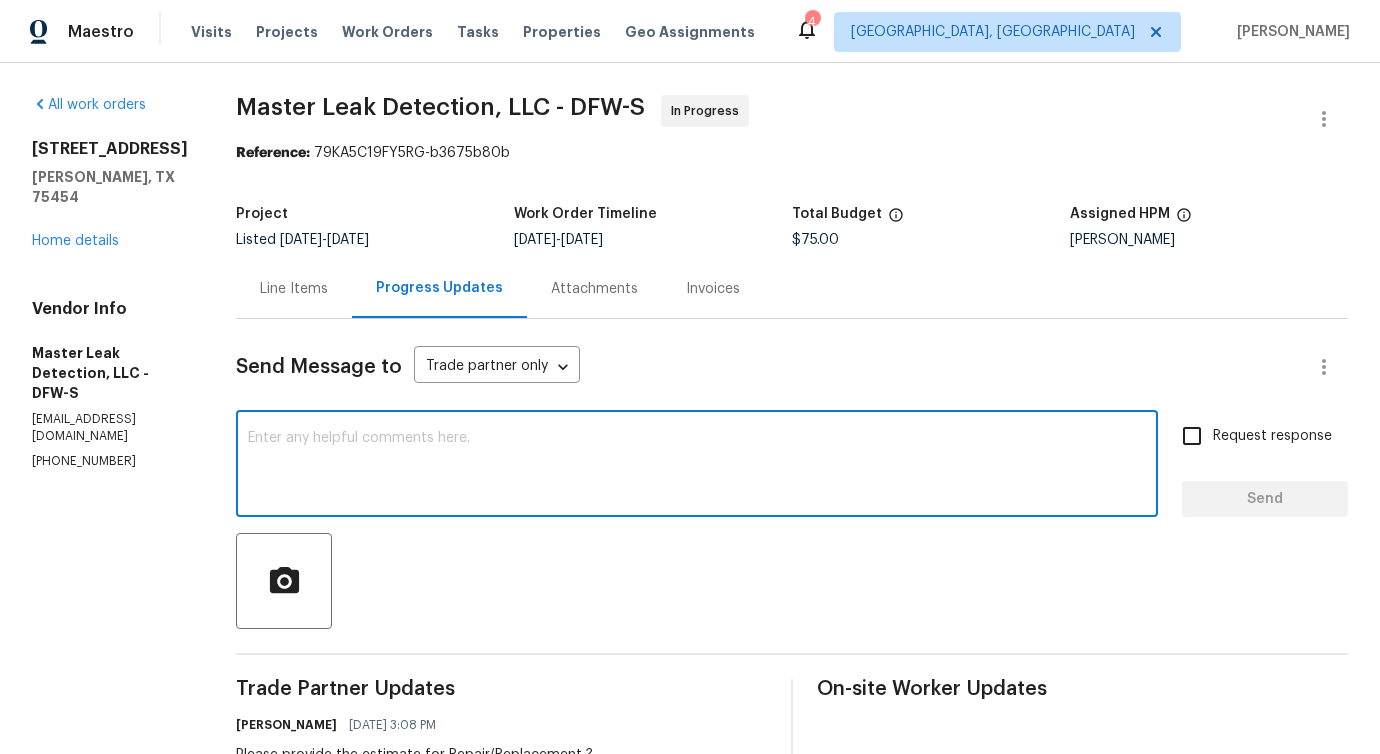 click on "Line Items" at bounding box center (294, 288) 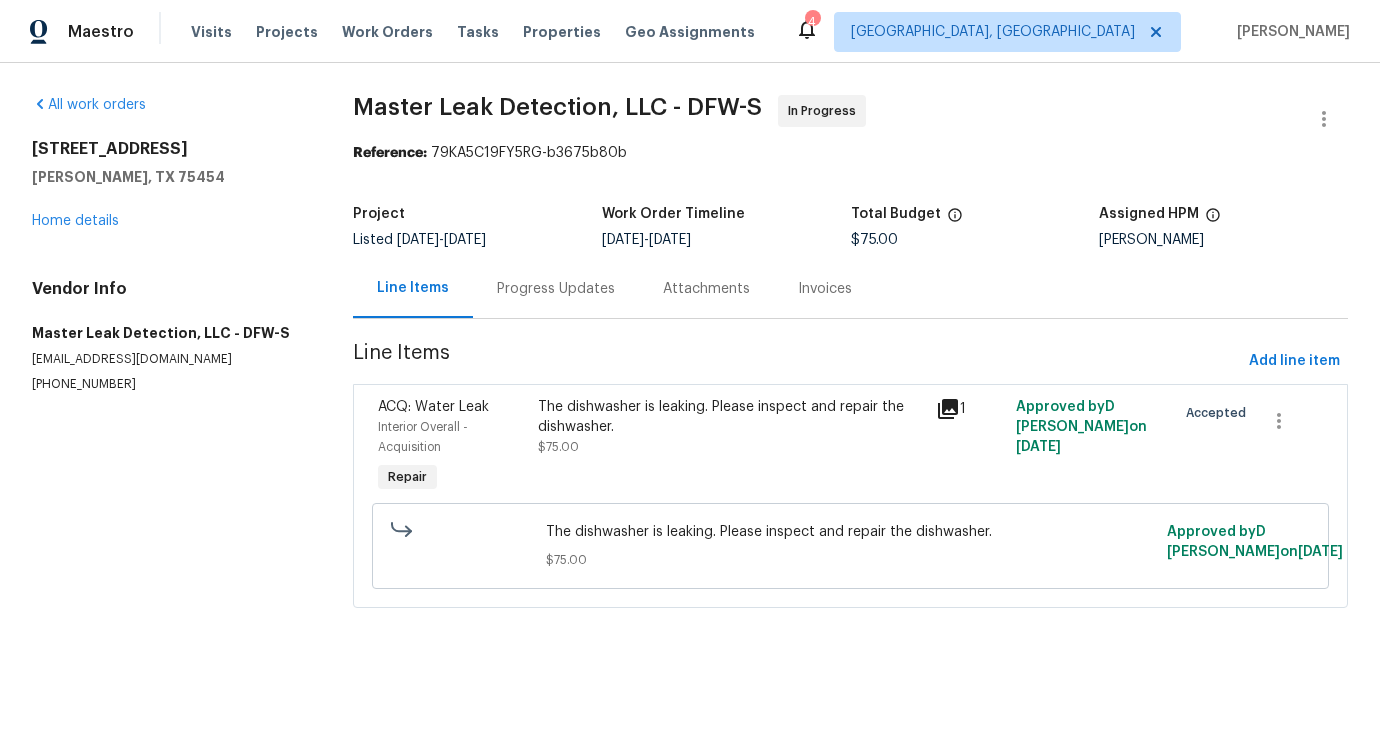 click on "$75.00" at bounding box center (558, 447) 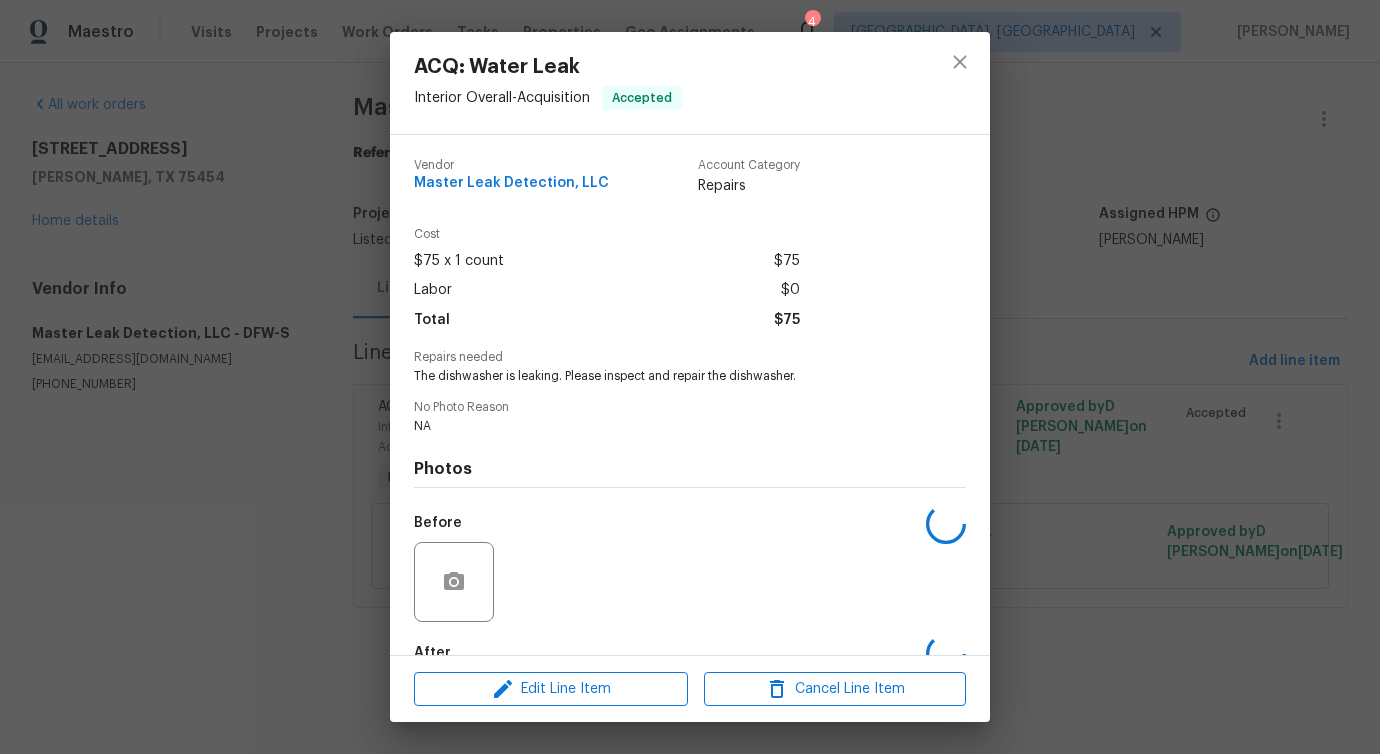scroll, scrollTop: 117, scrollLeft: 0, axis: vertical 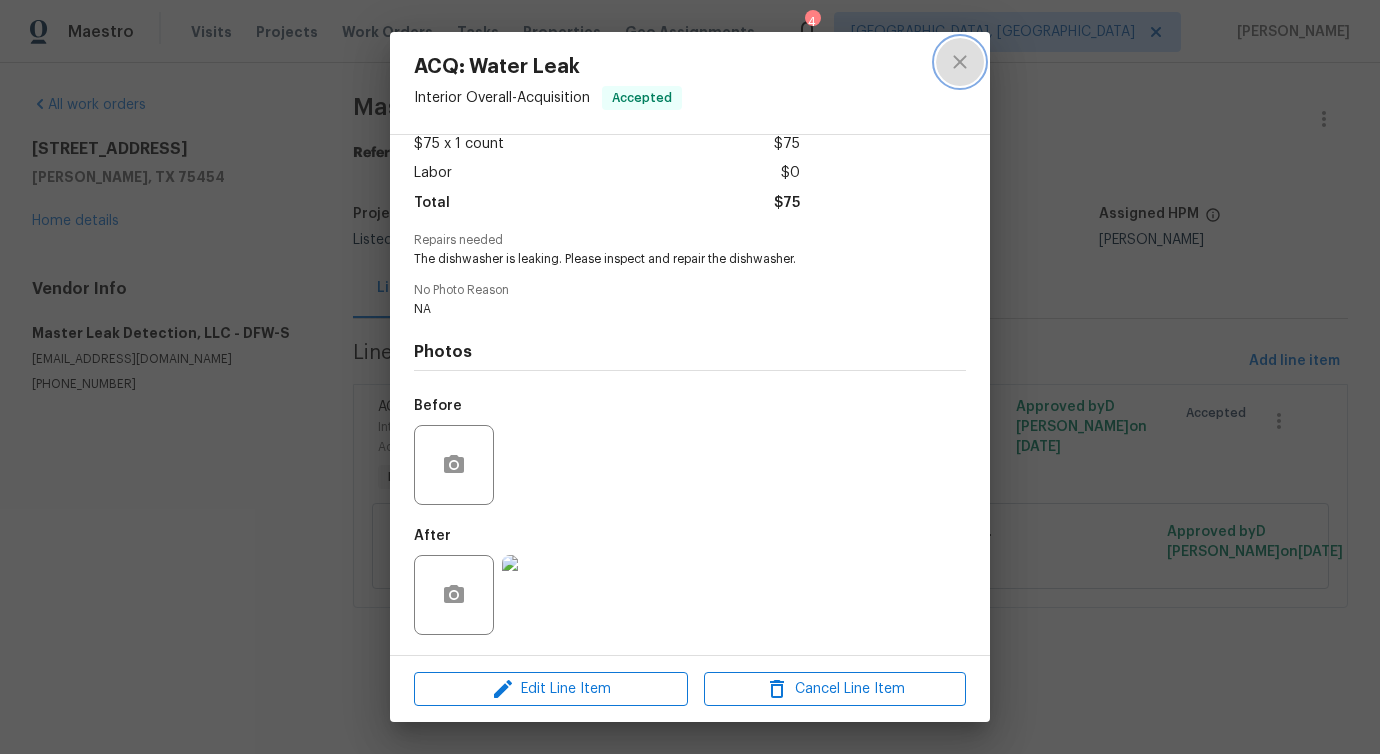 click 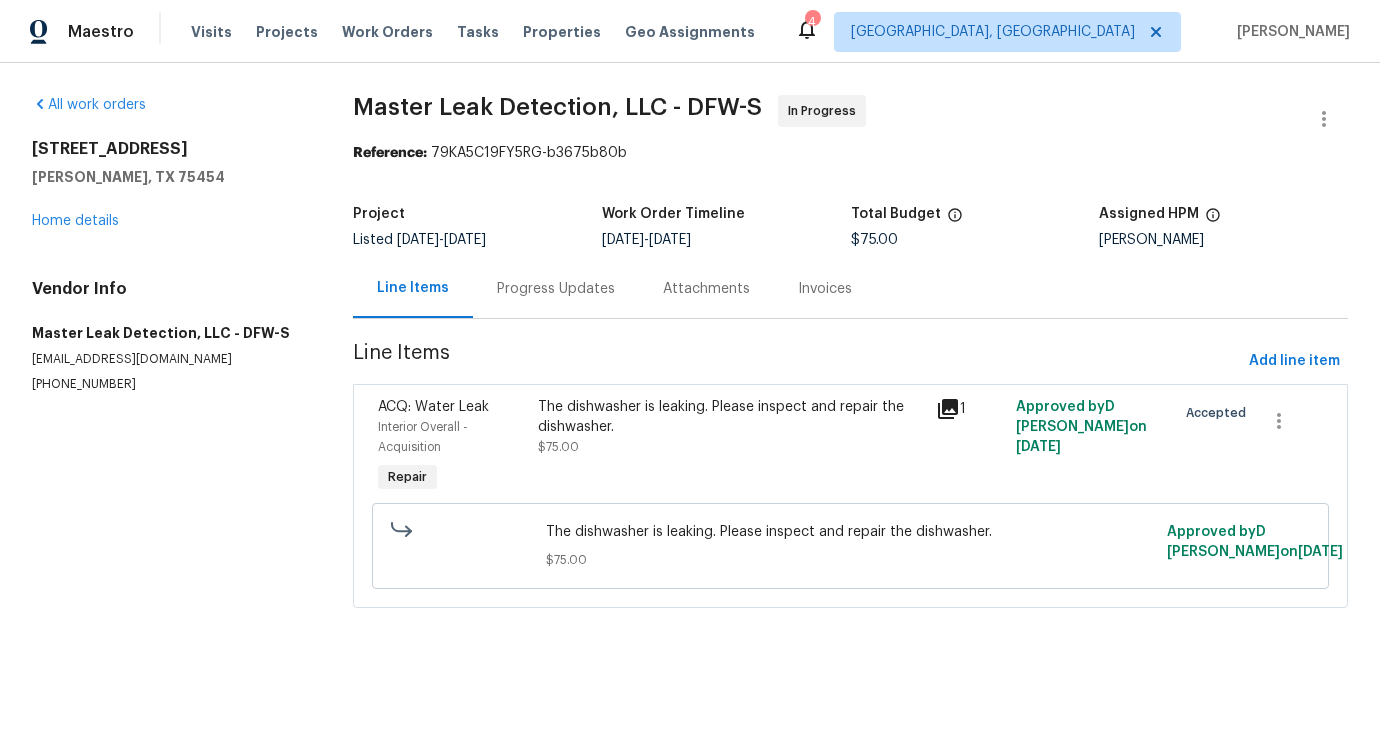 click on "(972) 916-1261" at bounding box center [168, 384] 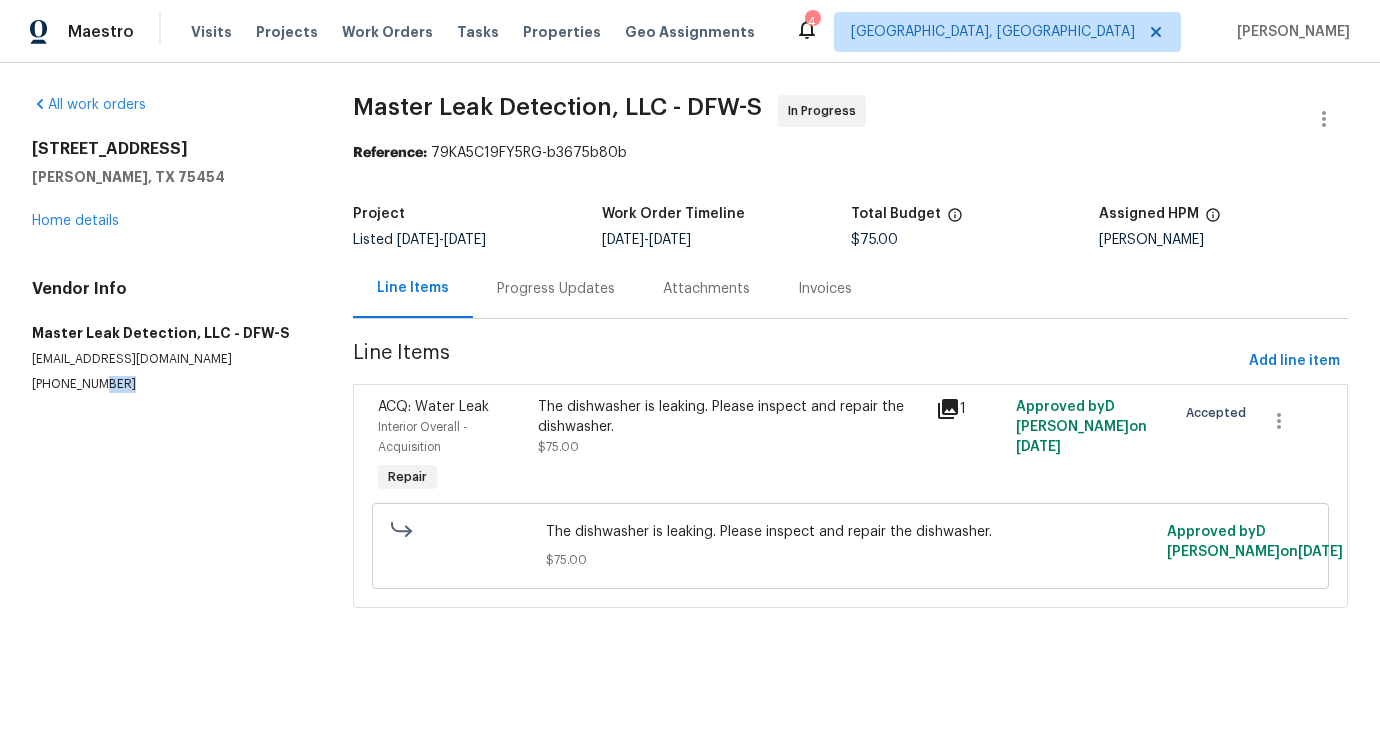 click on "(972) 916-1261" at bounding box center (168, 384) 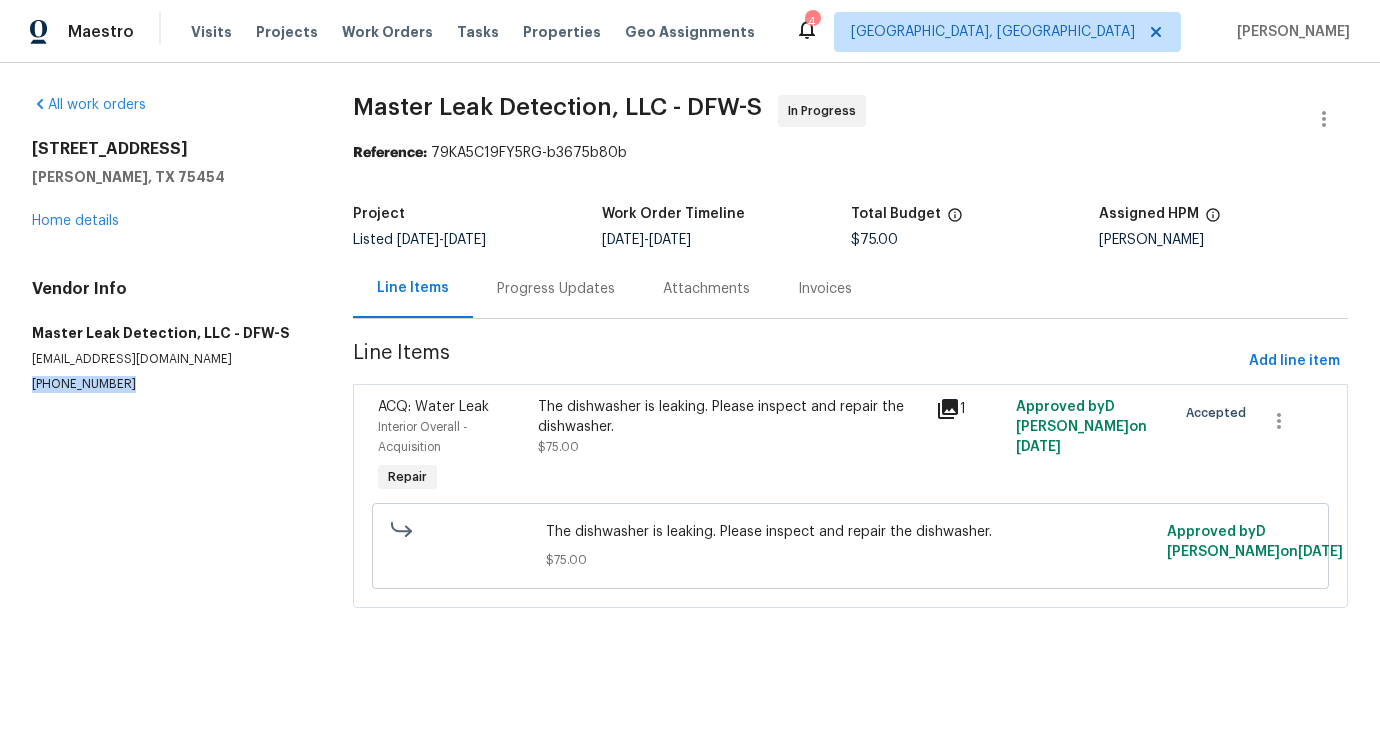 click on "(972) 916-1261" at bounding box center [168, 384] 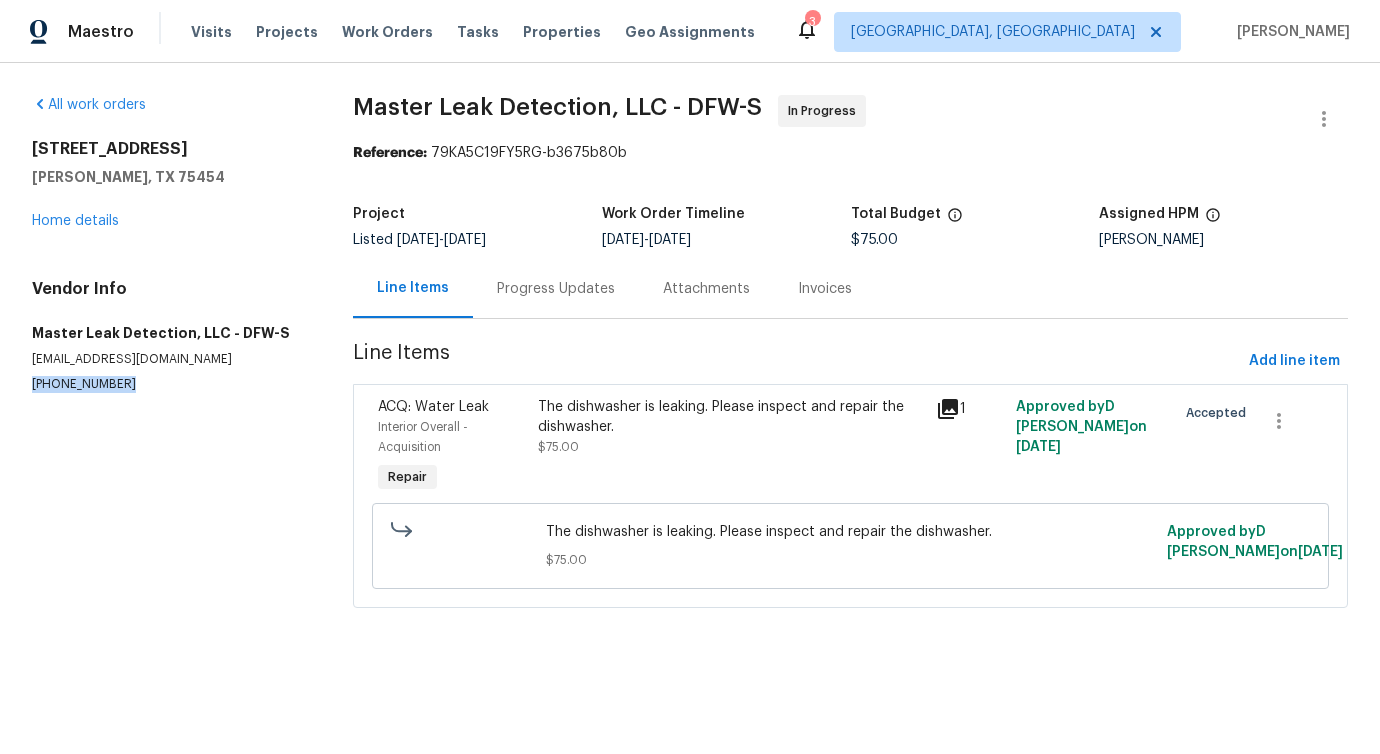copy on "(972) 916-1261" 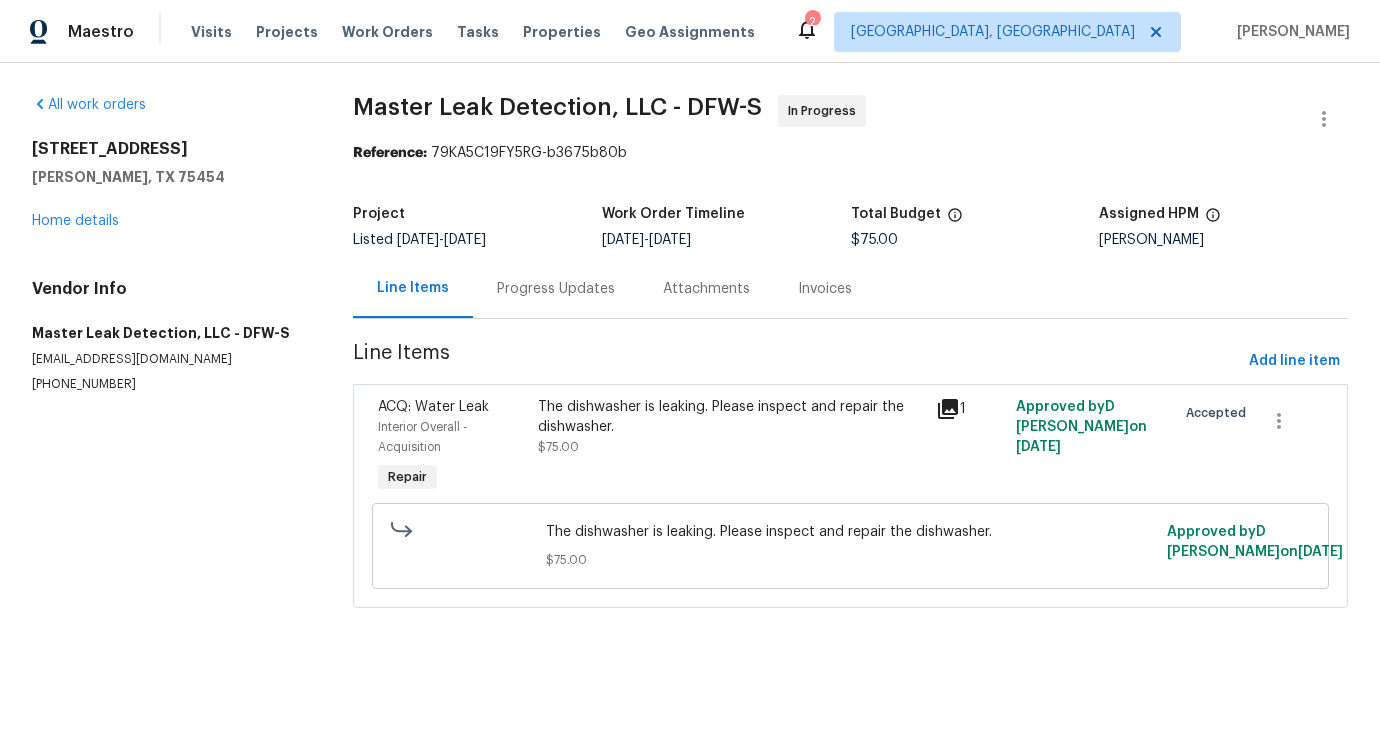 click on "Progress Updates" at bounding box center [556, 289] 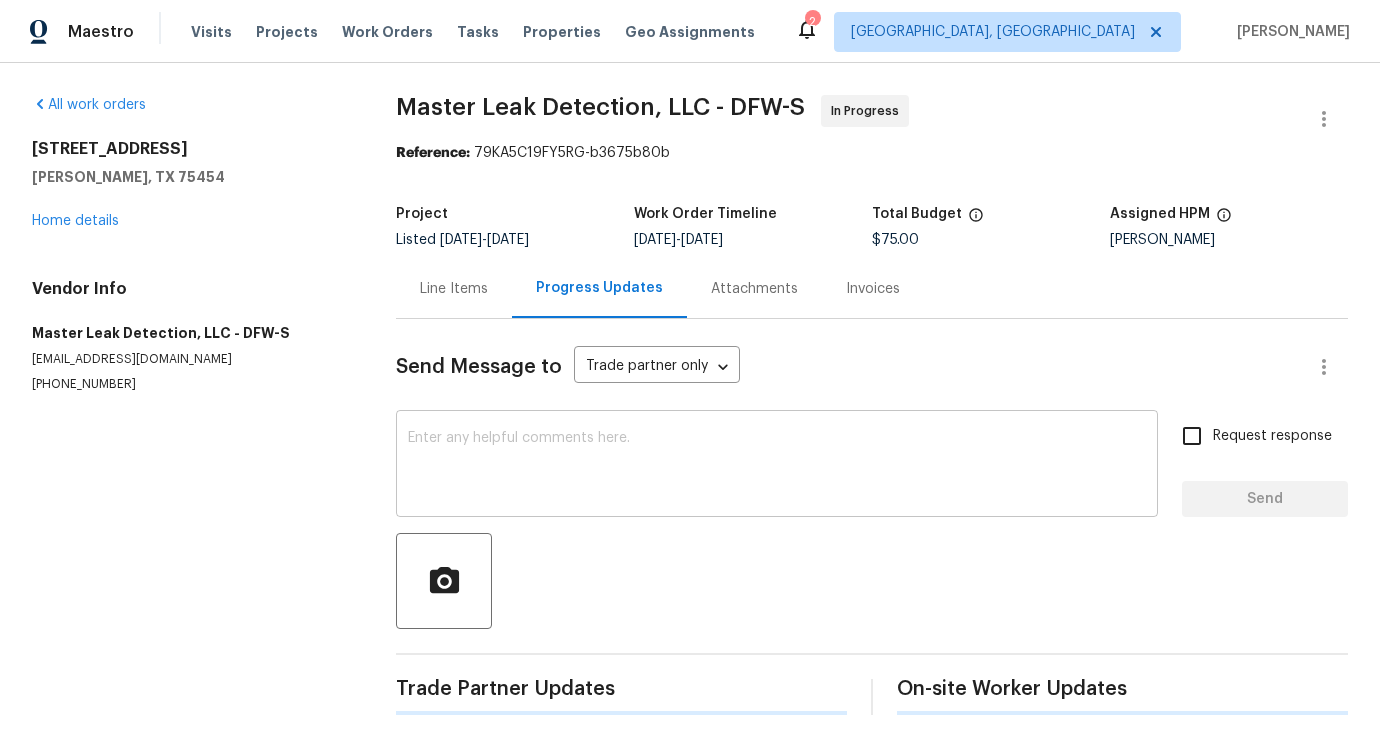 click on "x ​" at bounding box center (777, 466) 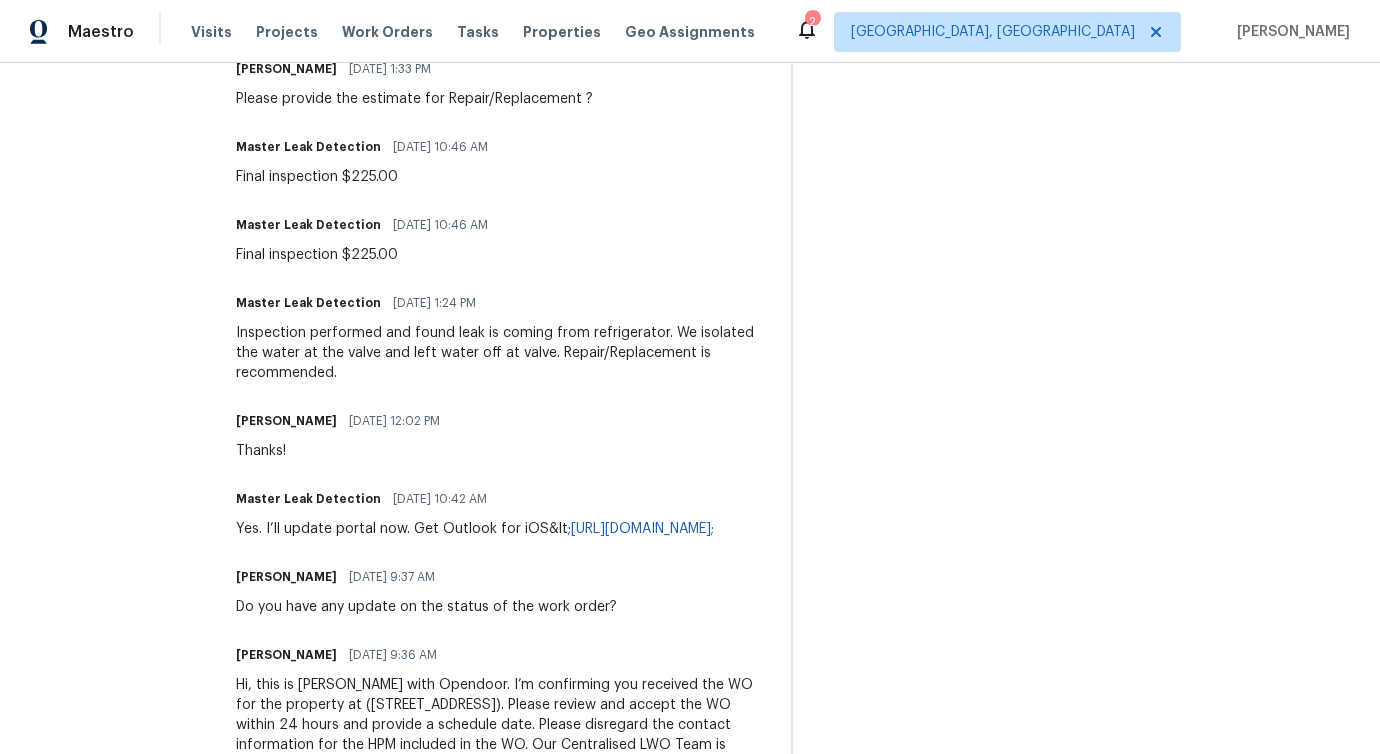 scroll, scrollTop: 739, scrollLeft: 0, axis: vertical 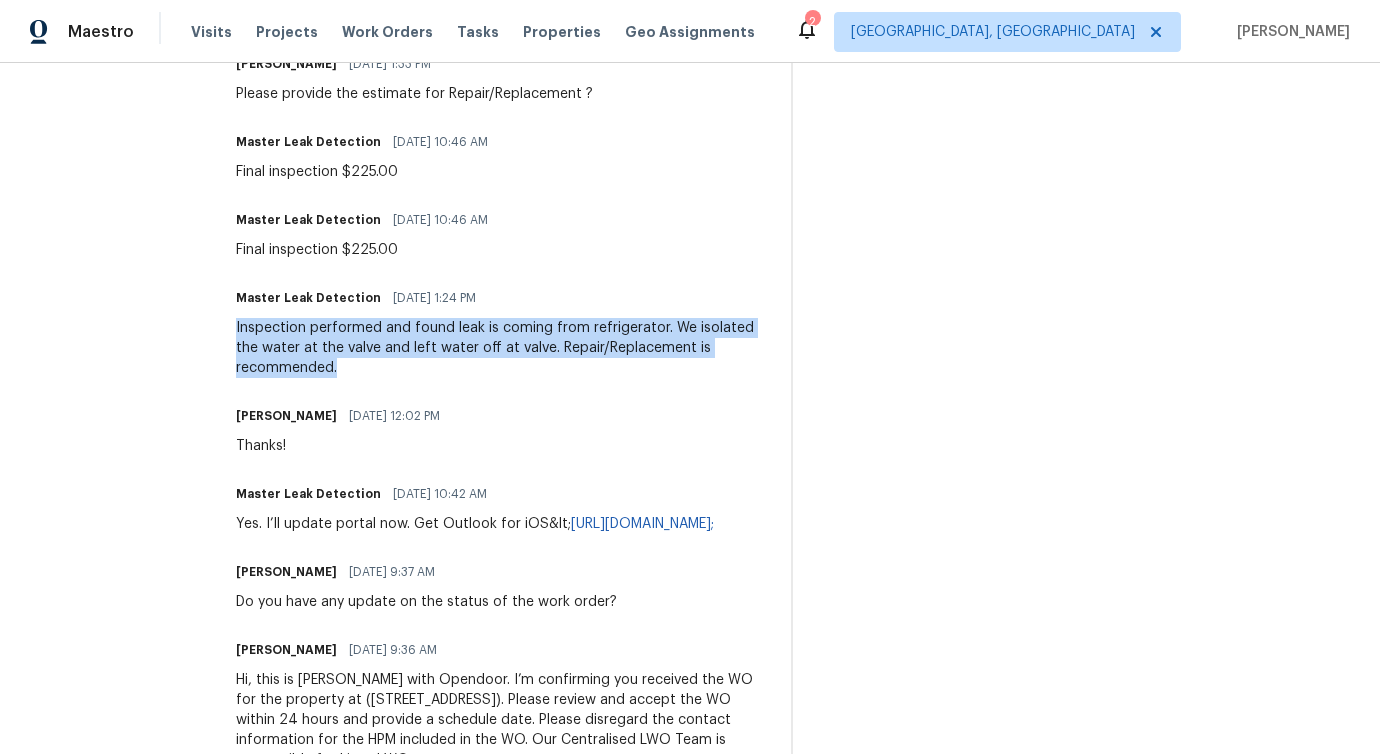 drag, startPoint x: 252, startPoint y: 330, endPoint x: 352, endPoint y: 386, distance: 114.61239 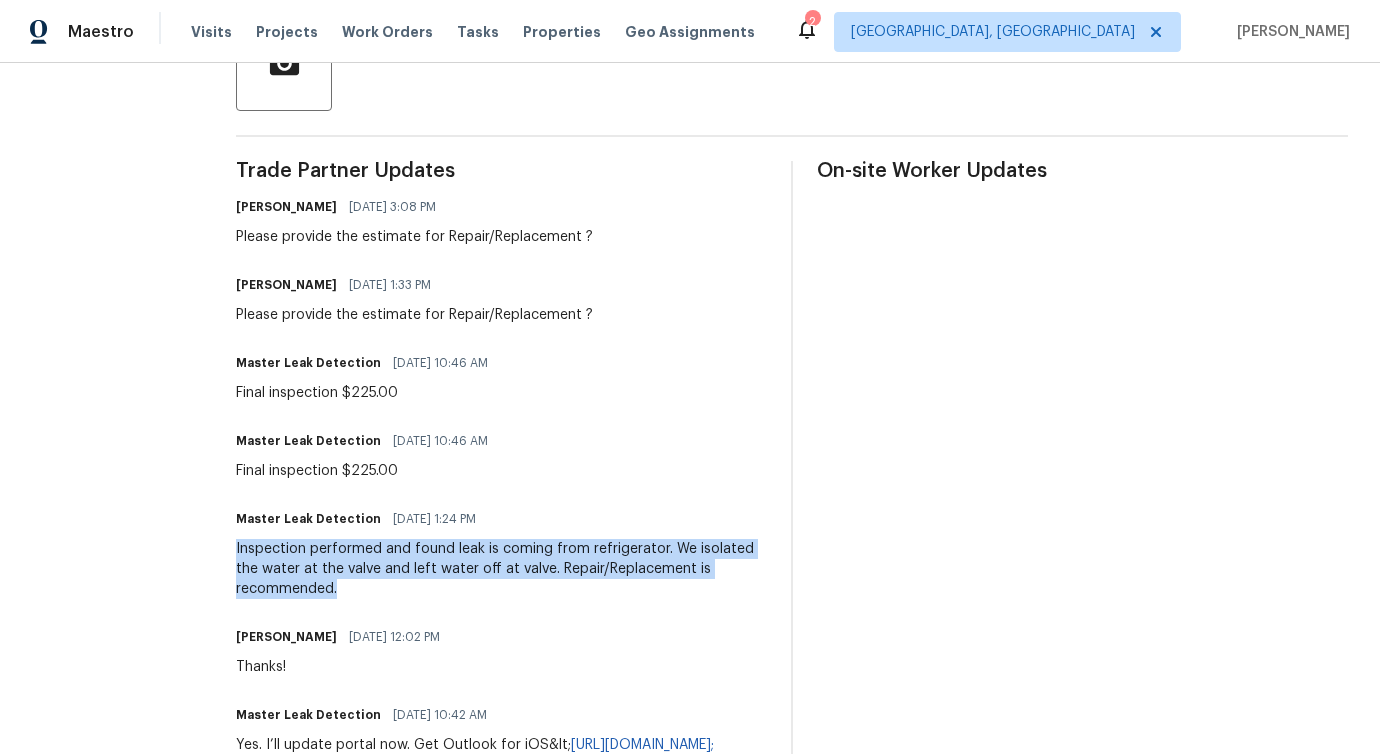 scroll, scrollTop: 0, scrollLeft: 0, axis: both 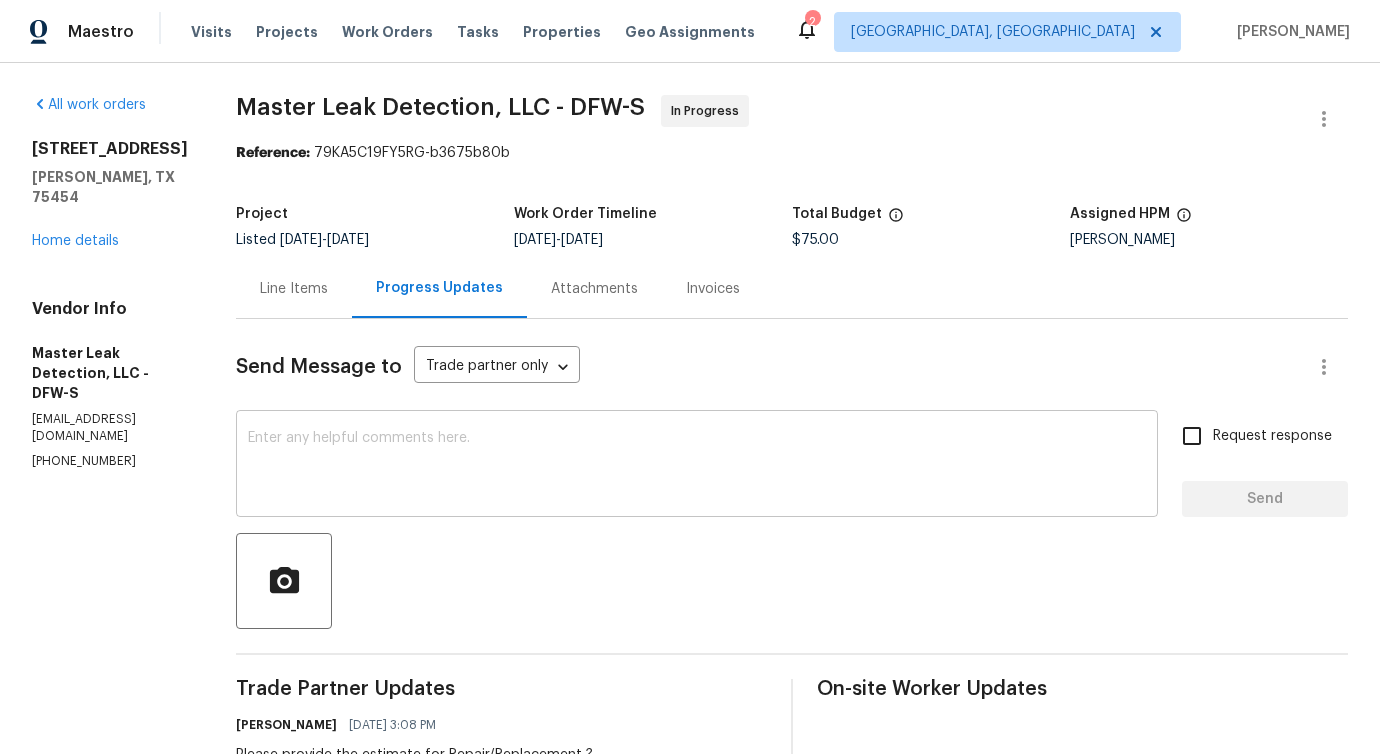 click on "x ​" at bounding box center [697, 466] 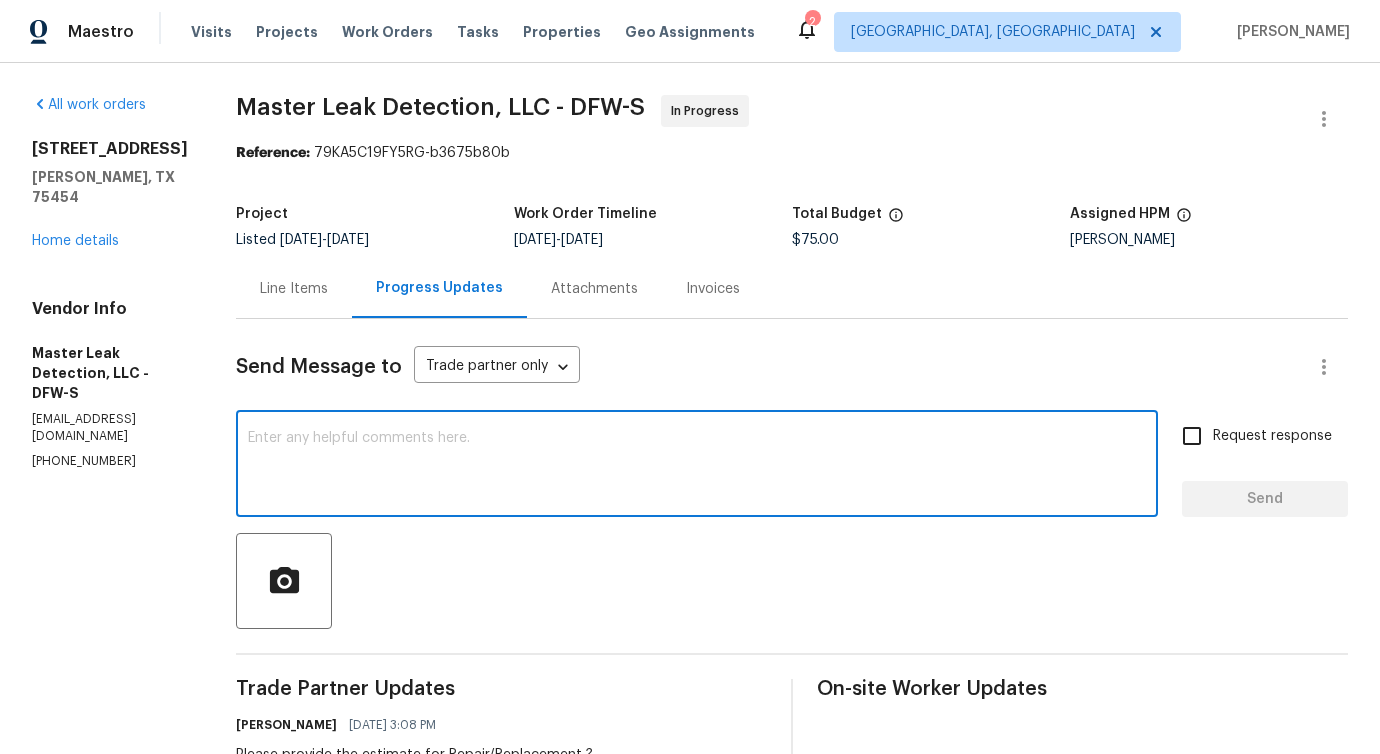 click at bounding box center [697, 466] 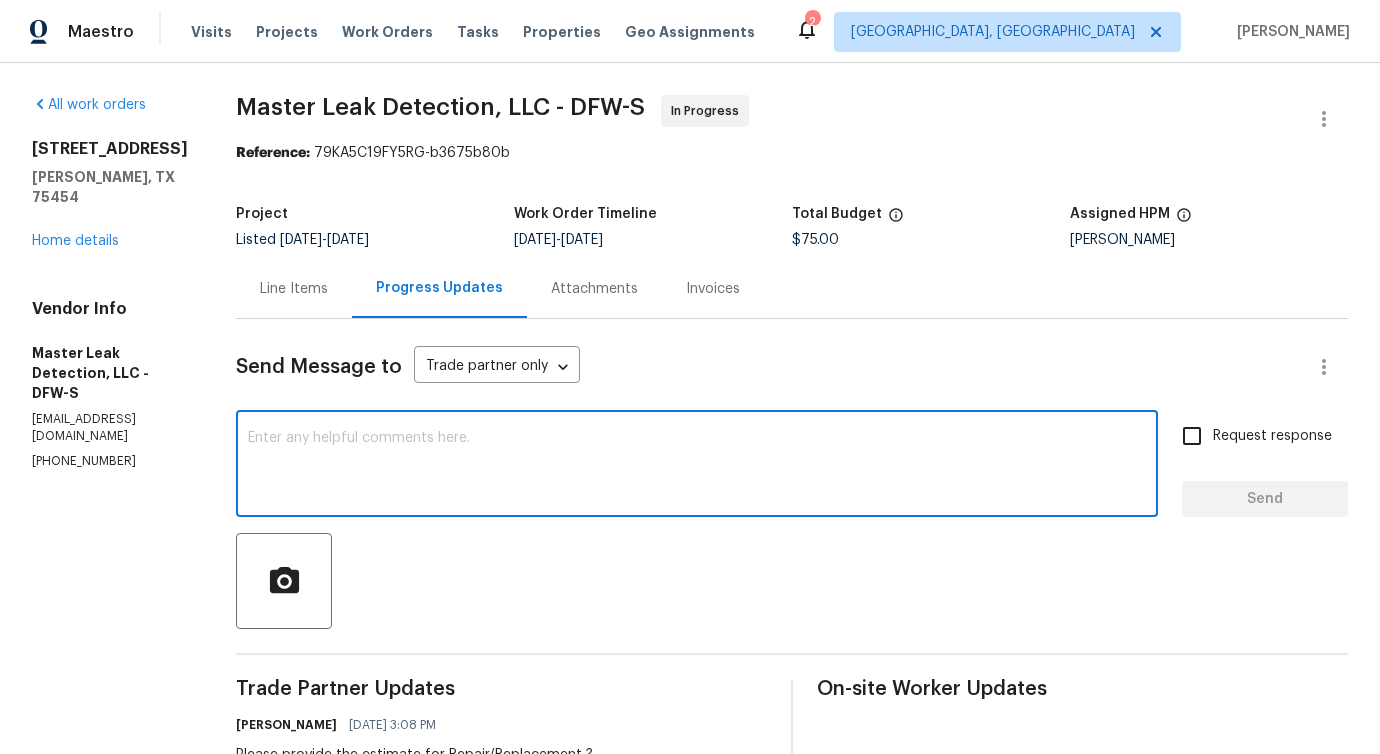 scroll, scrollTop: 826, scrollLeft: 0, axis: vertical 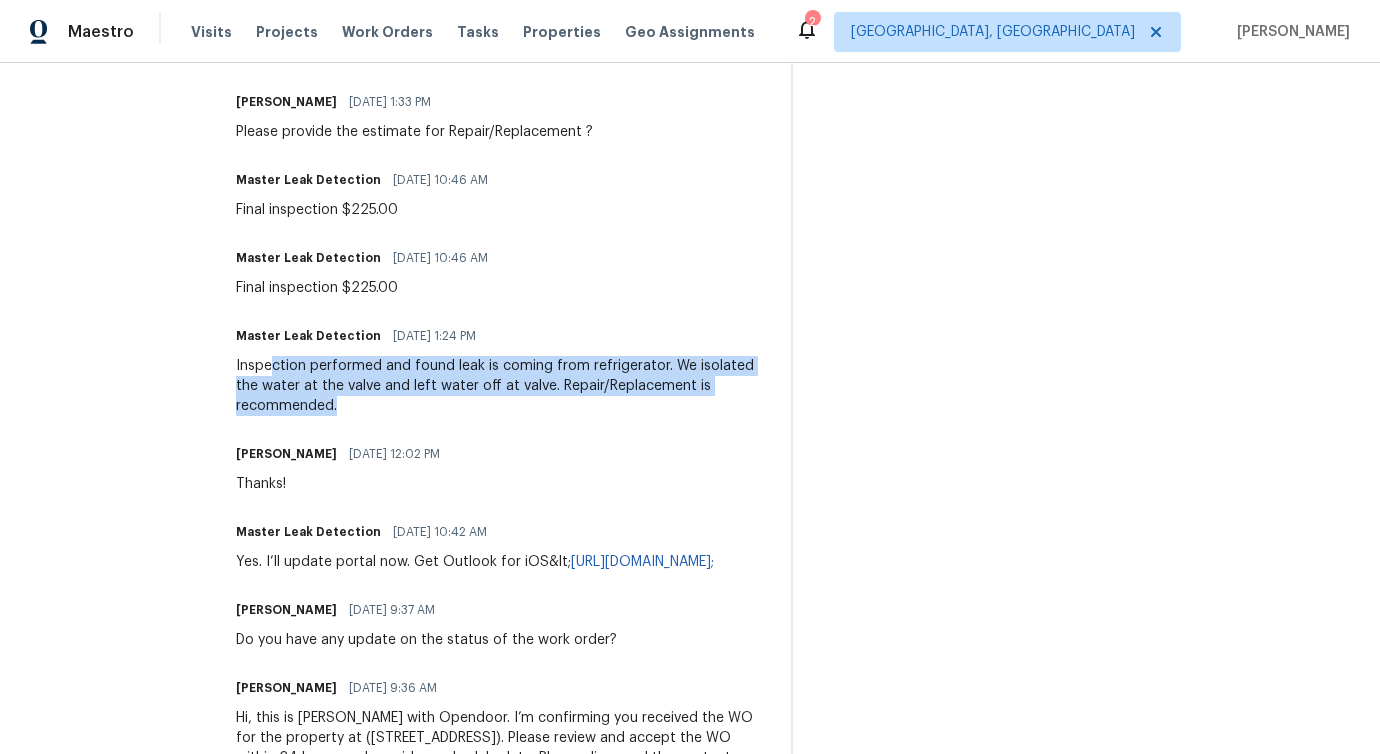 drag, startPoint x: 289, startPoint y: 360, endPoint x: 547, endPoint y: 415, distance: 263.79727 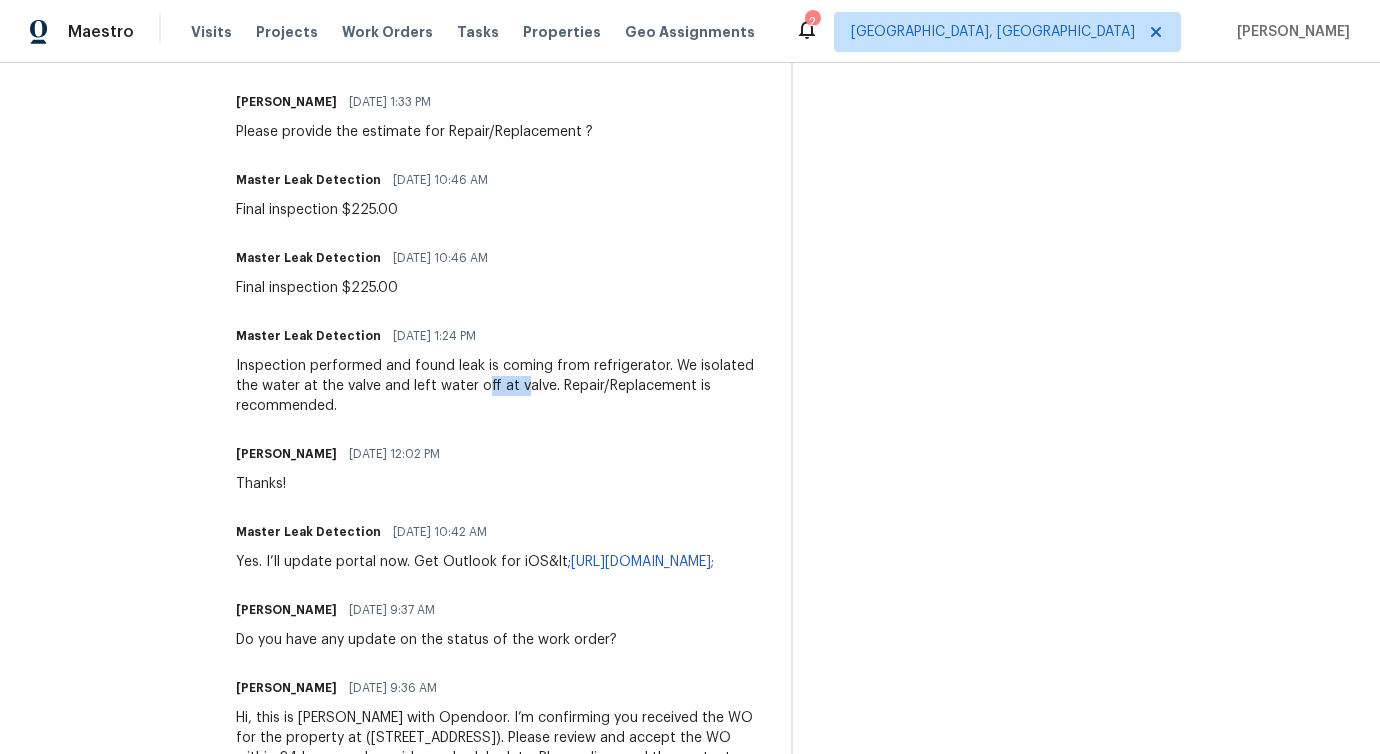 drag, startPoint x: 535, startPoint y: 379, endPoint x: 489, endPoint y: 381, distance: 46.043457 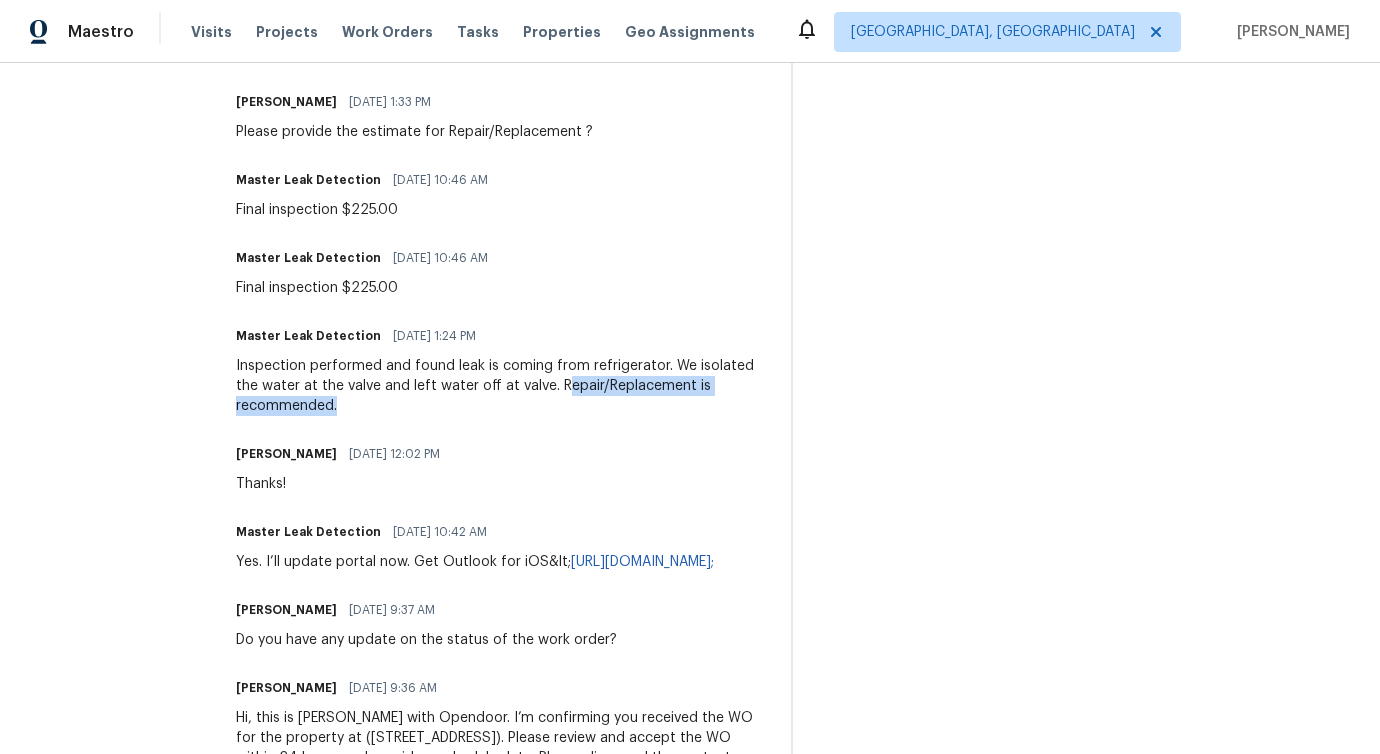 drag, startPoint x: 581, startPoint y: 381, endPoint x: 681, endPoint y: 408, distance: 103.58089 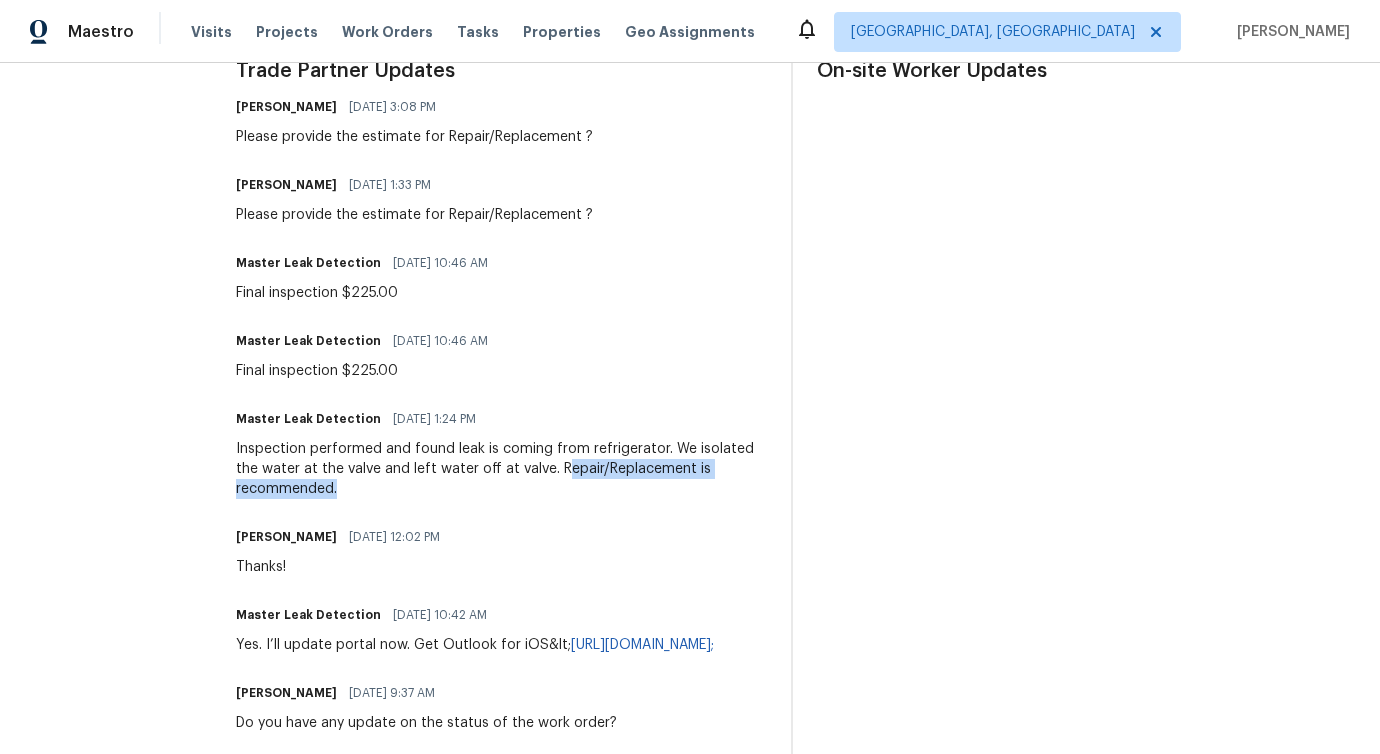 scroll, scrollTop: 614, scrollLeft: 0, axis: vertical 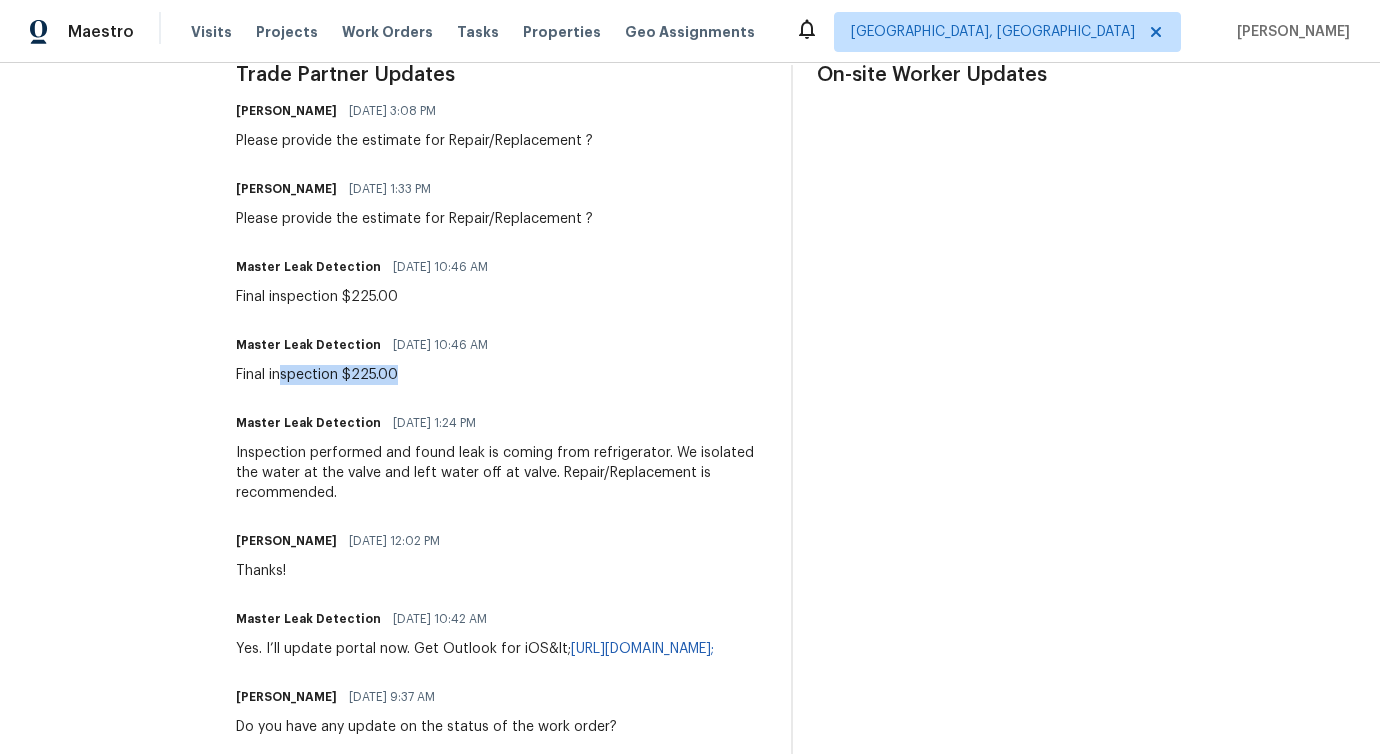 drag, startPoint x: 300, startPoint y: 374, endPoint x: 458, endPoint y: 385, distance: 158.38245 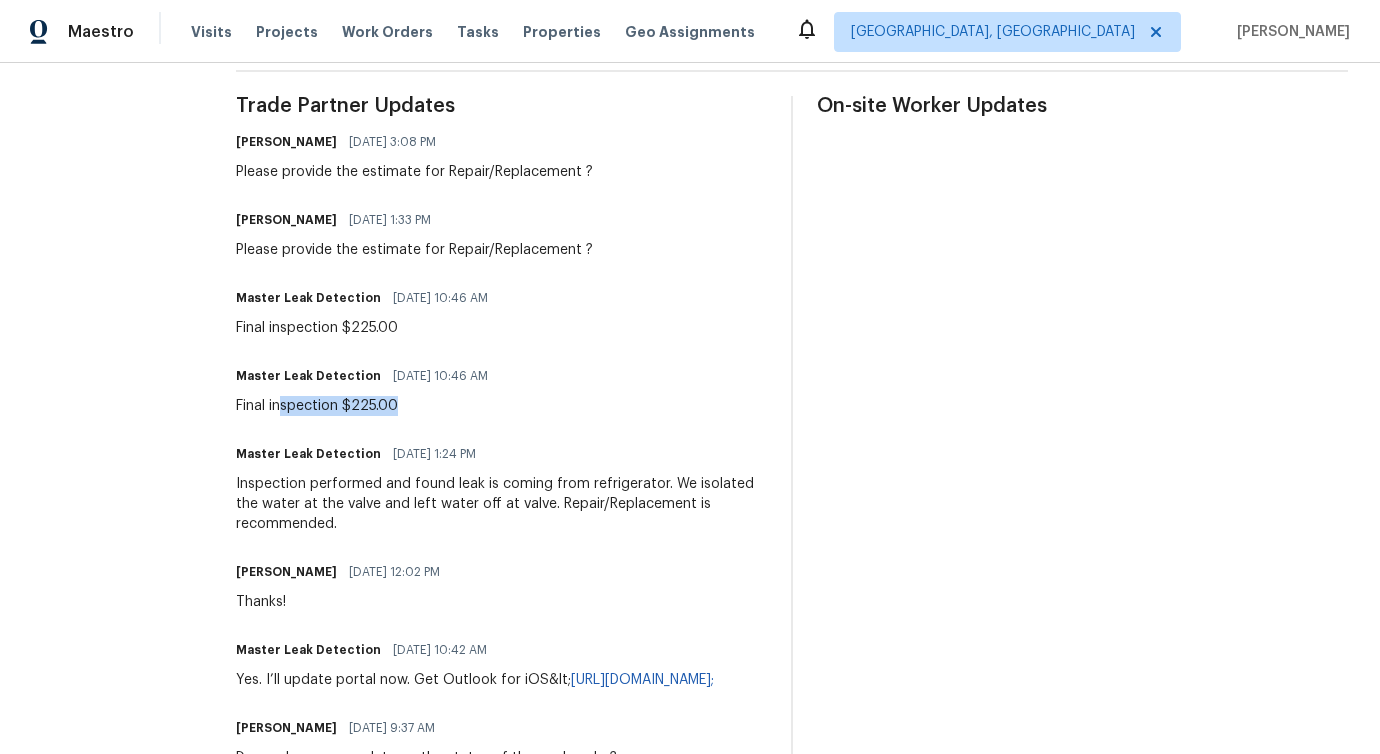 scroll, scrollTop: 574, scrollLeft: 0, axis: vertical 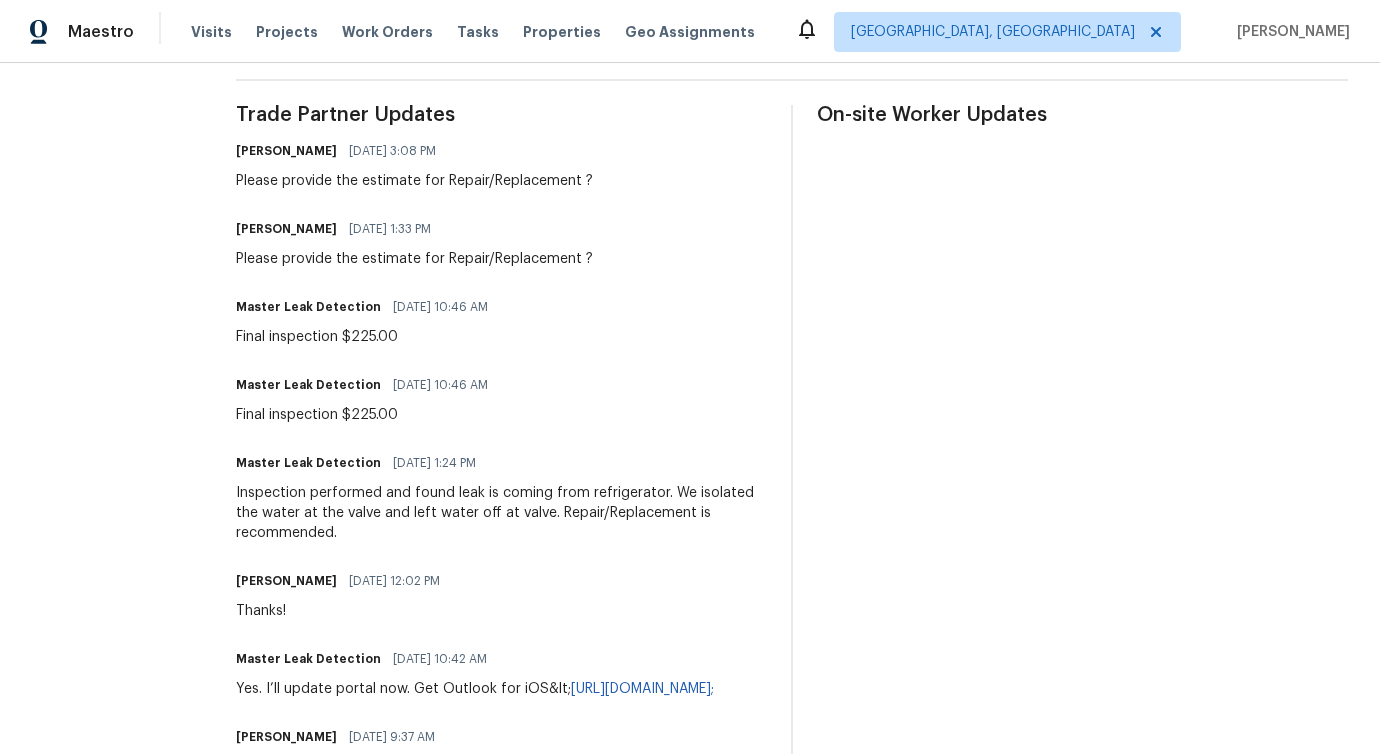 drag, startPoint x: 400, startPoint y: 270, endPoint x: 585, endPoint y: 270, distance: 185 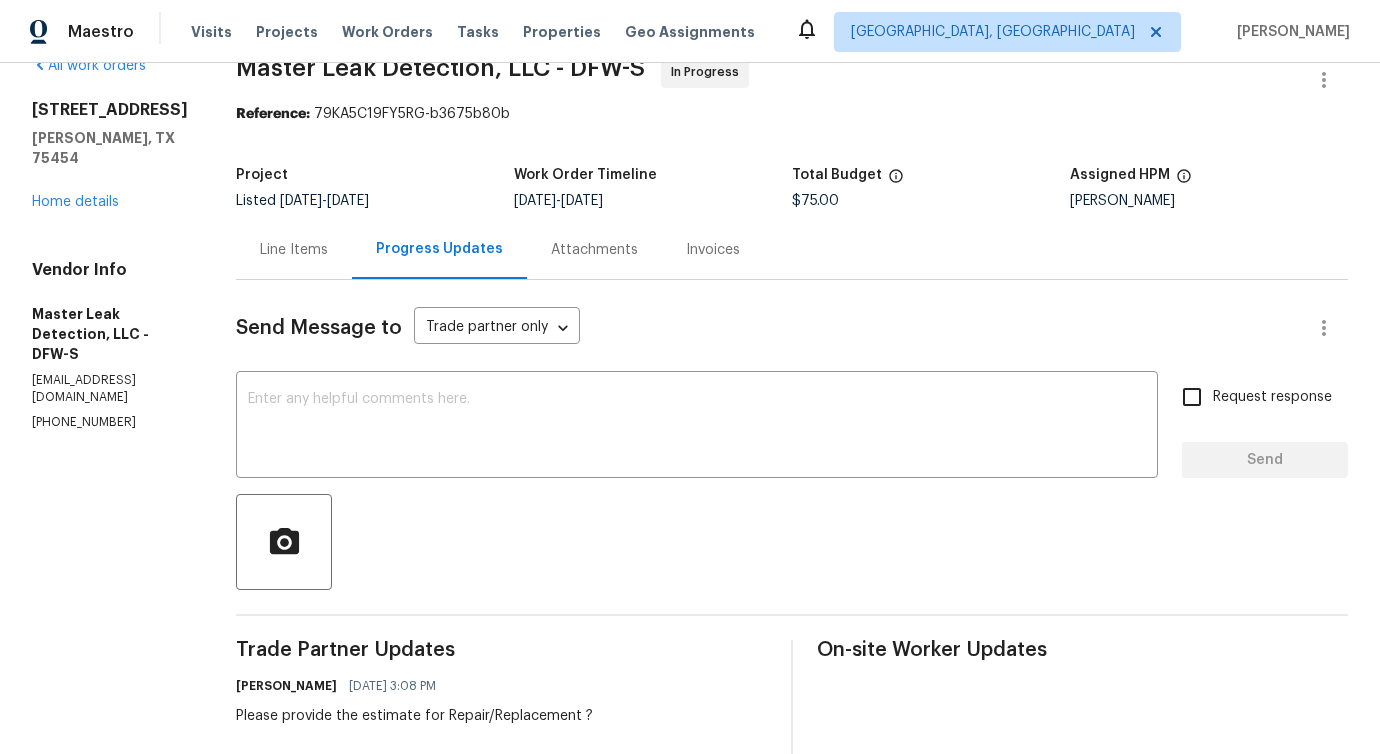 scroll, scrollTop: 0, scrollLeft: 0, axis: both 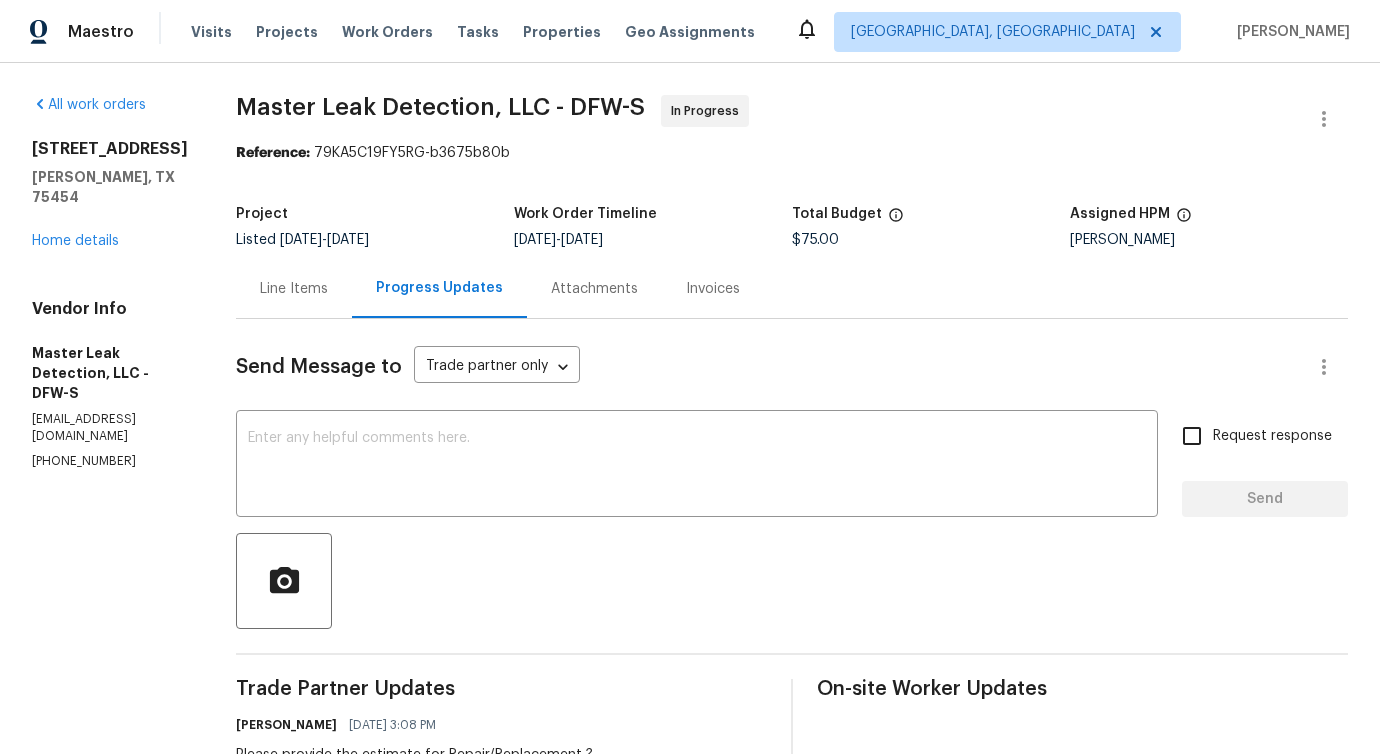 click on "Send Message to Trade partner only Trade partner only ​ x ​ Request response Send Trade Partner Updates Pavithra Sekar 07/16/2025 3:08 PM Please provide the estimate for Repair/Replacement ? Pavithra Sekar 07/15/2025 1:33 PM Please provide the estimate for Repair/Replacement ? Master Leak Detection 07/15/2025 10:46 AM Final inspection $225.00 Master Leak Detection 07/15/2025 10:46 AM Final inspection $225.00 Master Leak Detection 07/14/2025 1:24 PM Inspection performed and found leak is coming from refrigerator. We isolated the water at the valve and left water off at valve. Repair/Replacement is recommended. Pavithra Sekar 07/14/2025 12:02 PM Thanks! Master Leak Detection 07/14/2025 10:42 AM Yes. I’ll update portal now.
Get Outlook for iOS&lt; https://aka.ms/o0ukef&gt; Pavithra Sekar 07/14/2025 9:37 AM Do you have any update on the status of the work order? Pavithra Sekar 07/14/2025 9:36 AM On-site Worker Updates" at bounding box center (792, 926) 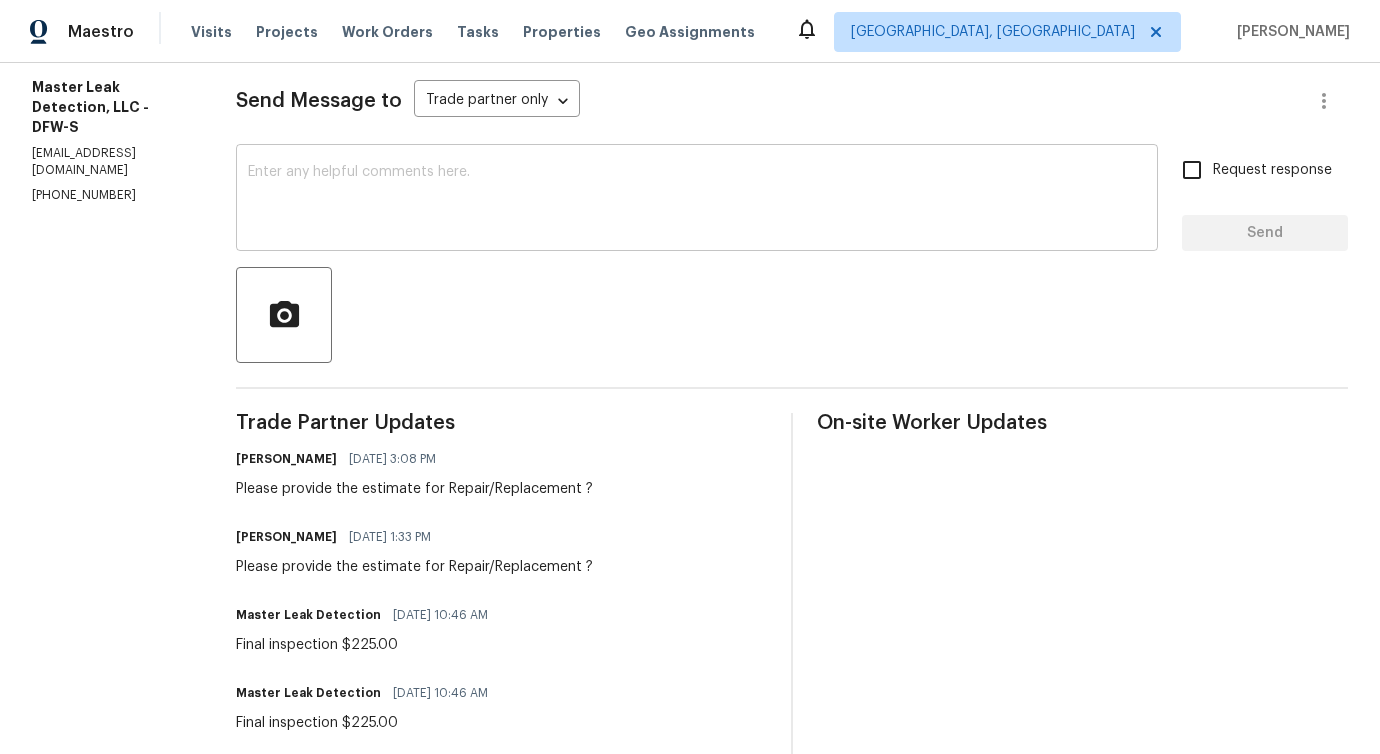 scroll, scrollTop: 0, scrollLeft: 0, axis: both 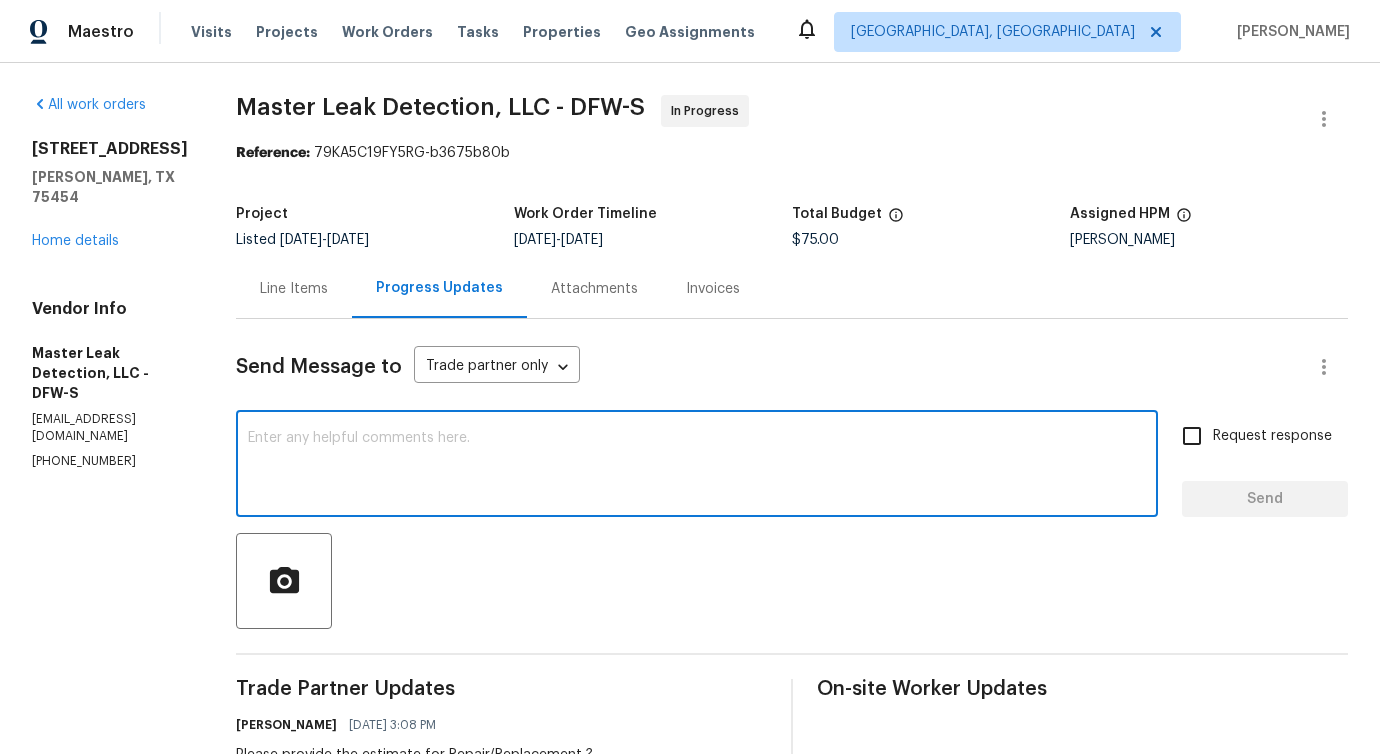 click at bounding box center [697, 466] 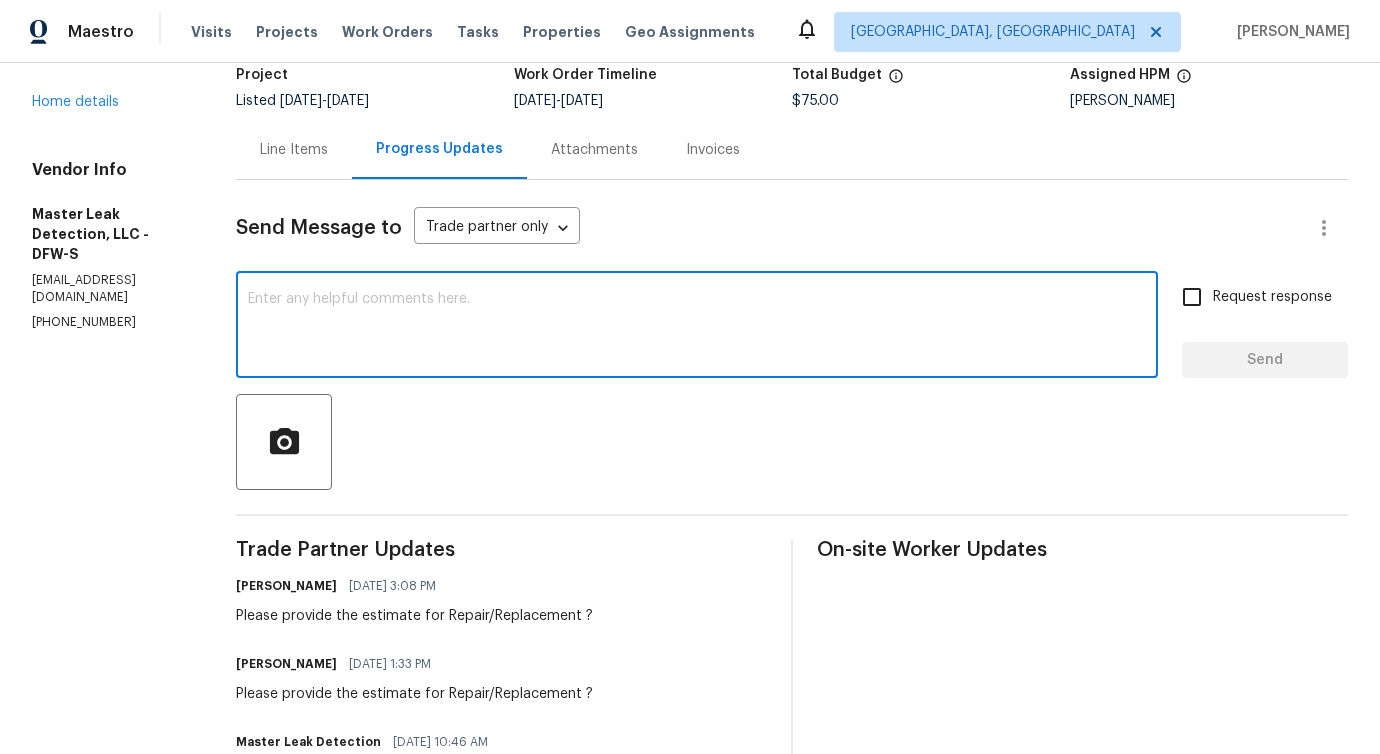 scroll, scrollTop: 135, scrollLeft: 0, axis: vertical 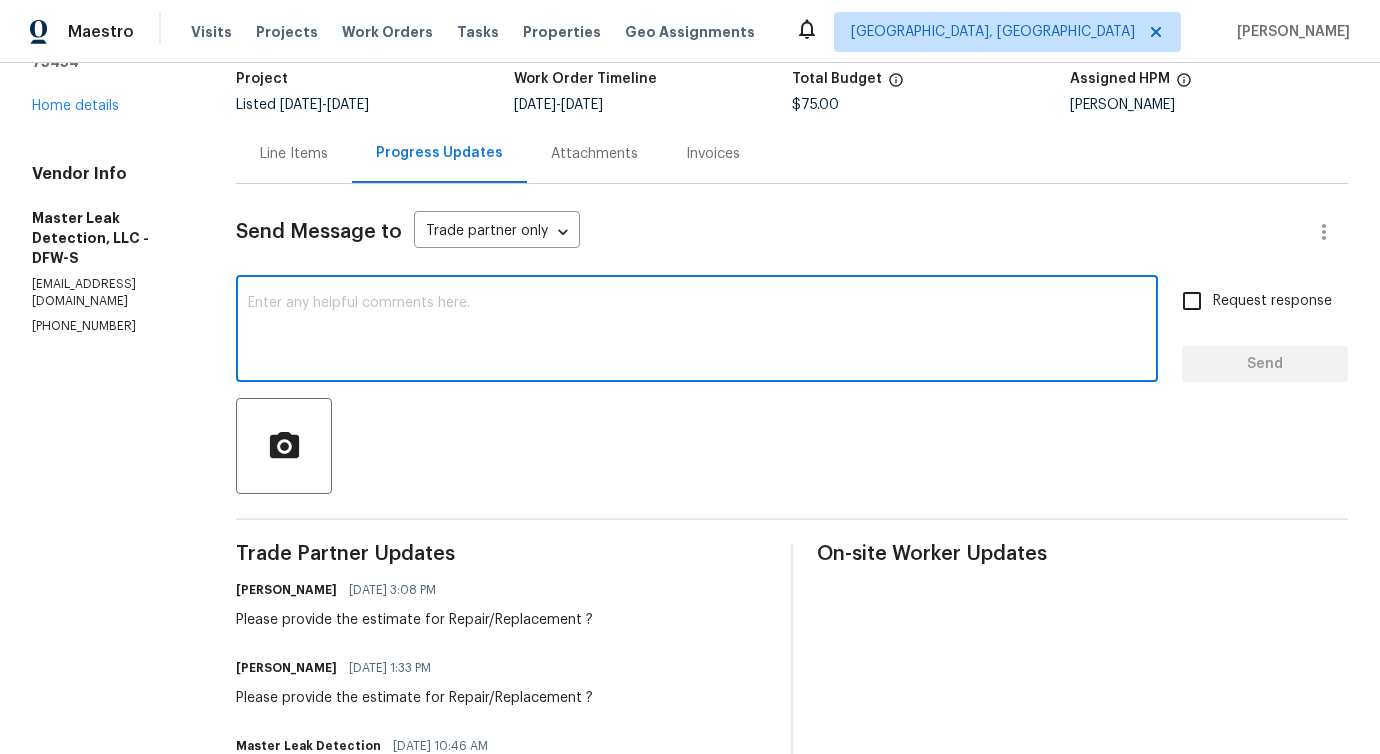 click at bounding box center (697, 331) 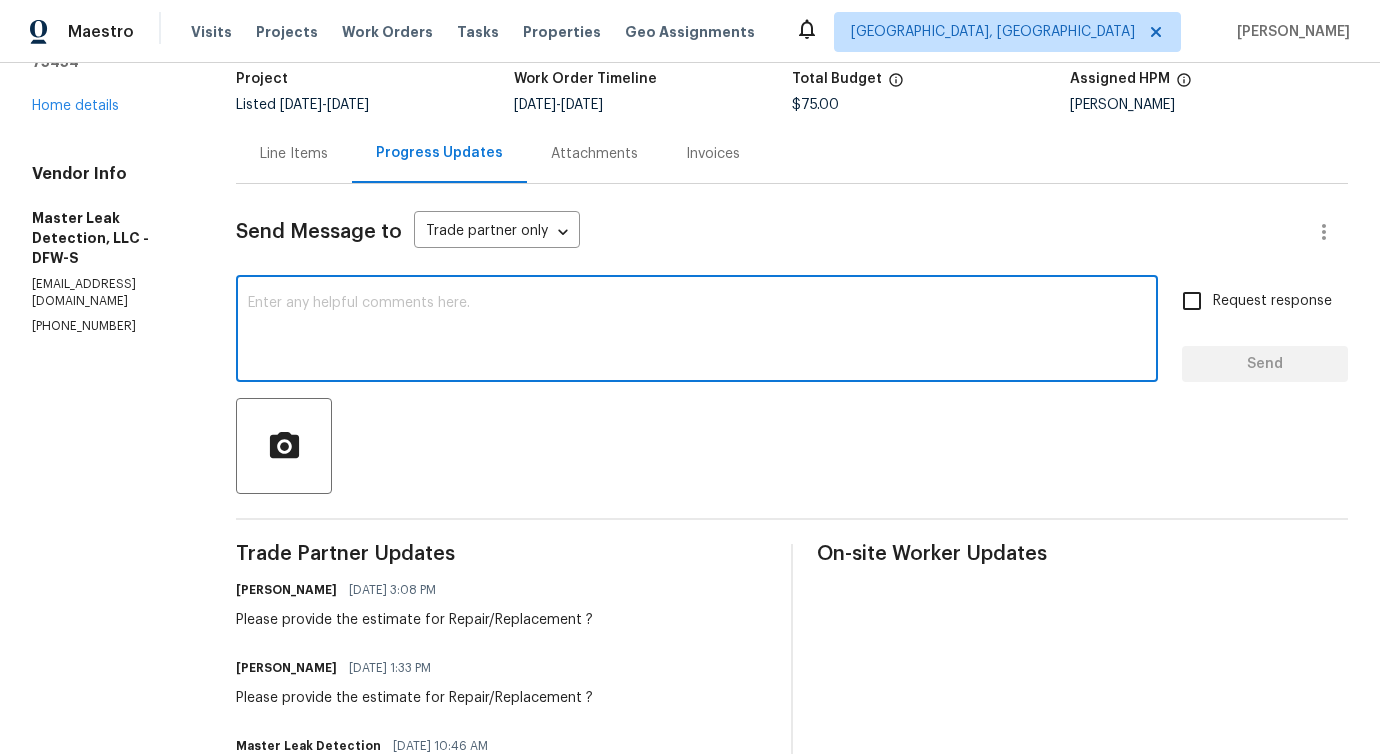 click at bounding box center (697, 331) 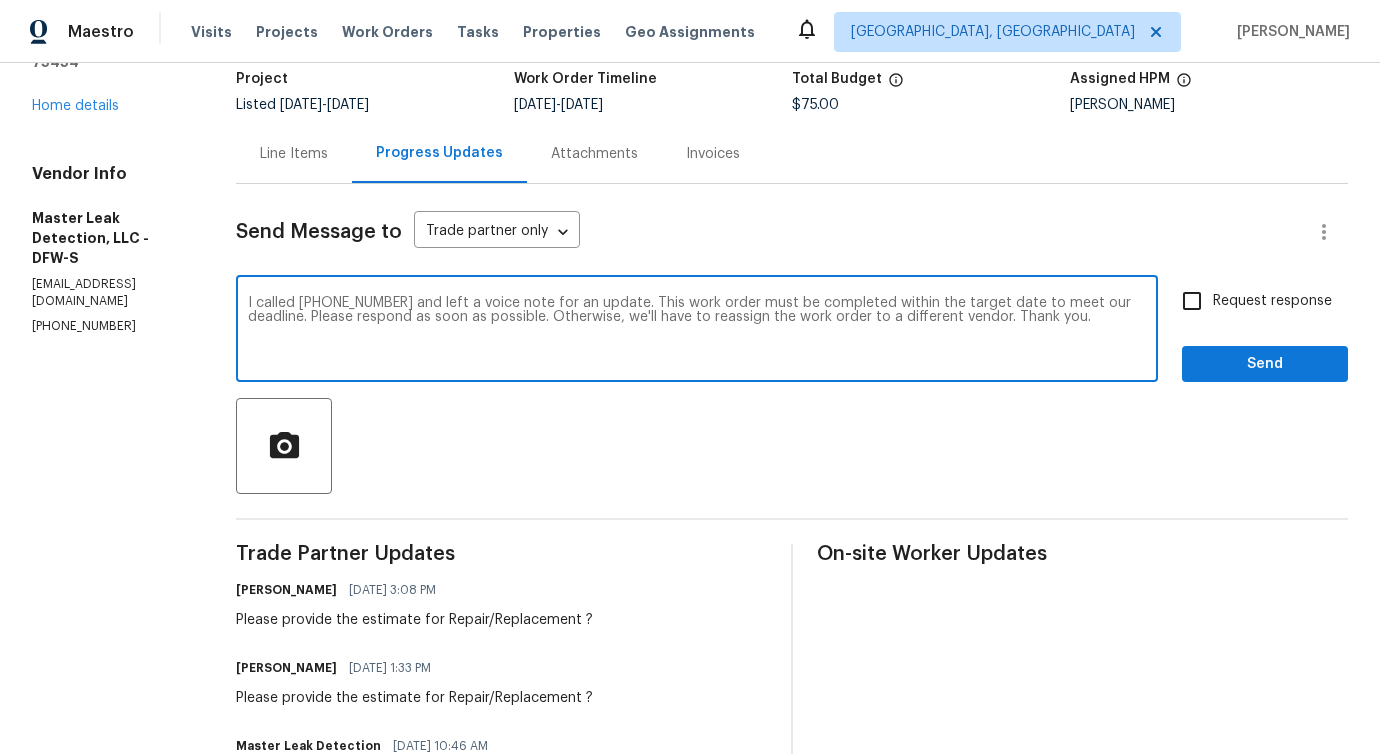 click on "(972) 916-1261" at bounding box center (110, 326) 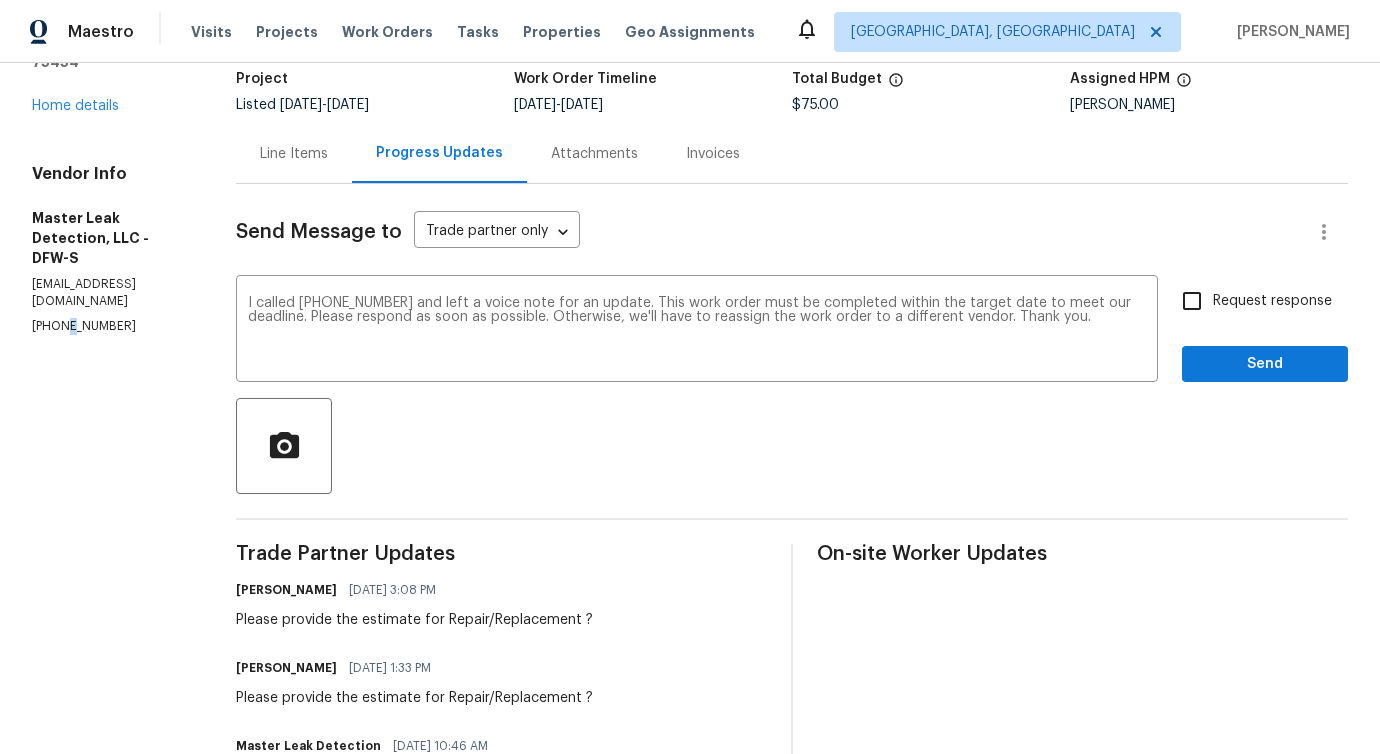 click on "(972) 916-1261" at bounding box center [110, 326] 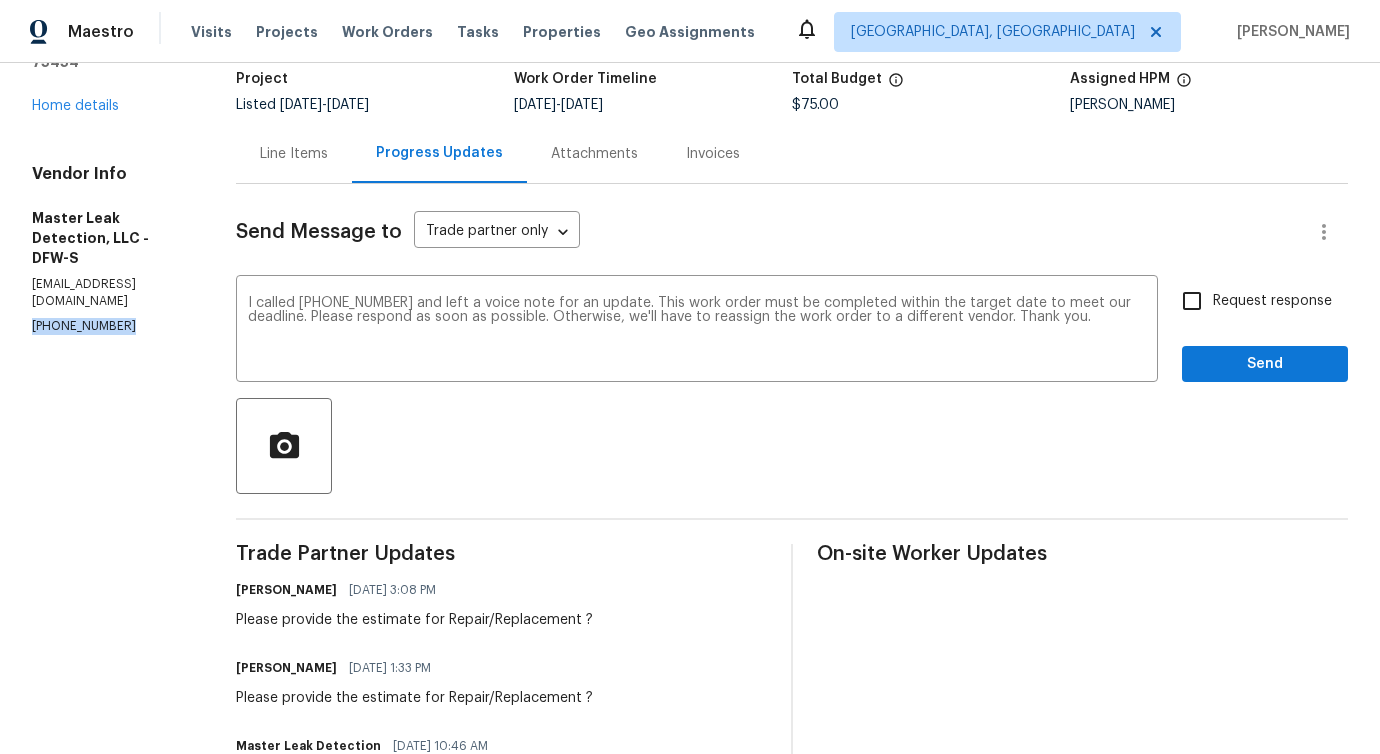 click on "(972) 916-1261" at bounding box center [110, 326] 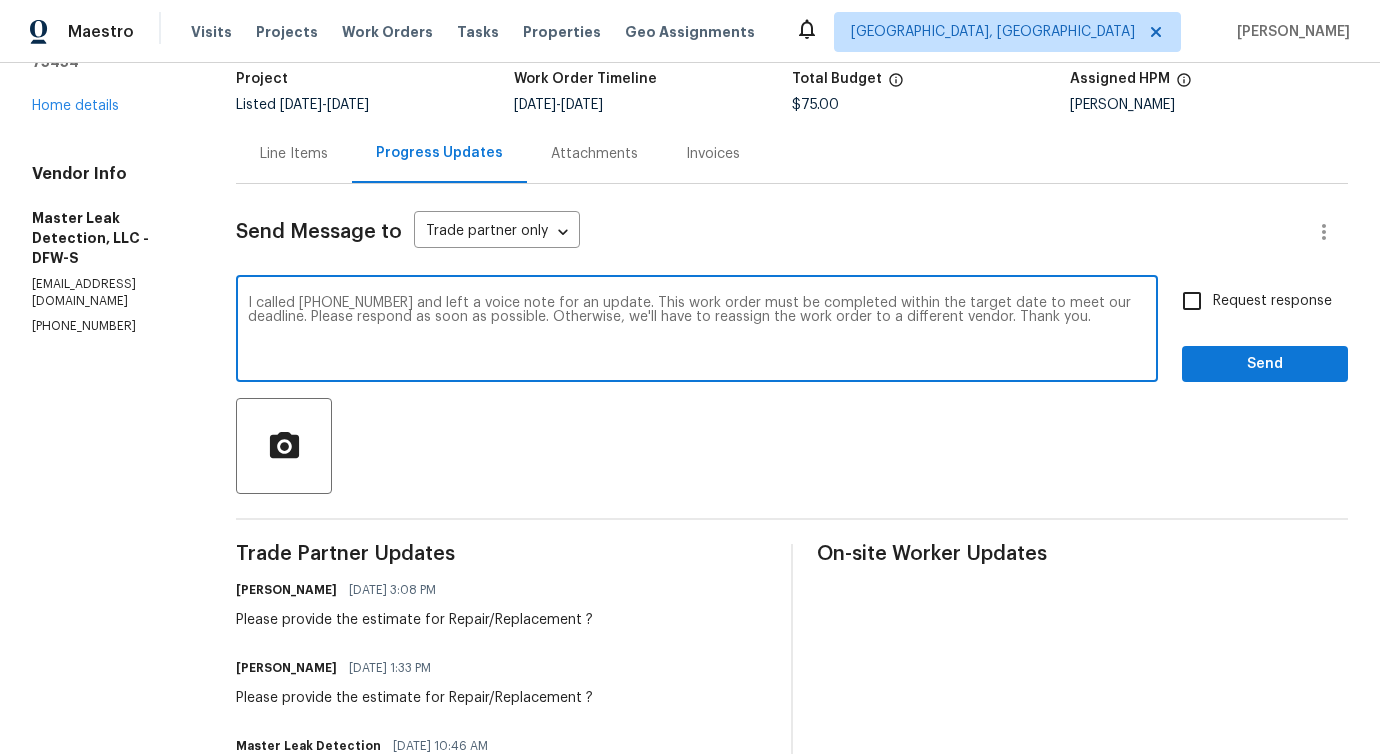 drag, startPoint x: 317, startPoint y: 300, endPoint x: 415, endPoint y: 305, distance: 98.12747 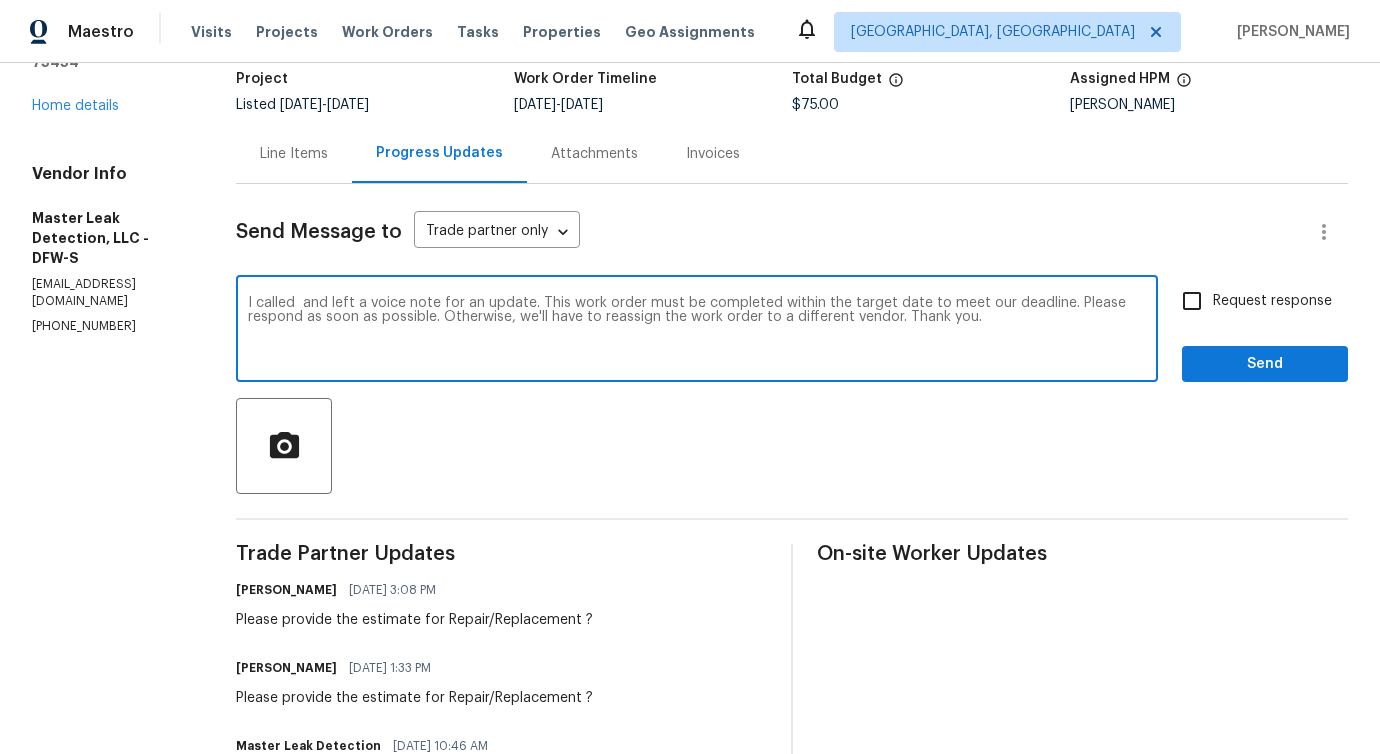 paste on "(972) 916-1261" 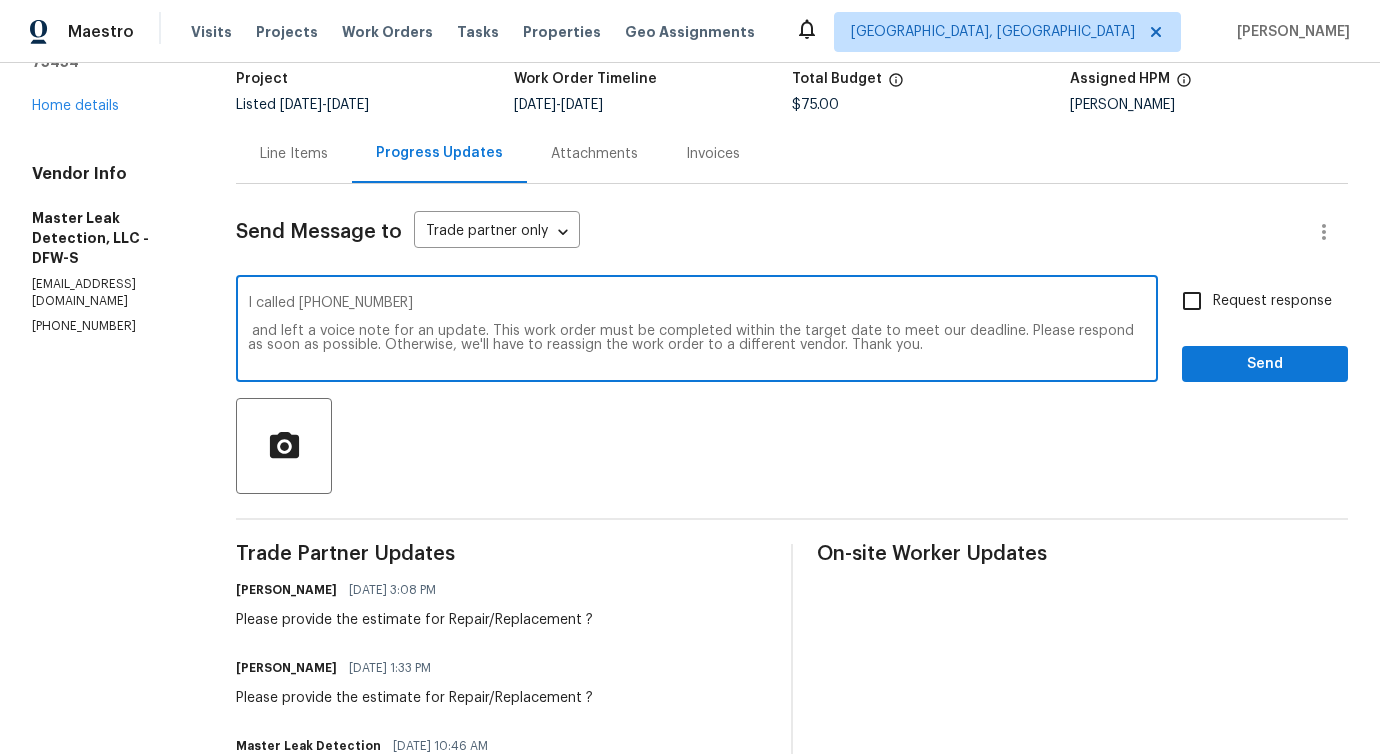click on "I called (972) 916-1261
and left a voice note for an update. This work order must be completed within the target date to meet our deadline. Please respond as soon as possible. Otherwise, we'll have to reassign the work order to a different vendor. Thank you." at bounding box center [697, 331] 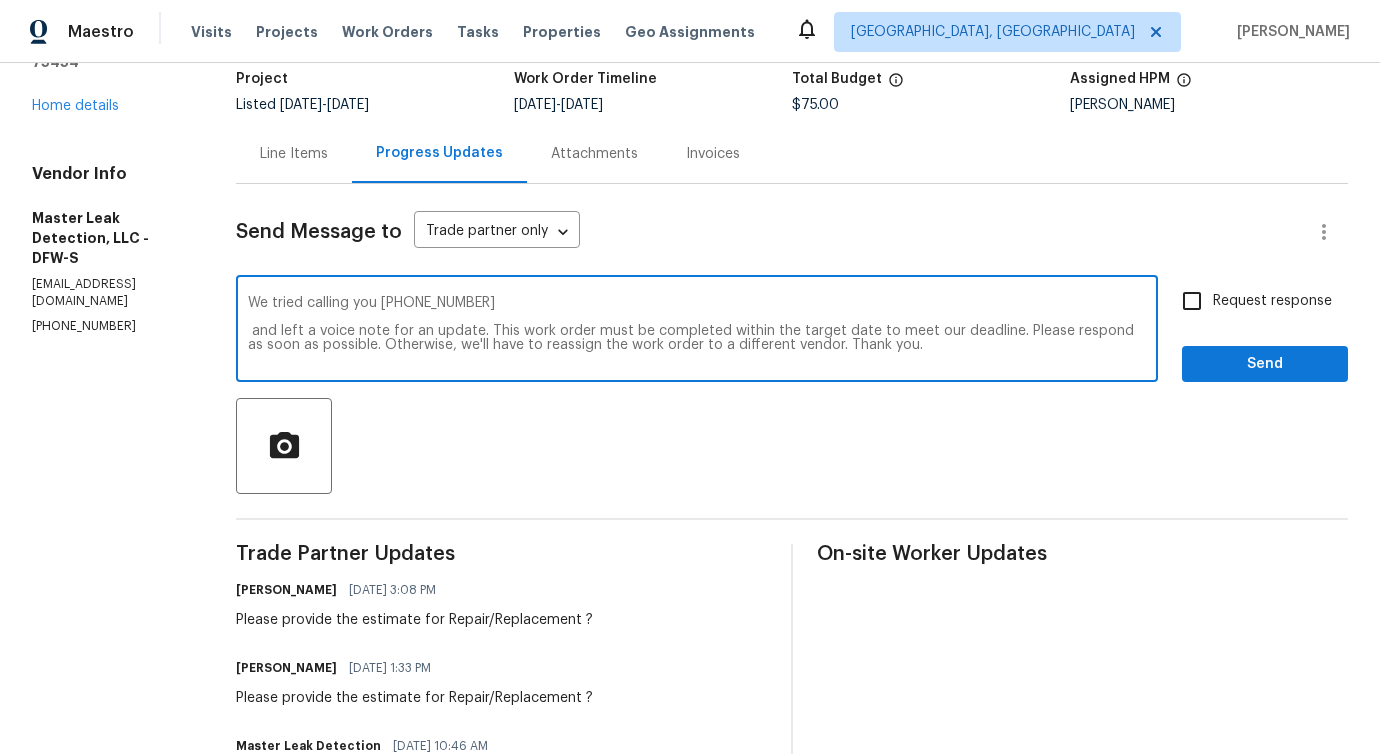 drag, startPoint x: 271, startPoint y: 330, endPoint x: 501, endPoint y: 332, distance: 230.0087 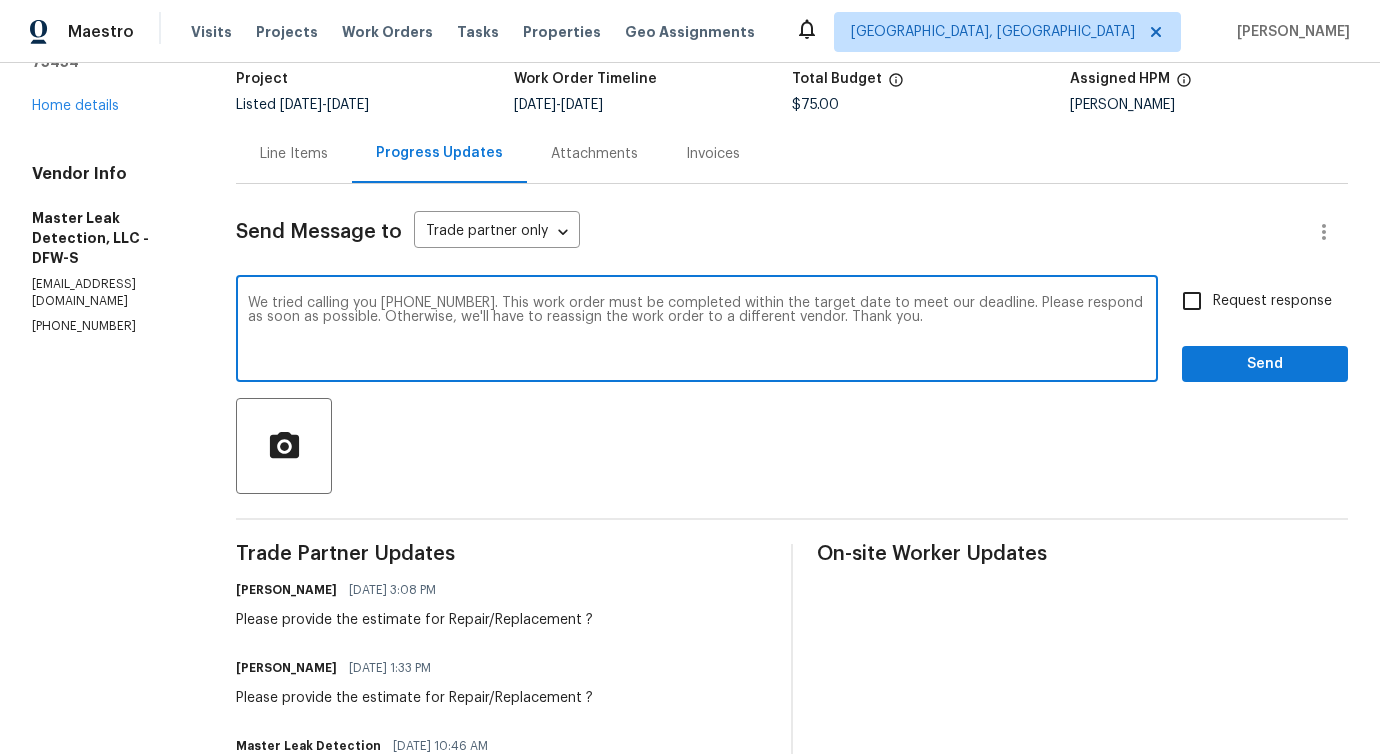 drag, startPoint x: 588, startPoint y: 323, endPoint x: 1059, endPoint y: 328, distance: 471.02655 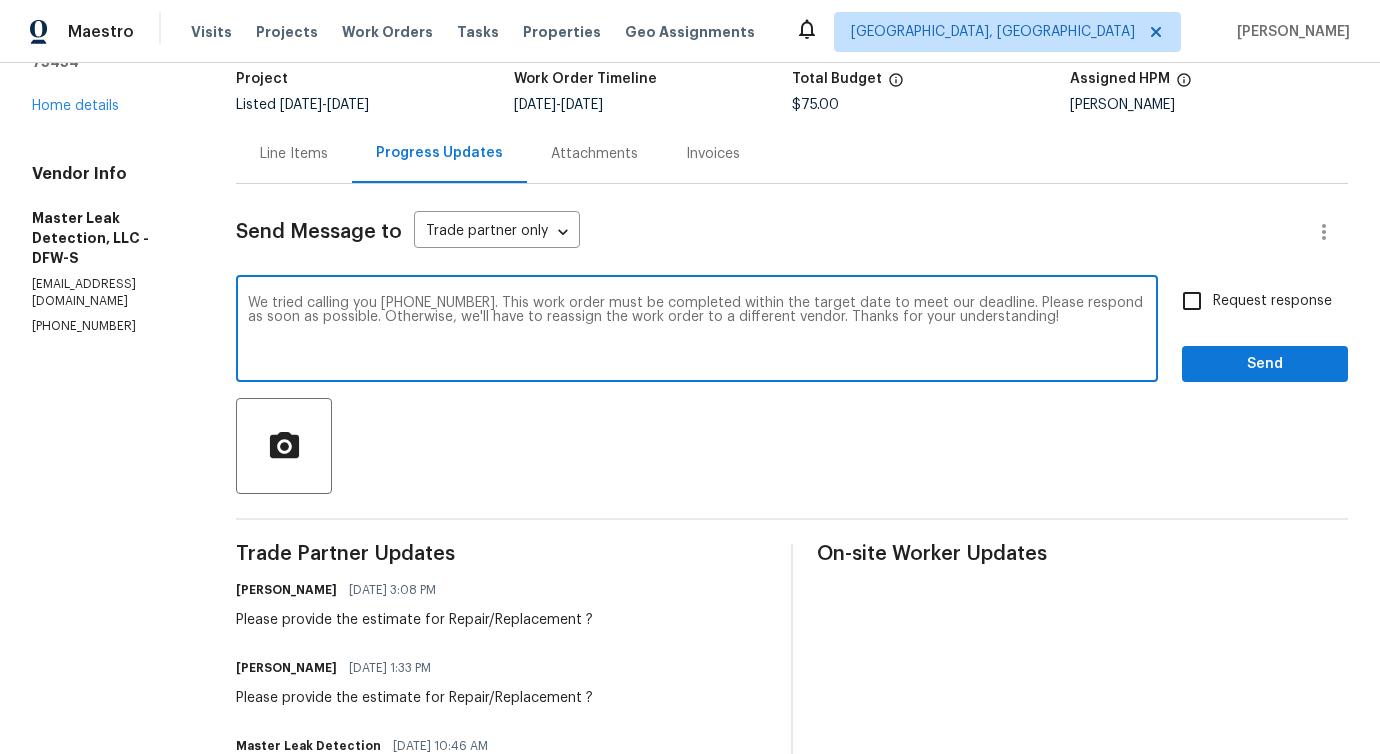 type on "We tried calling you (972) 916-1261. This work order must be completed within the target date to meet our deadline. Please respond as soon as possible. Otherwise, we'll have to reassign the work order to a different vendor. Thanks for your understanding!" 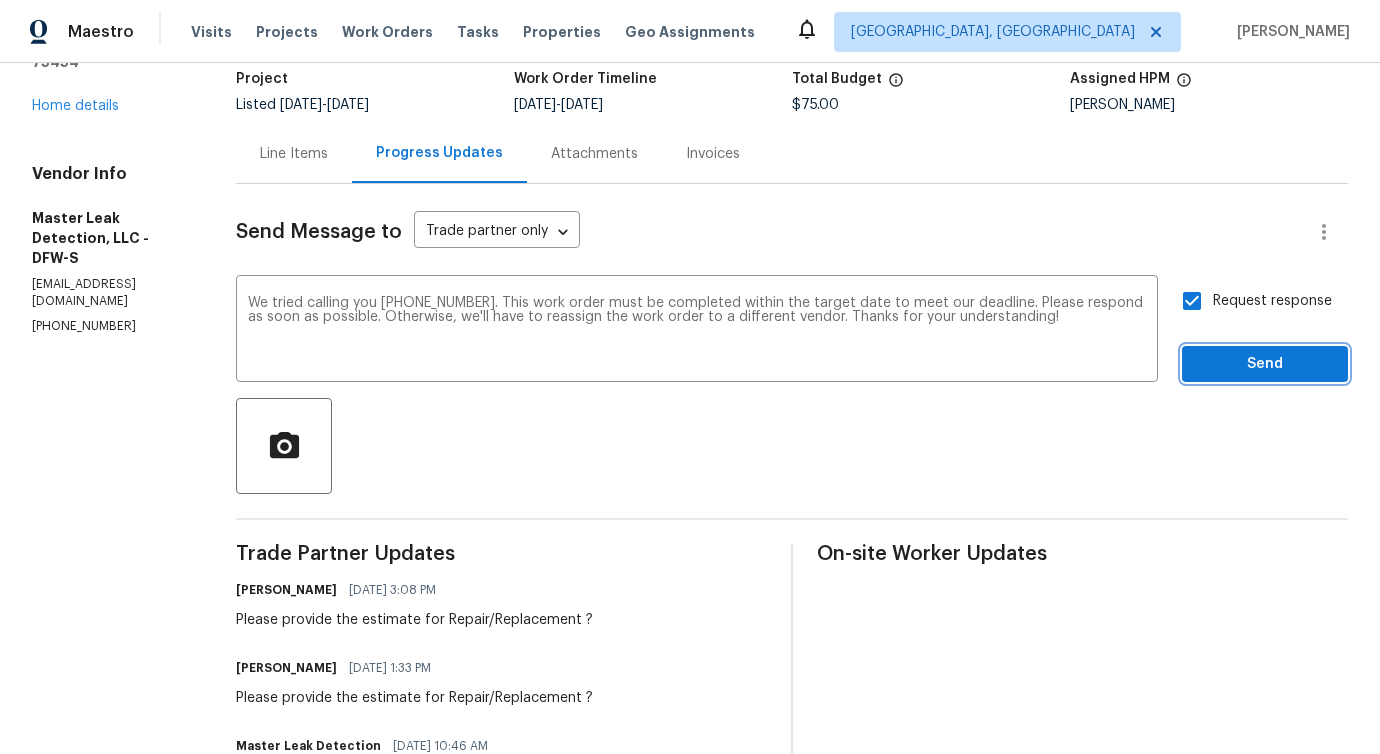 click on "Send" at bounding box center (1265, 364) 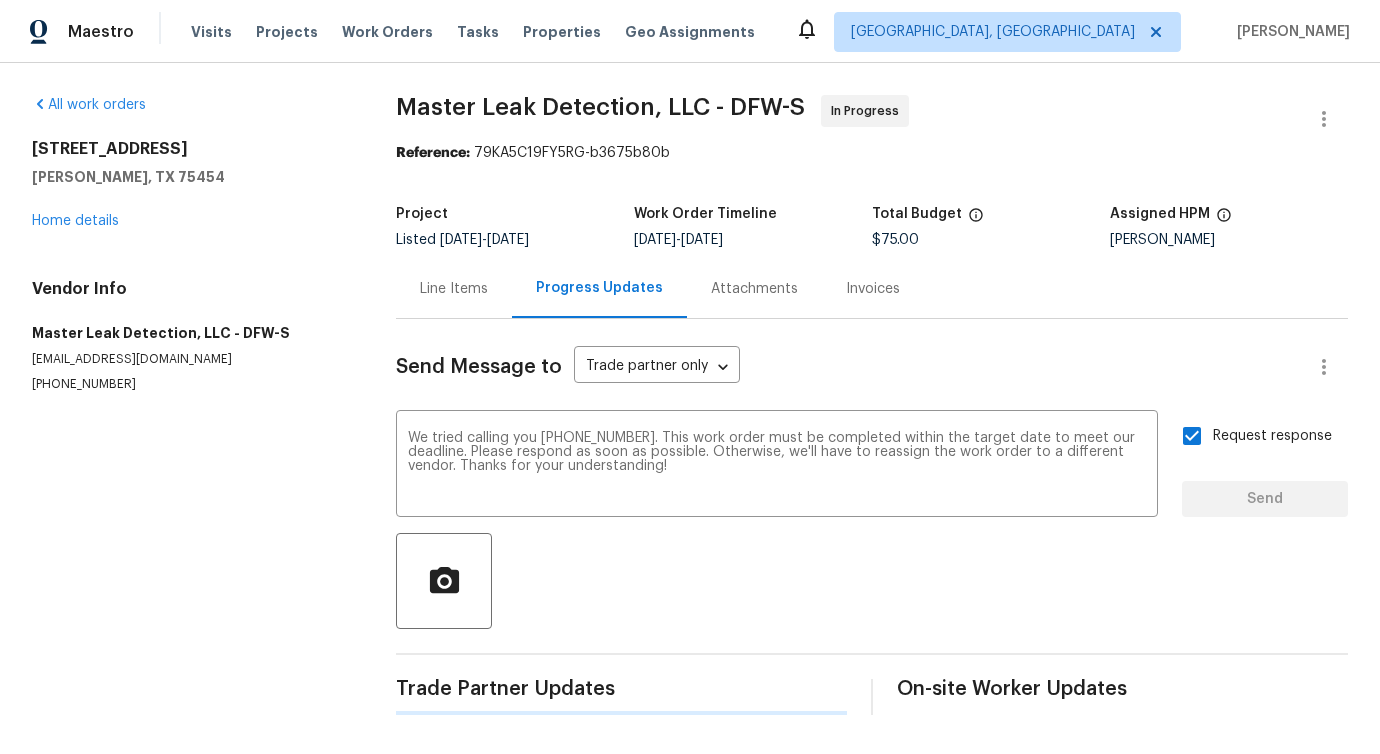 scroll, scrollTop: 0, scrollLeft: 0, axis: both 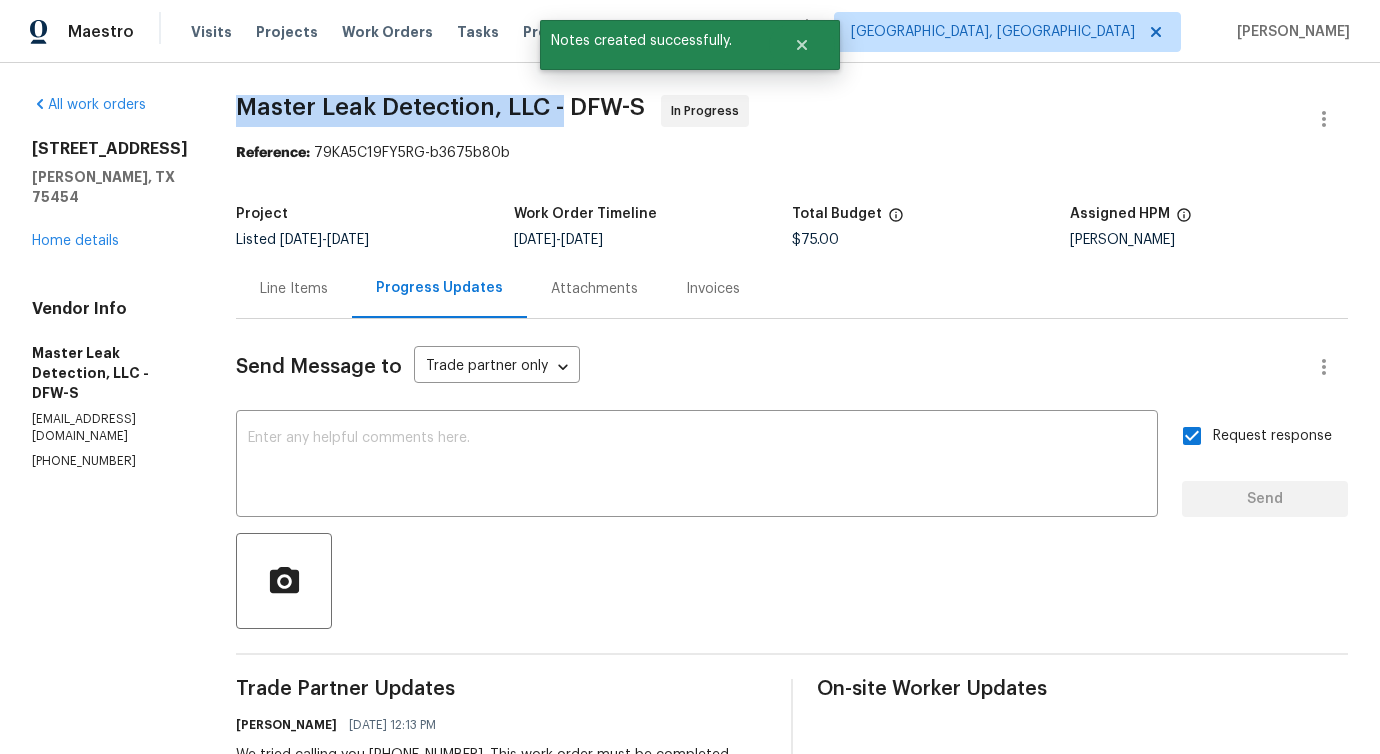 drag, startPoint x: 251, startPoint y: 100, endPoint x: 582, endPoint y: 105, distance: 331.03775 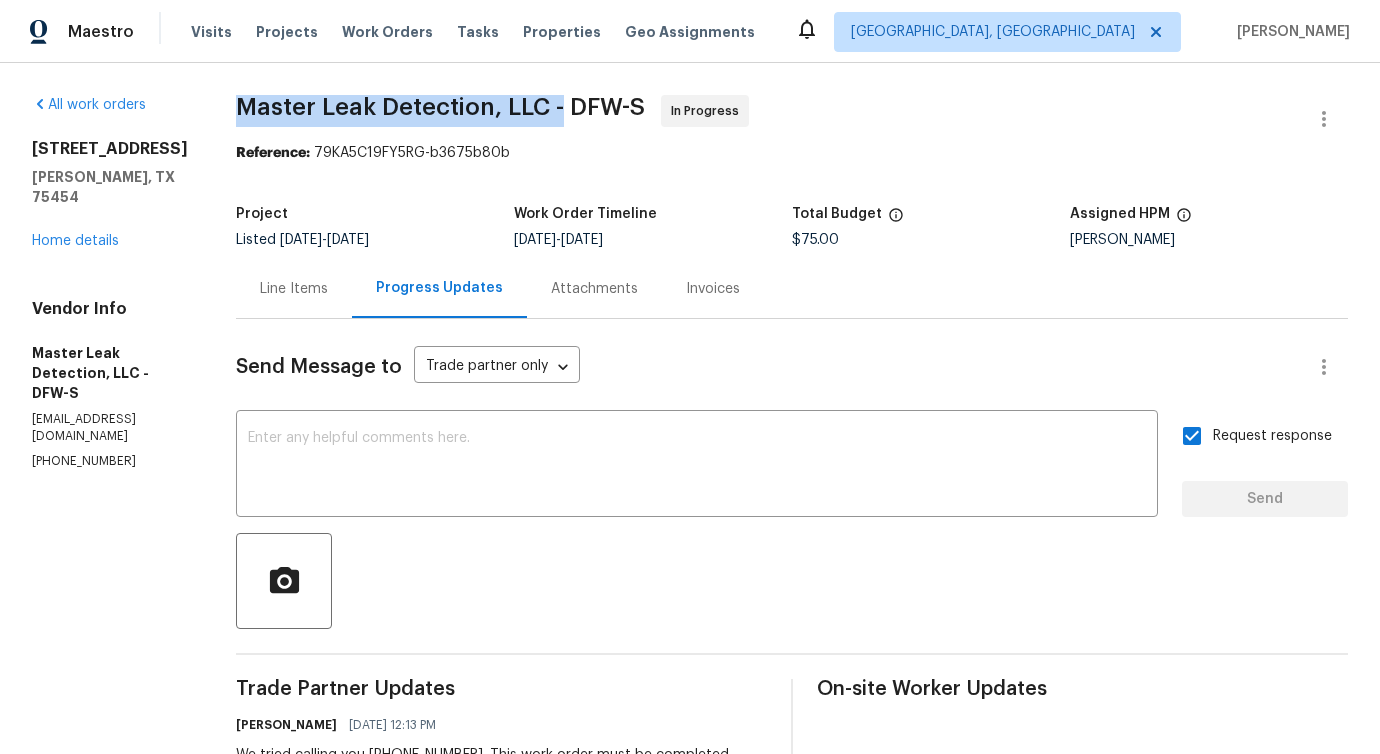 scroll, scrollTop: 404, scrollLeft: 0, axis: vertical 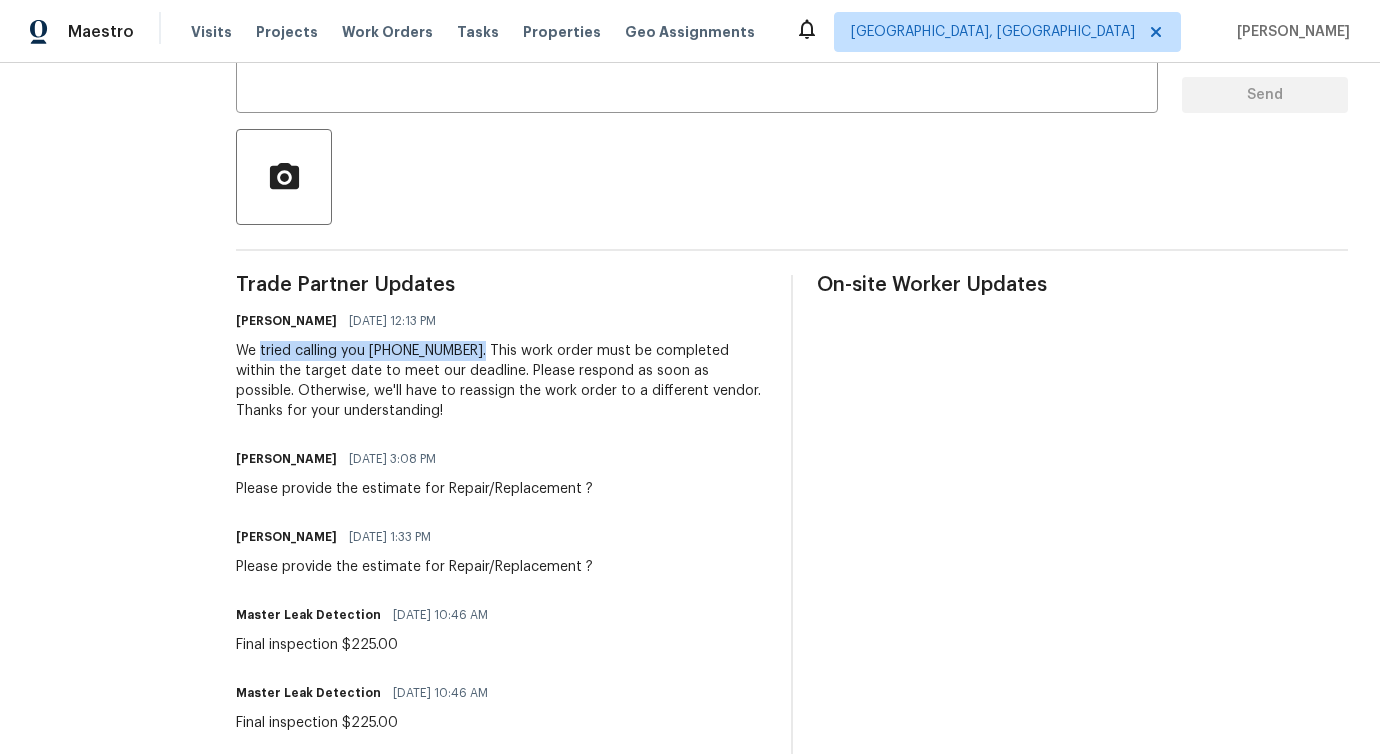 drag, startPoint x: 280, startPoint y: 349, endPoint x: 482, endPoint y: 349, distance: 202 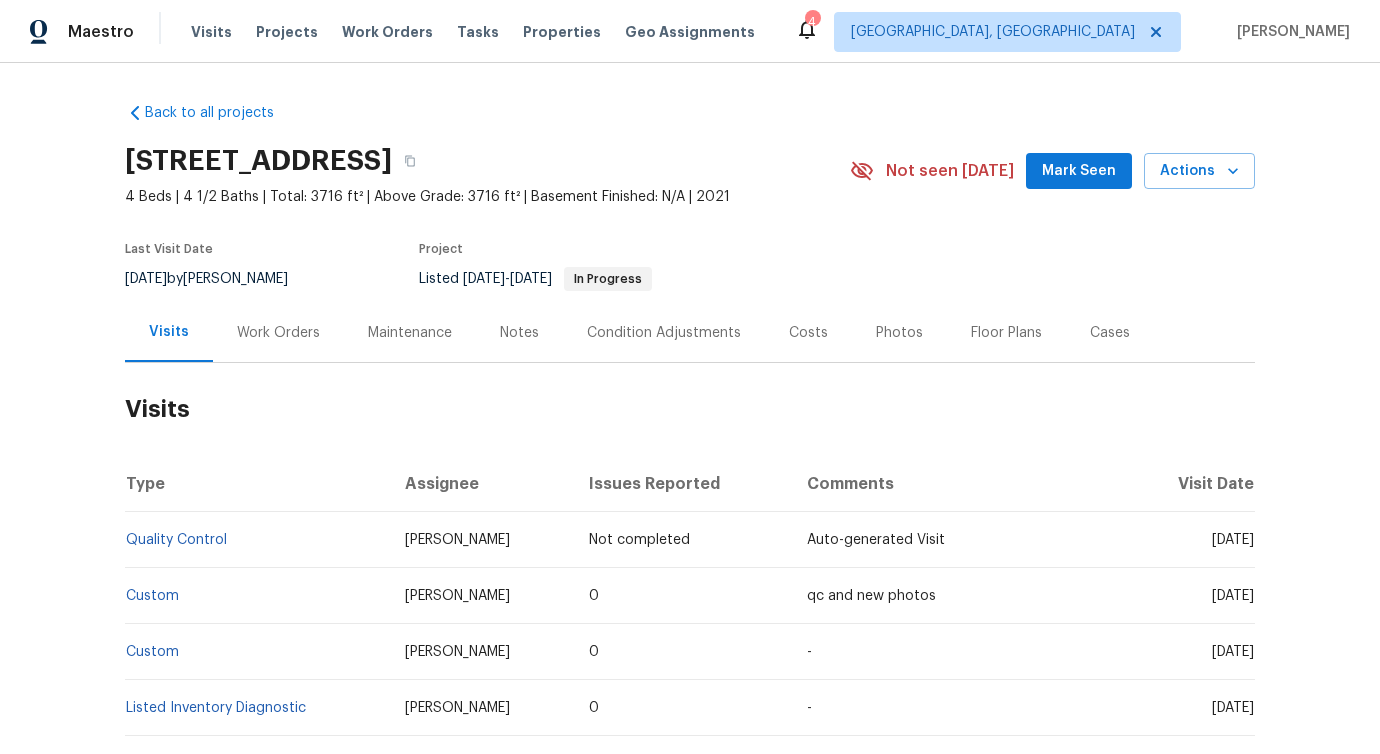 scroll, scrollTop: 0, scrollLeft: 0, axis: both 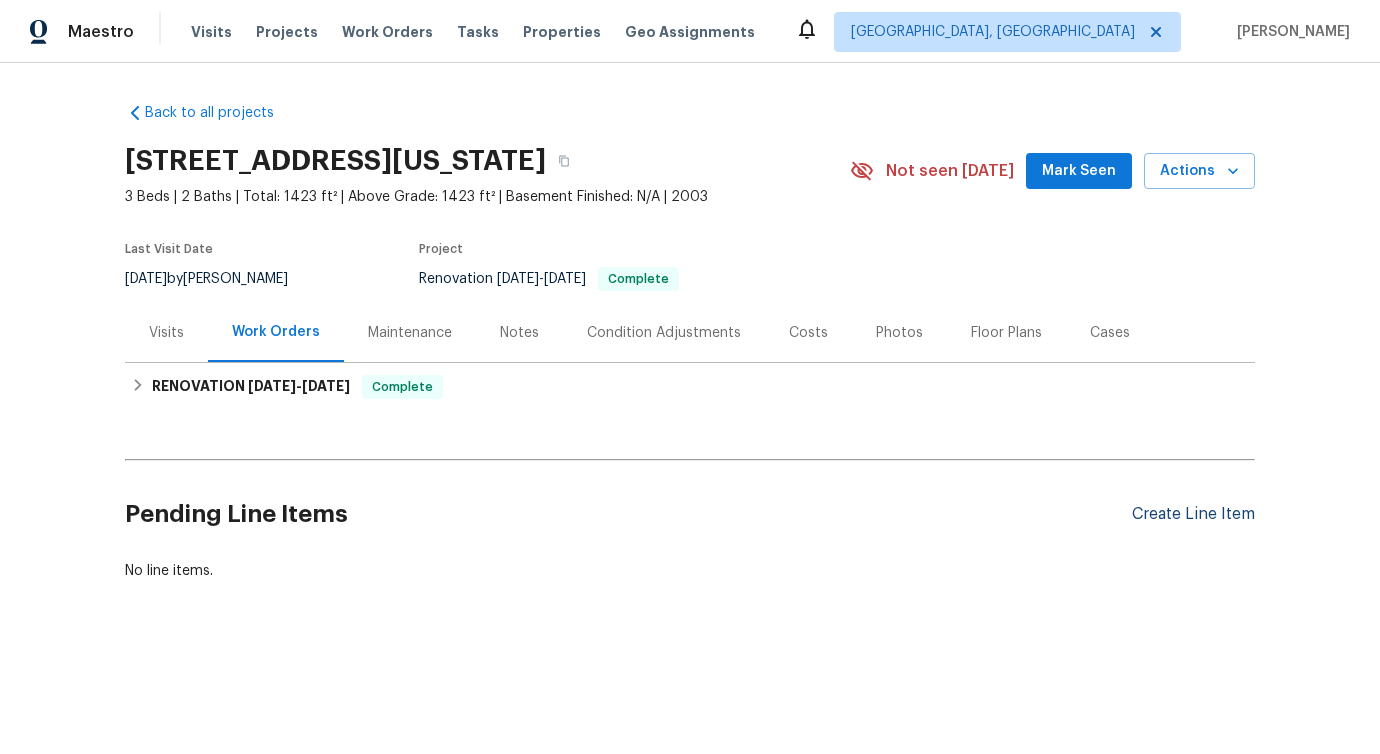 click on "Create Line Item" at bounding box center (1193, 514) 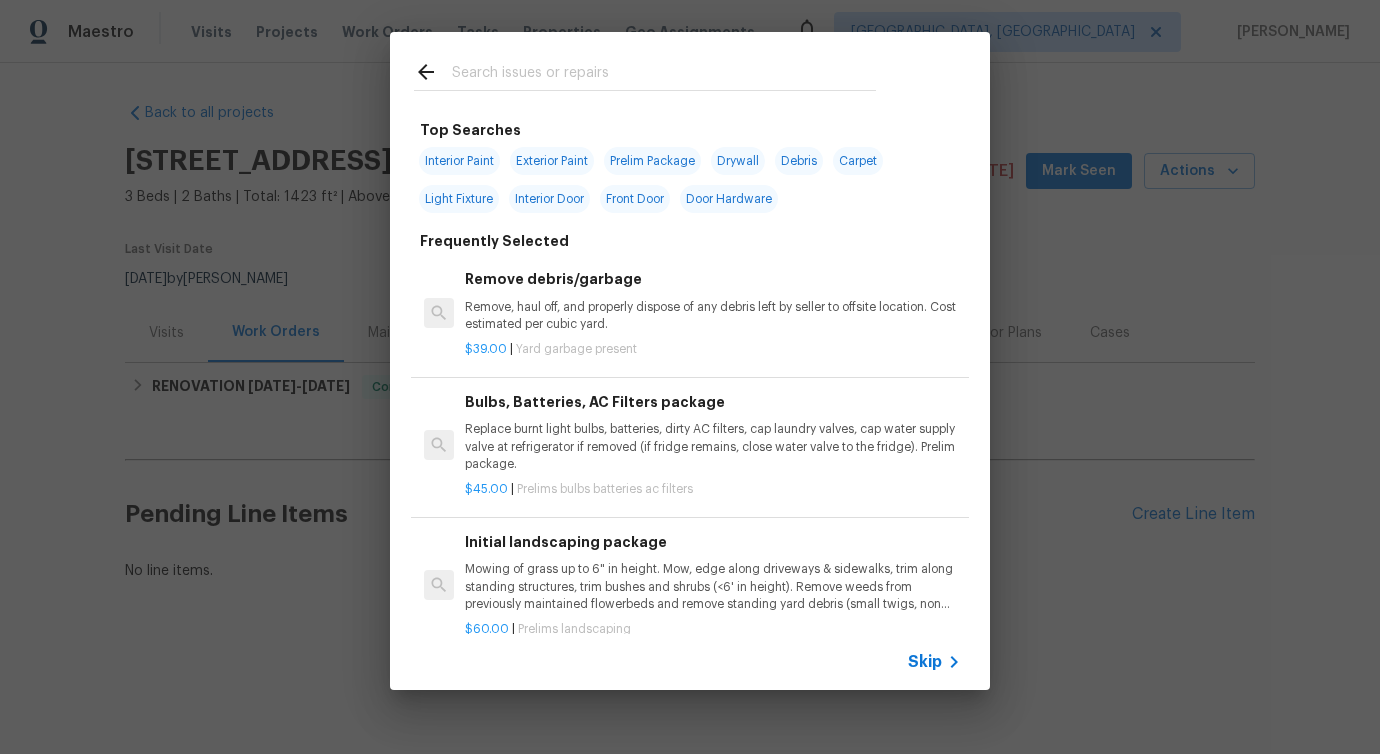 click at bounding box center [664, 75] 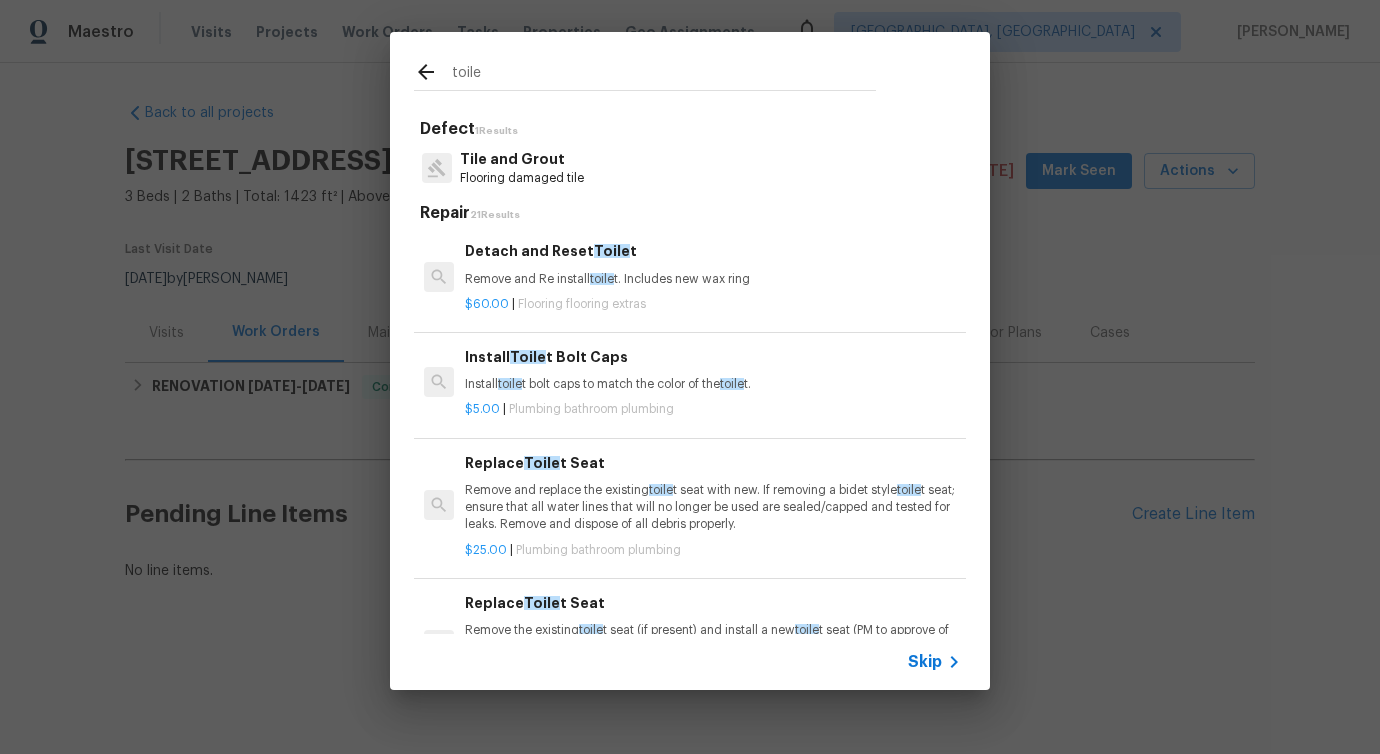 type on "toile" 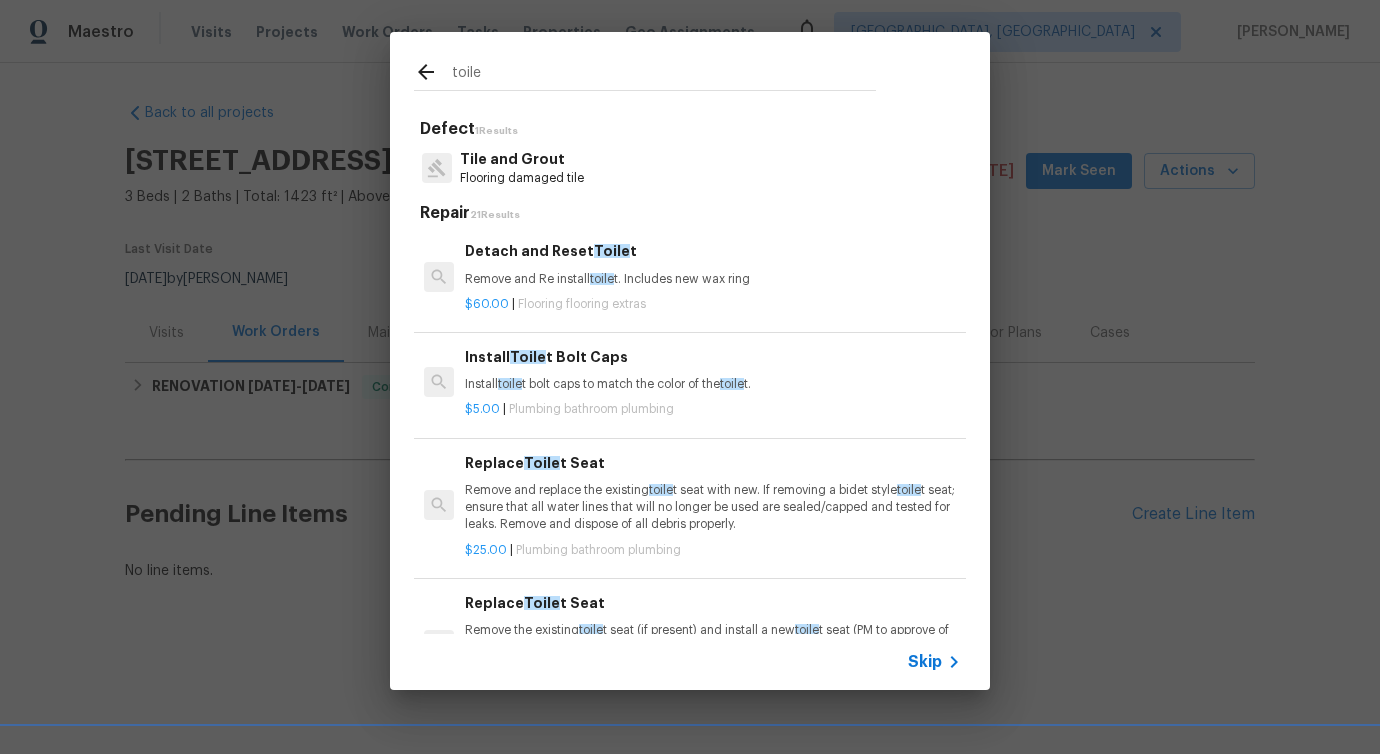 click on "Remove and Re install  toile t. Includes new wax ring" at bounding box center (713, 279) 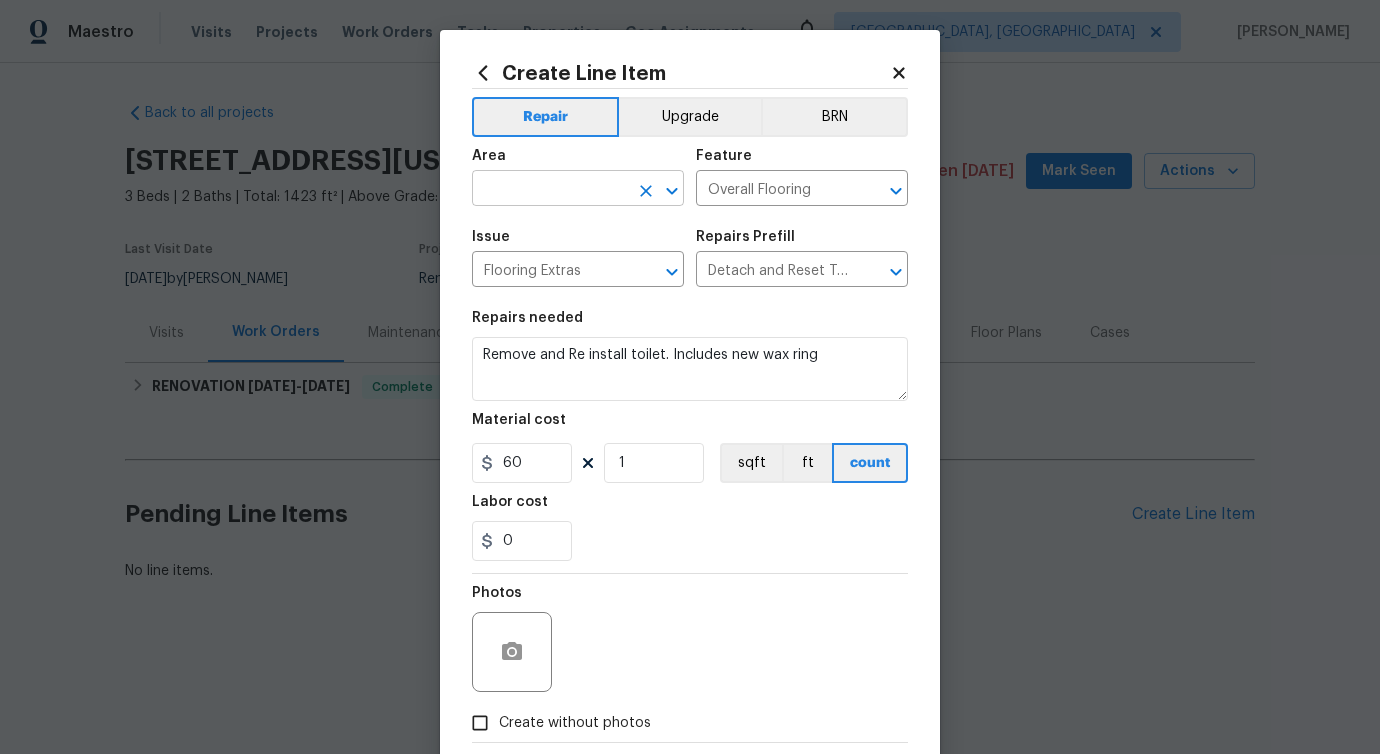 click at bounding box center (550, 190) 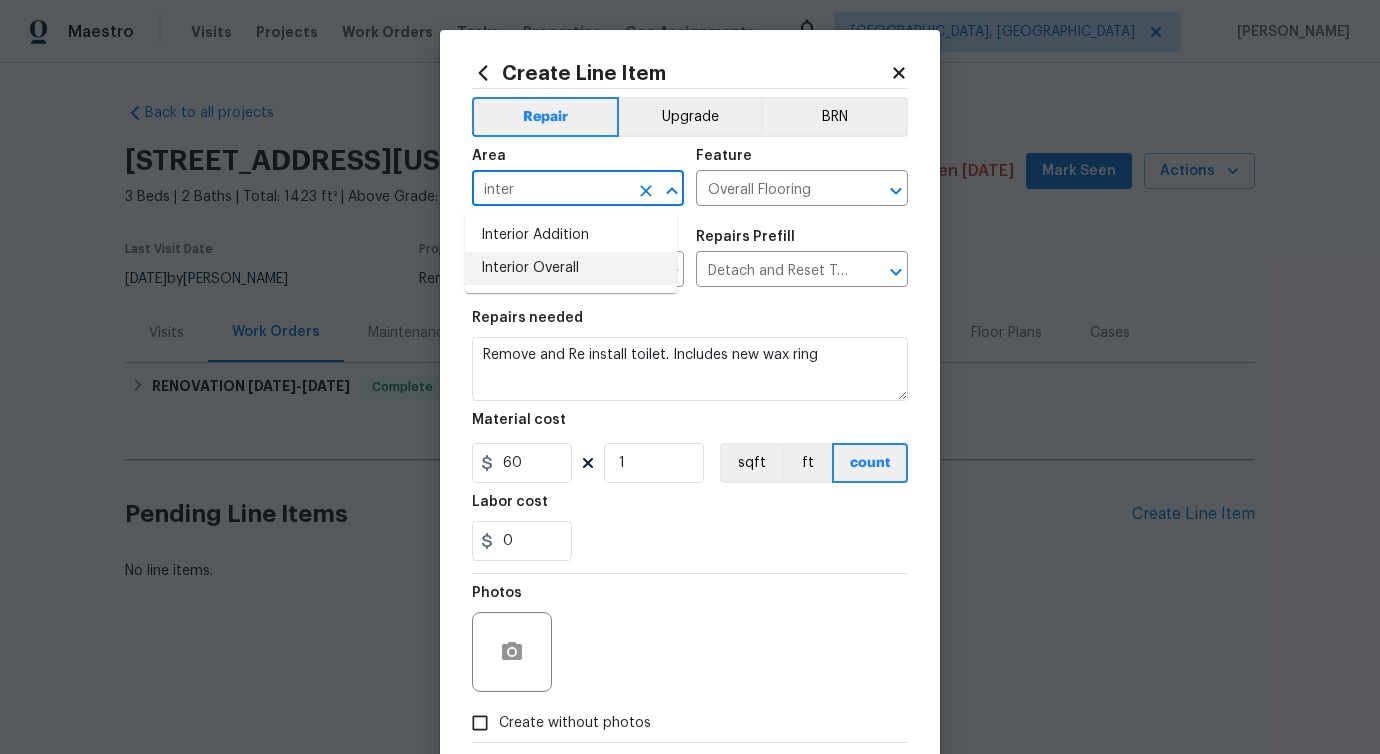 click on "Interior Overall" at bounding box center [571, 268] 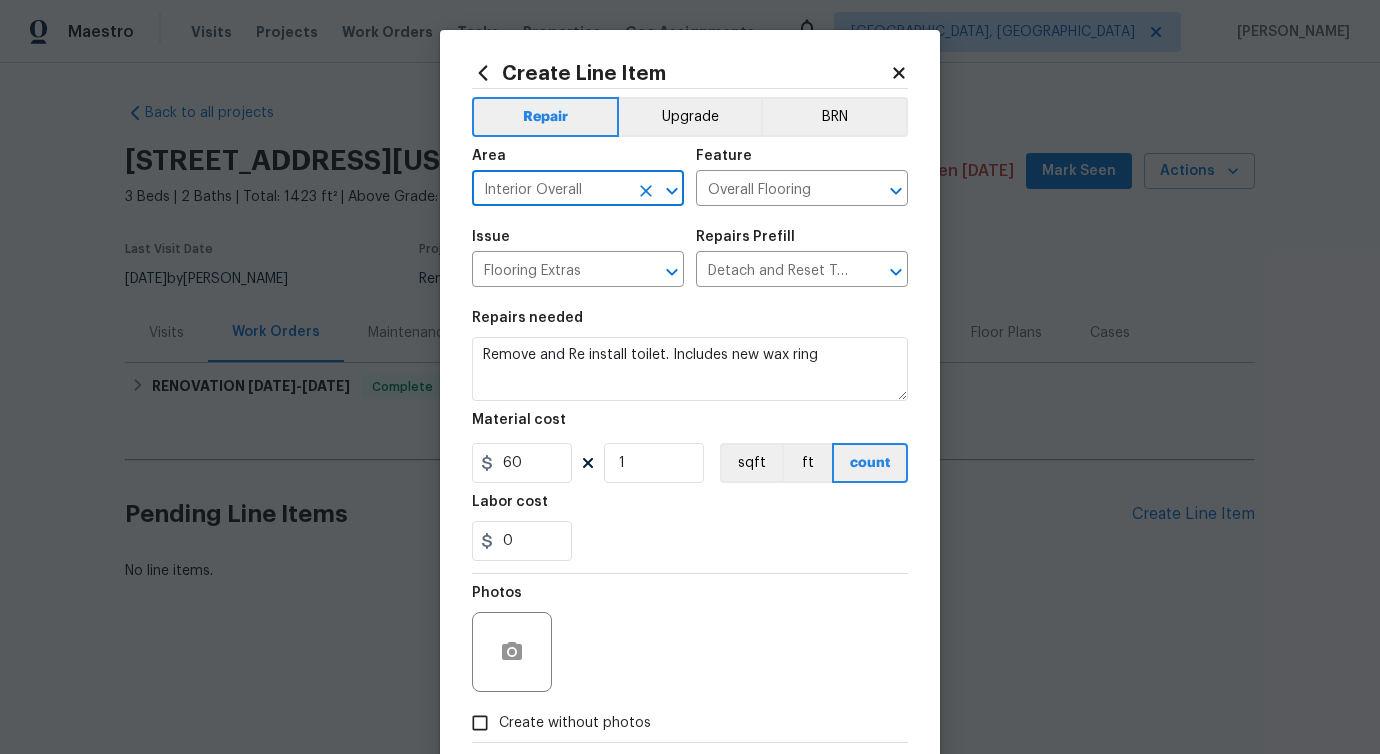 type on "Interior Overall" 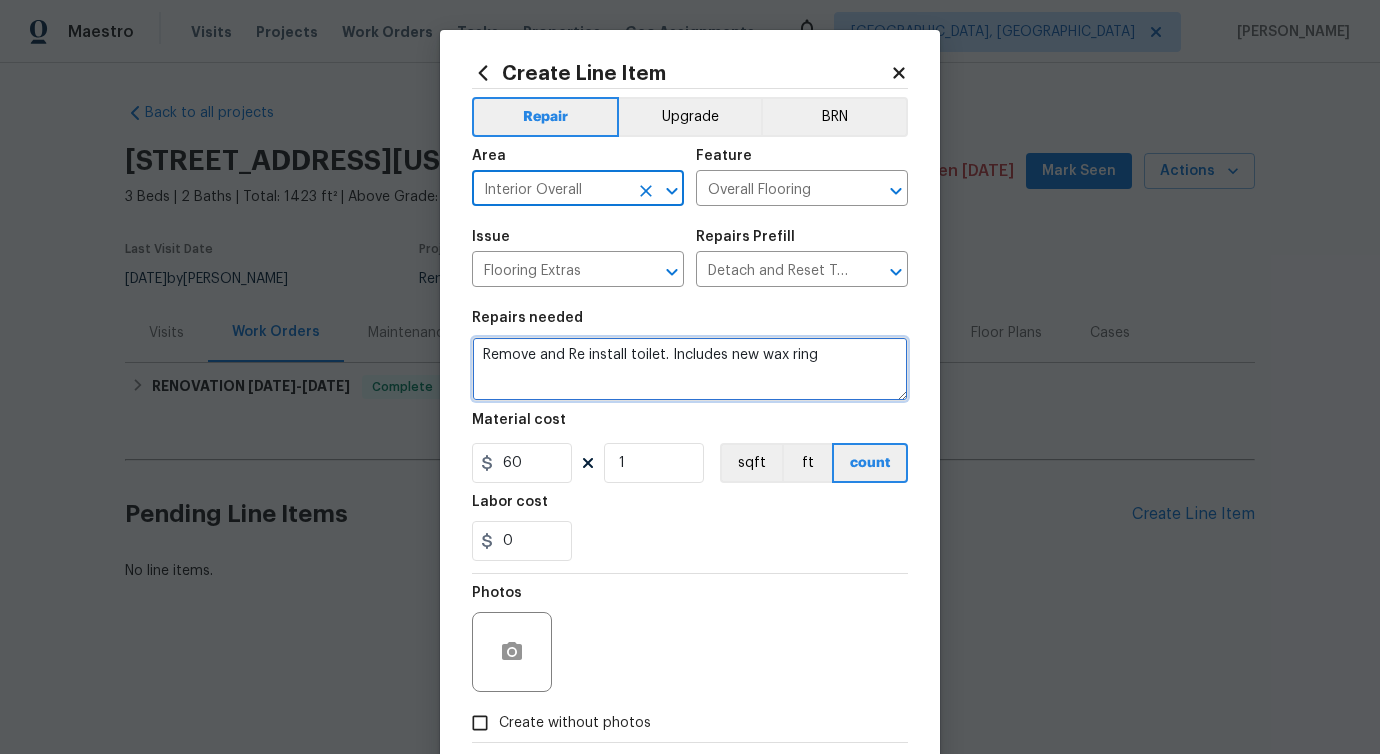 click on "Remove and Re install toilet. Includes new wax ring" at bounding box center (690, 369) 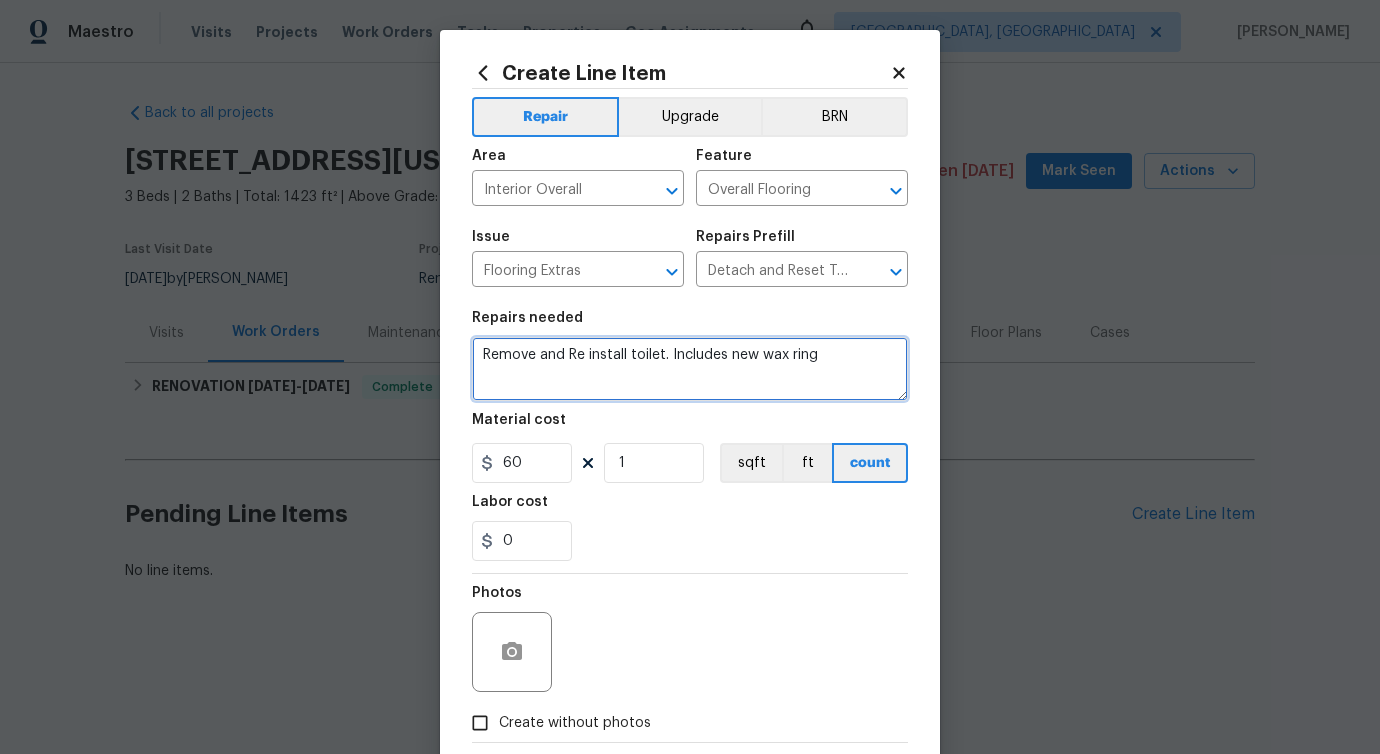 click on "Remove and Re install toilet. Includes new wax ring" at bounding box center [690, 369] 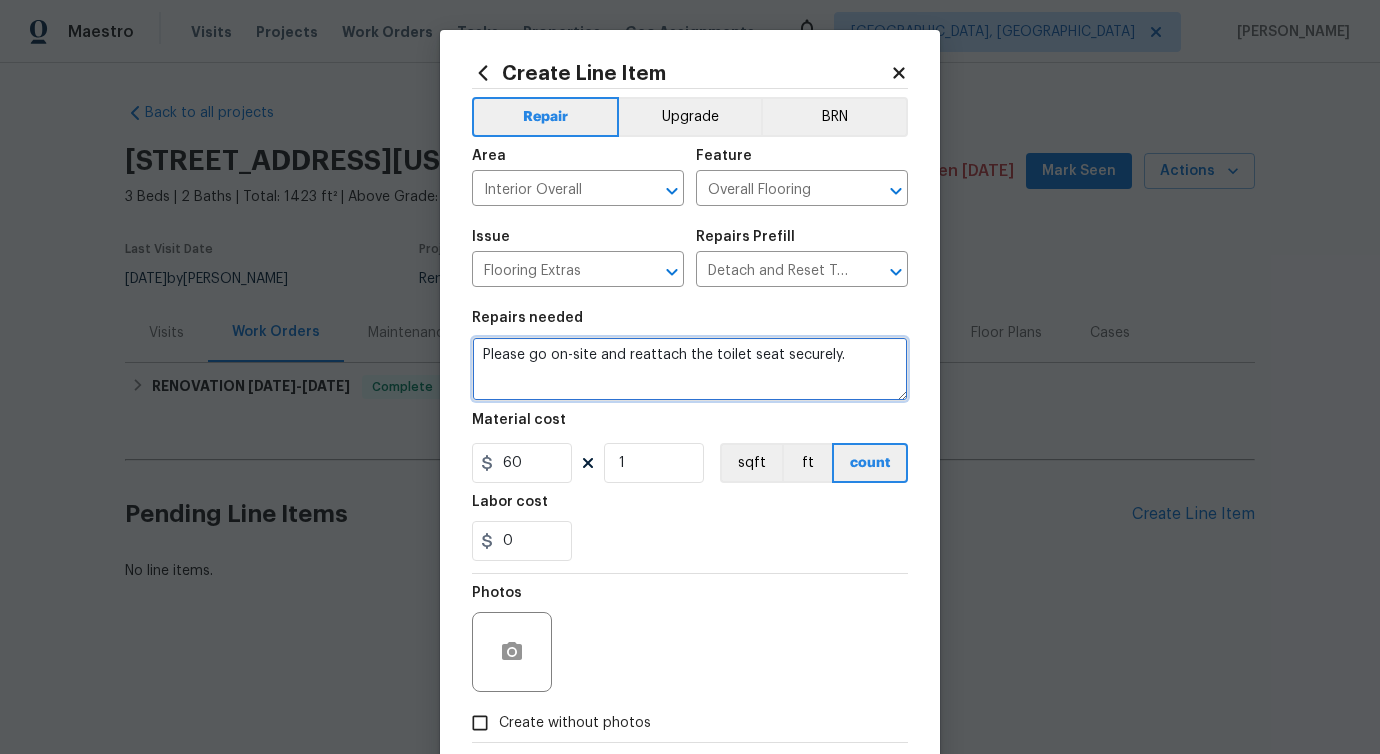type on "Please go on-site and reattach the toilet seat securely." 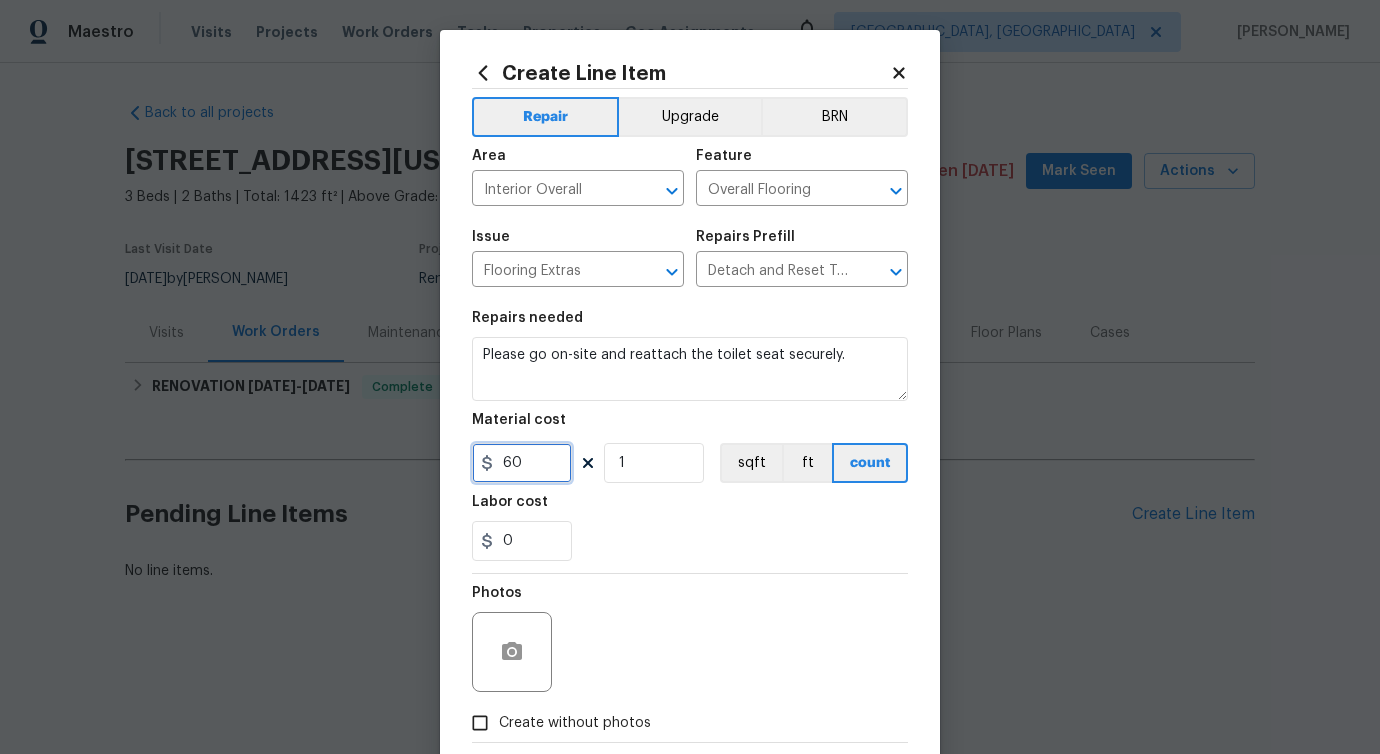 click on "60" at bounding box center (522, 463) 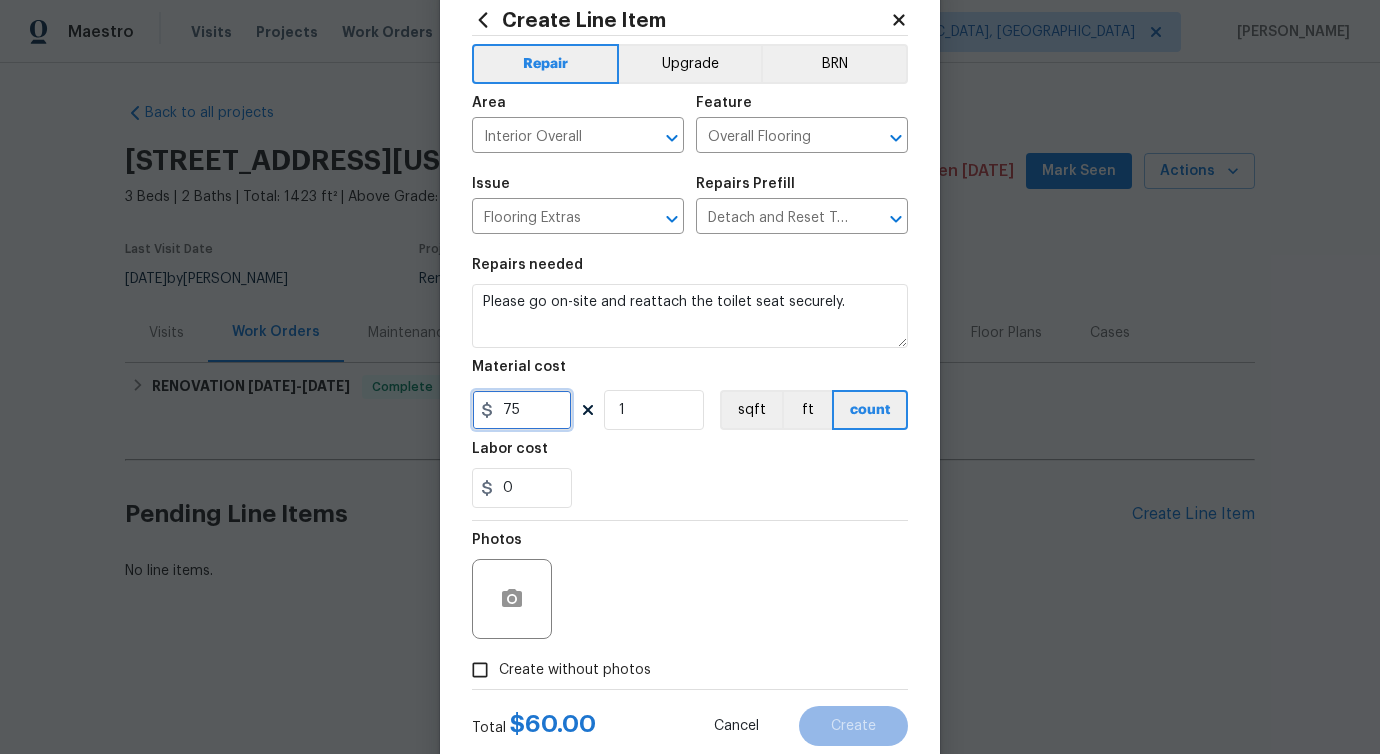 scroll, scrollTop: 108, scrollLeft: 0, axis: vertical 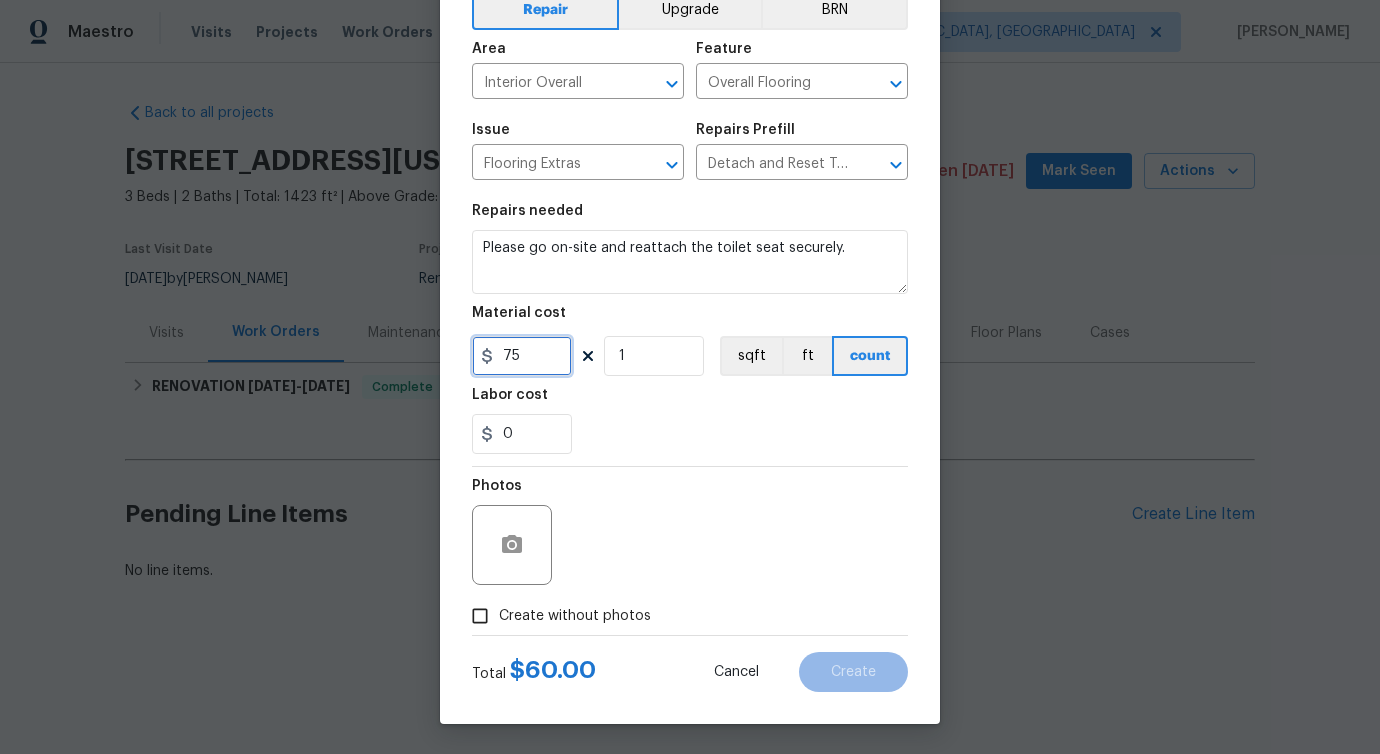 type on "75" 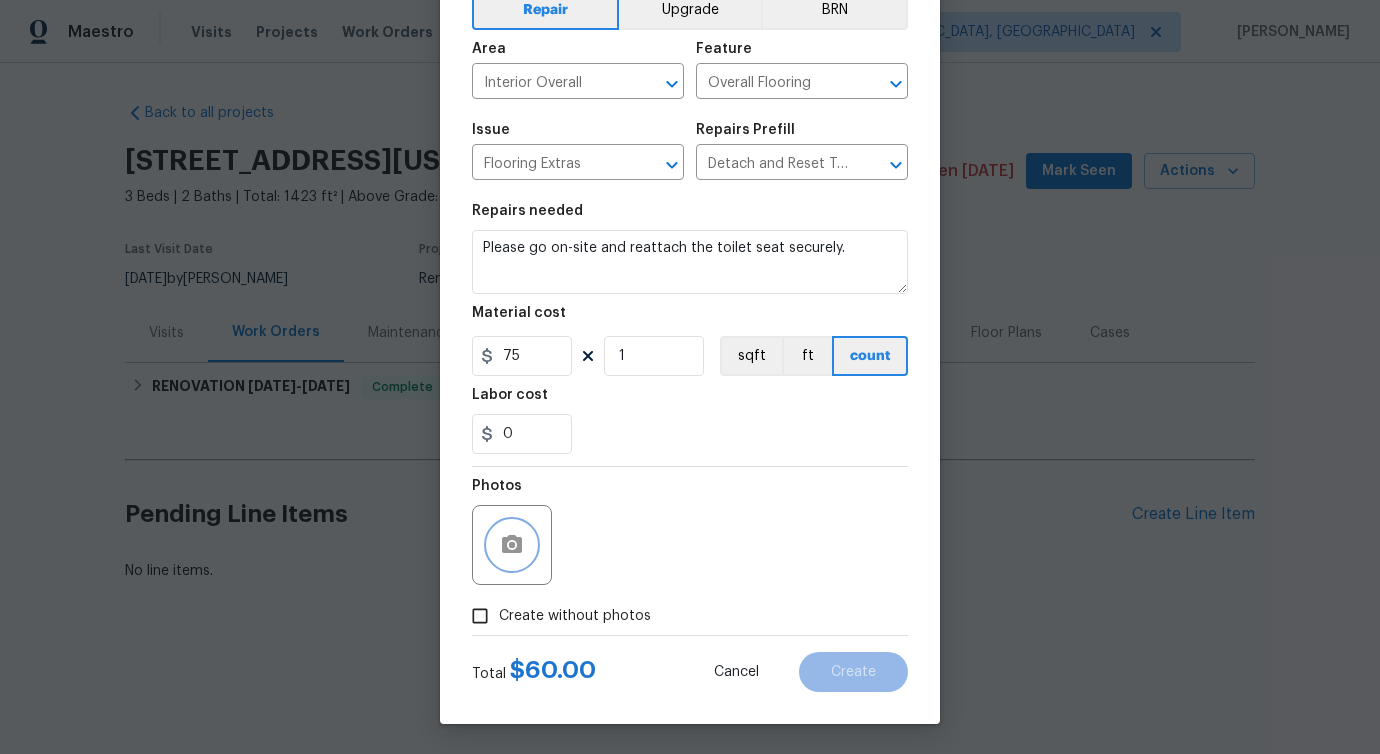 click at bounding box center [512, 545] 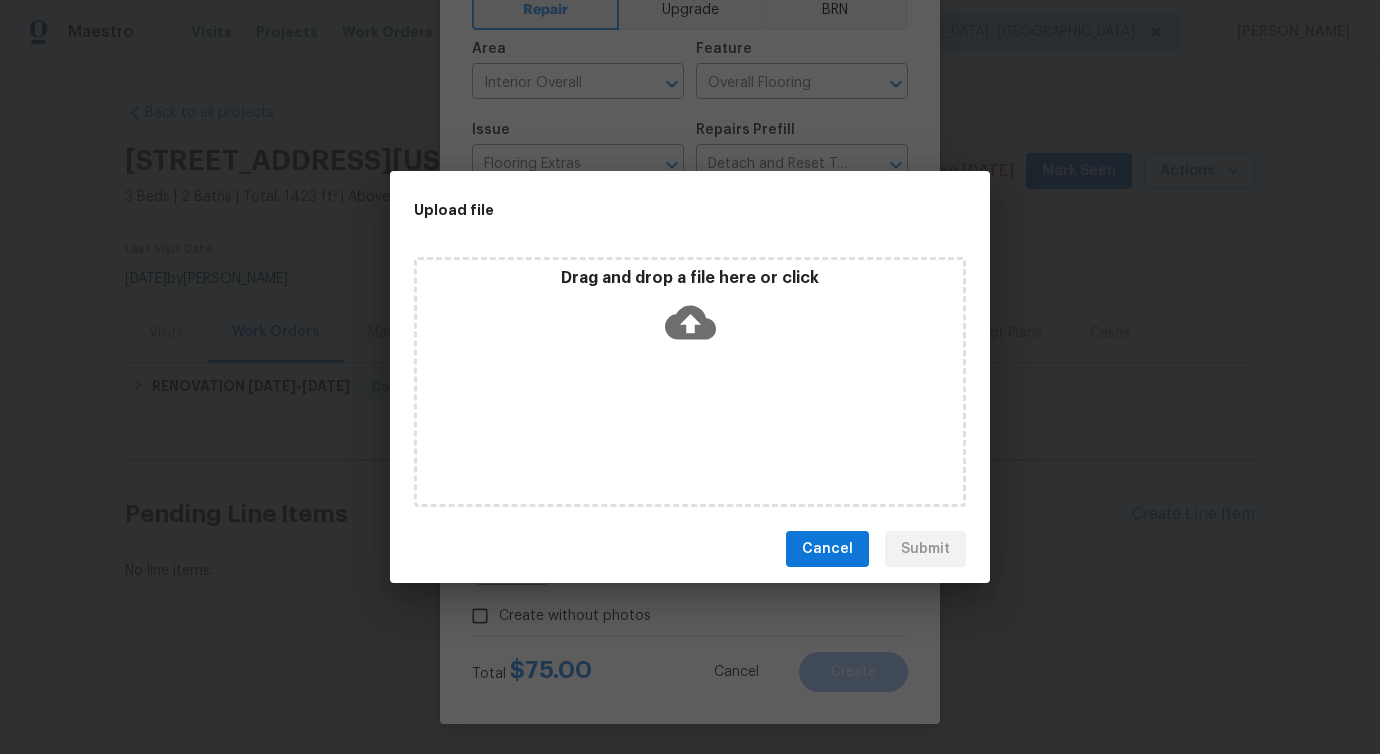 click 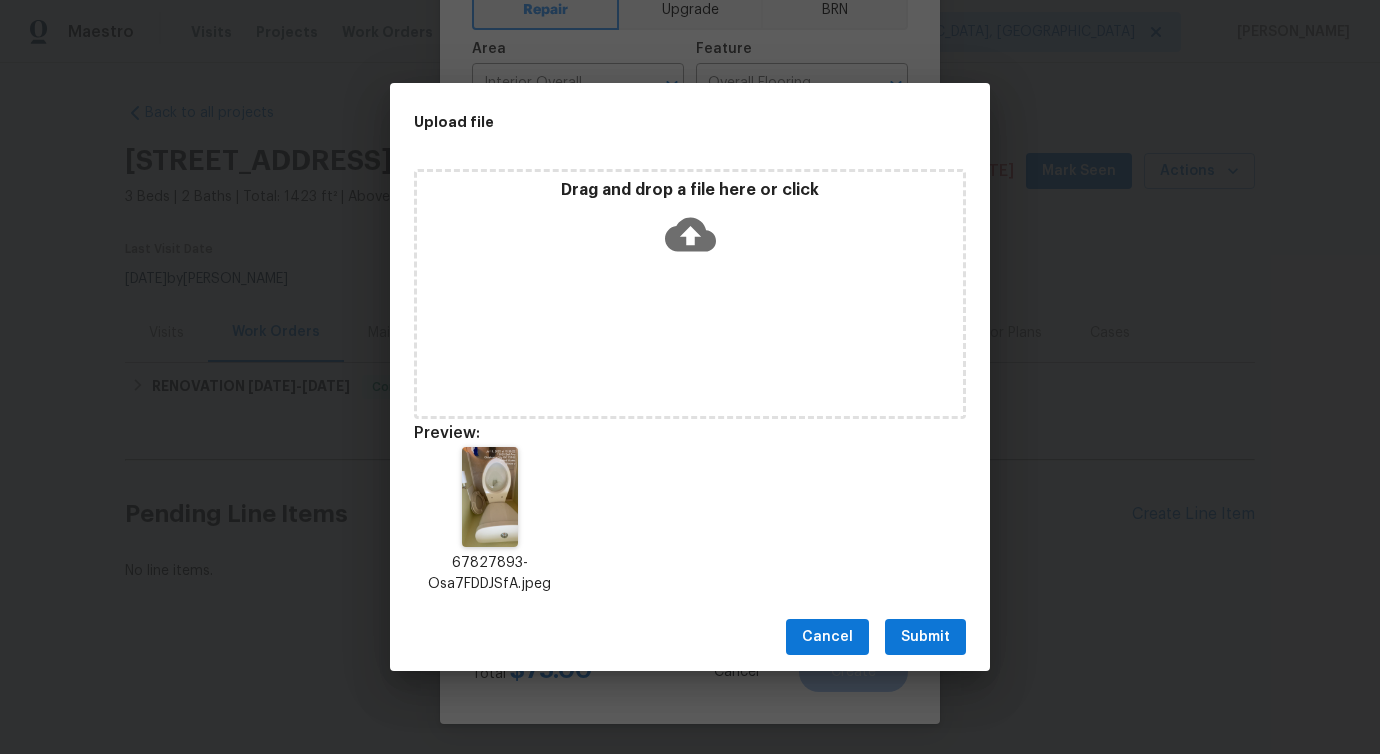 click on "Cancel Submit" at bounding box center [690, 637] 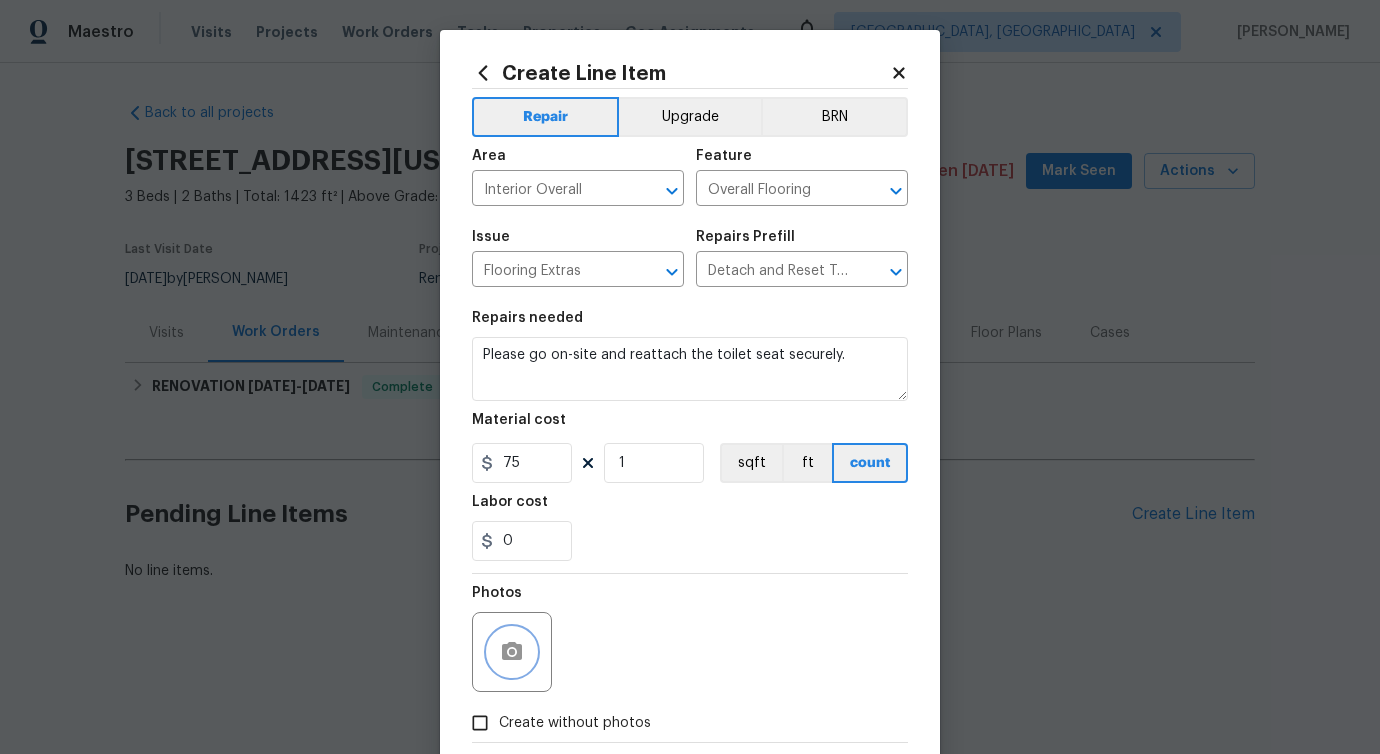 scroll, scrollTop: 108, scrollLeft: 0, axis: vertical 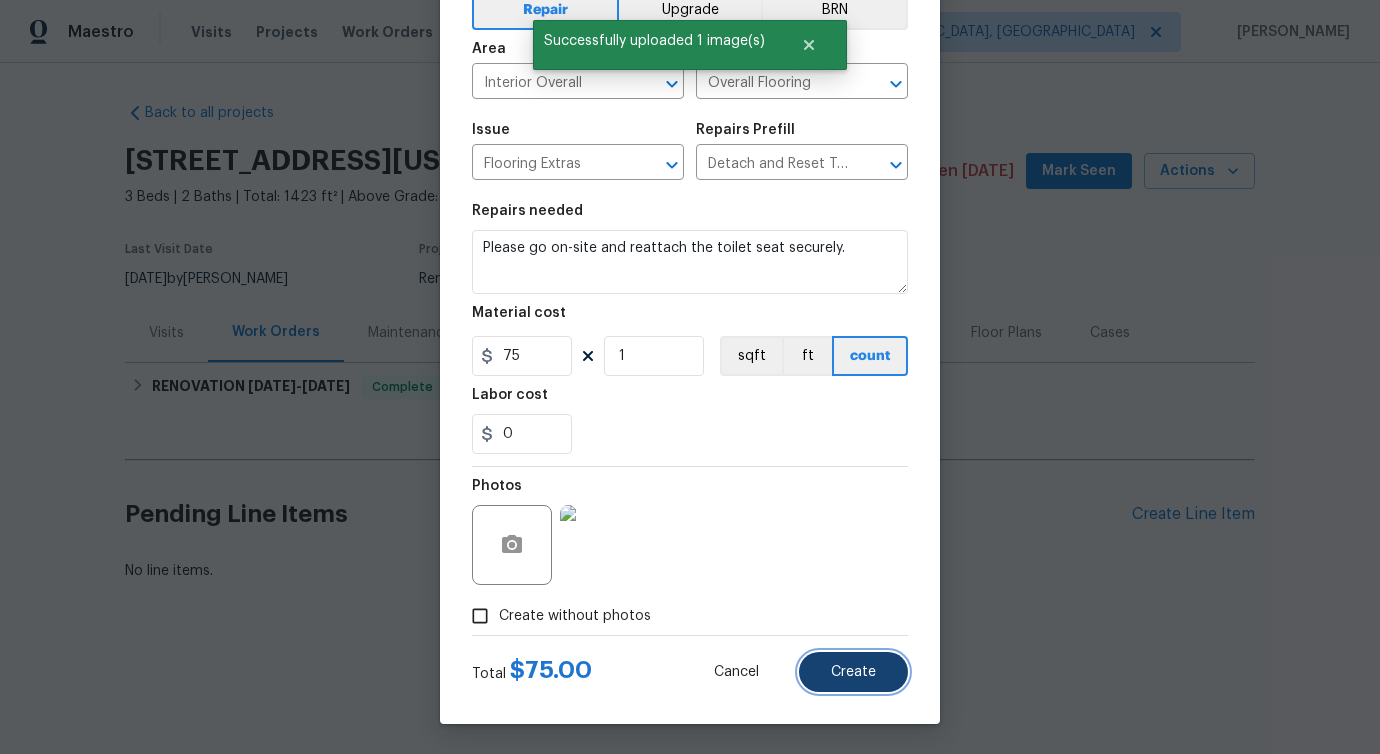 click on "Create" at bounding box center (853, 672) 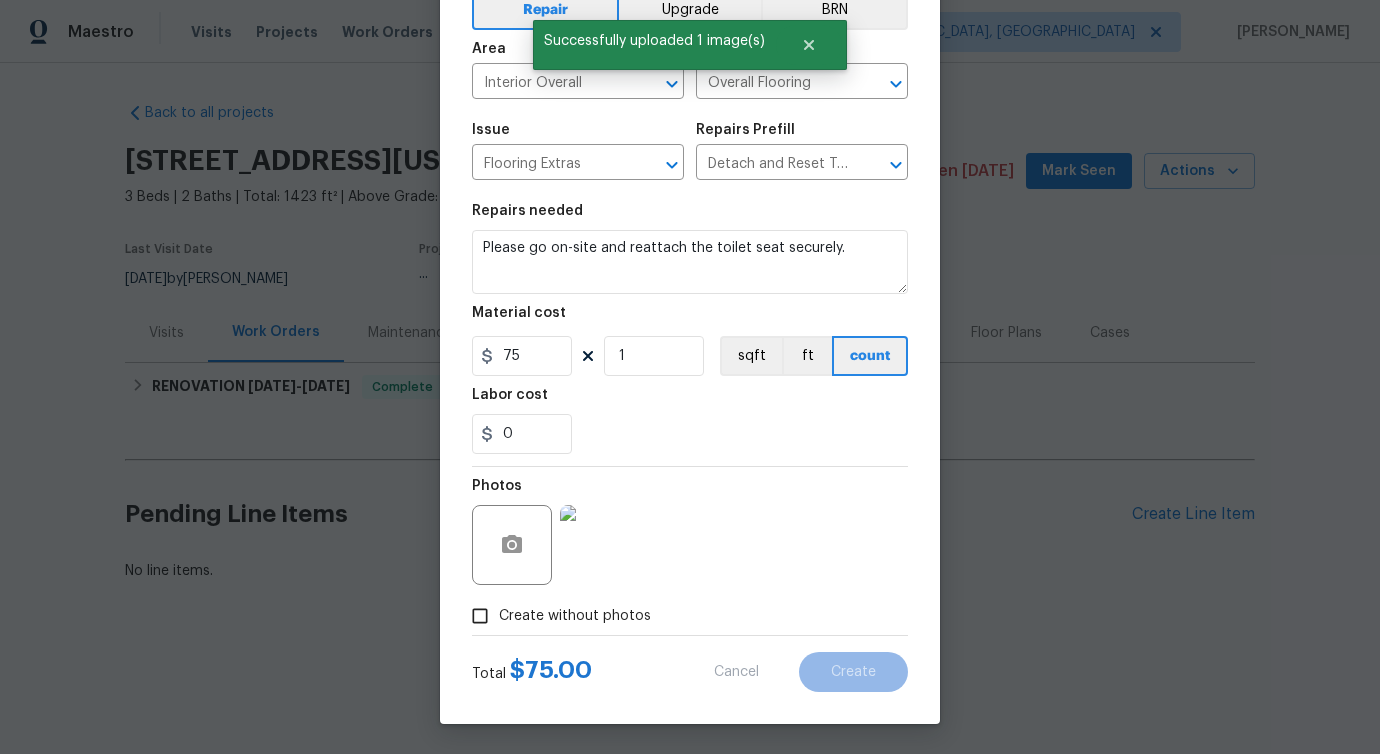 type on "0" 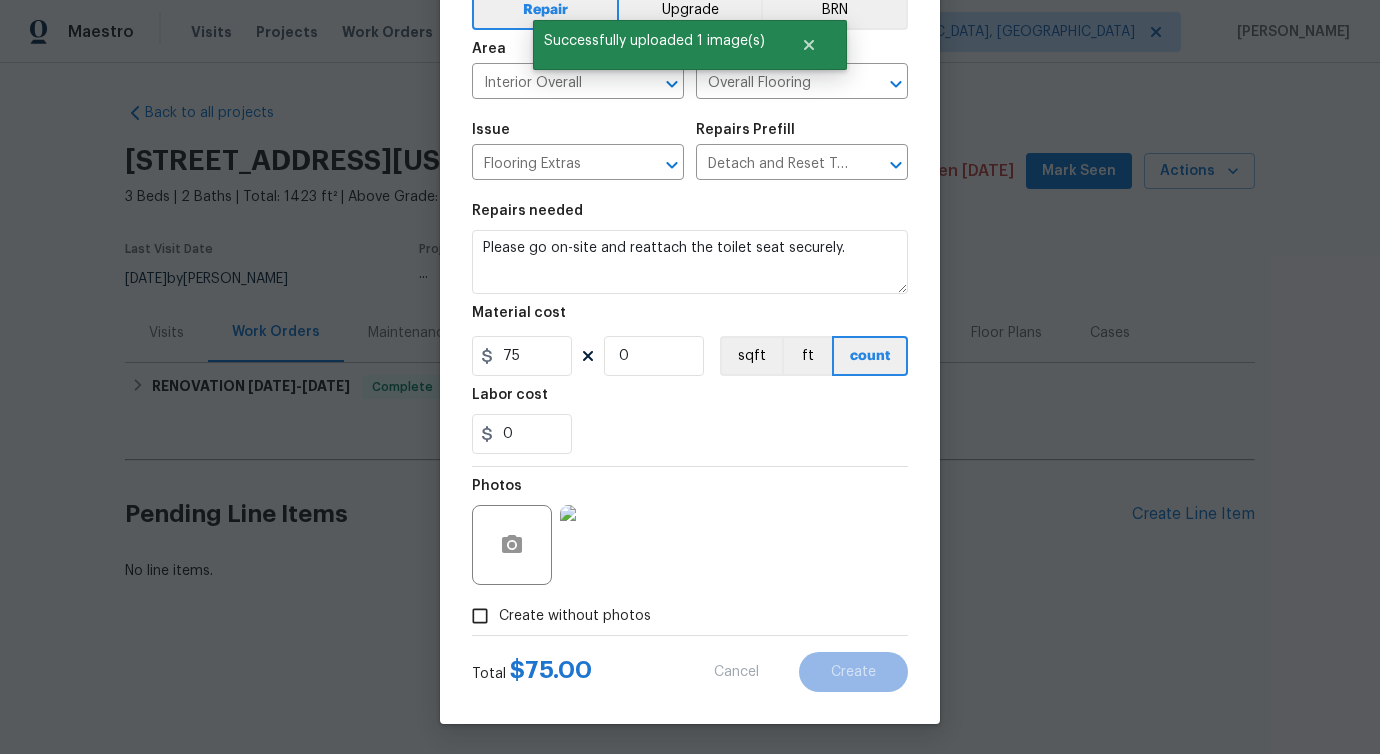type 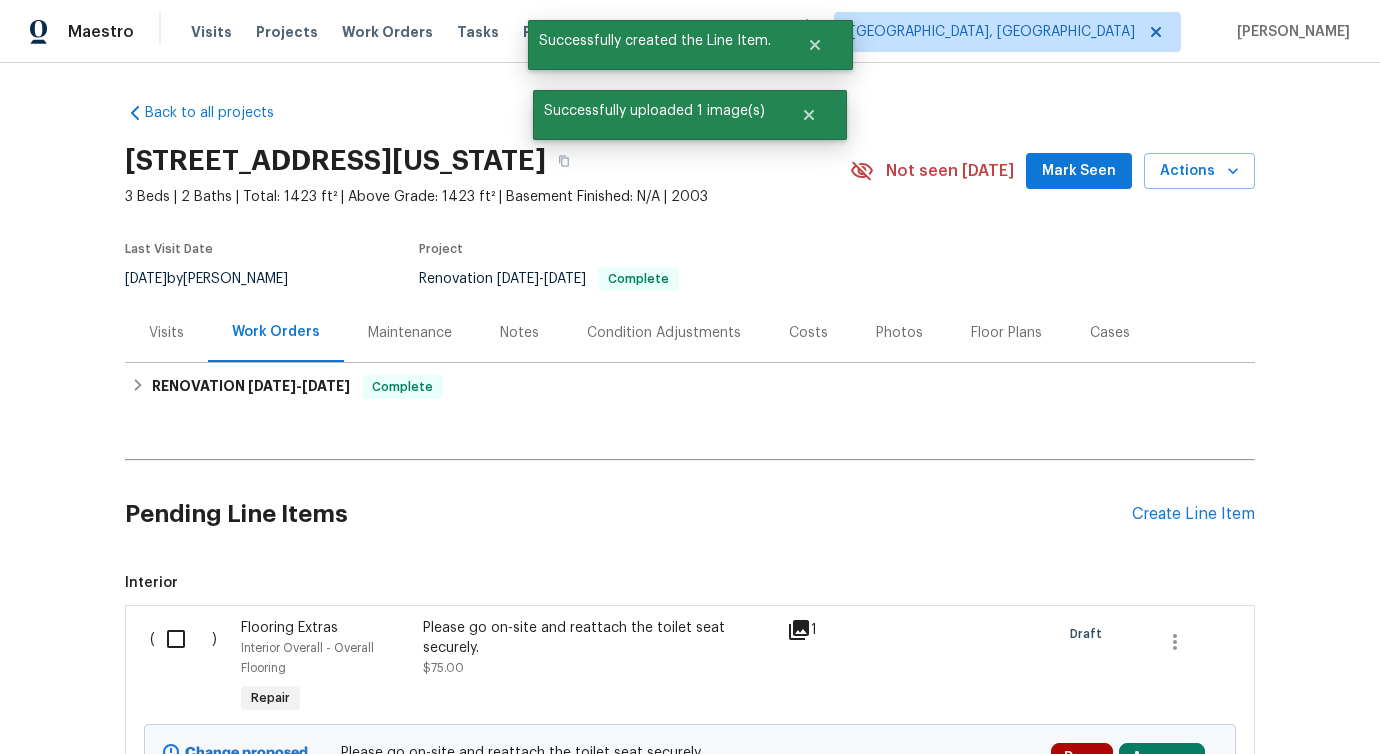 scroll, scrollTop: 227, scrollLeft: 0, axis: vertical 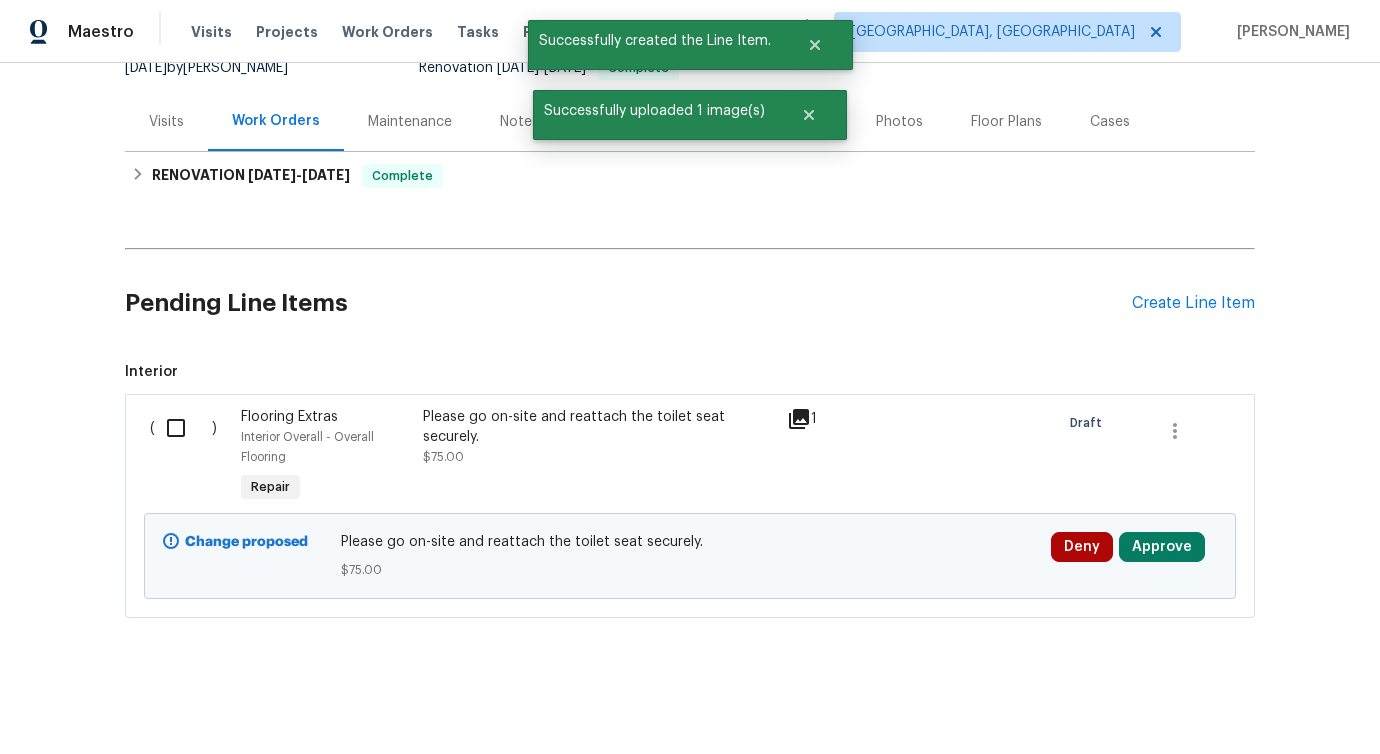 click at bounding box center [183, 428] 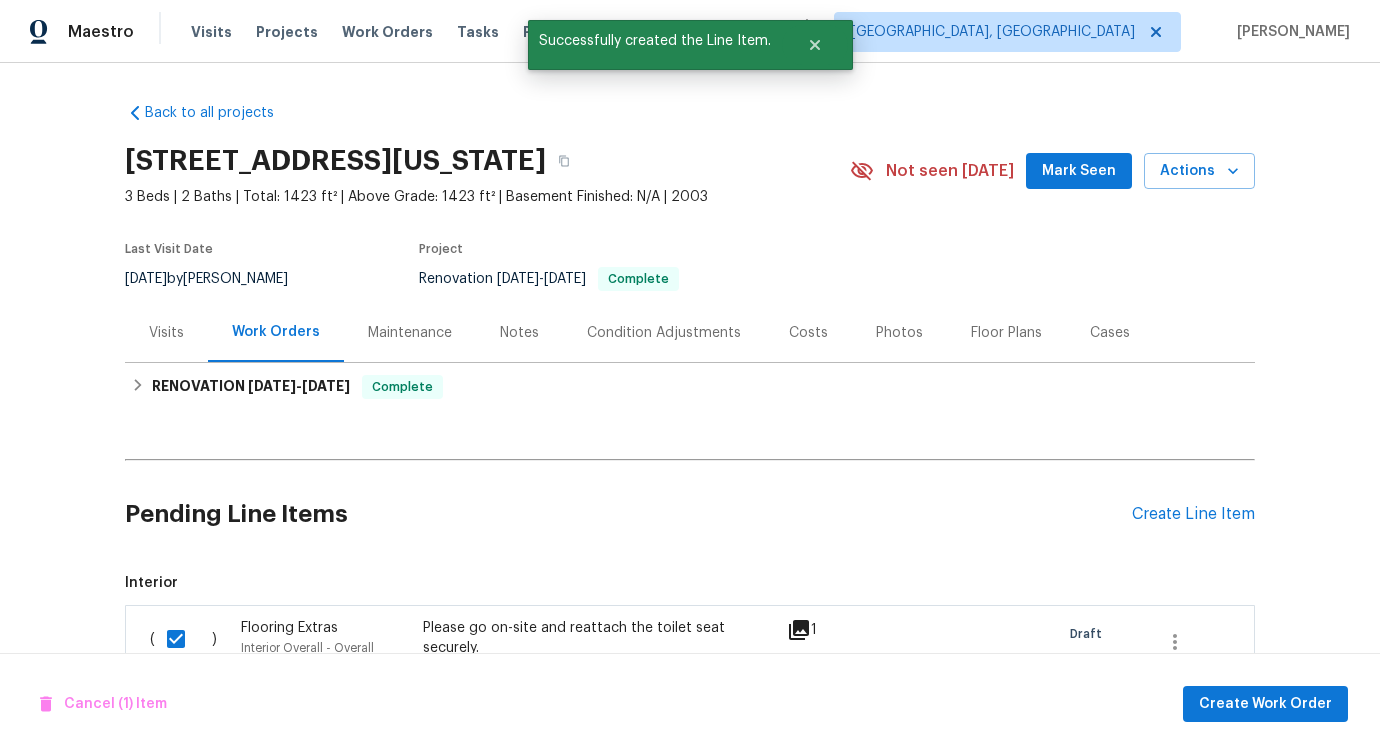 scroll, scrollTop: 227, scrollLeft: 0, axis: vertical 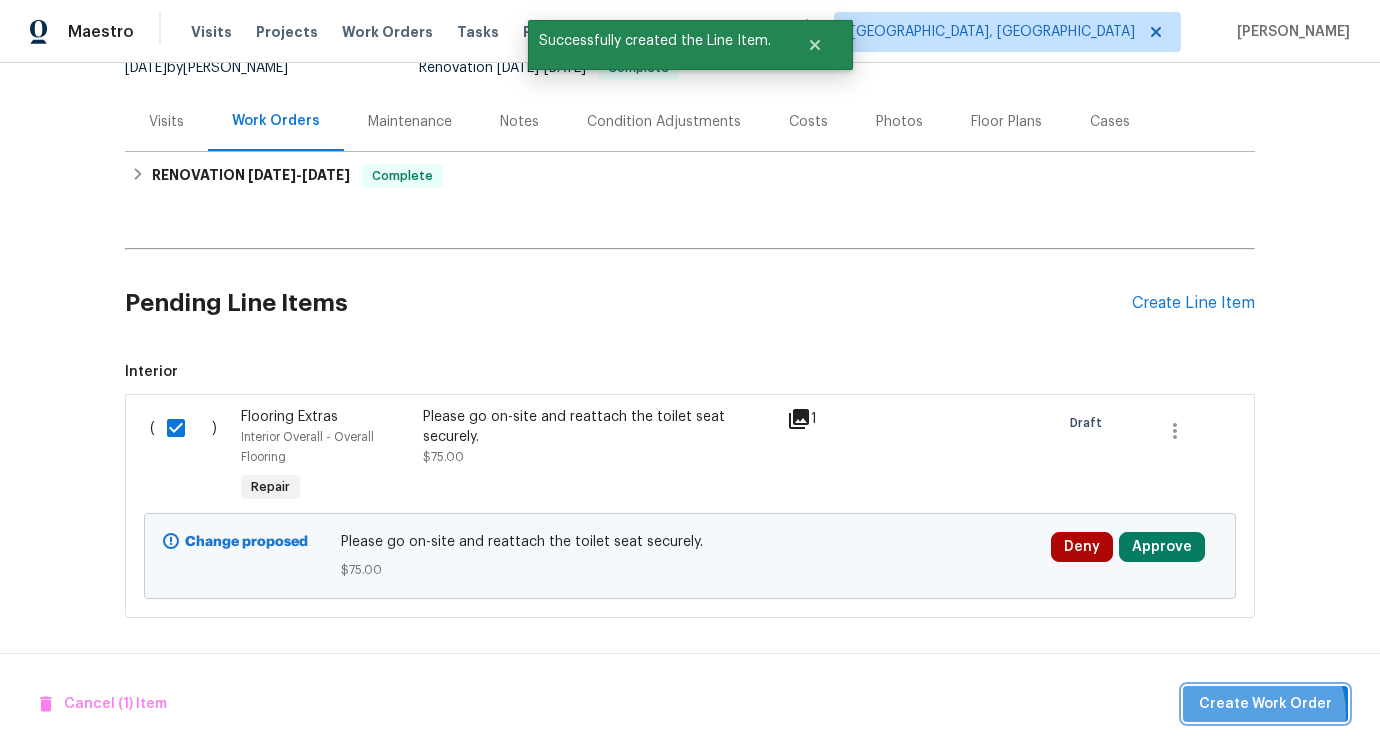 click on "Create Work Order" at bounding box center (1265, 704) 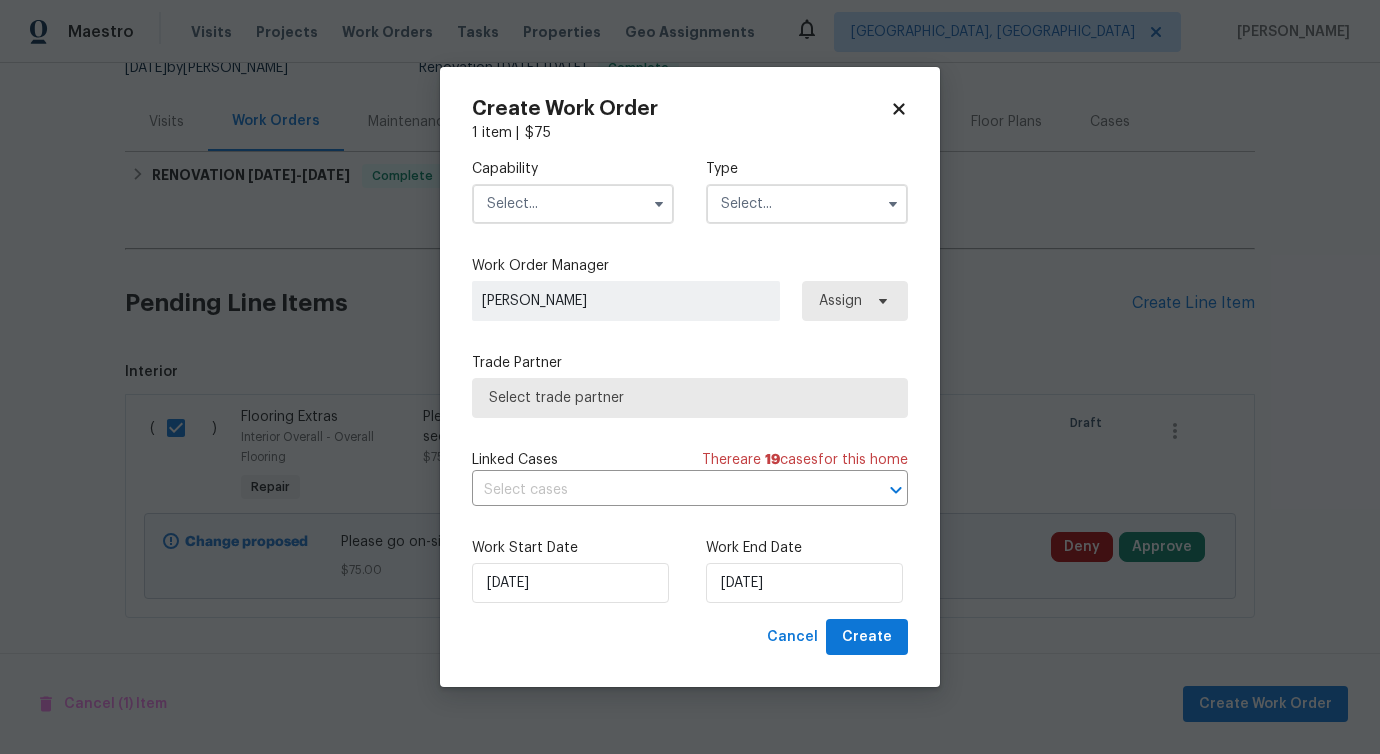 click at bounding box center [573, 204] 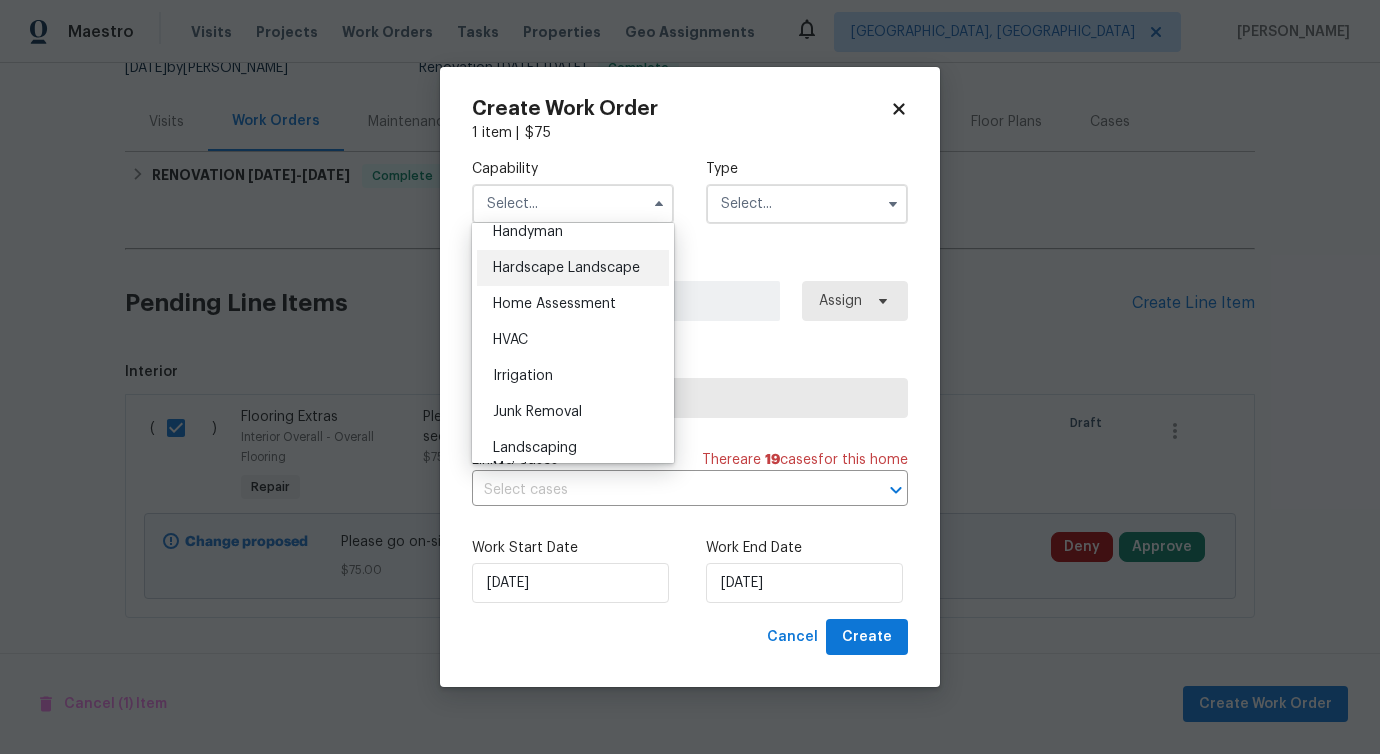 scroll, scrollTop: 1113, scrollLeft: 0, axis: vertical 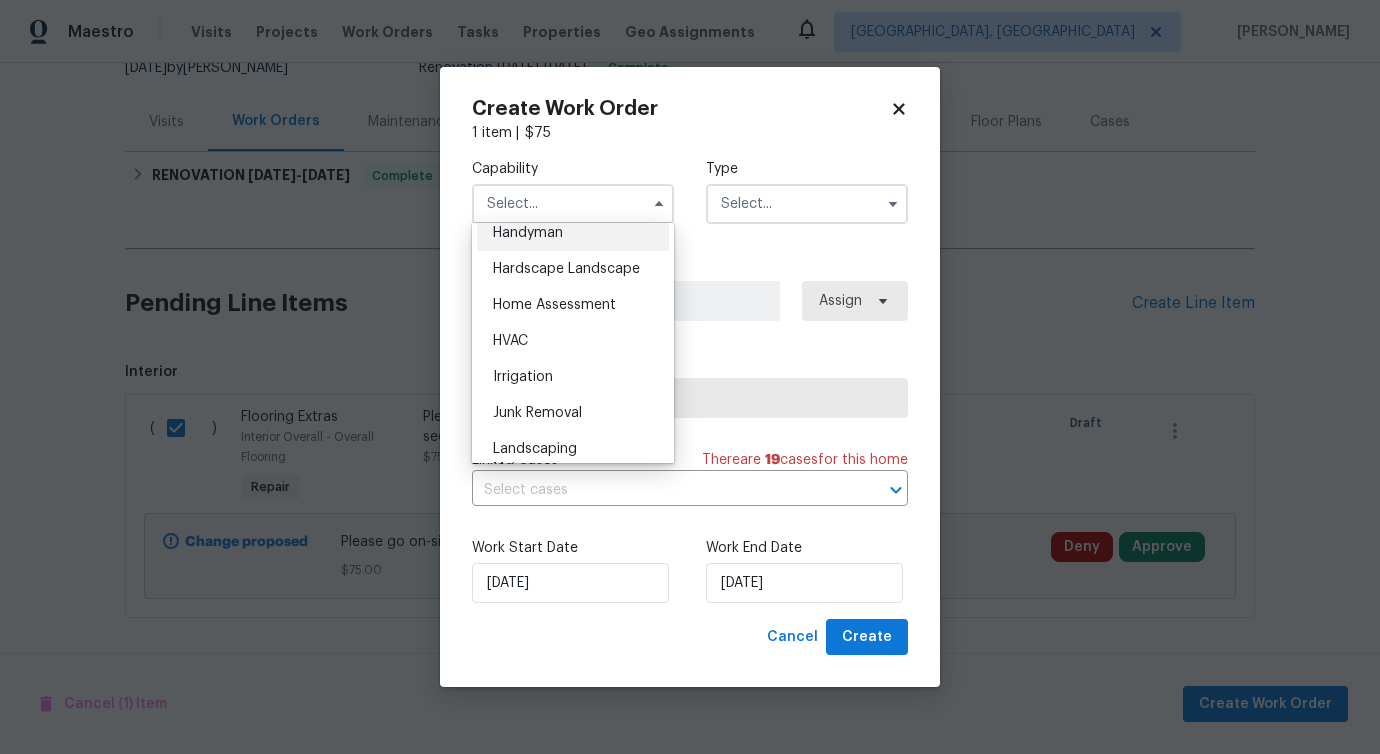 click on "Handyman" at bounding box center (528, 233) 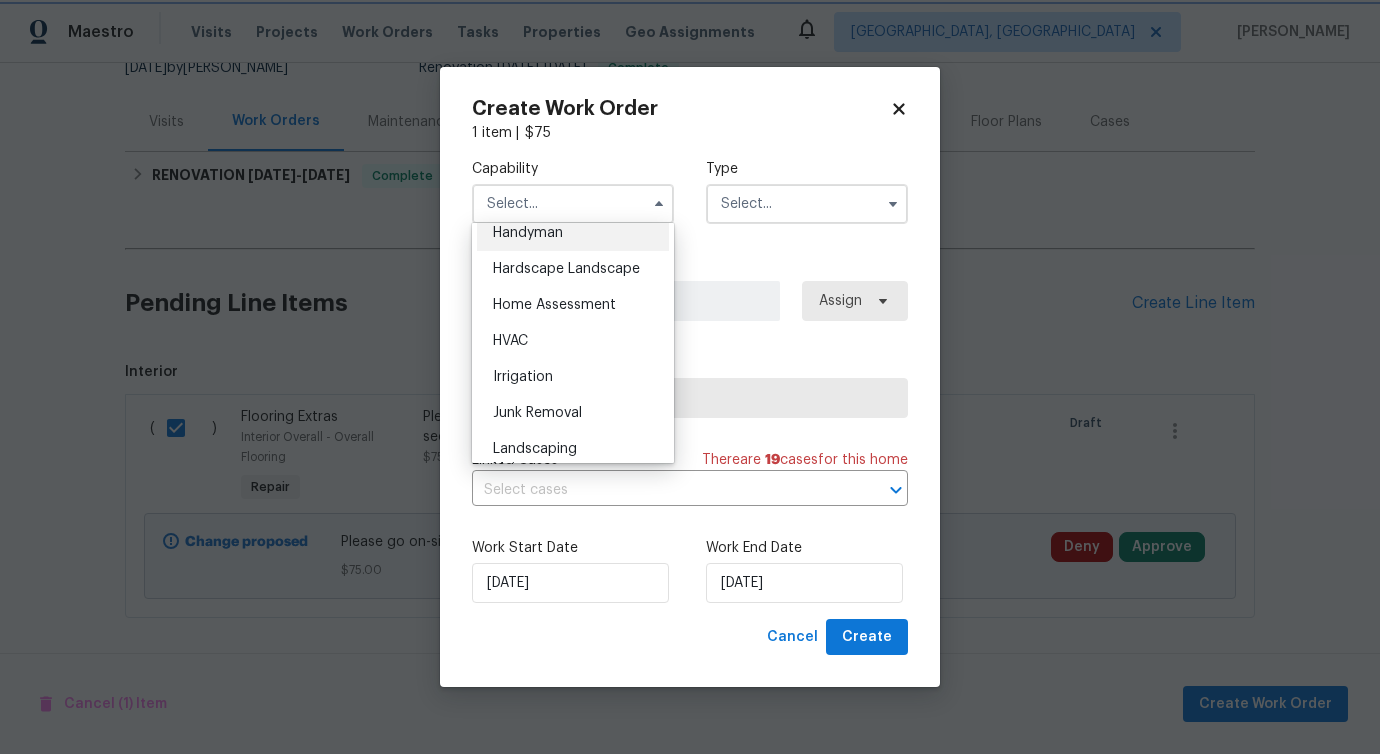 type on "Handyman" 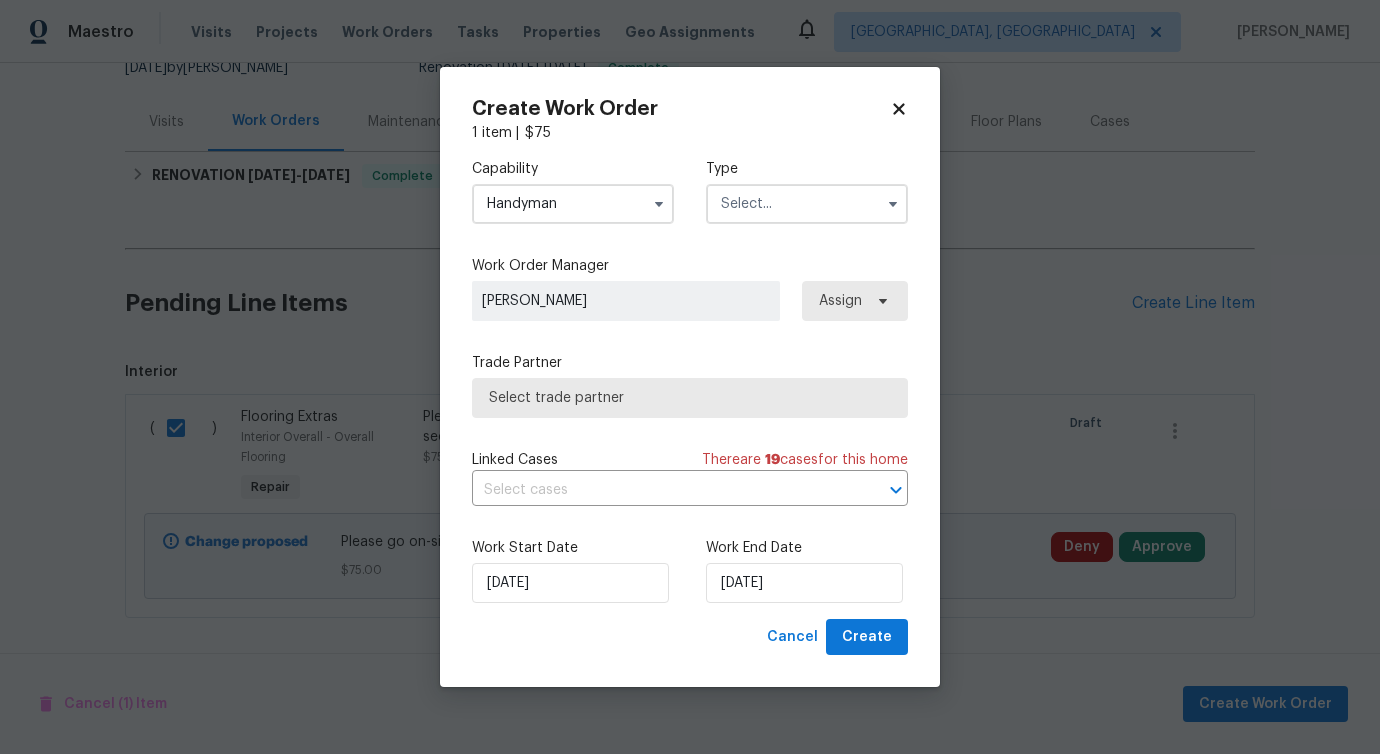 click at bounding box center [807, 204] 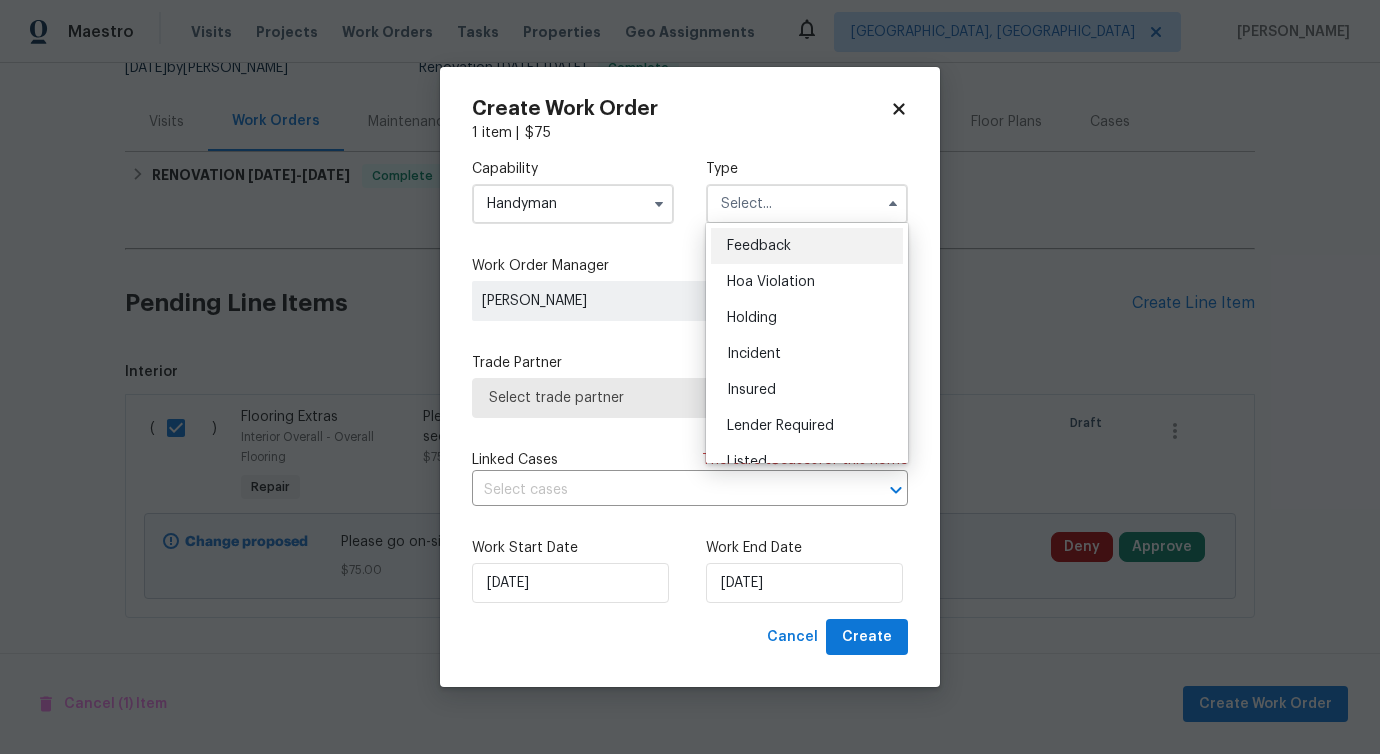 click on "Feedback" at bounding box center [807, 246] 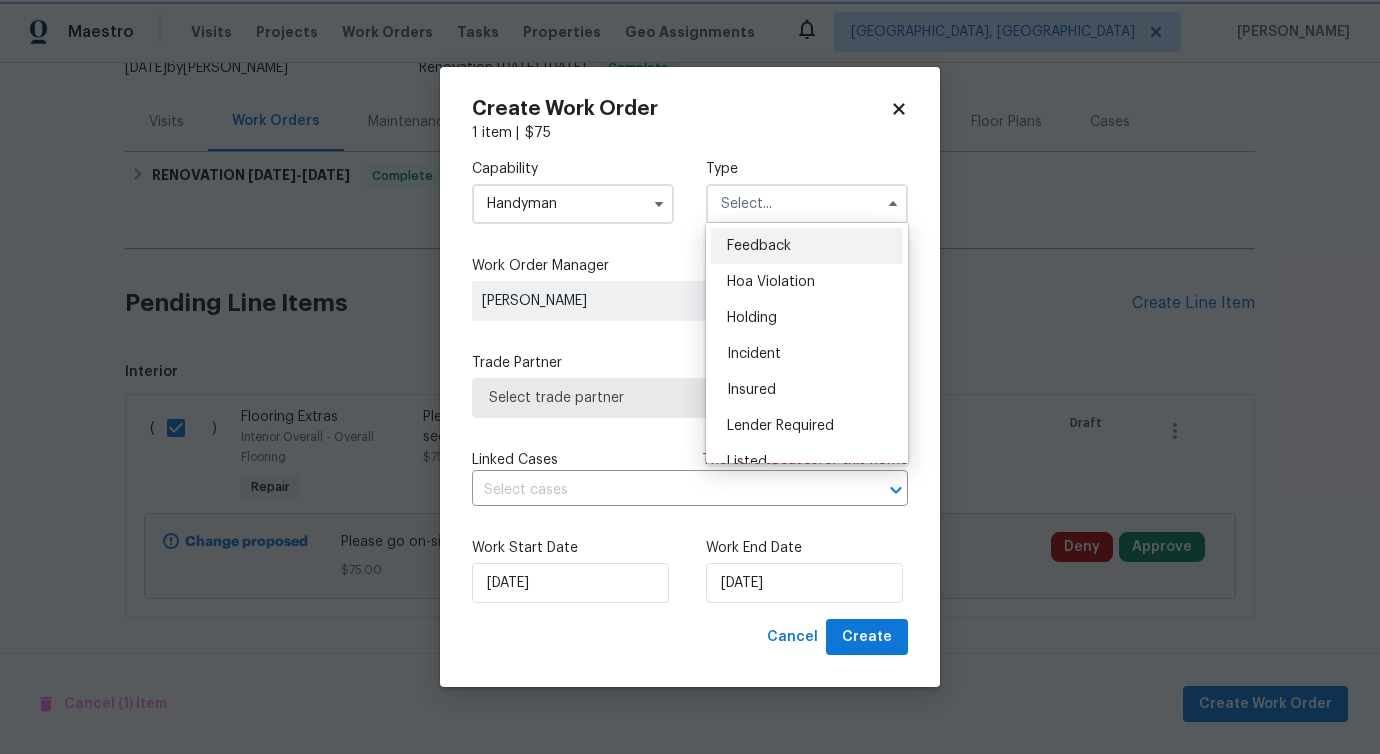 type on "Feedback" 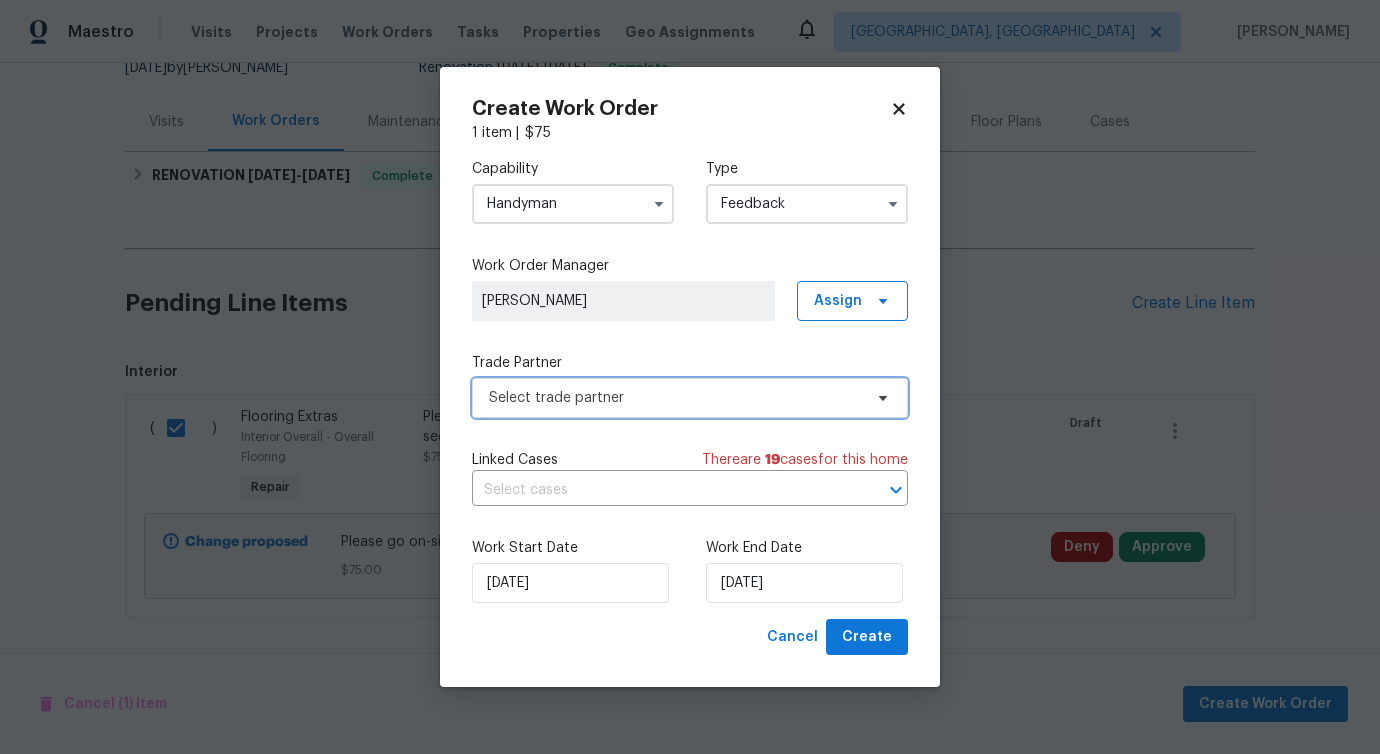 click on "Select trade partner" at bounding box center (675, 398) 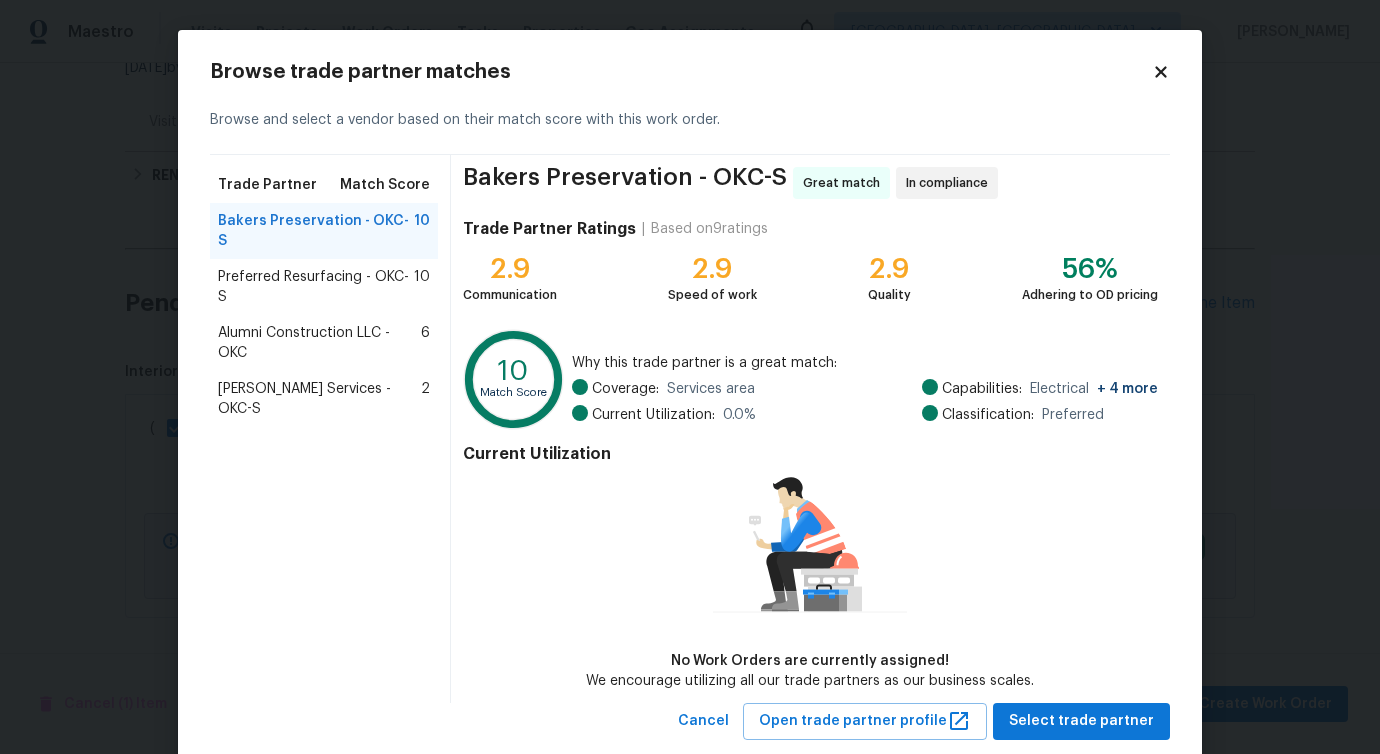 click on "Preferred Resurfacing - OKC-S" at bounding box center (316, 287) 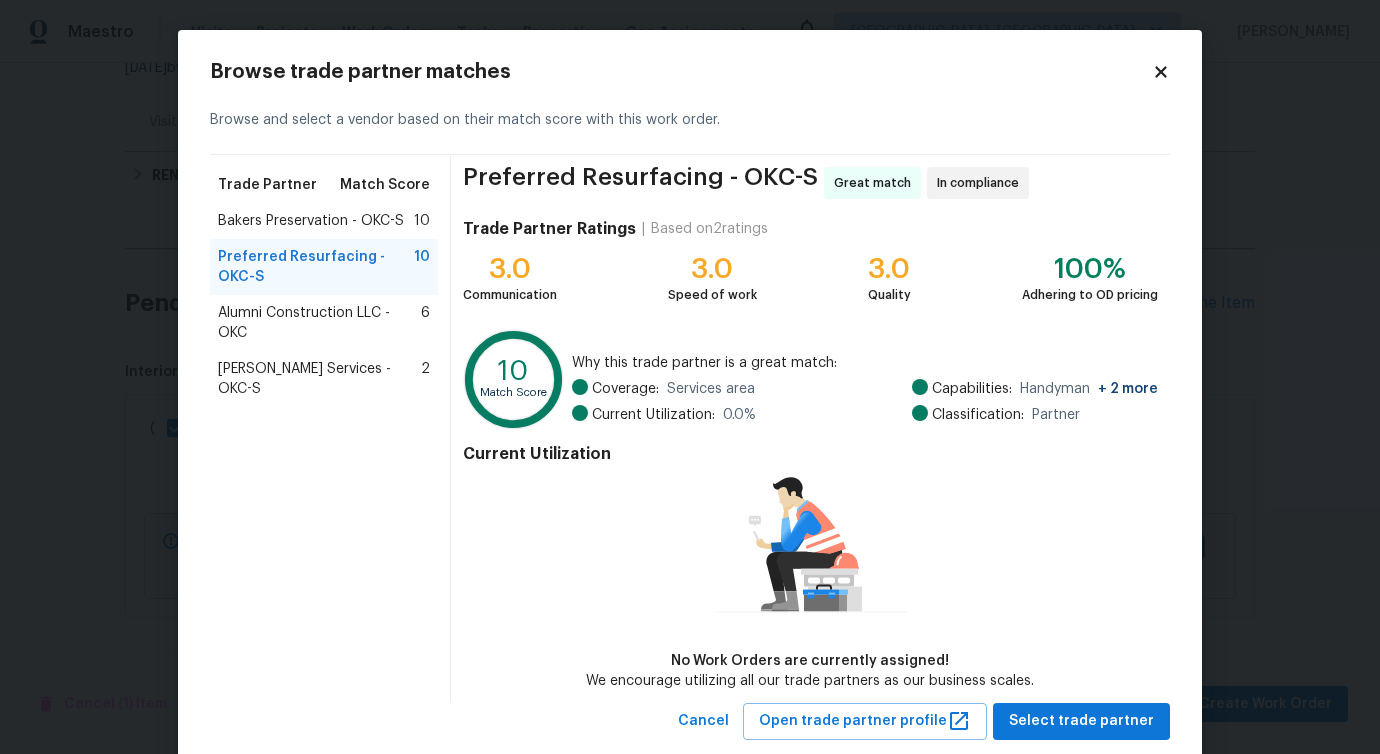 click on "Alumni Construction LLC - OKC" at bounding box center [319, 323] 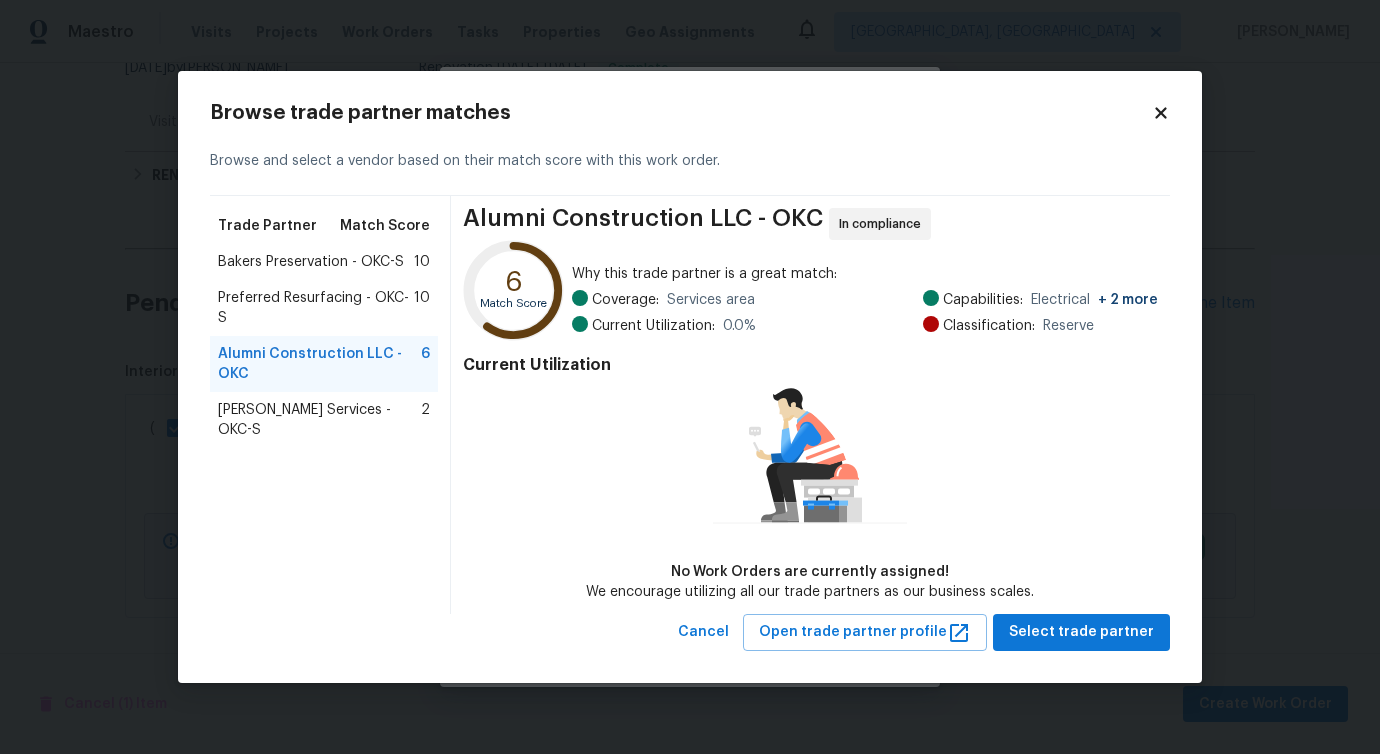 click on "Preferred Resurfacing - OKC-S" at bounding box center (316, 308) 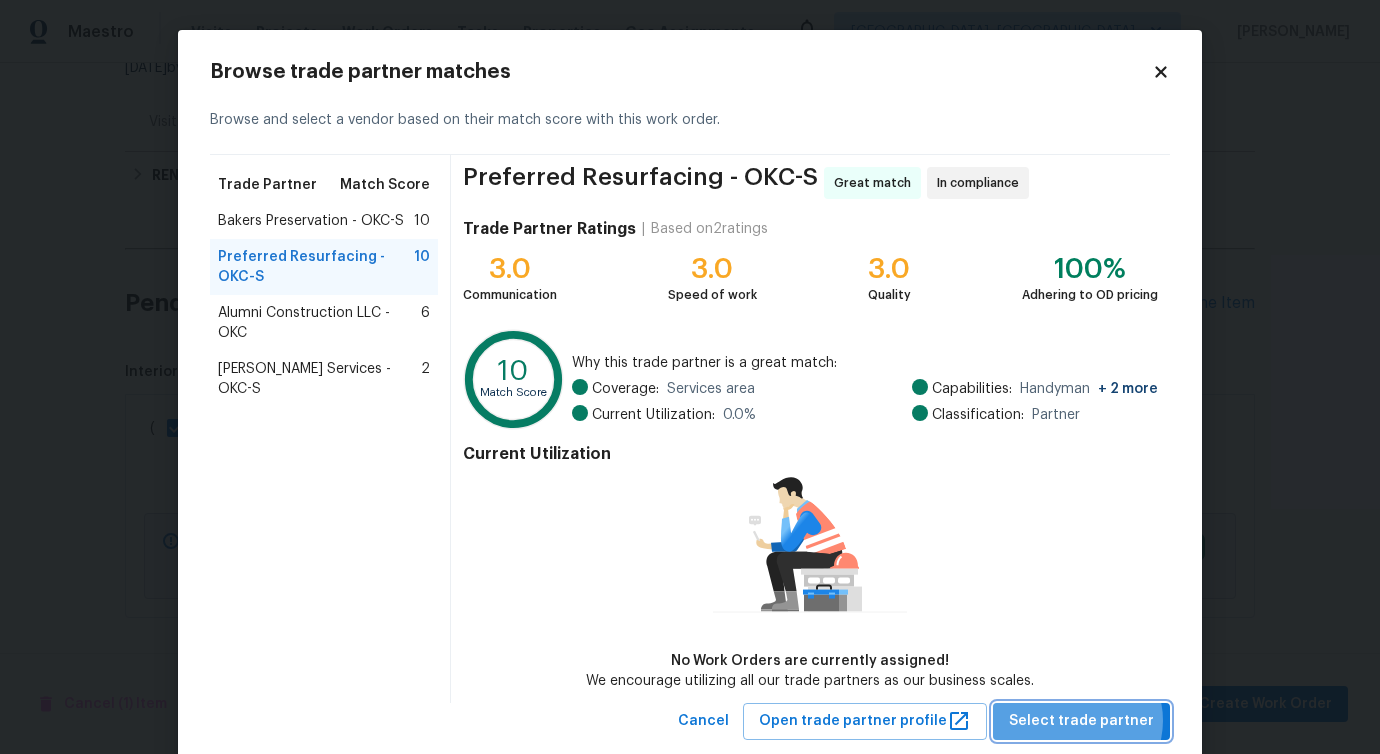 click on "Select trade partner" at bounding box center (1081, 721) 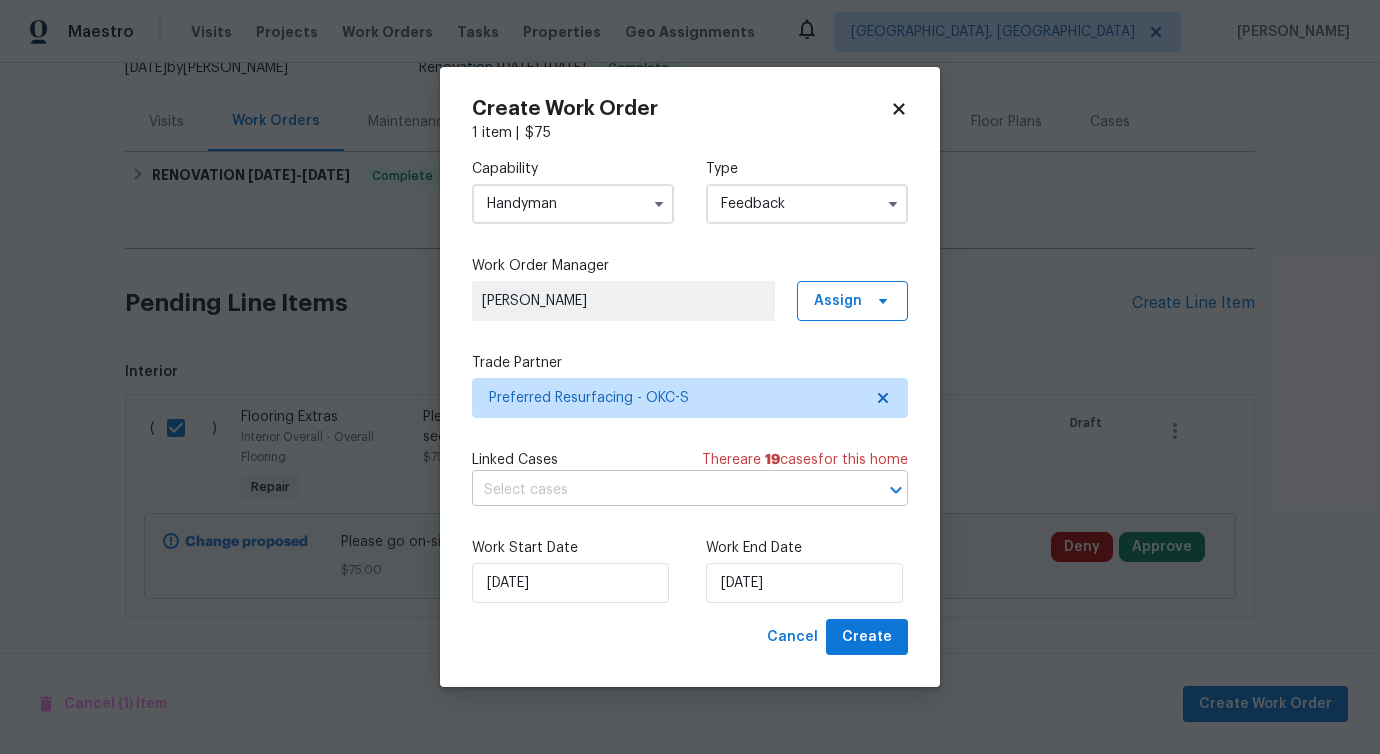 click on "Maestro Visits Projects Work Orders Tasks Properties Geo Assignments Albuquerque, NM Pavithra Sekar Back to all projects 13625 Bell Ave, Oklahoma City, OK 73142 3 Beds | 2 Baths | Total: 1423 ft² | Above Grade: 1423 ft² | Basement Finished: N/A | 2003 Not seen today Mark Seen Actions Last Visit Date 7/3/2025  by  Jason Leeth   Project Renovation   6/23/2025  -  7/2/2025 Complete Visits Work Orders Maintenance Notes Condition Adjustments Costs Photos Floor Plans Cases RENOVATION   6/23/25  -  7/2/25 Complete Guardado Services CLEANING, CLEANING_MAINTENANCE $250.00 1 Repair 6/23/2025  -  6/30/2025 Paid Bakers Preservation GENERAL_CONTRACTOR $4,885.75 10 Repairs 6/23/2025  -  6/30/2025 Paid Preferred Resurfacing HANDYMAN, COUNTERTOP_RESURFACING, BATHTUB_RESURFACING $300.00 1 Repair 7/1/2025  -  7/2/2025 Complete Cancel (1) Item Create Work Order Pending Line Items Create Line Item Interior ( ) Flooring Extras Interior Overall - Overall Flooring Repair Please go on-site and reattach the toilet seat securely." at bounding box center (690, 377) 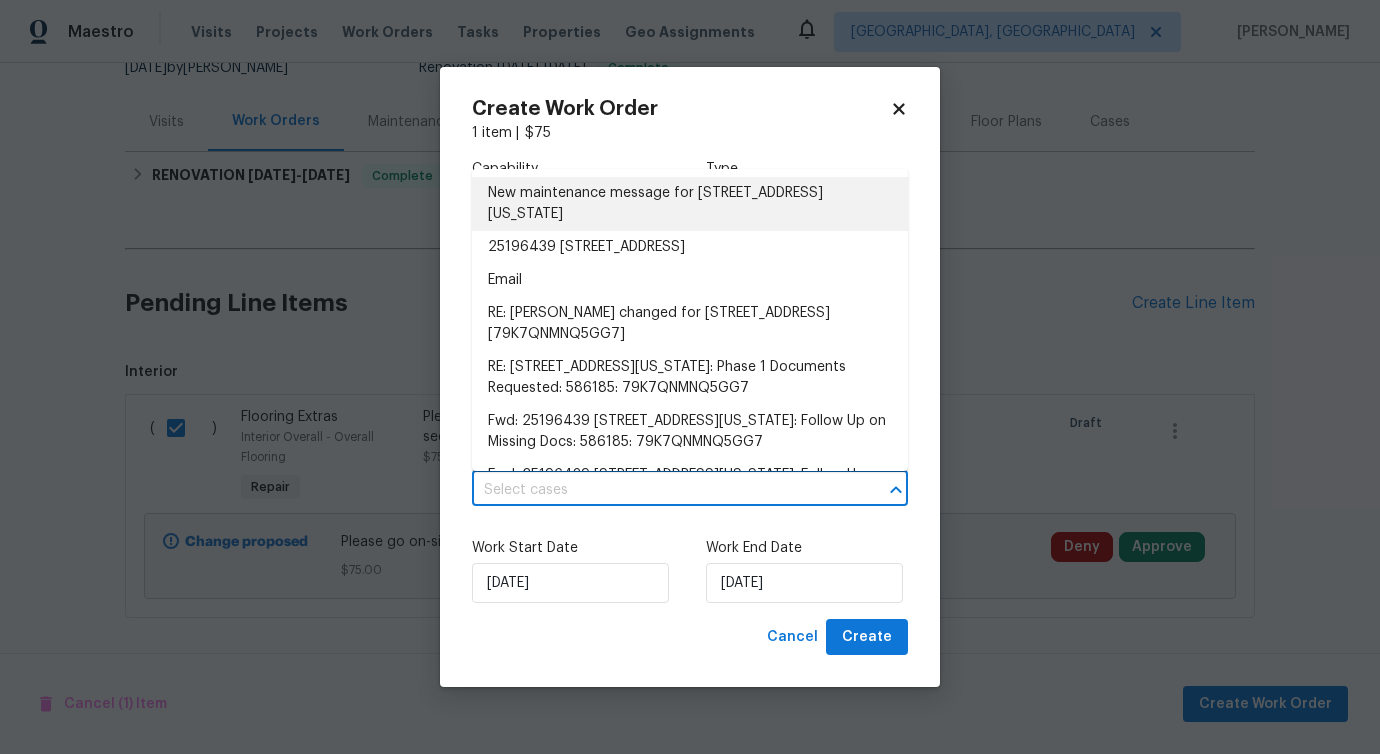 click on "New maintenance message for 13625 Bell Ave , Oklahoma City, OK 73142" at bounding box center [690, 204] 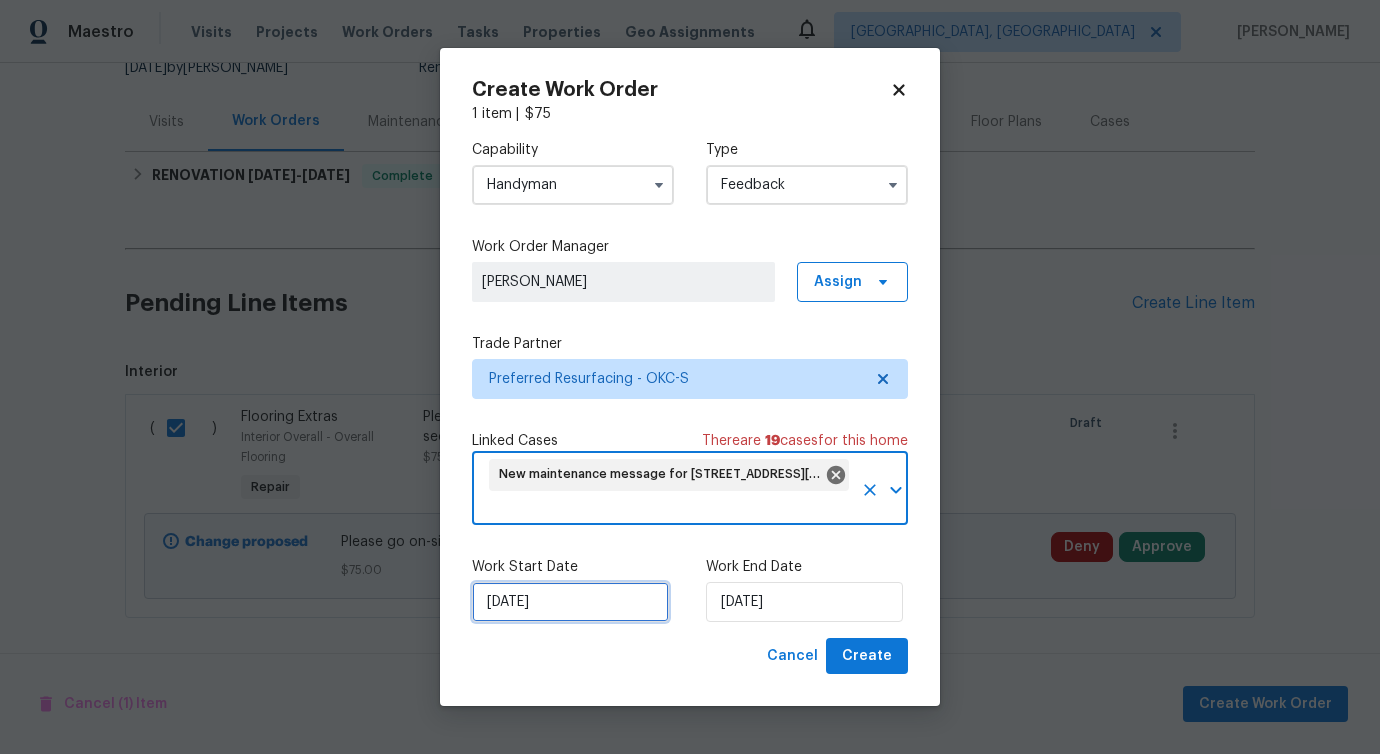 click on "[DATE]" at bounding box center [570, 602] 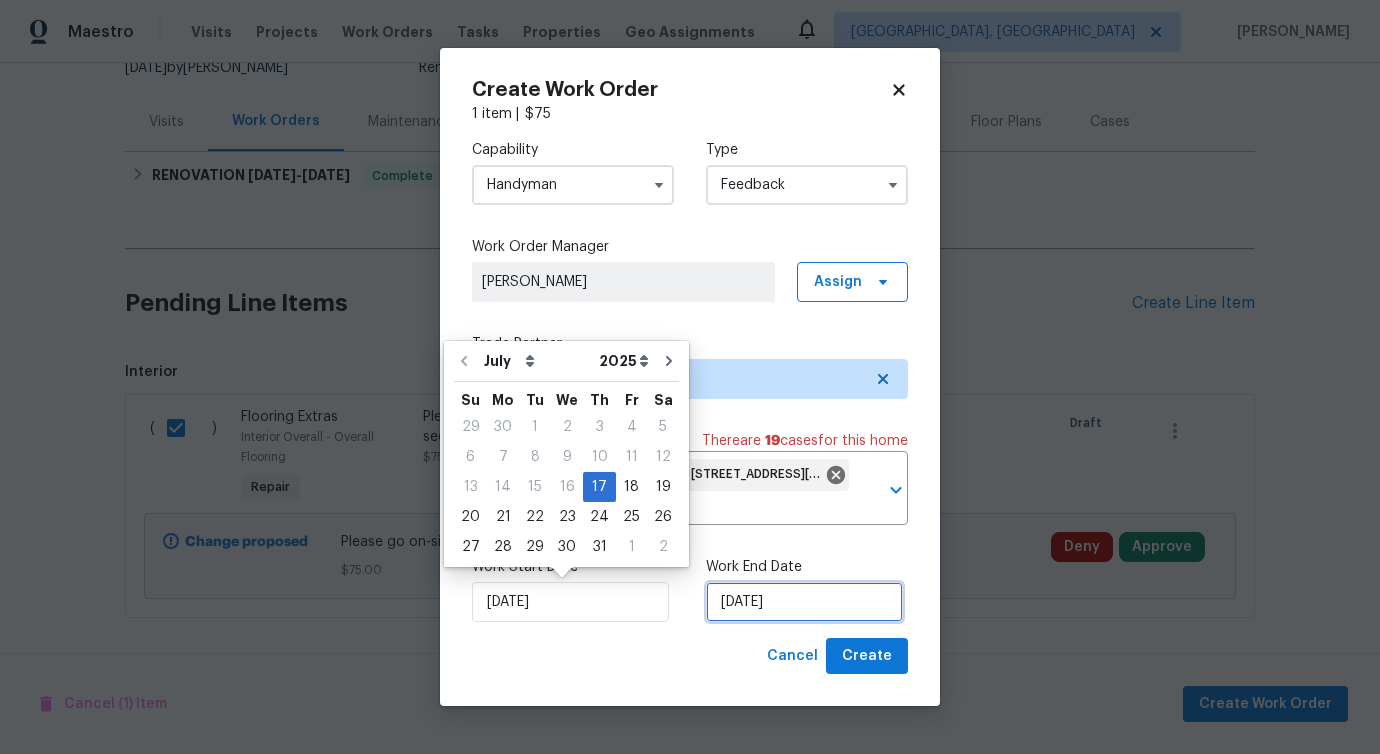 click on "[DATE]" at bounding box center (804, 602) 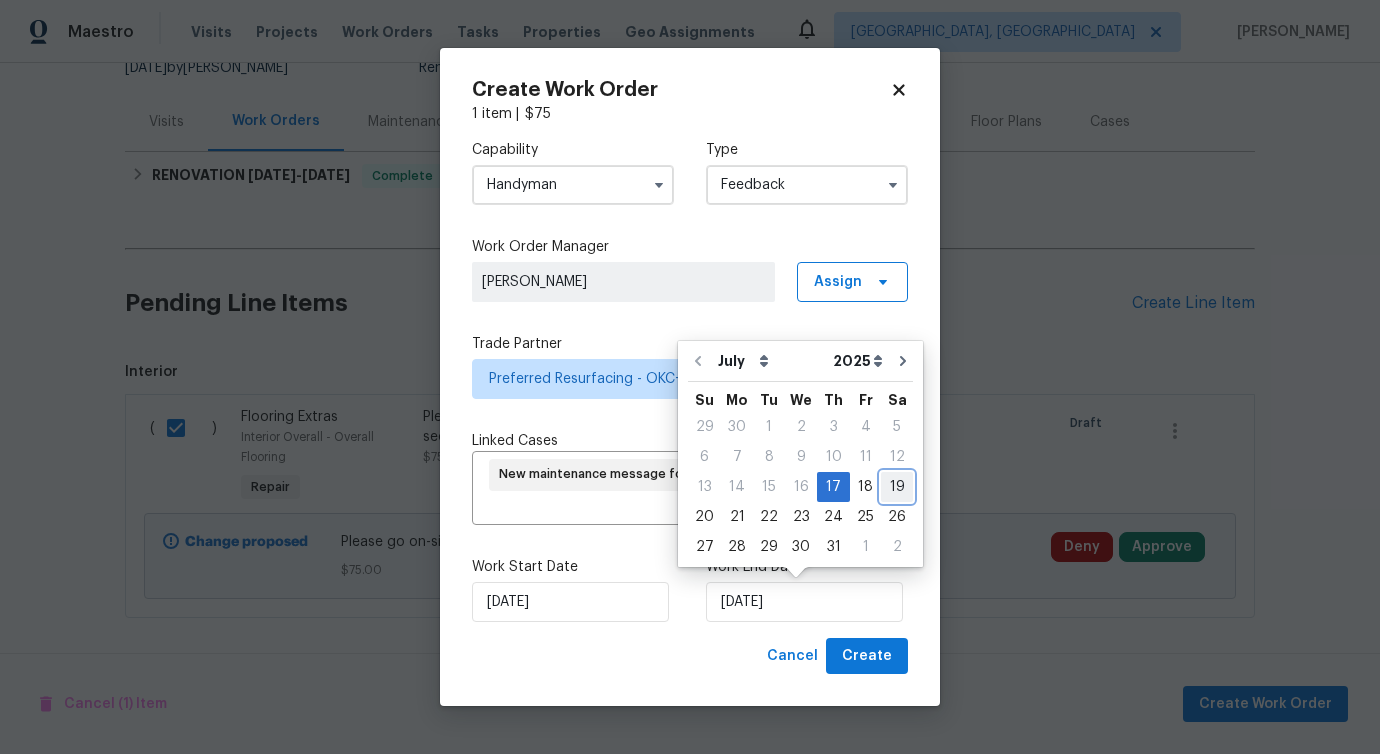click on "19" at bounding box center [897, 487] 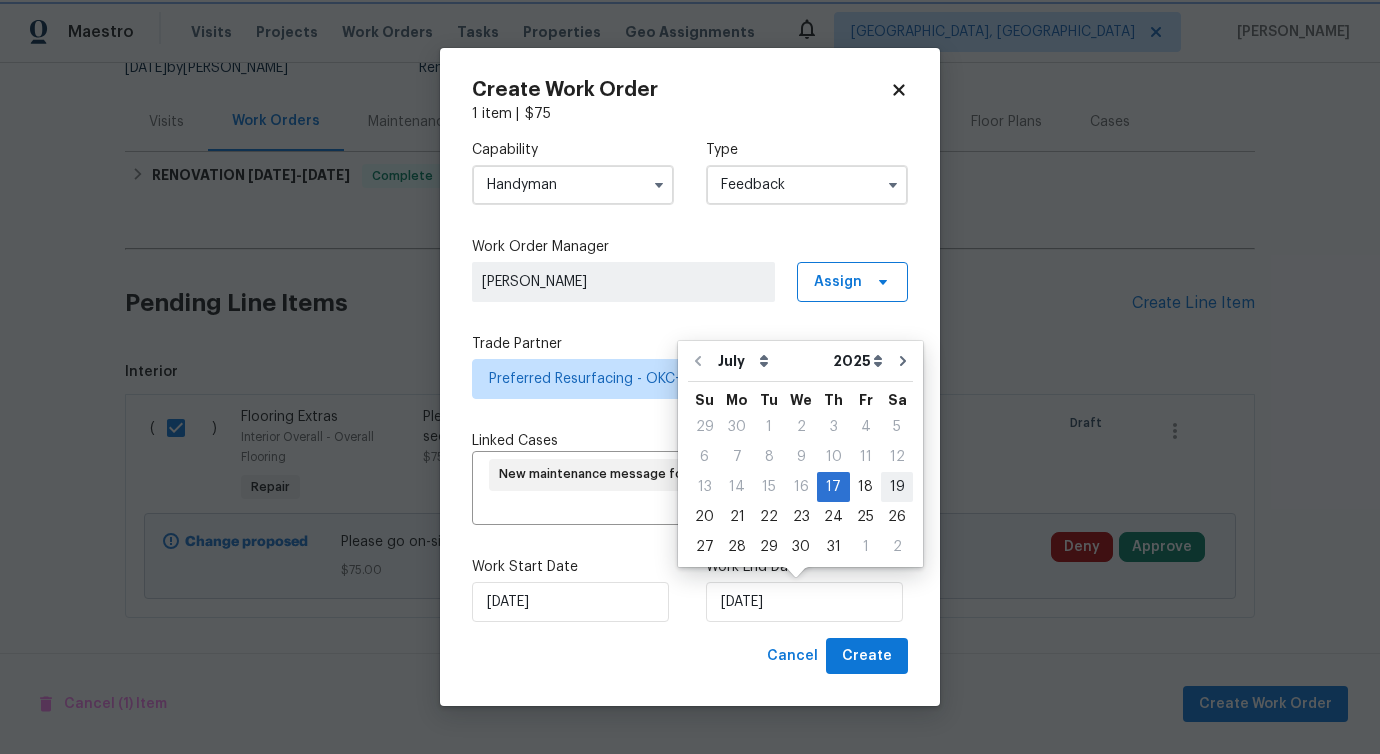 type on "[DATE]" 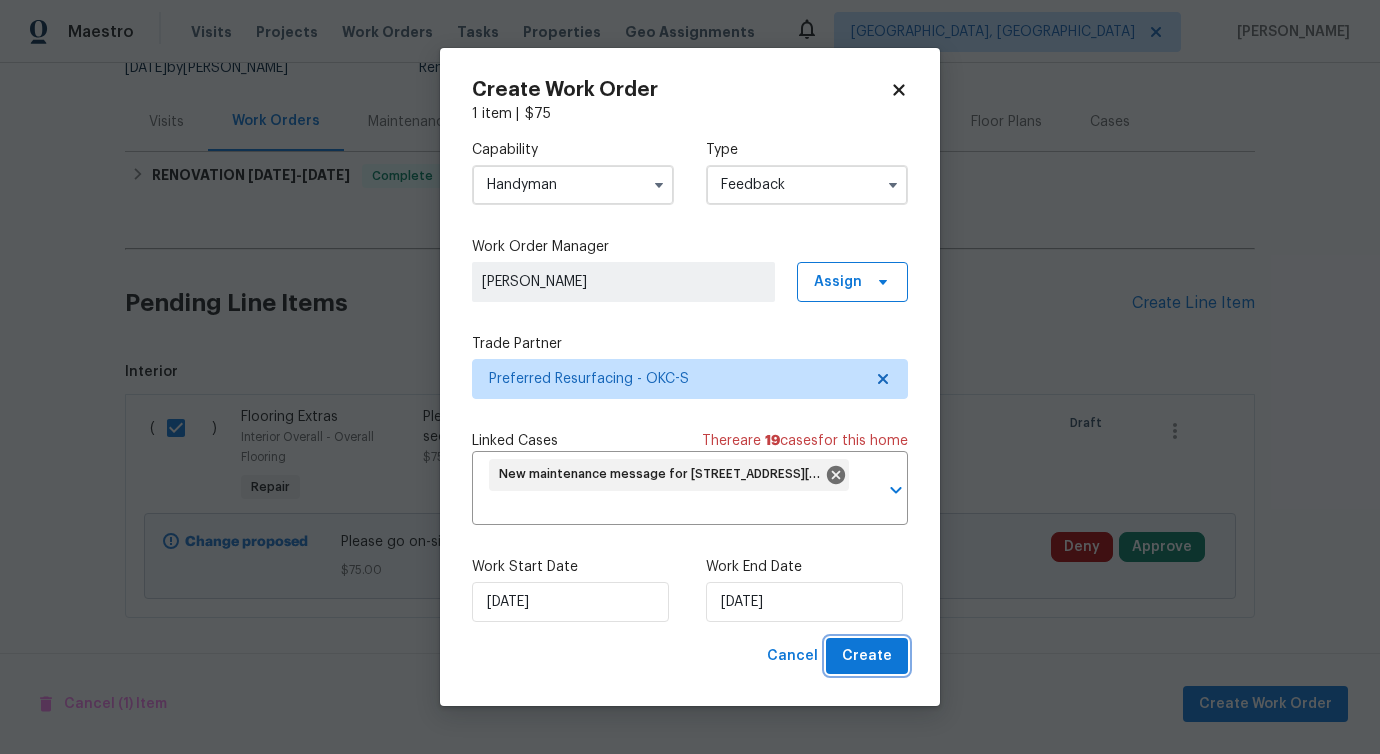 click on "Create" at bounding box center [867, 656] 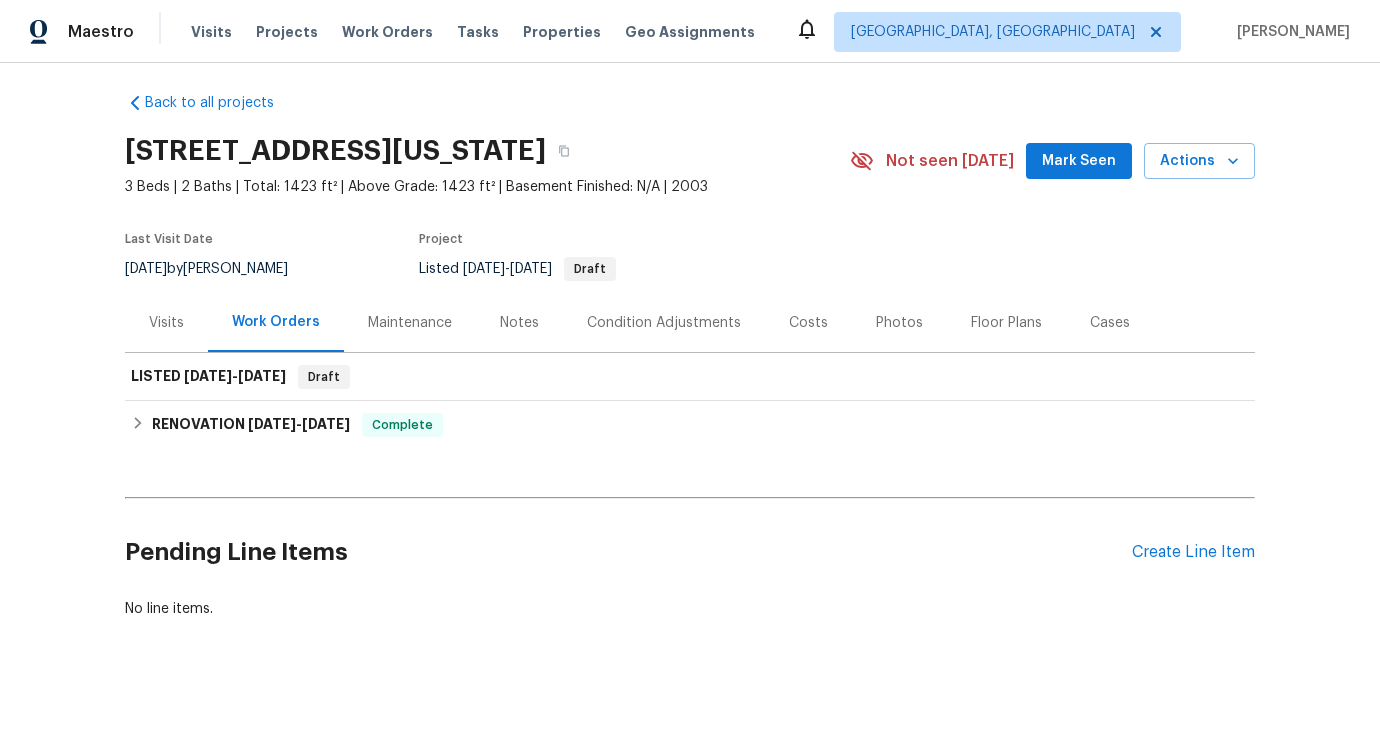 scroll, scrollTop: 0, scrollLeft: 0, axis: both 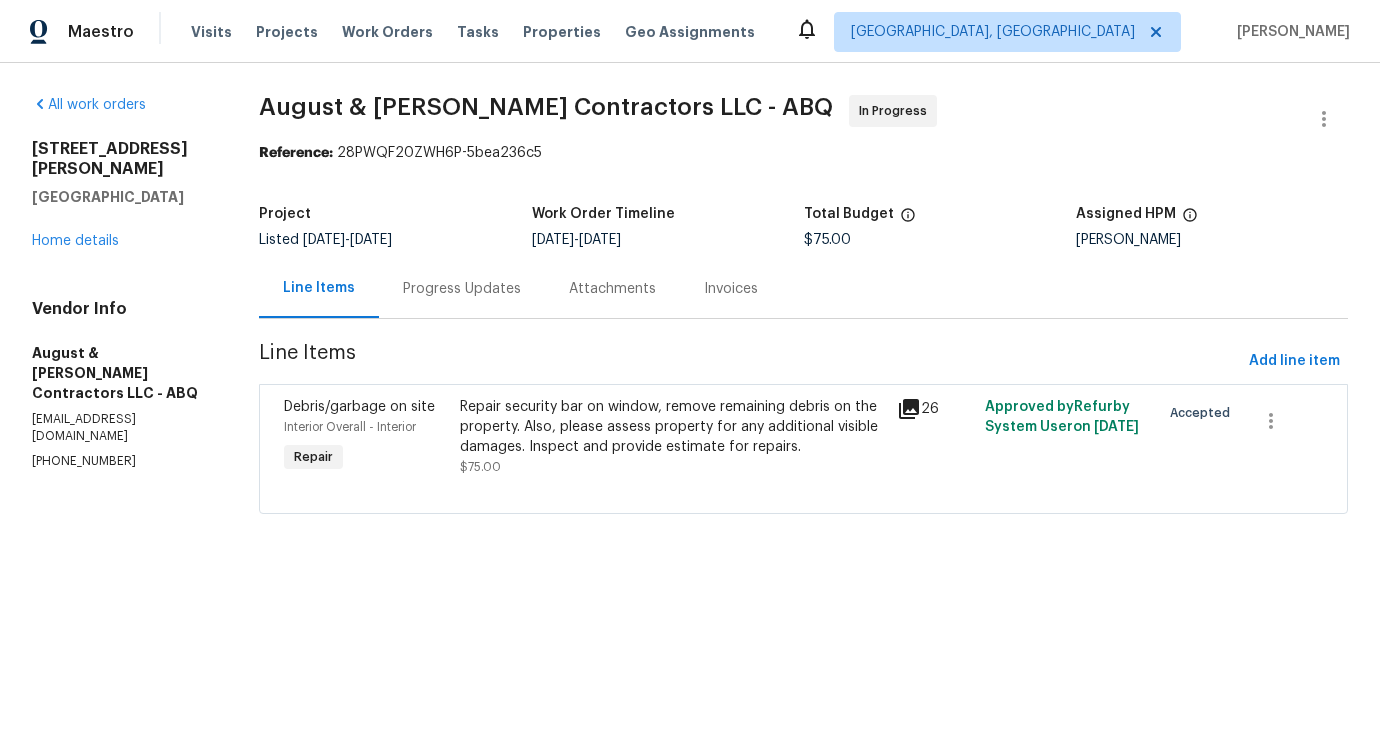 click on "Progress Updates" at bounding box center [462, 288] 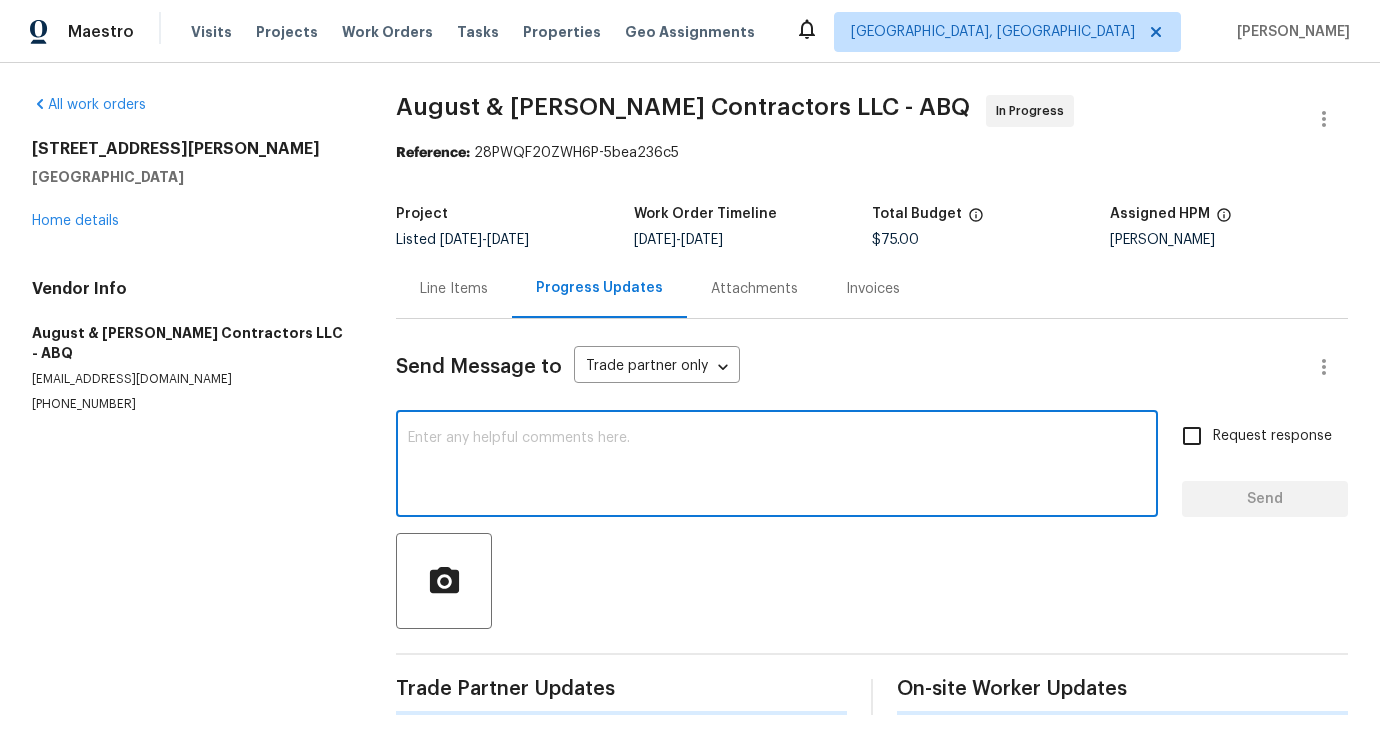 click at bounding box center (777, 466) 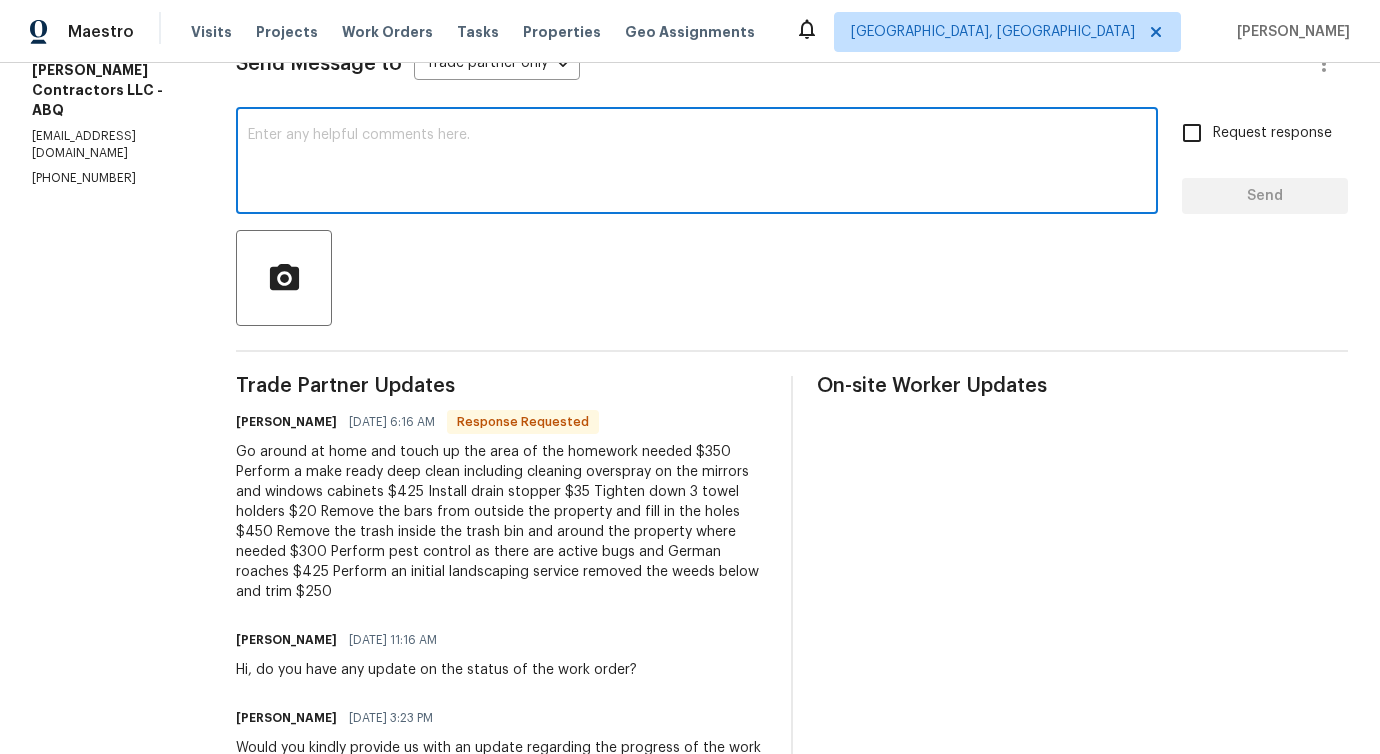scroll, scrollTop: 0, scrollLeft: 0, axis: both 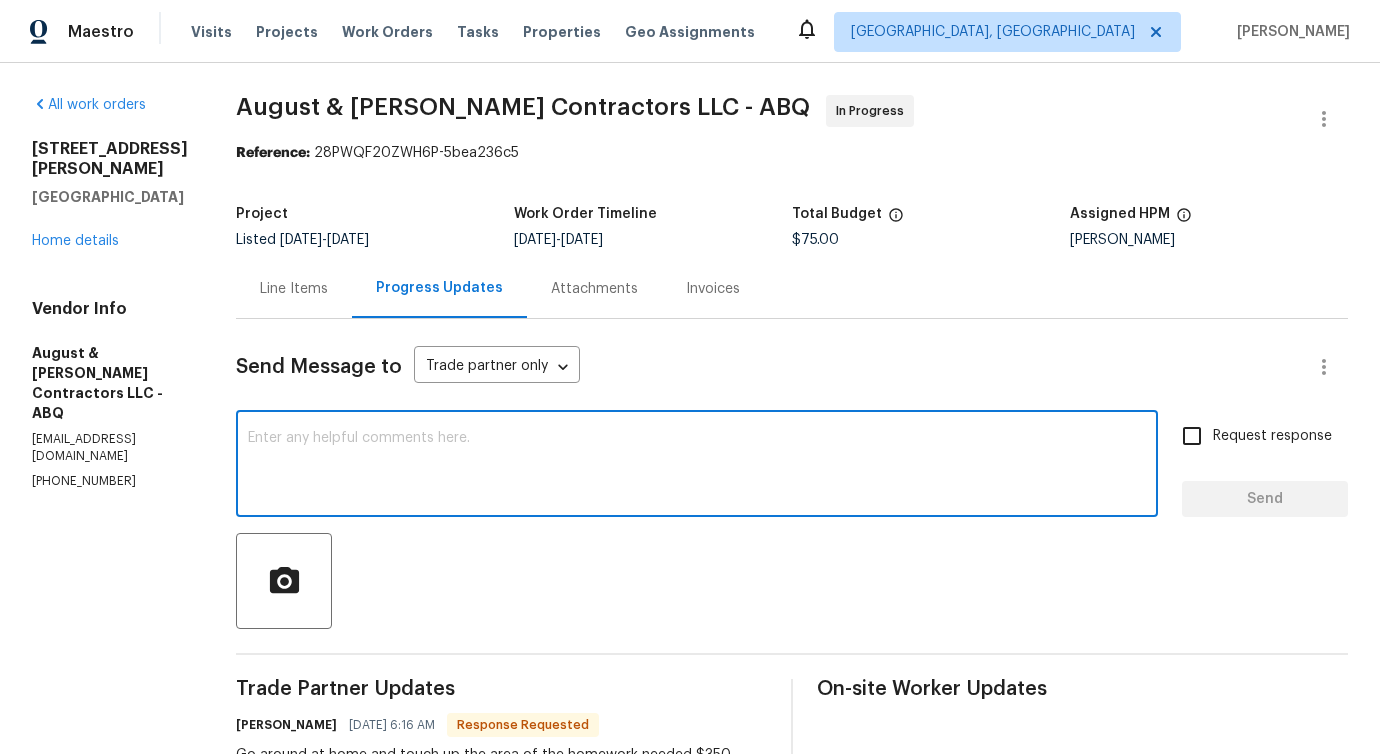 click on "Line Items" at bounding box center (294, 289) 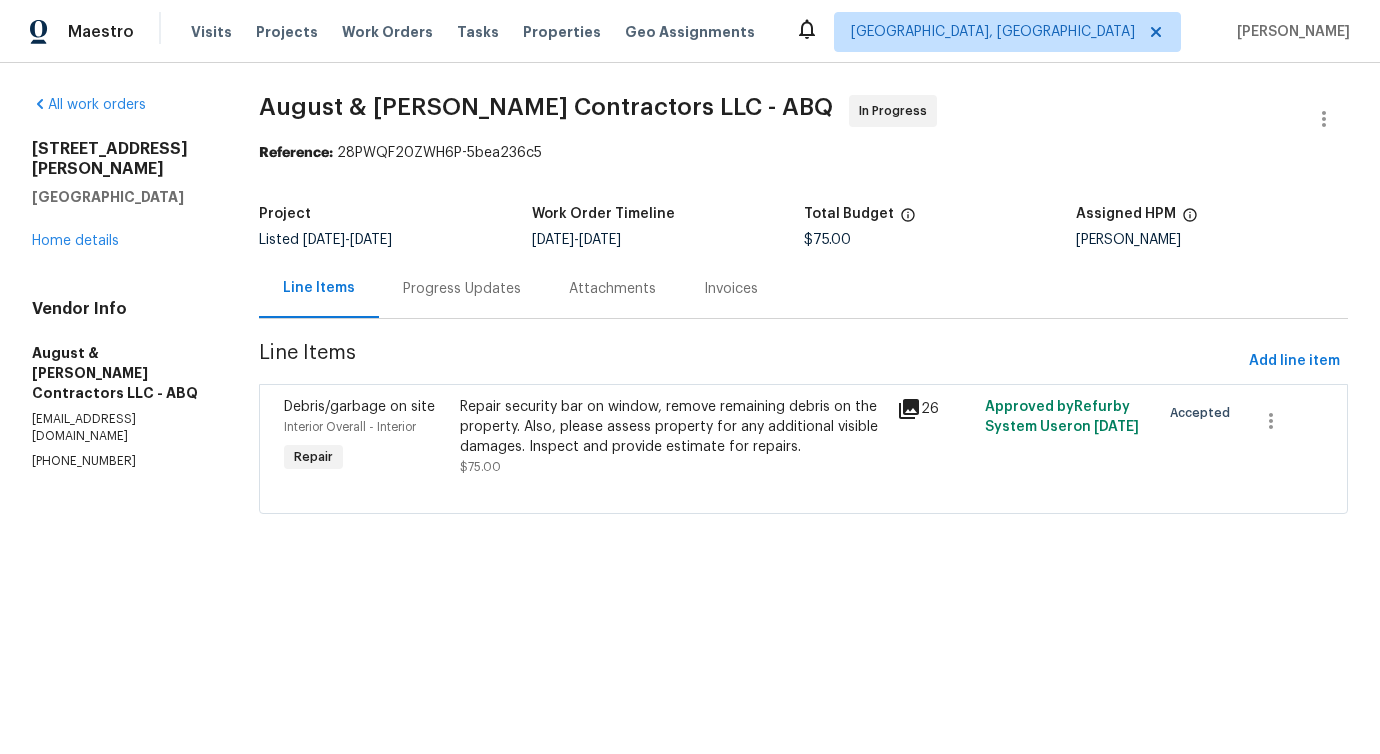 click on "Progress Updates" at bounding box center (462, 288) 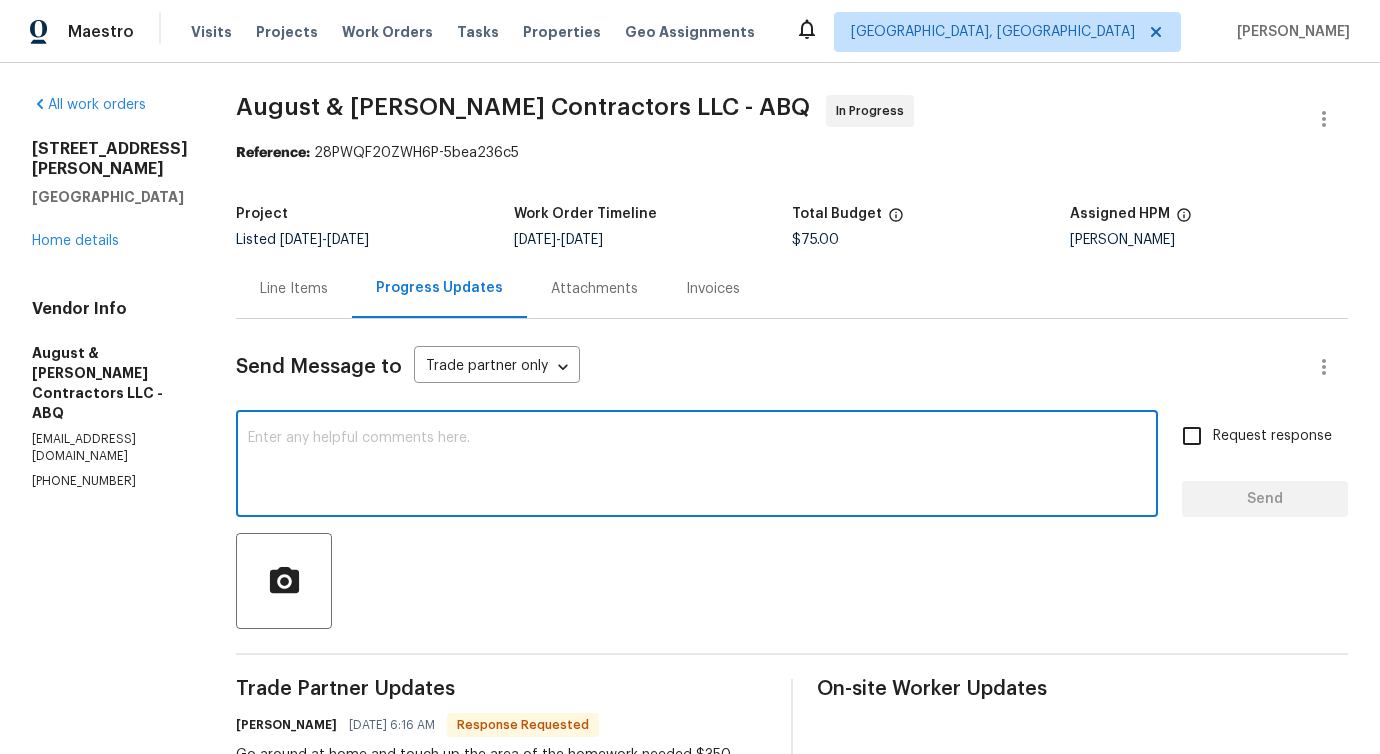 click at bounding box center (697, 466) 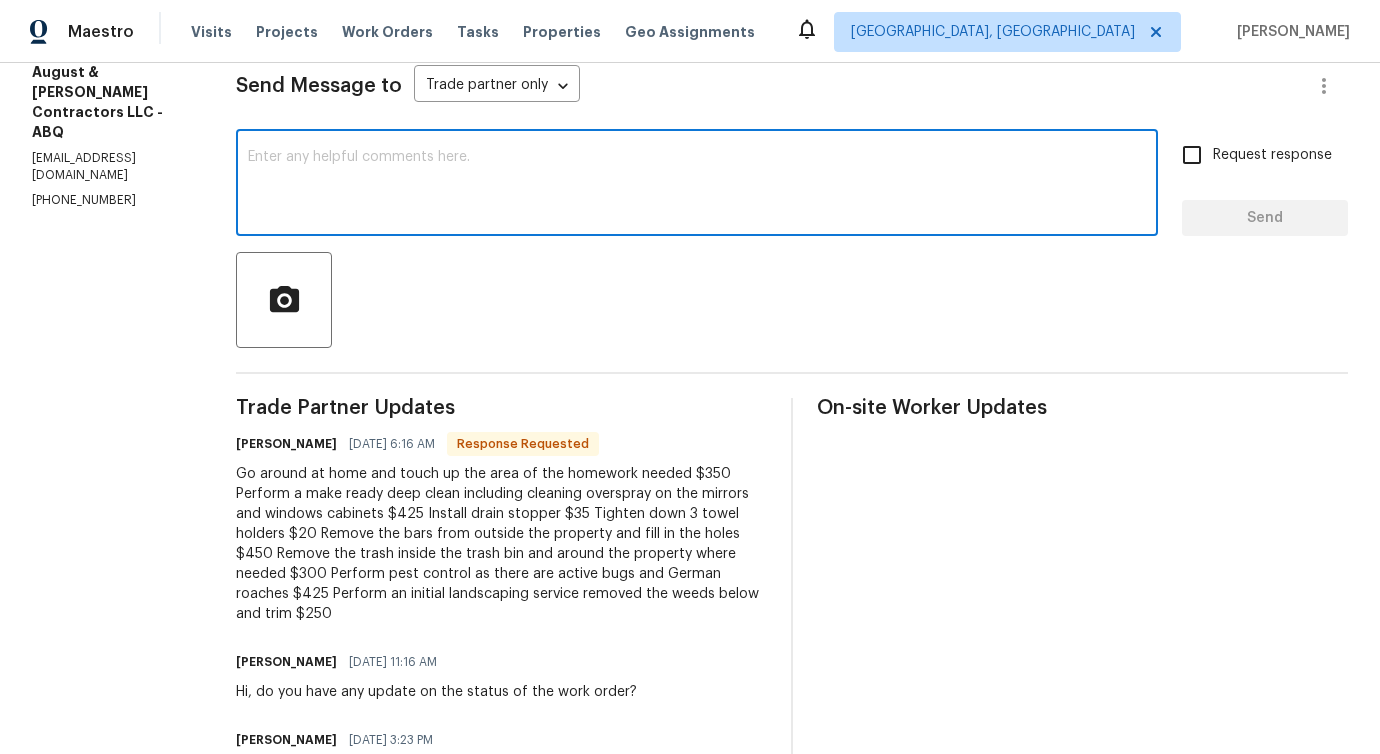 scroll, scrollTop: 0, scrollLeft: 0, axis: both 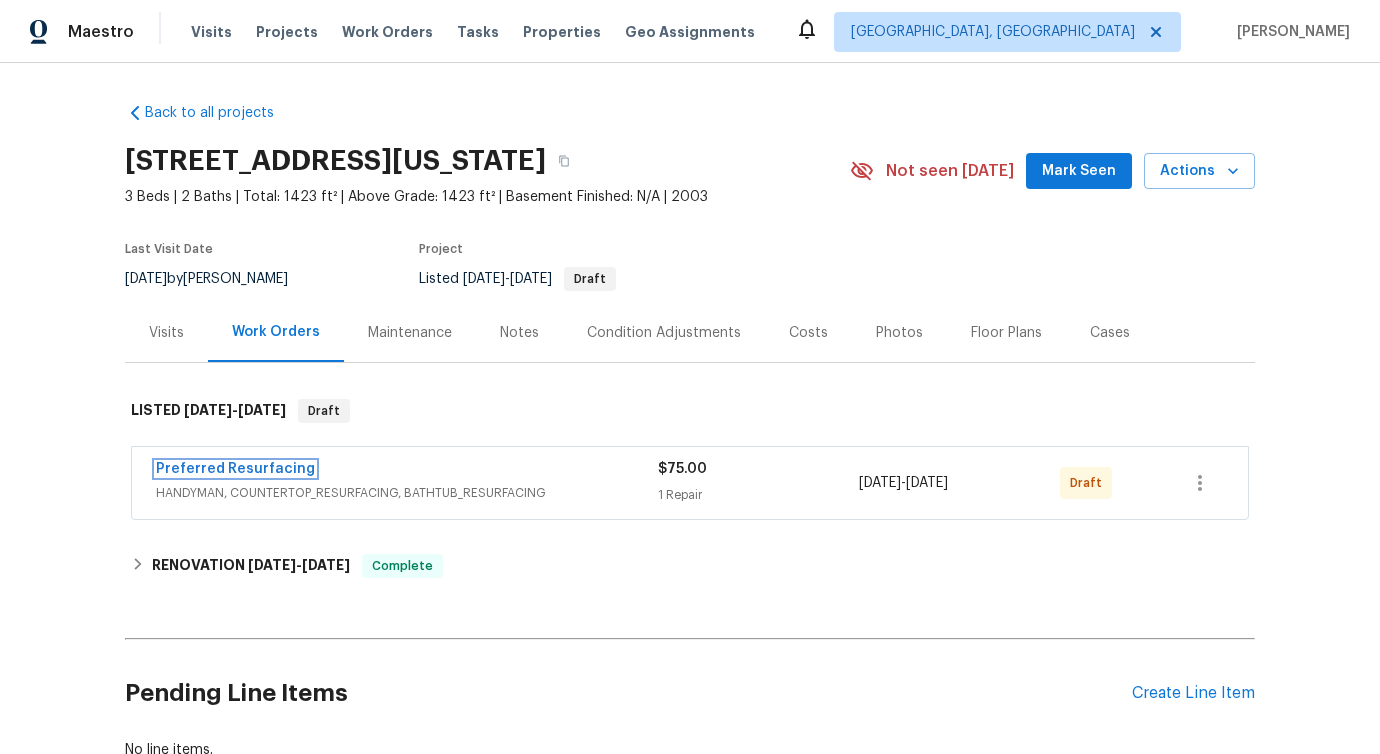 click on "Preferred Resurfacing" at bounding box center [235, 469] 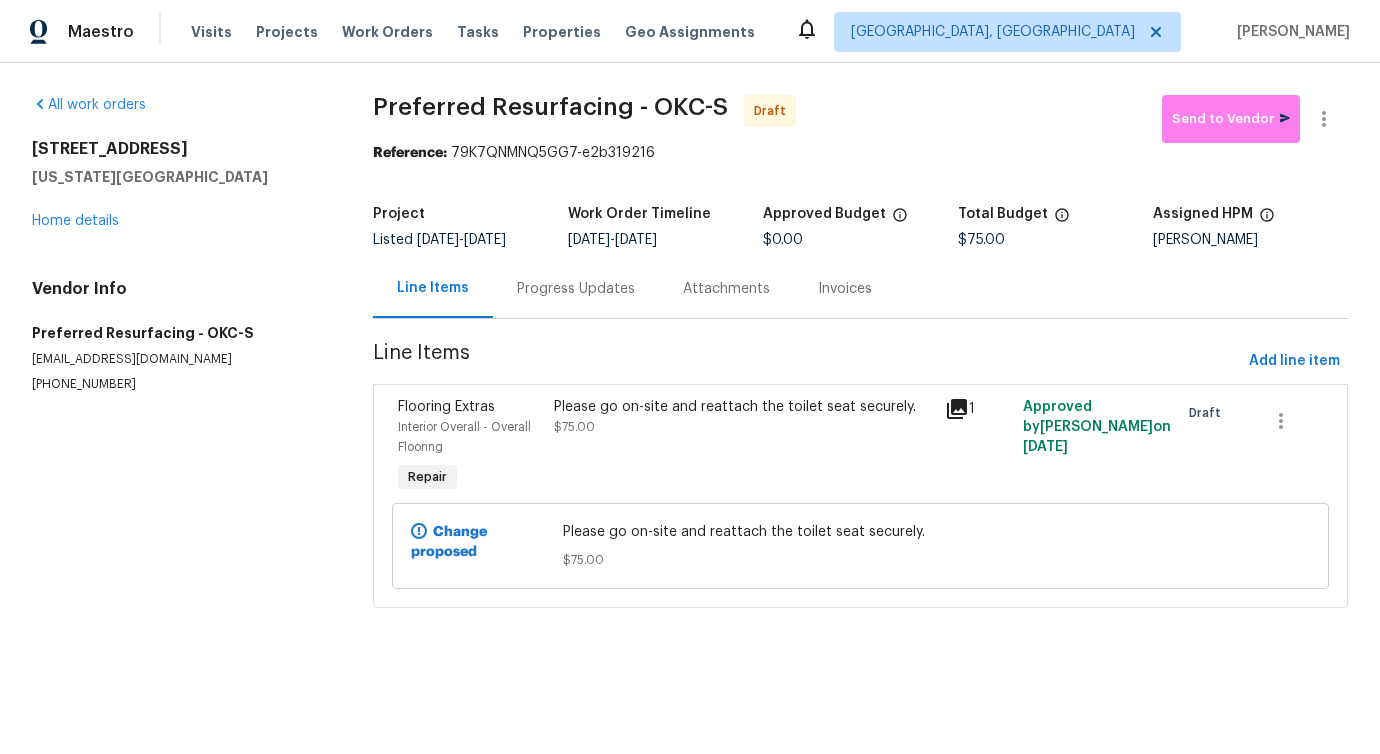click on "Progress Updates" at bounding box center [576, 288] 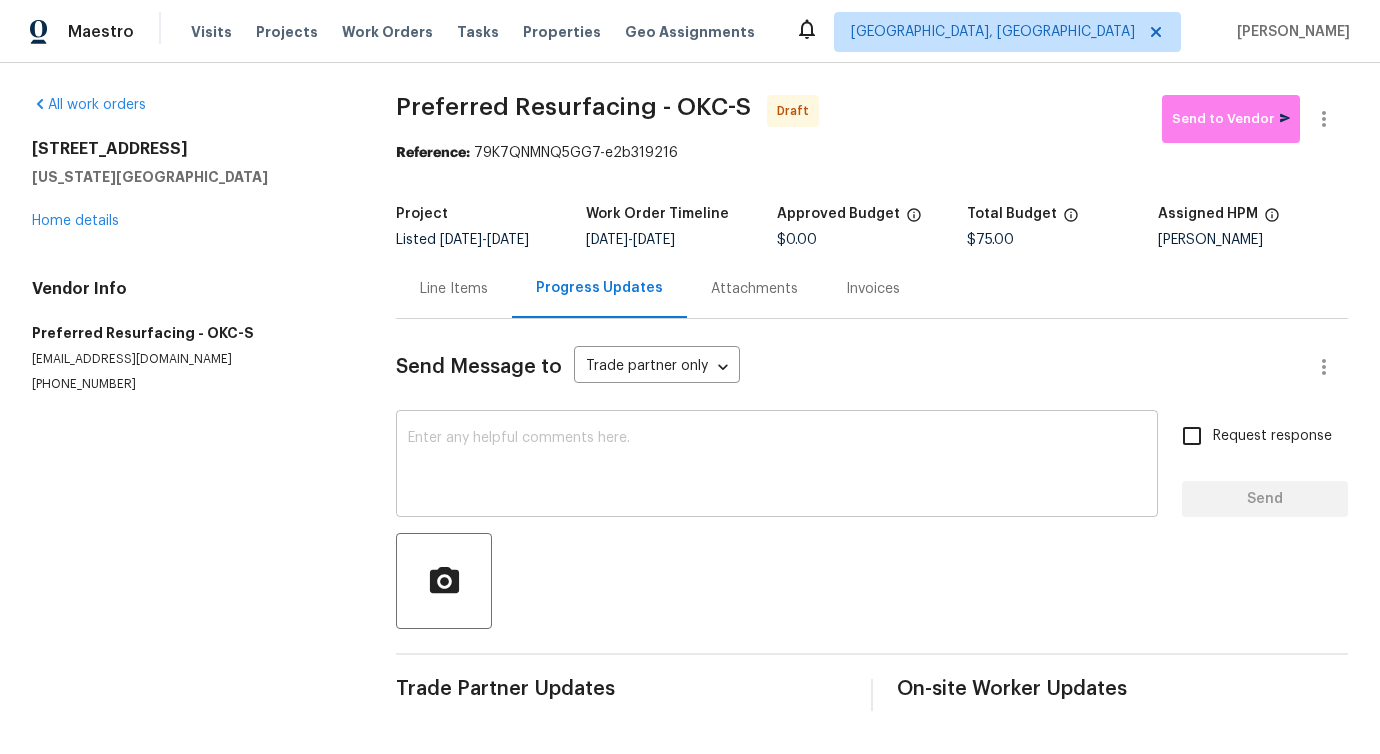 click at bounding box center (777, 466) 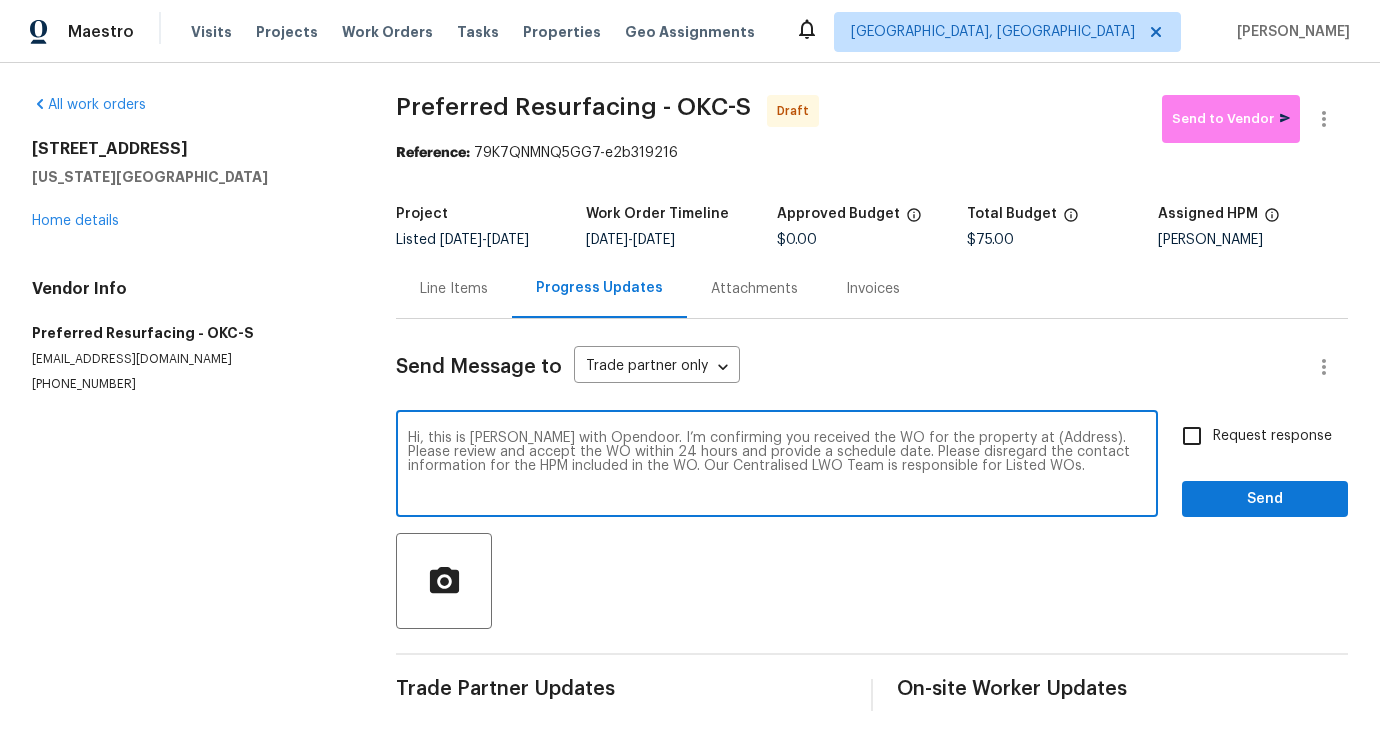 click on "Hi, this is Pavithra with Opendoor. I’m confirming you received the WO for the property at (Address). Please review and accept the WO within 24 hours and provide a schedule date. Please disregard the contact information for the HPM included in the WO. Our Centralised LWO Team is responsible for Listed WOs." at bounding box center [777, 466] 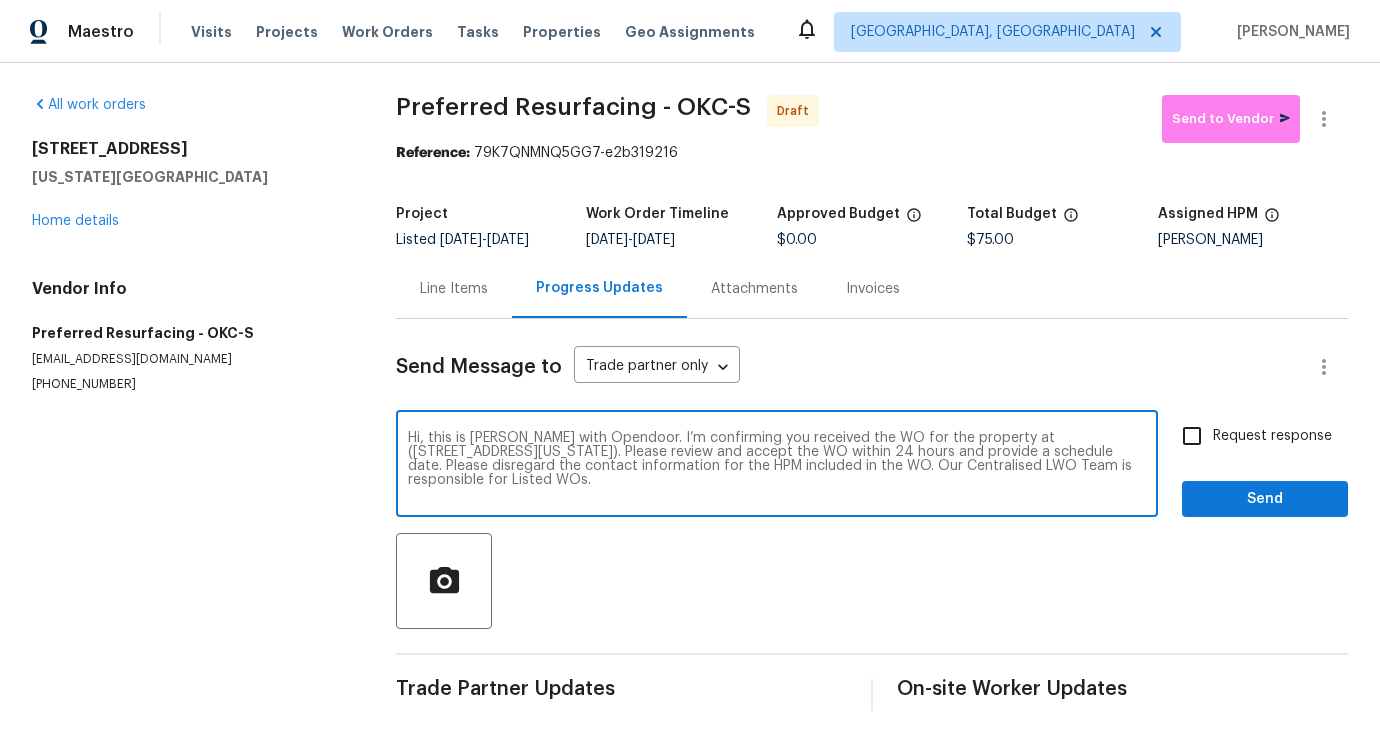 type on "Hi, this is Pavithra with Opendoor. I’m confirming you received the WO for the property at (13625 Bell Ave, Oklahoma City, OK 73142). Please review and accept the WO within 24 hours and provide a schedule date. Please disregard the contact information for the HPM included in the WO. Our Centralised LWO Team is responsible for Listed WOs." 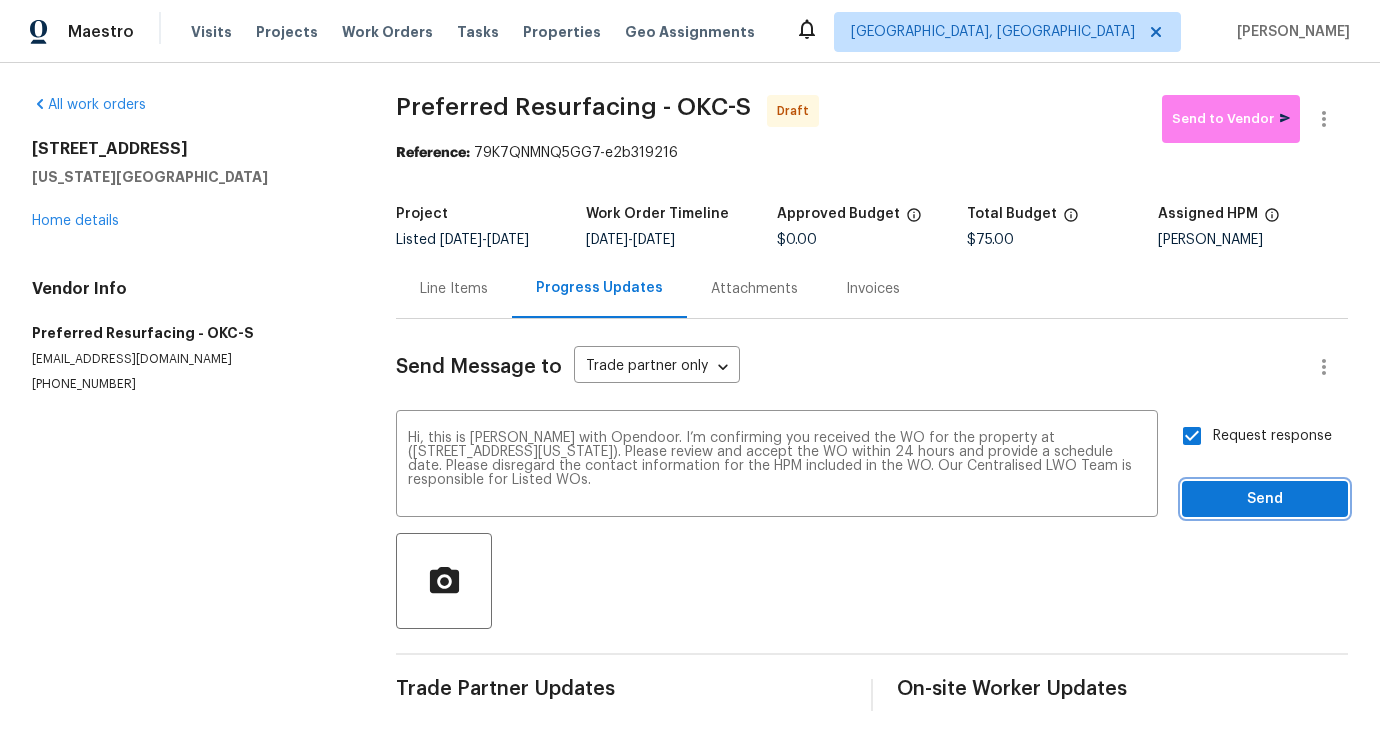 click on "Send" at bounding box center [1265, 499] 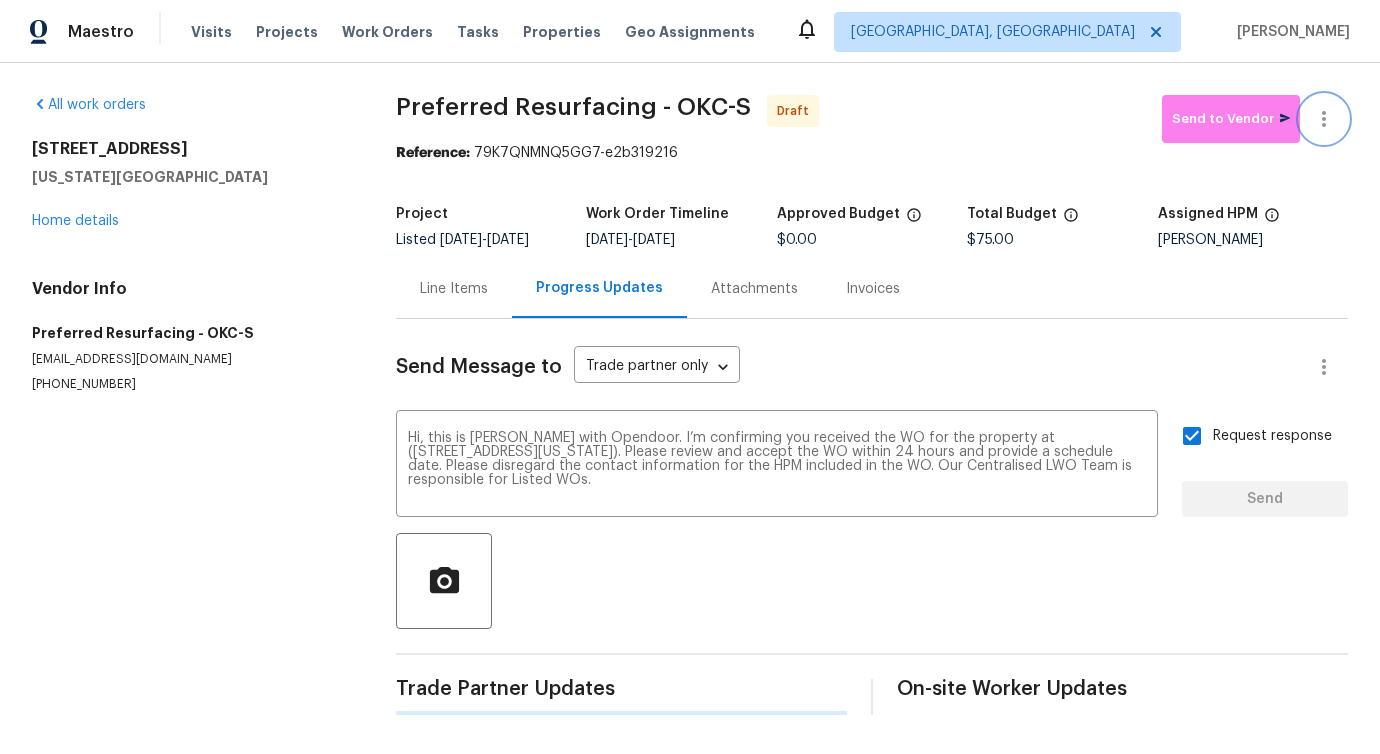 type 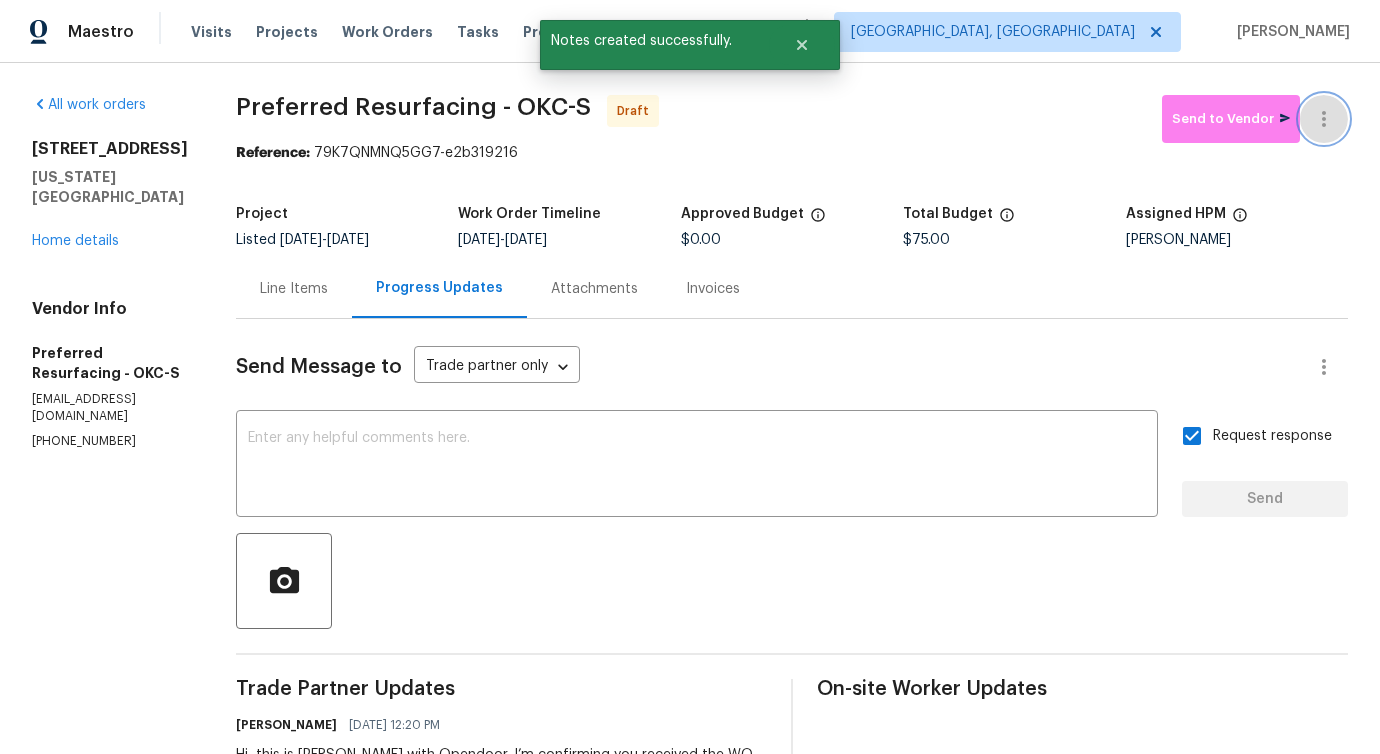 click 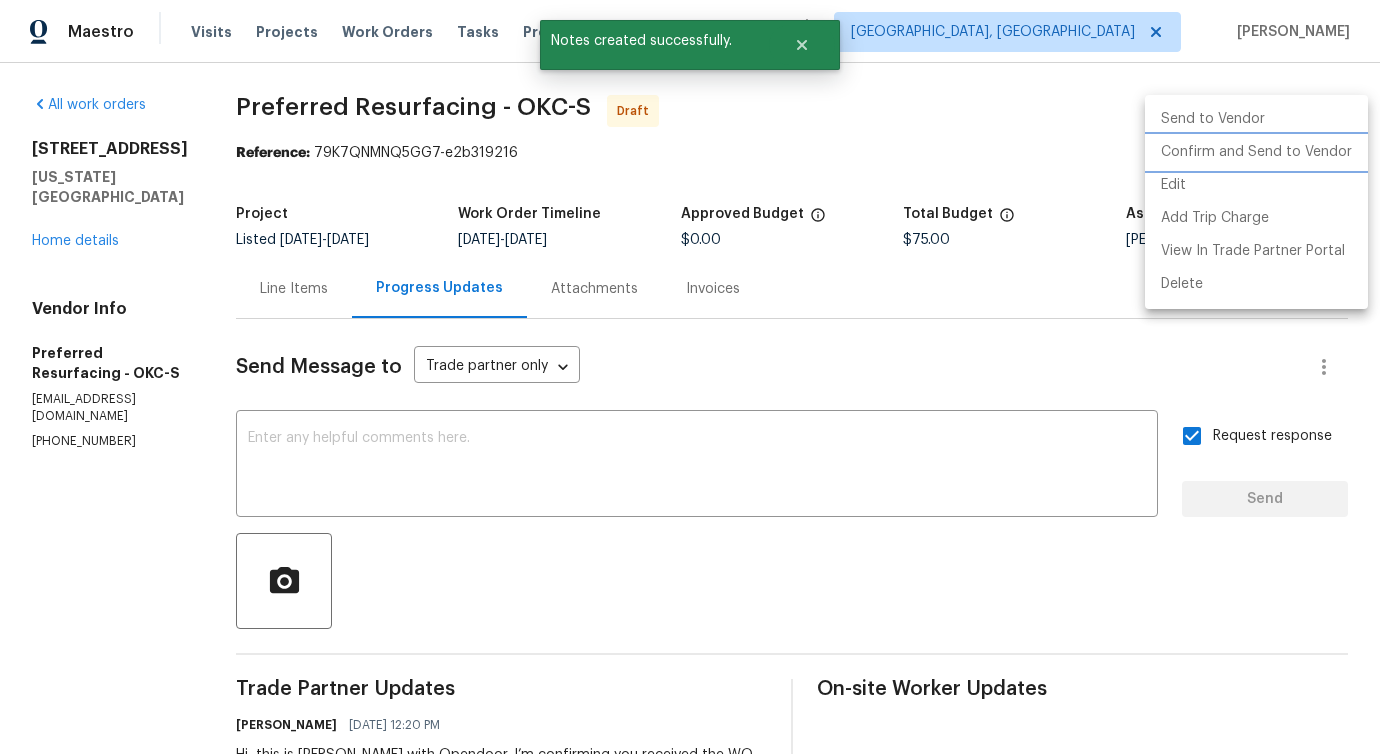 click on "Confirm and Send to Vendor" at bounding box center [1256, 152] 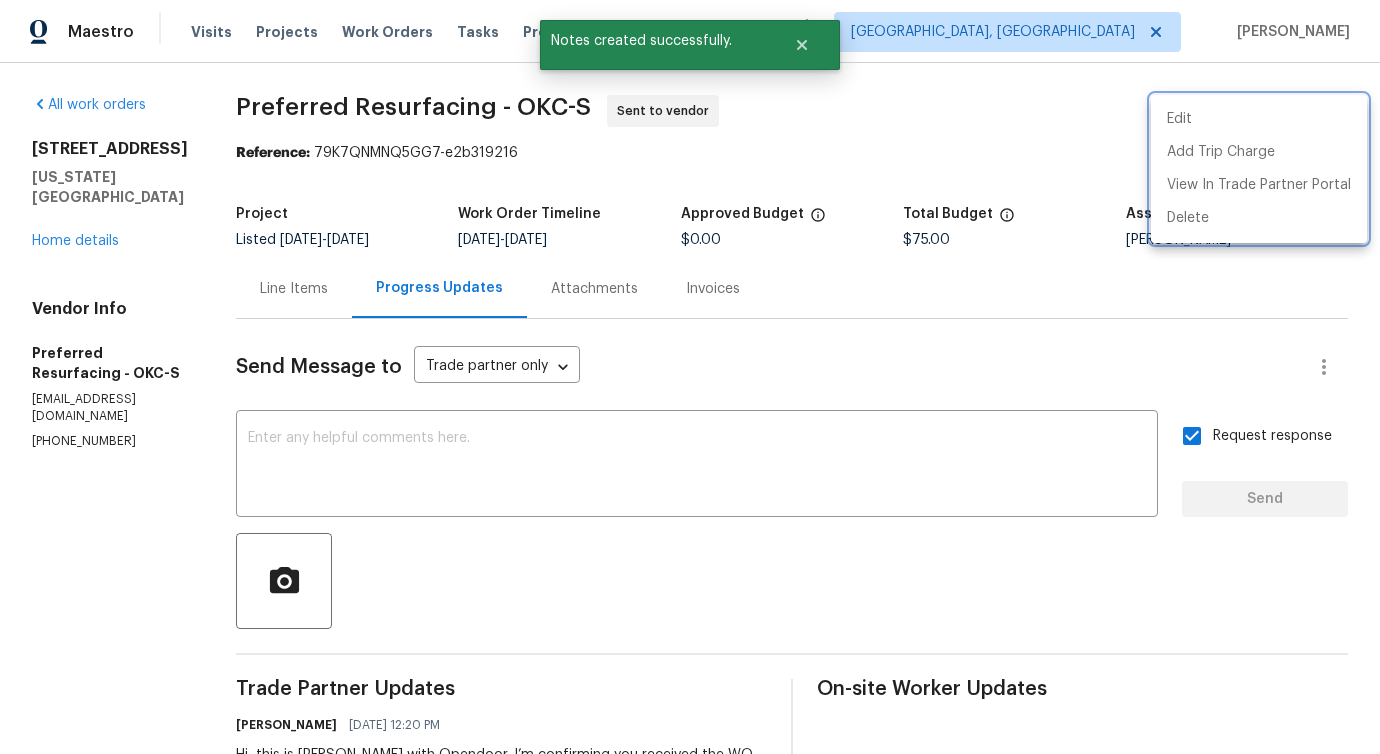 click at bounding box center [690, 377] 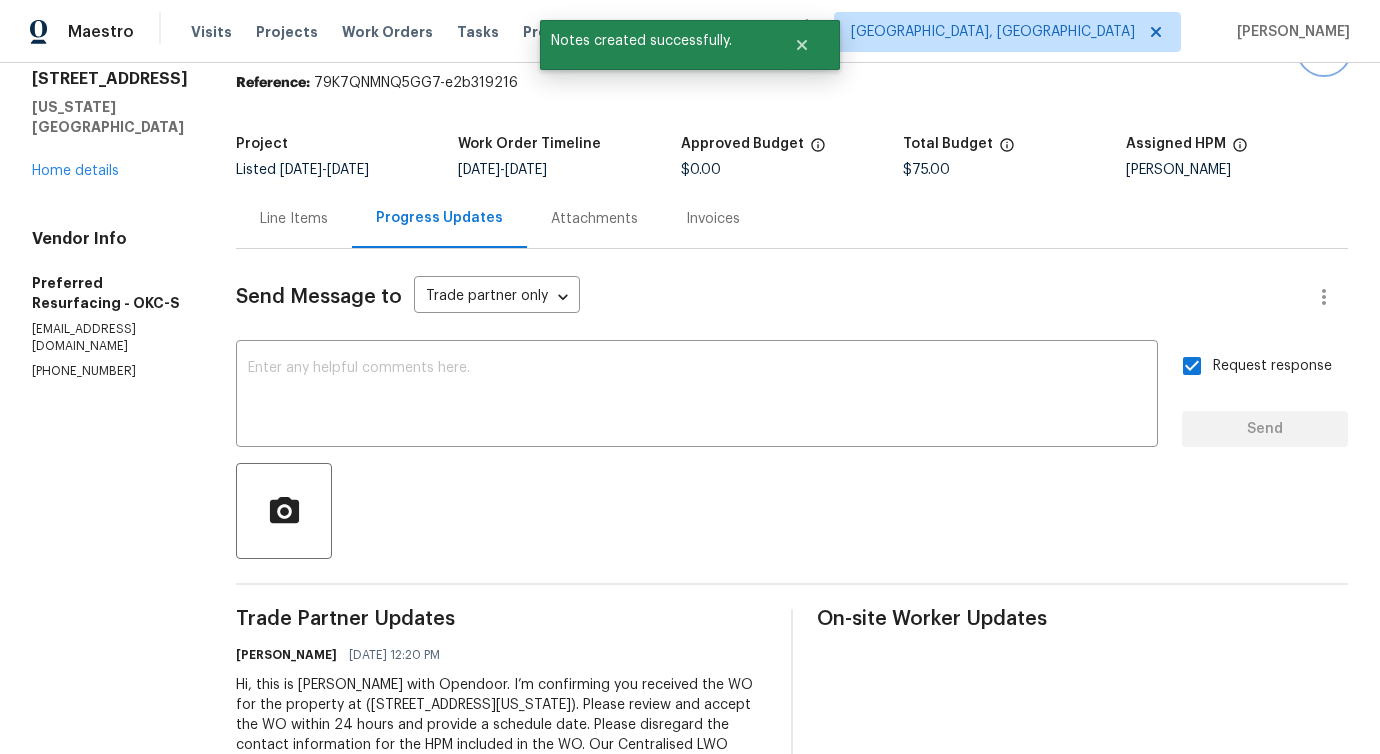 scroll, scrollTop: 0, scrollLeft: 0, axis: both 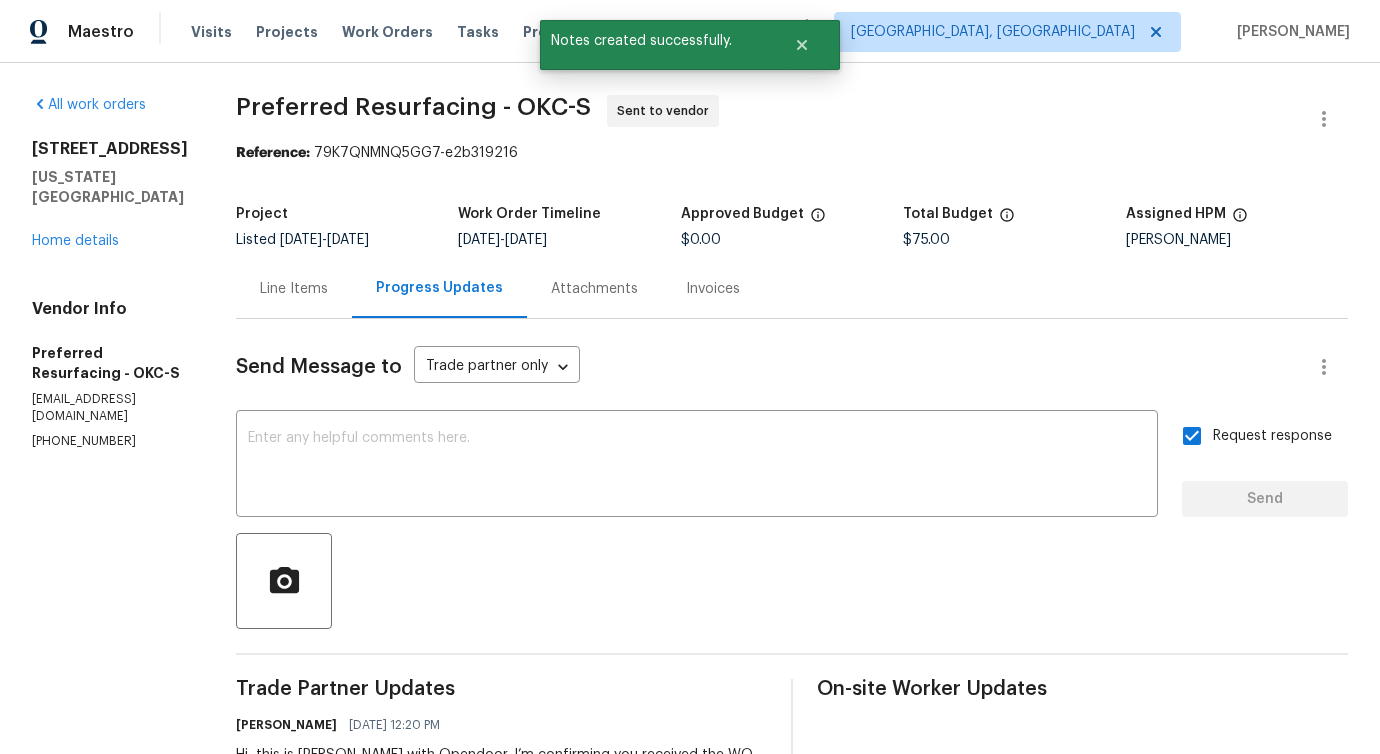 click on "Line Items" at bounding box center (294, 288) 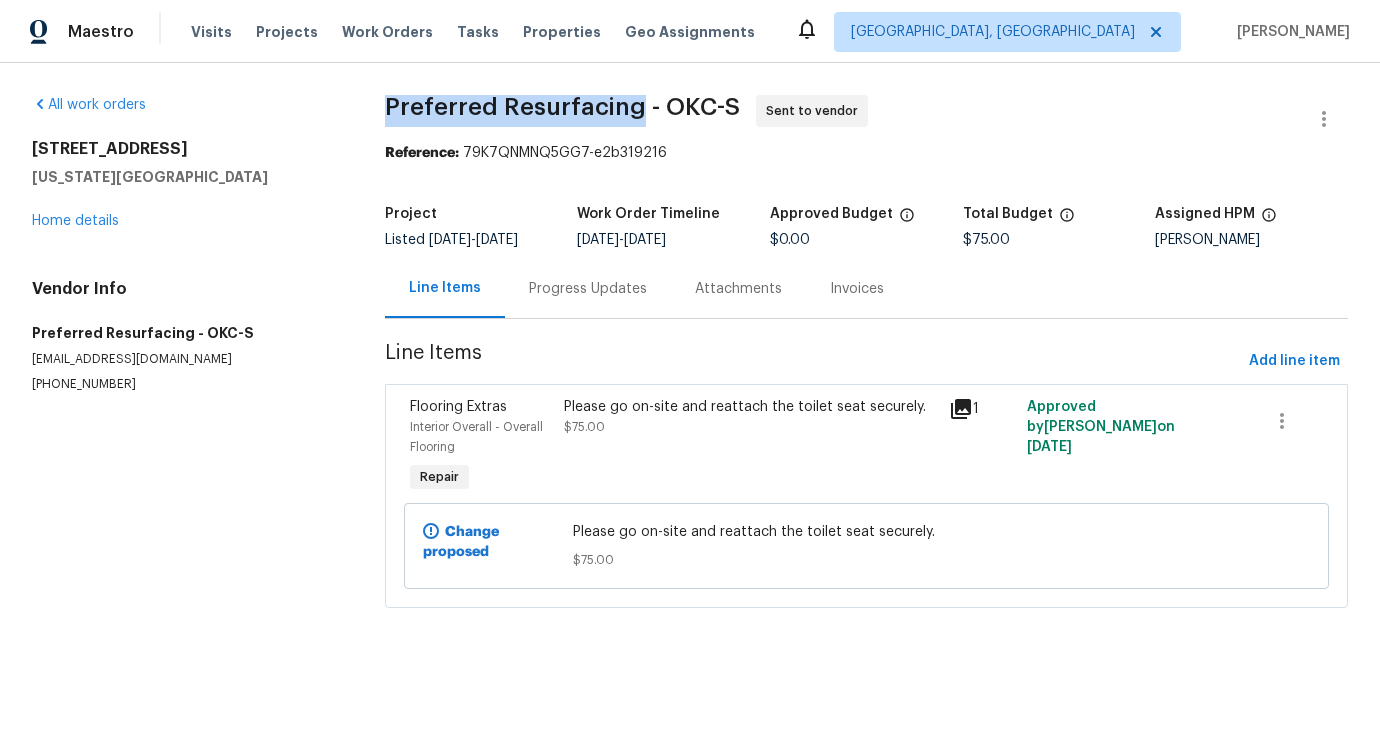 drag, startPoint x: 374, startPoint y: 100, endPoint x: 633, endPoint y: 118, distance: 259.62473 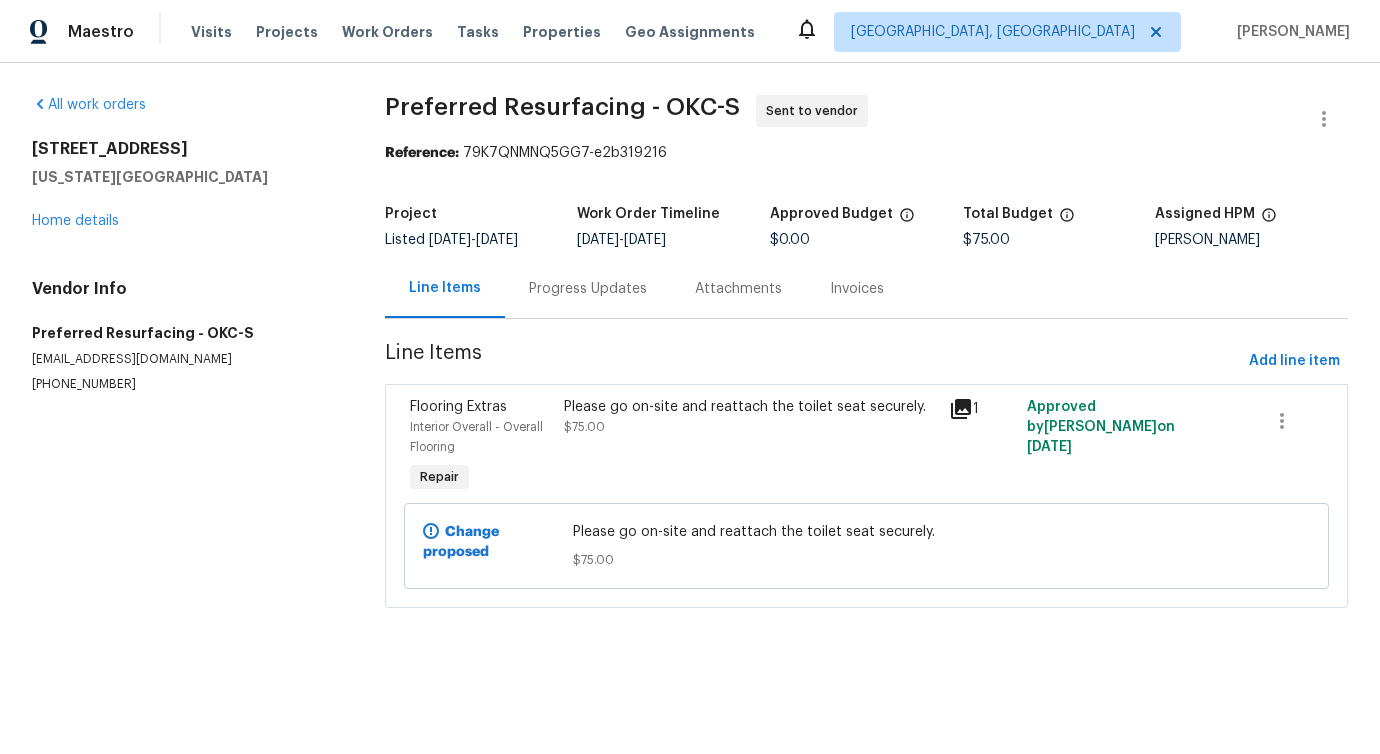 click on "13625 Bell Ave Oklahoma City, OK 73142 Home details" at bounding box center [184, 185] 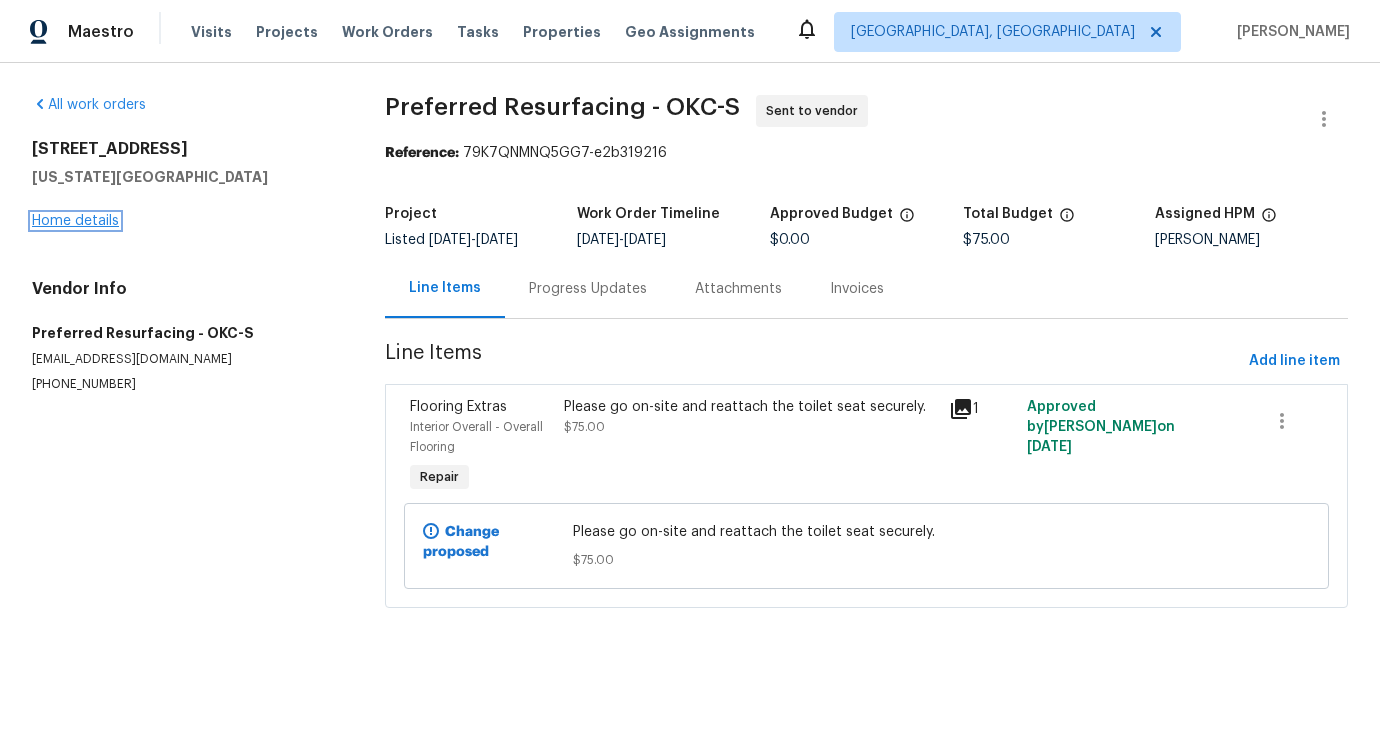 click on "Home details" at bounding box center [75, 221] 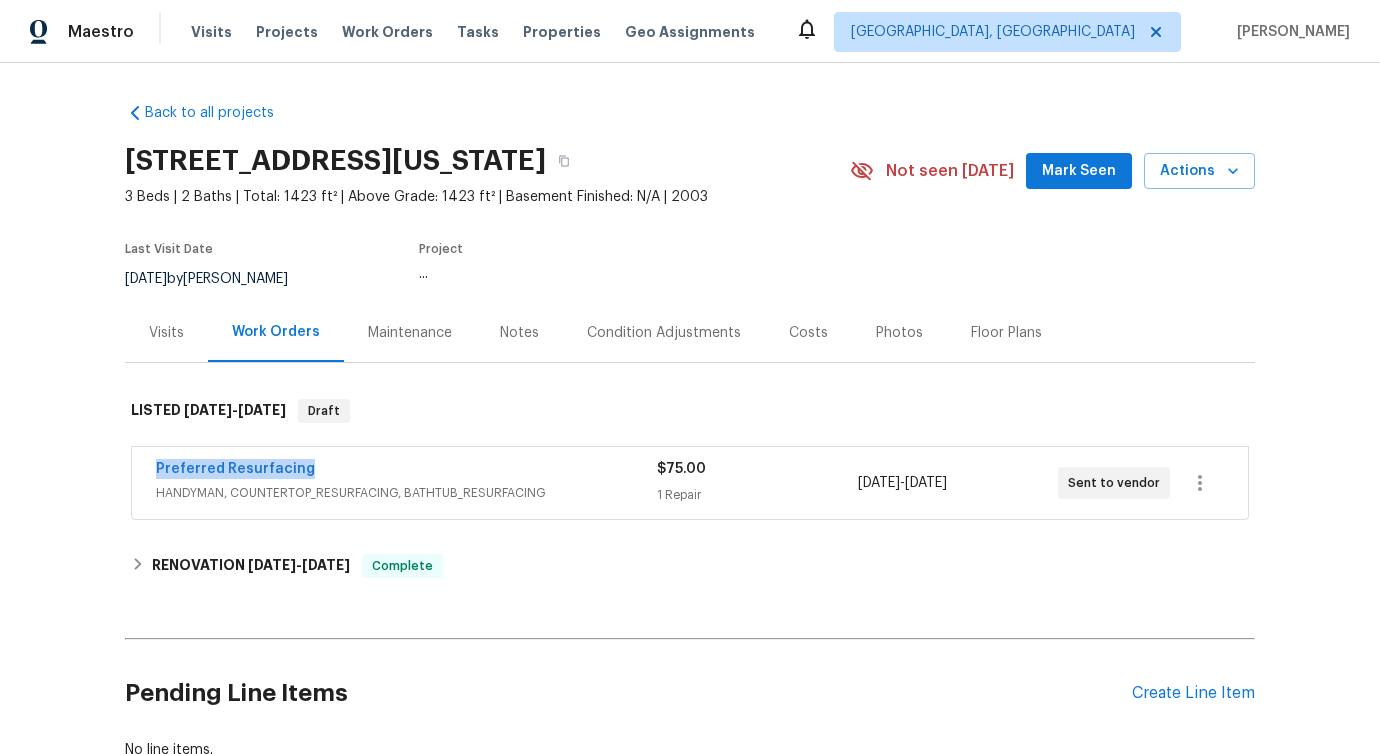 drag, startPoint x: 376, startPoint y: 462, endPoint x: 12, endPoint y: 458, distance: 364.02197 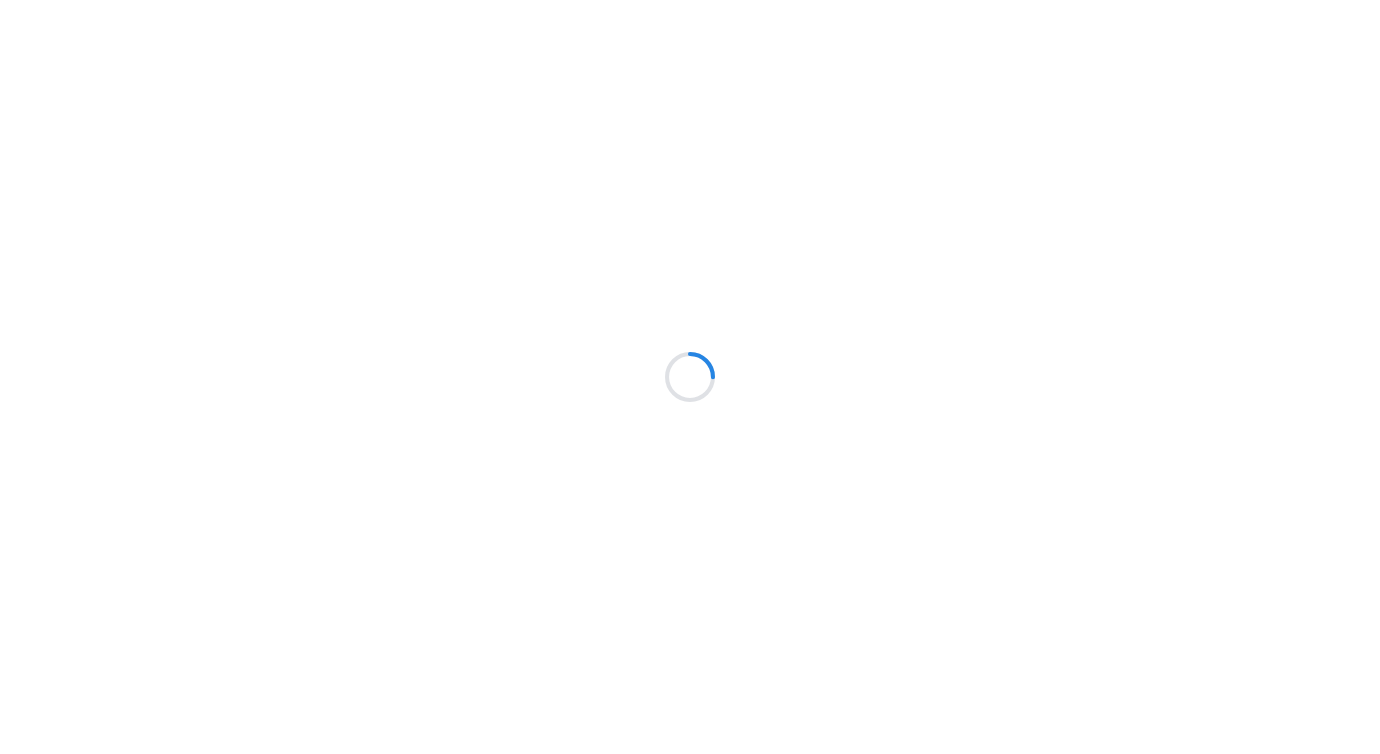 scroll, scrollTop: 0, scrollLeft: 0, axis: both 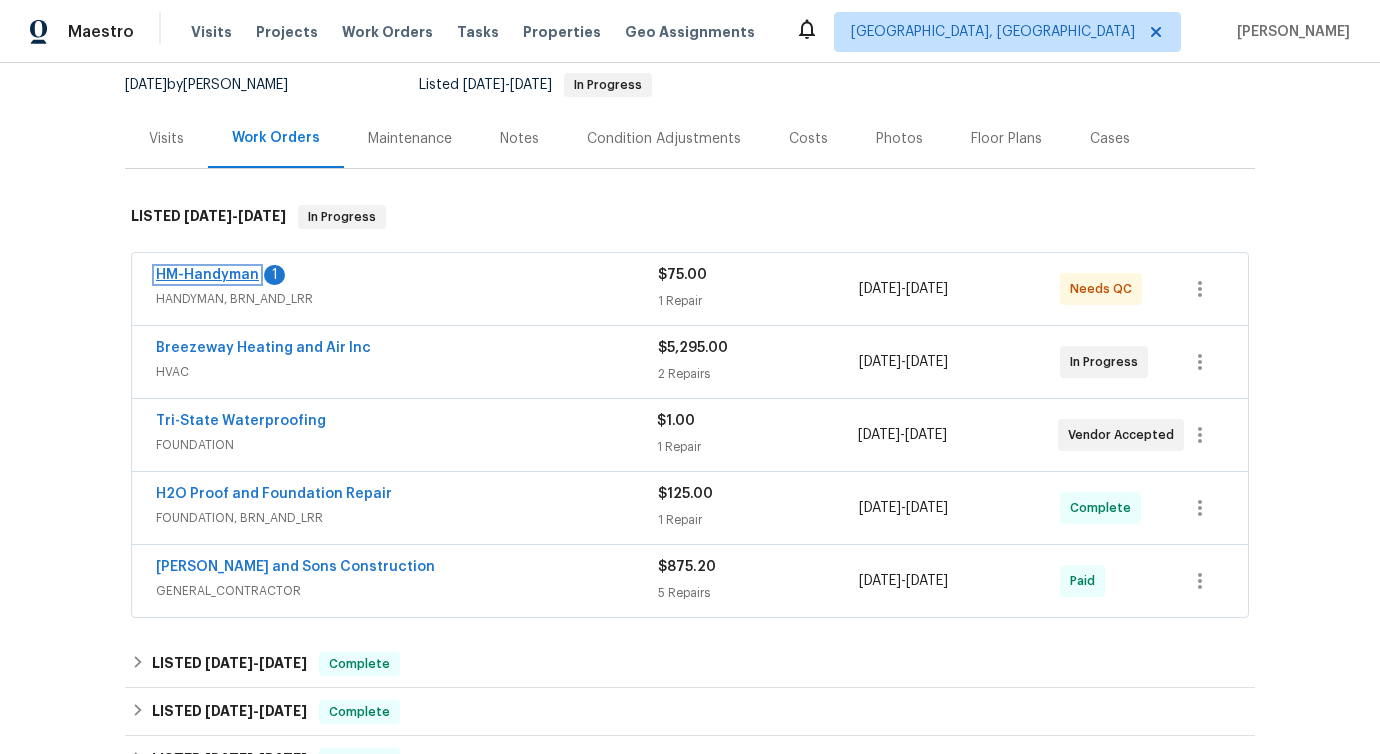 click on "HM-Handyman" at bounding box center (207, 275) 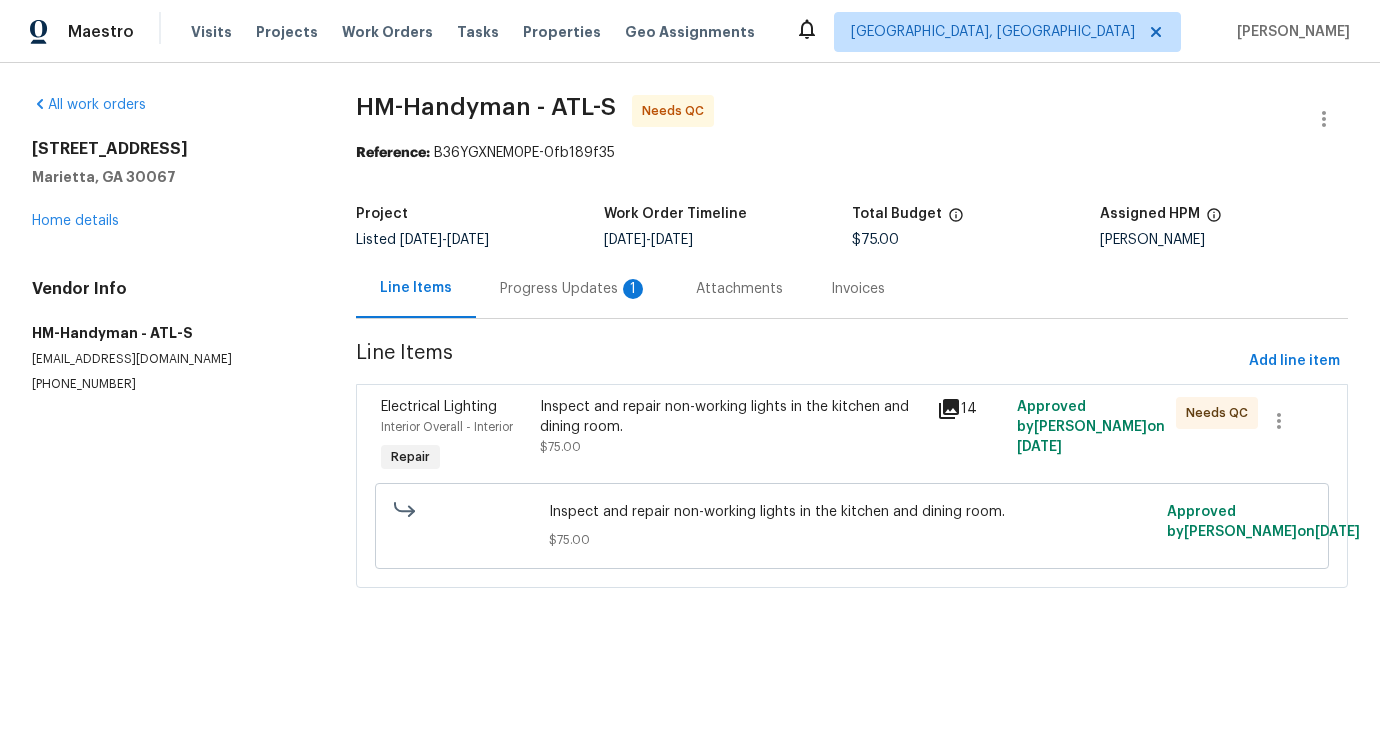 click on "Progress Updates 1" at bounding box center (574, 288) 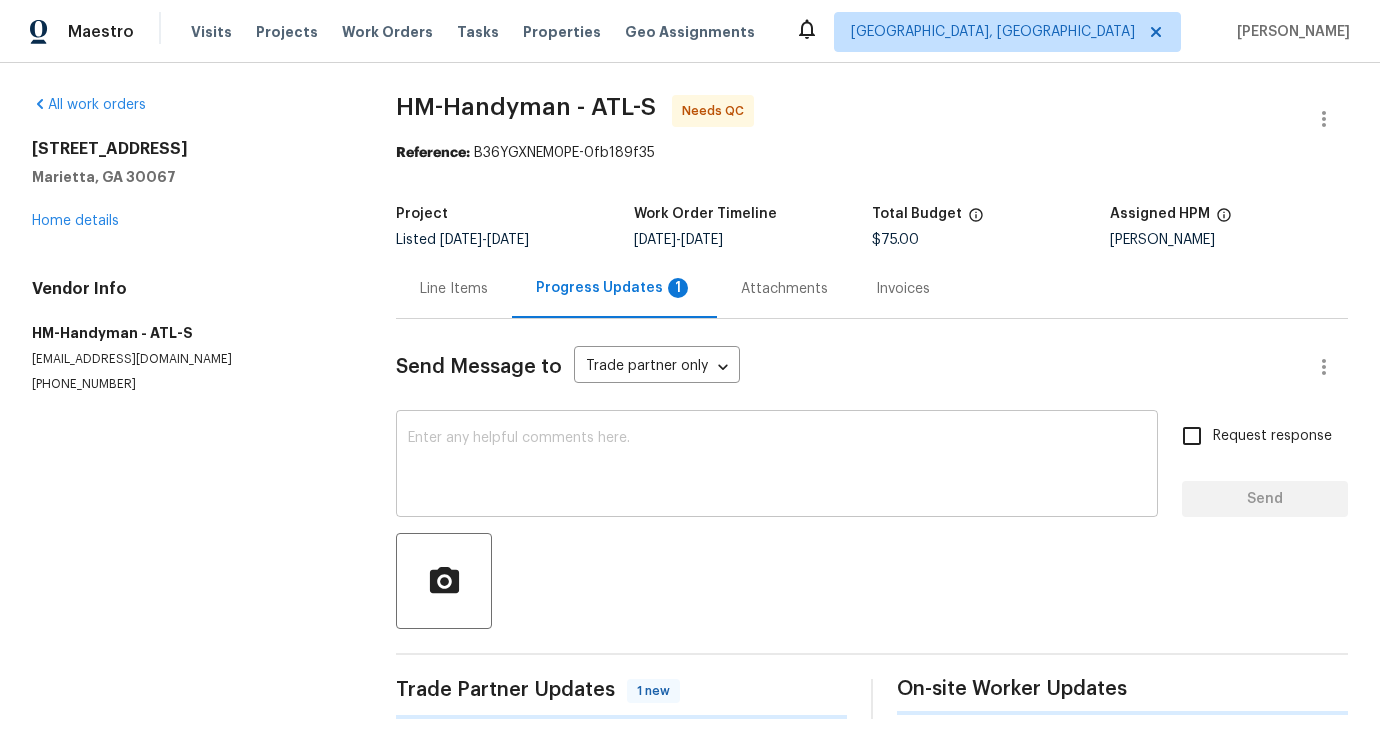 click at bounding box center (777, 466) 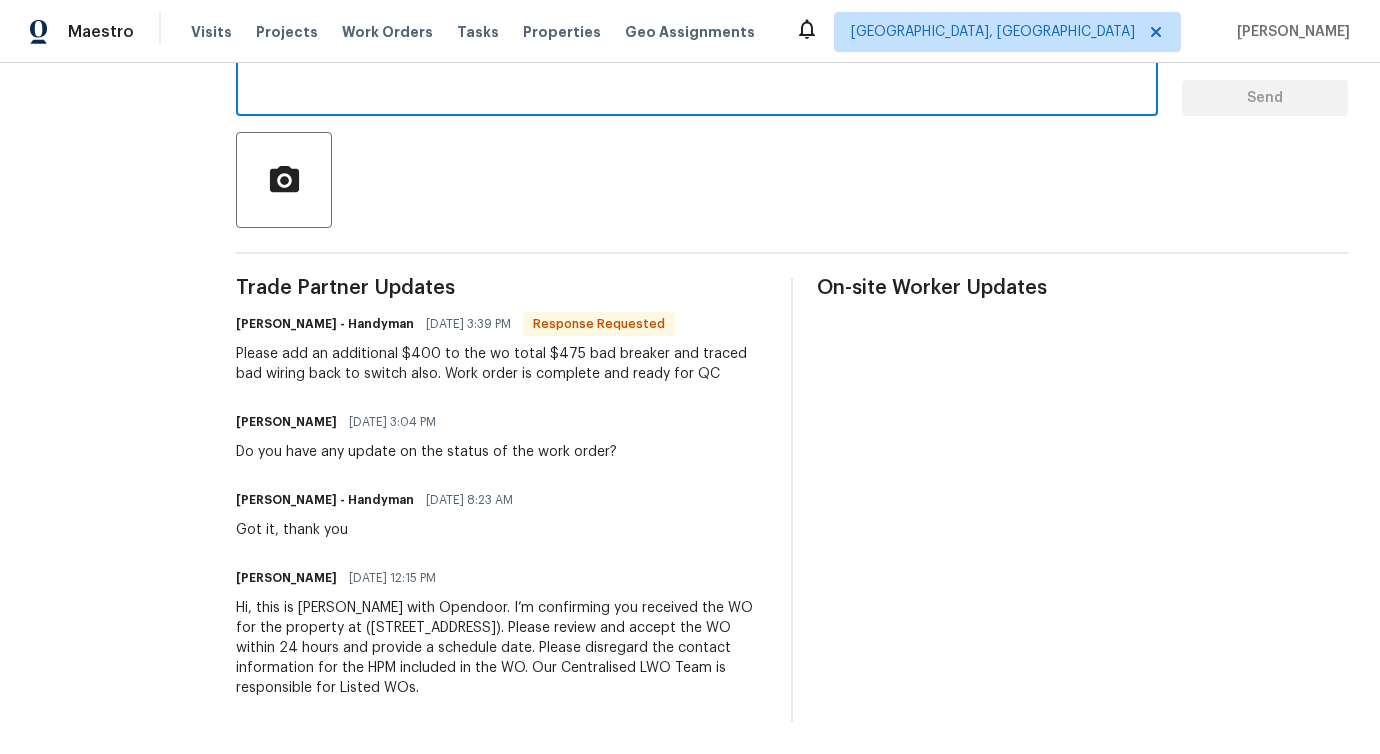 scroll, scrollTop: 0, scrollLeft: 0, axis: both 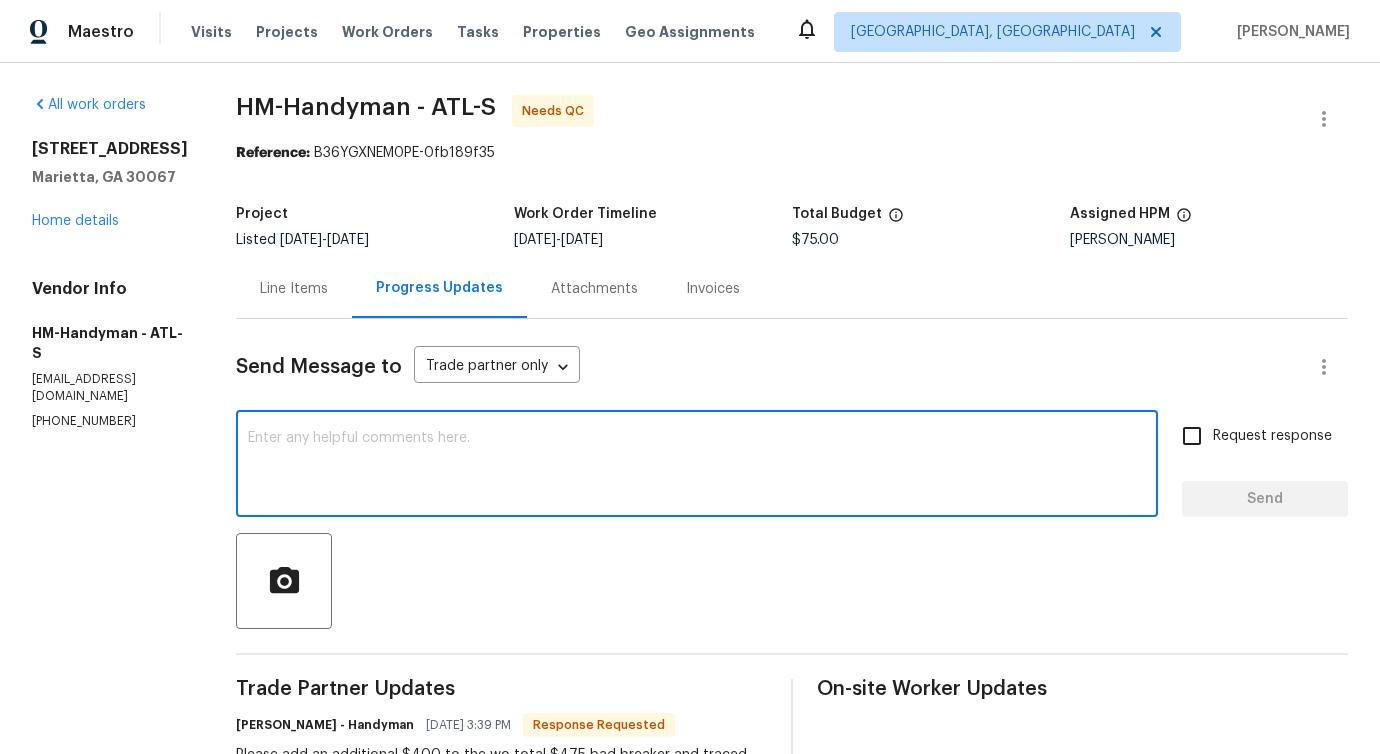 click on "Line Items" at bounding box center (294, 289) 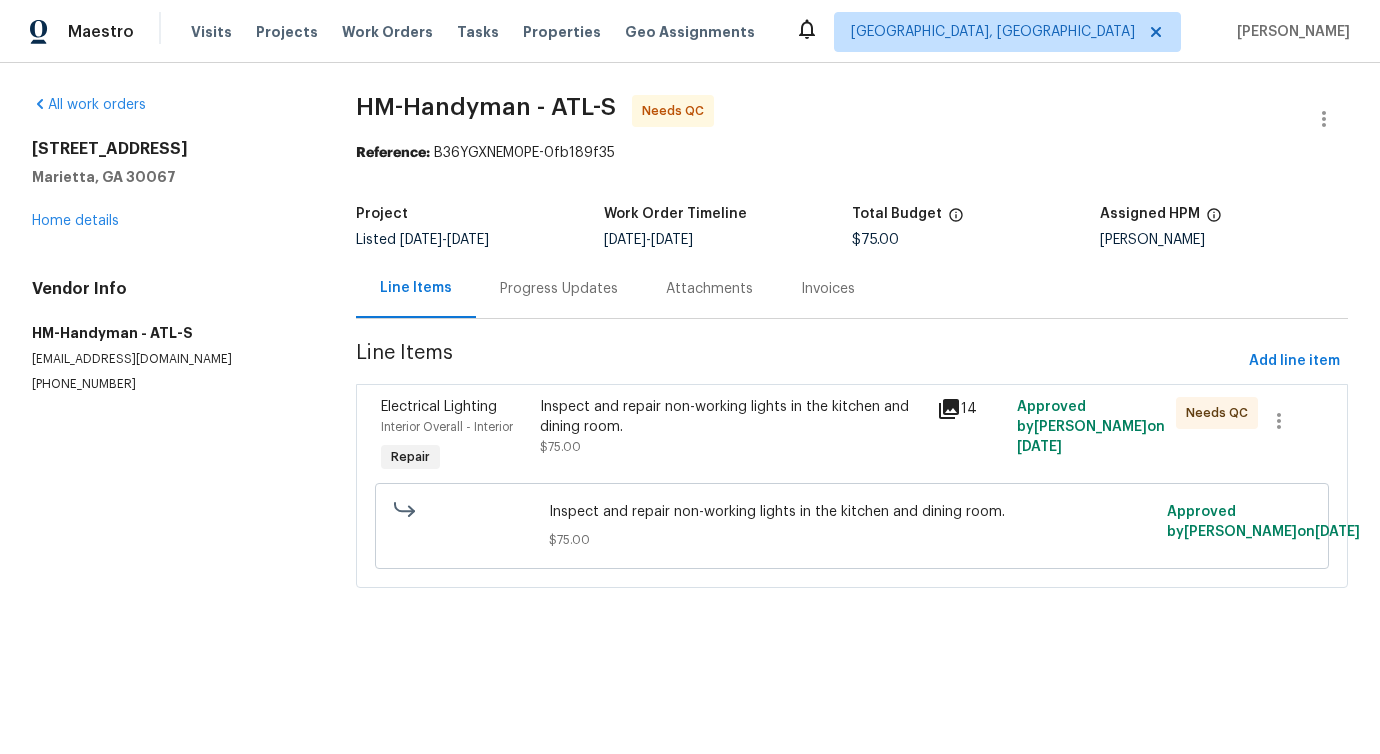 click on "Inspect and repair non-working lights in the kitchen and dining room. $75.00" at bounding box center [733, 427] 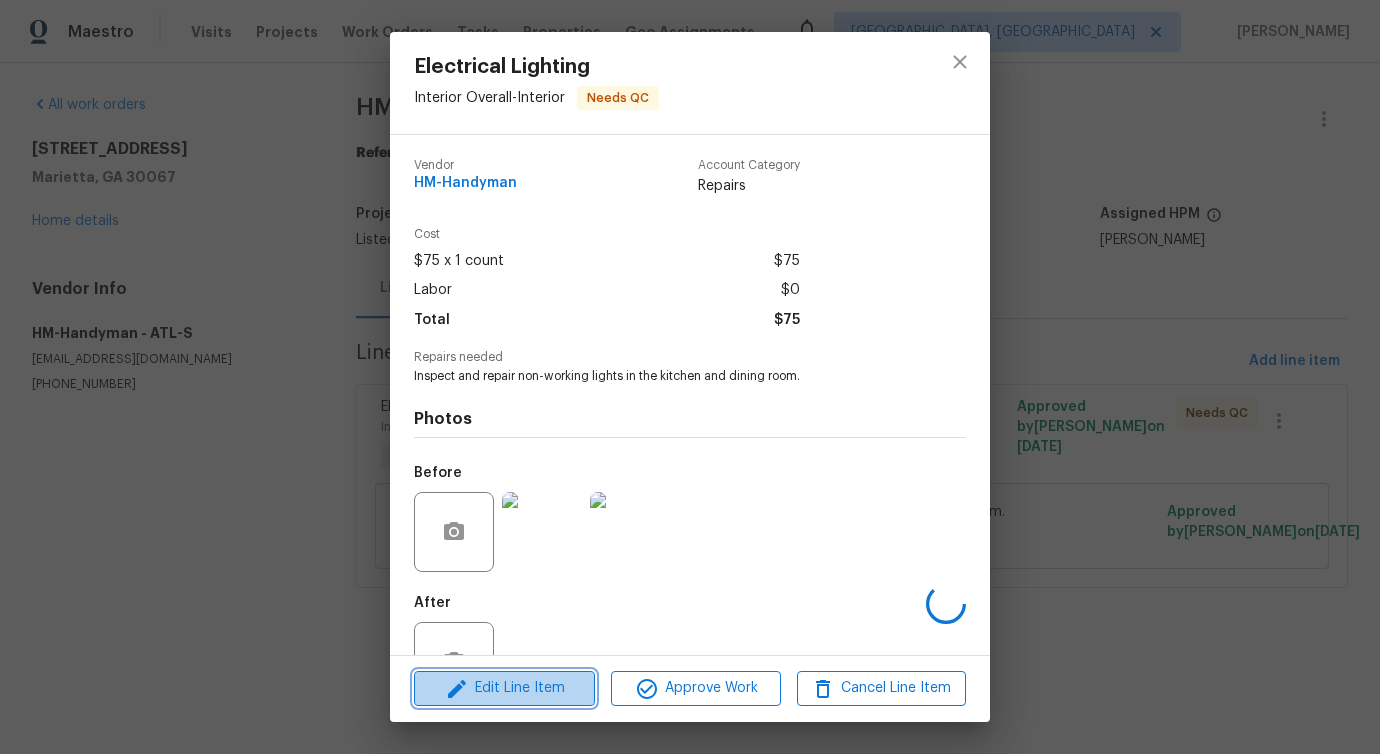 click on "Edit Line Item" at bounding box center [504, 688] 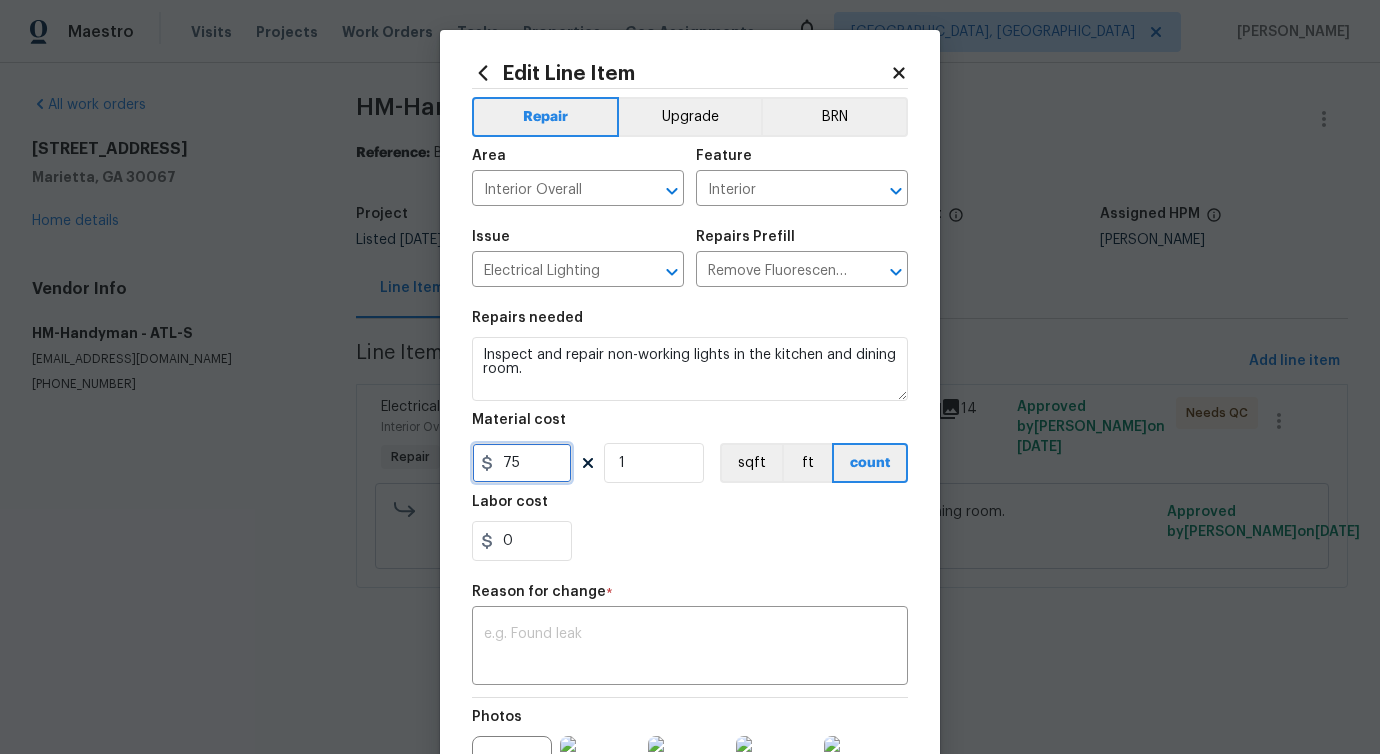 click on "75" at bounding box center (522, 463) 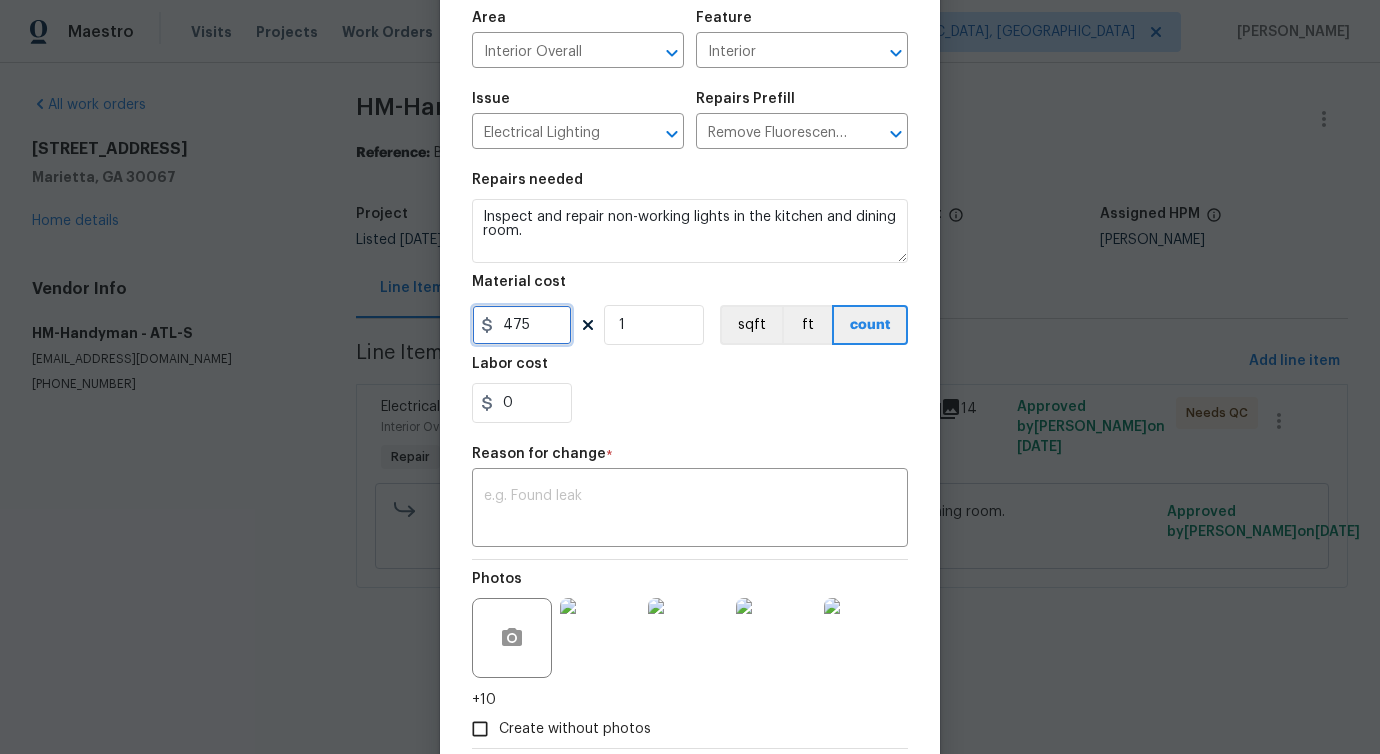 scroll, scrollTop: 252, scrollLeft: 0, axis: vertical 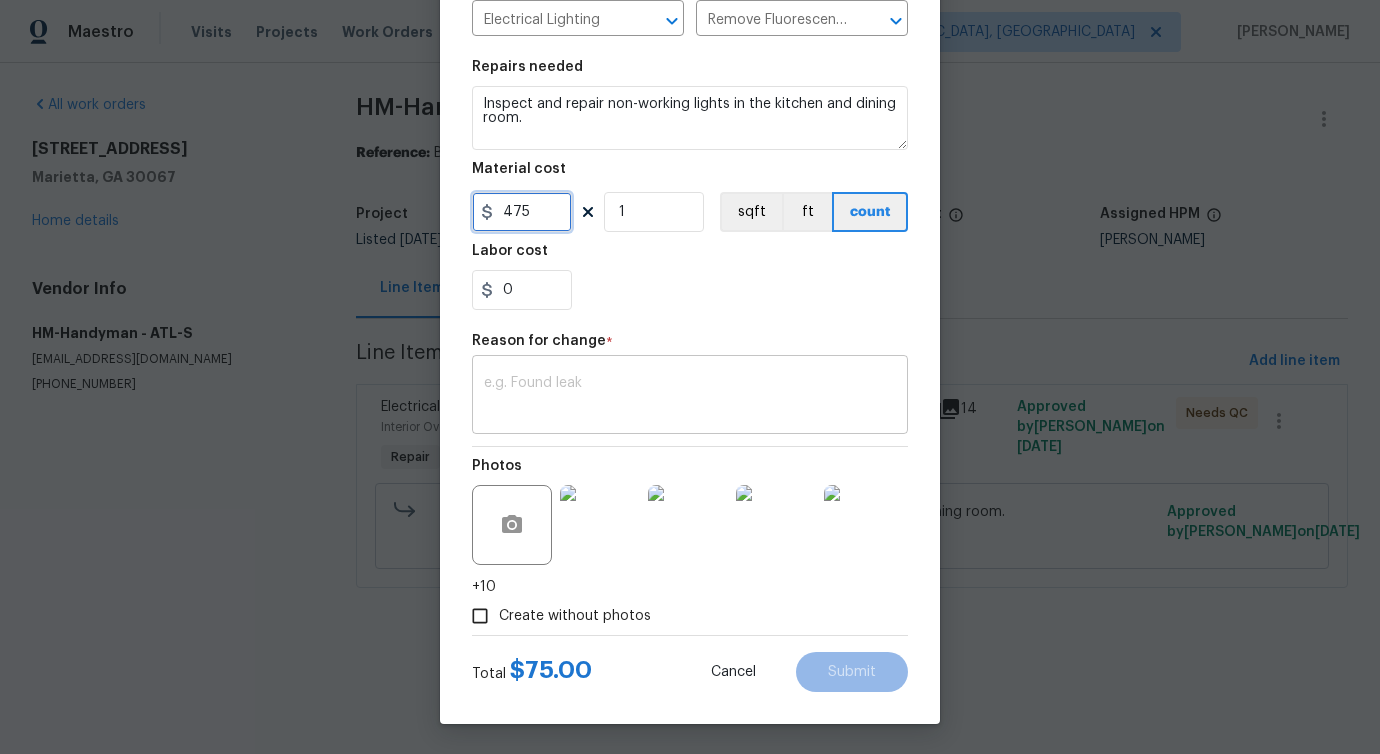 type on "475" 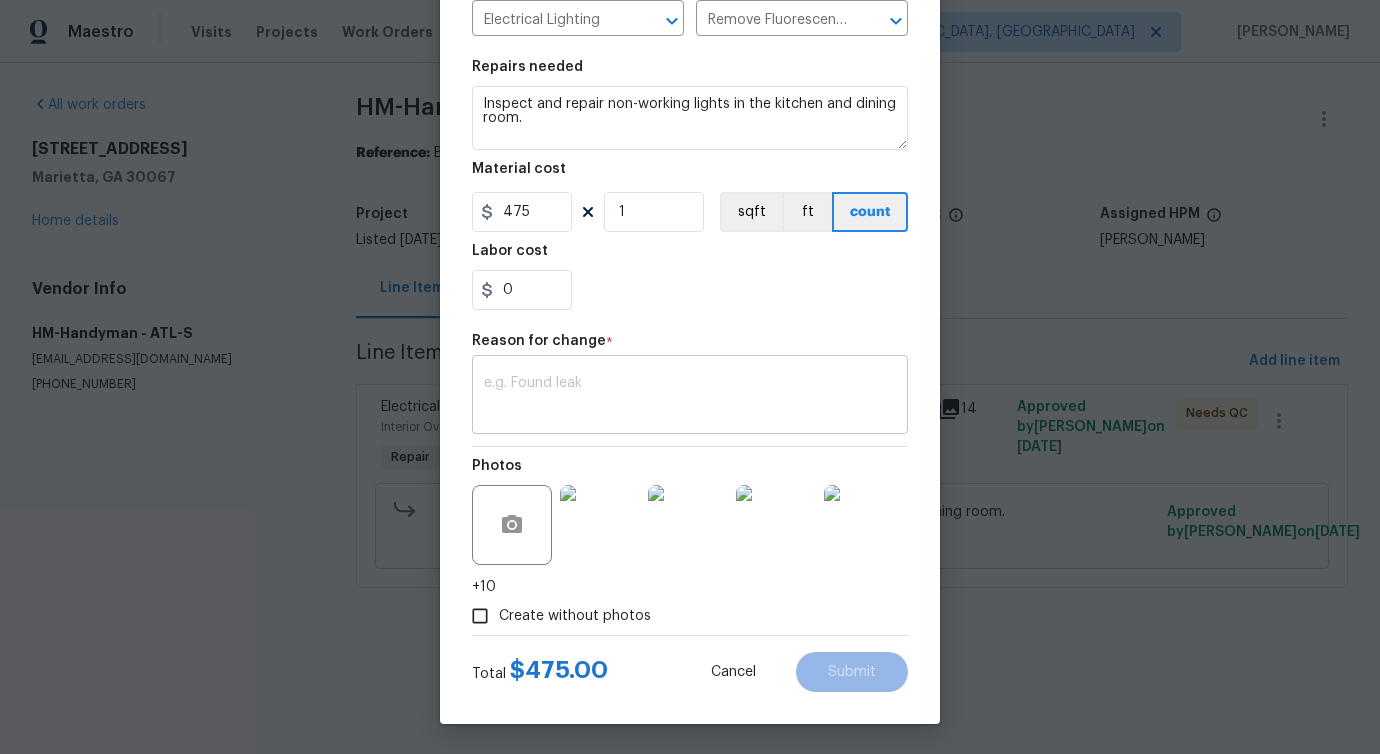 click on "x ​" at bounding box center [690, 397] 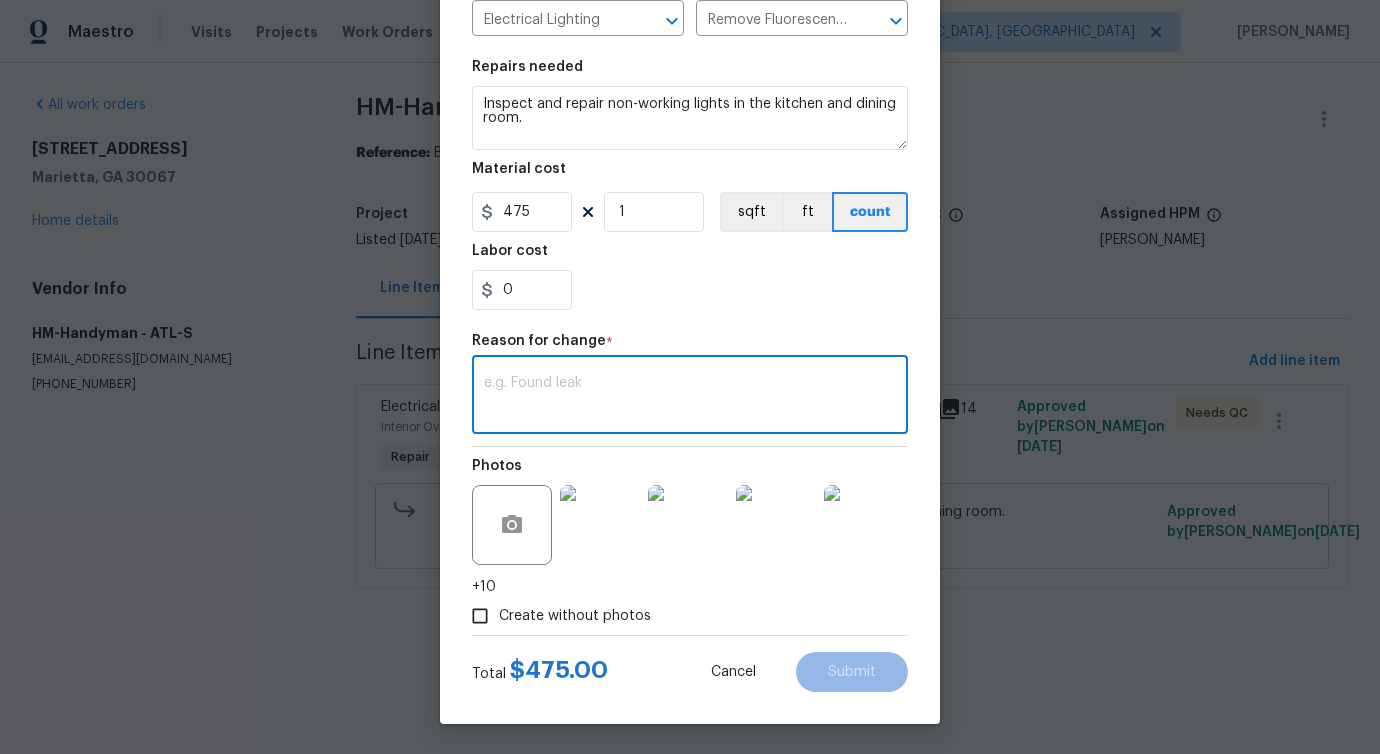 click at bounding box center [690, 397] 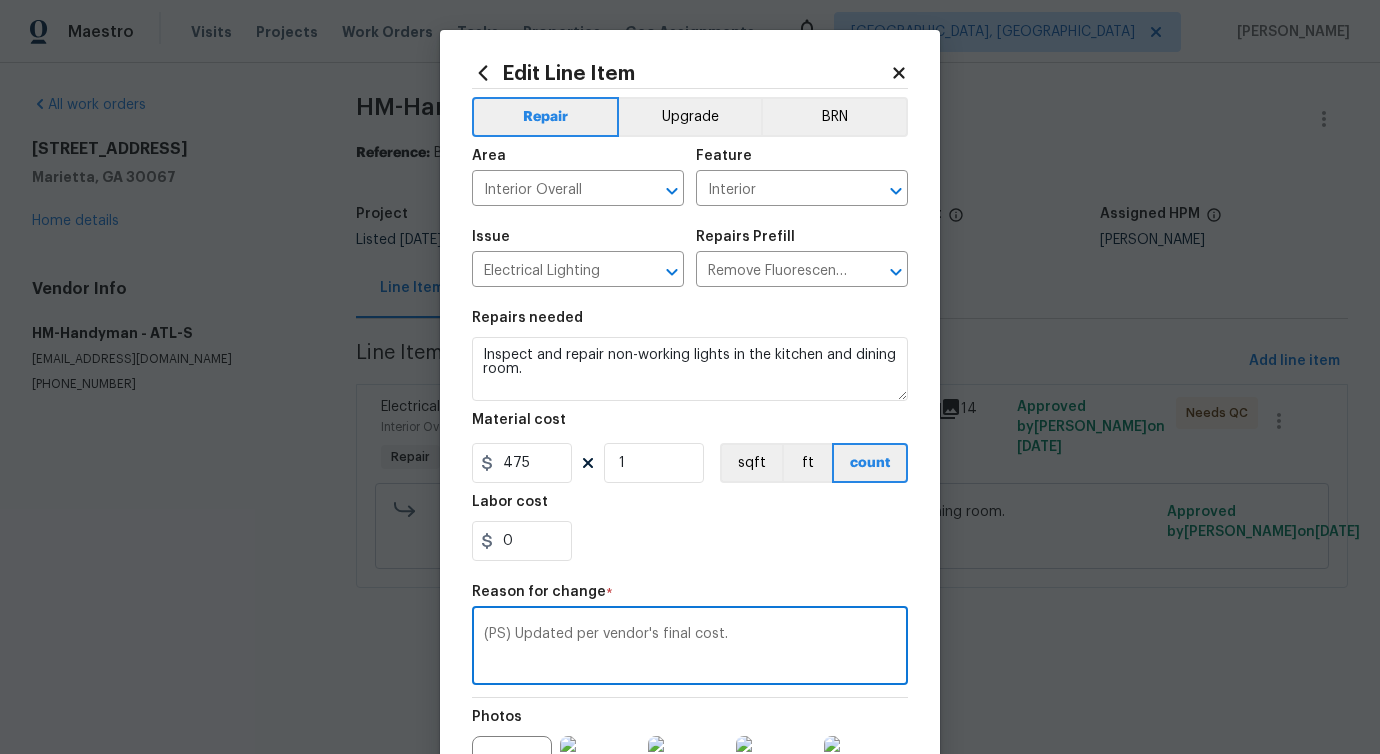 scroll, scrollTop: 252, scrollLeft: 0, axis: vertical 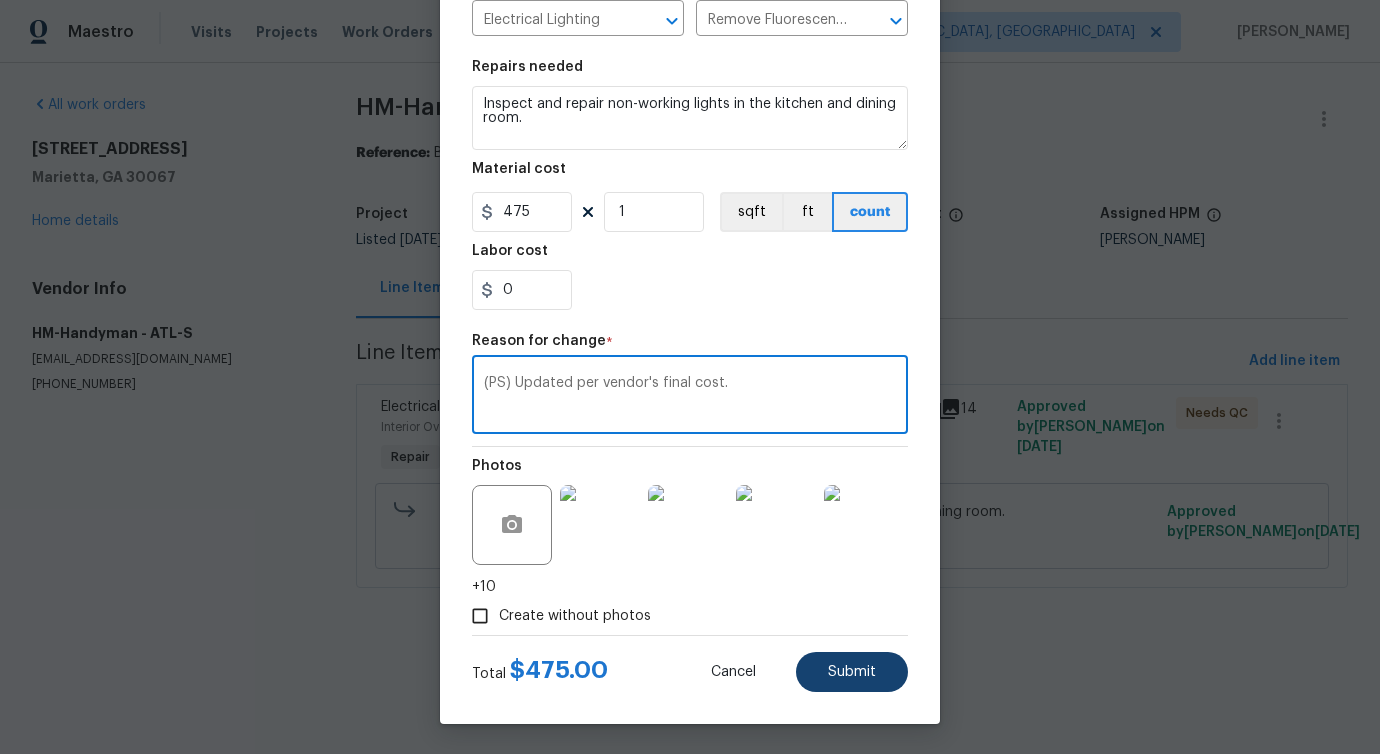 type on "(PS) Updated per vendor's final cost." 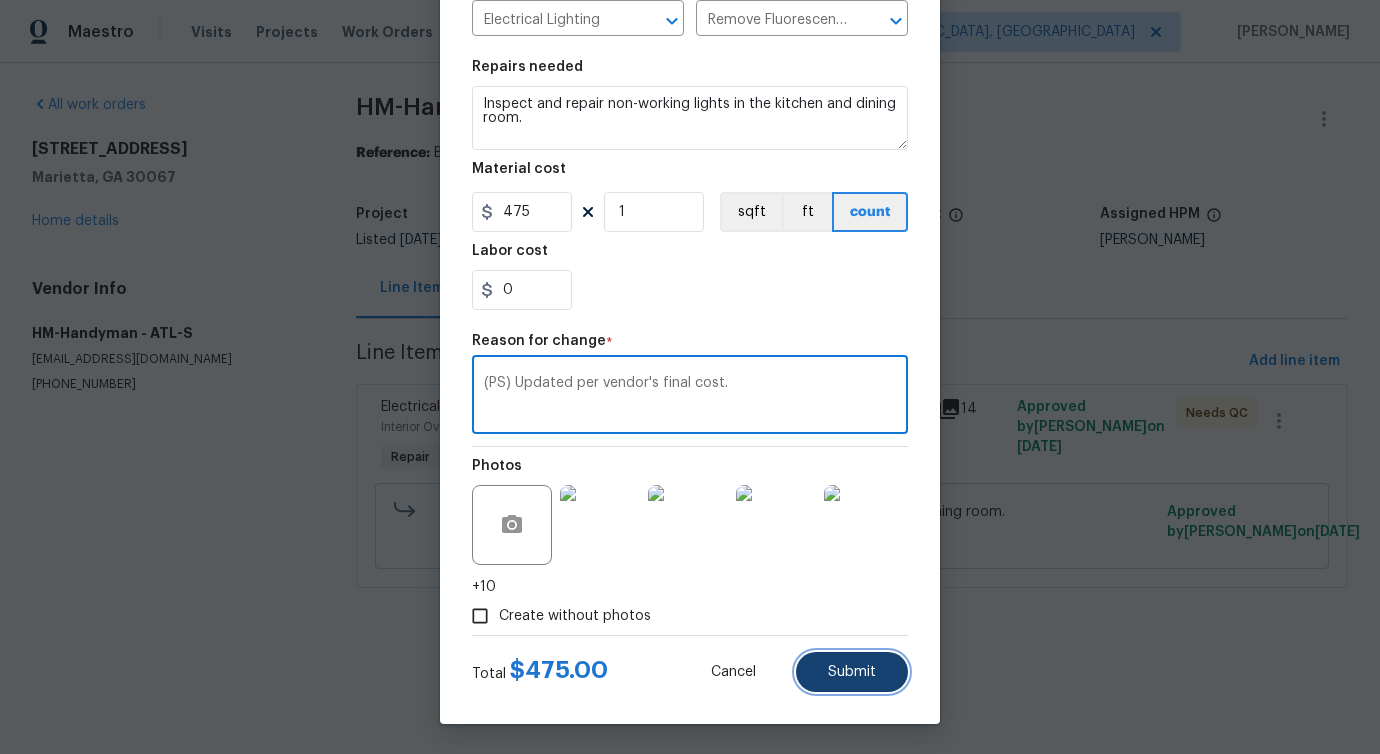 click on "Submit" at bounding box center (852, 672) 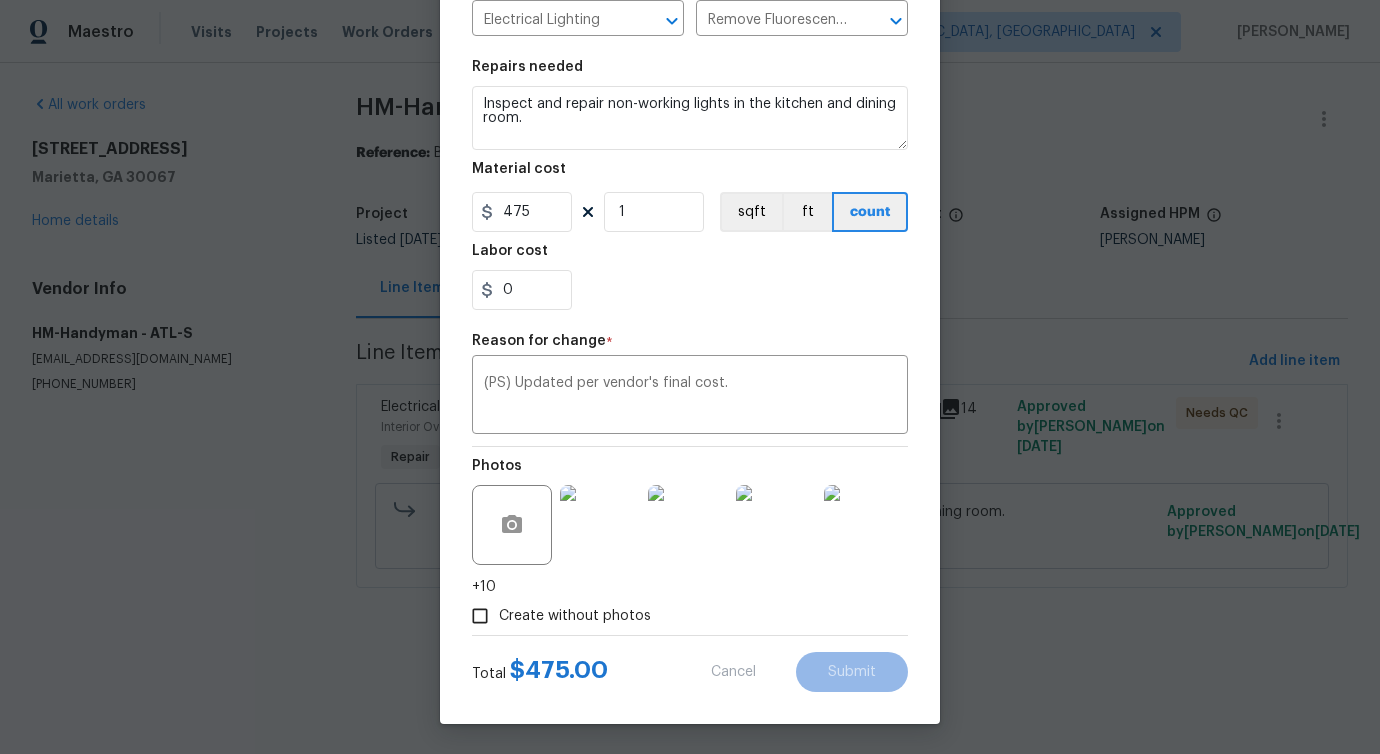 type on "75" 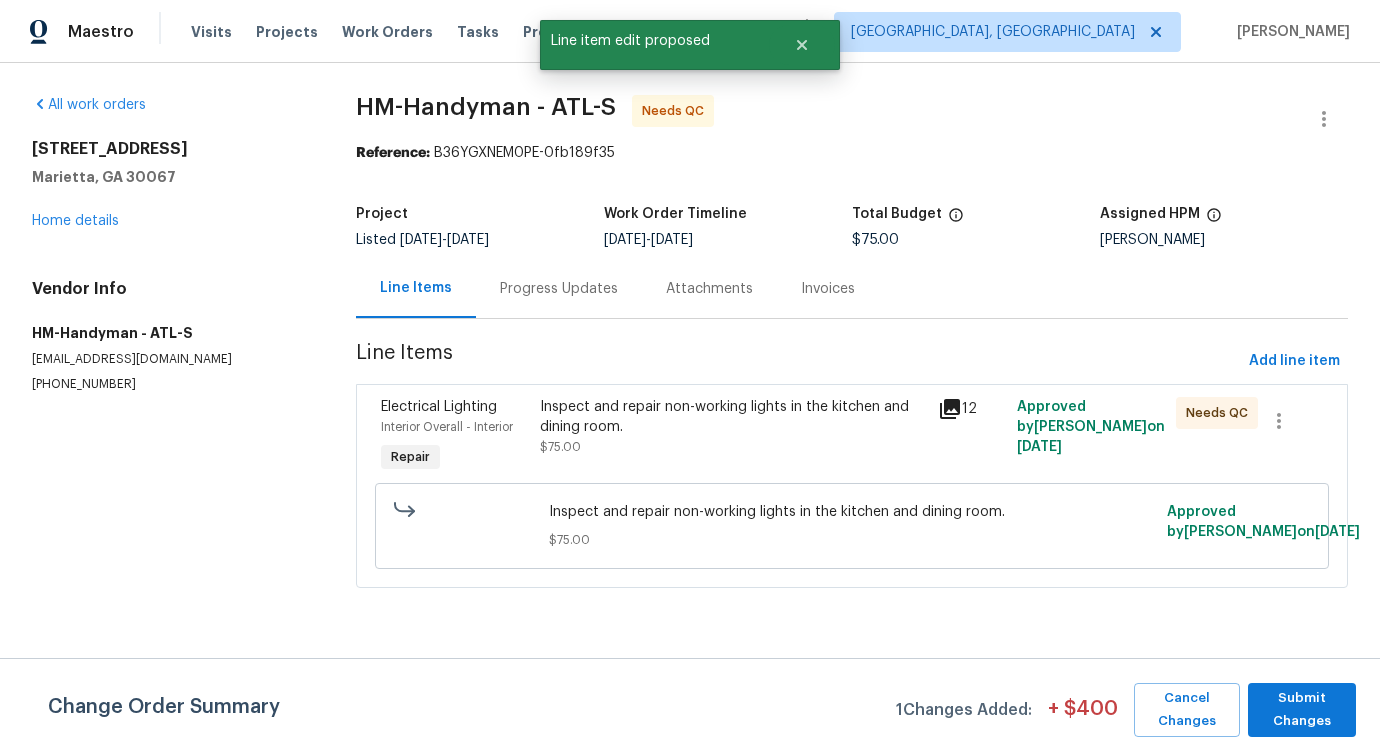 scroll, scrollTop: 0, scrollLeft: 0, axis: both 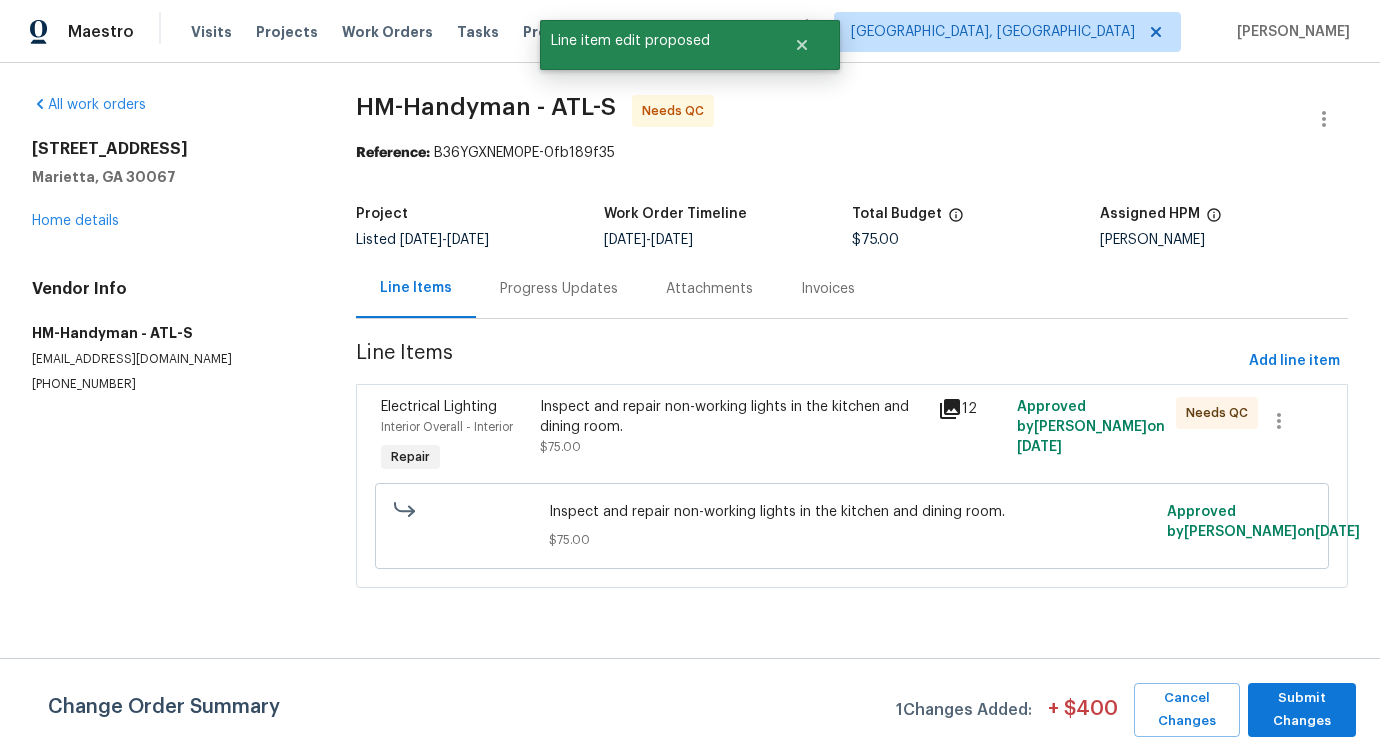 click on "Change Order Summary 1  Changes Added: + $ 400 Cancel Changes Submit Changes" at bounding box center [690, 706] 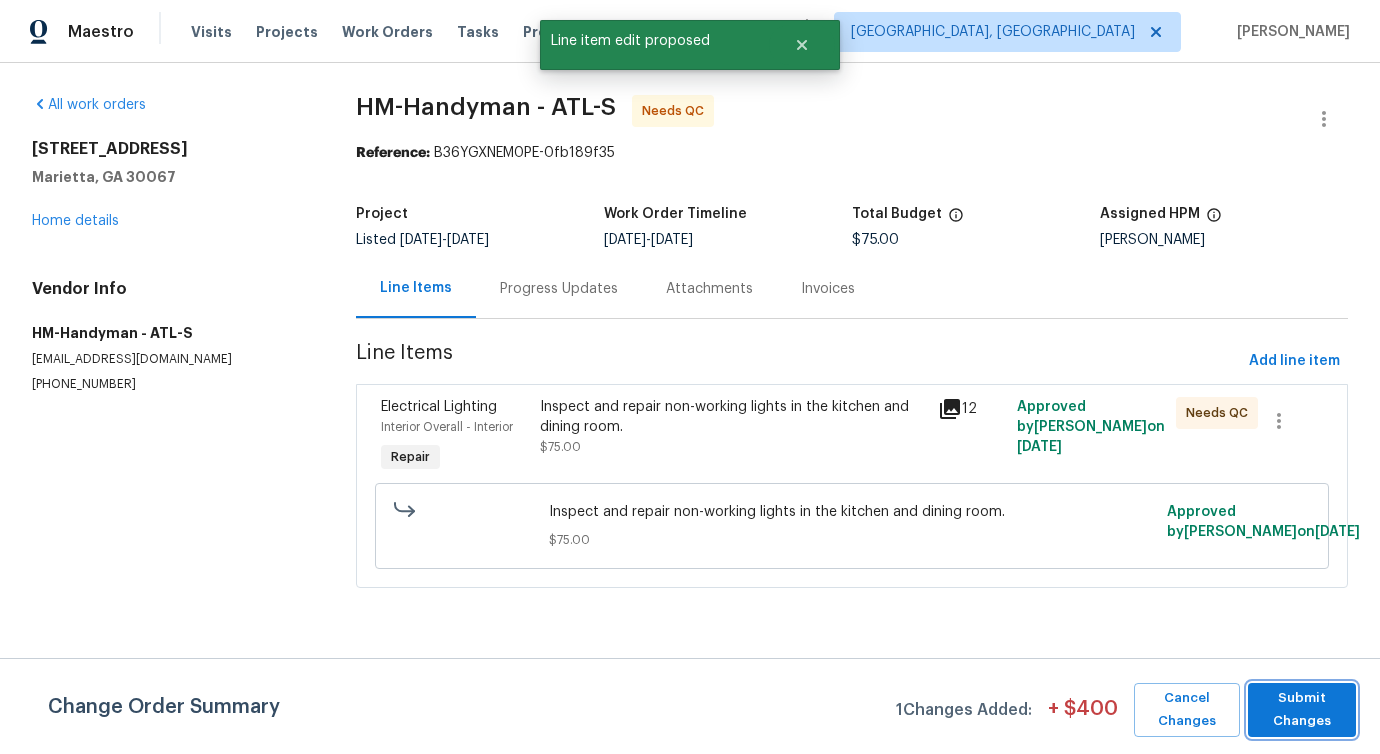 click on "Submit Changes" at bounding box center (1302, 710) 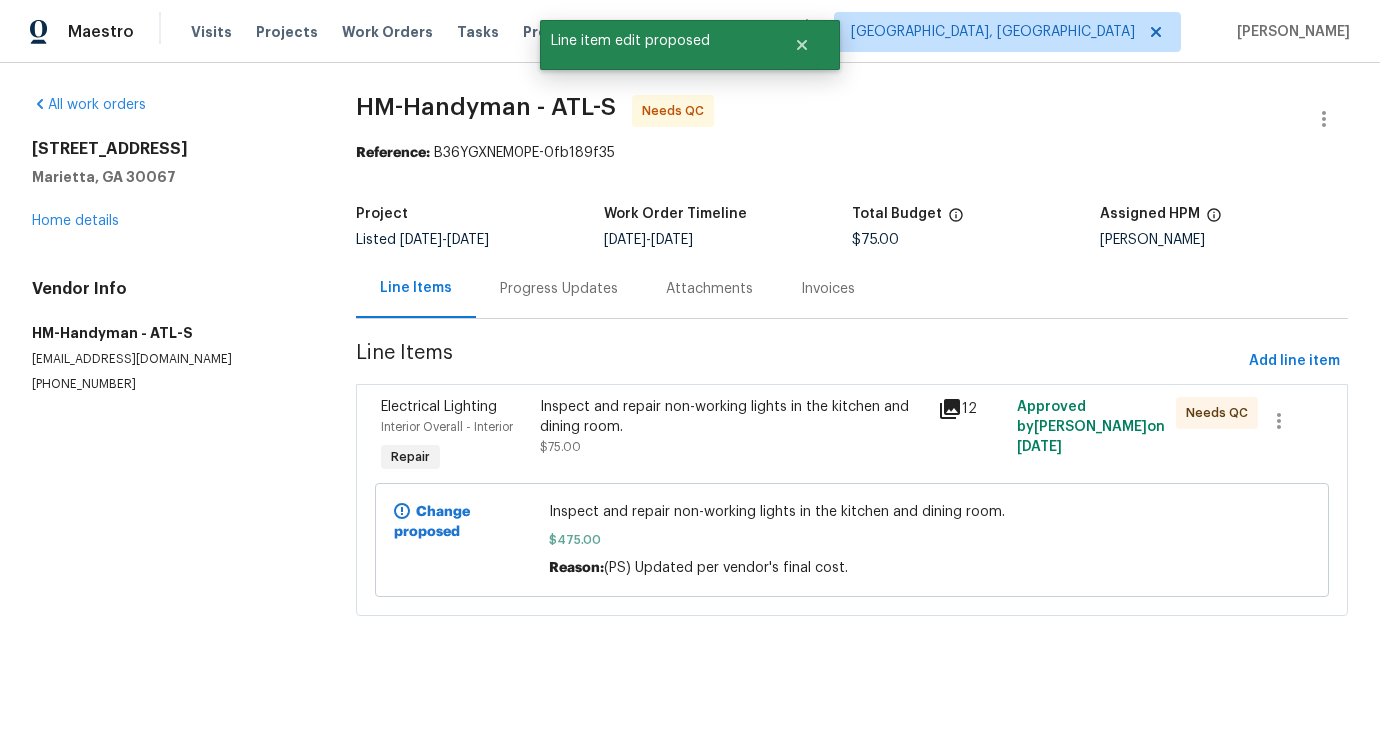 click on "Progress Updates" at bounding box center [559, 289] 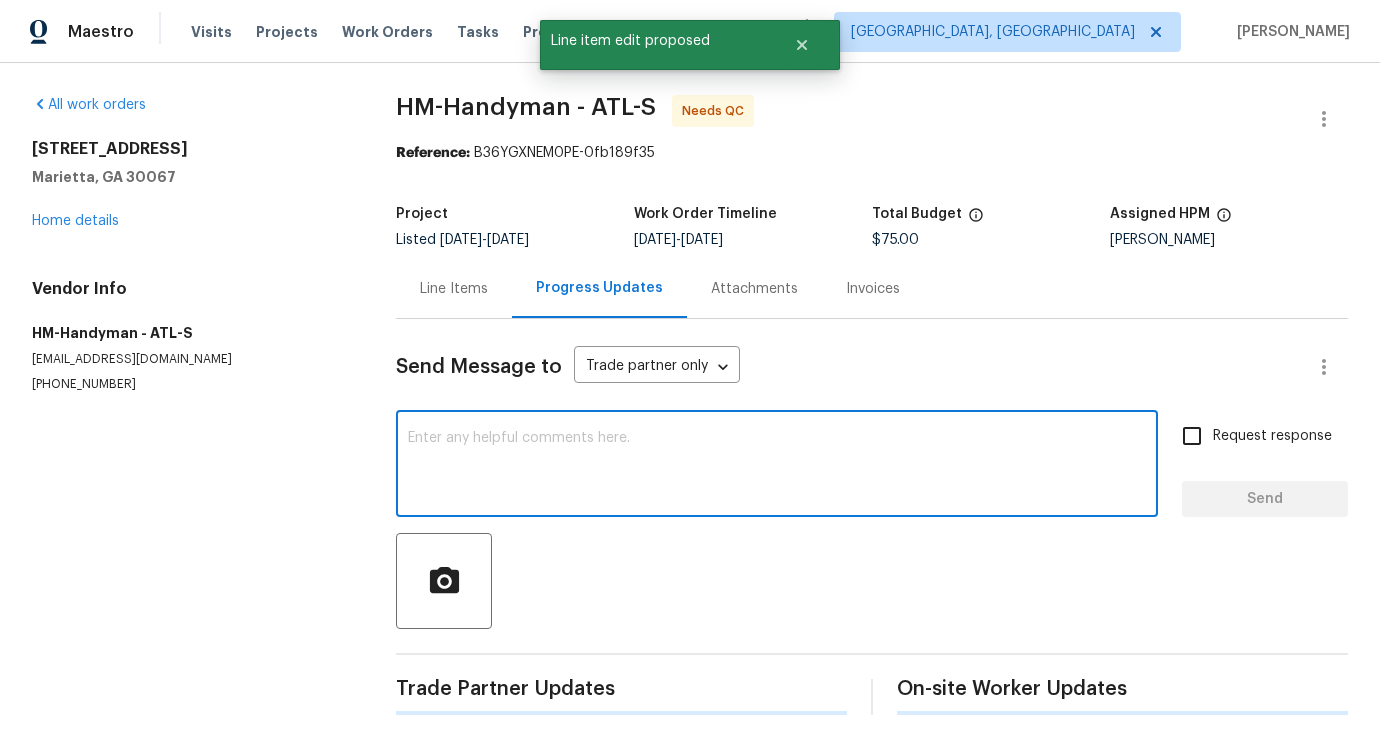 click at bounding box center (777, 466) 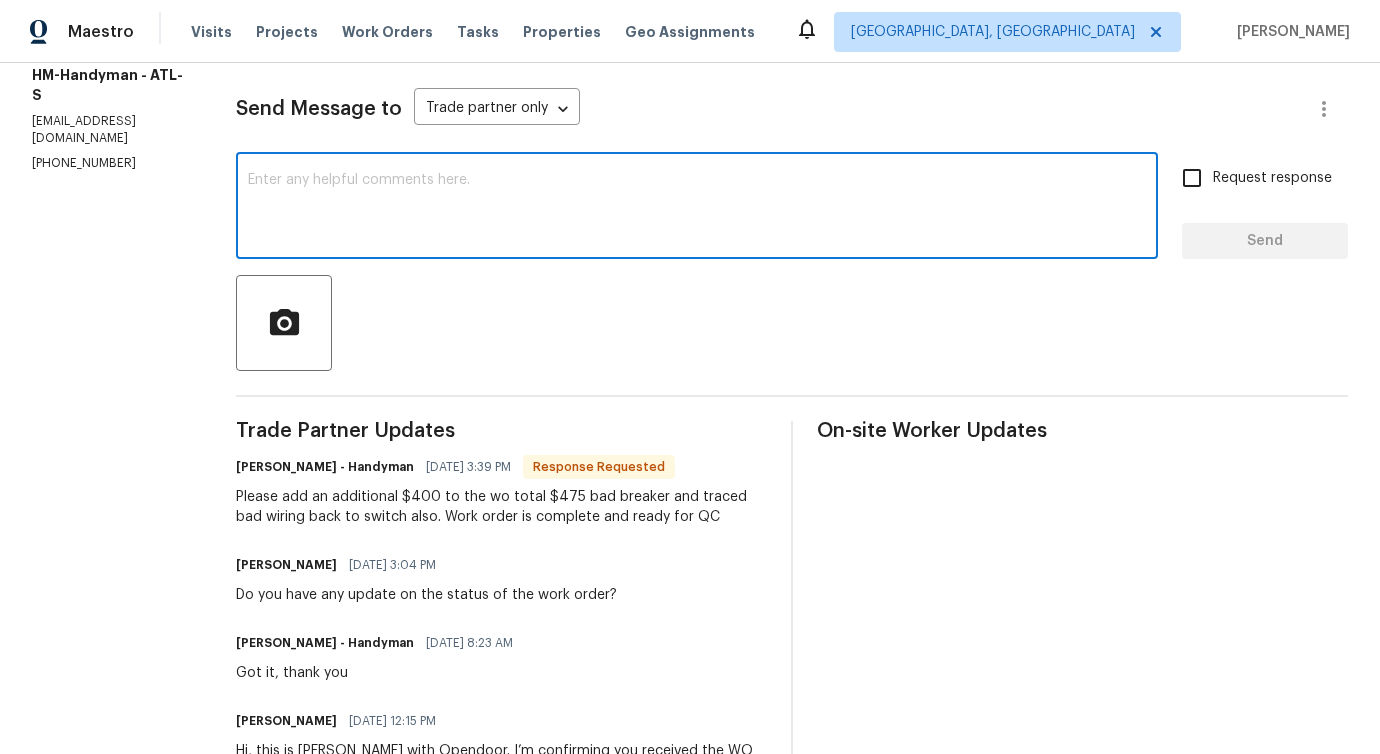 scroll, scrollTop: 0, scrollLeft: 0, axis: both 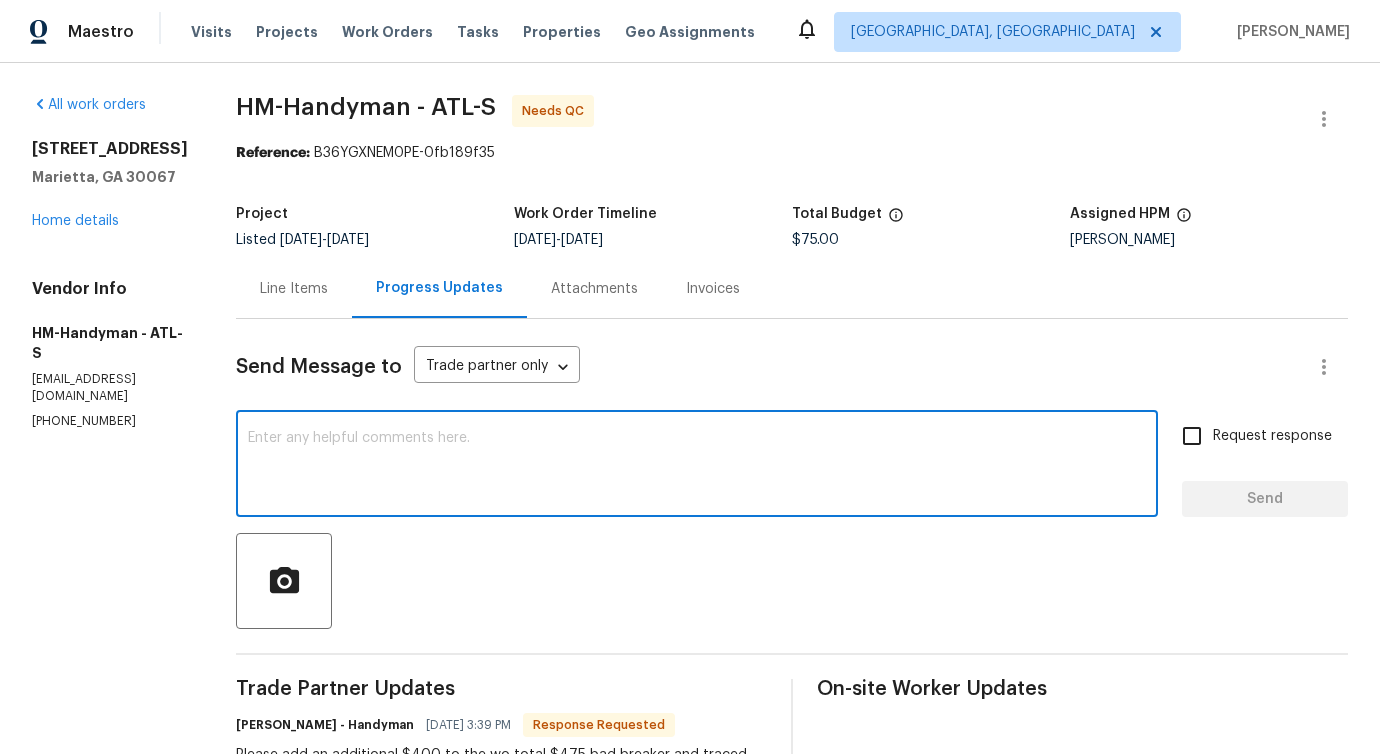 click at bounding box center [697, 466] 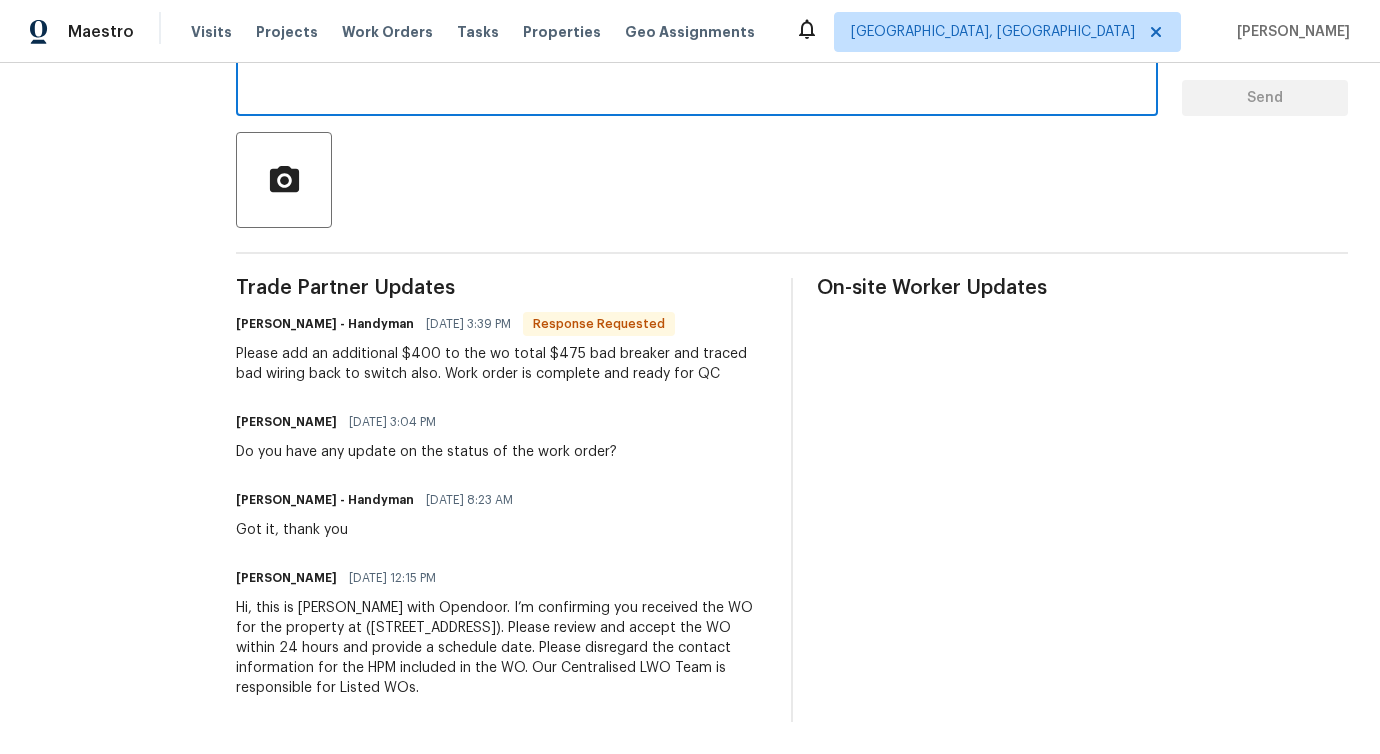 scroll, scrollTop: 0, scrollLeft: 0, axis: both 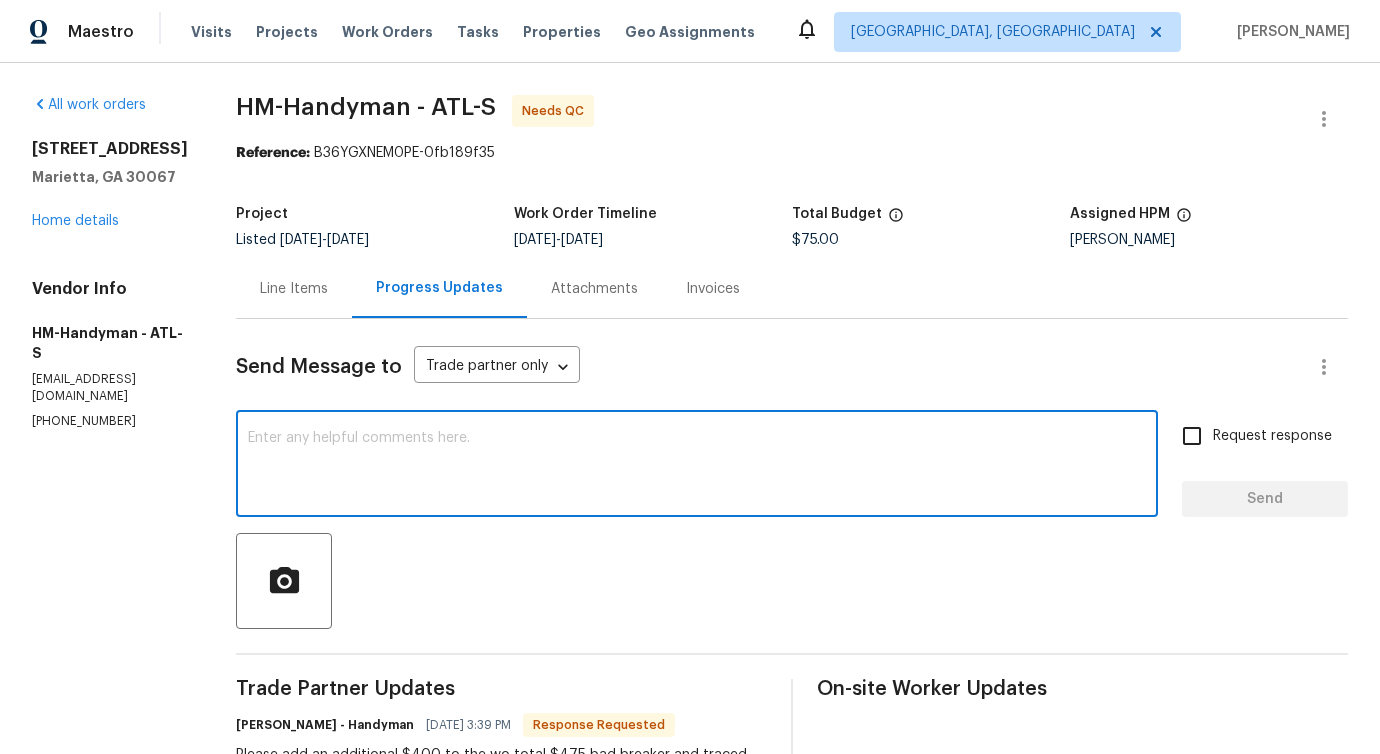 click at bounding box center [697, 466] 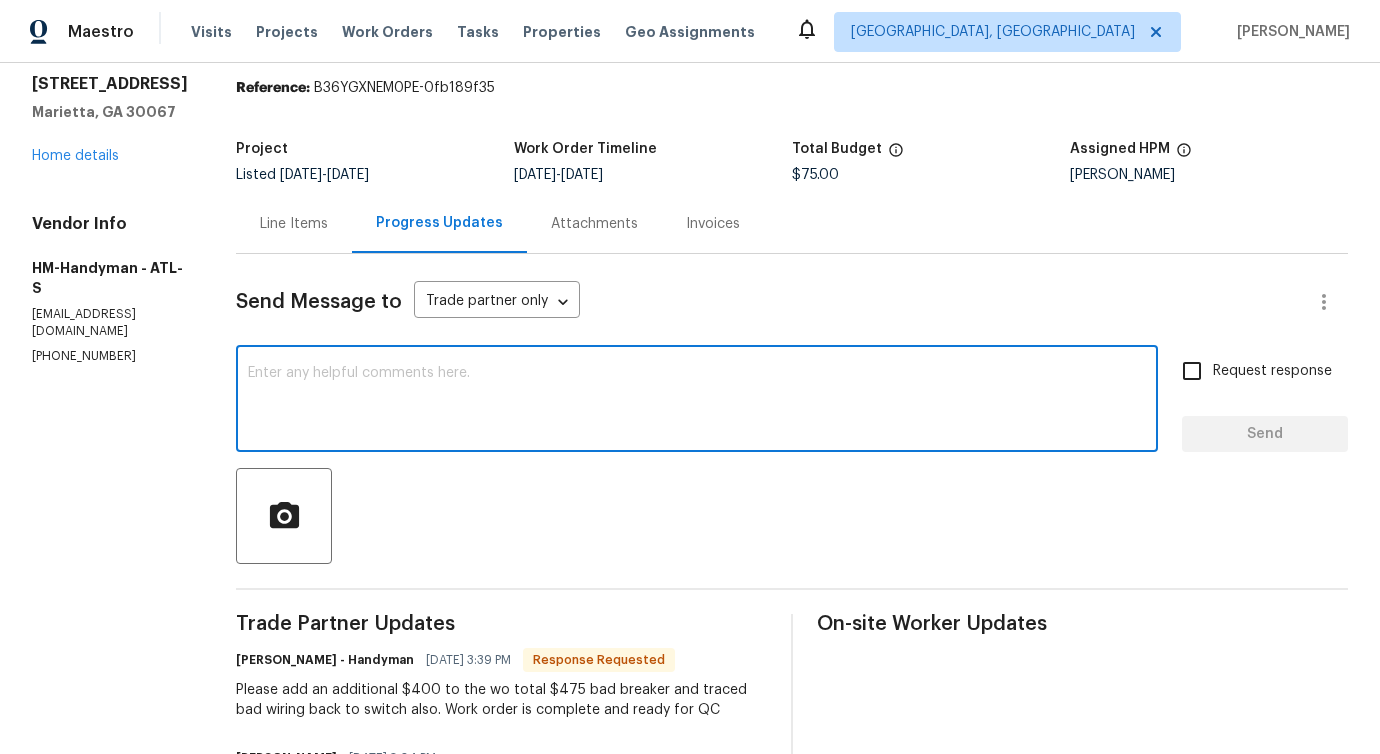 scroll, scrollTop: 0, scrollLeft: 0, axis: both 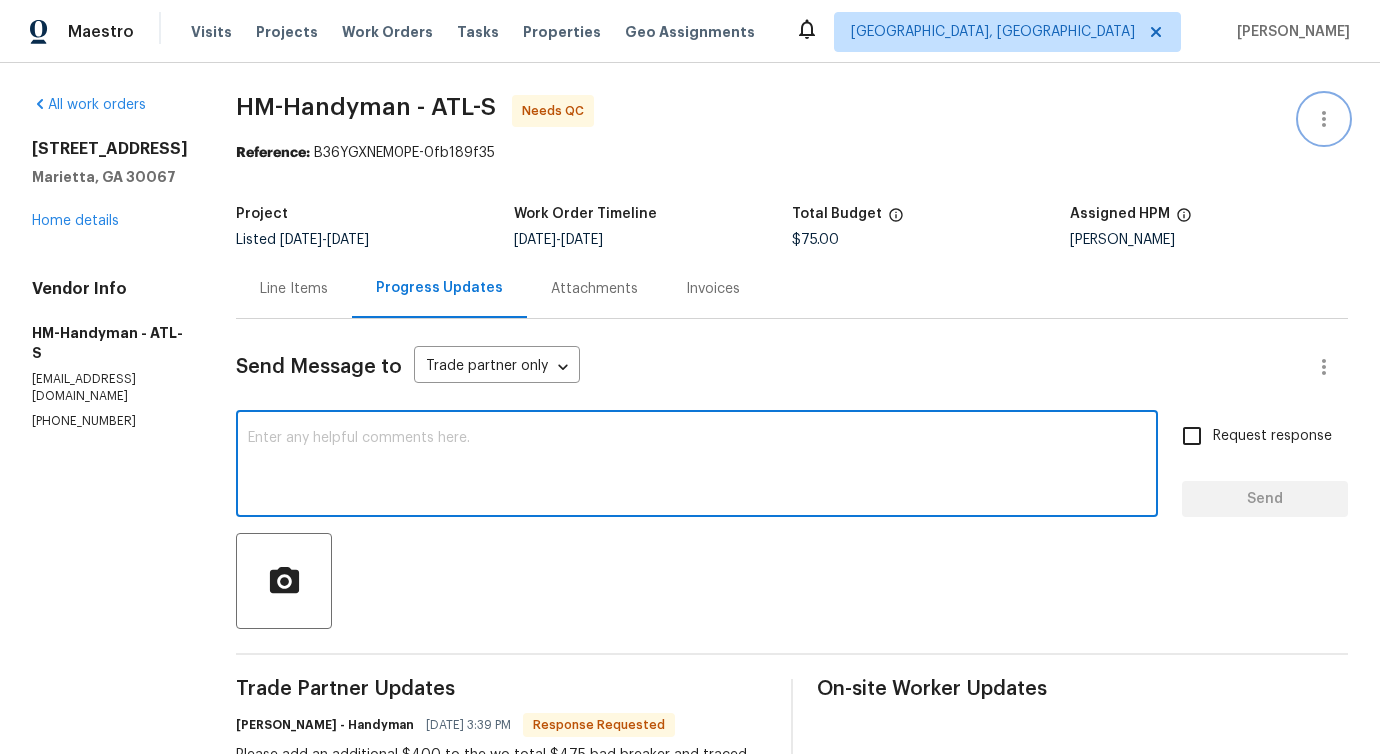 click at bounding box center (1324, 119) 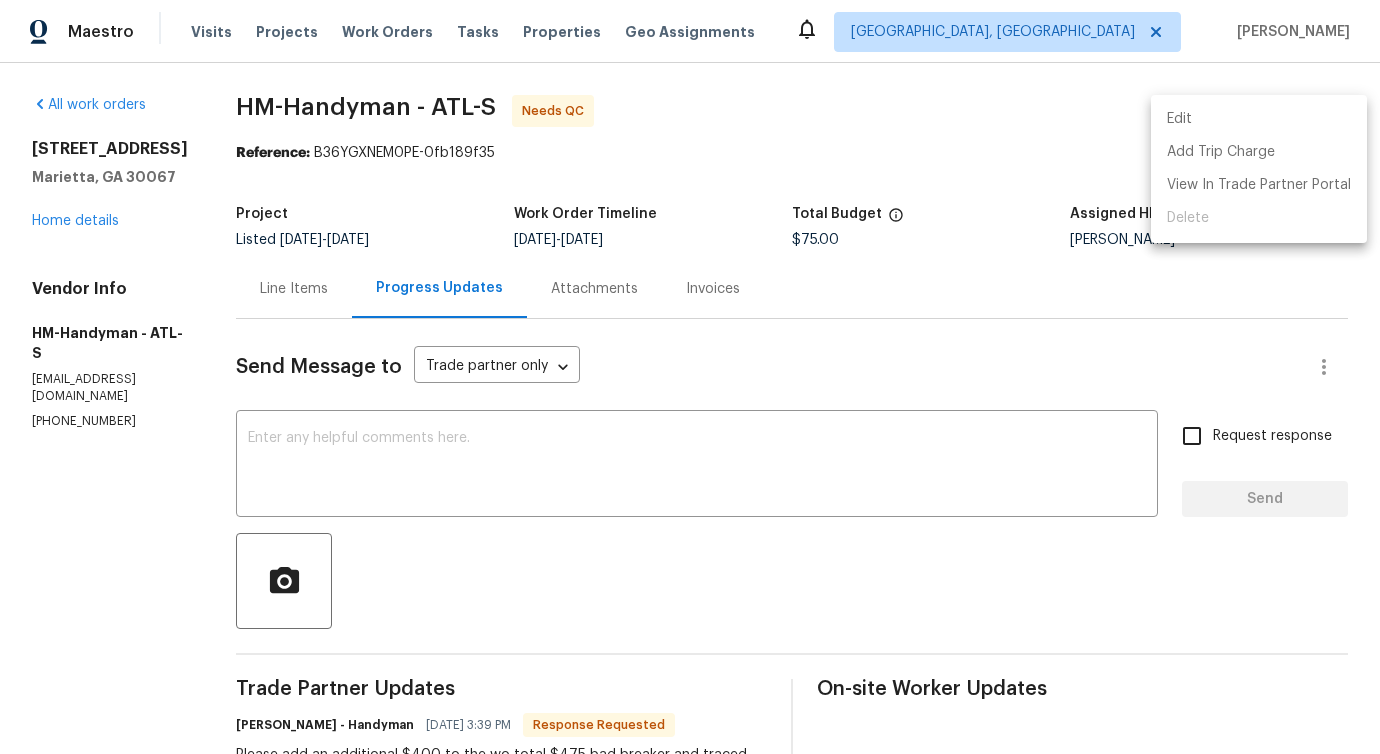 click on "Edit" at bounding box center [1259, 119] 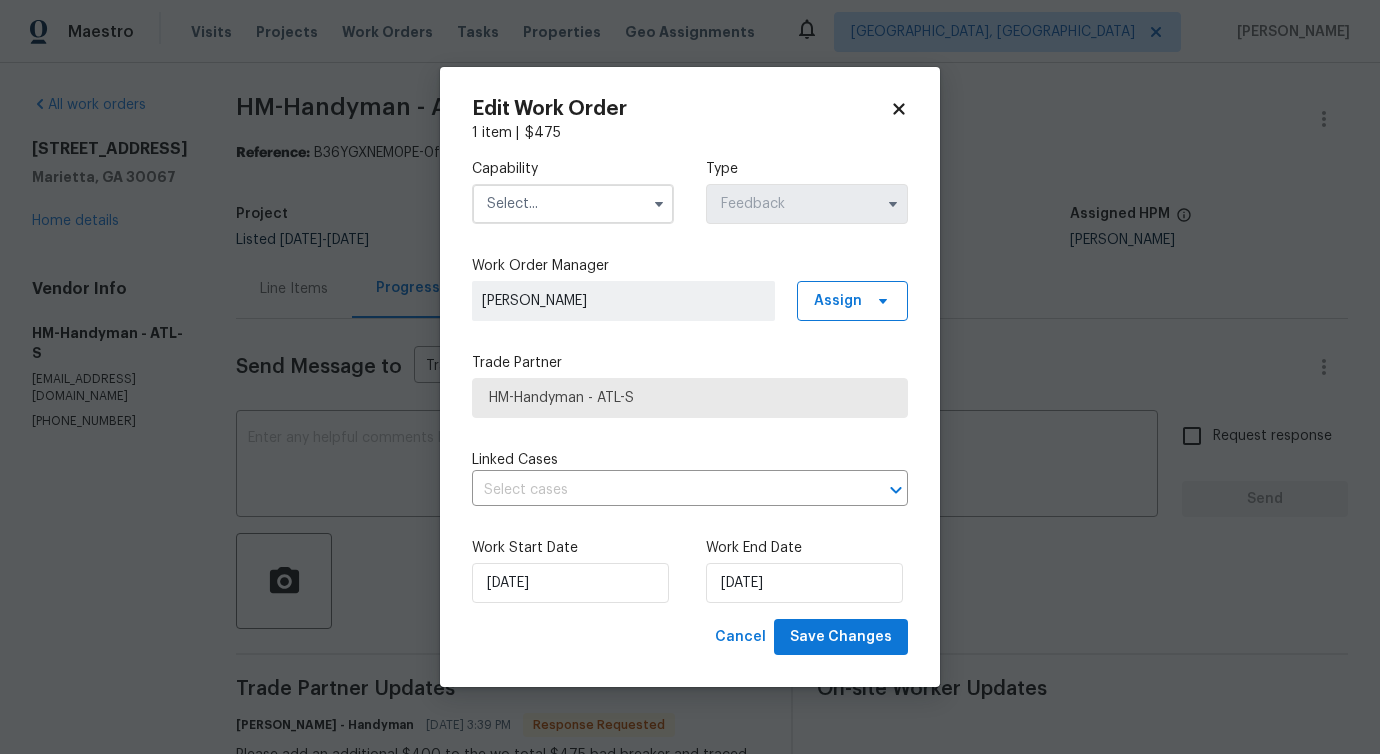 click on "Work Start Date   7/15/2025 Work End Date   7/17/2025" at bounding box center [690, 570] 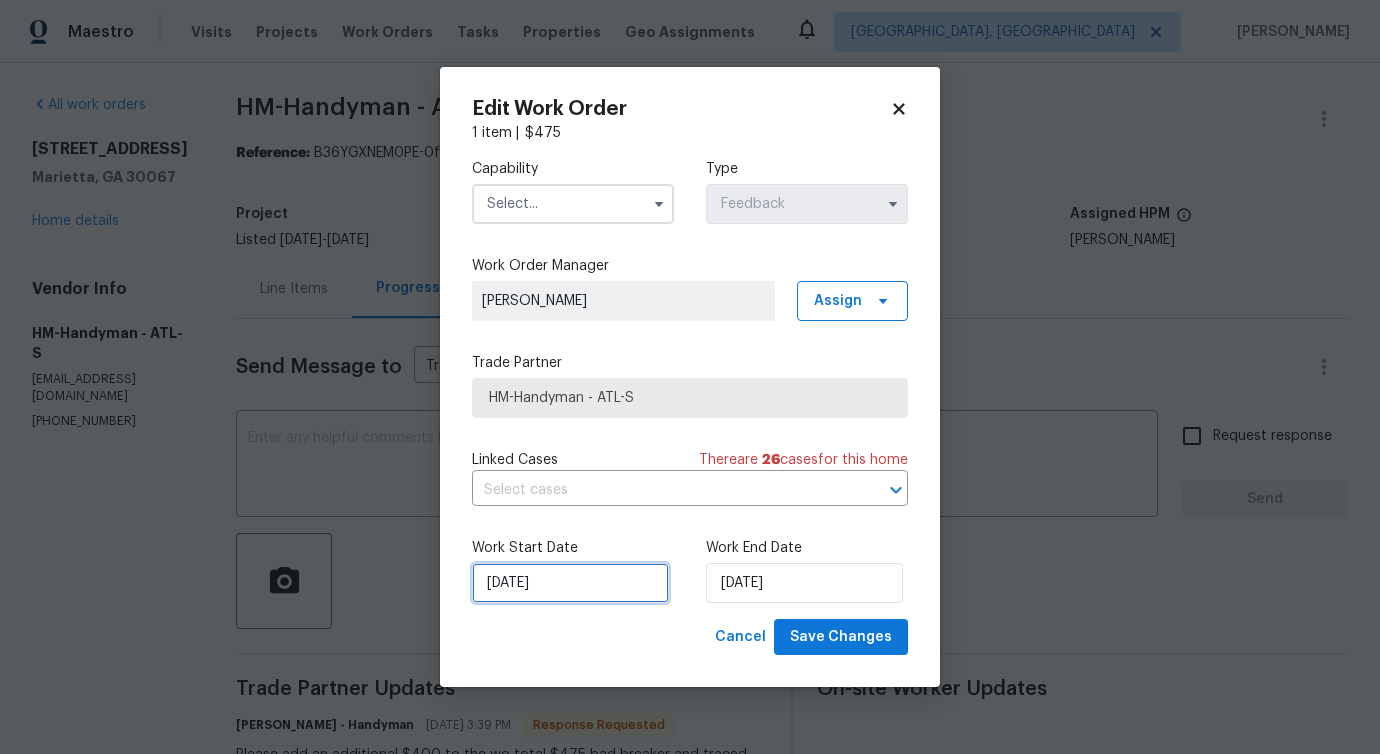 click on "7/15/2025" at bounding box center [570, 583] 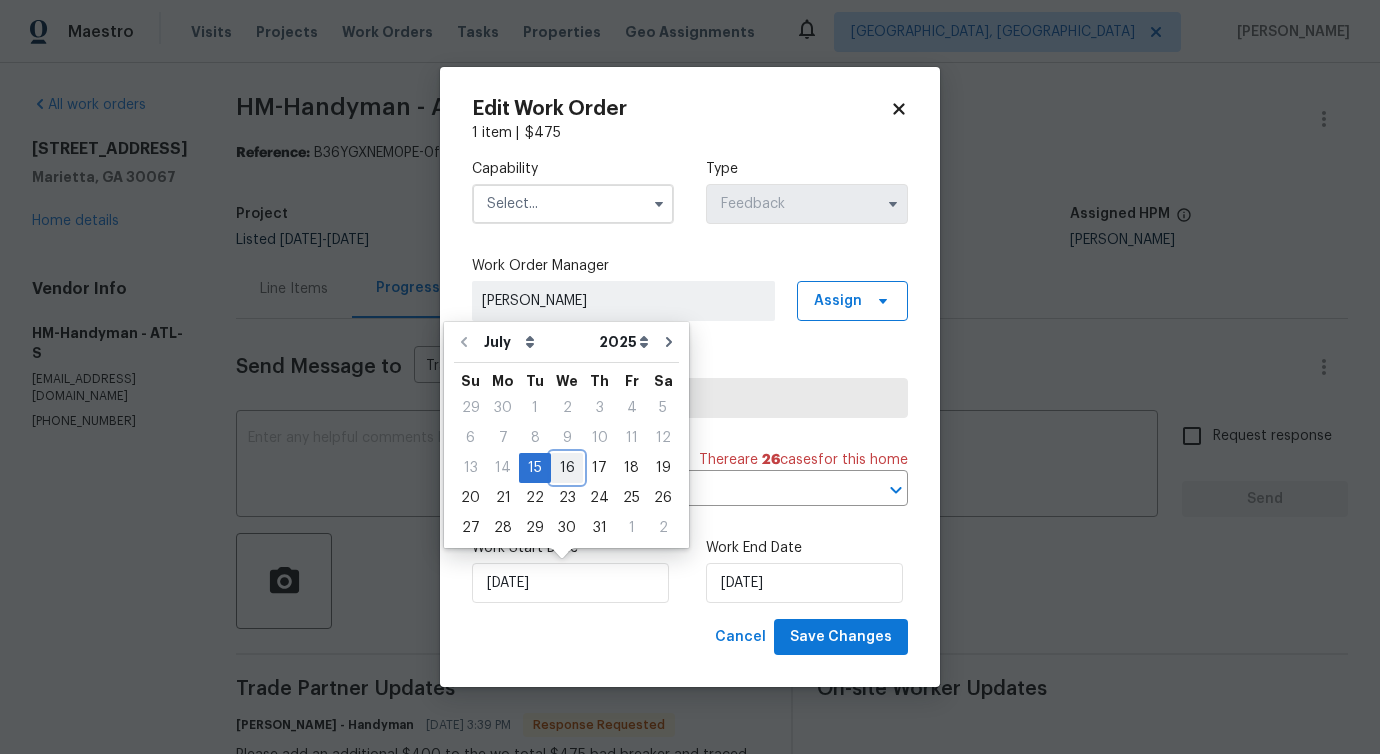 click on "16" at bounding box center (567, 468) 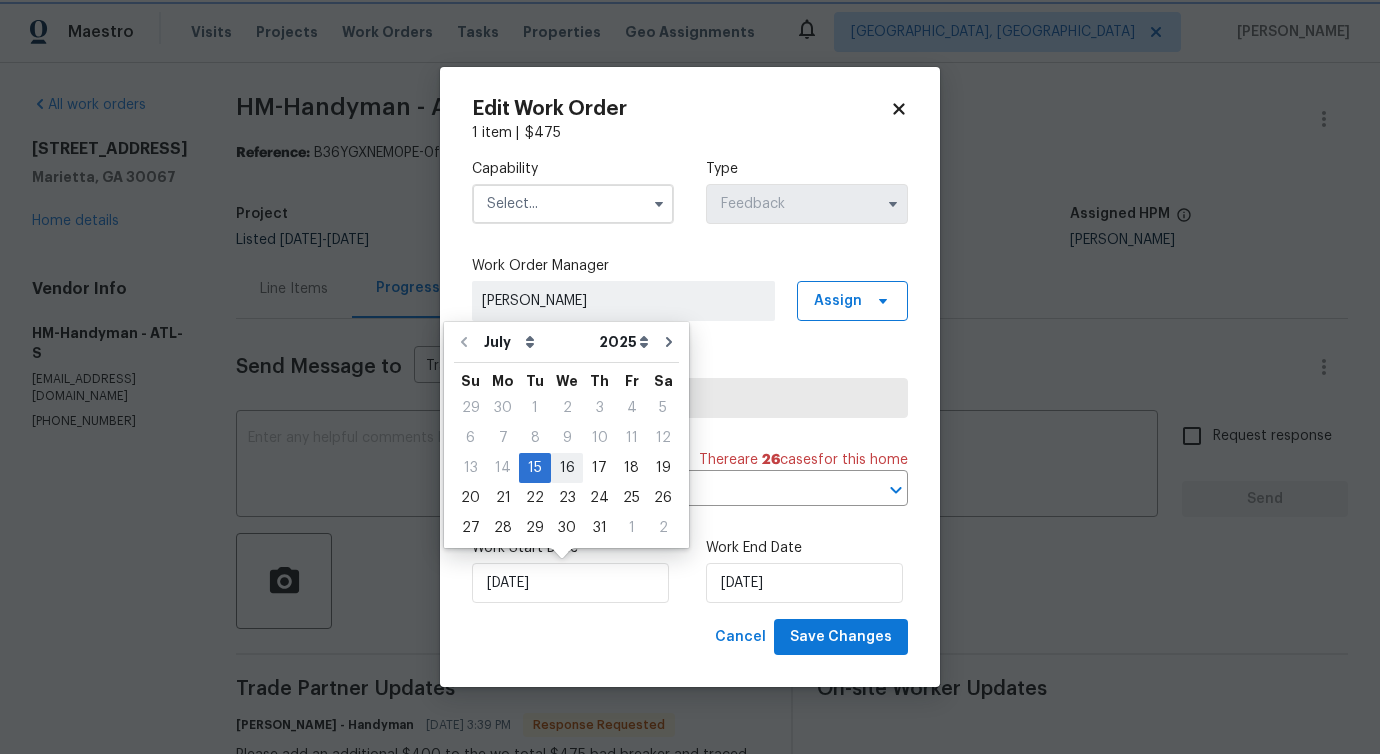 type on "[DATE]" 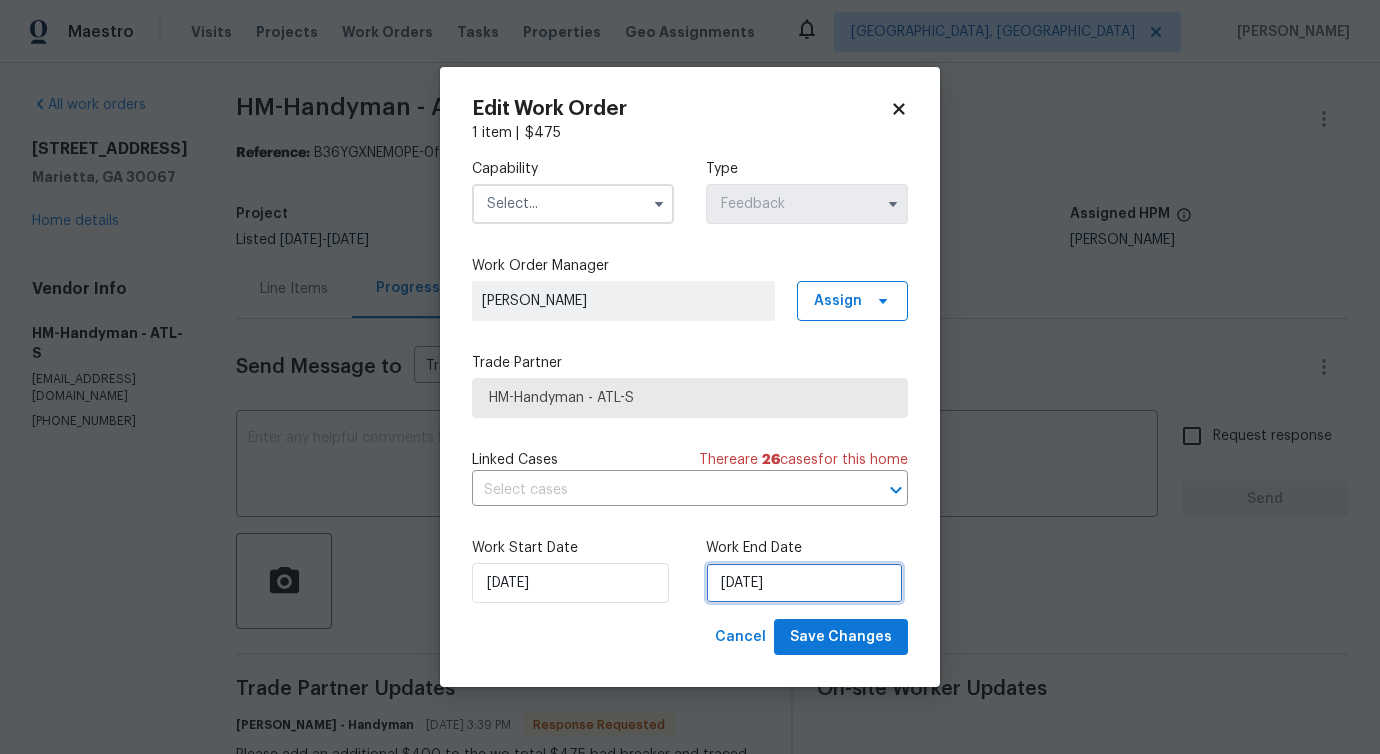 click on "7/17/2025" at bounding box center [804, 583] 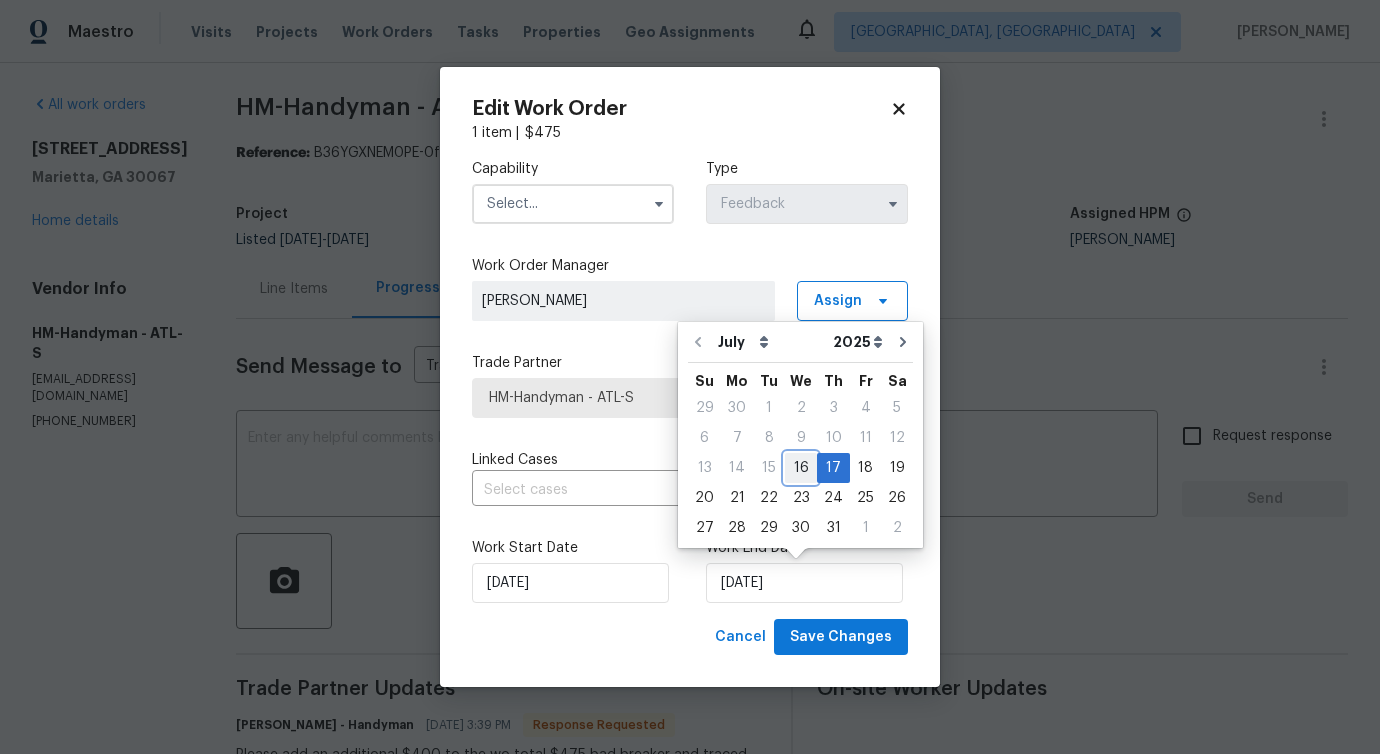 click on "16" at bounding box center [801, 468] 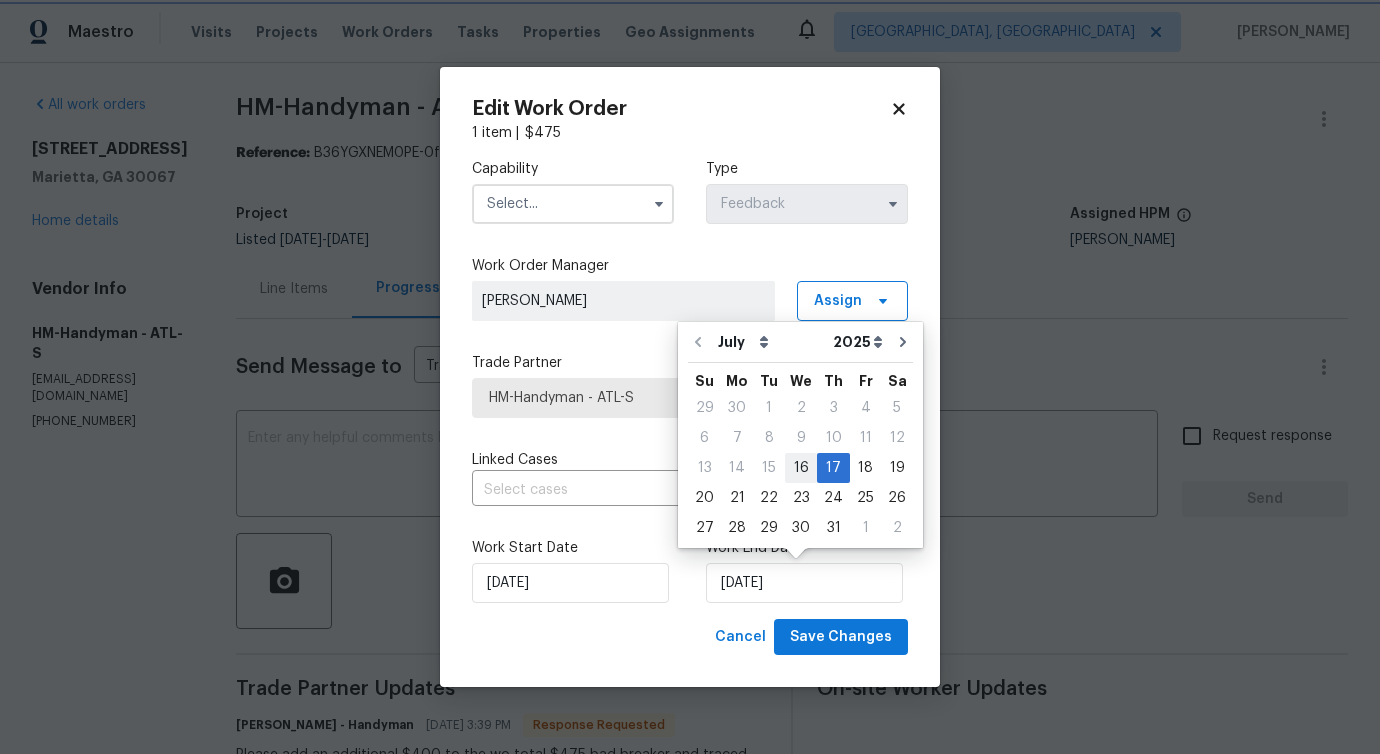 type on "[DATE]" 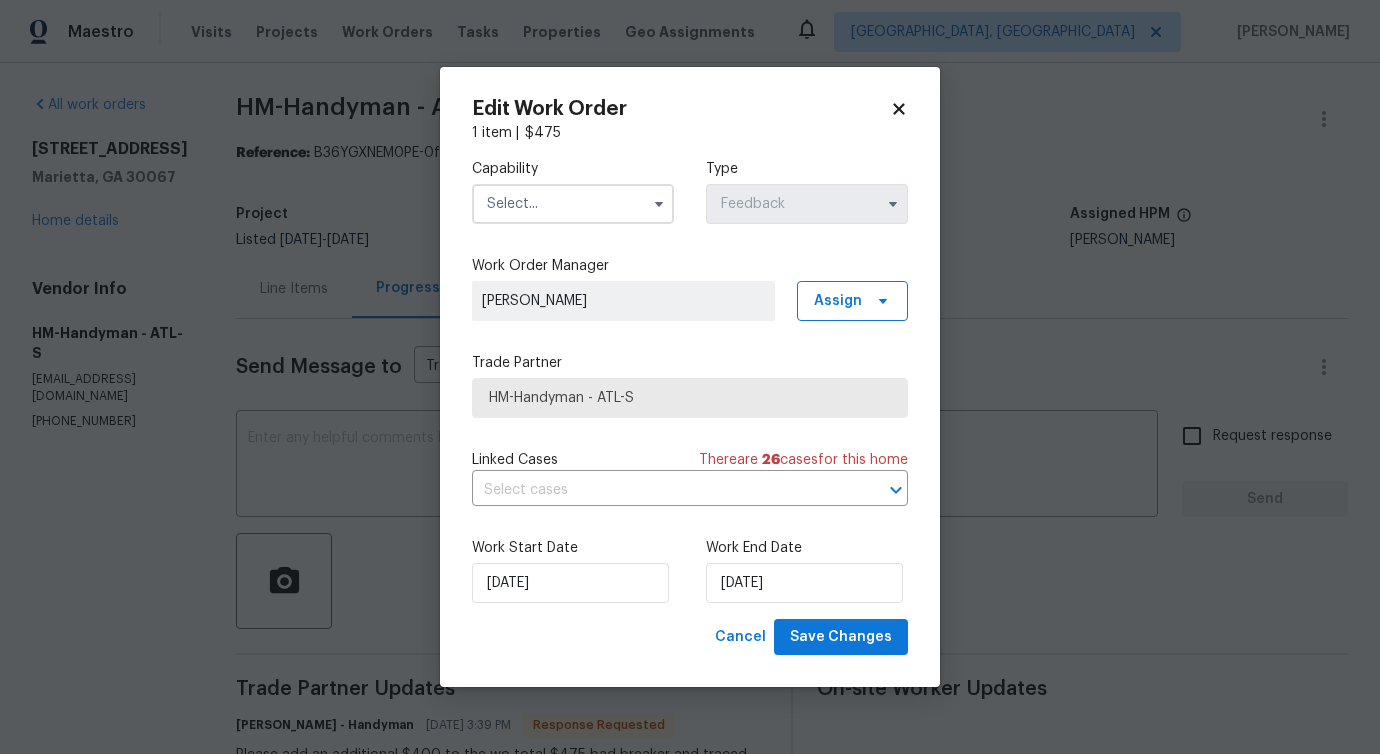click on "Capability" at bounding box center (573, 191) 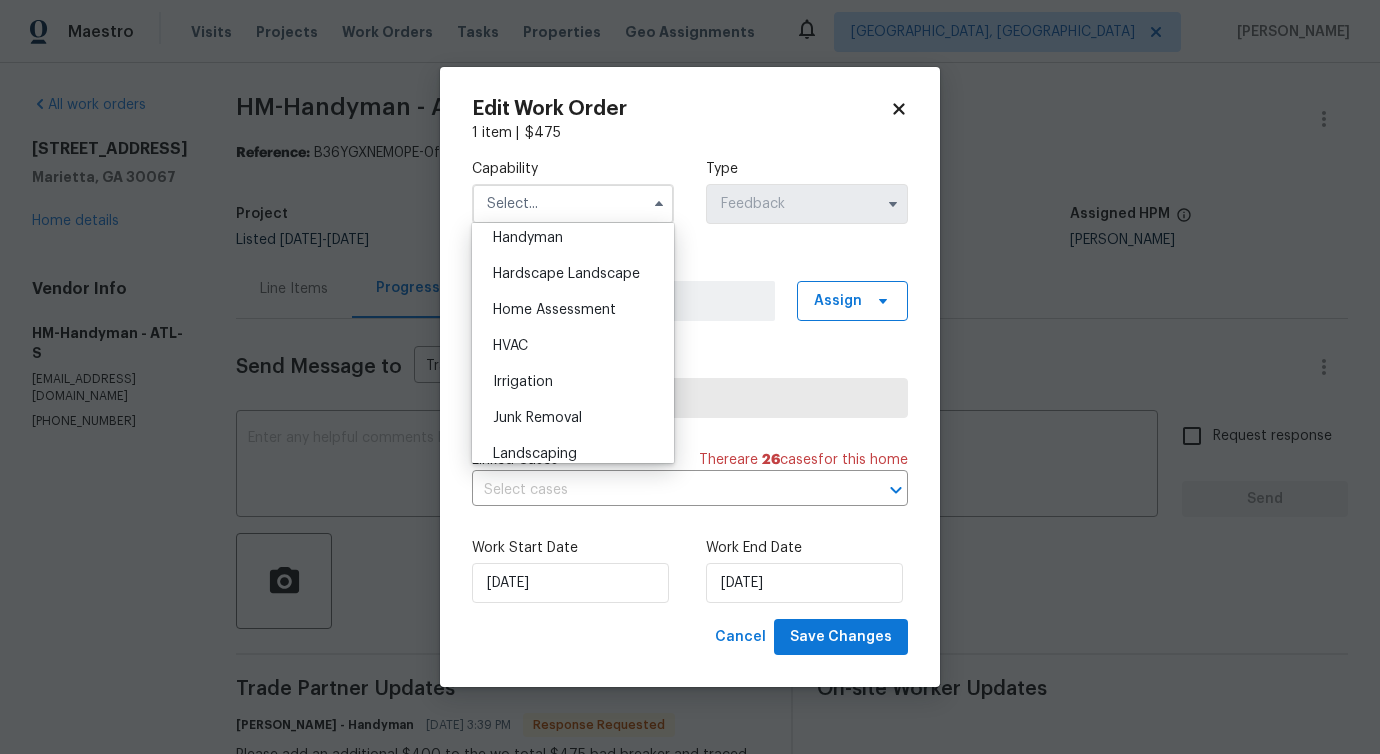 scroll, scrollTop: 1134, scrollLeft: 0, axis: vertical 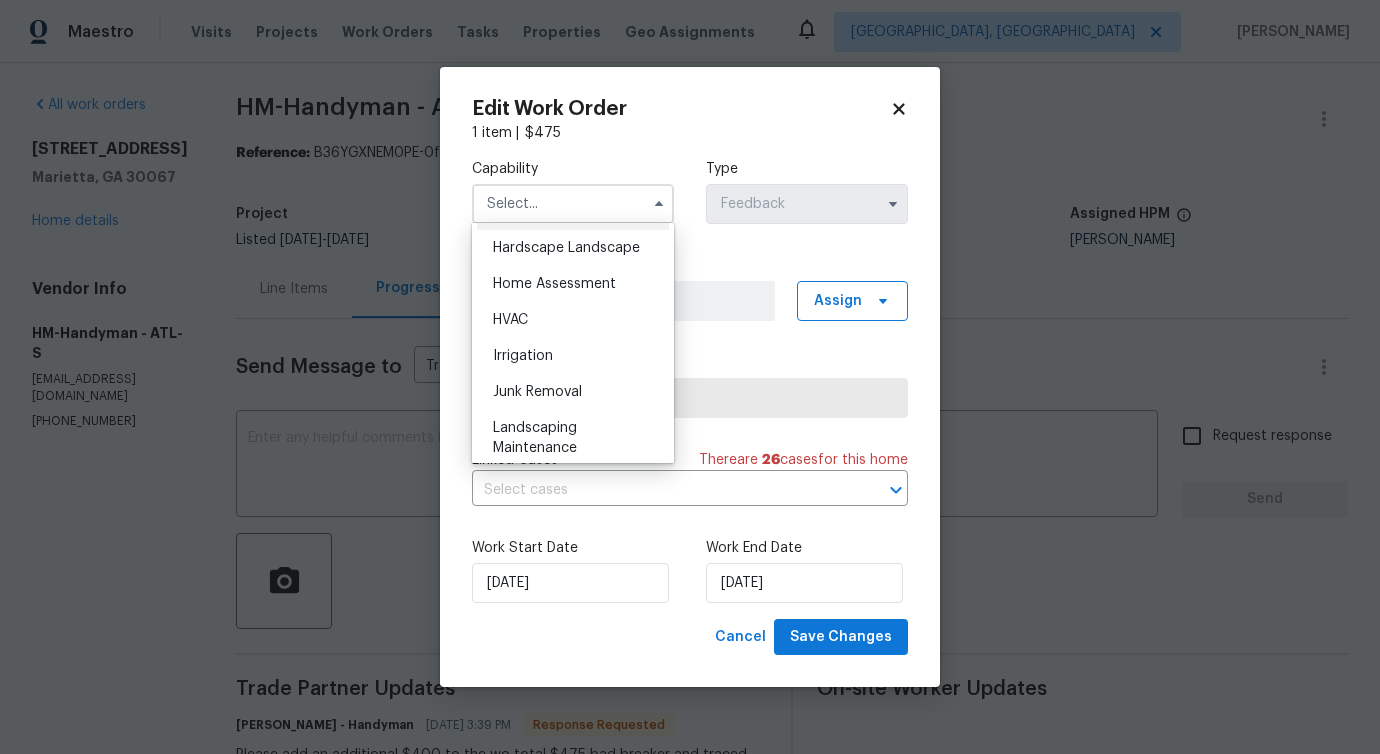 click on "Handyman" at bounding box center [528, 212] 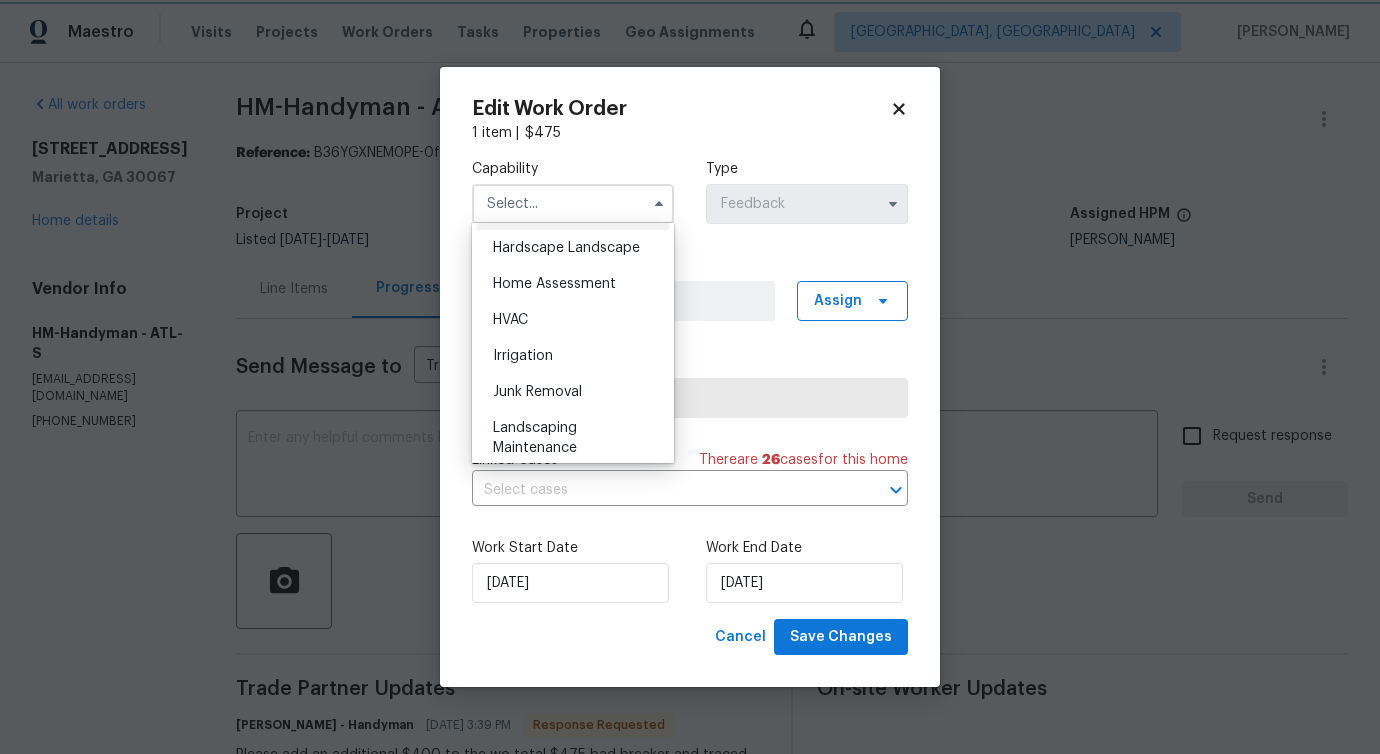 type on "Handyman" 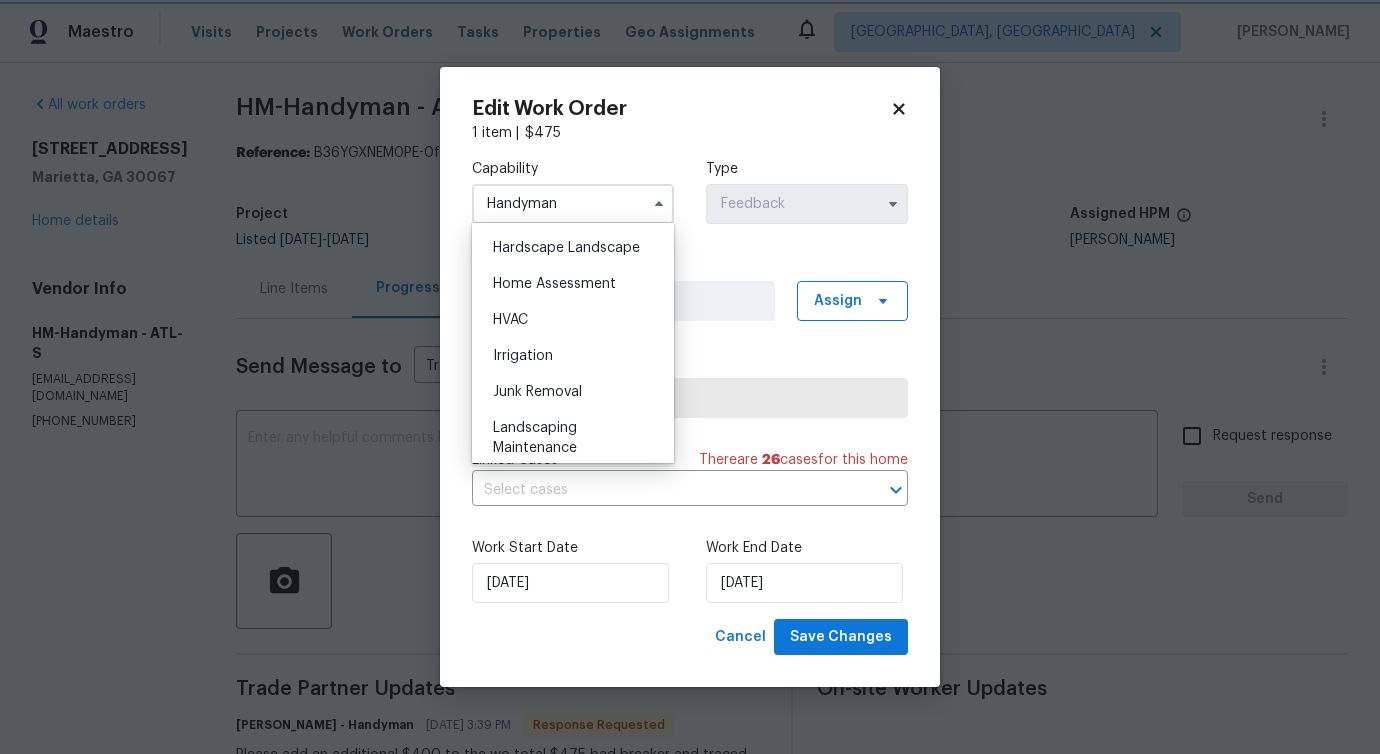 scroll, scrollTop: 1084, scrollLeft: 0, axis: vertical 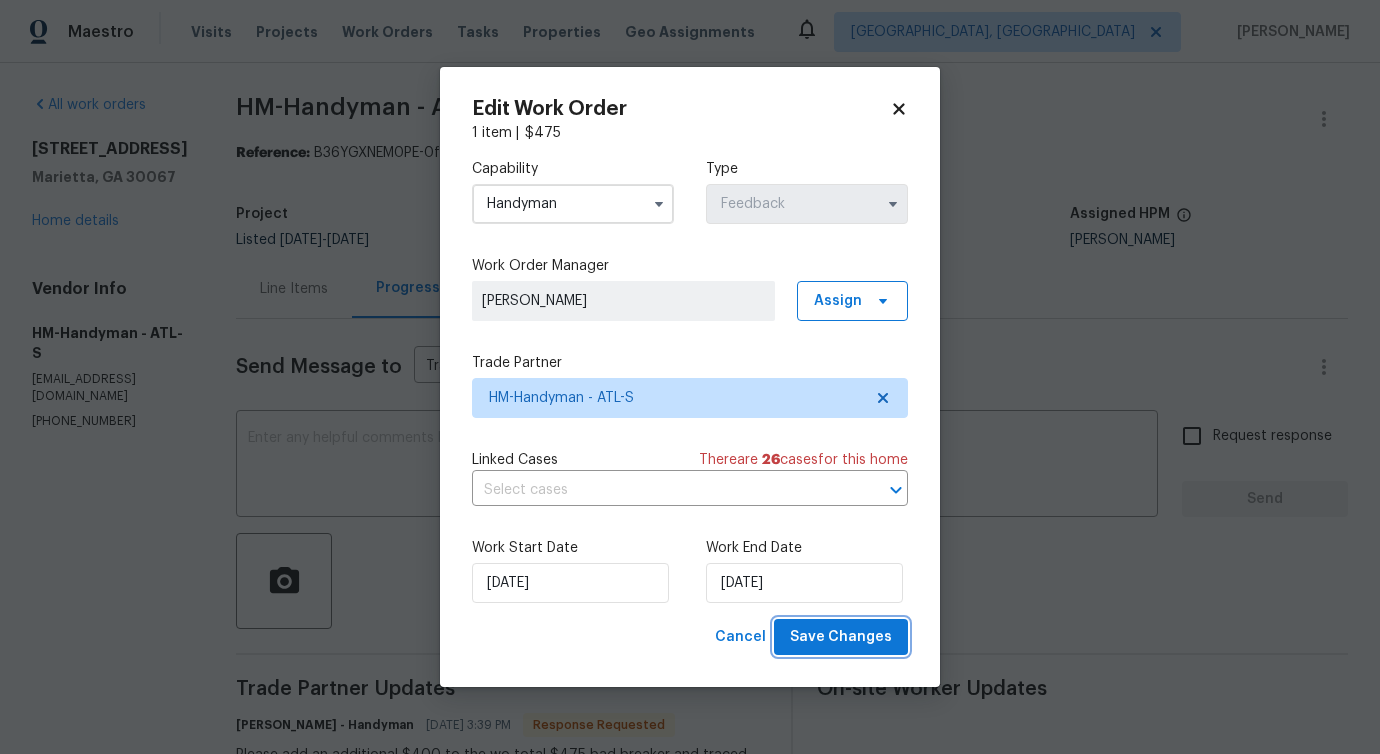 click on "Save Changes" at bounding box center (841, 637) 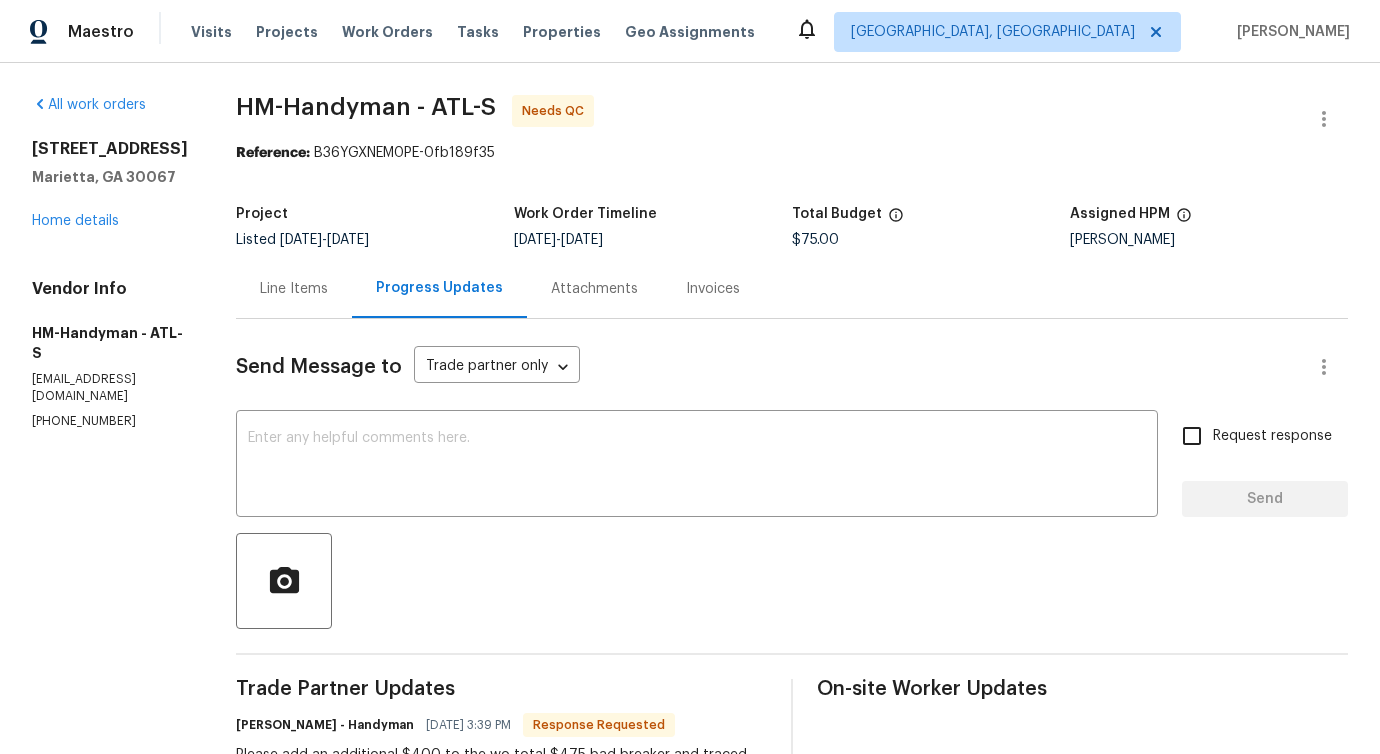 click on "Maestro Visits Projects Work Orders Tasks Properties Geo Assignments Albuquerque, NM Pavithra Sekar All work orders 720 Smithstone Rd SE Marietta, GA 30067 Home details Vendor Info HM-Handyman - ATL-S hmcleaningrepairs@gmail.com (480) 352-4333 HM-Handyman - ATL-S Needs QC Reference:   B36YGXNEM0PE-0fb189f35 Project Listed   6/5/2025  -  7/17/2025 Work Order Timeline 7/15/2025  -  7/17/2025 Total Budget $75.00 Assigned HPM Tyler Payne Line Items Progress Updates Attachments Invoices Send Message to Trade partner only Trade partner only ​ x ​ Request response Send Trade Partner Updates HM - Heather Macy - Handyman 07/16/2025 3:39 PM Response Requested Please add an additional $400 to the wo total $475 bad breaker and traced bad wiring back to switch also. Work order is complete and ready for QC Pavithra Sekar 07/16/2025 3:04 PM Do you have any update on the status of the work order? HM - Heather Macy - Handyman 07/16/2025 8:23 AM Got it, thank you Pavithra Sekar 07/15/2025 12:15 PM On-site Worker Updates" at bounding box center [690, 377] 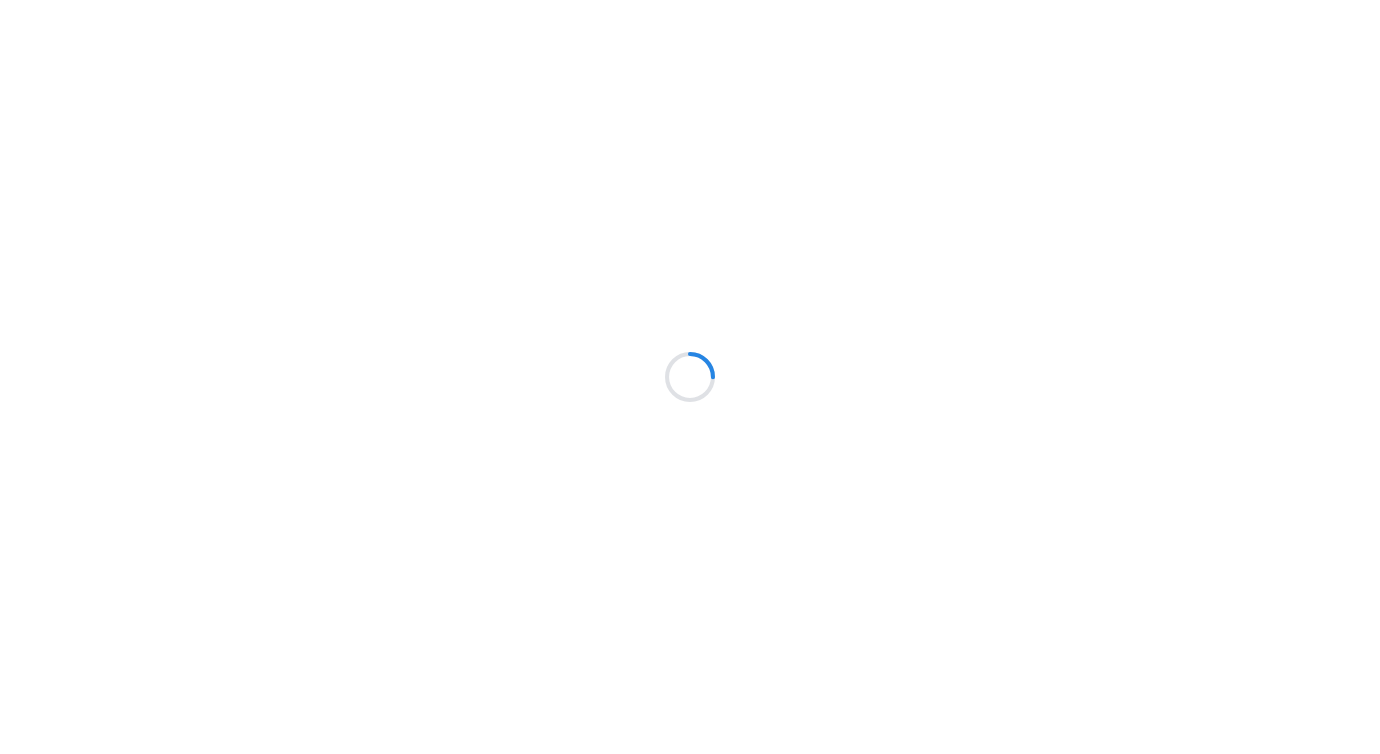 scroll, scrollTop: 0, scrollLeft: 0, axis: both 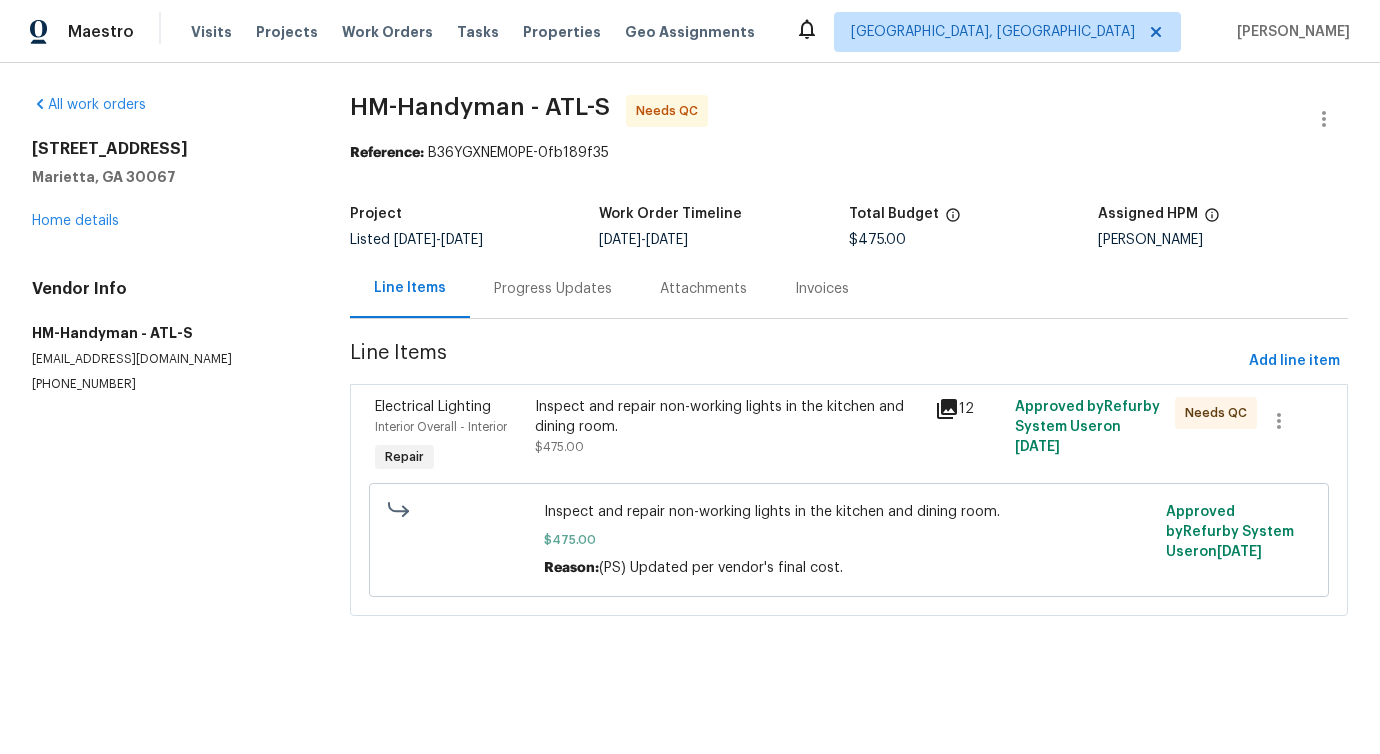click on "Progress Updates" at bounding box center (553, 288) 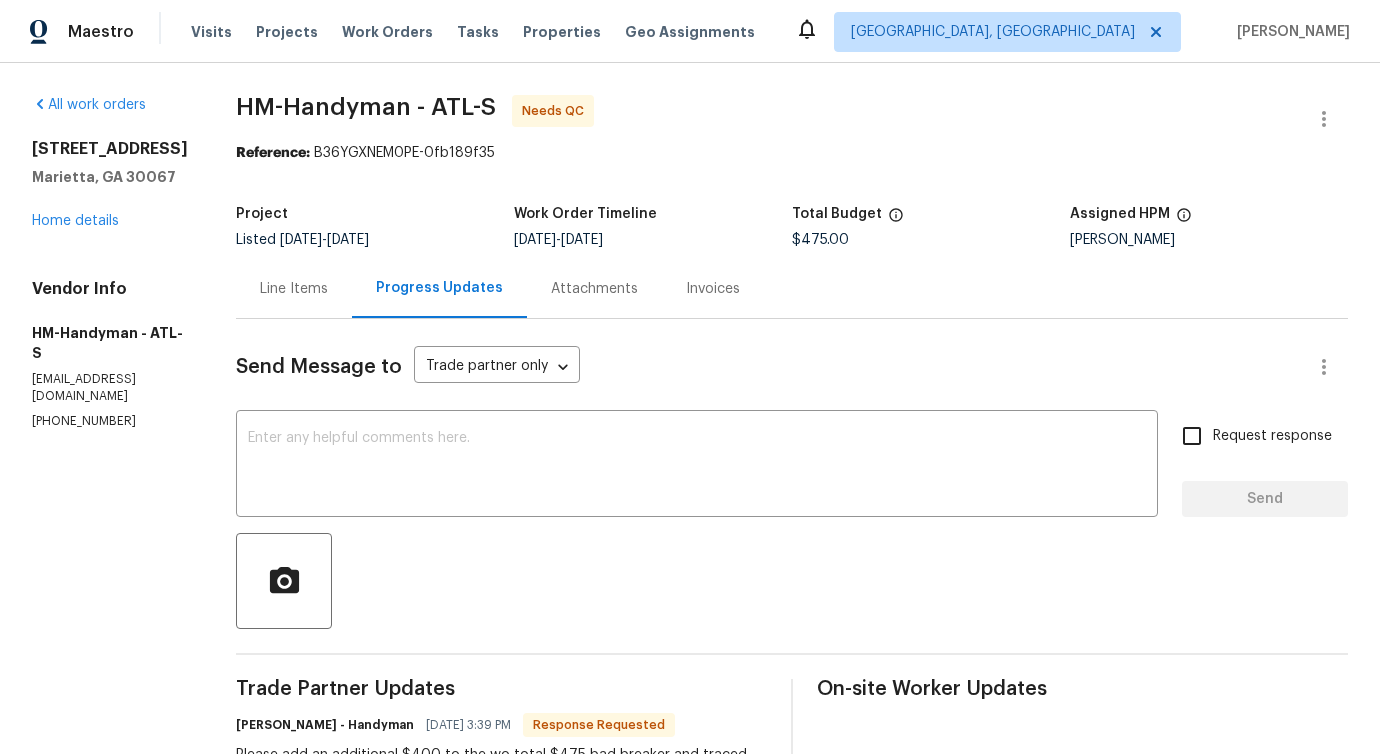 click on "Line Items" at bounding box center [294, 288] 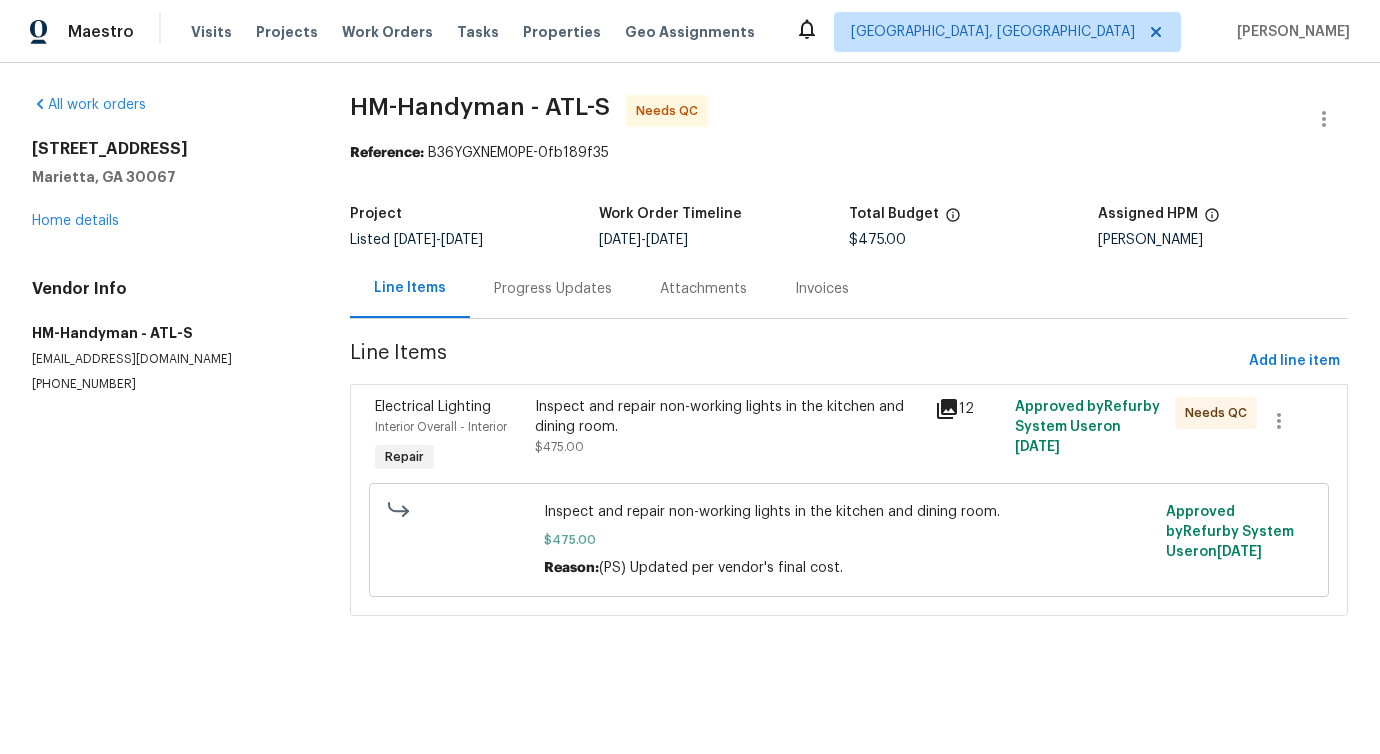 click on "Inspect and repair non-working lights in the kitchen and dining room. $475.00" at bounding box center (729, 437) 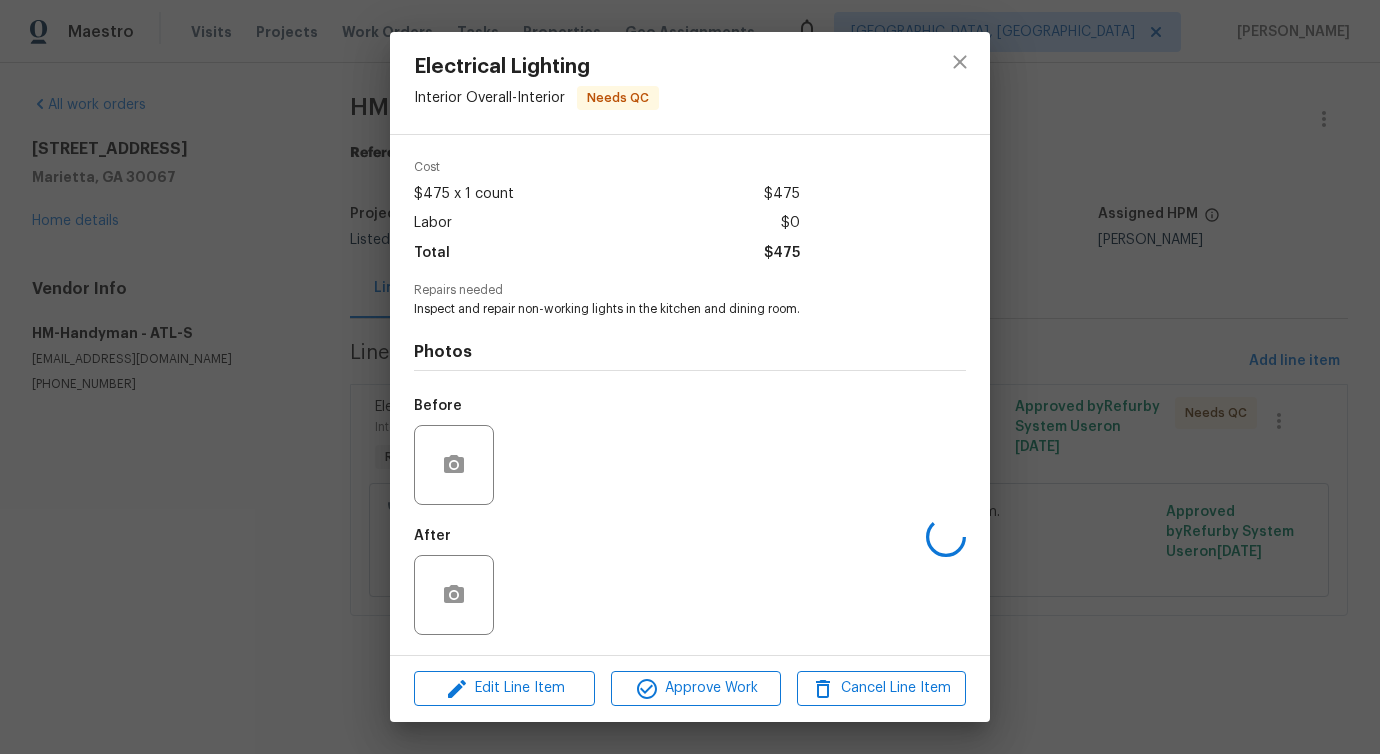 scroll, scrollTop: 67, scrollLeft: 0, axis: vertical 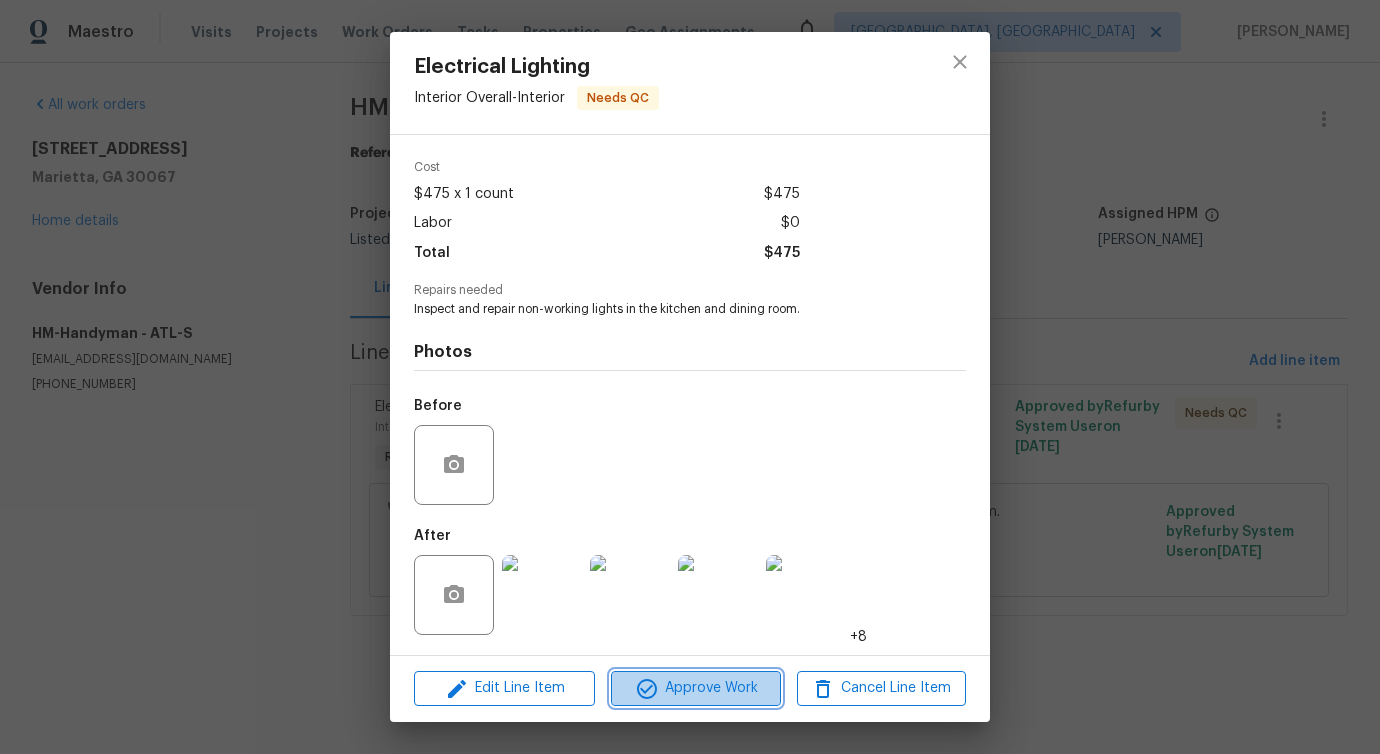 click on "Approve Work" at bounding box center (695, 688) 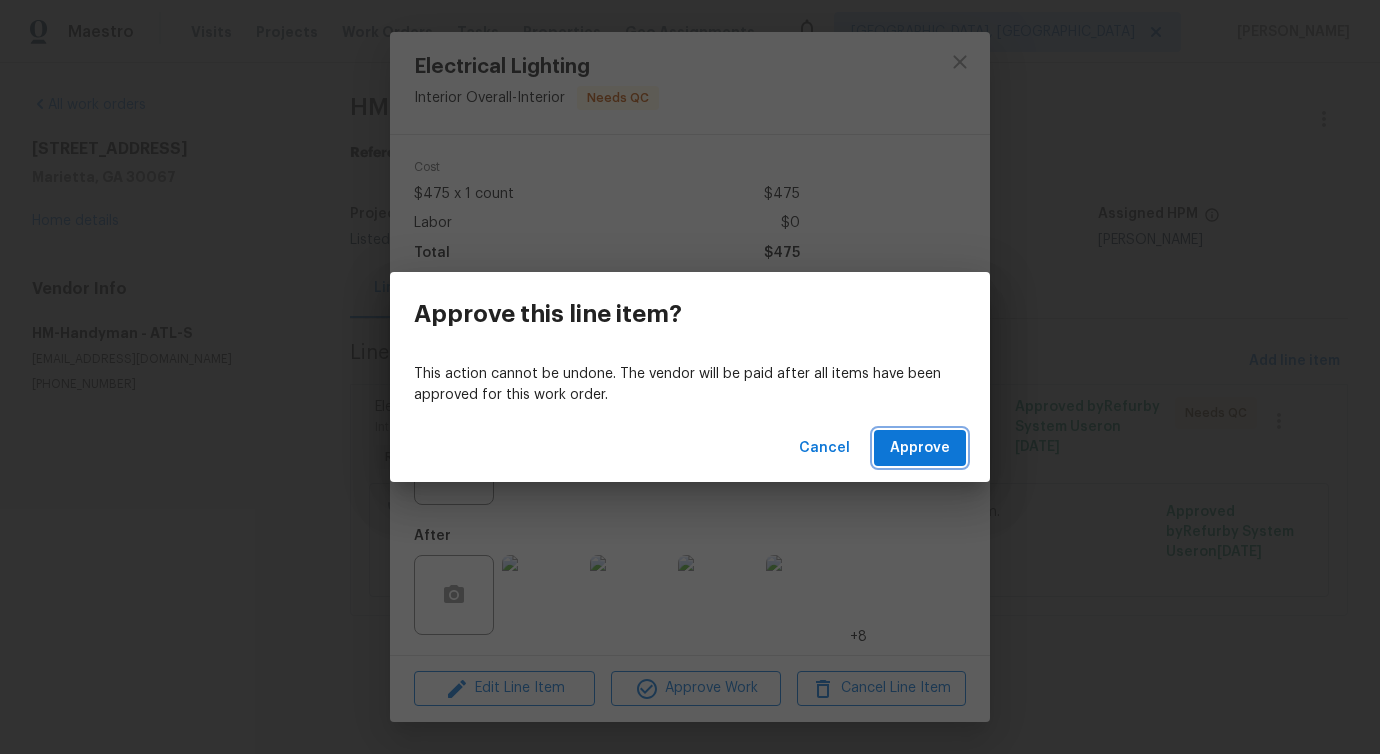 click on "Approve" at bounding box center [920, 448] 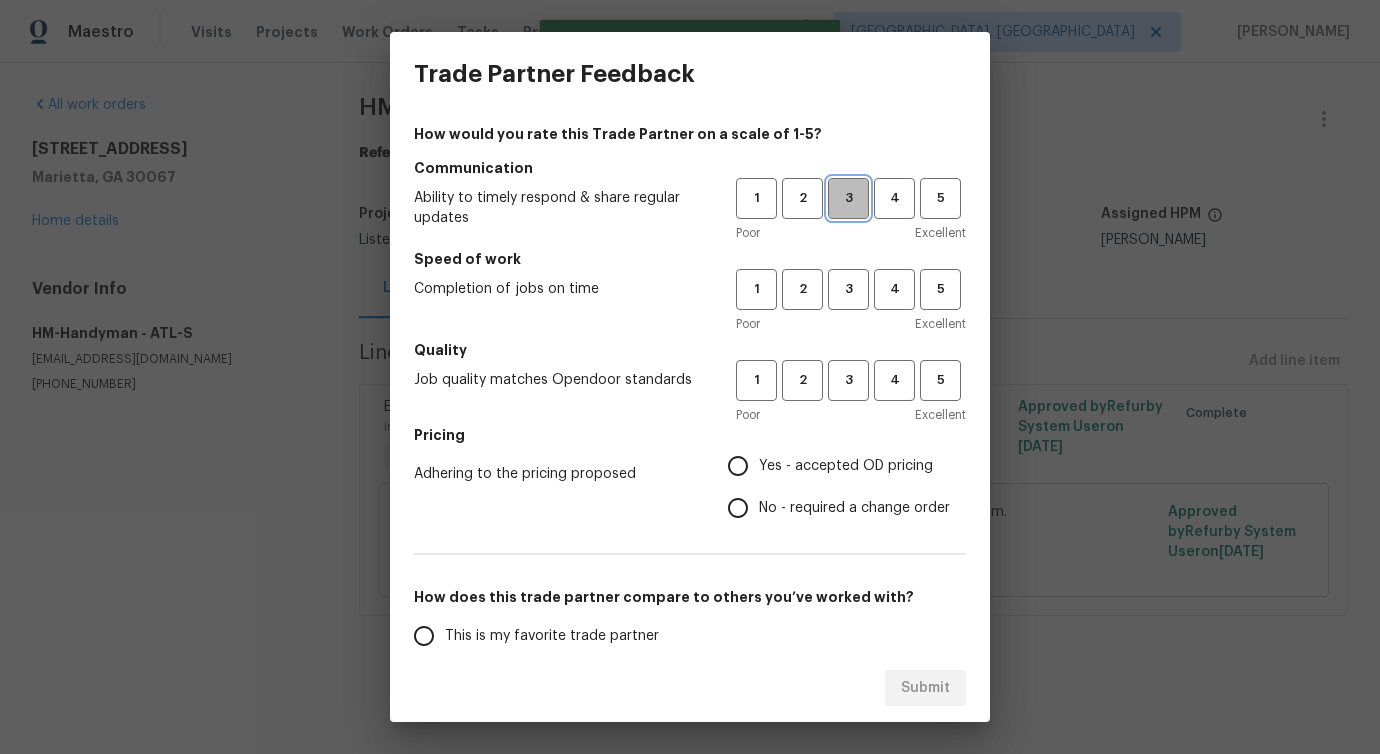click on "3" at bounding box center [848, 198] 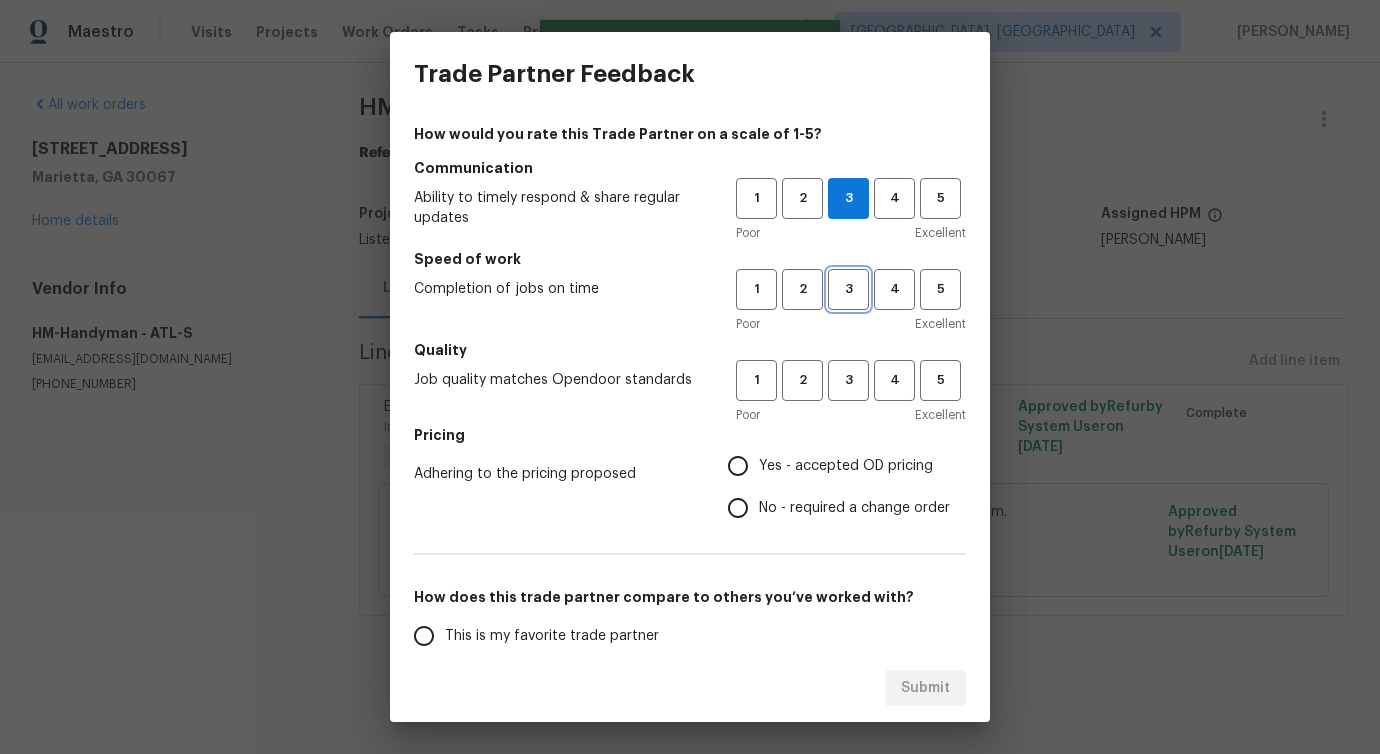click on "3" at bounding box center [848, 289] 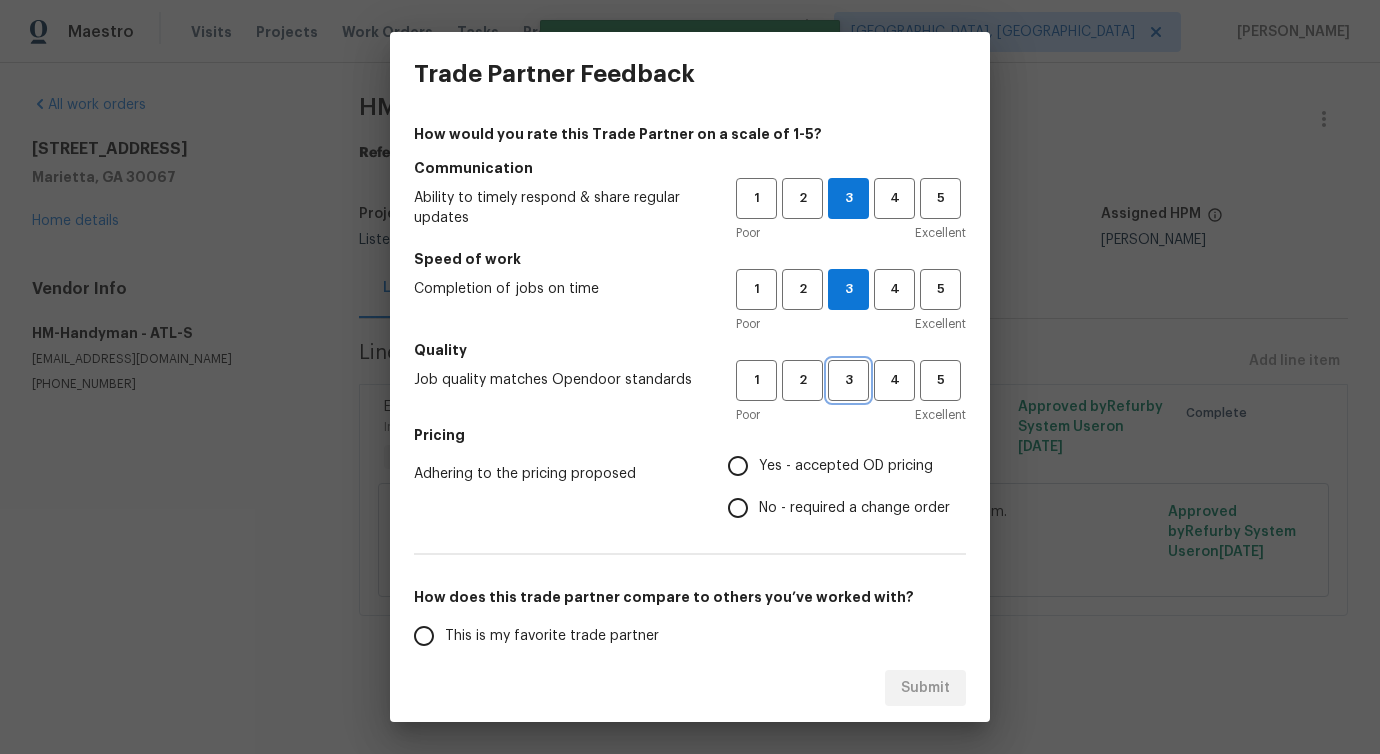 click on "3" at bounding box center [848, 380] 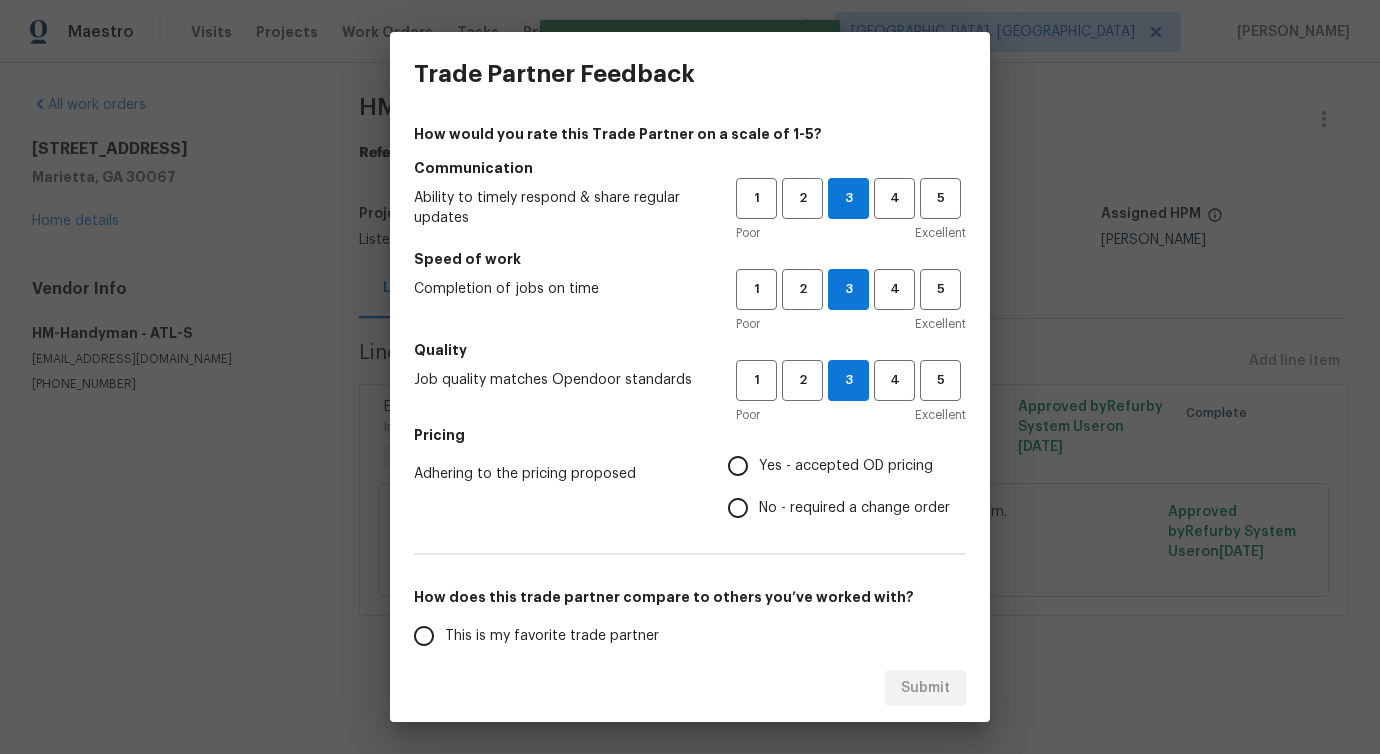 click on "No - required a change order" at bounding box center [854, 508] 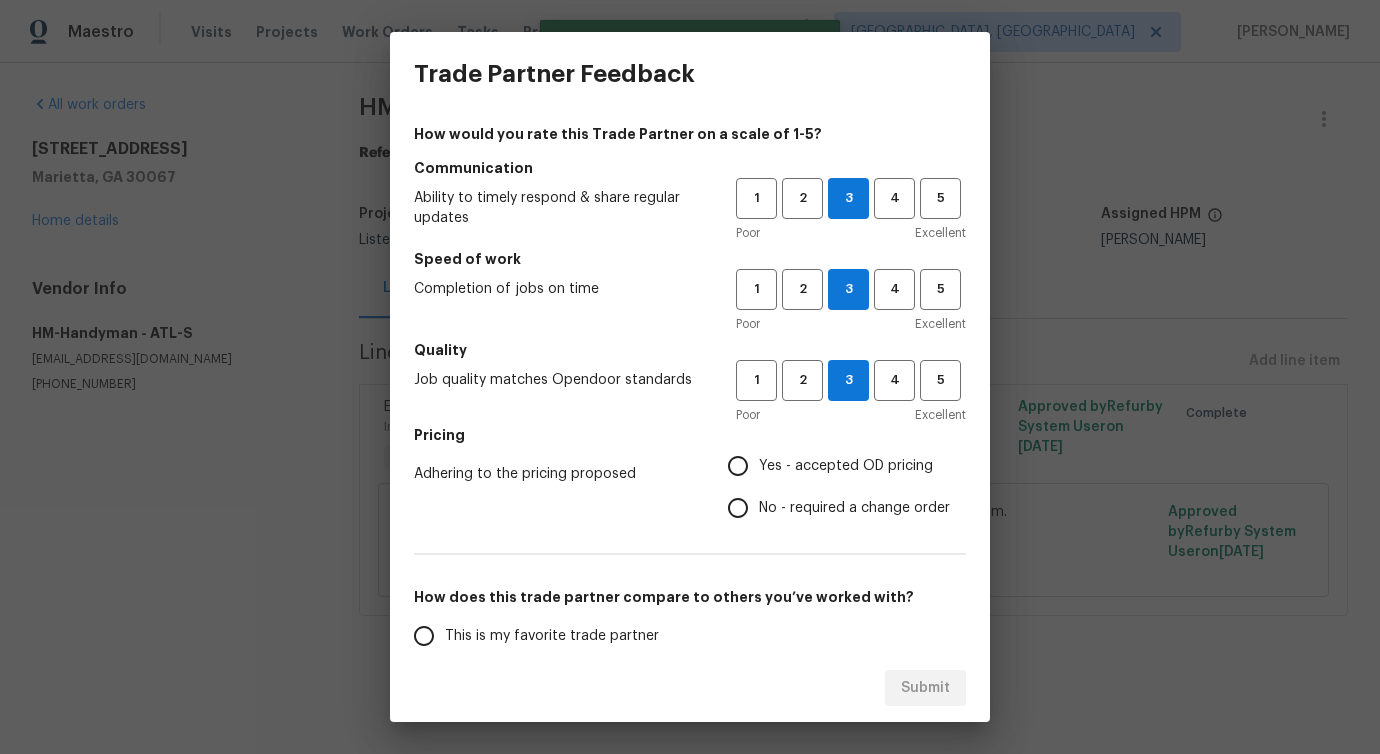 click on "No - required a change order" at bounding box center [738, 508] 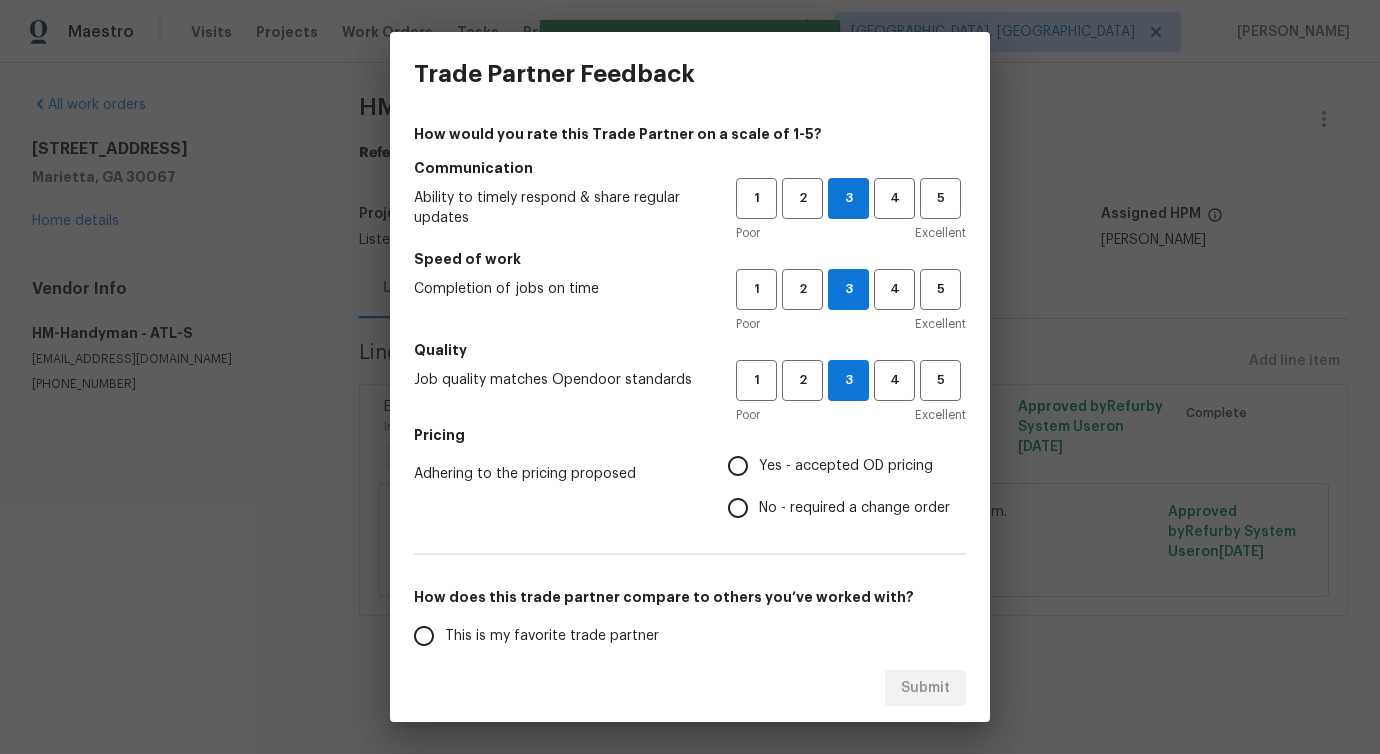 radio on "true" 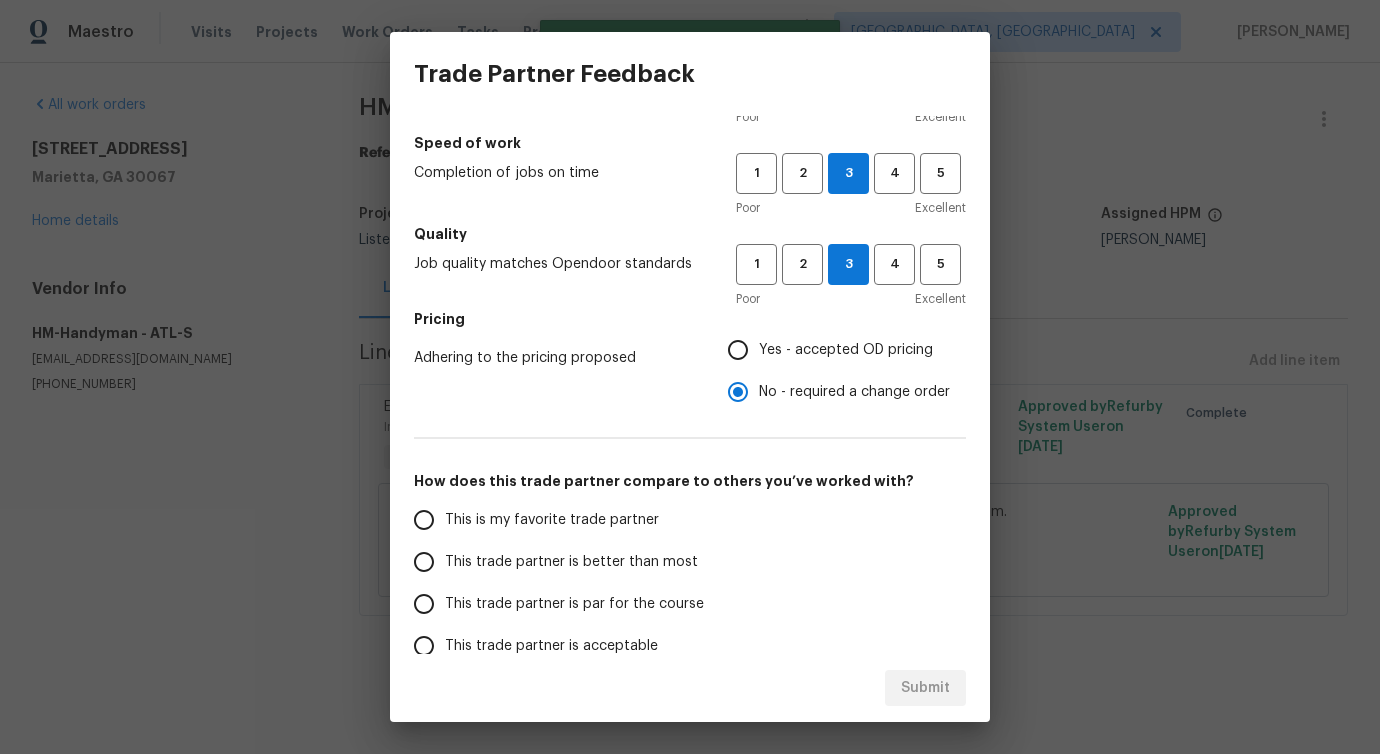 scroll, scrollTop: 261, scrollLeft: 0, axis: vertical 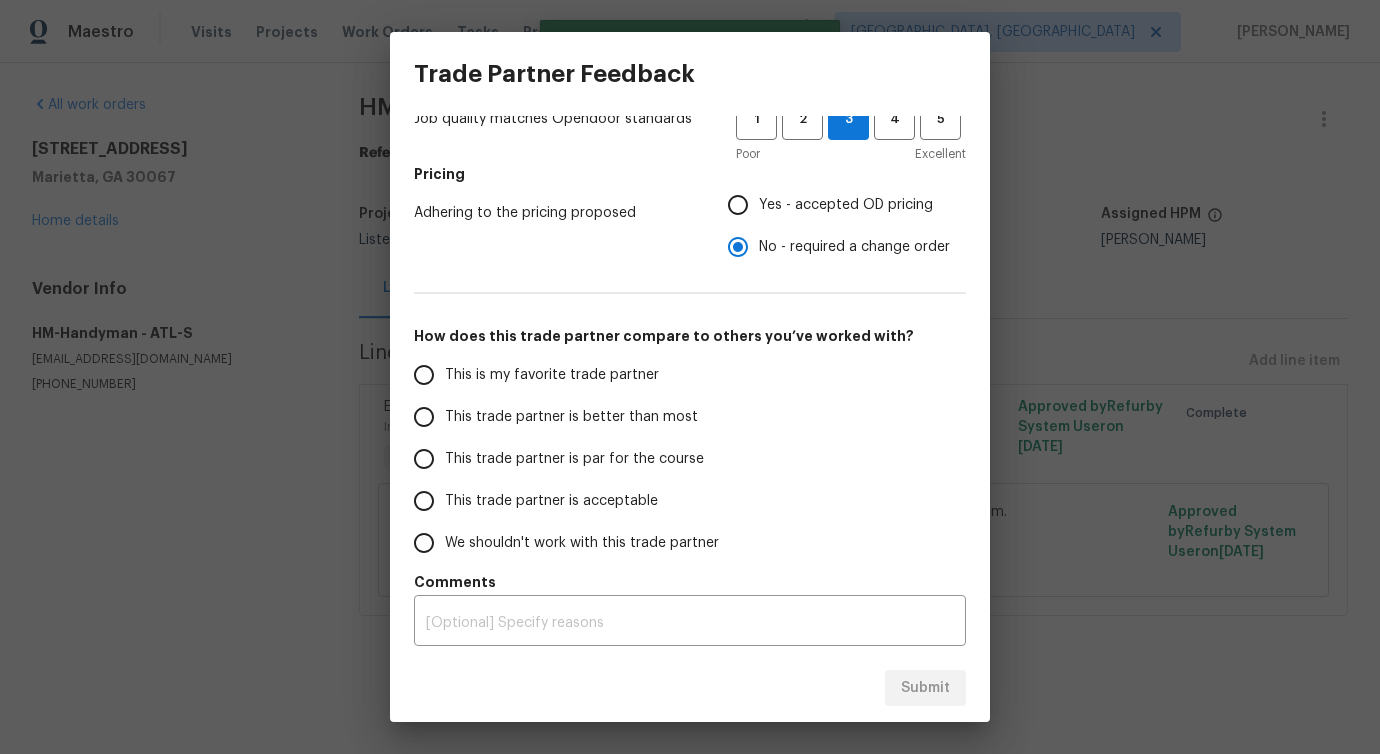 click on "This trade partner is better than most" at bounding box center (571, 417) 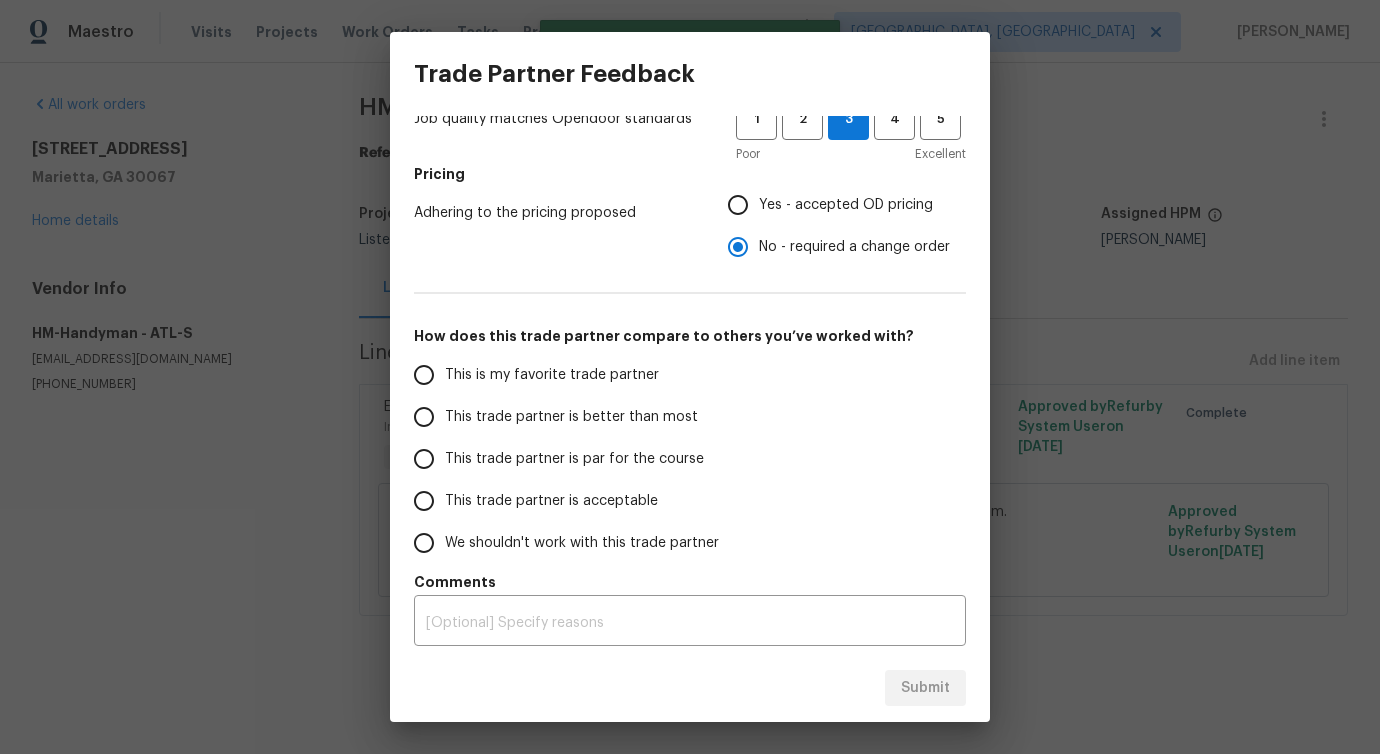 click on "This trade partner is better than most" at bounding box center (424, 417) 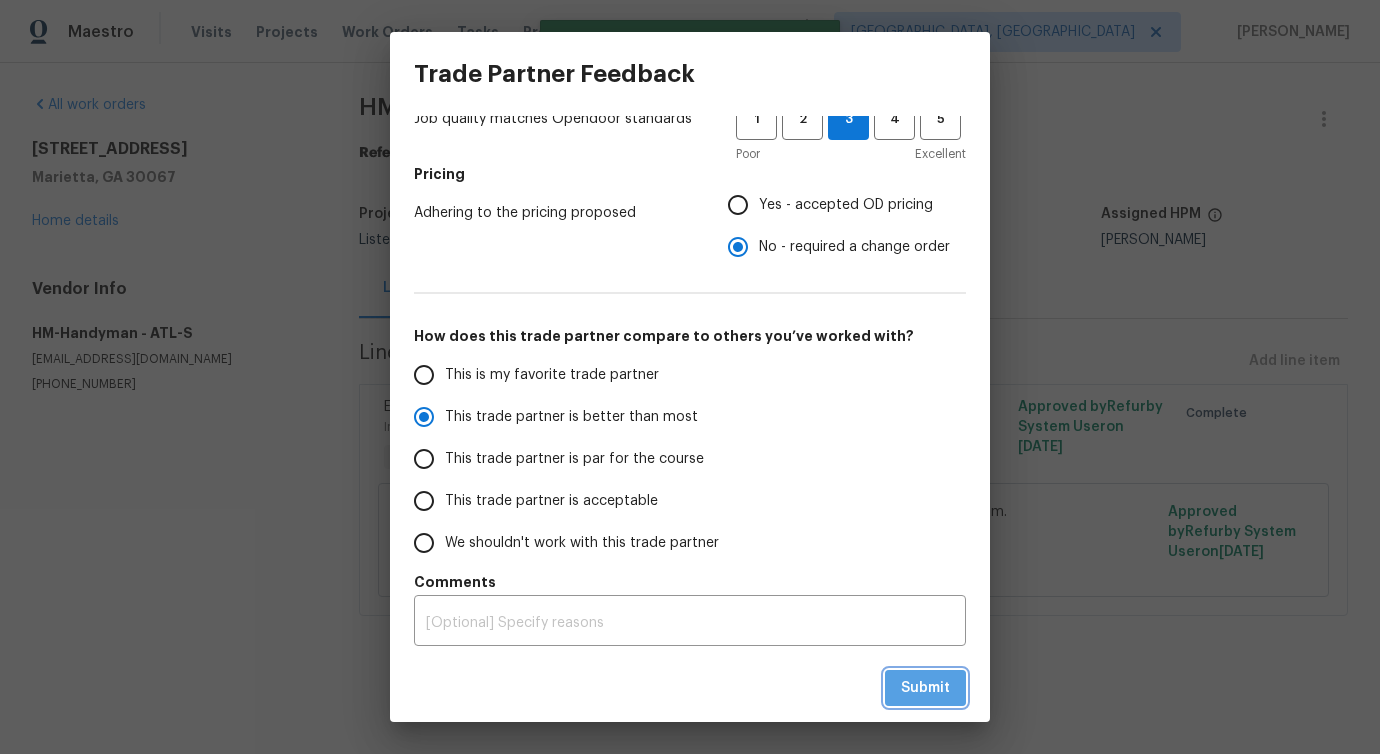 click on "Submit" at bounding box center (925, 688) 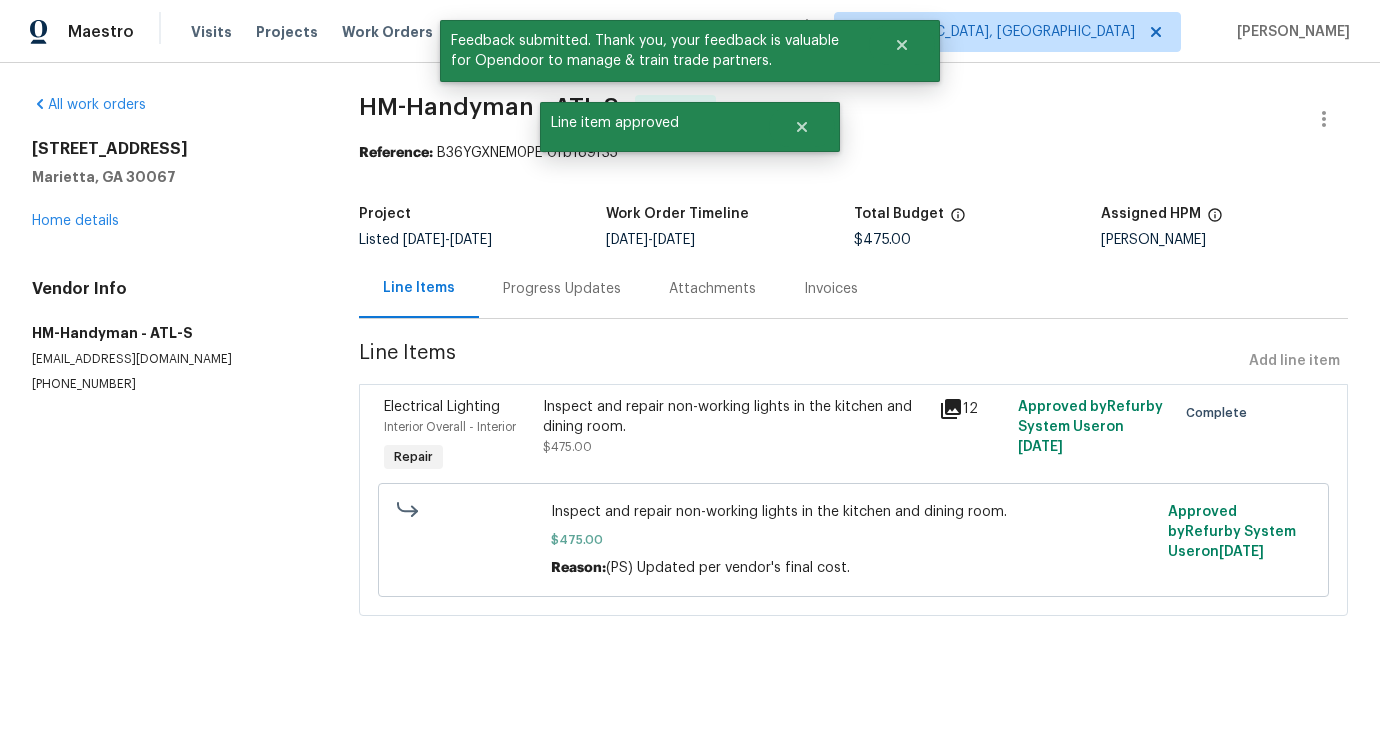 click on "Progress Updates" at bounding box center [562, 288] 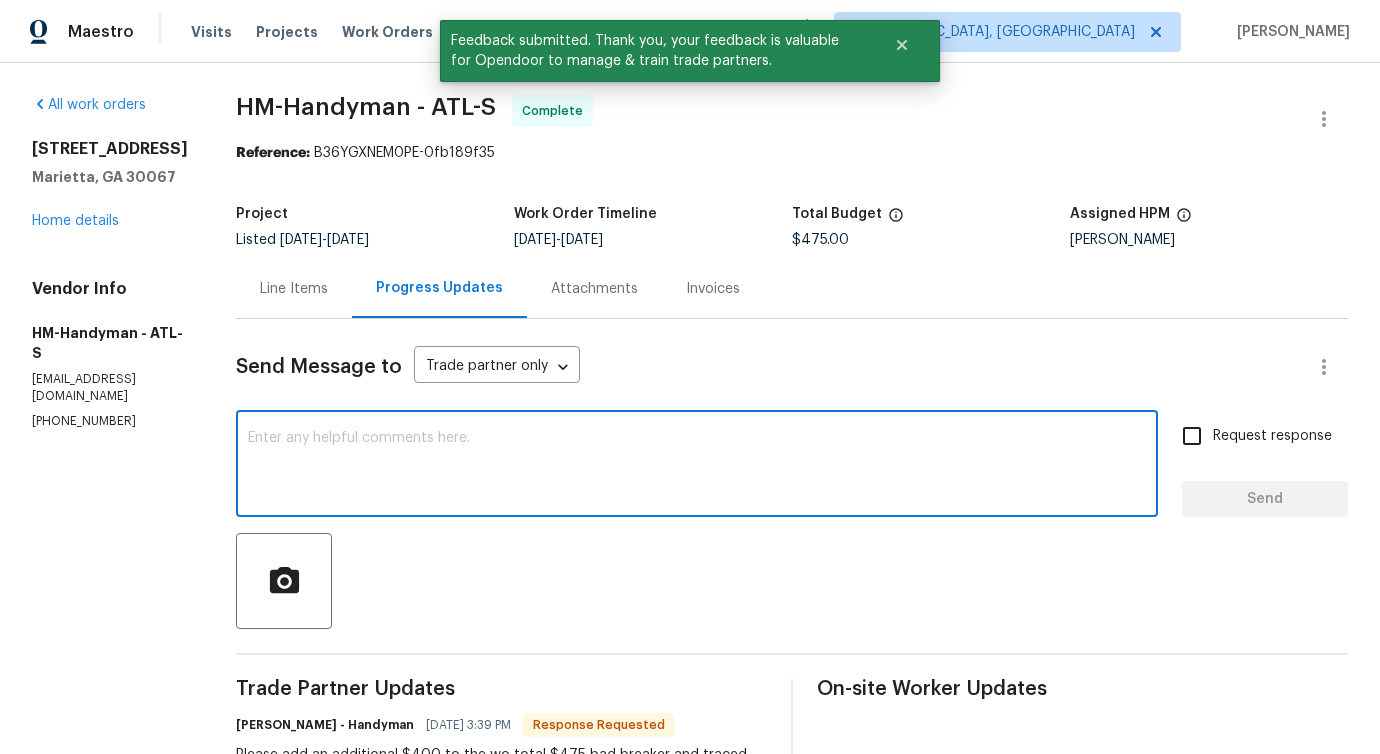 click at bounding box center [697, 466] 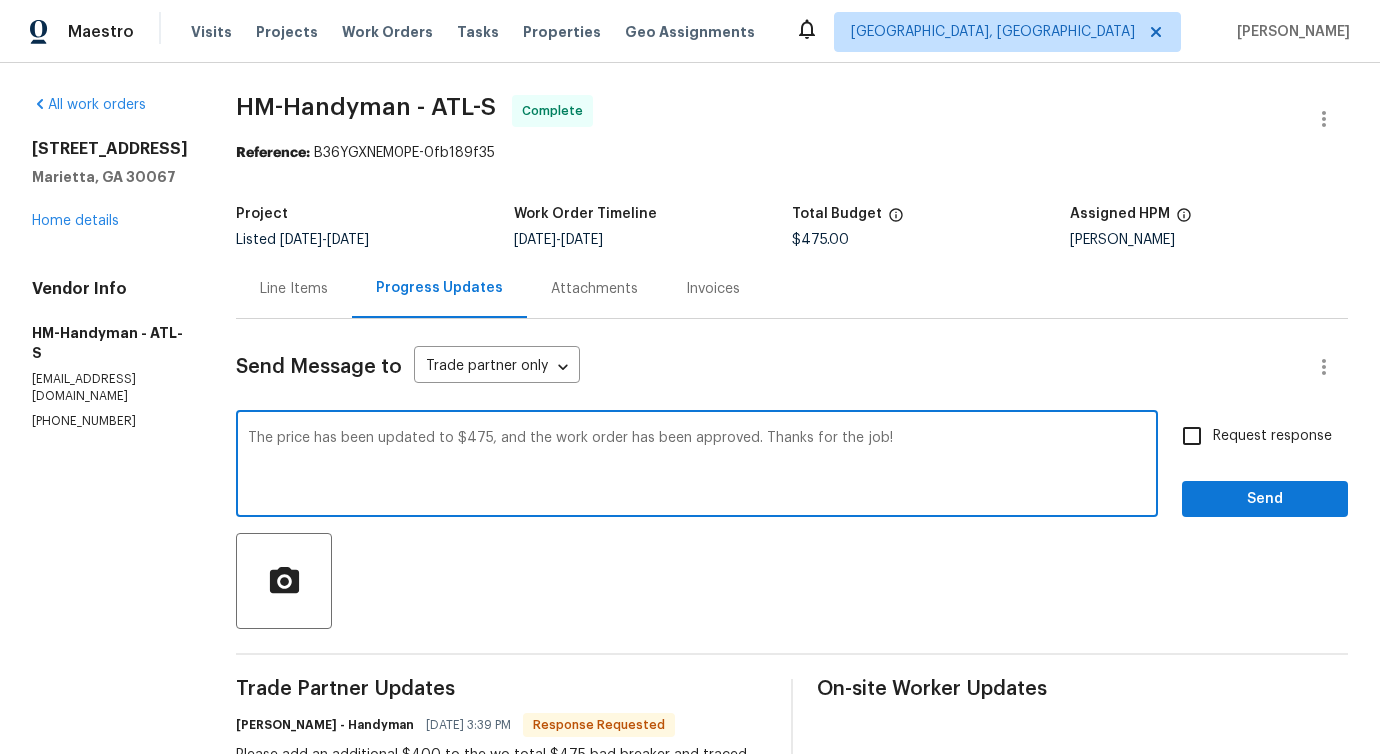 drag, startPoint x: 773, startPoint y: 466, endPoint x: 326, endPoint y: 469, distance: 447.01007 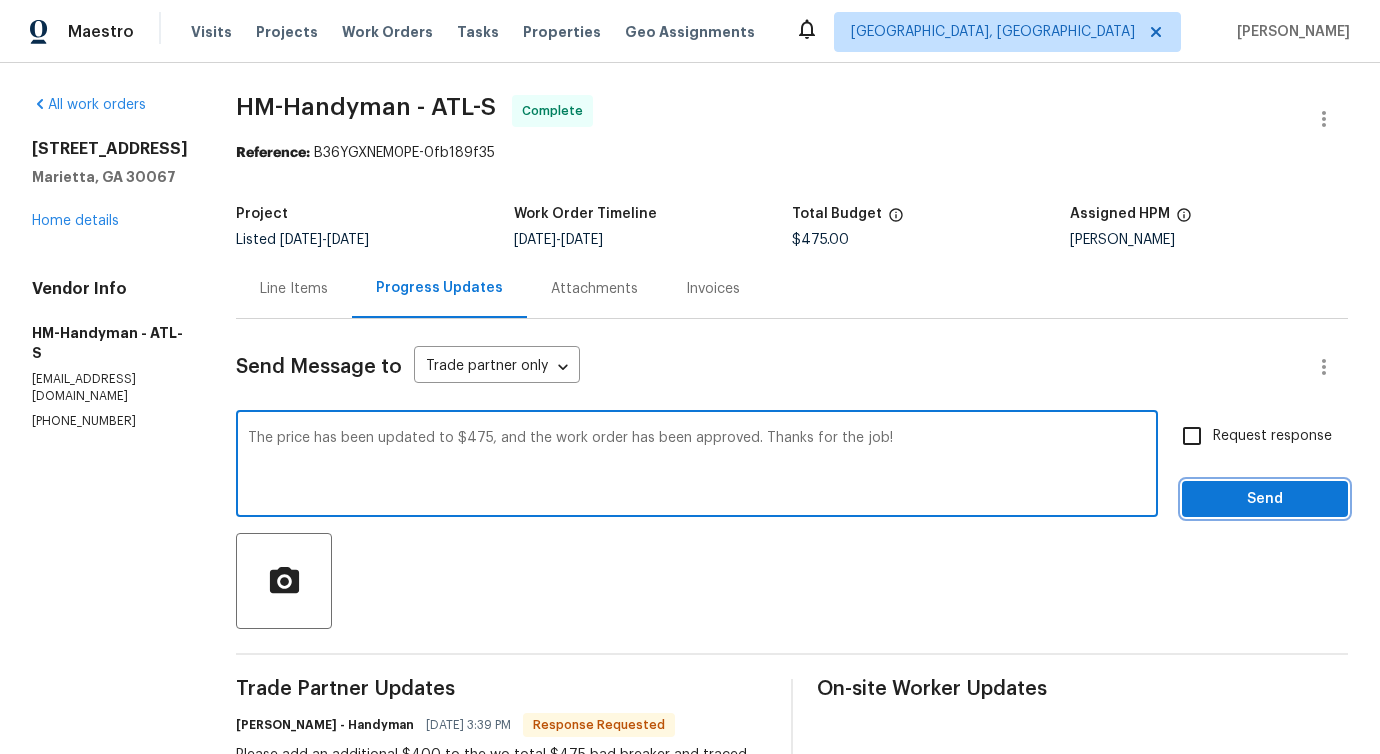 click on "Send" at bounding box center [1265, 499] 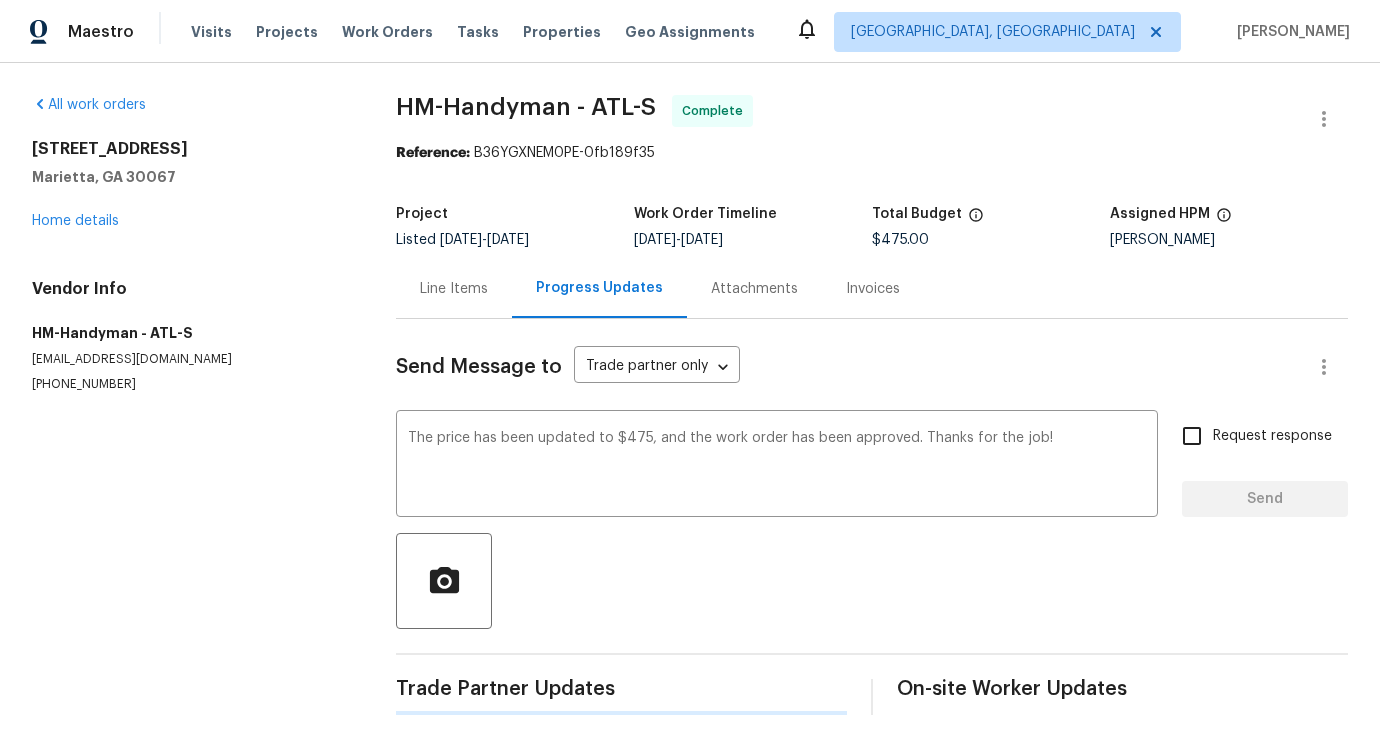type 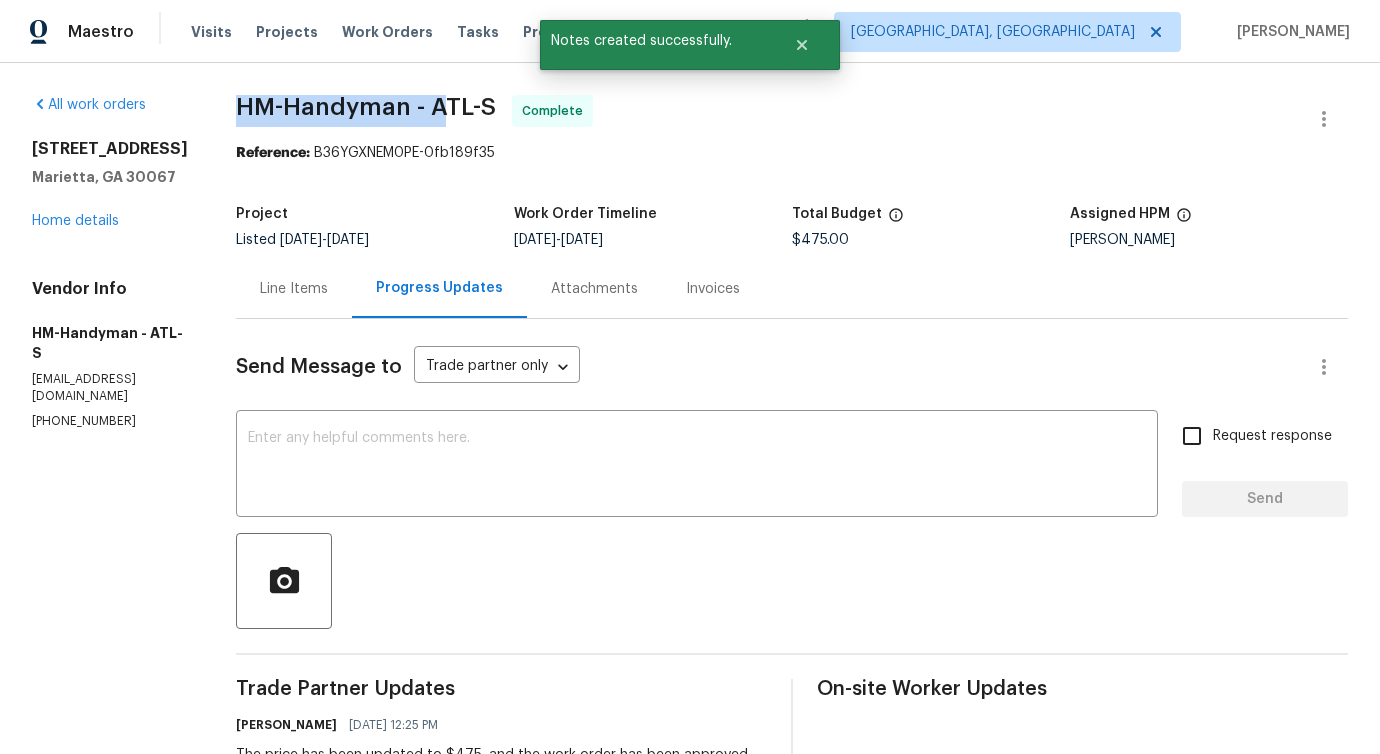 drag, startPoint x: 252, startPoint y: 100, endPoint x: 463, endPoint y: 110, distance: 211.23683 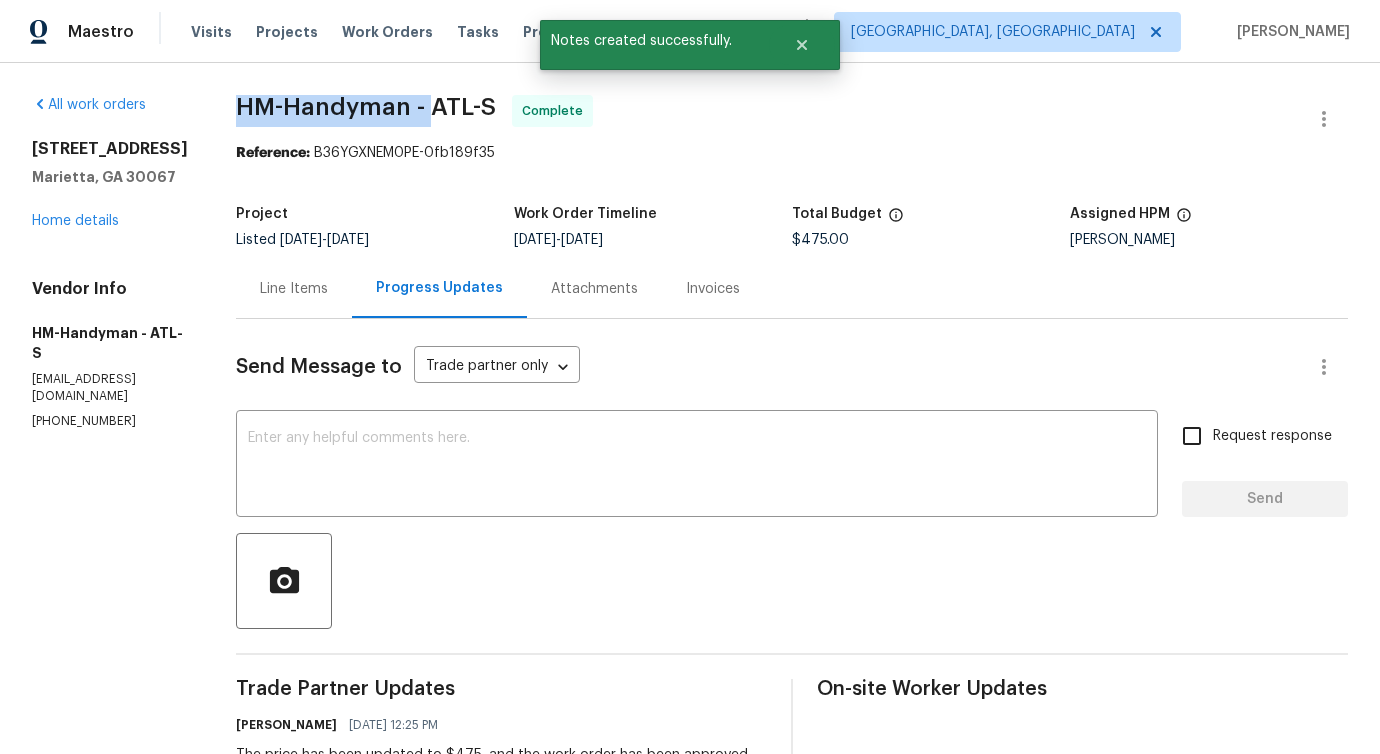 drag, startPoint x: 253, startPoint y: 104, endPoint x: 439, endPoint y: 118, distance: 186.52614 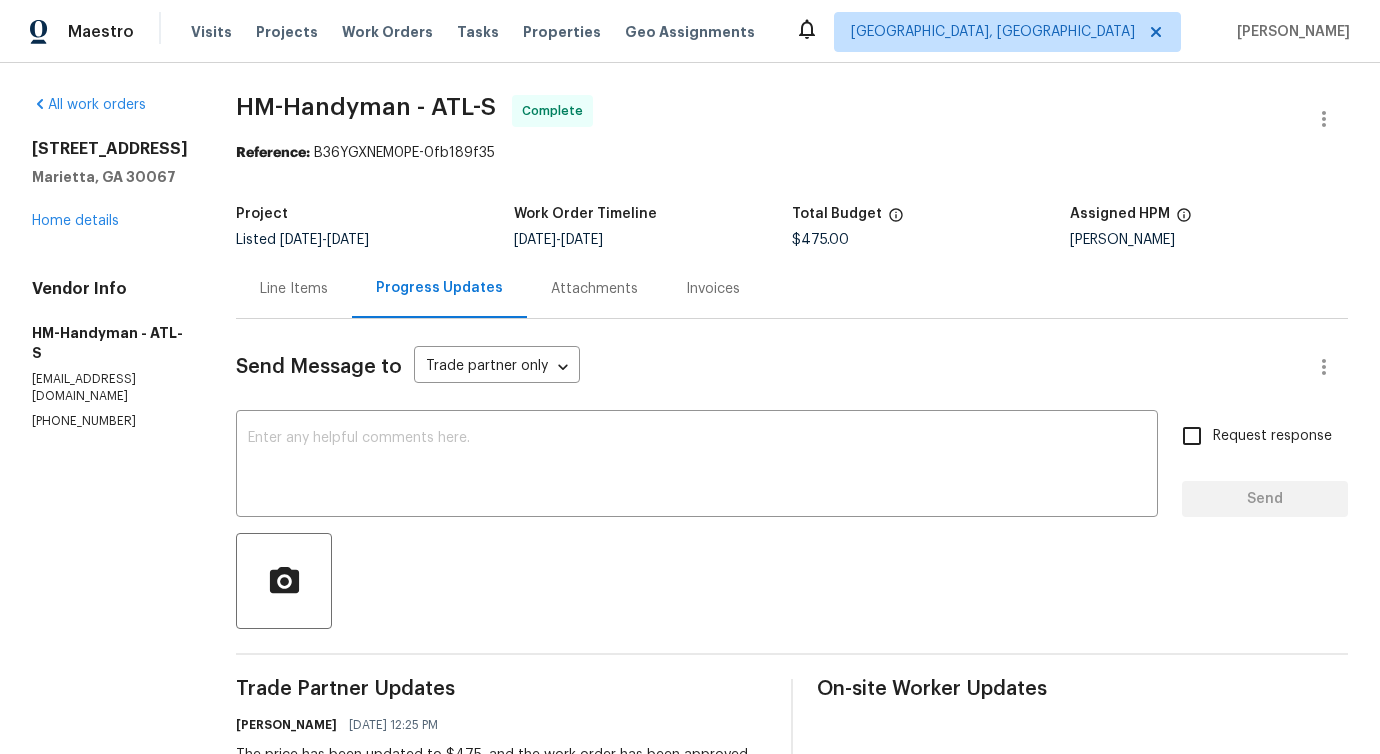 click on "720 Smithstone Rd SE Marietta, GA 30067 Home details" at bounding box center (110, 185) 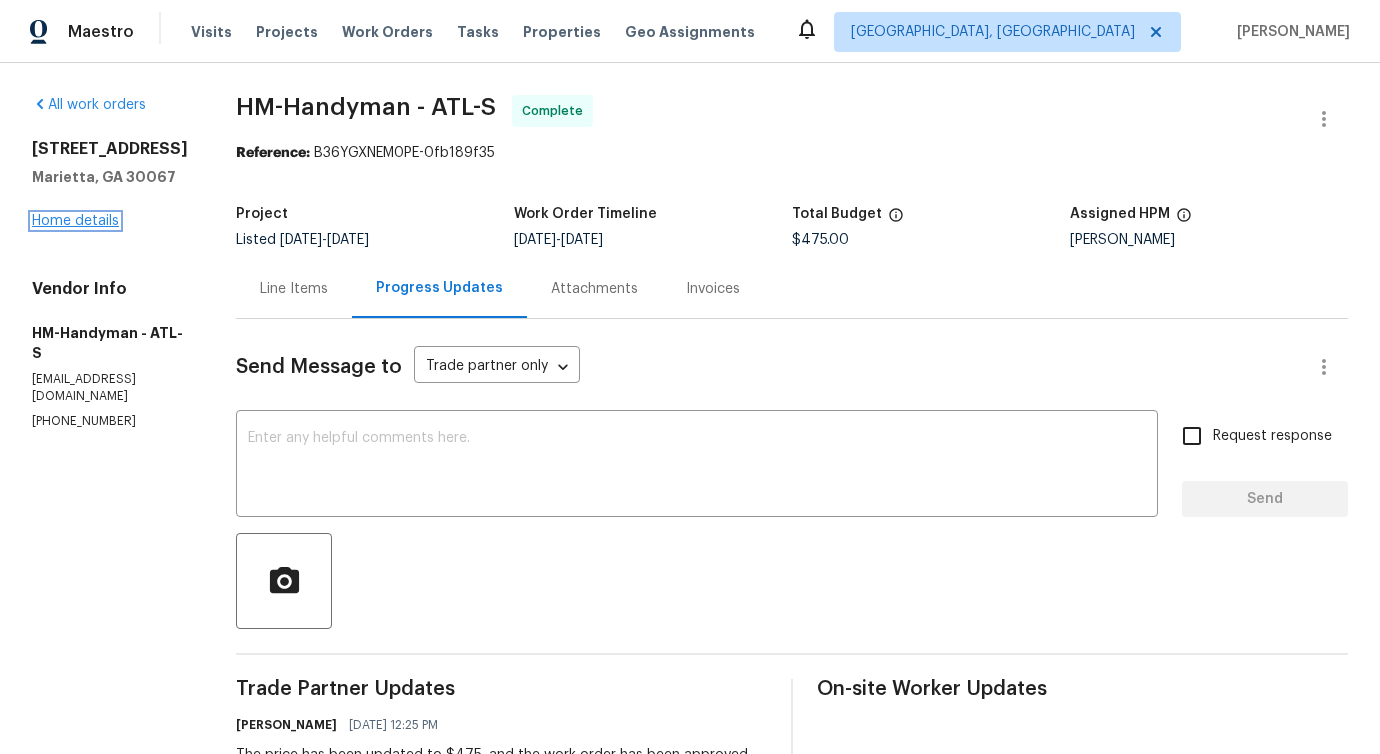 click on "Home details" at bounding box center [75, 221] 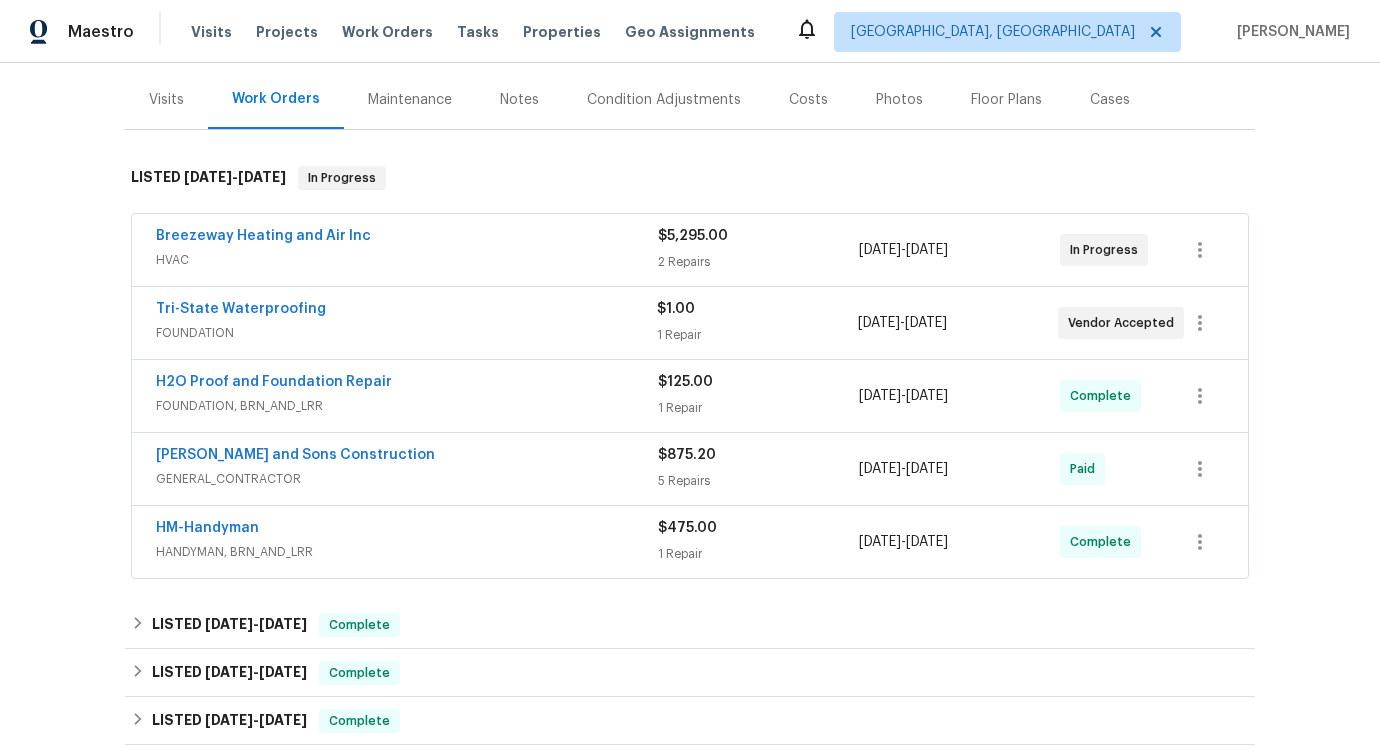 scroll, scrollTop: 231, scrollLeft: 0, axis: vertical 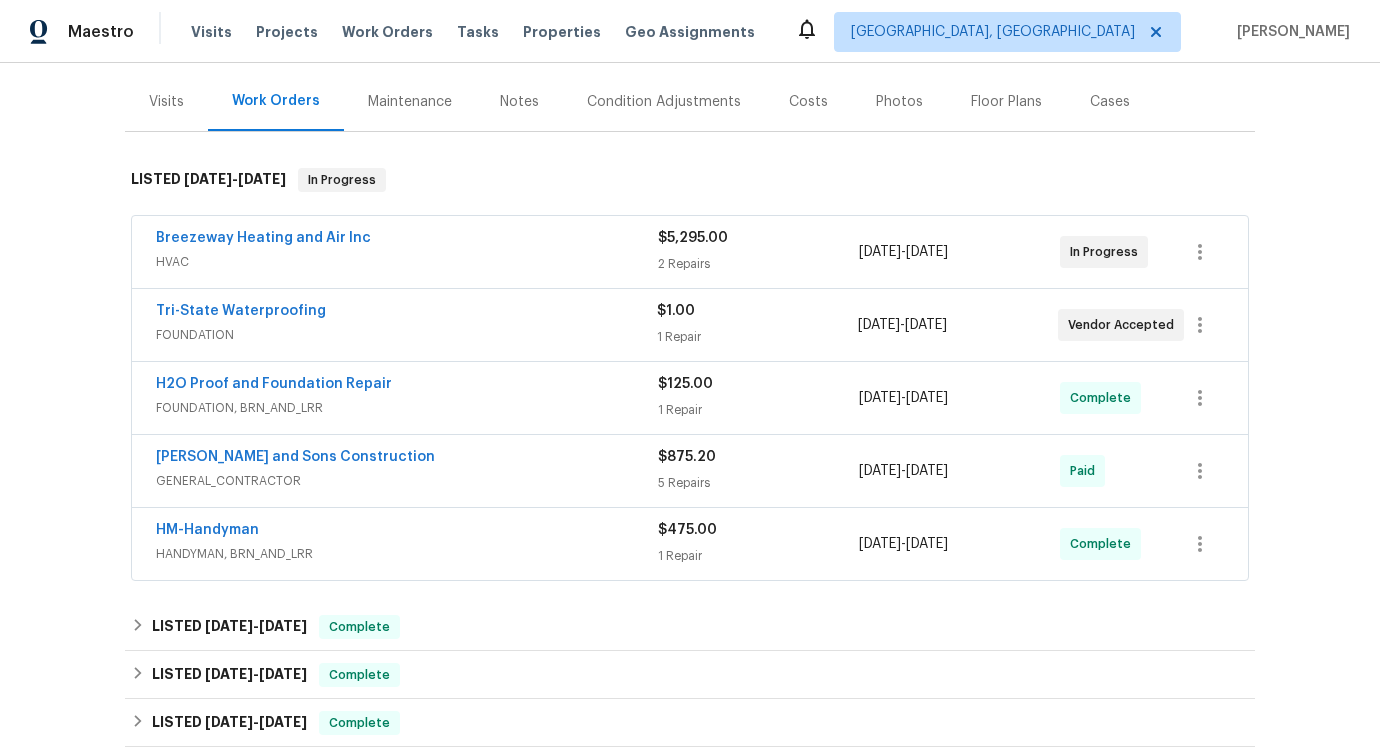click on "Tri-State Waterproofing" at bounding box center [241, 311] 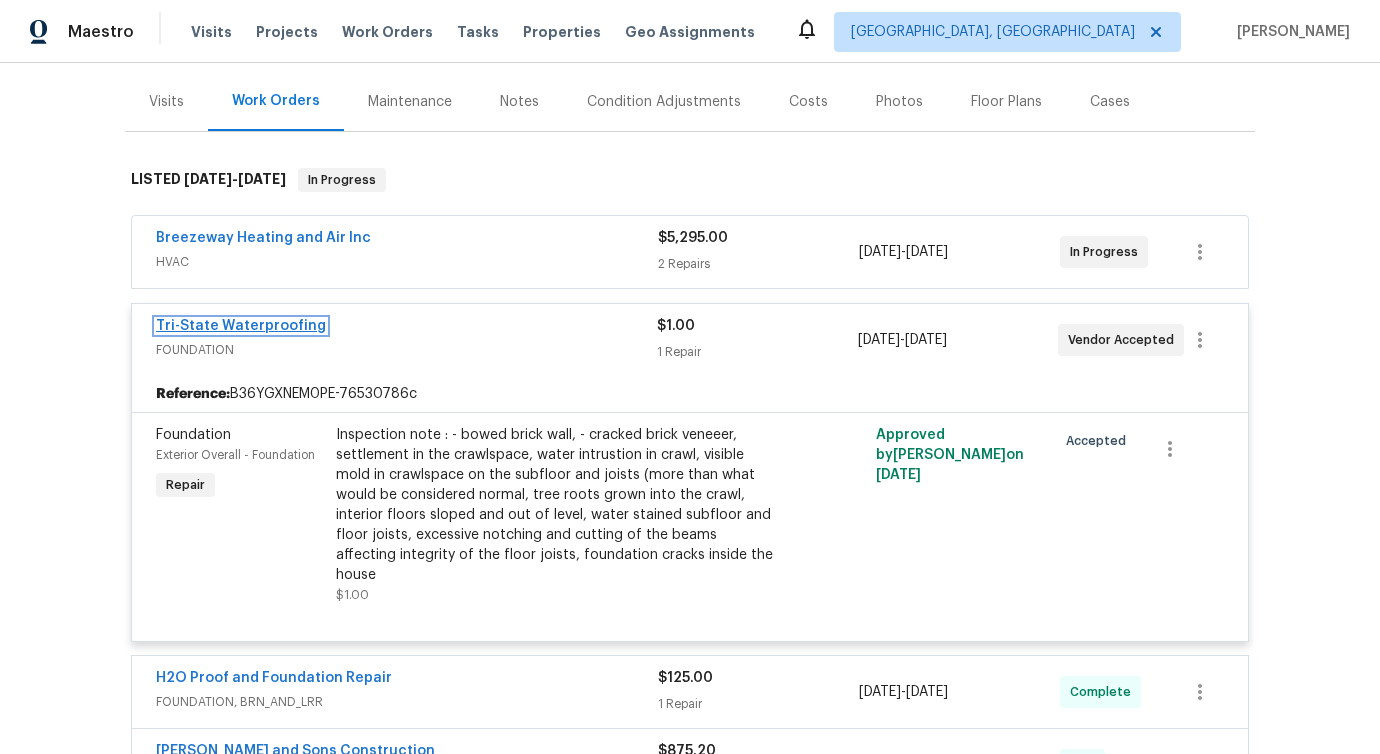 click on "Tri-State Waterproofing" at bounding box center (241, 326) 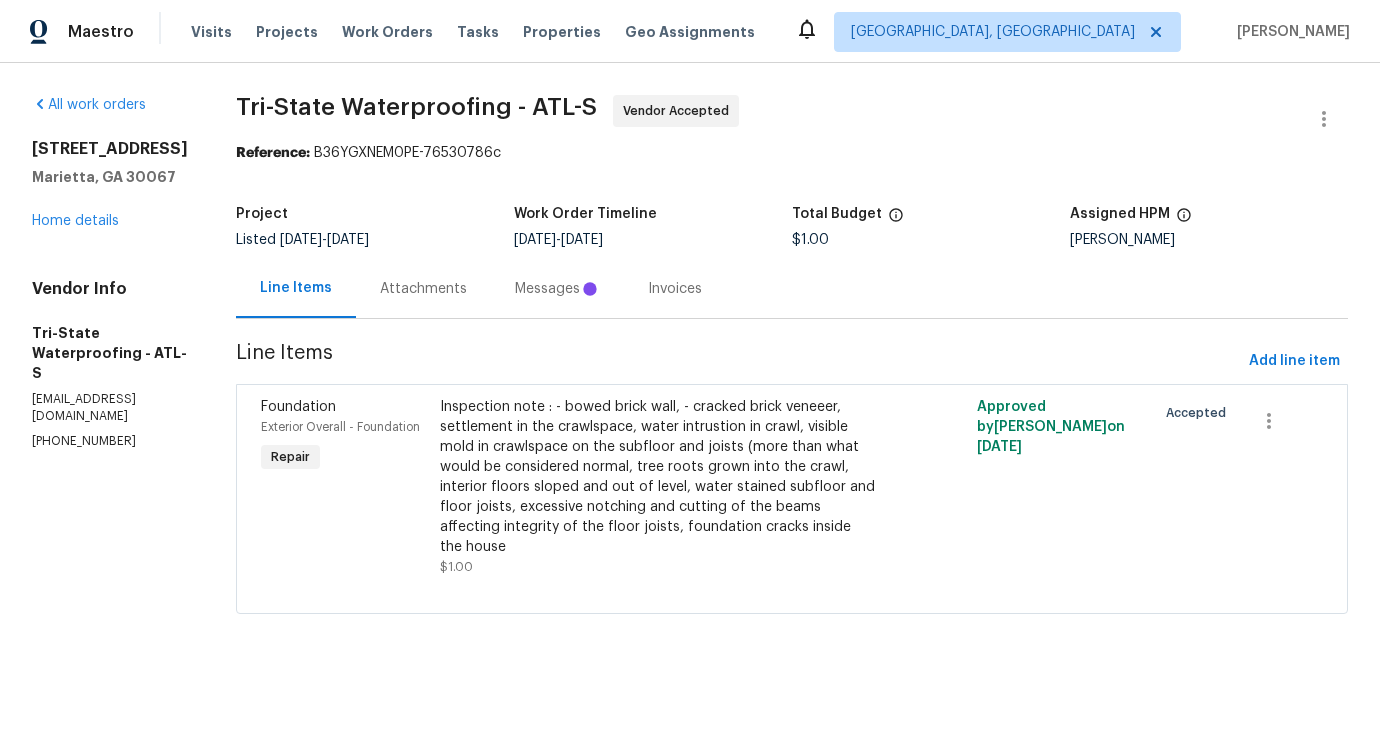 click on "Messages" at bounding box center (557, 288) 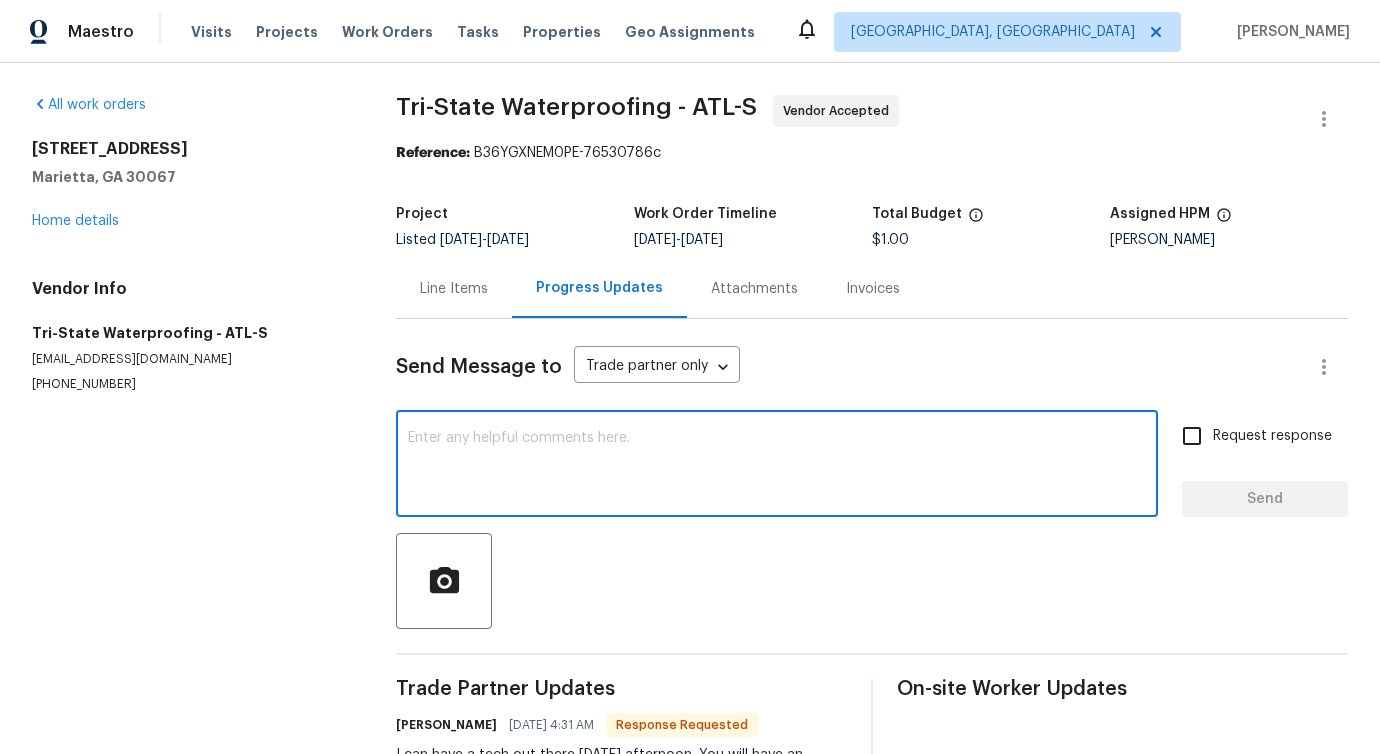 click at bounding box center [777, 466] 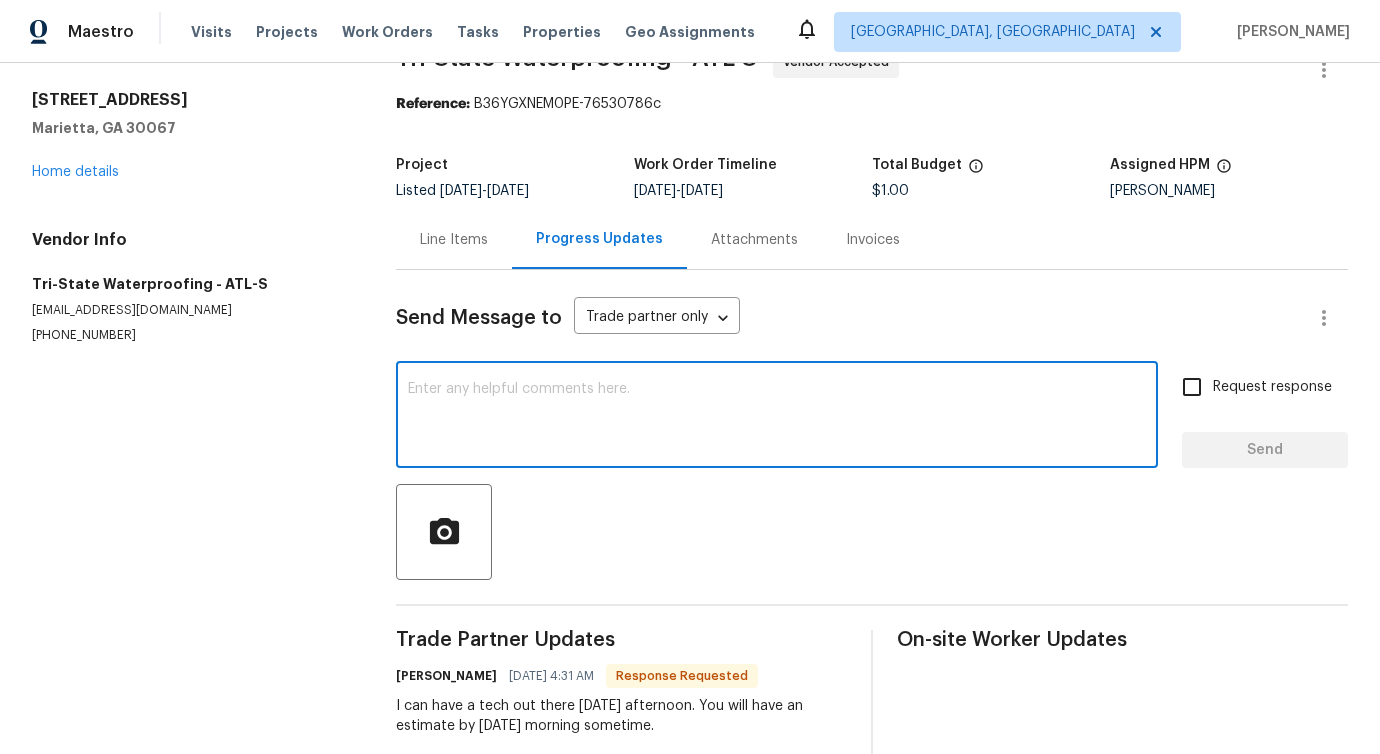 scroll, scrollTop: 0, scrollLeft: 0, axis: both 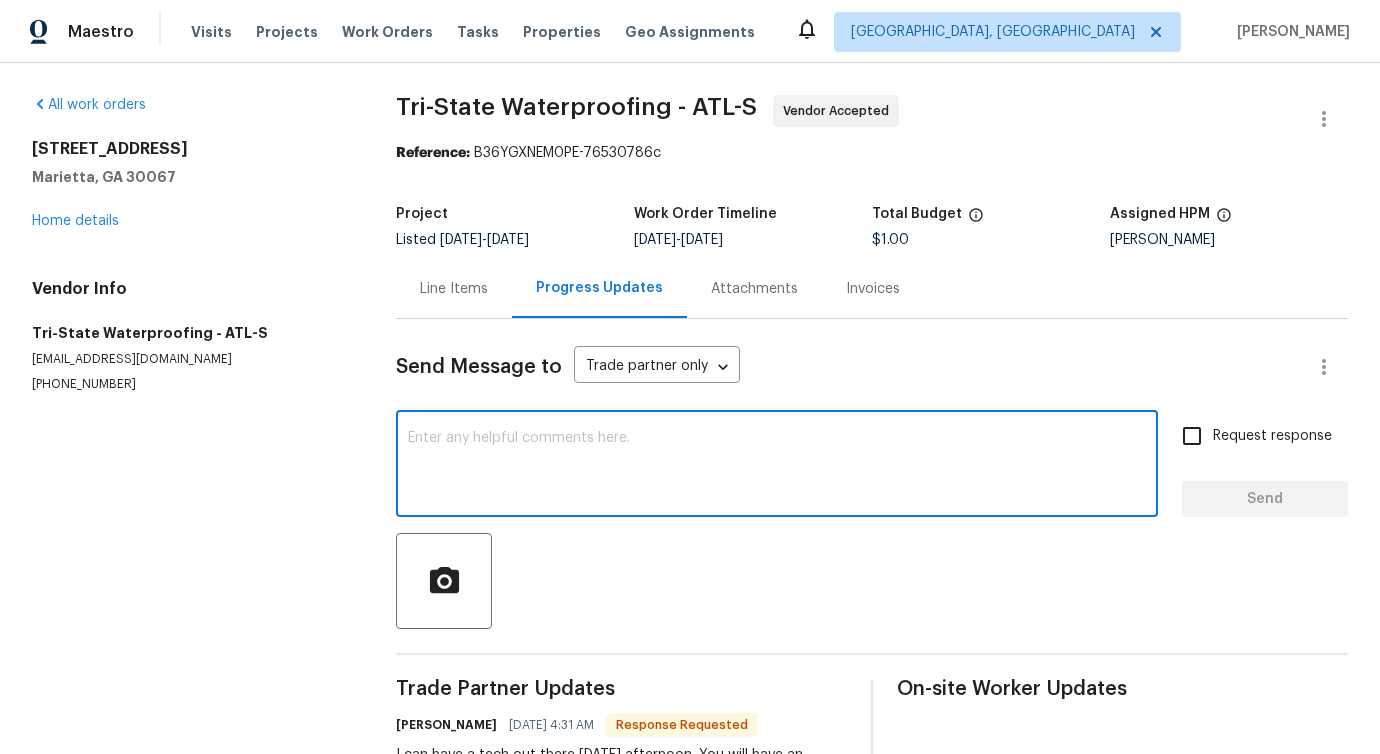 click on "720 Smithstone Rd SE Marietta, GA 30067 Home details" at bounding box center (190, 185) 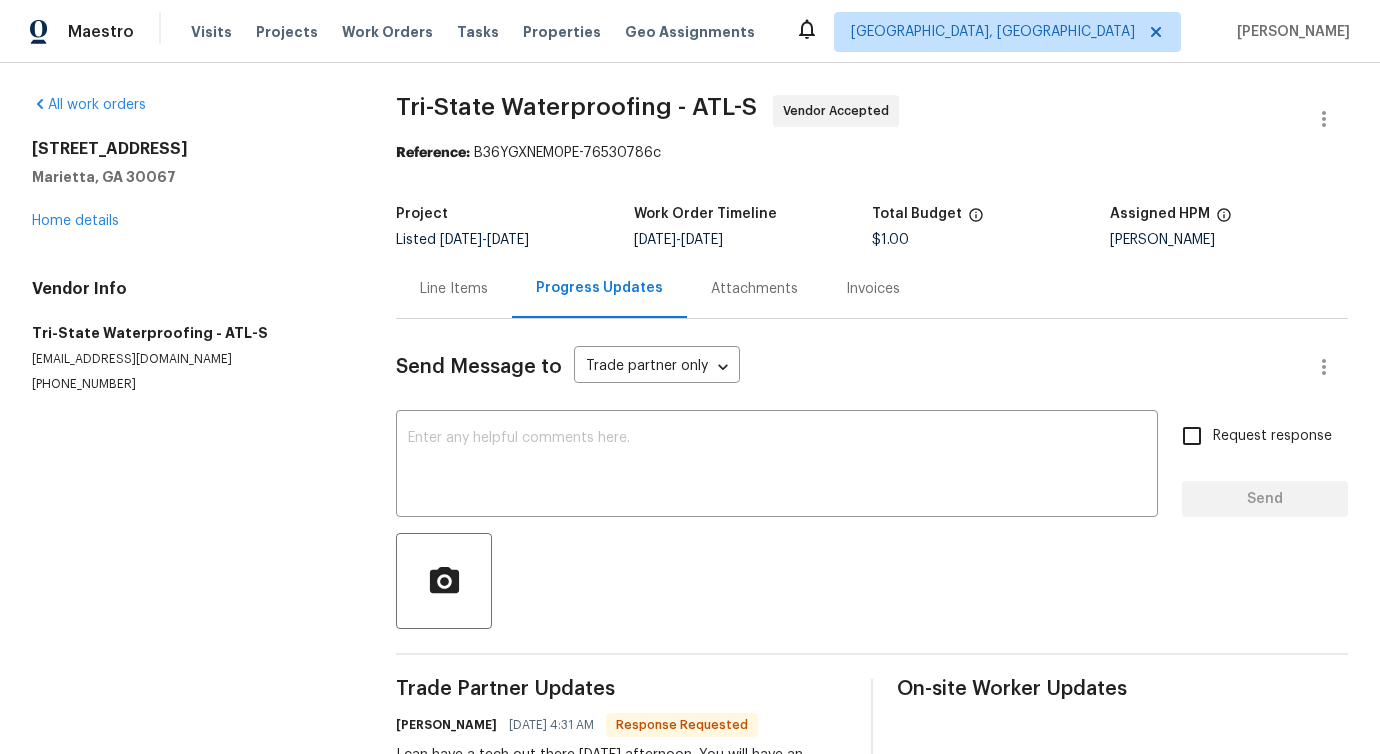 click on "720 Smithstone Rd SE Marietta, GA 30067 Home details" at bounding box center [190, 185] 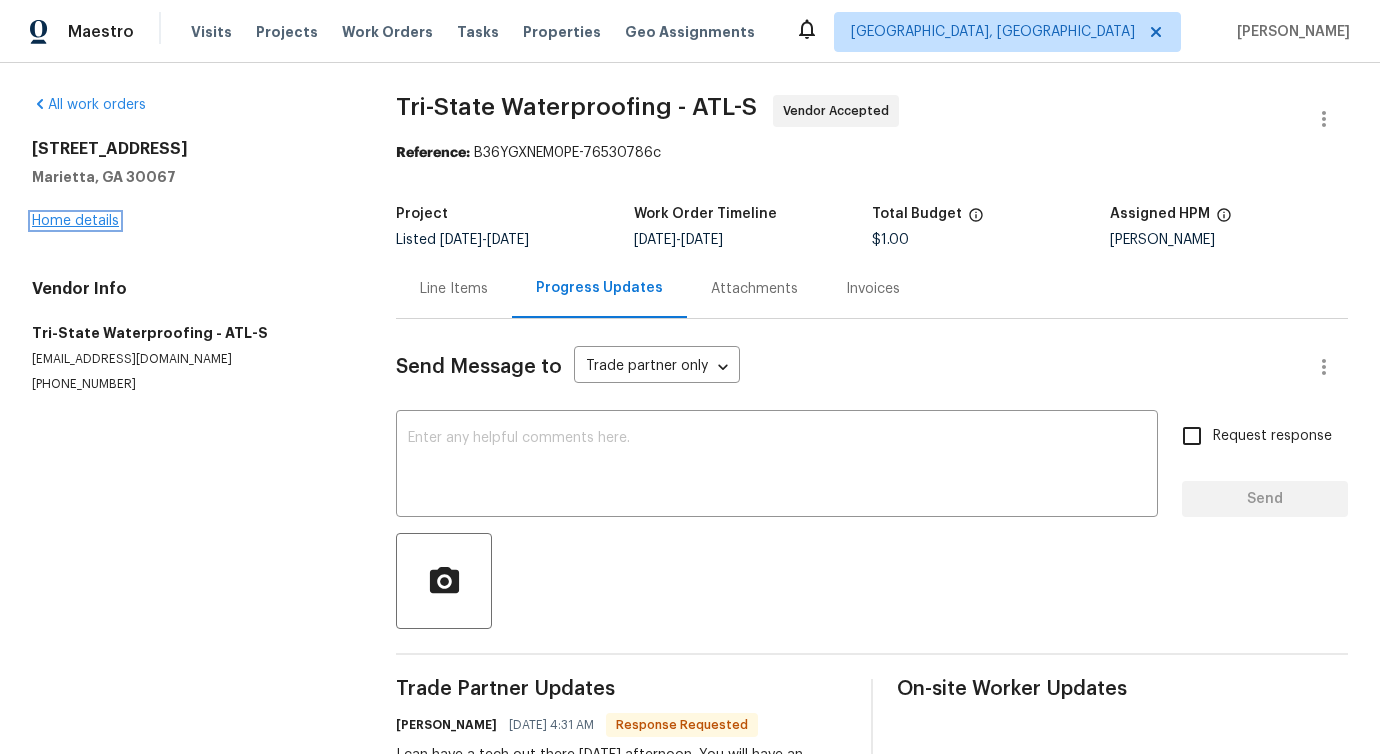 click on "Home details" at bounding box center (75, 221) 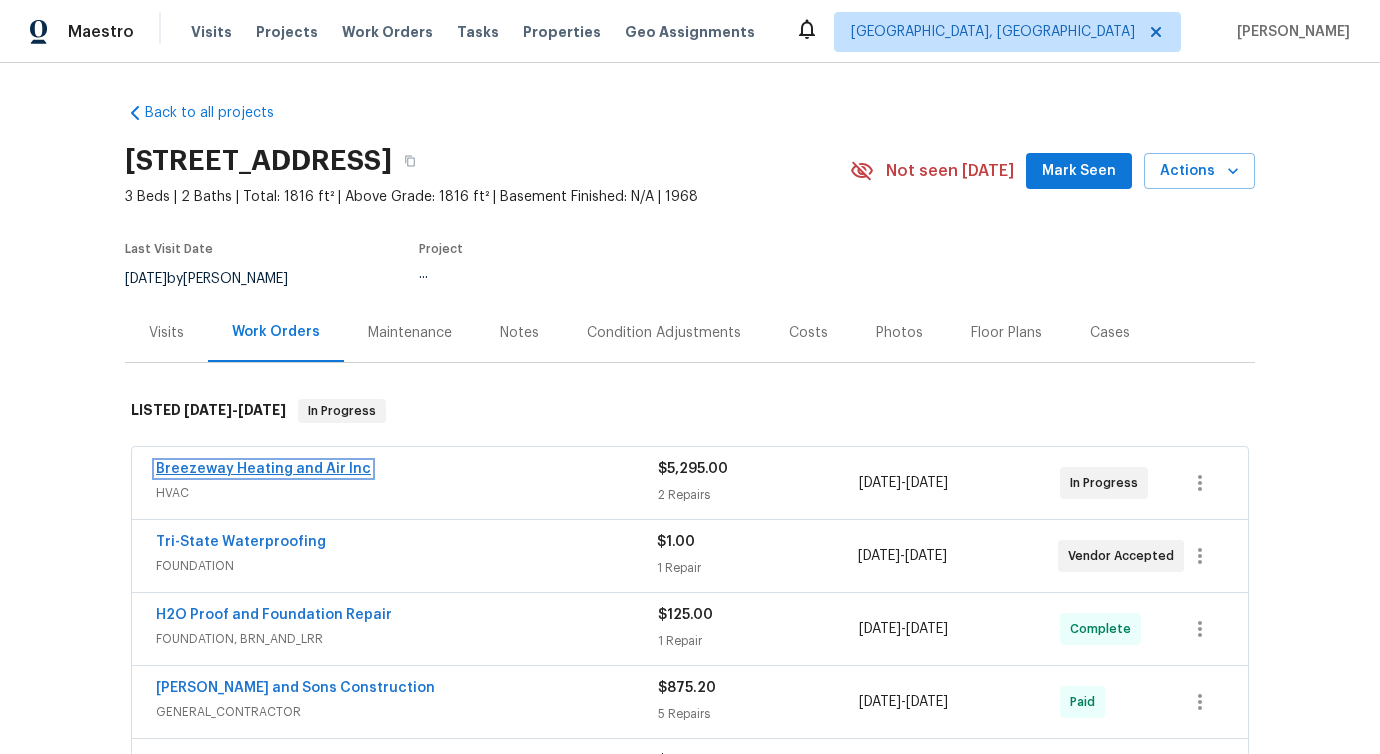 click on "Breezeway Heating and Air Inc" at bounding box center [263, 469] 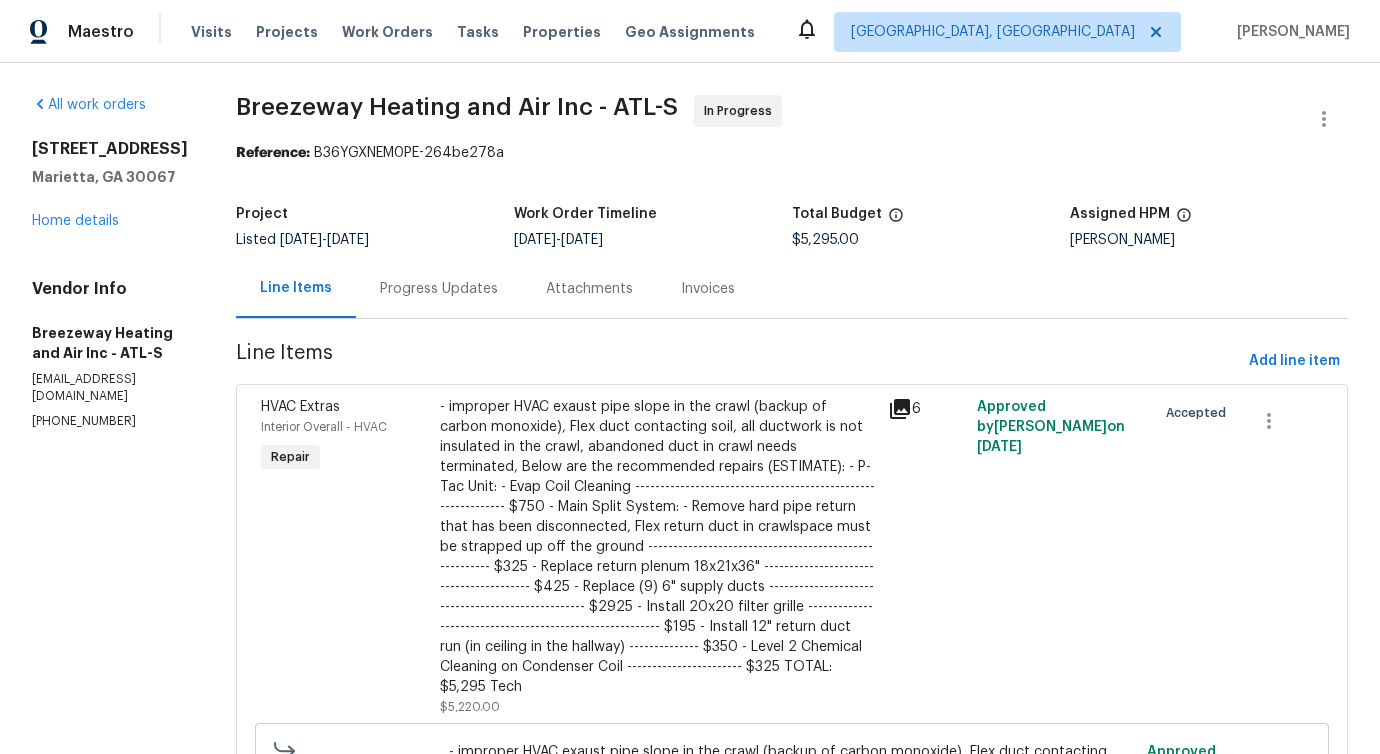 click on "Progress Updates" at bounding box center [439, 288] 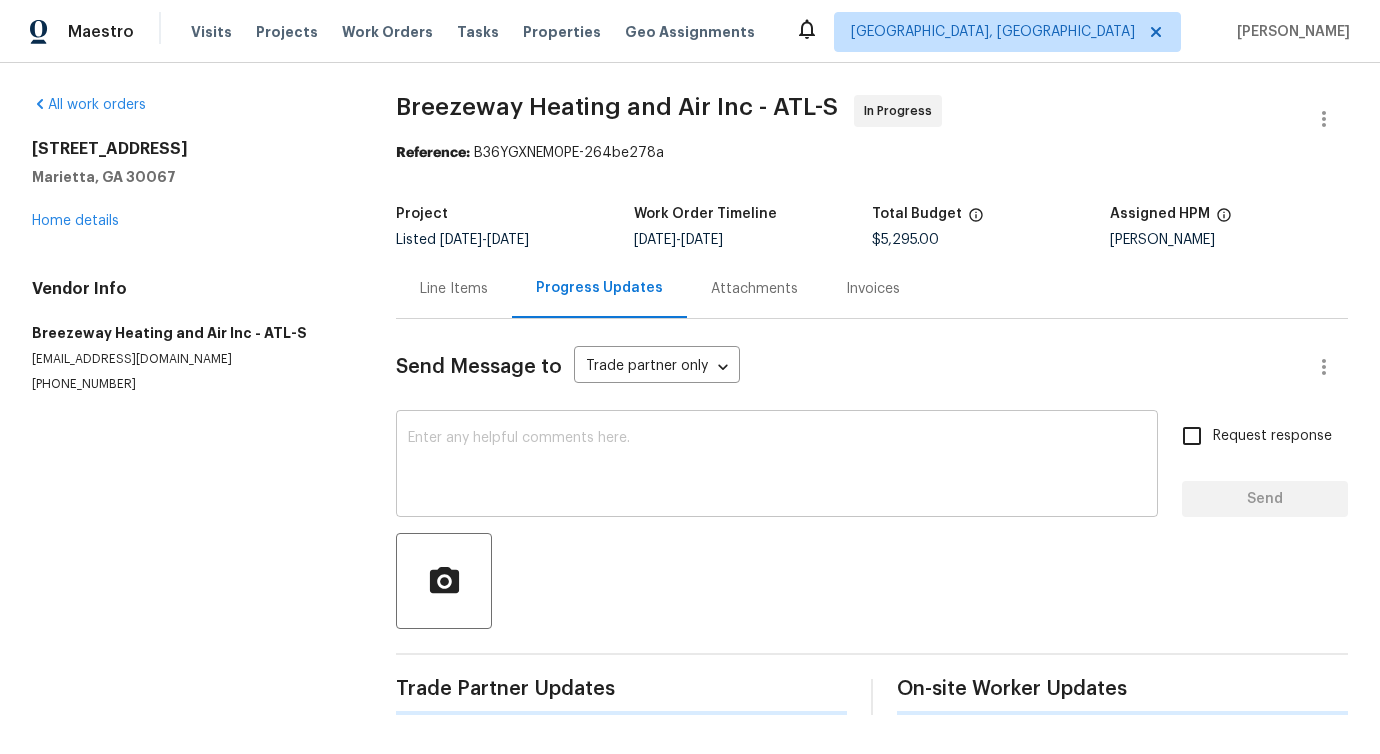 click at bounding box center (777, 466) 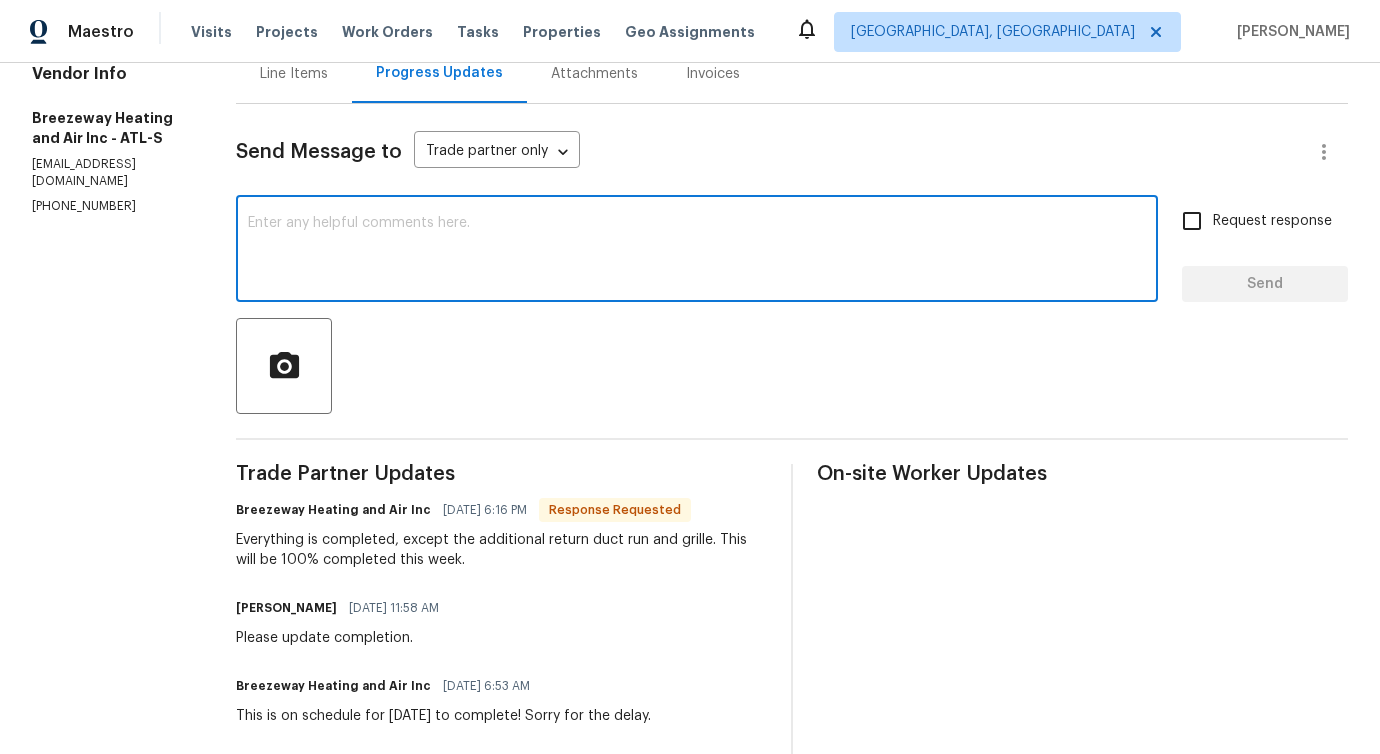 scroll, scrollTop: 0, scrollLeft: 0, axis: both 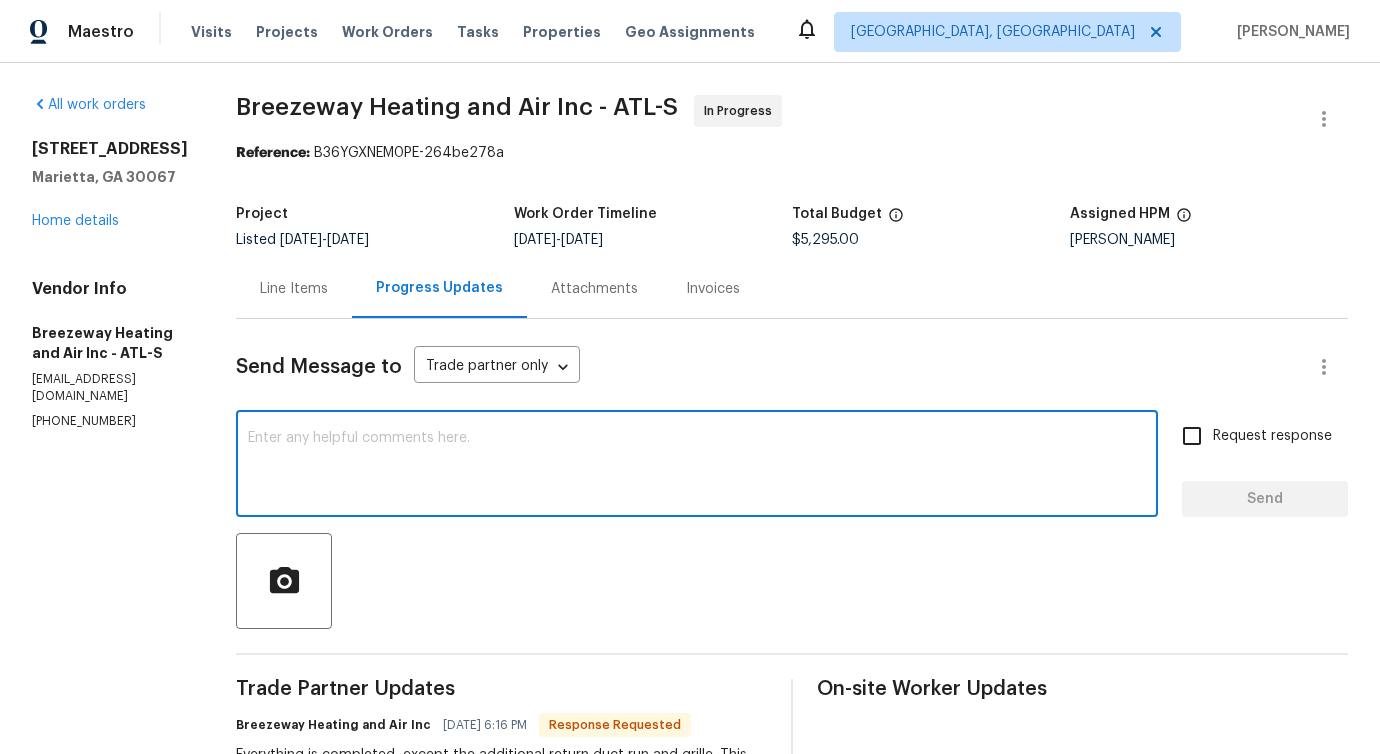 click at bounding box center (697, 466) 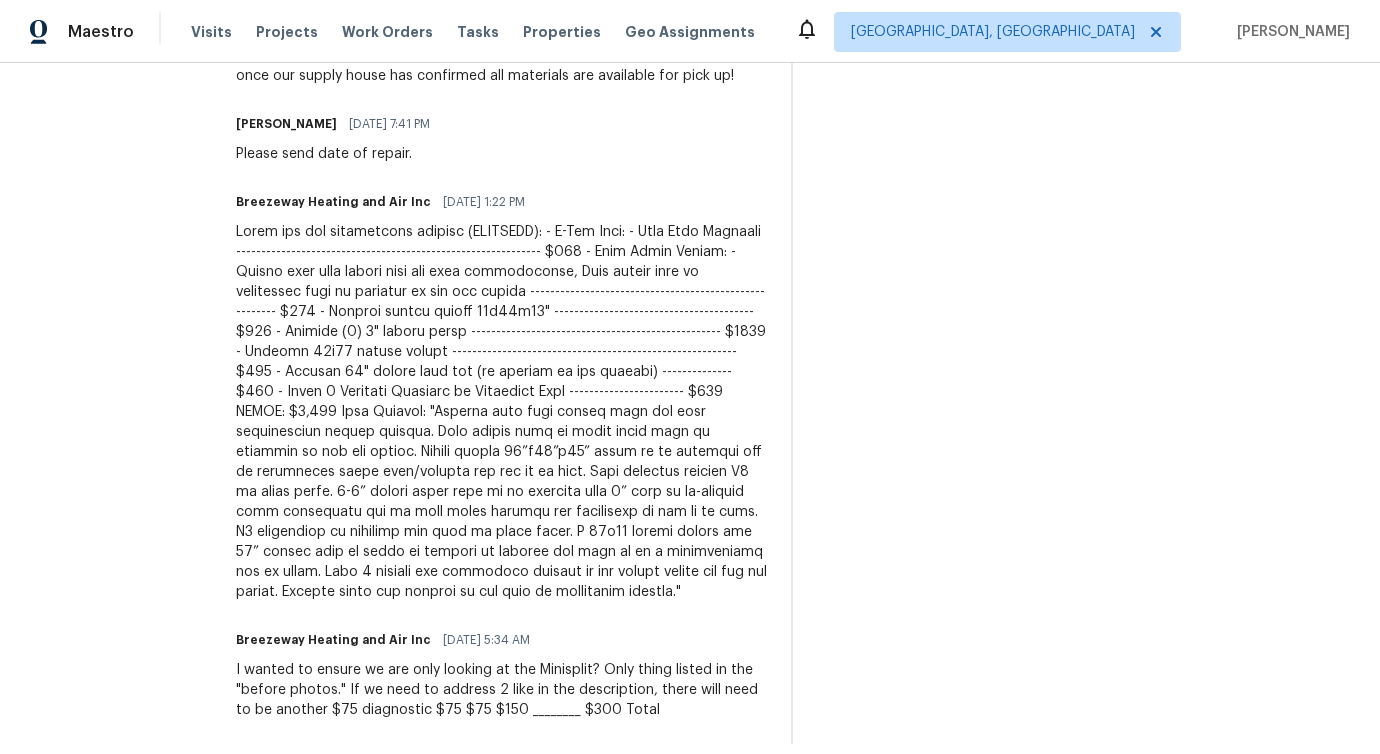 scroll, scrollTop: 0, scrollLeft: 0, axis: both 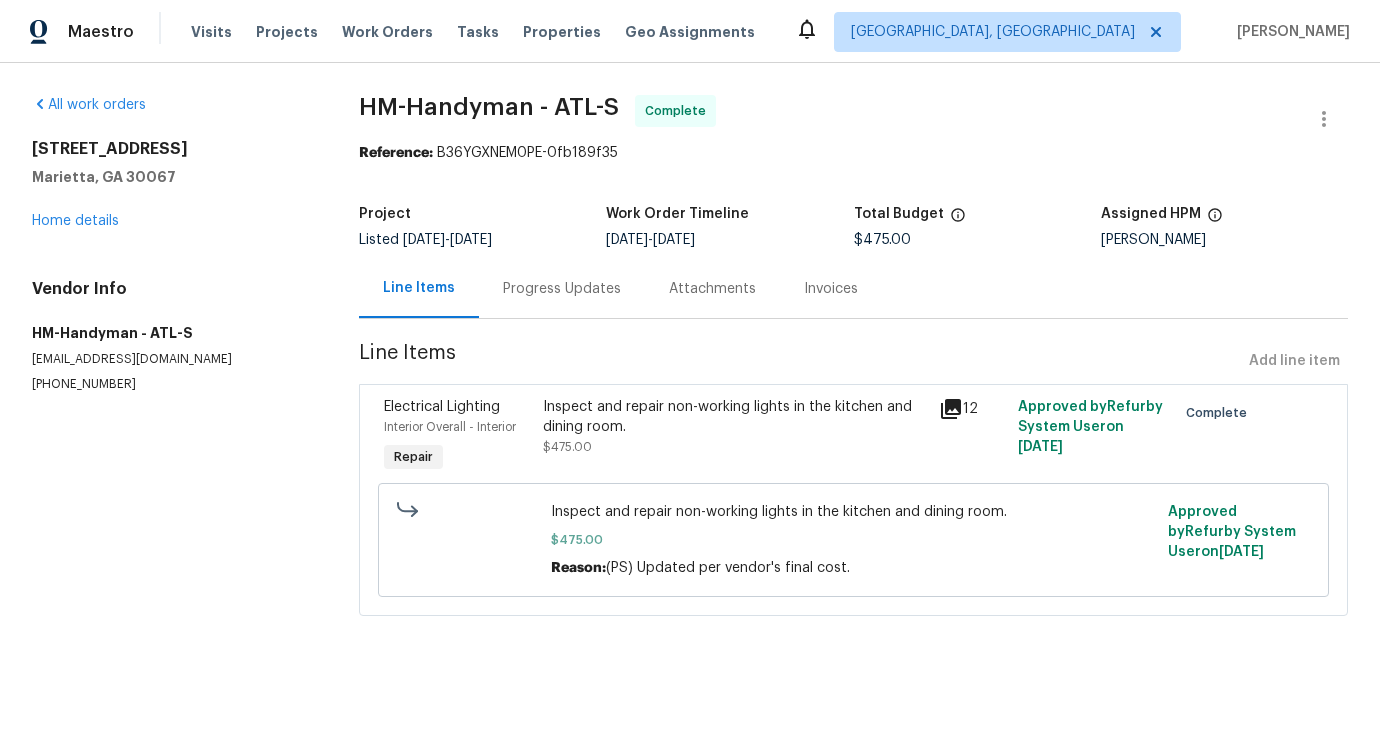 click on "Progress Updates" at bounding box center (562, 289) 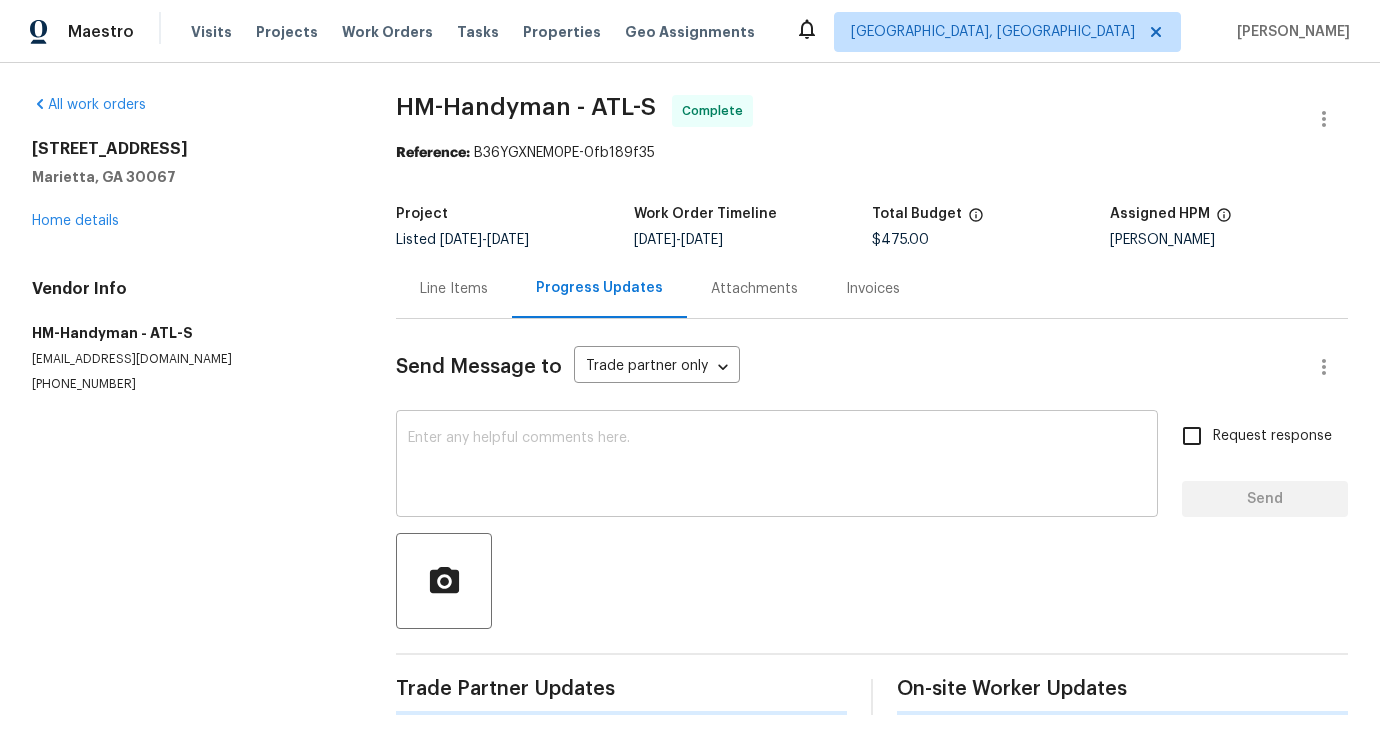 click at bounding box center (777, 466) 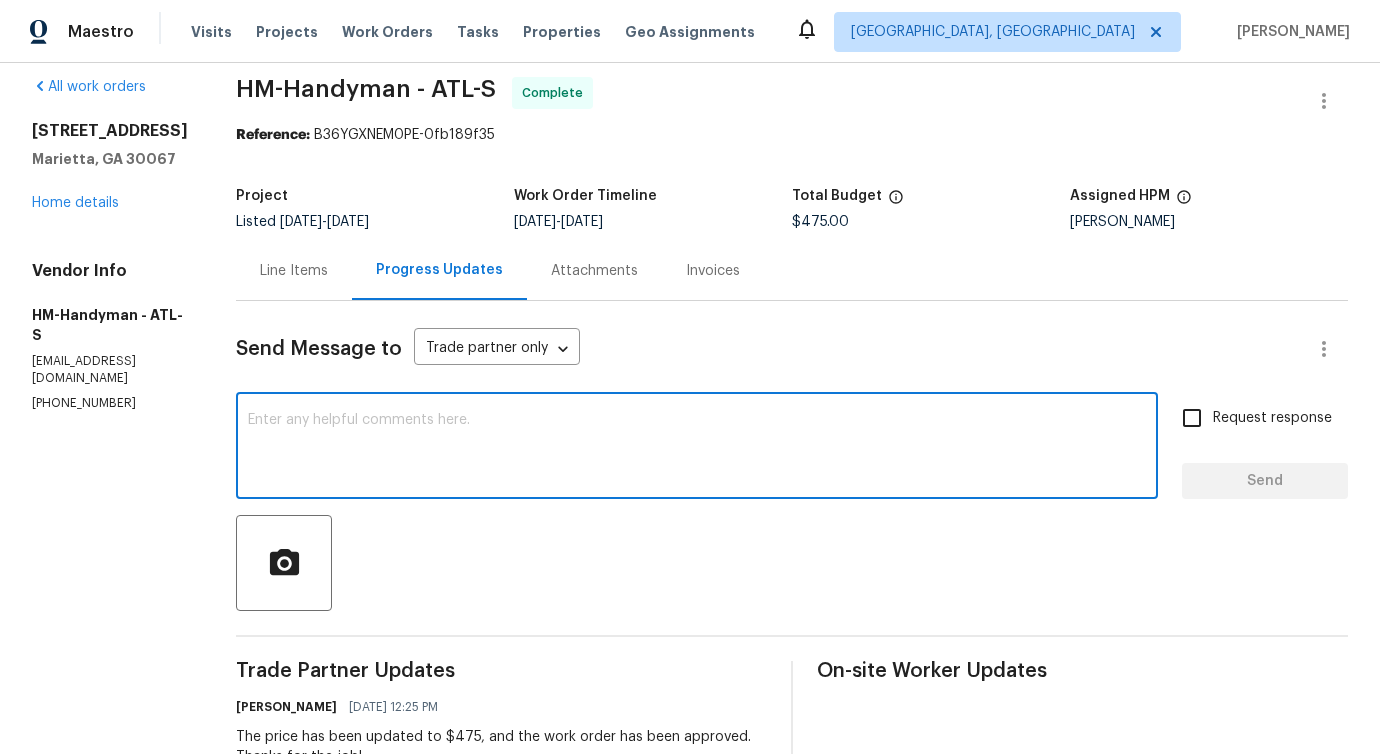 scroll, scrollTop: 0, scrollLeft: 0, axis: both 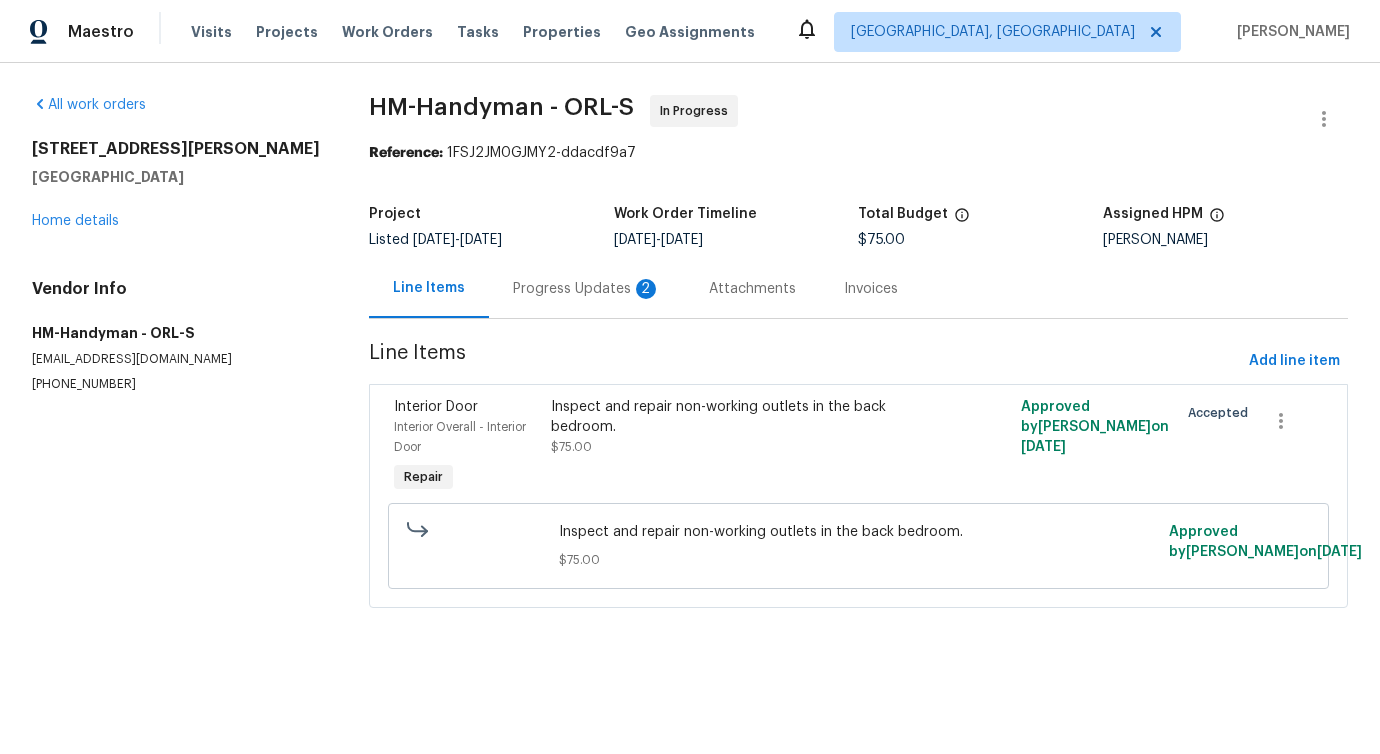 click on "Progress Updates 2" at bounding box center [587, 289] 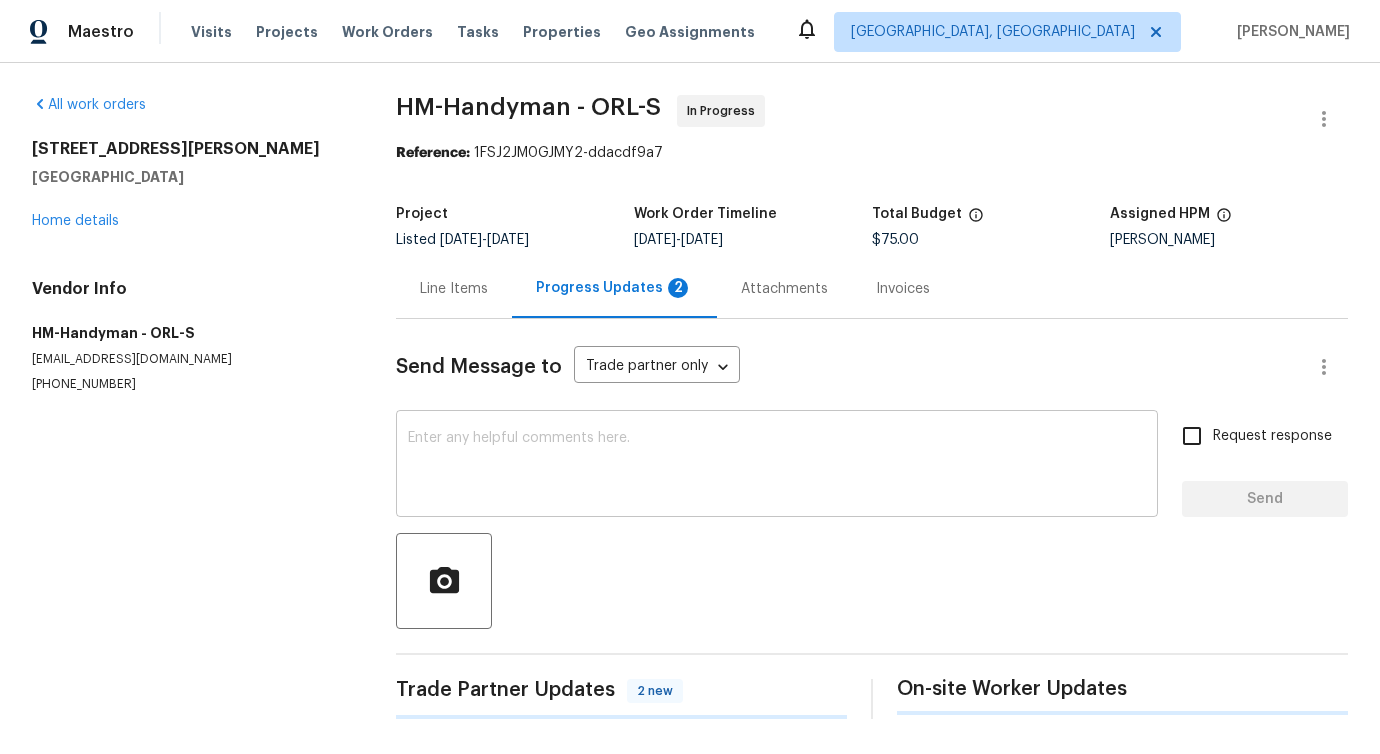 click at bounding box center (777, 466) 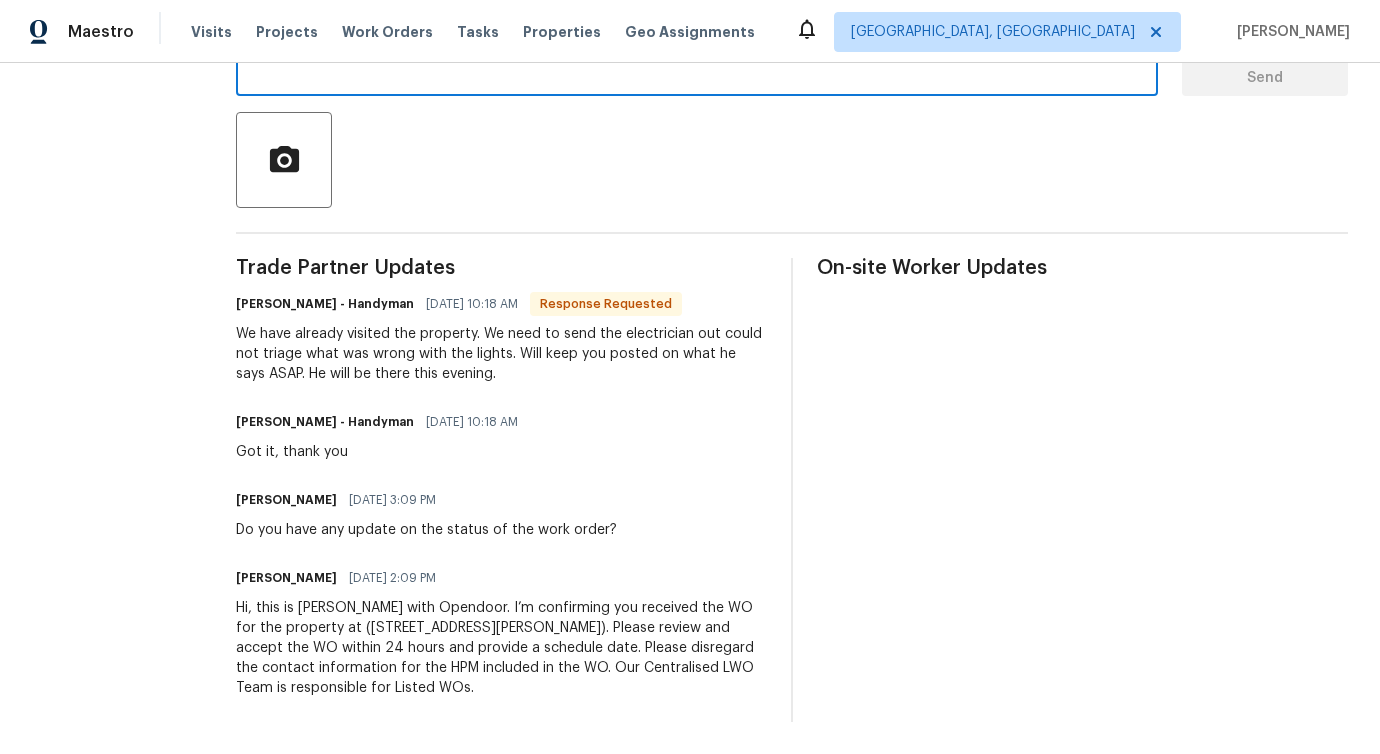 scroll, scrollTop: 0, scrollLeft: 0, axis: both 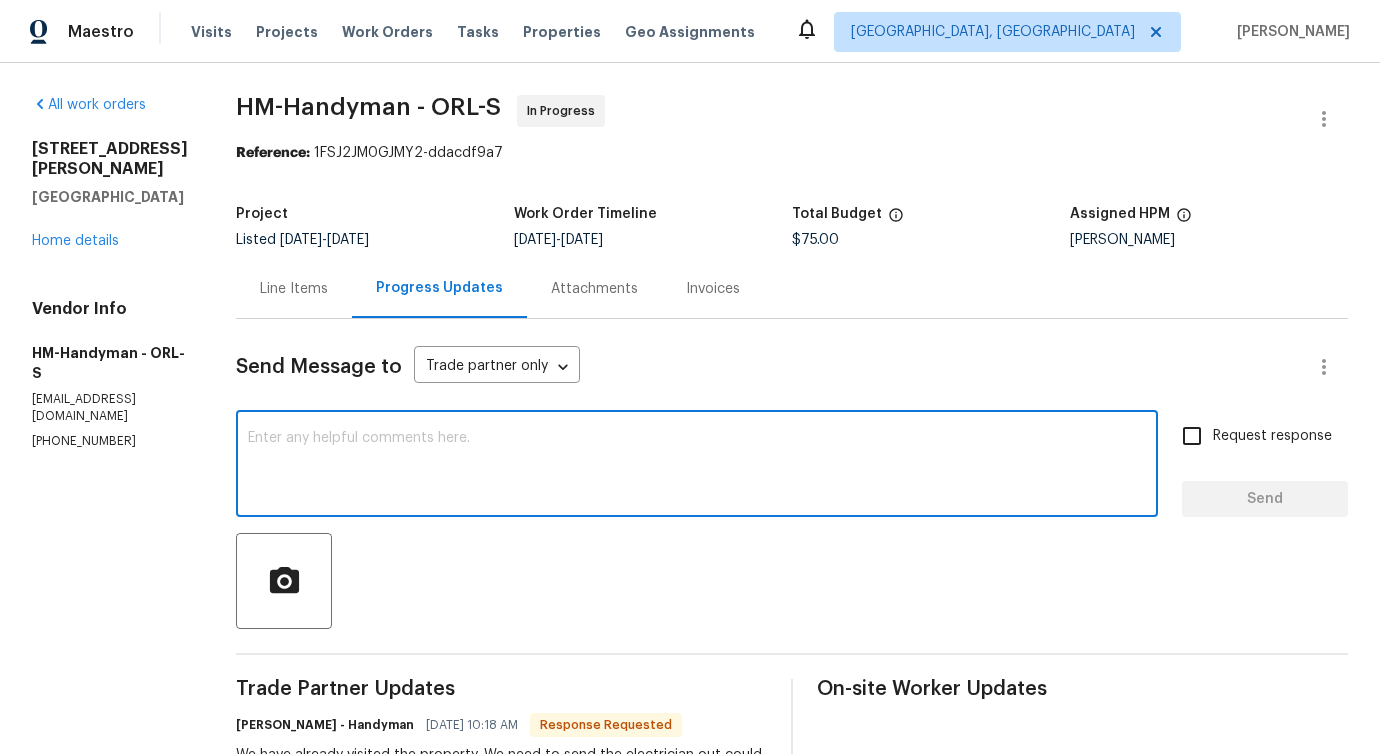 click at bounding box center [697, 466] 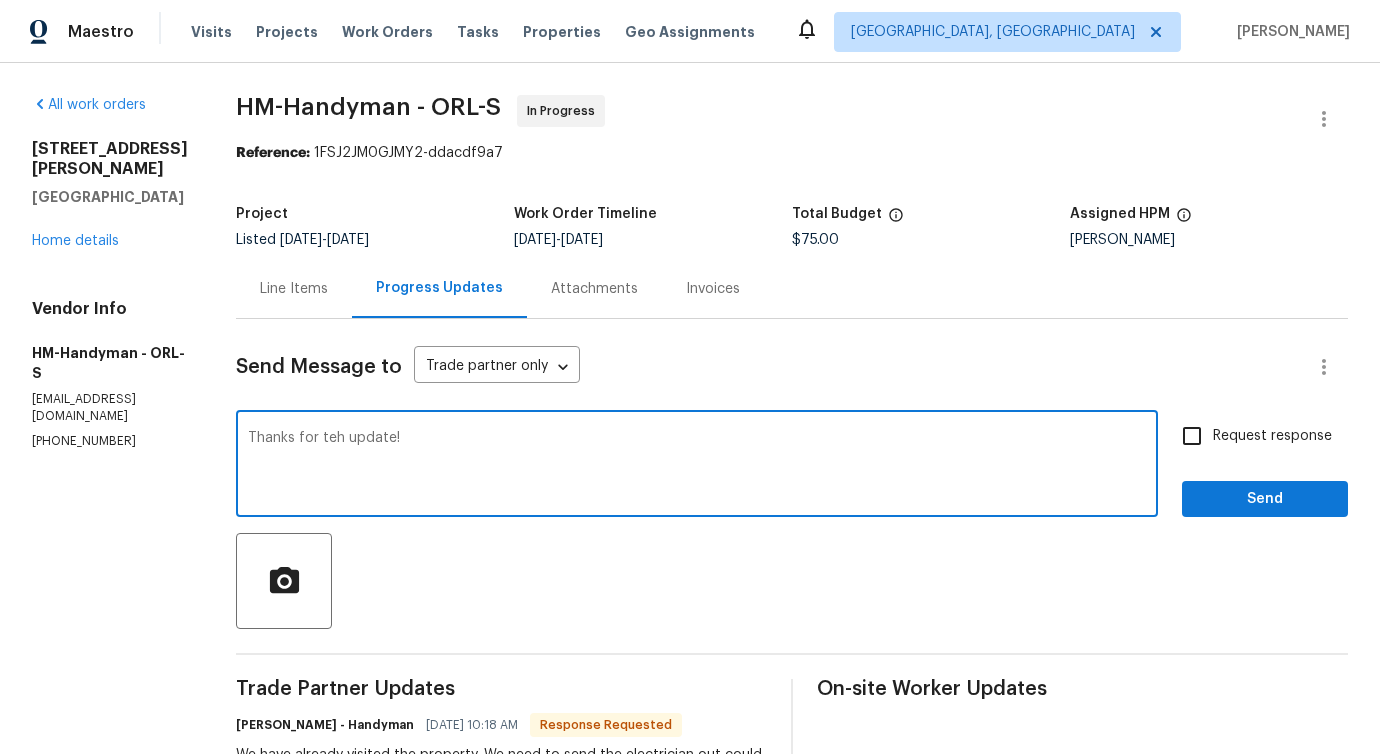 click on "Thanks for teh update!" at bounding box center [697, 466] 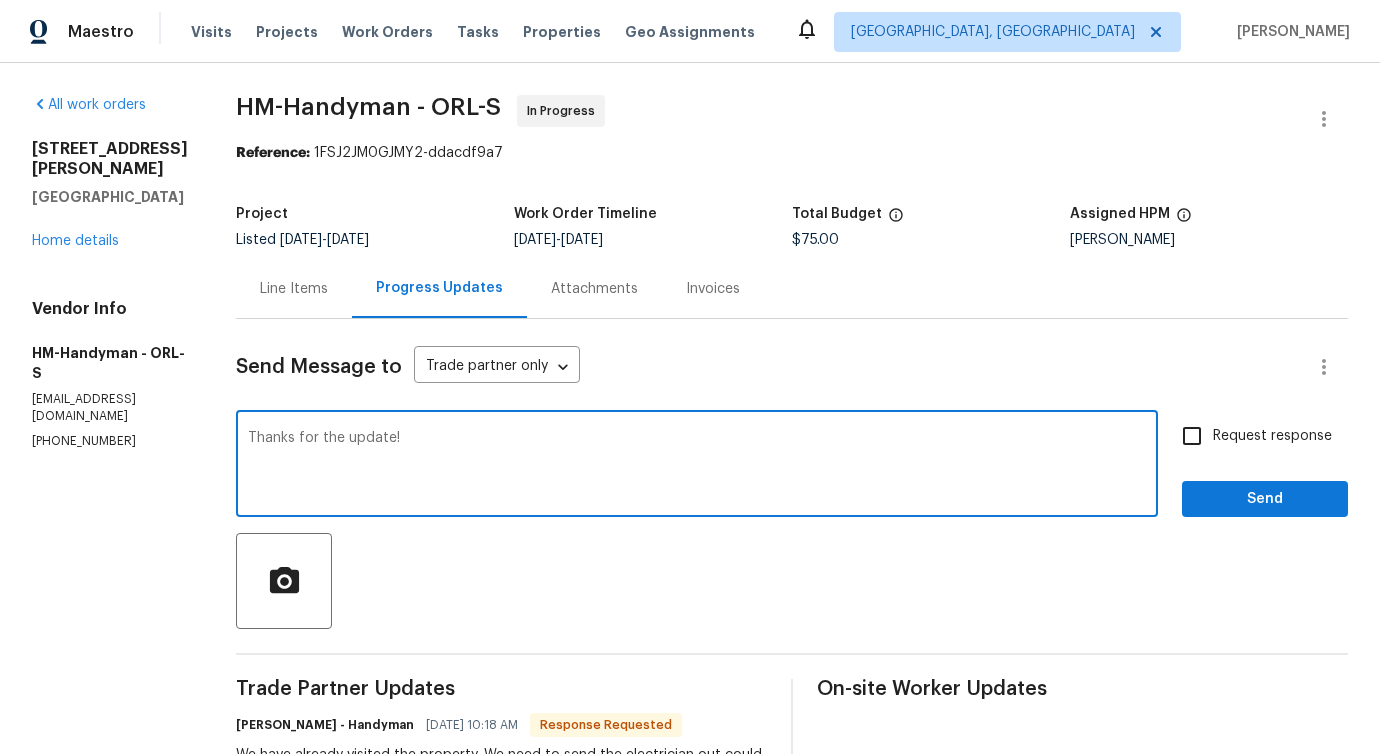 type on "Thanks for the update!" 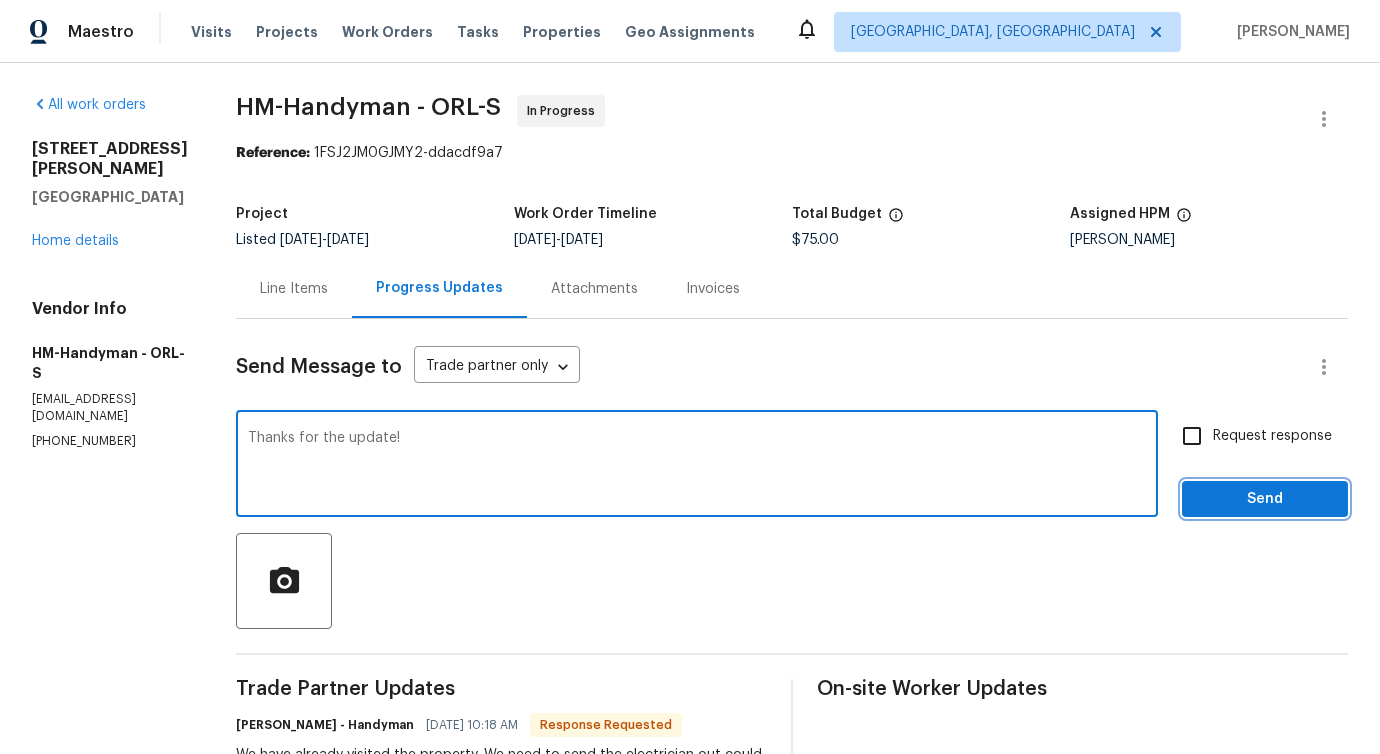 click on "Send" at bounding box center (1265, 499) 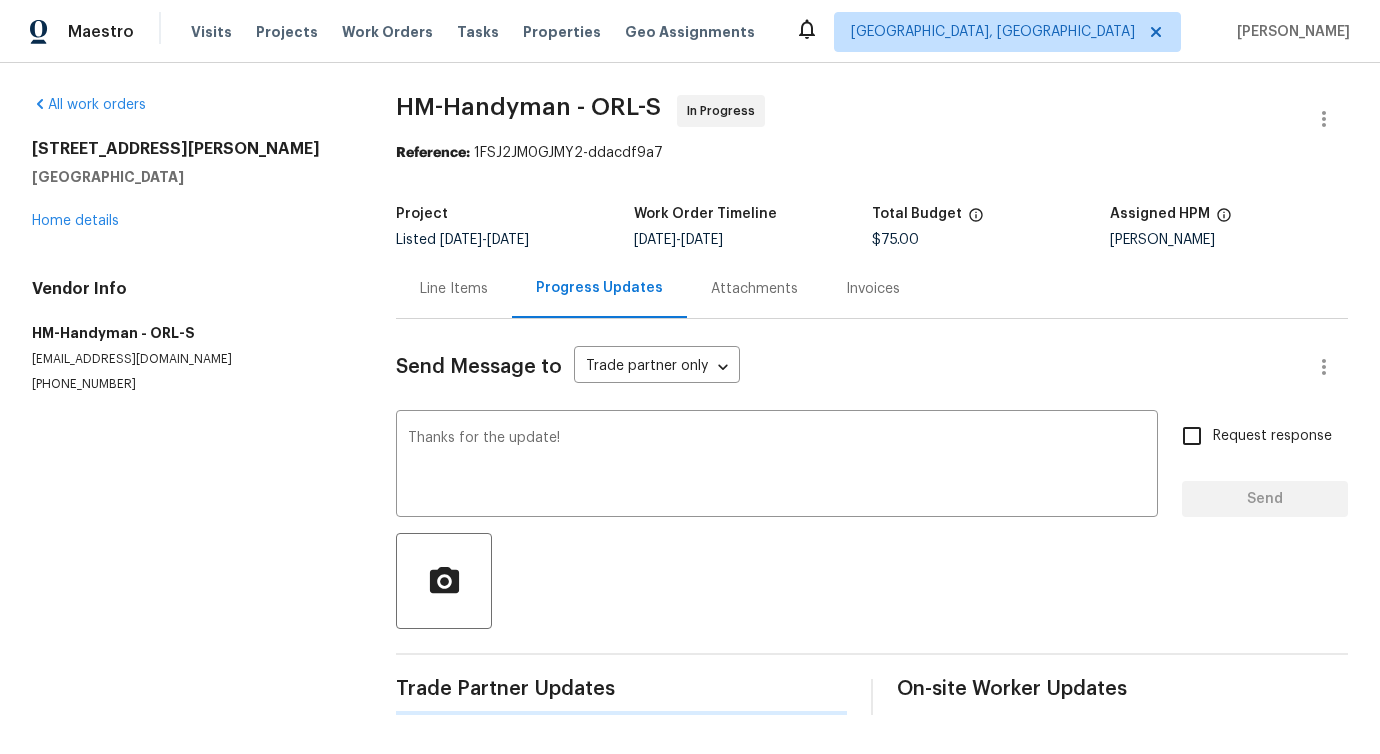 type 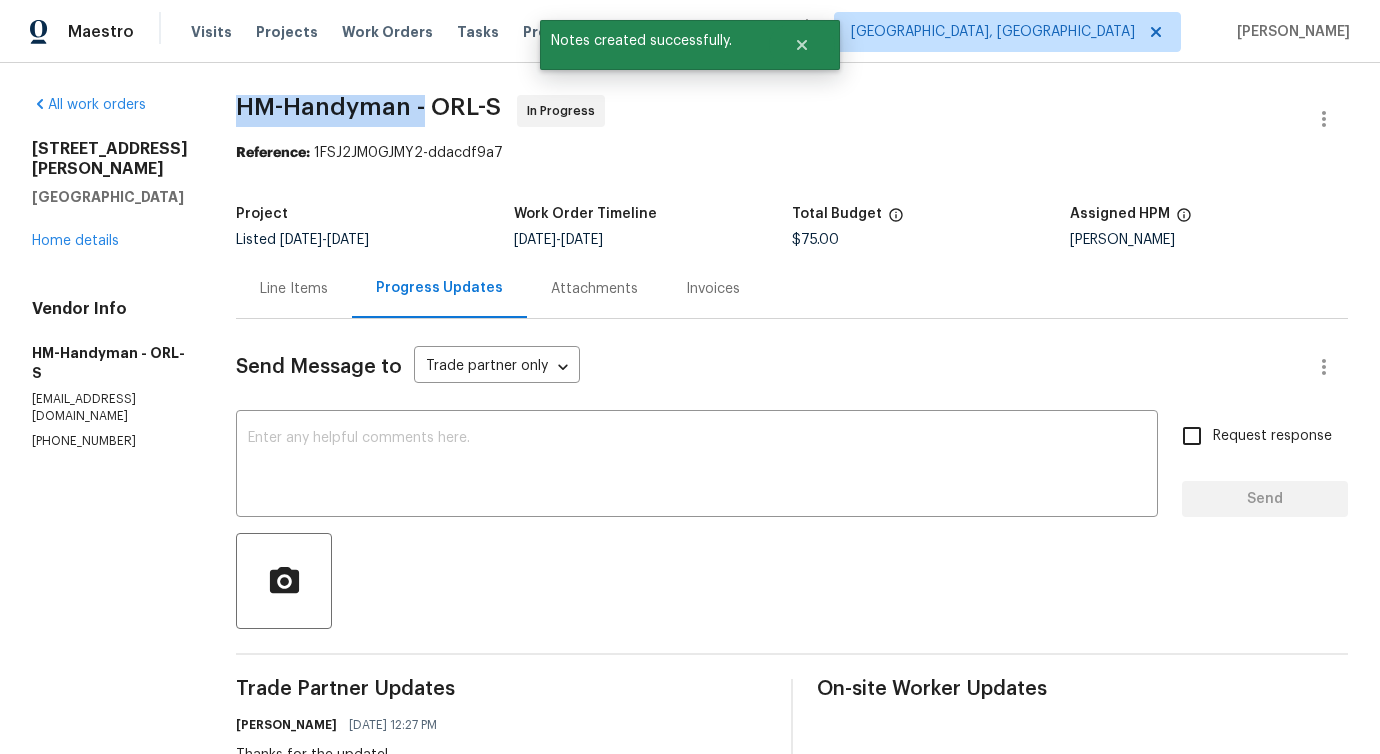 drag, startPoint x: 266, startPoint y: 112, endPoint x: 438, endPoint y: 108, distance: 172.04651 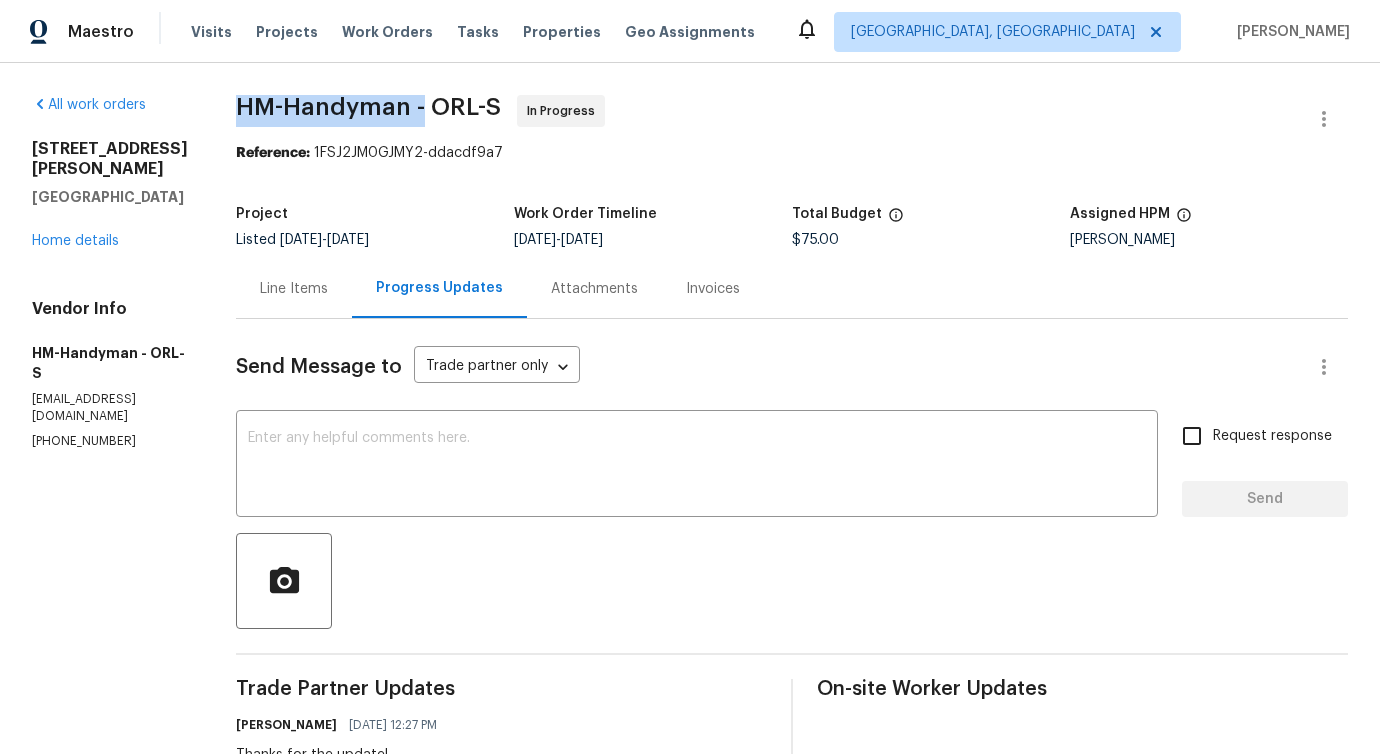 click on "HM-Handyman - ORL-S In Progress" at bounding box center [768, 119] 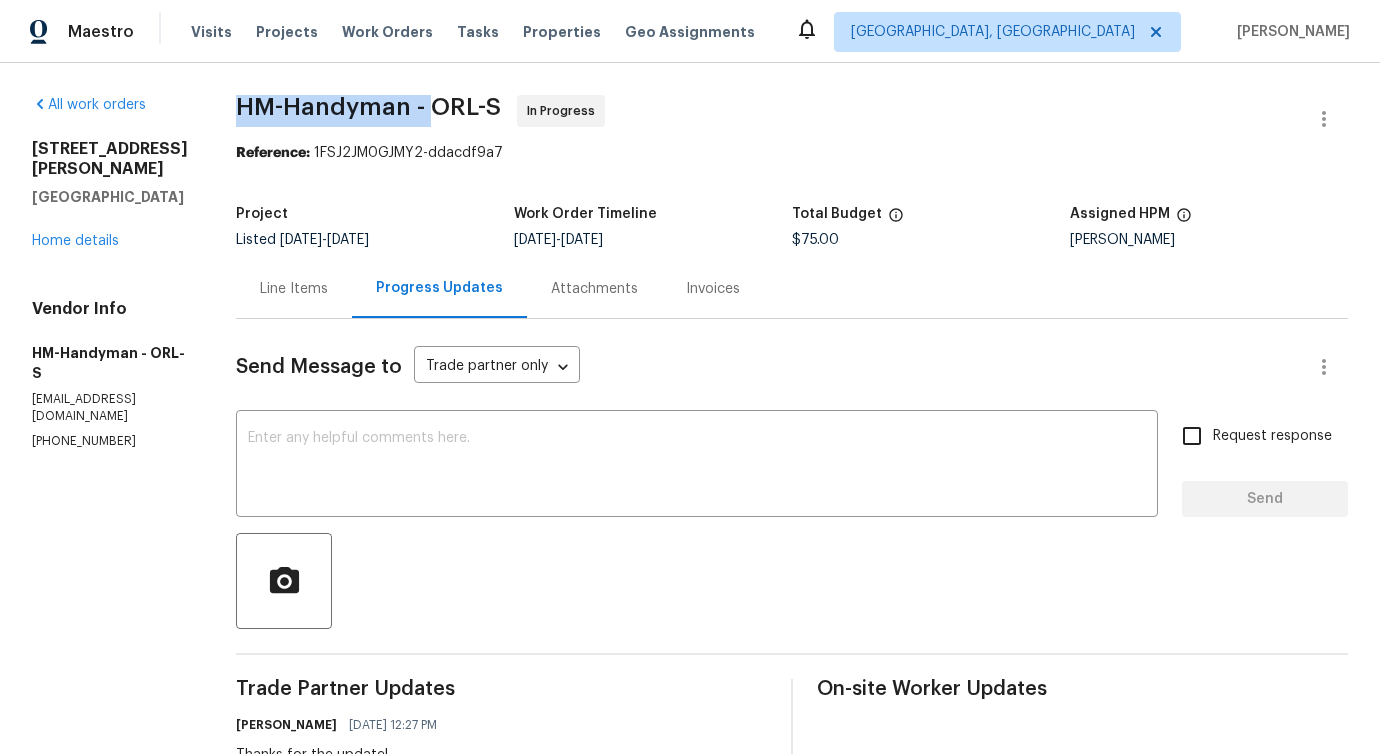 drag, startPoint x: 259, startPoint y: 103, endPoint x: 448, endPoint y: 122, distance: 189.95262 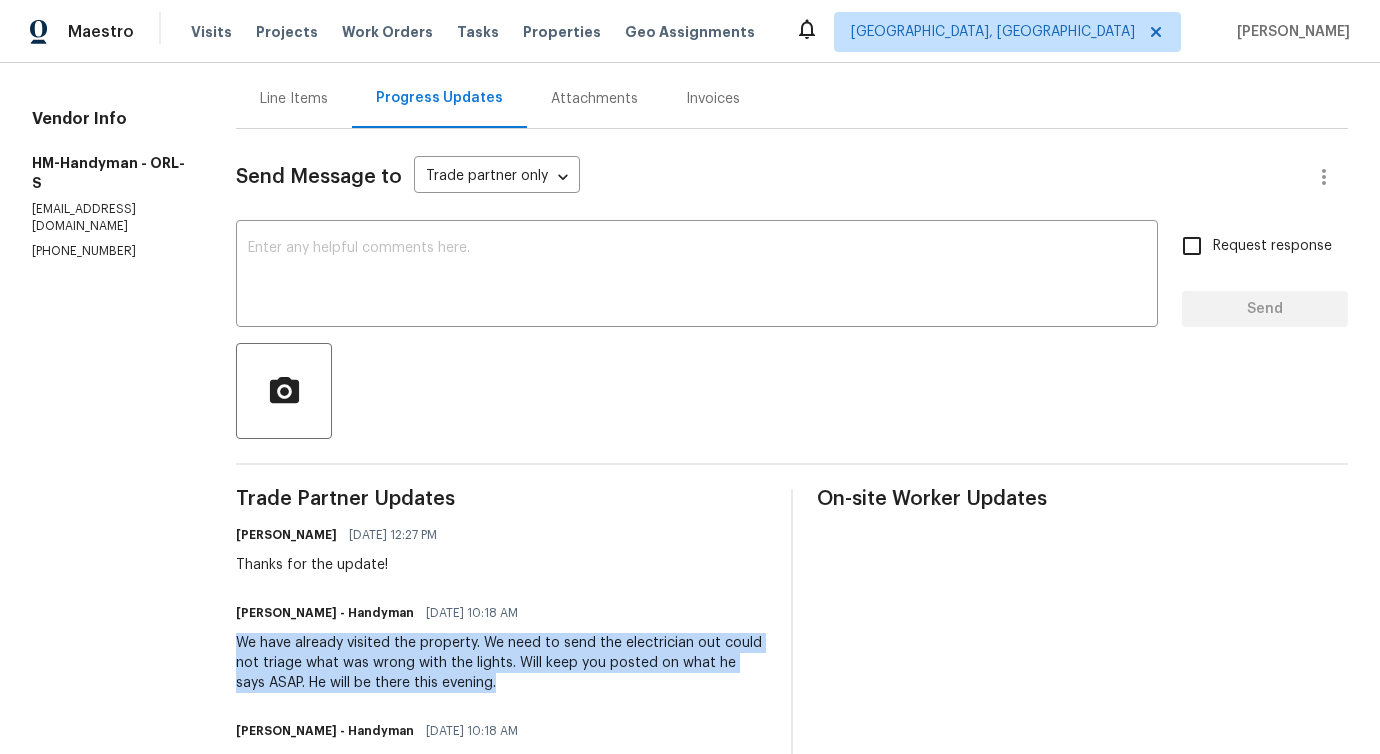 drag, startPoint x: 249, startPoint y: 637, endPoint x: 559, endPoint y: 681, distance: 313.10703 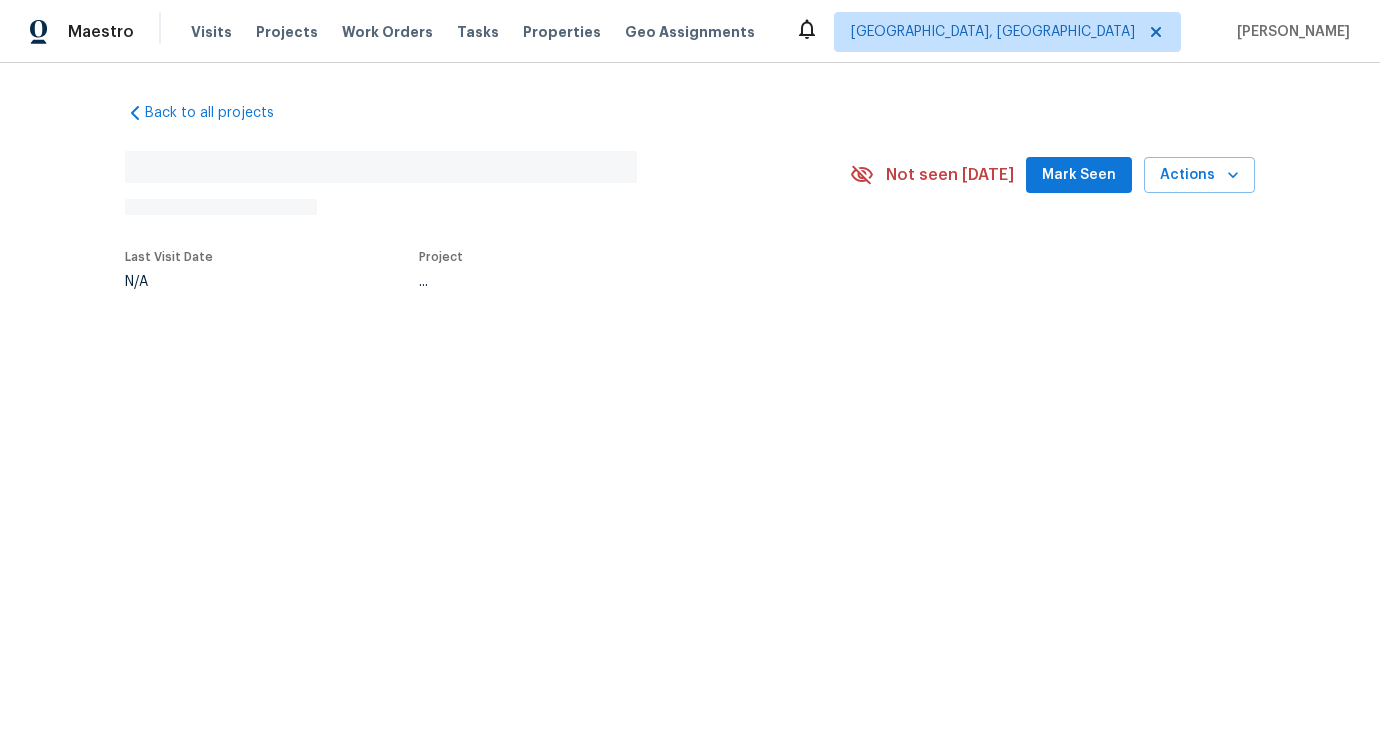 scroll, scrollTop: 0, scrollLeft: 0, axis: both 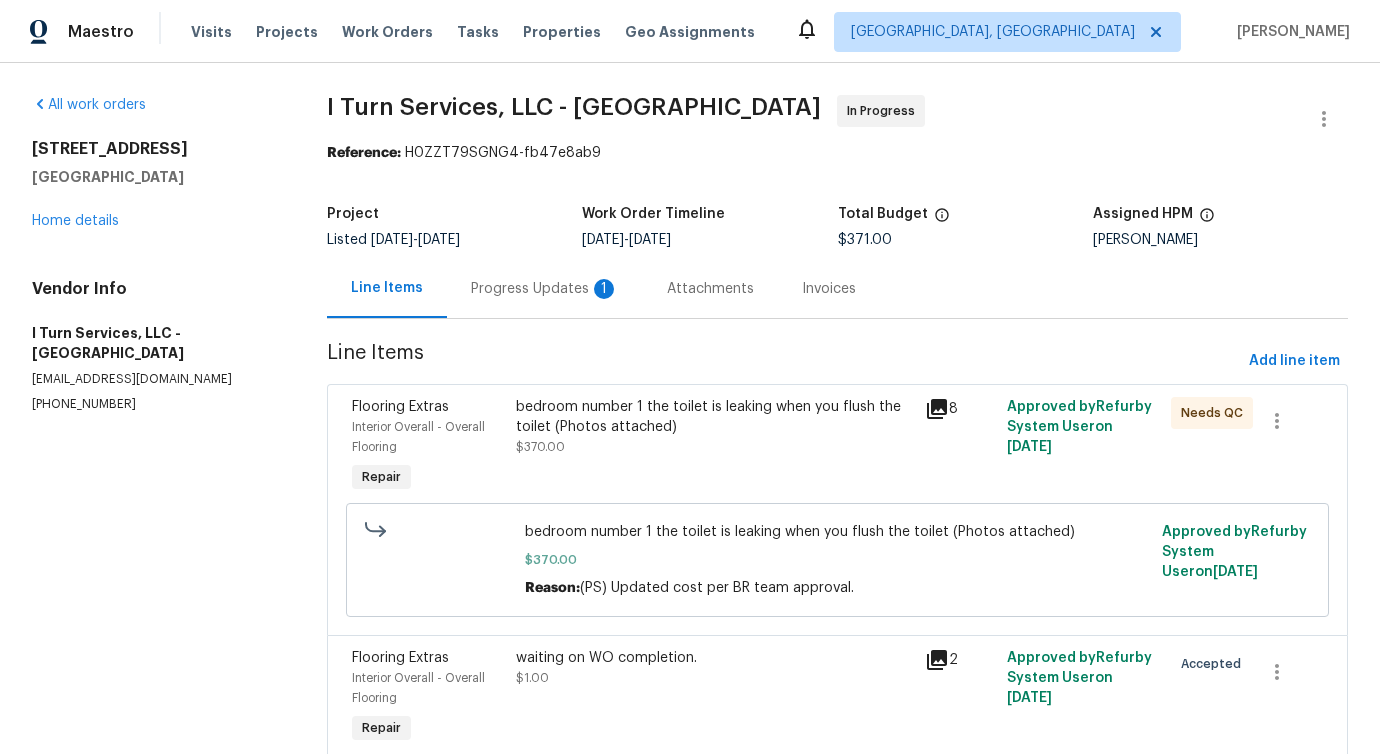 click on "Progress Updates 1" at bounding box center [545, 288] 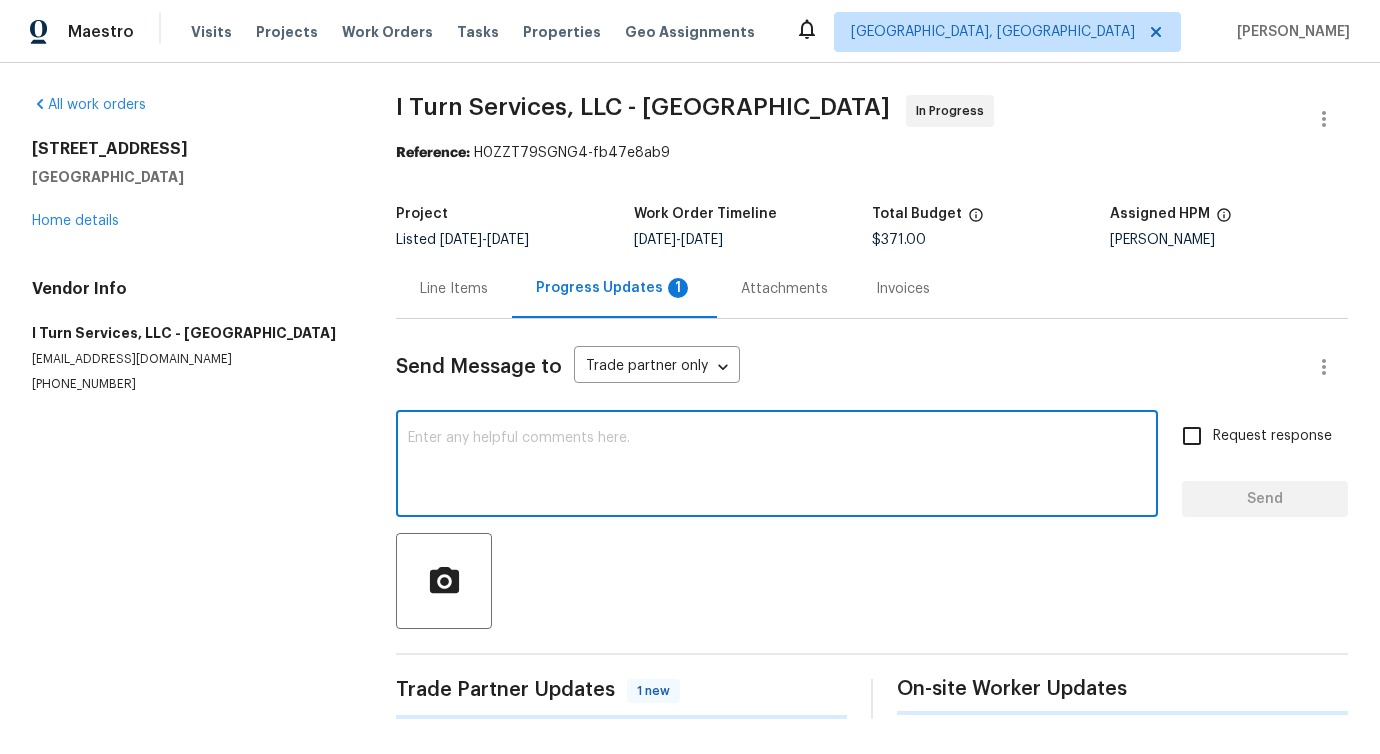 click at bounding box center [777, 466] 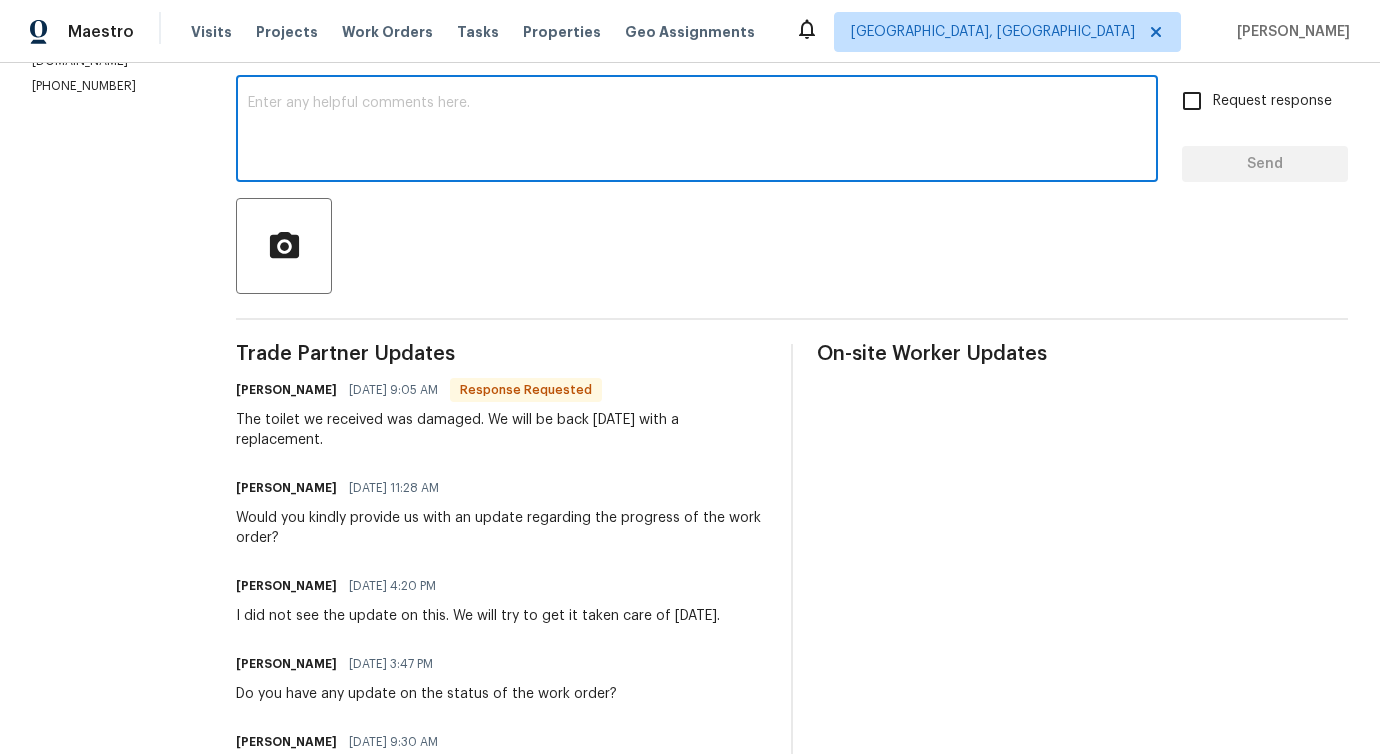 scroll, scrollTop: 300, scrollLeft: 0, axis: vertical 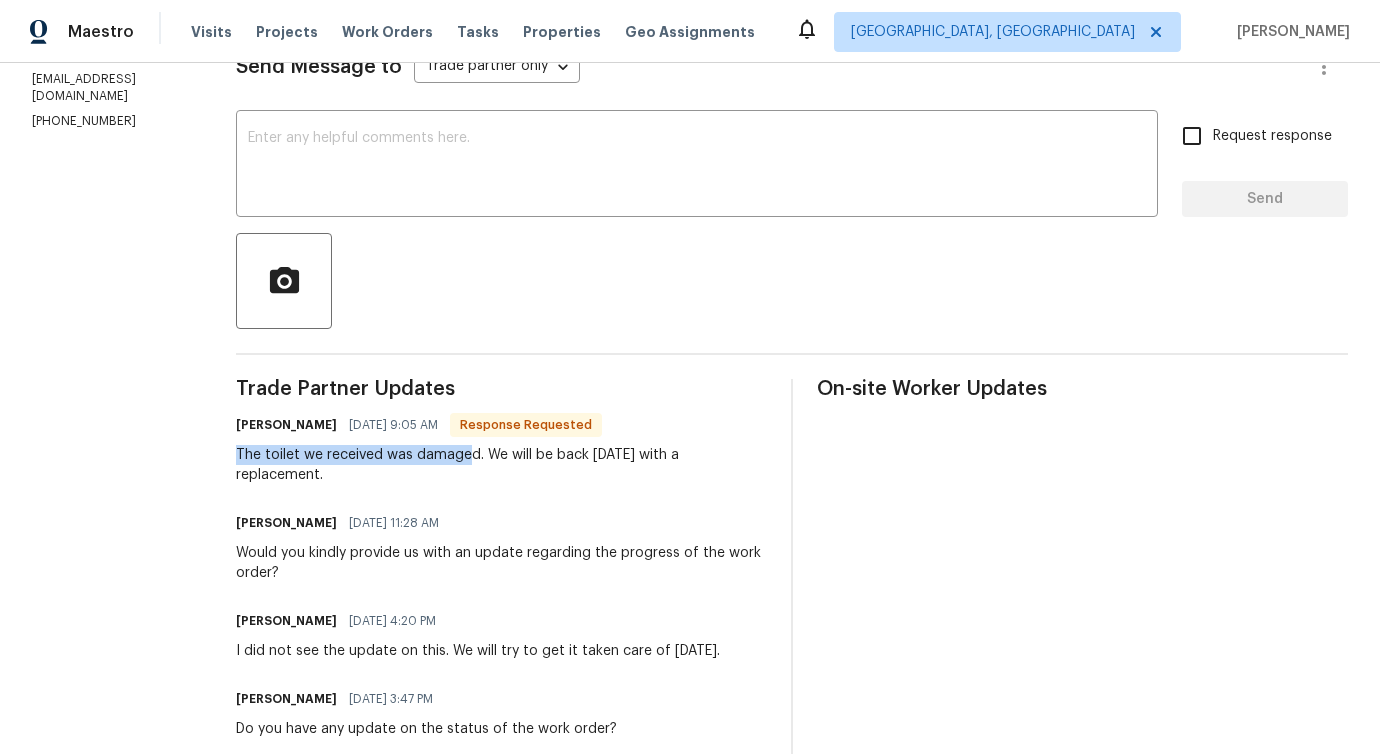drag, startPoint x: 221, startPoint y: 450, endPoint x: 457, endPoint y: 459, distance: 236.17155 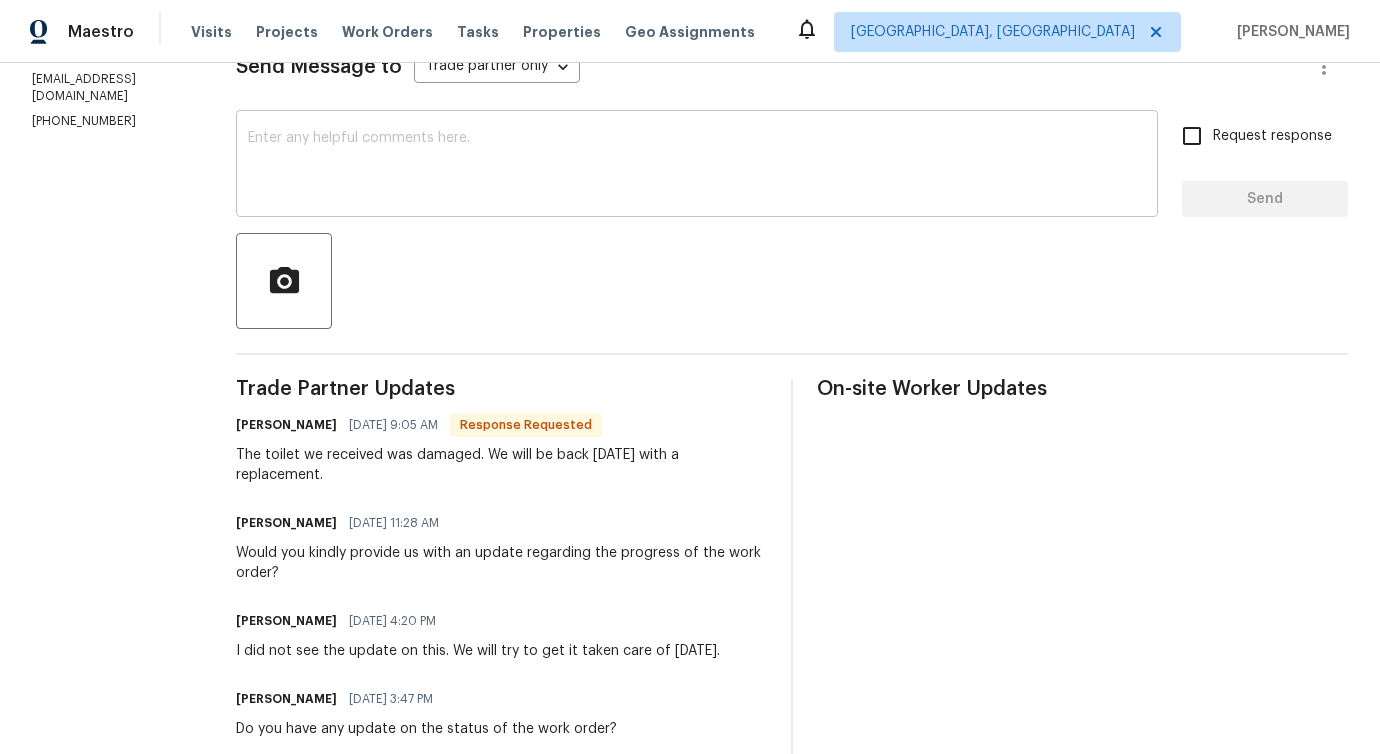 click at bounding box center (697, 166) 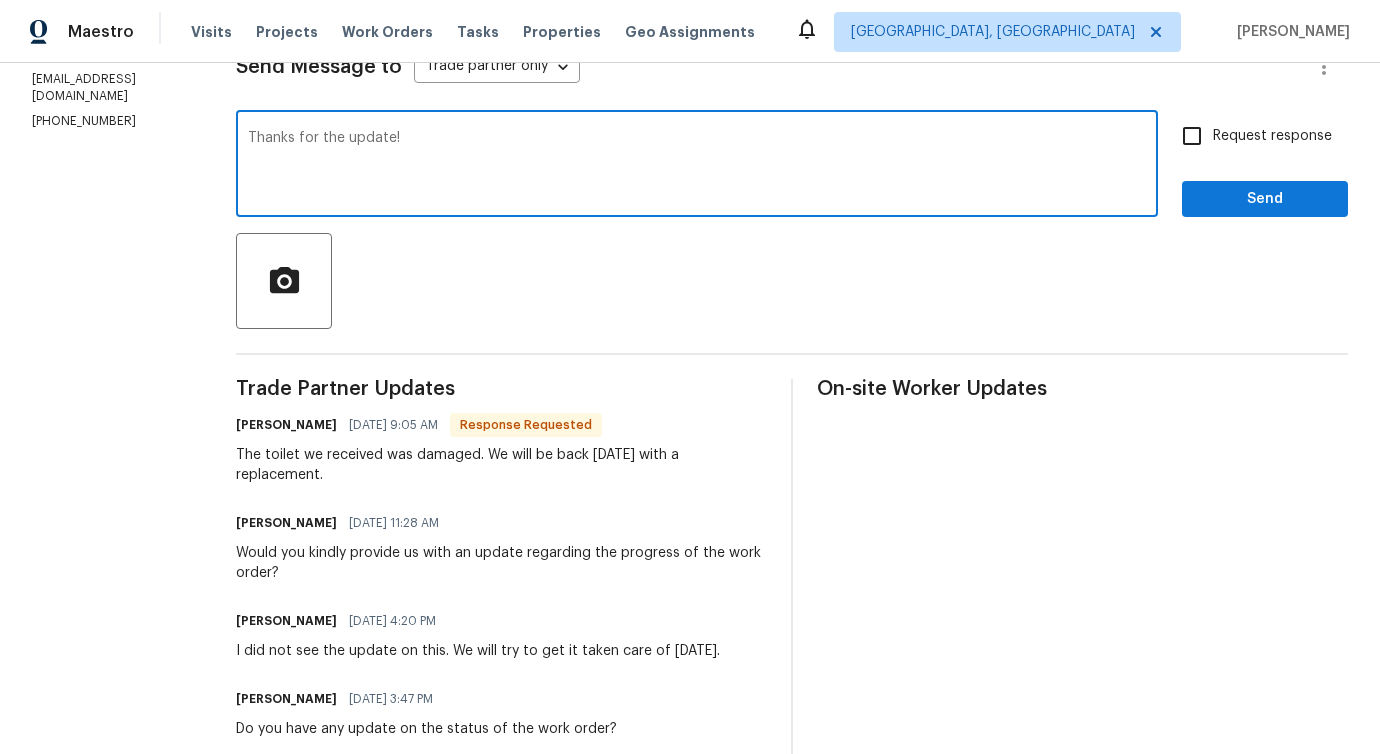type on "Thanks for the update!" 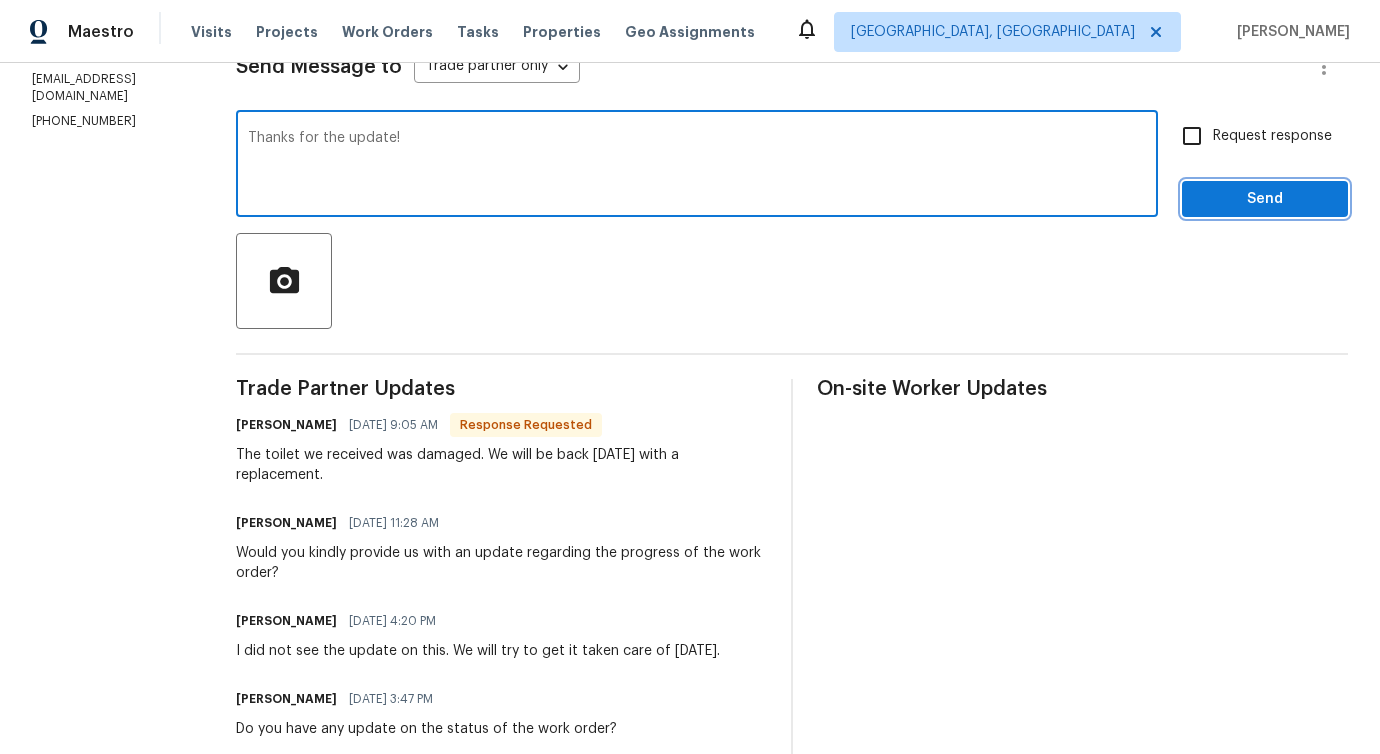click on "Send" at bounding box center (1265, 199) 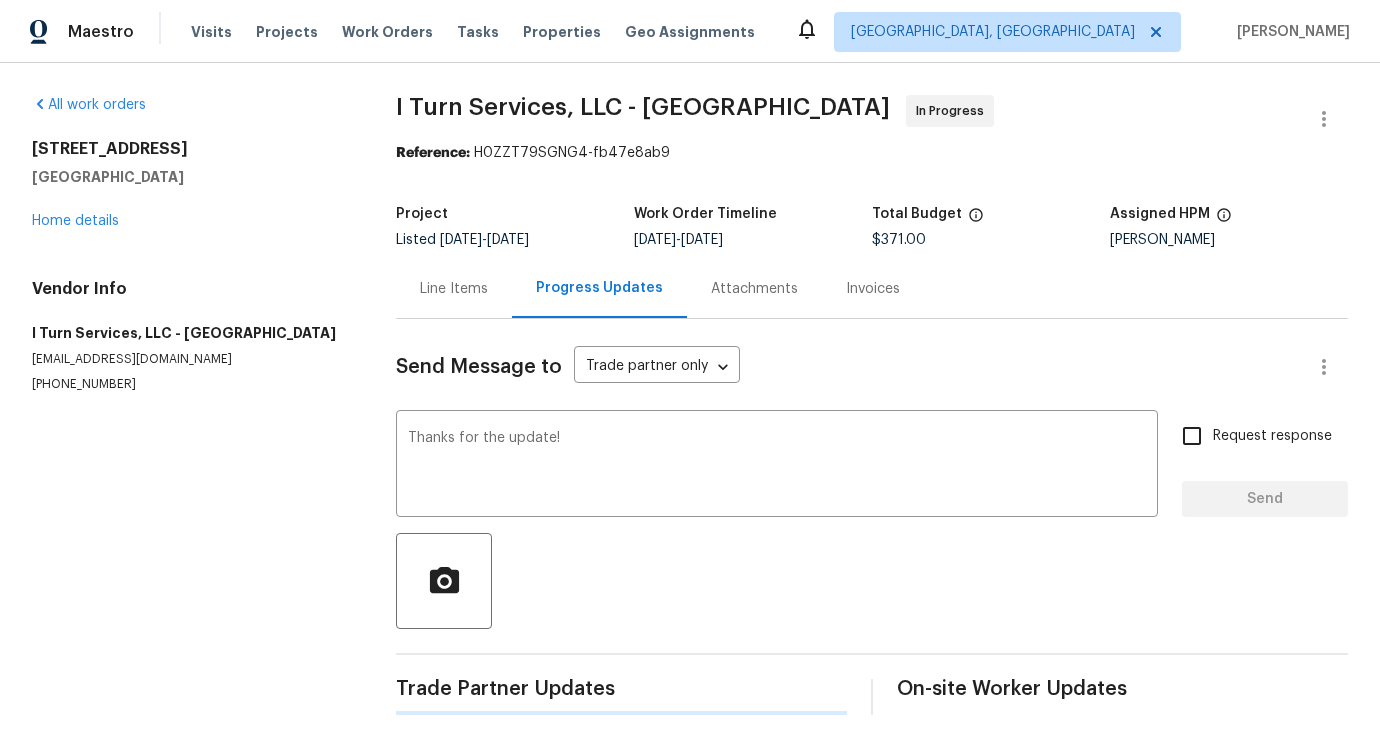 scroll, scrollTop: 3, scrollLeft: 0, axis: vertical 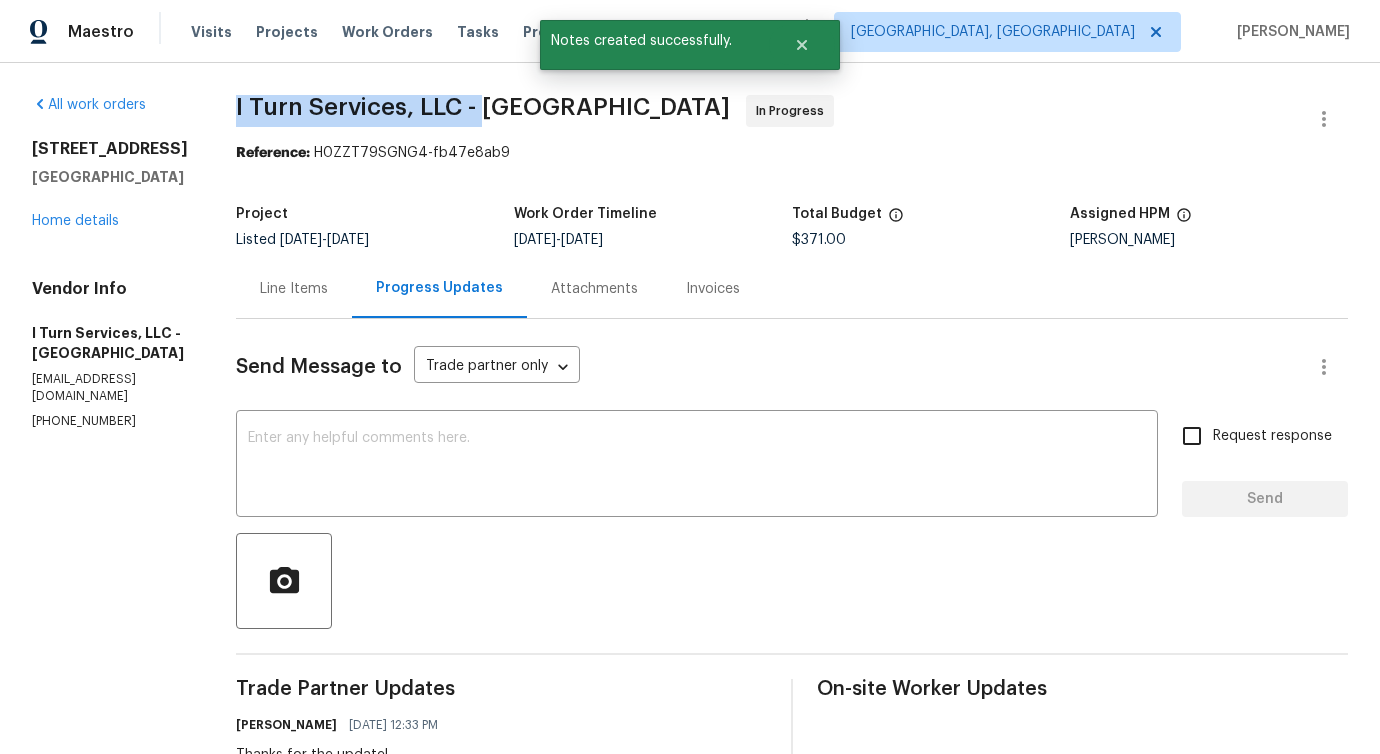 drag, startPoint x: 219, startPoint y: 103, endPoint x: 471, endPoint y: 102, distance: 252.00198 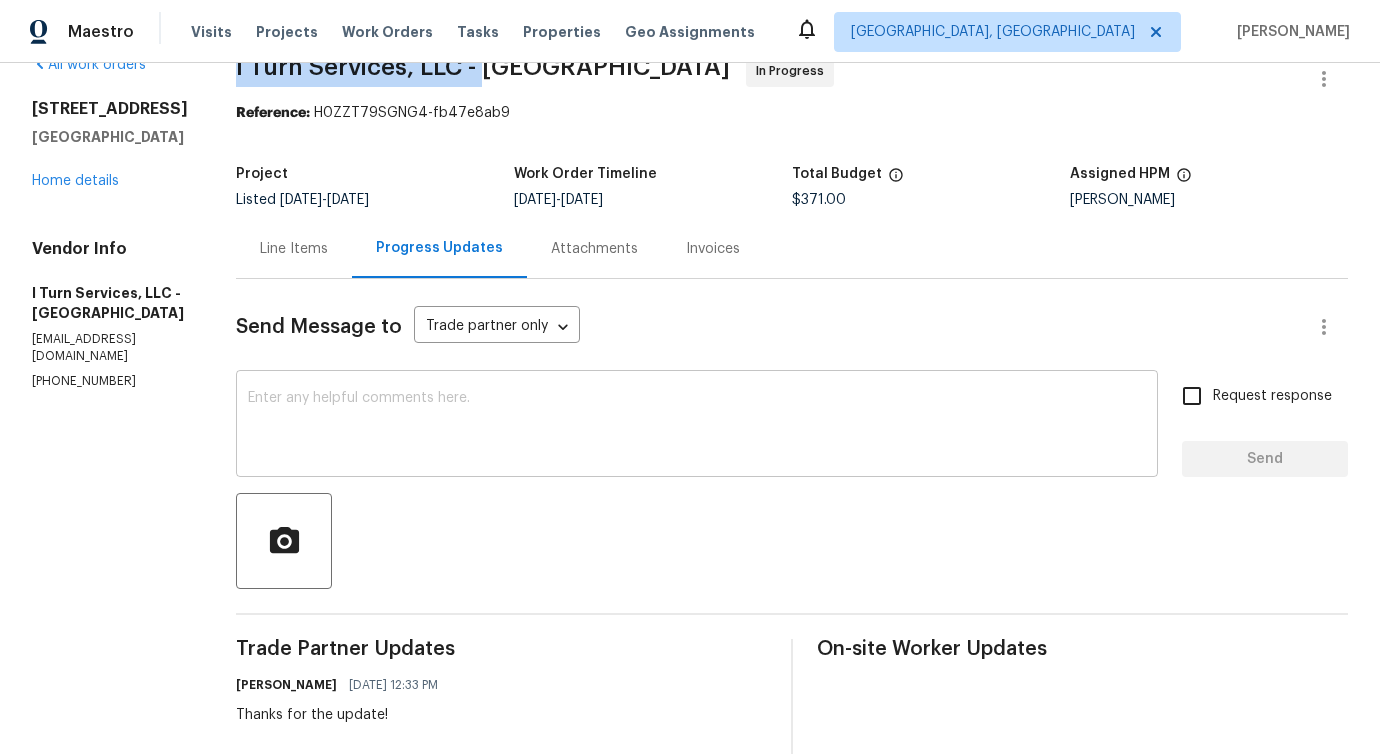 scroll, scrollTop: 305, scrollLeft: 0, axis: vertical 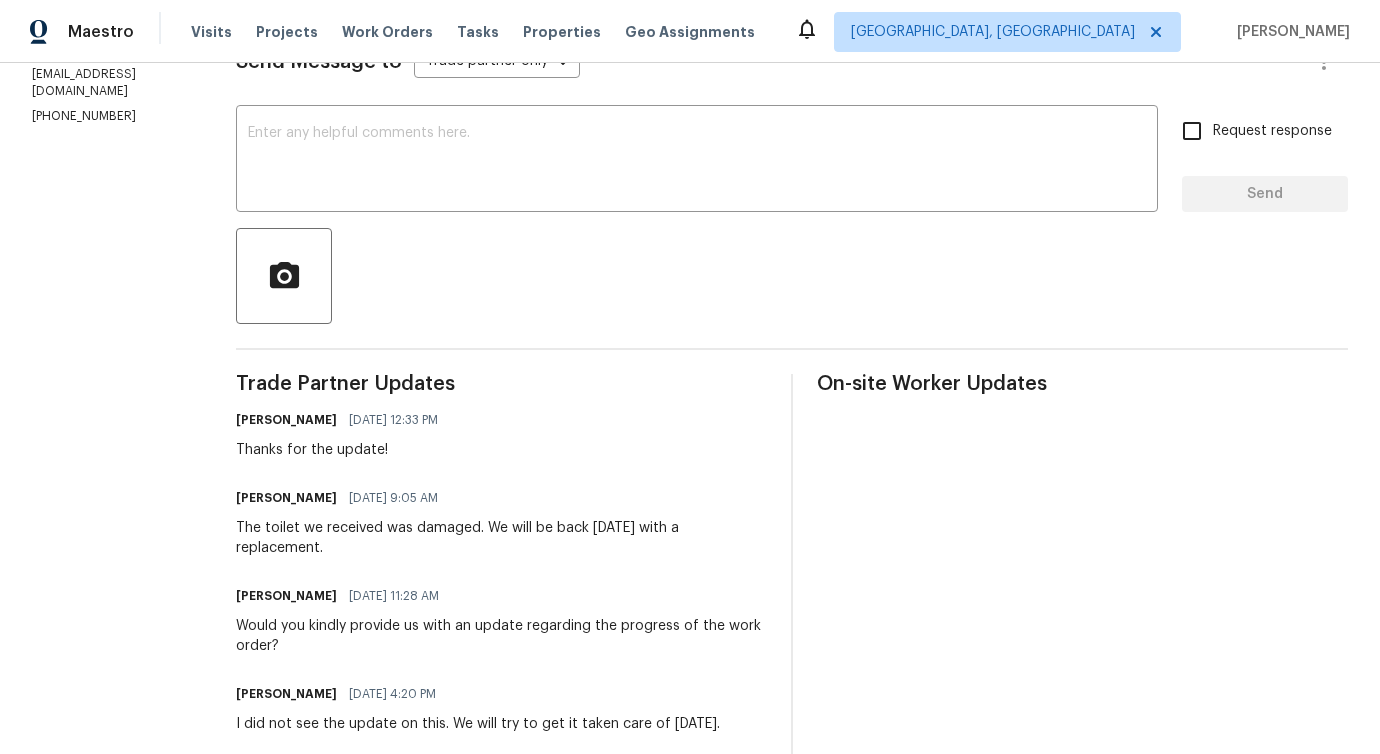 drag, startPoint x: 217, startPoint y: 522, endPoint x: 394, endPoint y: 565, distance: 182.14828 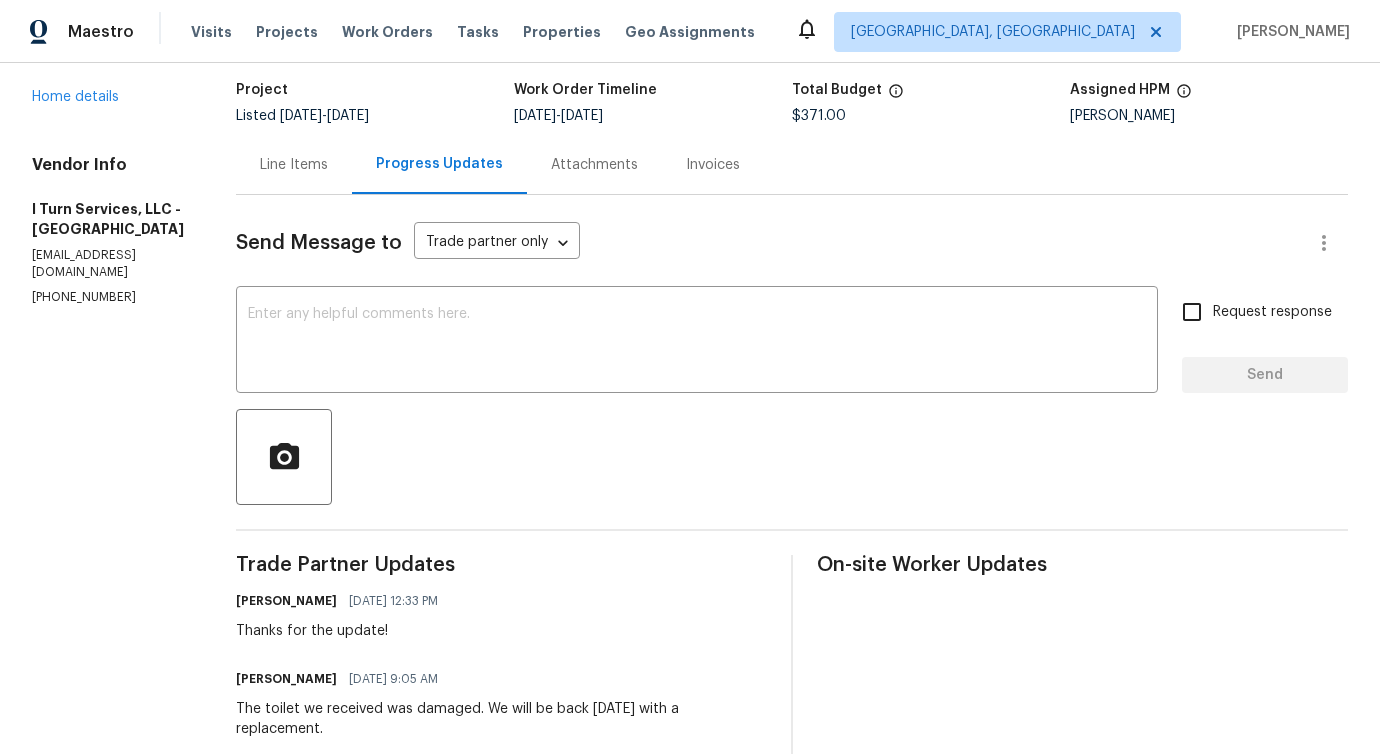 scroll, scrollTop: 0, scrollLeft: 0, axis: both 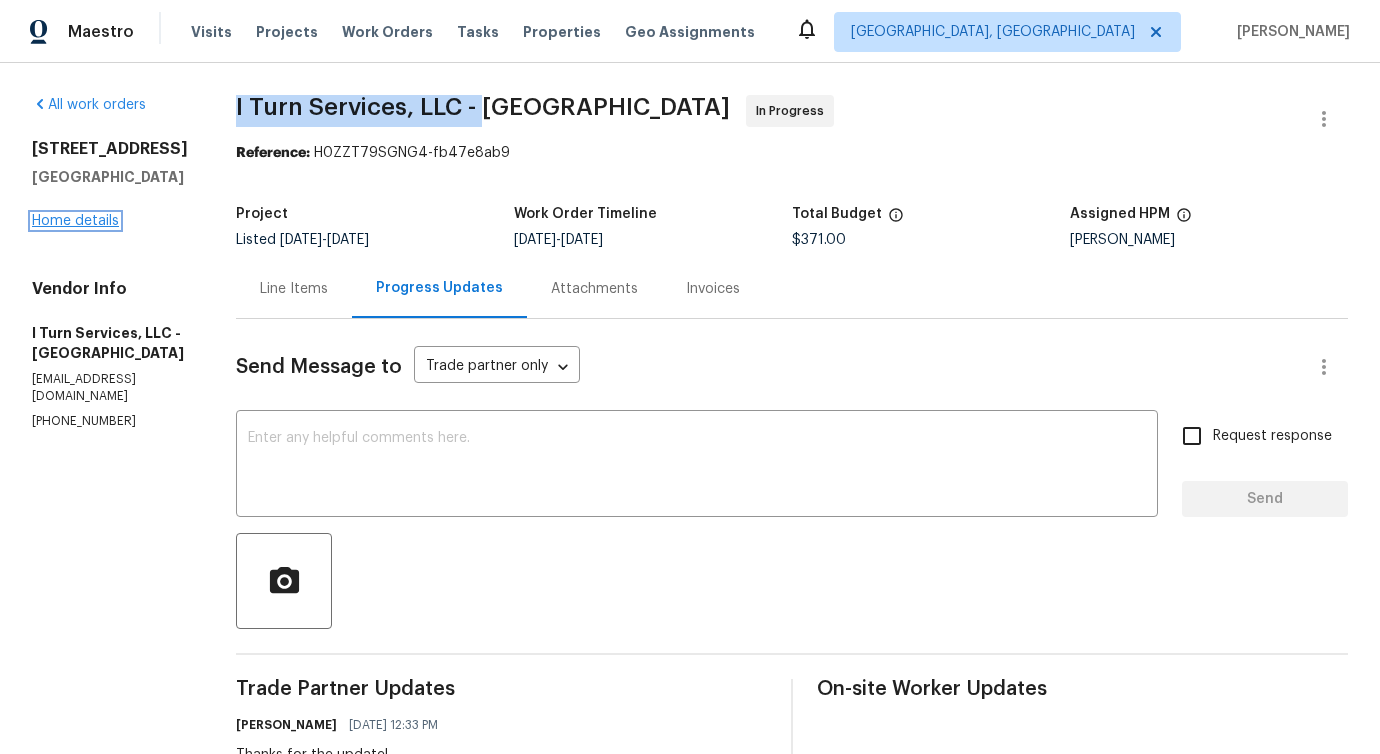 click on "Home details" at bounding box center [75, 221] 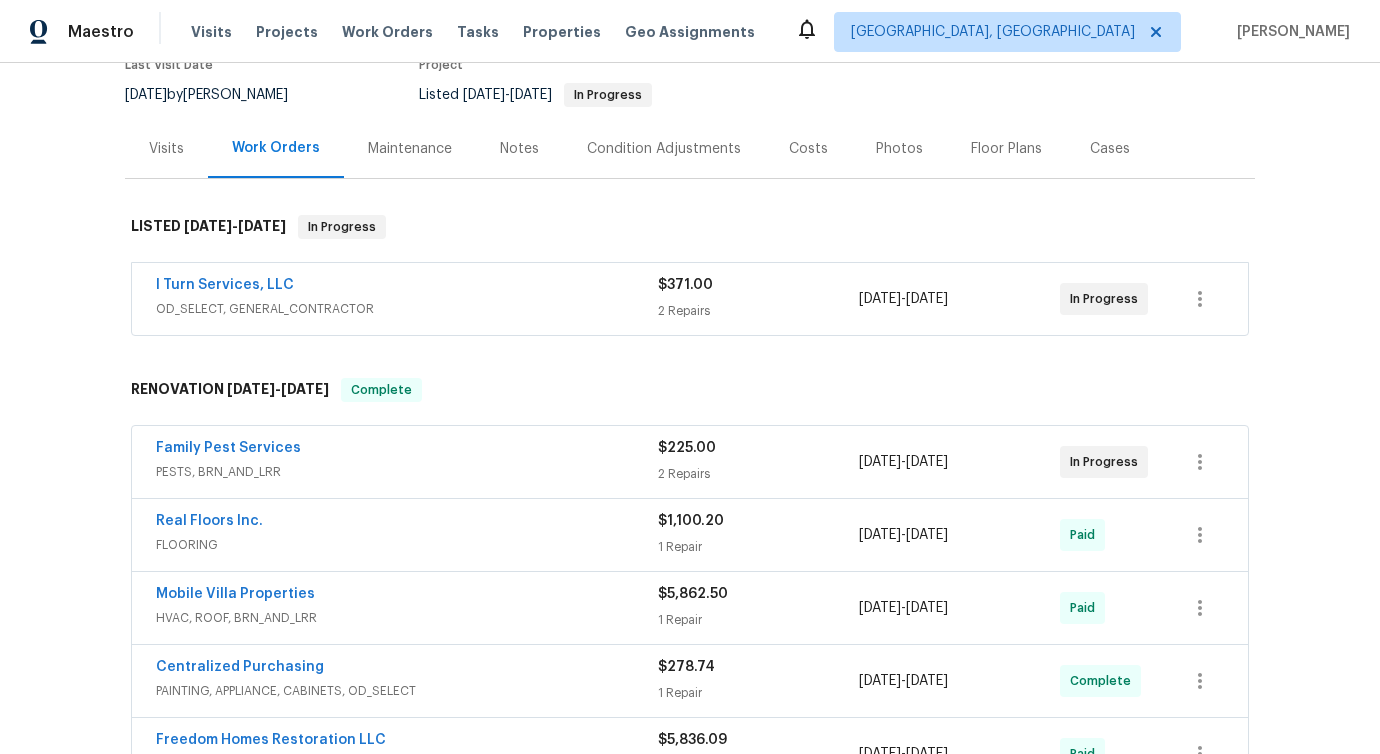 scroll, scrollTop: 0, scrollLeft: 0, axis: both 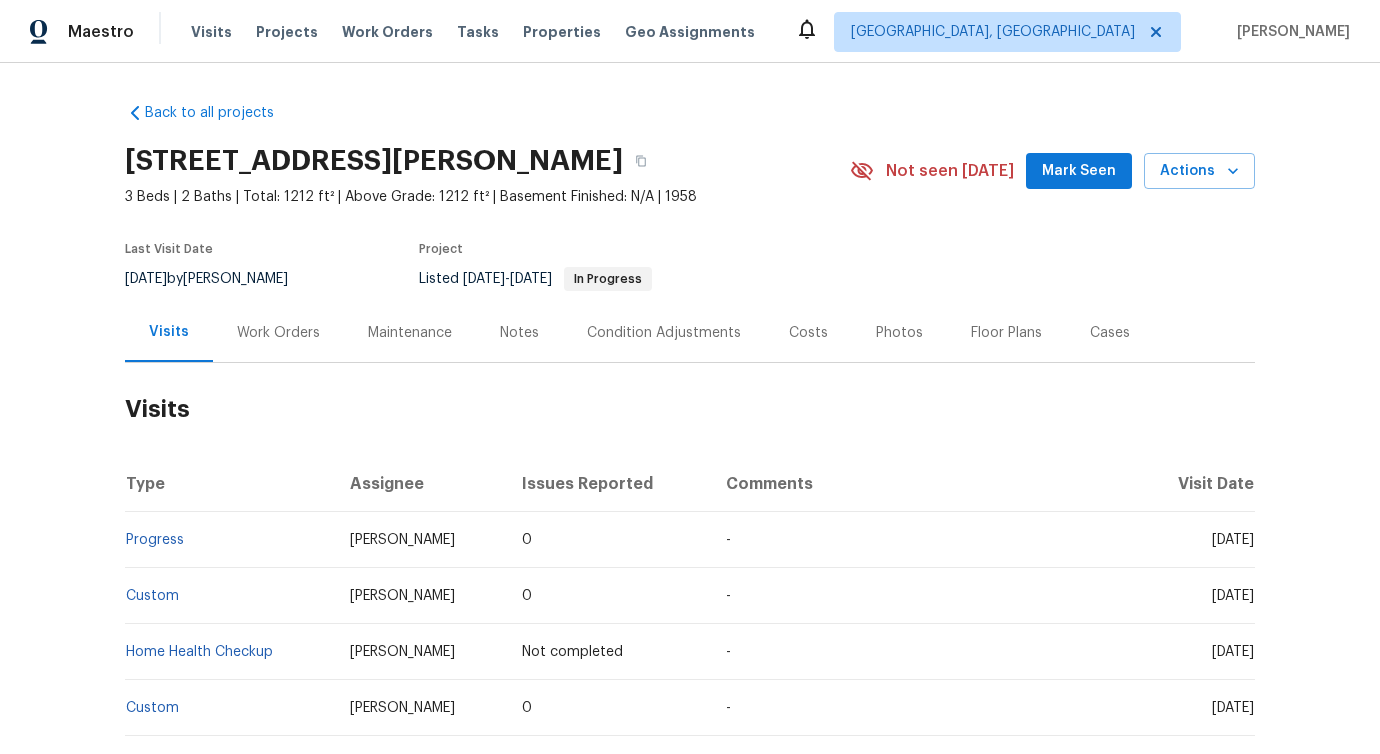 click on "Work Orders" at bounding box center [278, 333] 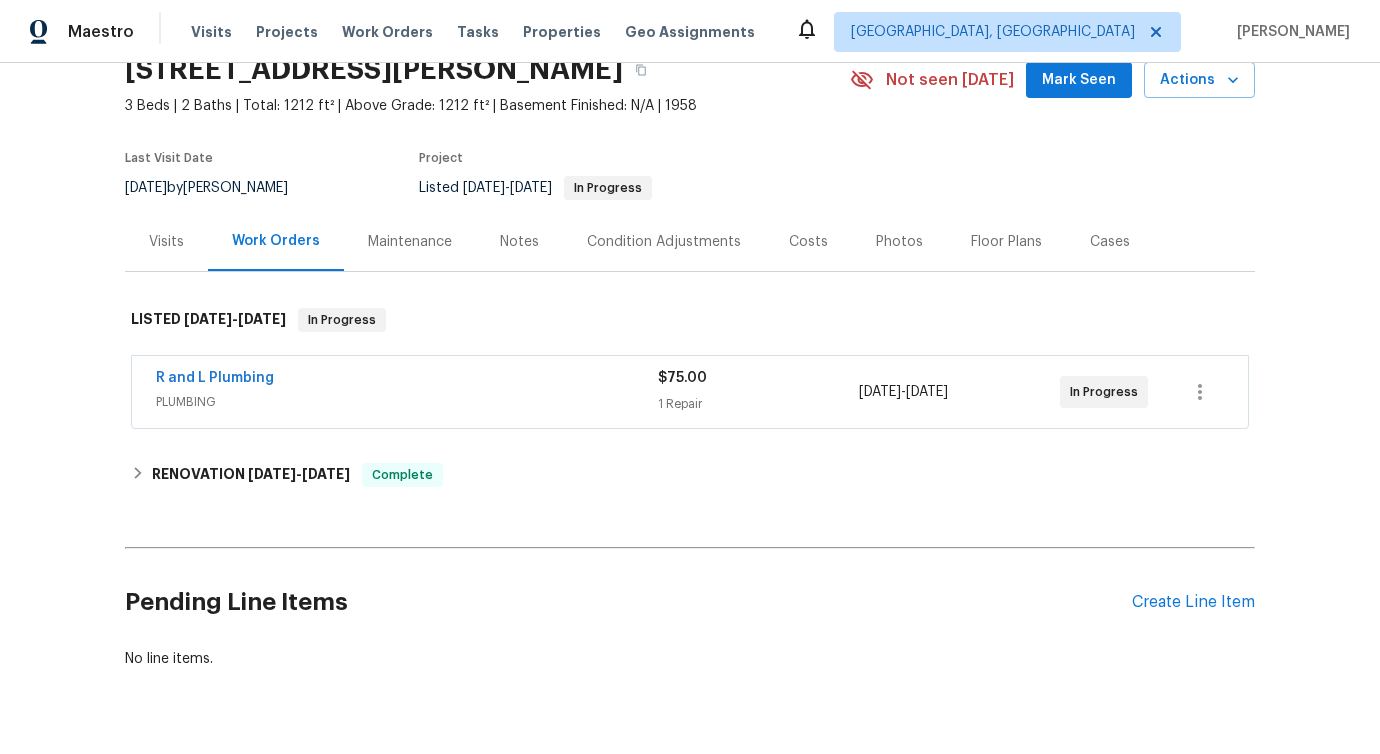scroll, scrollTop: 142, scrollLeft: 0, axis: vertical 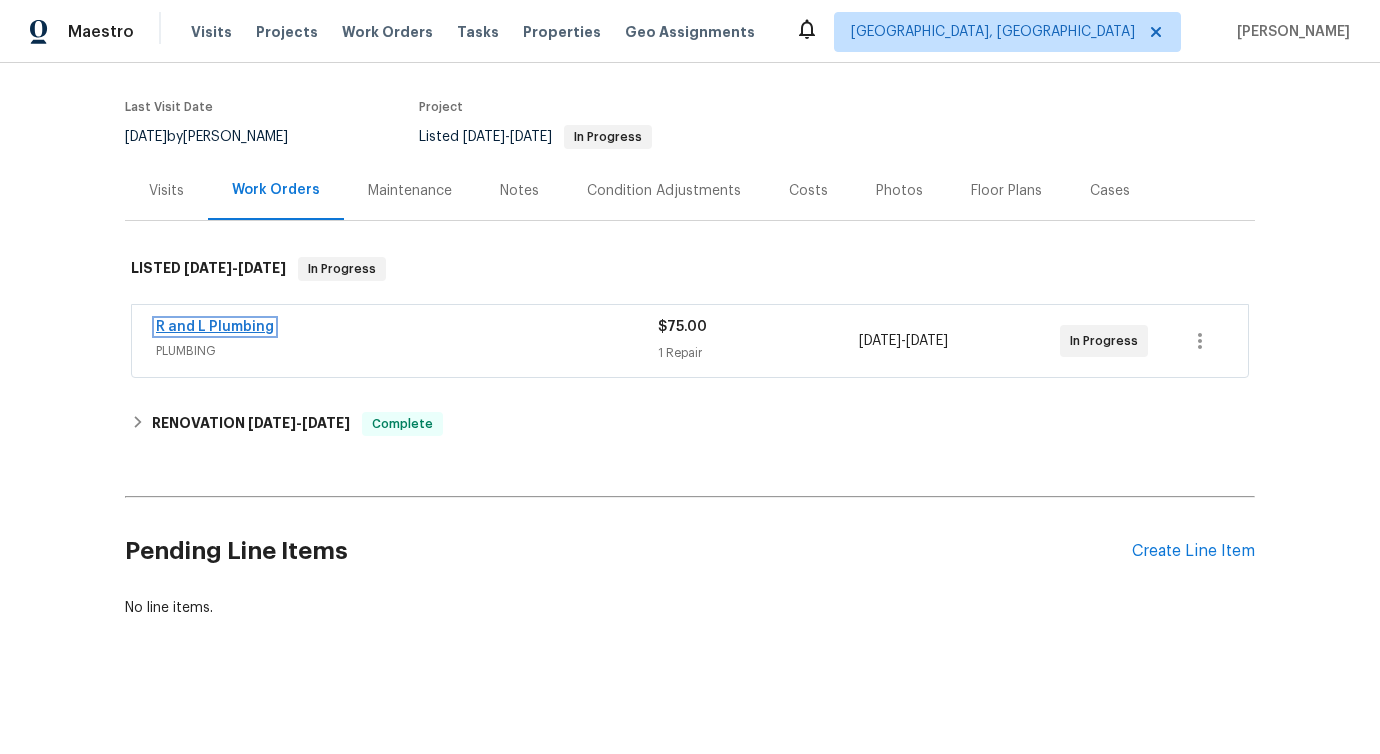 click on "R and L Plumbing" at bounding box center (215, 327) 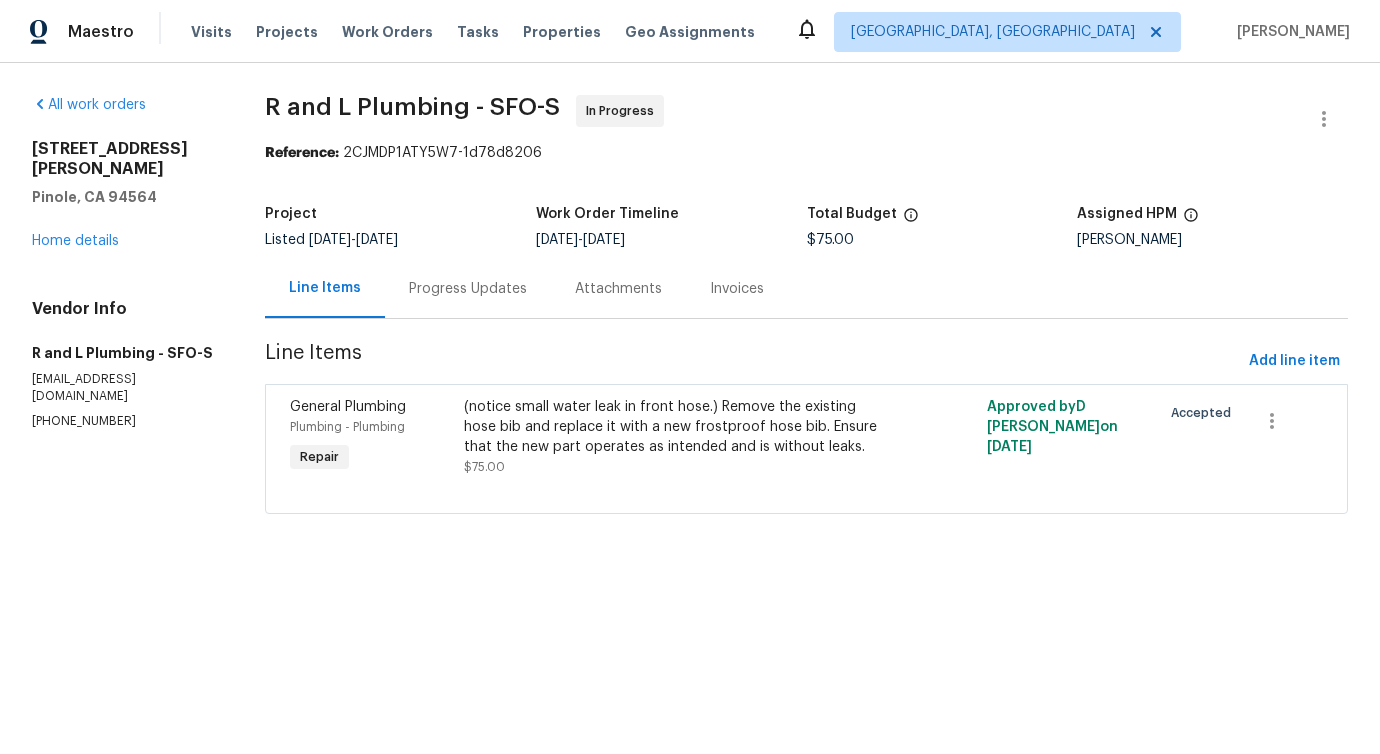 click on "Attachments" at bounding box center (618, 288) 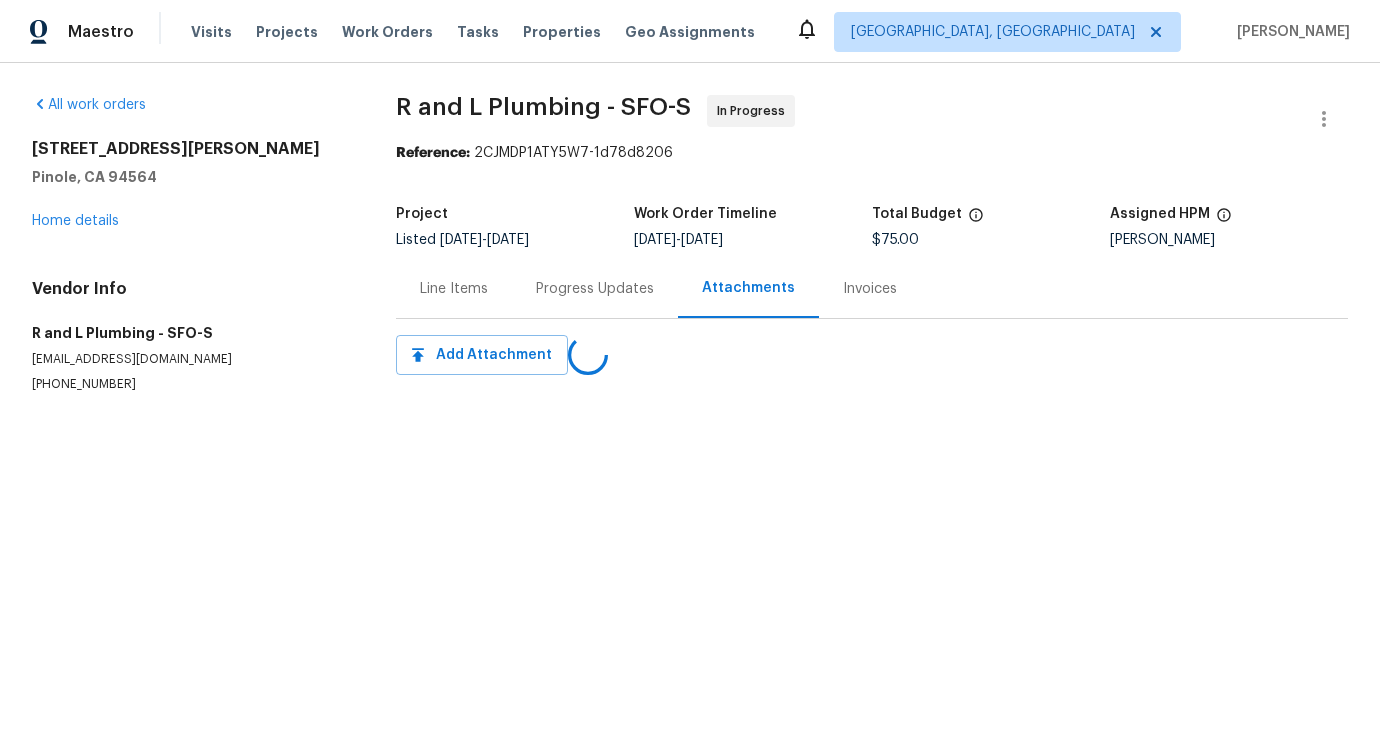 click on "Progress Updates" at bounding box center [595, 289] 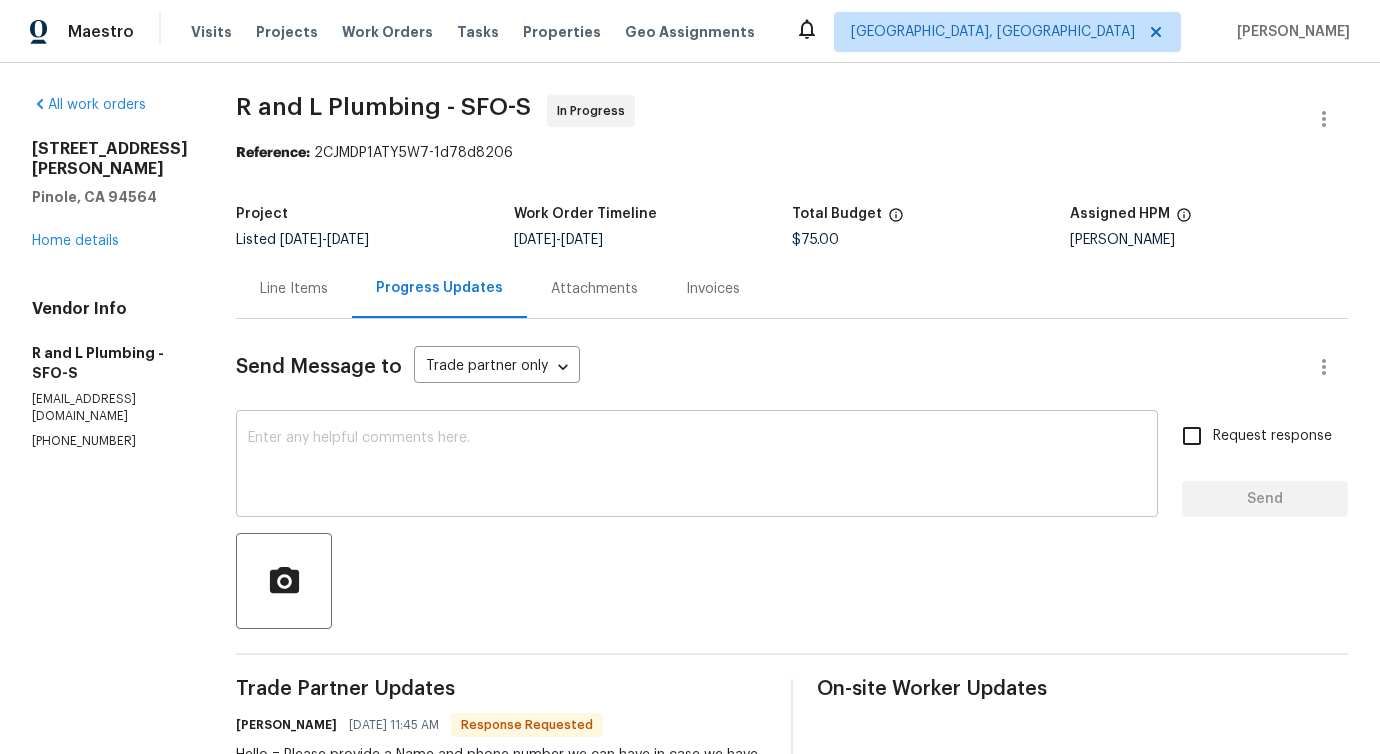 click at bounding box center (697, 466) 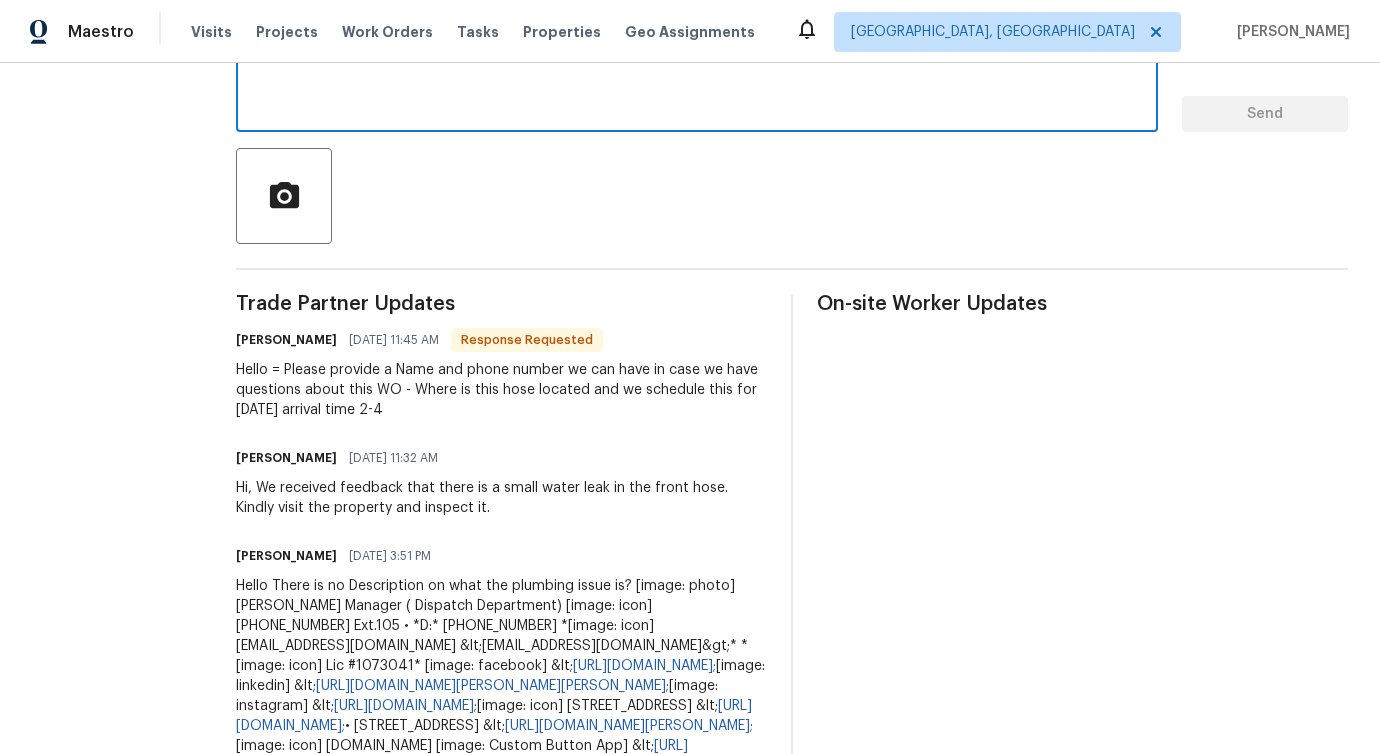 scroll, scrollTop: 415, scrollLeft: 0, axis: vertical 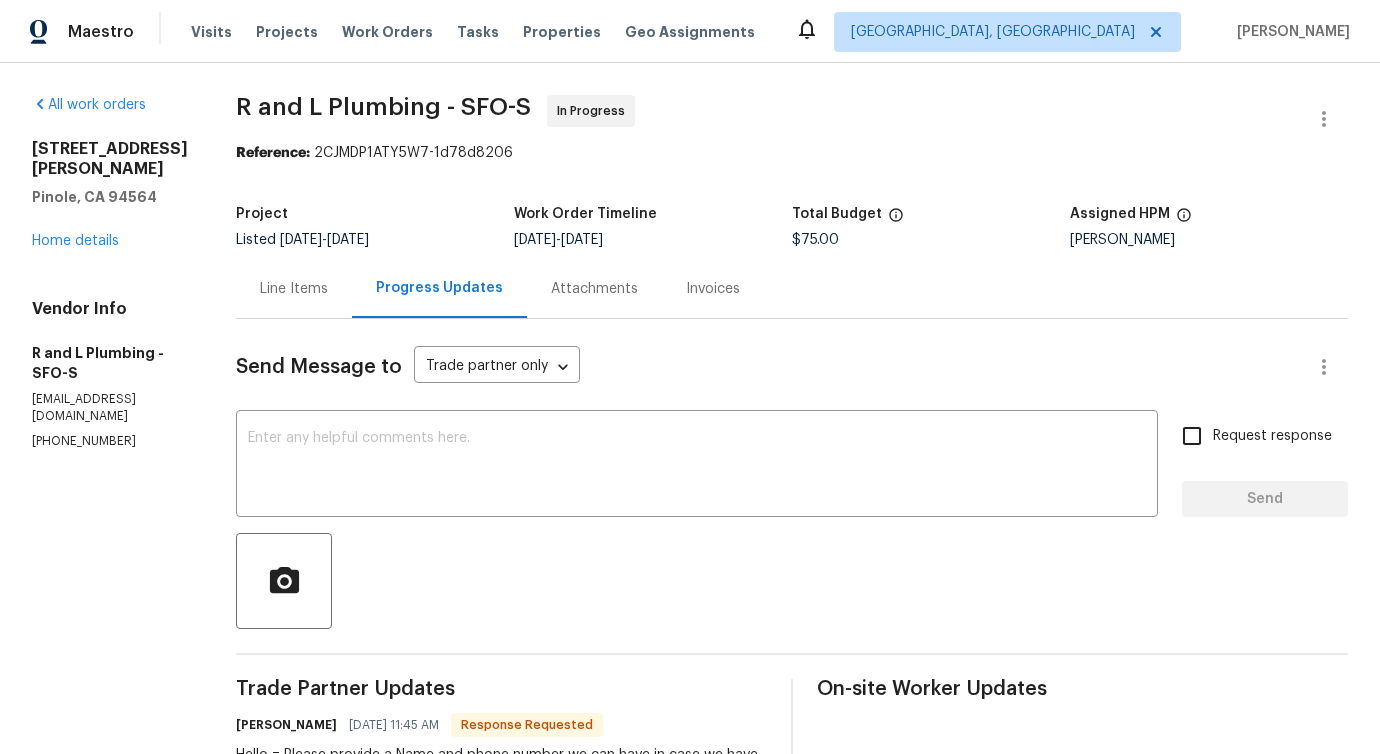 click on "Line Items" at bounding box center [294, 288] 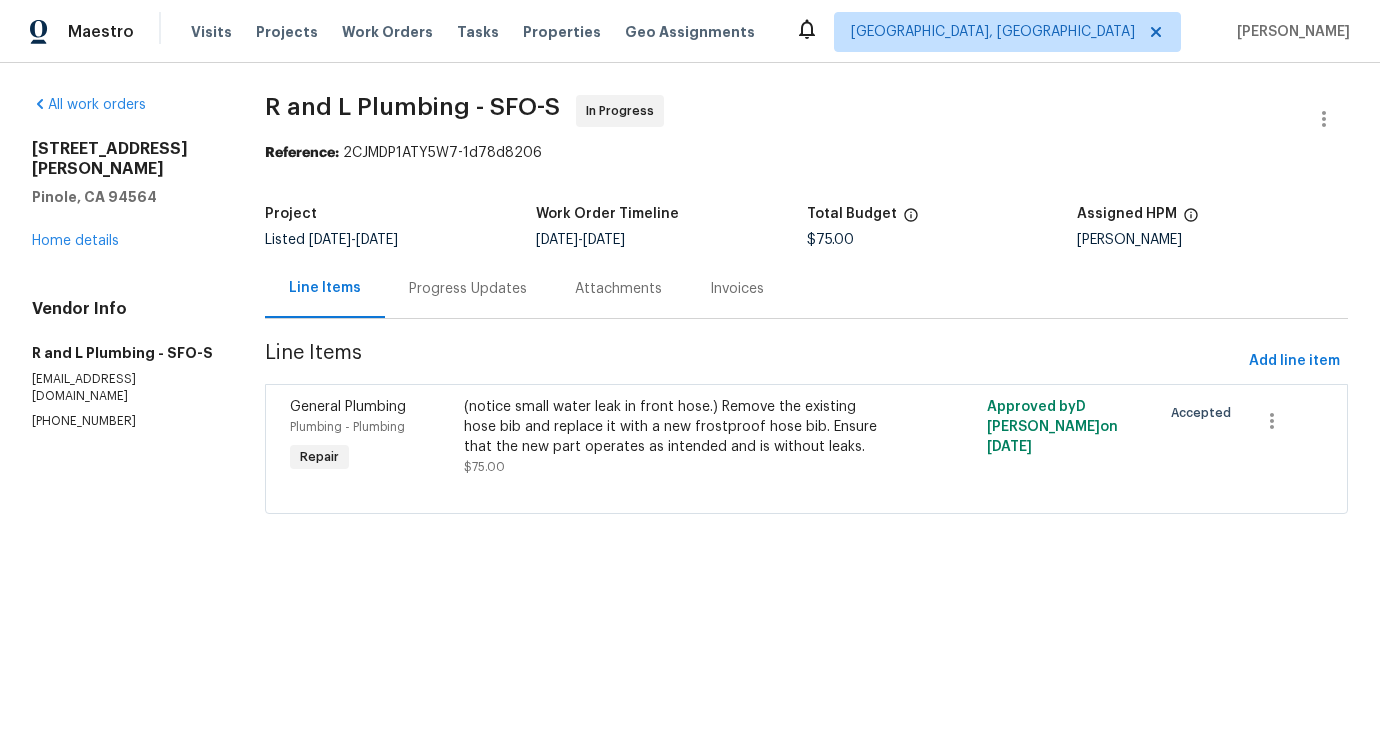 click on "Progress Updates" at bounding box center (468, 289) 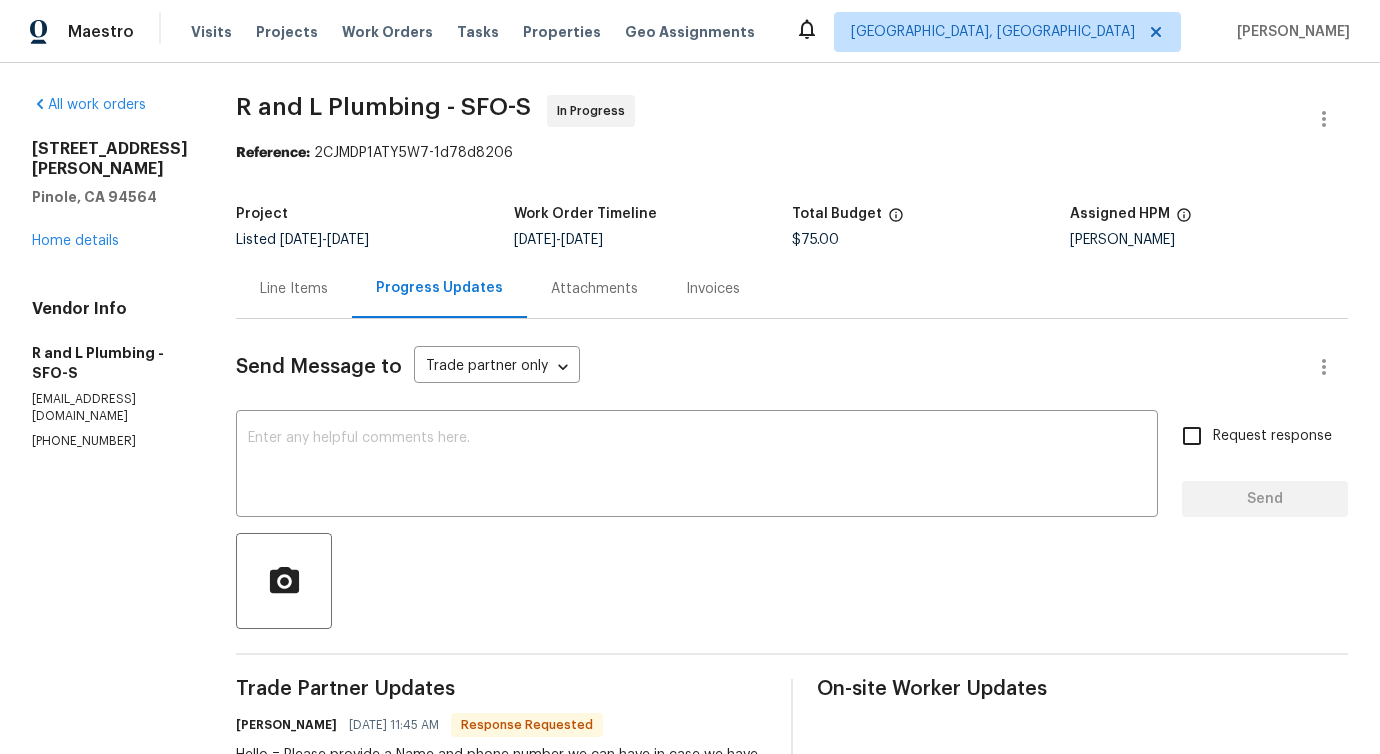 click on "Line Items" at bounding box center [294, 288] 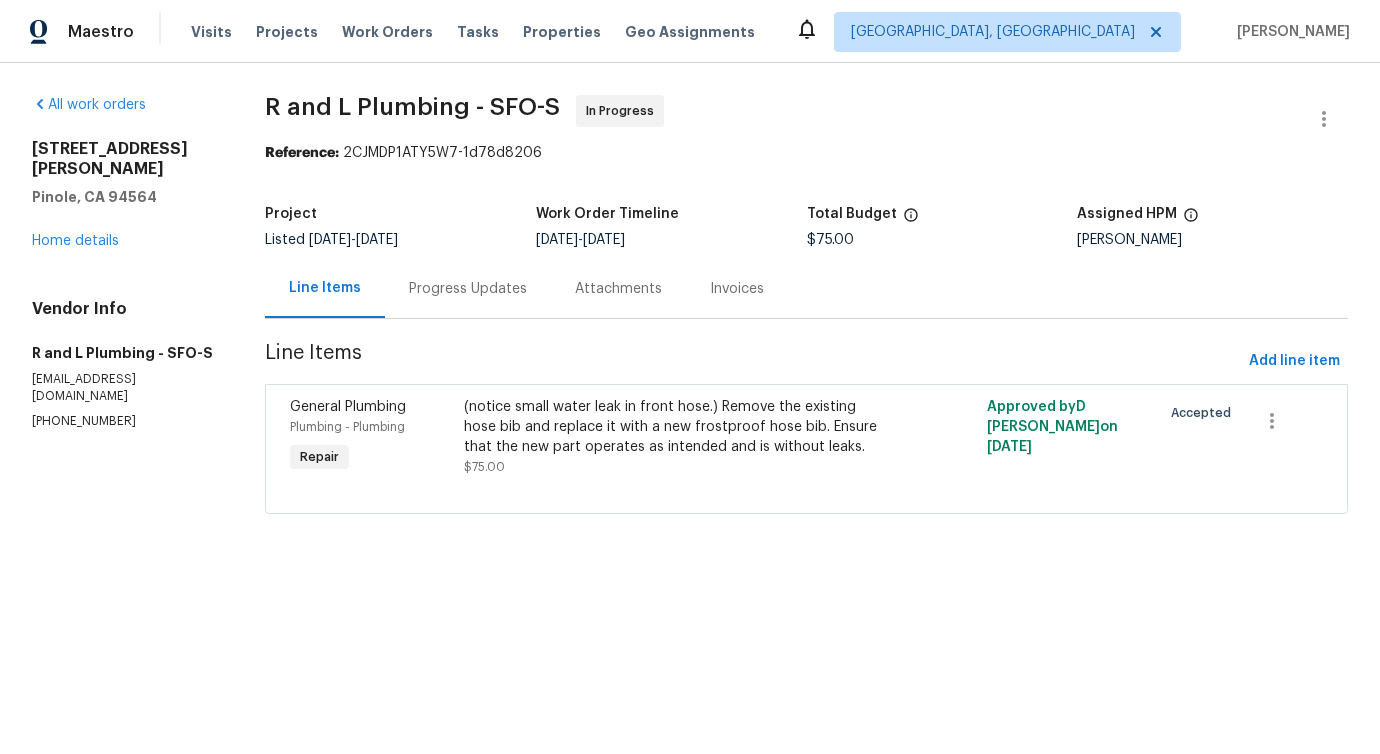 click on "Progress Updates" at bounding box center (468, 288) 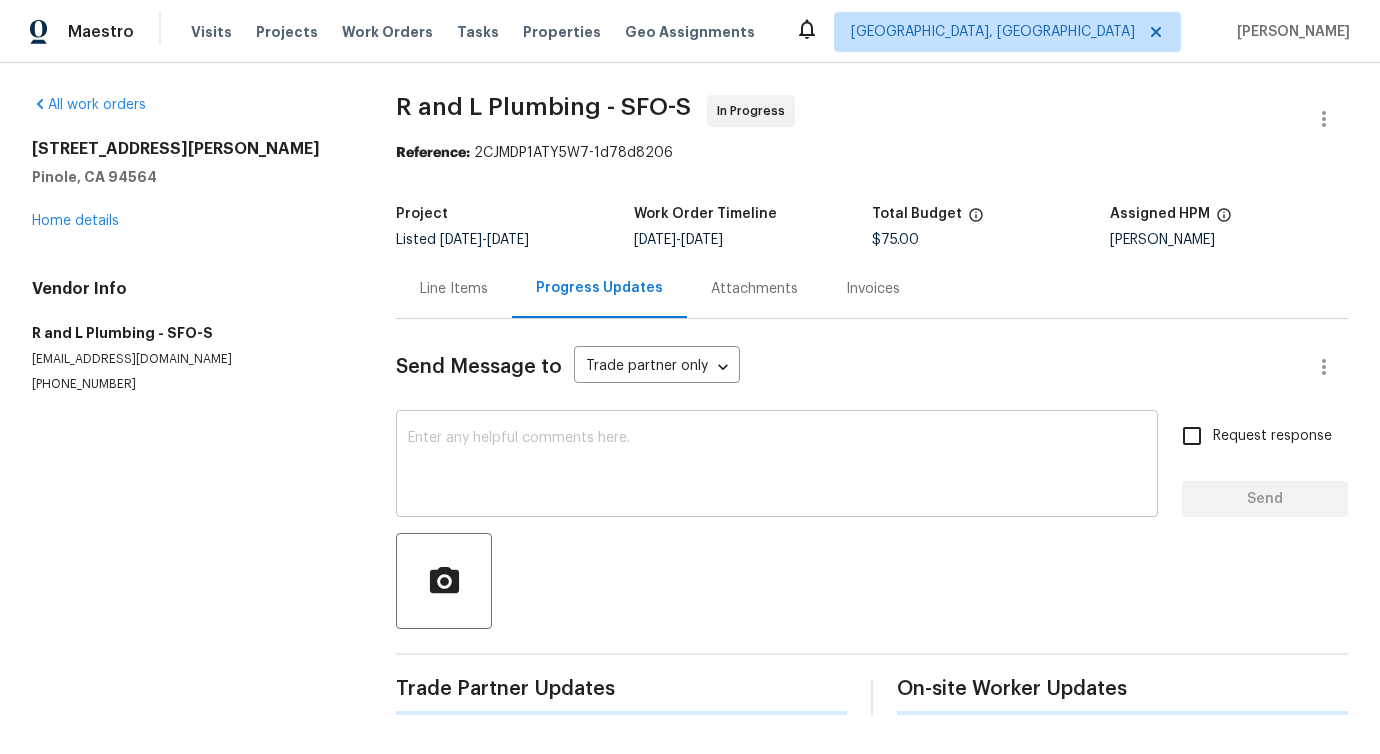click at bounding box center [777, 466] 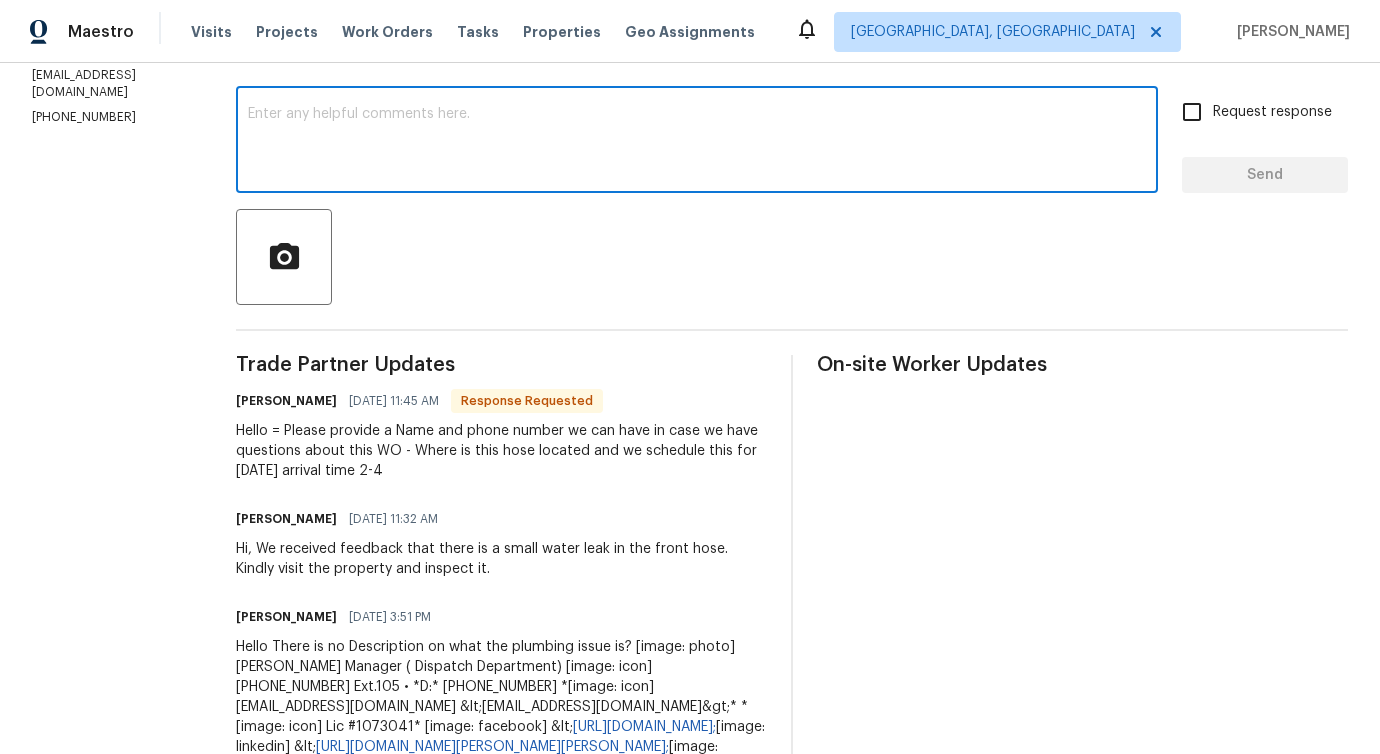 scroll, scrollTop: 432, scrollLeft: 0, axis: vertical 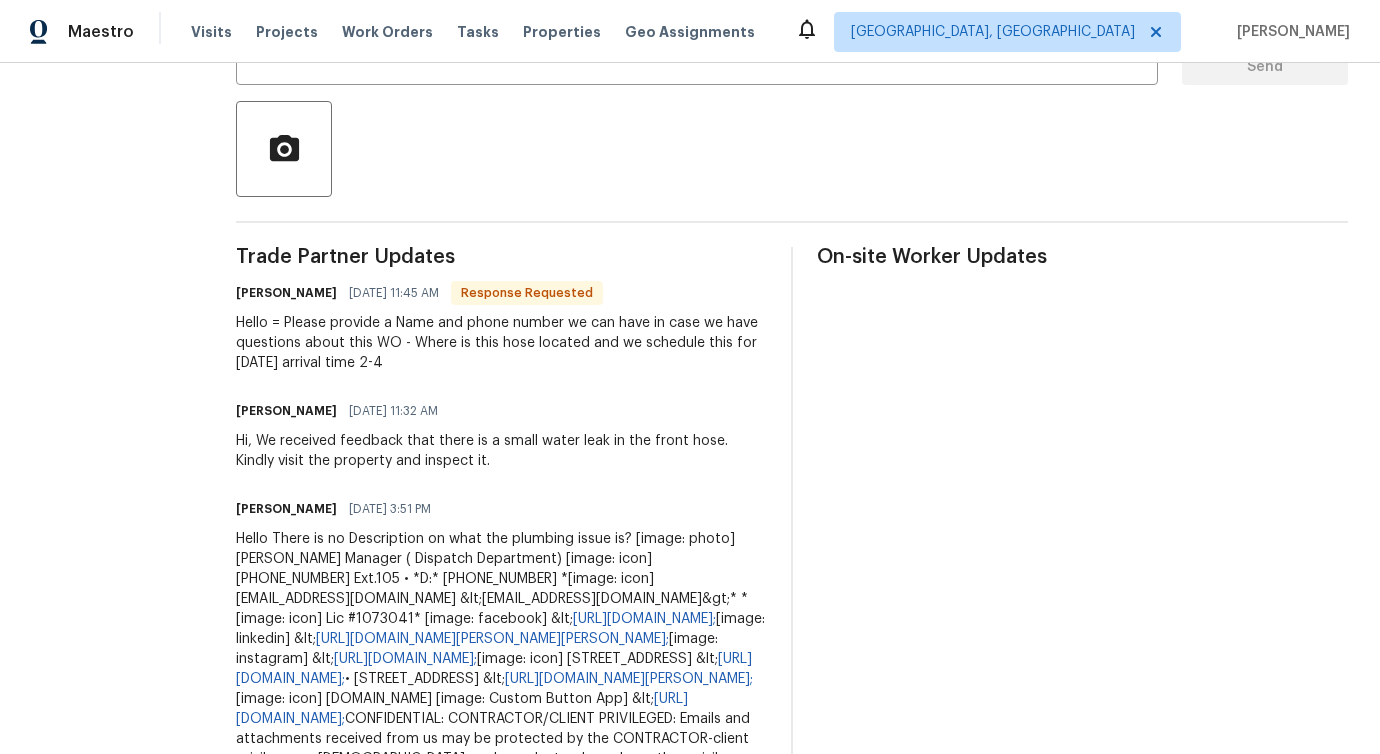 click on "Hello = Please provide a Name and phone number we can have in case we have questions about this WO - Where is this hose located and we schedule this for [DATE] arrival time 2-4" at bounding box center [501, 343] 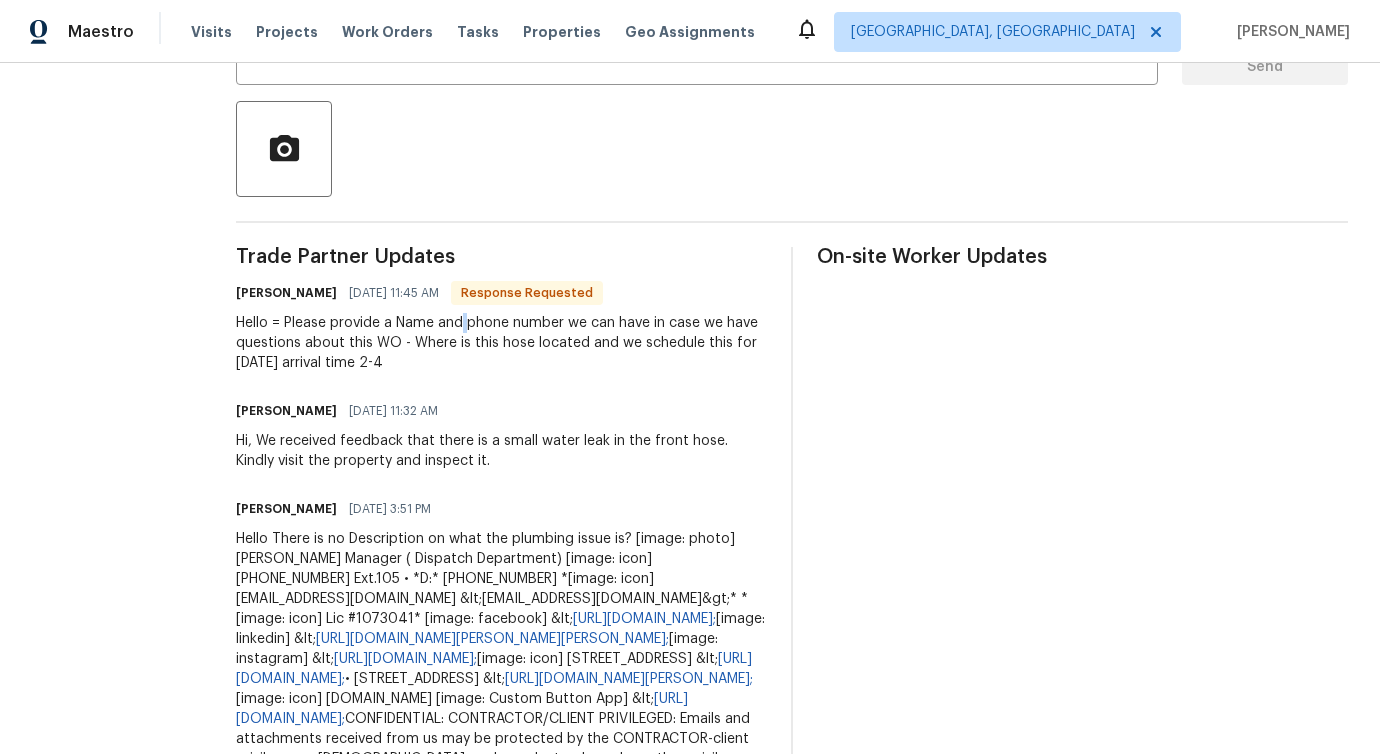 click on "Hello = Please provide a Name and phone number we can have in case we have questions about this WO - Where is this hose located and we schedule this for [DATE] arrival time 2-4" at bounding box center [501, 343] 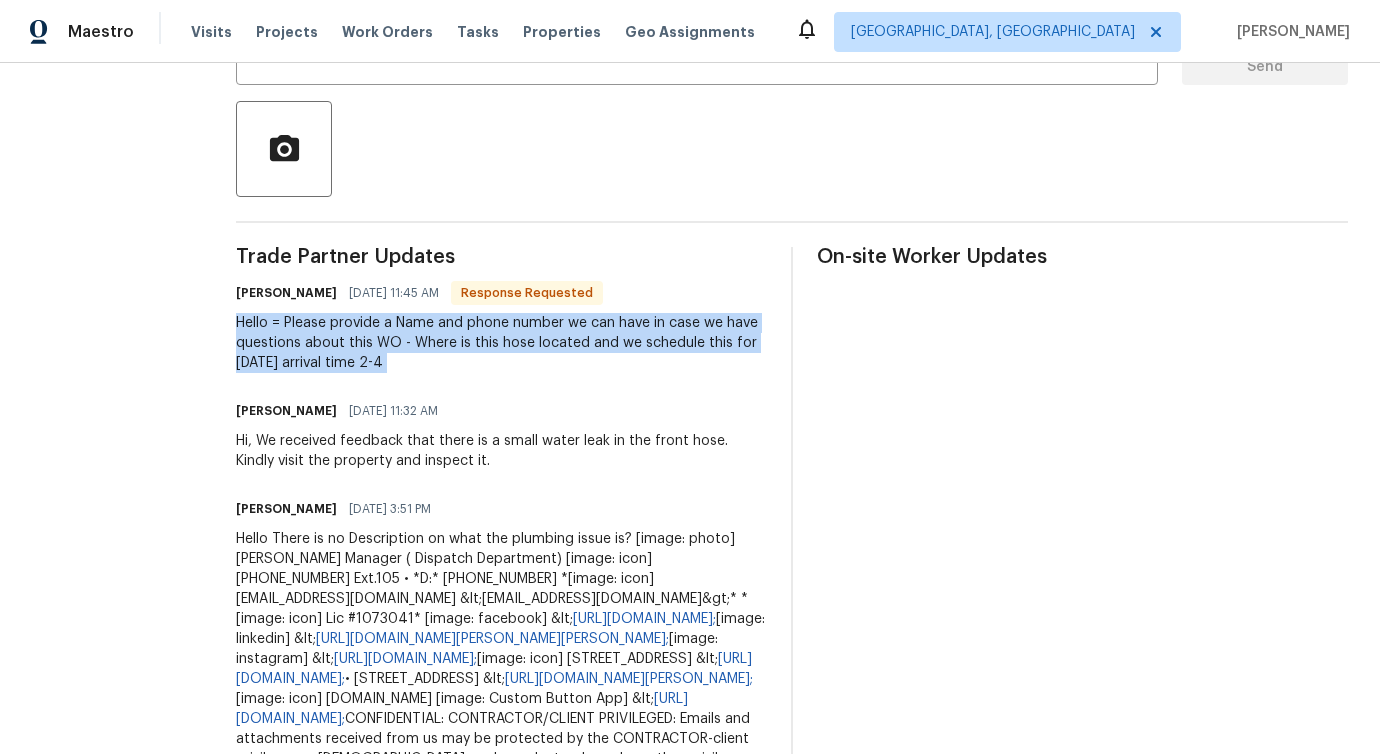click on "Hello = Please provide a Name and phone number we can have in case we have questions about this WO - Where is this hose located and we schedule this for [DATE] arrival time 2-4" at bounding box center [501, 343] 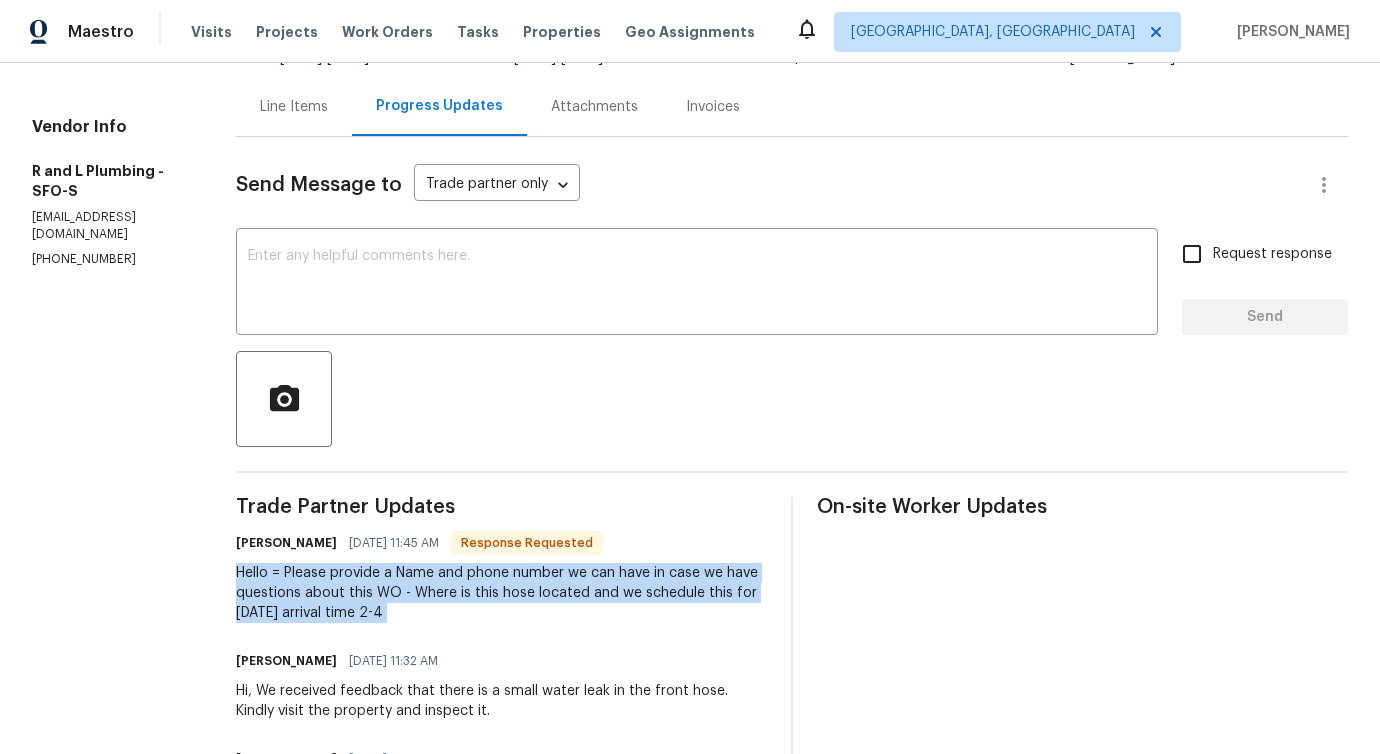 scroll, scrollTop: 0, scrollLeft: 0, axis: both 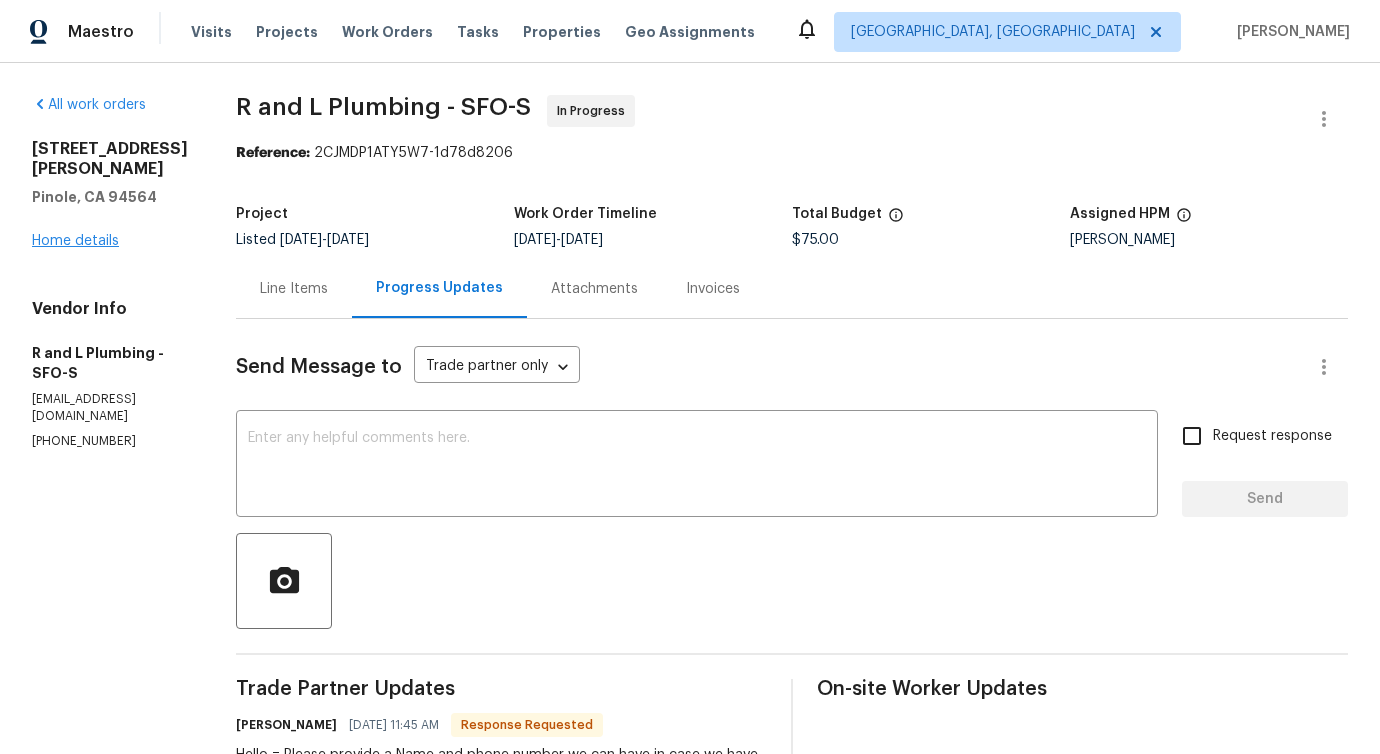 click on "[STREET_ADDRESS][PERSON_NAME] Home details" at bounding box center [110, 195] 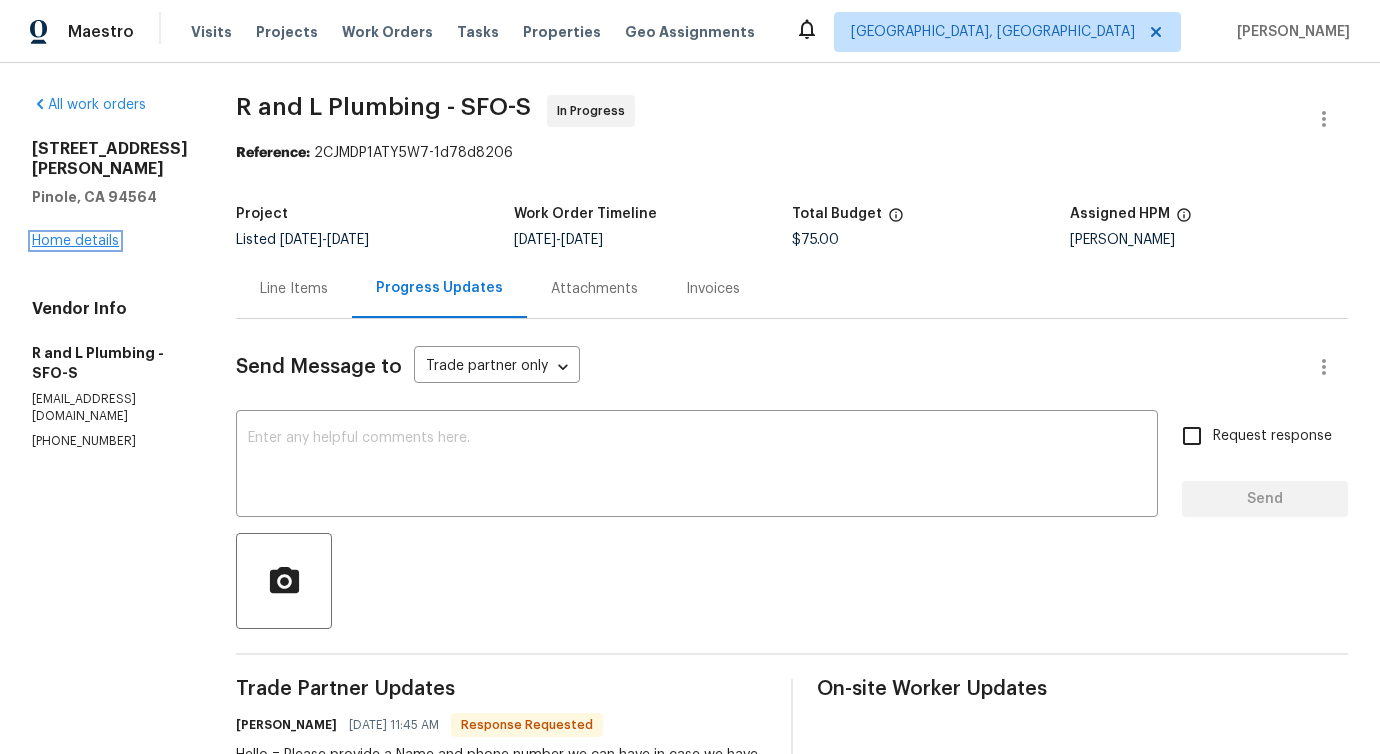 click on "Home details" at bounding box center (75, 241) 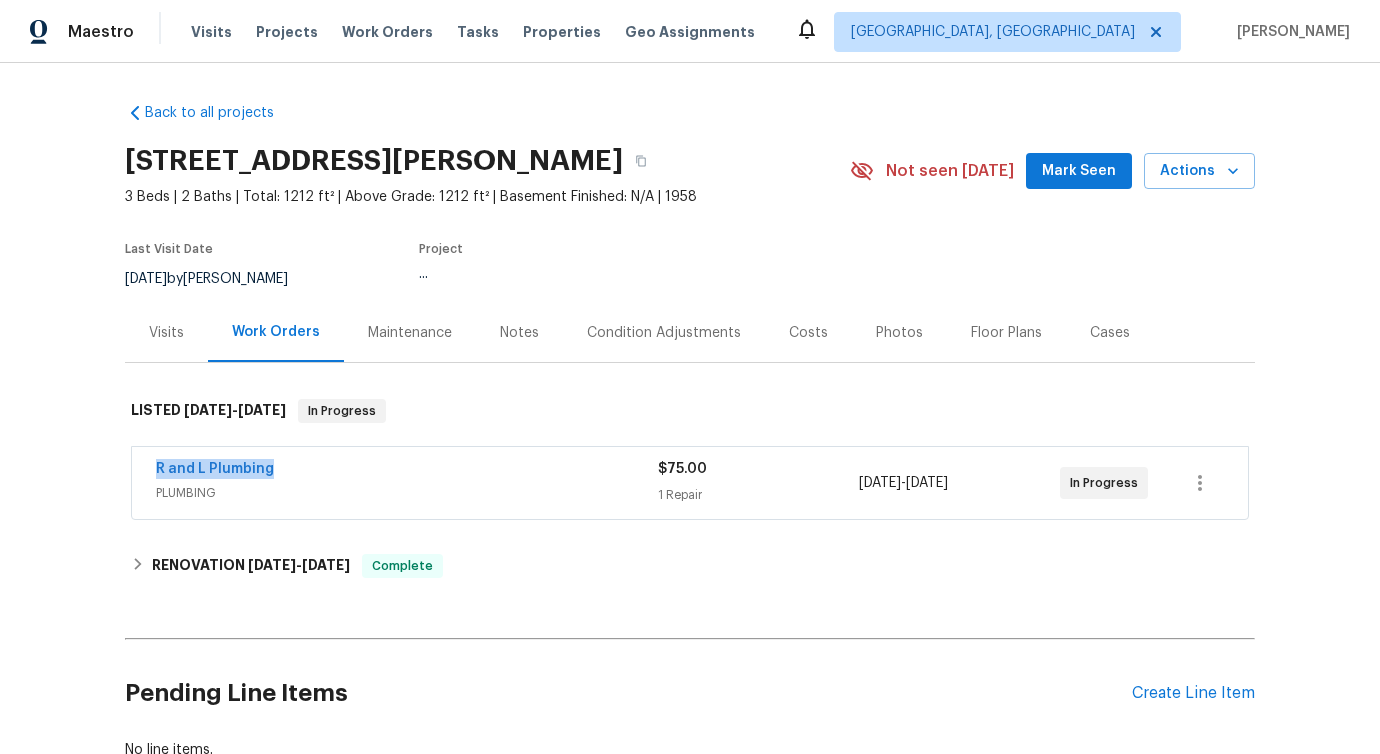 drag, startPoint x: 313, startPoint y: 479, endPoint x: 61, endPoint y: 445, distance: 254.28331 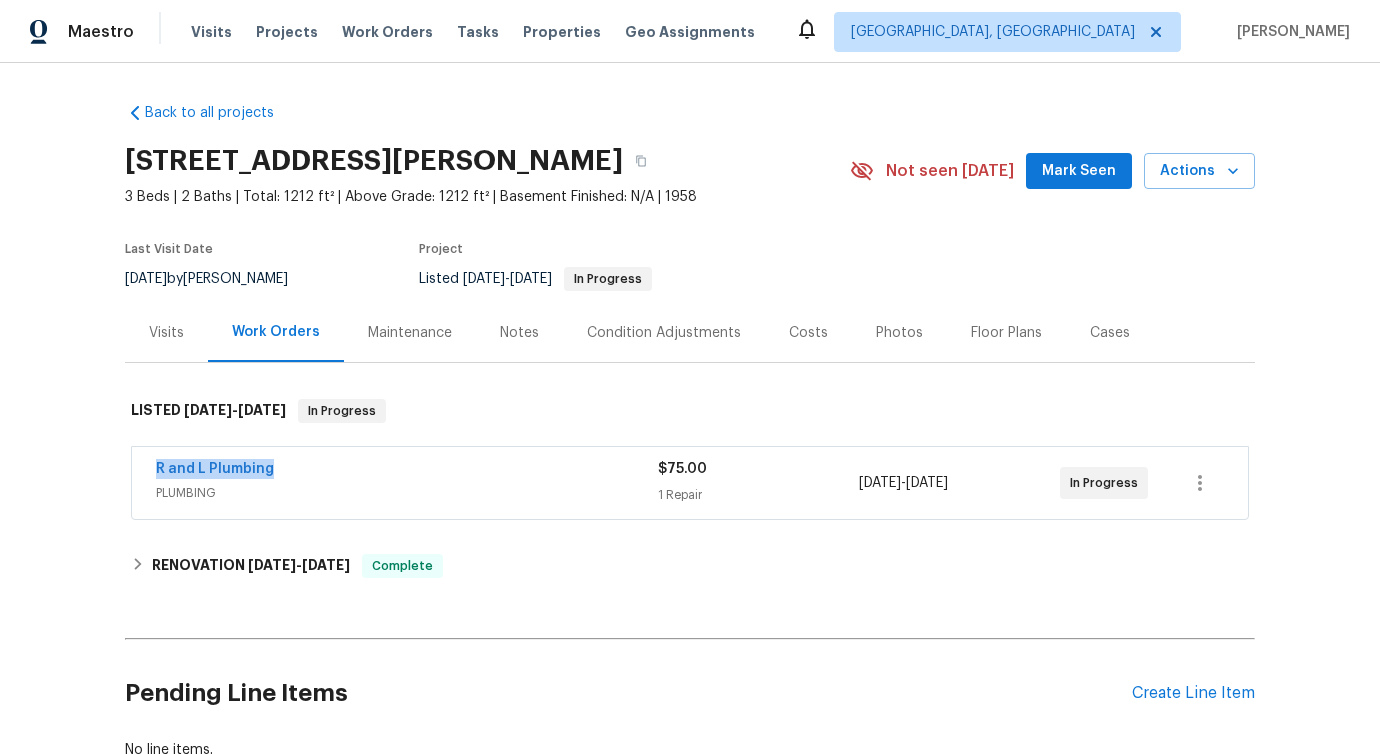 click on "R and L Plumbing" at bounding box center (215, 469) 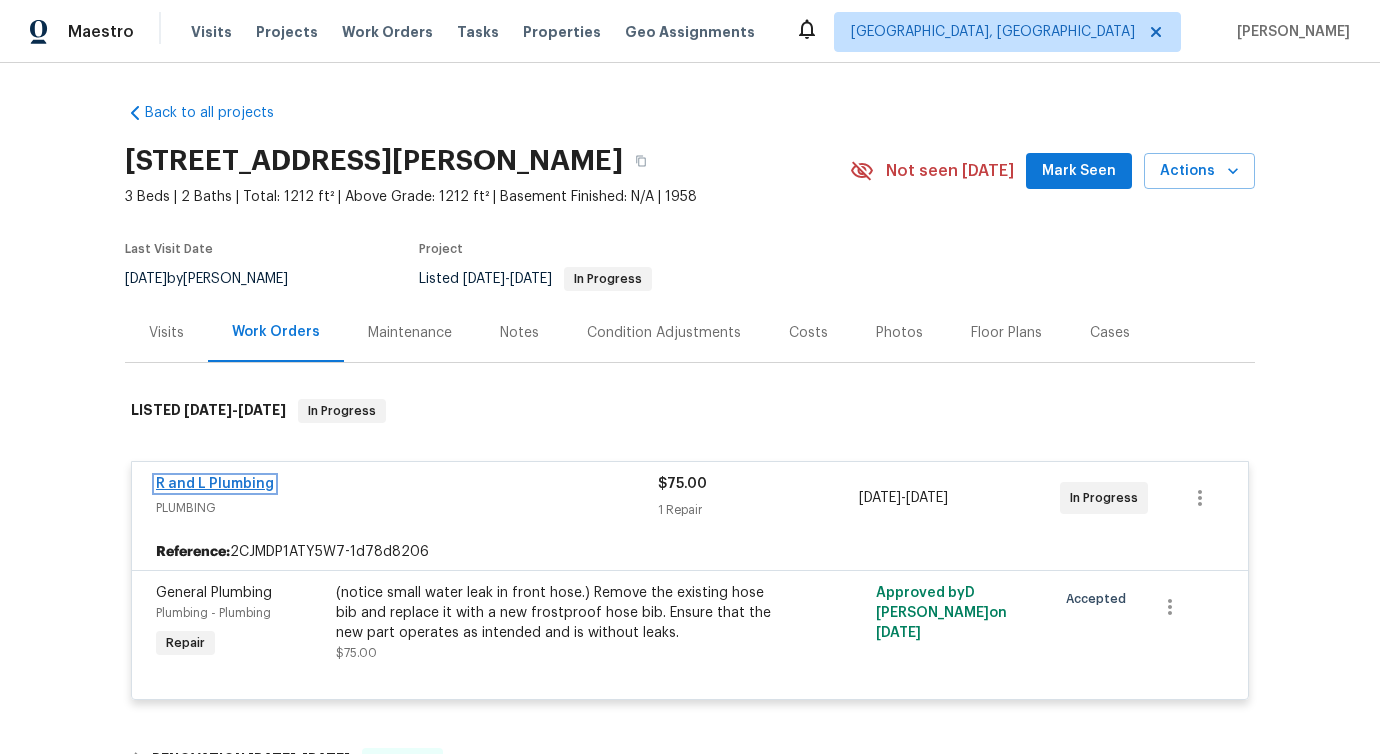 click on "R and L Plumbing" at bounding box center [215, 484] 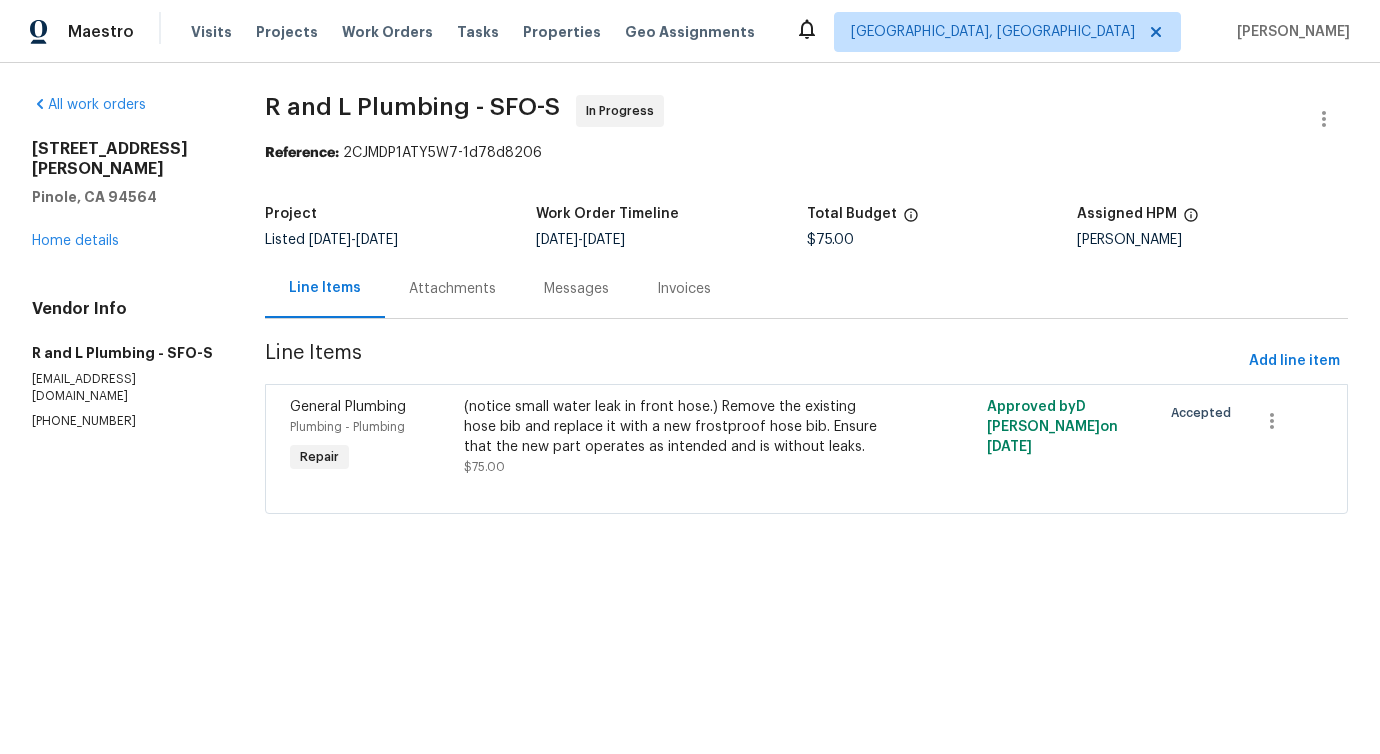 click on "Messages" at bounding box center (576, 288) 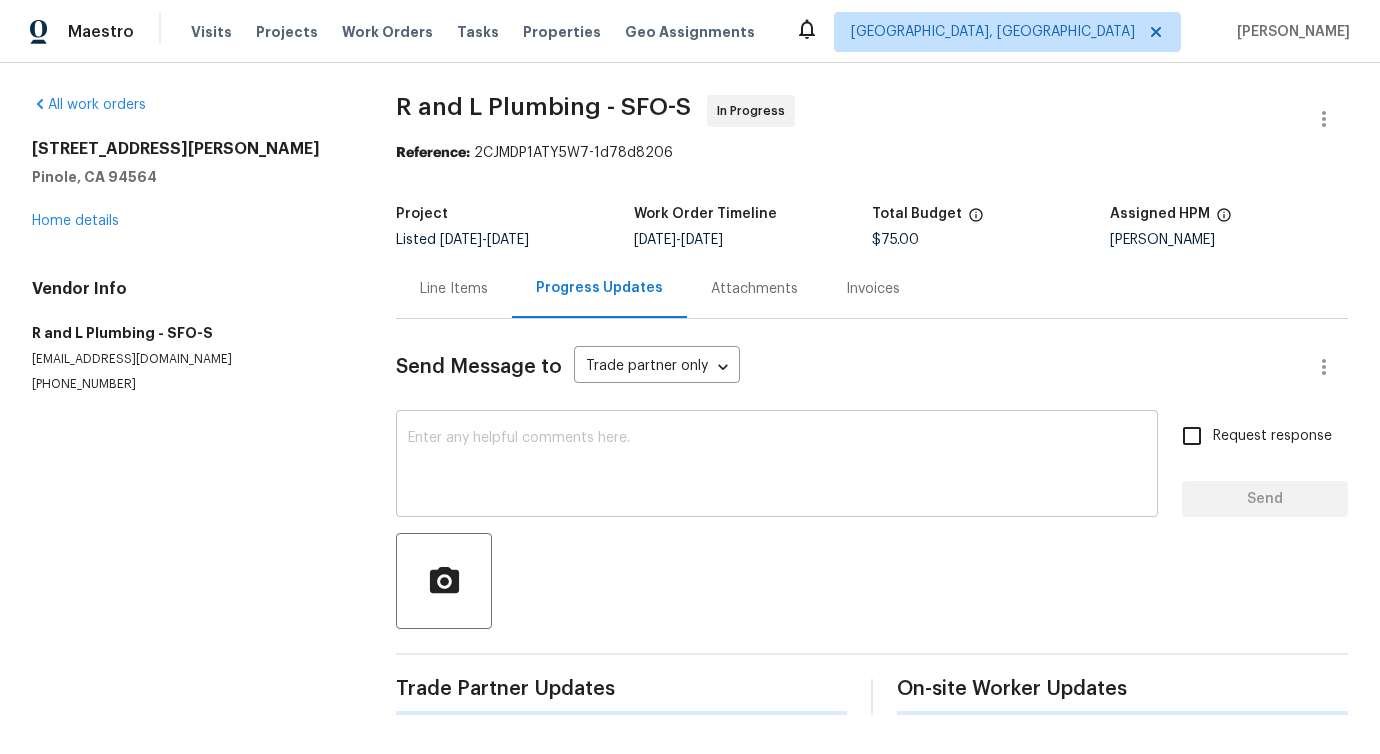 click at bounding box center (777, 466) 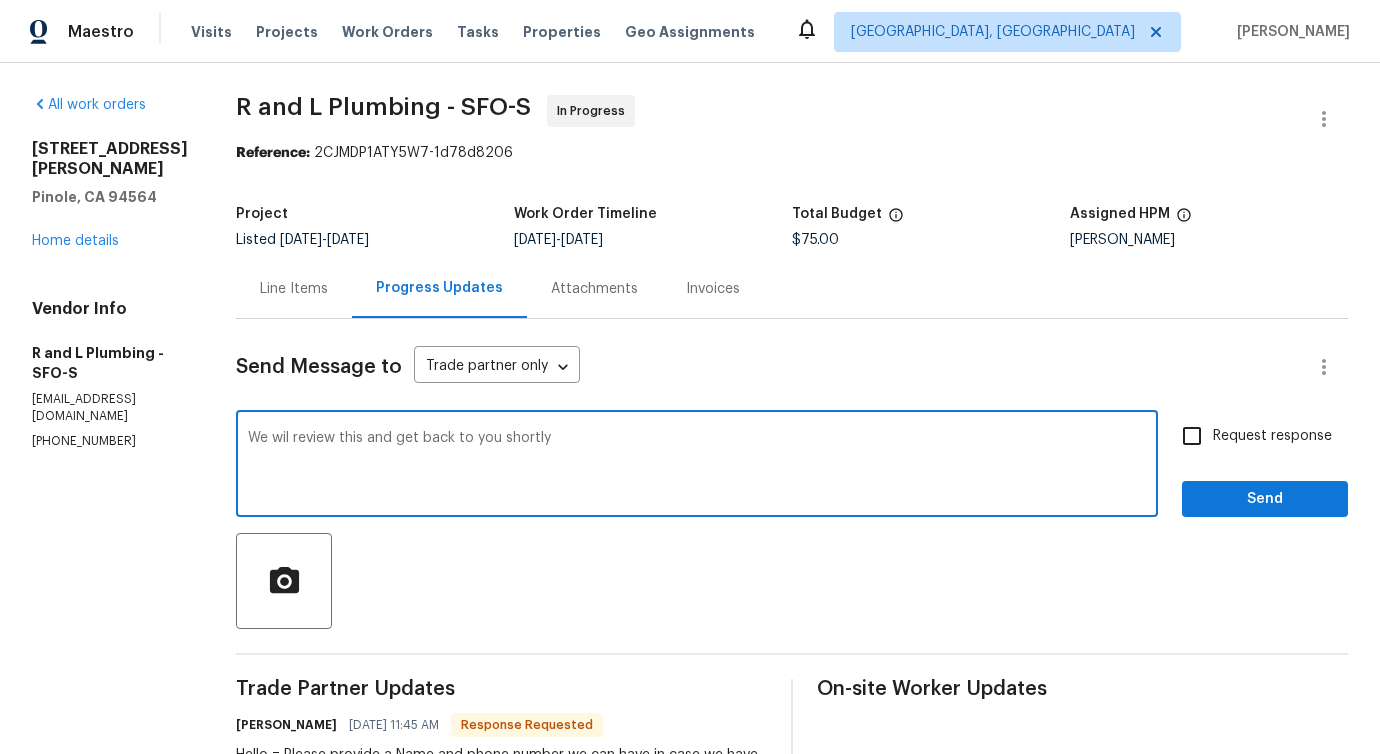 type on "We wil review this and get back to you shortly" 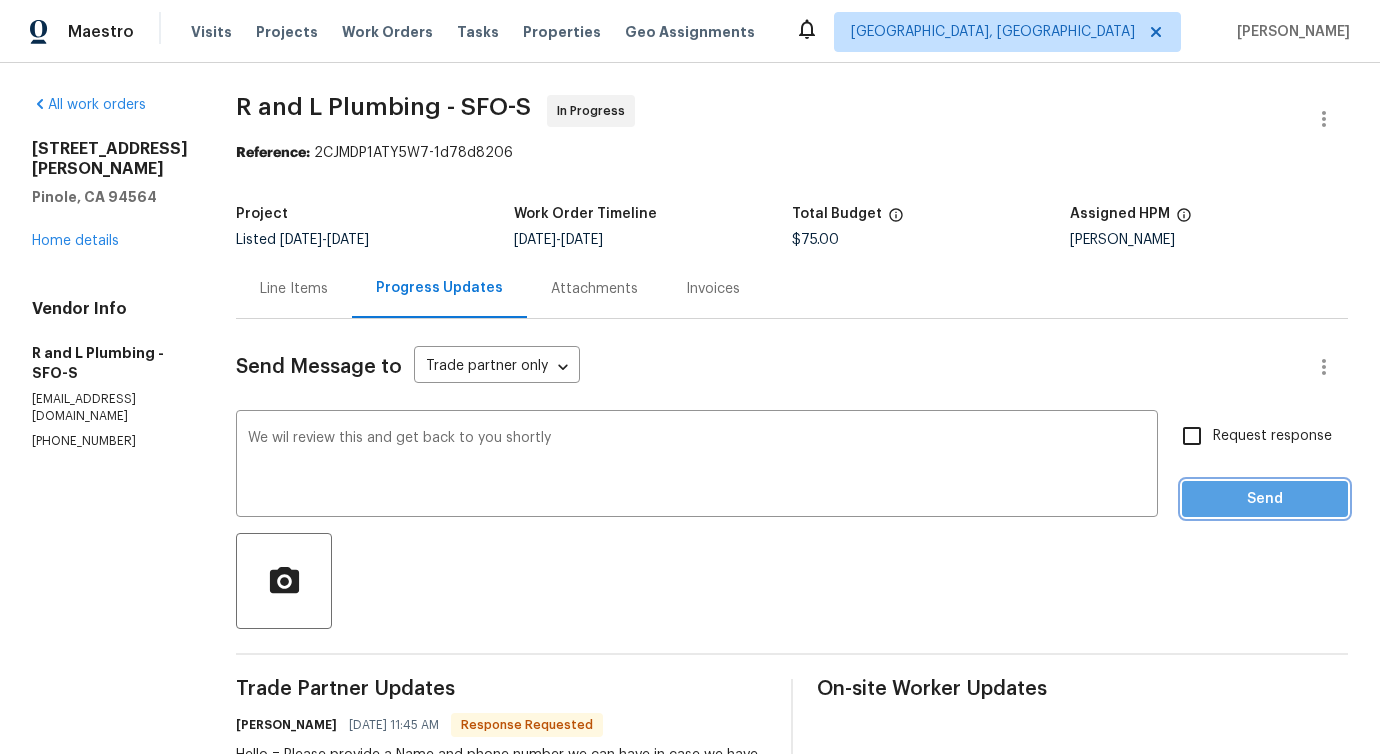 click on "Send" at bounding box center (1265, 499) 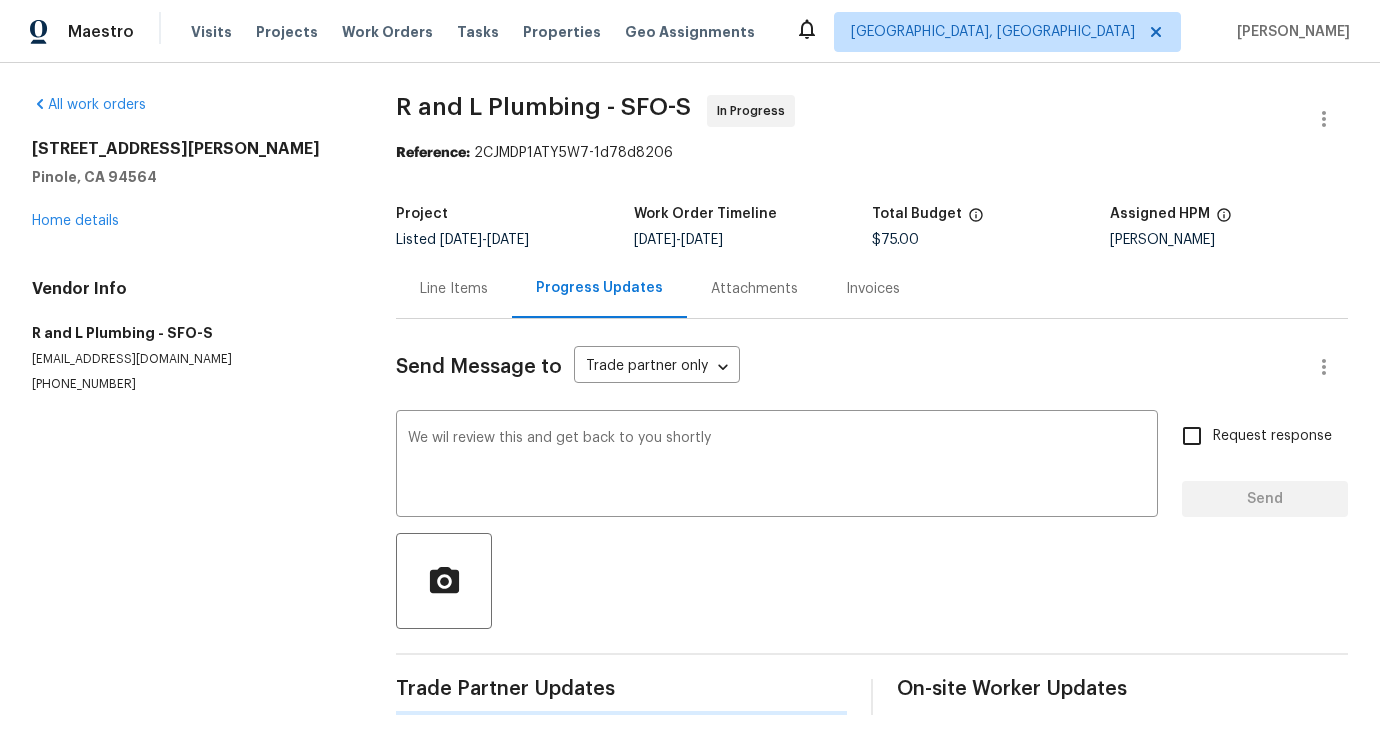 type 